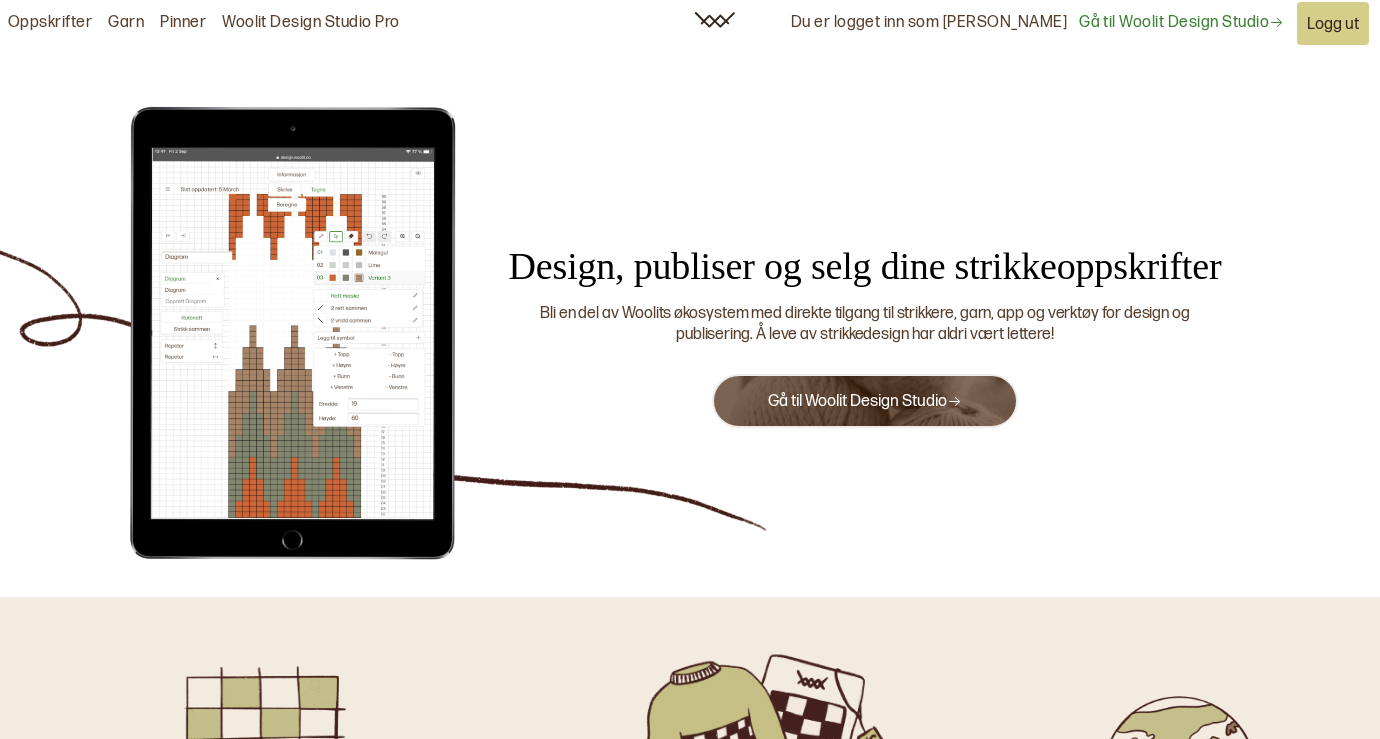 scroll, scrollTop: 0, scrollLeft: 0, axis: both 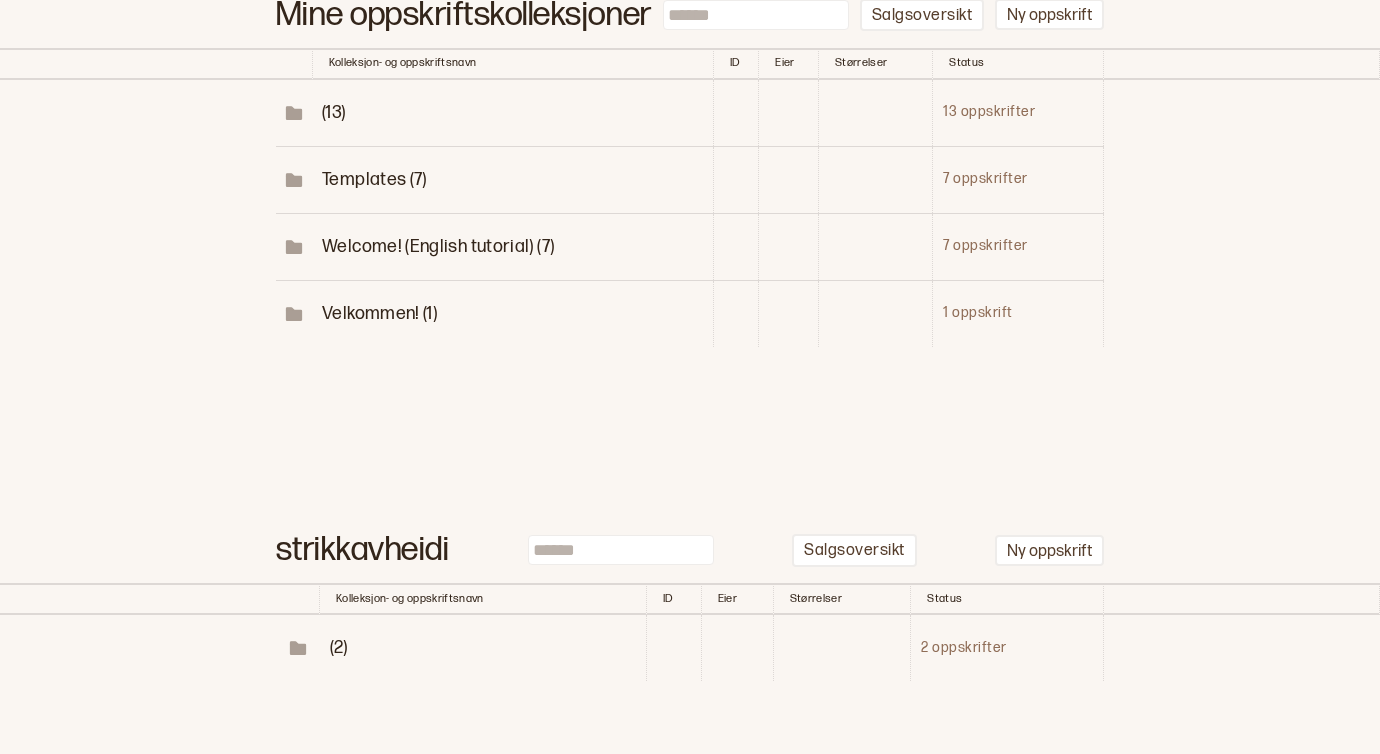 click on "(2)" at bounding box center [339, 647] 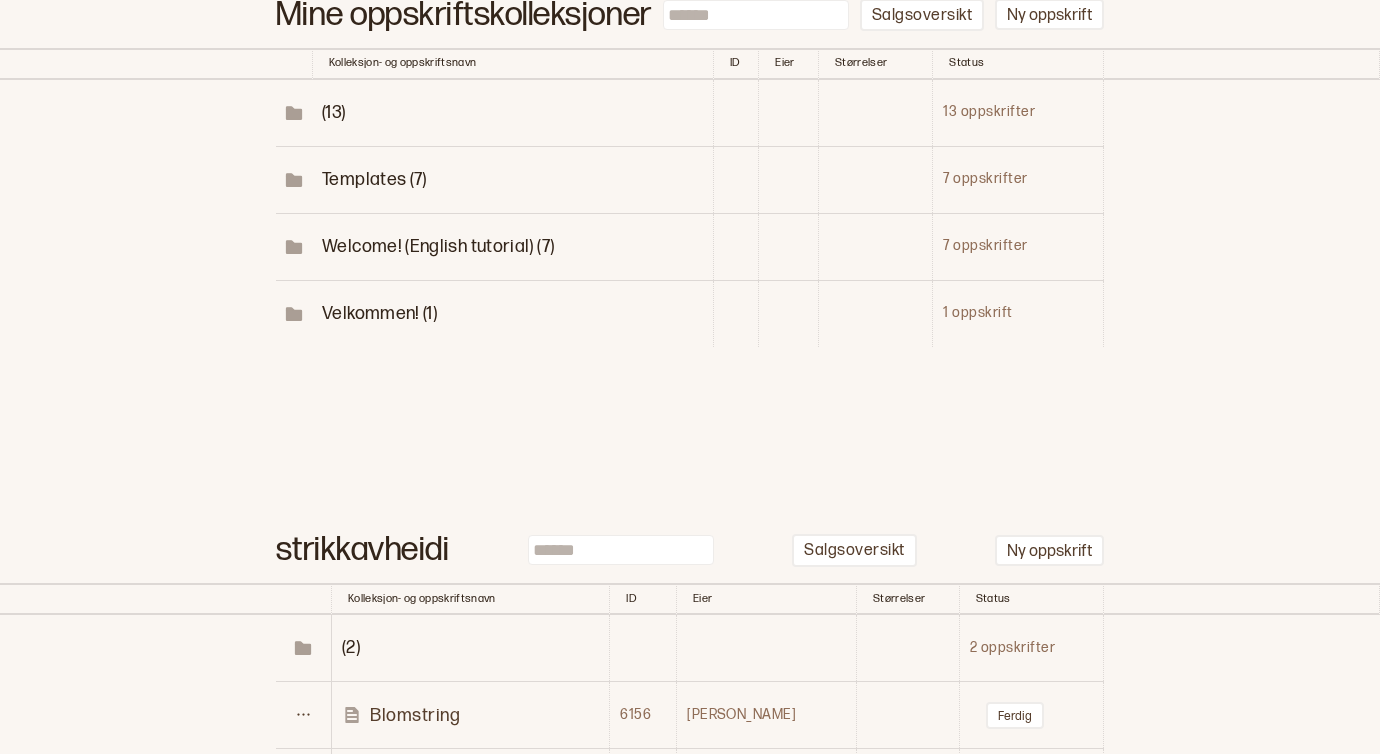scroll, scrollTop: 261, scrollLeft: 0, axis: vertical 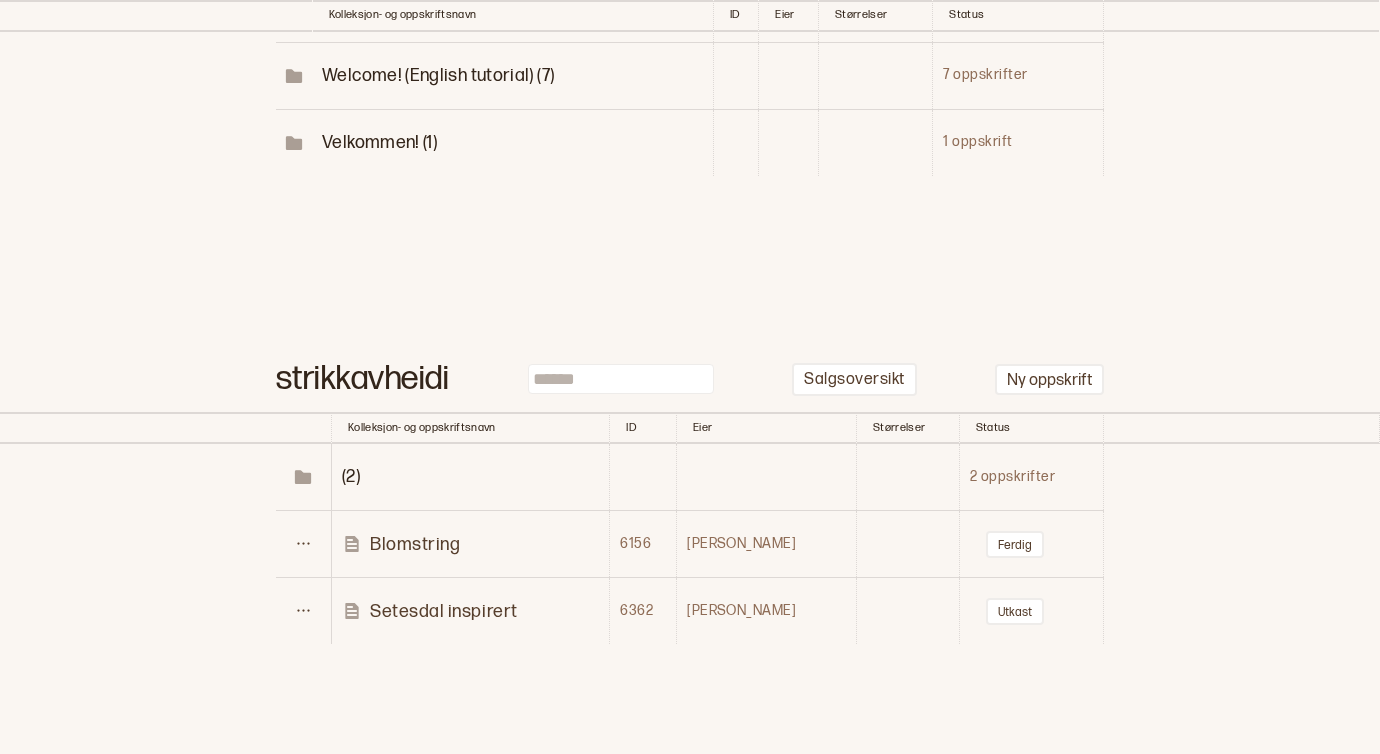 click on "Setesdal inspirert" at bounding box center (444, 611) 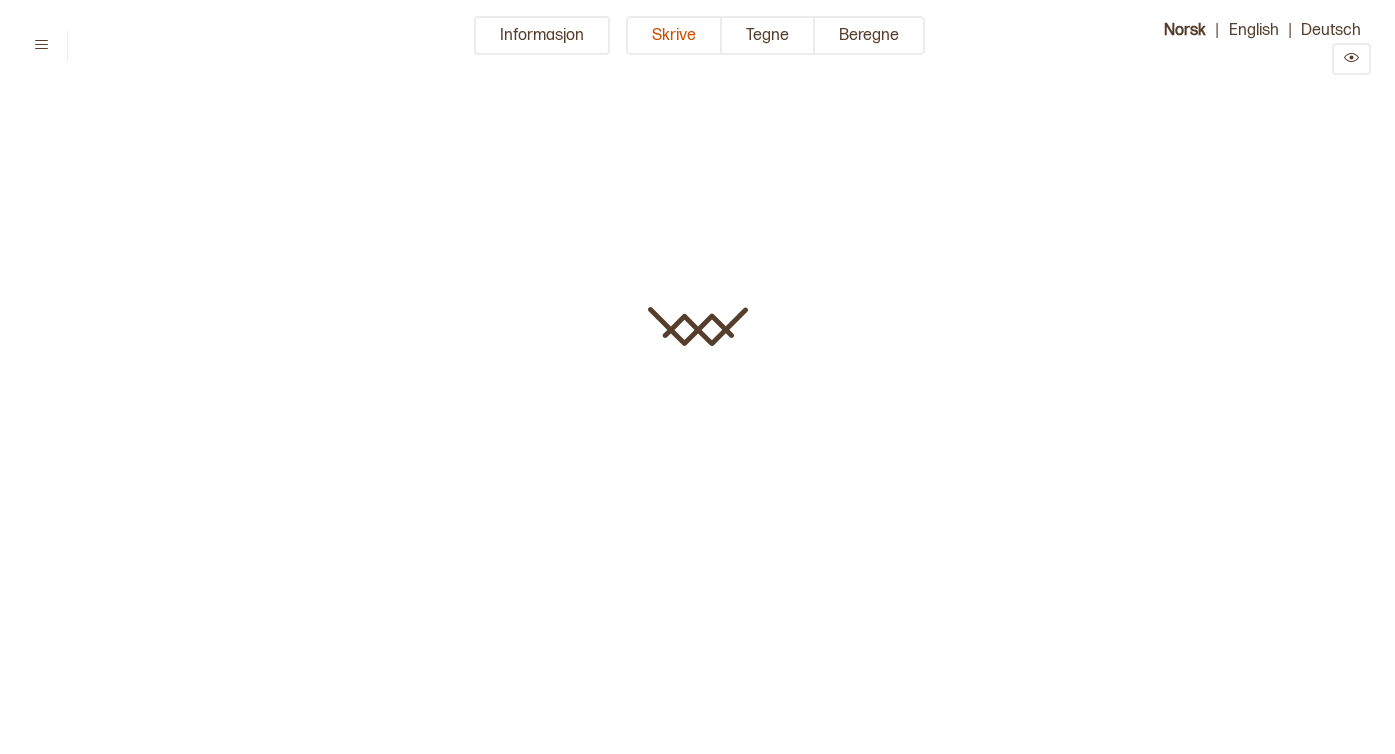 type on "**********" 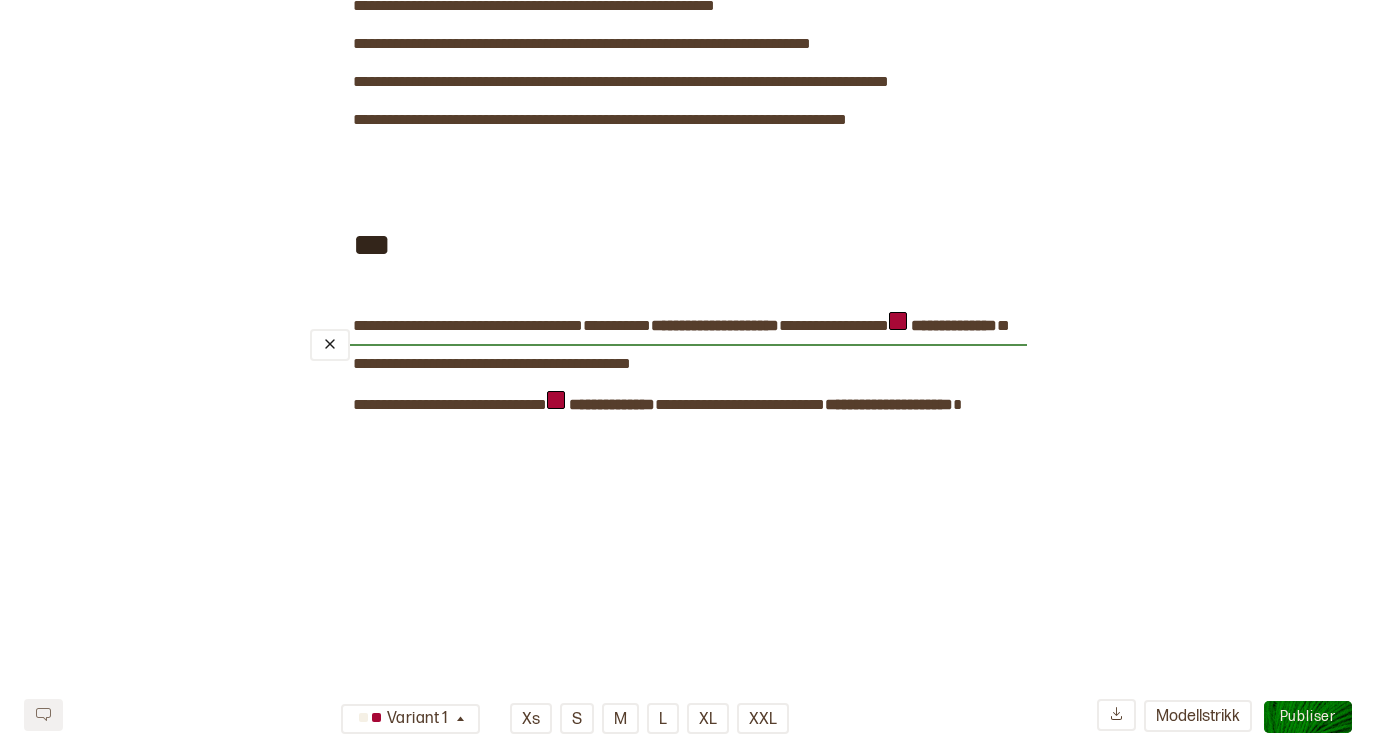 scroll, scrollTop: 0, scrollLeft: 0, axis: both 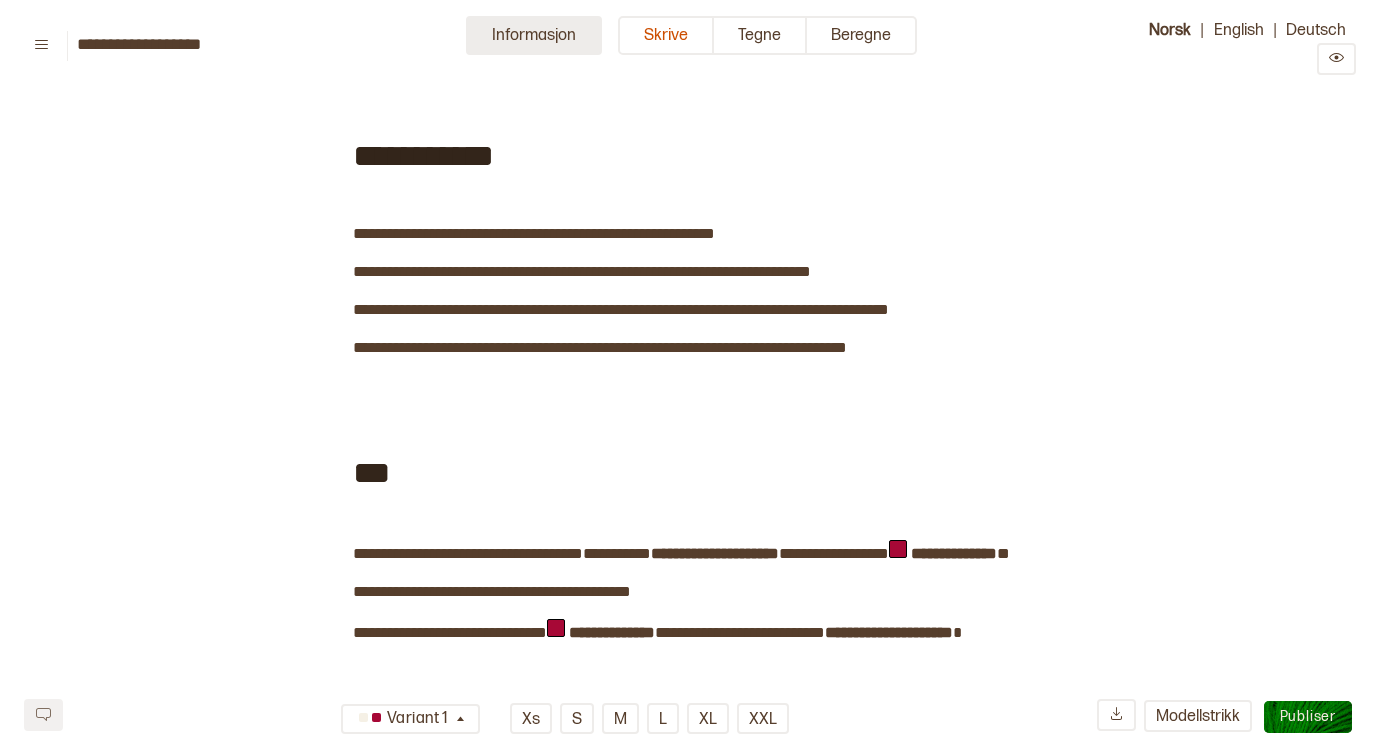 click on "Informasjon" at bounding box center (534, 35) 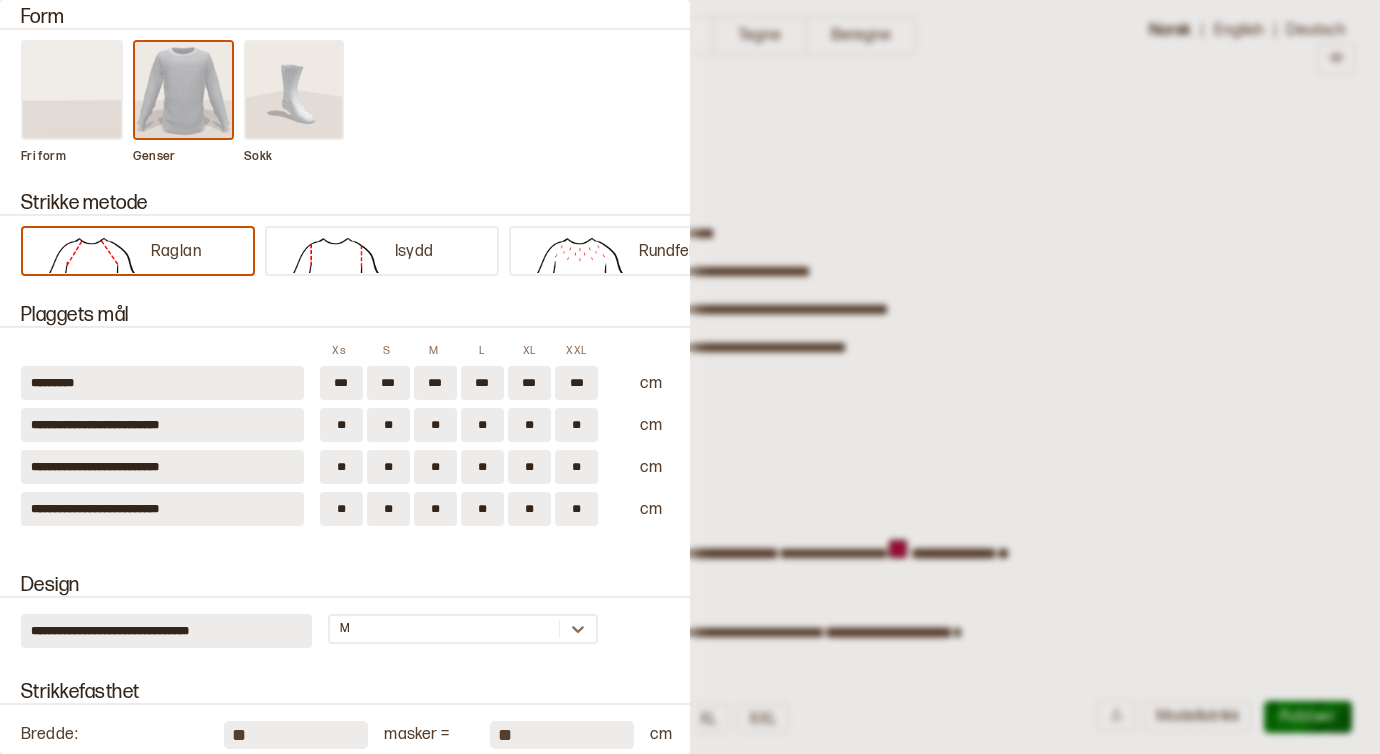 scroll, scrollTop: 428, scrollLeft: 0, axis: vertical 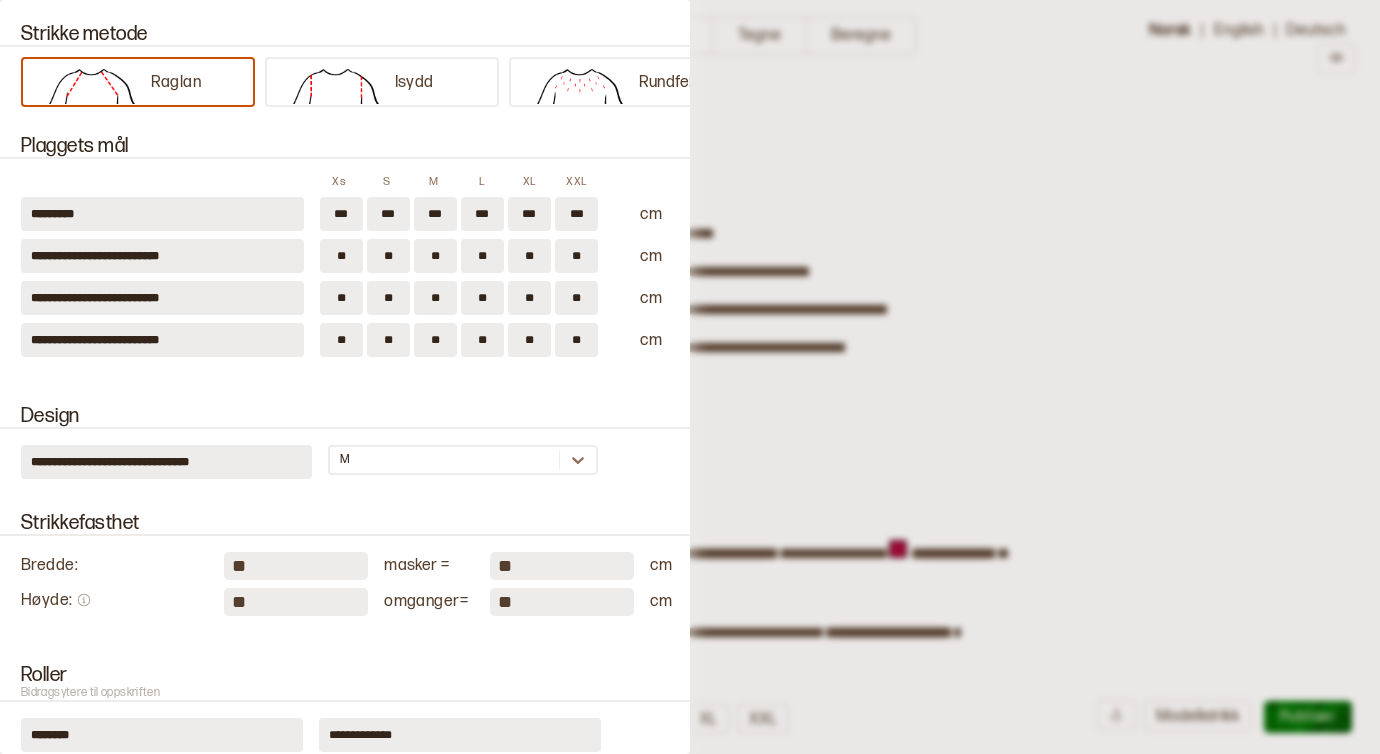drag, startPoint x: 579, startPoint y: 213, endPoint x: 555, endPoint y: 215, distance: 24.083189 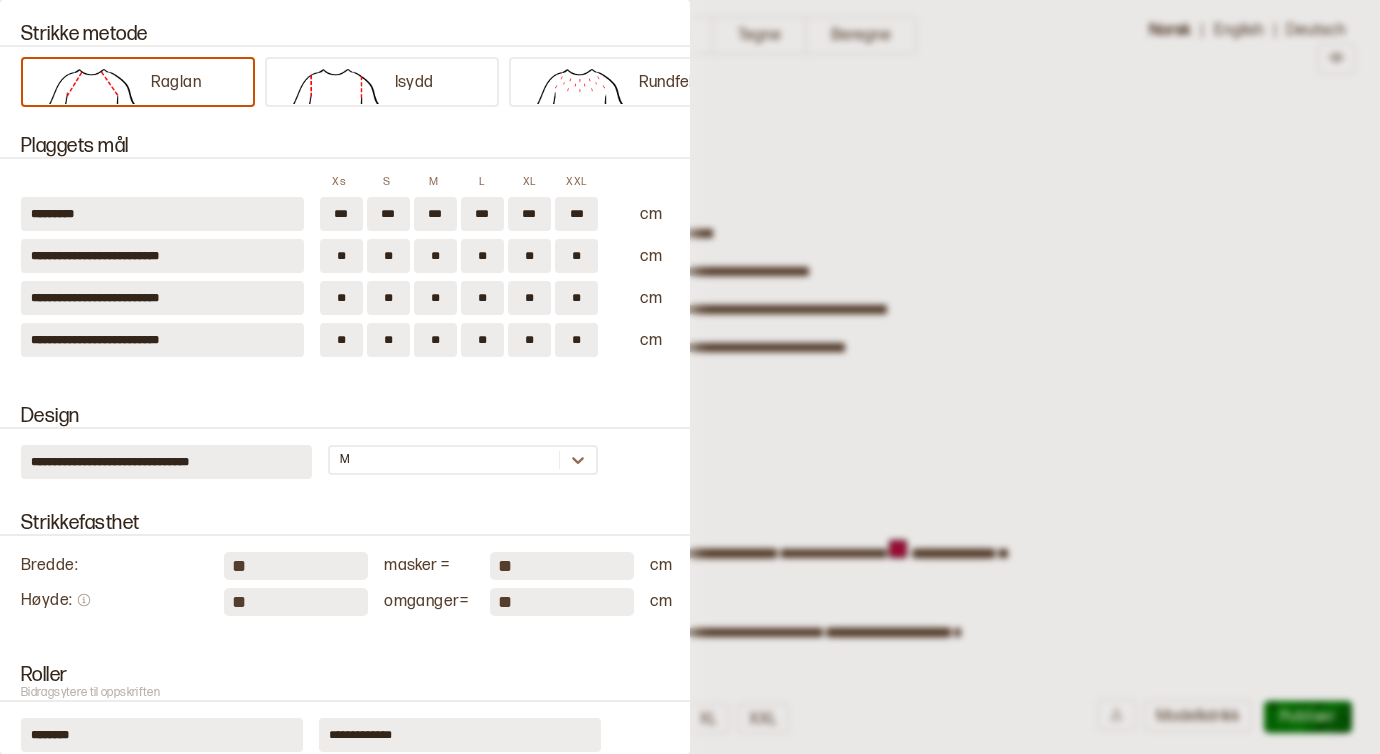 type on "***" 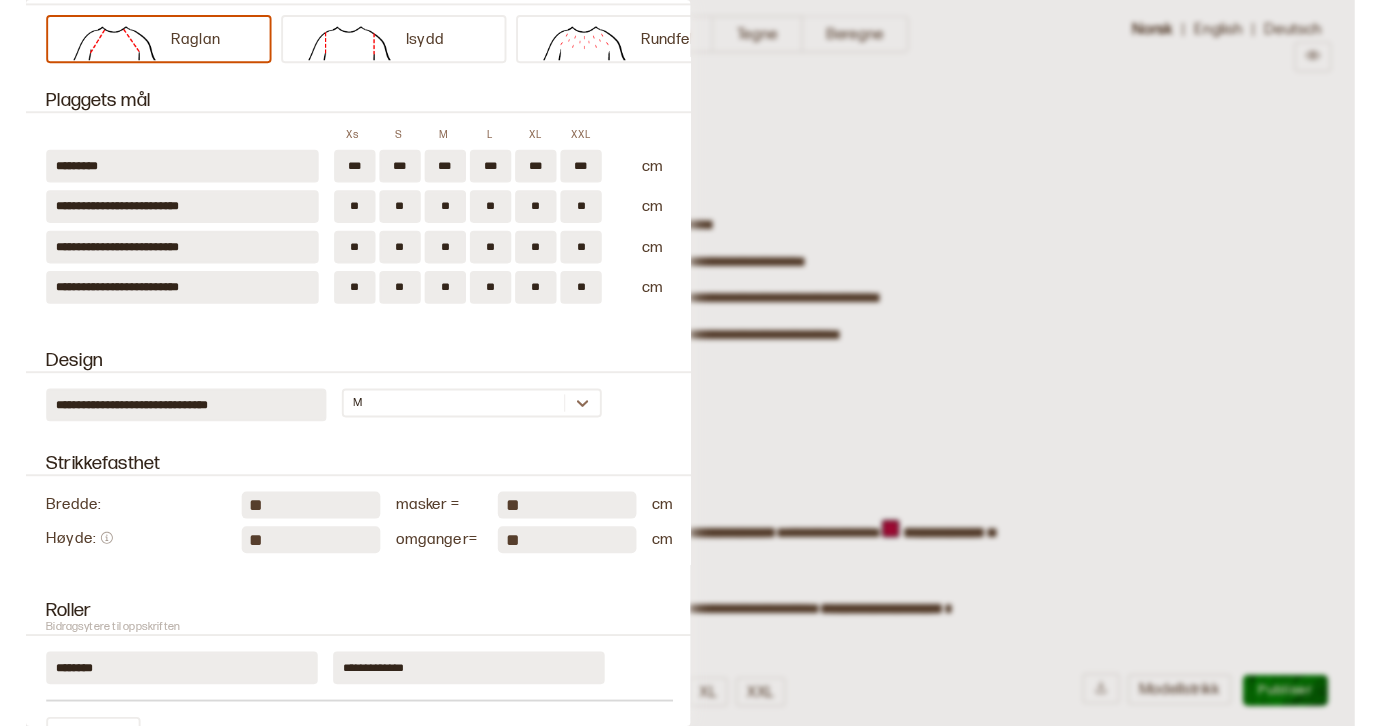 scroll, scrollTop: 0, scrollLeft: 0, axis: both 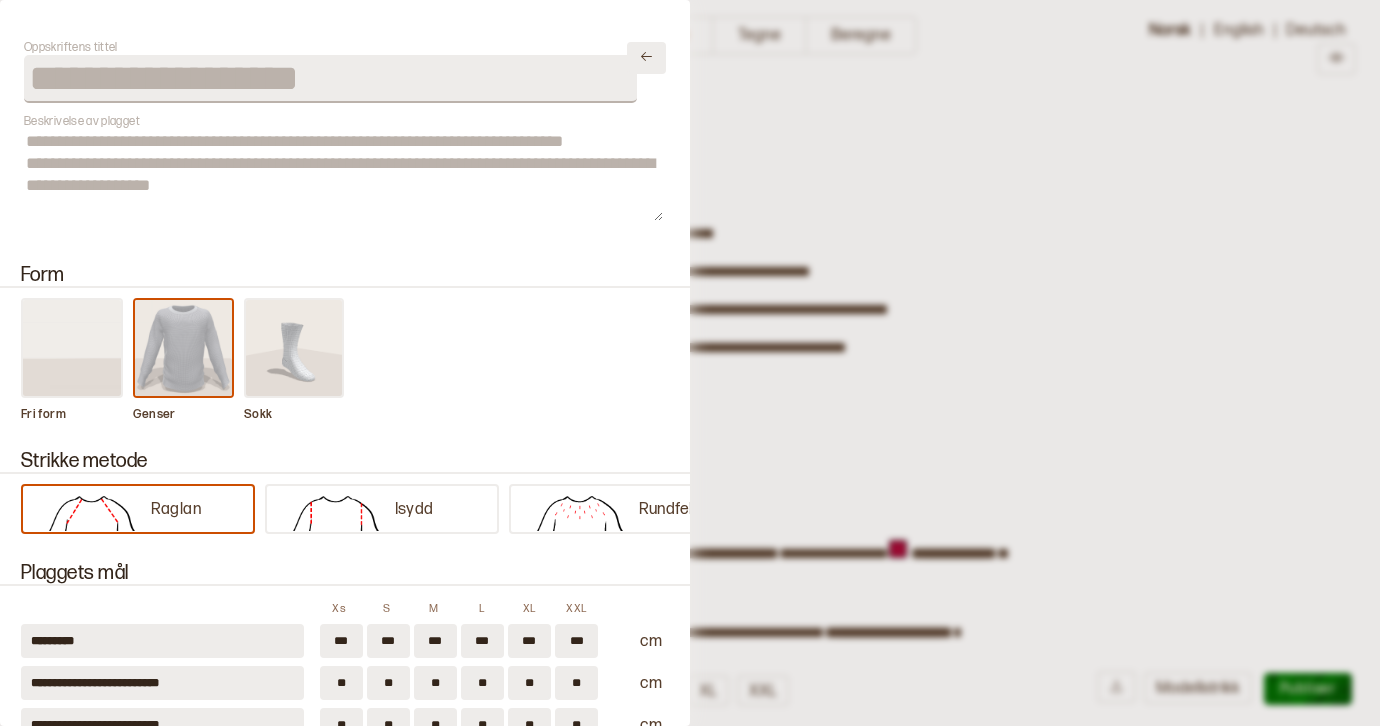 click 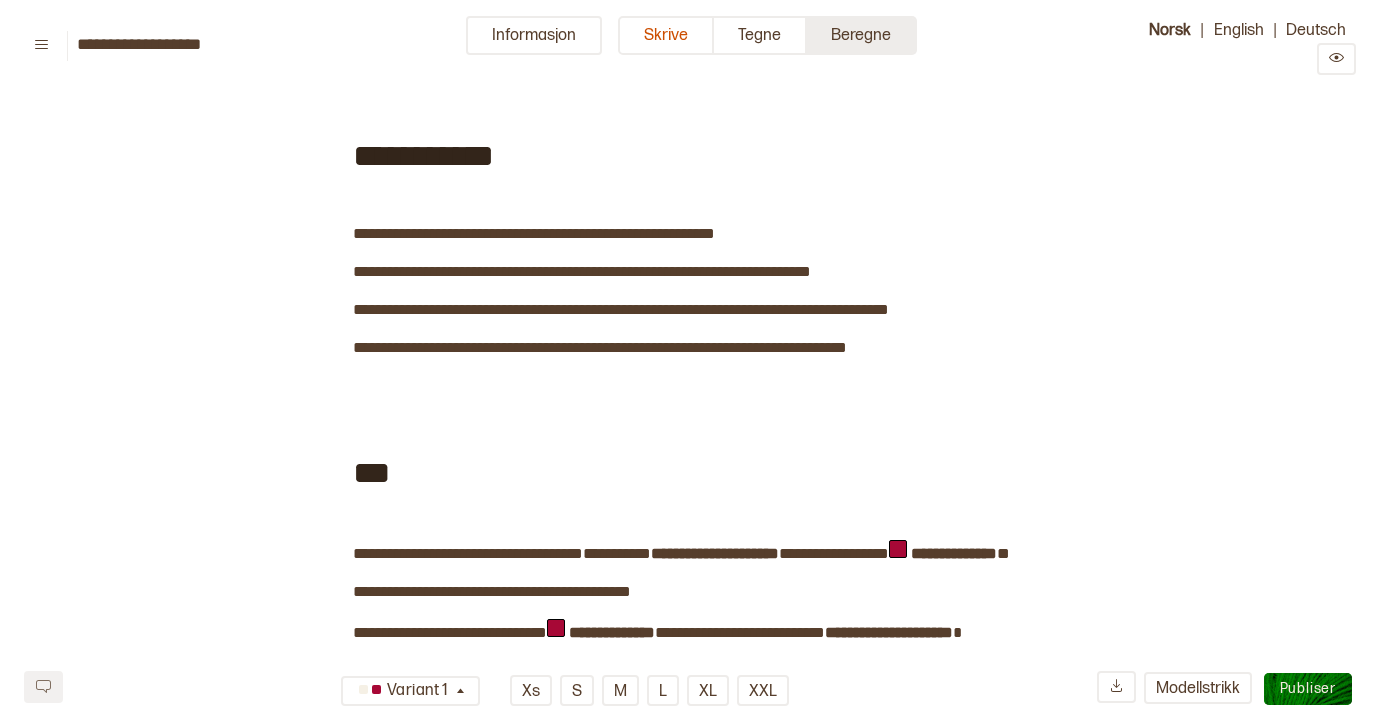 click on "Beregne" at bounding box center [862, 35] 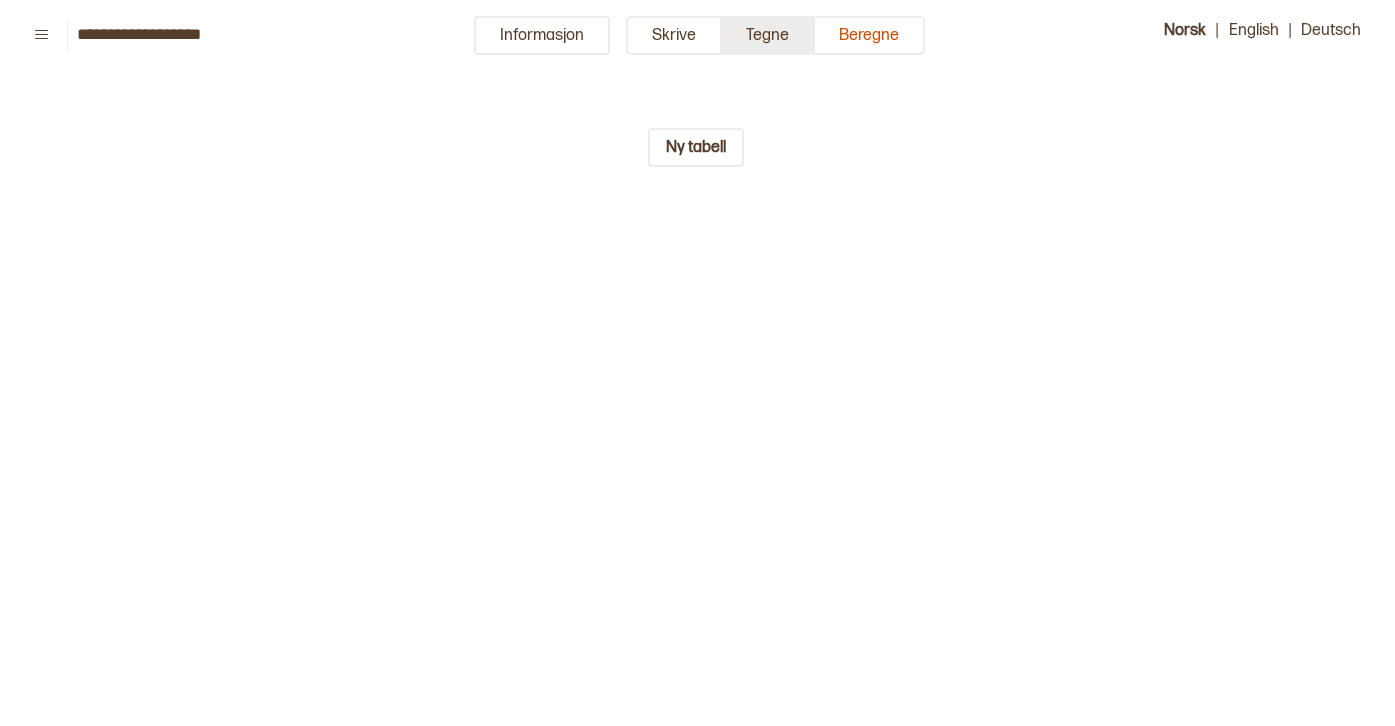 click on "Tegne" at bounding box center [768, 35] 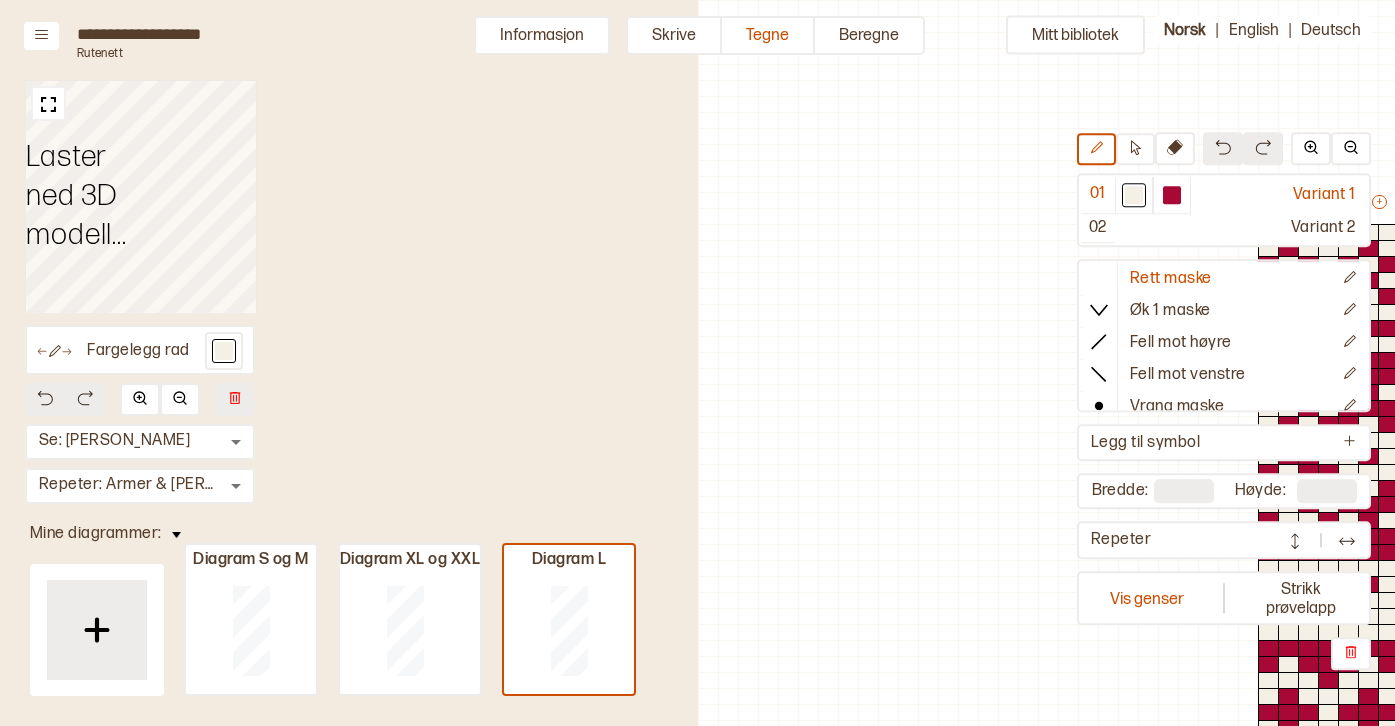 scroll, scrollTop: 261, scrollLeft: 539, axis: both 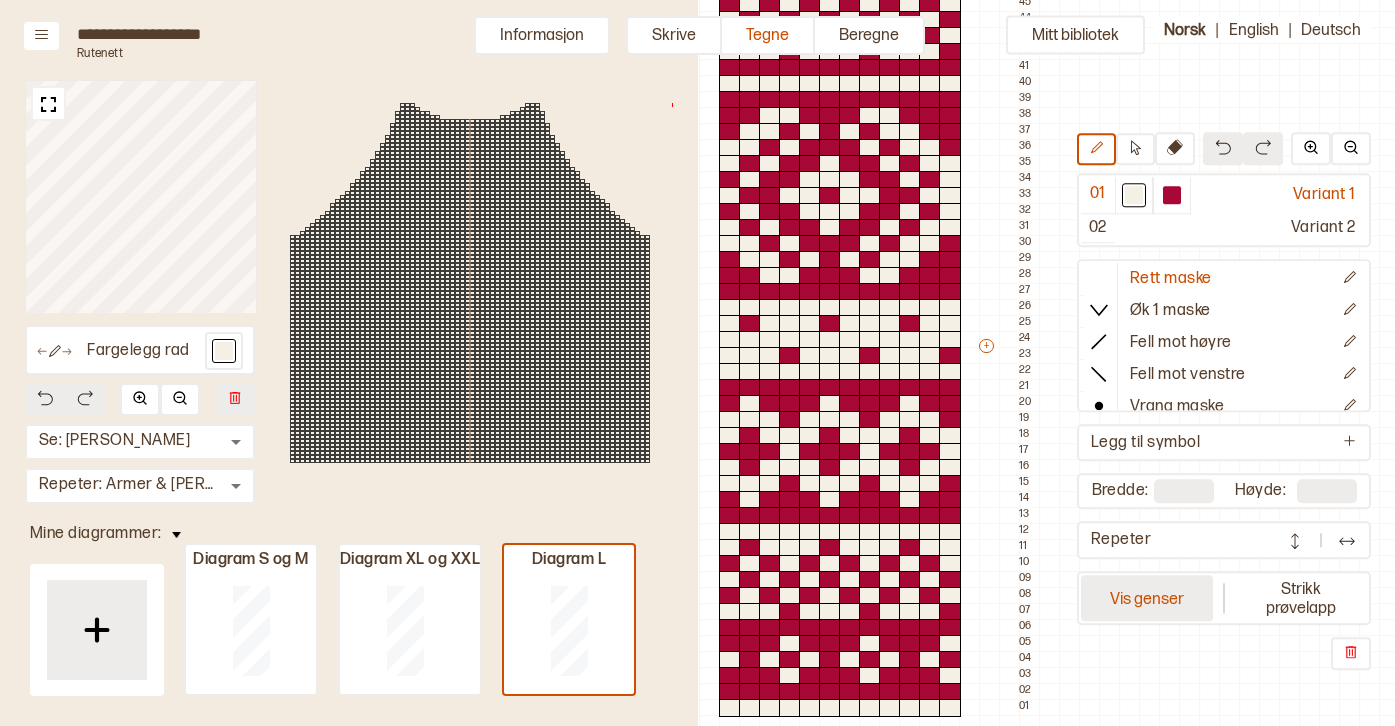 click on "Vis genser" at bounding box center [1147, 598] 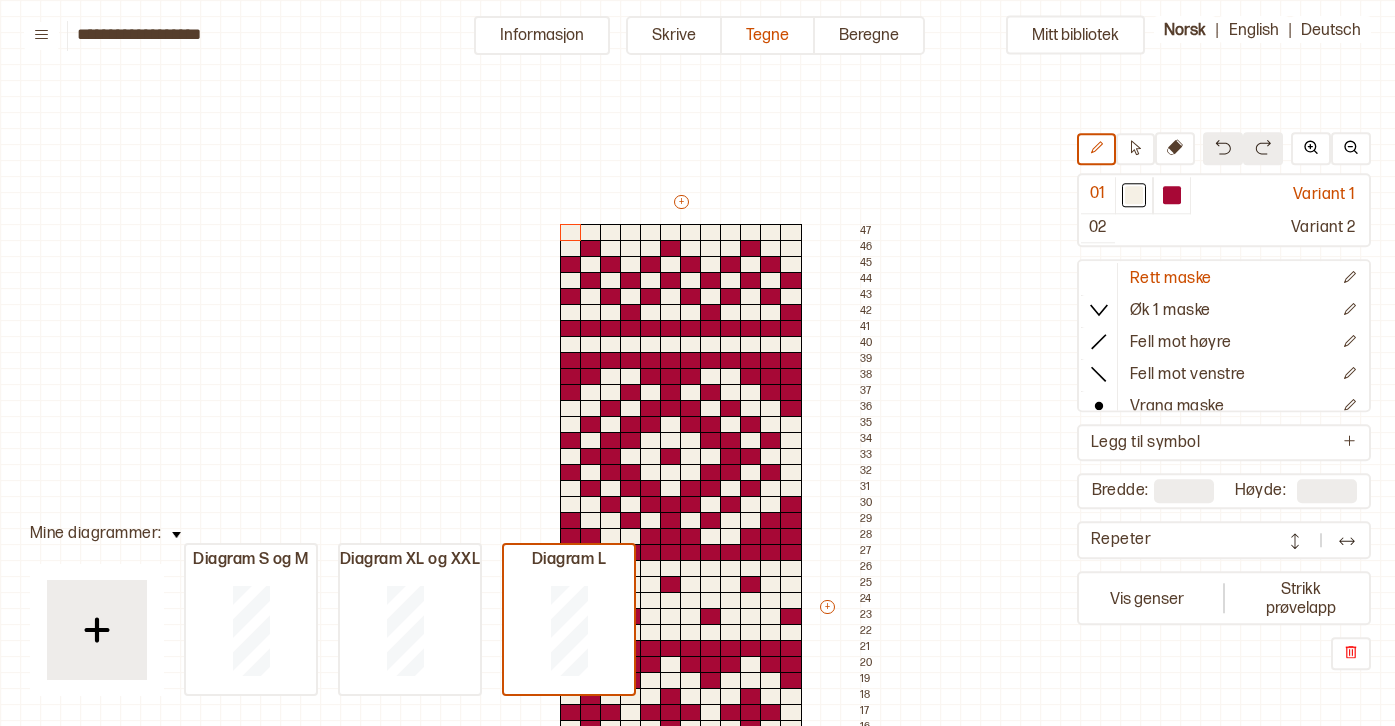 scroll, scrollTop: 261, scrollLeft: 10, axis: both 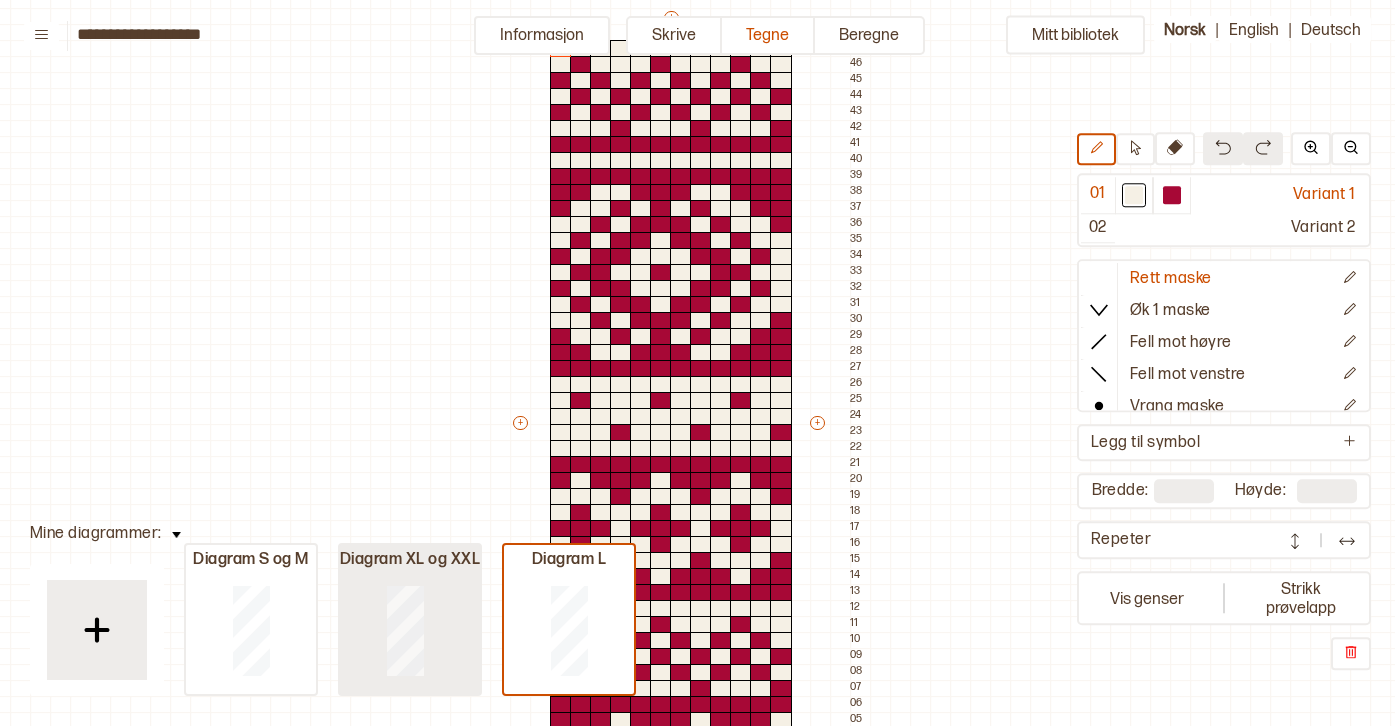 click at bounding box center [251, 630] 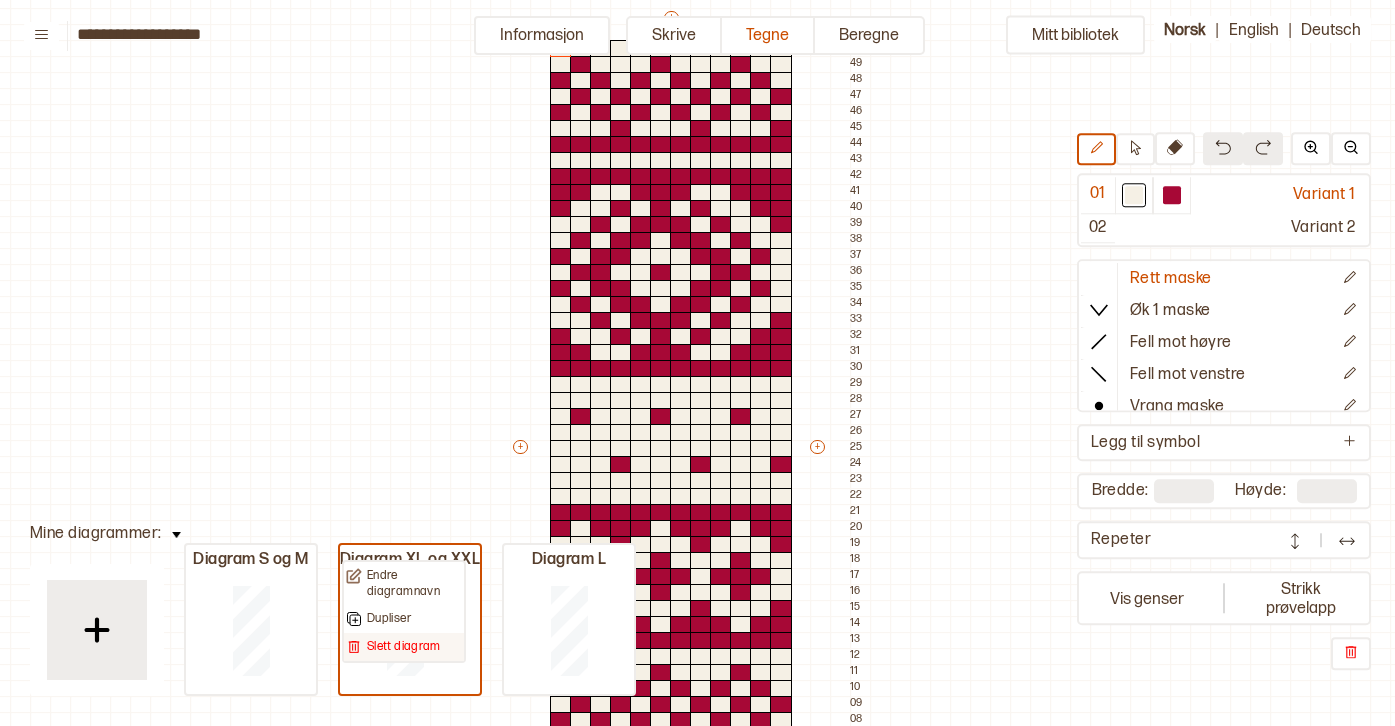 click on "Slett diagram" at bounding box center (404, 647) 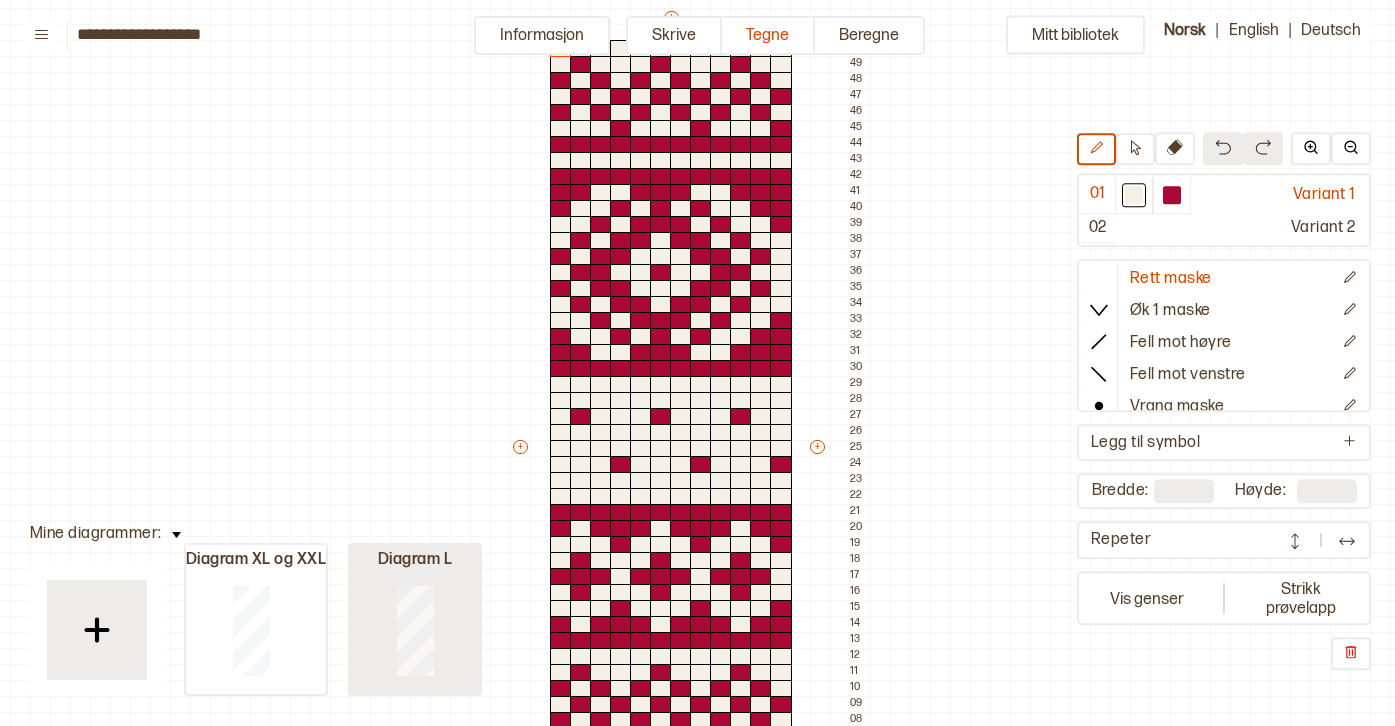 click at bounding box center (251, 630) 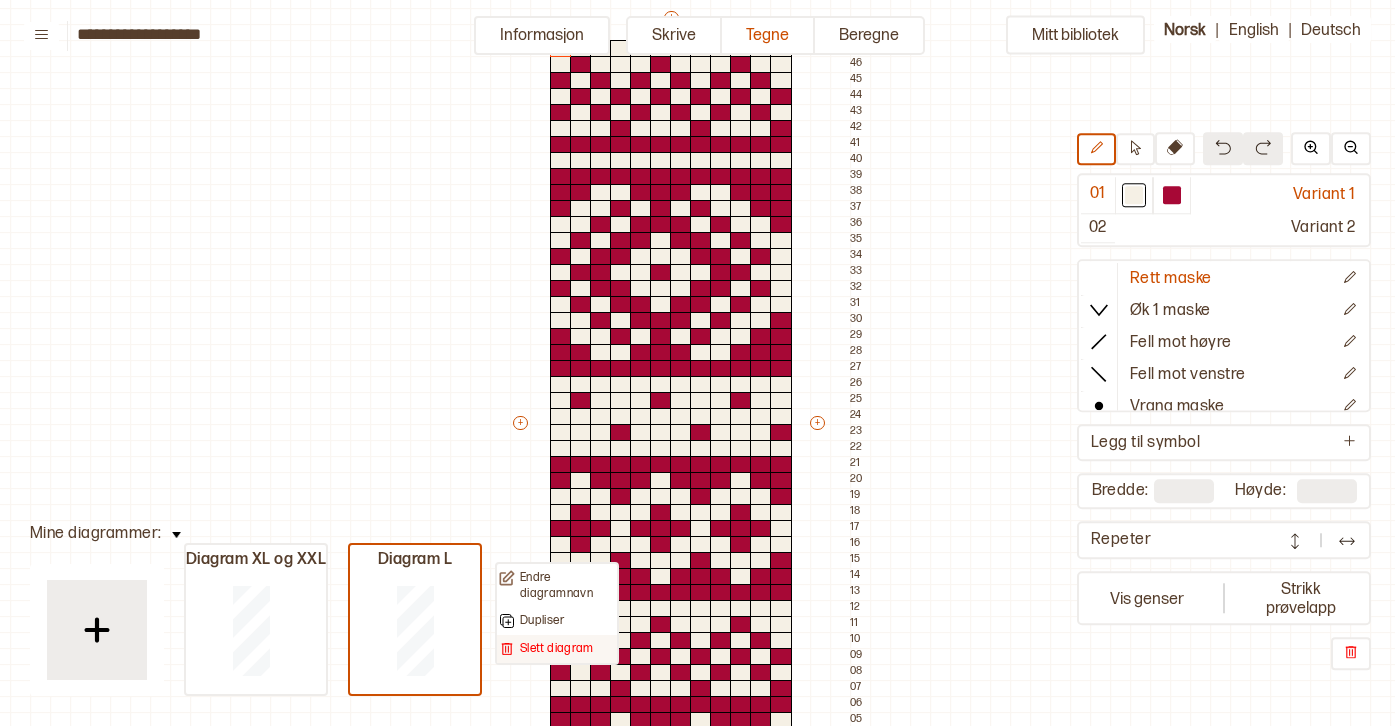 click on "Slett diagram" at bounding box center (557, 649) 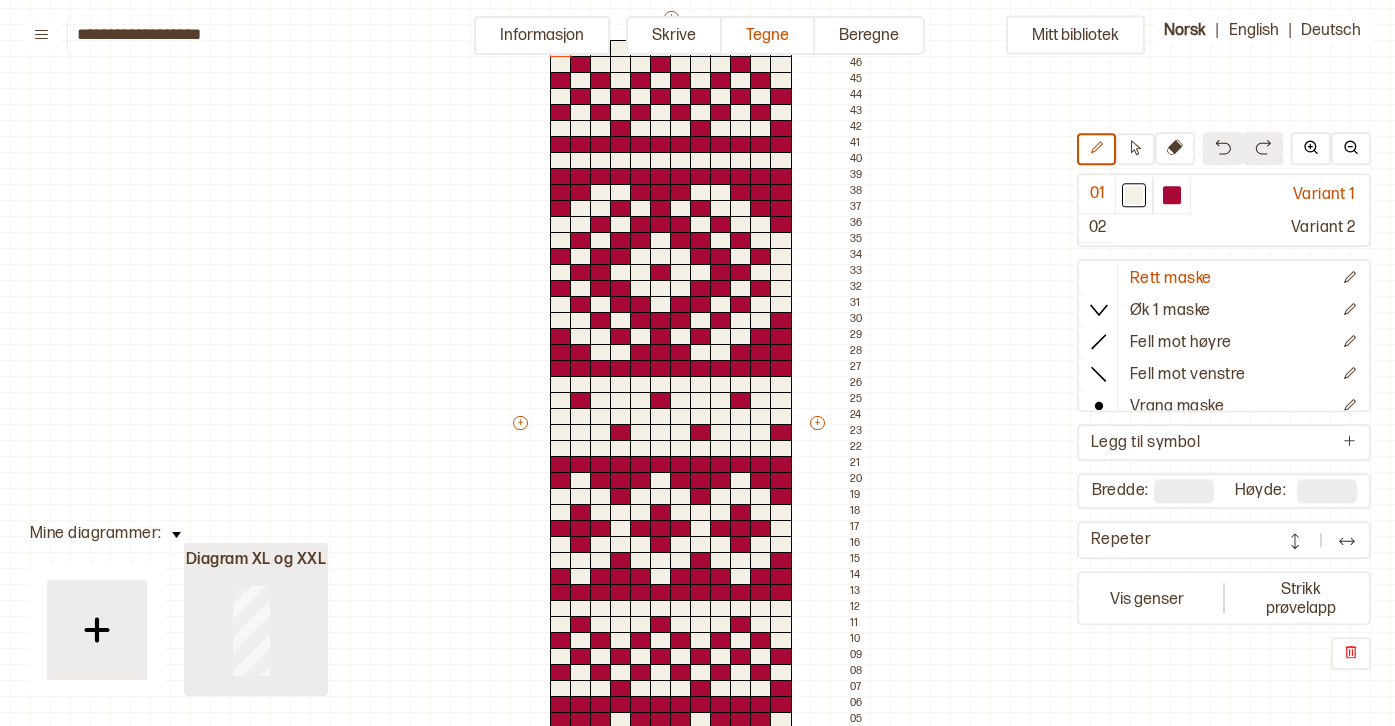 type on "**" 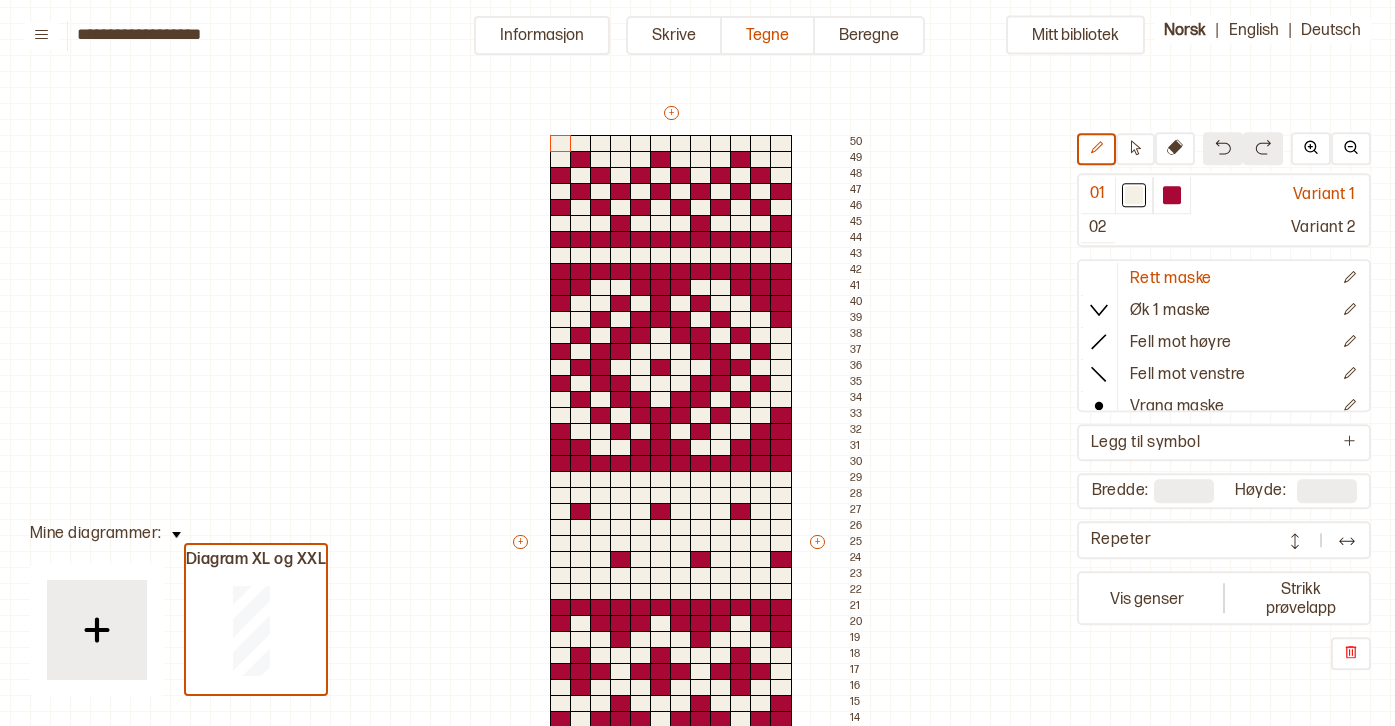 scroll, scrollTop: 0, scrollLeft: 10, axis: horizontal 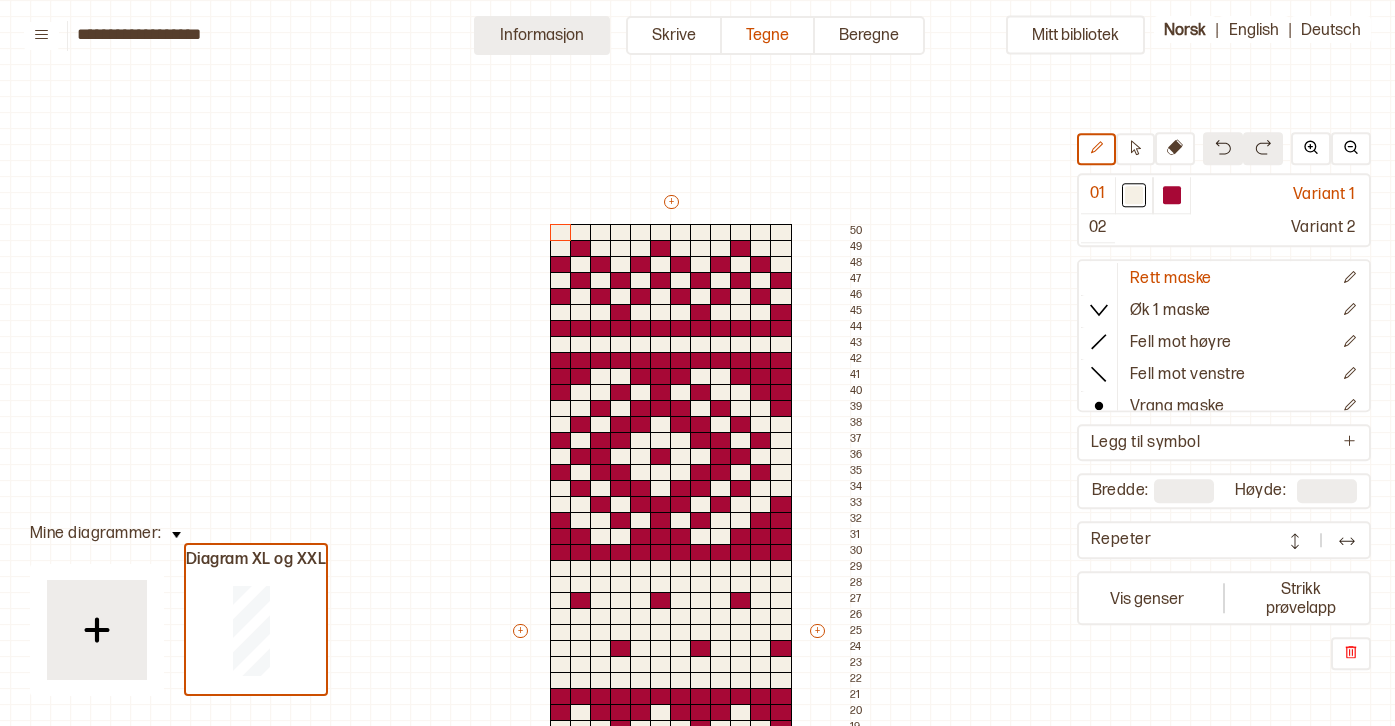 click on "Informasjon" at bounding box center [542, 35] 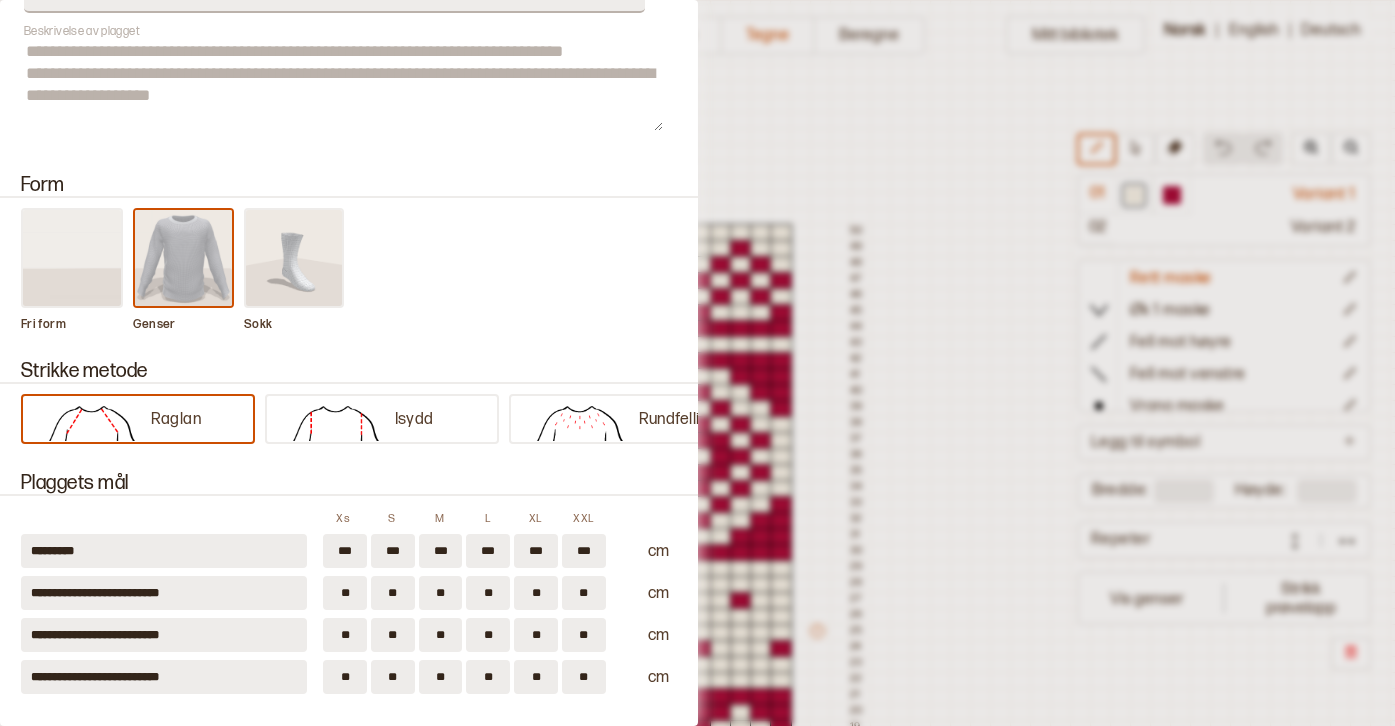 scroll, scrollTop: 120, scrollLeft: 0, axis: vertical 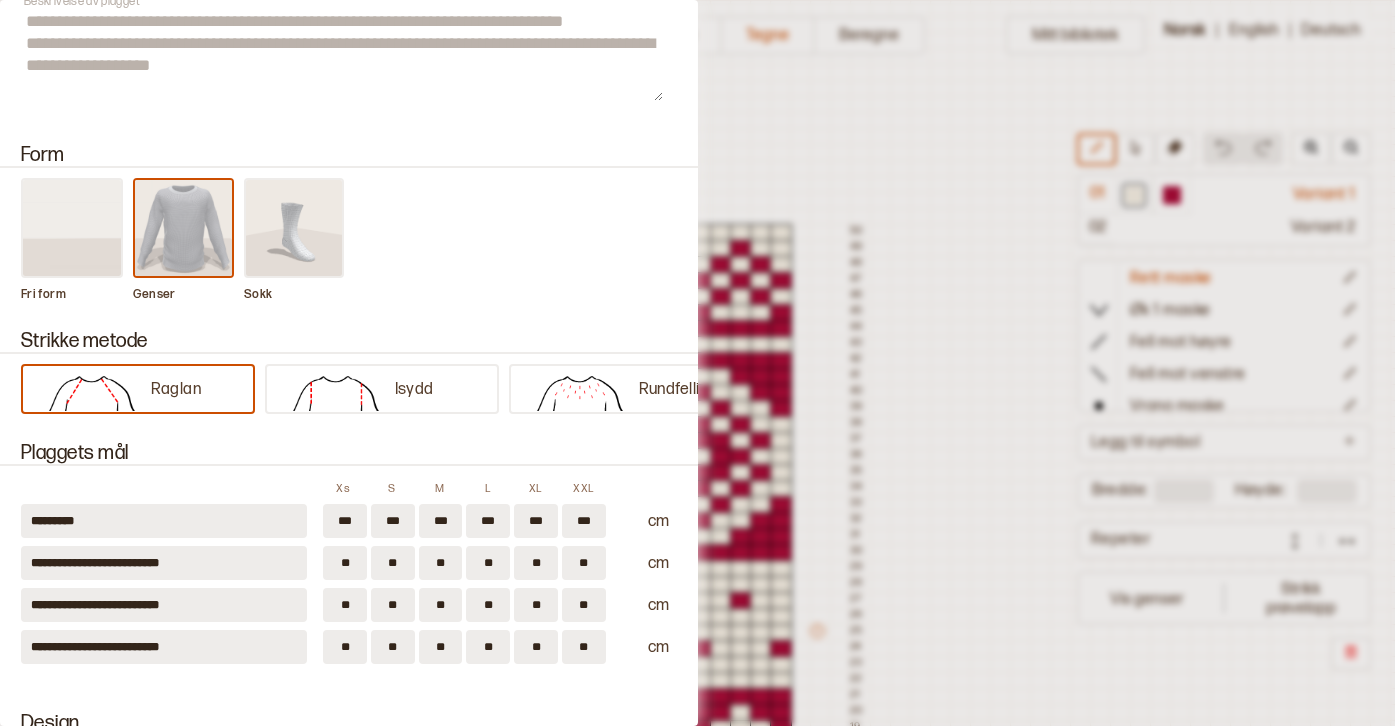 click on "**" at bounding box center [393, 563] 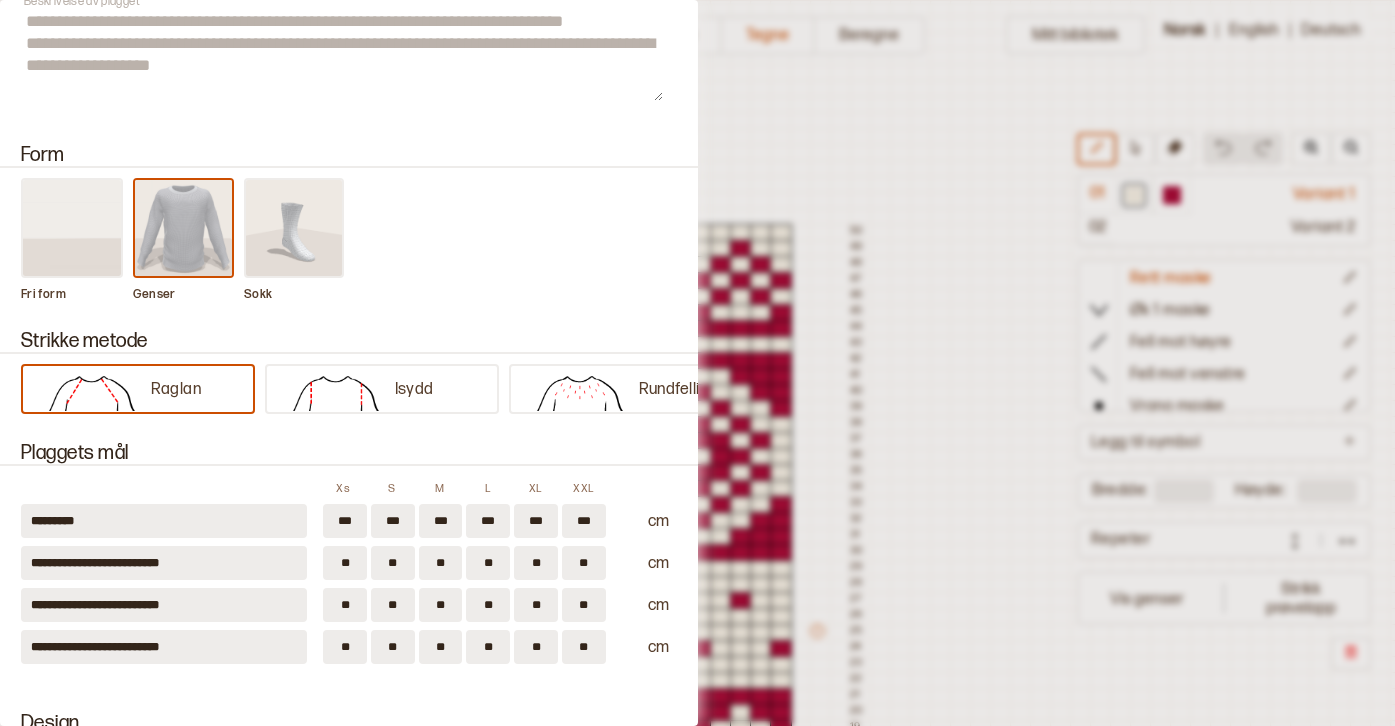 type on "**" 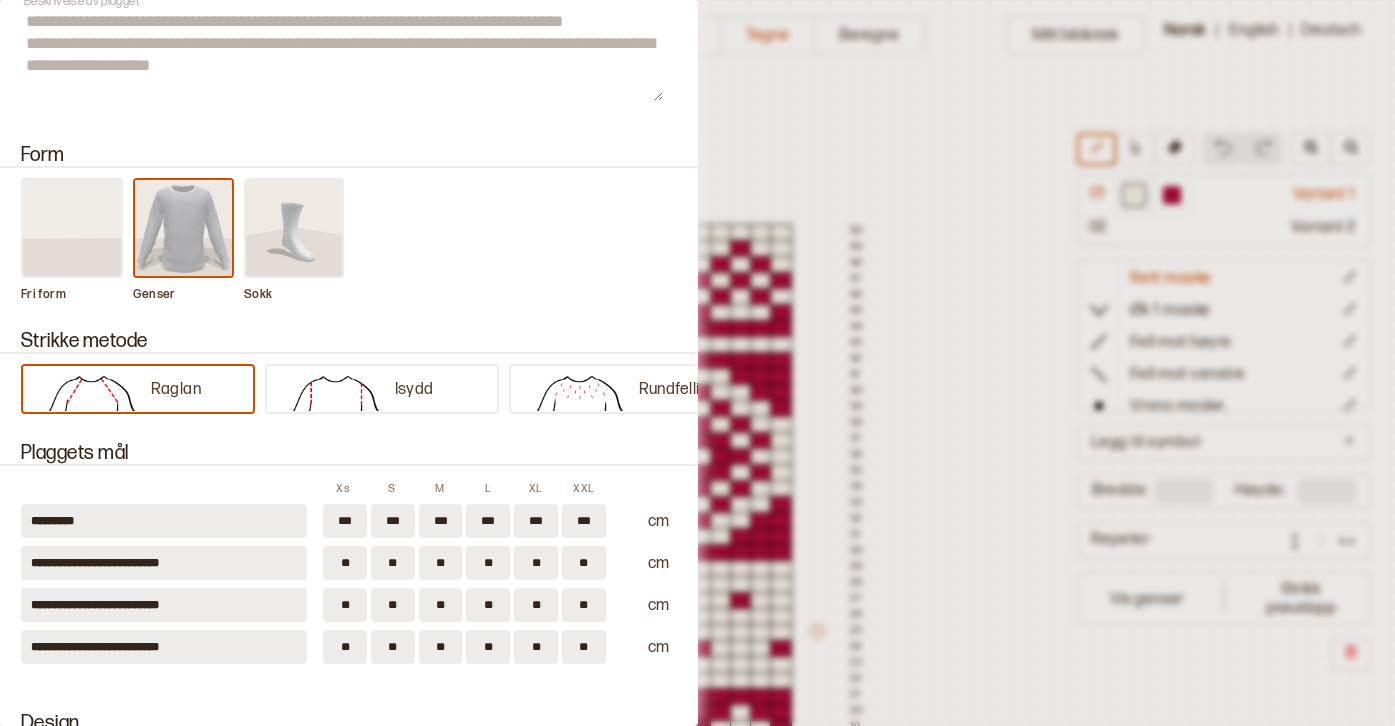type on "**" 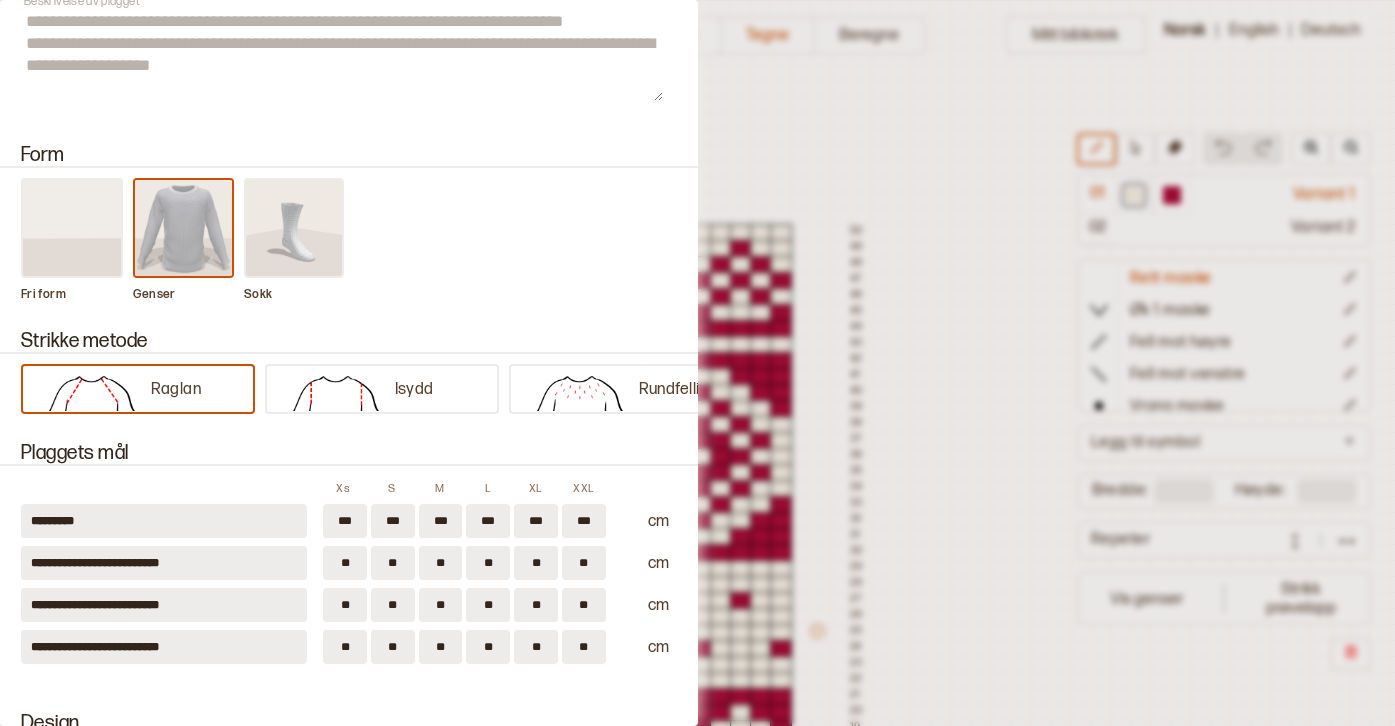 type on "**" 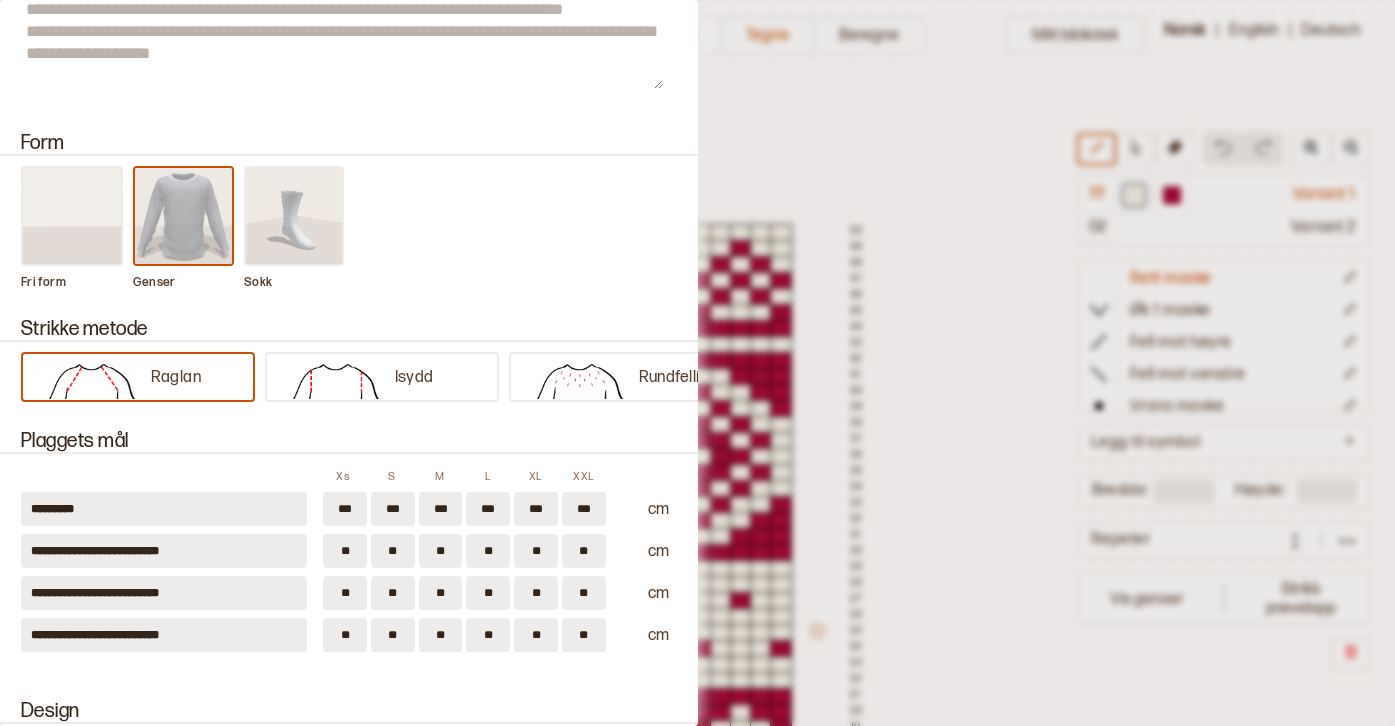 scroll, scrollTop: 152, scrollLeft: 0, axis: vertical 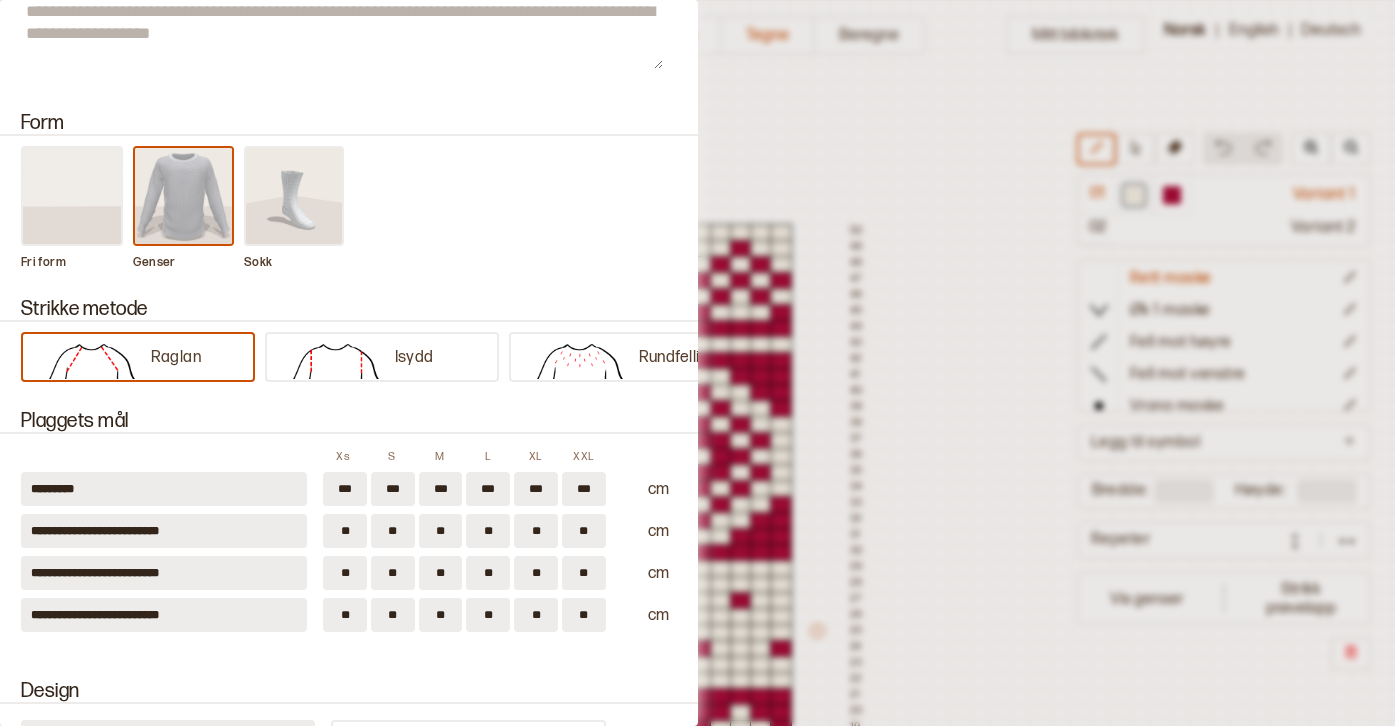 type on "**" 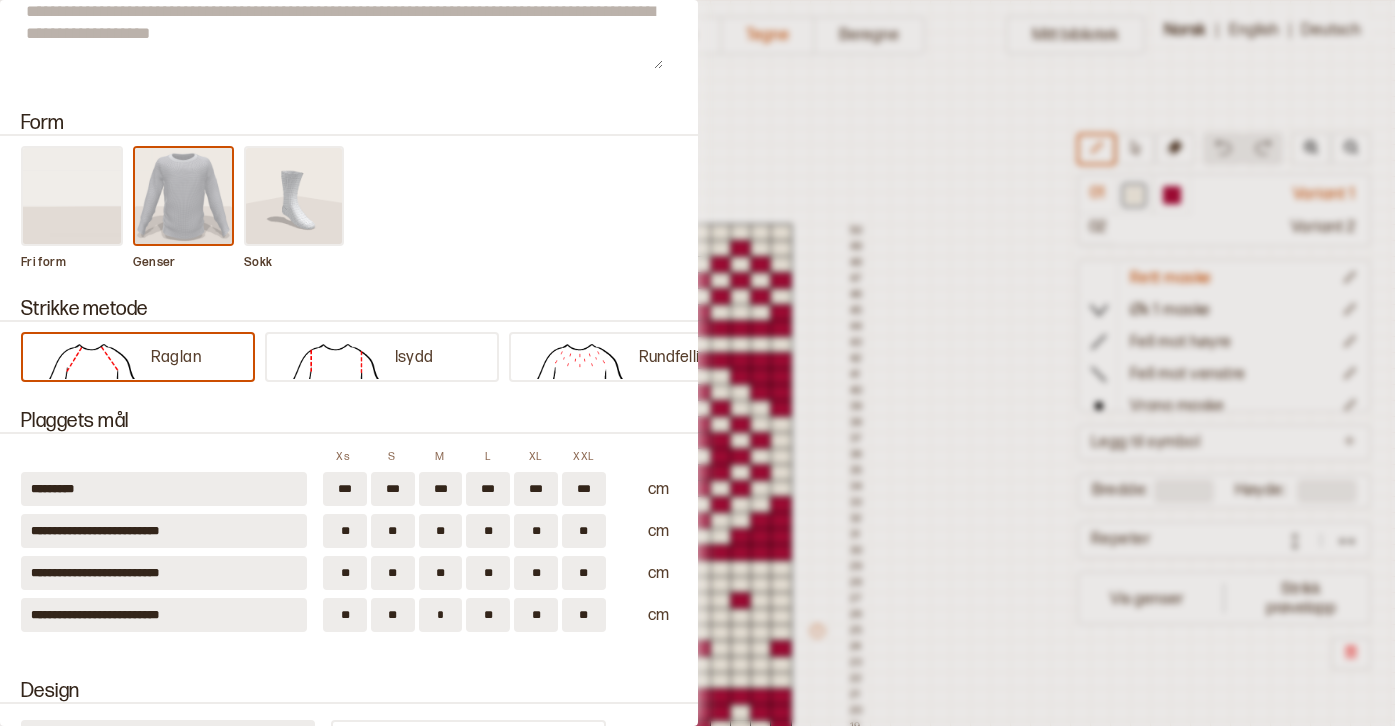 type on "**" 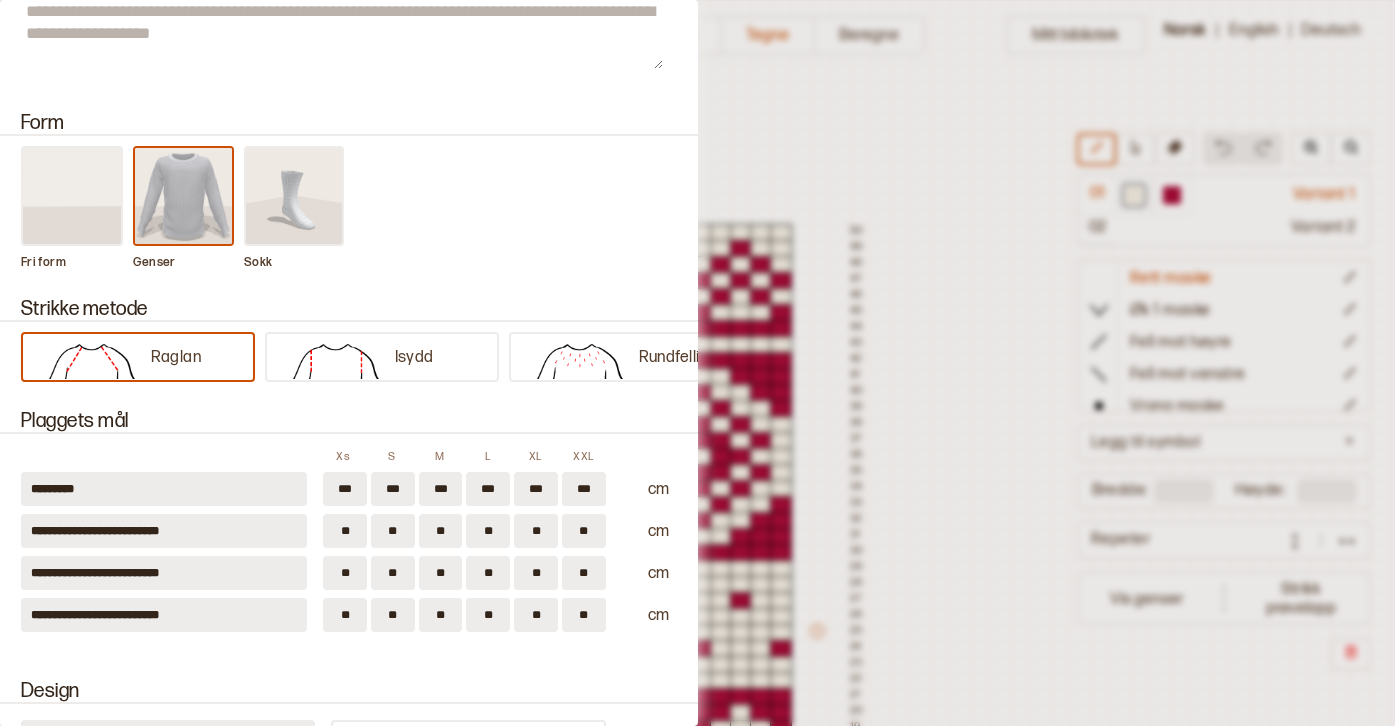 type on "**" 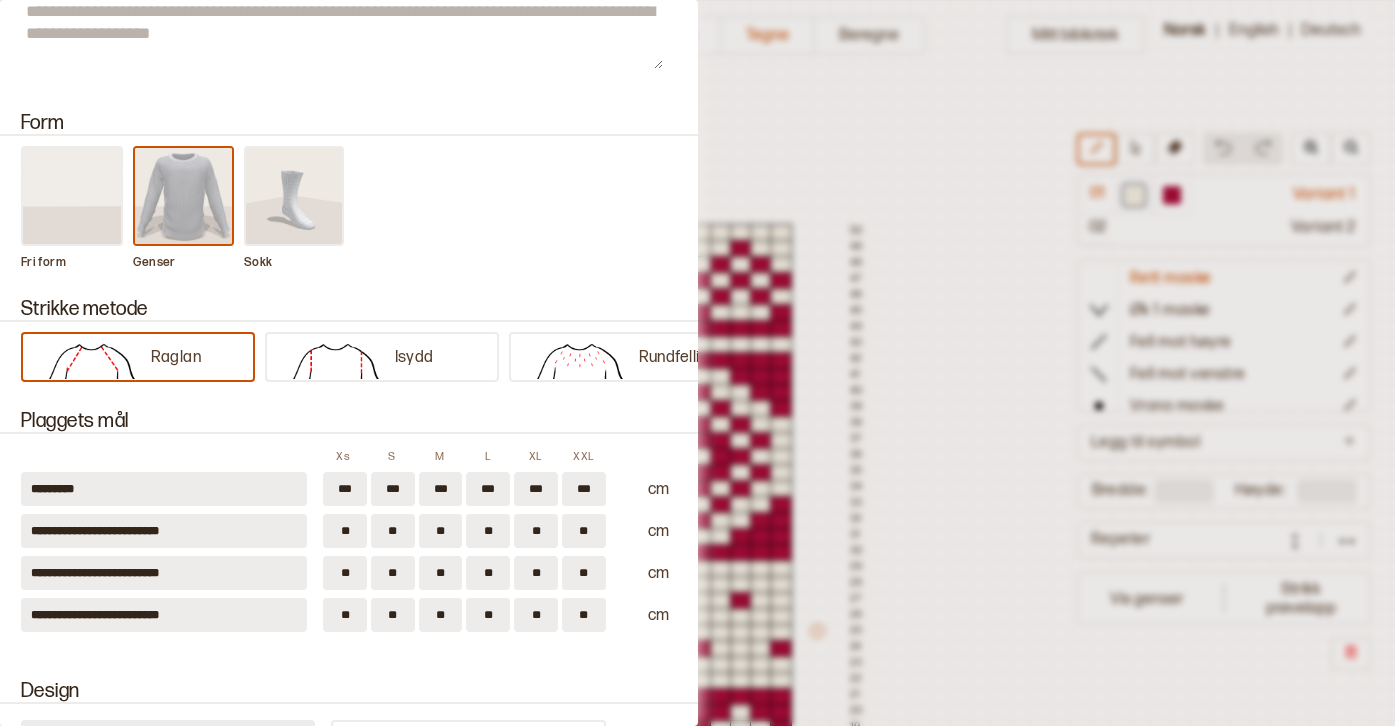 type on "**" 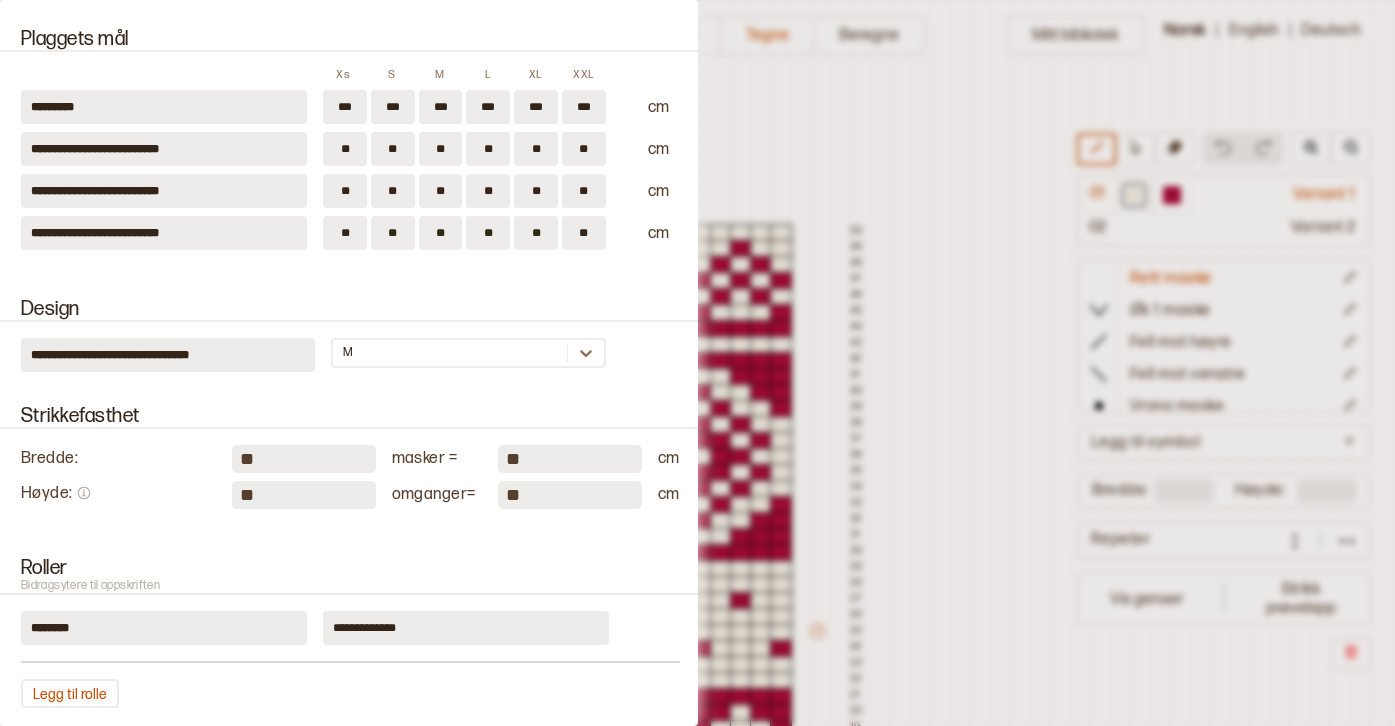 click on "**" at bounding box center [304, 495] 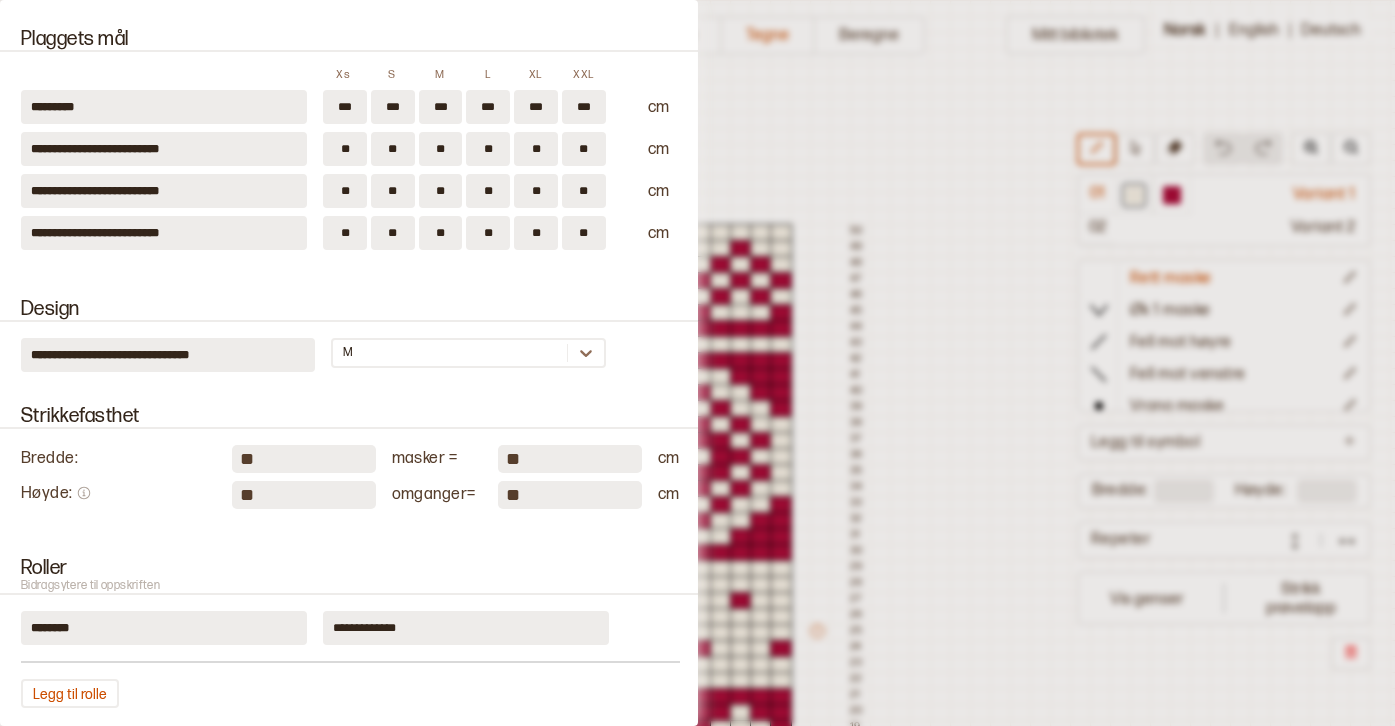 type on "**" 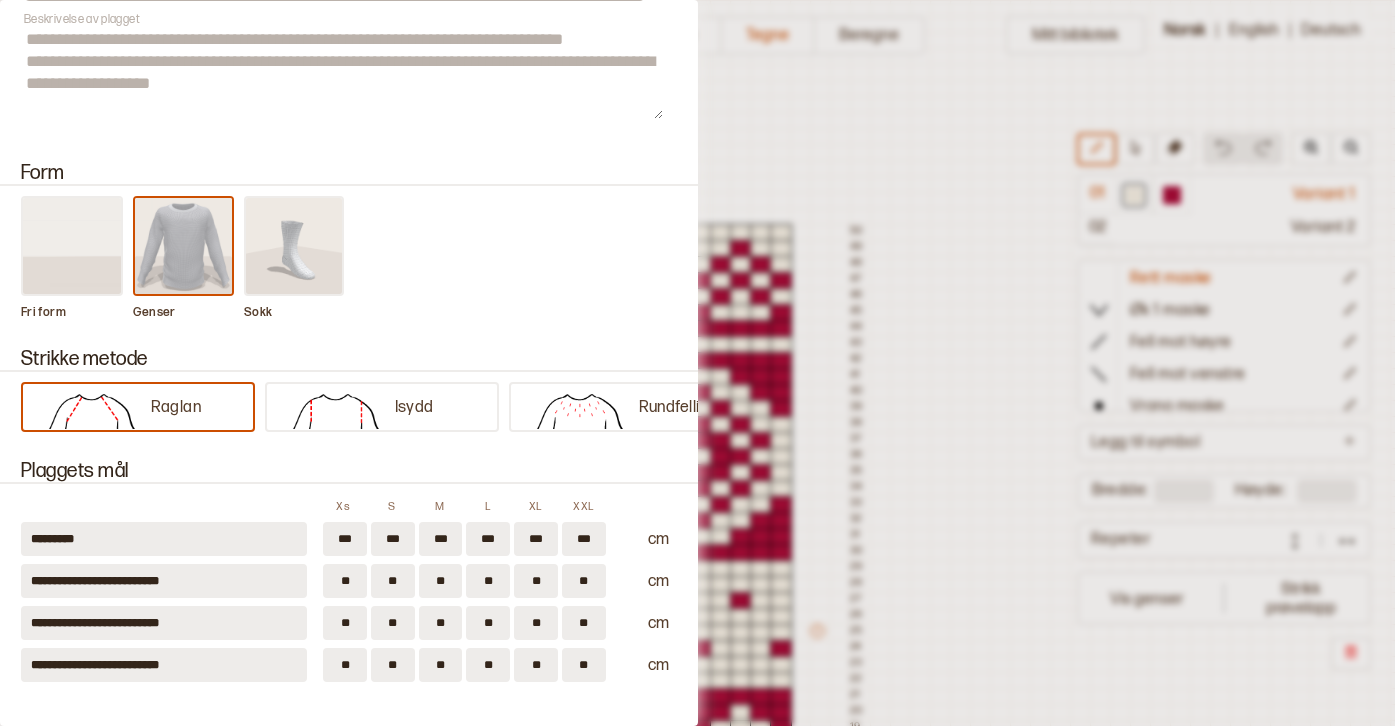 scroll, scrollTop: 0, scrollLeft: 0, axis: both 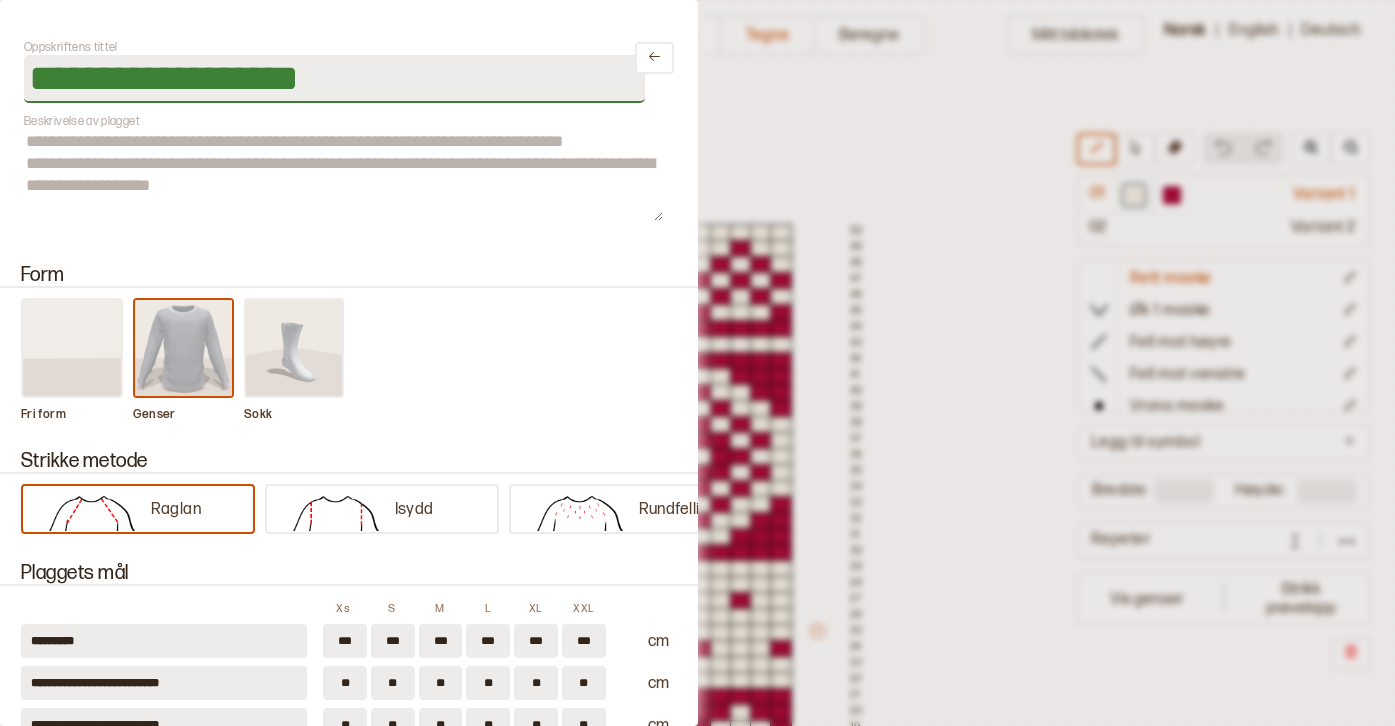 click on "**********" at bounding box center [334, 79] 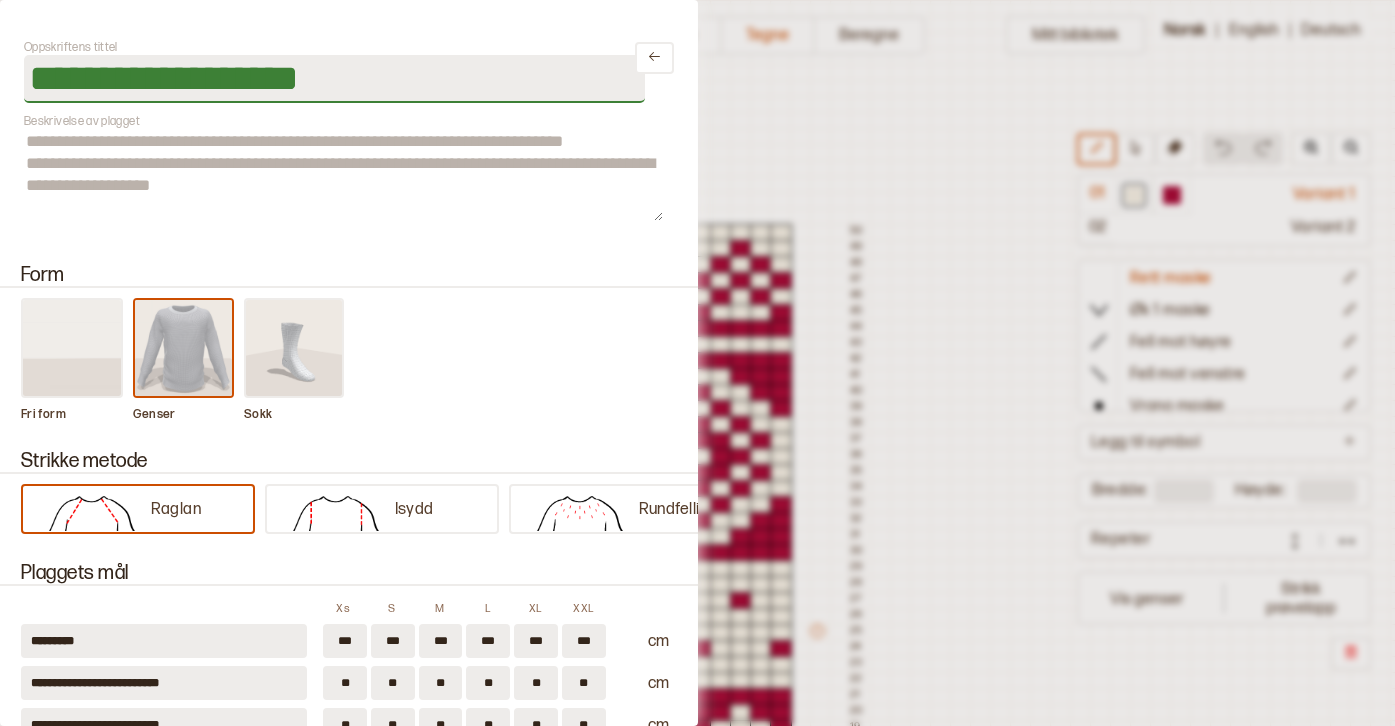 click on "**********" at bounding box center [334, 79] 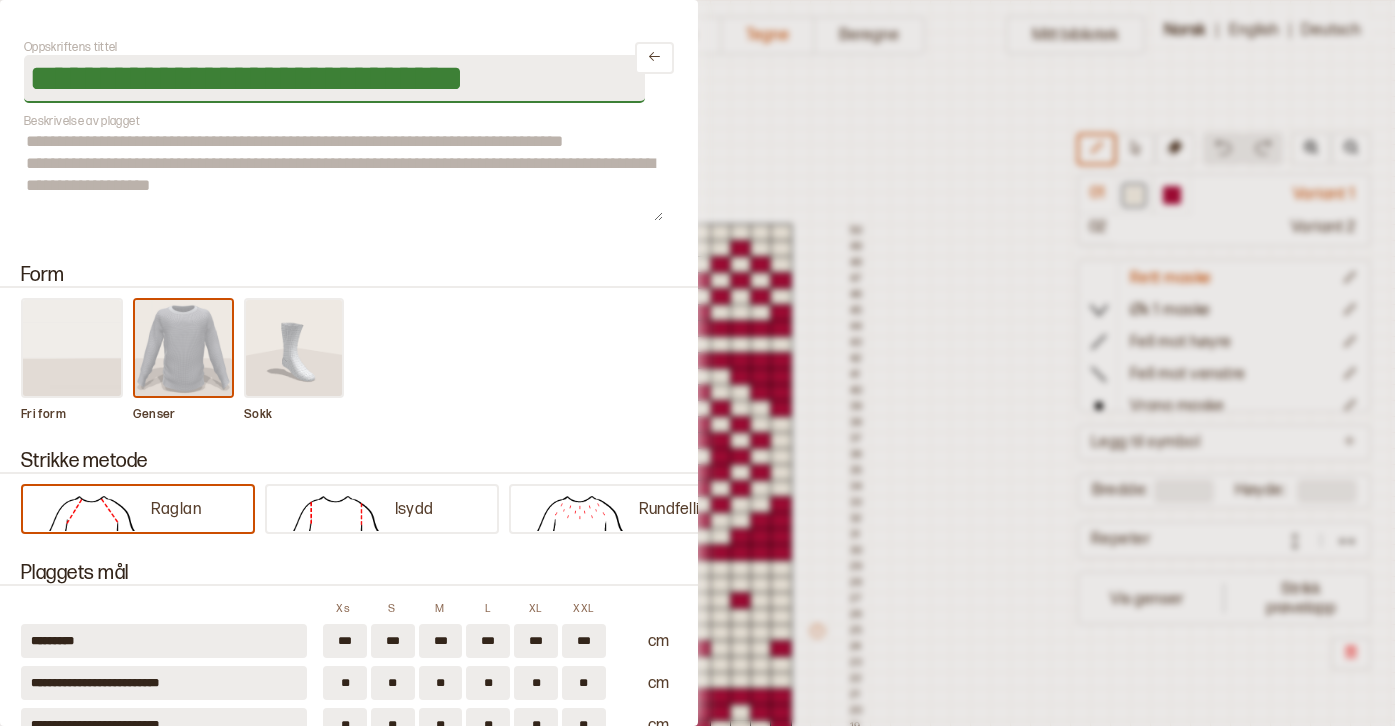 click on "**********" at bounding box center (334, 79) 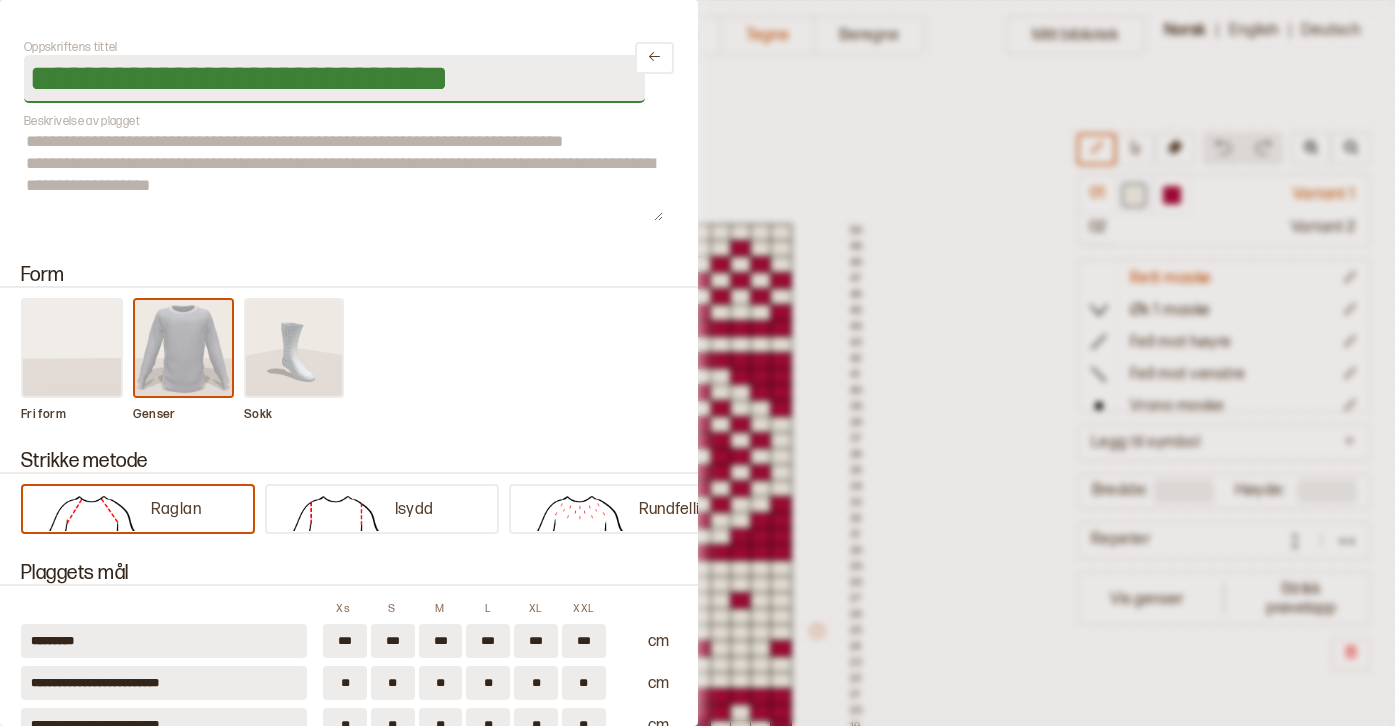click on "**********" at bounding box center (334, 79) 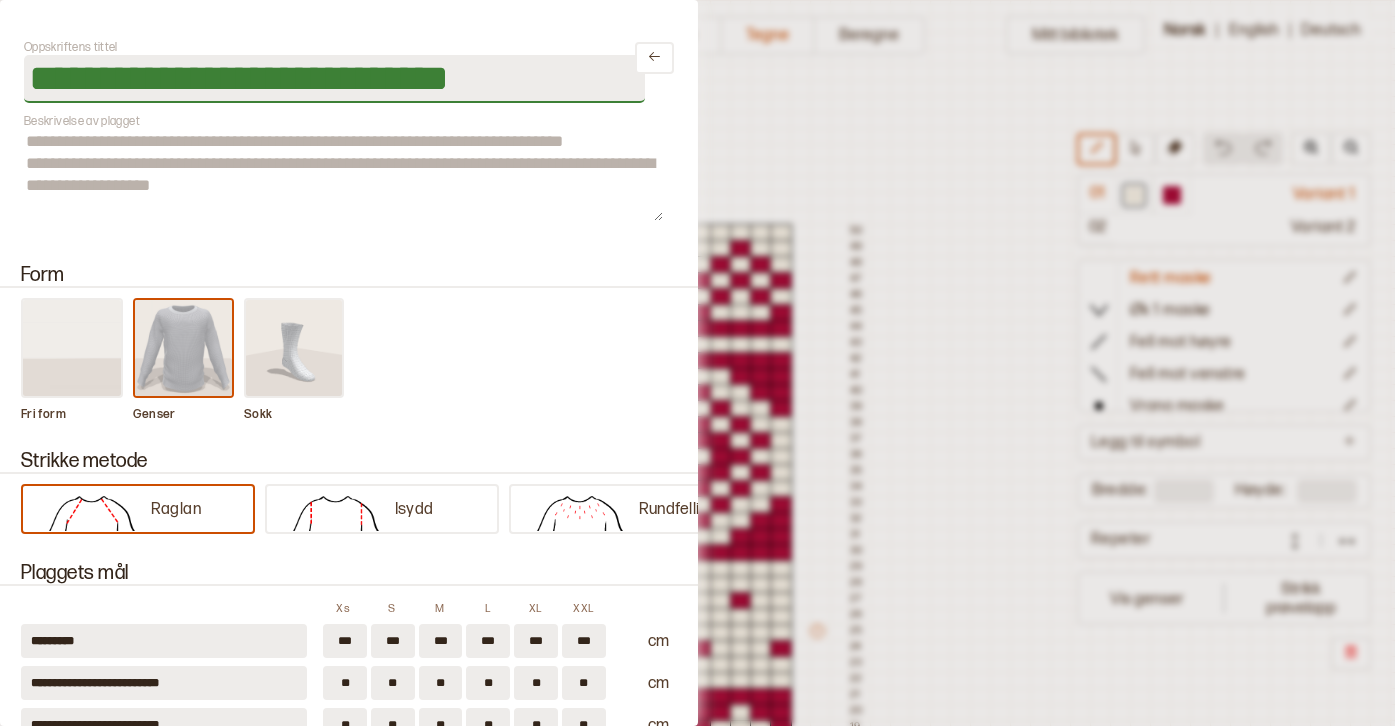 scroll, scrollTop: 20, scrollLeft: 0, axis: vertical 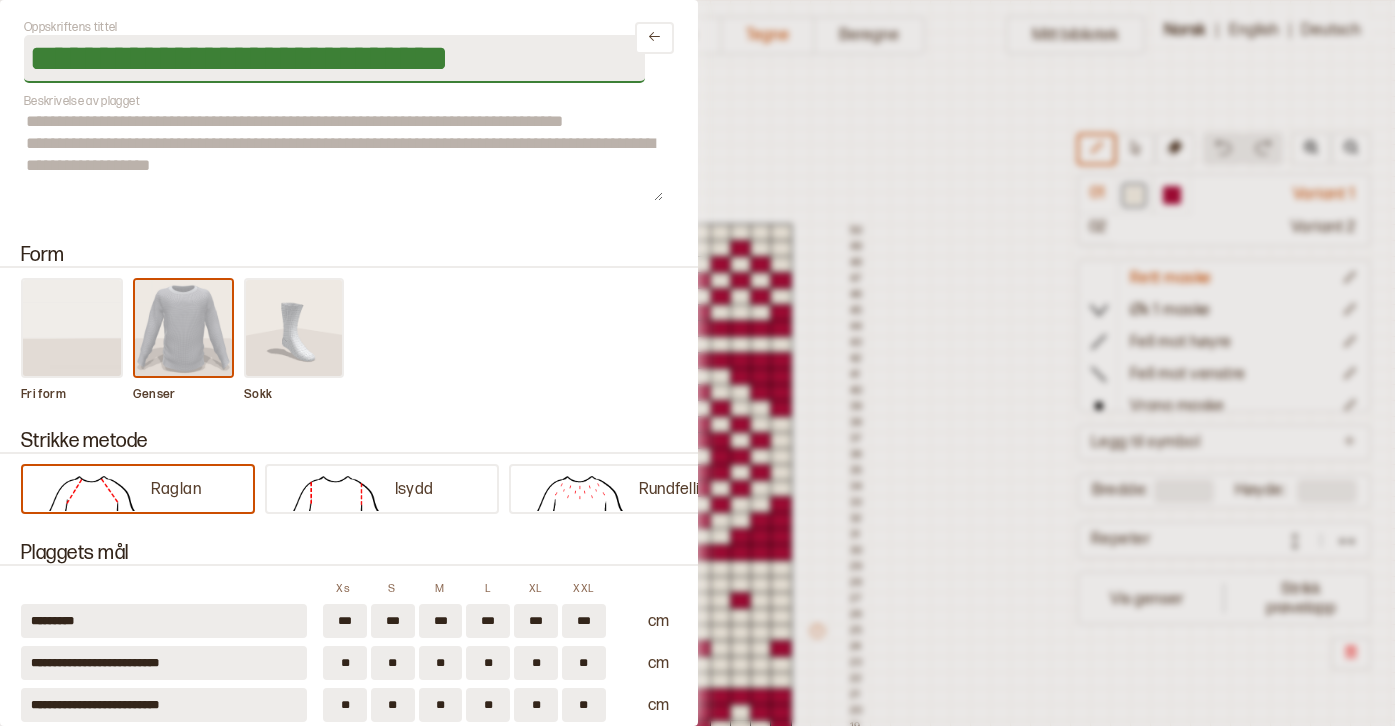 drag, startPoint x: 467, startPoint y: 60, endPoint x: 123, endPoint y: 55, distance: 344.03635 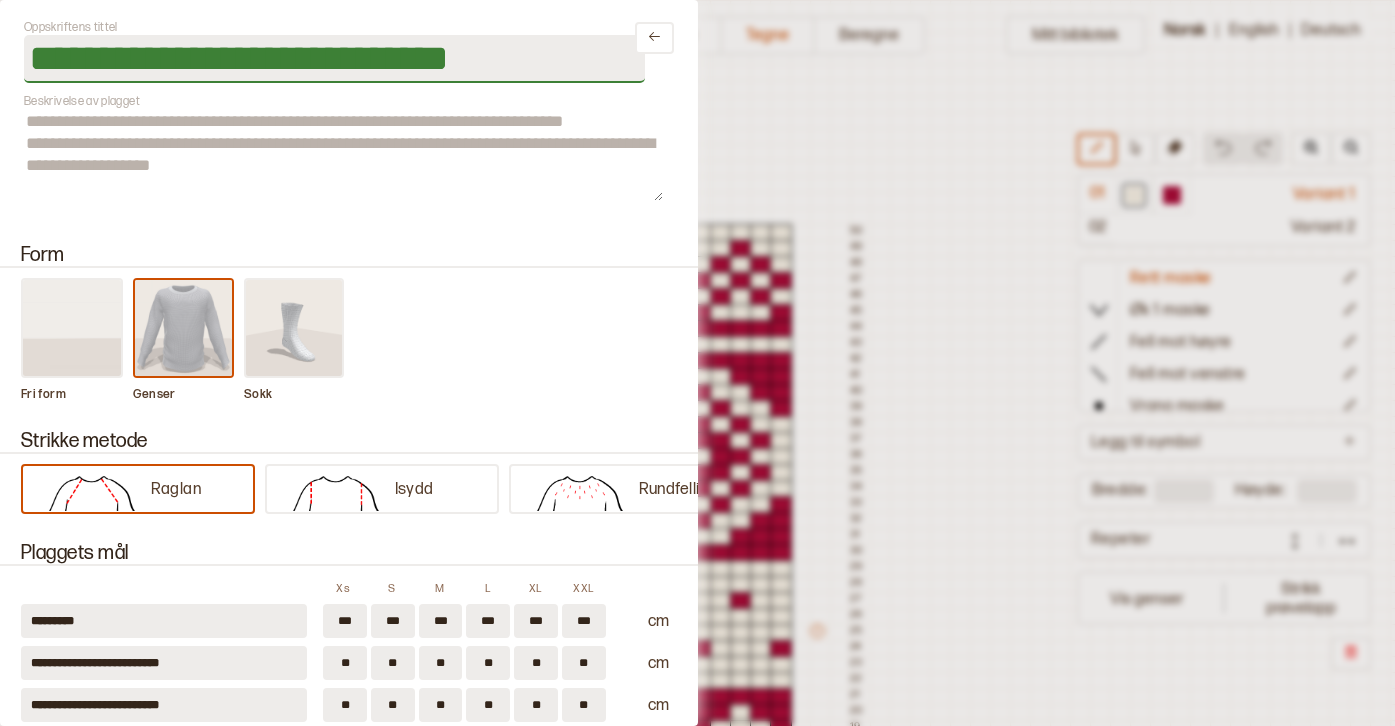 click on "**********" at bounding box center (334, 59) 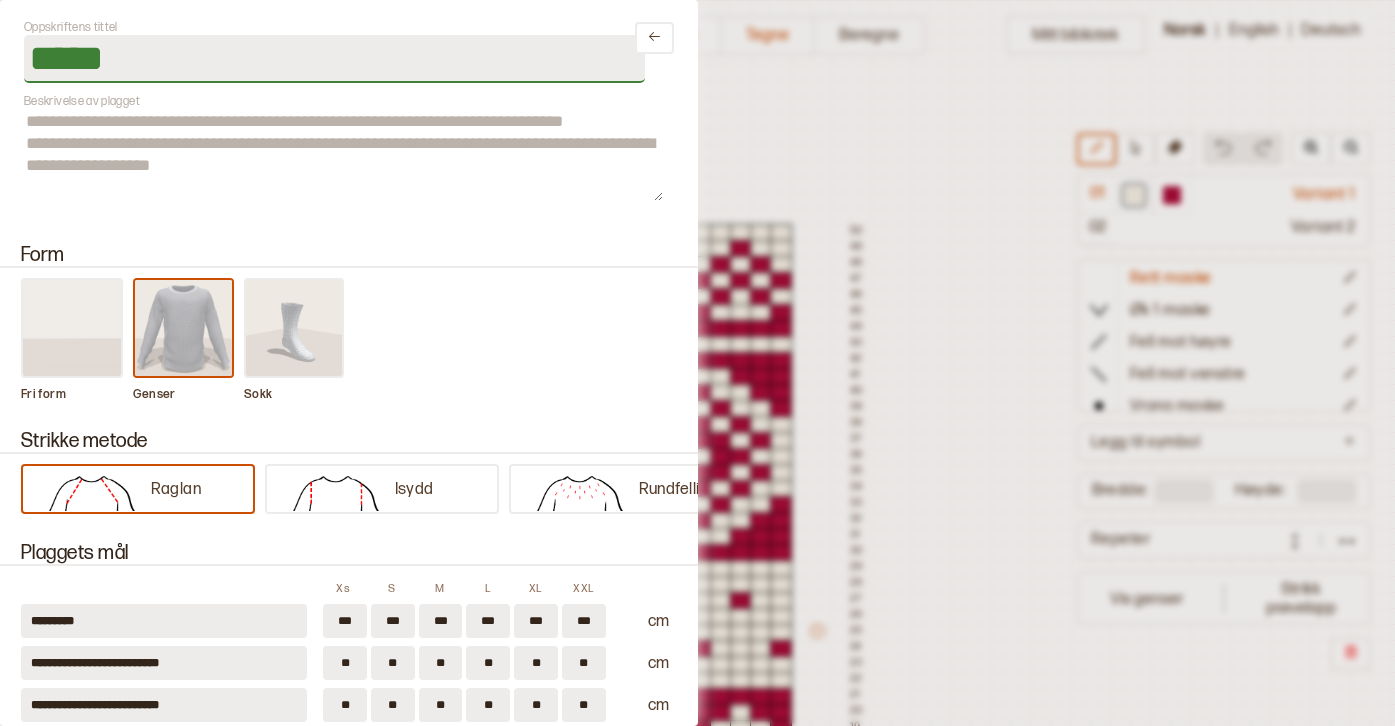 type on "****" 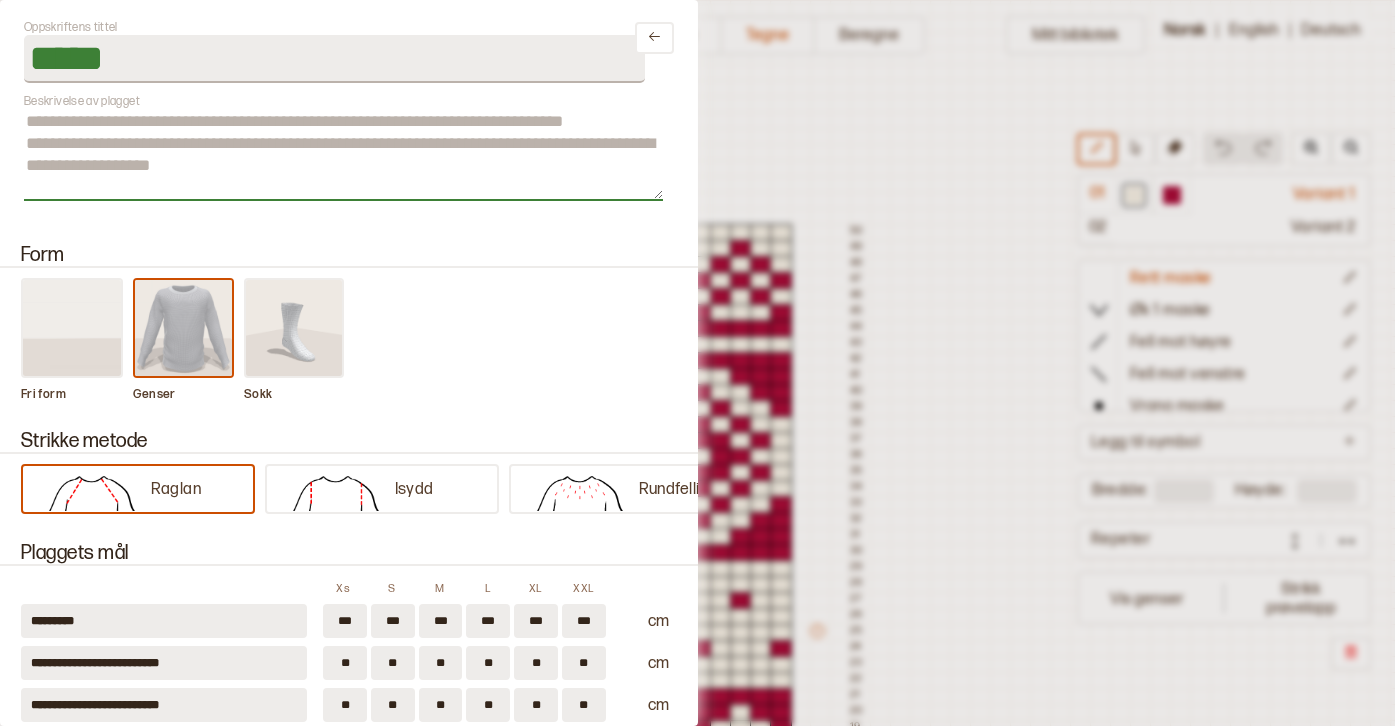 type on "****" 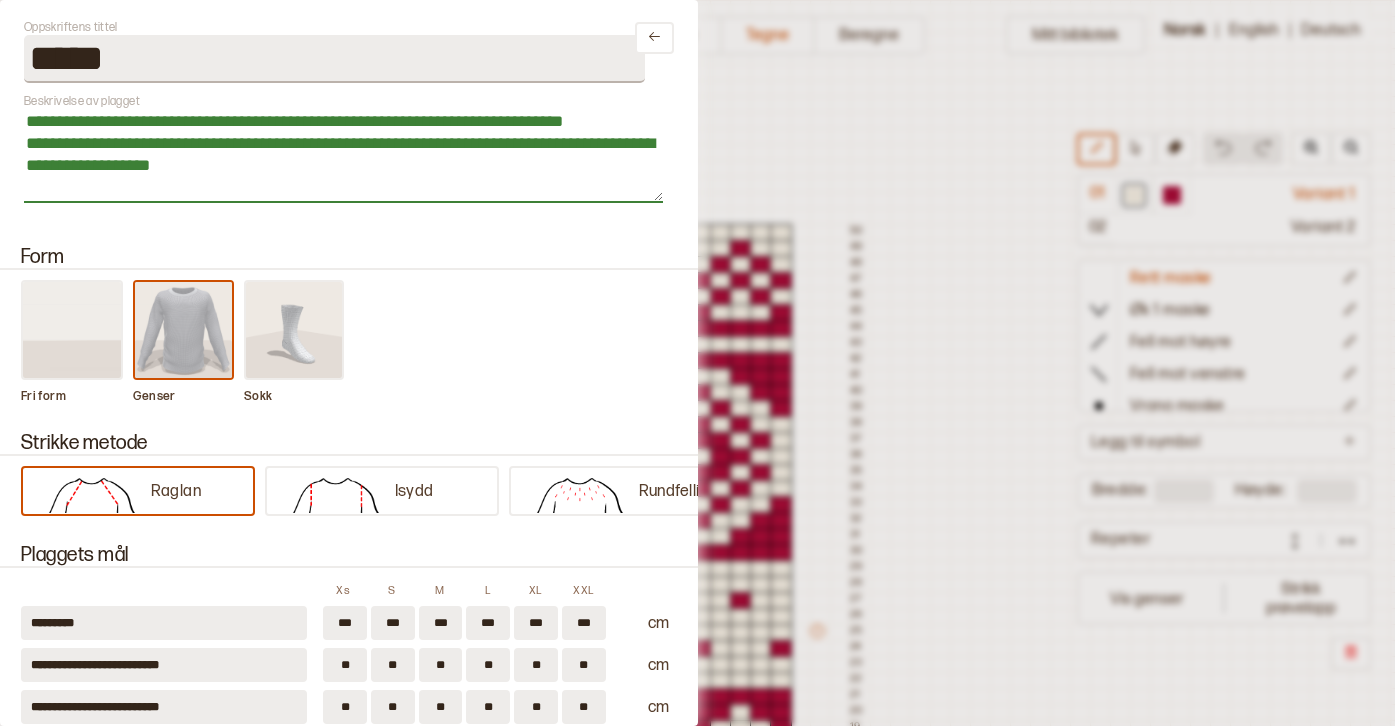 click on "**********" at bounding box center [343, 156] 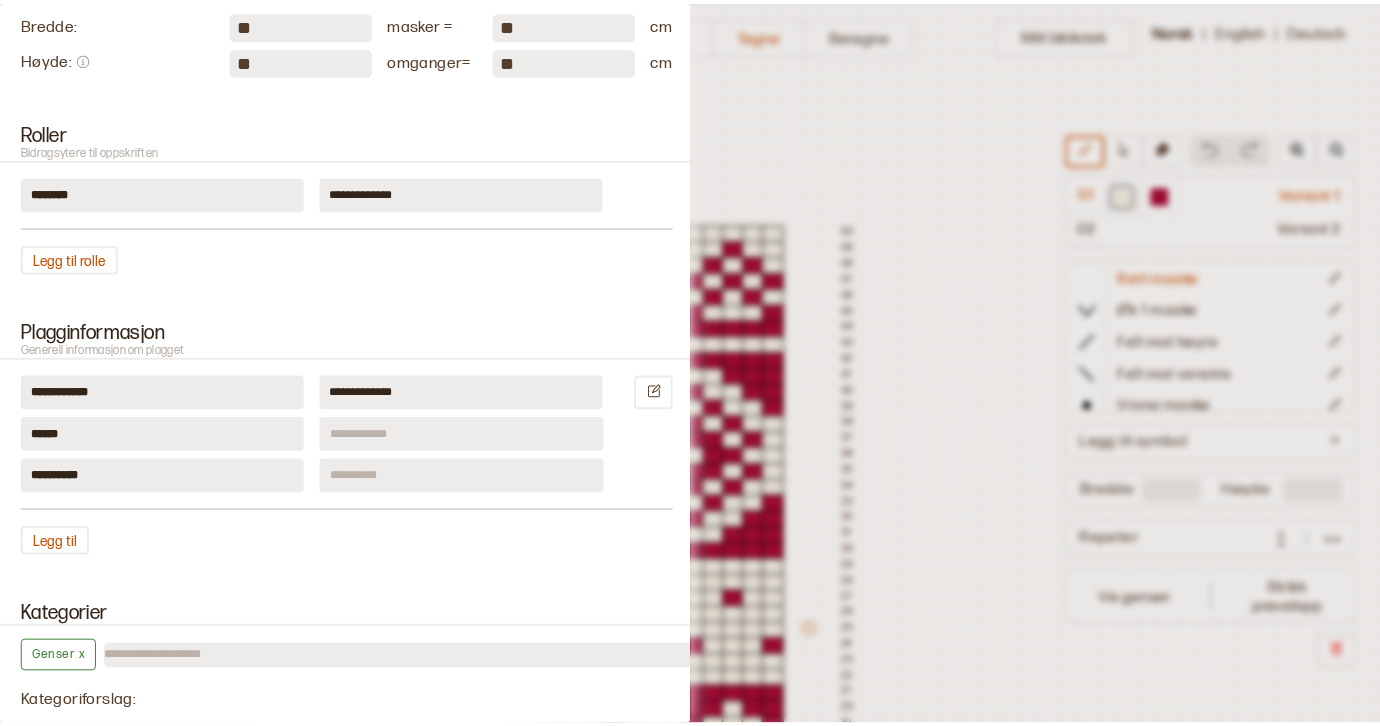 scroll, scrollTop: 0, scrollLeft: 0, axis: both 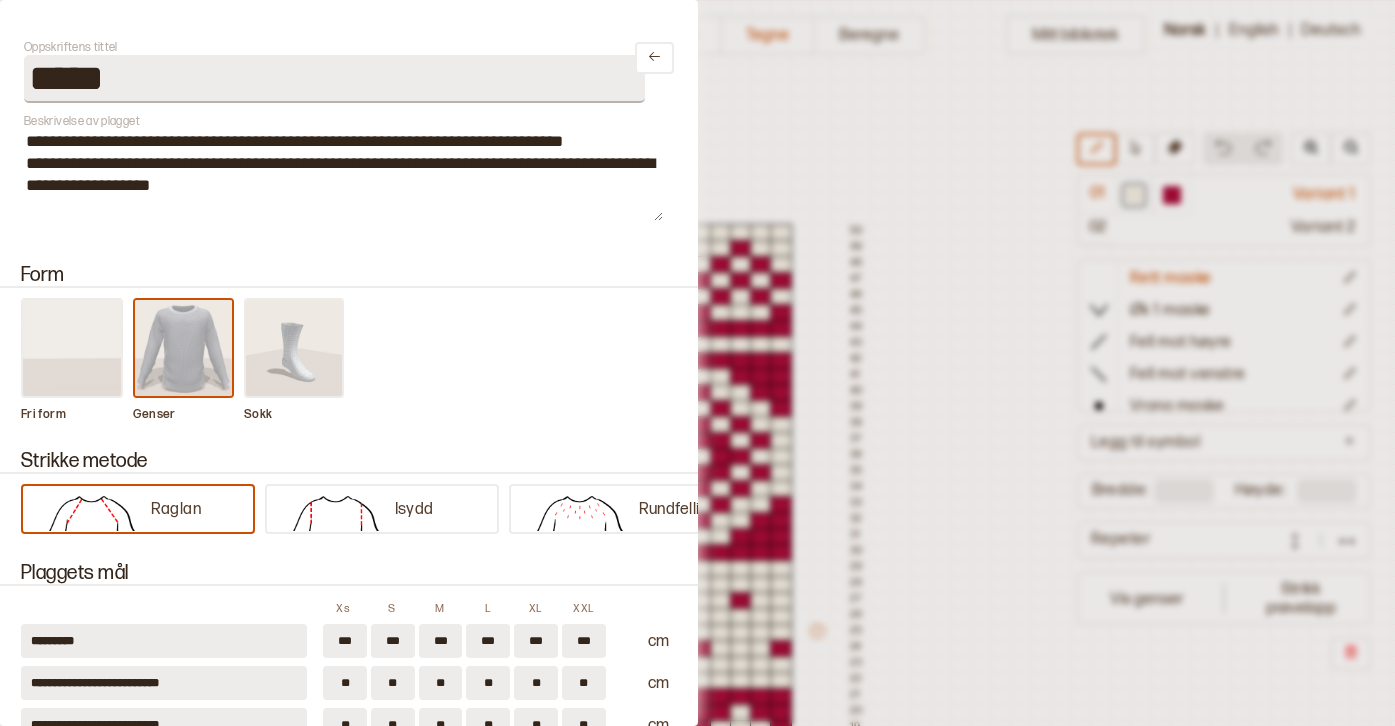 click on "**********" at bounding box center (349, 363) 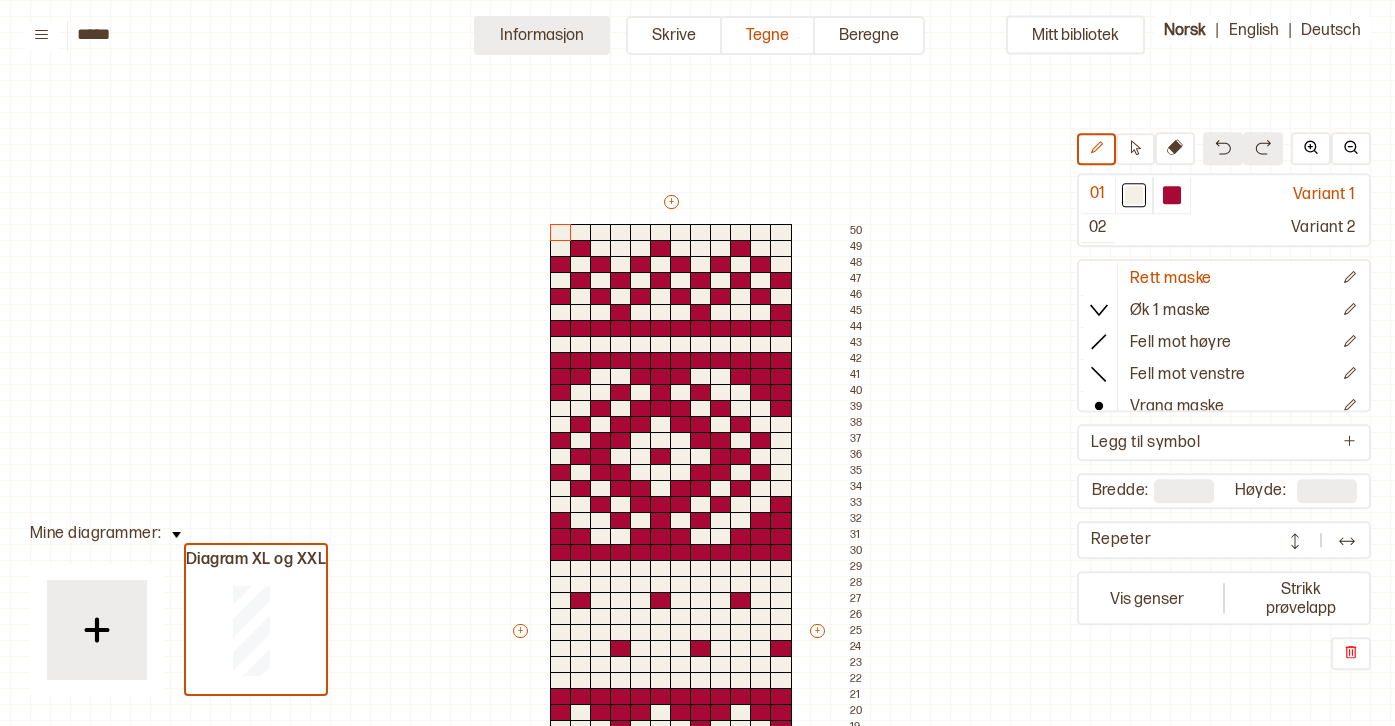 click on "Informasjon" at bounding box center [542, 35] 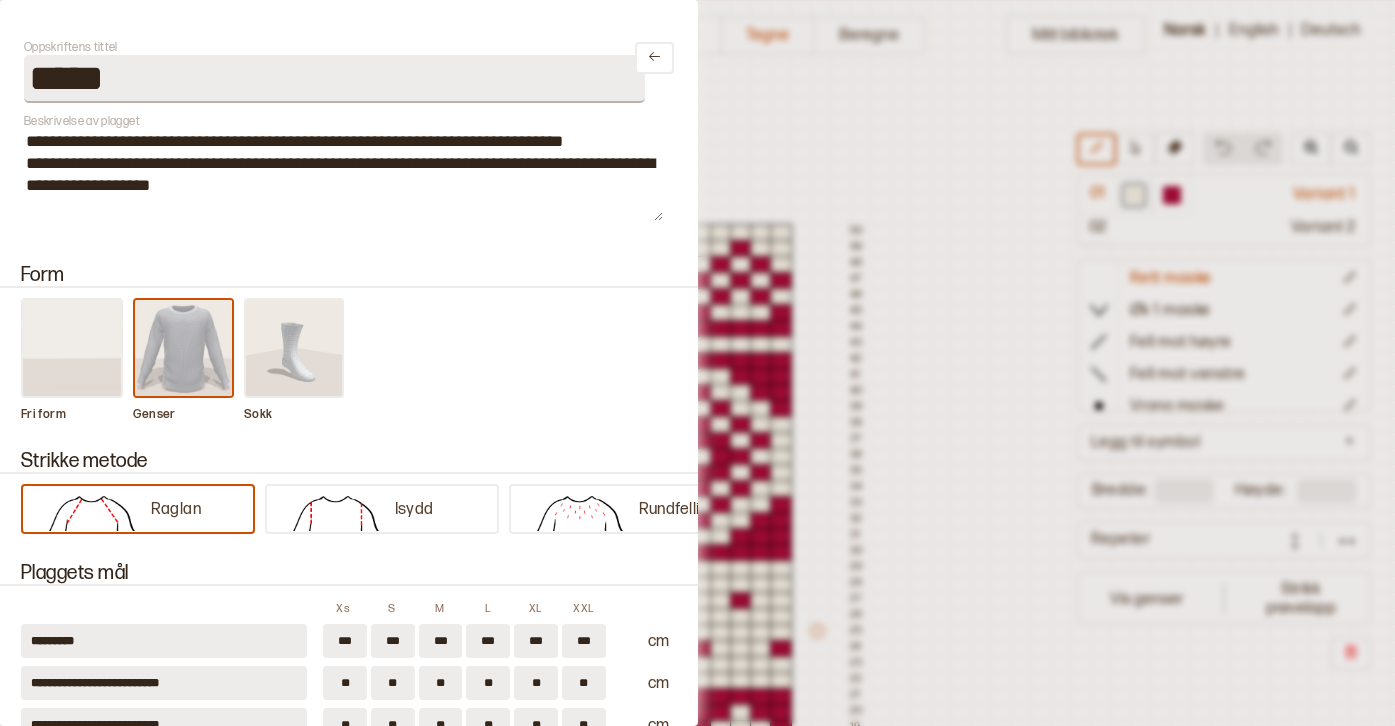 click at bounding box center [697, 363] 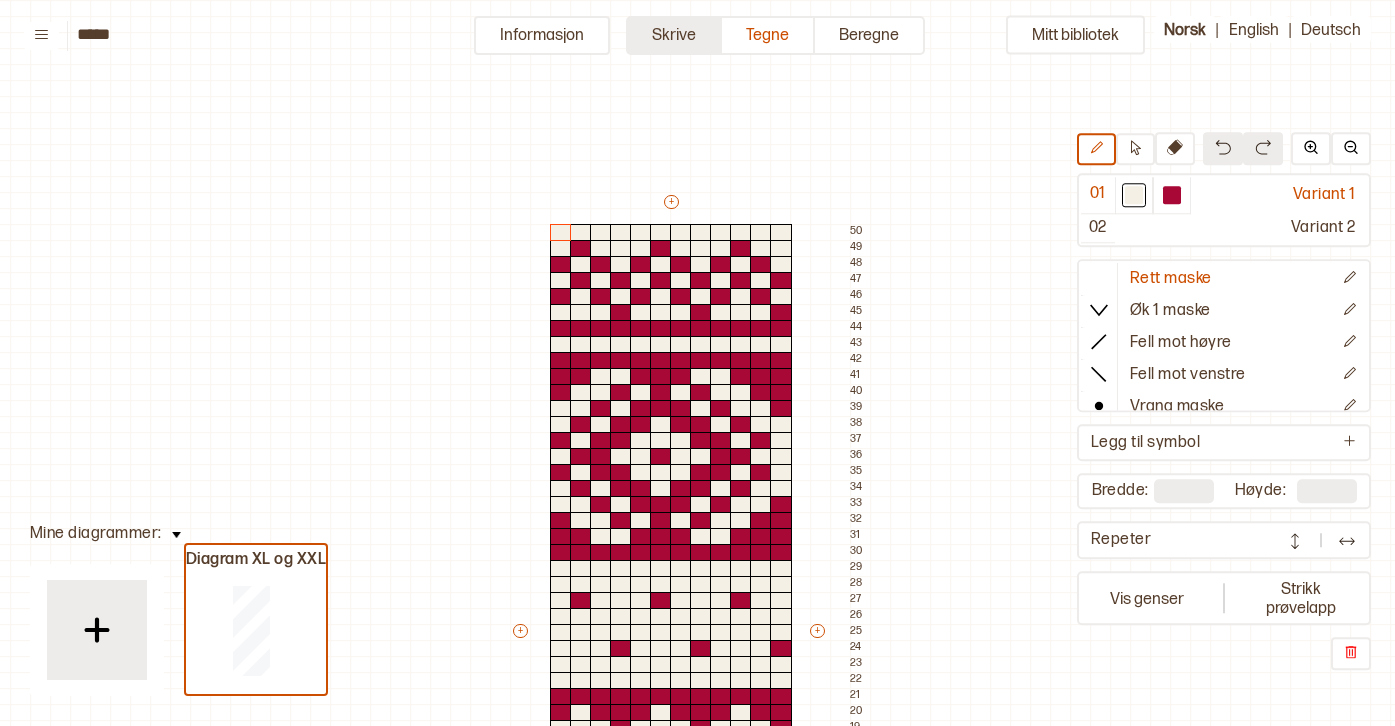 click on "Skrive" at bounding box center (674, 35) 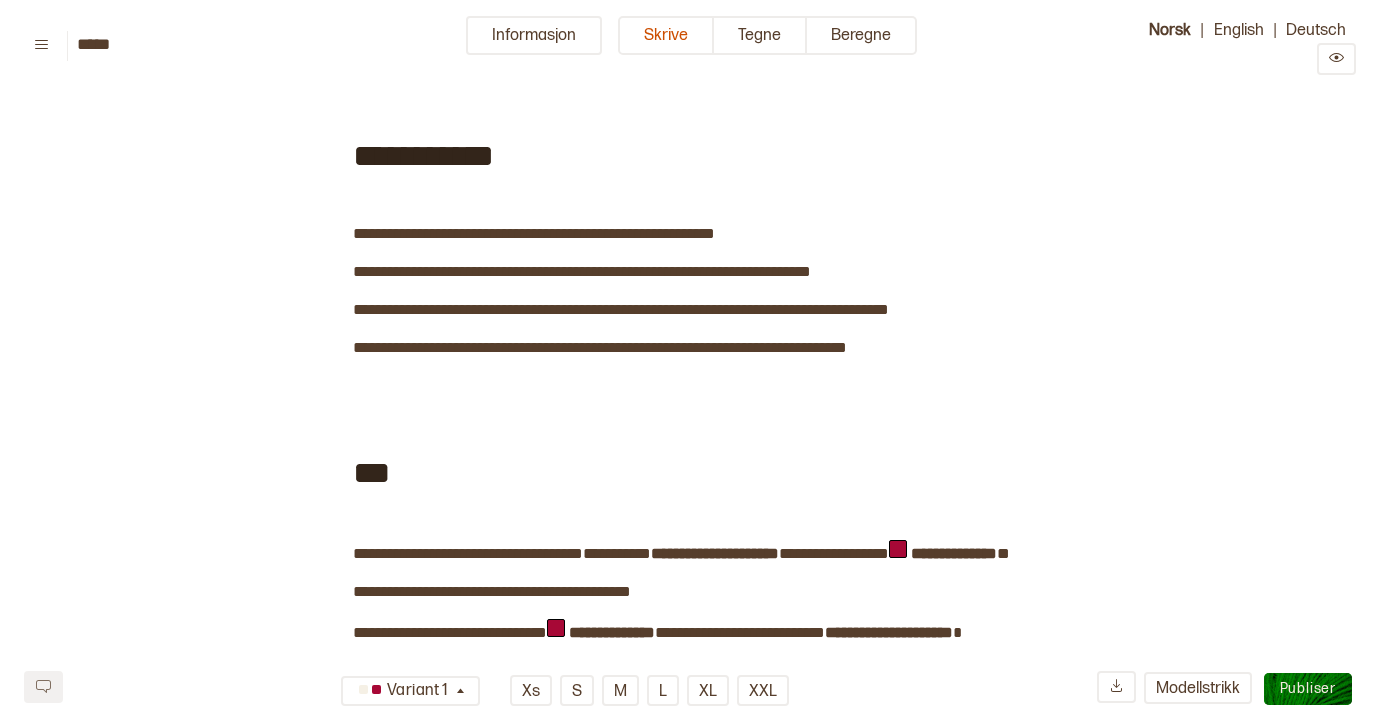 click on "**********" at bounding box center [495, 553] 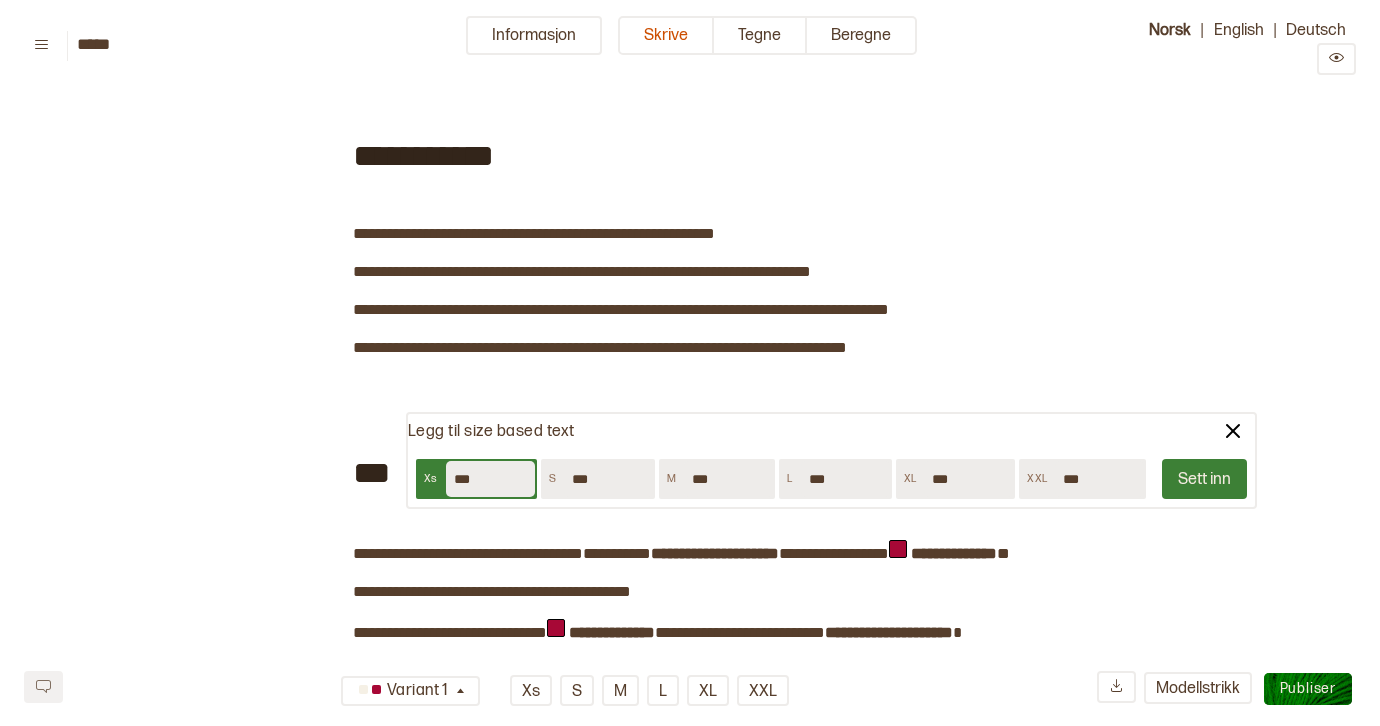 drag, startPoint x: 512, startPoint y: 468, endPoint x: 489, endPoint y: 476, distance: 24.351591 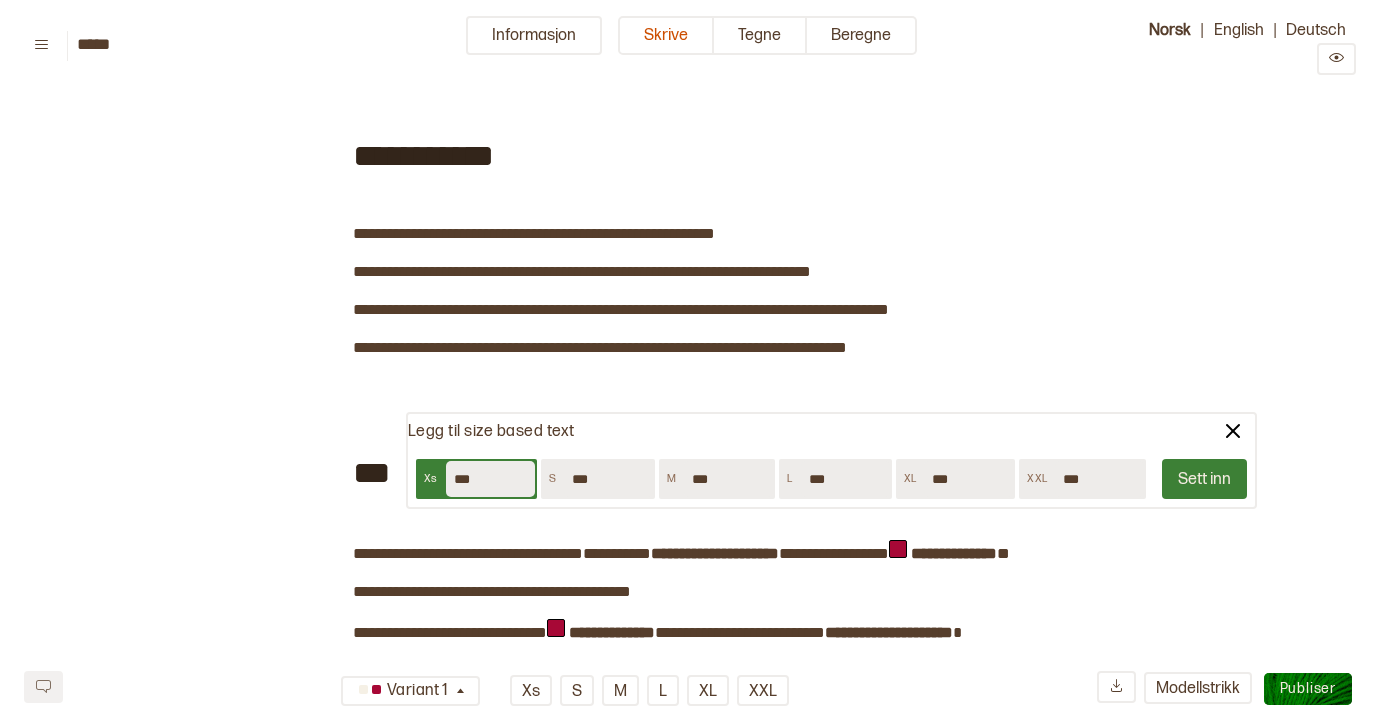 click on "***" at bounding box center [490, 479] 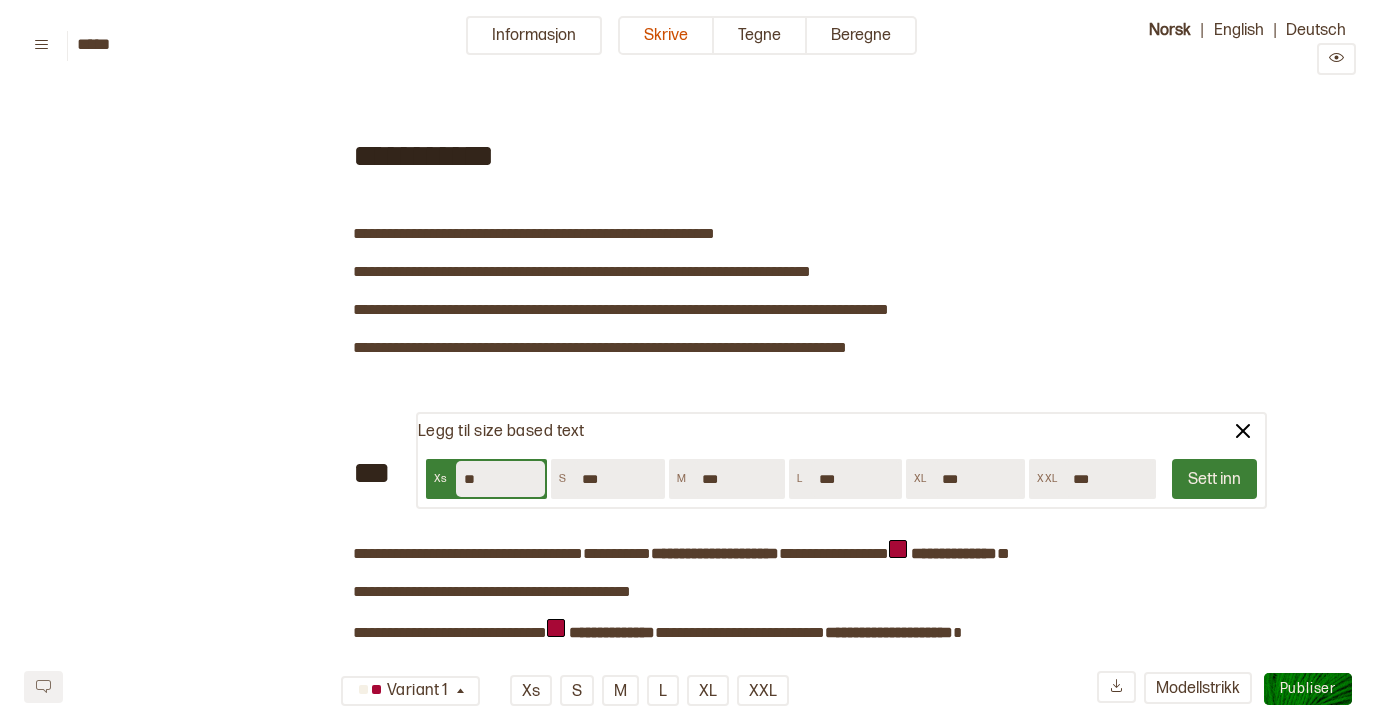 type on "*" 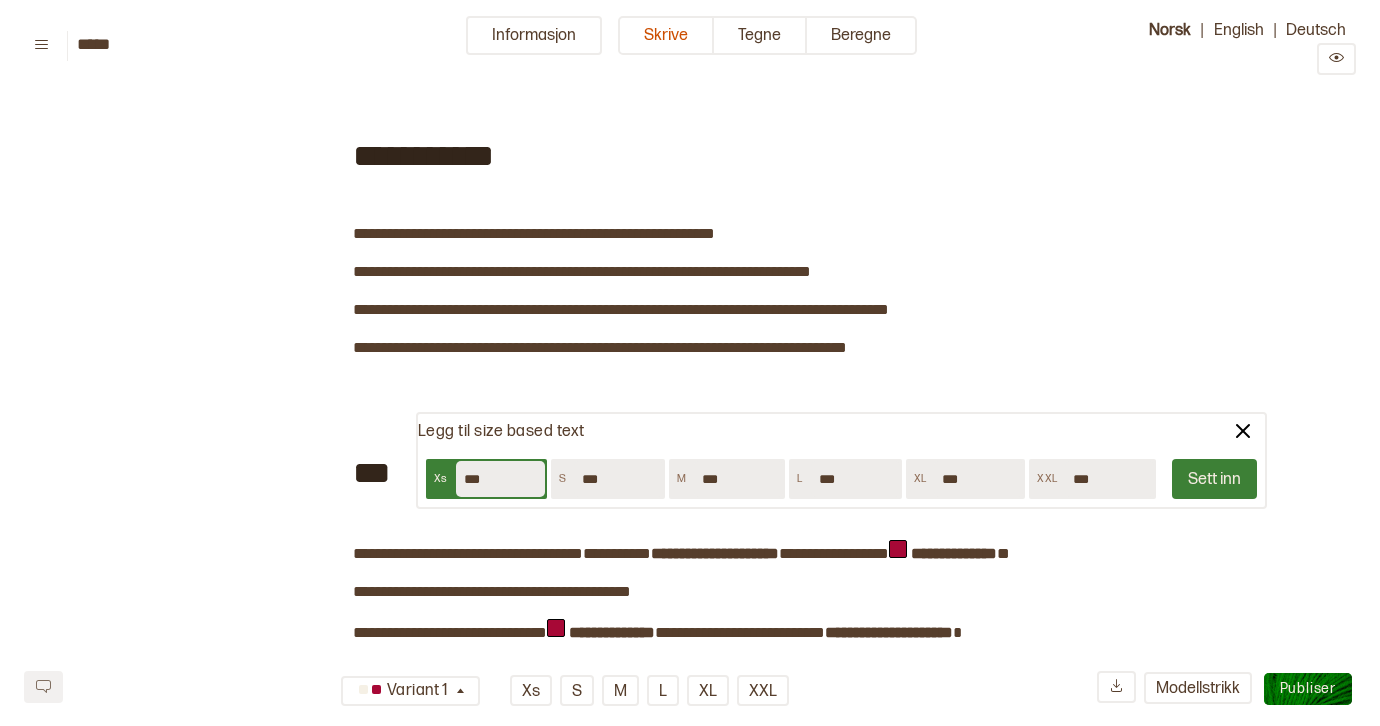 type on "***" 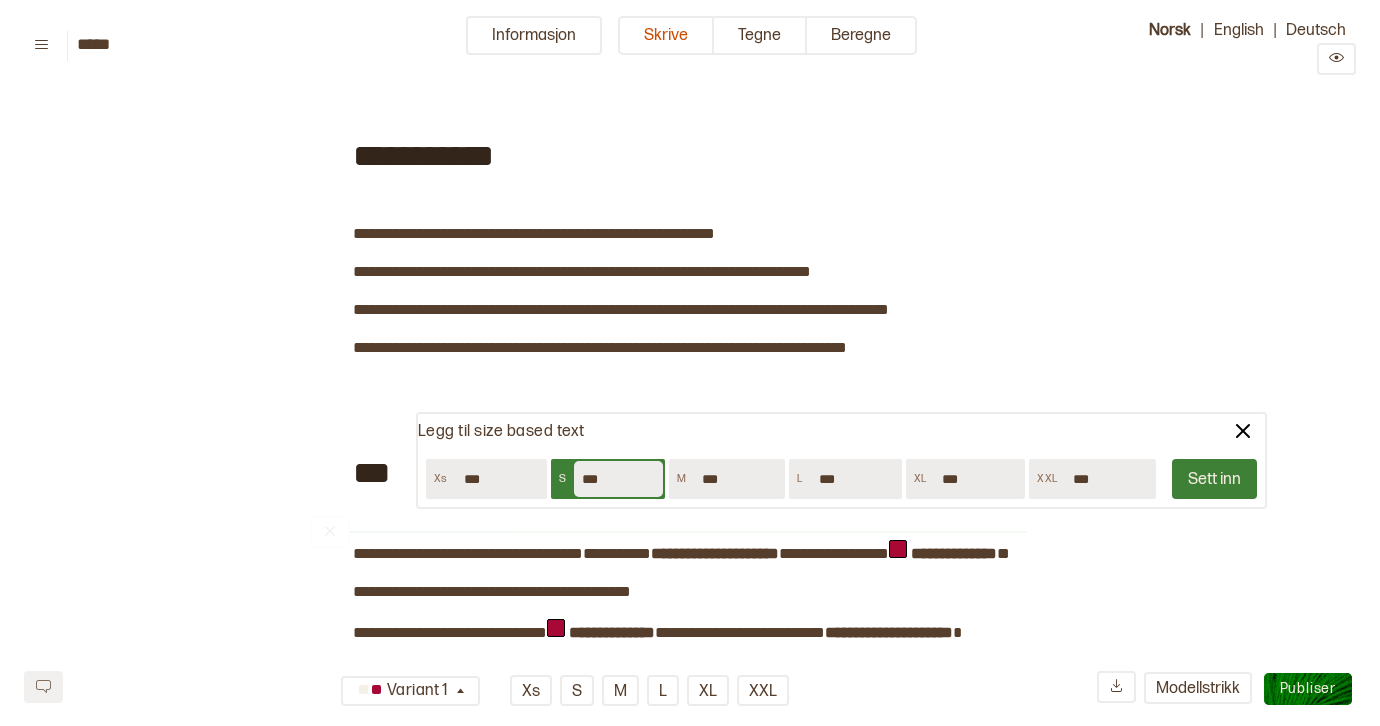 type on "***" 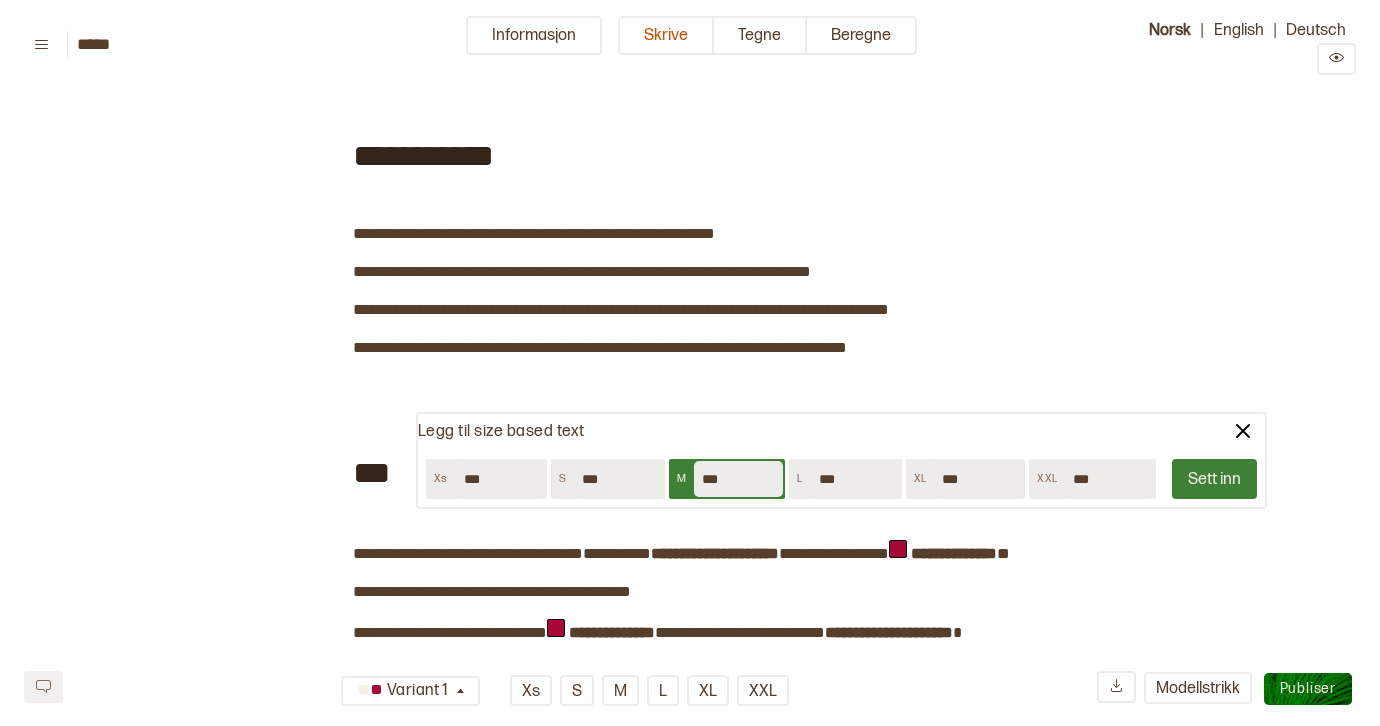 type on "***" 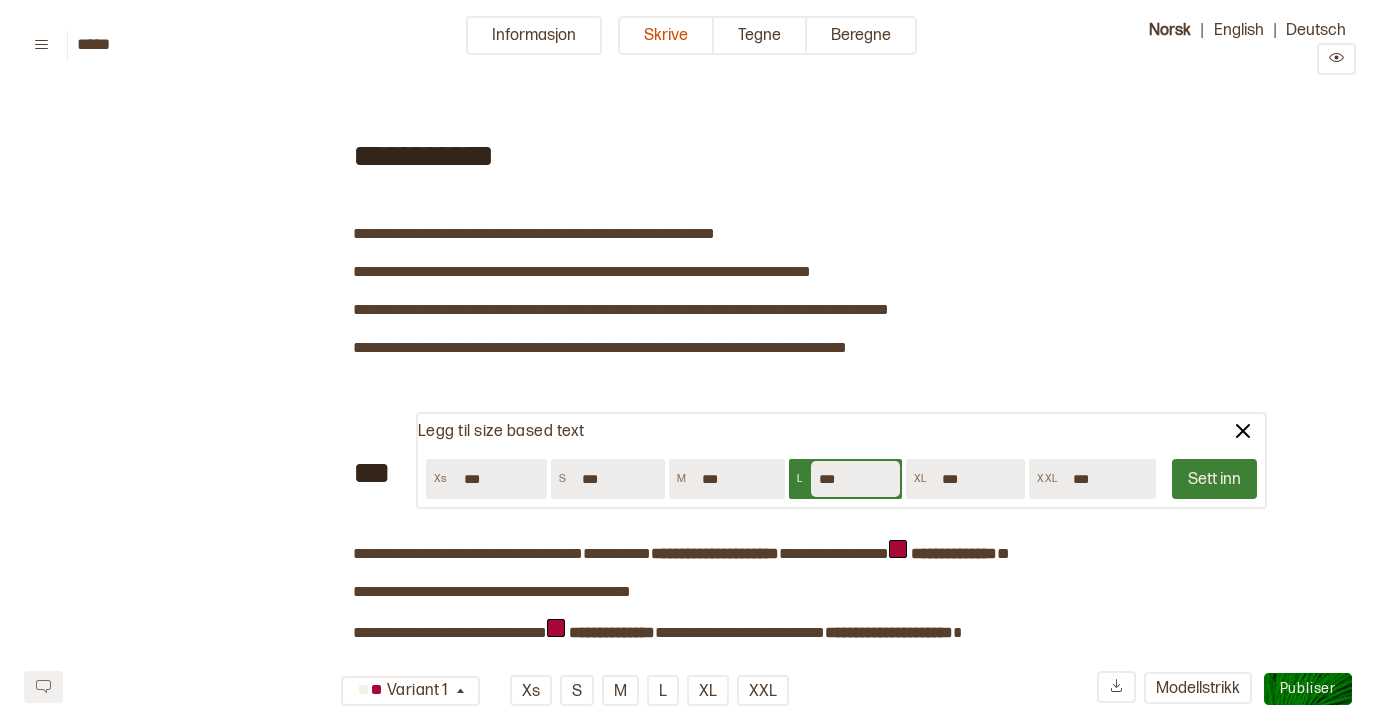 type on "***" 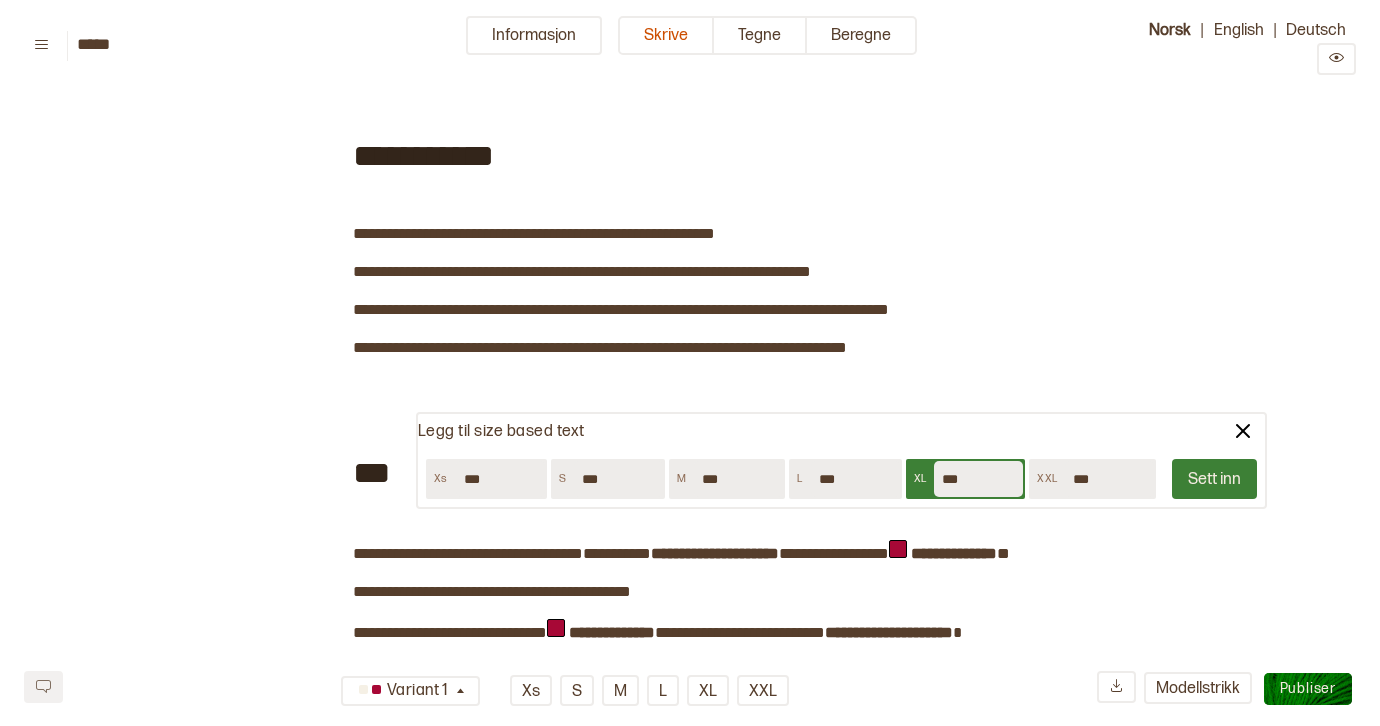 type on "***" 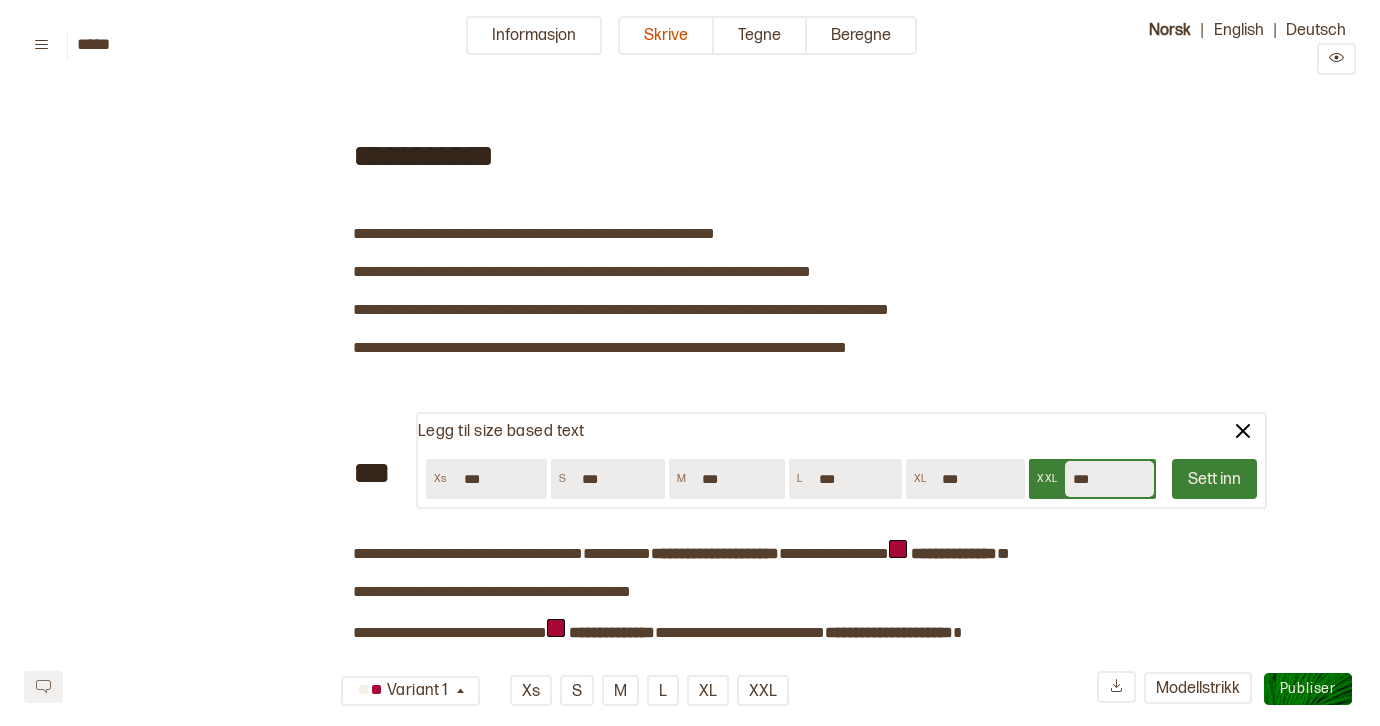 type on "***" 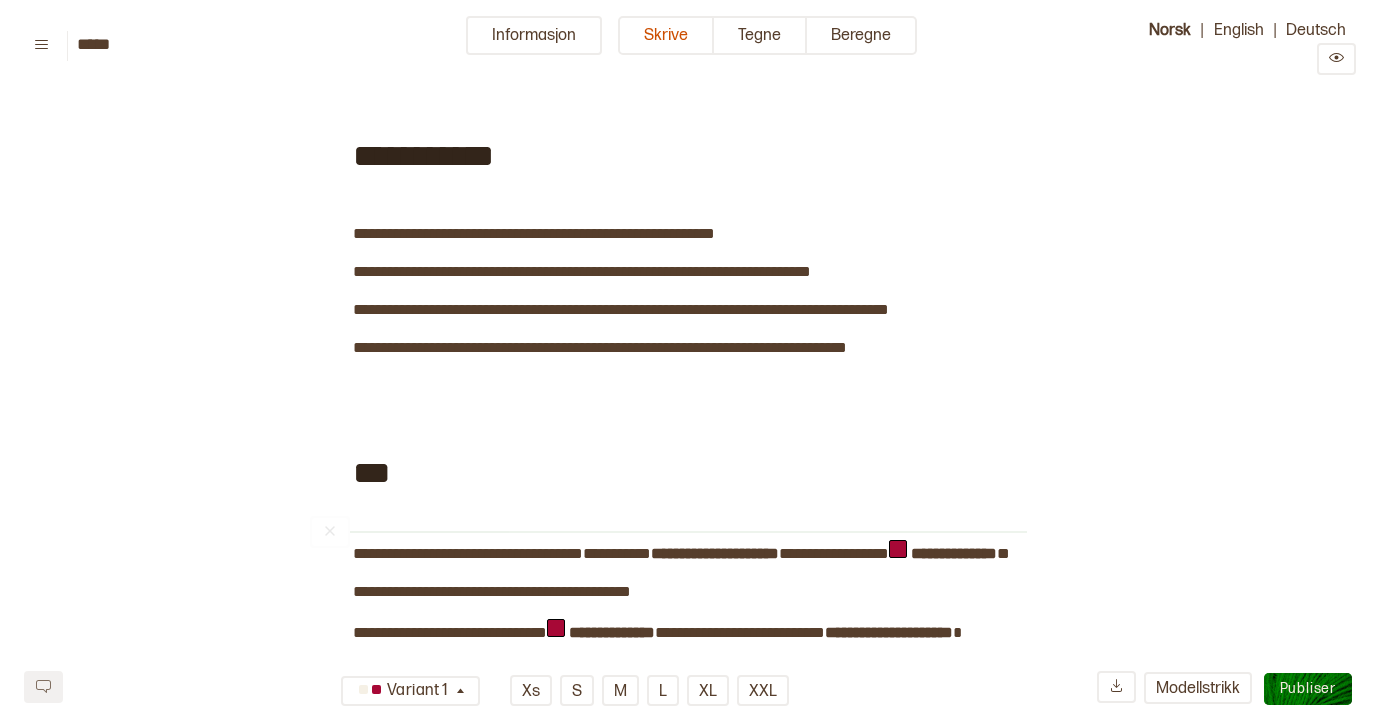 scroll, scrollTop: 396, scrollLeft: 0, axis: vertical 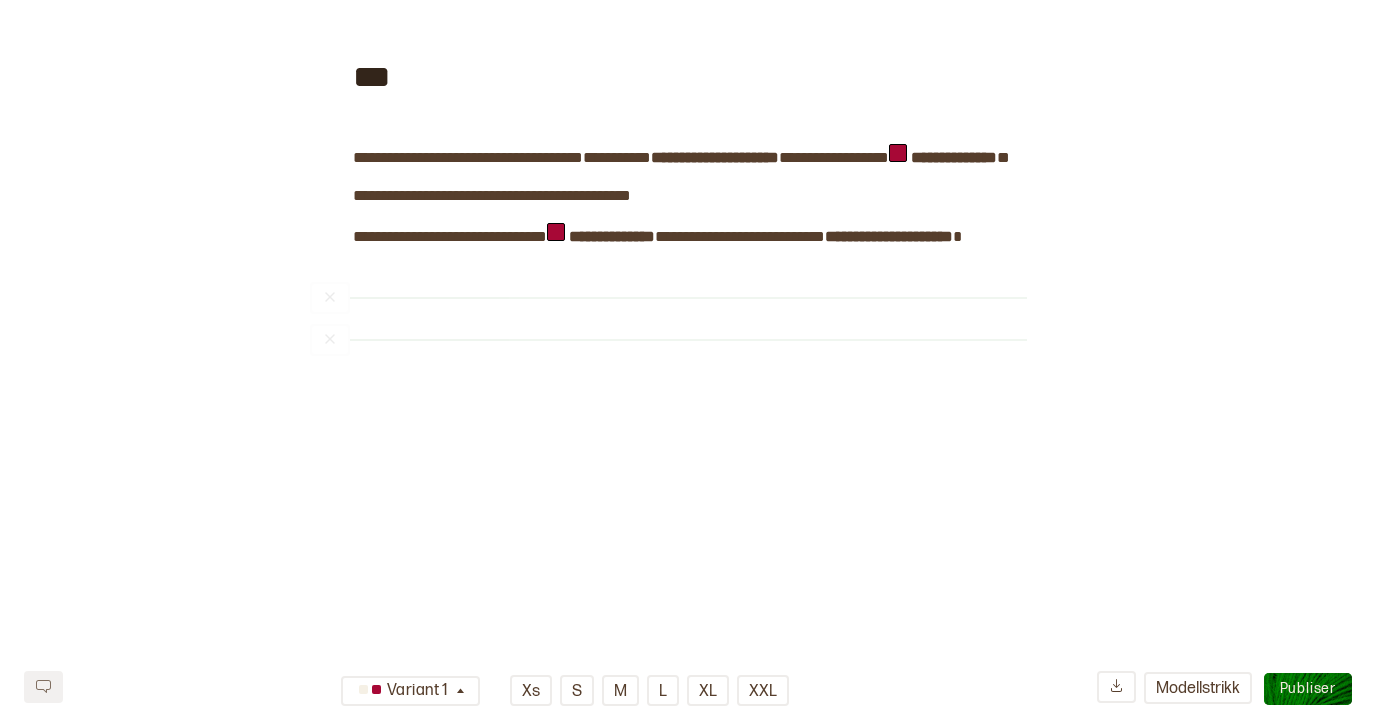 click on "﻿" at bounding box center (668, 256) 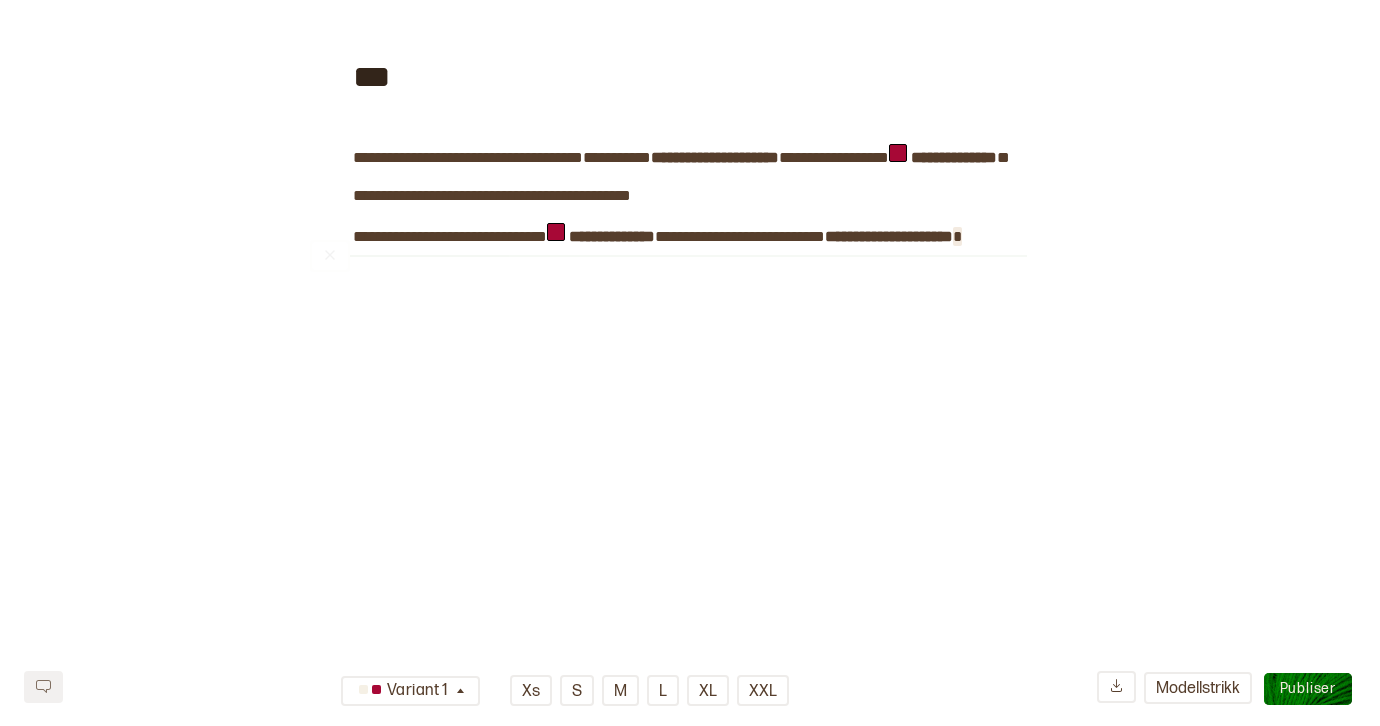 click on "**********" at bounding box center (690, 39) 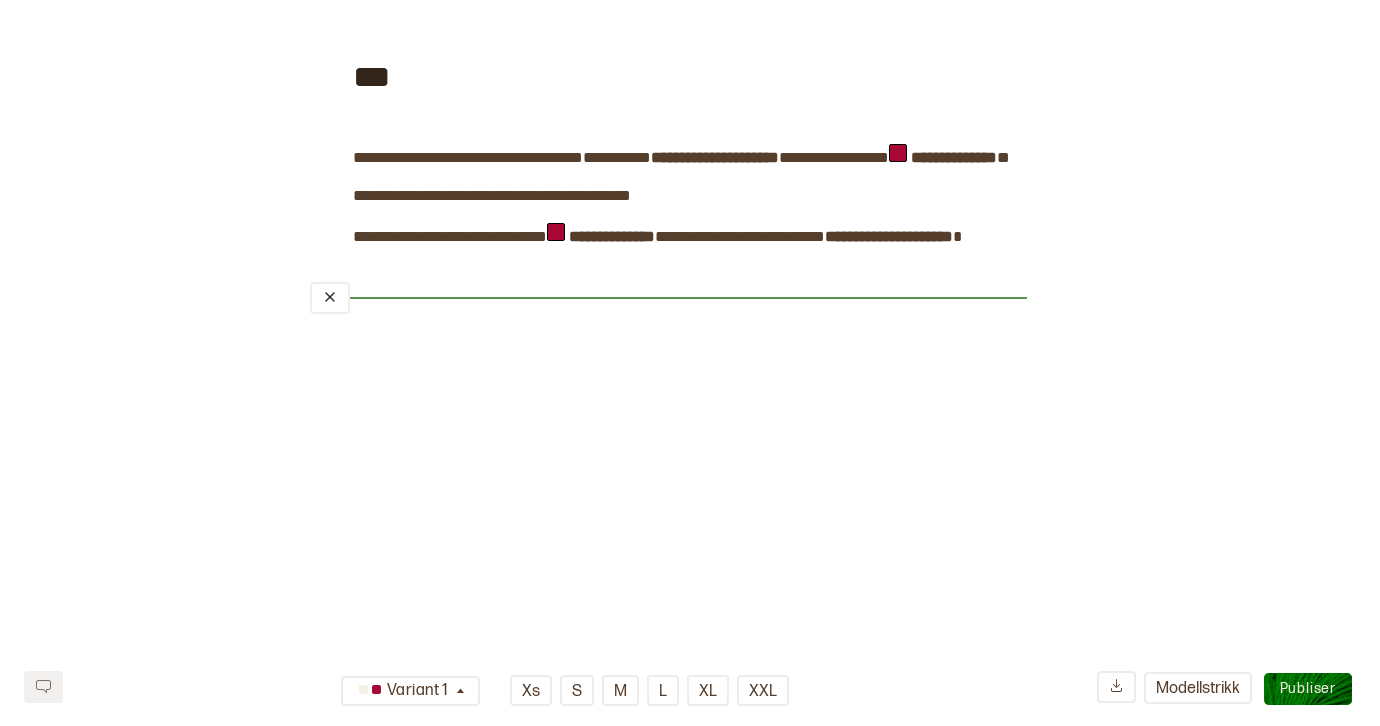 click on "﻿" at bounding box center (668, 298) 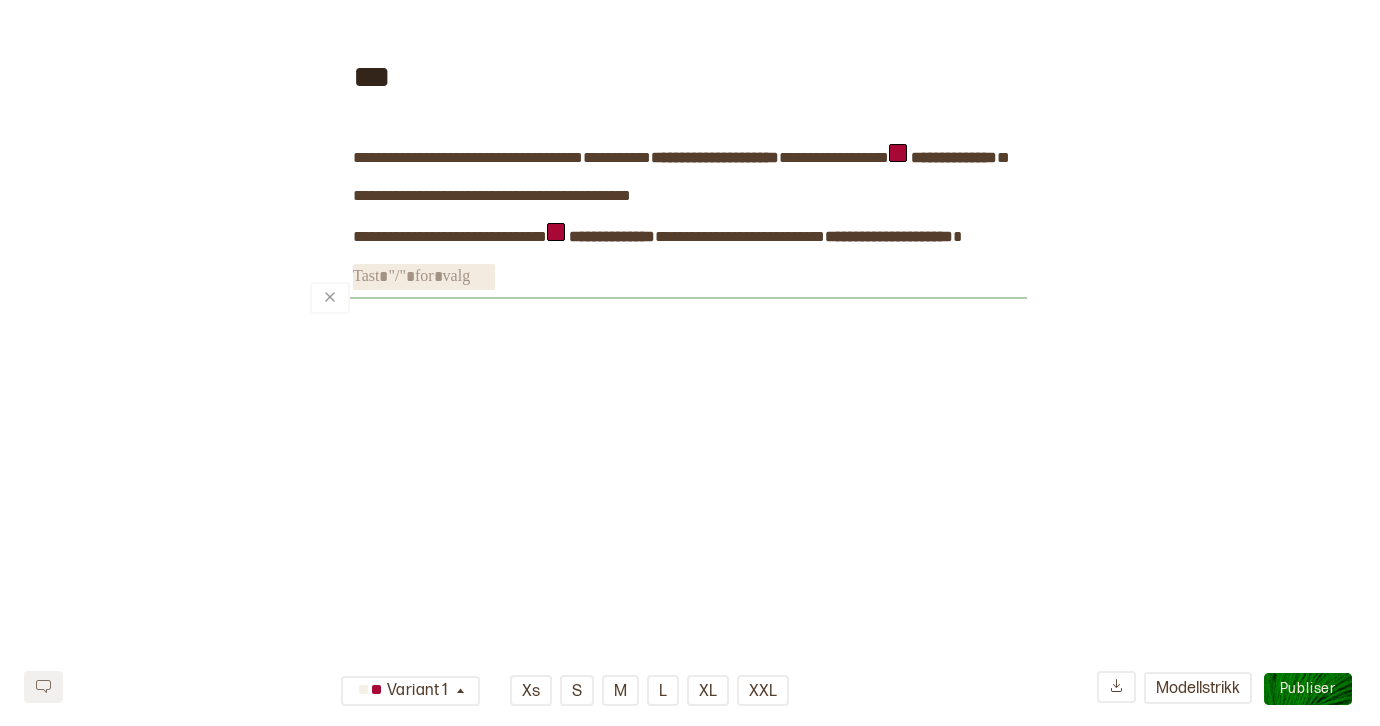 click on "﻿" at bounding box center [424, 277] 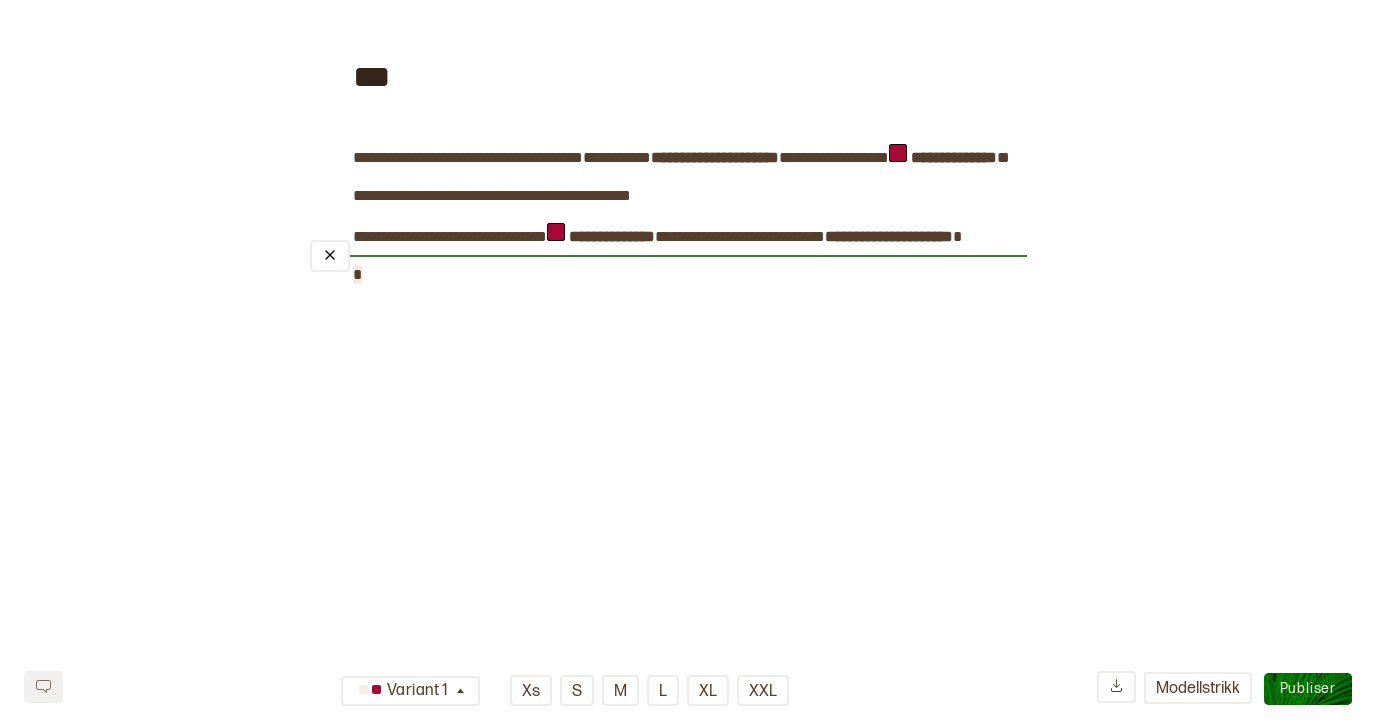 type 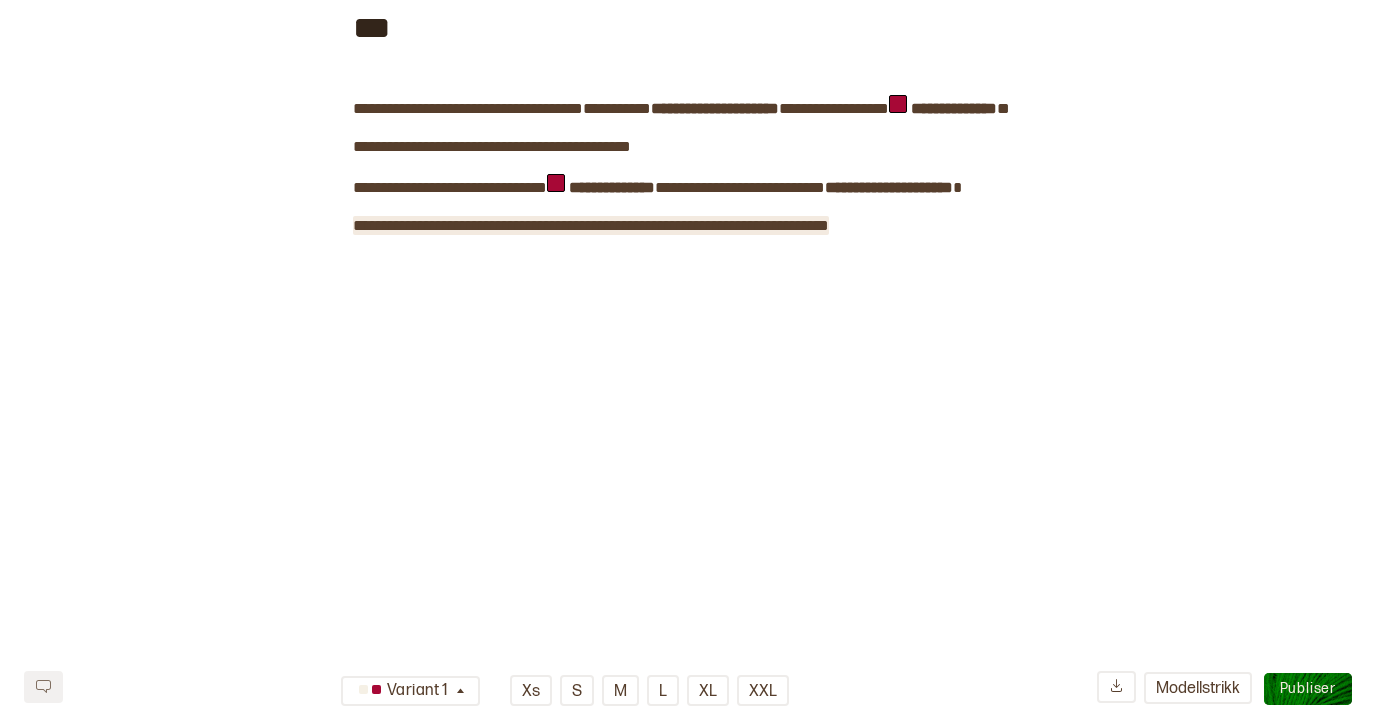 scroll, scrollTop: 310, scrollLeft: 0, axis: vertical 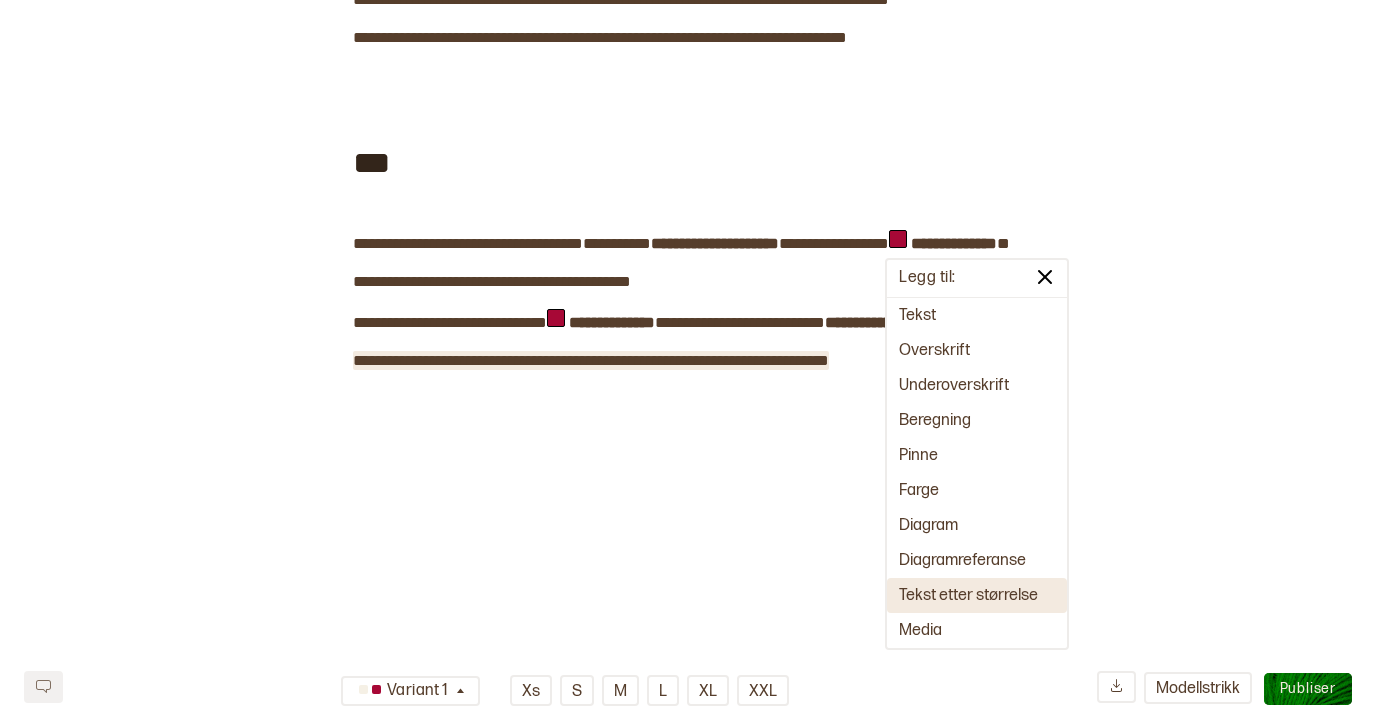 click on "Tekst etter størrelse" at bounding box center [977, 595] 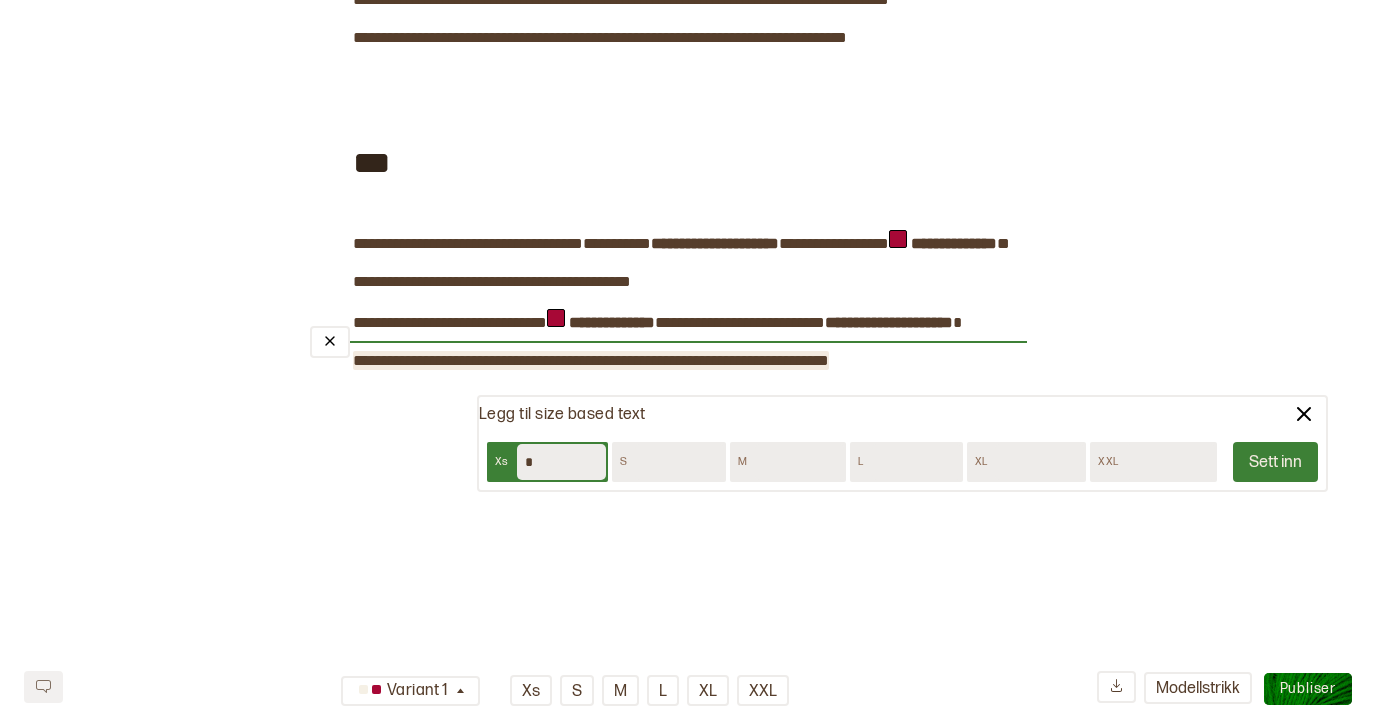 type on "*" 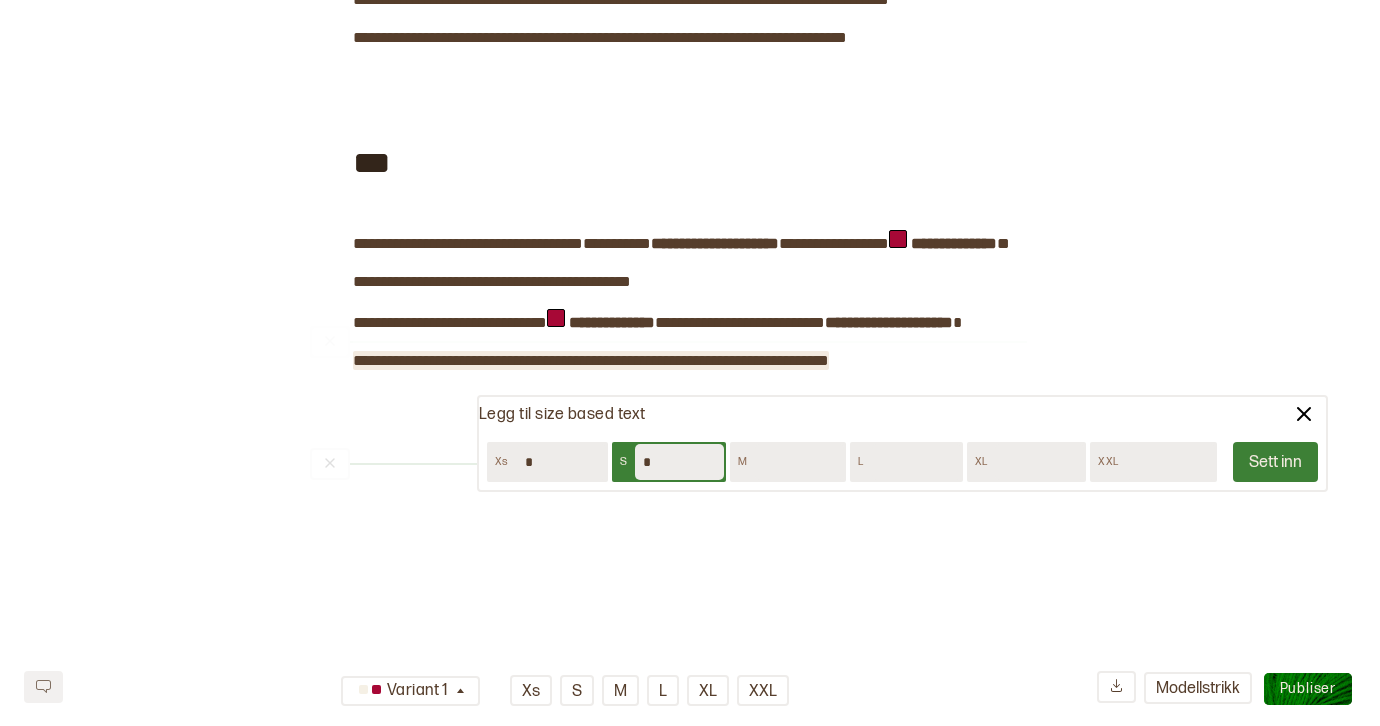 type on "*" 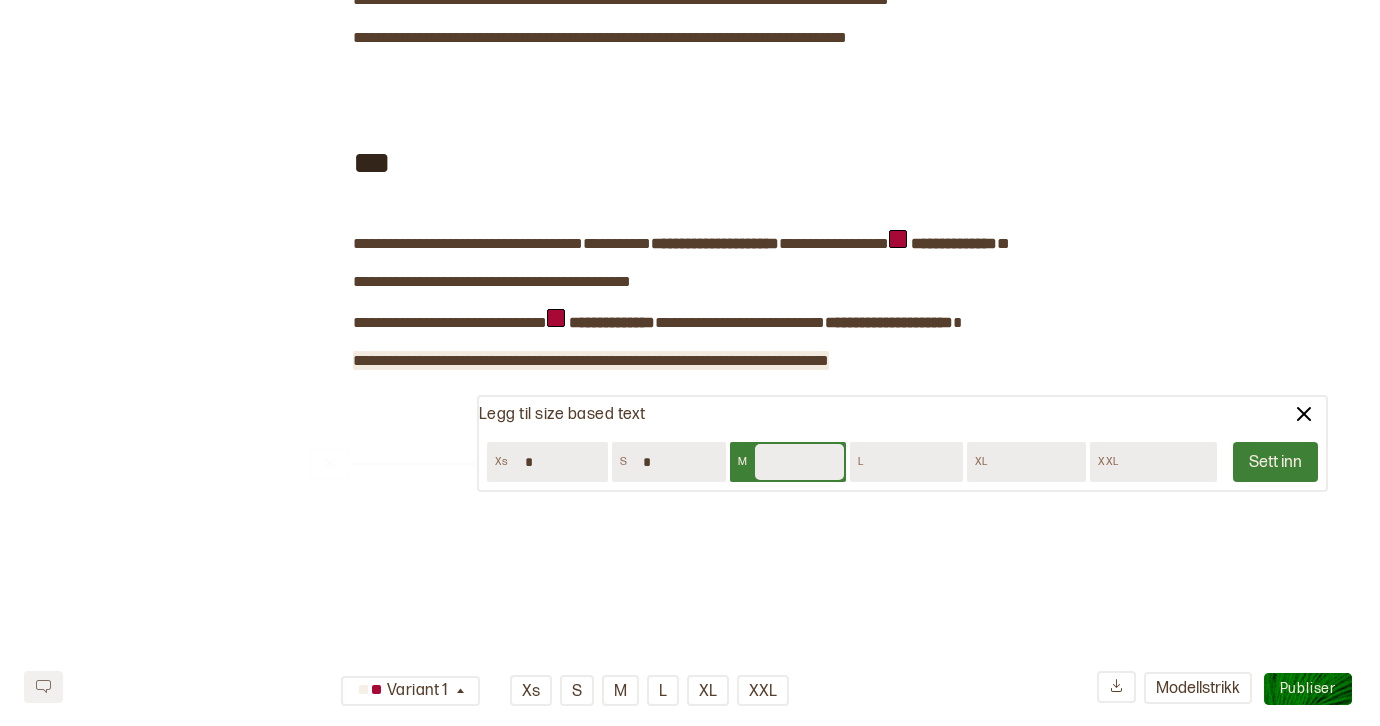 click at bounding box center [799, 462] 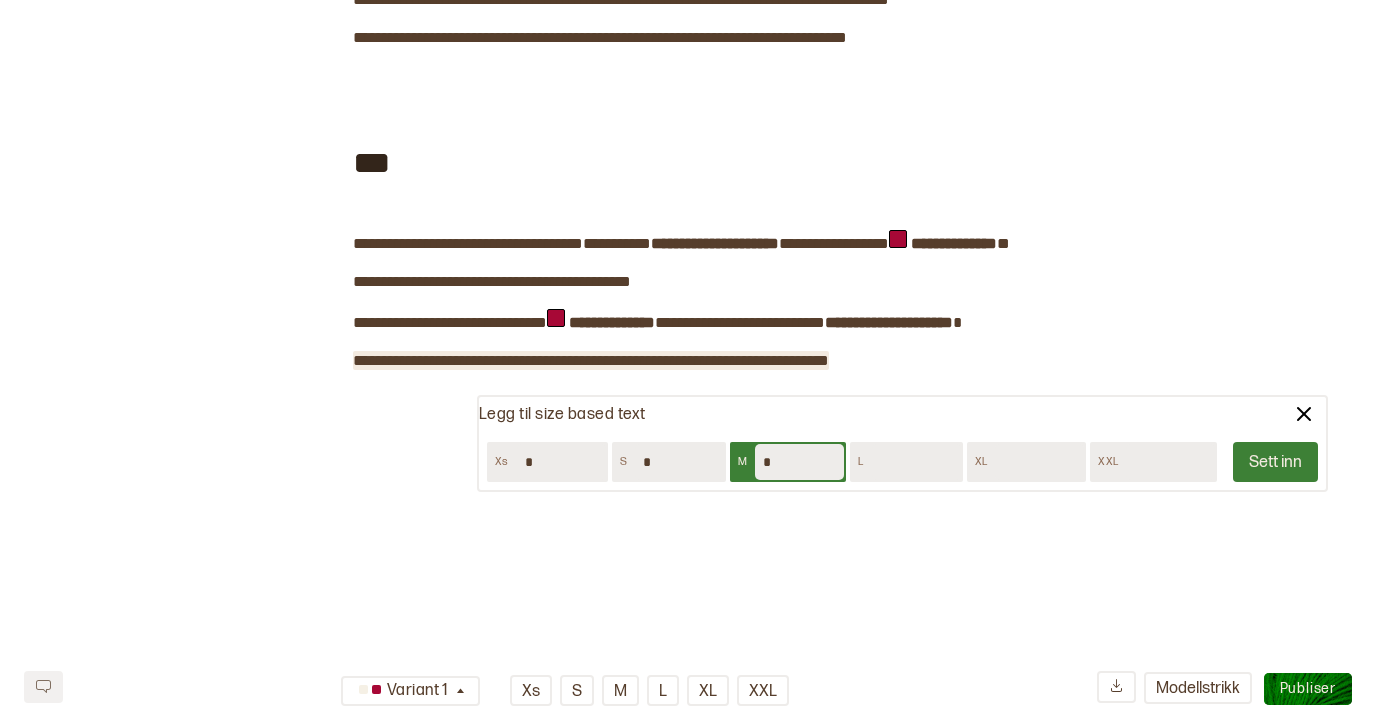 type on "*" 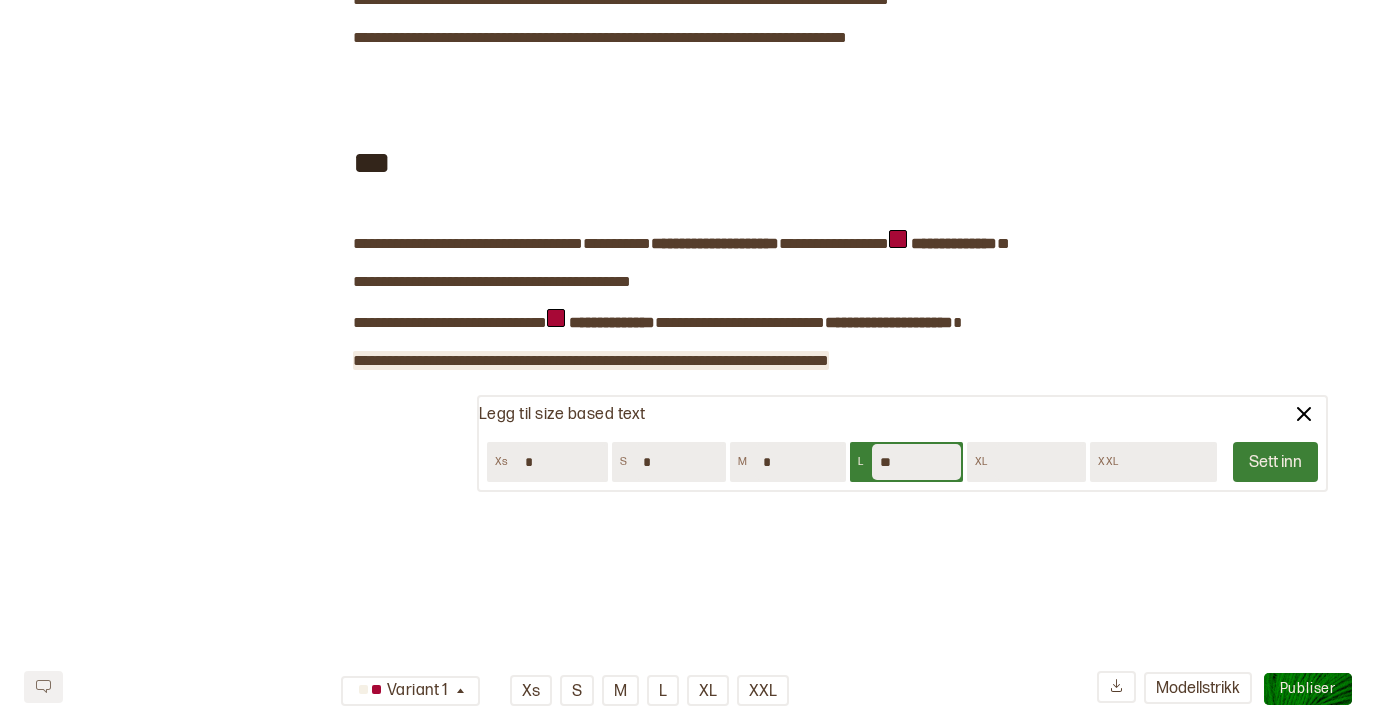 type on "**" 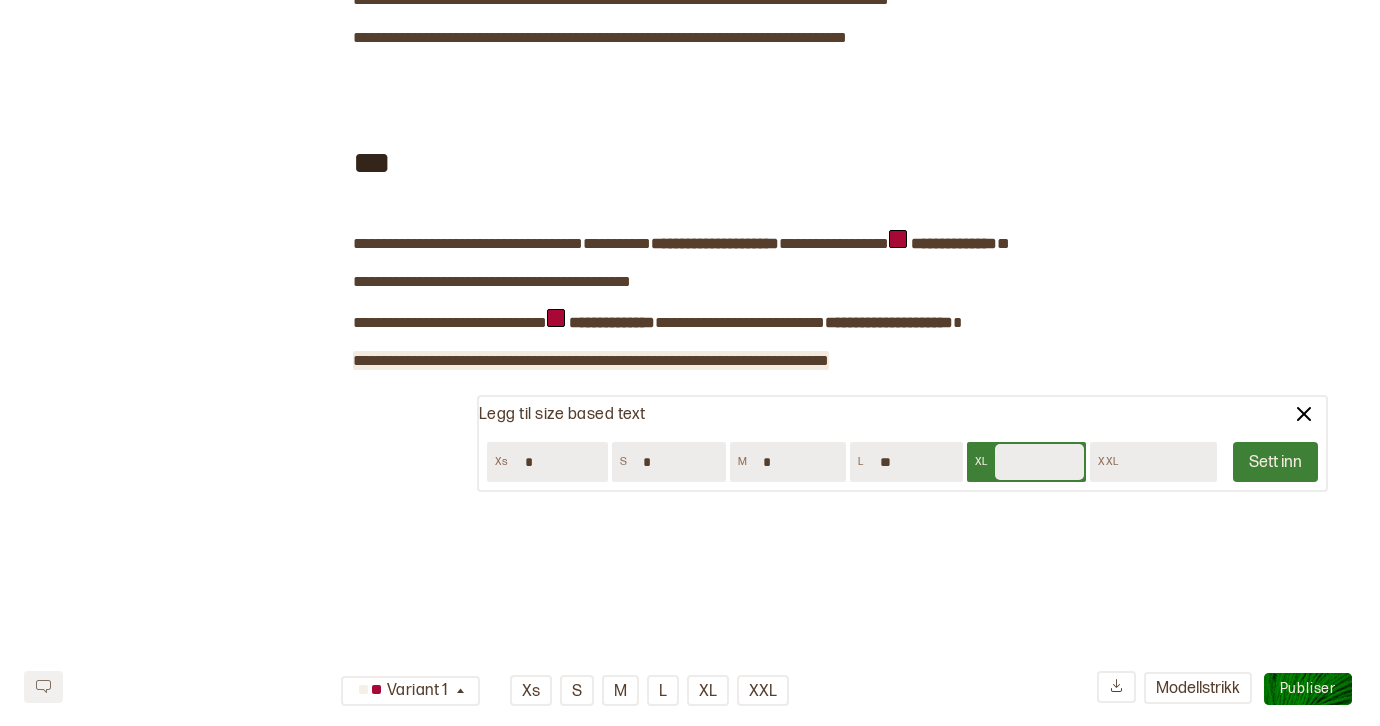 type on "*" 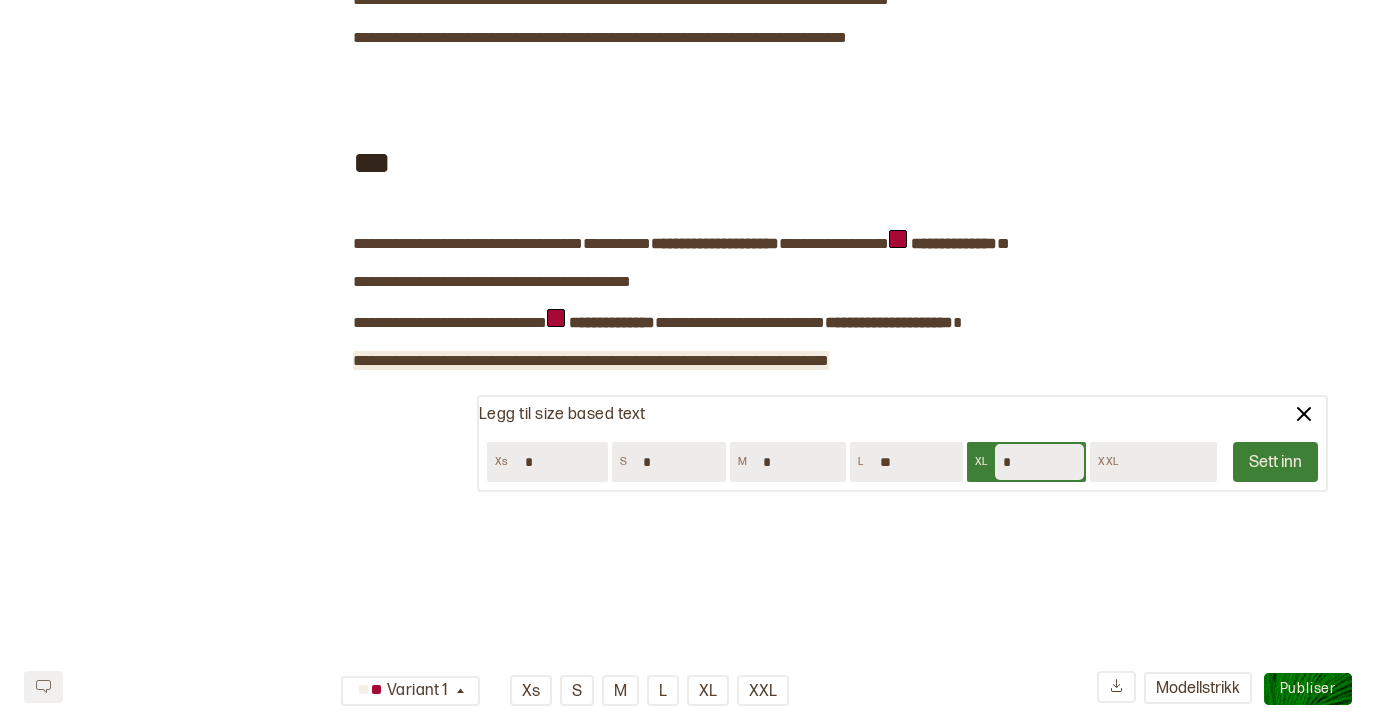 type on "*" 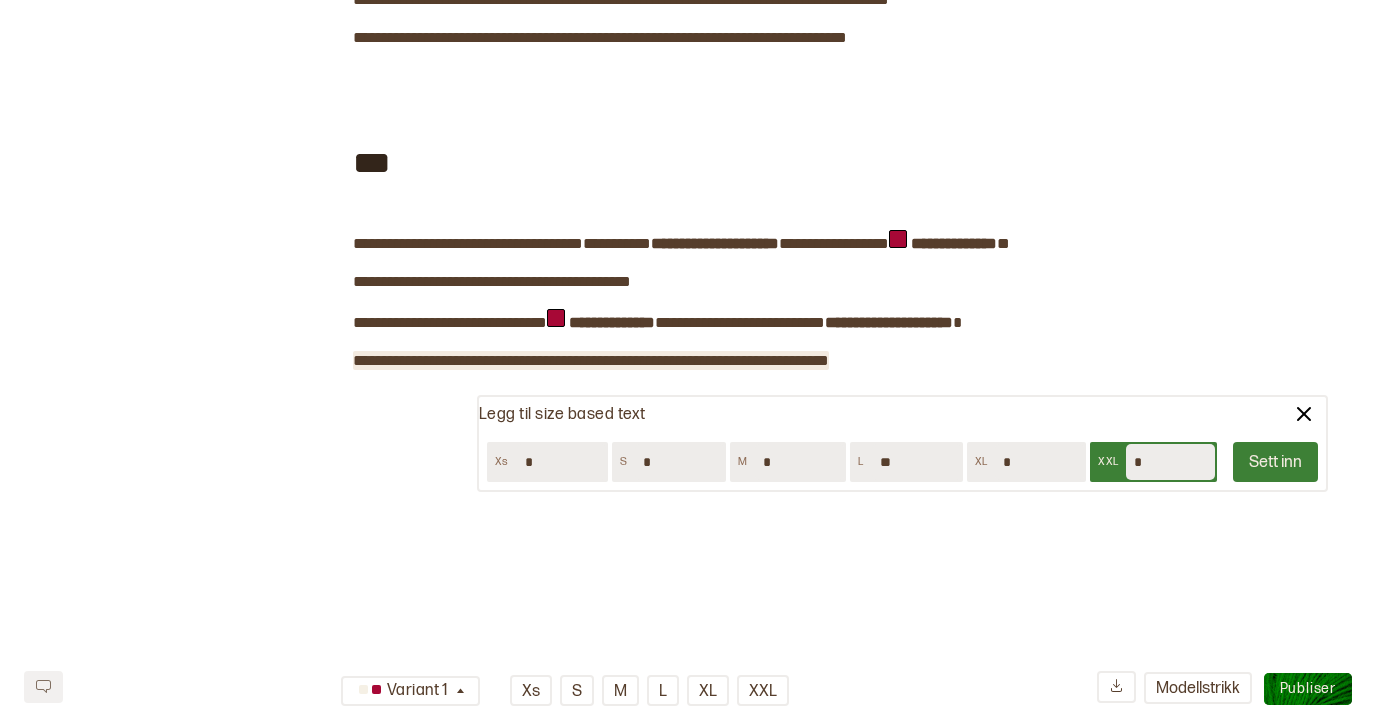 type on "*" 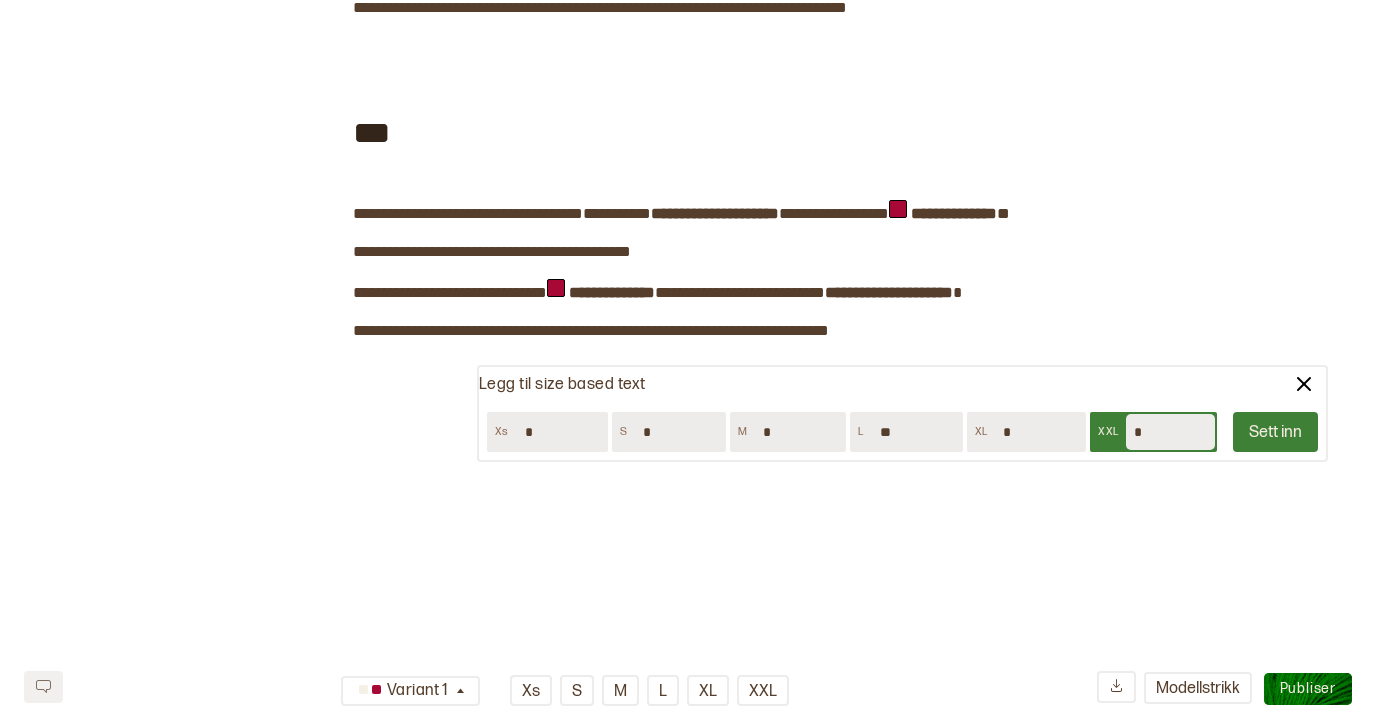 scroll, scrollTop: 373, scrollLeft: 0, axis: vertical 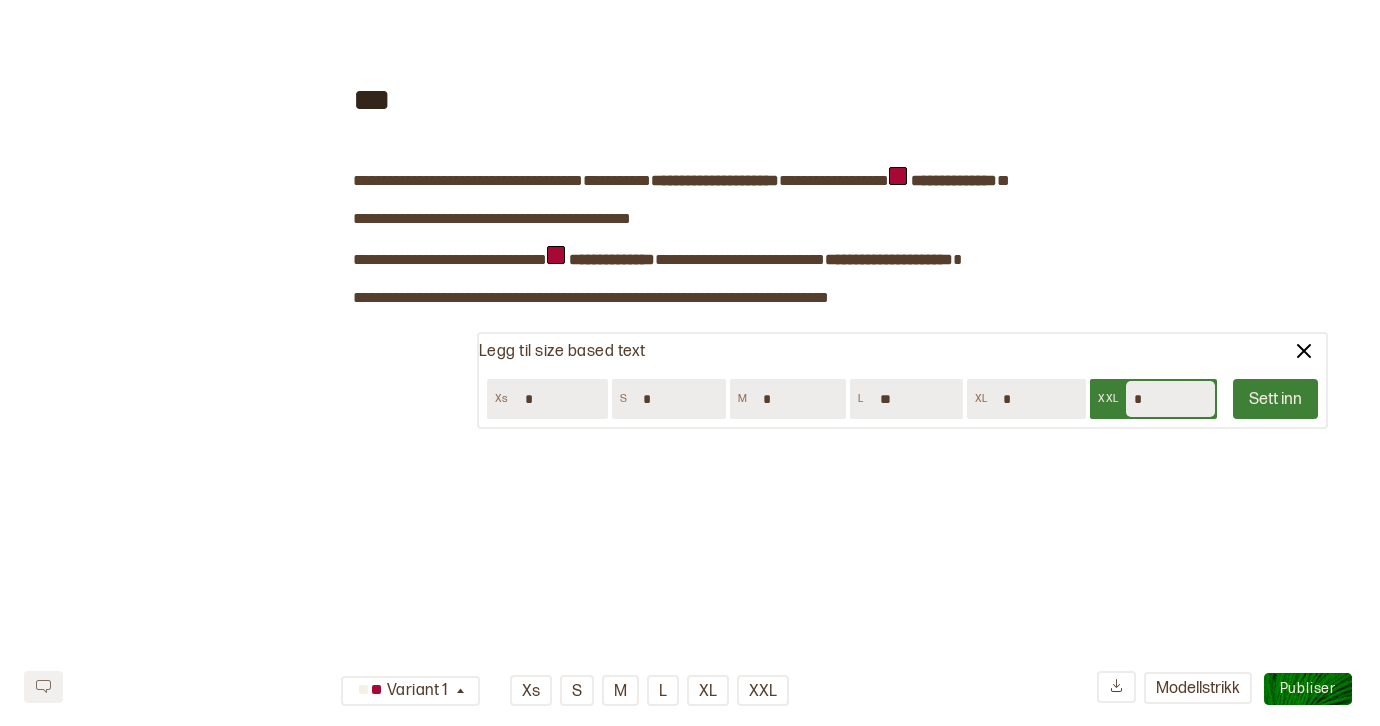 click on "Sett inn" at bounding box center (1275, 399) 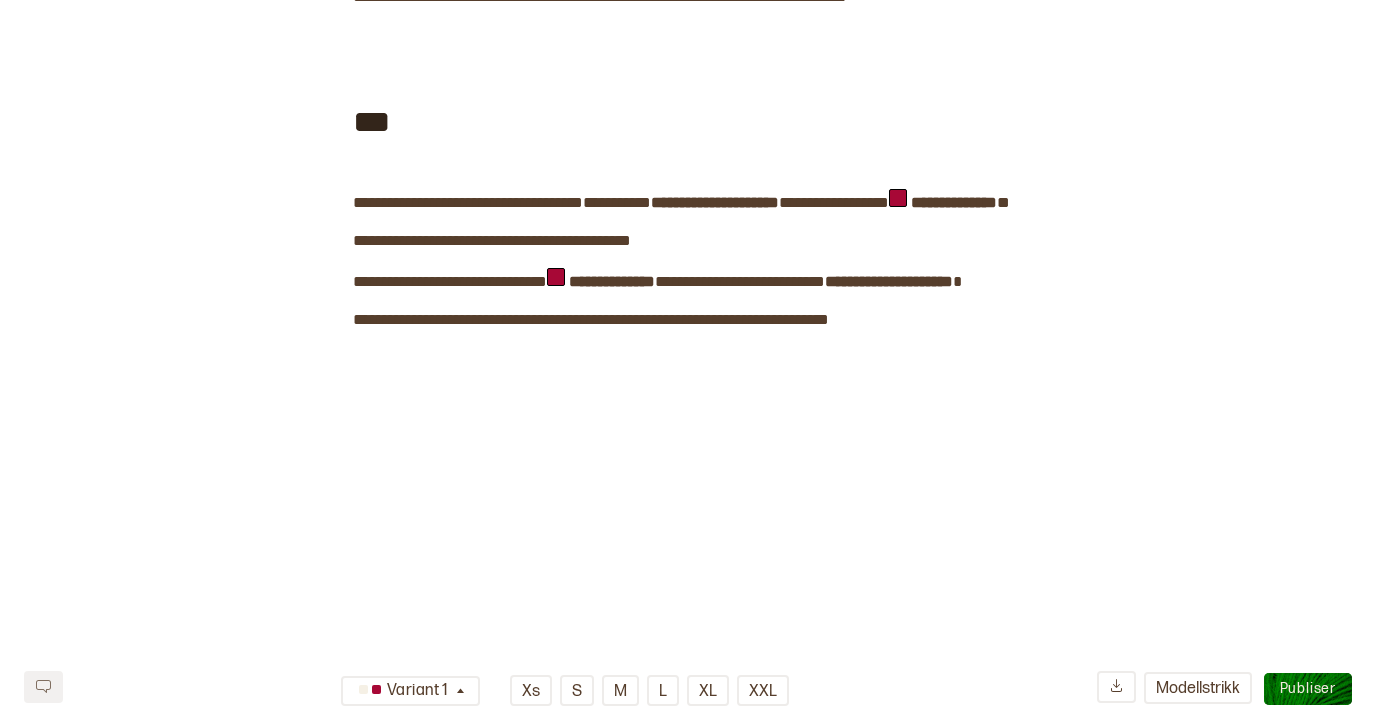 click on "**********" at bounding box center (690, 92) 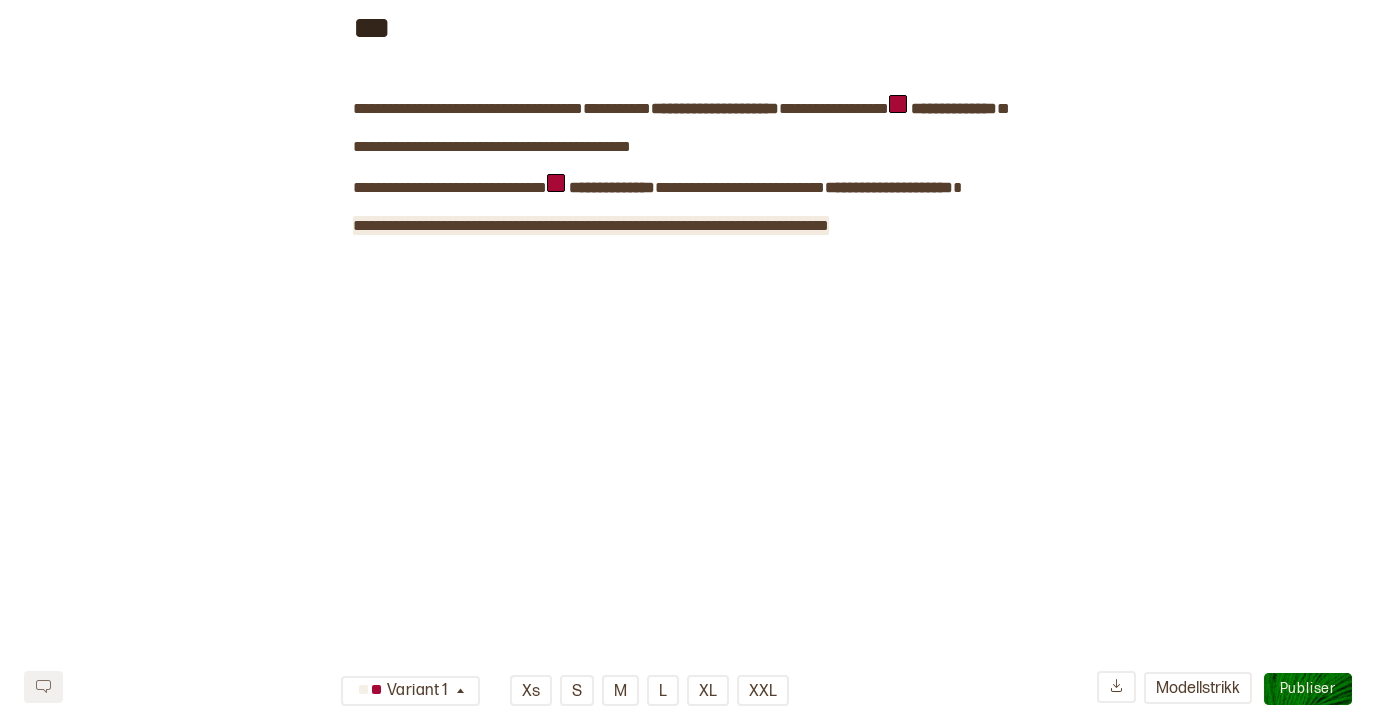 scroll, scrollTop: 327, scrollLeft: 0, axis: vertical 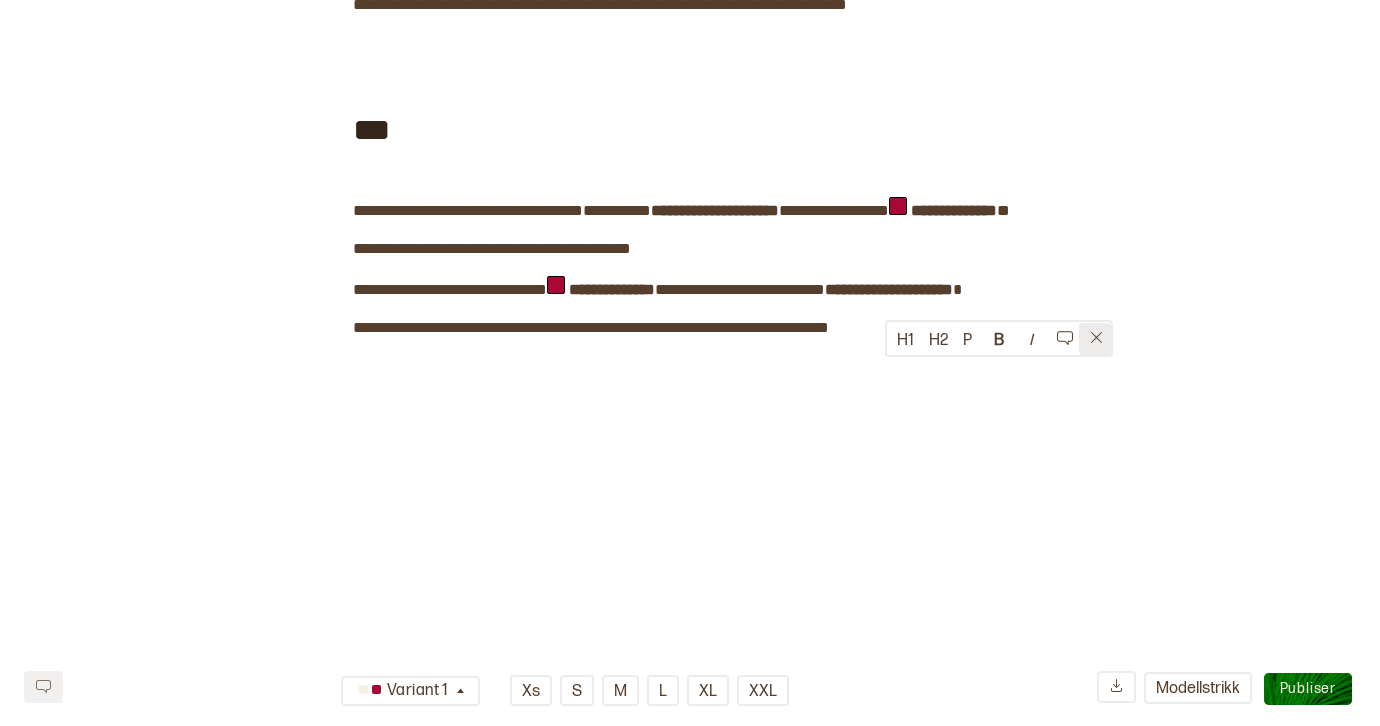 click 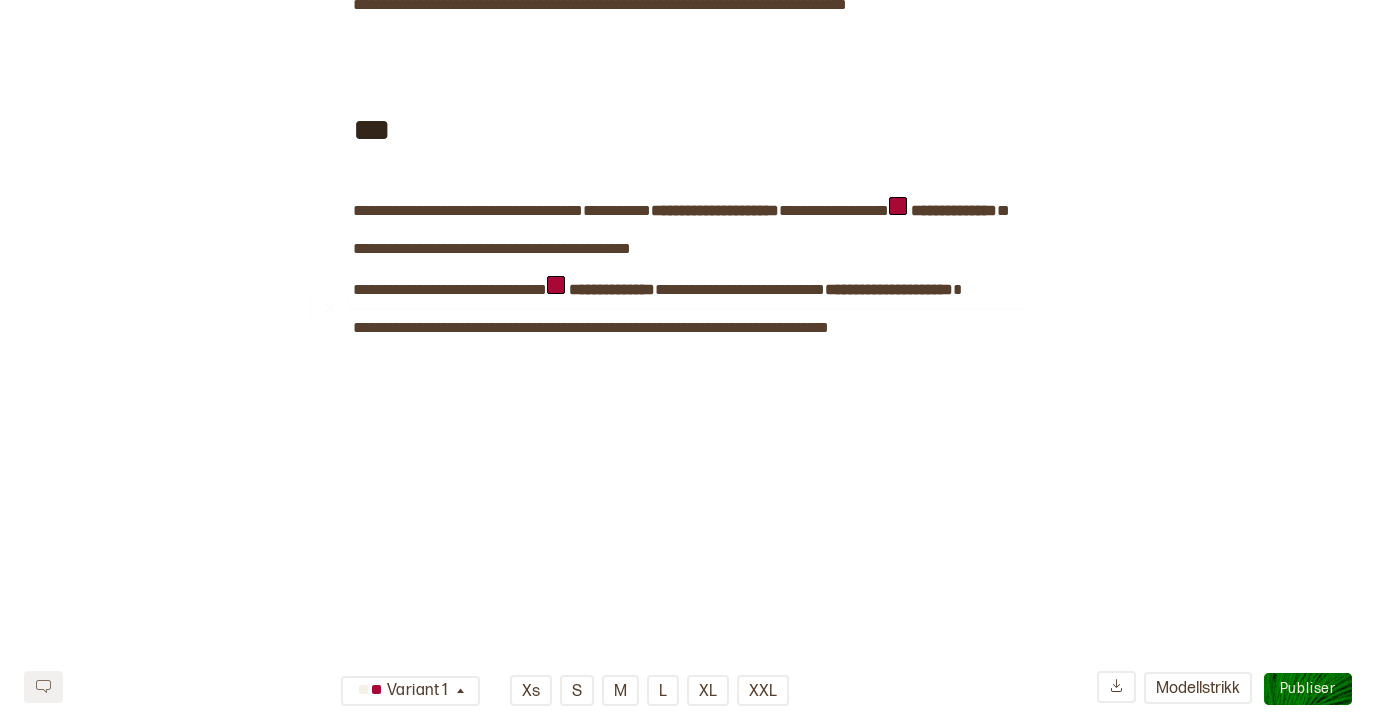 click on "**********" at bounding box center [690, 100] 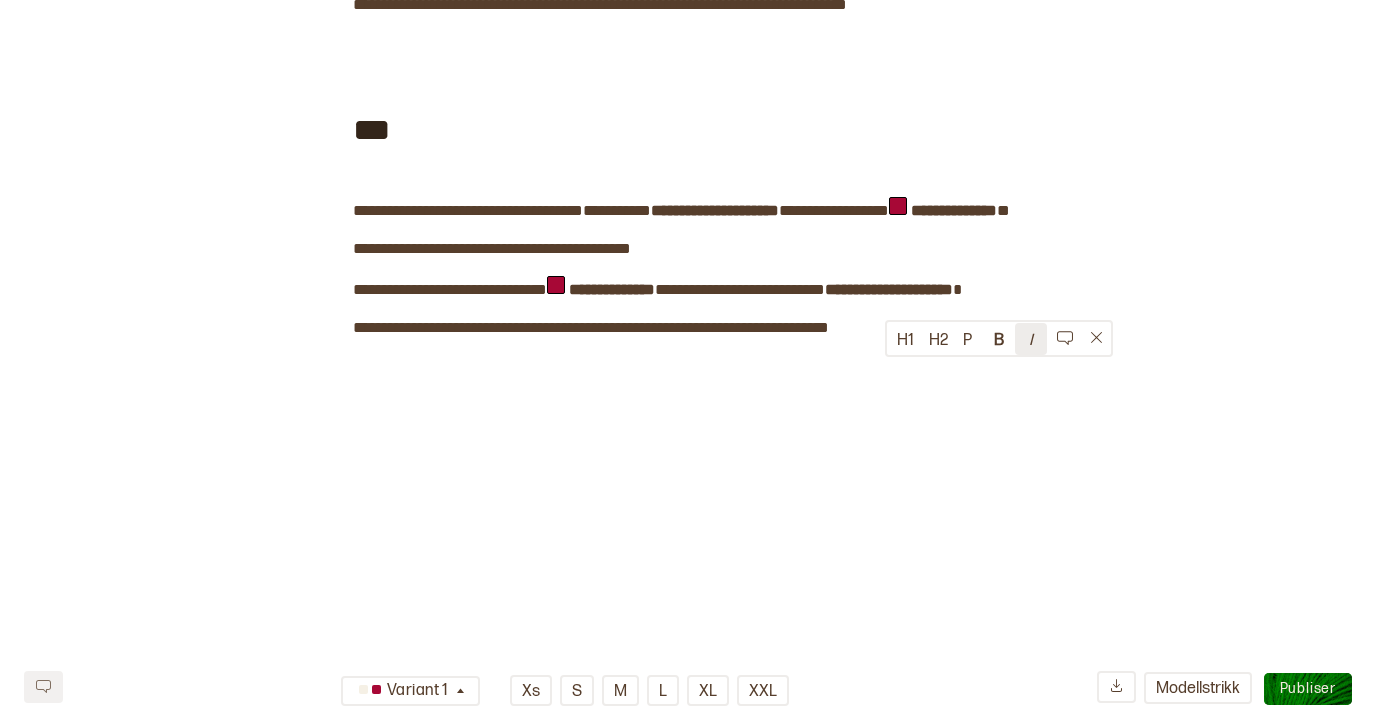 click on "I" at bounding box center [1031, 339] 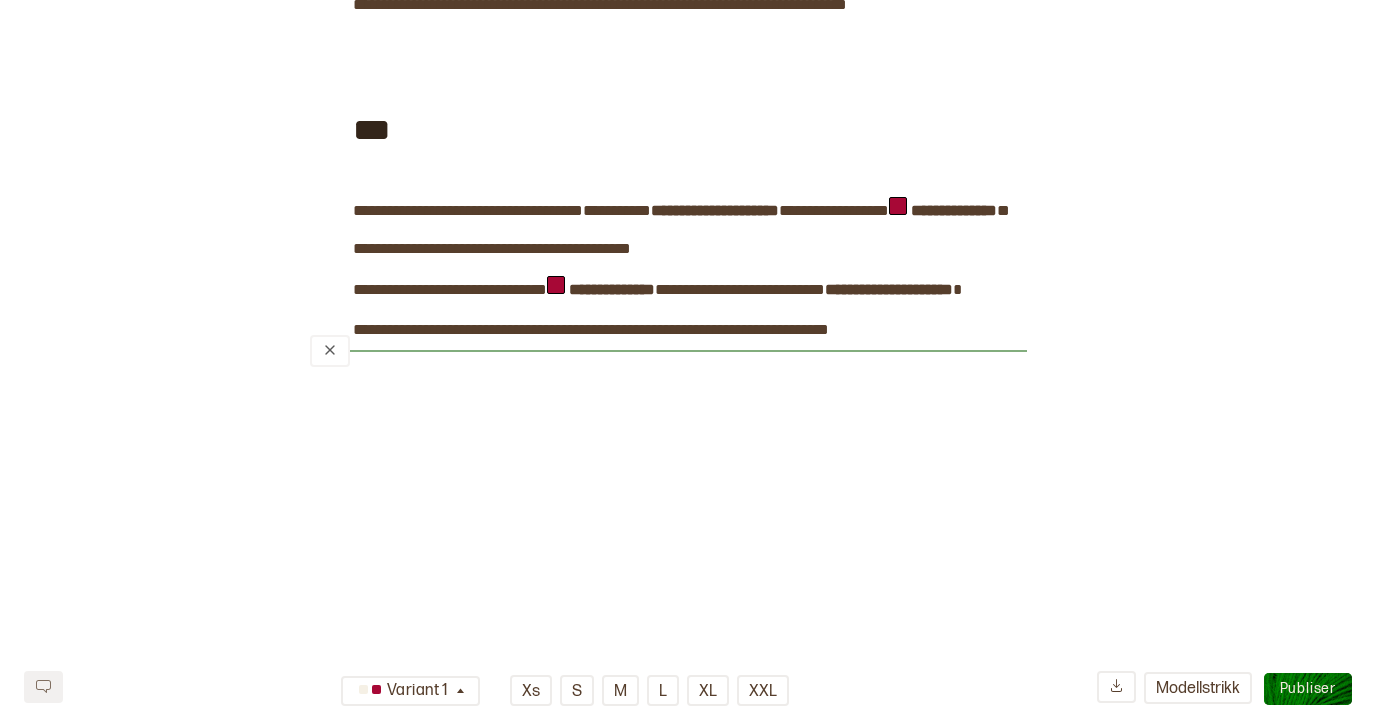 click on "﻿" at bounding box center (668, 351) 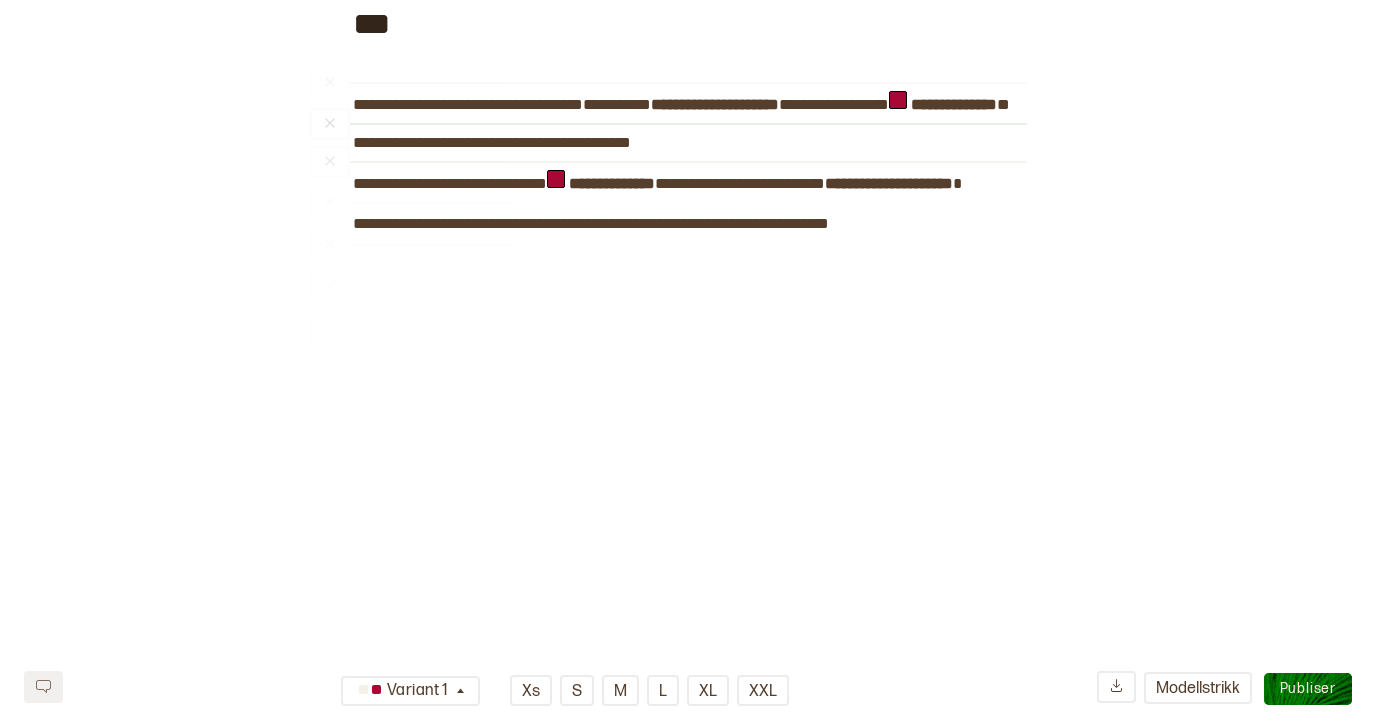 scroll, scrollTop: 0, scrollLeft: 0, axis: both 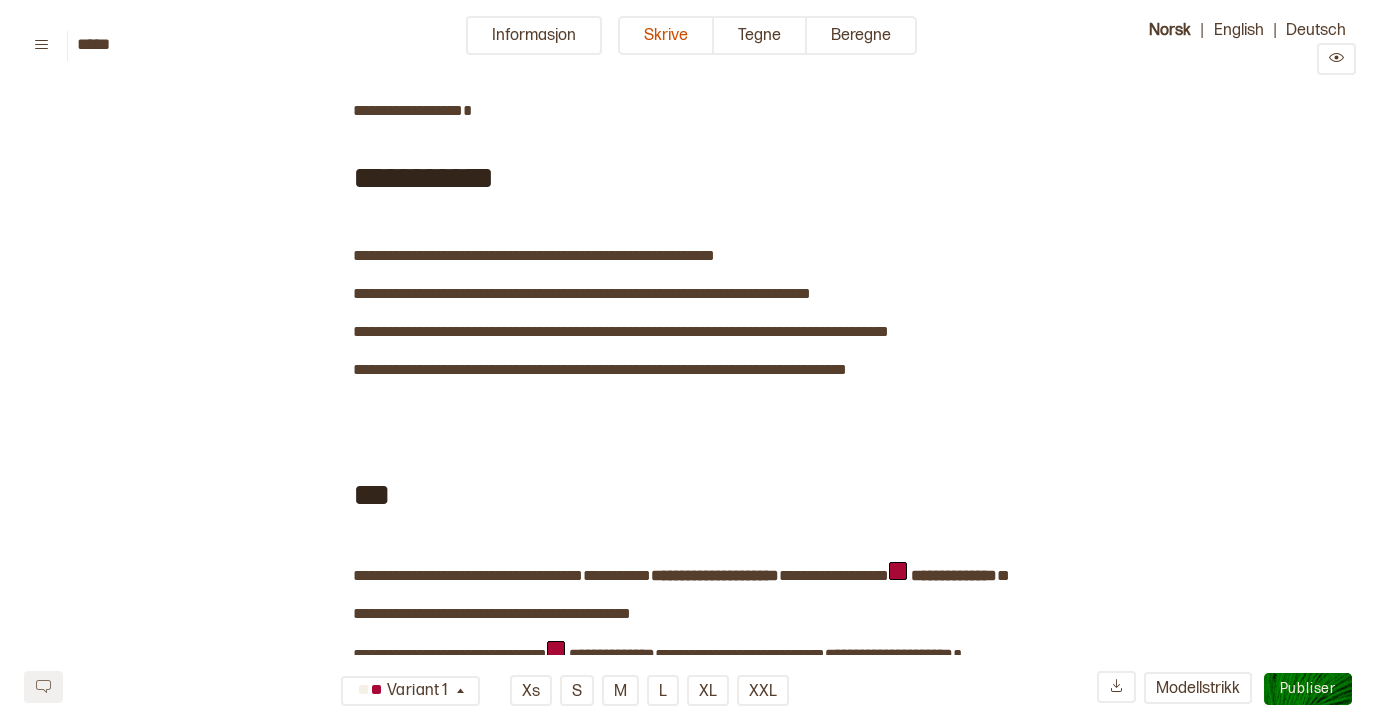 click on "**********" at bounding box center (690, 467) 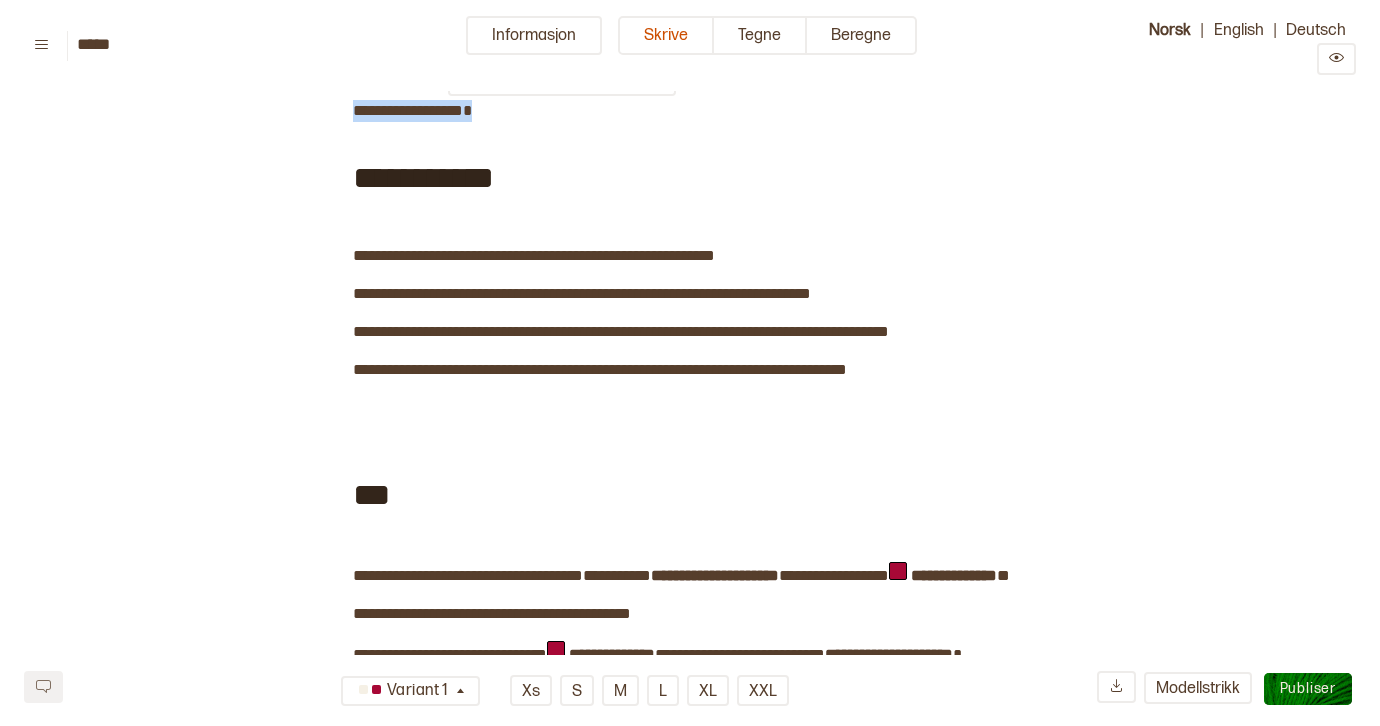 drag, startPoint x: 346, startPoint y: 109, endPoint x: 264, endPoint y: 112, distance: 82.05486 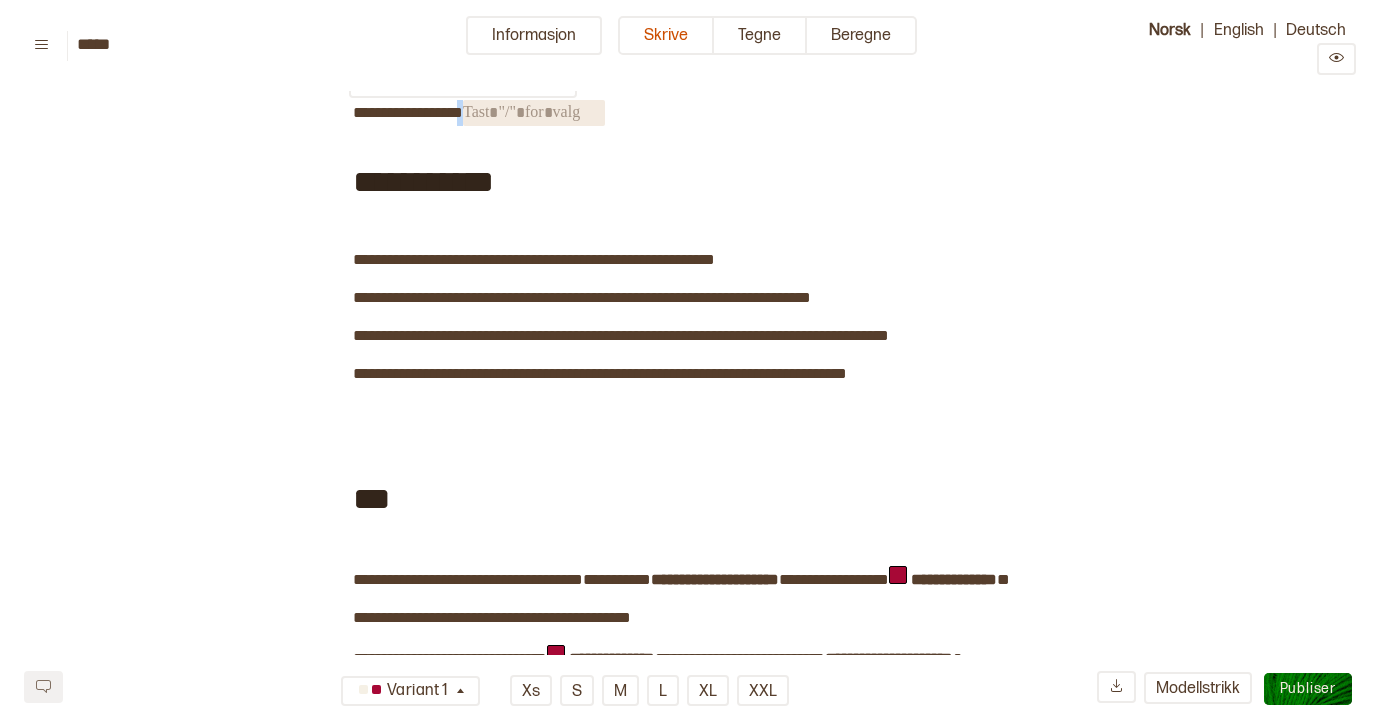 drag, startPoint x: 485, startPoint y: 123, endPoint x: 307, endPoint y: 89, distance: 181.2181 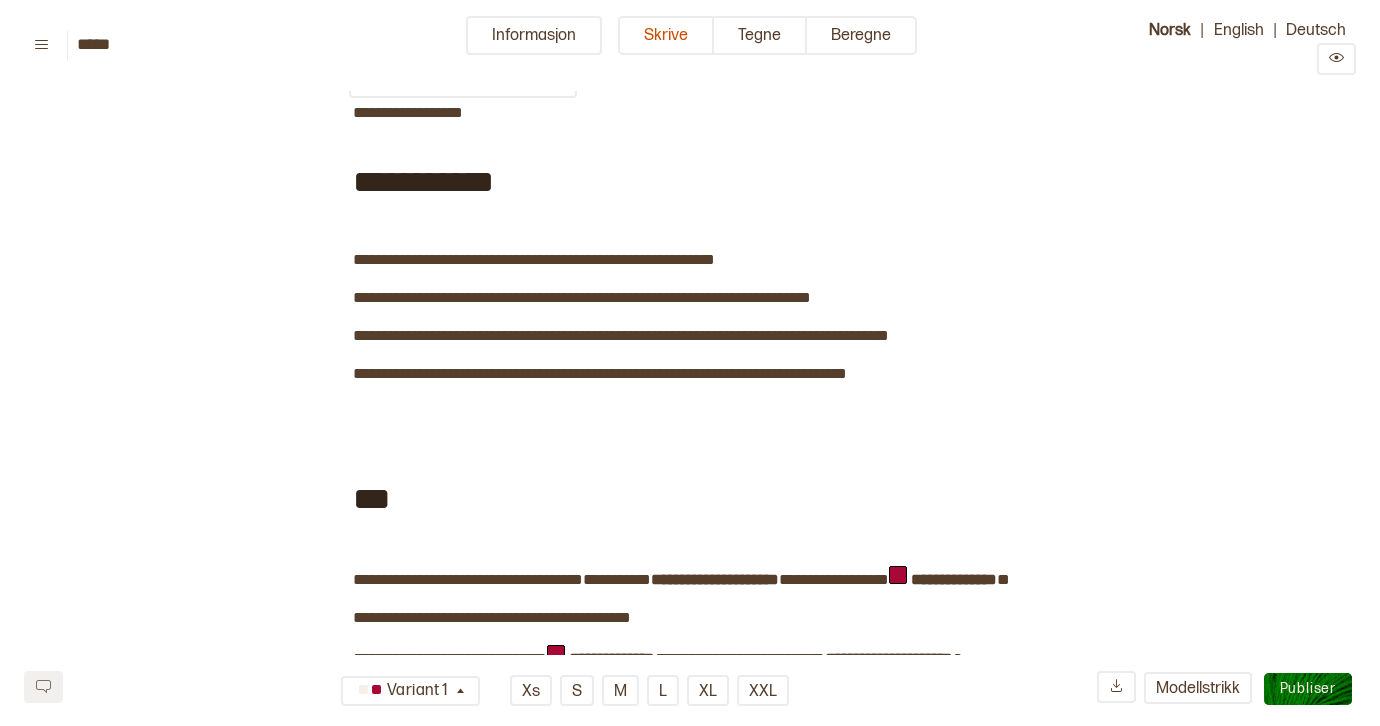 click on "**********" at bounding box center (408, 112) 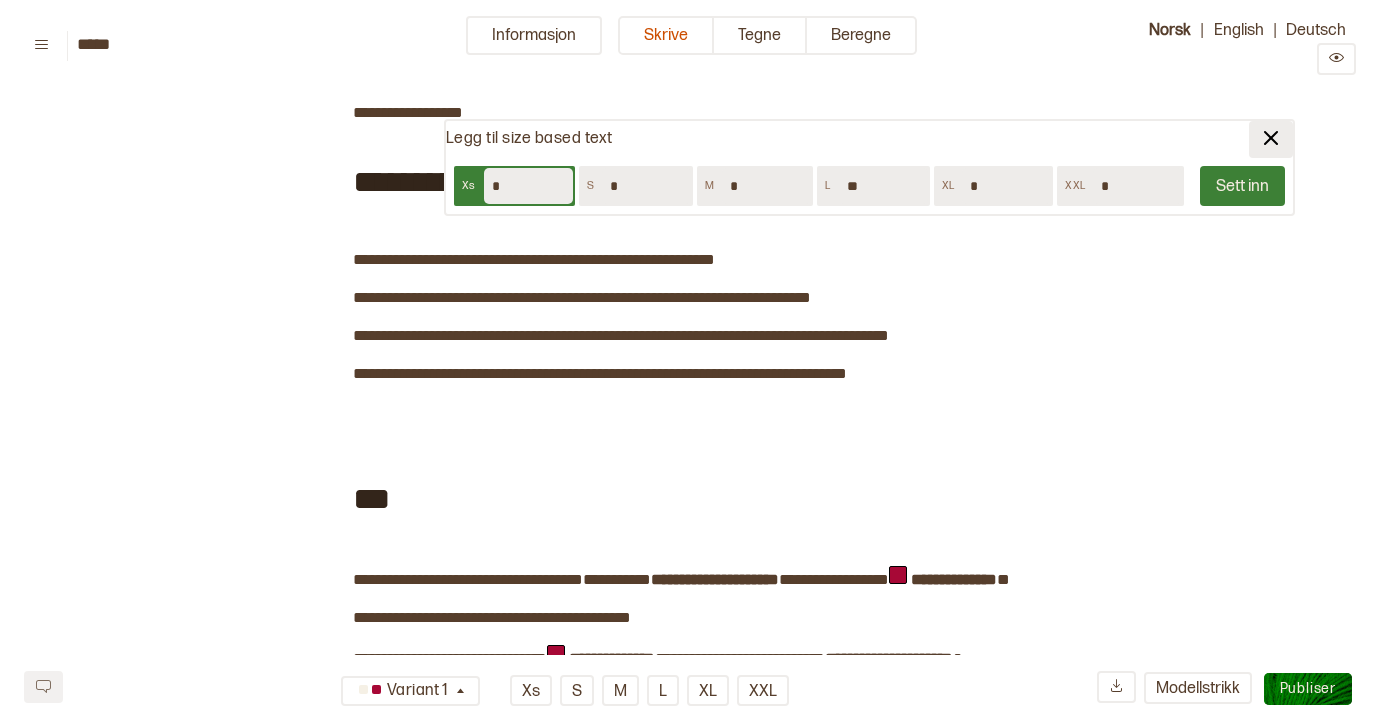 click at bounding box center (1271, 138) 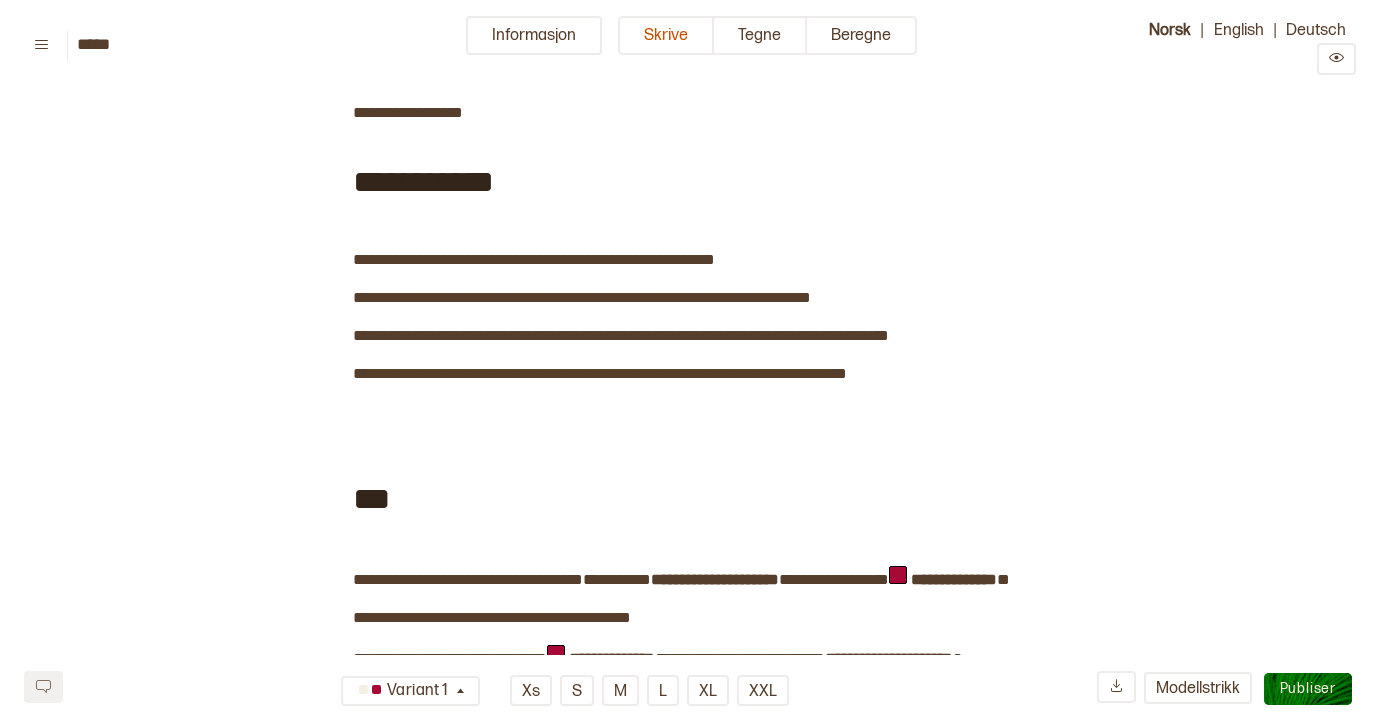 click on "**********" at bounding box center [408, 112] 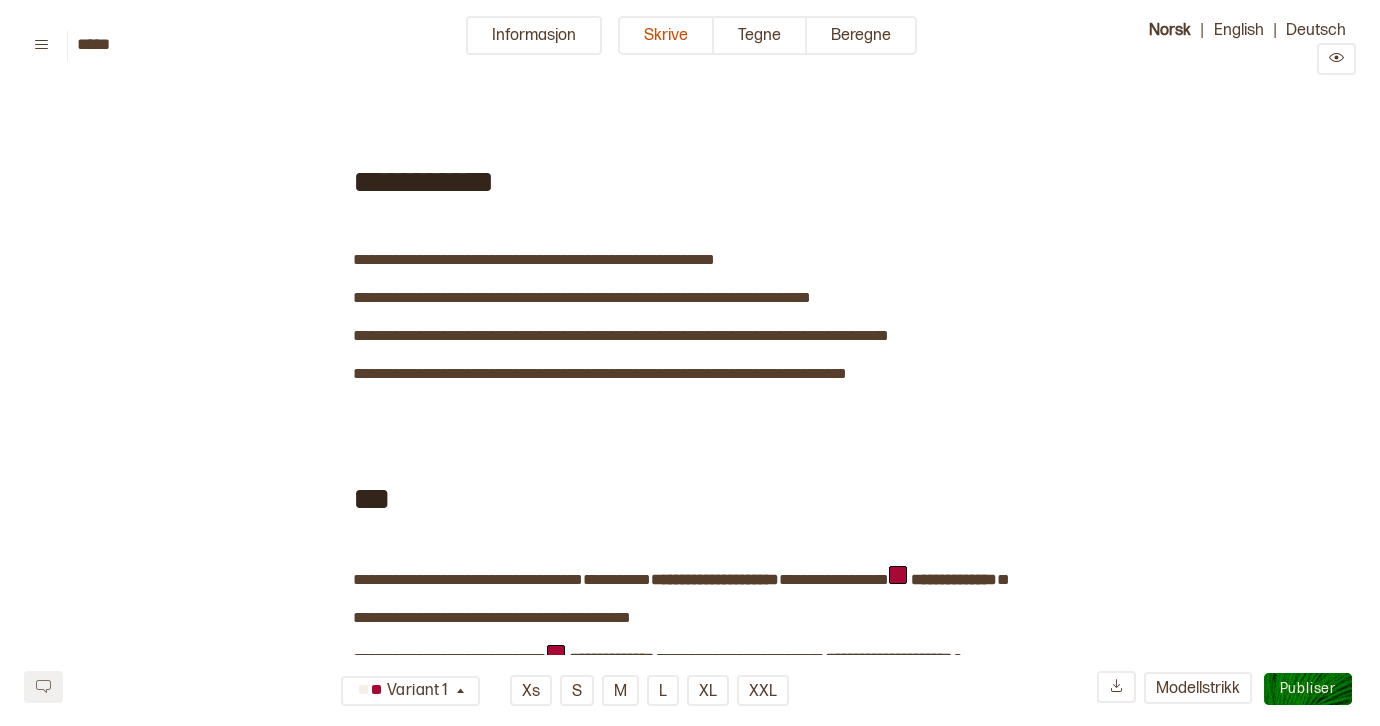 click on "**********" at bounding box center (690, 650) 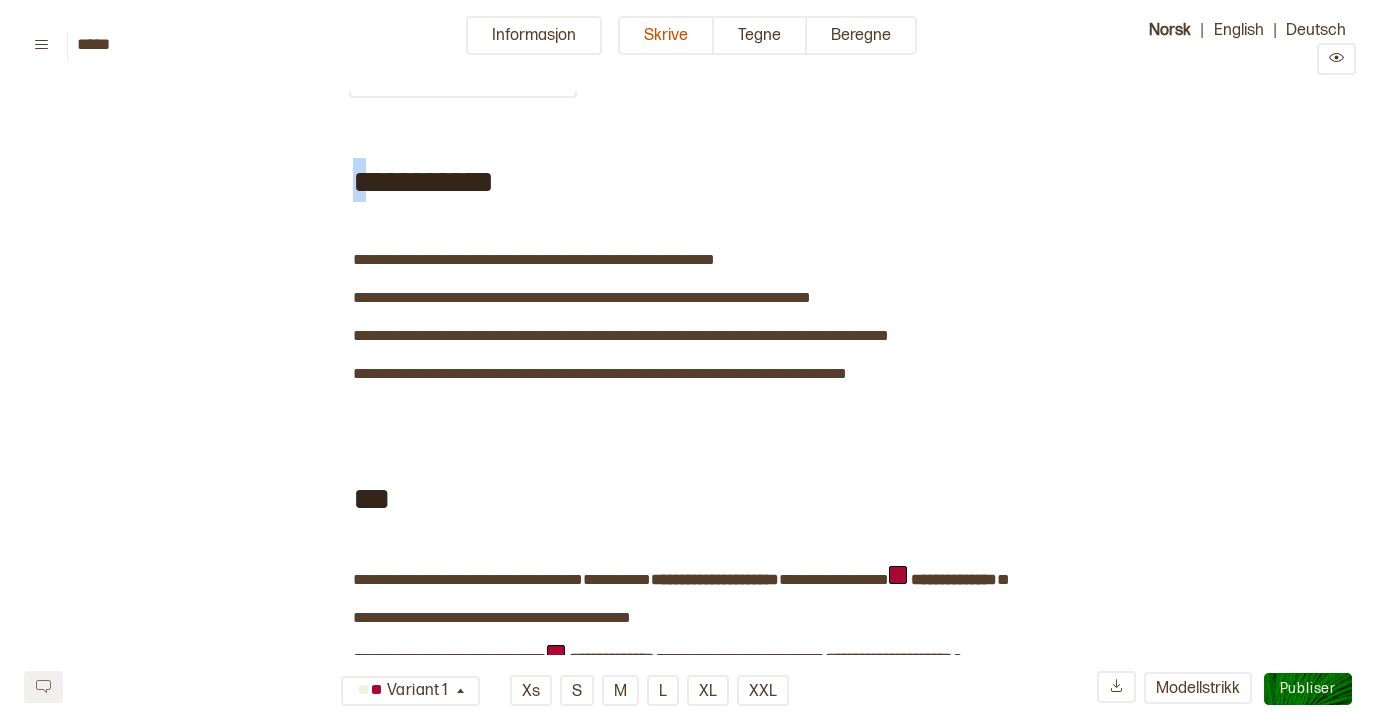 drag, startPoint x: 356, startPoint y: 108, endPoint x: 365, endPoint y: 143, distance: 36.138622 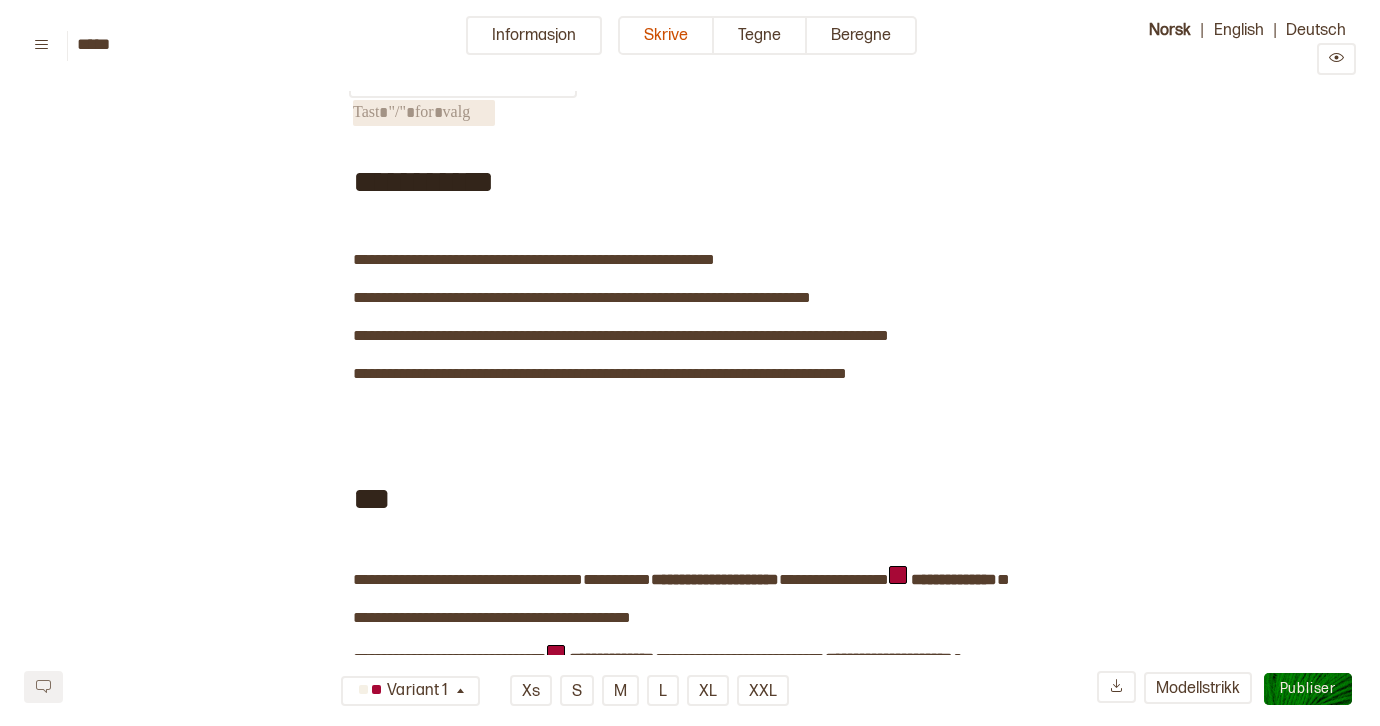 click on "﻿" at bounding box center (424, 113) 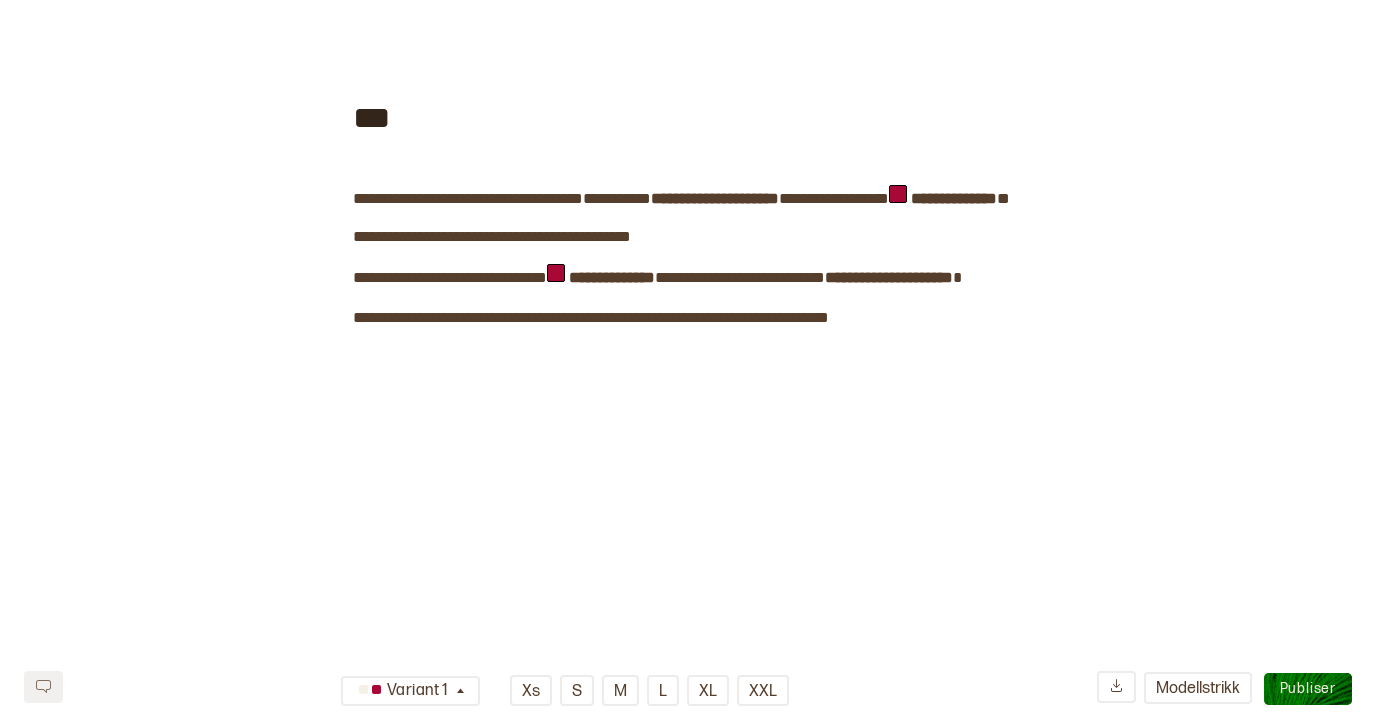 scroll, scrollTop: 519, scrollLeft: 0, axis: vertical 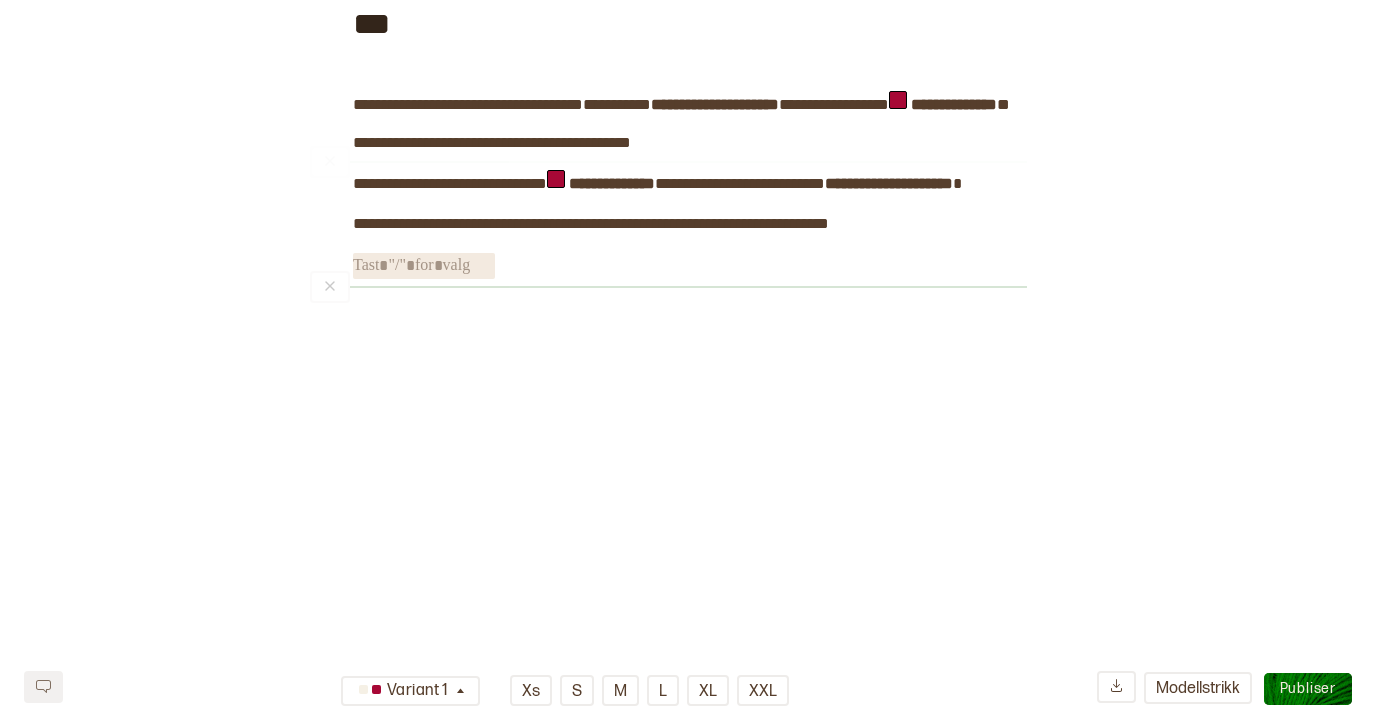 click on "**********" at bounding box center (690, -6) 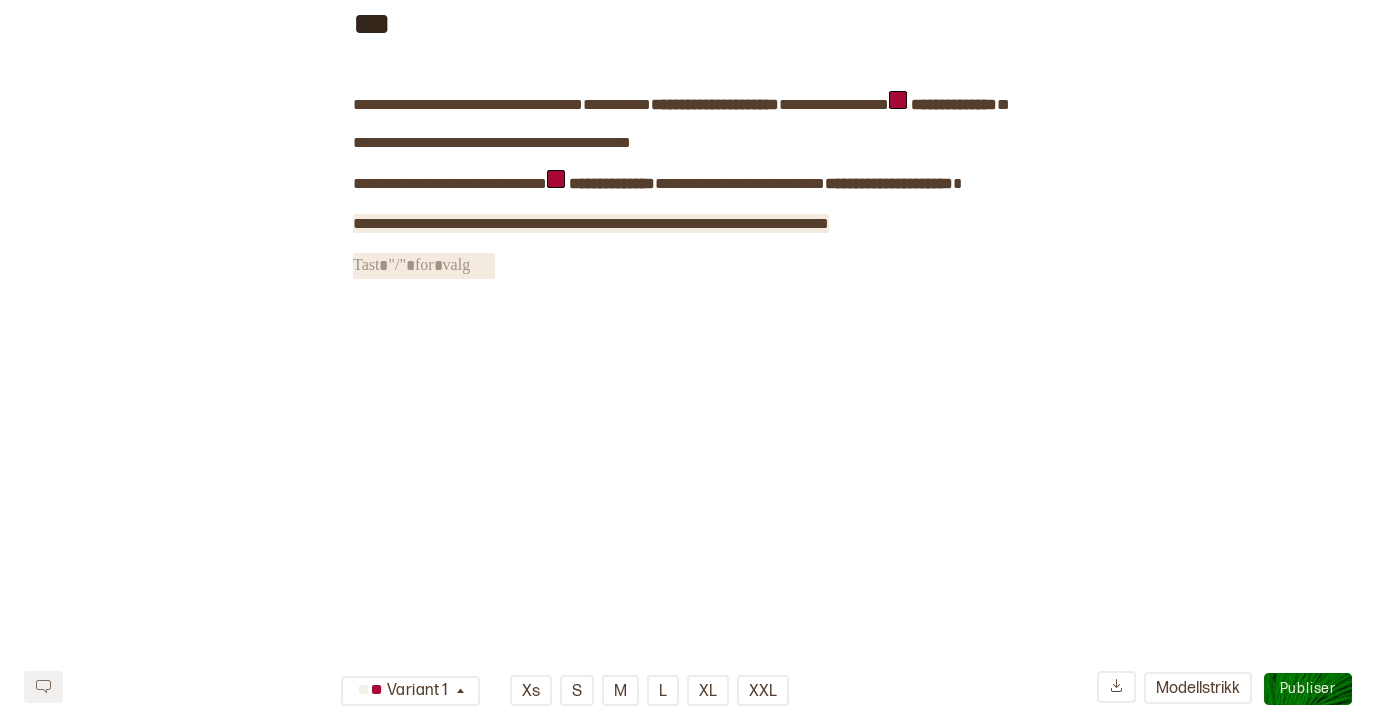click on "**********" at bounding box center [591, 223] 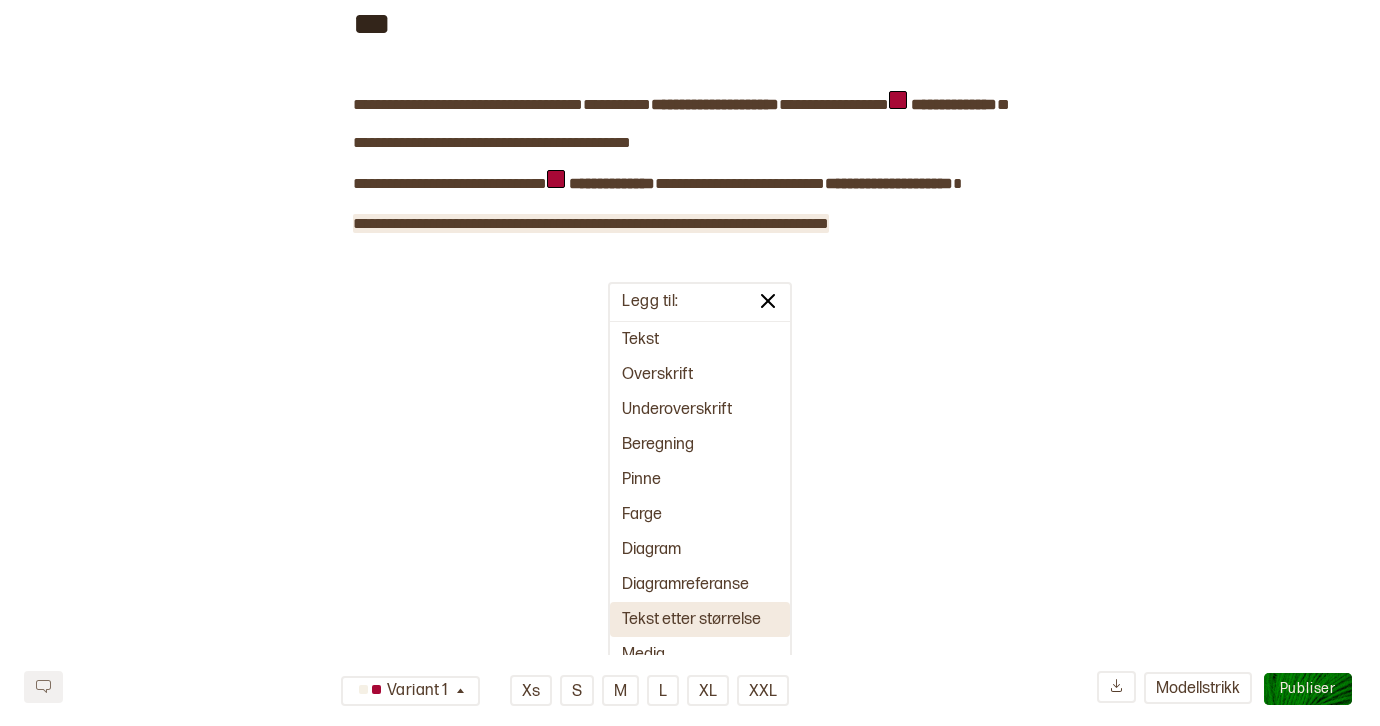 click on "Tekst etter størrelse" at bounding box center (700, 619) 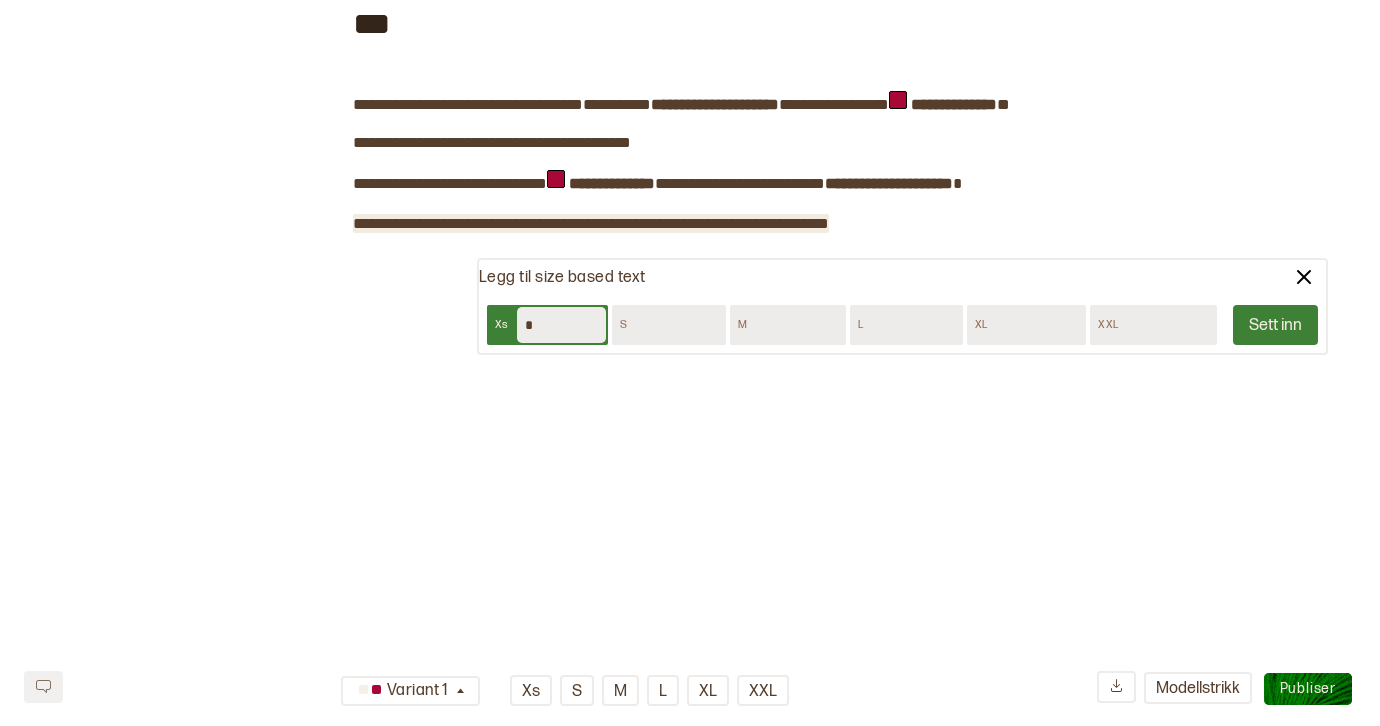 type on "*" 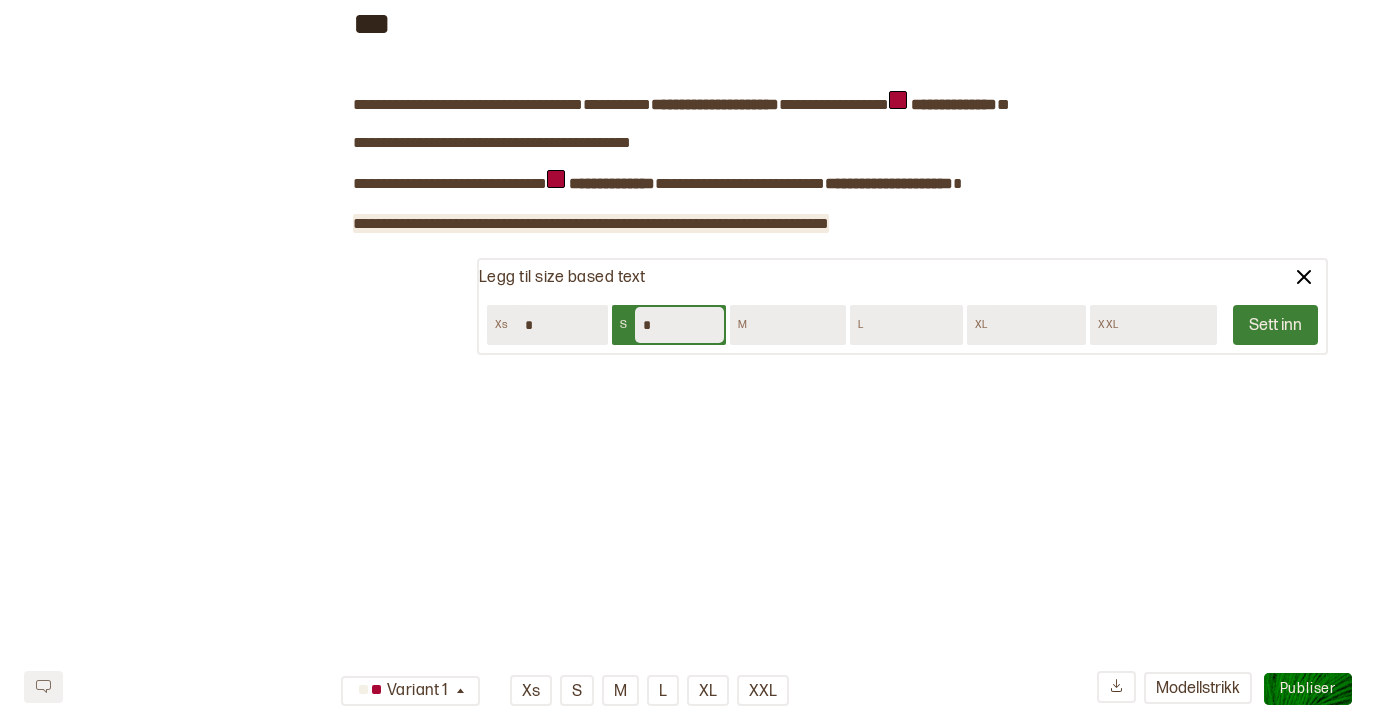 type on "*" 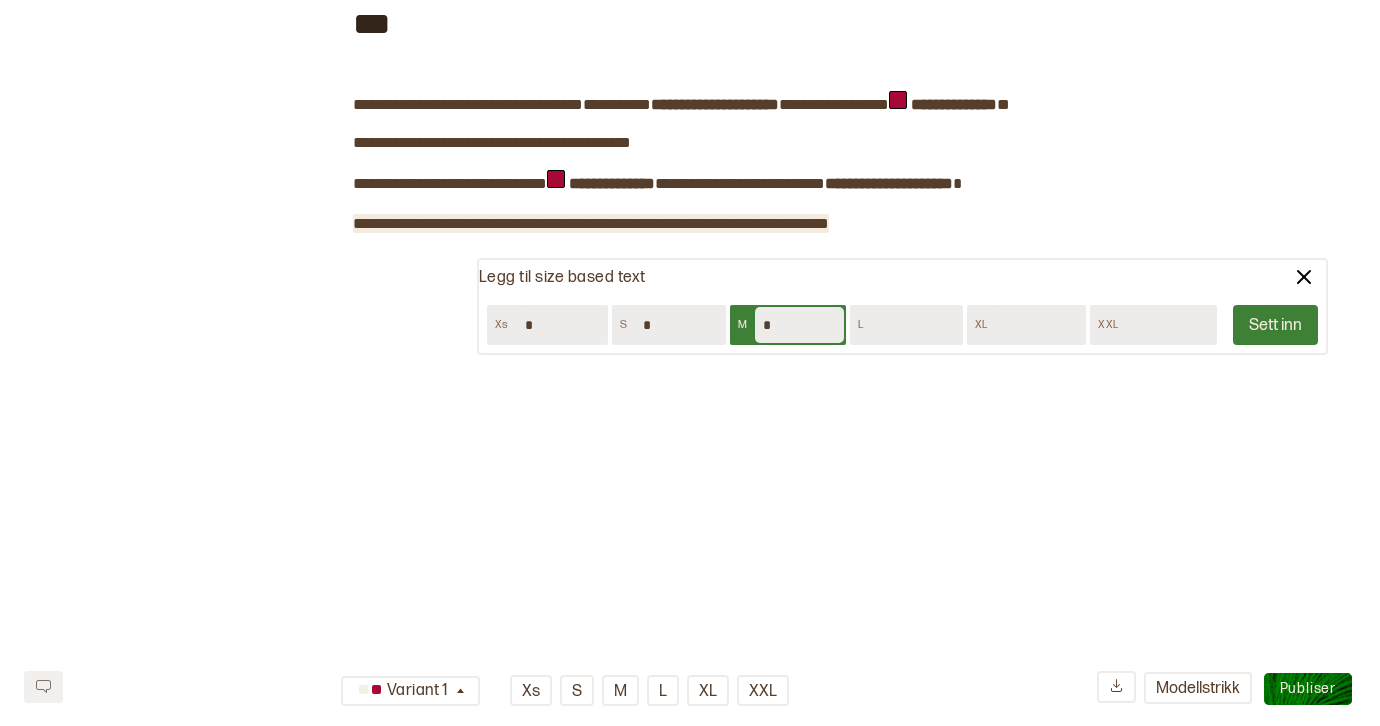 type on "*" 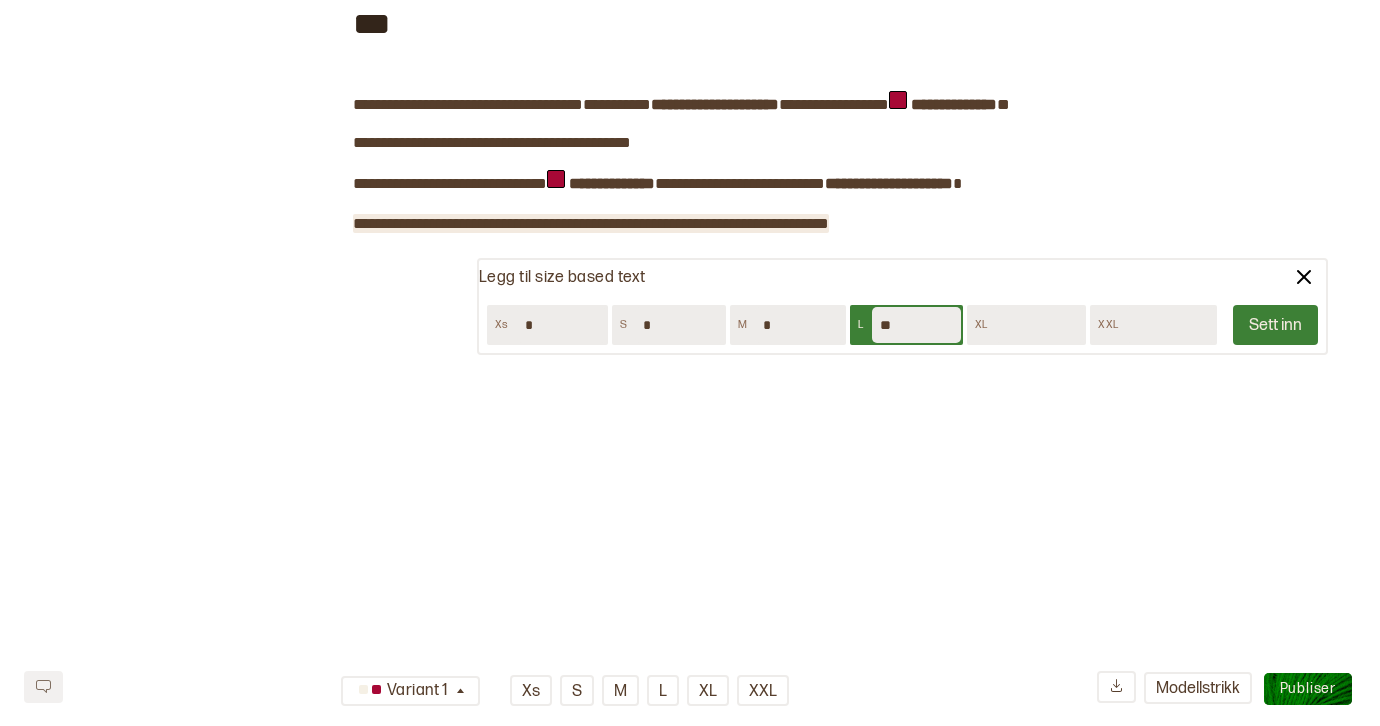 type on "**" 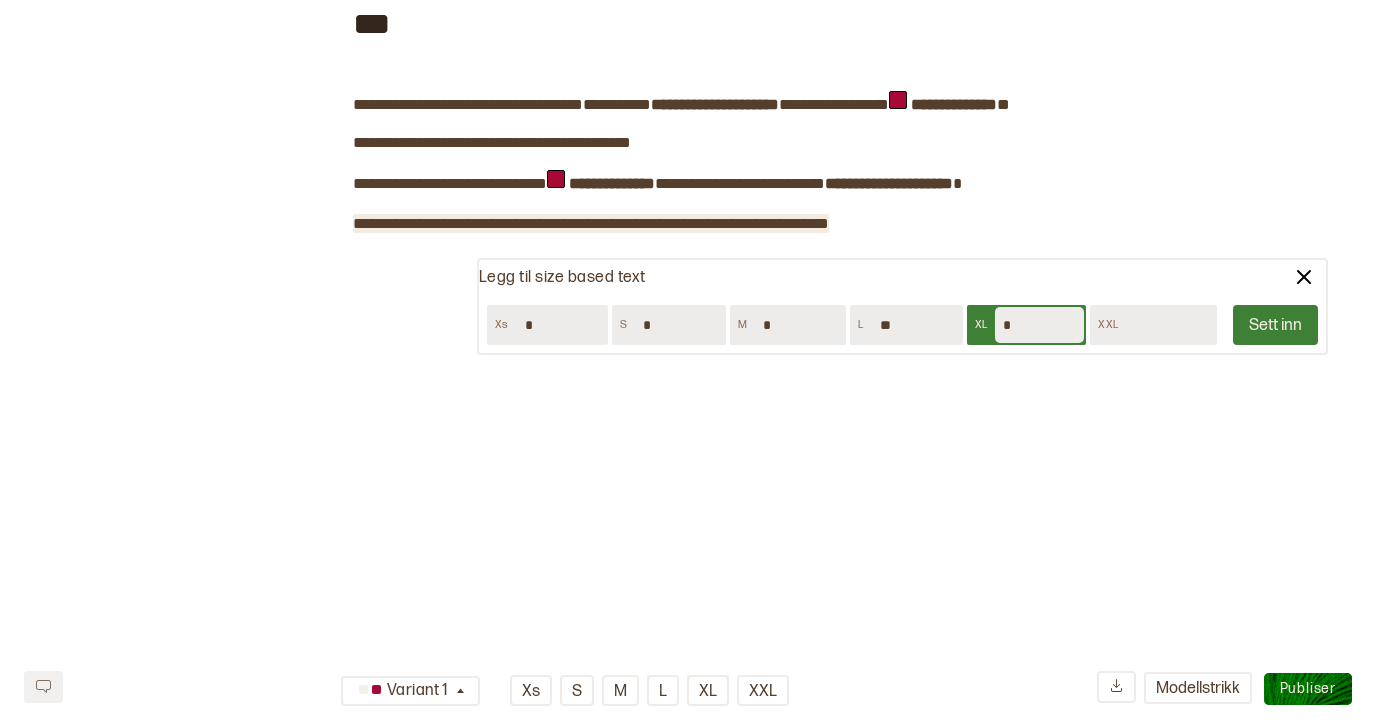 type on "*" 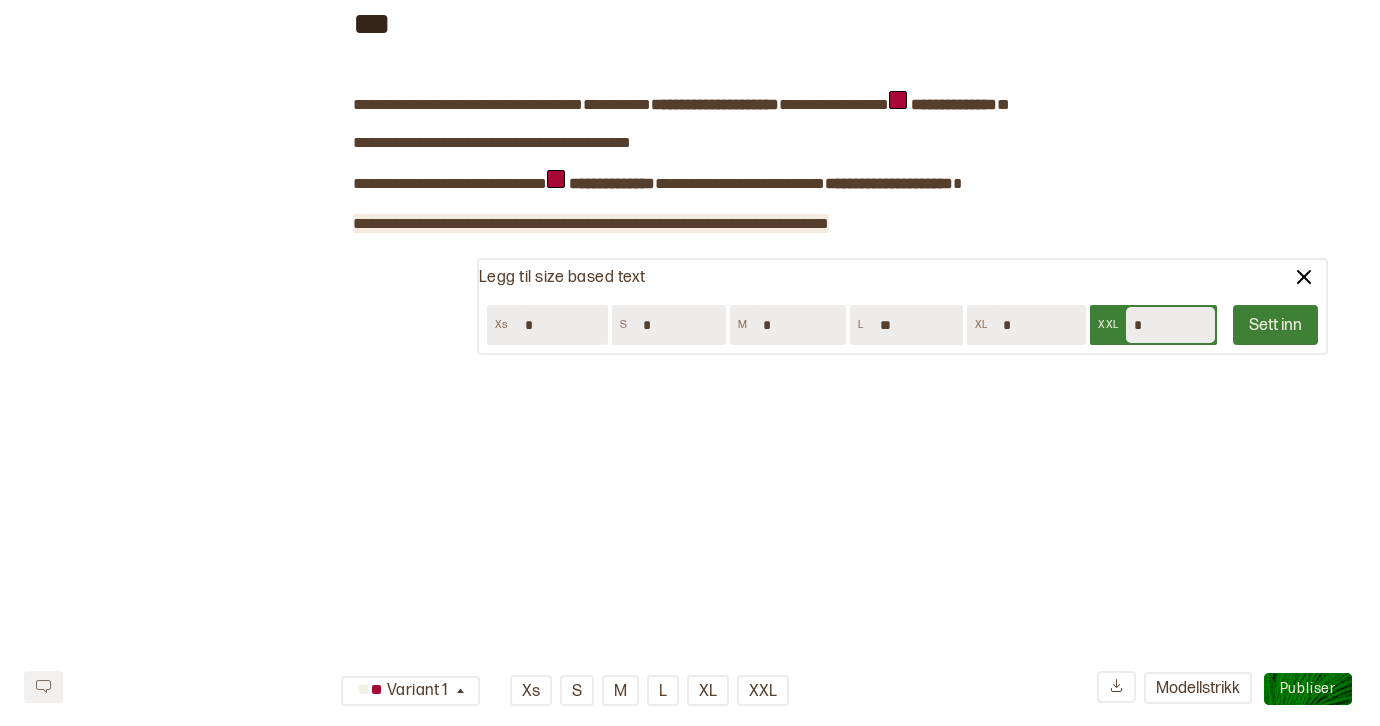 type on "*" 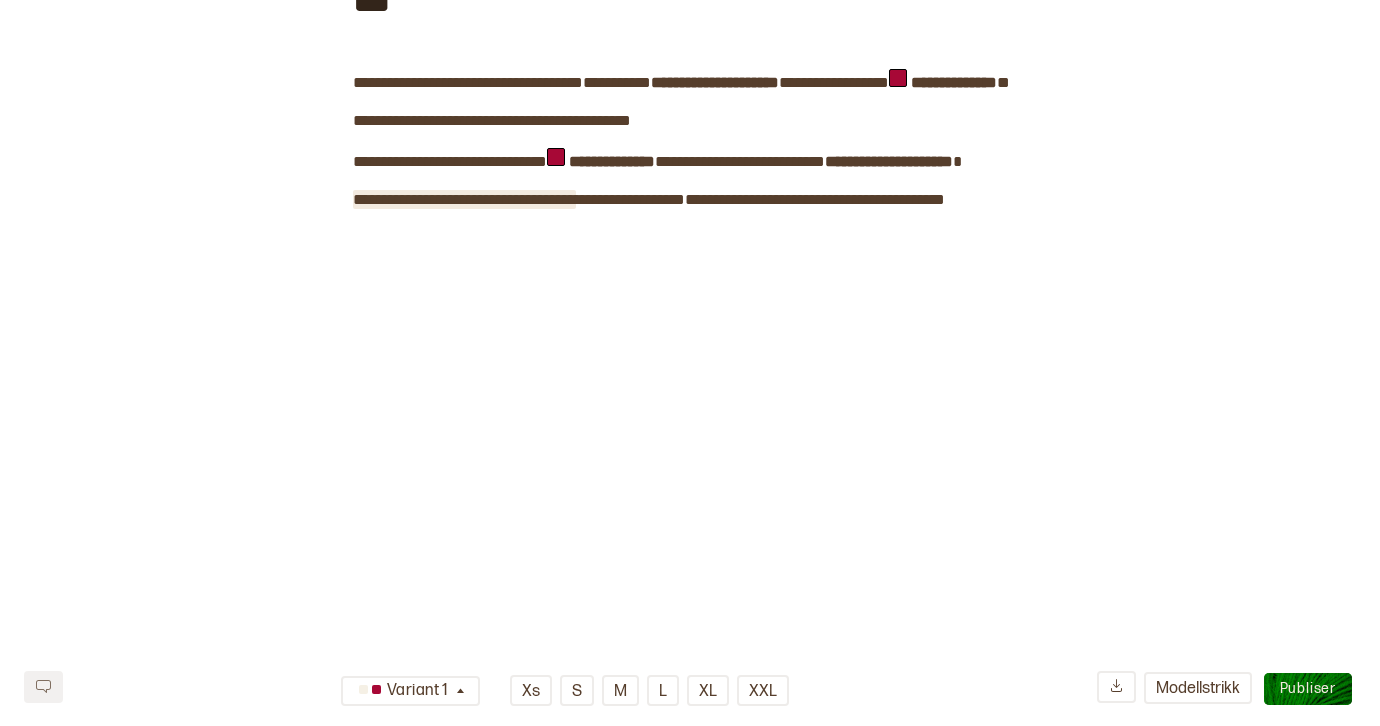 click on "**********" at bounding box center [464, 199] 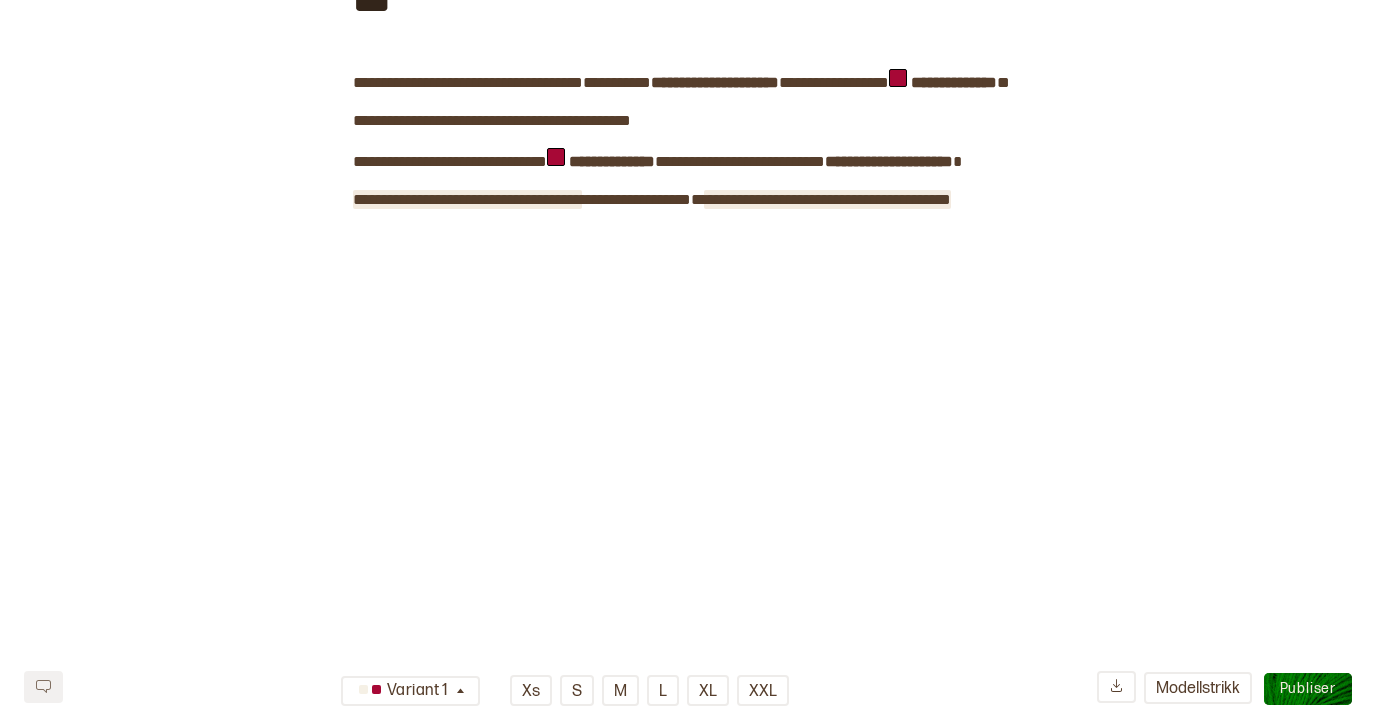 click on "**********" at bounding box center (827, 199) 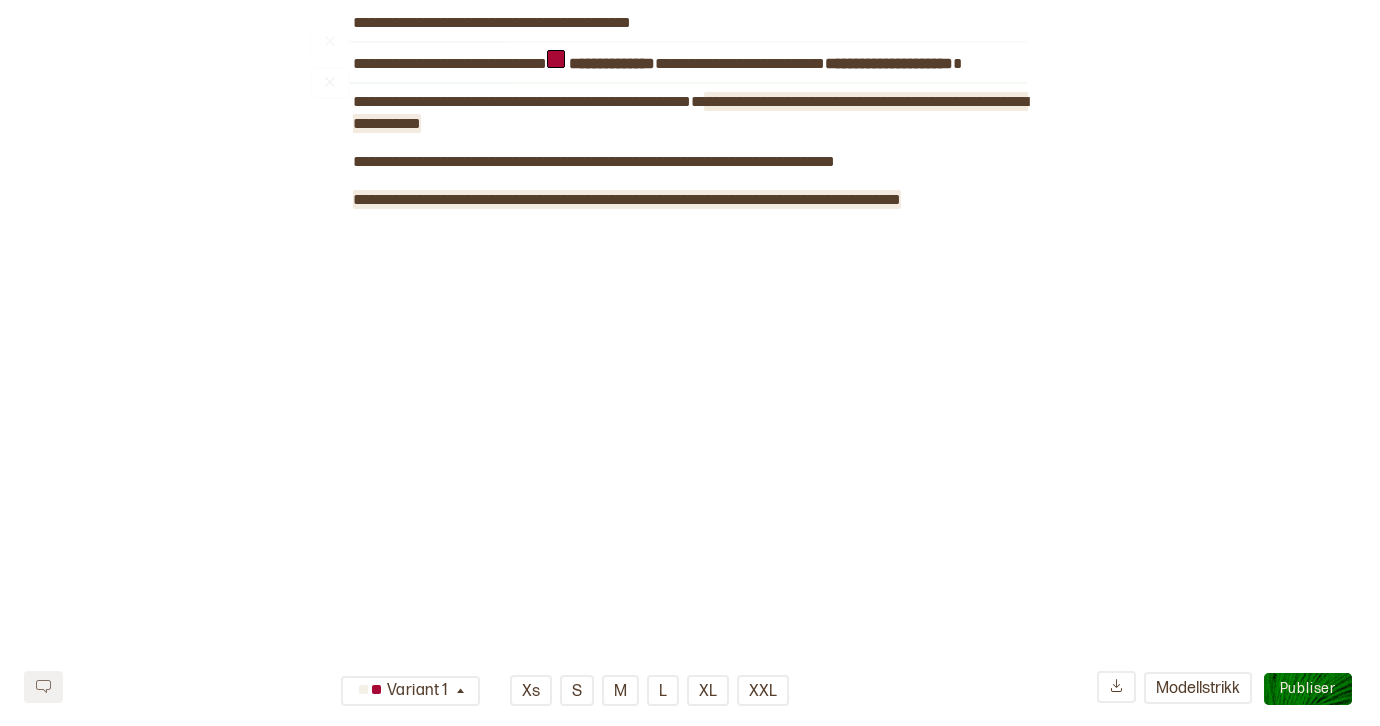 scroll, scrollTop: 0, scrollLeft: 0, axis: both 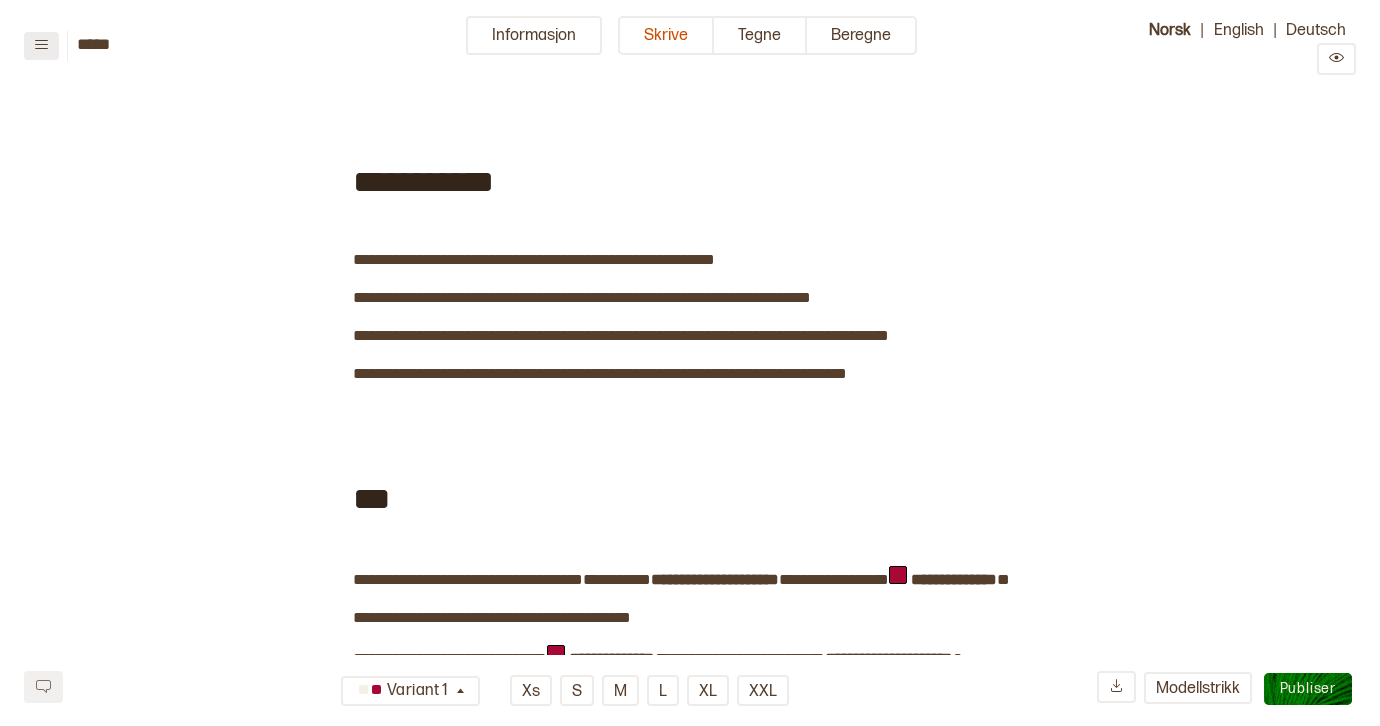click 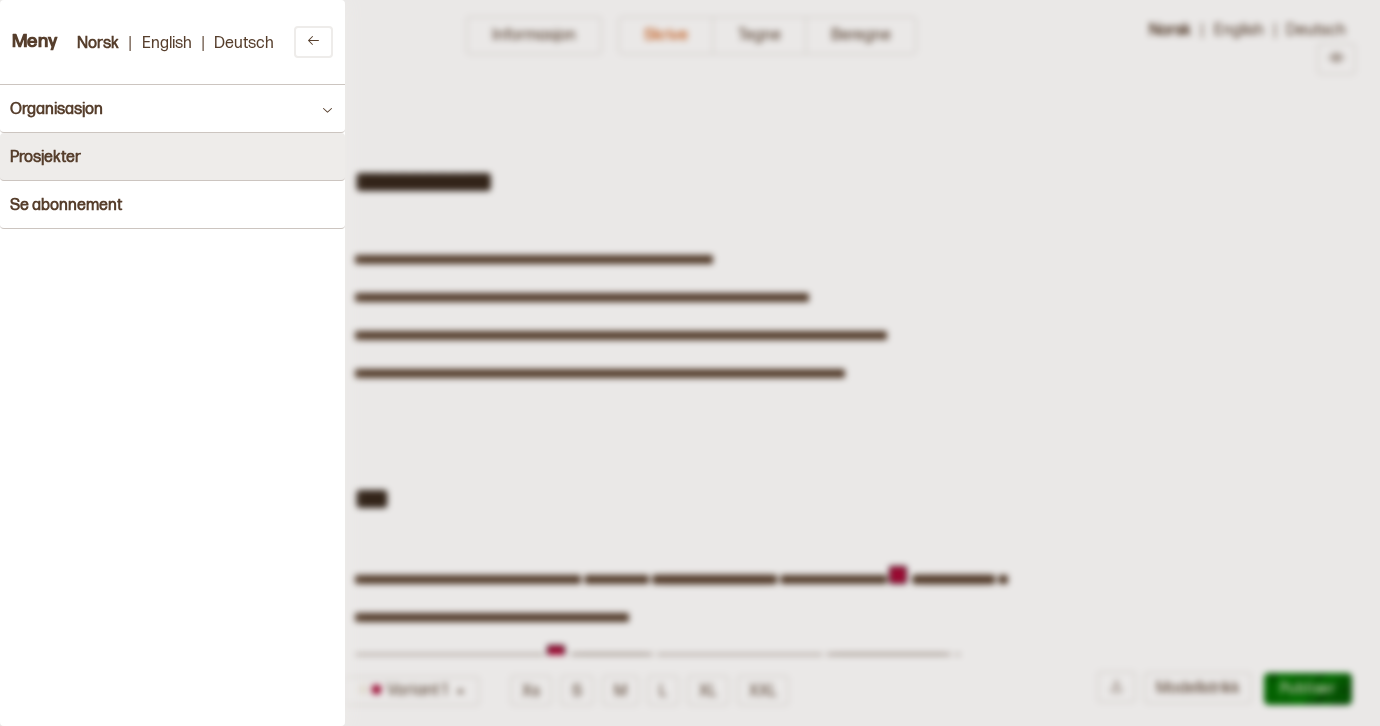 click on "Prosjekter" at bounding box center (172, 157) 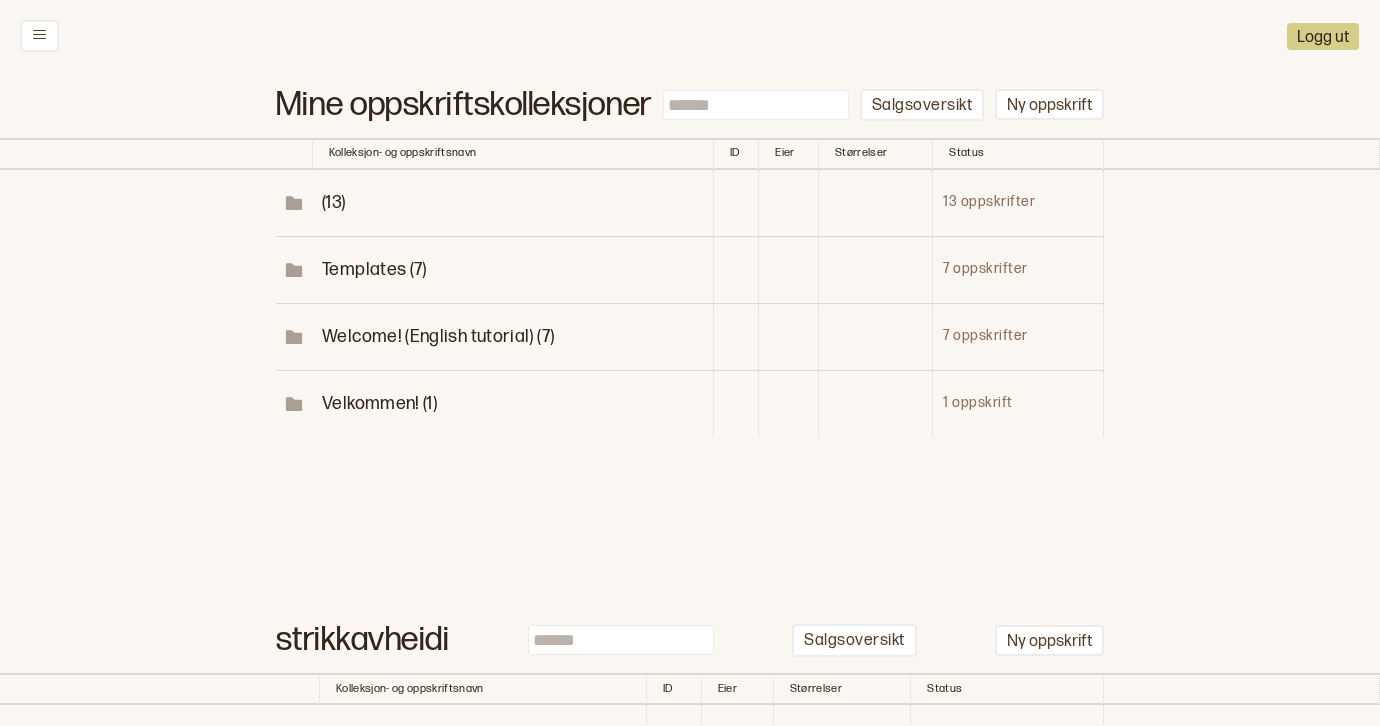 scroll, scrollTop: 189, scrollLeft: 0, axis: vertical 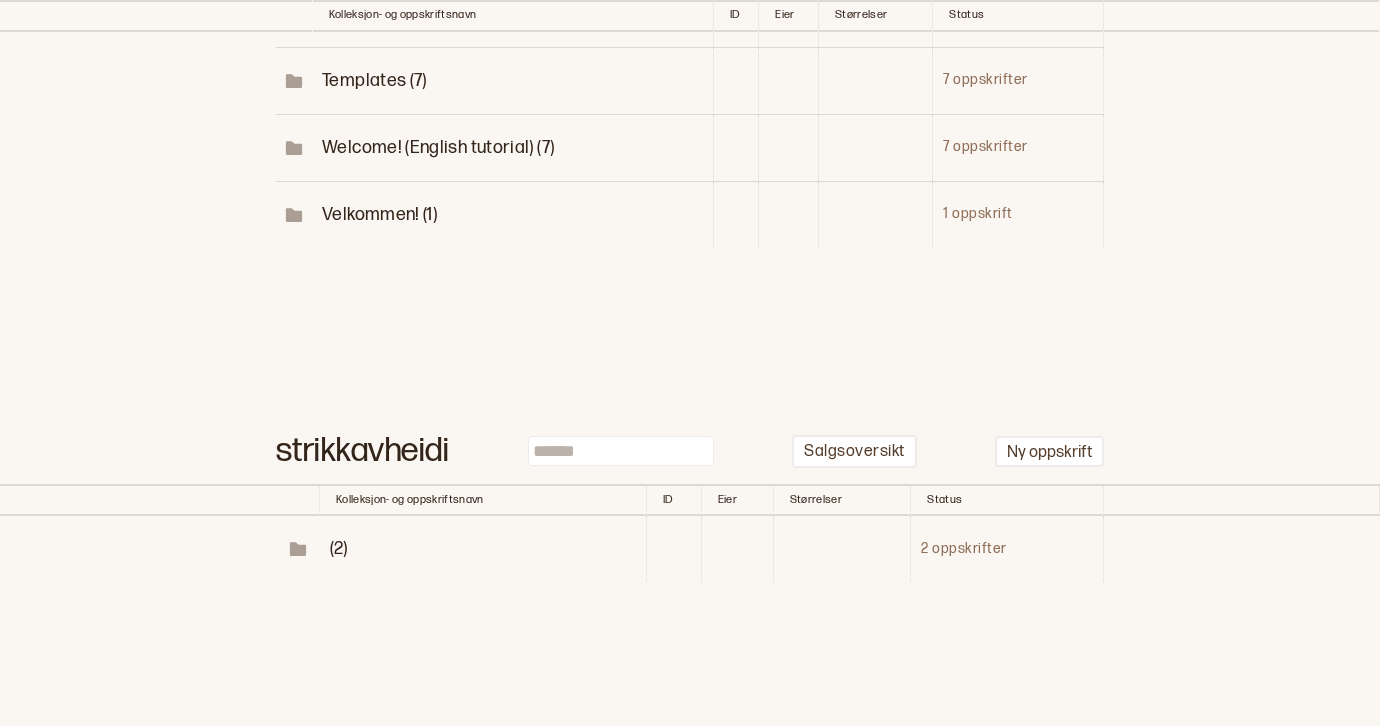 click on "(2)" at bounding box center (339, 548) 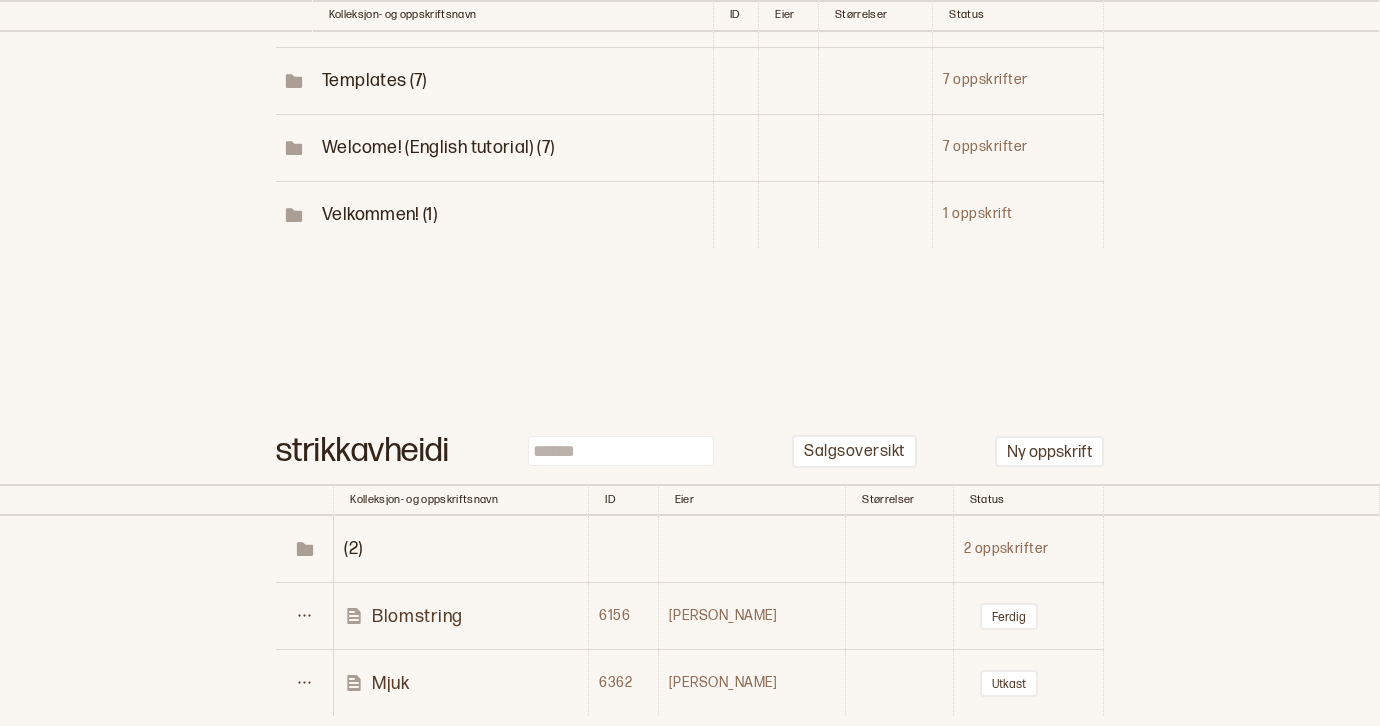 click on "Blomstring" at bounding box center (417, 616) 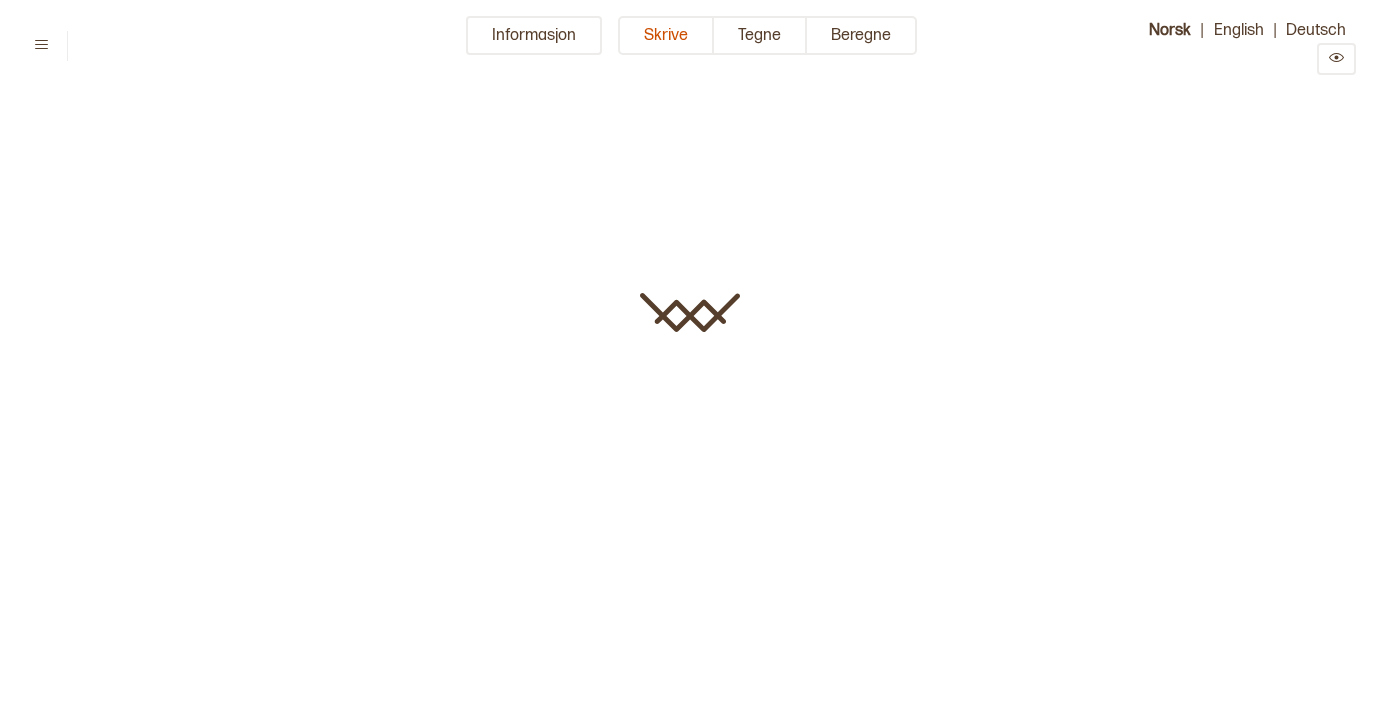 type on "**********" 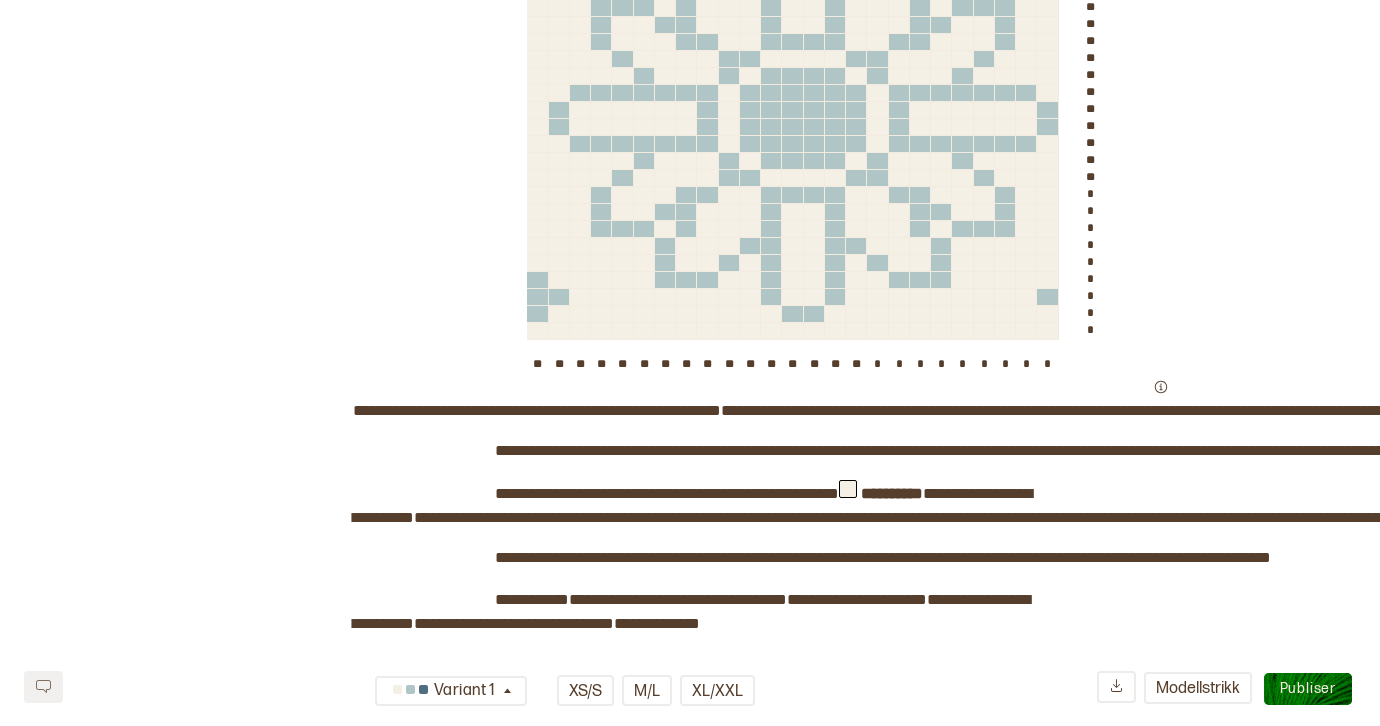scroll, scrollTop: 1611, scrollLeft: 0, axis: vertical 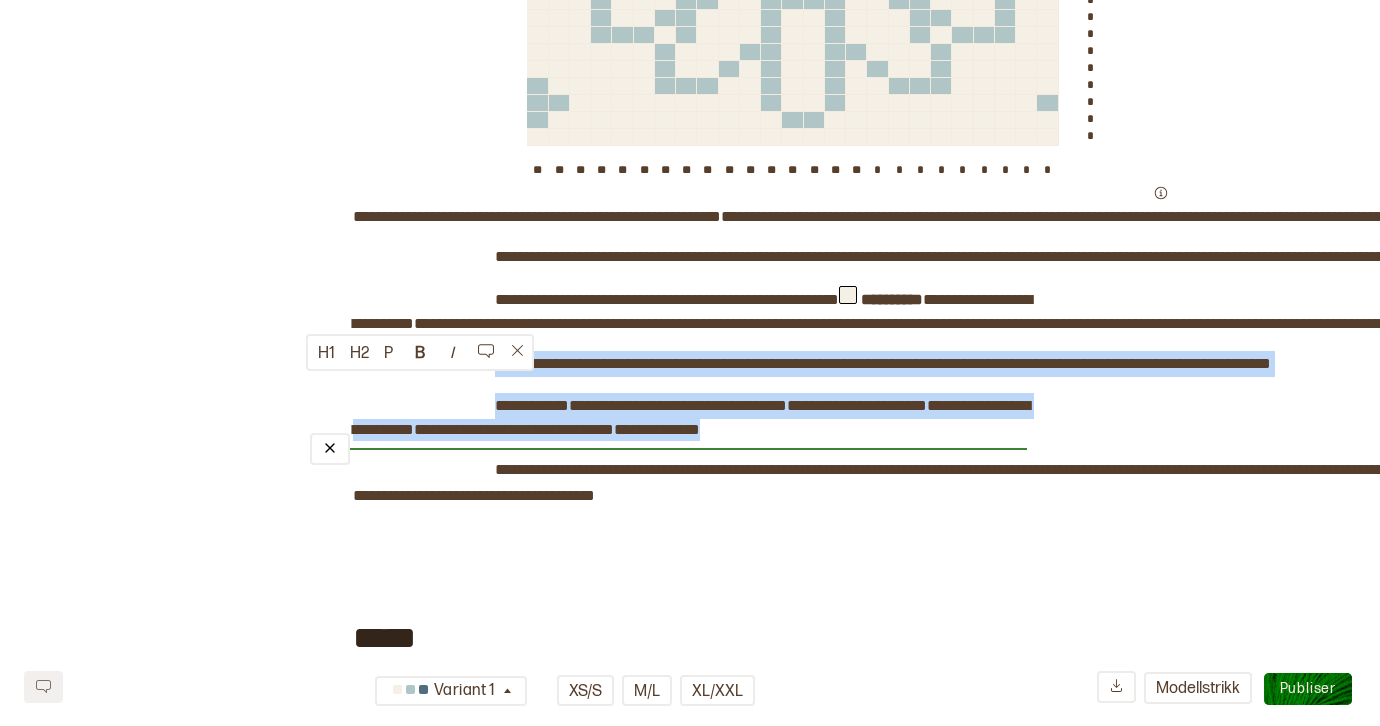 drag, startPoint x: 492, startPoint y: 387, endPoint x: 577, endPoint y: 465, distance: 115.36464 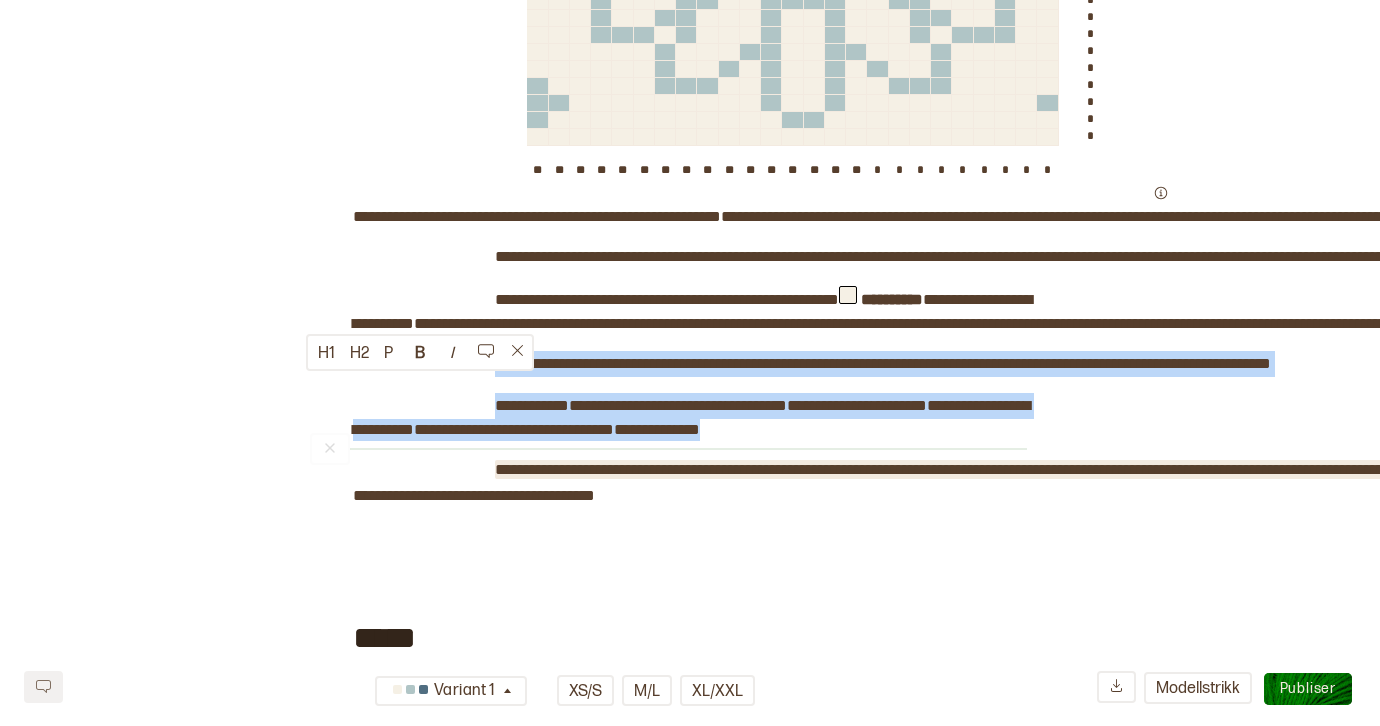 scroll, scrollTop: 1646, scrollLeft: 0, axis: vertical 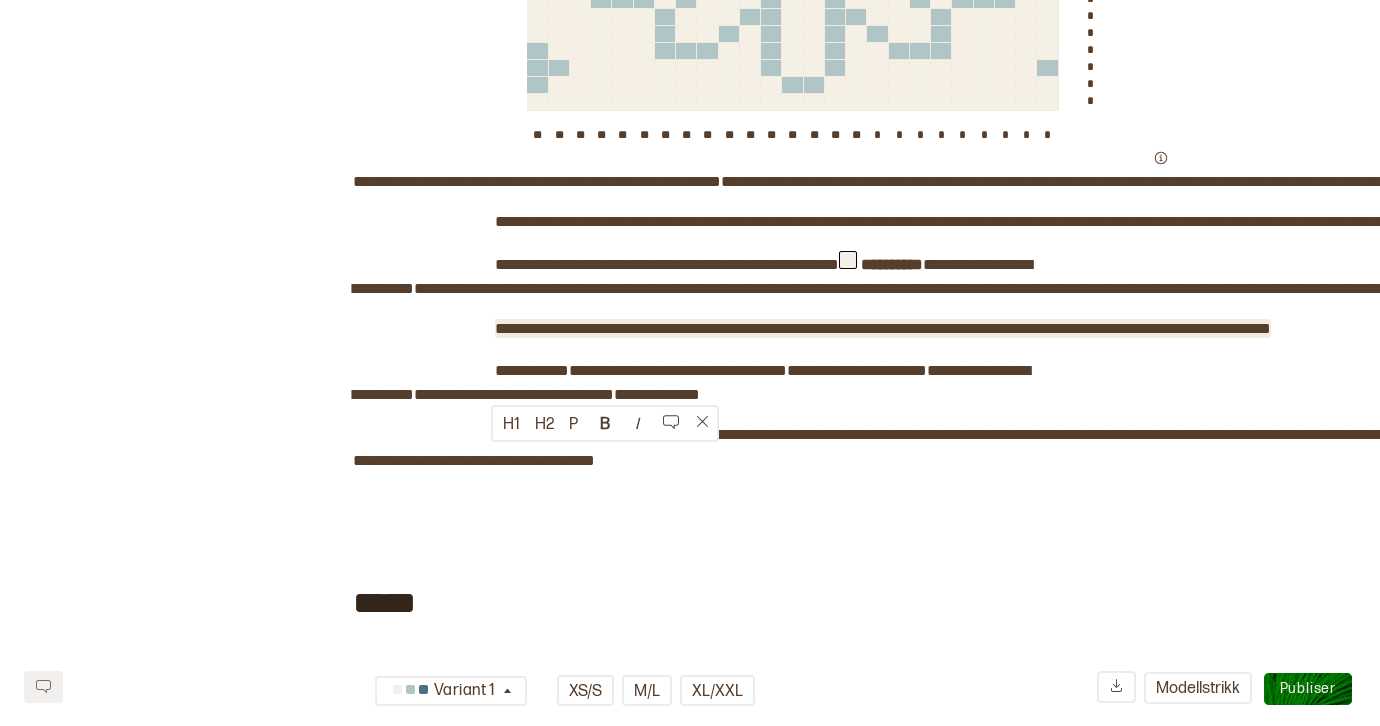 click on "**********" at bounding box center [883, 328] 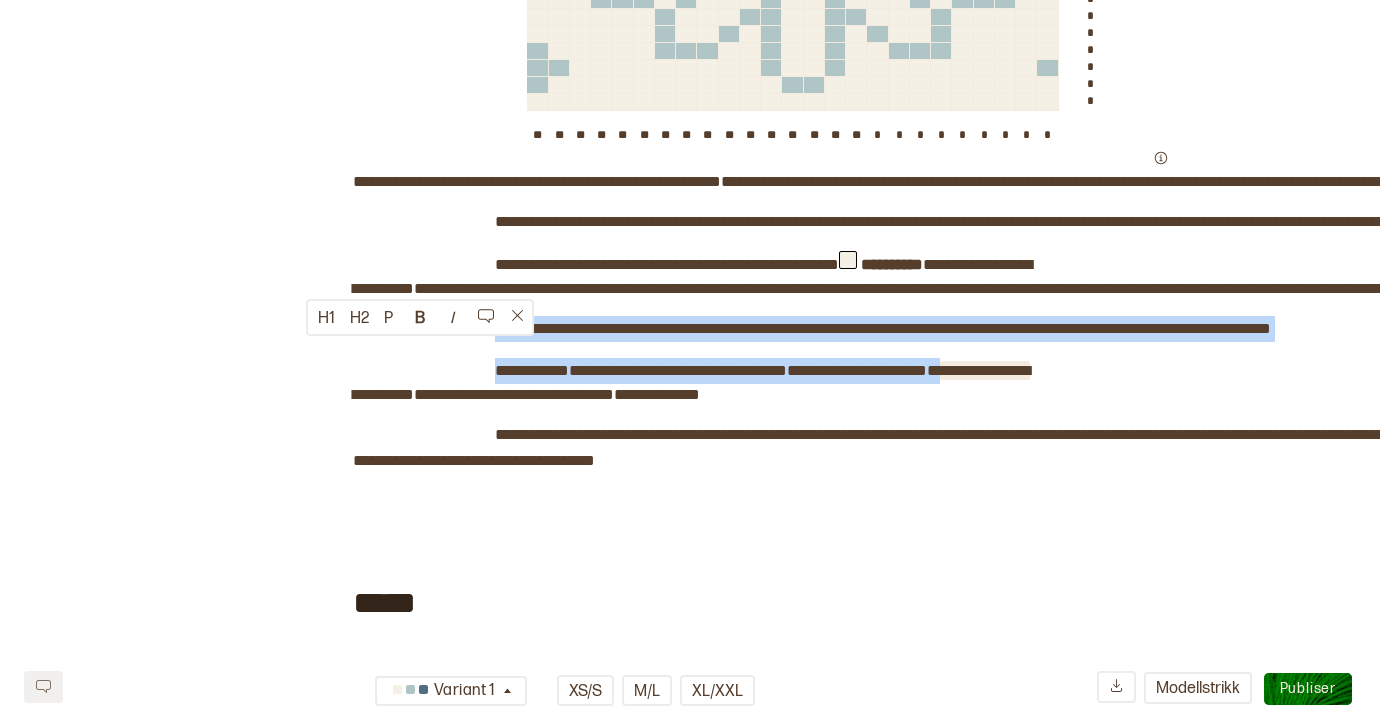 drag, startPoint x: 492, startPoint y: 346, endPoint x: 945, endPoint y: 382, distance: 454.42822 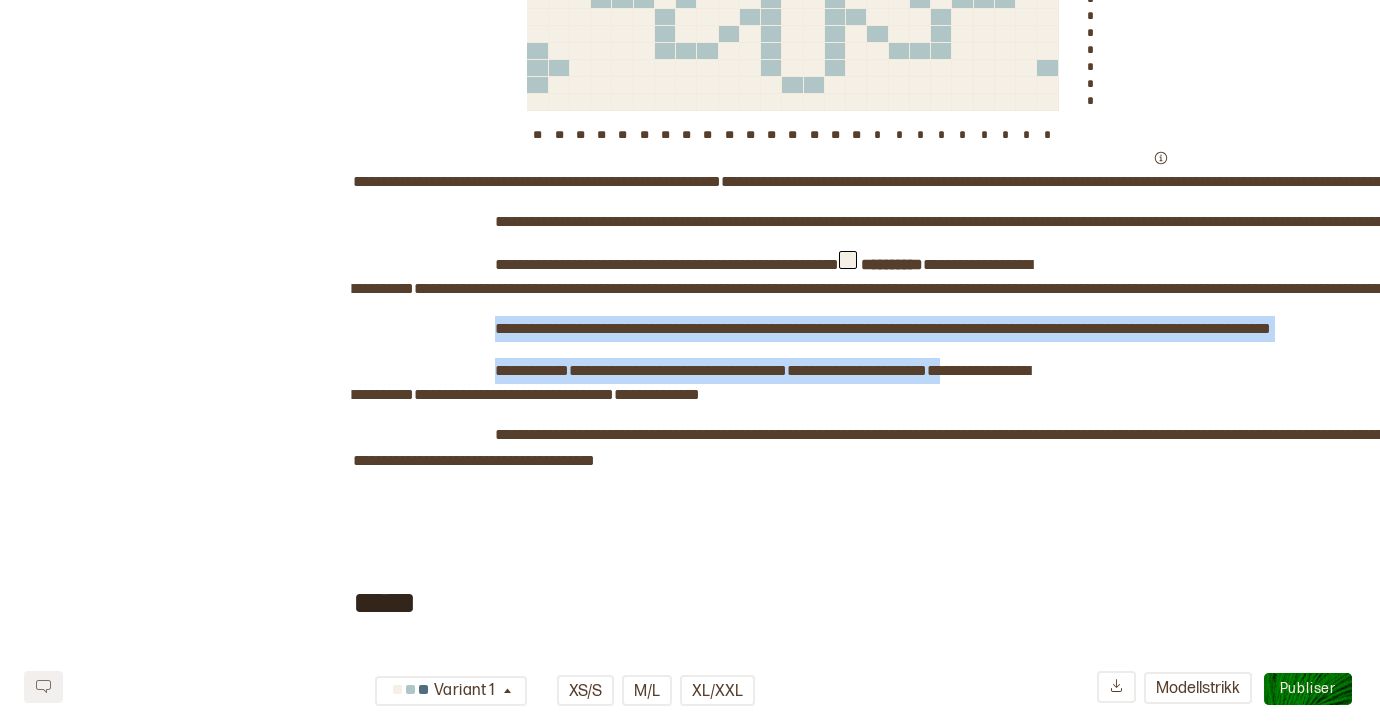 copy on "**********" 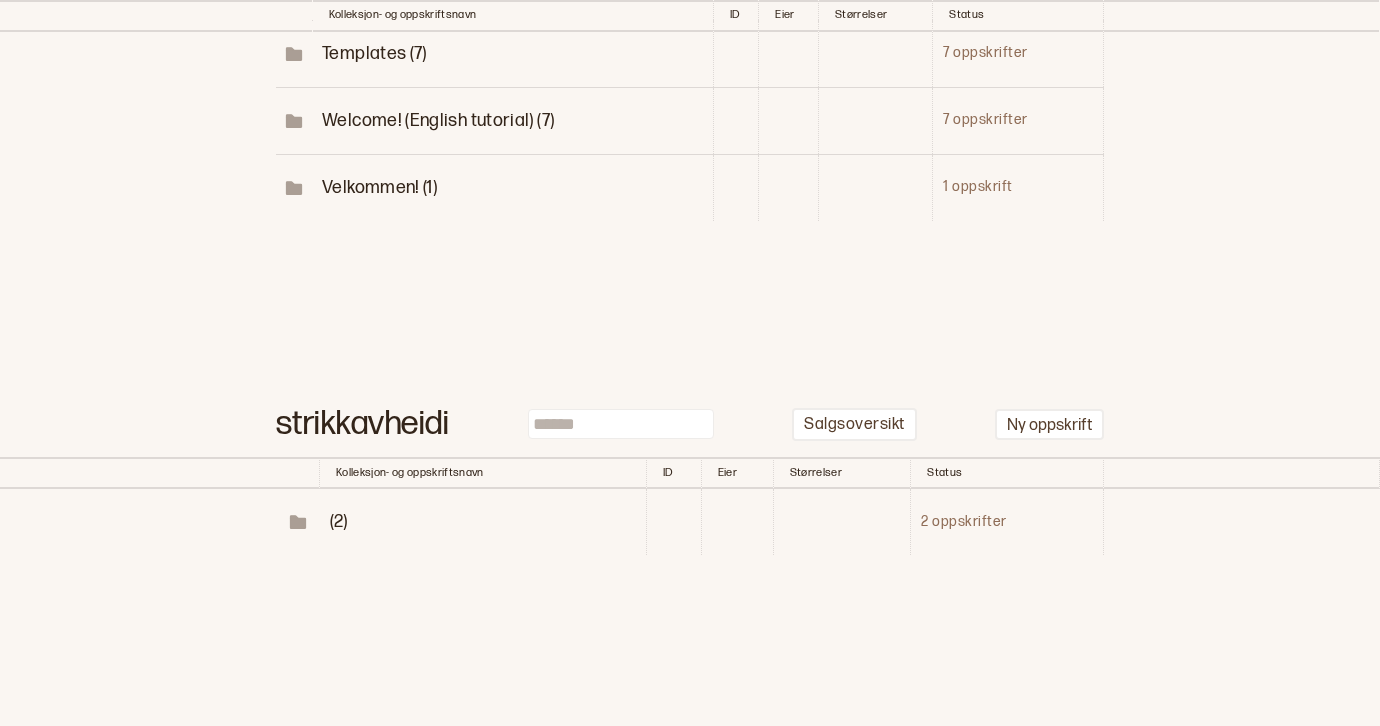 scroll, scrollTop: 189, scrollLeft: 0, axis: vertical 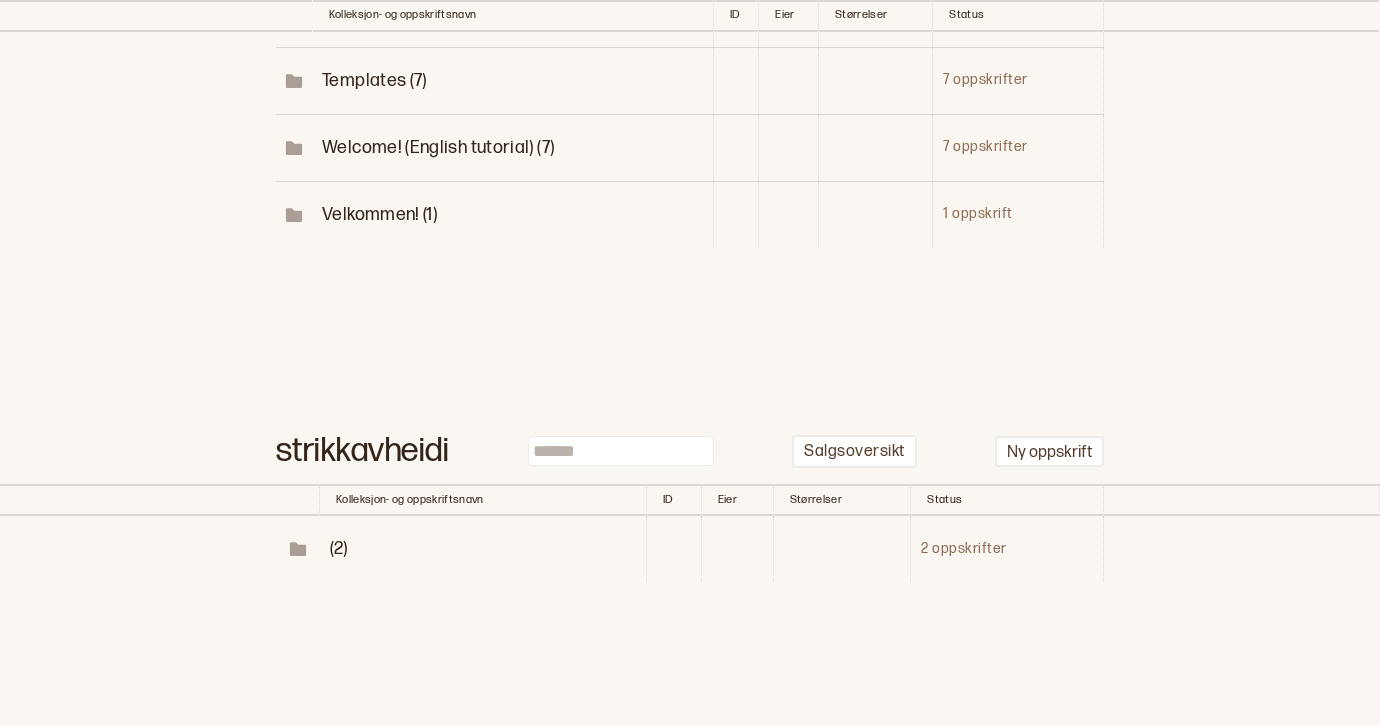 click on "(2)" at bounding box center [339, 548] 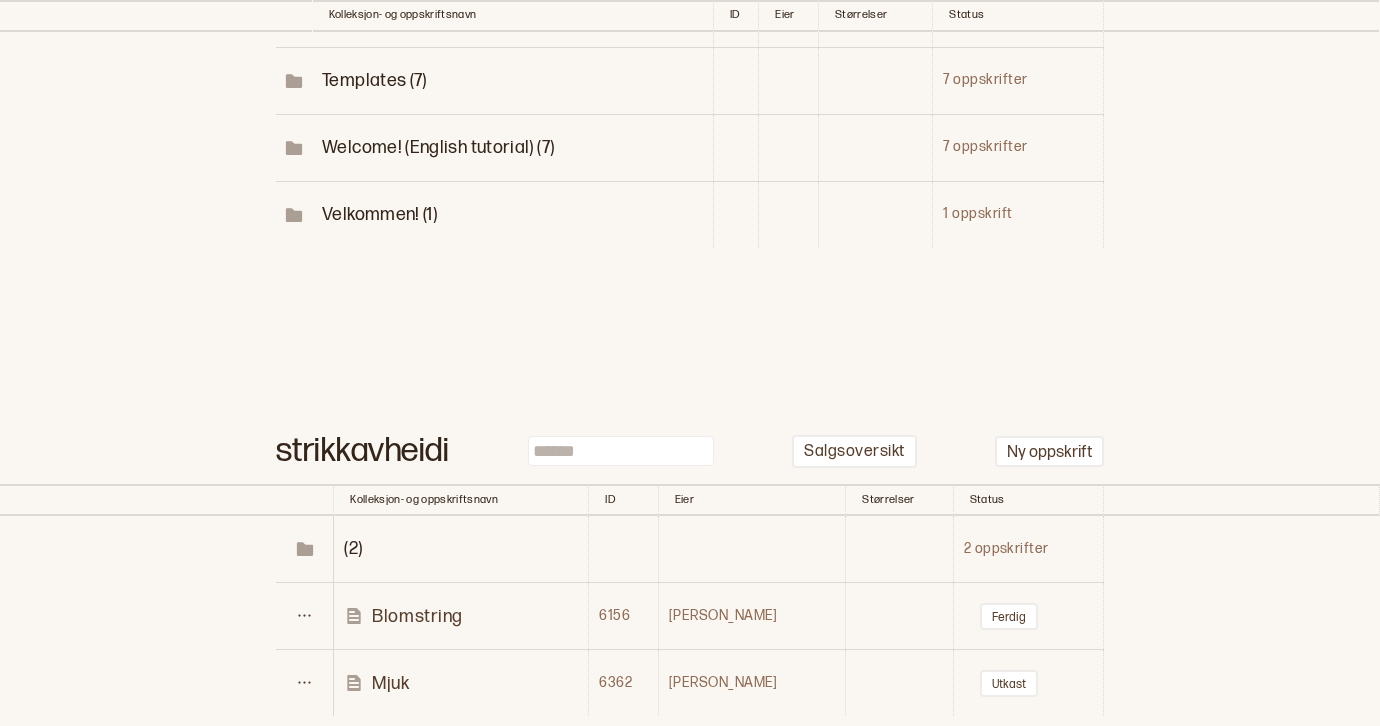 click on "Mjuk" at bounding box center (390, 683) 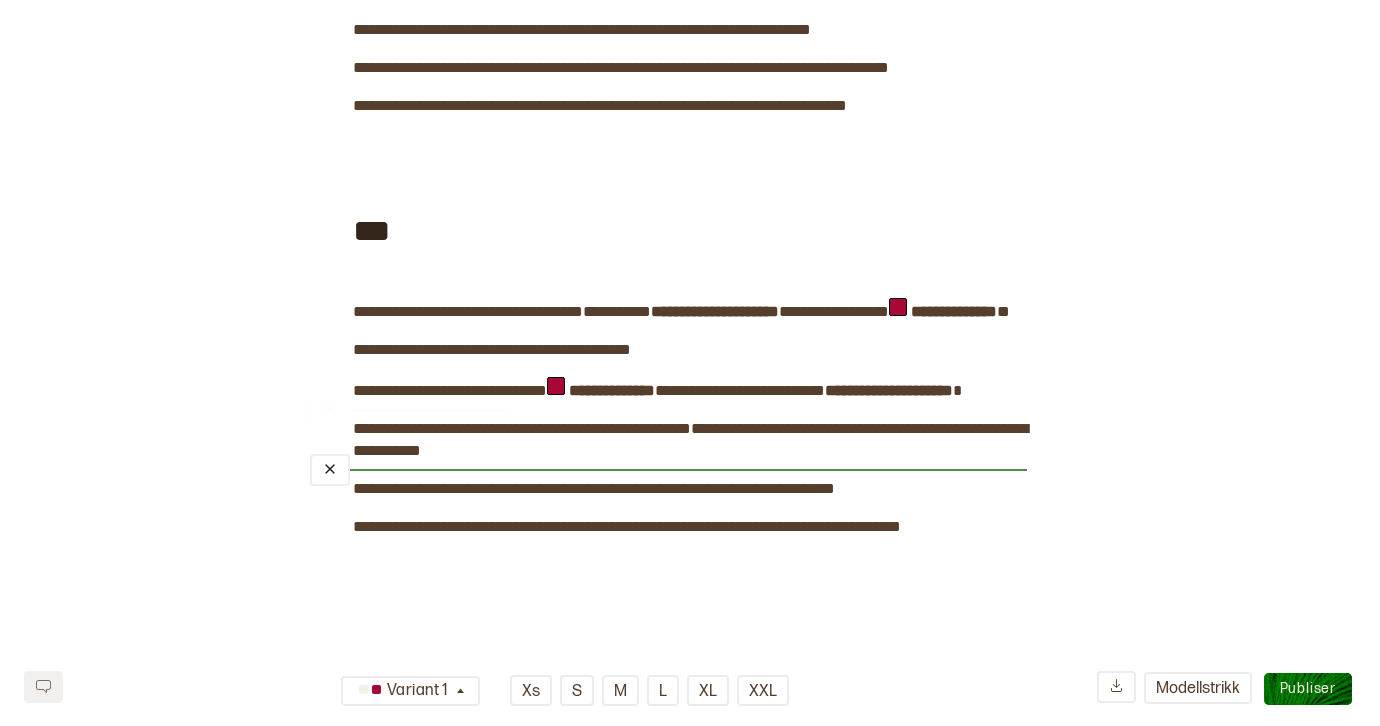 scroll, scrollTop: 414, scrollLeft: 0, axis: vertical 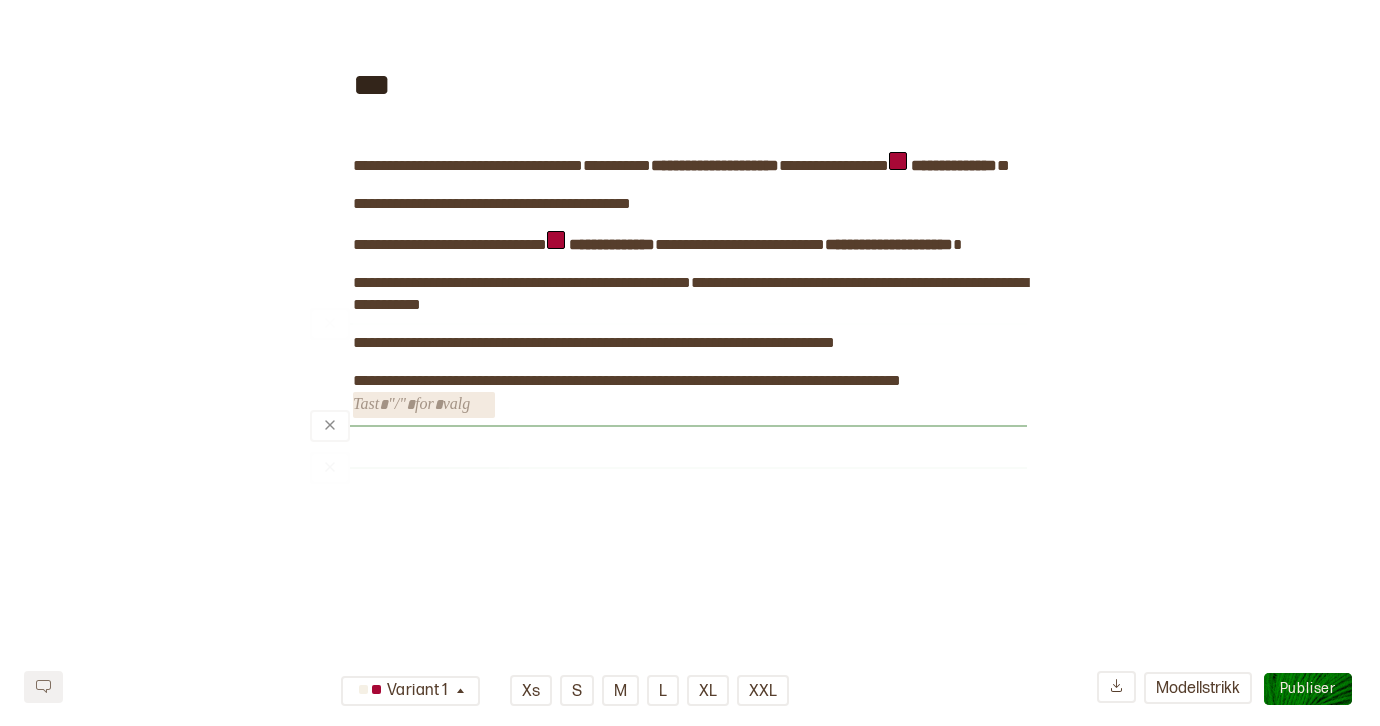 click on "﻿" at bounding box center [424, 405] 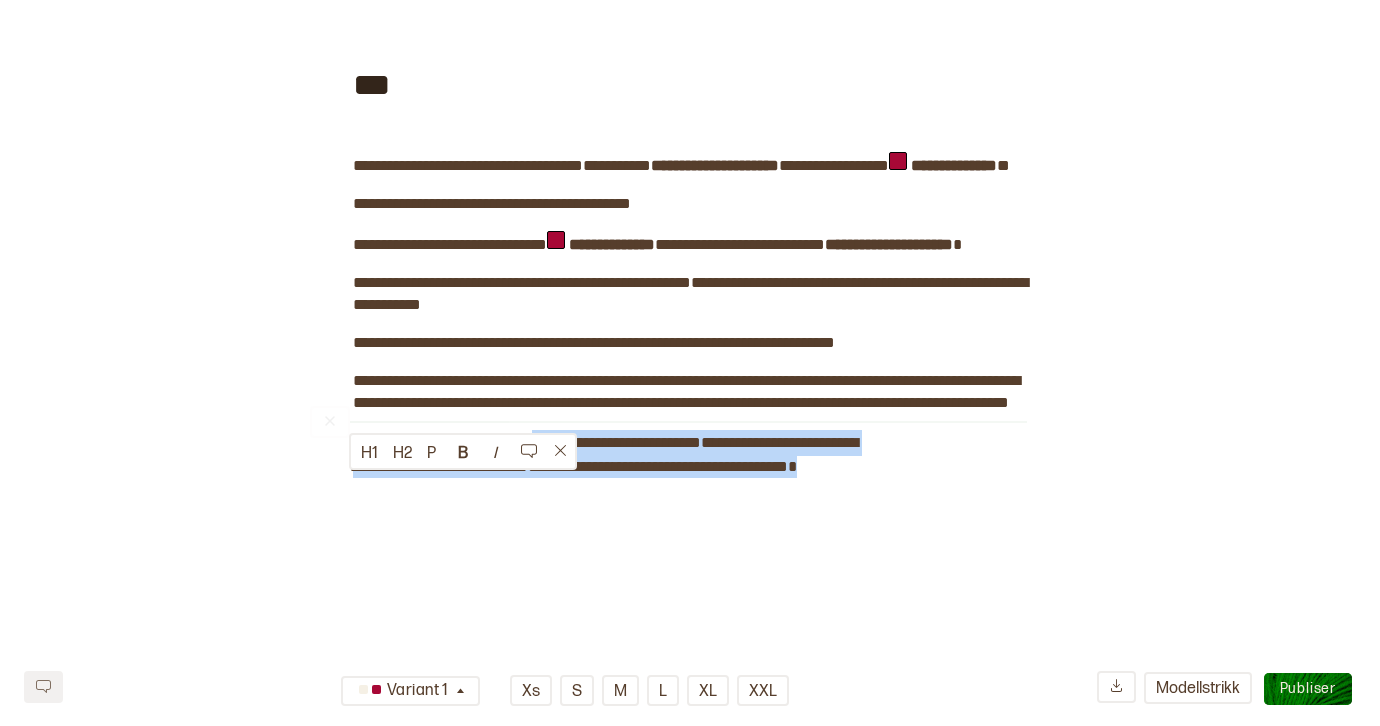 drag, startPoint x: 953, startPoint y: 508, endPoint x: 688, endPoint y: 497, distance: 265.2282 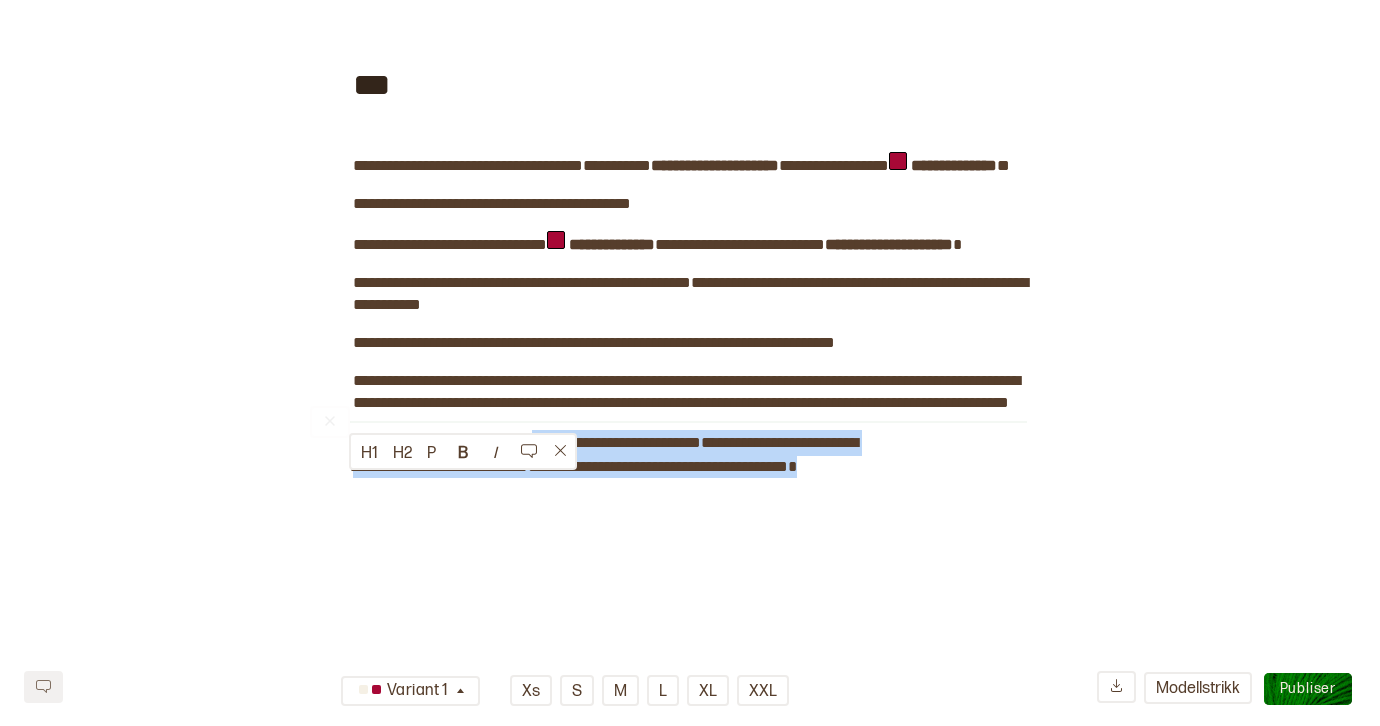 click on "**********" at bounding box center [690, 145] 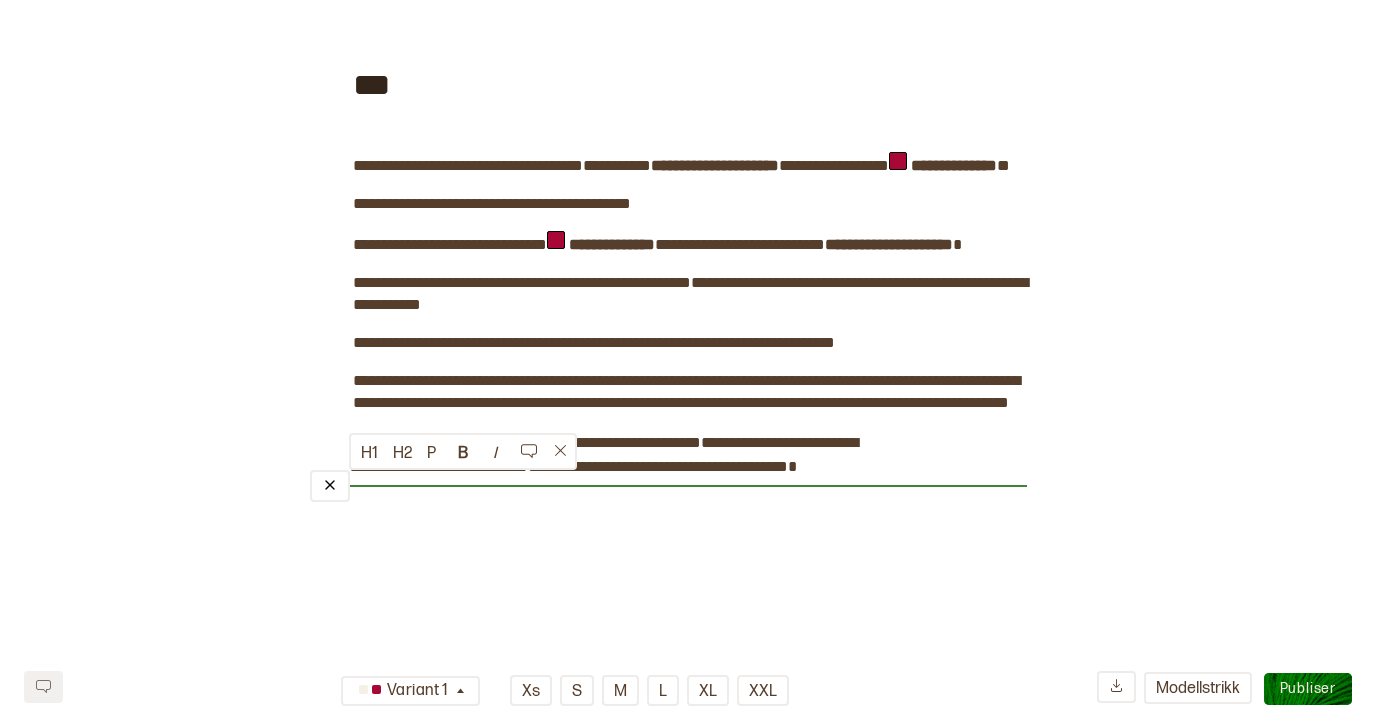 click on "﻿" at bounding box center (668, 486) 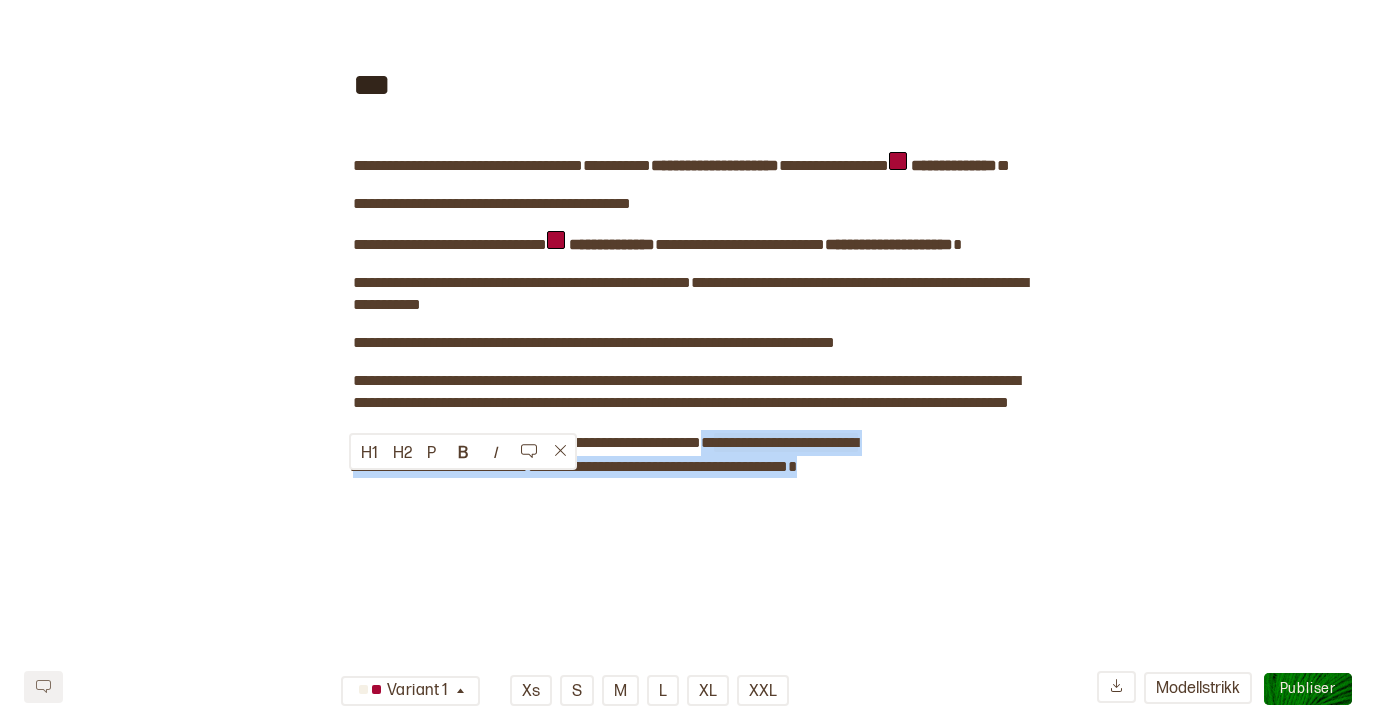 drag, startPoint x: 932, startPoint y: 515, endPoint x: 774, endPoint y: 490, distance: 159.96562 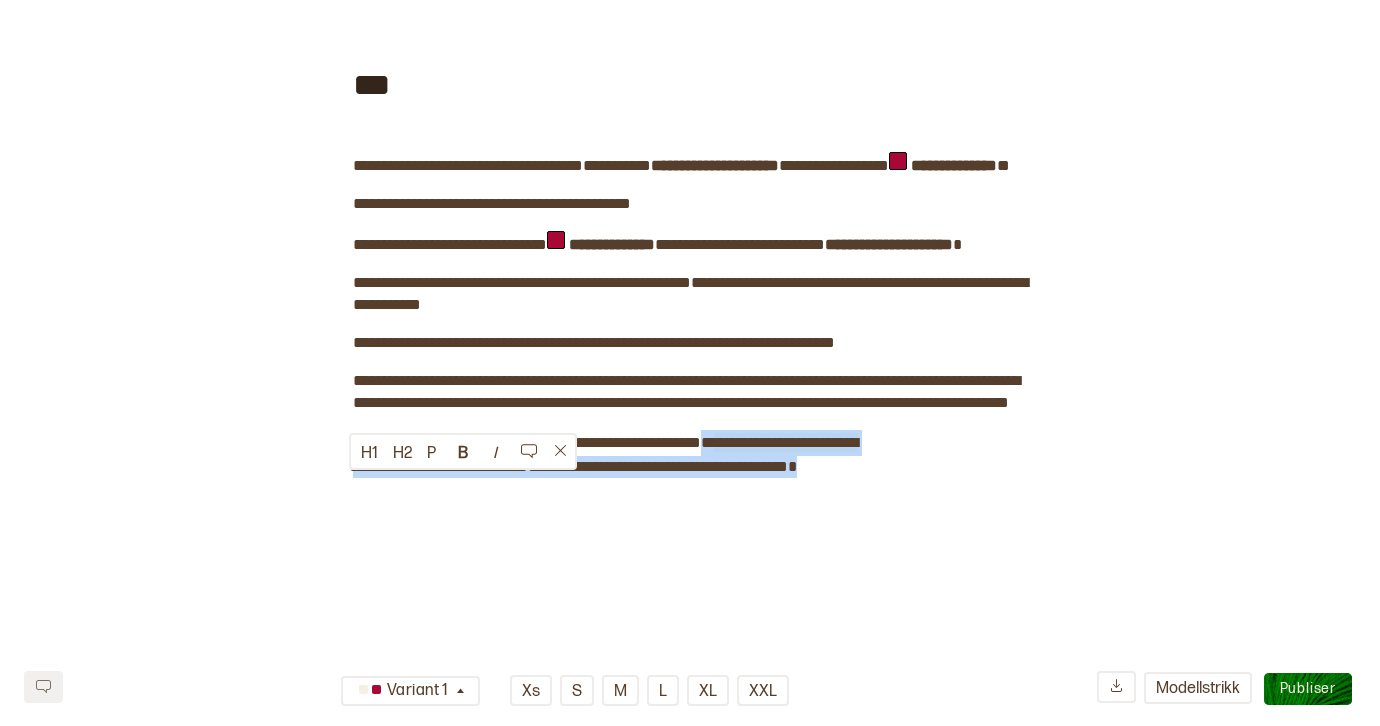 click on "**********" at bounding box center (690, 145) 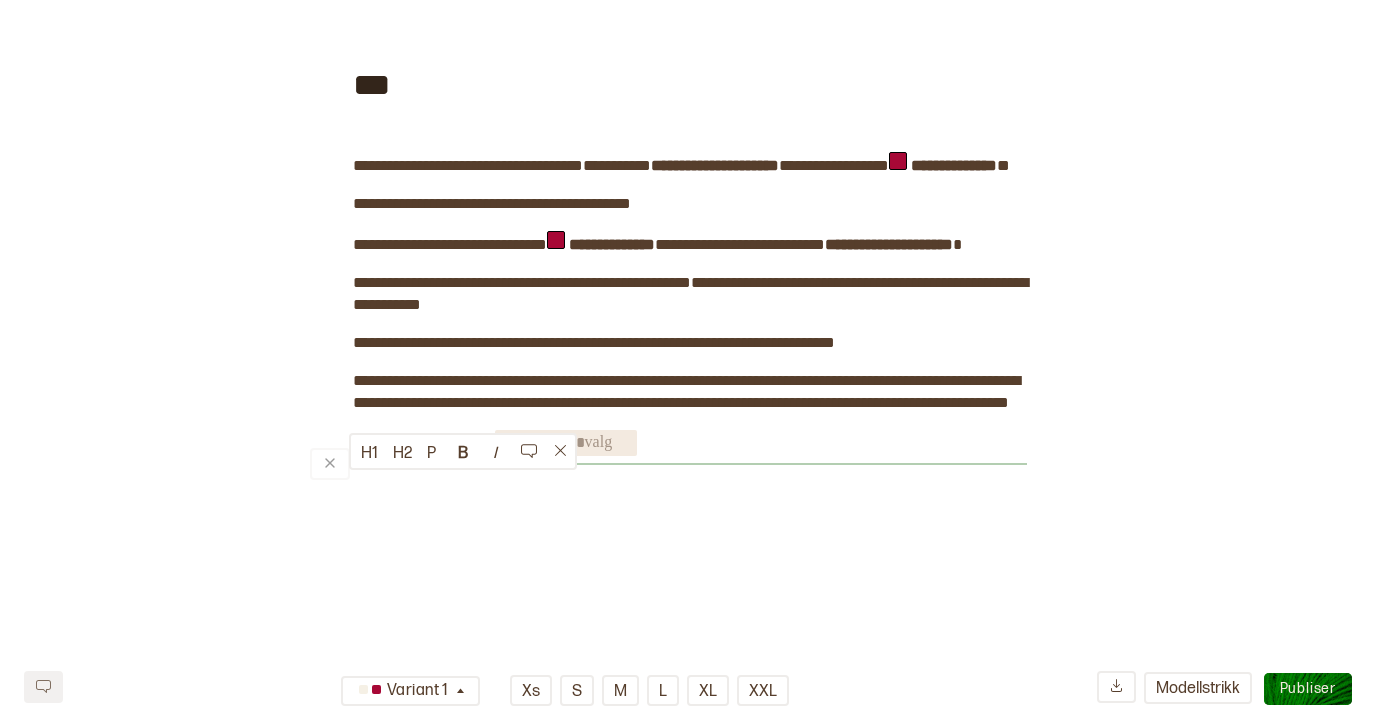 click on "﻿" at bounding box center [668, 464] 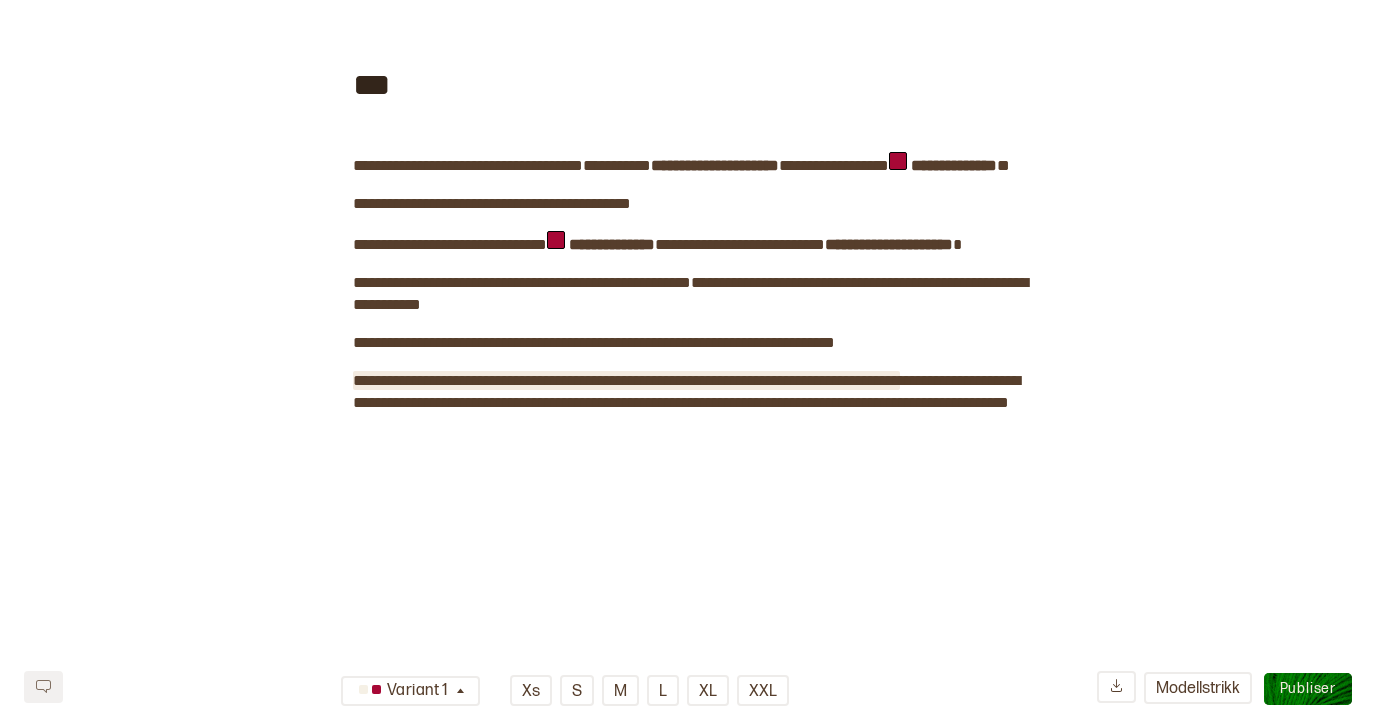 click on "**********" at bounding box center [626, 380] 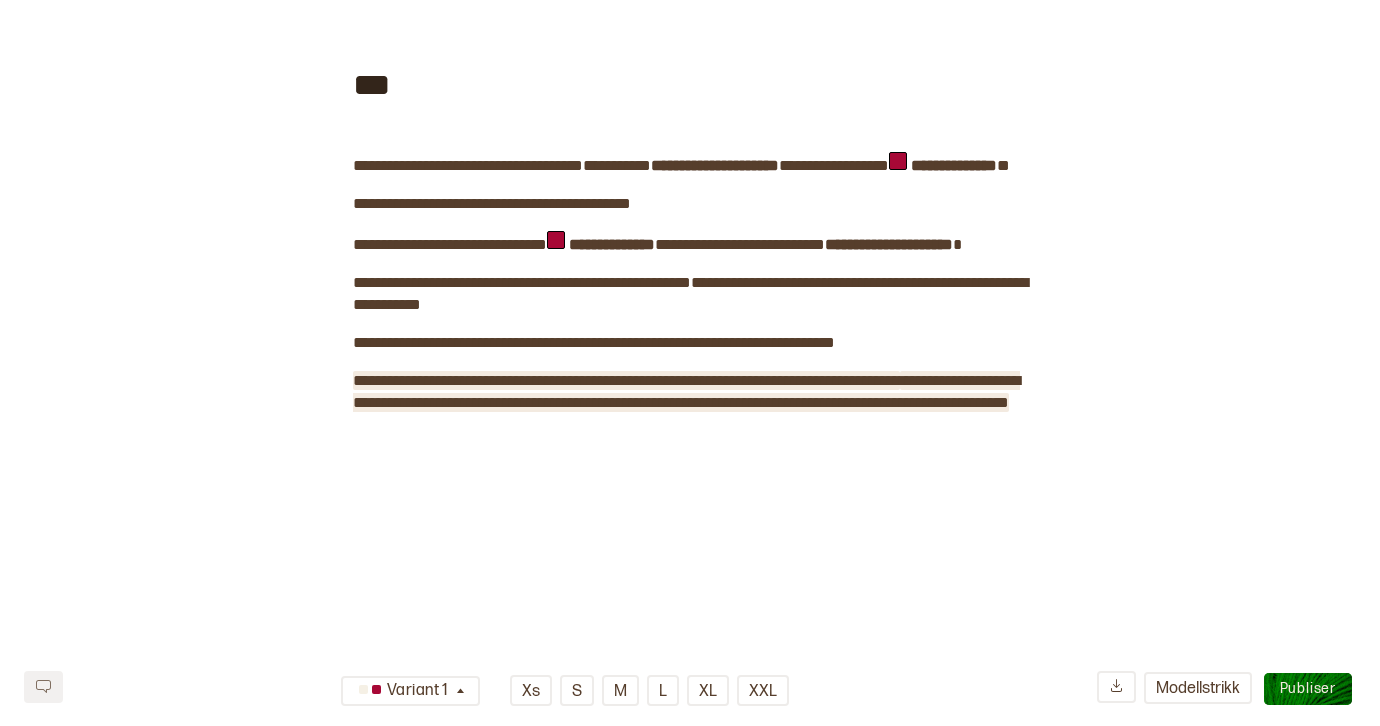 type 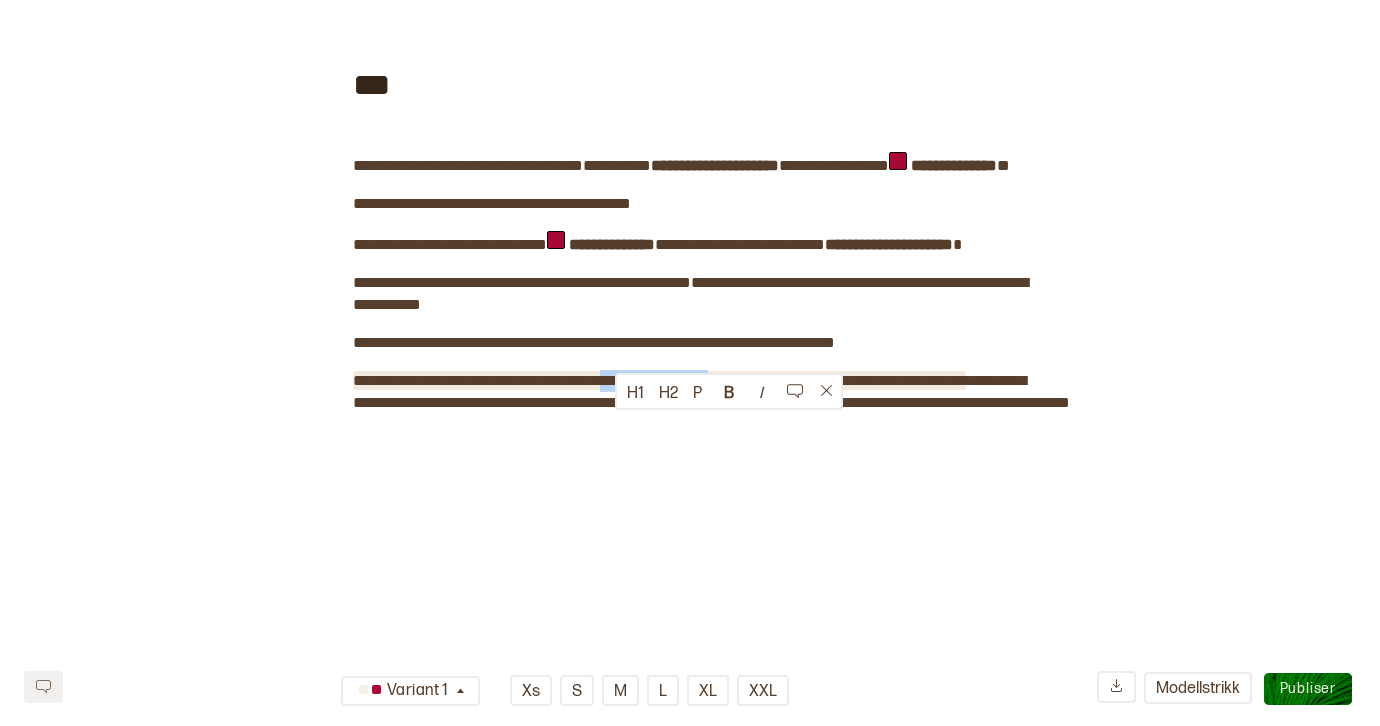 drag, startPoint x: 752, startPoint y: 421, endPoint x: 616, endPoint y: 423, distance: 136.01471 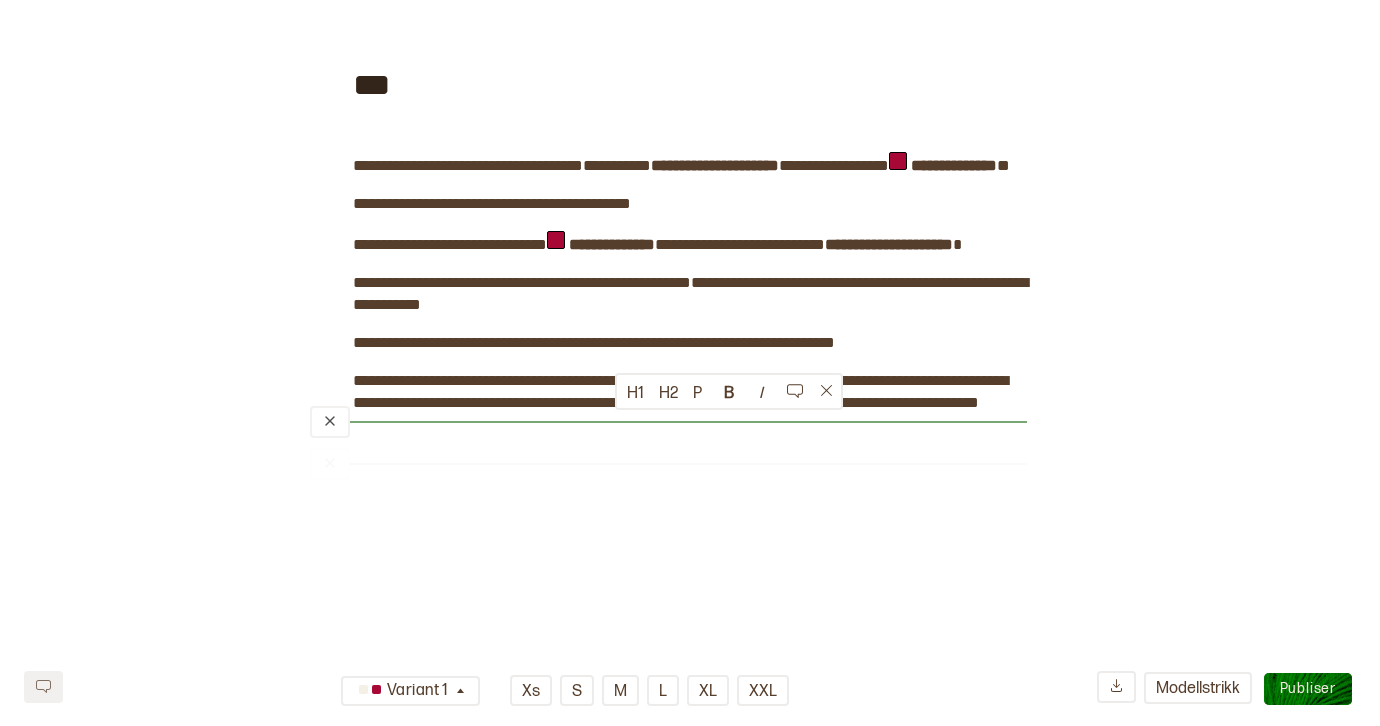 click on "**********" at bounding box center [690, 134] 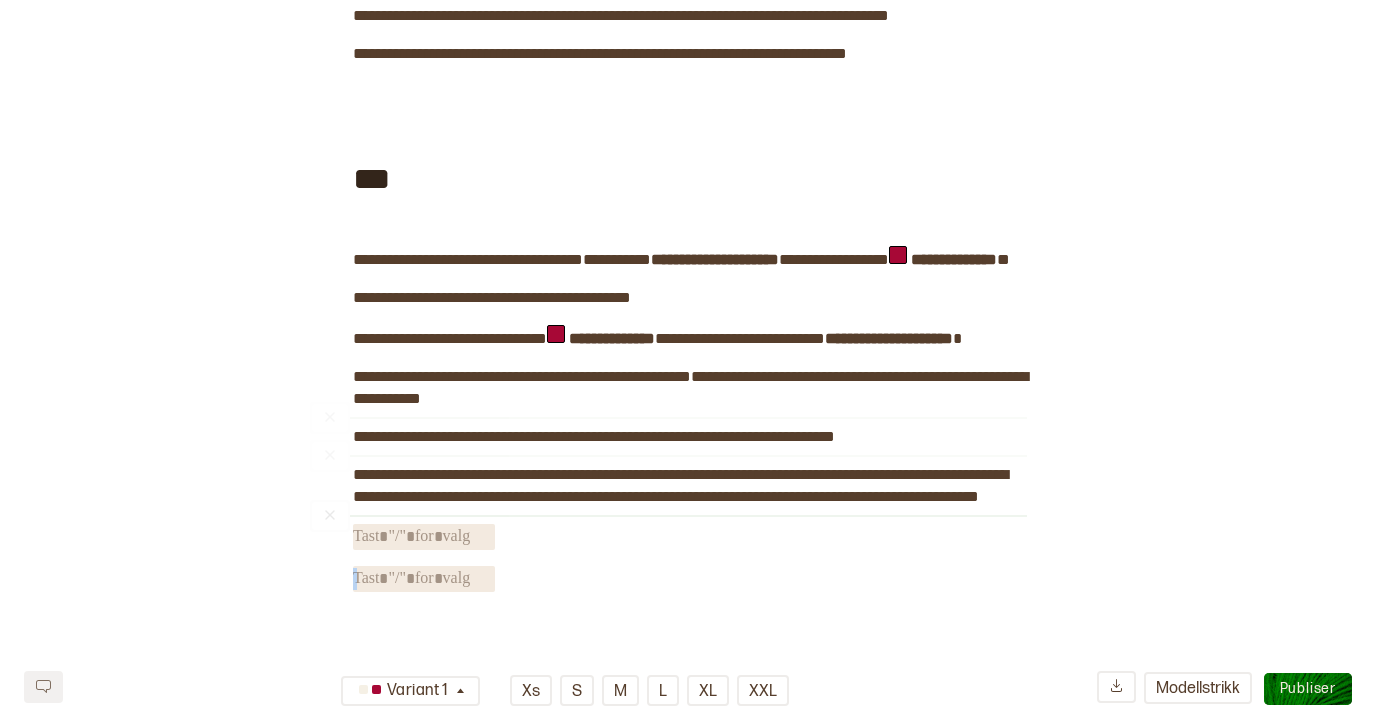 scroll, scrollTop: 352, scrollLeft: 0, axis: vertical 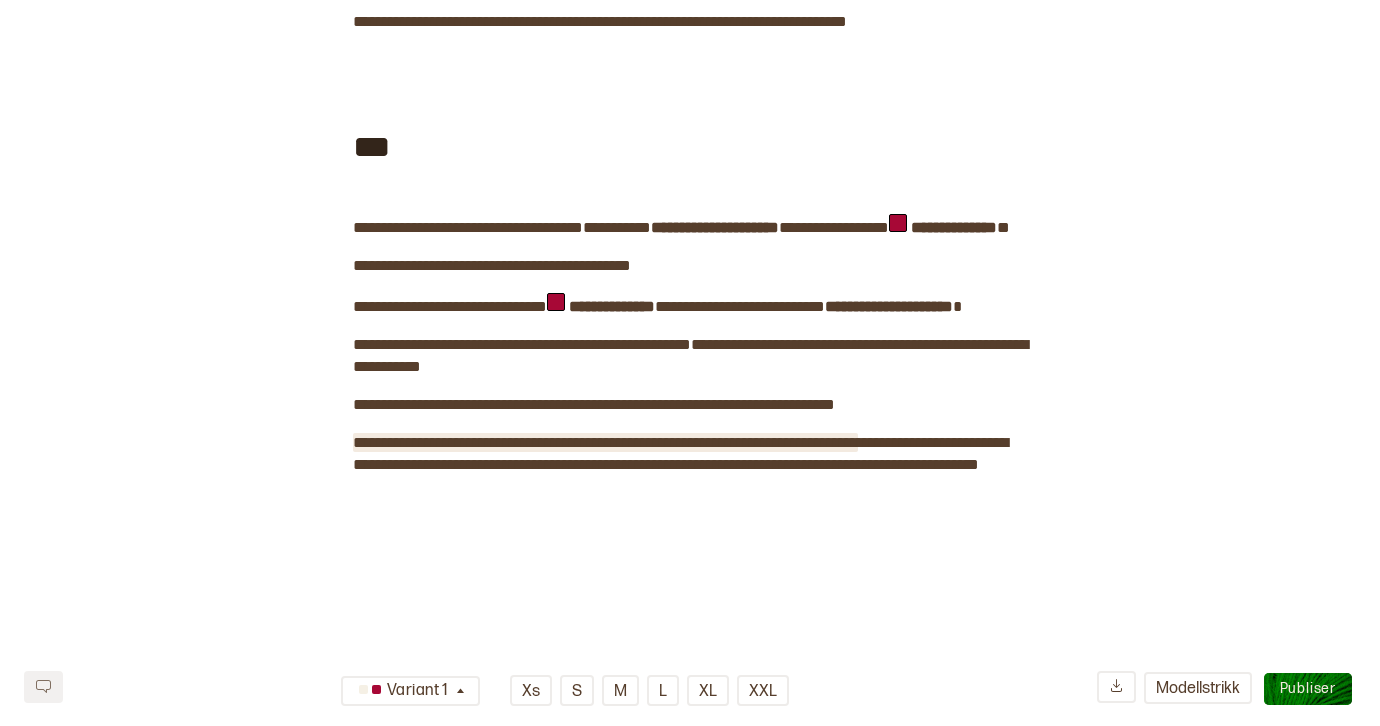 click on "**********" at bounding box center (605, 442) 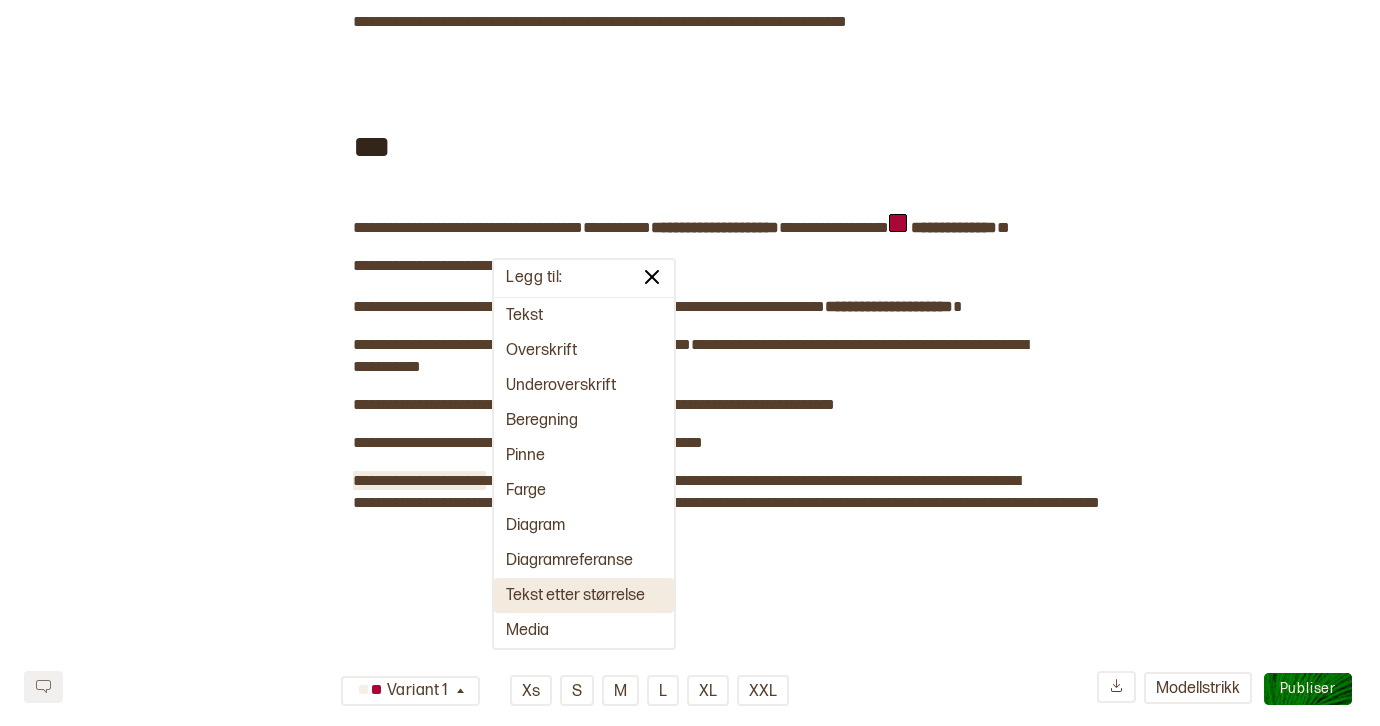 click on "Tekst etter størrelse" at bounding box center [584, 595] 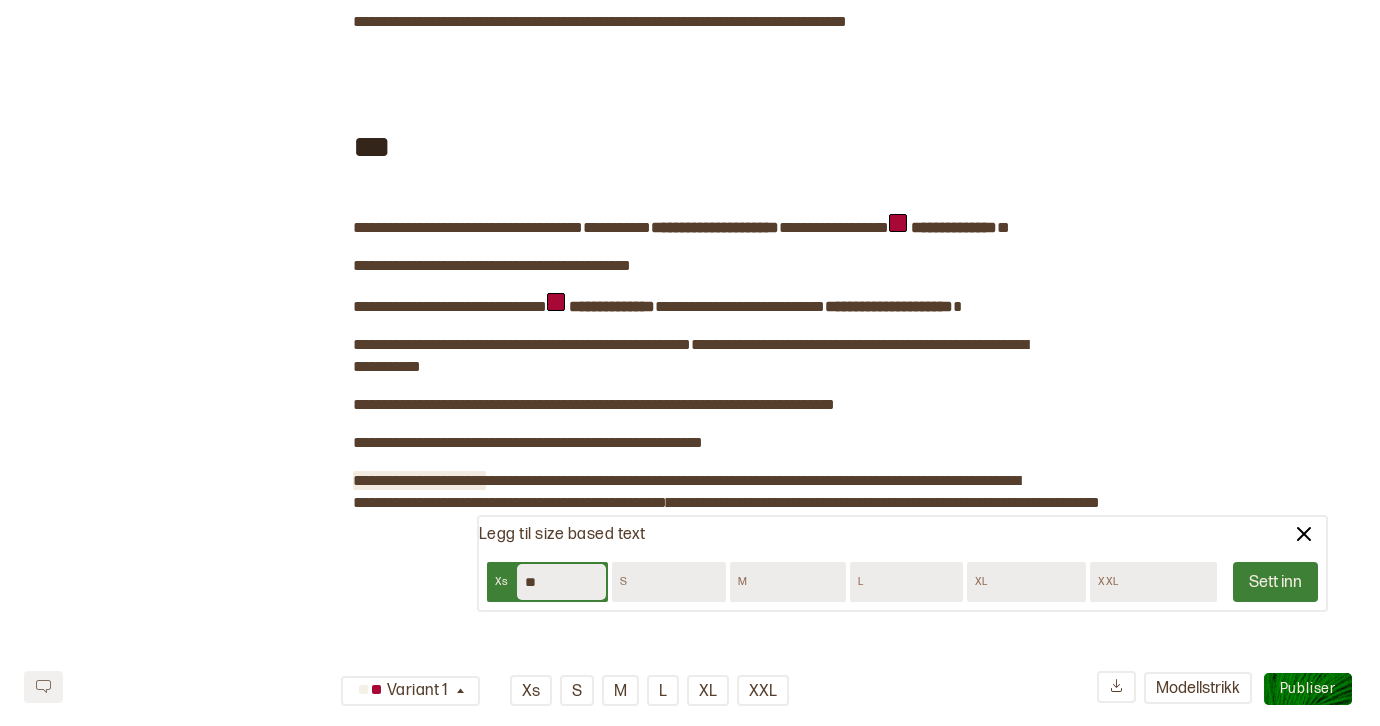 type on "**" 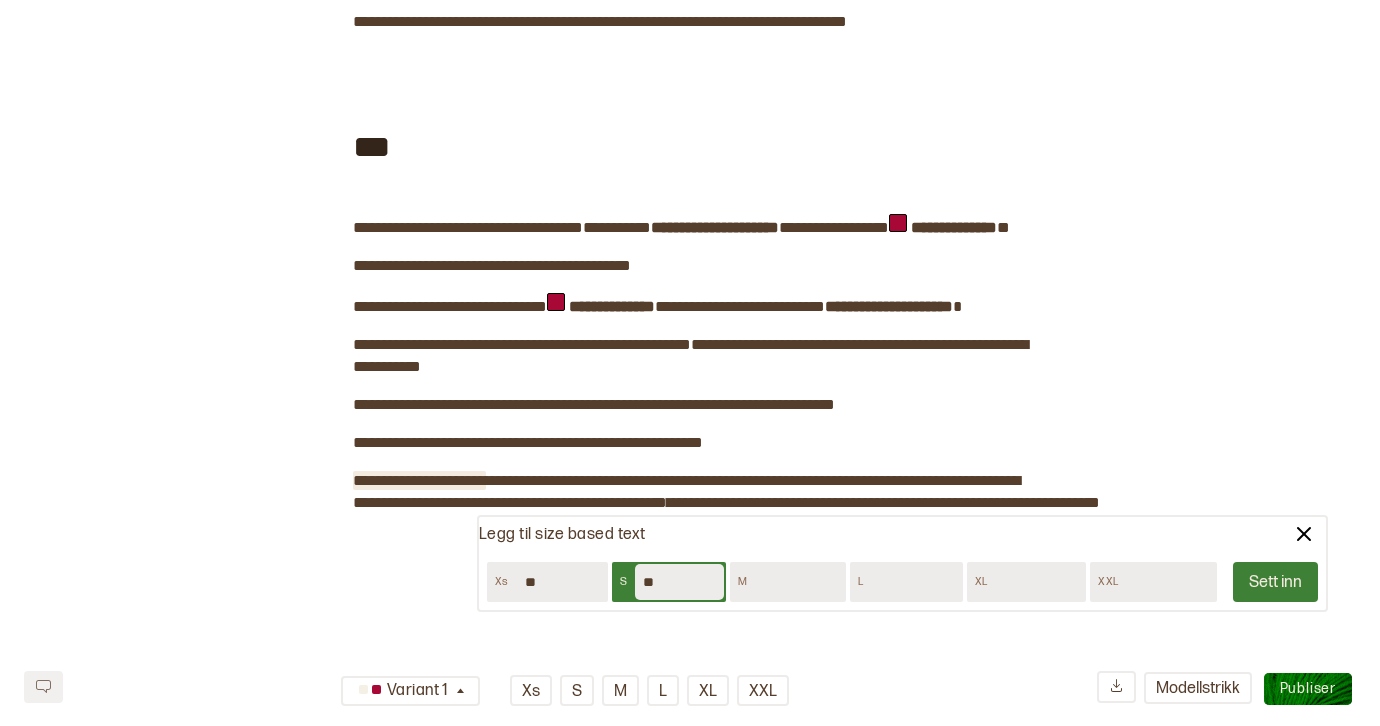 type on "**" 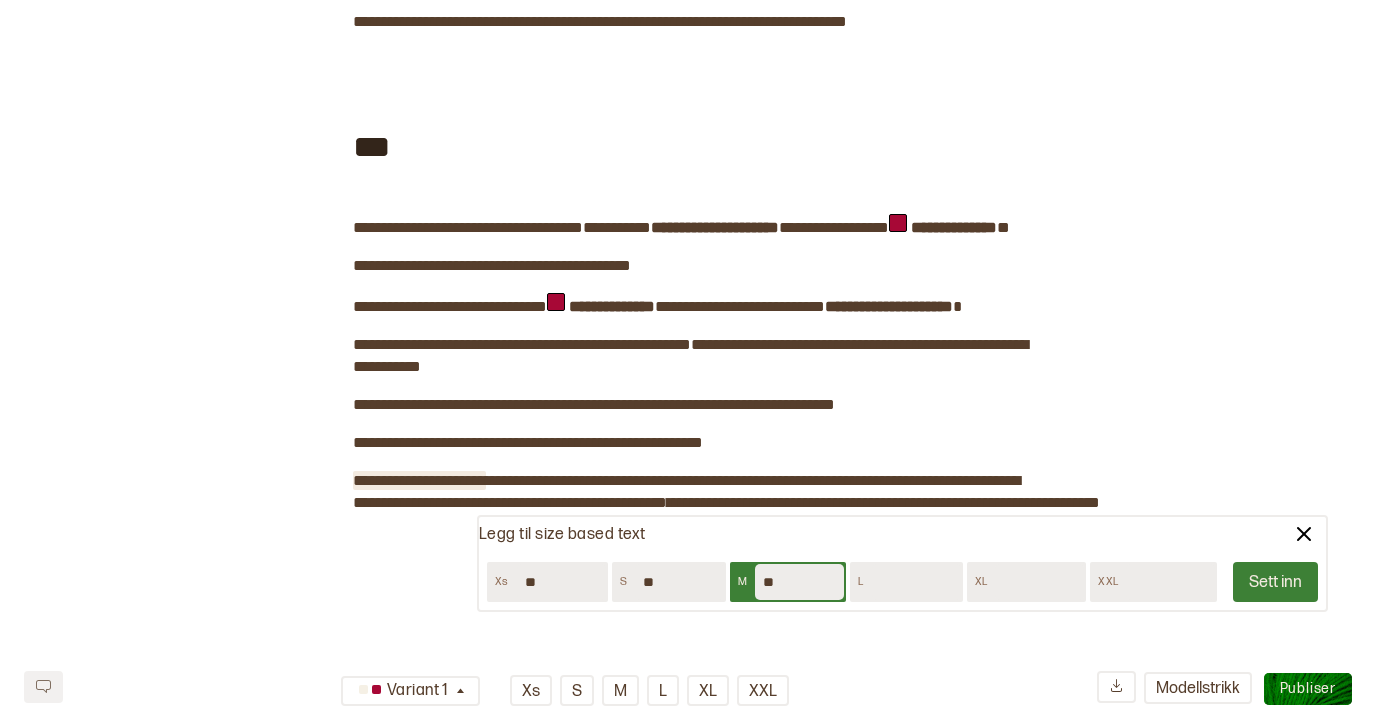type on "**" 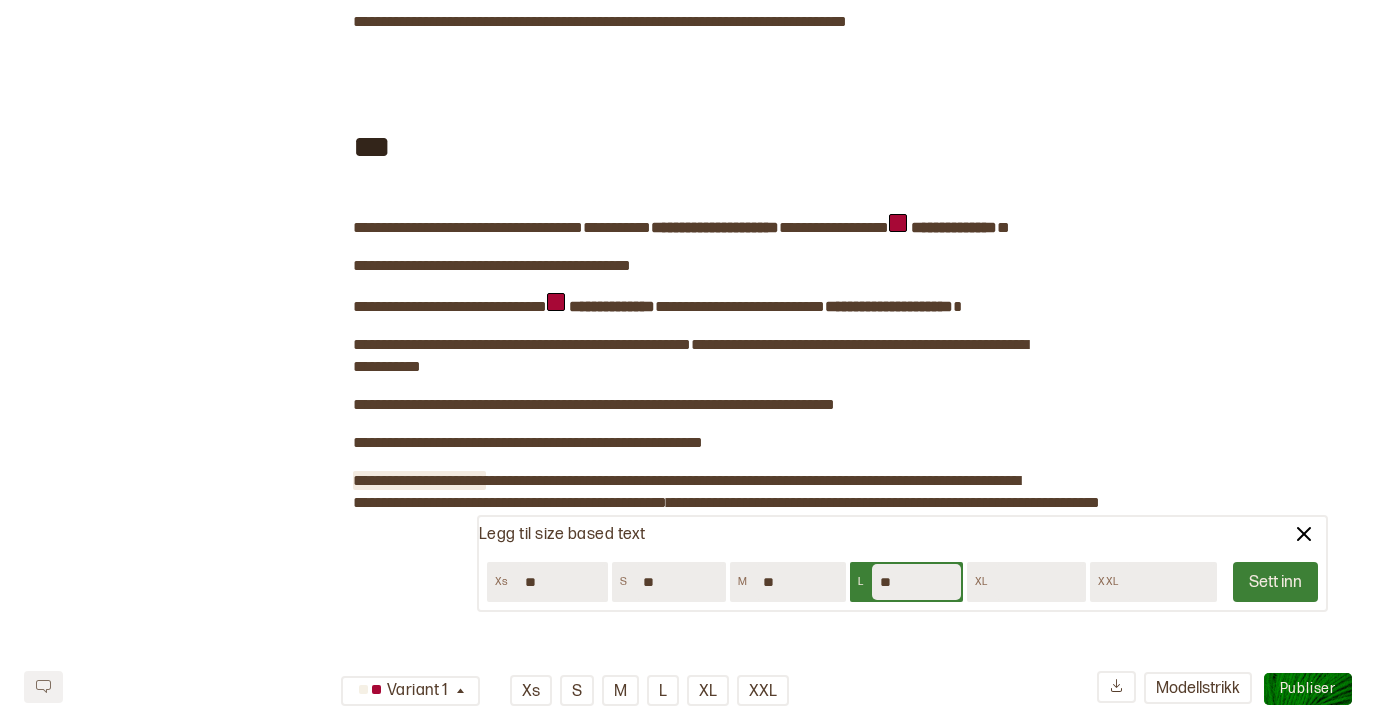 type on "**" 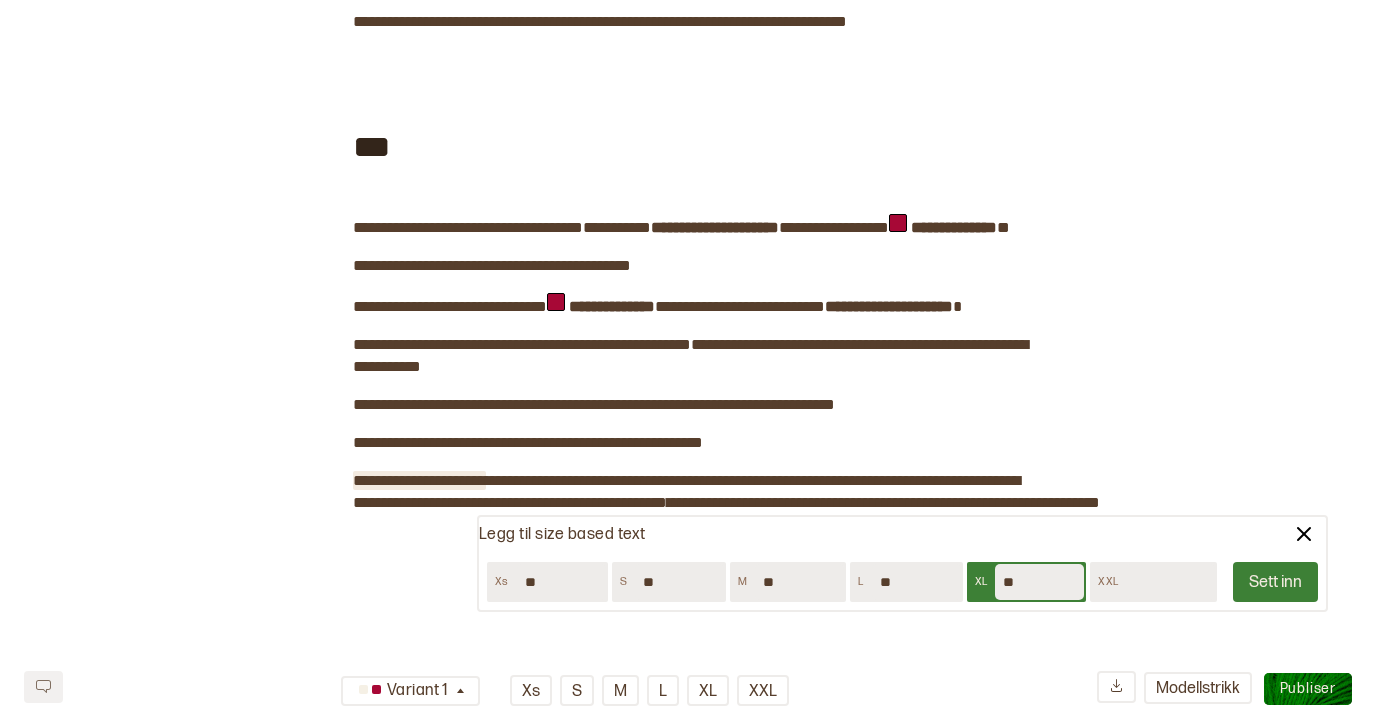 type on "**" 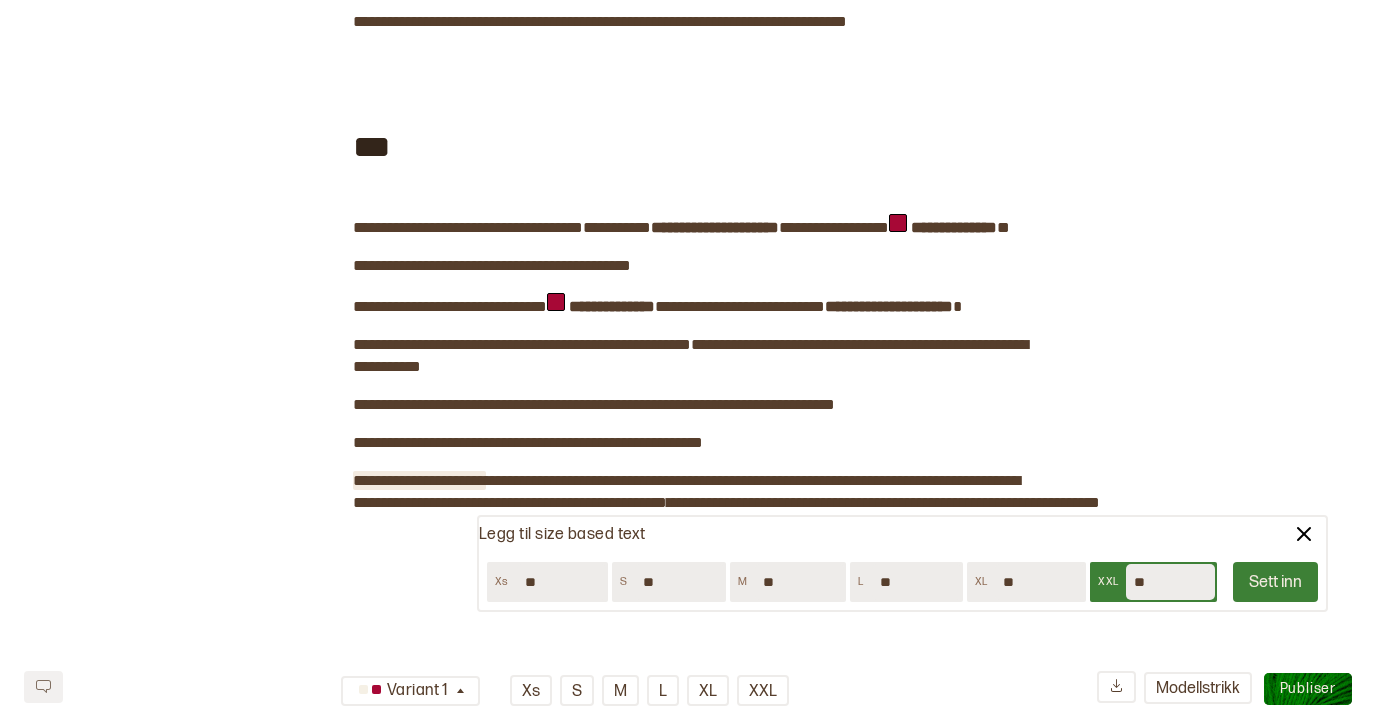 type on "**" 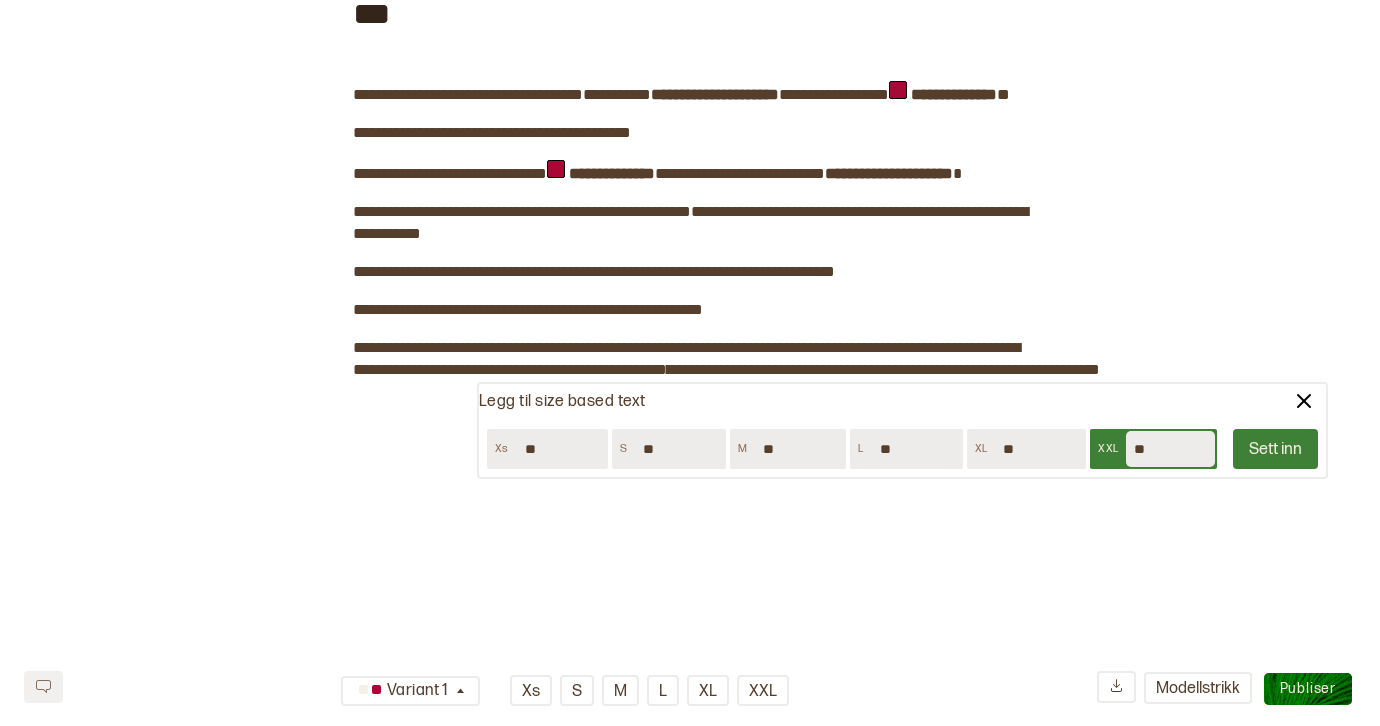 scroll, scrollTop: 660, scrollLeft: 0, axis: vertical 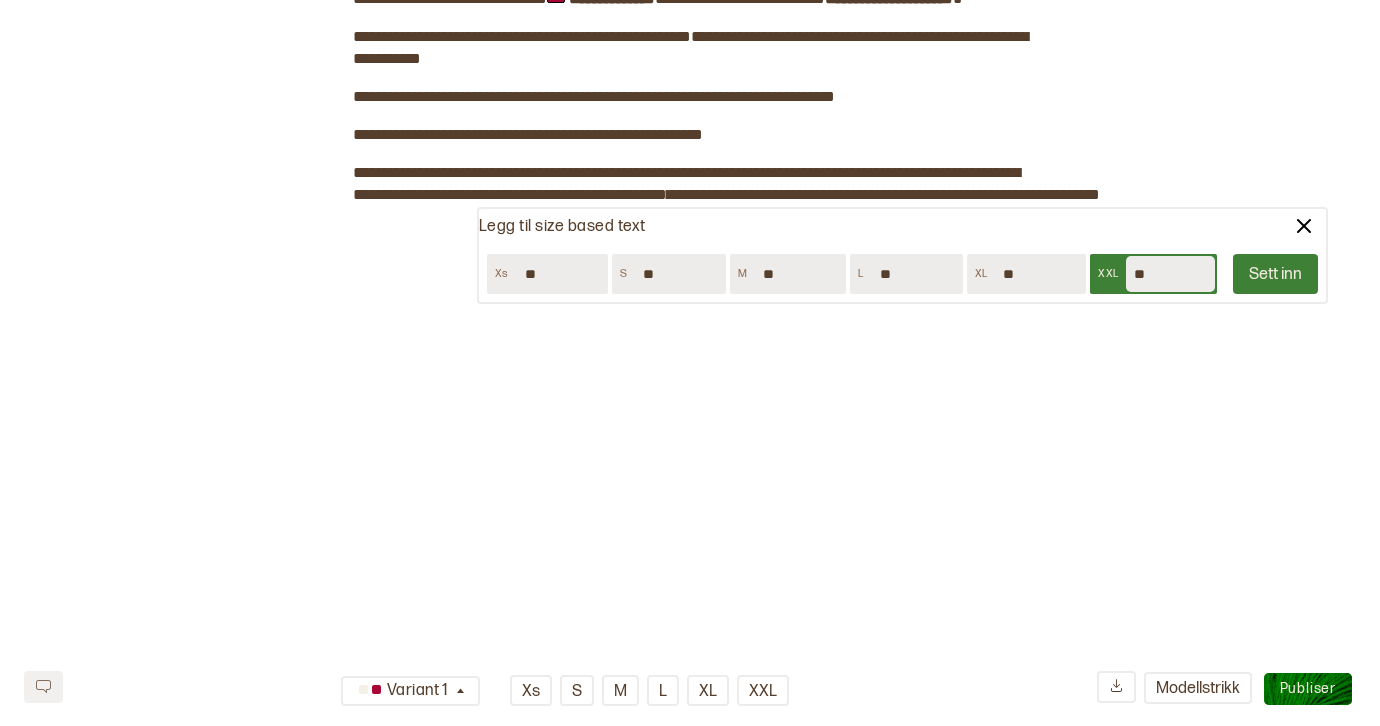 click on "Sett inn" at bounding box center [1275, 274] 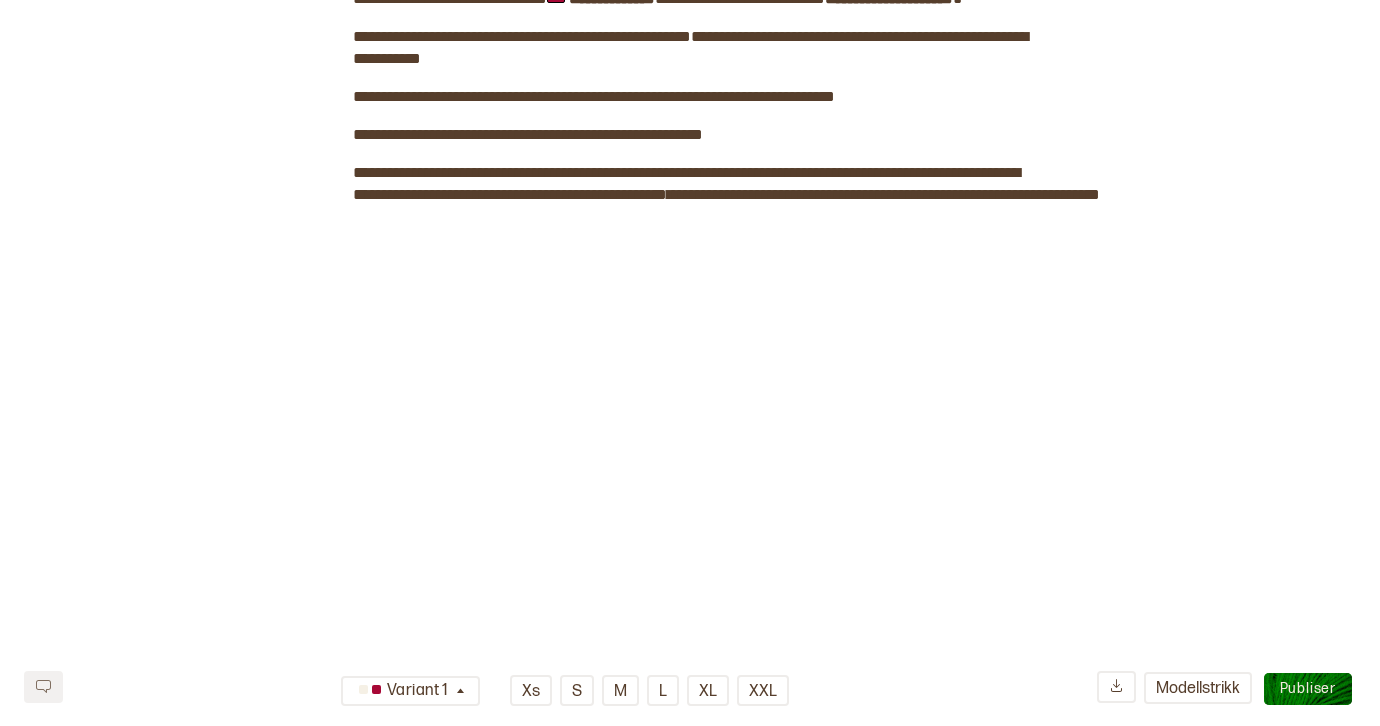 scroll, scrollTop: 0, scrollLeft: 0, axis: both 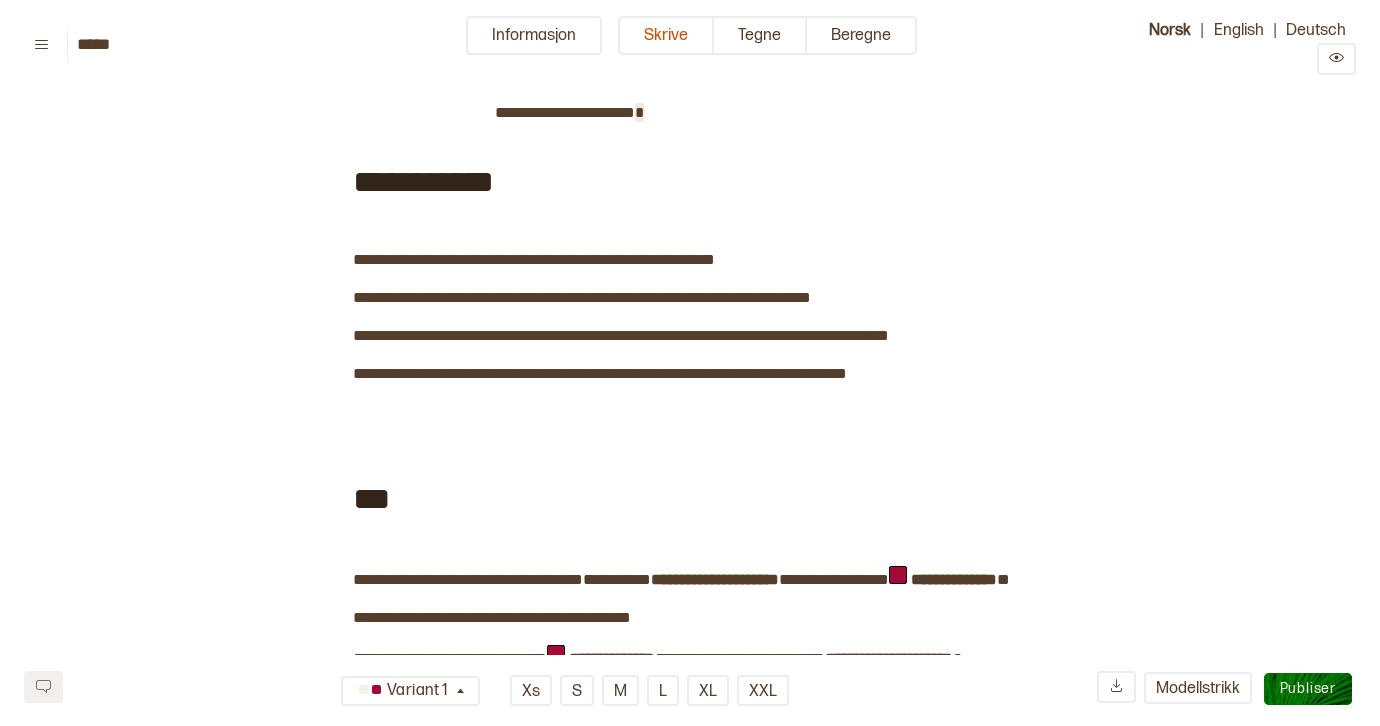 click on "**********" at bounding box center [565, 112] 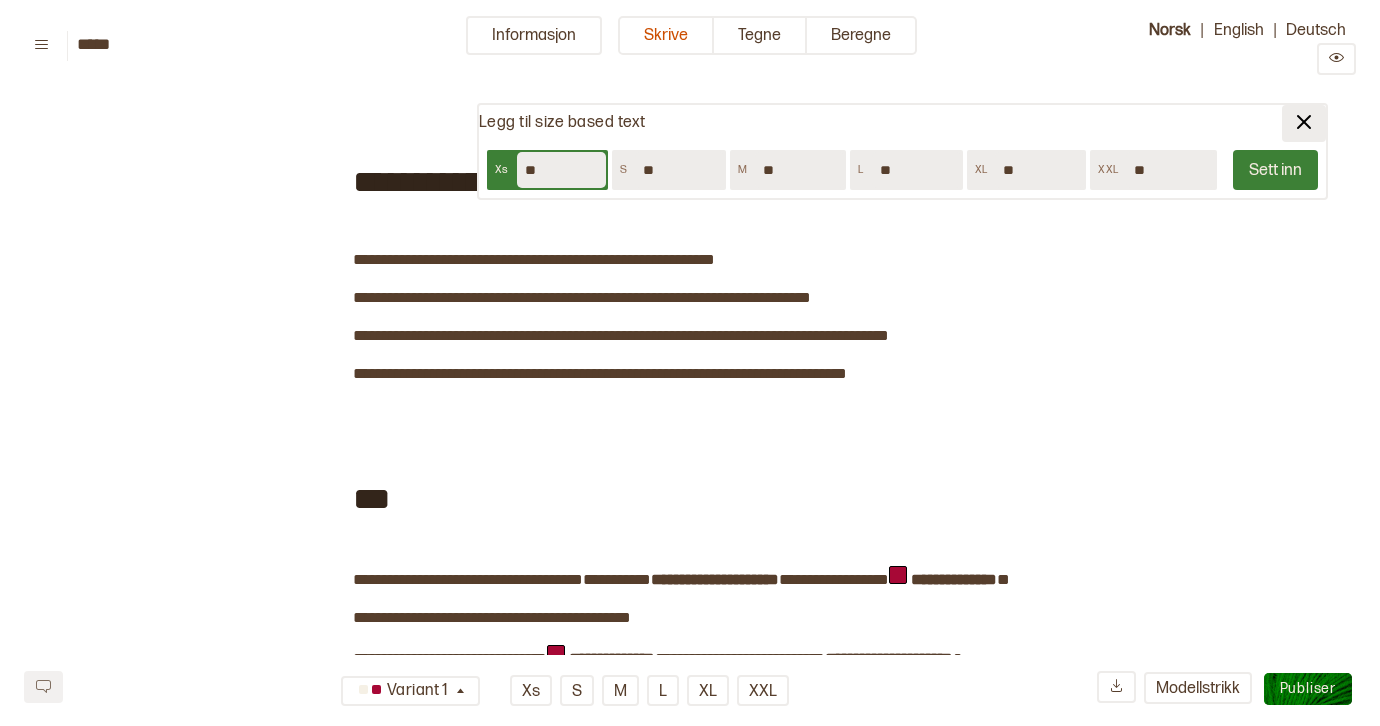 click at bounding box center [1304, 122] 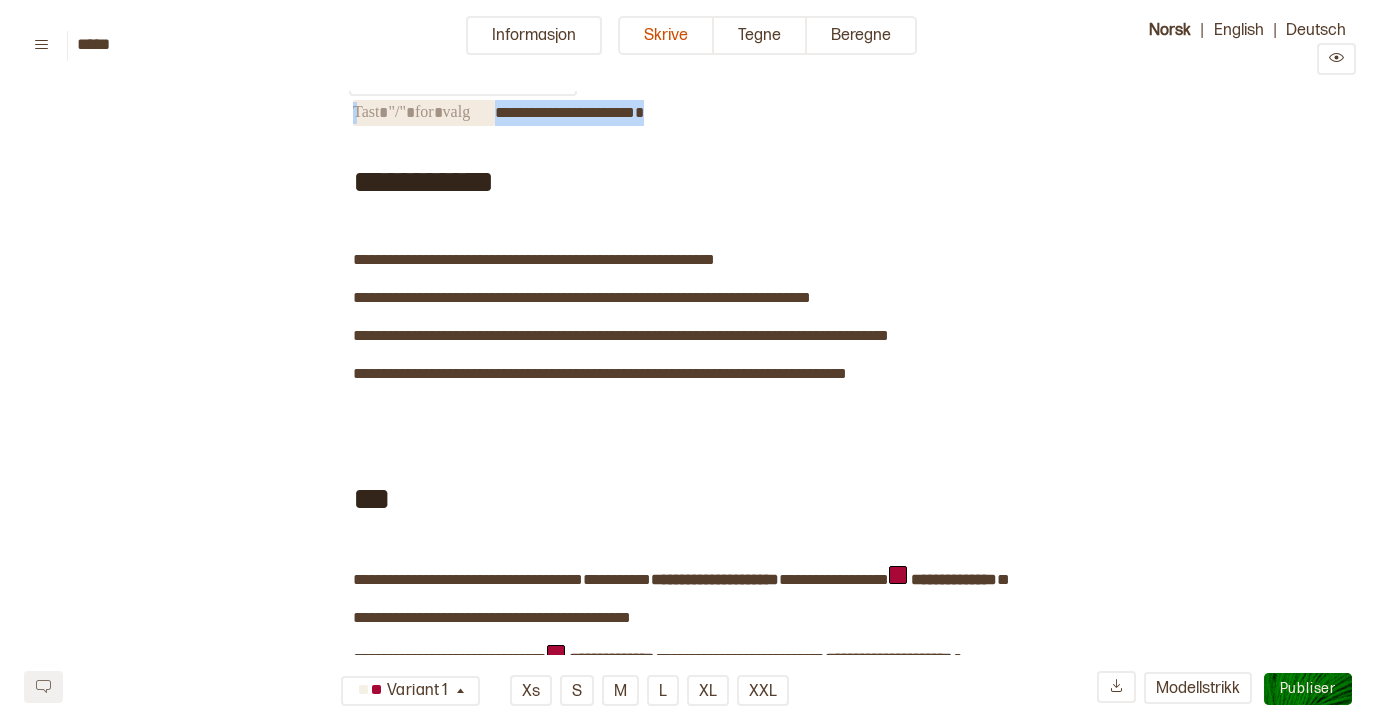 drag, startPoint x: 663, startPoint y: 111, endPoint x: 416, endPoint y: 118, distance: 247.09917 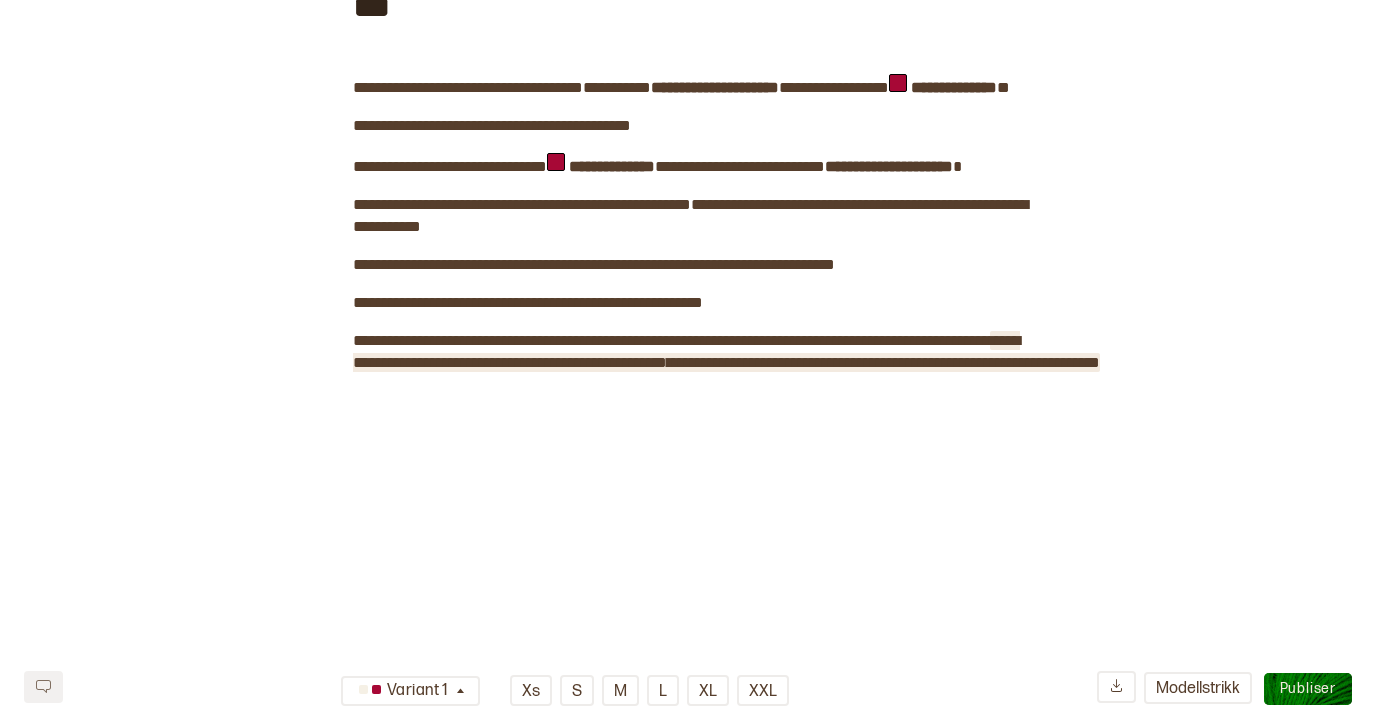 scroll, scrollTop: 680, scrollLeft: 0, axis: vertical 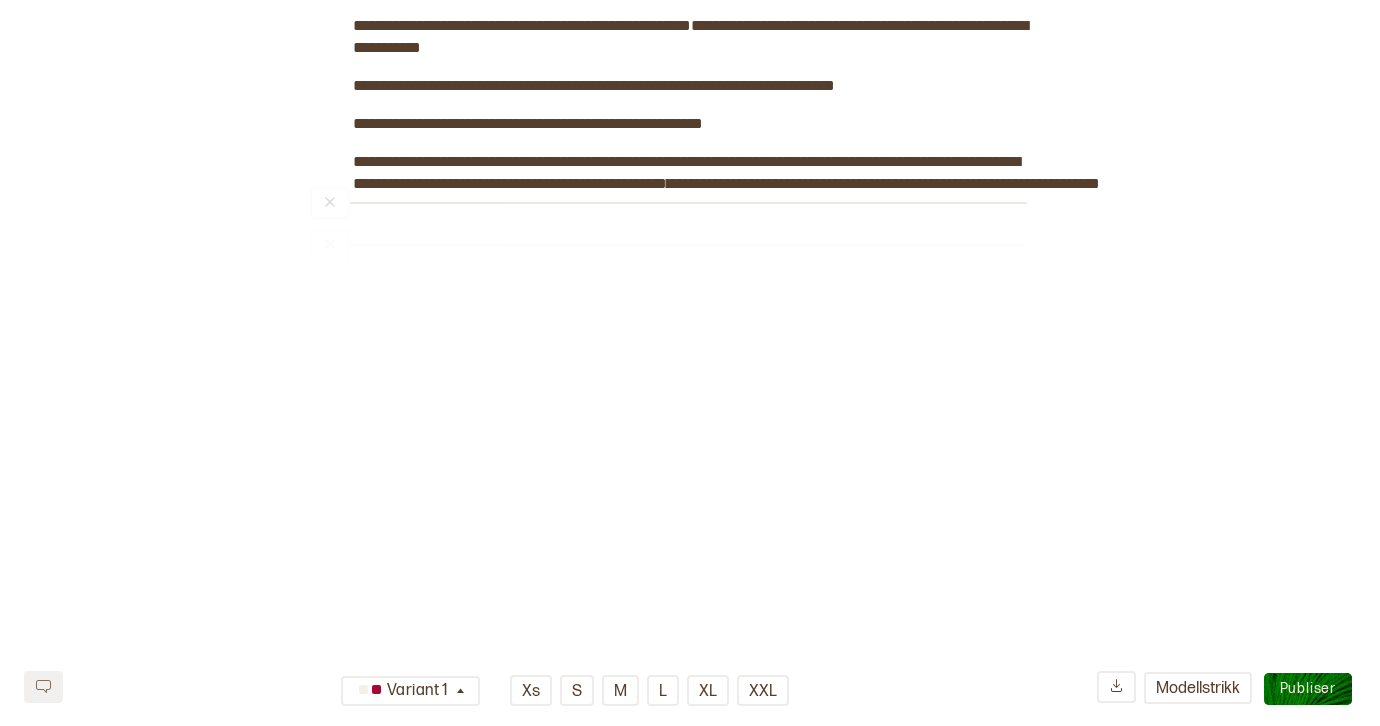 click on "**********" at bounding box center (690, -104) 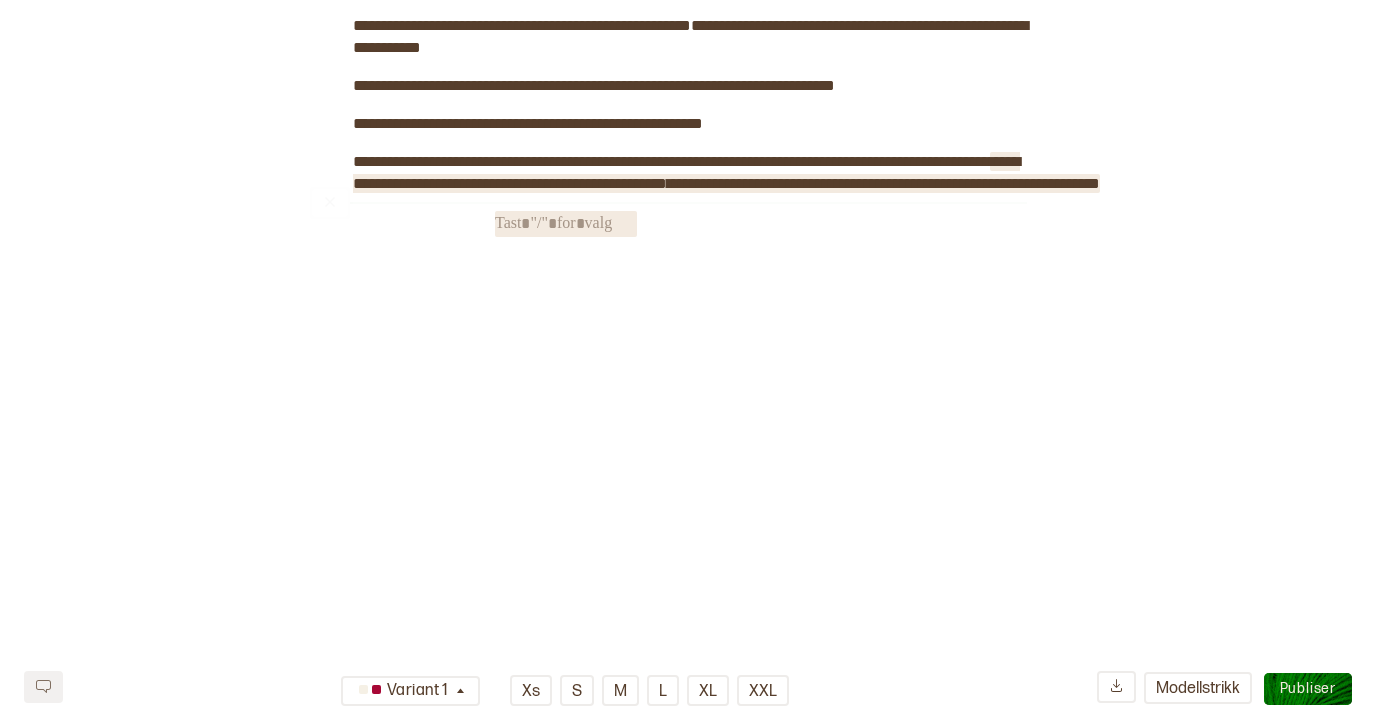 click on "**********" at bounding box center (726, 172) 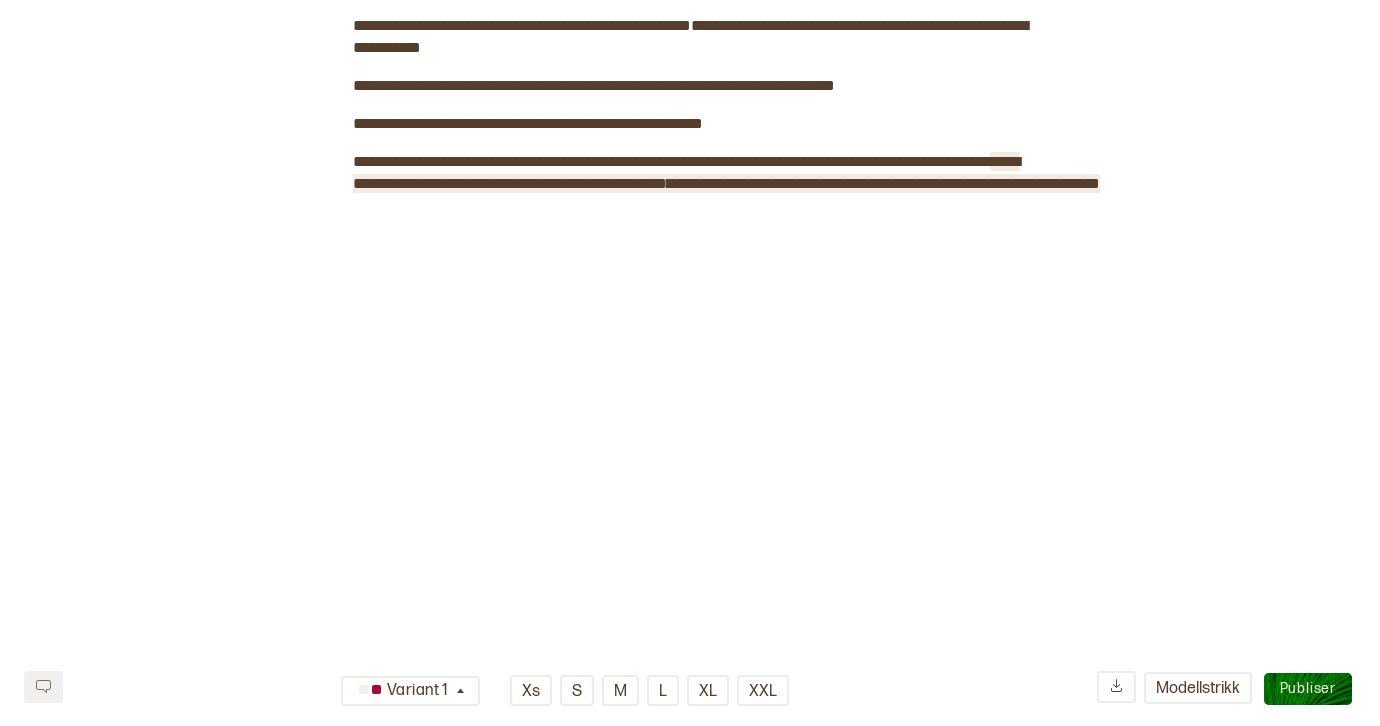 click on "**********" at bounding box center (726, 172) 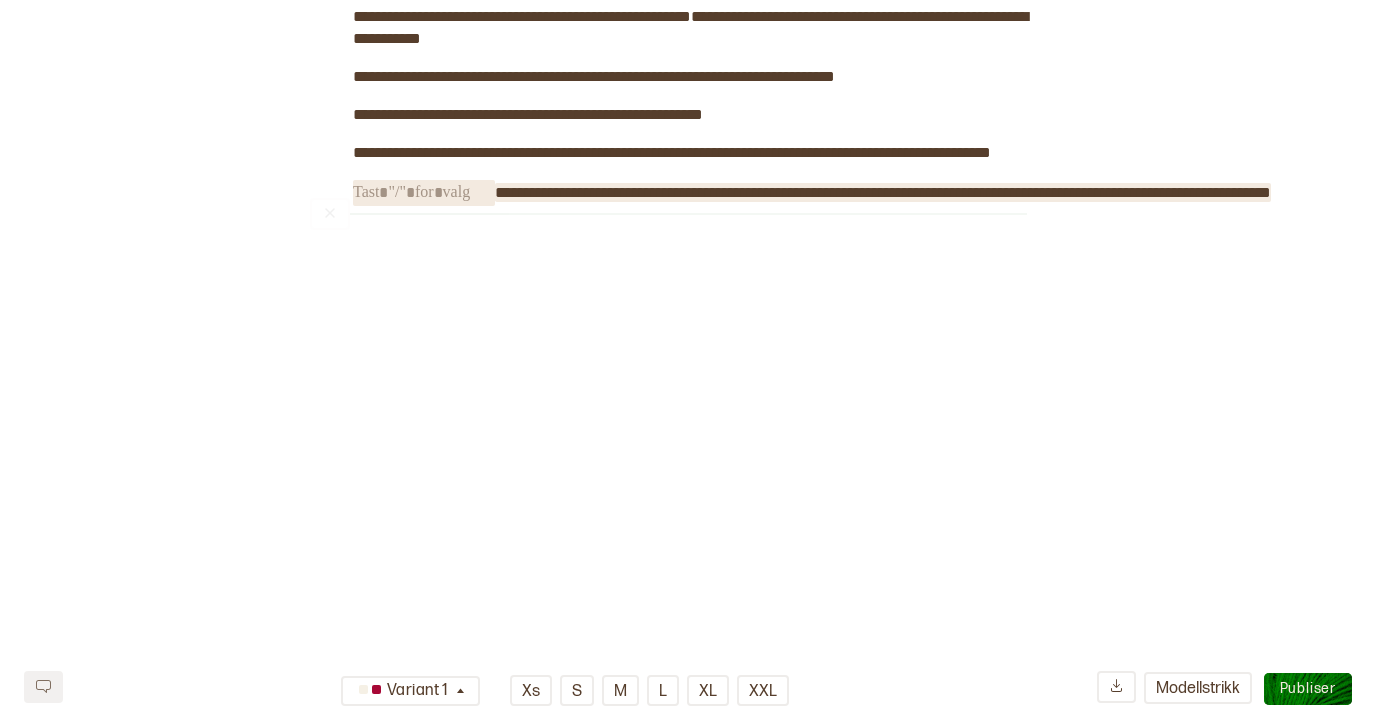 click on "**********" at bounding box center (883, 192) 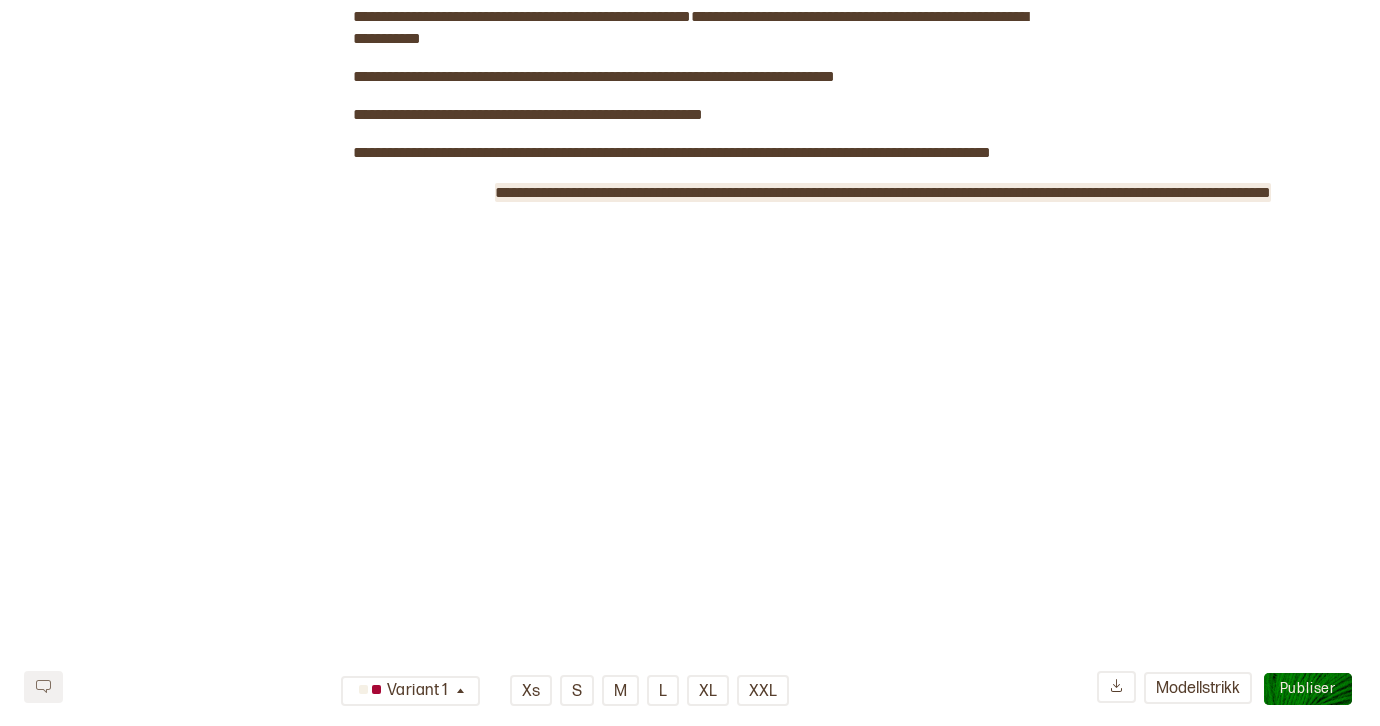 click on "**********" at bounding box center [883, 192] 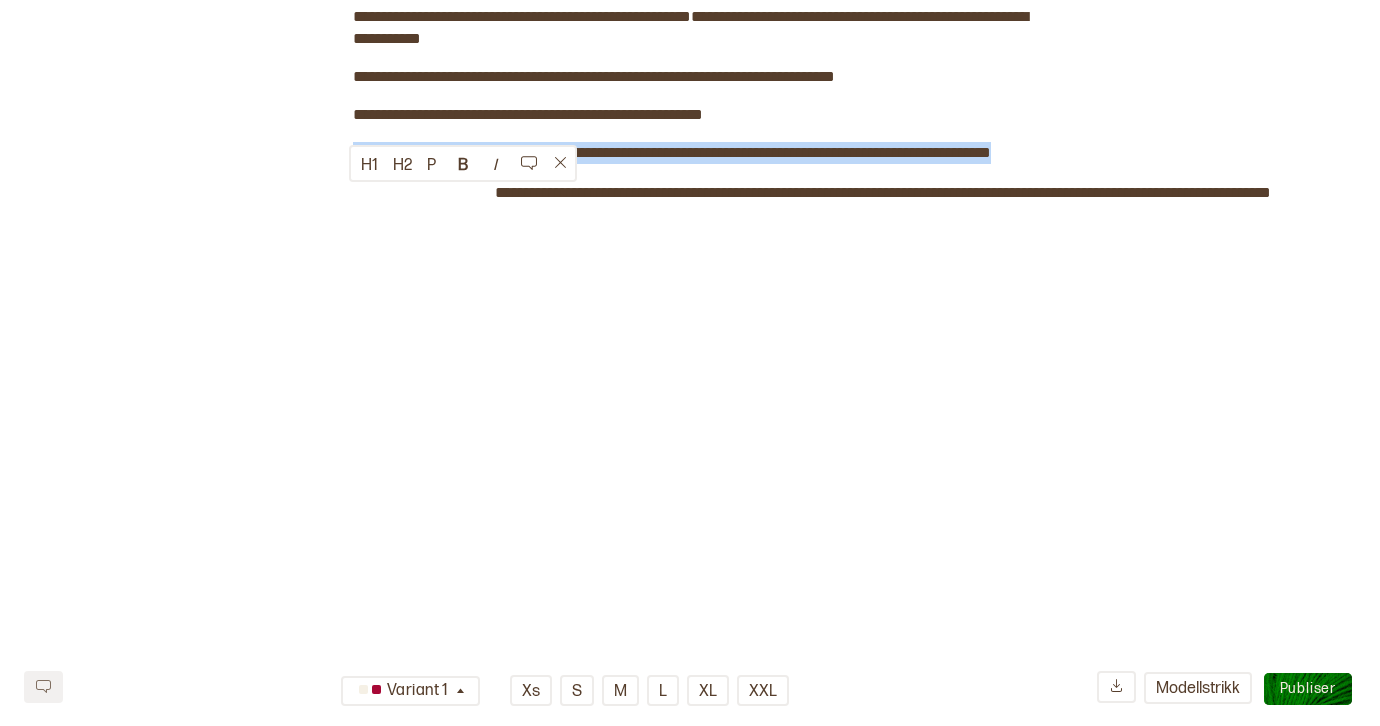drag, startPoint x: 415, startPoint y: 215, endPoint x: 344, endPoint y: 199, distance: 72.780495 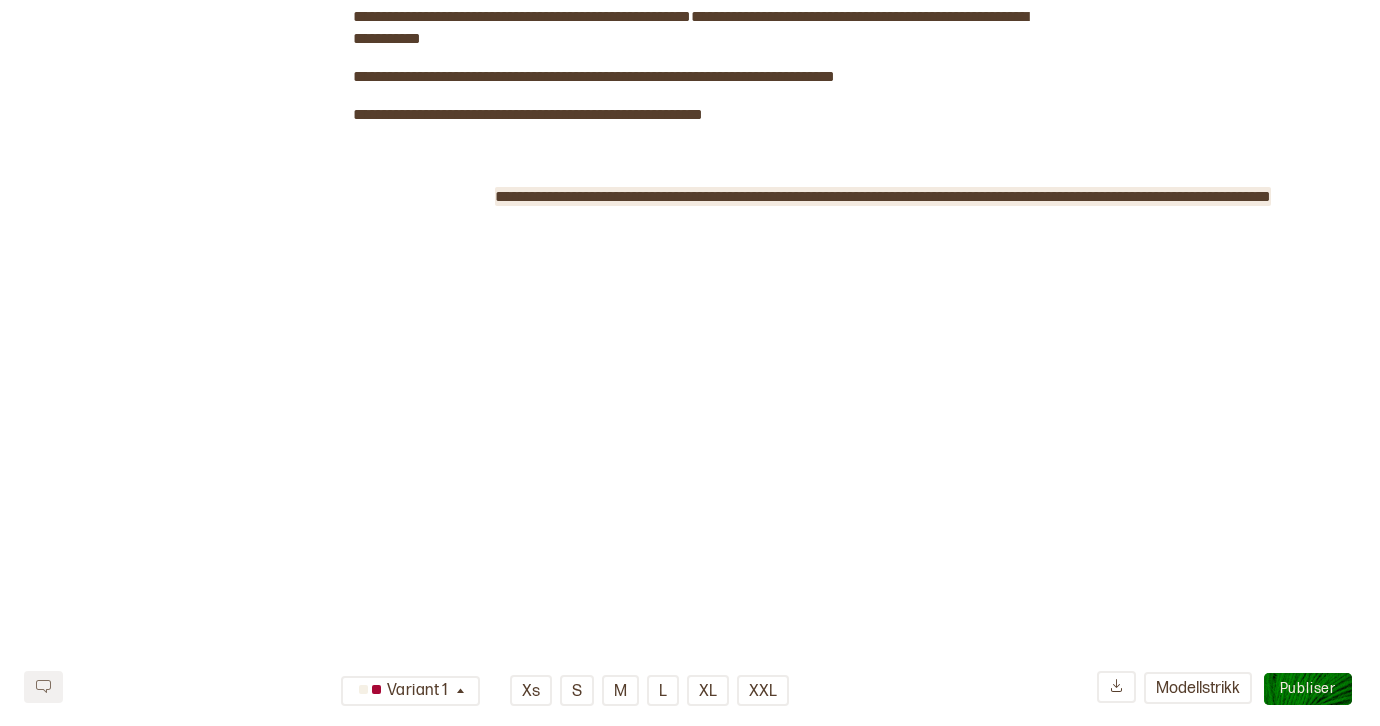 click on "**********" at bounding box center (883, 196) 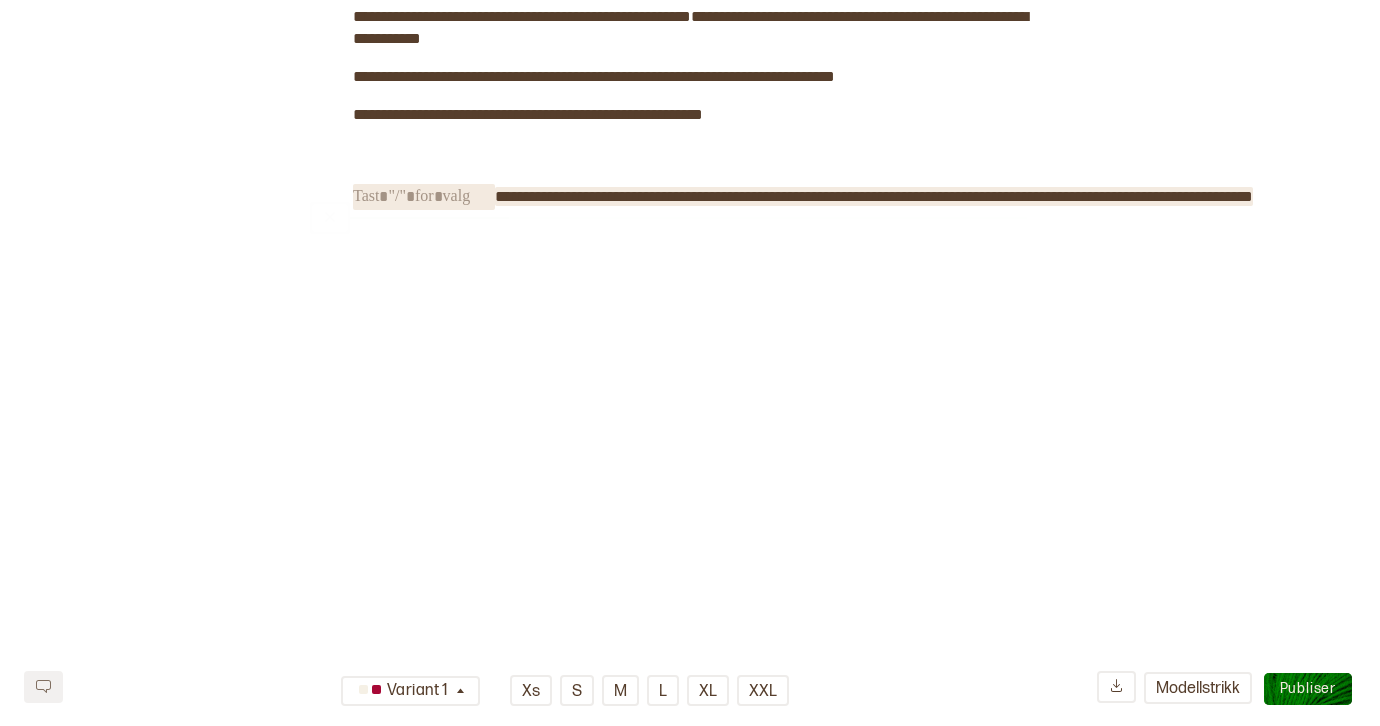 drag, startPoint x: 1180, startPoint y: 244, endPoint x: 473, endPoint y: 238, distance: 707.02545 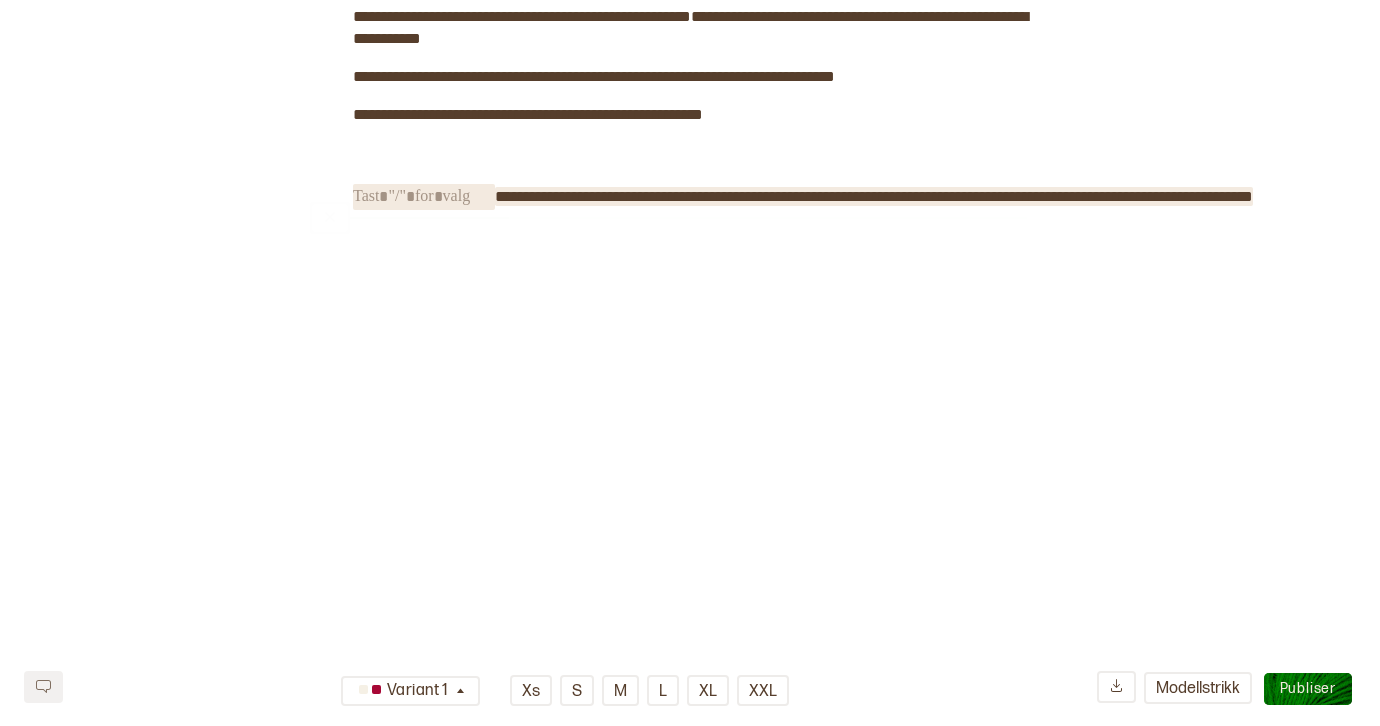 click on "**********" at bounding box center [690, 80] 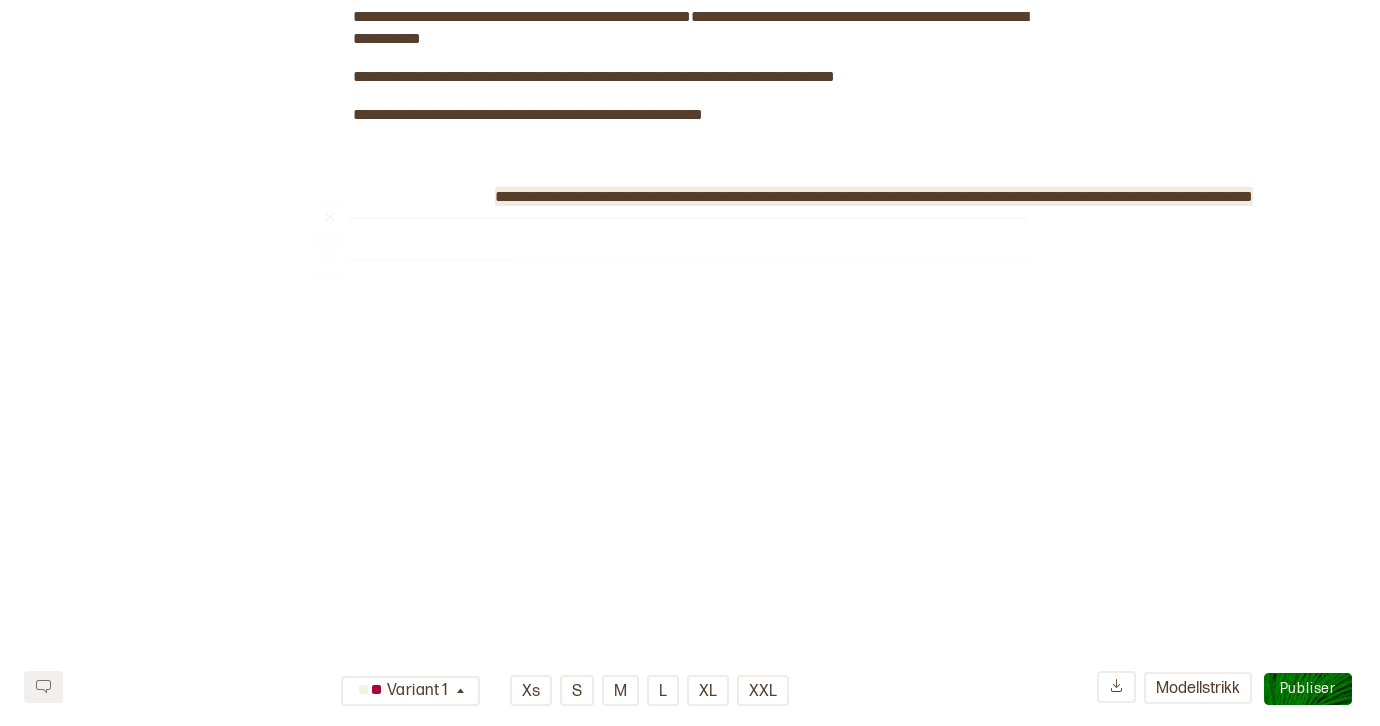 click on "**********" at bounding box center (874, 196) 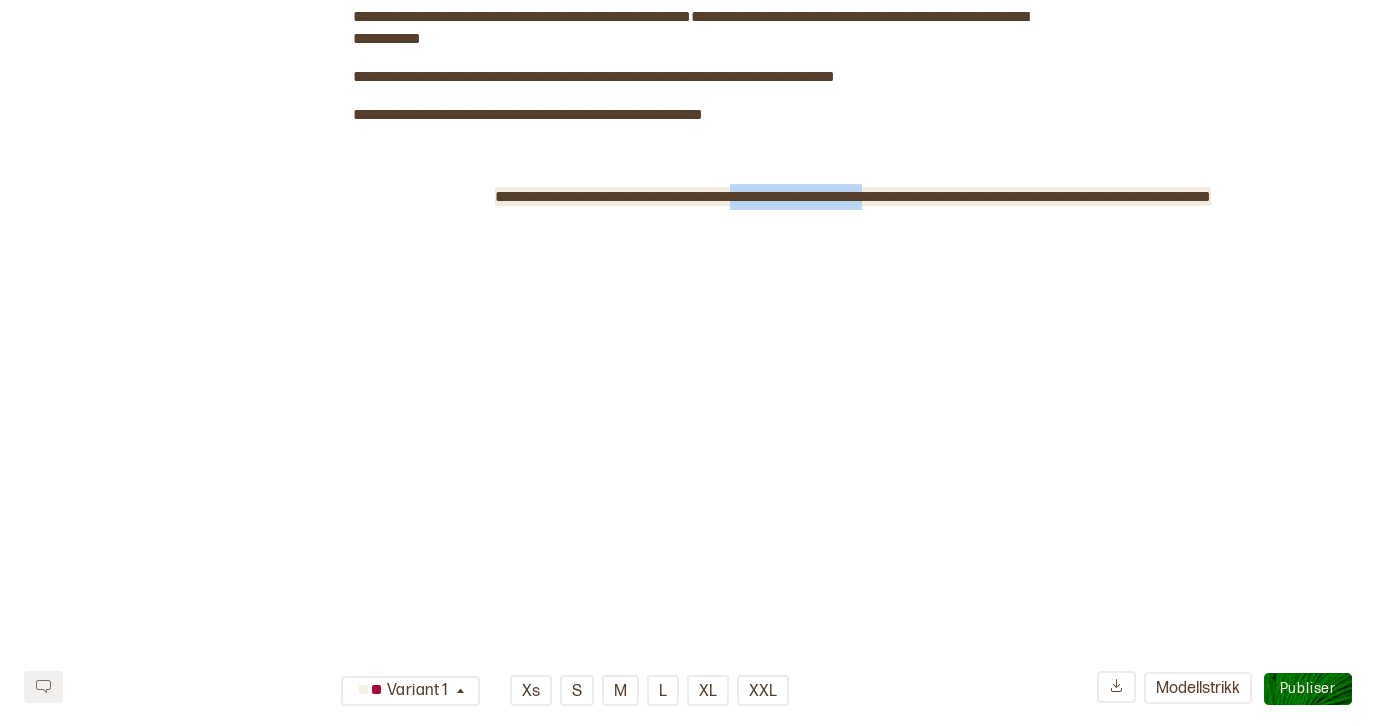 click on "**********" at bounding box center (853, 196) 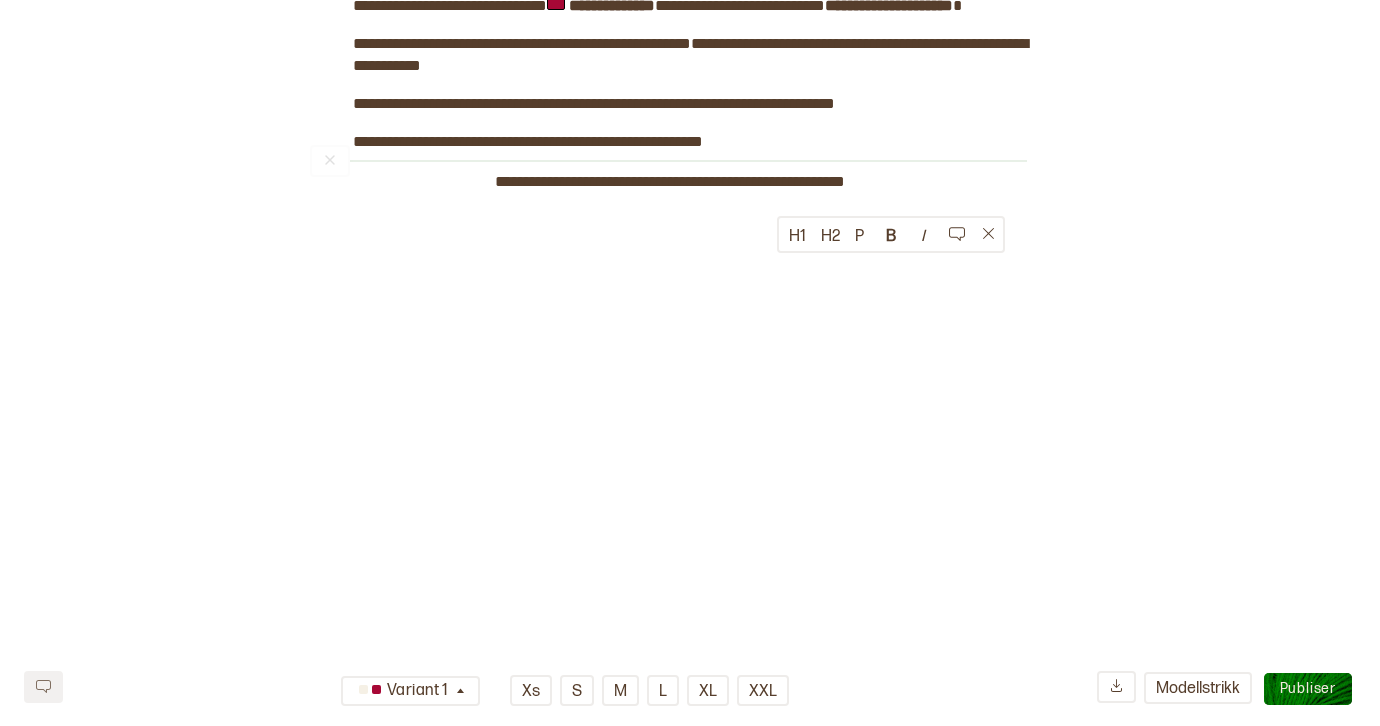 click on "**********" at bounding box center [690, -95] 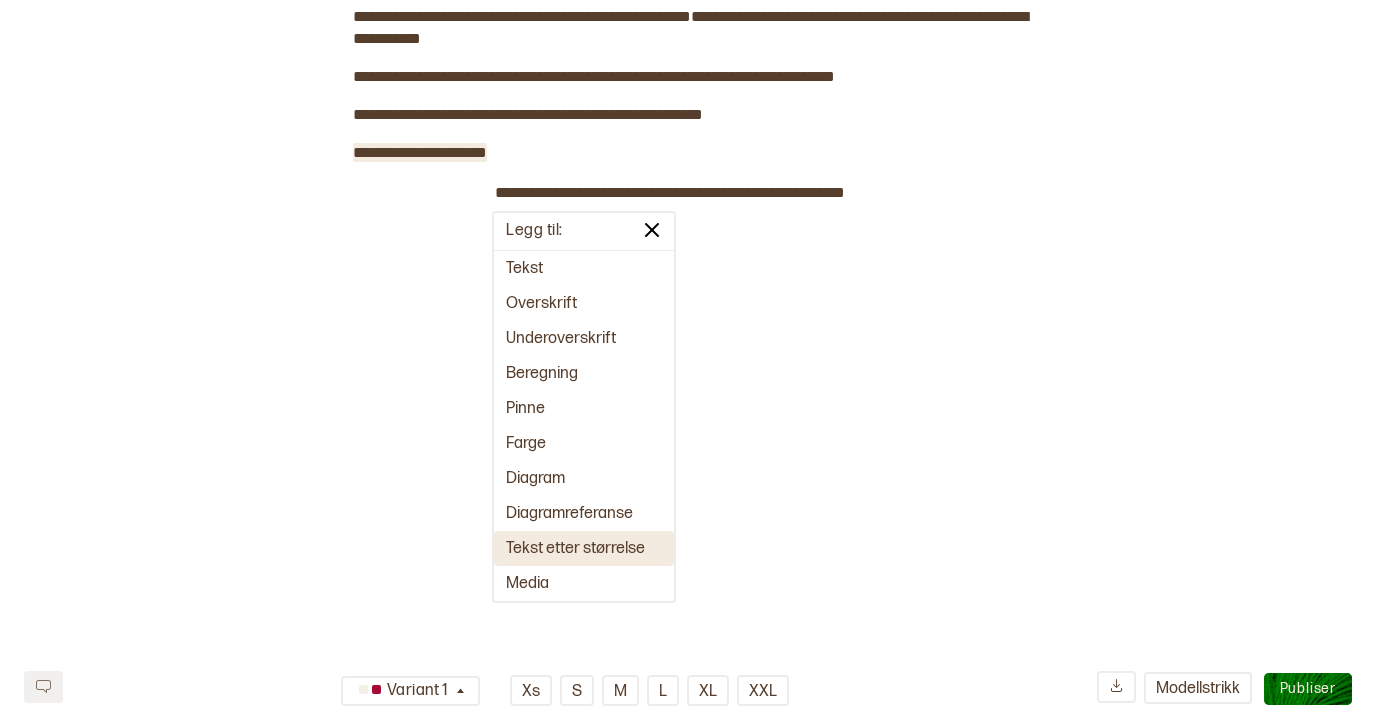 click on "Tekst etter størrelse" at bounding box center (584, 548) 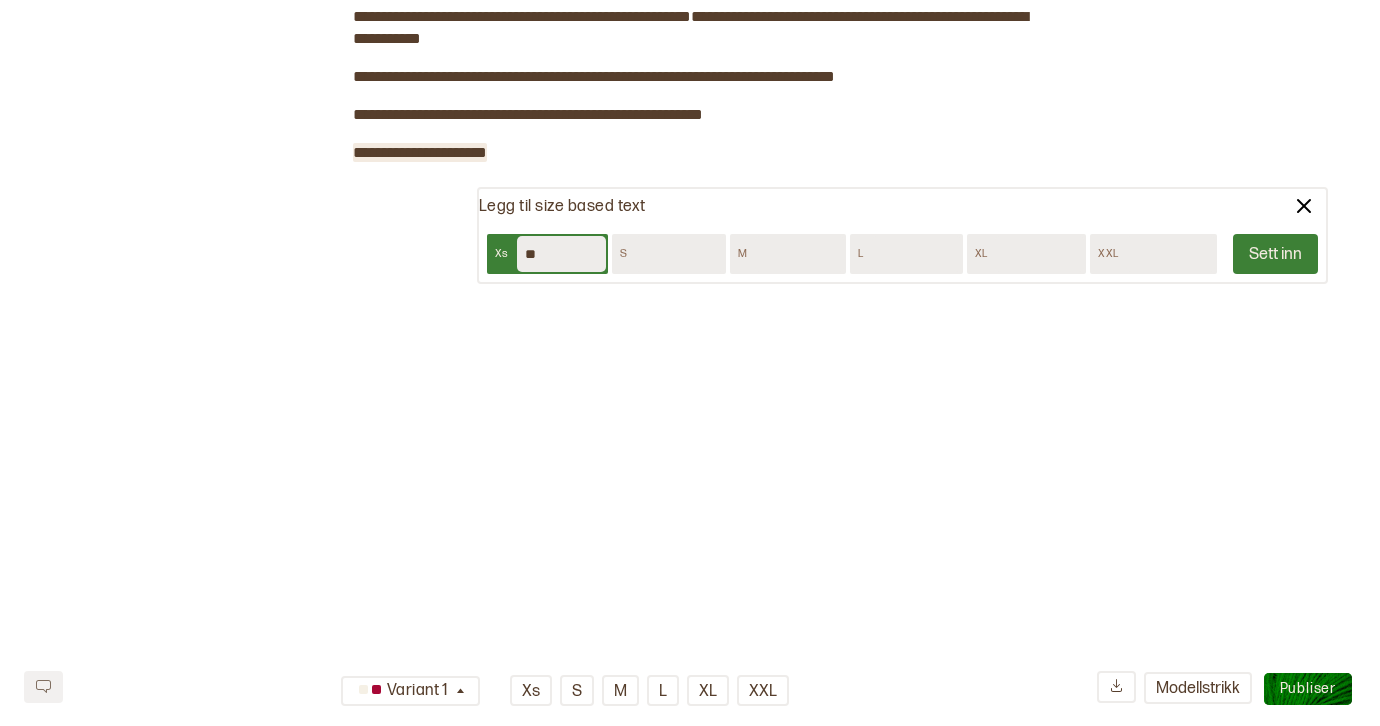 type on "**" 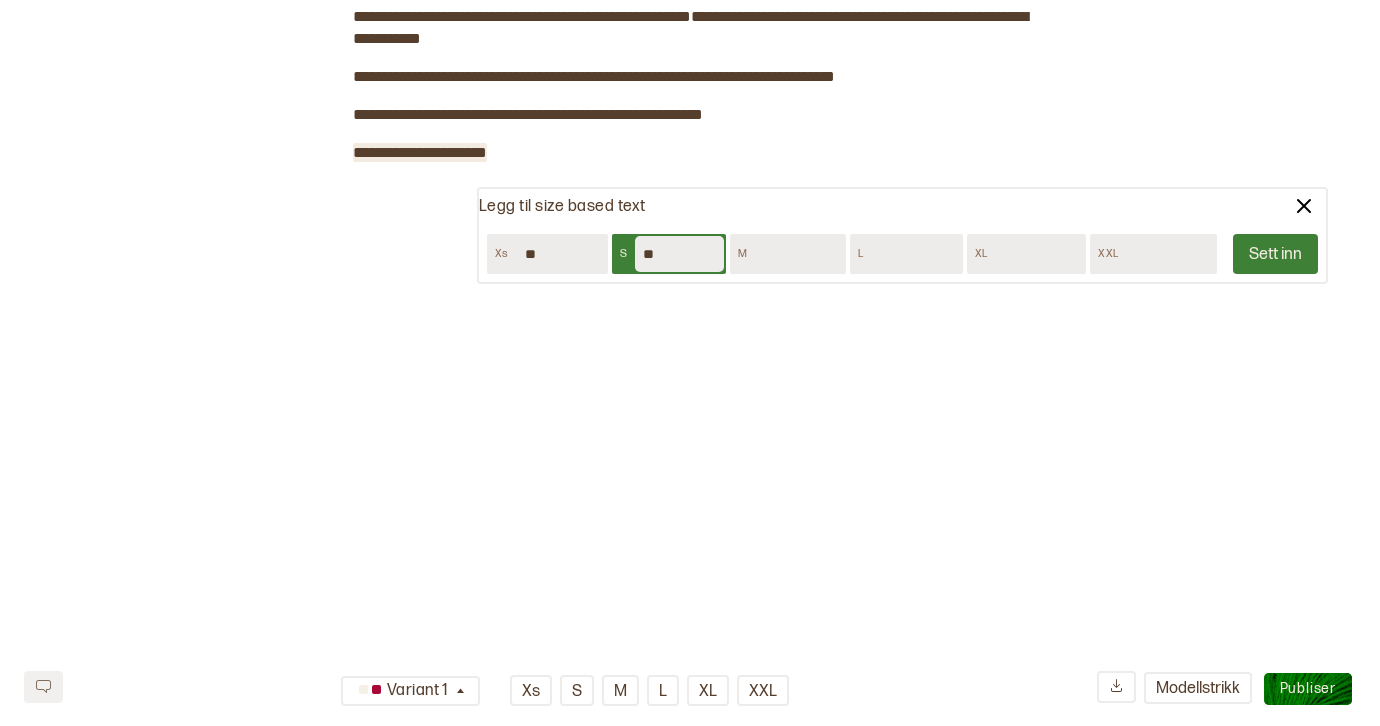 type on "**" 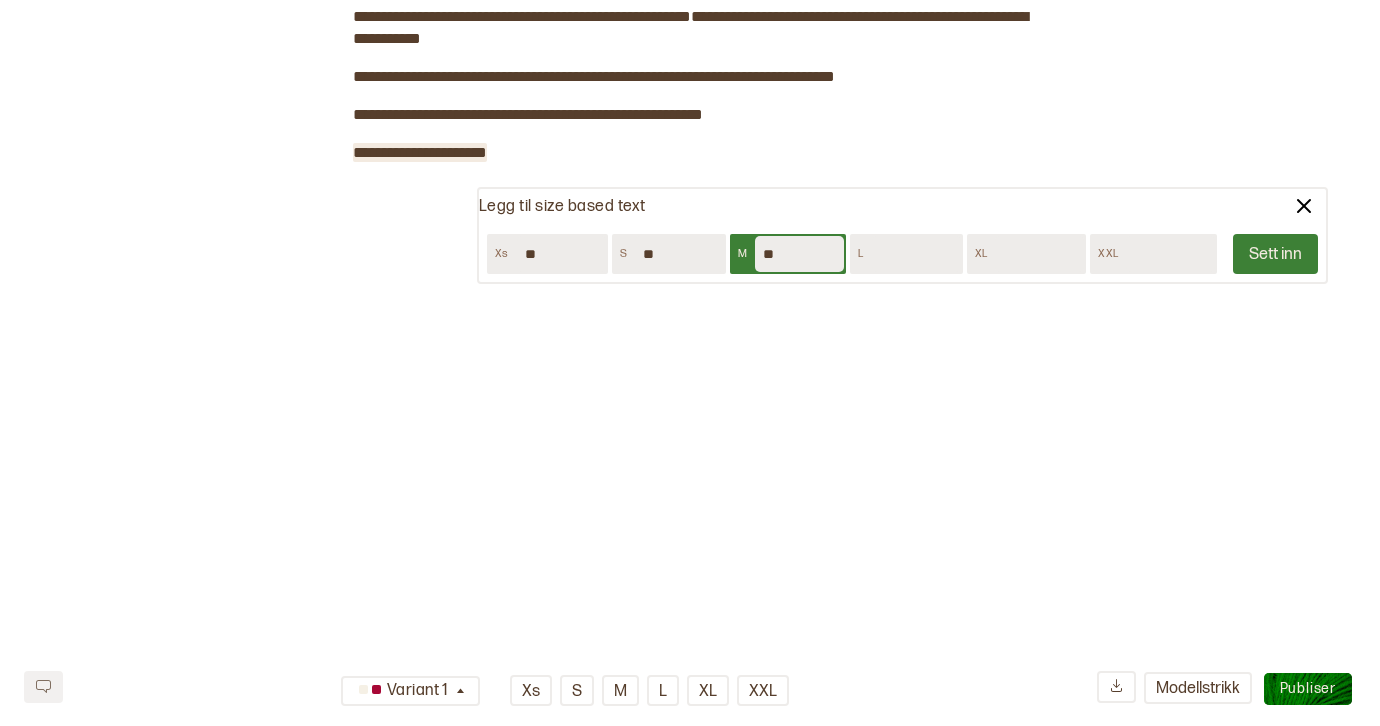 type on "**" 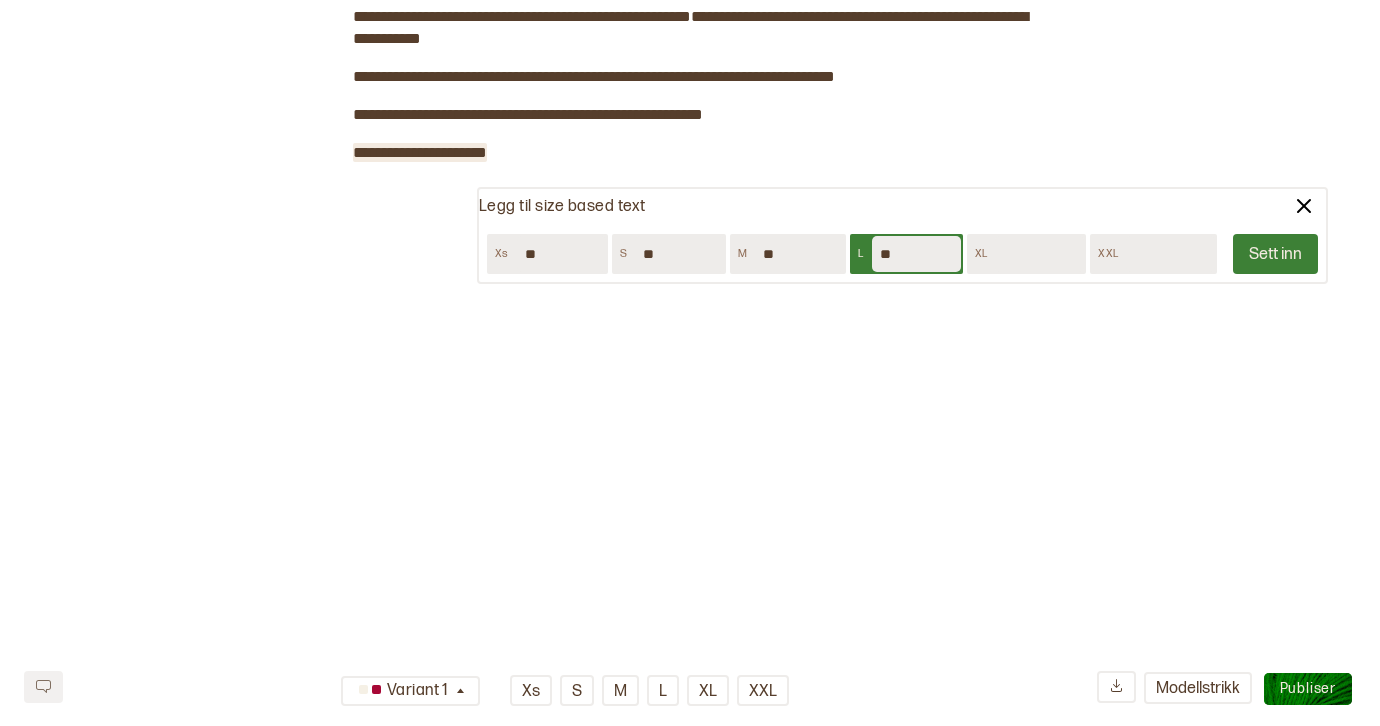 type on "**" 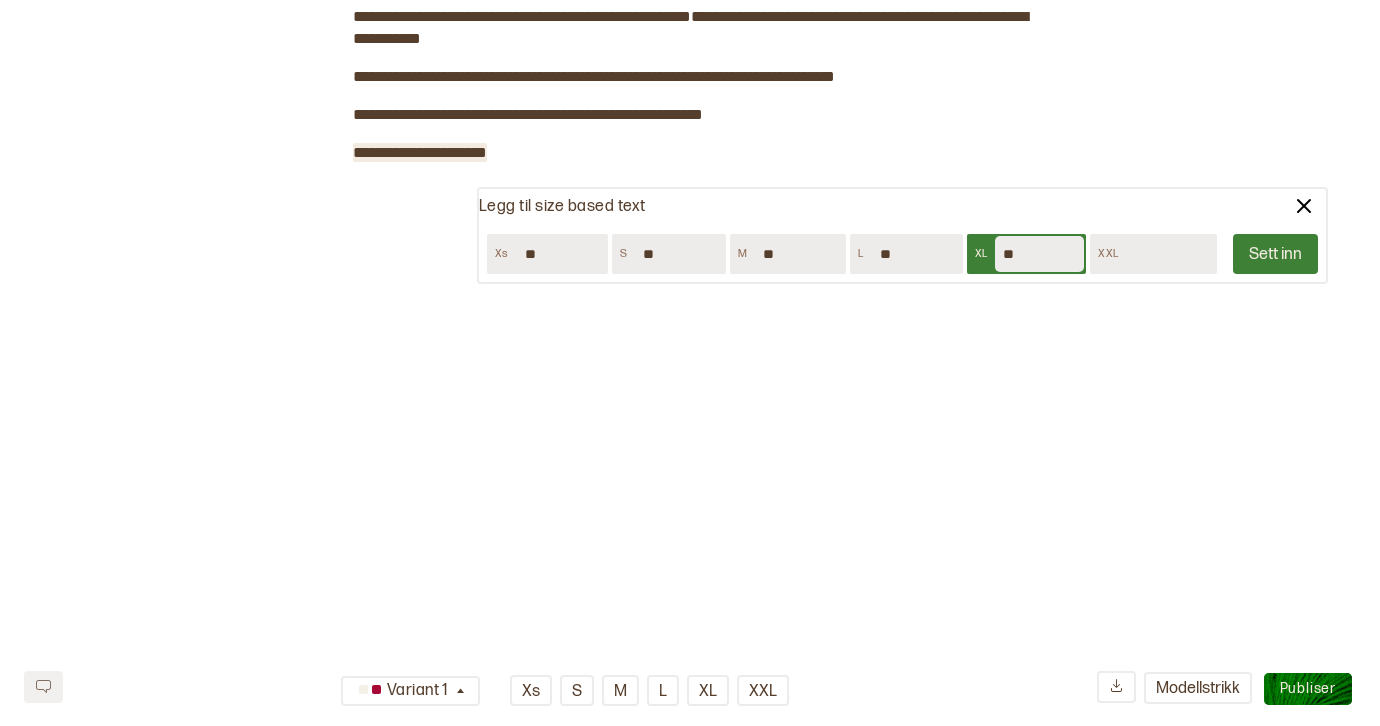 type on "**" 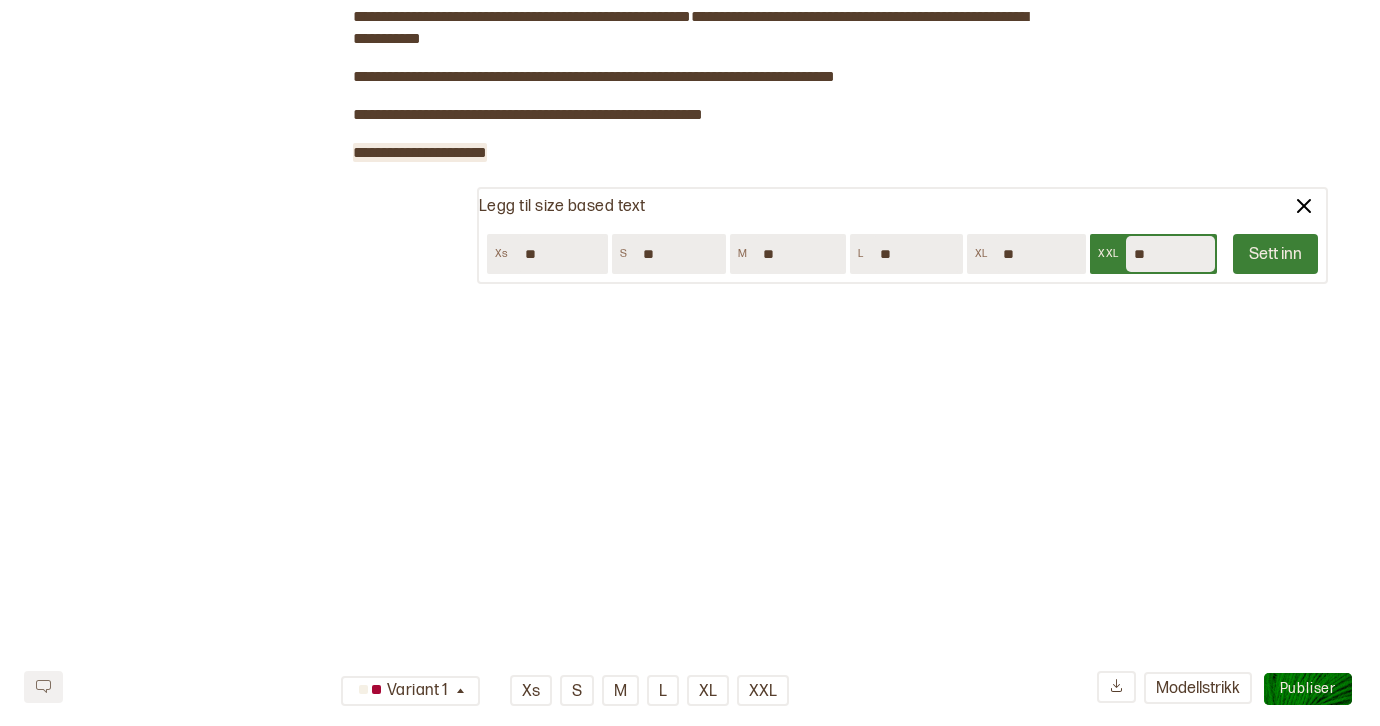 type on "**" 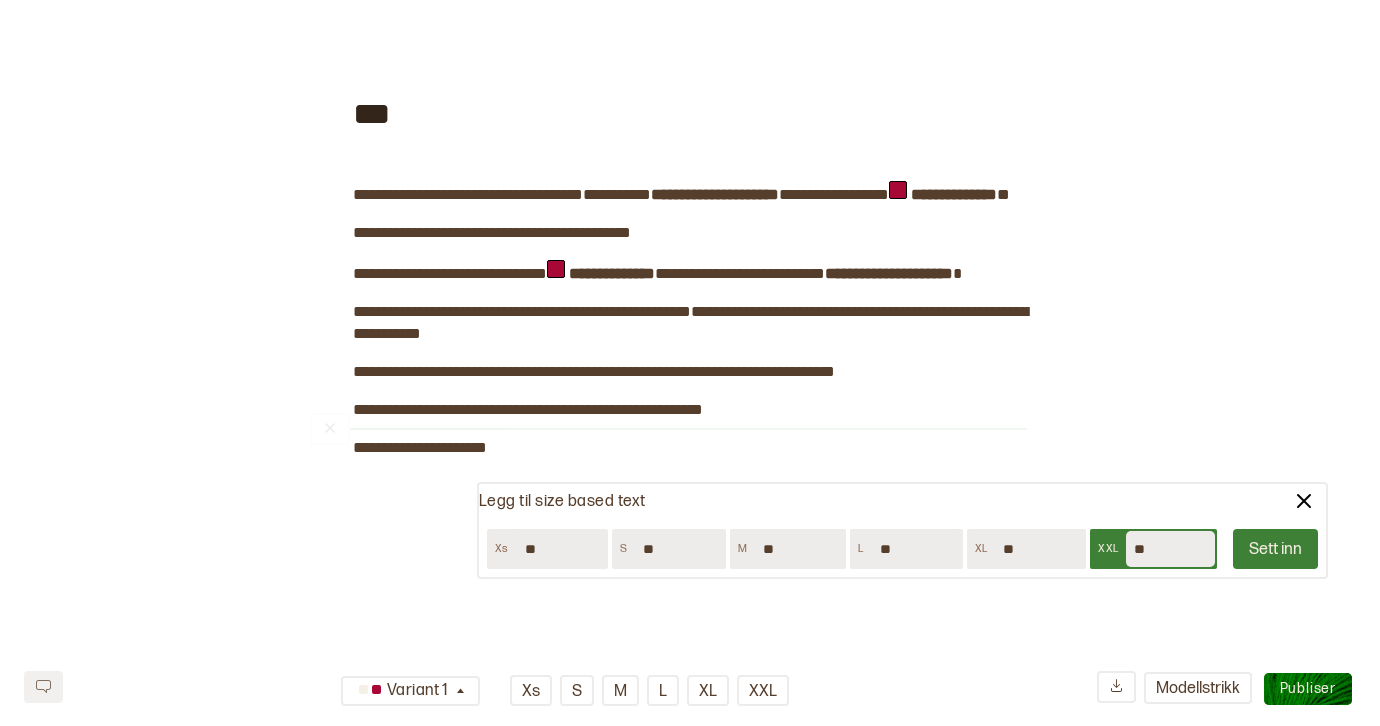 scroll, scrollTop: 548, scrollLeft: 0, axis: vertical 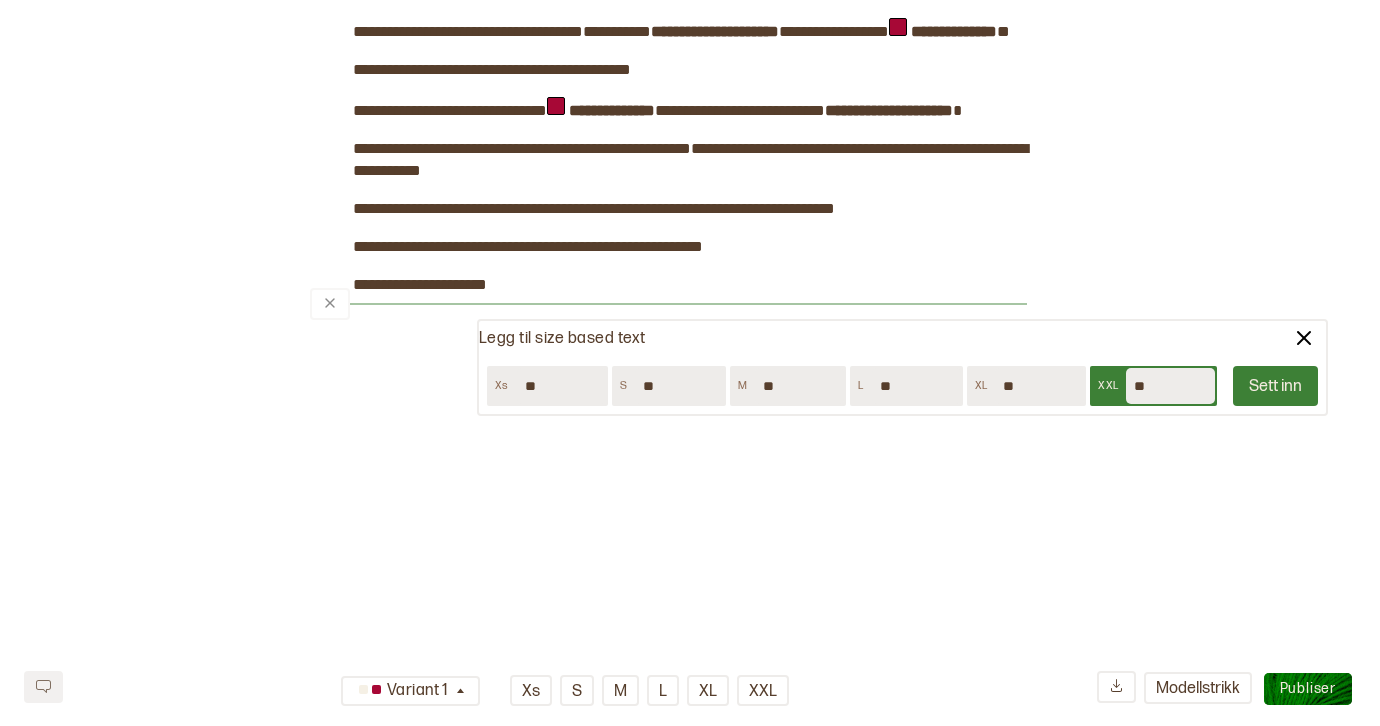 click on "﻿" at bounding box center [668, 304] 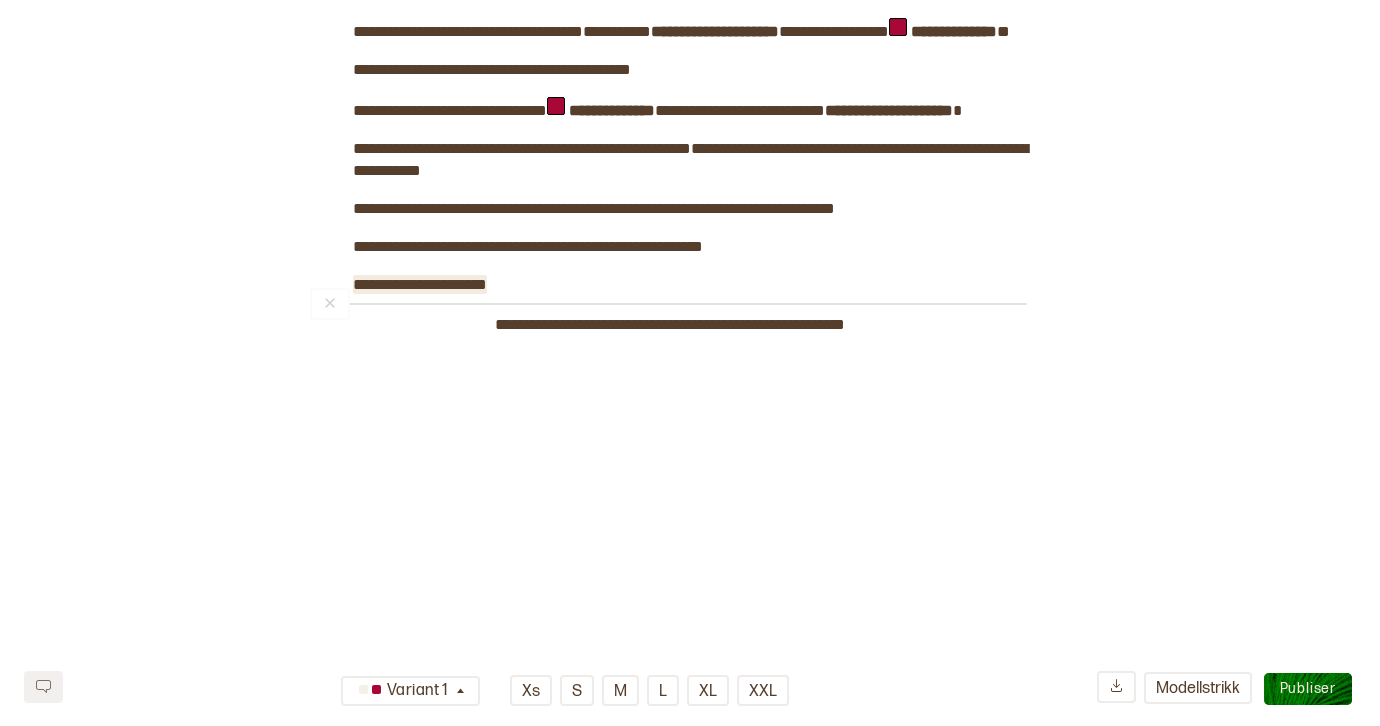 click on "**********" at bounding box center (690, 29) 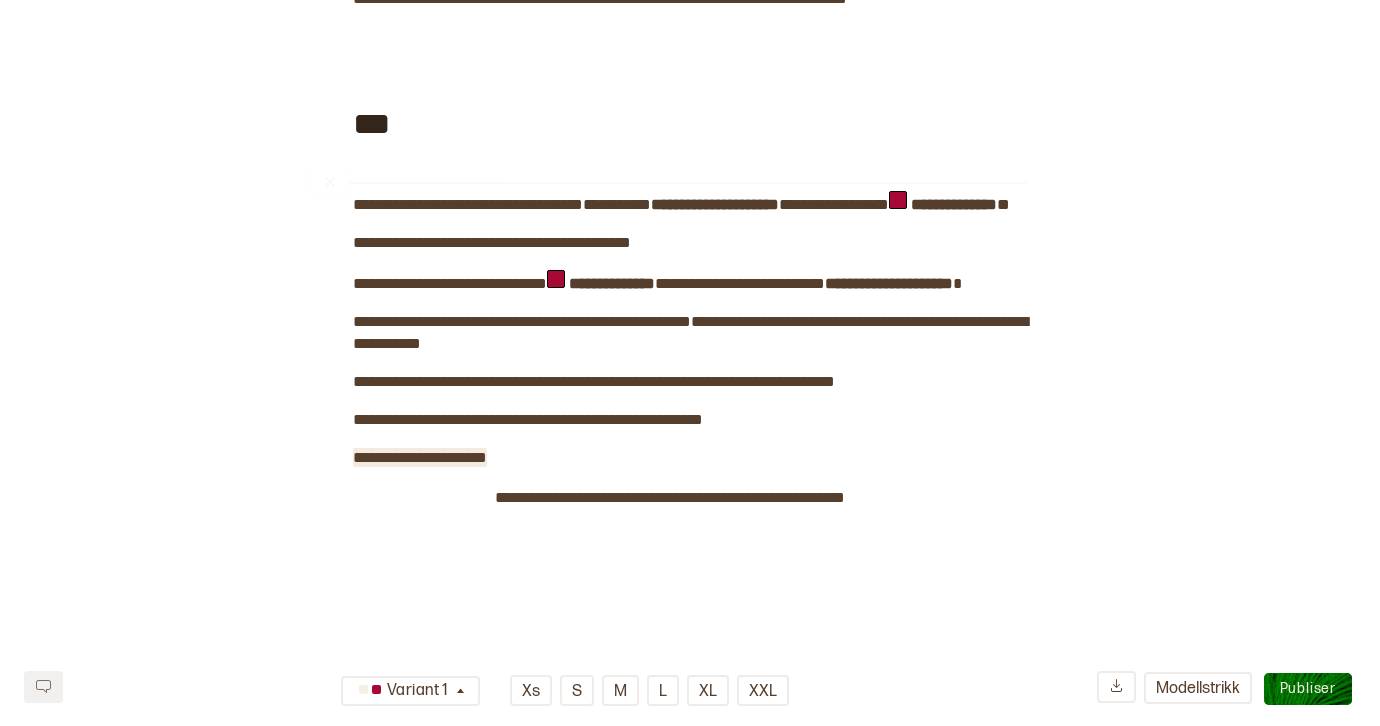 scroll, scrollTop: 550, scrollLeft: 0, axis: vertical 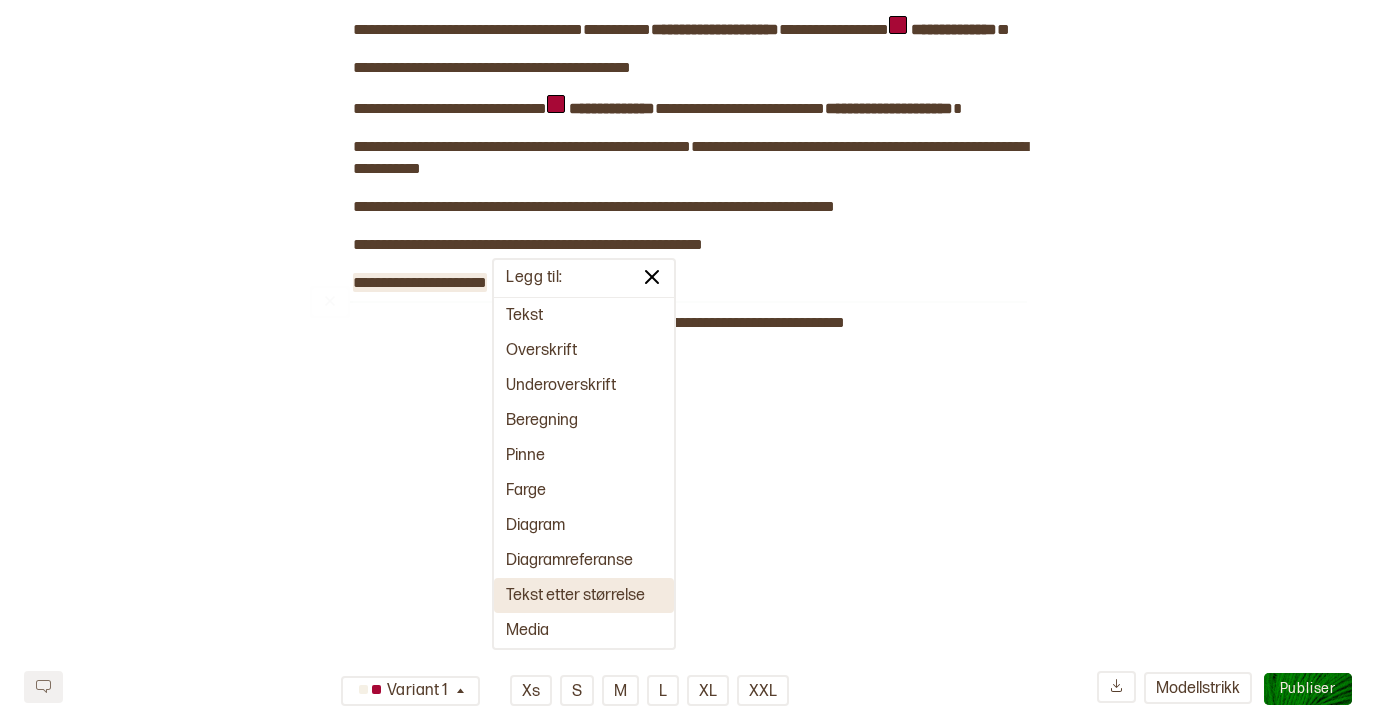 click on "Tekst etter størrelse" at bounding box center (584, 595) 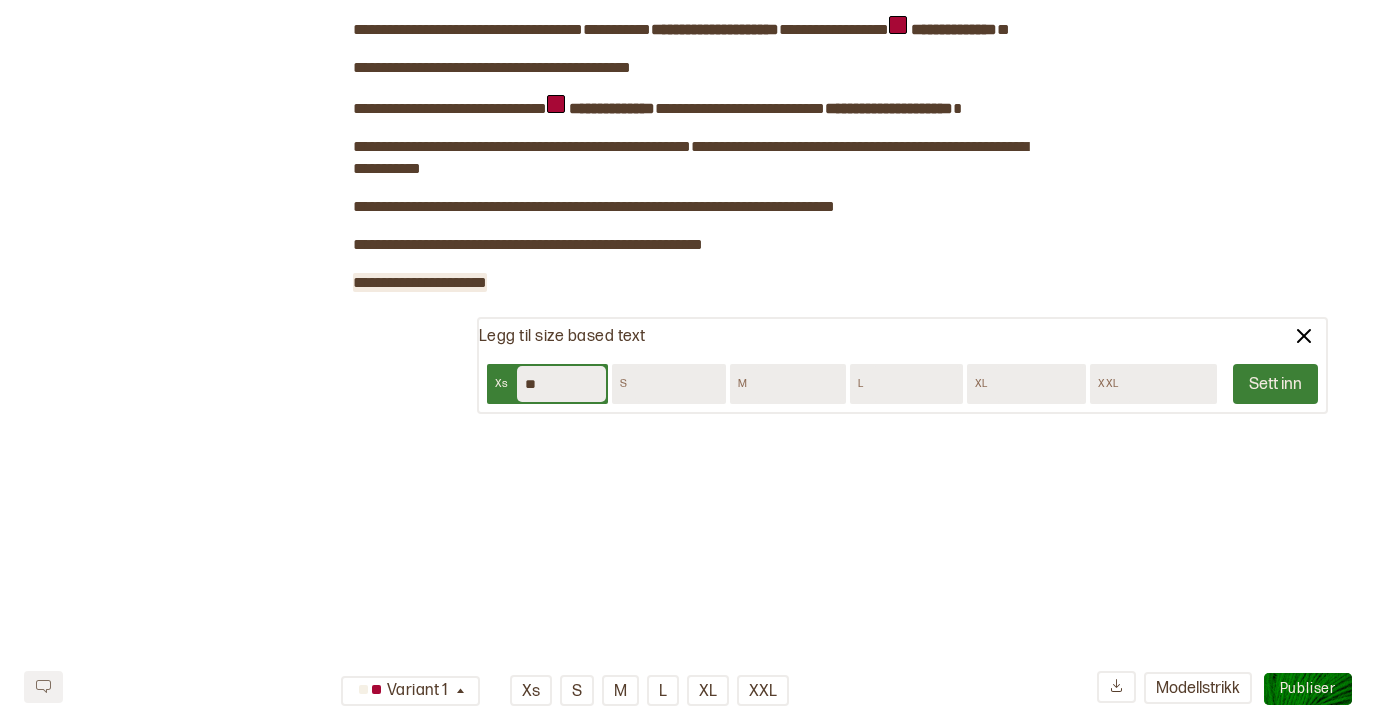 type on "*" 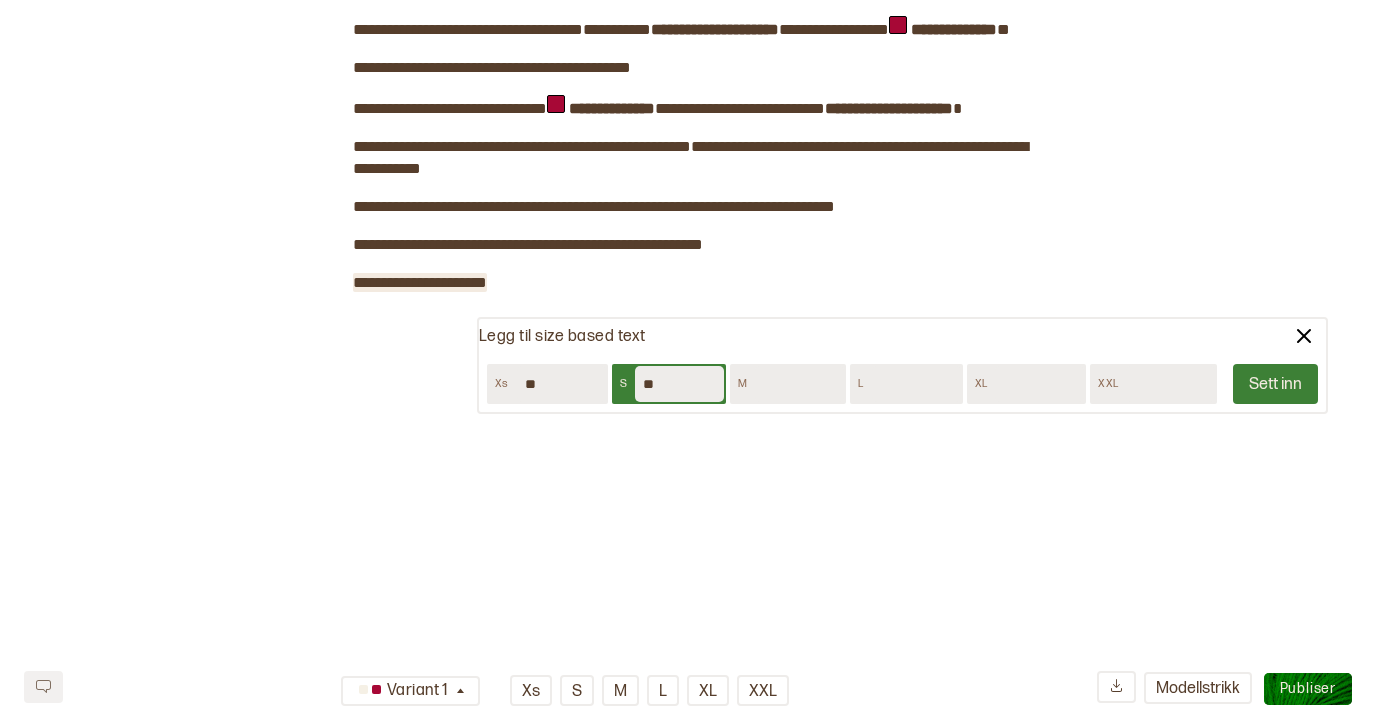 type on "**" 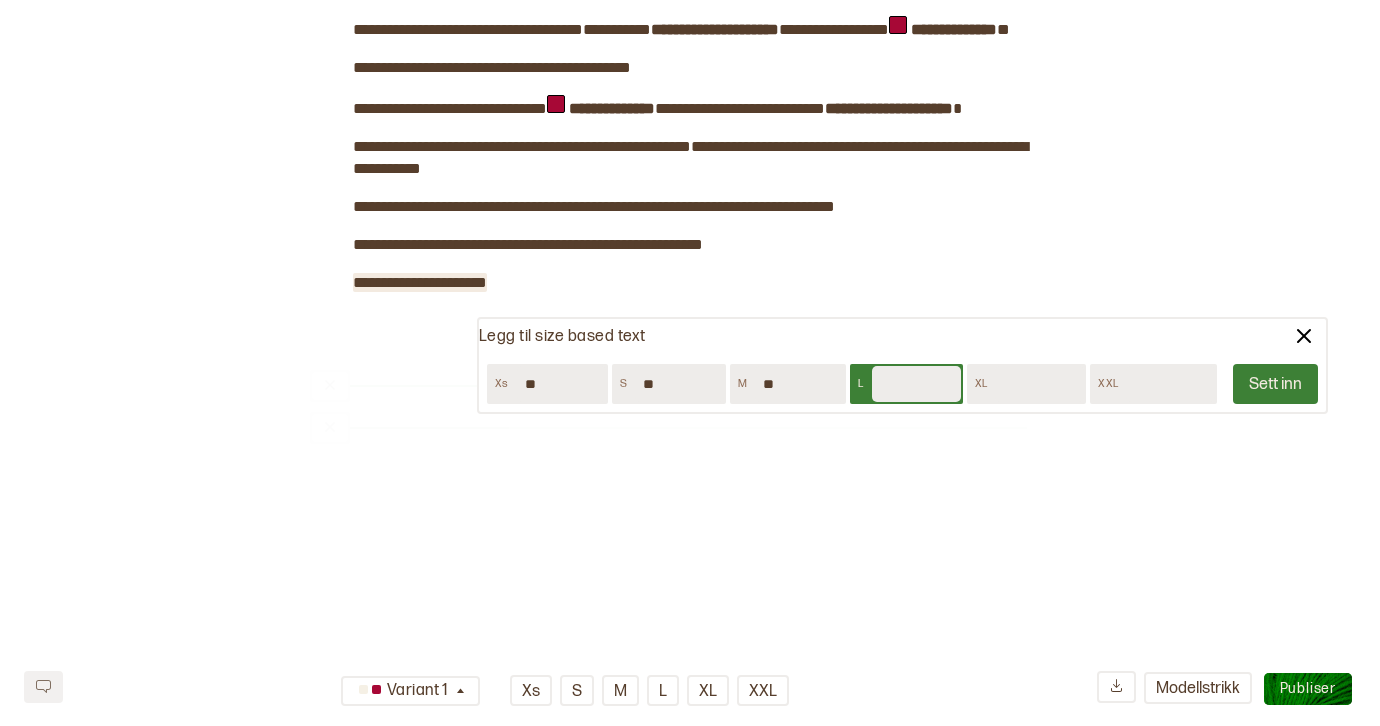 click on "**" at bounding box center (799, 384) 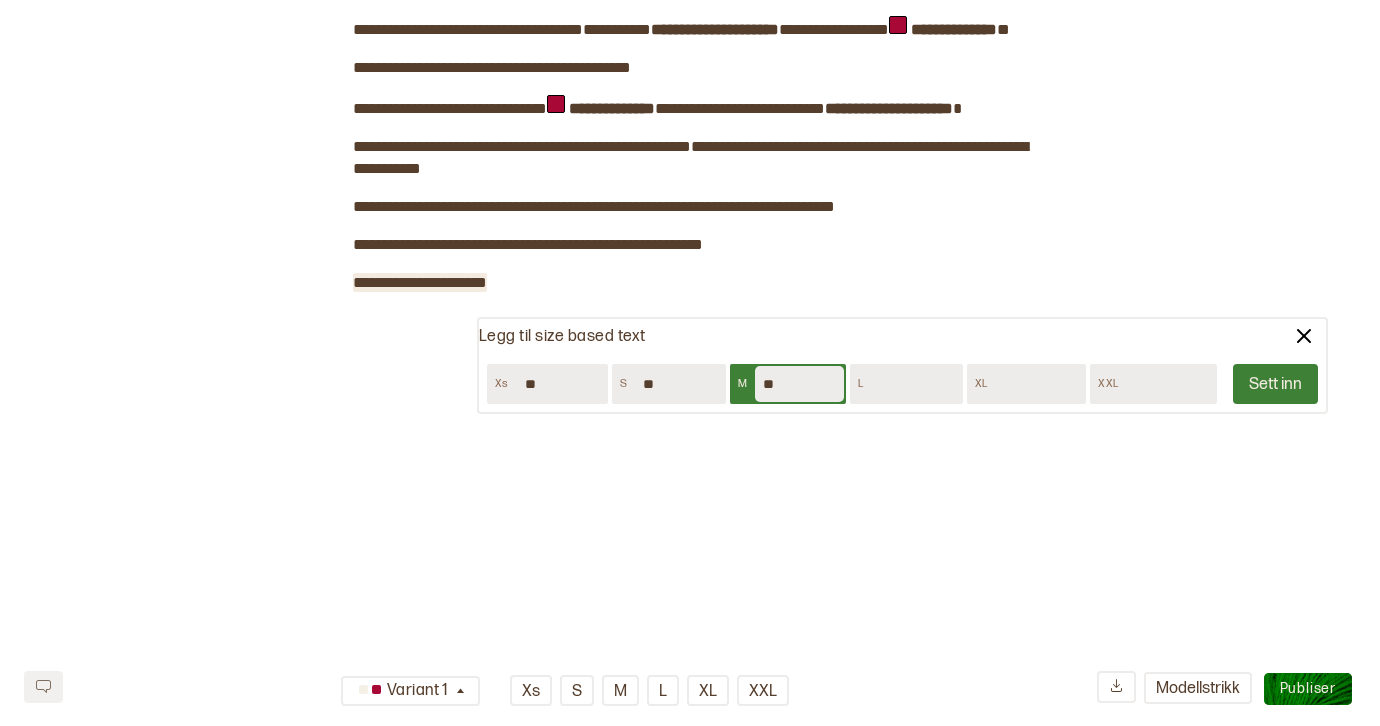 type on "**" 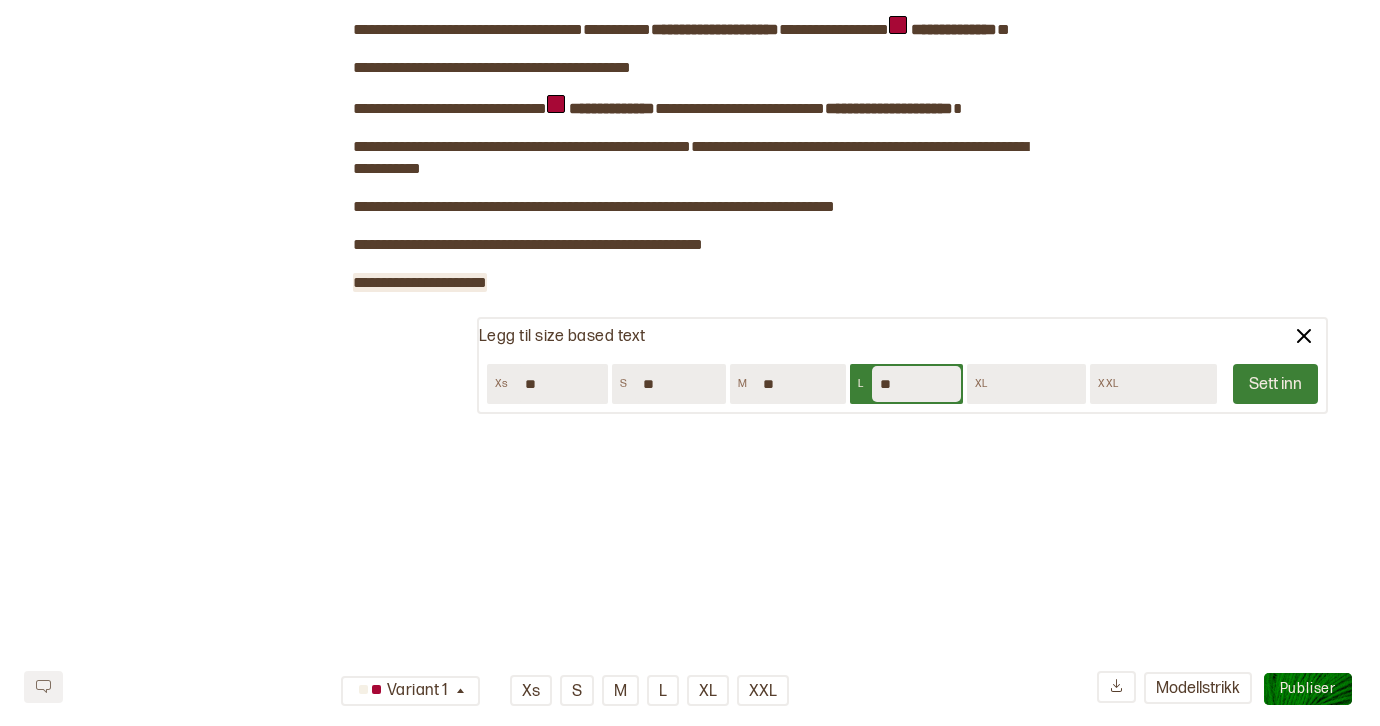 type on "**" 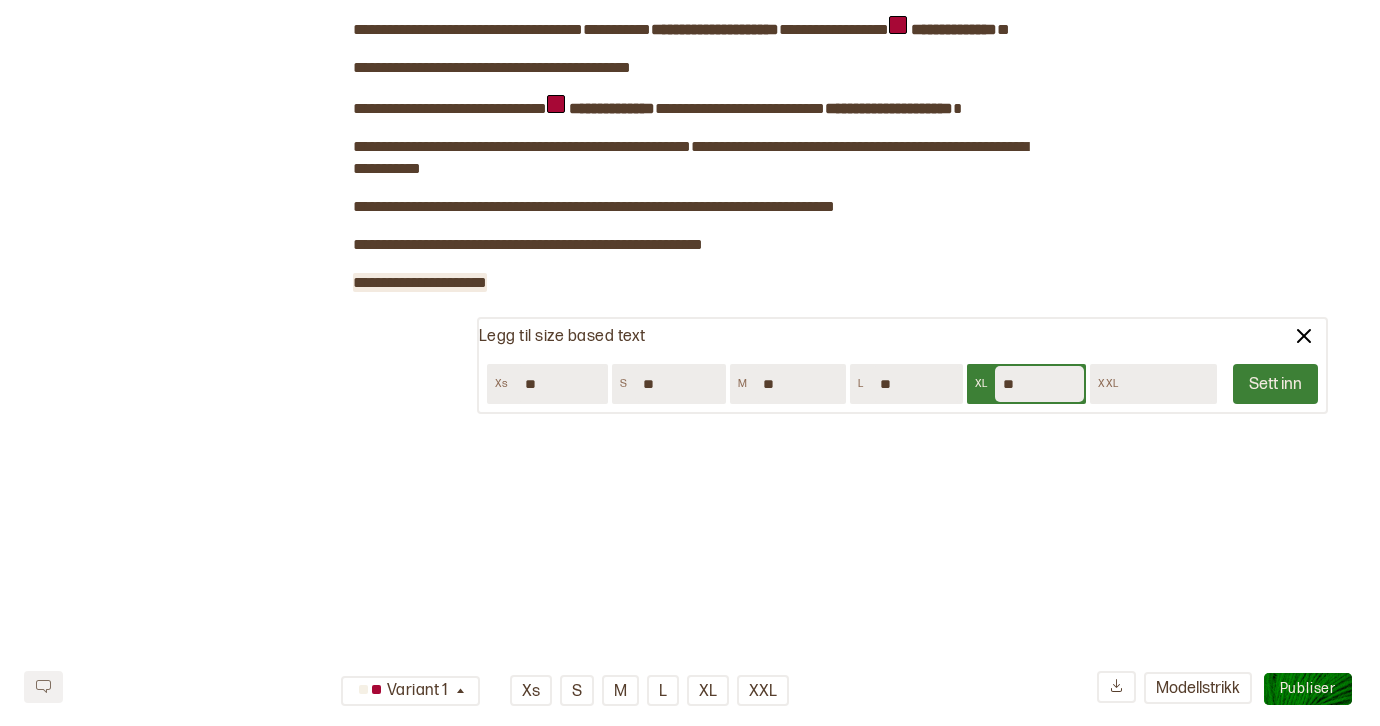 type on "**" 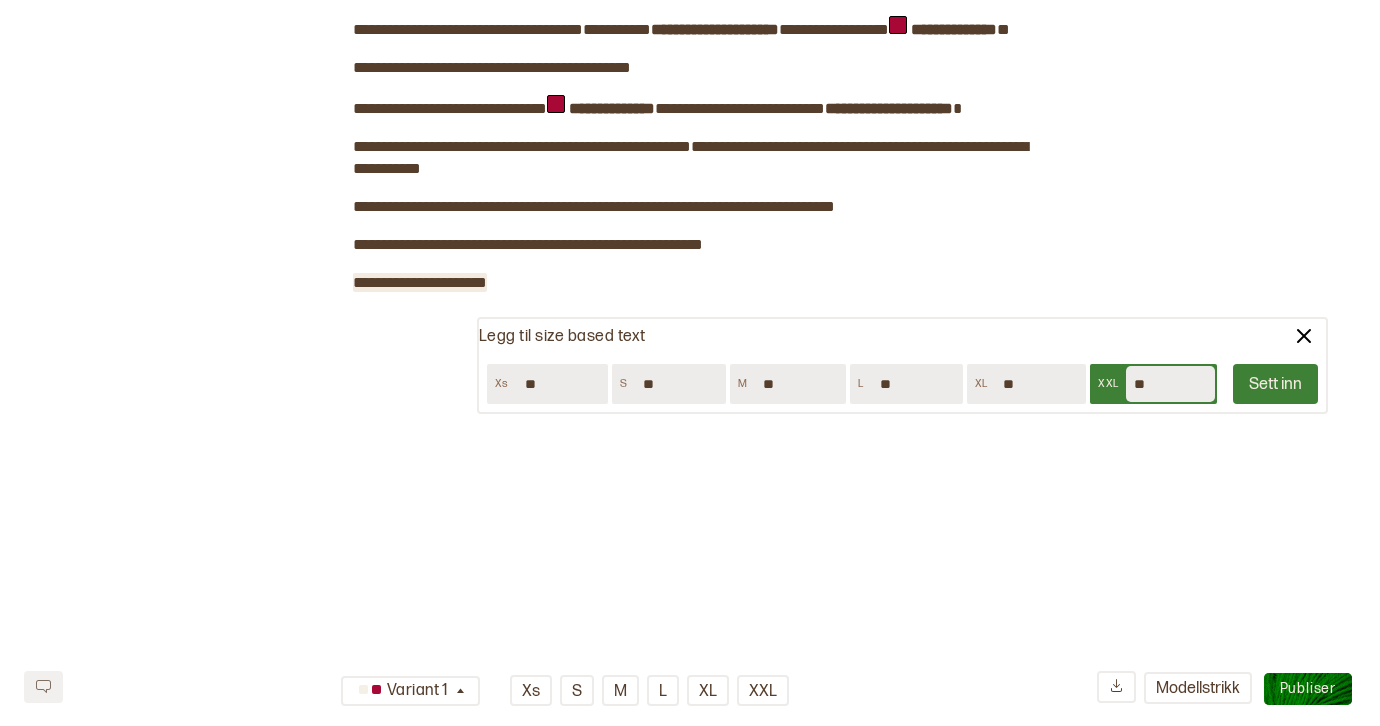 type on "**" 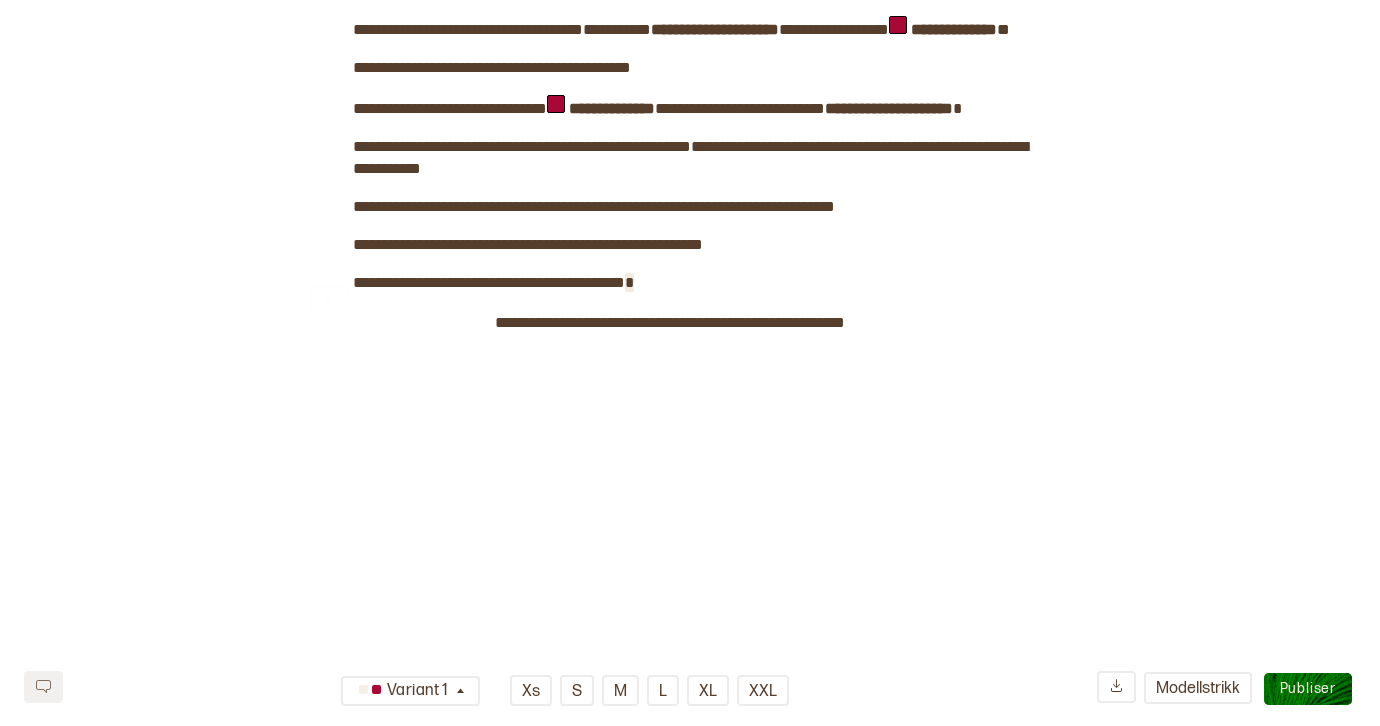 click on "**********" at bounding box center [690, 27] 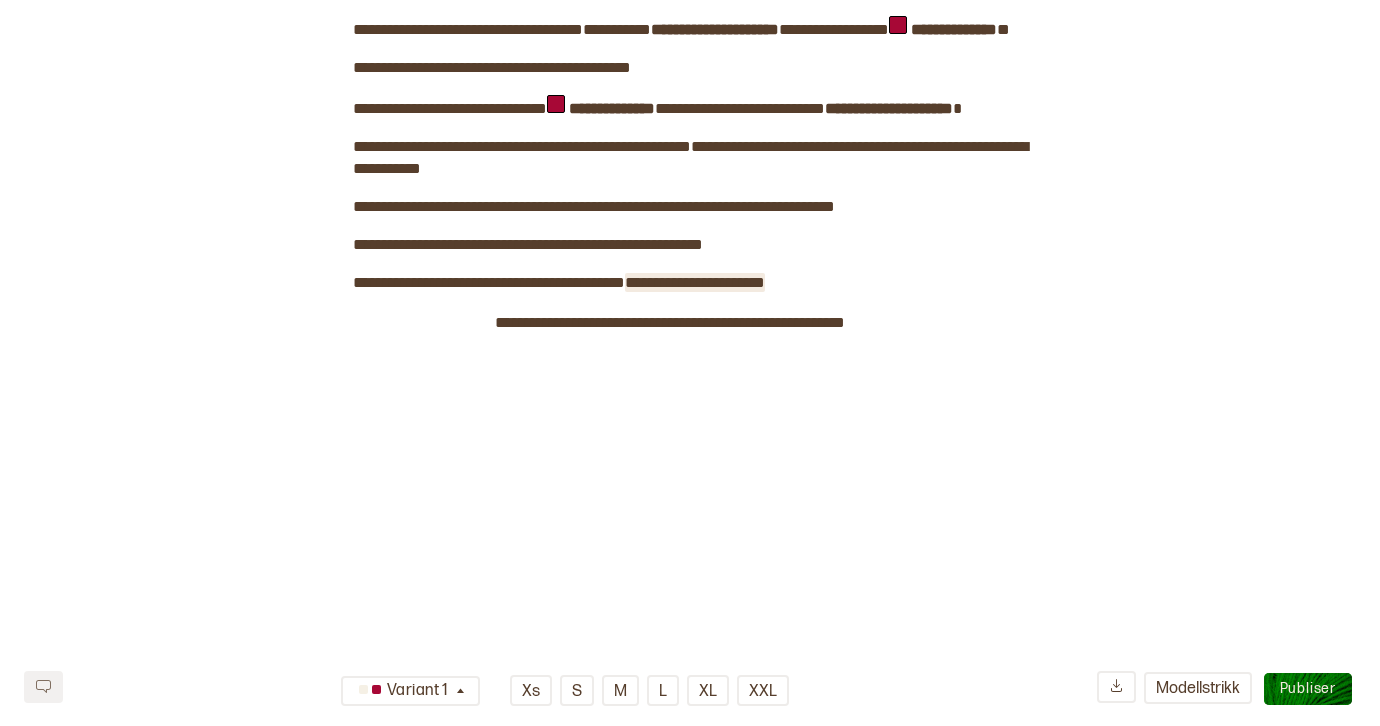 click on "**********" at bounding box center (690, 27) 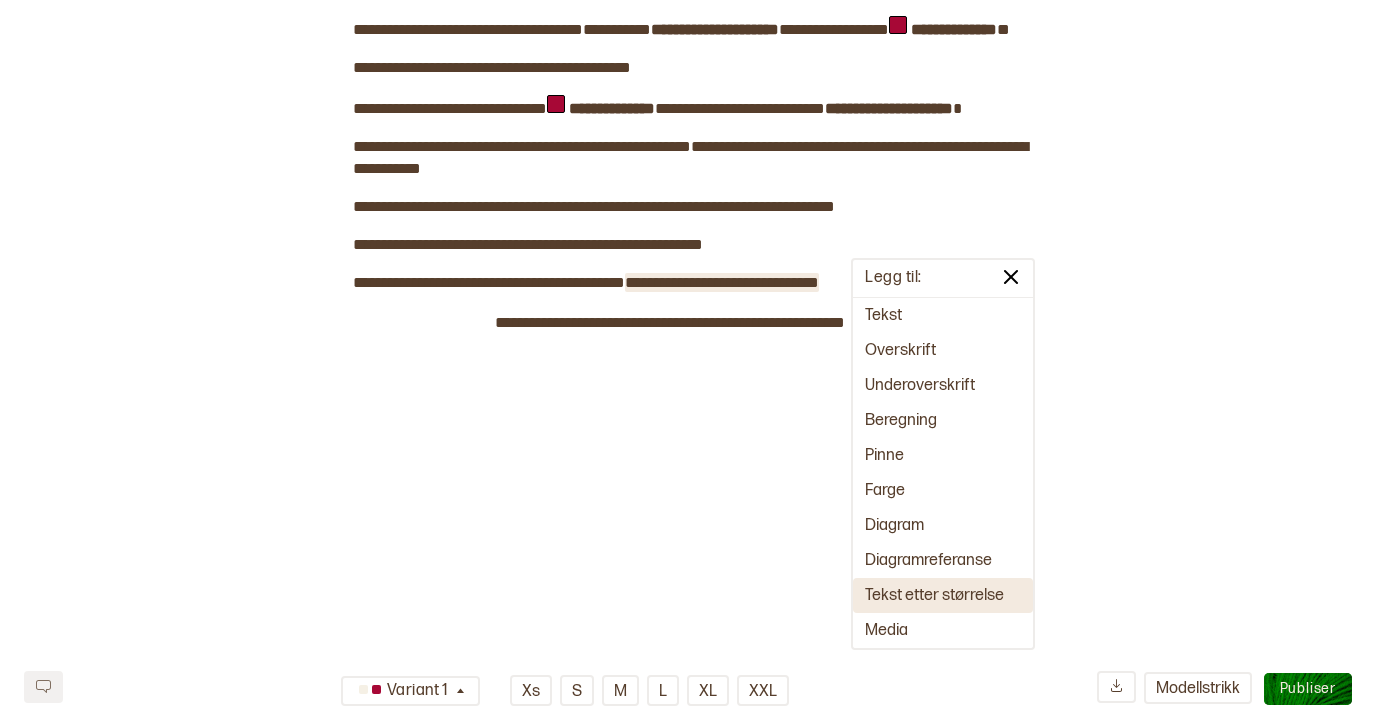 click on "Tekst etter størrelse" at bounding box center (943, 595) 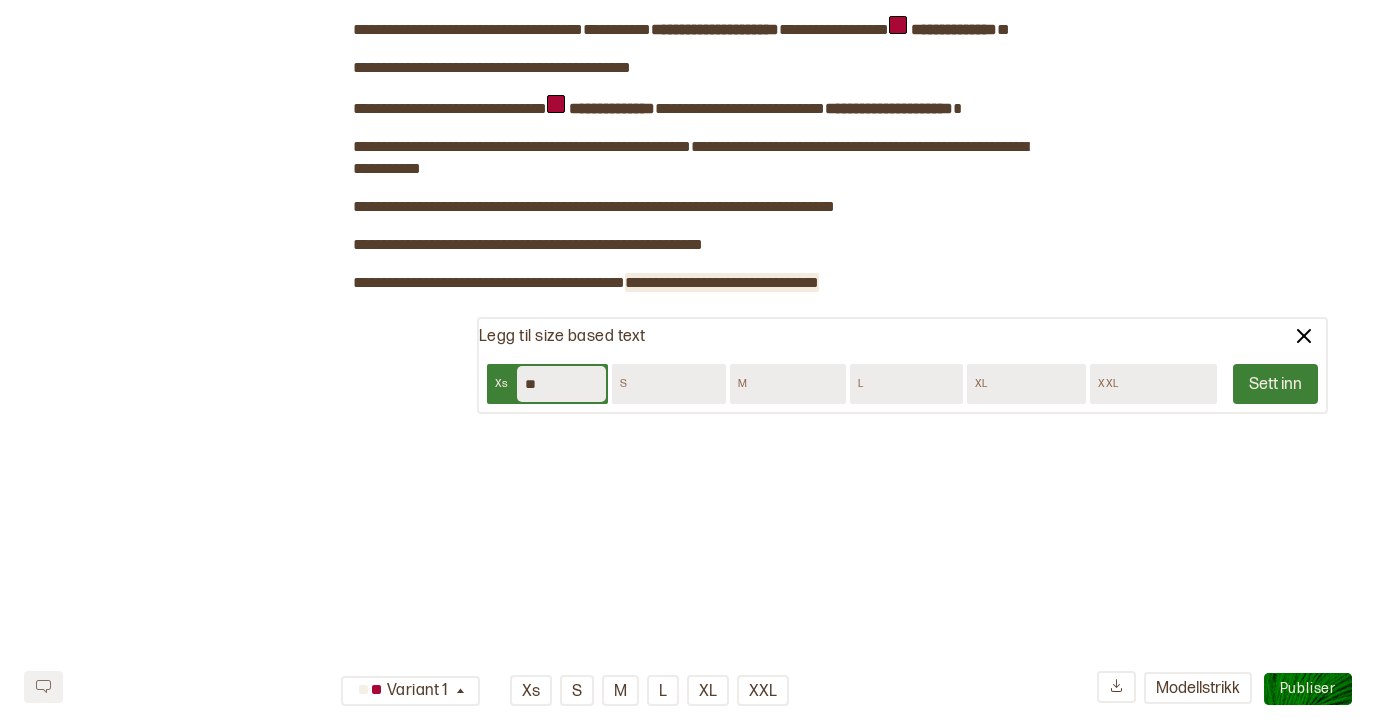 type on "**" 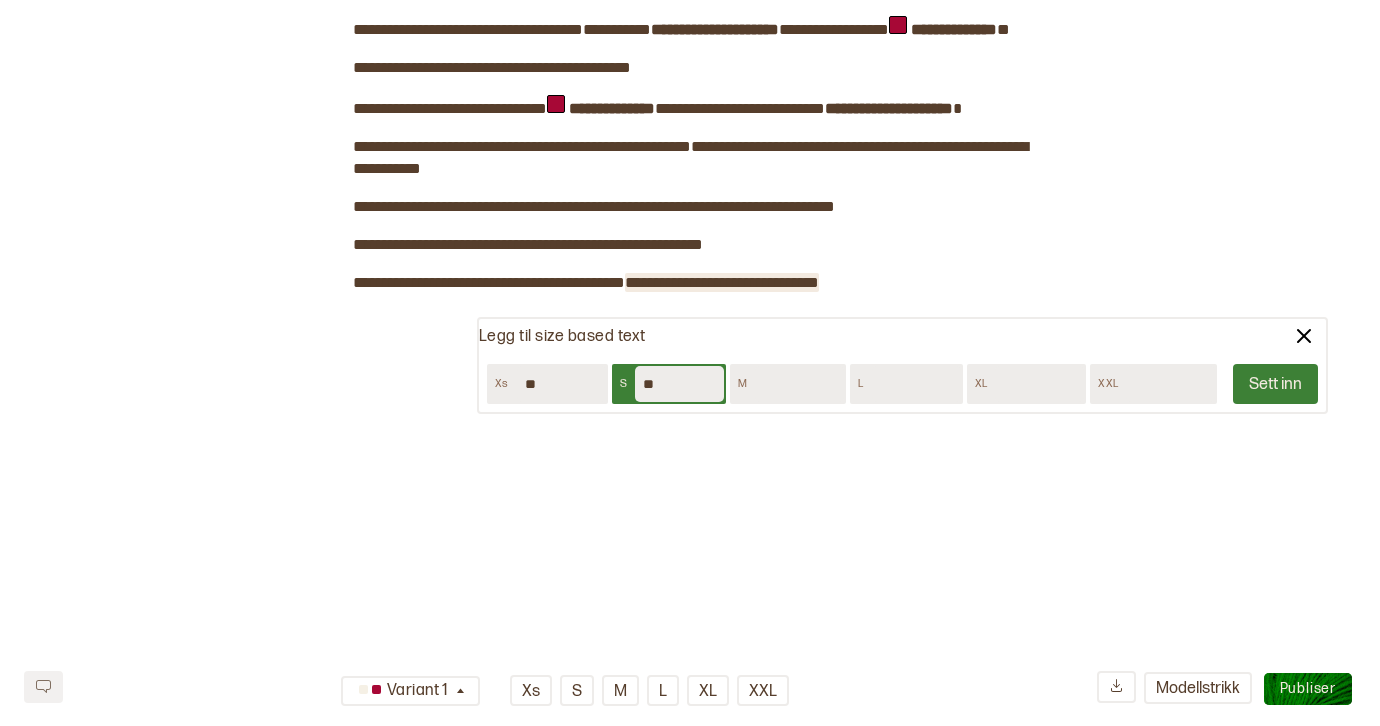 type on "**" 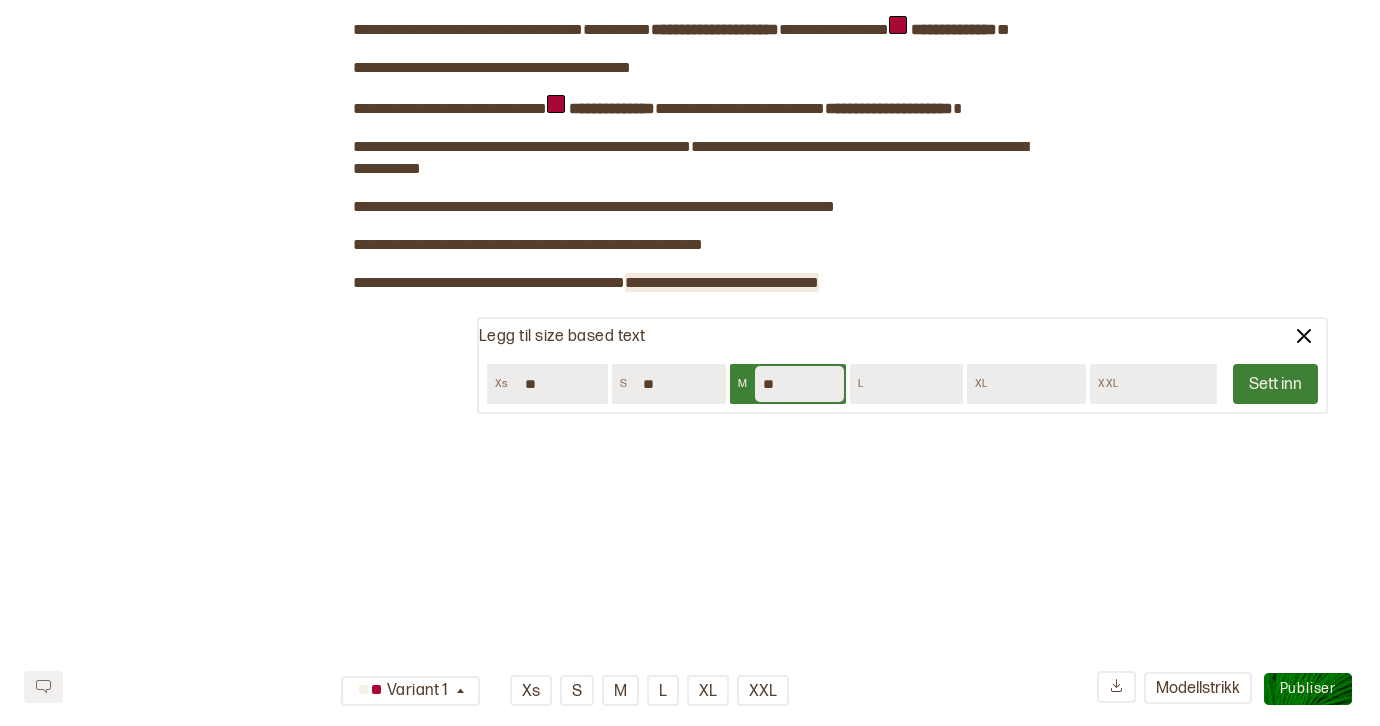 type on "**" 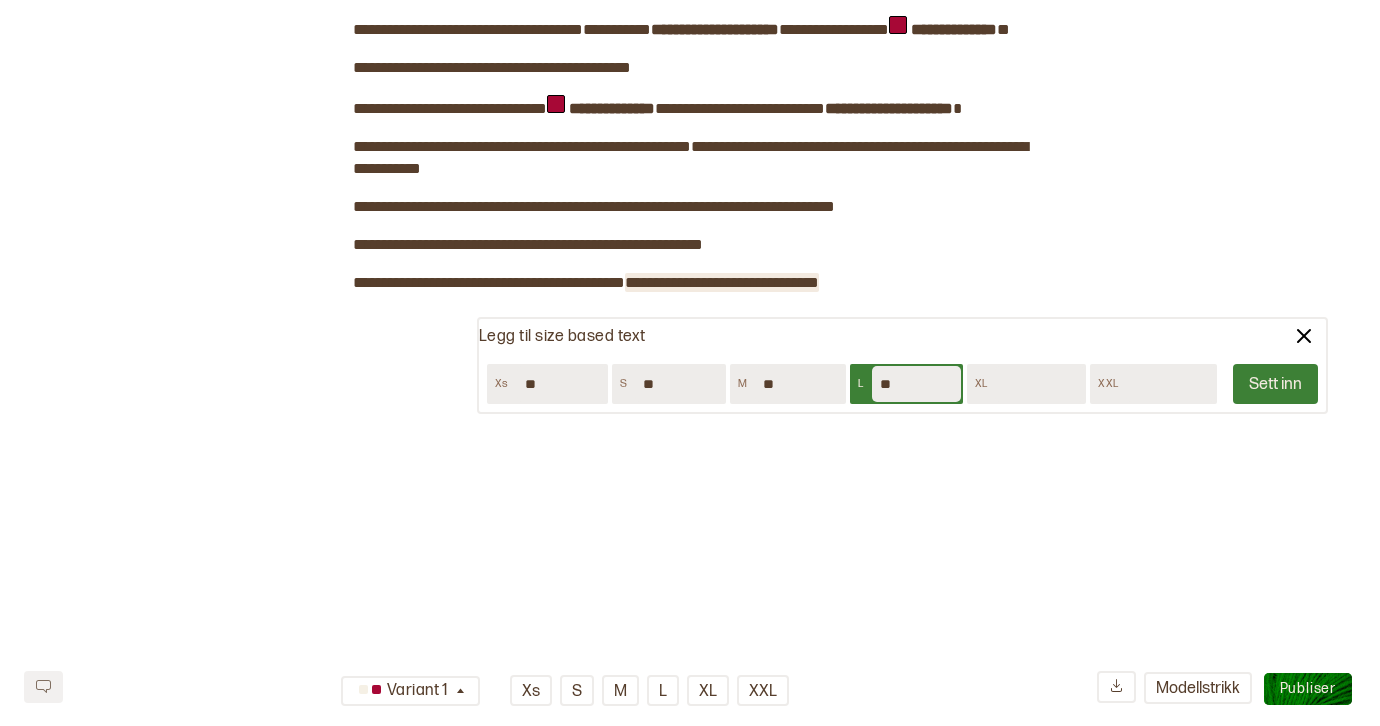 type on "**" 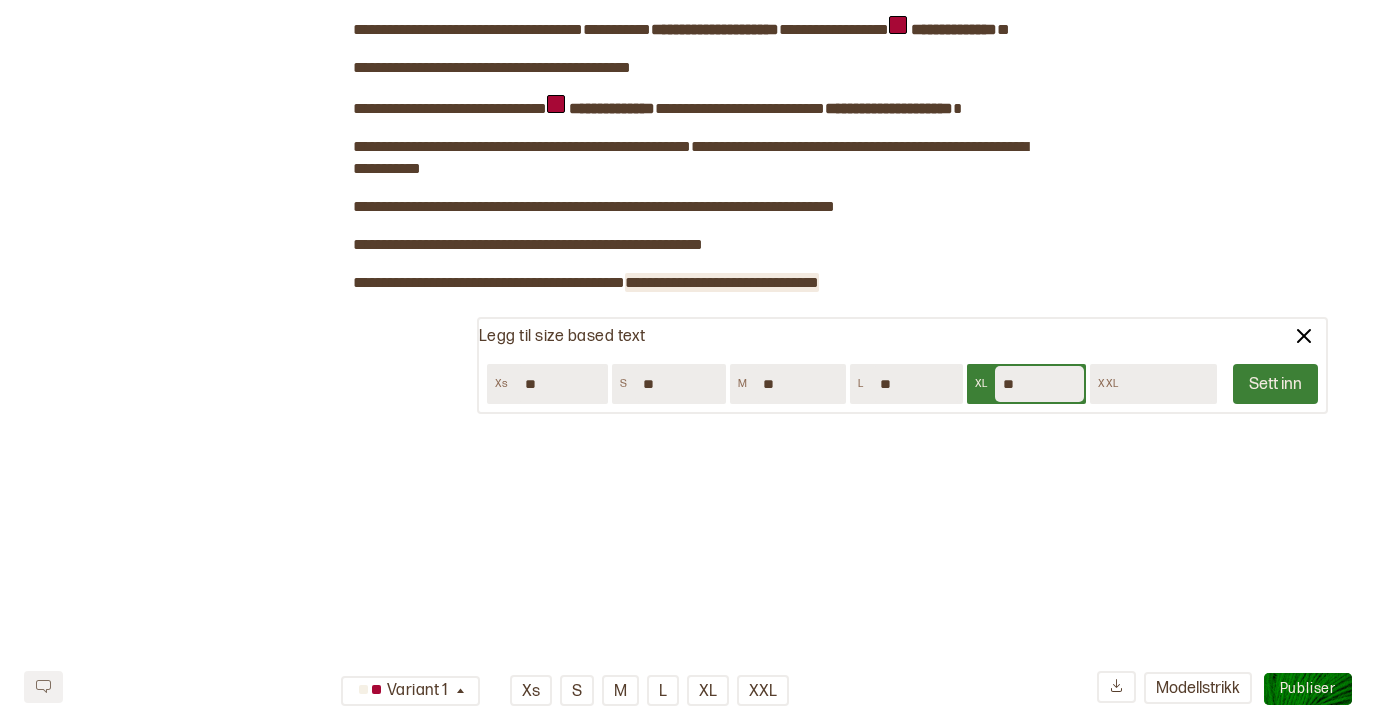 type on "**" 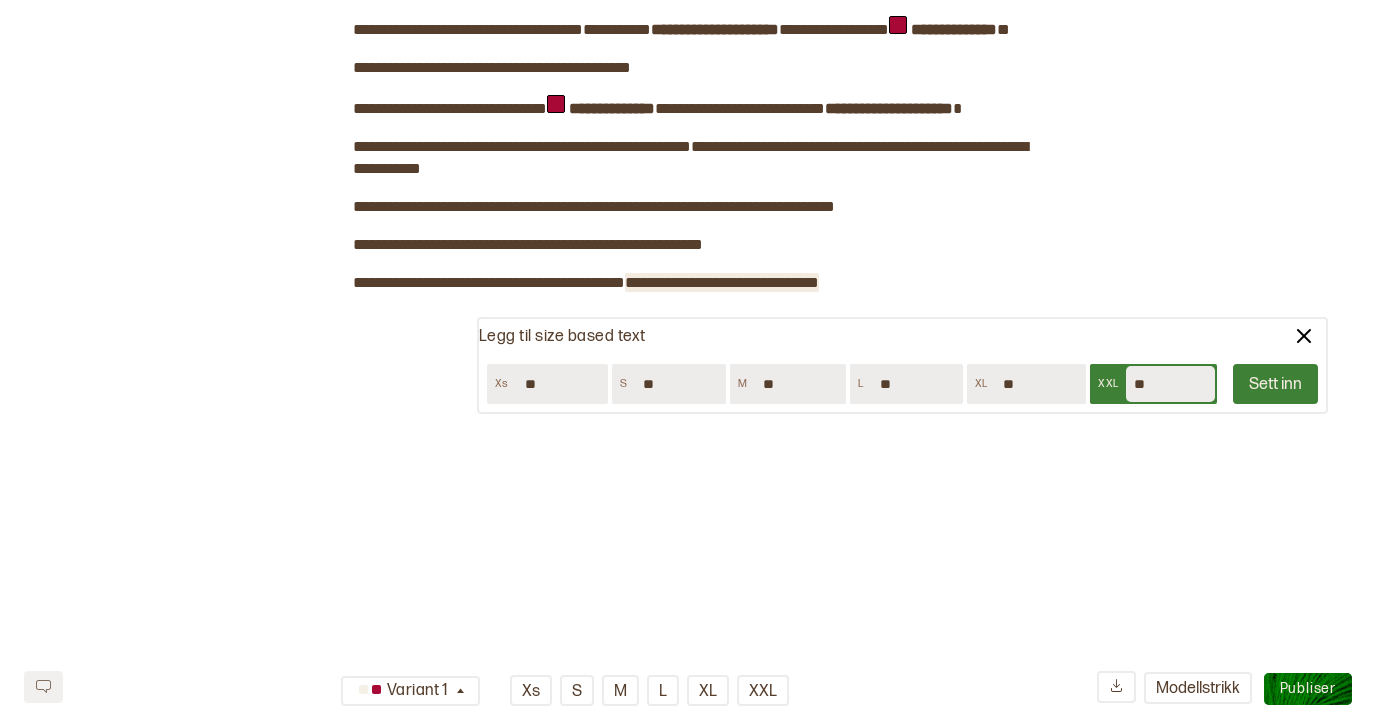 type on "**" 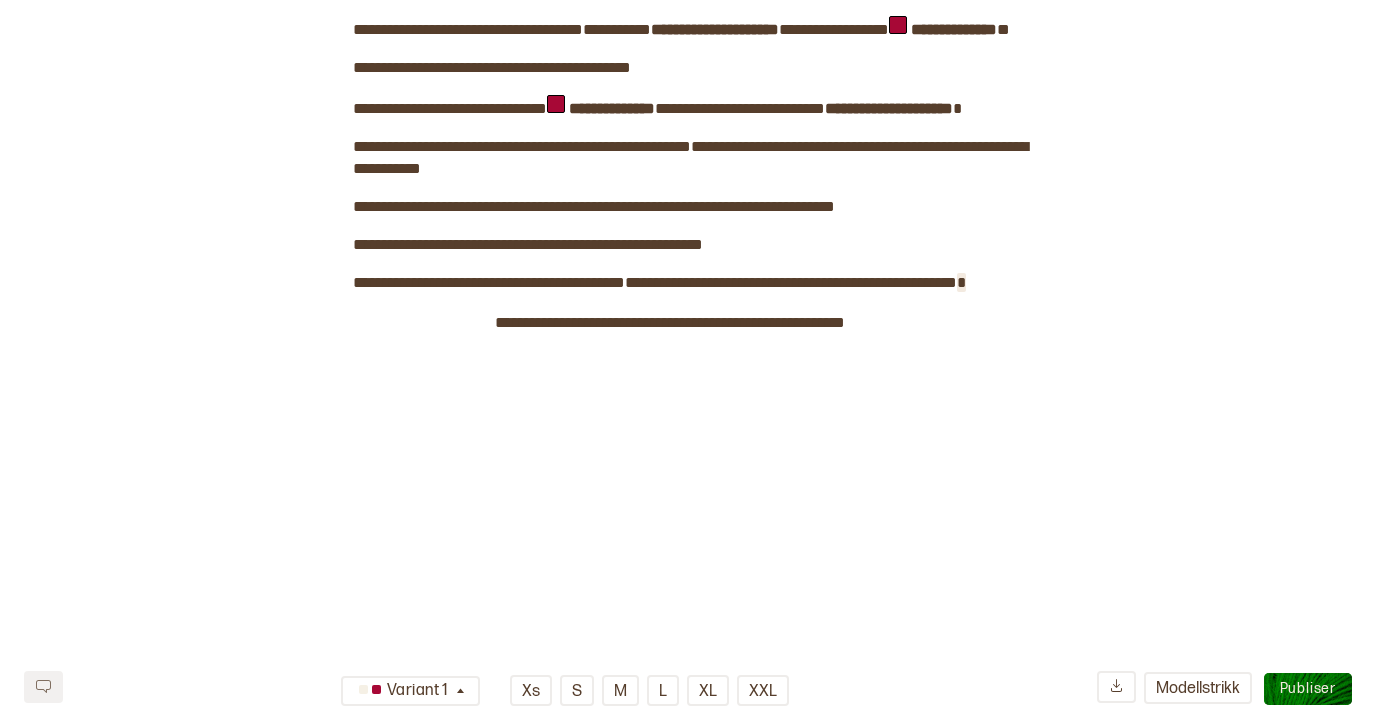 click on "**********" at bounding box center [690, 27] 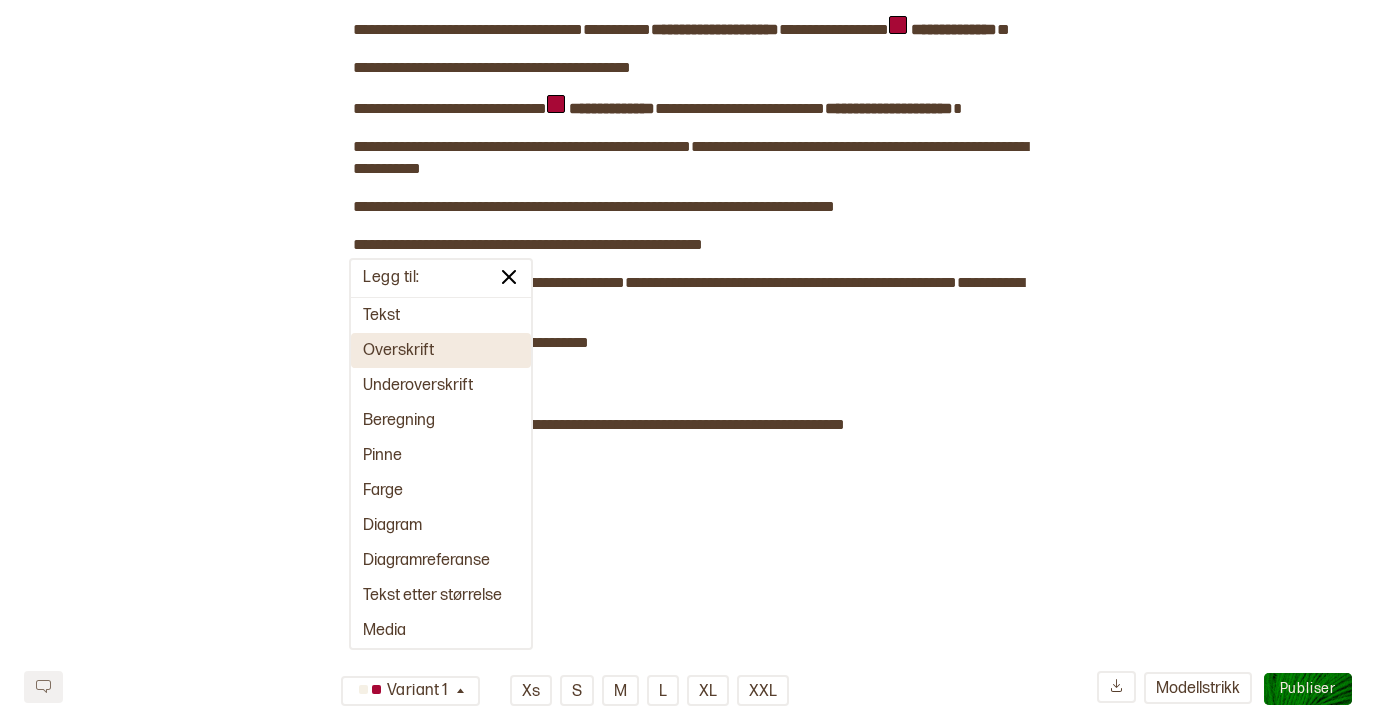 click on "Overskrift" at bounding box center [441, 350] 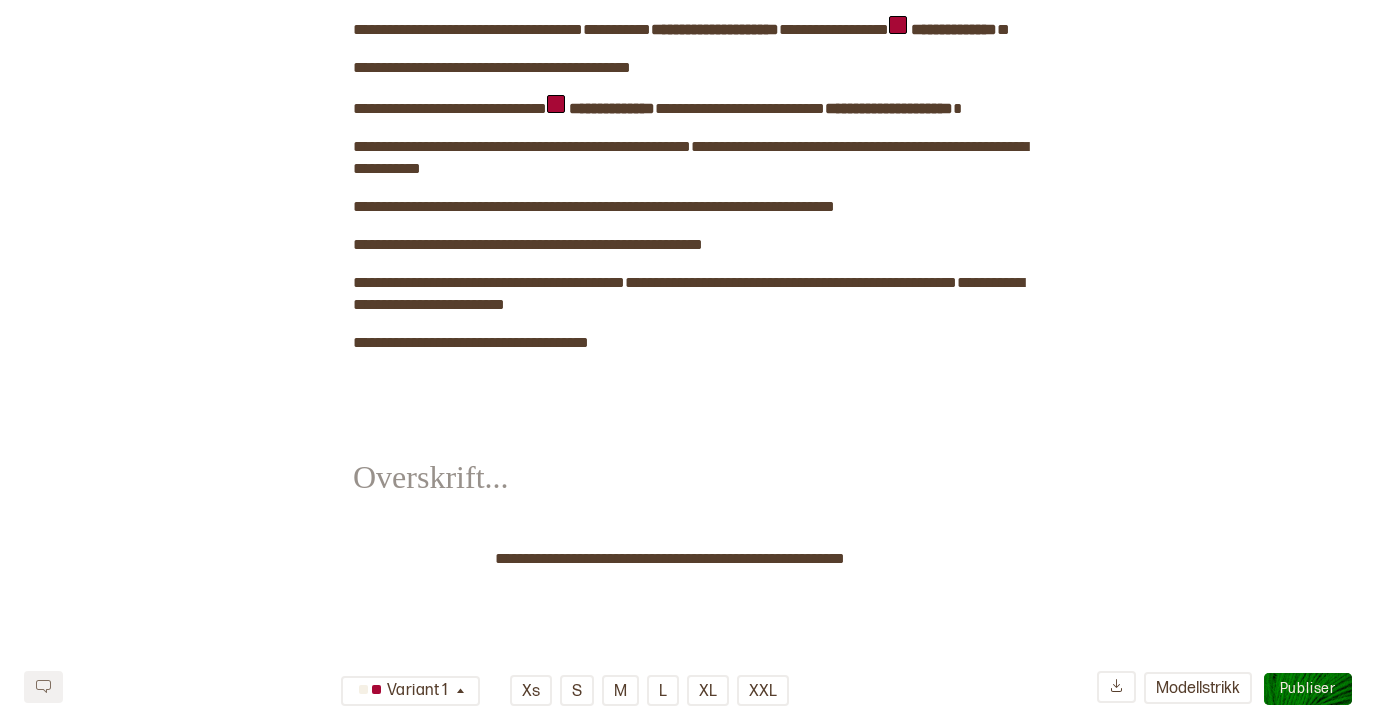 click on "﻿" at bounding box center (424, 463) 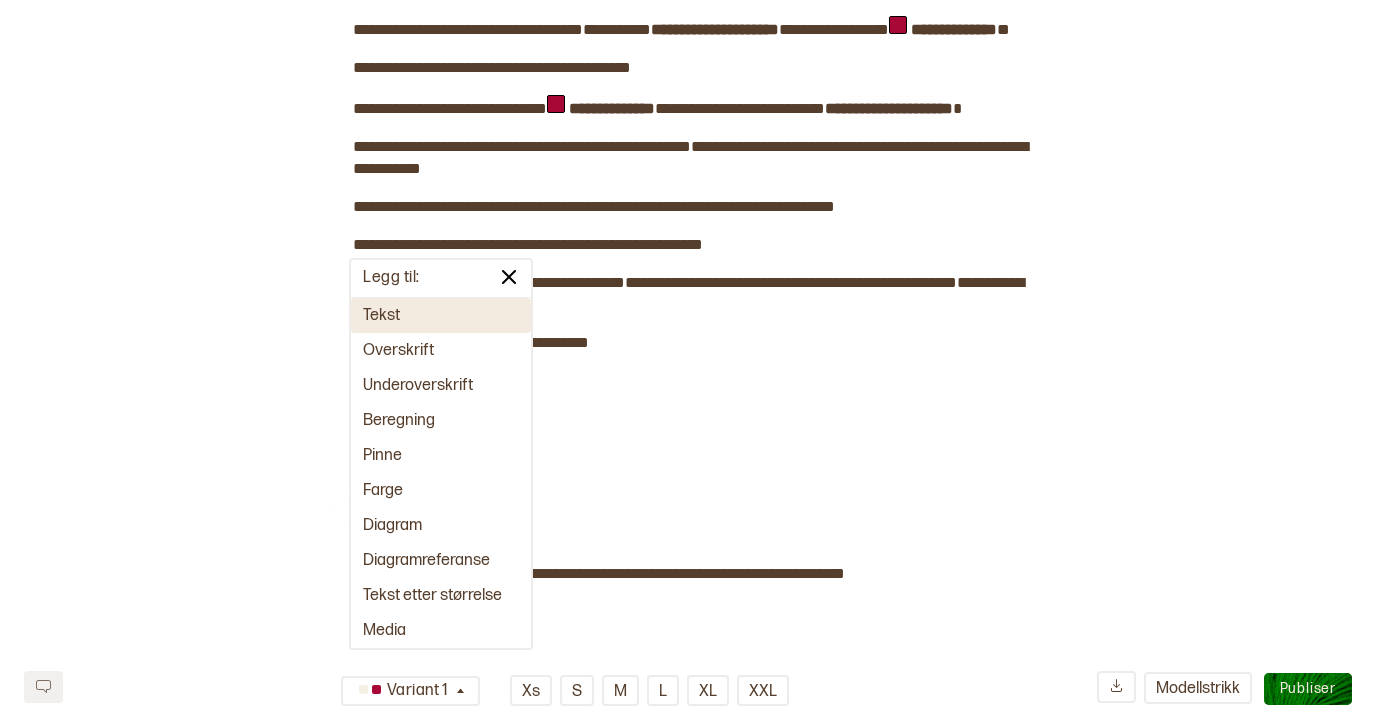 click on "Tekst" at bounding box center (441, 315) 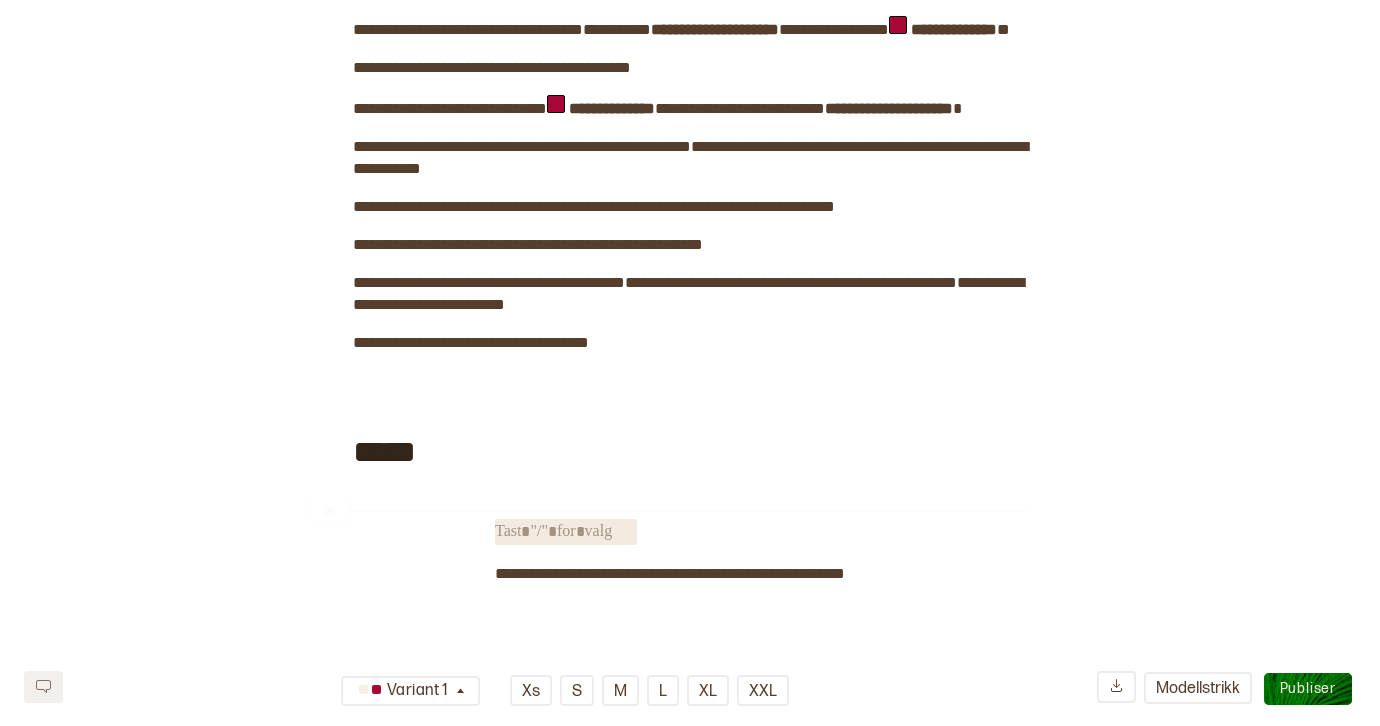 click on "﻿" at bounding box center (566, 532) 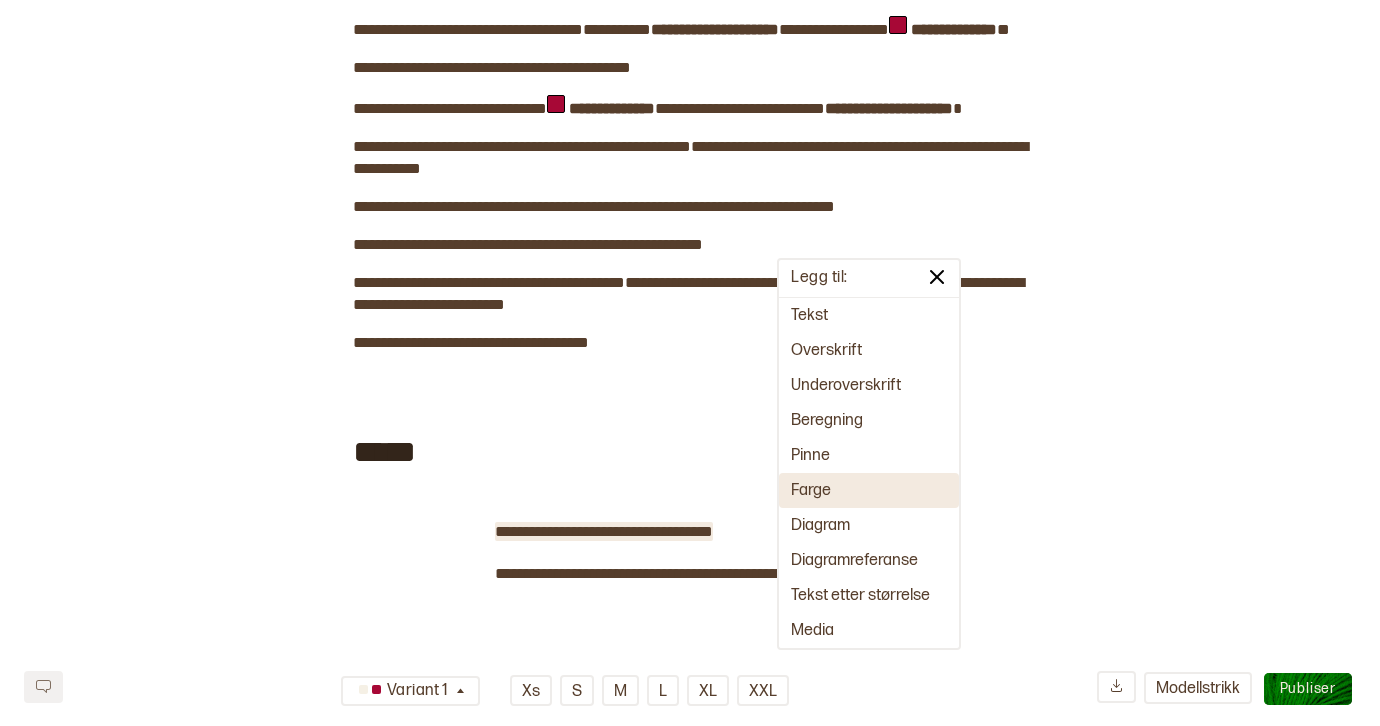 click on "Farge" at bounding box center [869, 490] 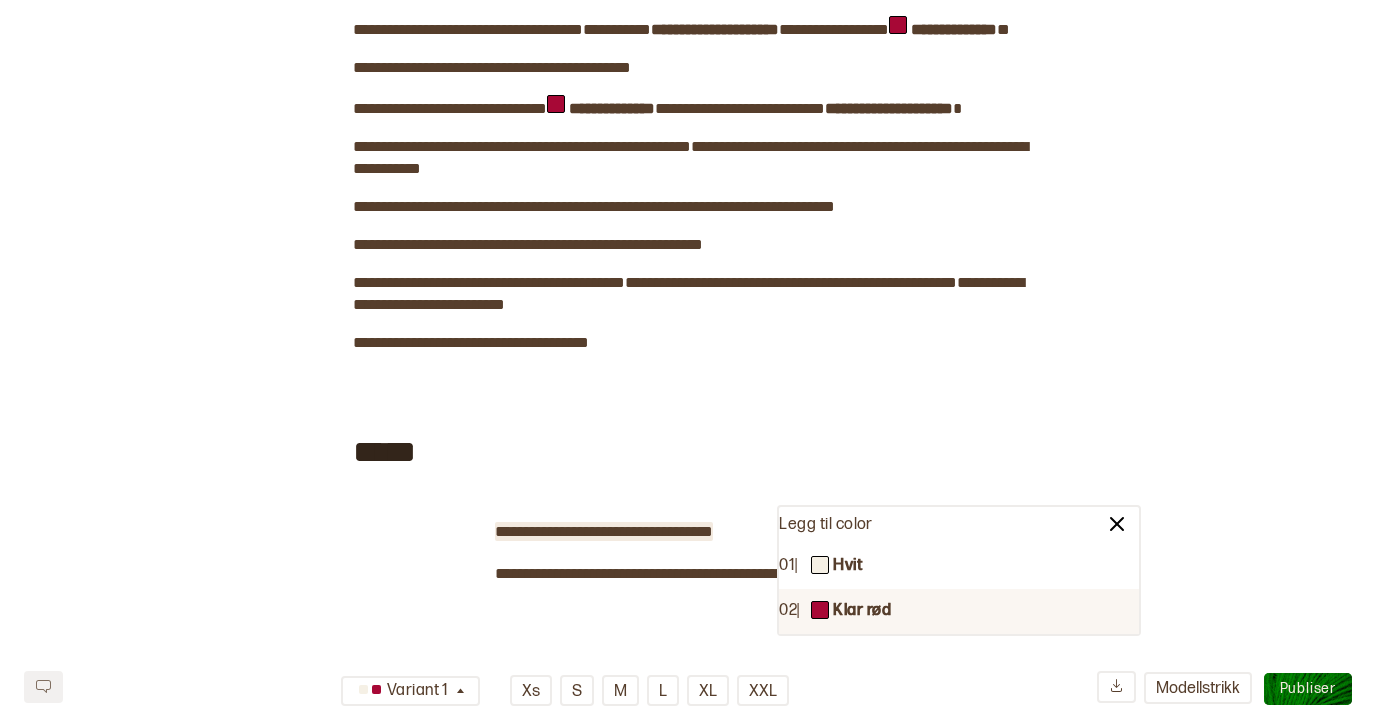 click on "Klar rød" at bounding box center (862, 611) 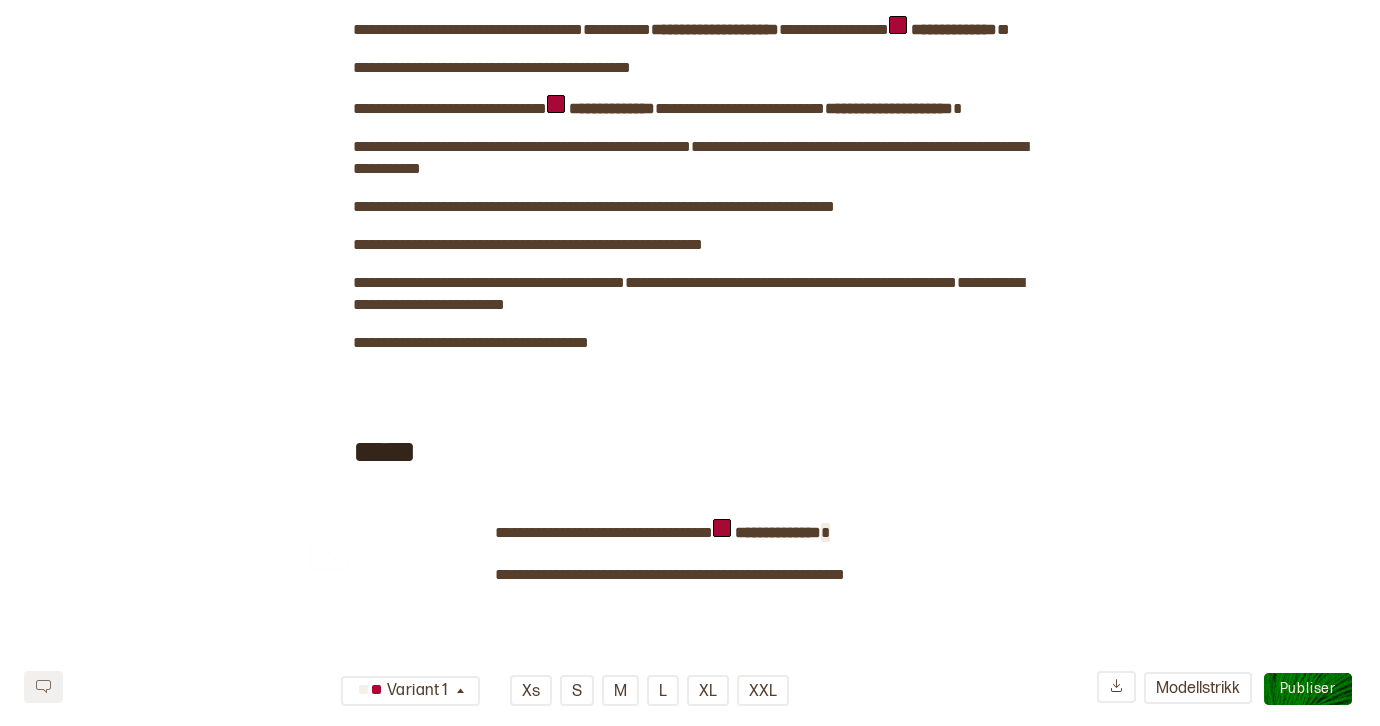 click on "**********" at bounding box center [690, 153] 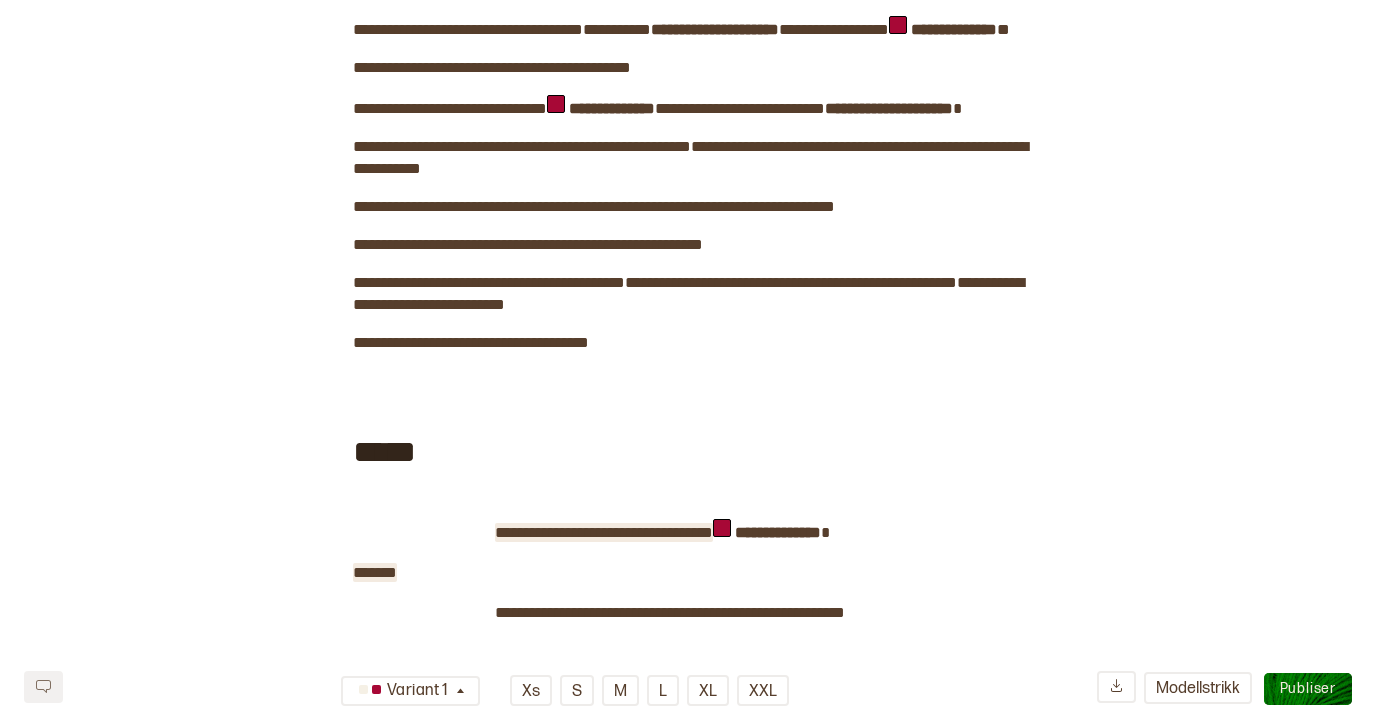 click on "**********" at bounding box center [604, 532] 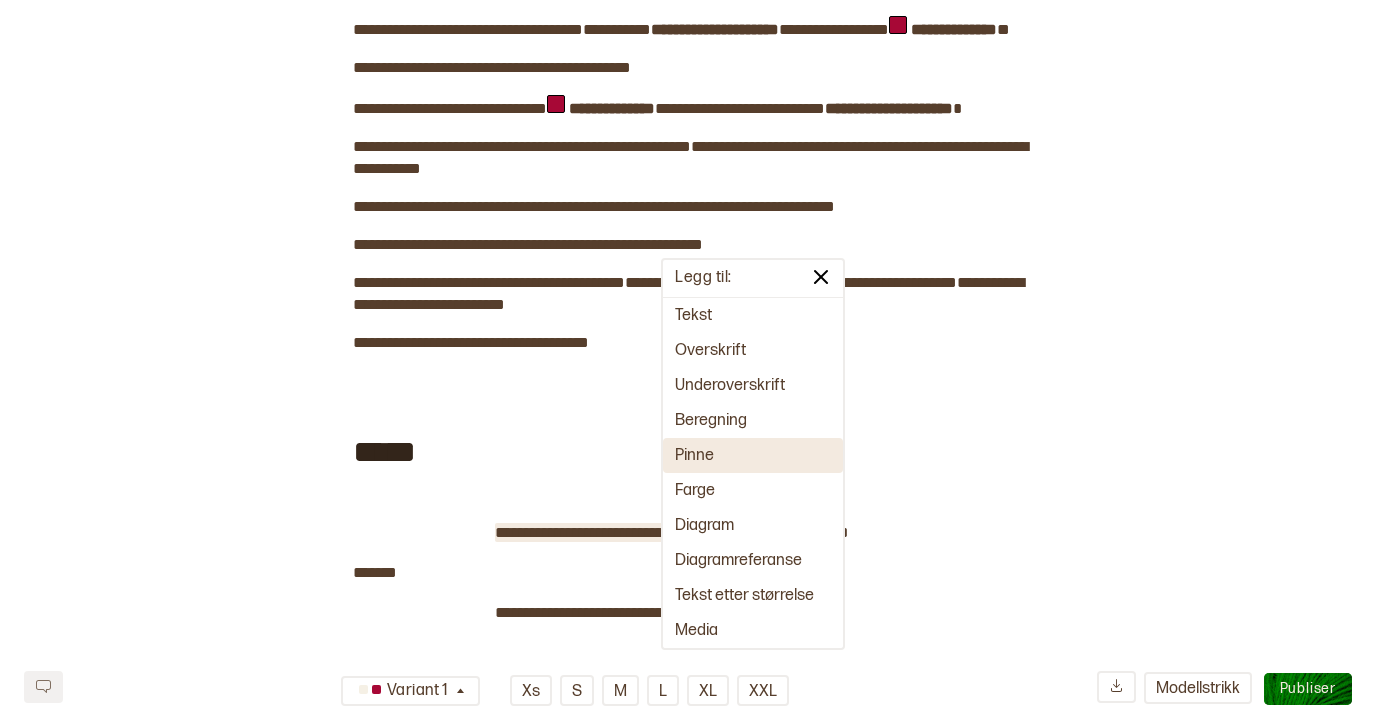 click on "Pinne" at bounding box center (753, 455) 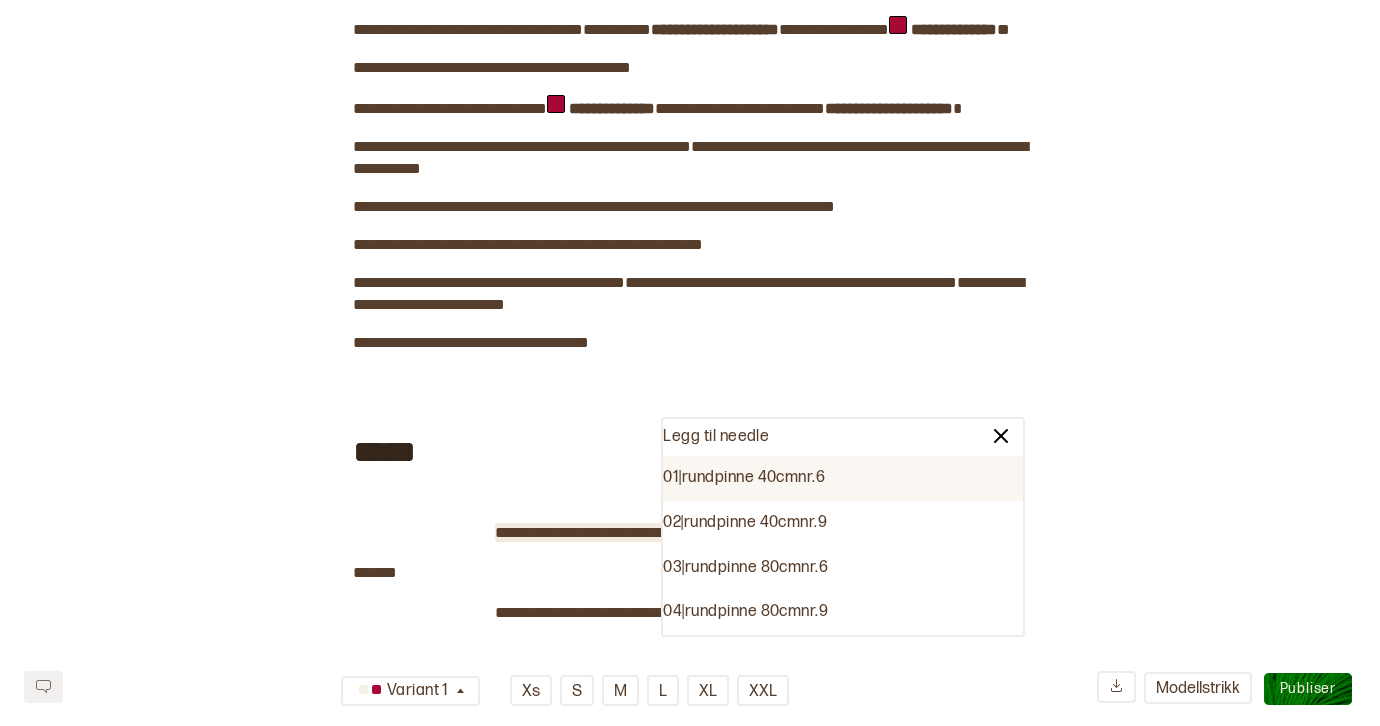 click on "01  |  rundpinne   40cm  nr.  6" at bounding box center [843, 478] 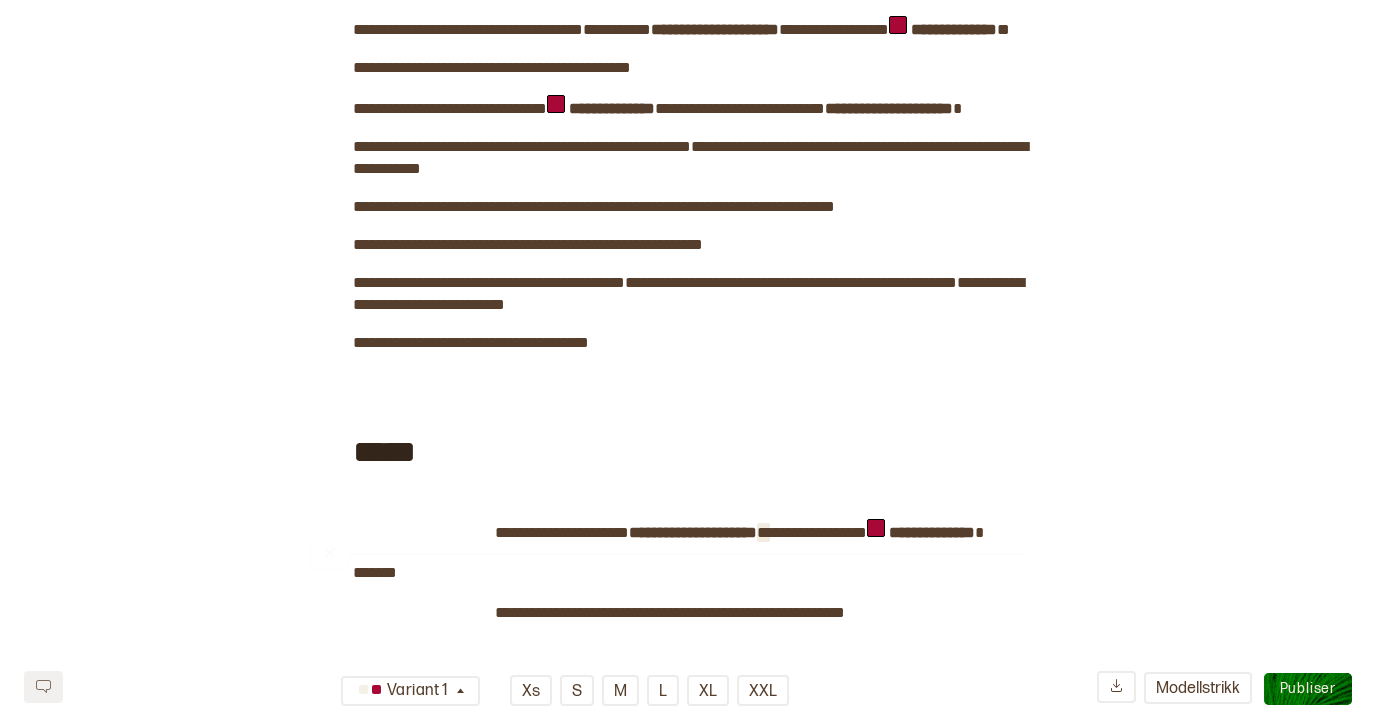 click on "**********" at bounding box center (690, 172) 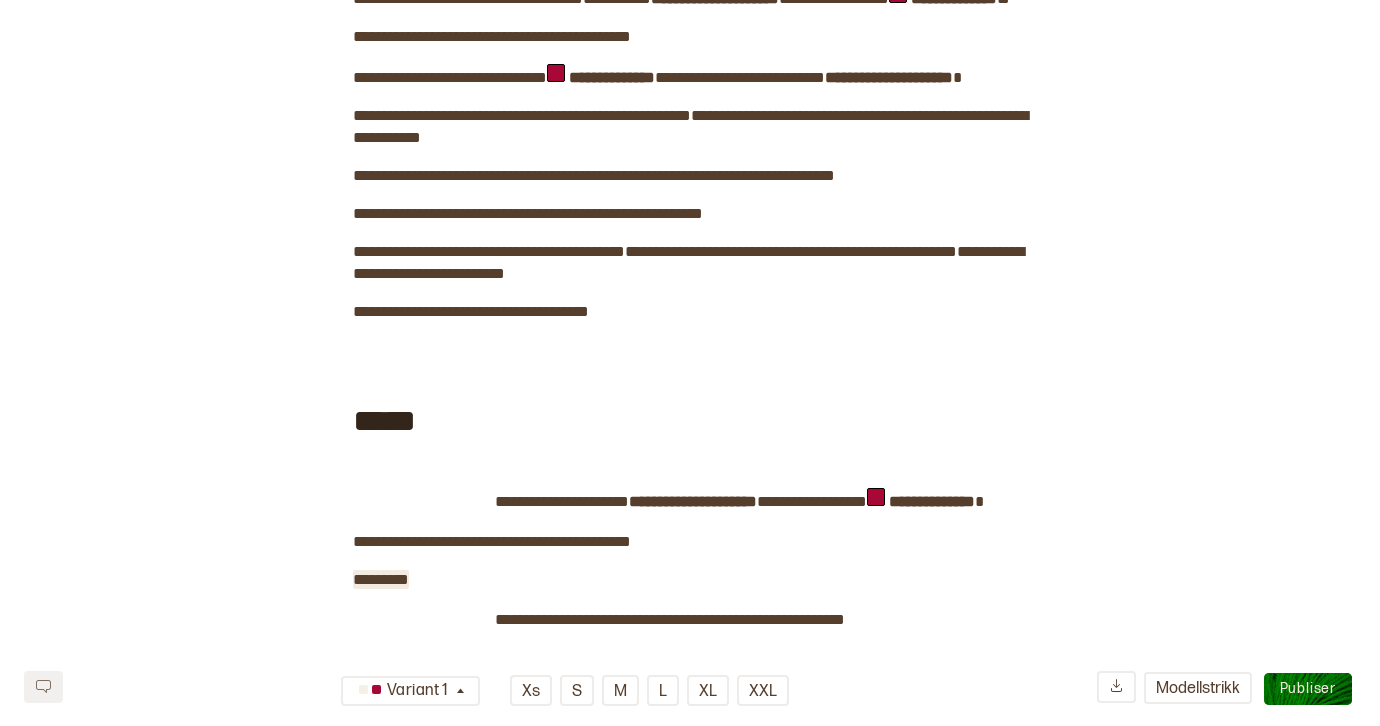 scroll, scrollTop: 914, scrollLeft: 0, axis: vertical 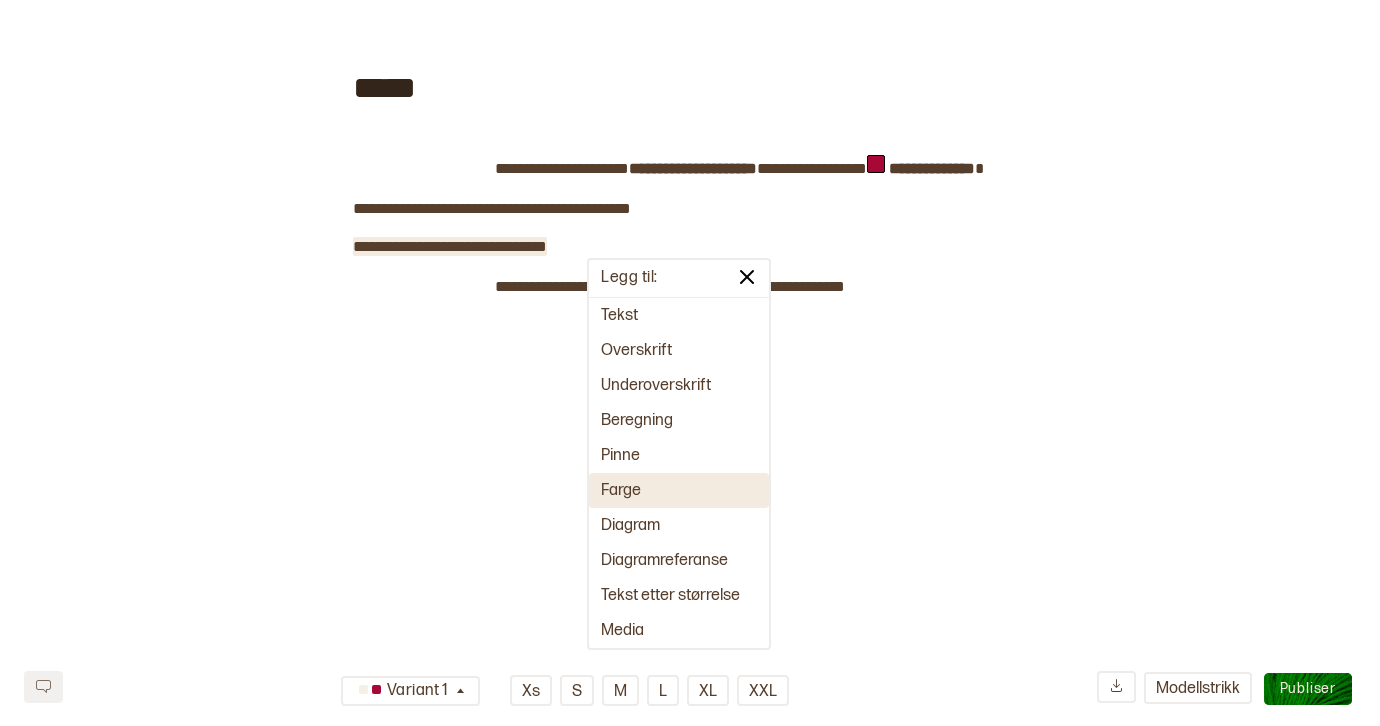 click on "Farge" at bounding box center (679, 490) 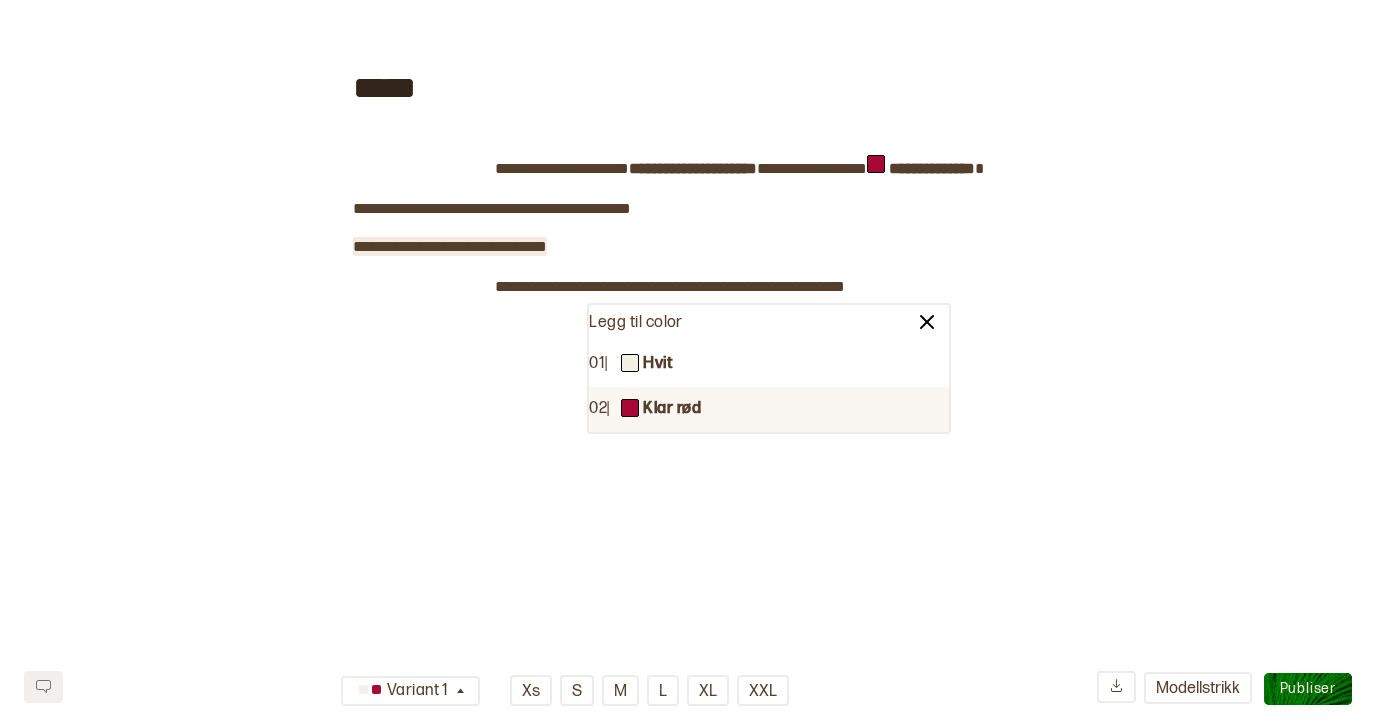 click on "Klar rød" at bounding box center [672, 409] 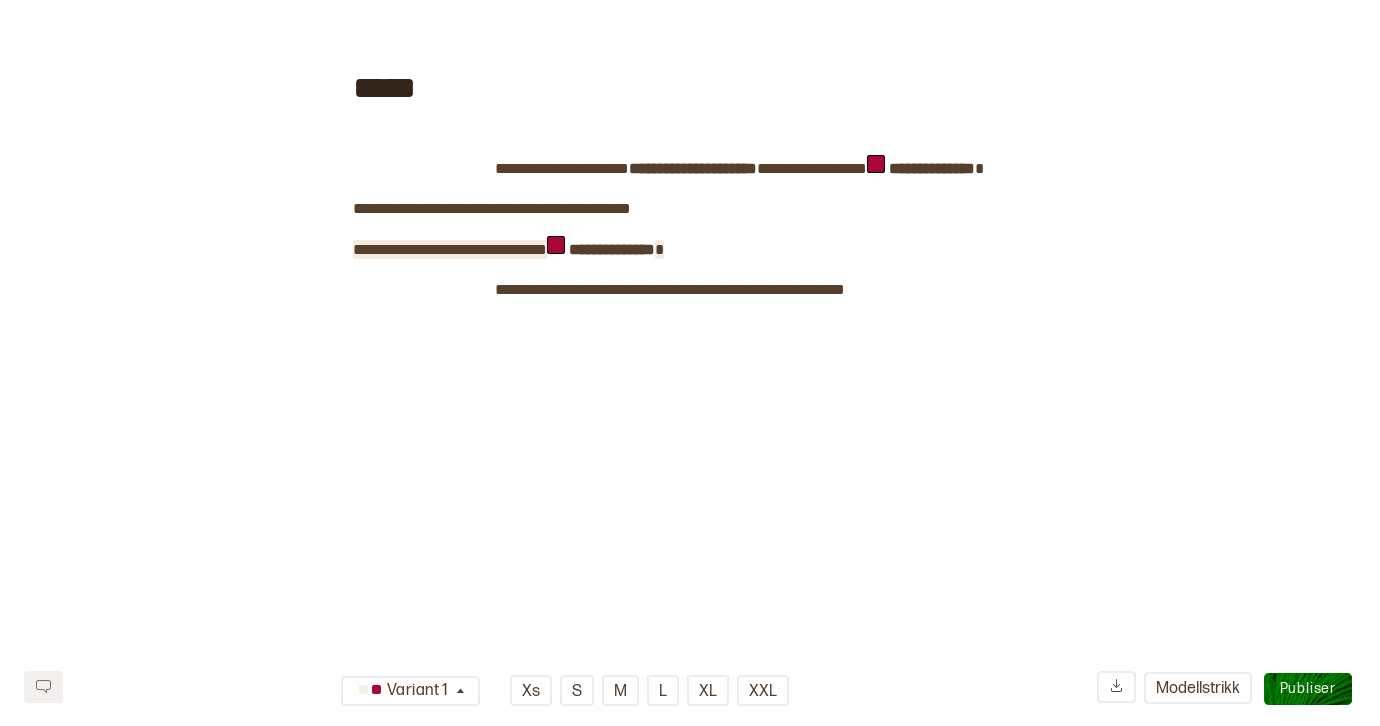 click on "**********" at bounding box center [450, 249] 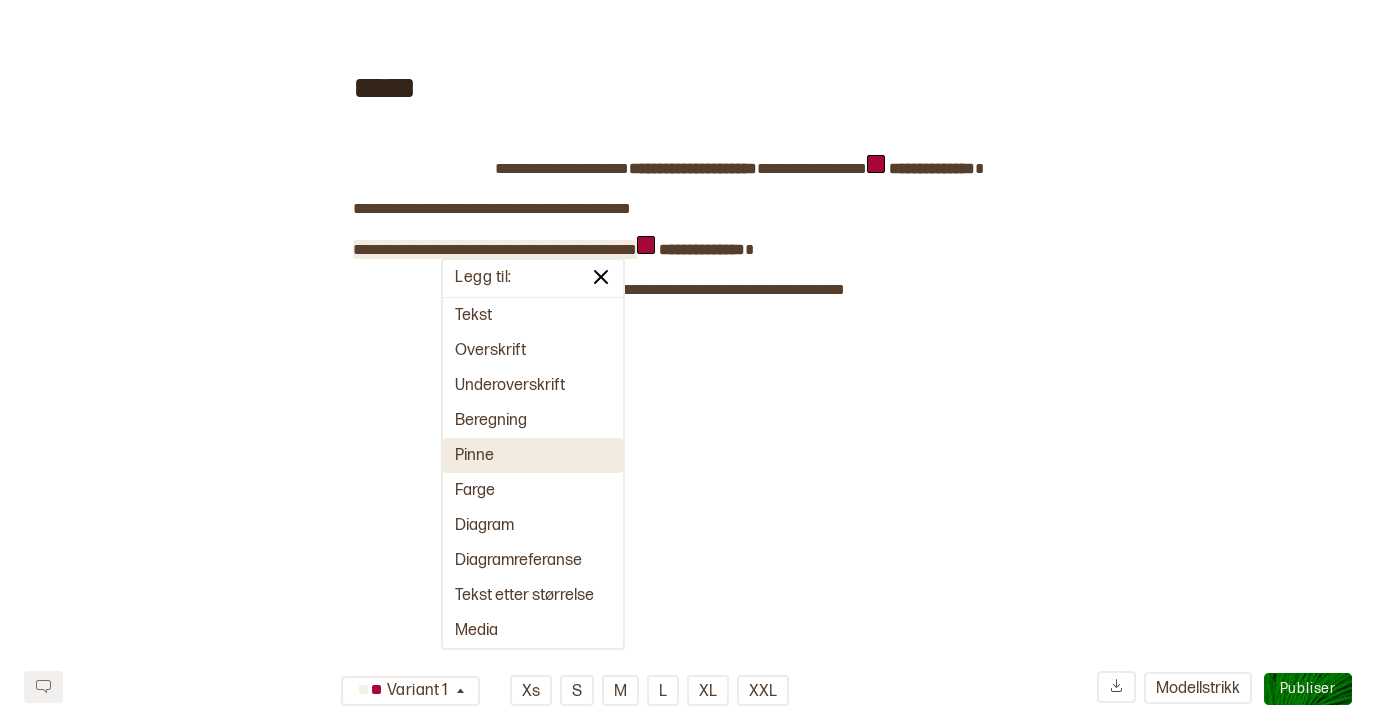 click on "Pinne" at bounding box center [533, 455] 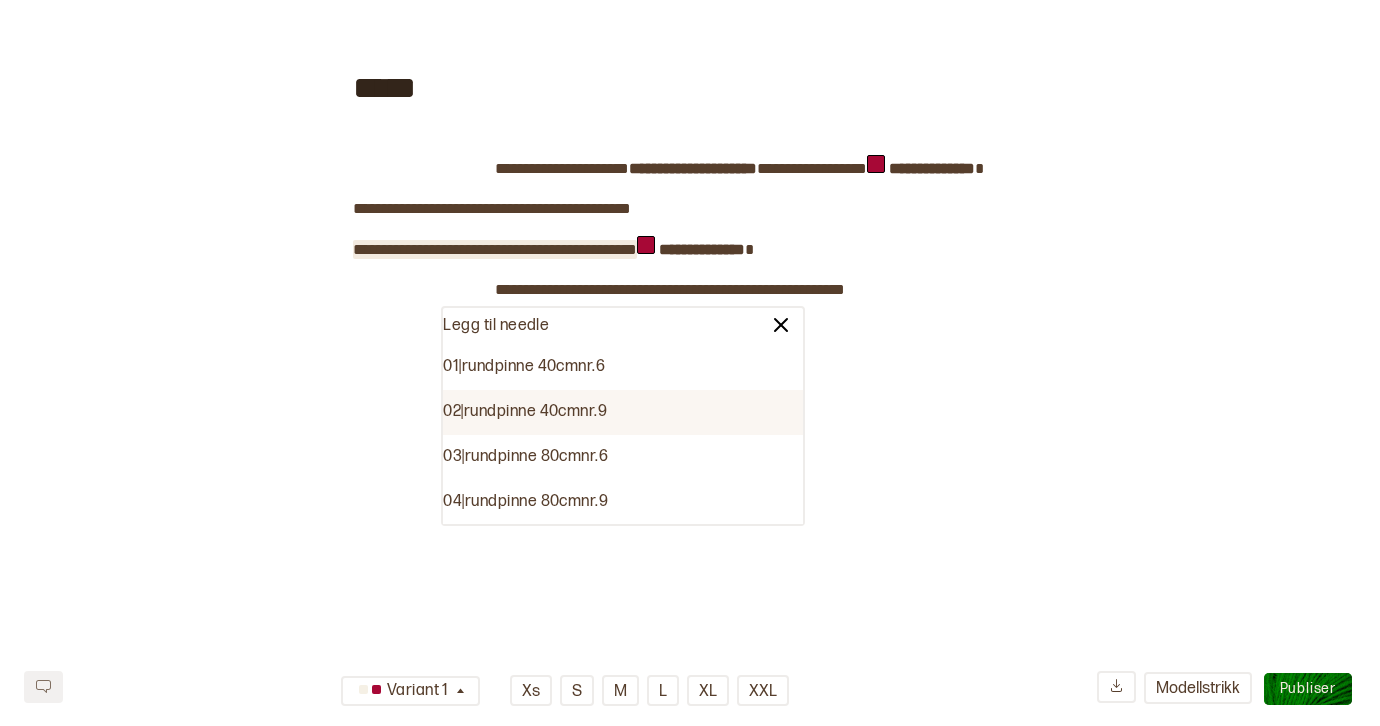 click on "02  |  rundpinne   40cm  nr.  9" at bounding box center [623, 412] 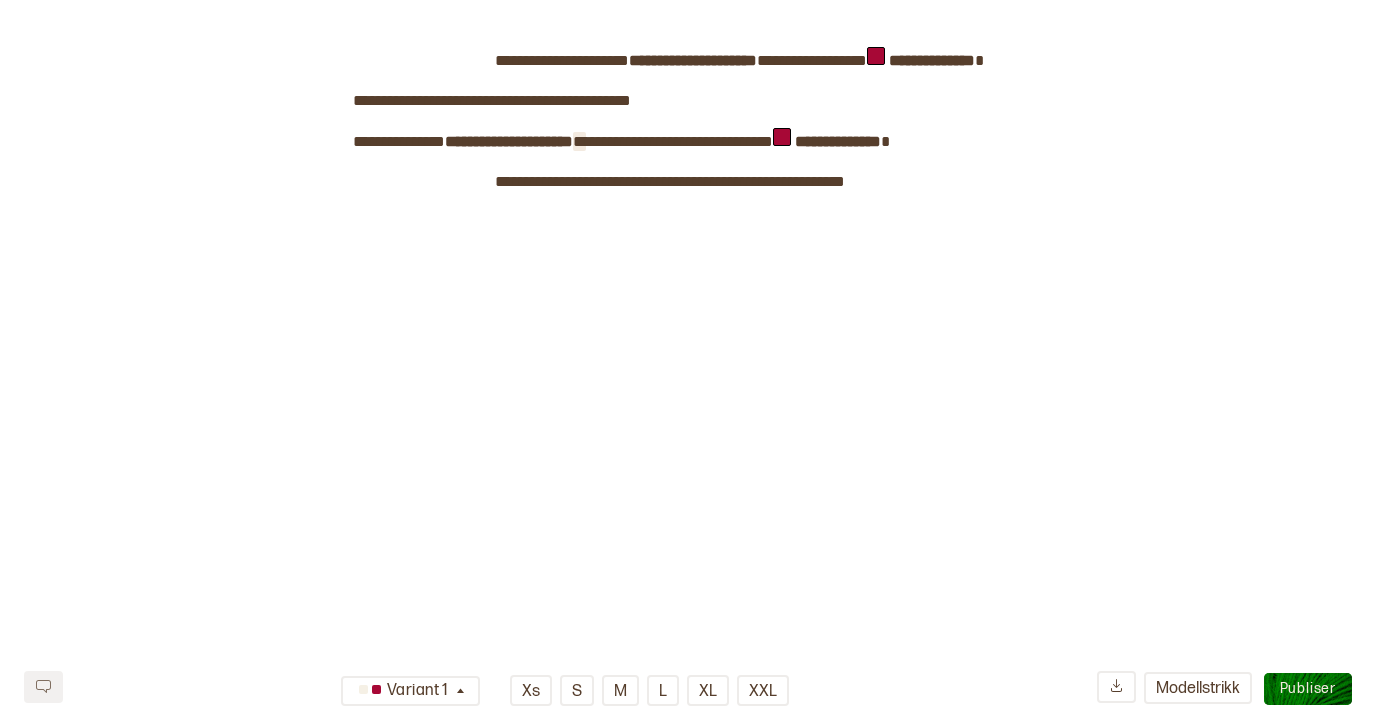 scroll, scrollTop: 1088, scrollLeft: 0, axis: vertical 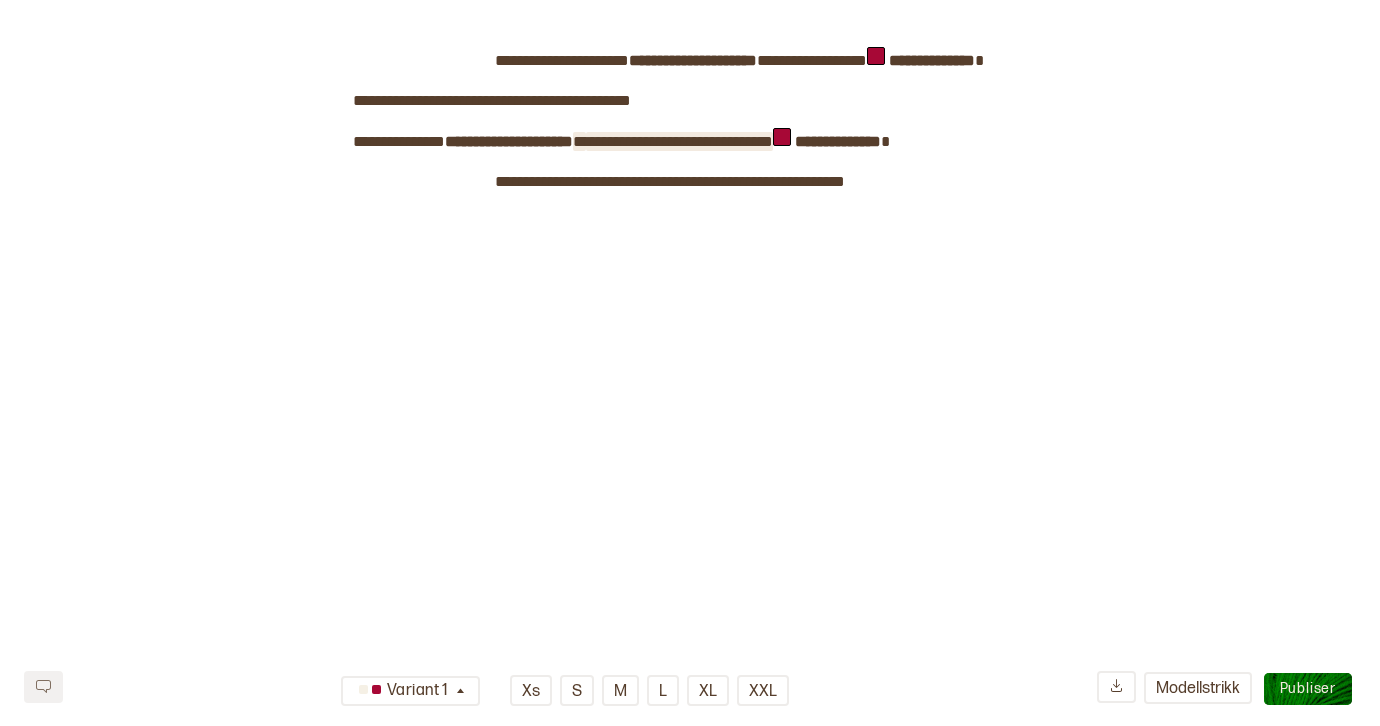 click on "**********" at bounding box center (679, 141) 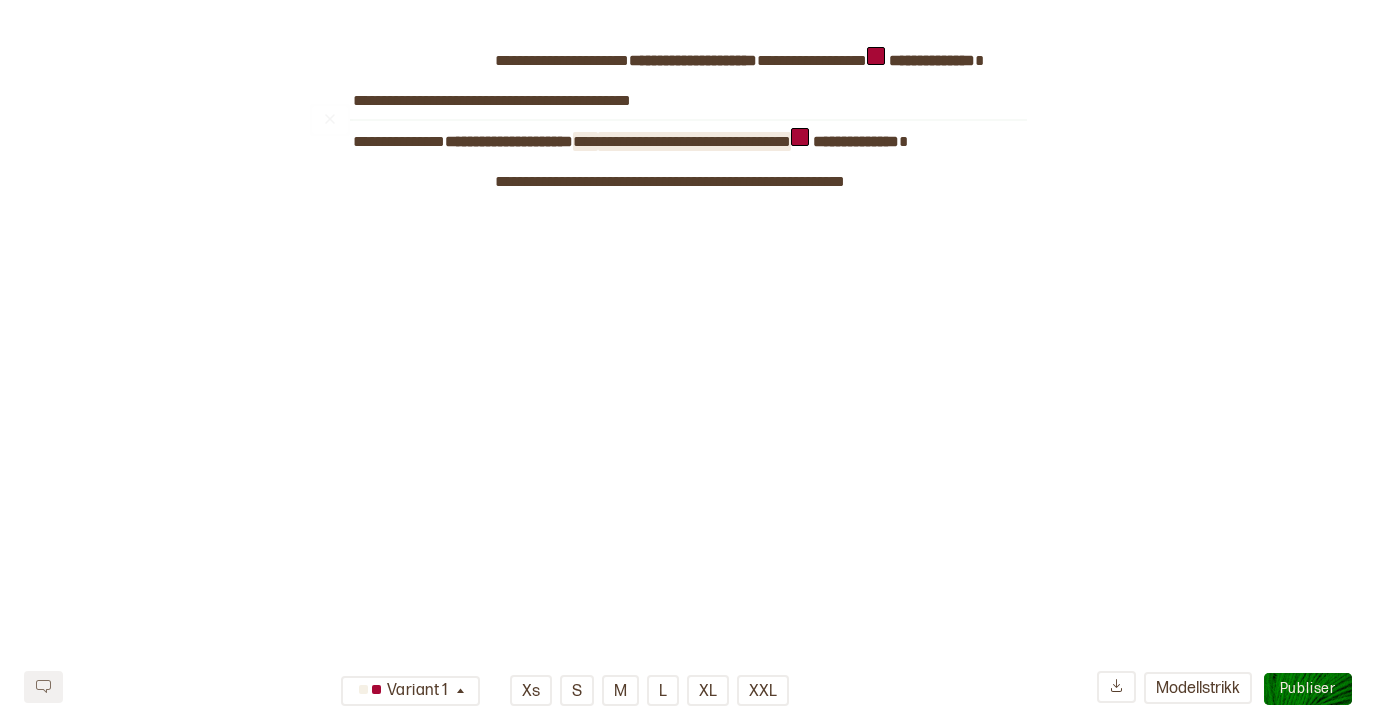 click on "**********" at bounding box center [694, 141] 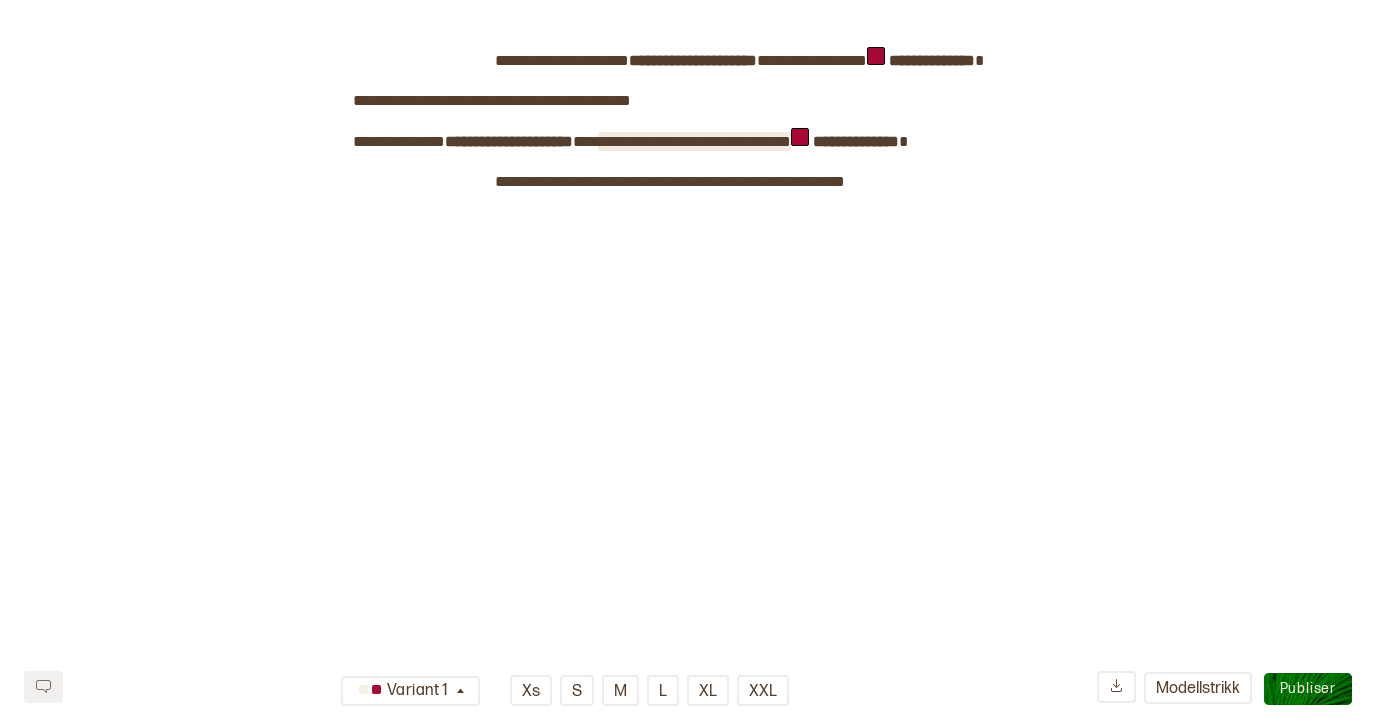 drag, startPoint x: 686, startPoint y: 139, endPoint x: 695, endPoint y: 145, distance: 10.816654 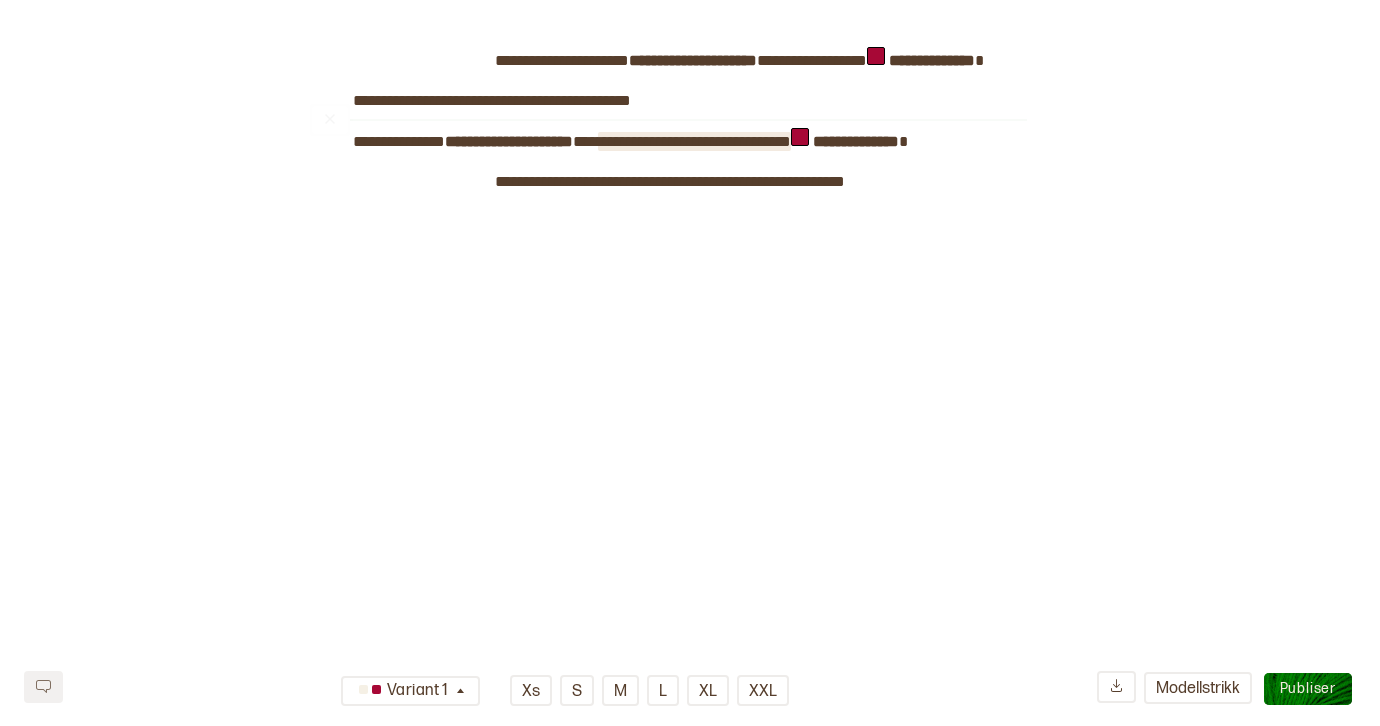 click on "**********" at bounding box center (690, -98) 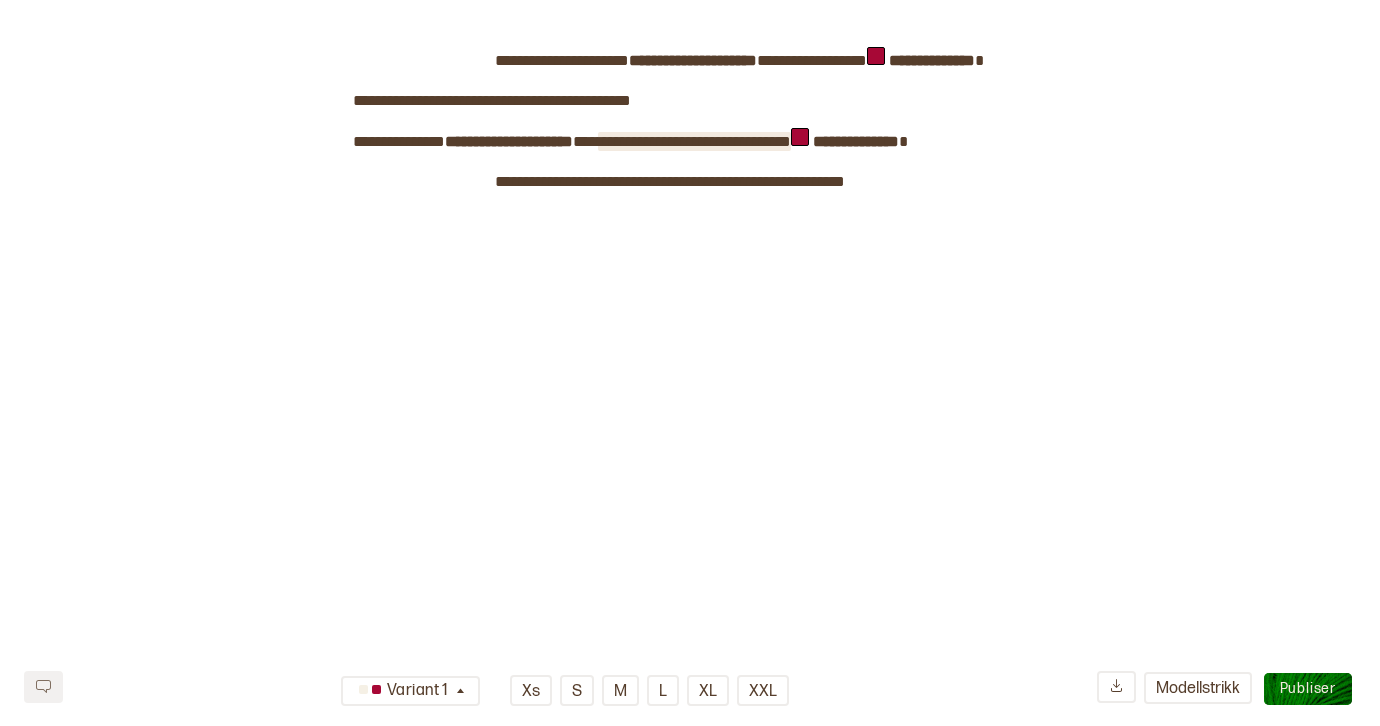 click on "**********" at bounding box center [690, -98] 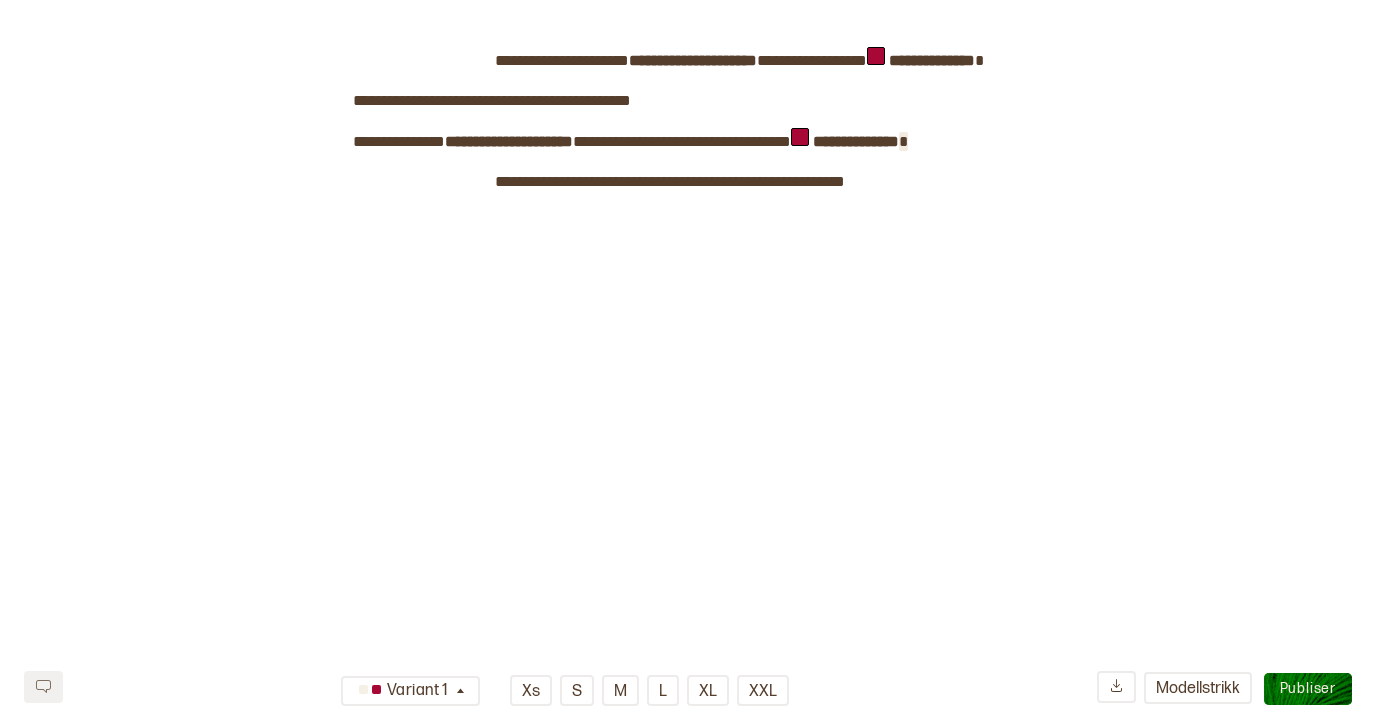 click on "**********" at bounding box center [690, -280] 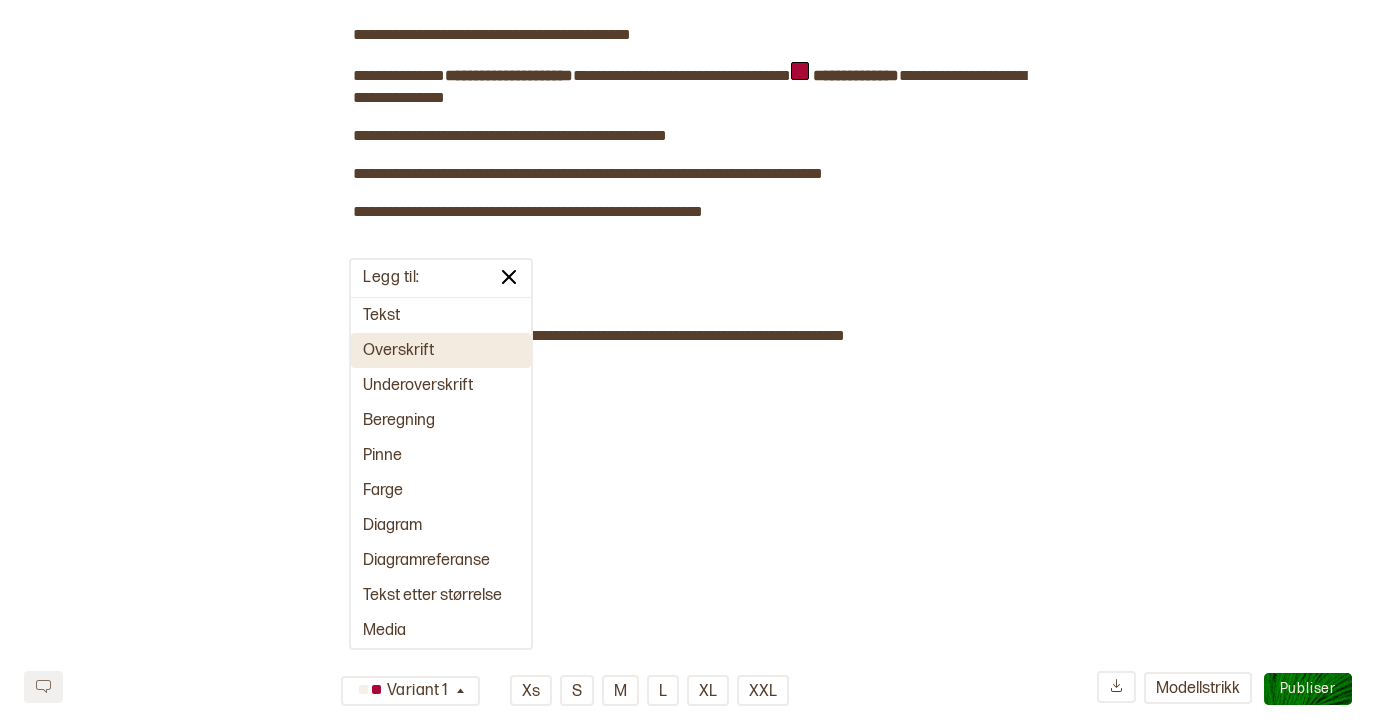 click on "Overskrift" at bounding box center [441, 350] 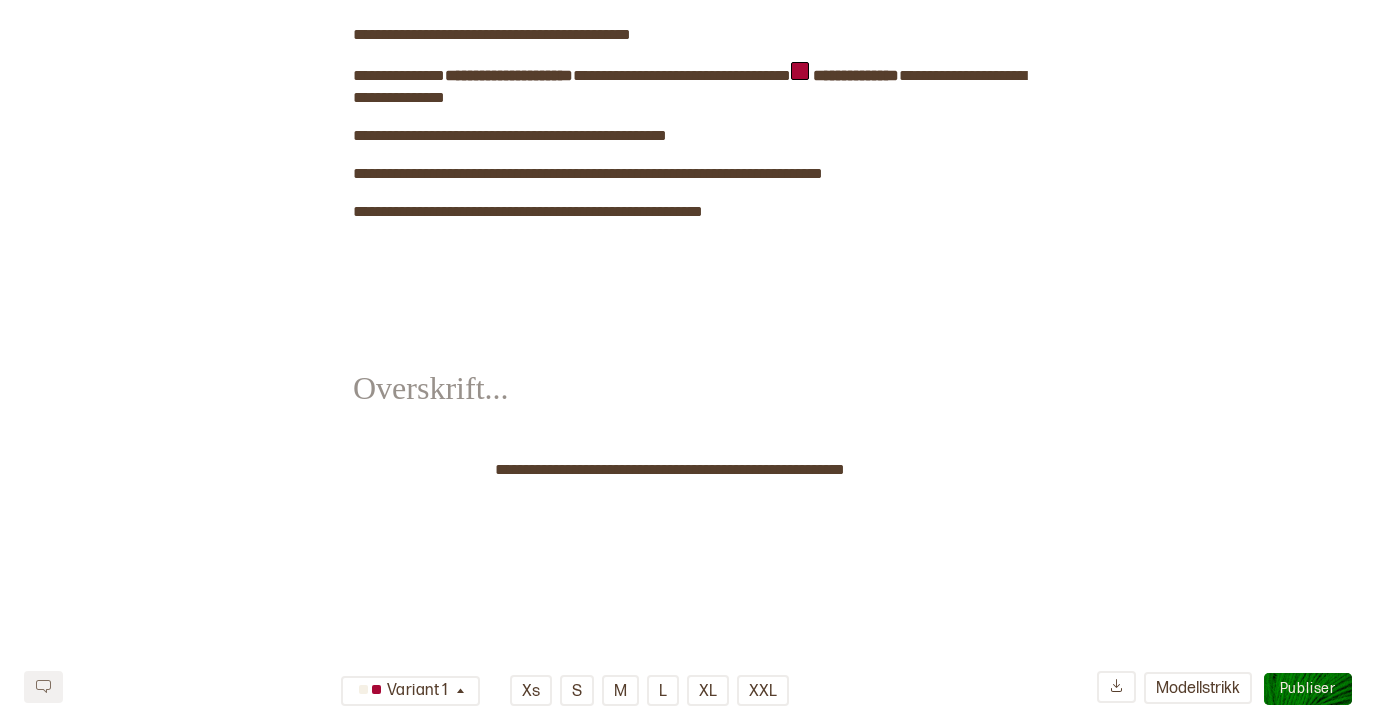 click on "﻿" at bounding box center (424, 374) 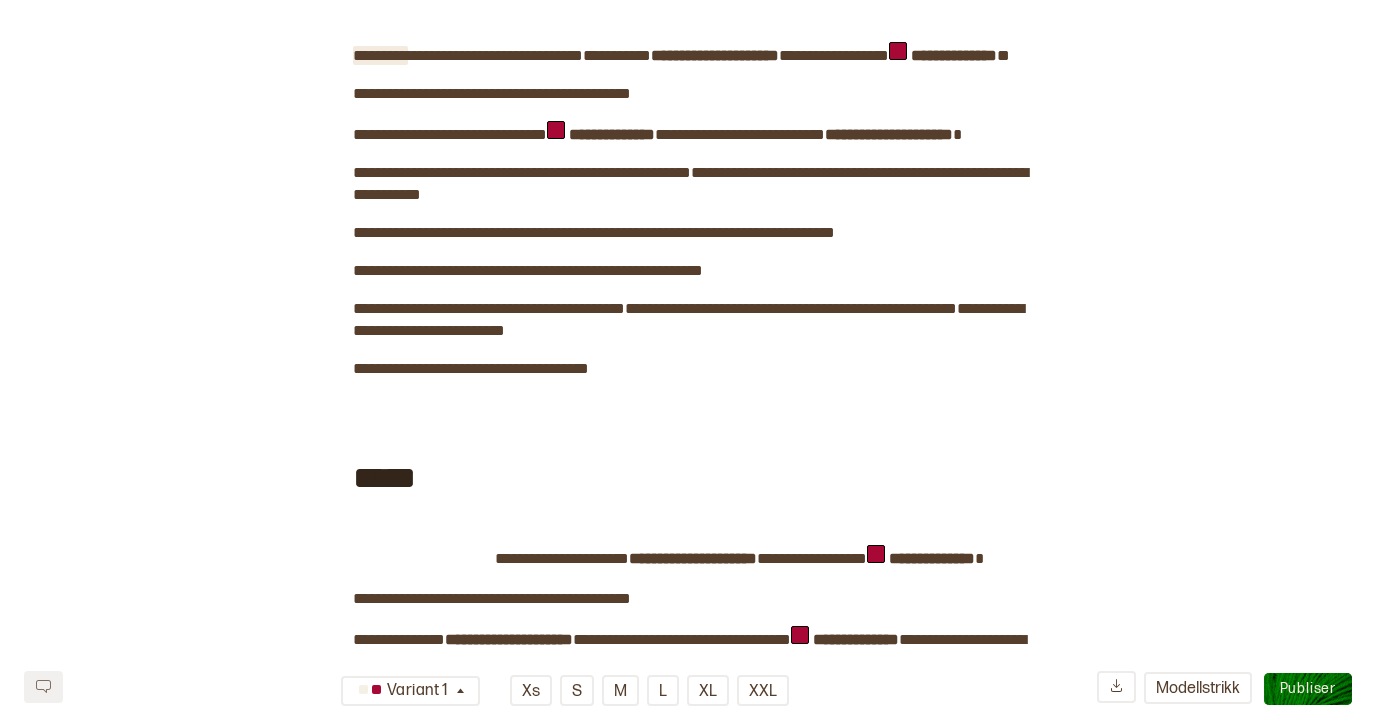 scroll, scrollTop: 0, scrollLeft: 0, axis: both 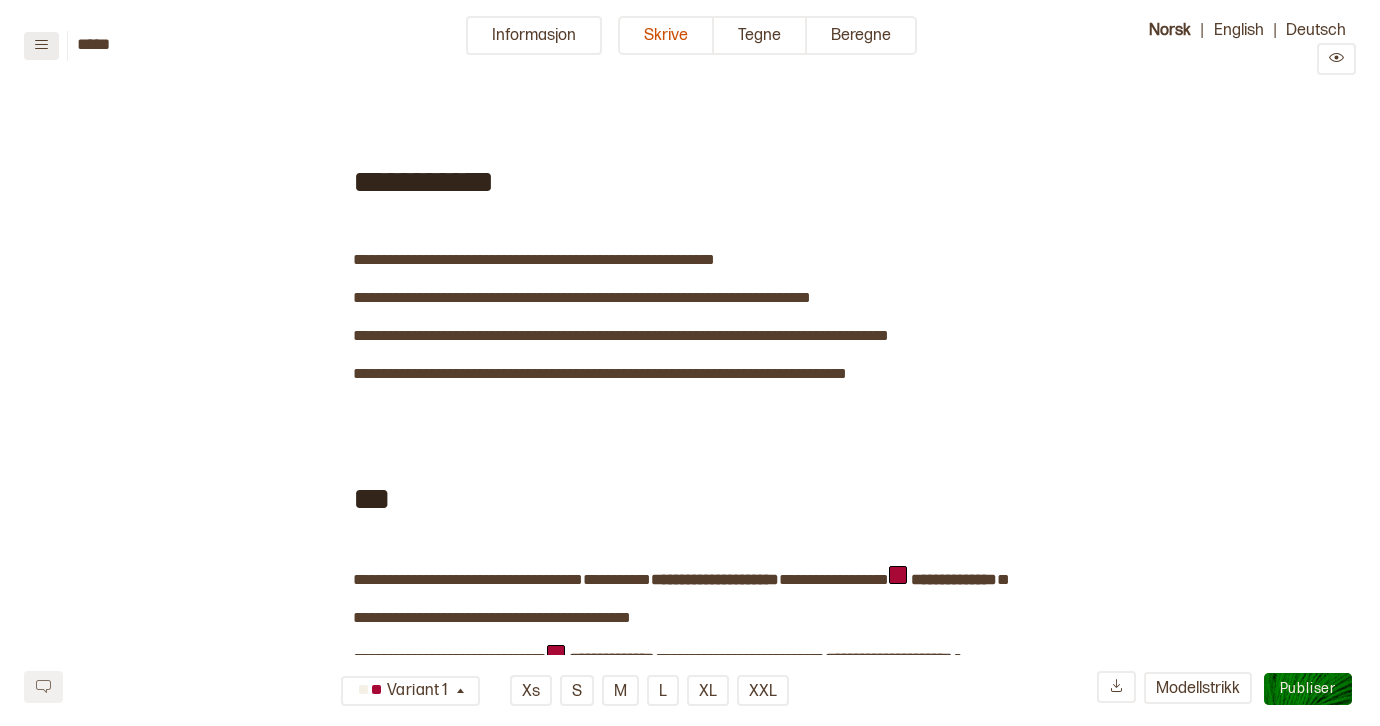 click 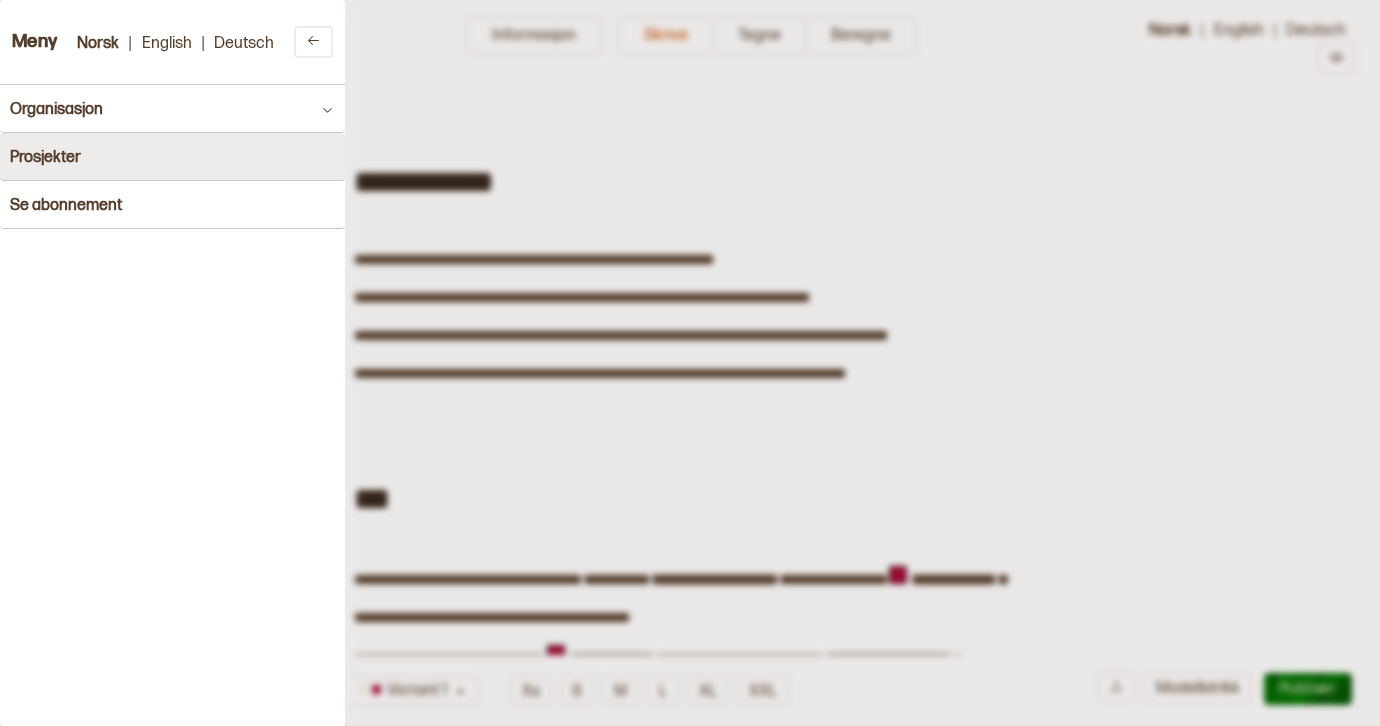 click on "Prosjekter" at bounding box center [172, 157] 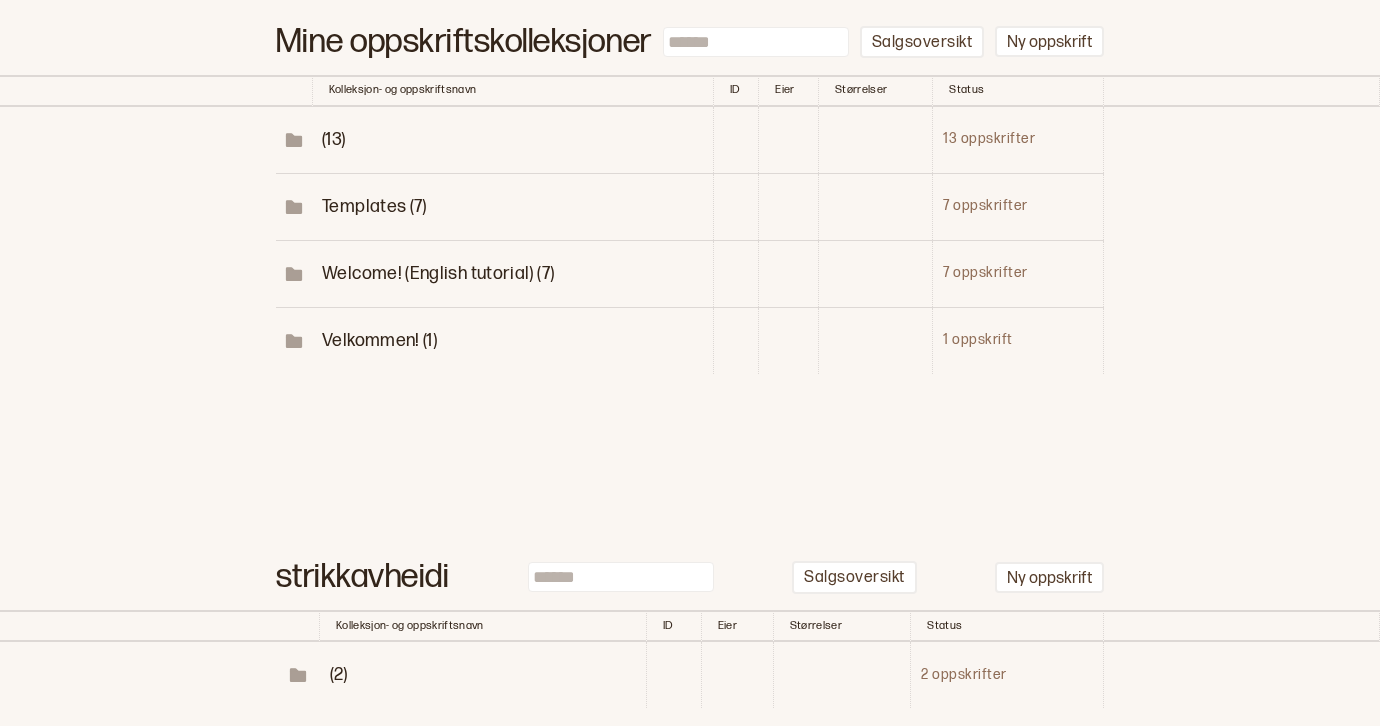 scroll, scrollTop: 189, scrollLeft: 0, axis: vertical 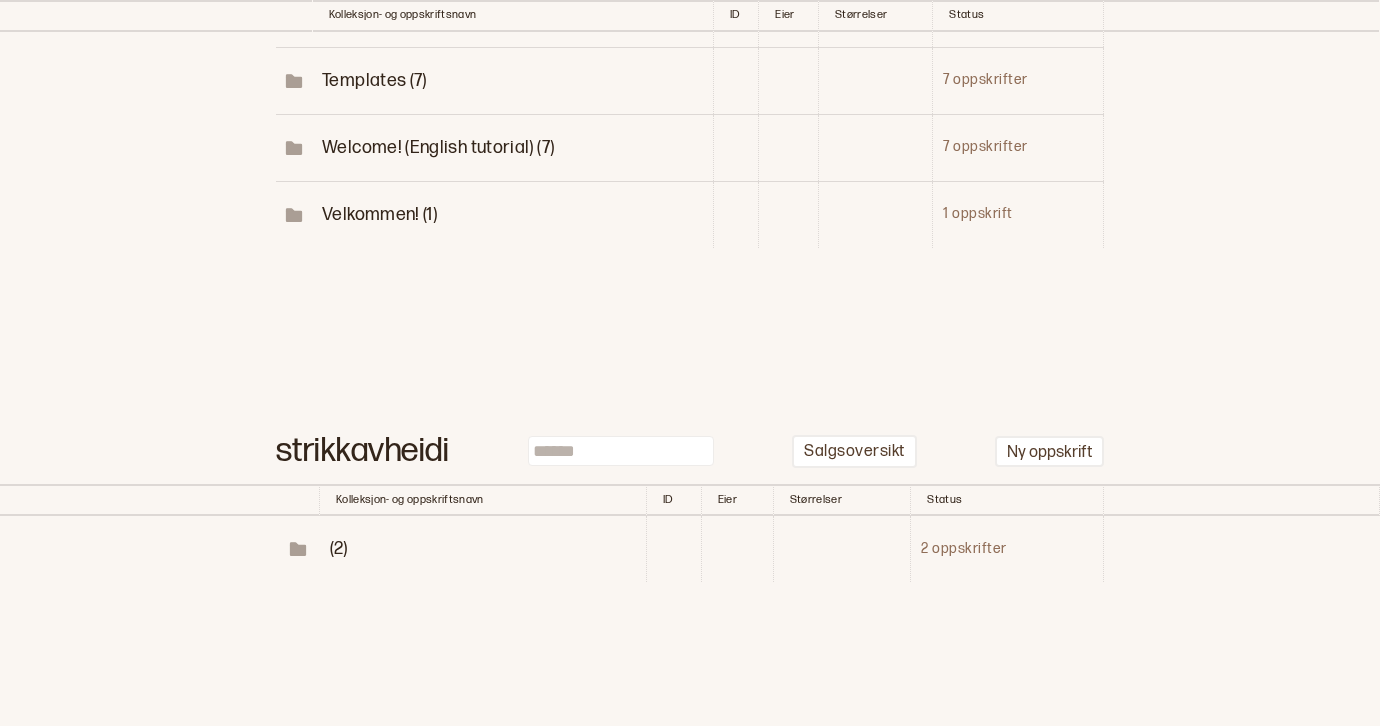click on "(2)" at bounding box center (339, 548) 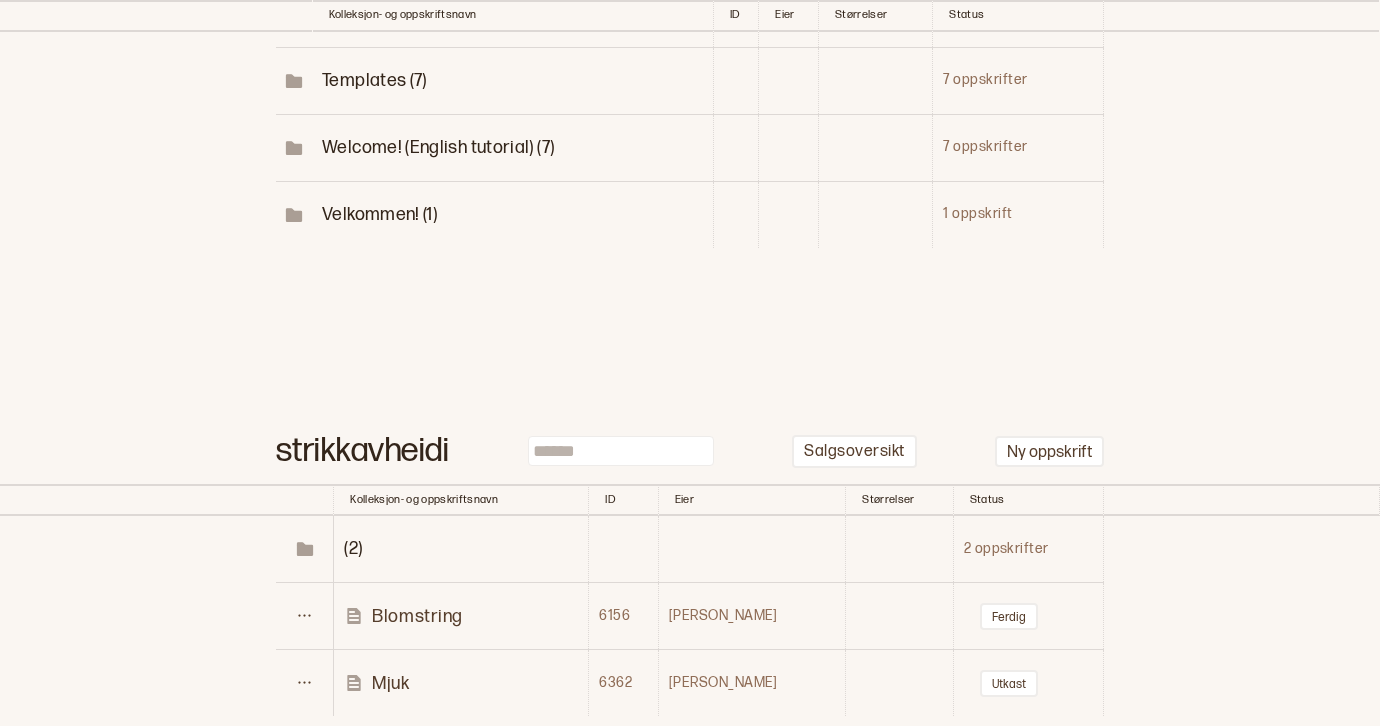 scroll, scrollTop: 323, scrollLeft: 0, axis: vertical 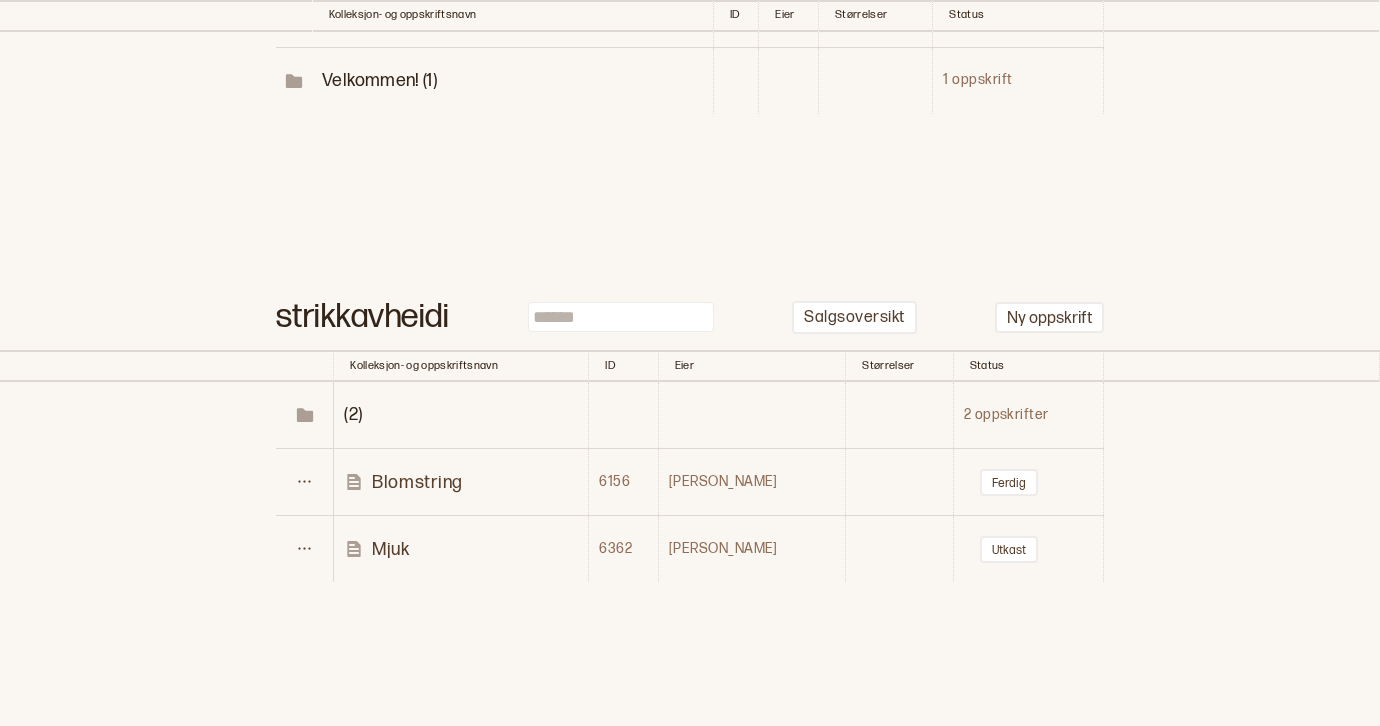 click on "Blomstring" at bounding box center [417, 482] 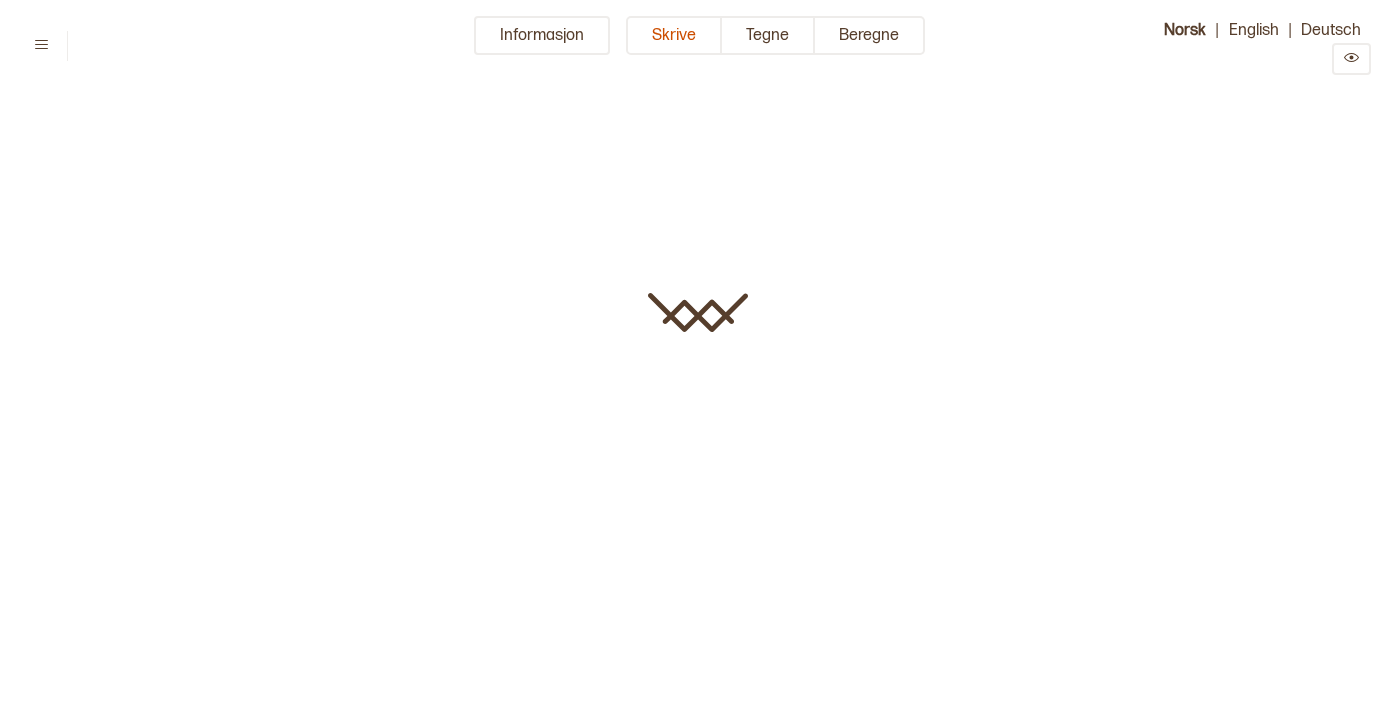 type on "**********" 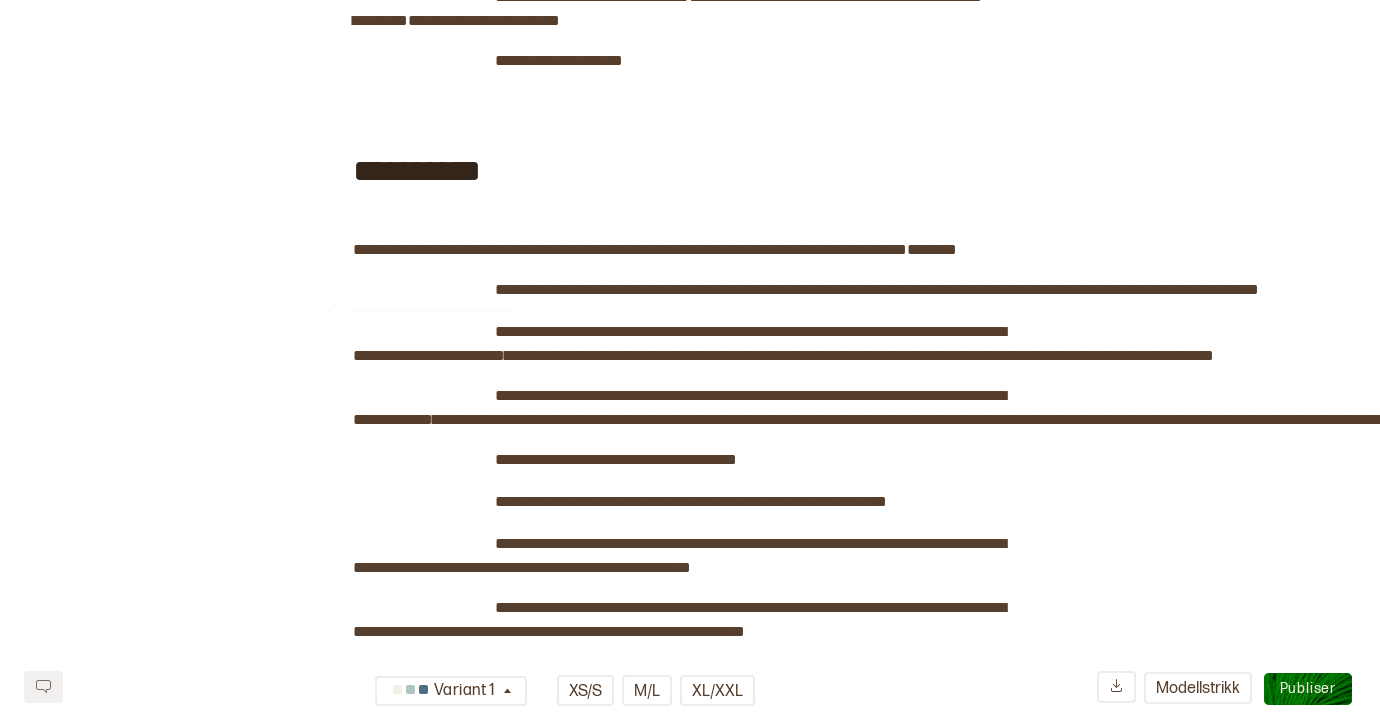 scroll, scrollTop: 3348, scrollLeft: 0, axis: vertical 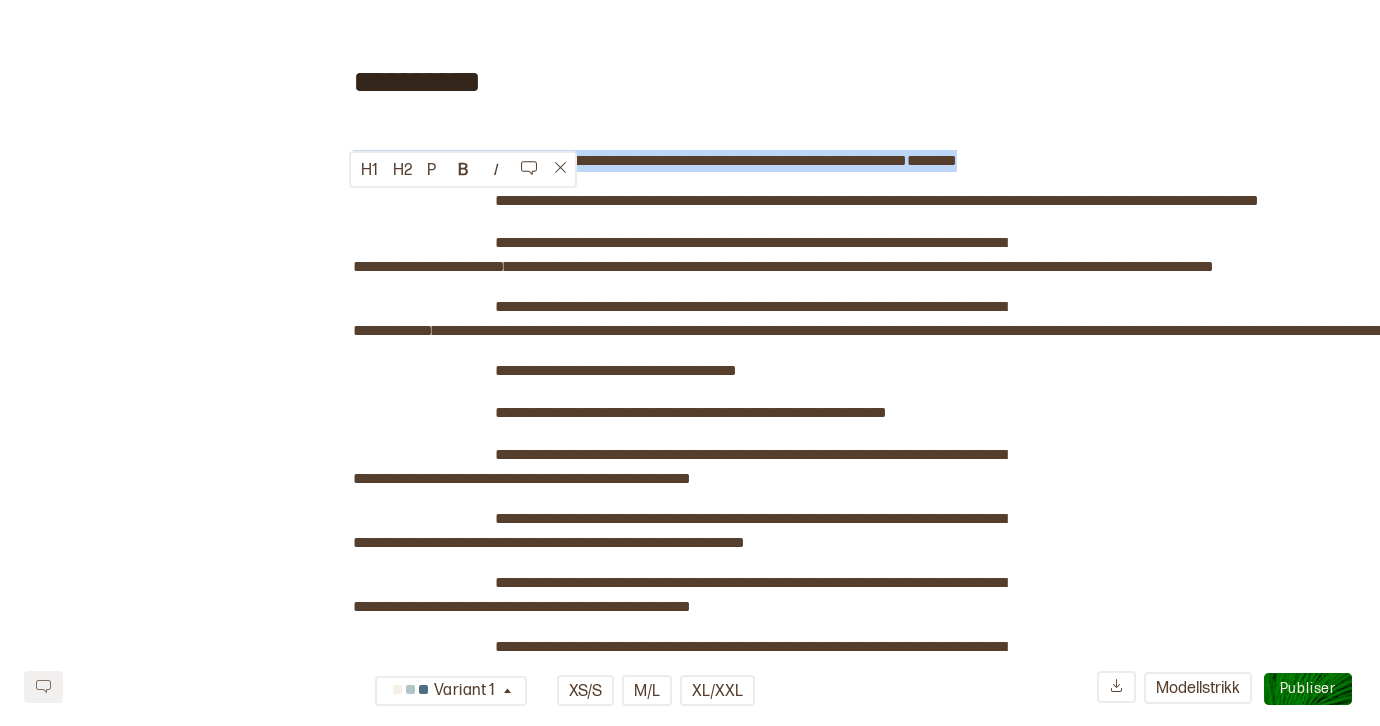 drag, startPoint x: 352, startPoint y: 202, endPoint x: 415, endPoint y: 229, distance: 68.54196 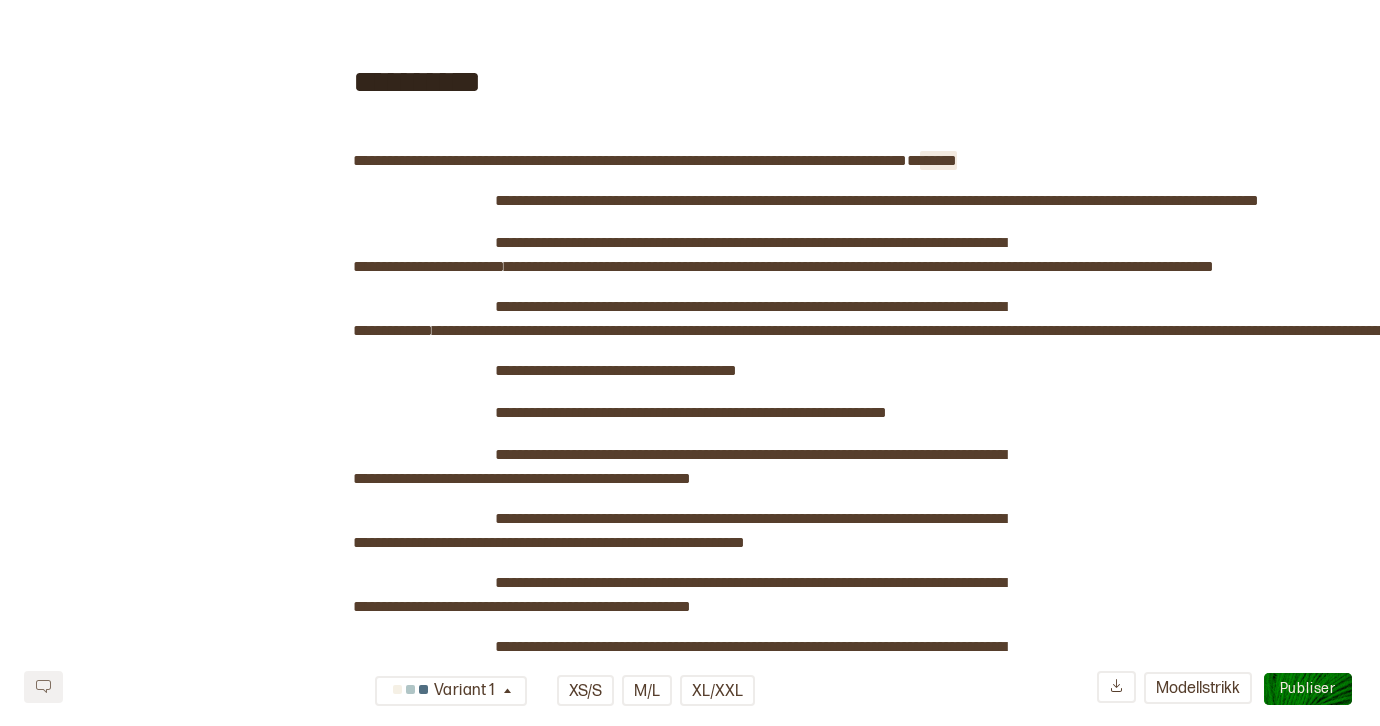 click on "**********" at bounding box center (690, -691) 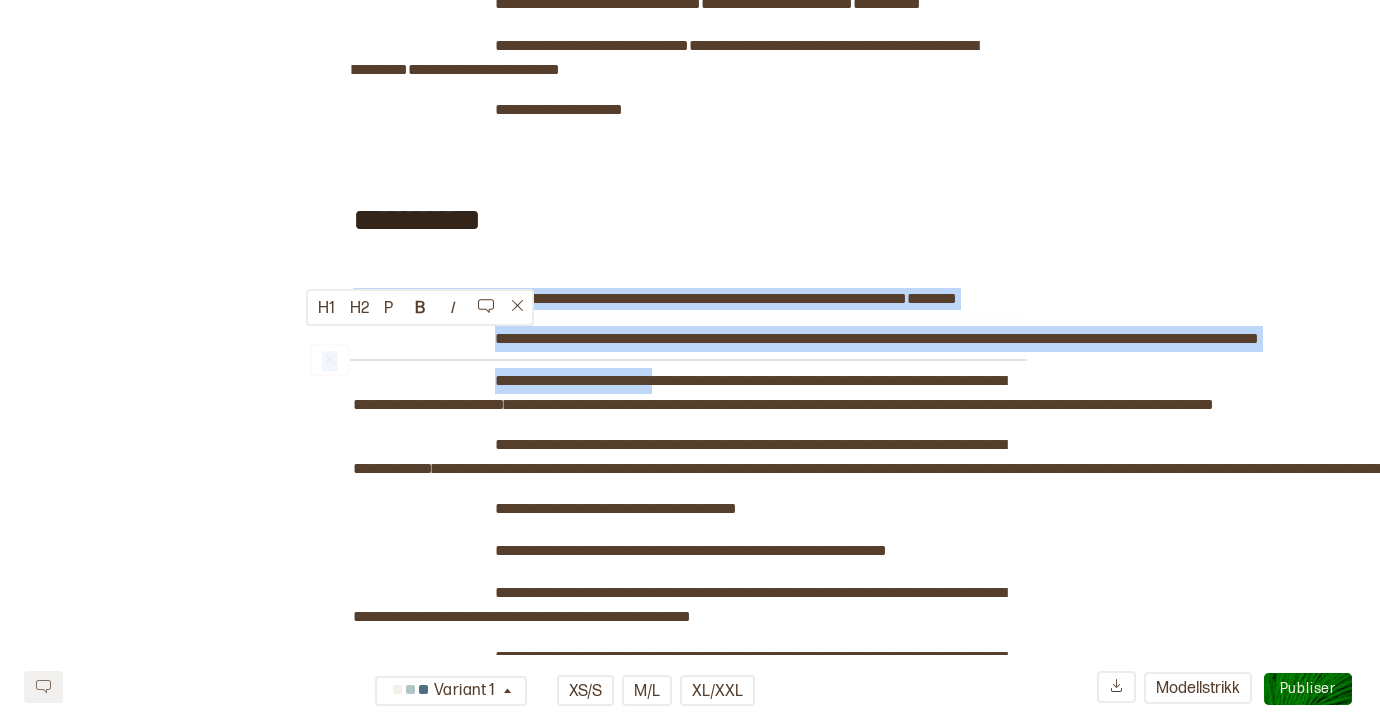 scroll, scrollTop: 3019, scrollLeft: 0, axis: vertical 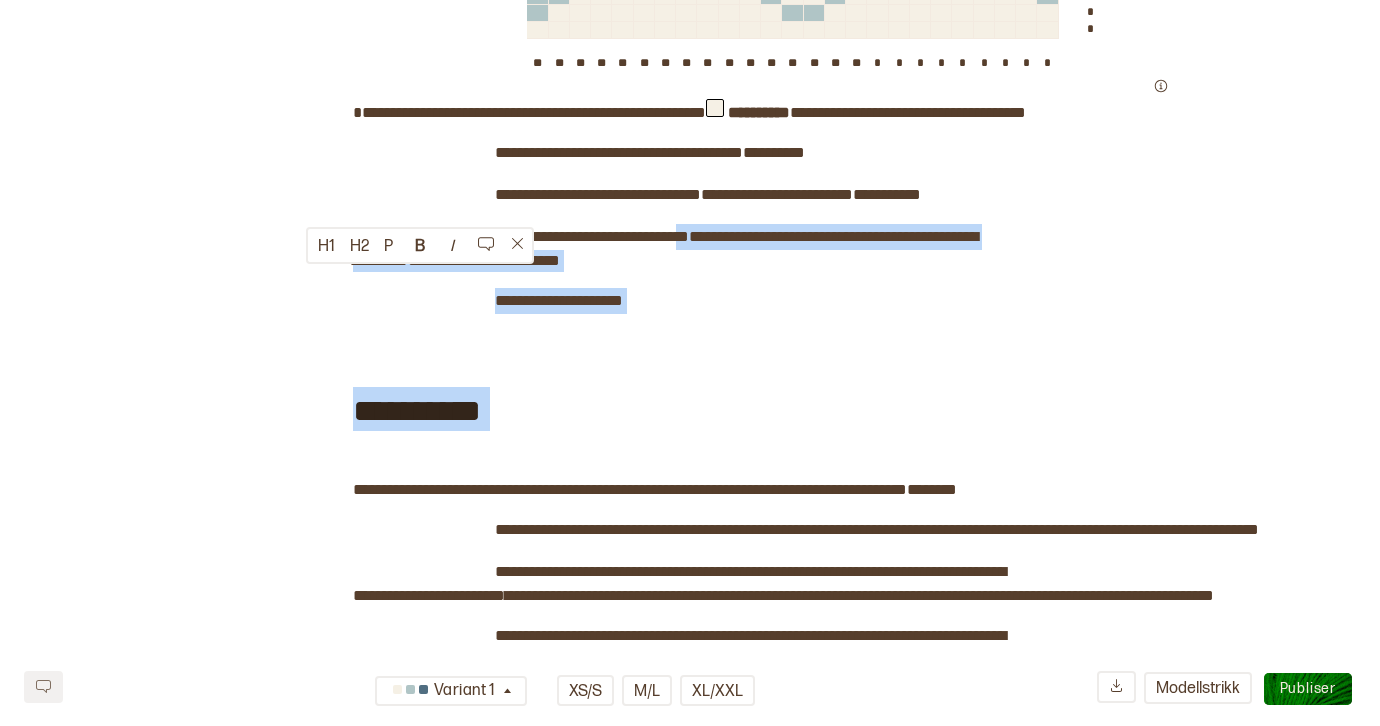 drag, startPoint x: 352, startPoint y: 203, endPoint x: 699, endPoint y: 270, distance: 353.40912 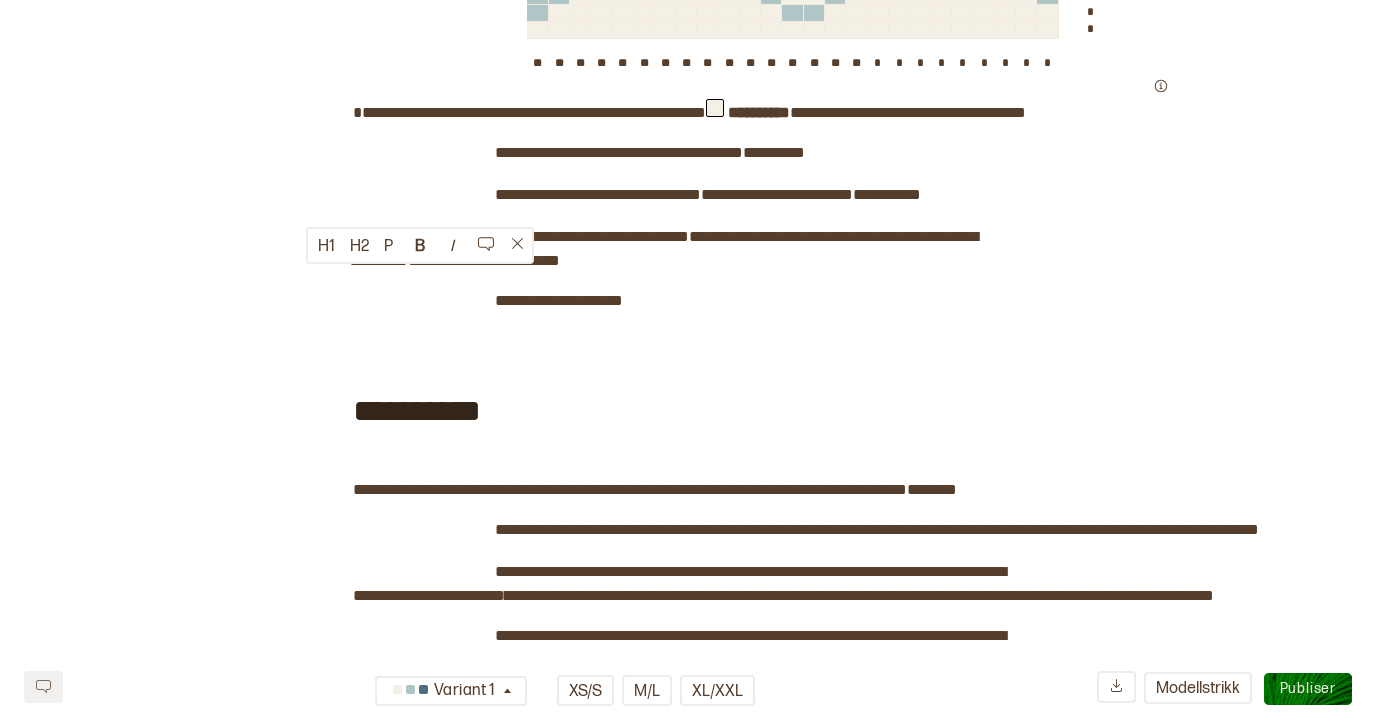 click on "**********" at bounding box center (690, -181) 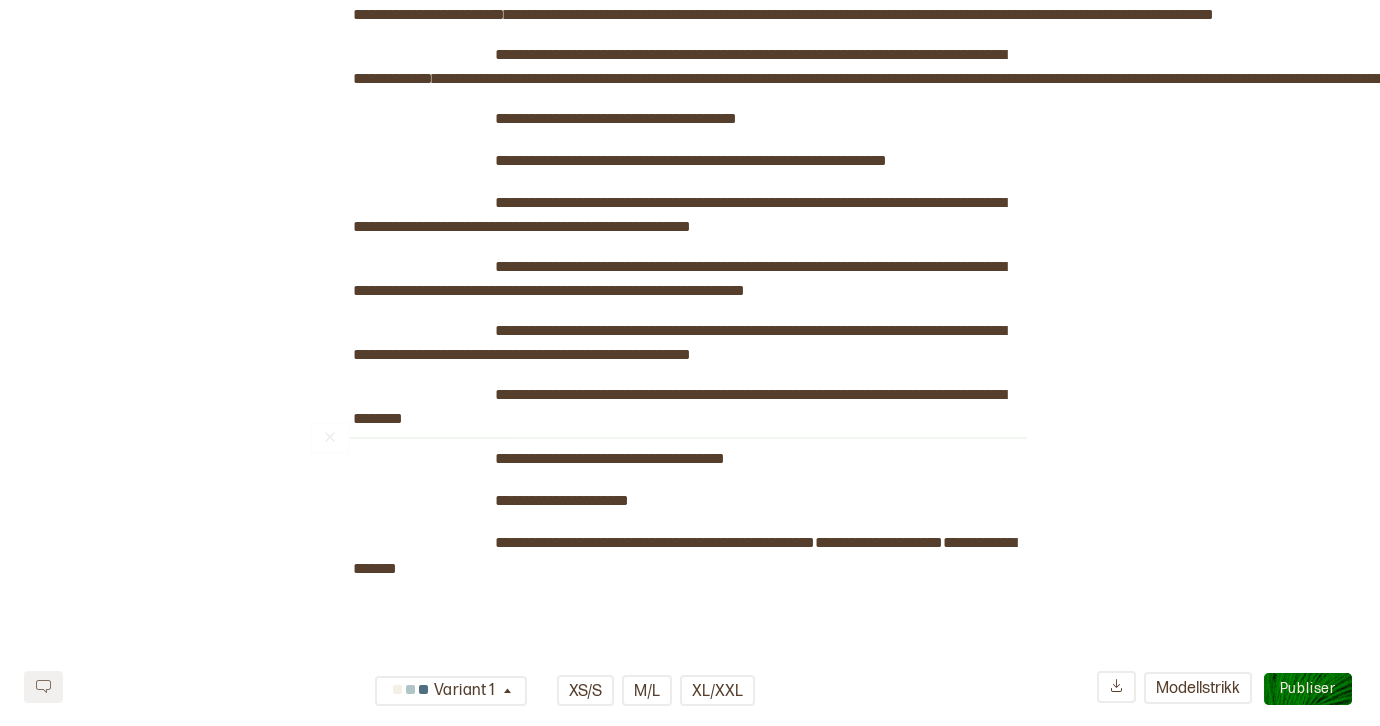 scroll, scrollTop: 3636, scrollLeft: 0, axis: vertical 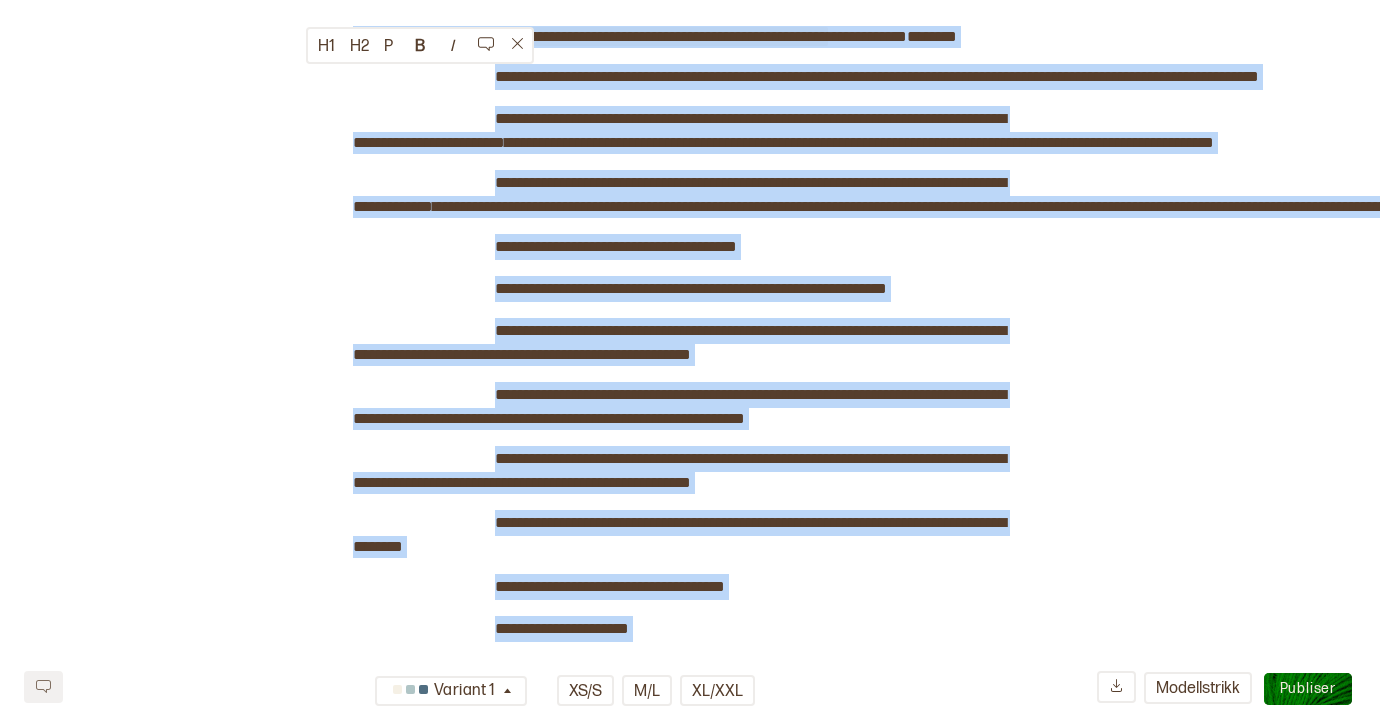 drag, startPoint x: 421, startPoint y: 598, endPoint x: 351, endPoint y: 83, distance: 519.73553 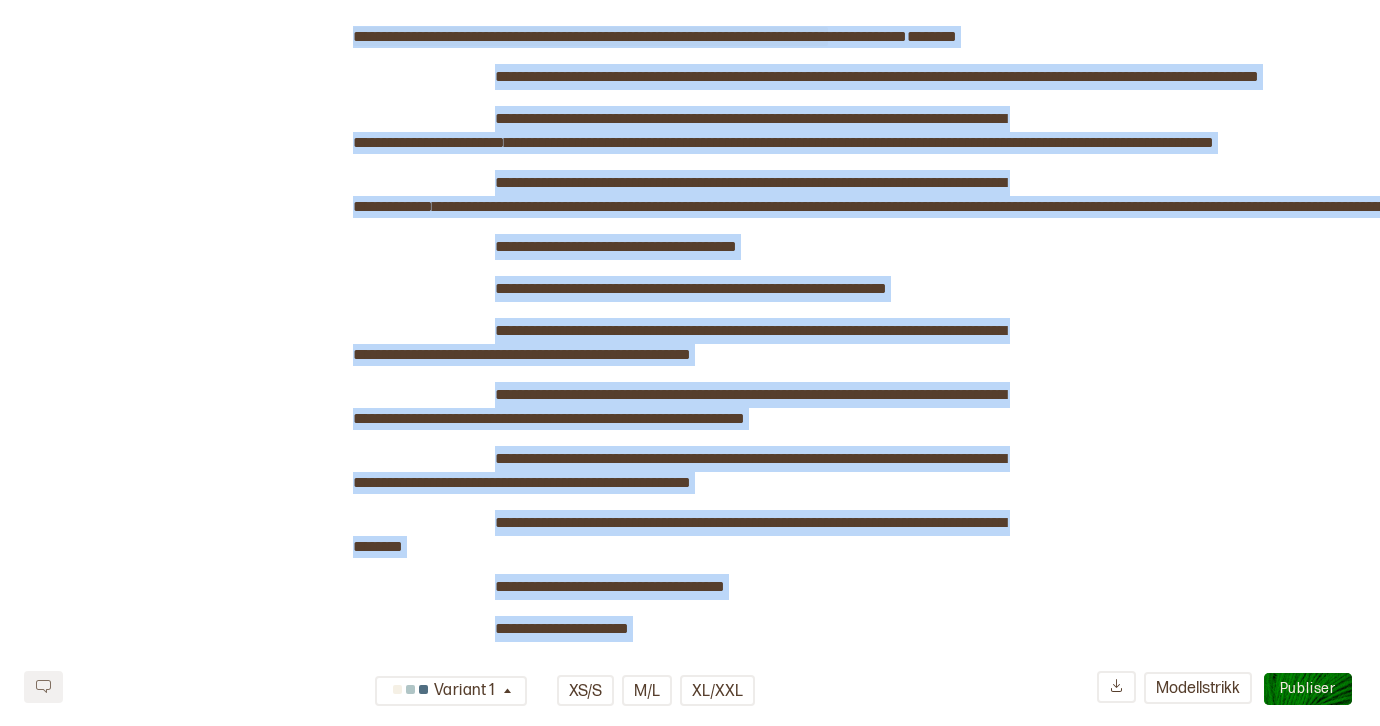 copy on "**********" 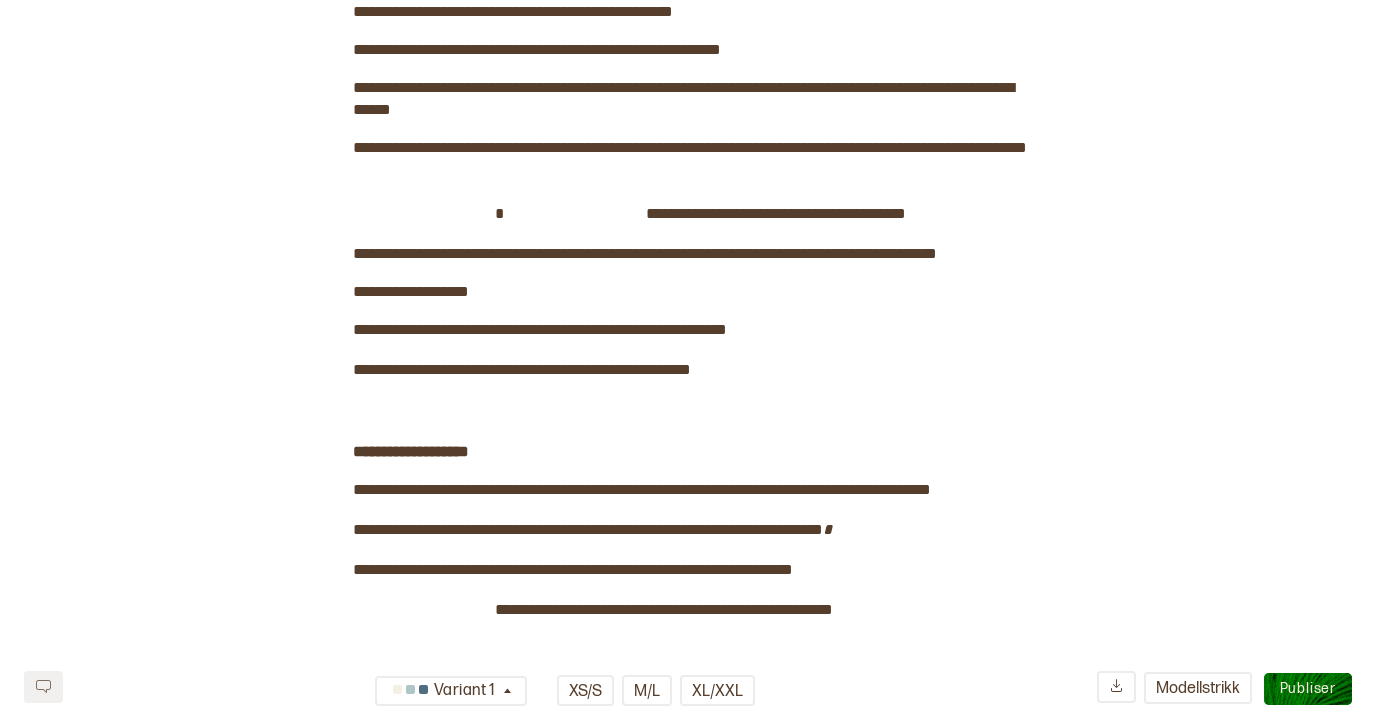 scroll, scrollTop: 0, scrollLeft: 0, axis: both 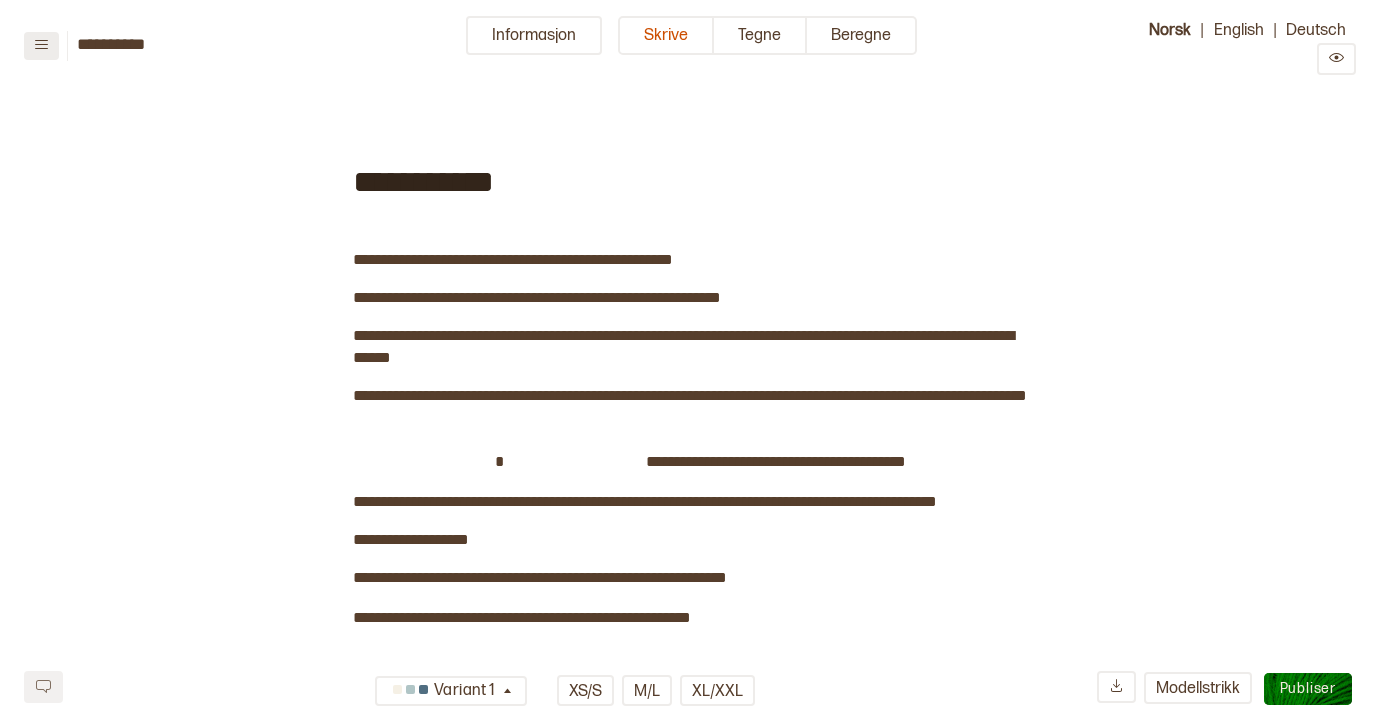 click 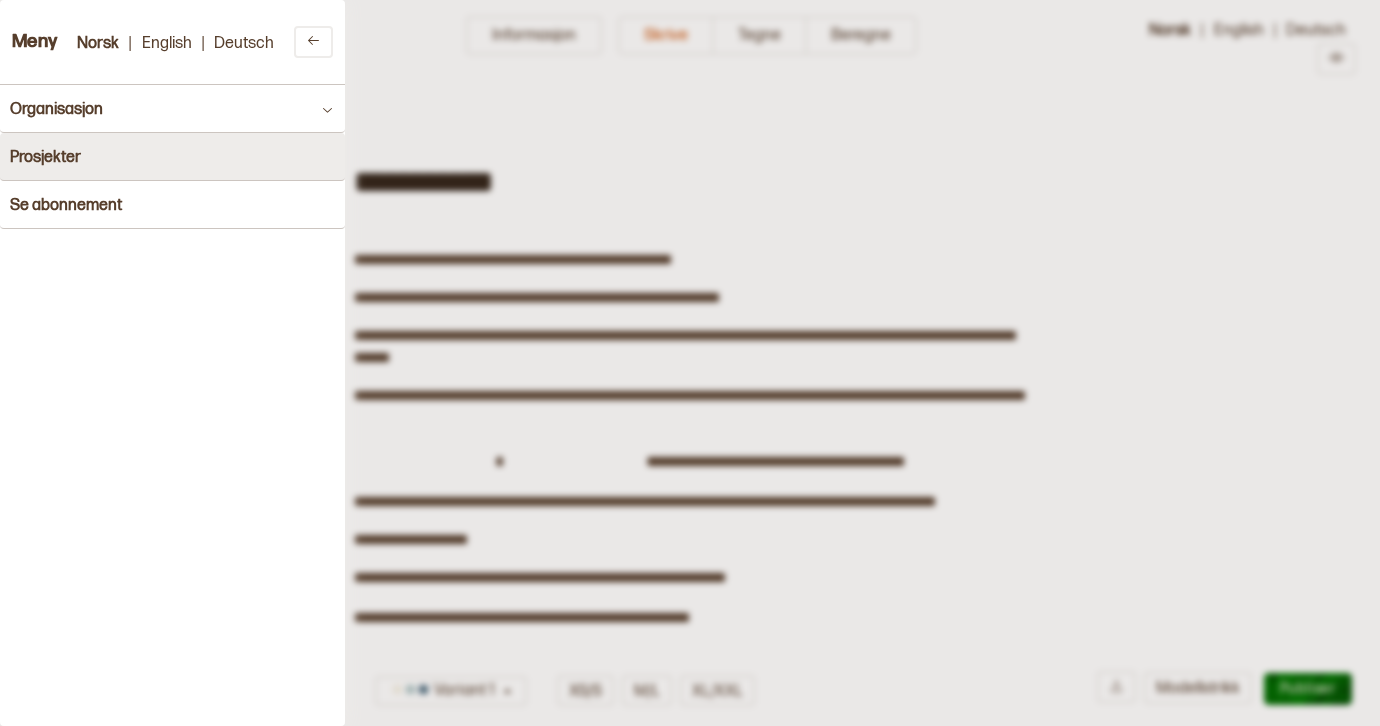 click on "Prosjekter" at bounding box center [45, 157] 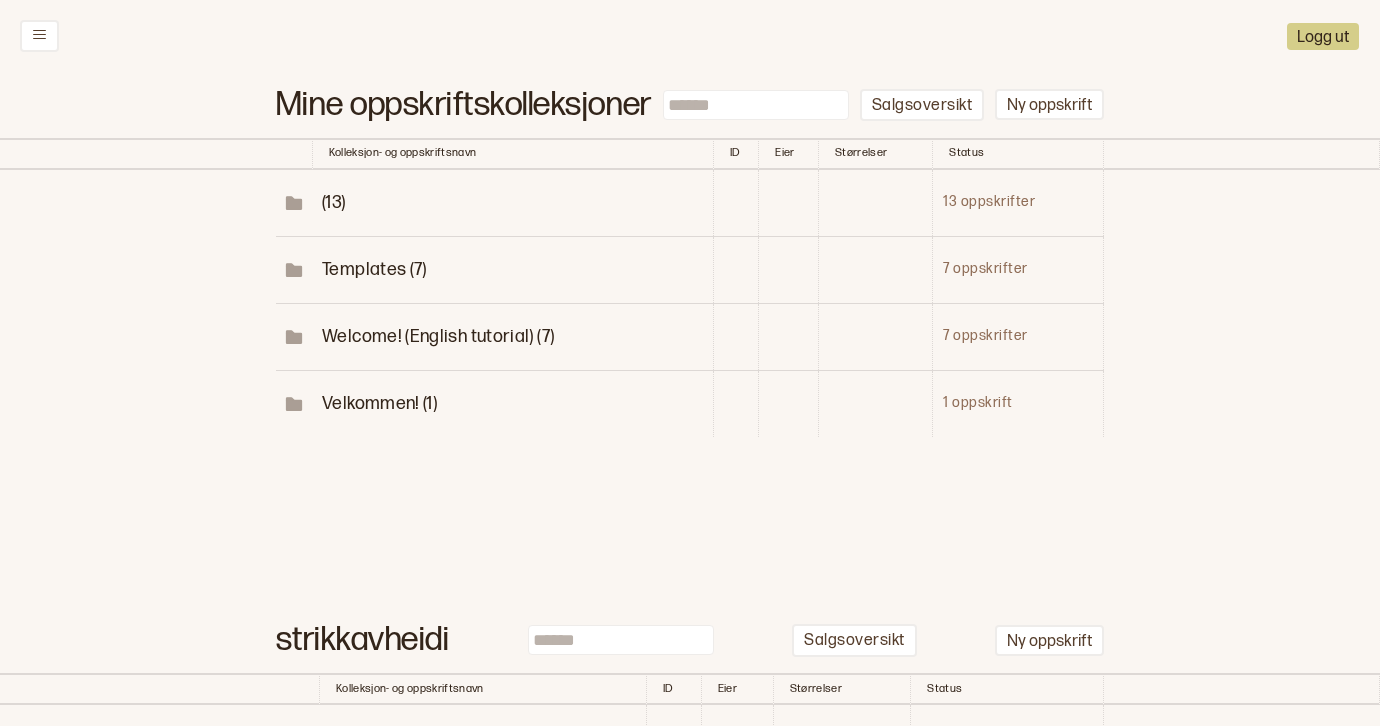 scroll, scrollTop: 110, scrollLeft: 0, axis: vertical 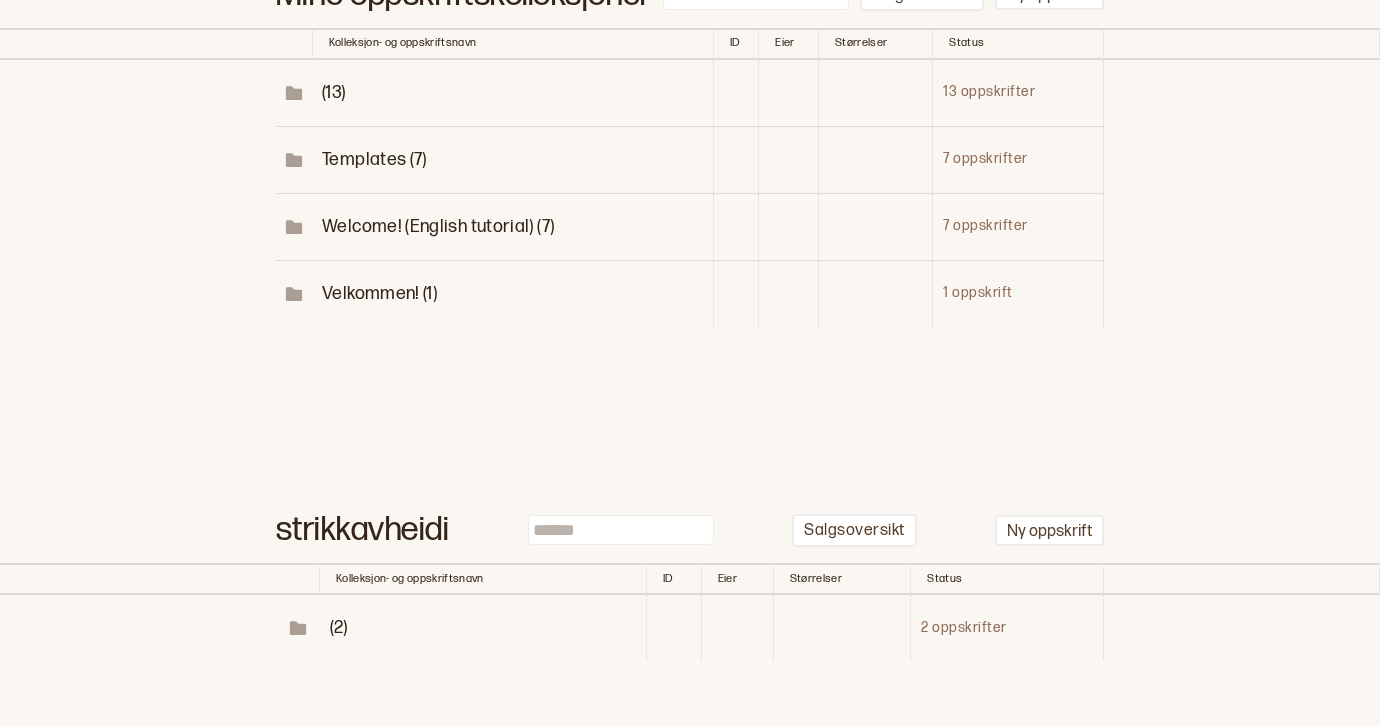 click on "(2)" at bounding box center [339, 627] 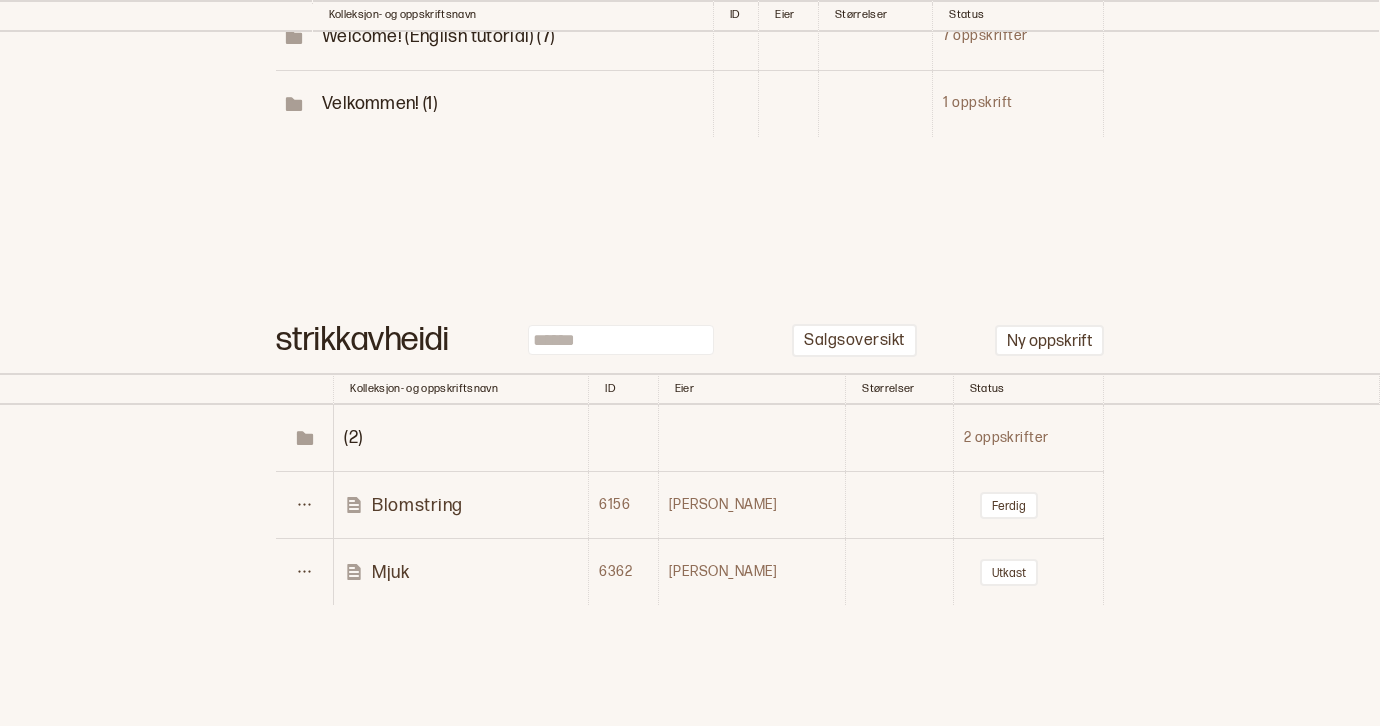 scroll, scrollTop: 318, scrollLeft: 0, axis: vertical 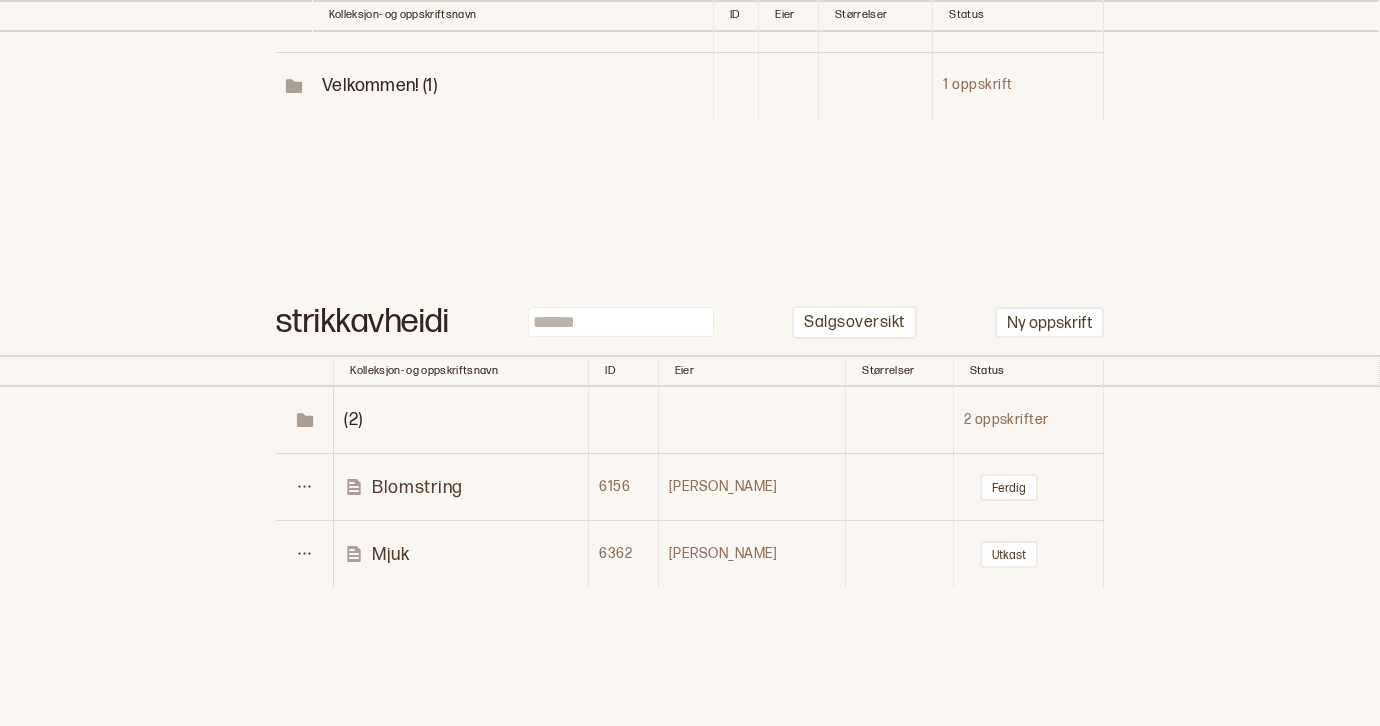 click on "Mjuk" at bounding box center [390, 554] 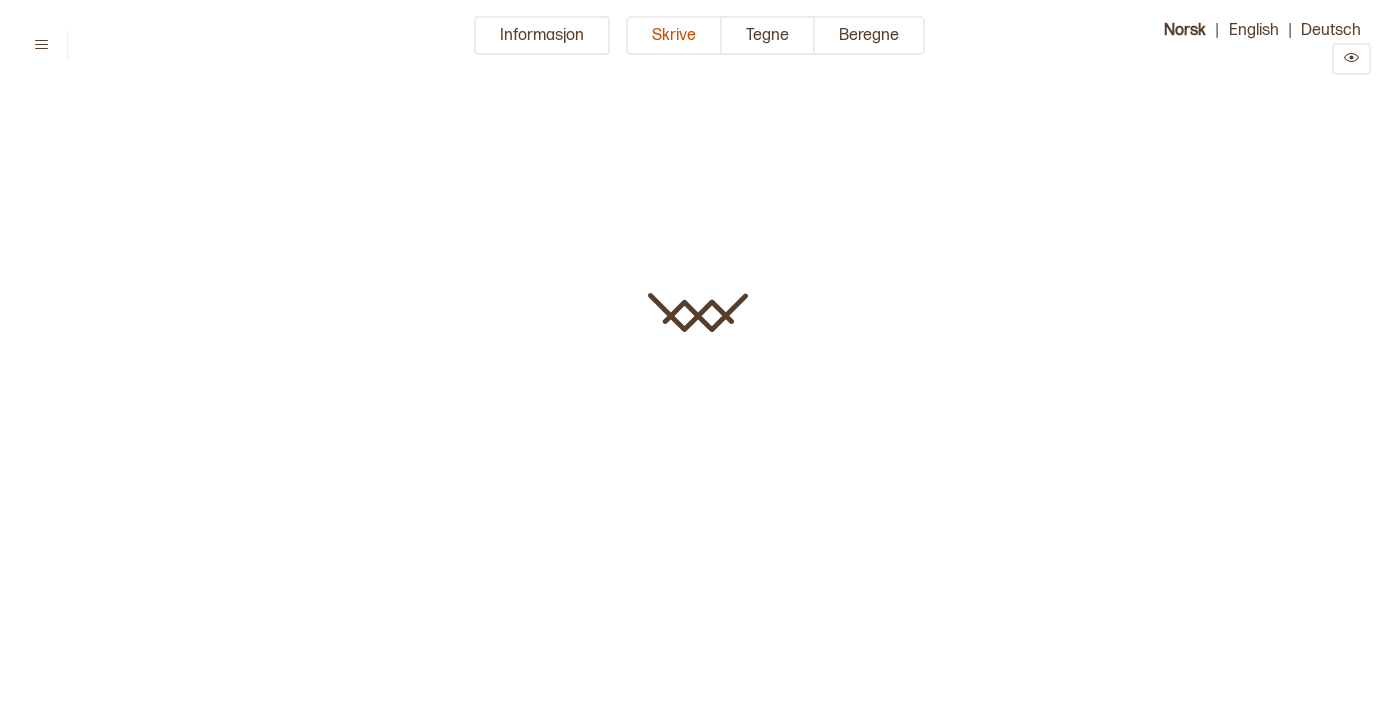 type on "****" 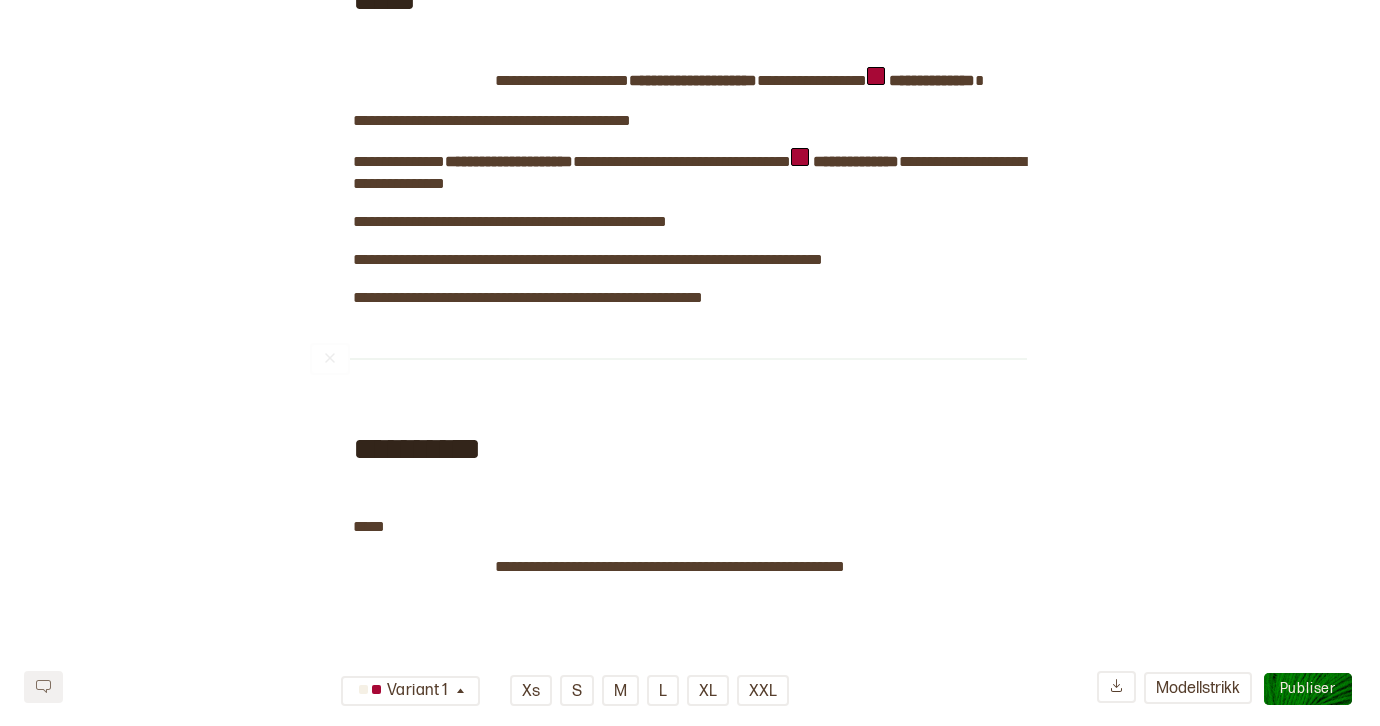 scroll, scrollTop: 1406, scrollLeft: 0, axis: vertical 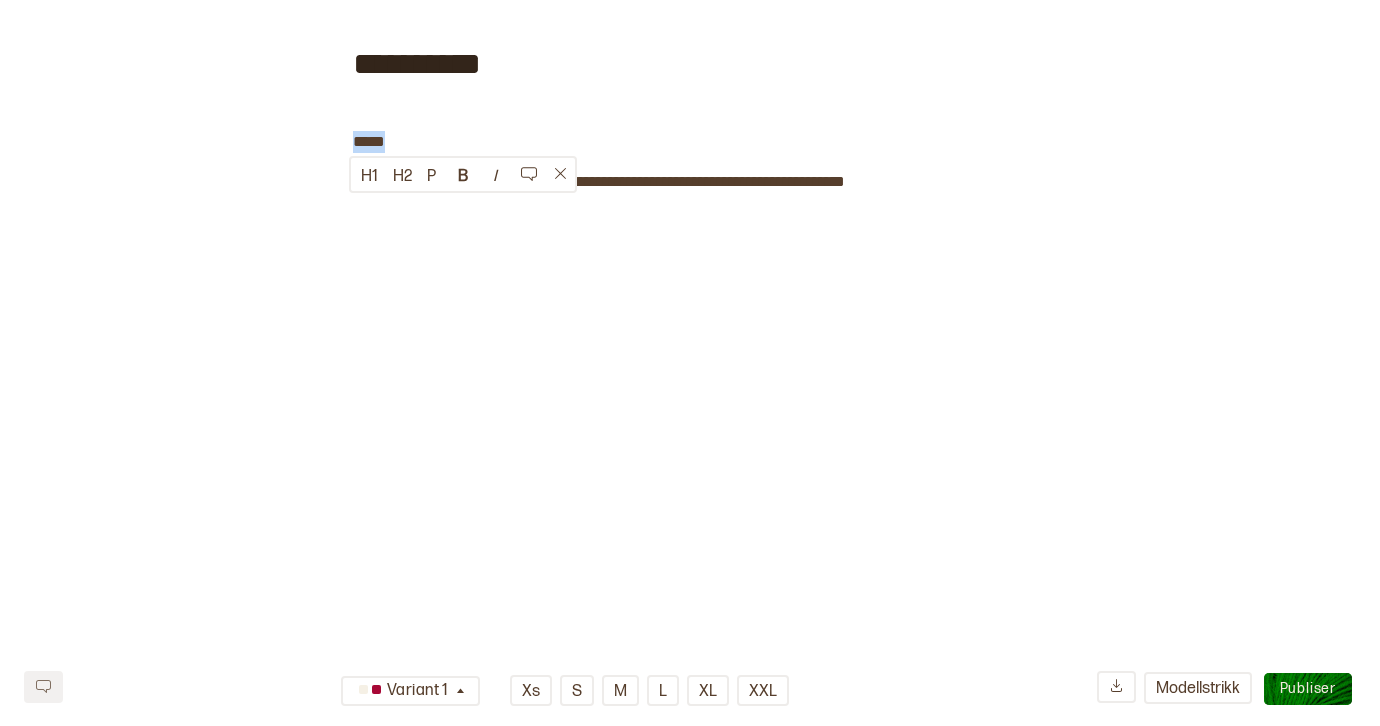 drag, startPoint x: 385, startPoint y: 186, endPoint x: 347, endPoint y: 185, distance: 38.013157 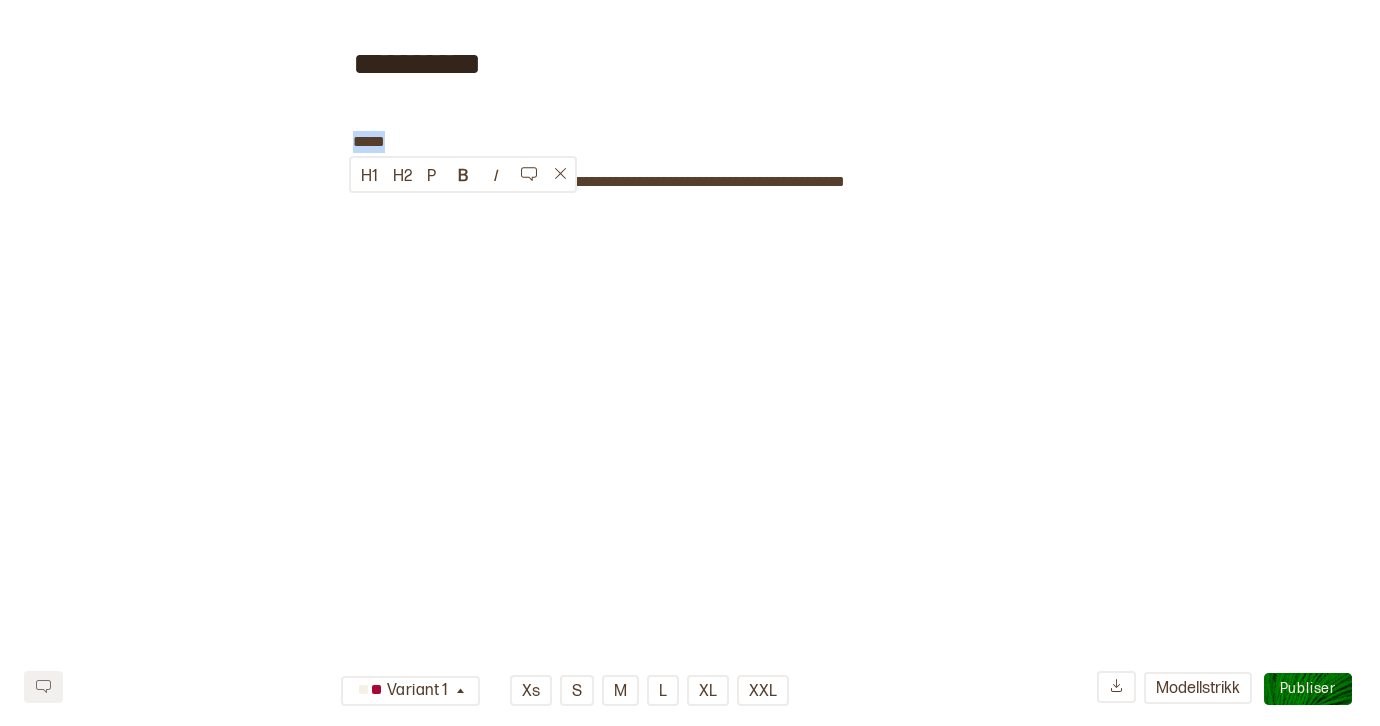 click on "**********" at bounding box center [690, -281] 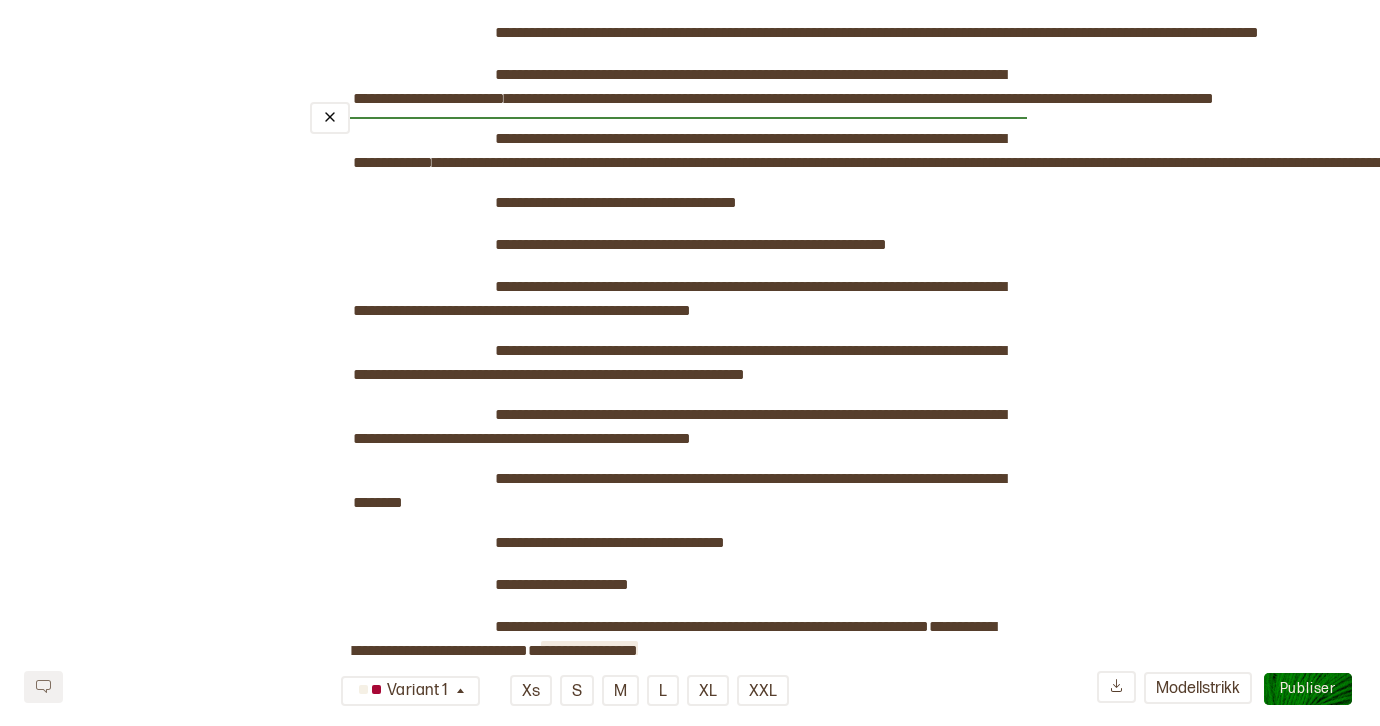 scroll, scrollTop: 1385, scrollLeft: 0, axis: vertical 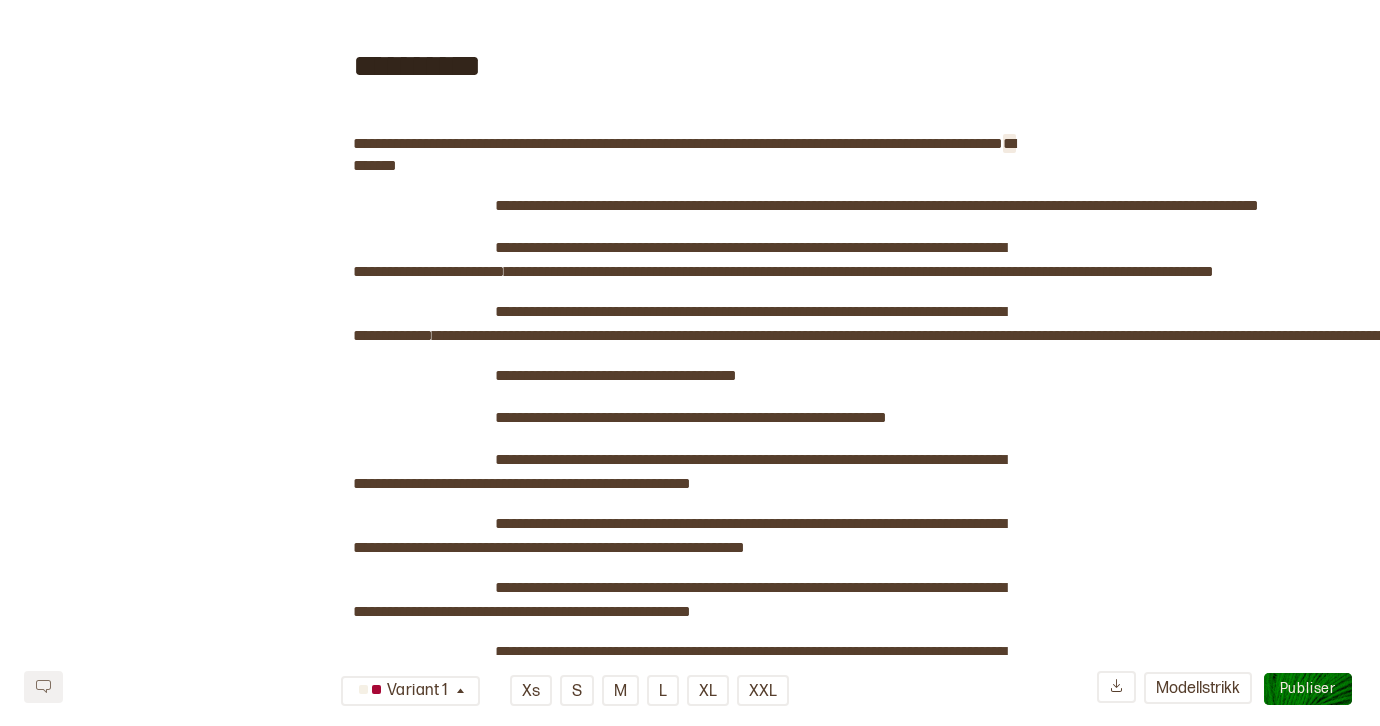click at bounding box center [1009, 143] 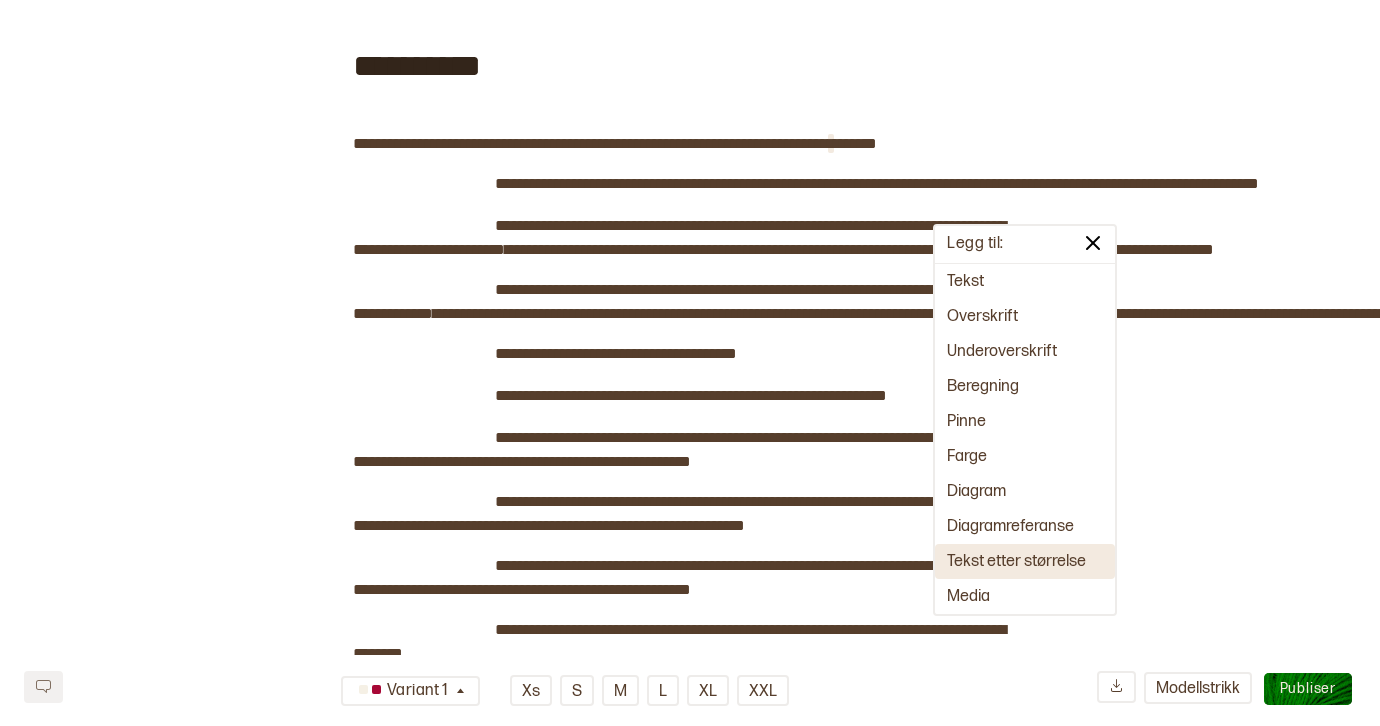 click on "Tekst etter størrelse" at bounding box center (1025, 561) 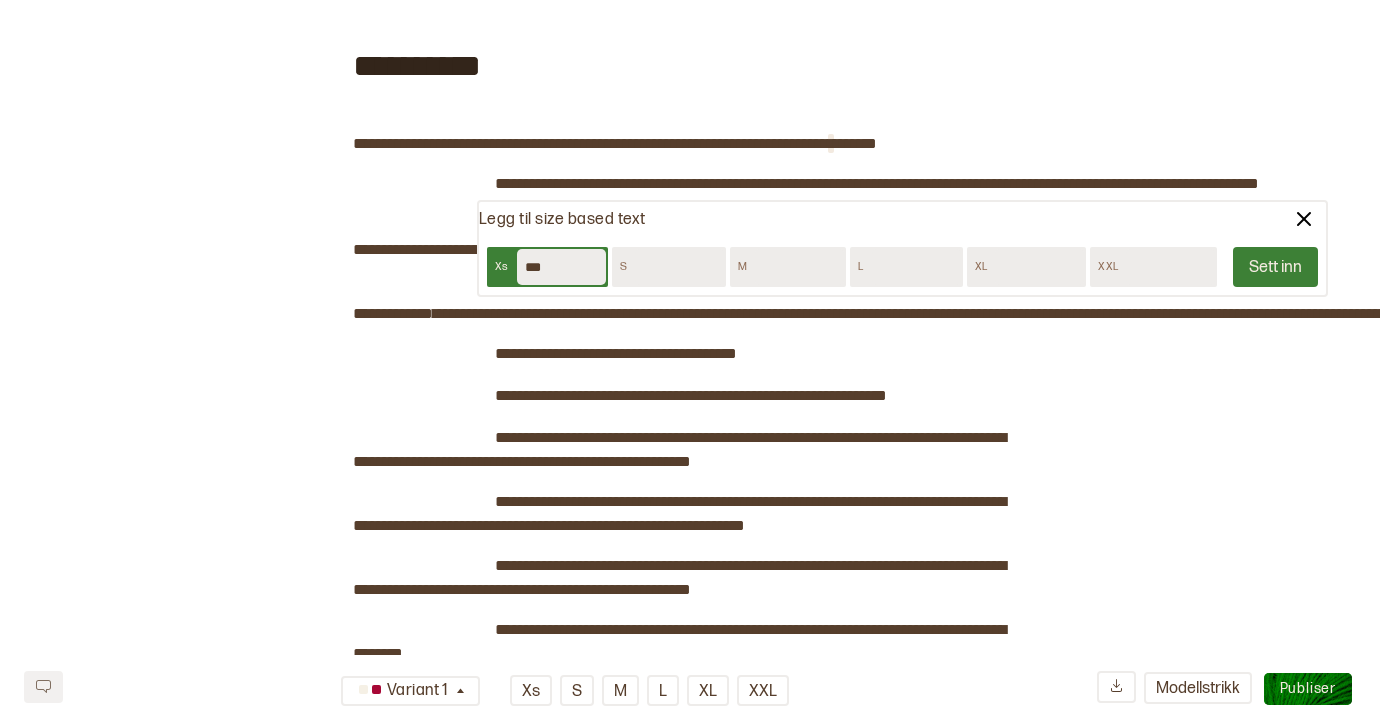 type on "***" 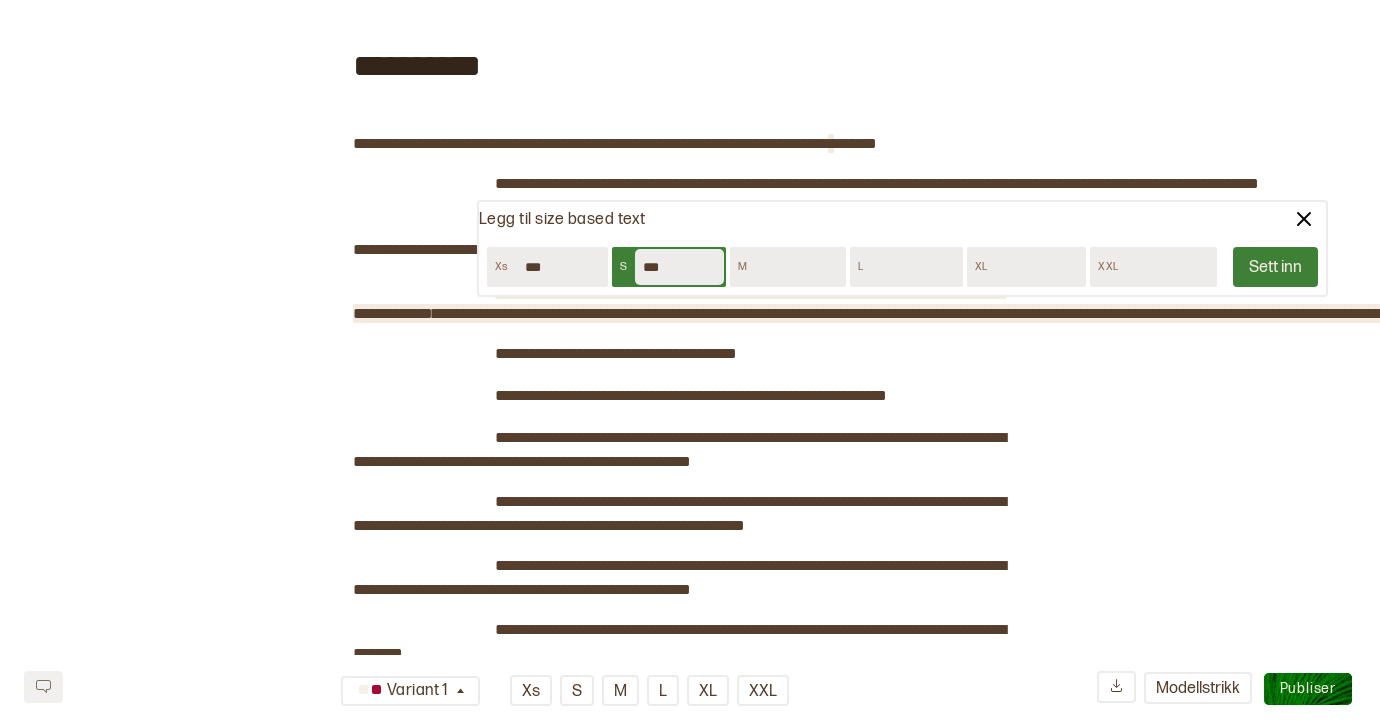type on "***" 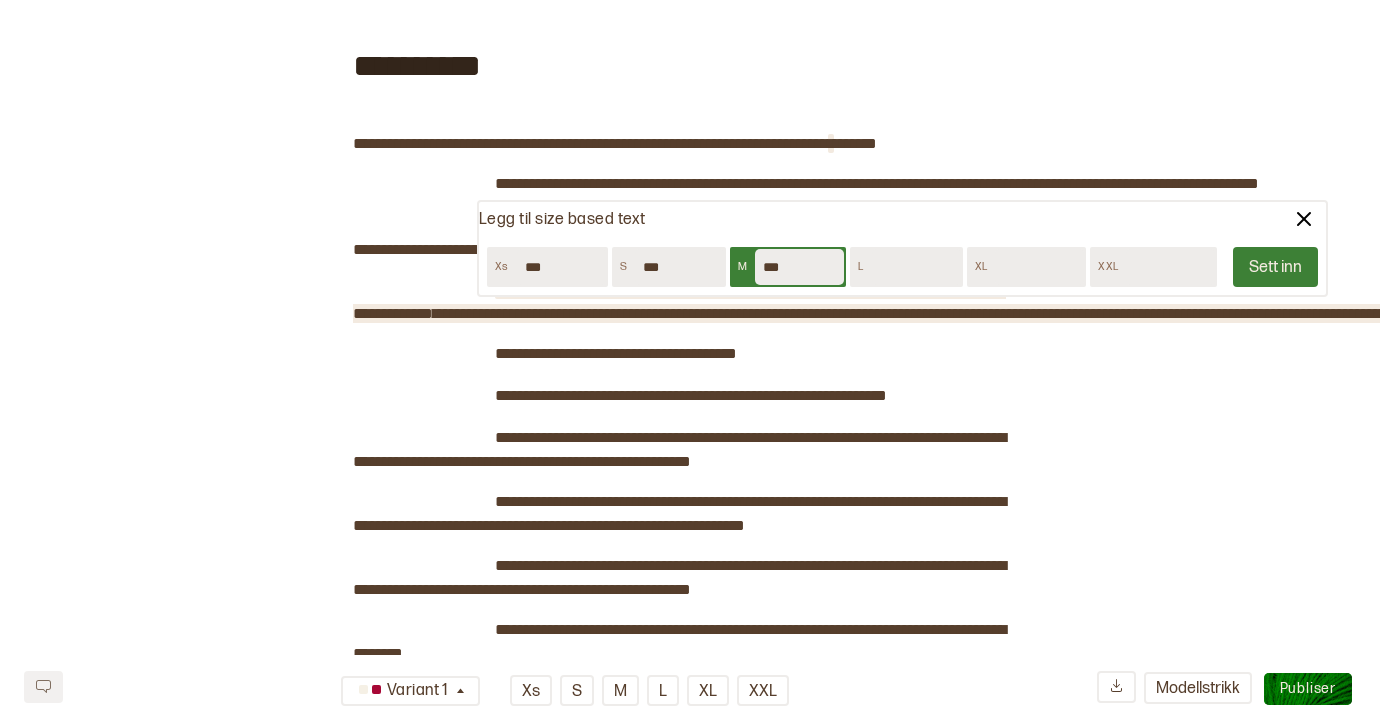 type on "***" 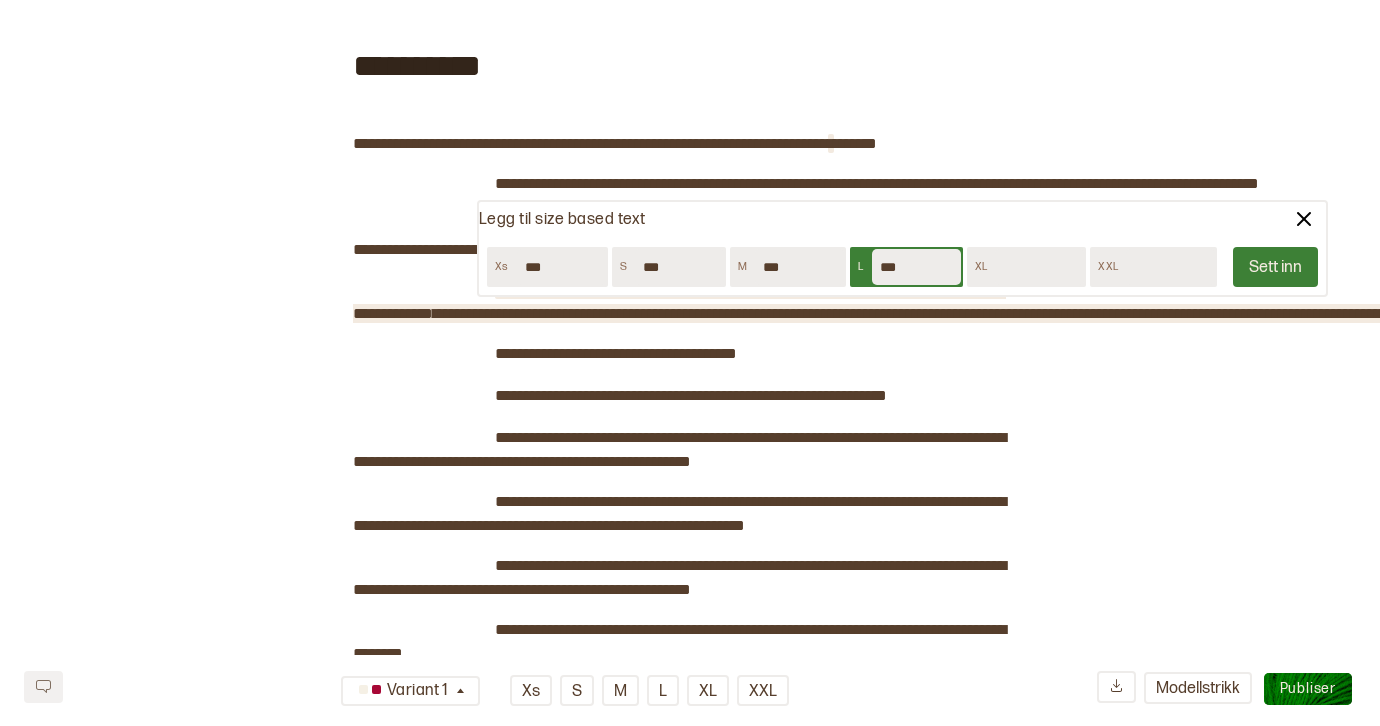 type on "***" 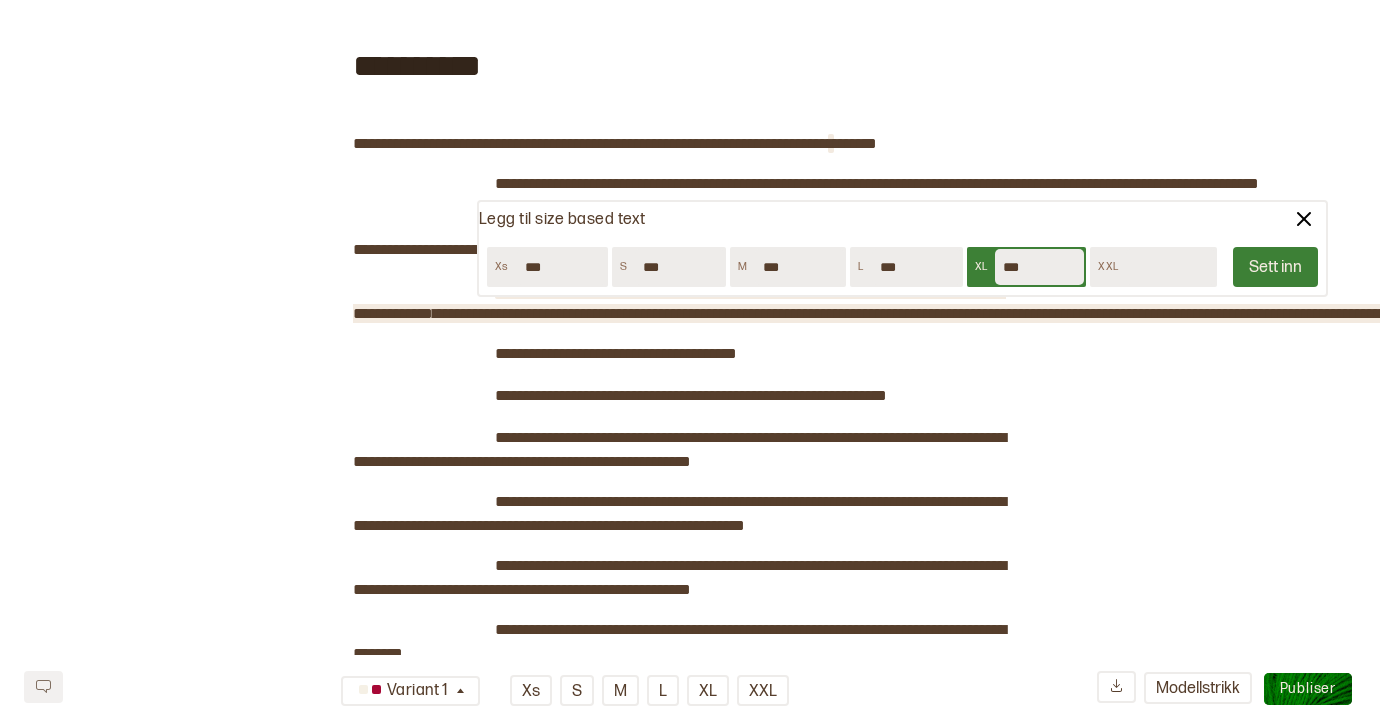 type on "***" 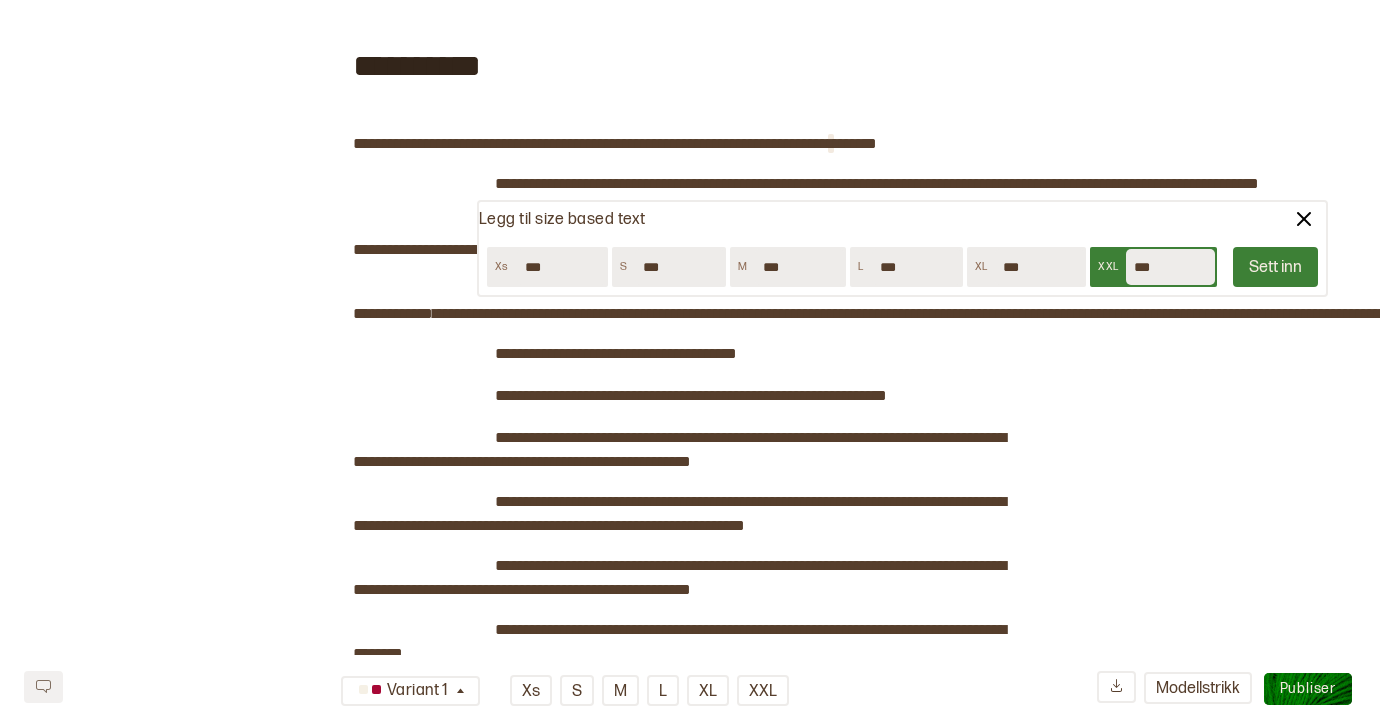 type on "***" 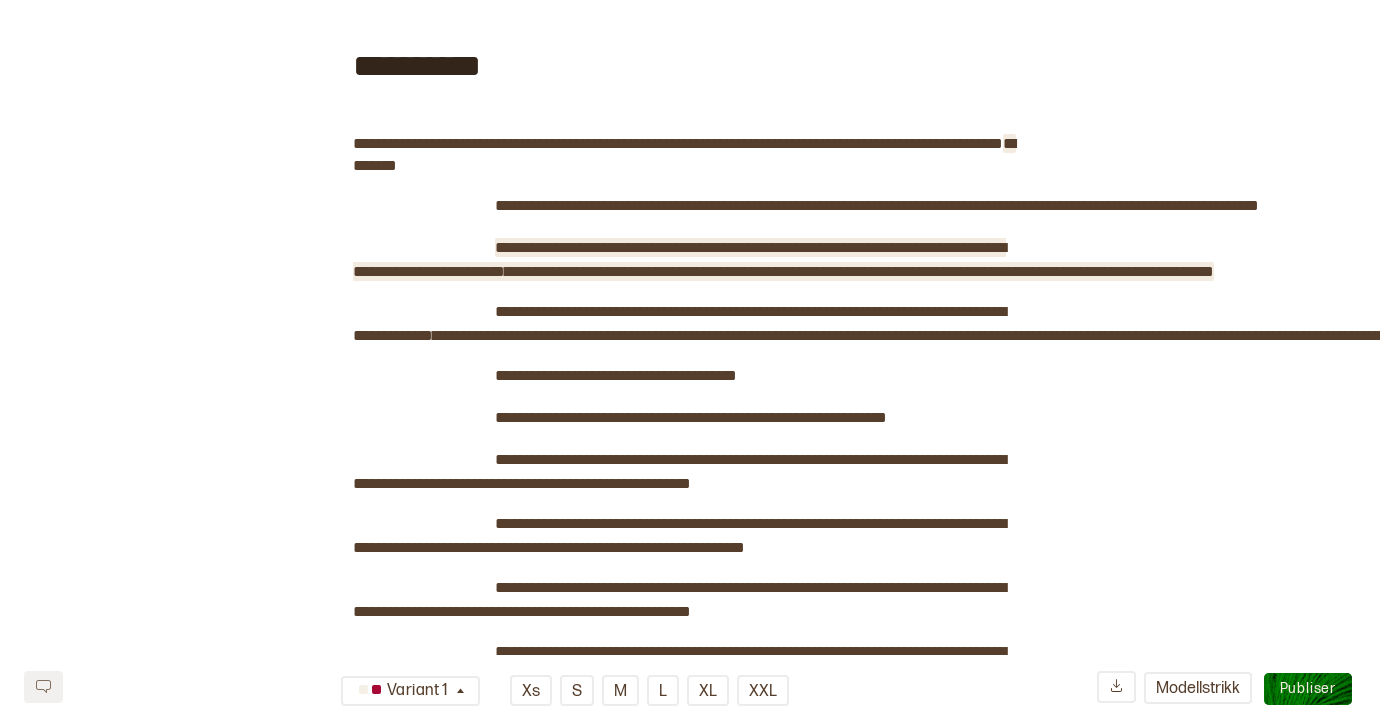click on "**********" at bounding box center [783, 259] 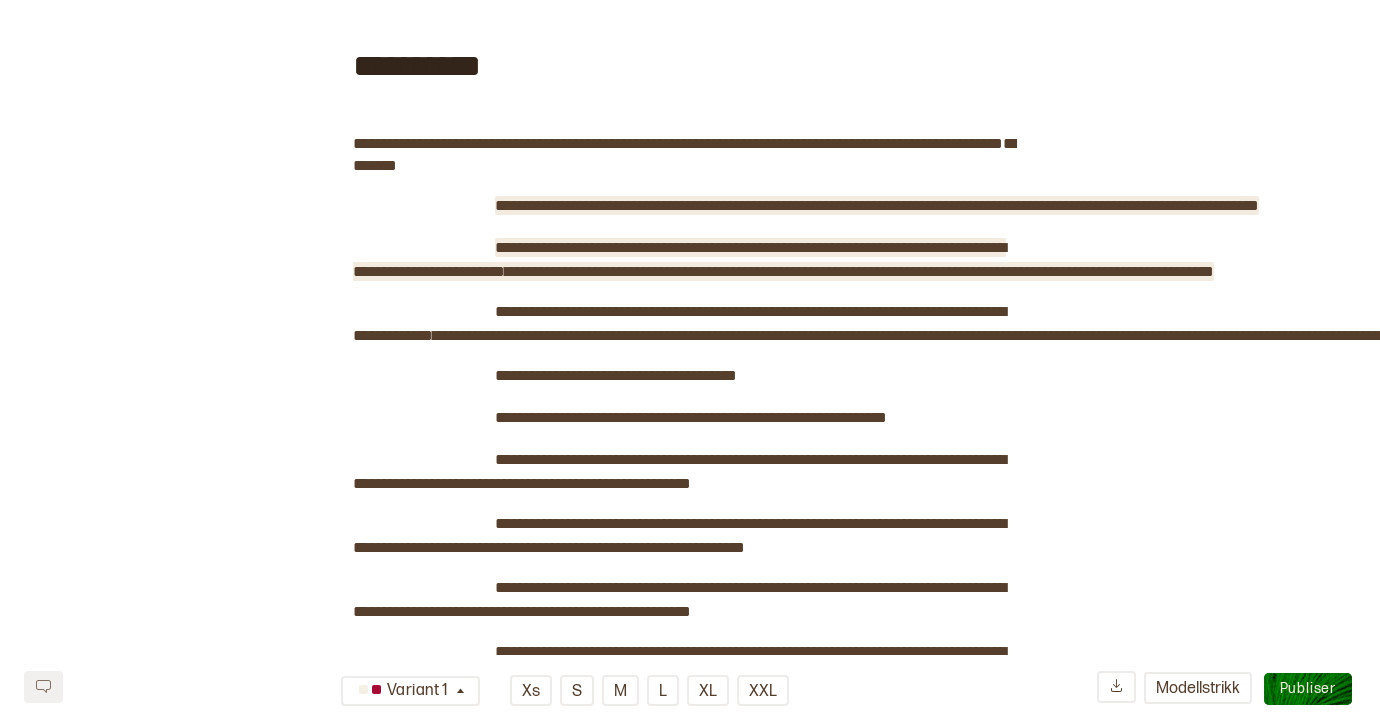 click on "**********" at bounding box center (877, 205) 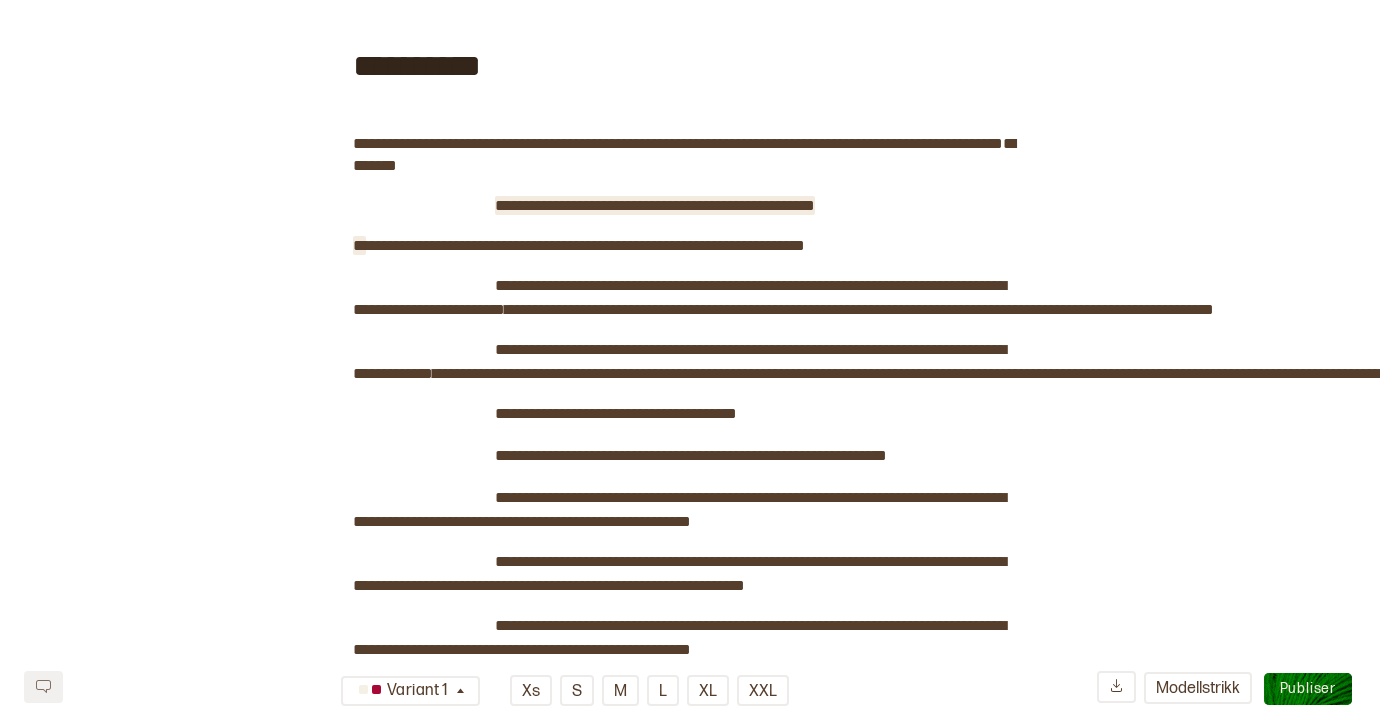 type 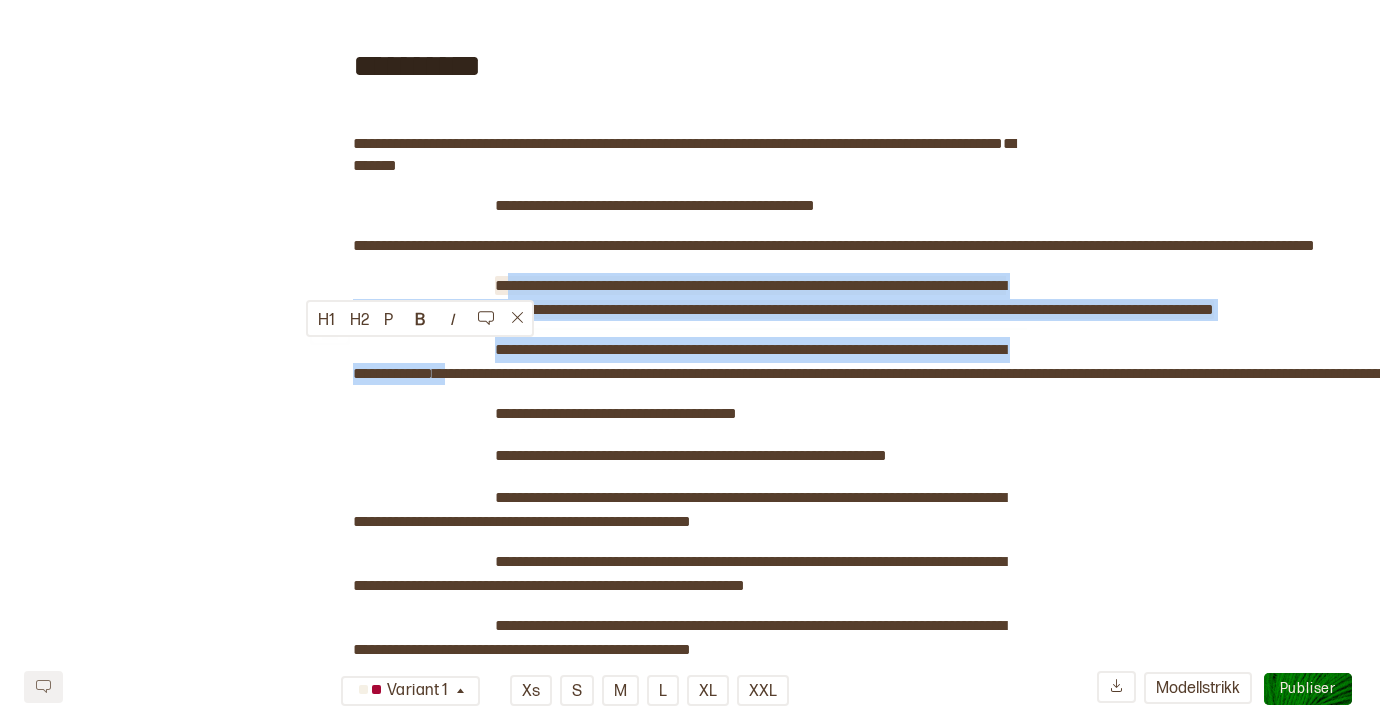drag, startPoint x: 516, startPoint y: 439, endPoint x: 507, endPoint y: 355, distance: 84.48077 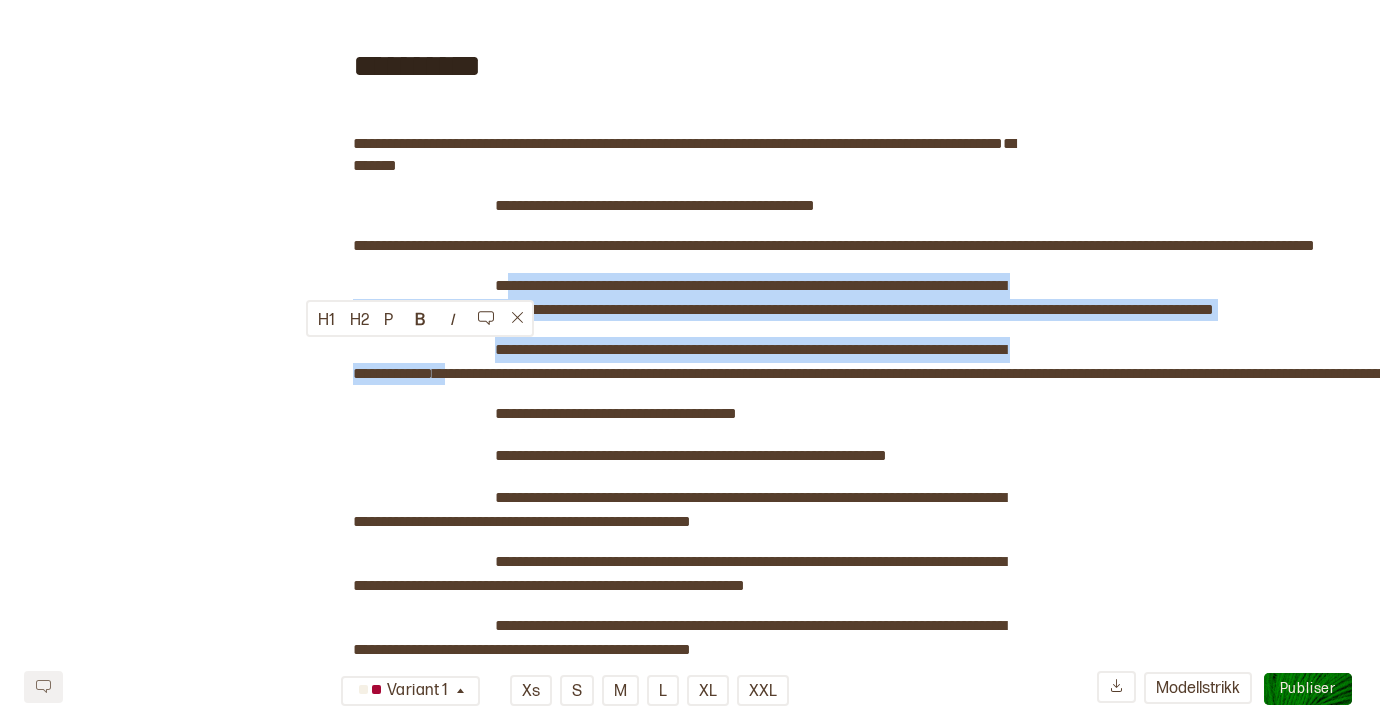 click at bounding box center (688, 329) 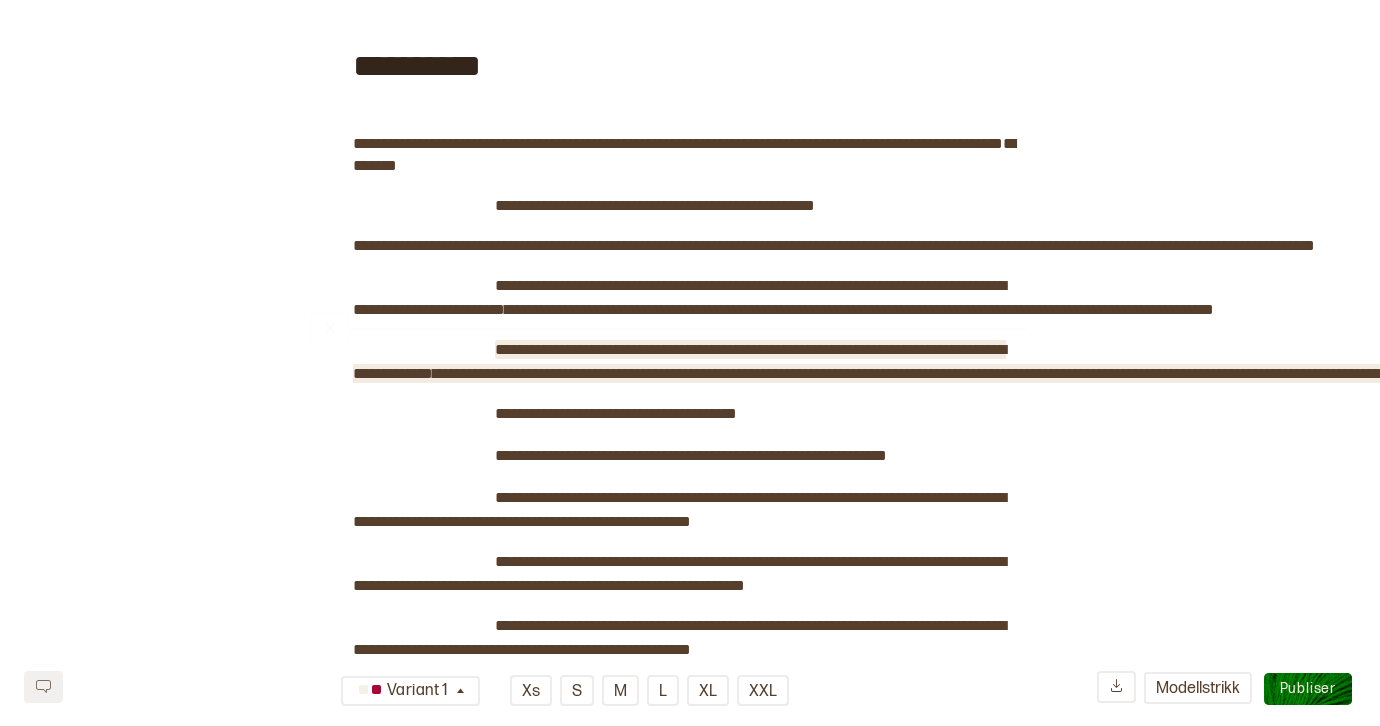 click on "**********" at bounding box center (945, 361) 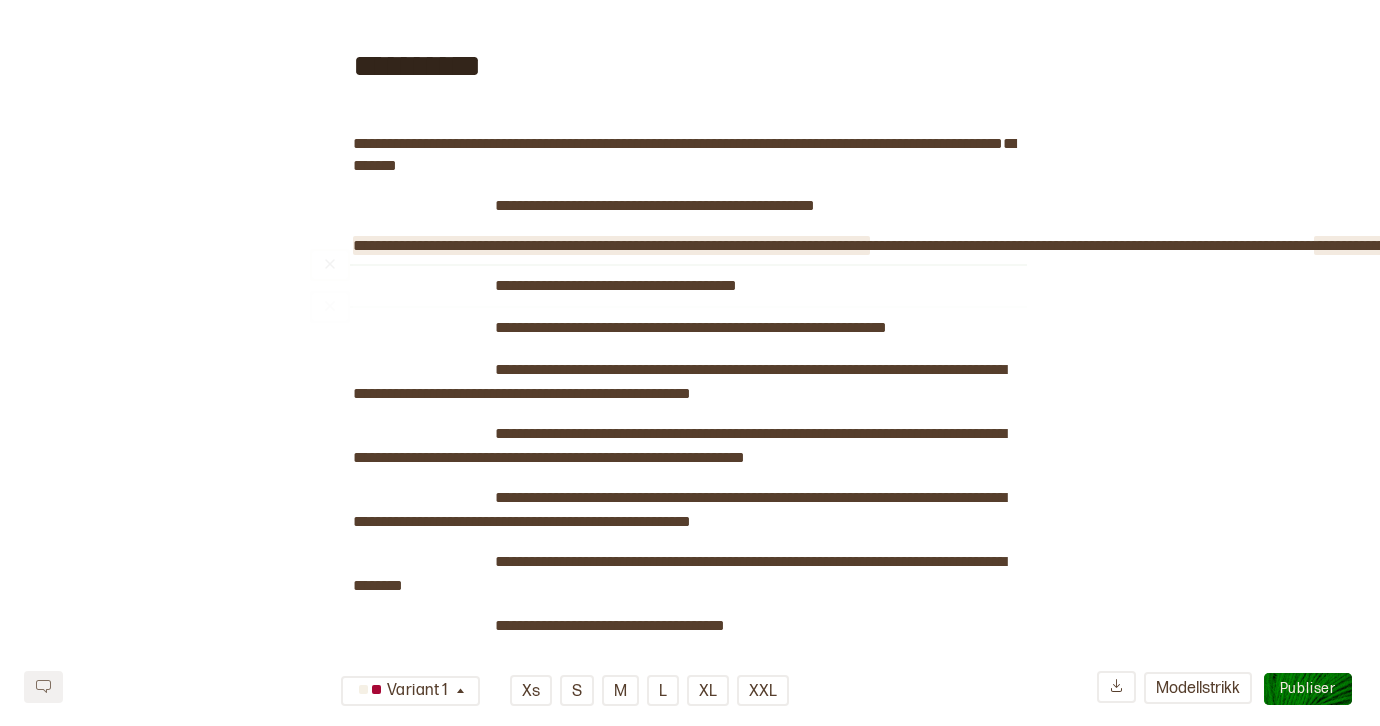 click on "**********" at bounding box center [611, 245] 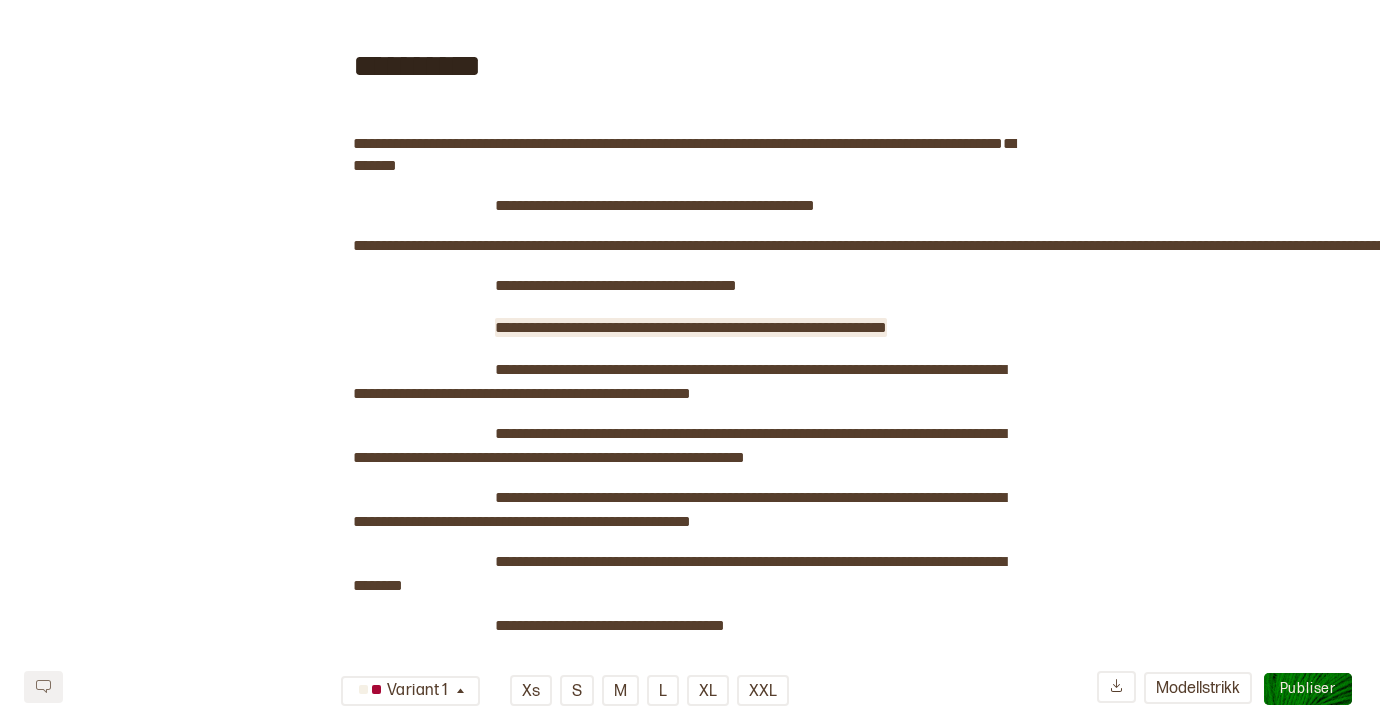 click on "**********" at bounding box center [691, 327] 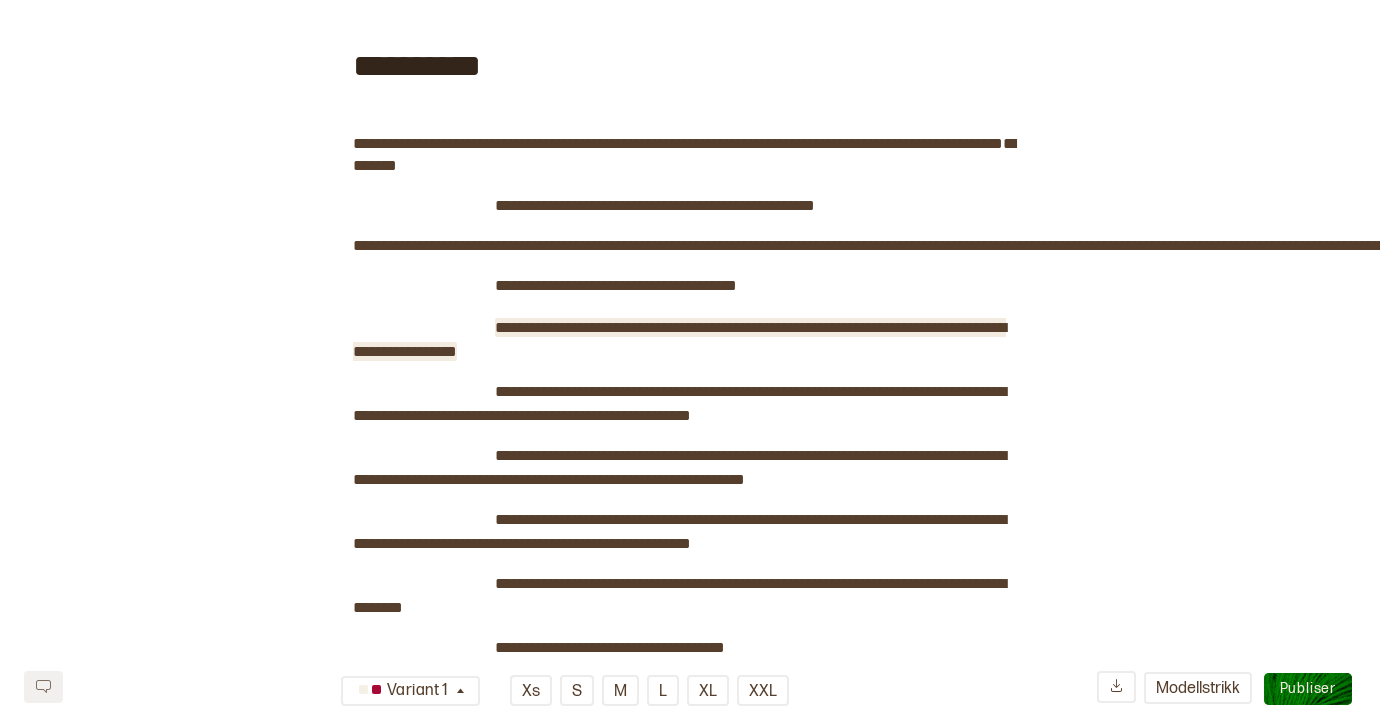 click on "**********" at bounding box center (679, 339) 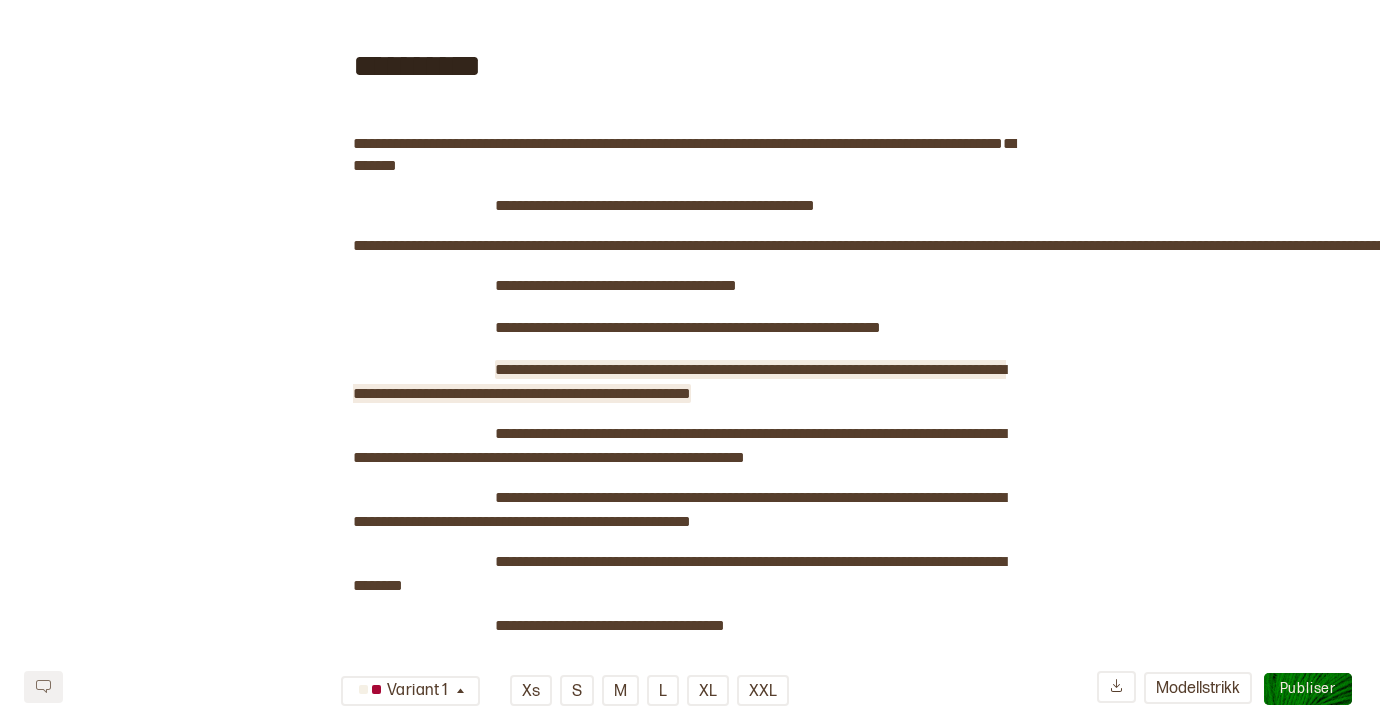 click on "**********" at bounding box center (679, 381) 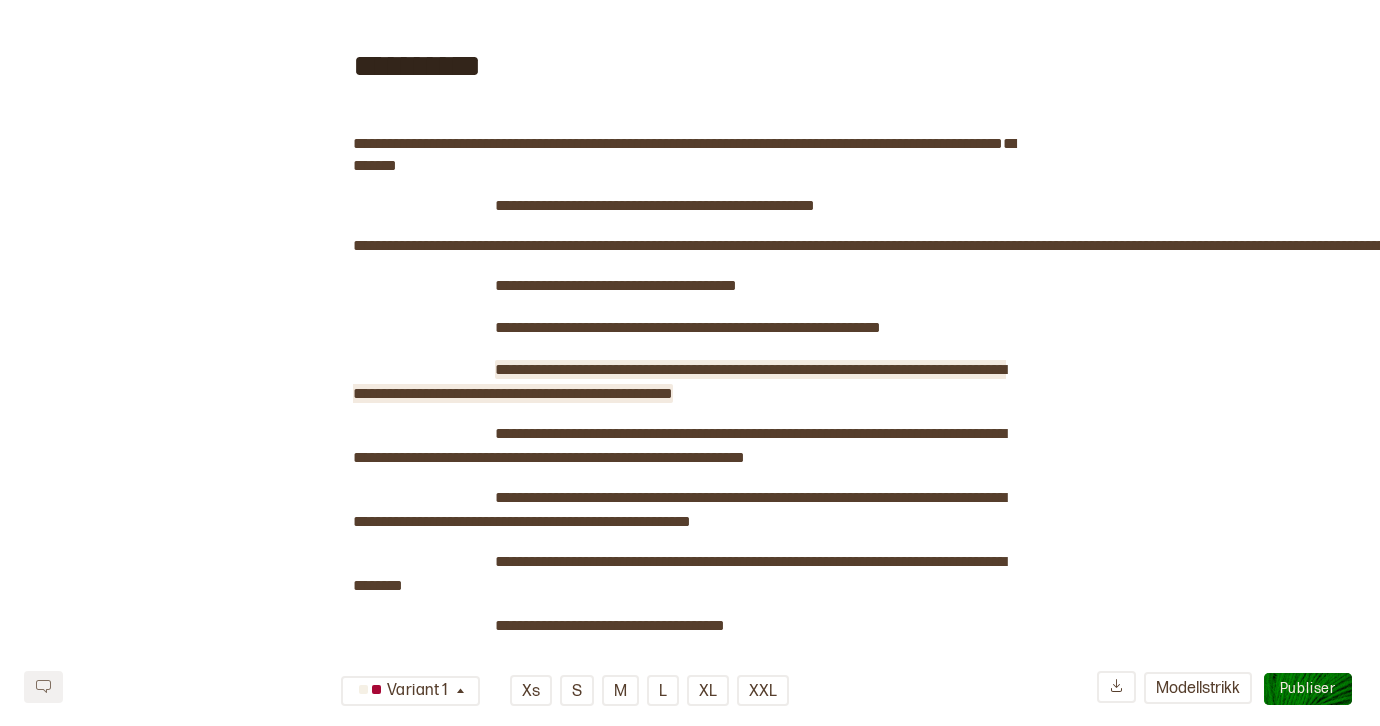 click on "**********" at bounding box center (679, 381) 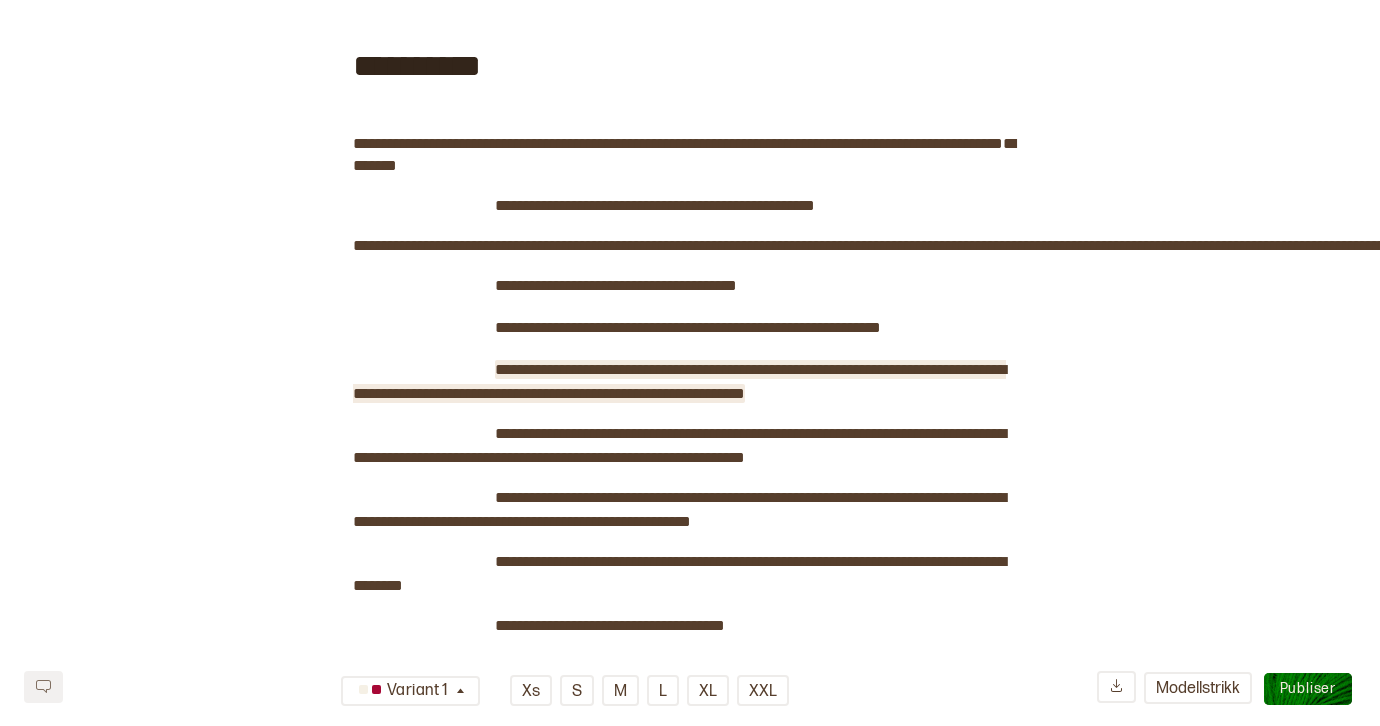 click on "**********" at bounding box center [679, 381] 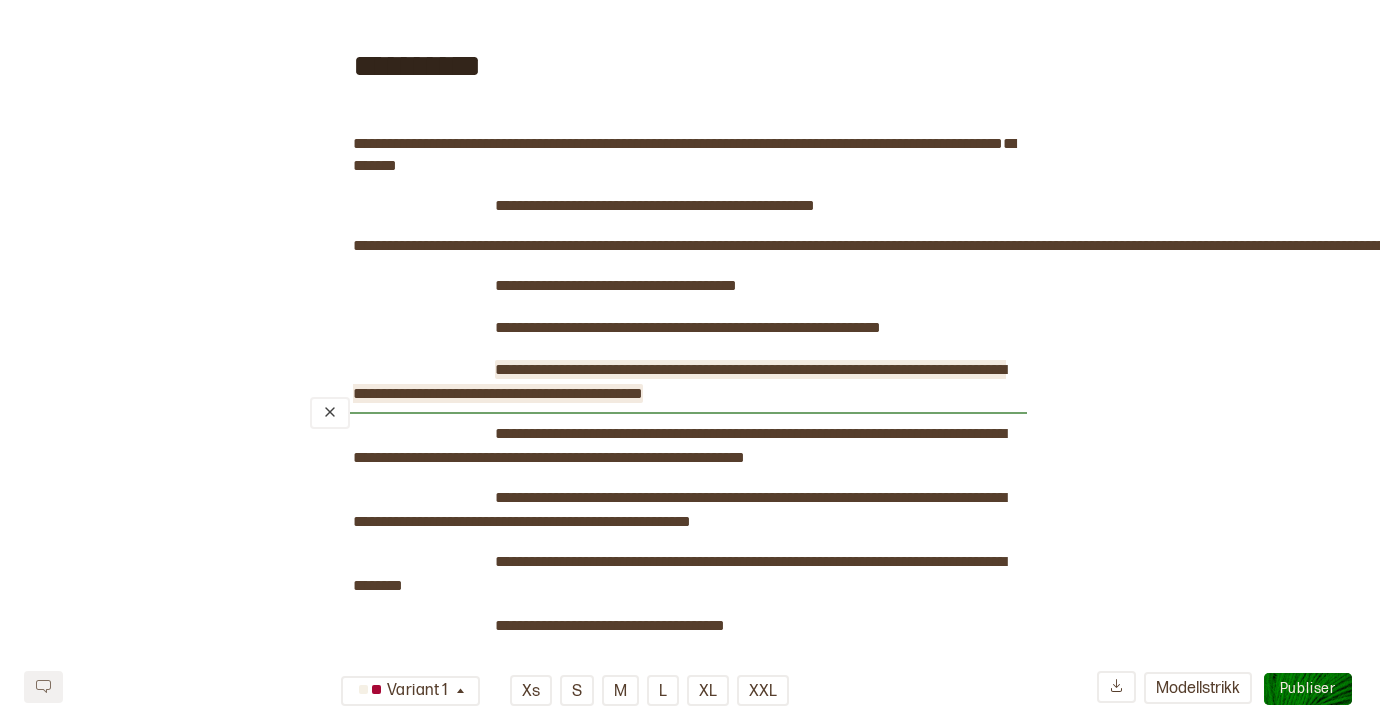 click on "﻿" at bounding box center (668, 413) 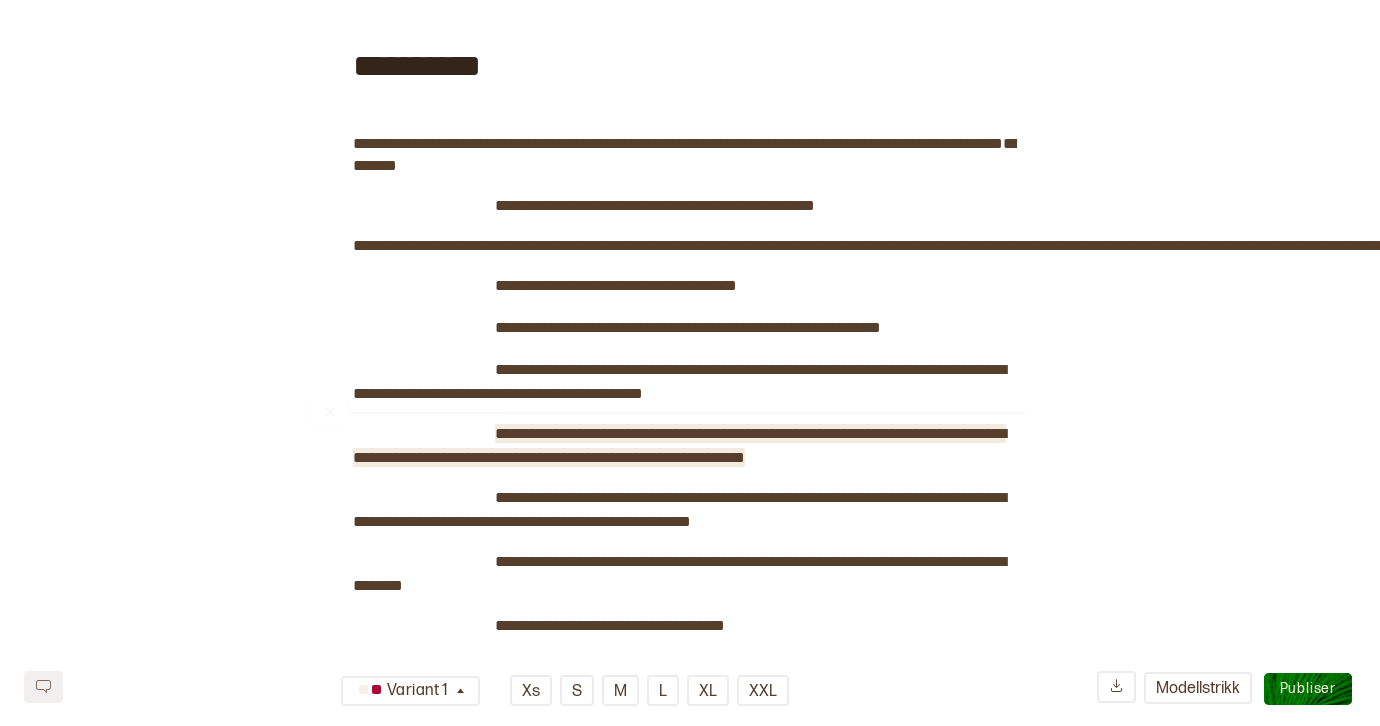 scroll, scrollTop: 1432, scrollLeft: 0, axis: vertical 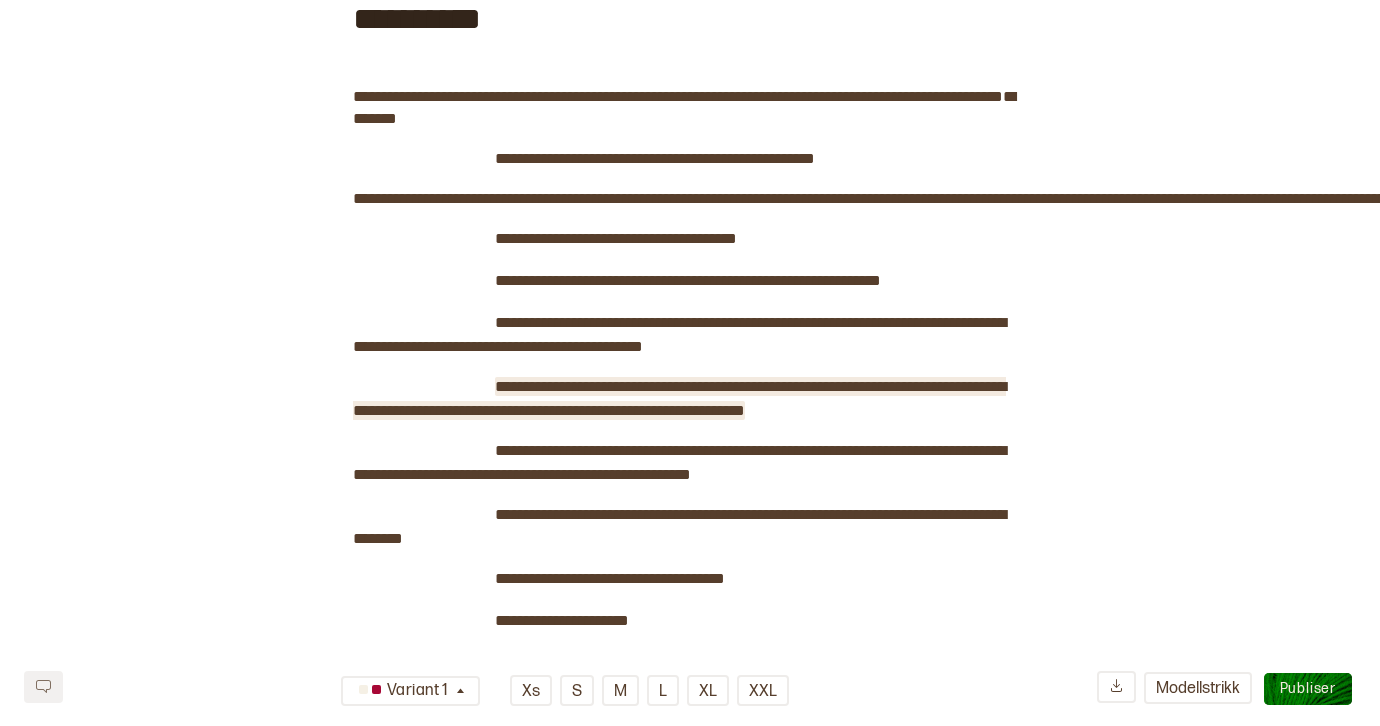 click on "**********" at bounding box center [679, 398] 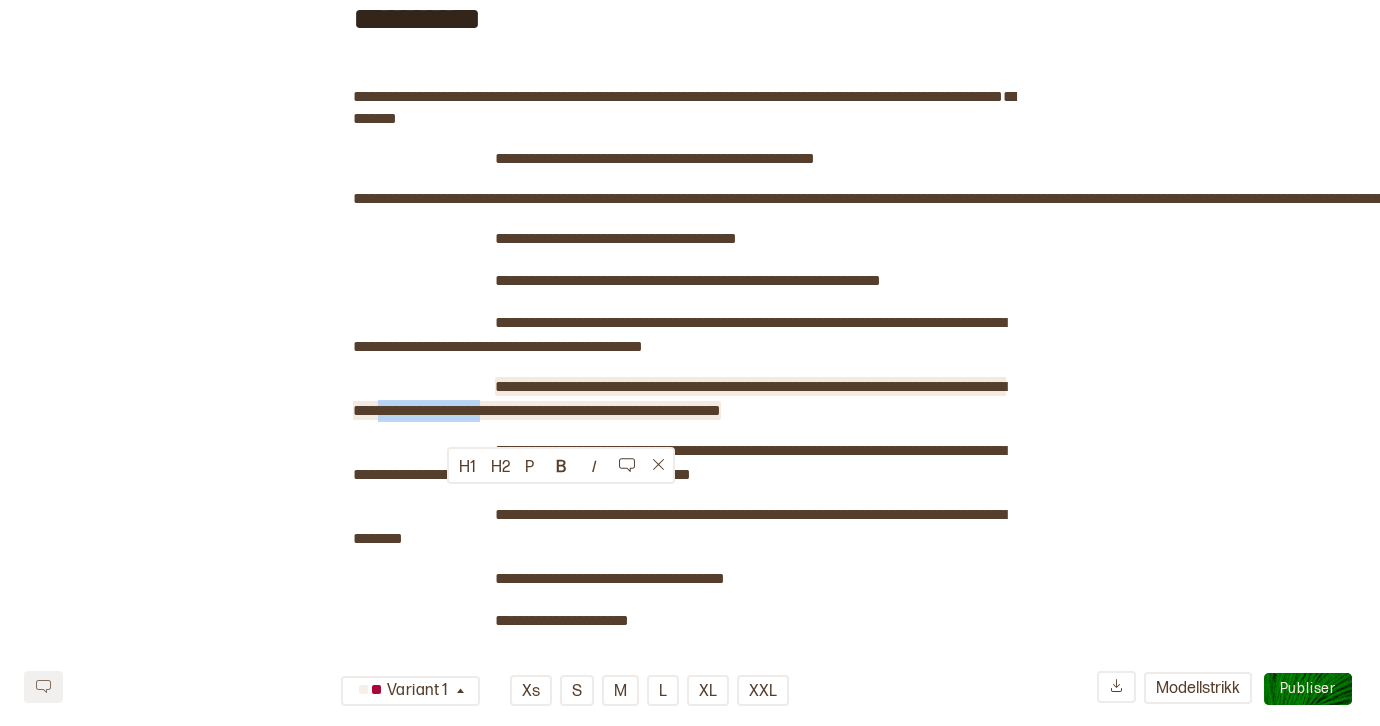 drag, startPoint x: 581, startPoint y: 497, endPoint x: 450, endPoint y: 494, distance: 131.03435 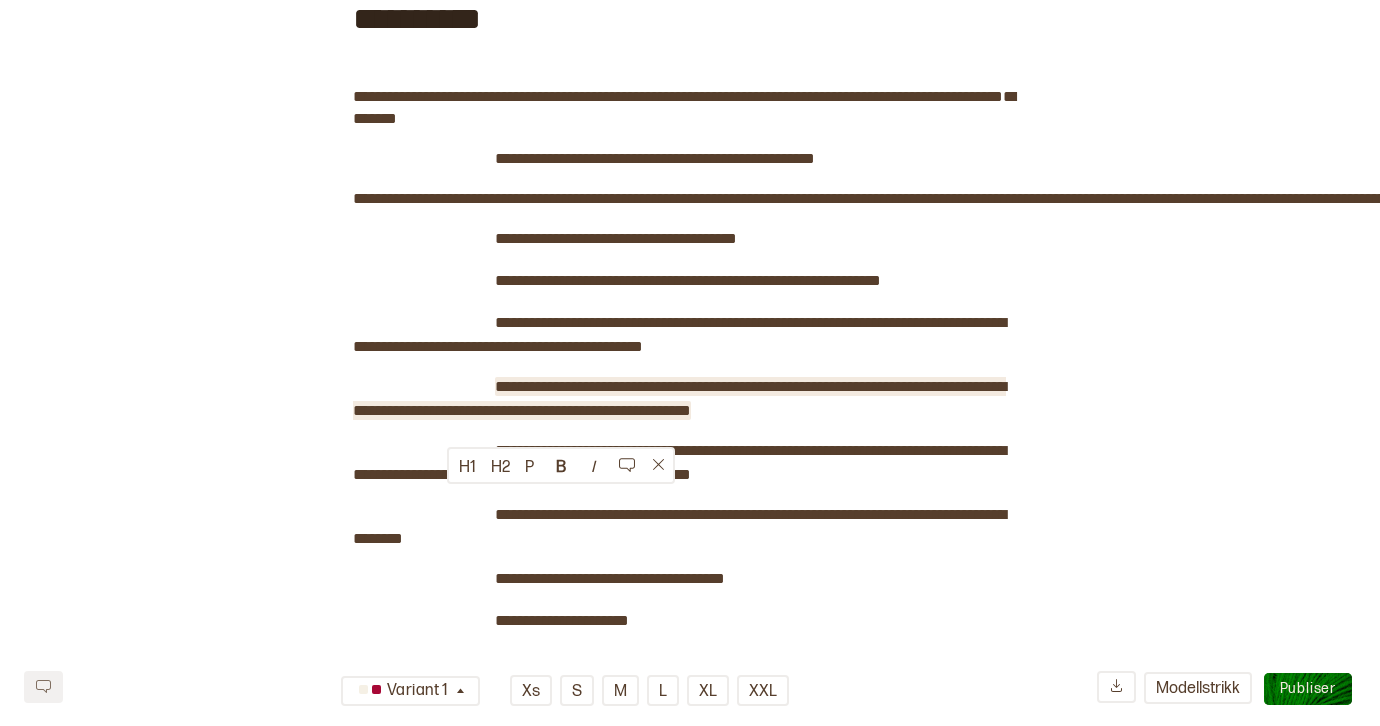 click on "**********" at bounding box center (679, 398) 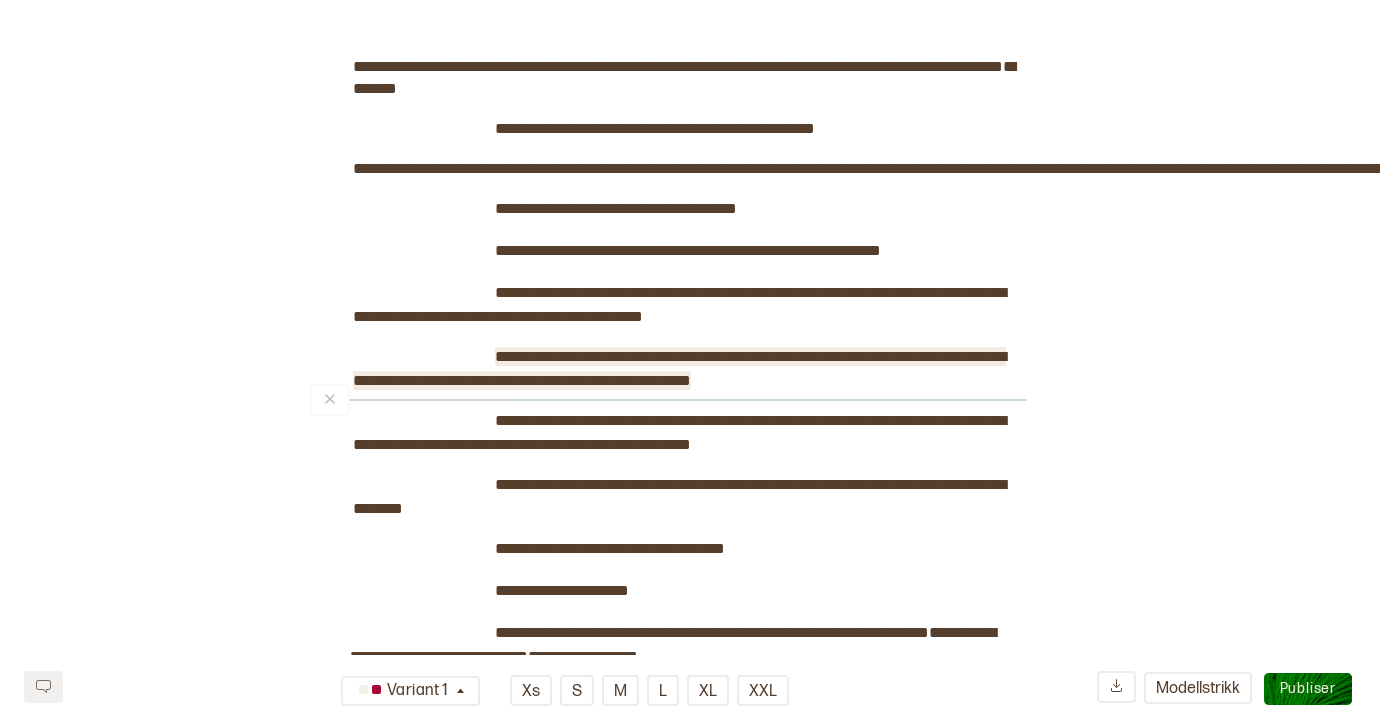 scroll, scrollTop: 1487, scrollLeft: 0, axis: vertical 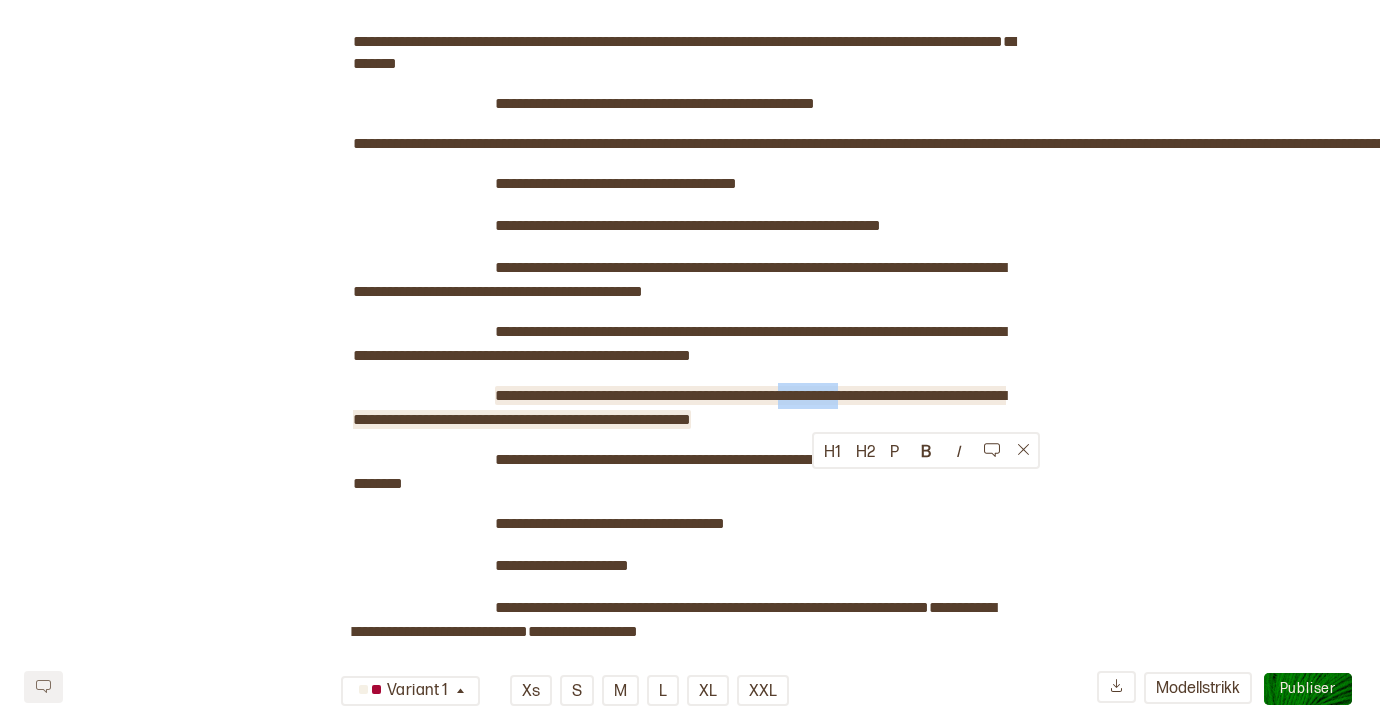 drag, startPoint x: 901, startPoint y: 480, endPoint x: 814, endPoint y: 481, distance: 87.005745 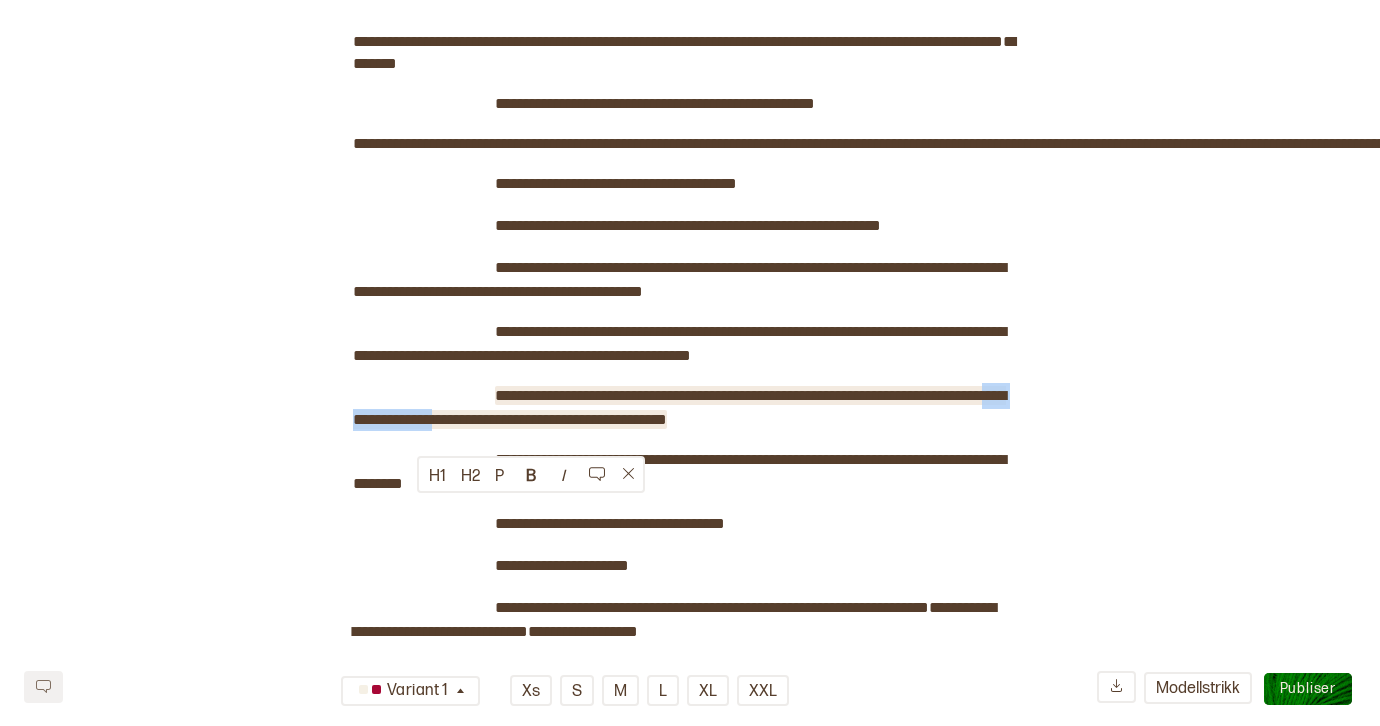 drag, startPoint x: 550, startPoint y: 507, endPoint x: 418, endPoint y: 503, distance: 132.0606 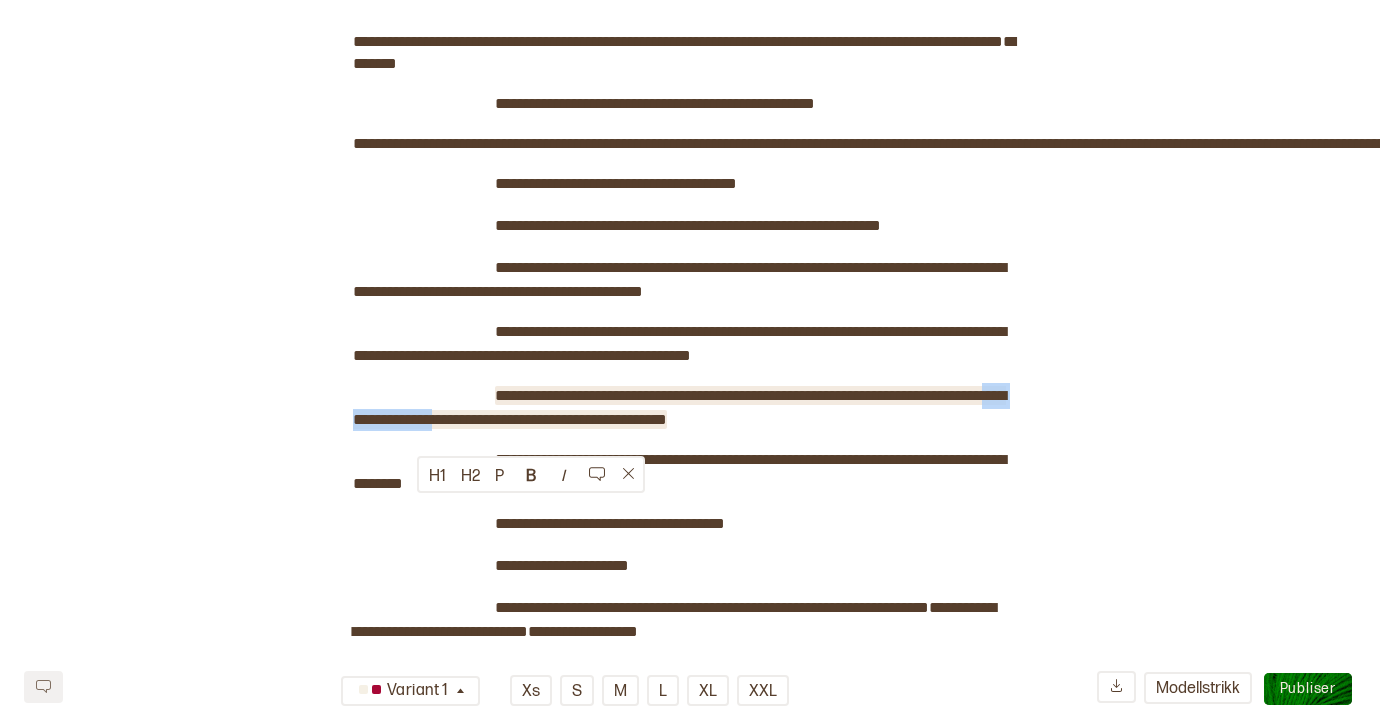 click on "**********" at bounding box center [679, 407] 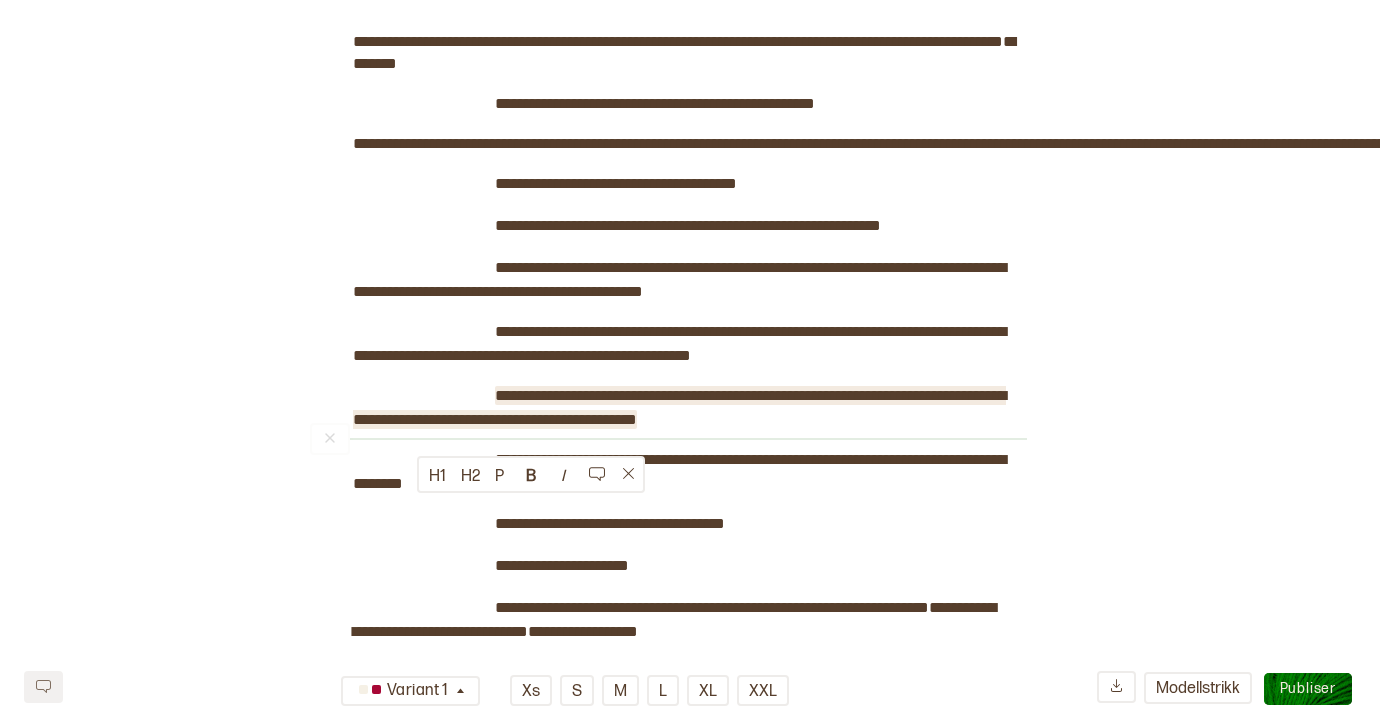 click on "**********" at bounding box center (690, -267) 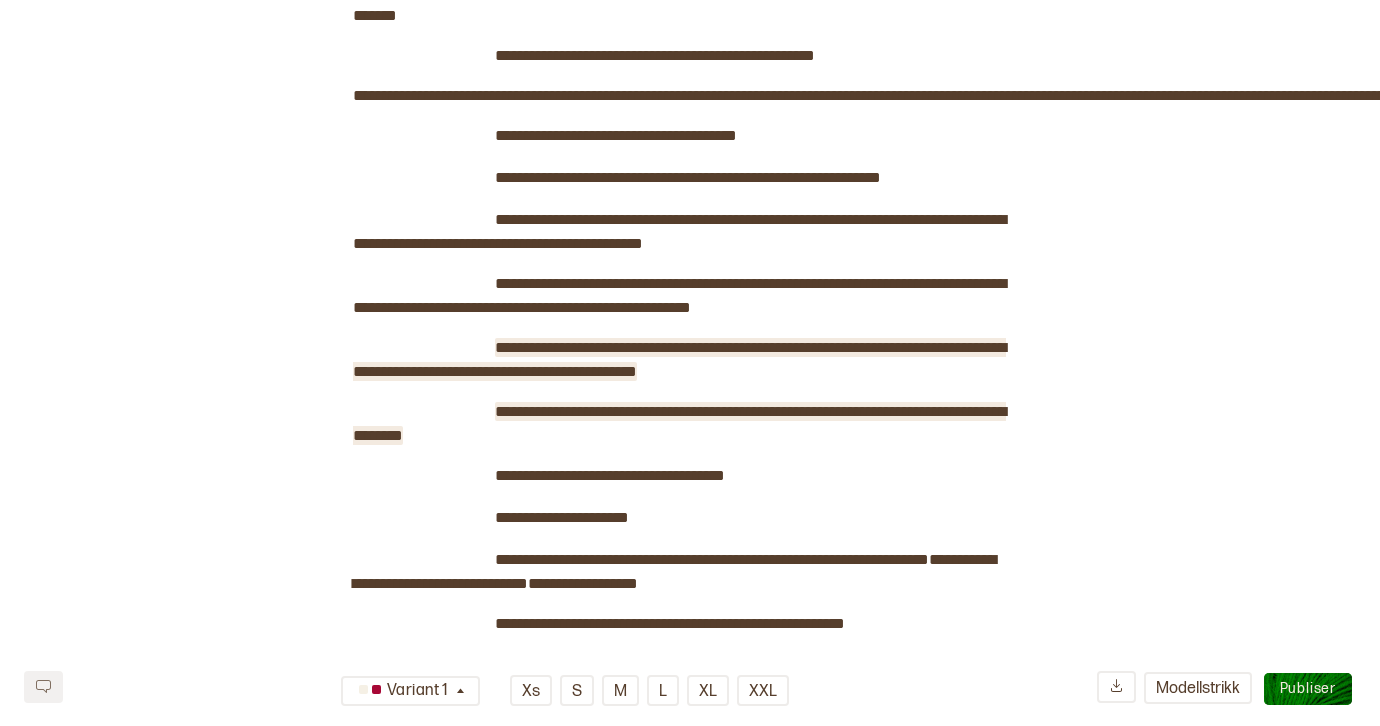 scroll, scrollTop: 1553, scrollLeft: 0, axis: vertical 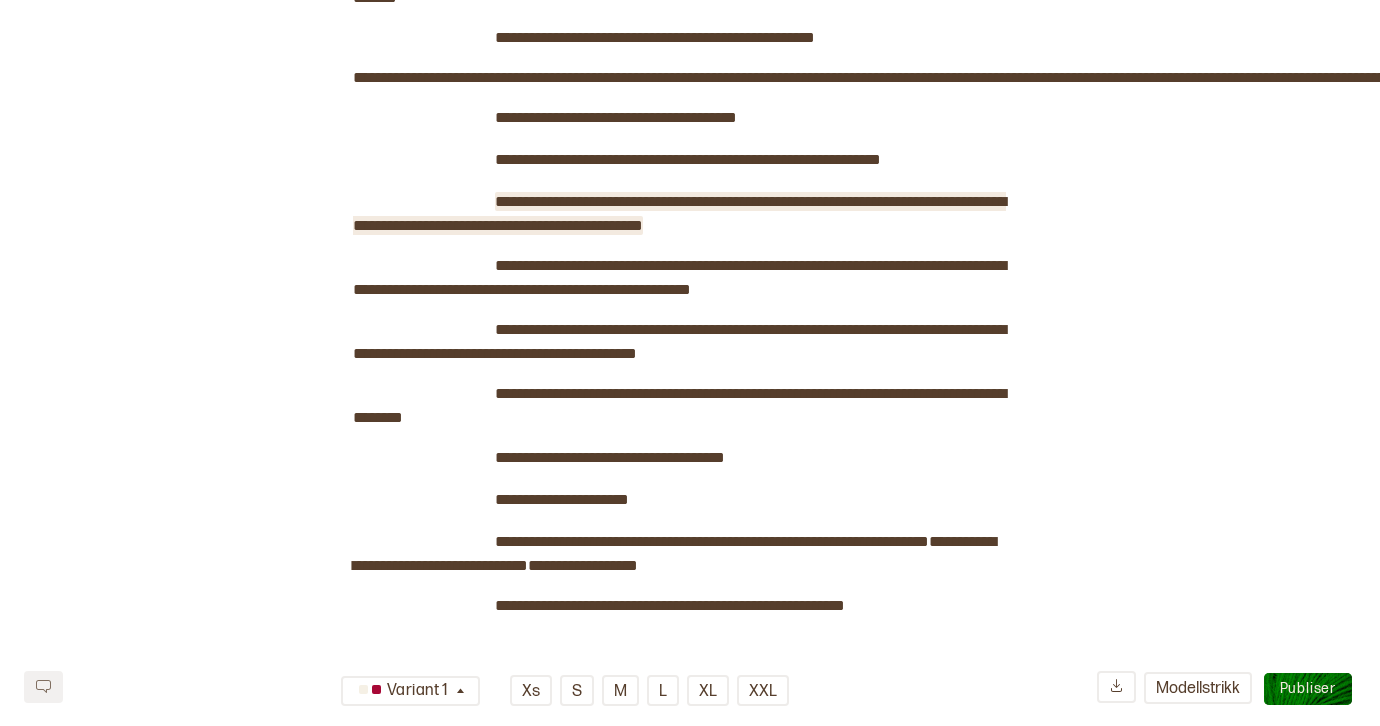 click on "**********" at bounding box center (679, 213) 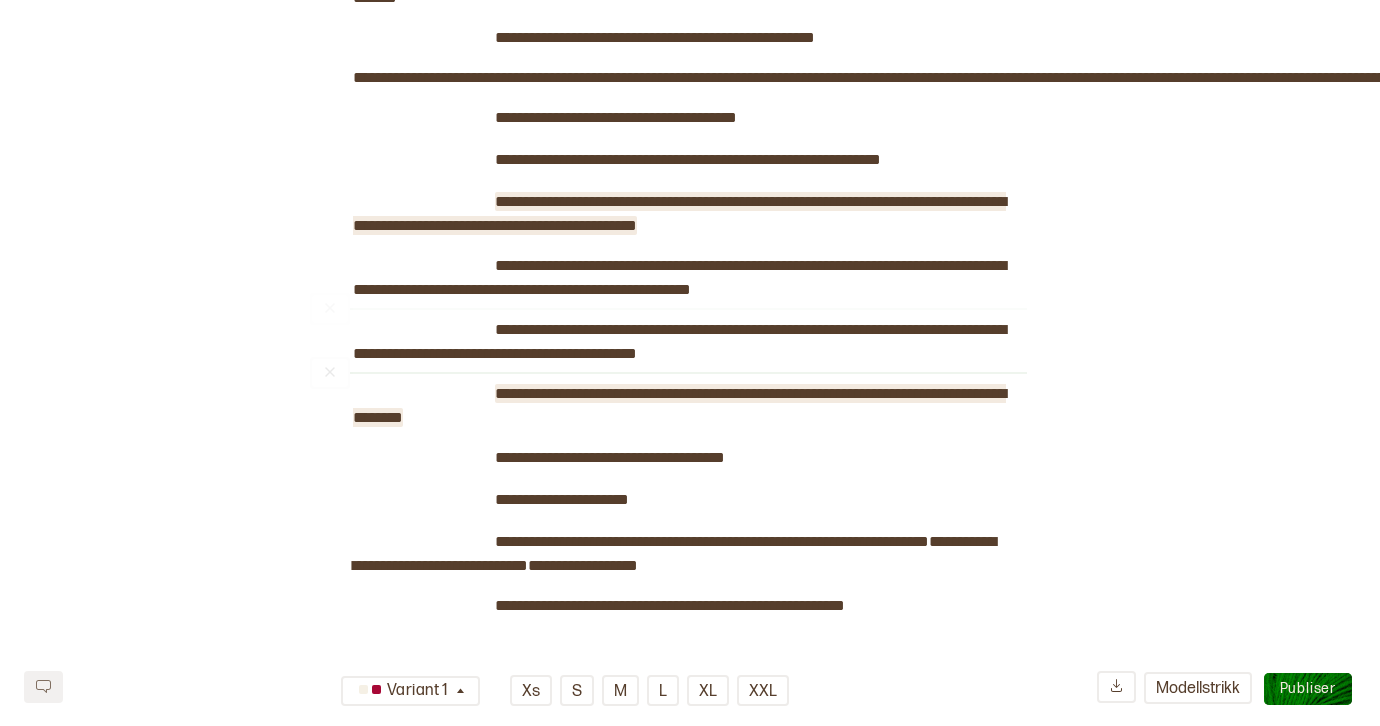 scroll, scrollTop: 1557, scrollLeft: 0, axis: vertical 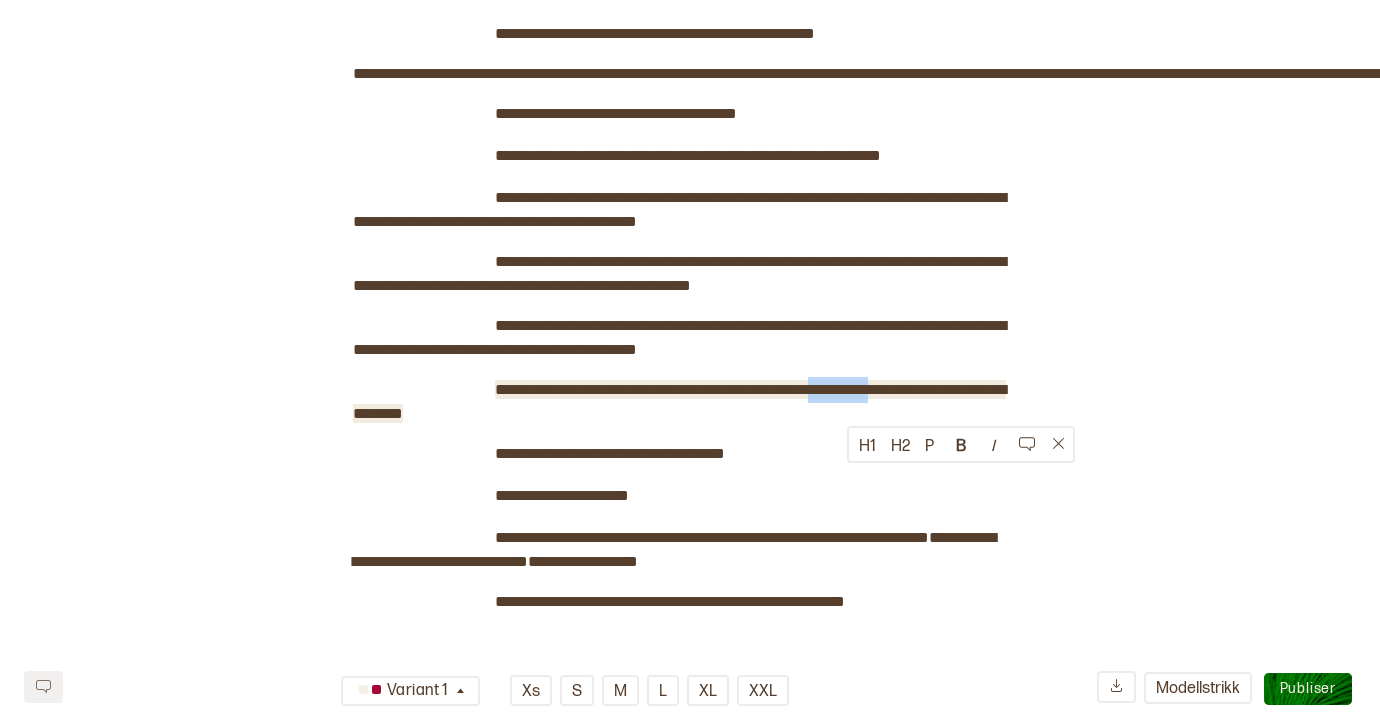 drag, startPoint x: 934, startPoint y: 475, endPoint x: 847, endPoint y: 477, distance: 87.02299 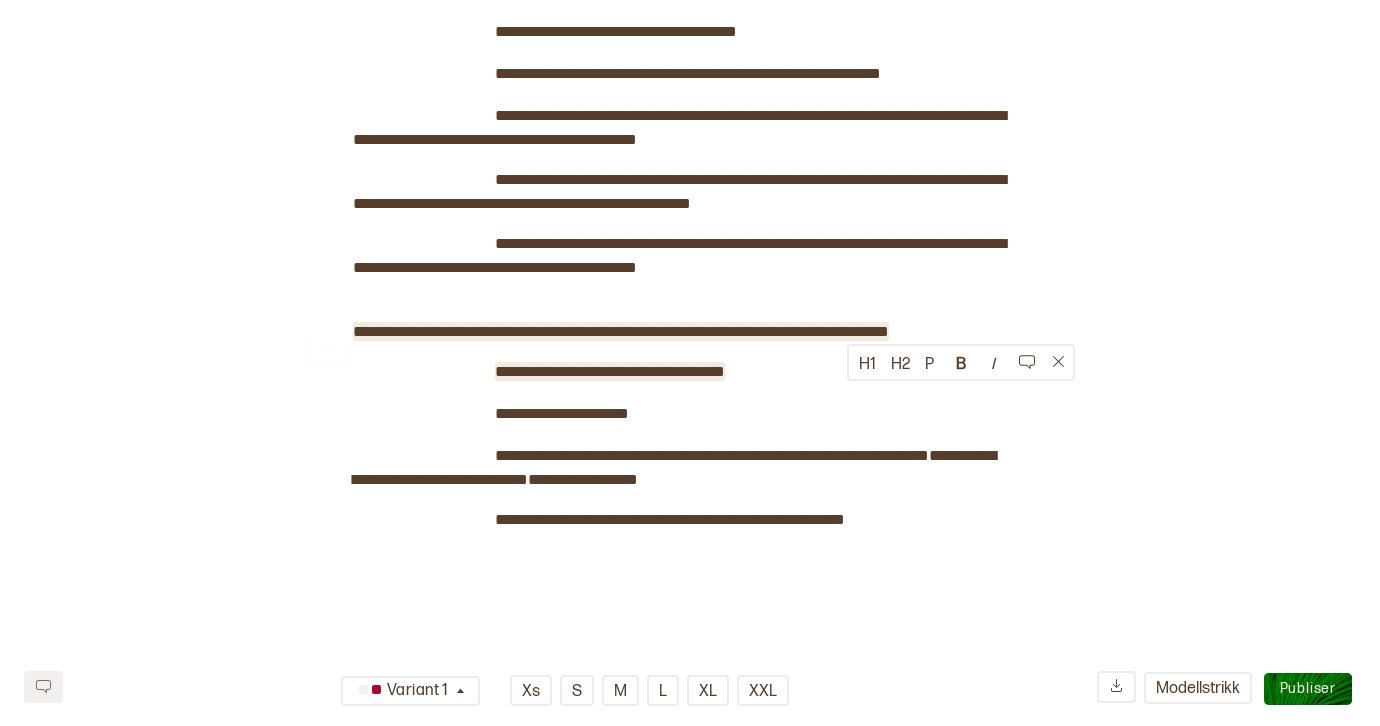 scroll, scrollTop: 1794, scrollLeft: 0, axis: vertical 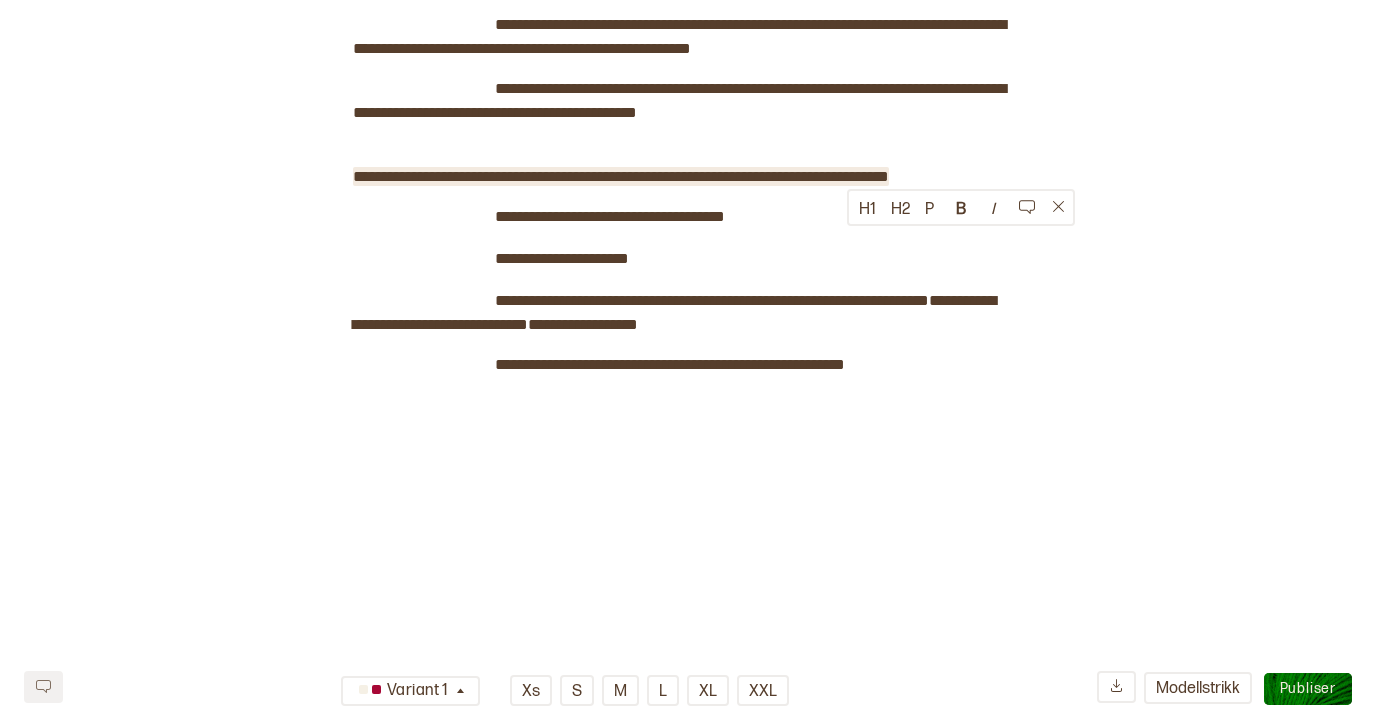 click on "**********" at bounding box center [841, 300] 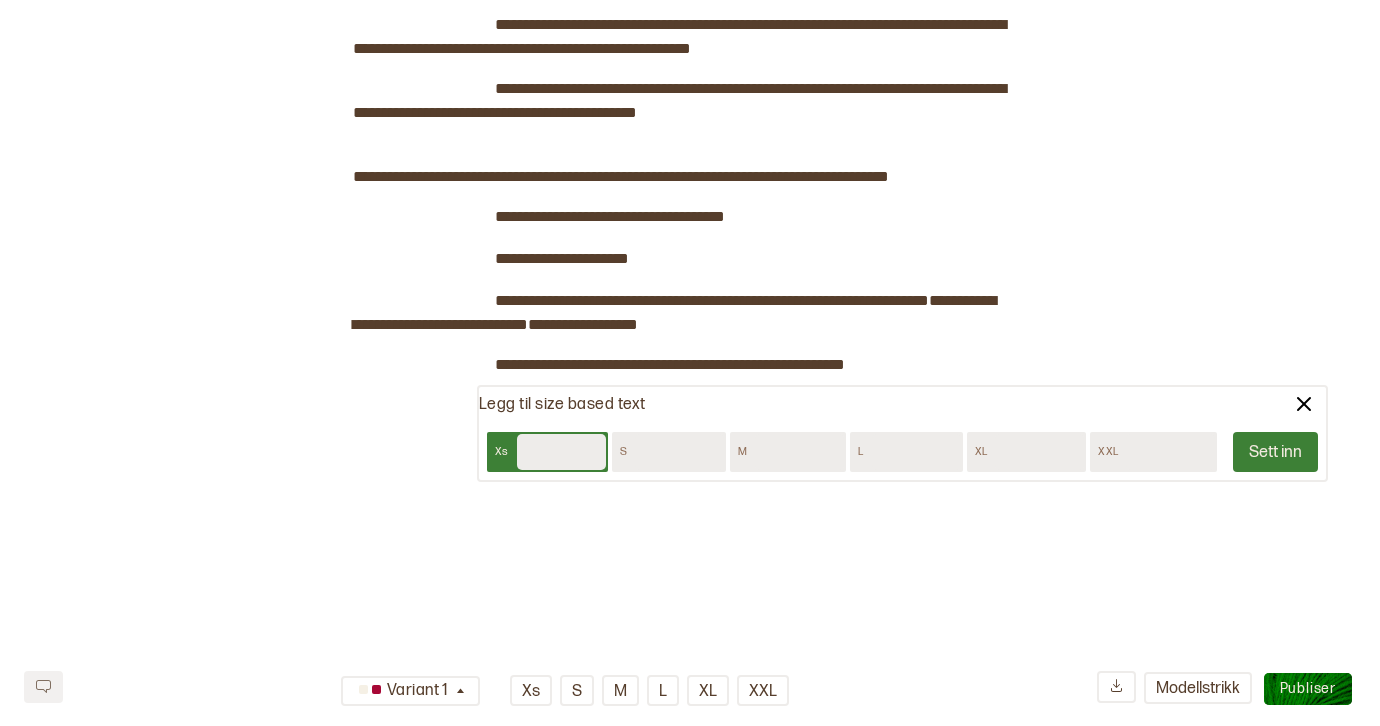 click at bounding box center [561, 452] 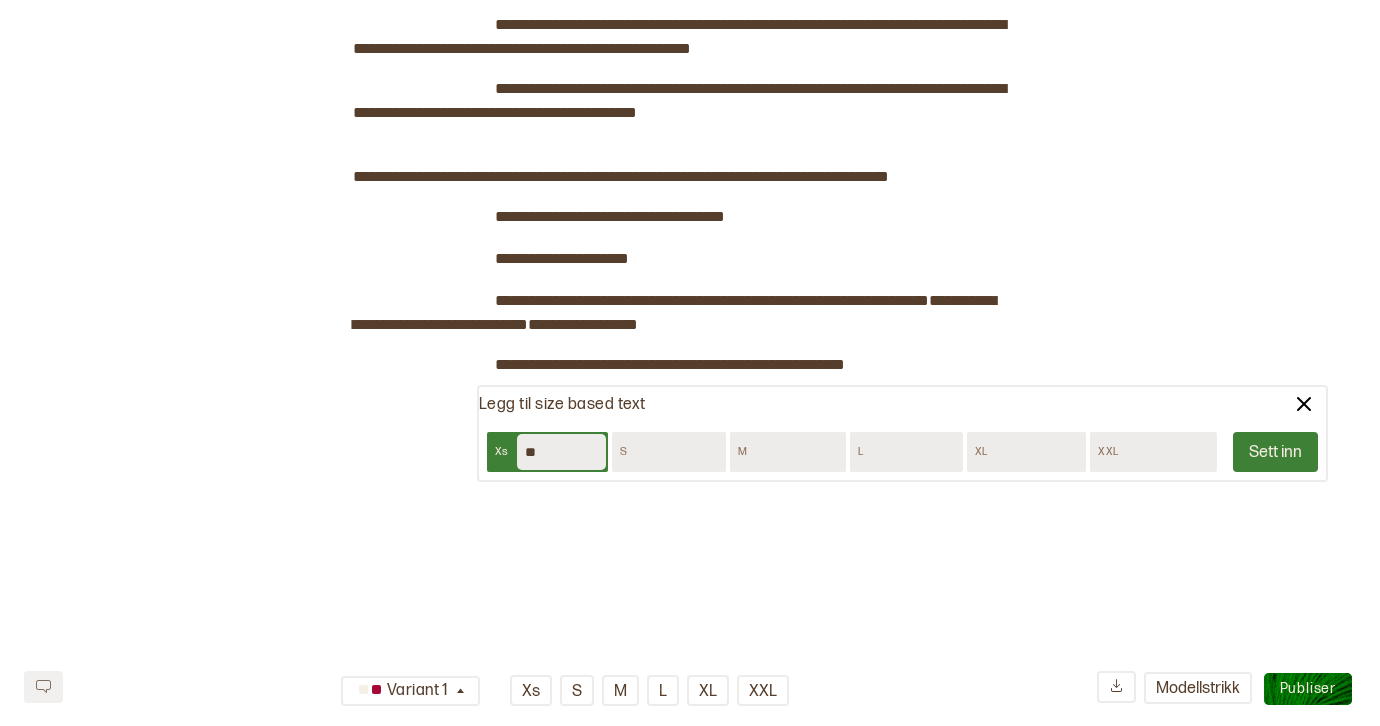 type on "**" 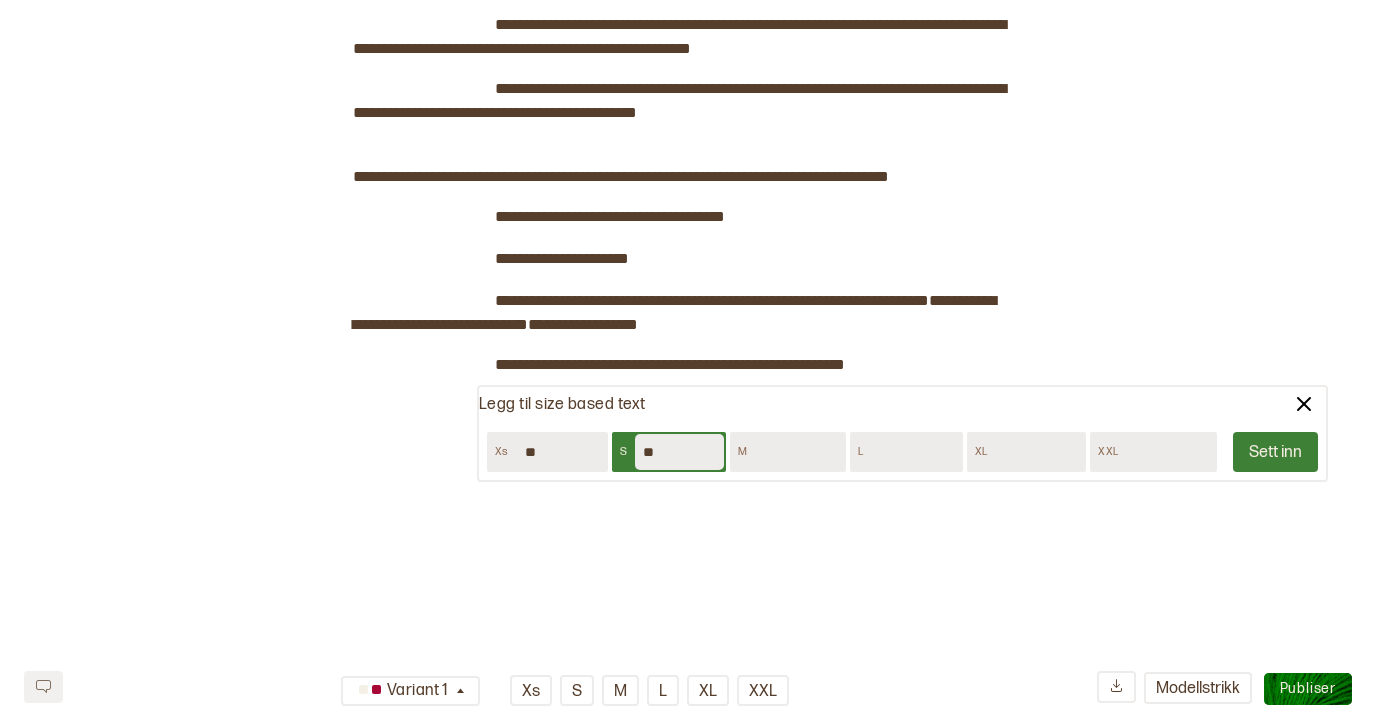 type on "**" 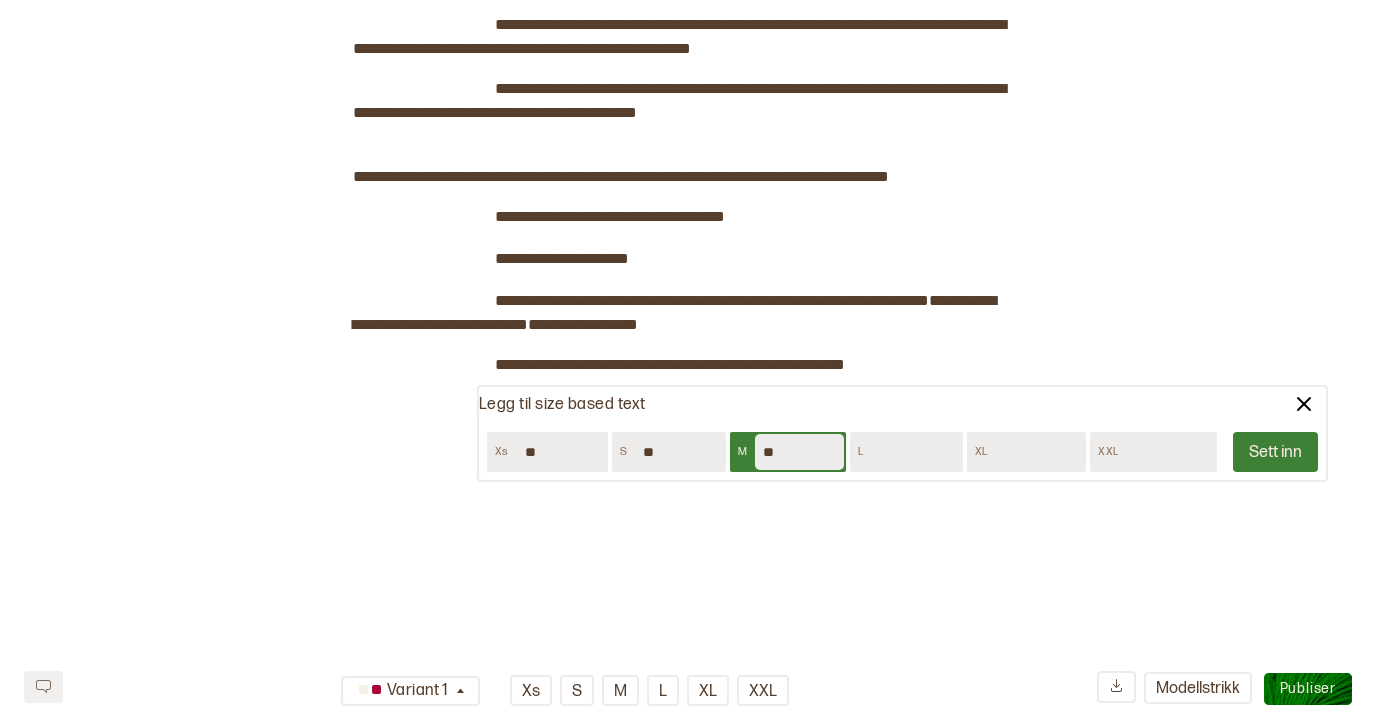 type on "**" 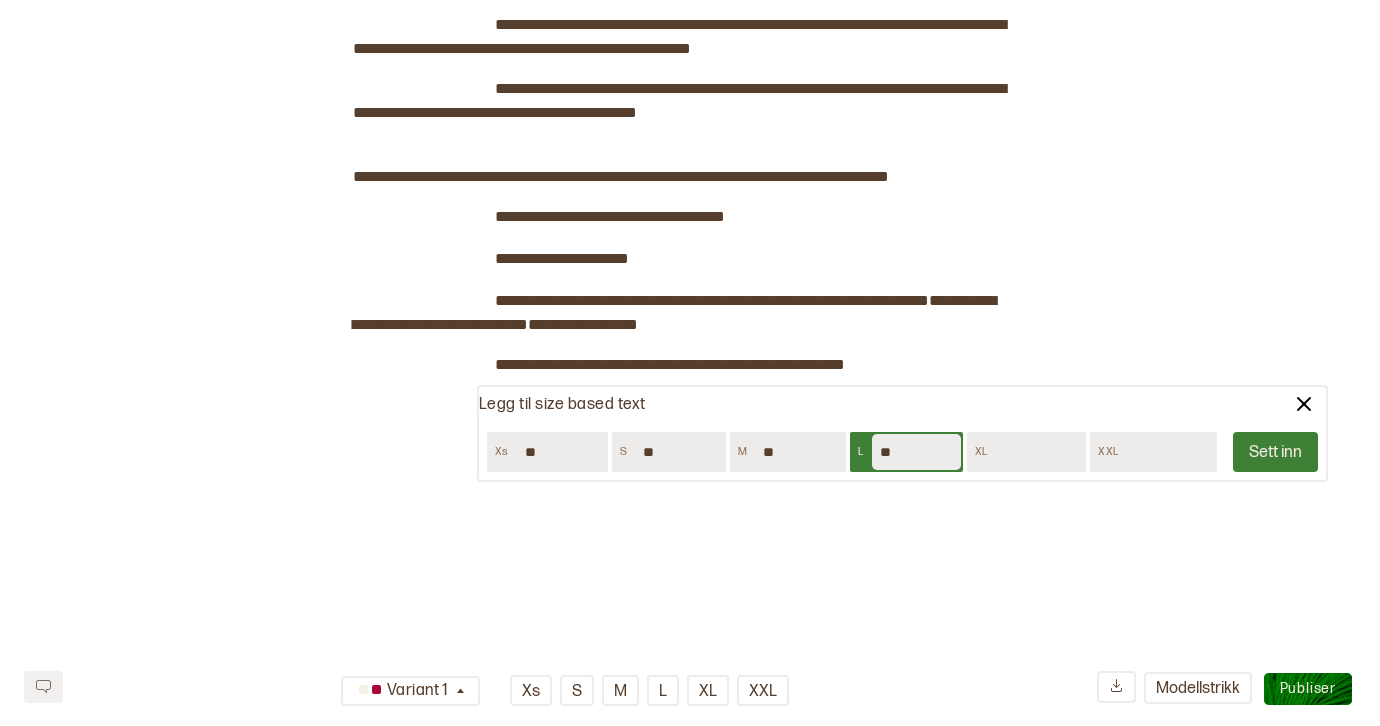 type on "**" 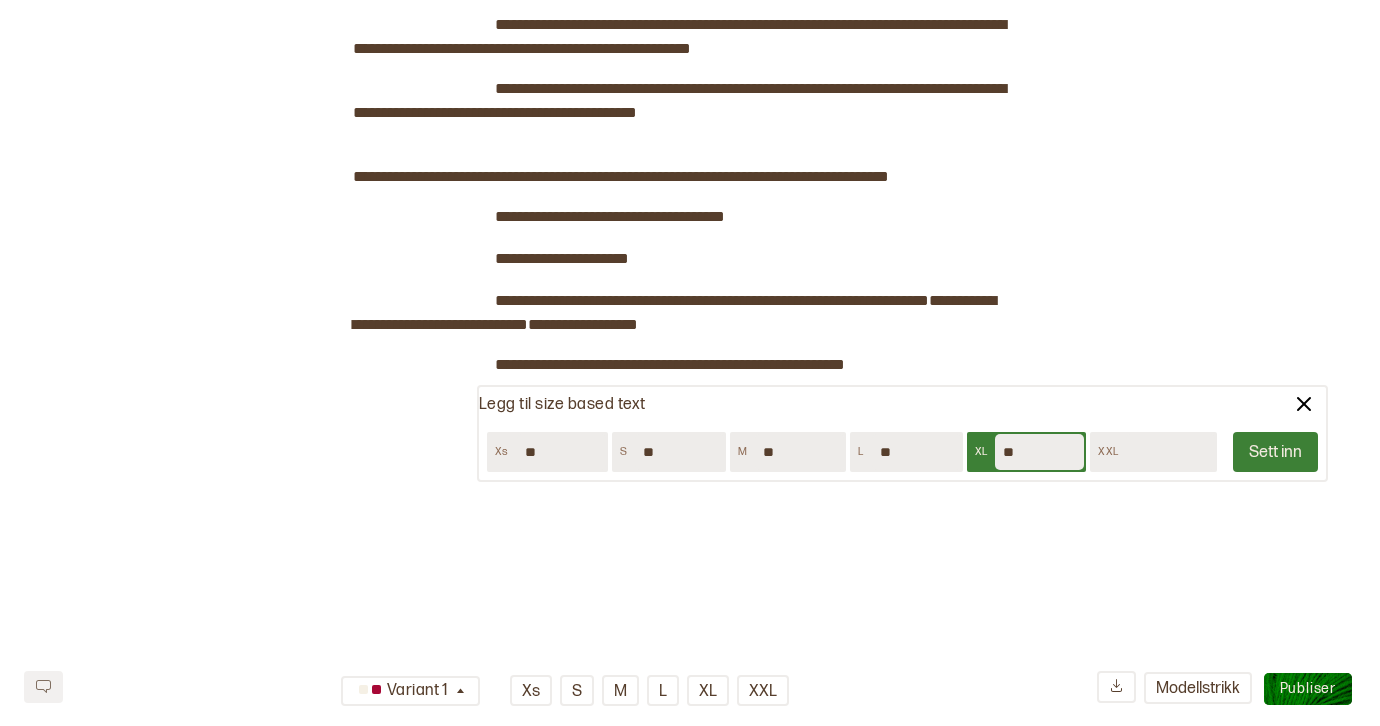 type on "**" 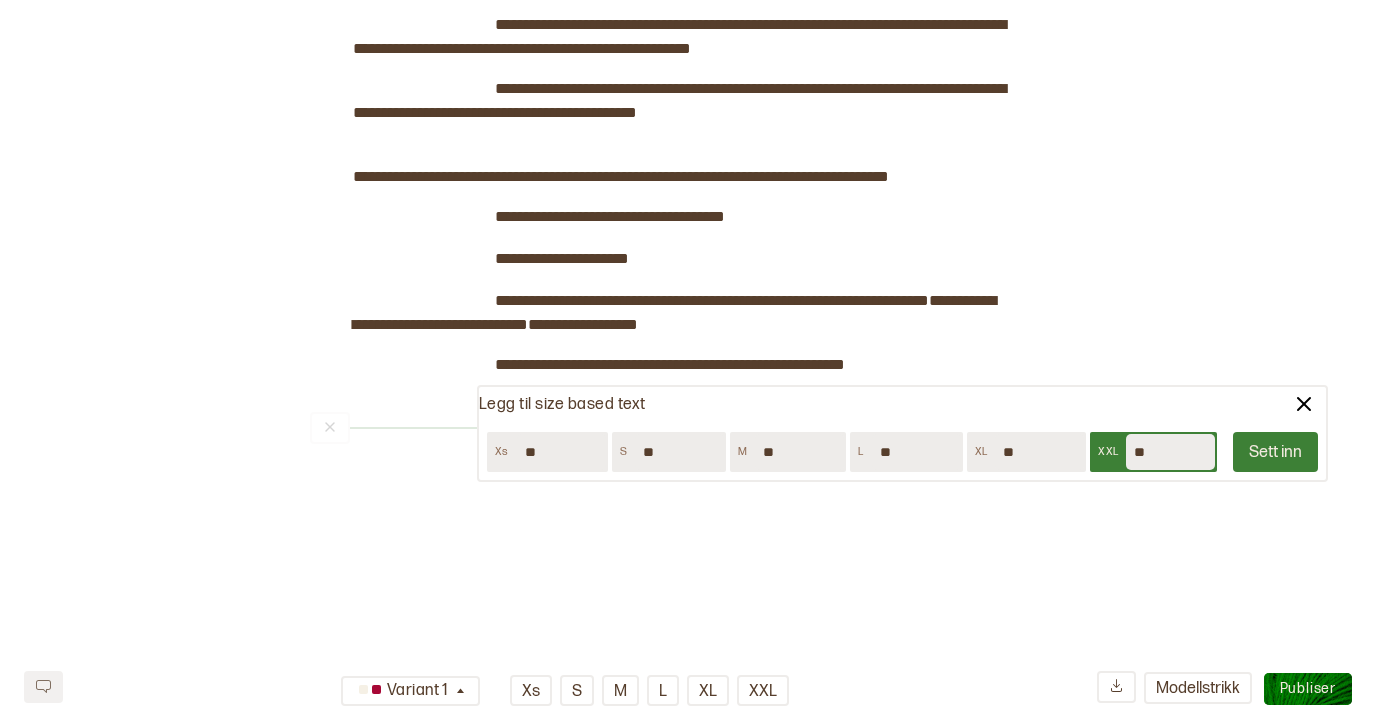 scroll, scrollTop: 1798, scrollLeft: 0, axis: vertical 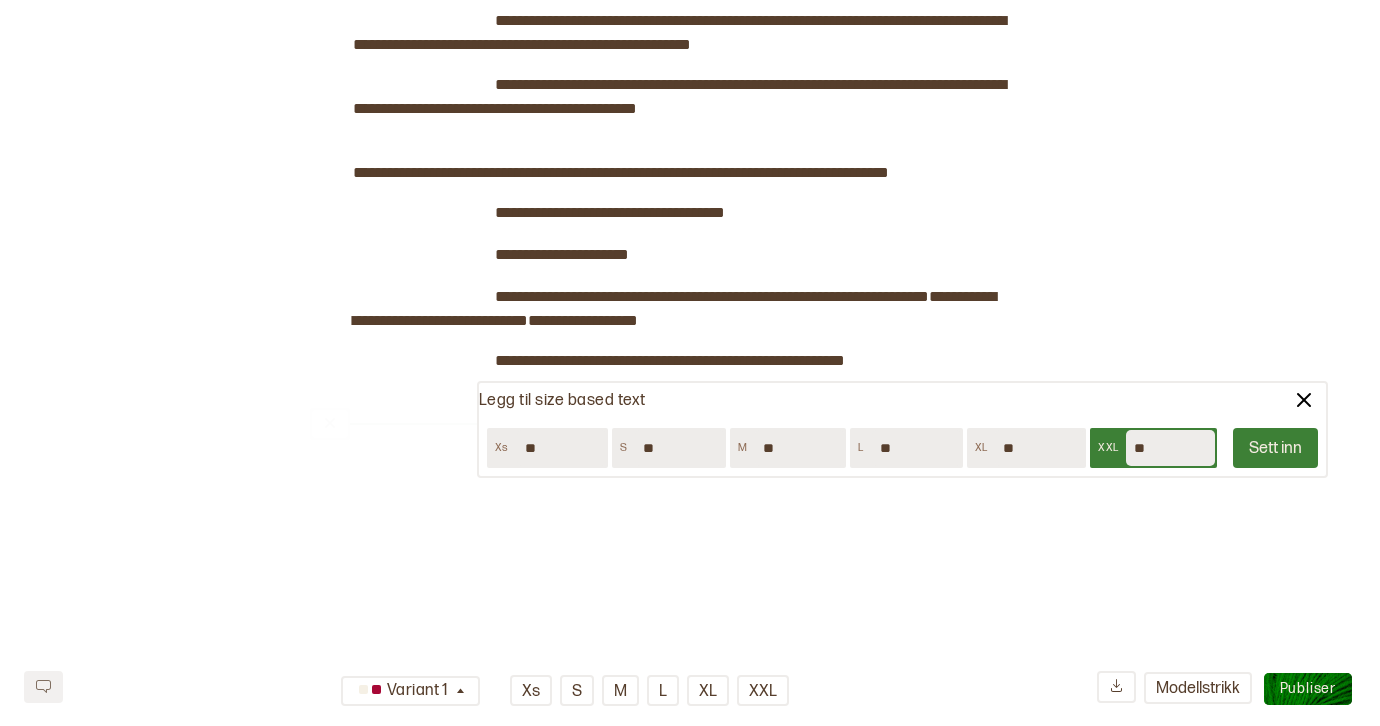 type on "**" 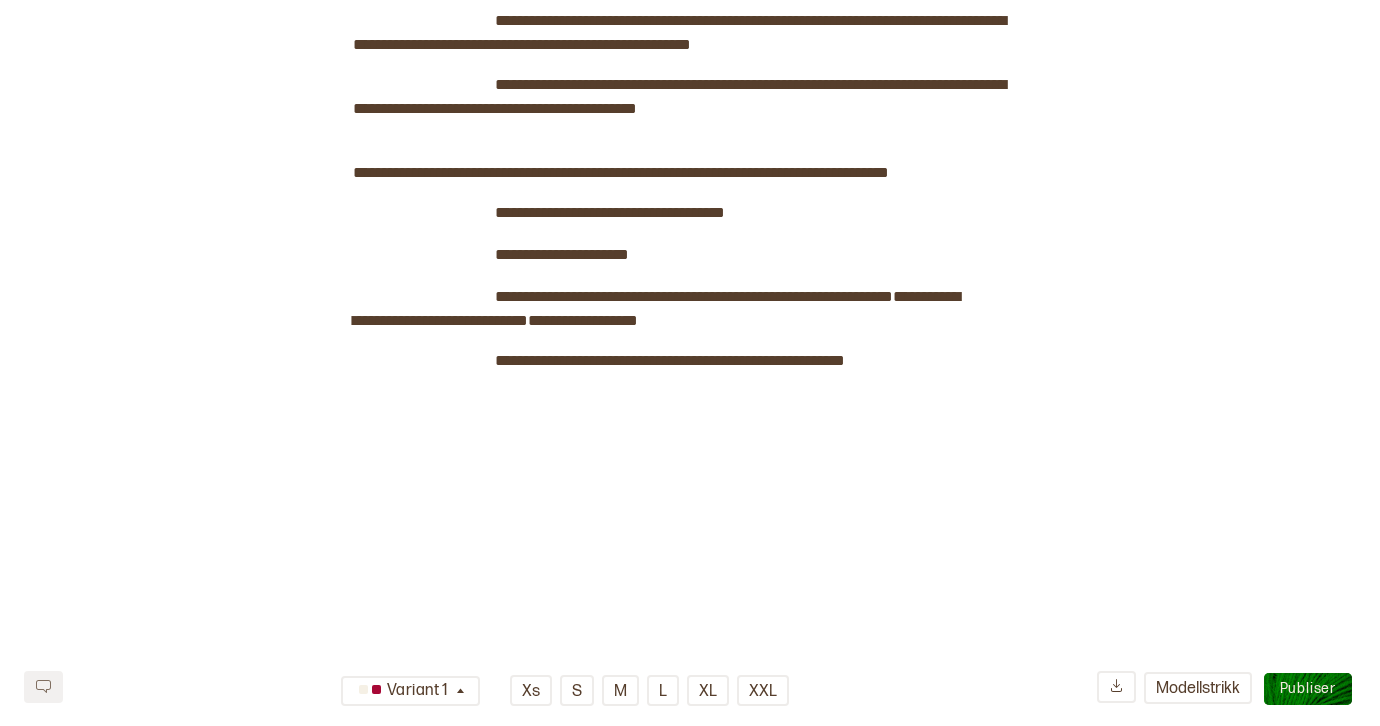 click on "**********" at bounding box center (440, 320) 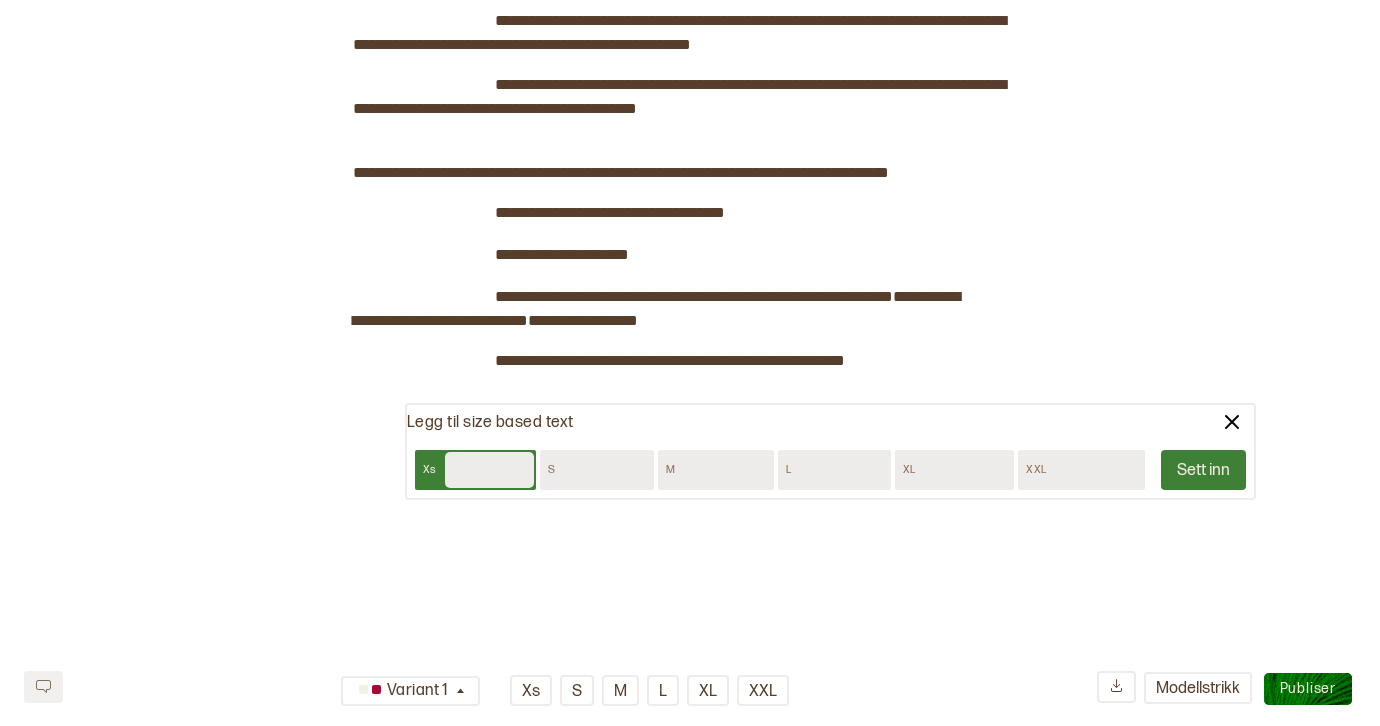 click at bounding box center [489, 470] 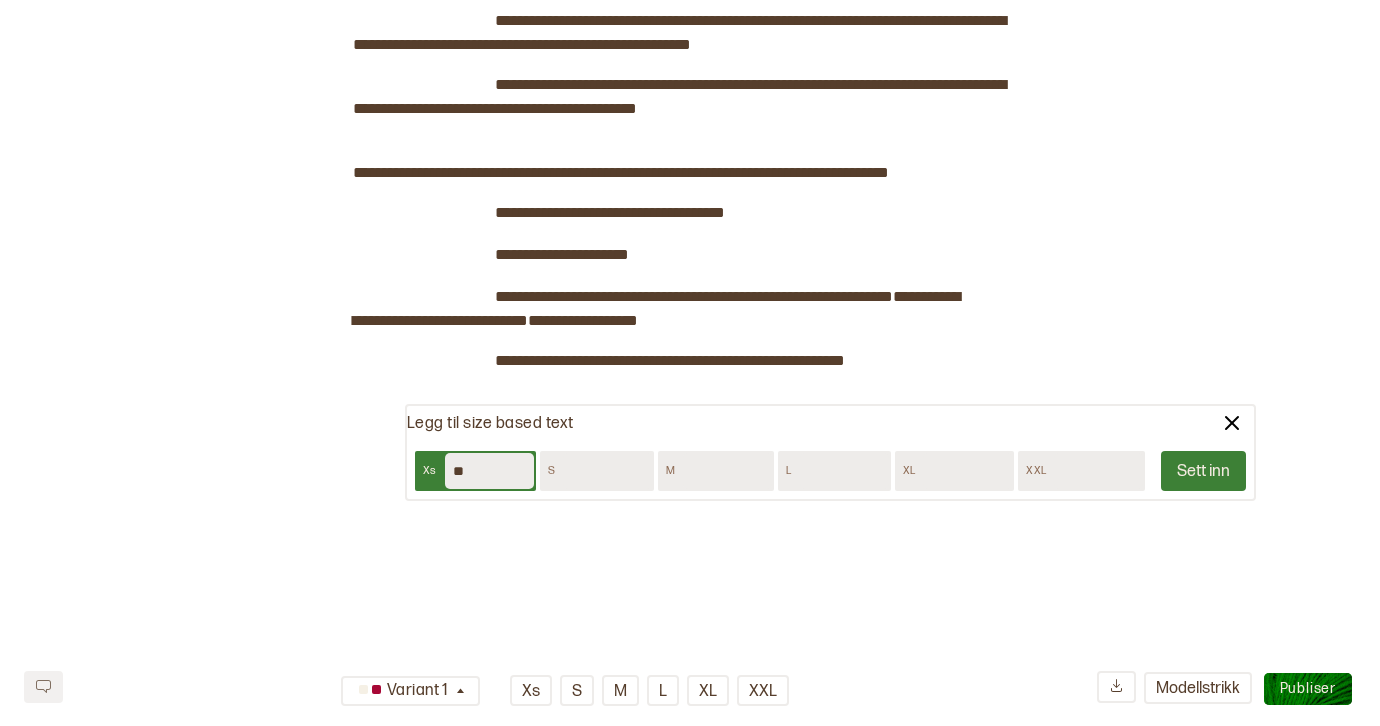 type on "**" 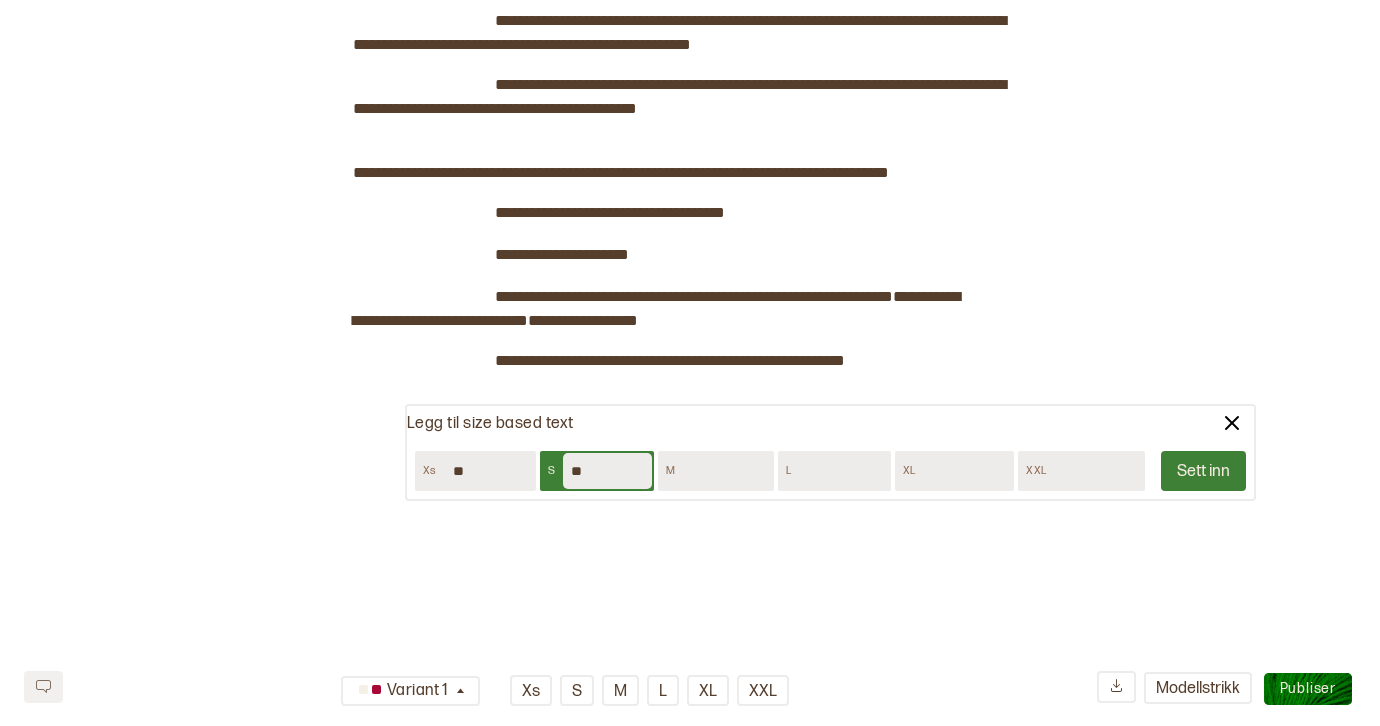 type on "**" 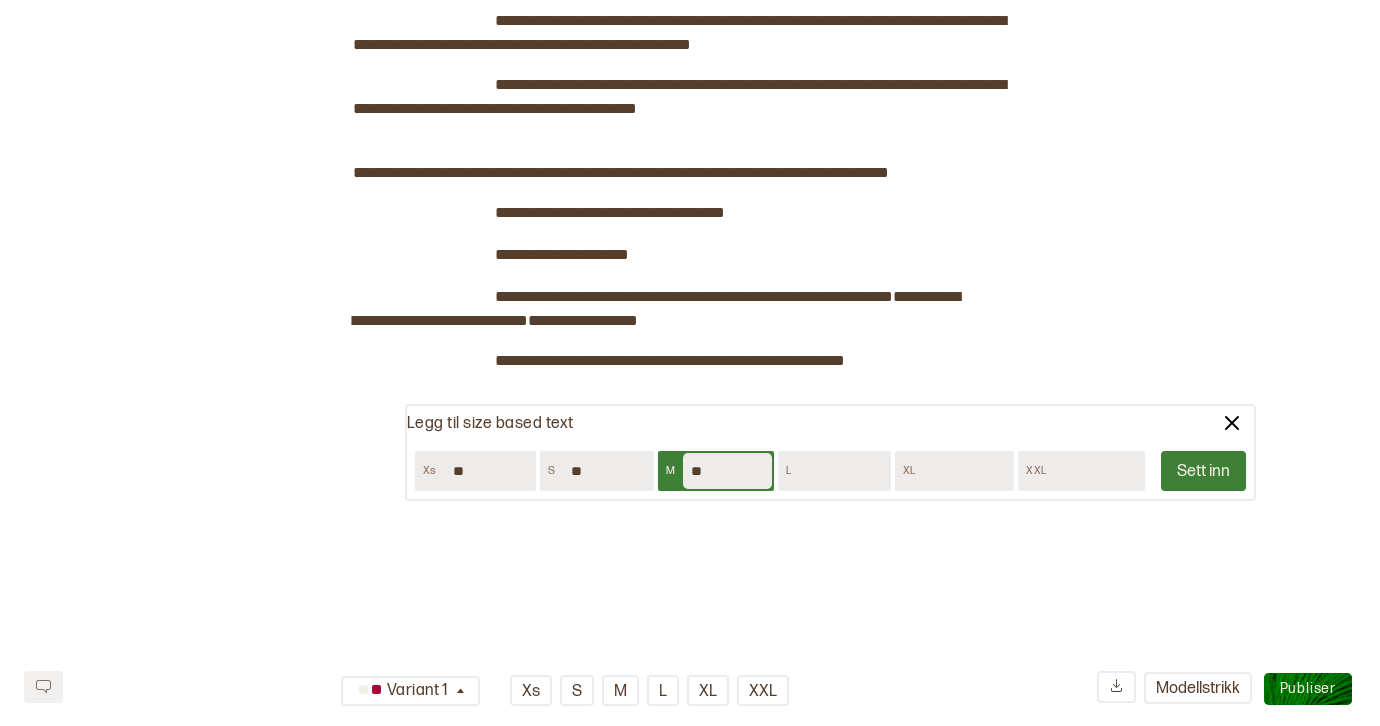 type on "**" 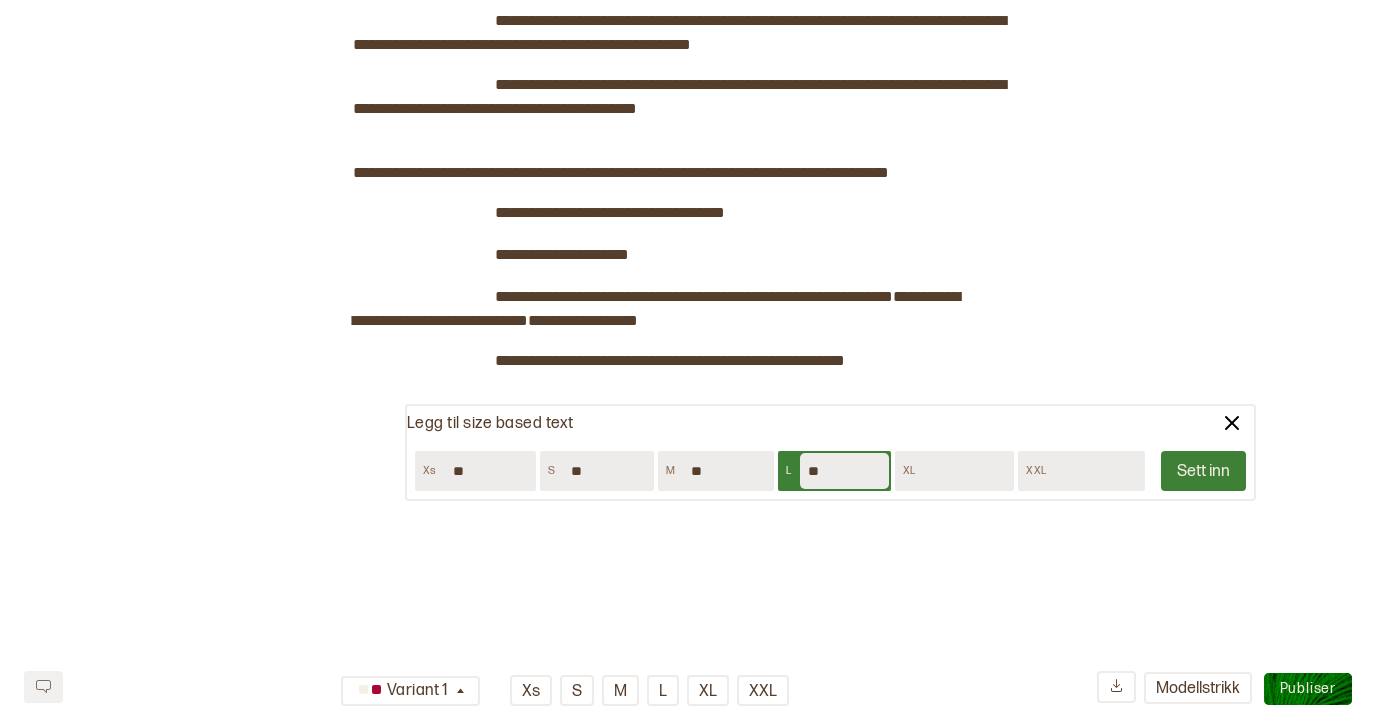 type on "**" 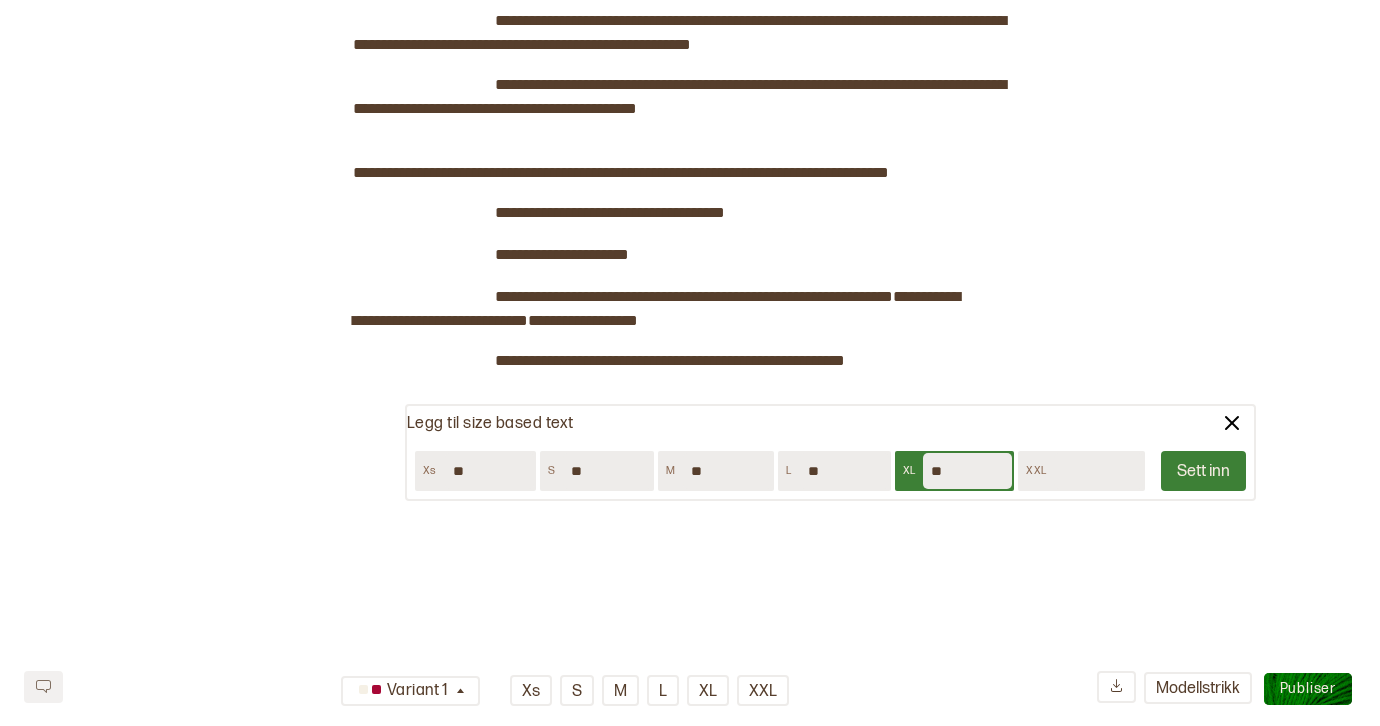 type on "**" 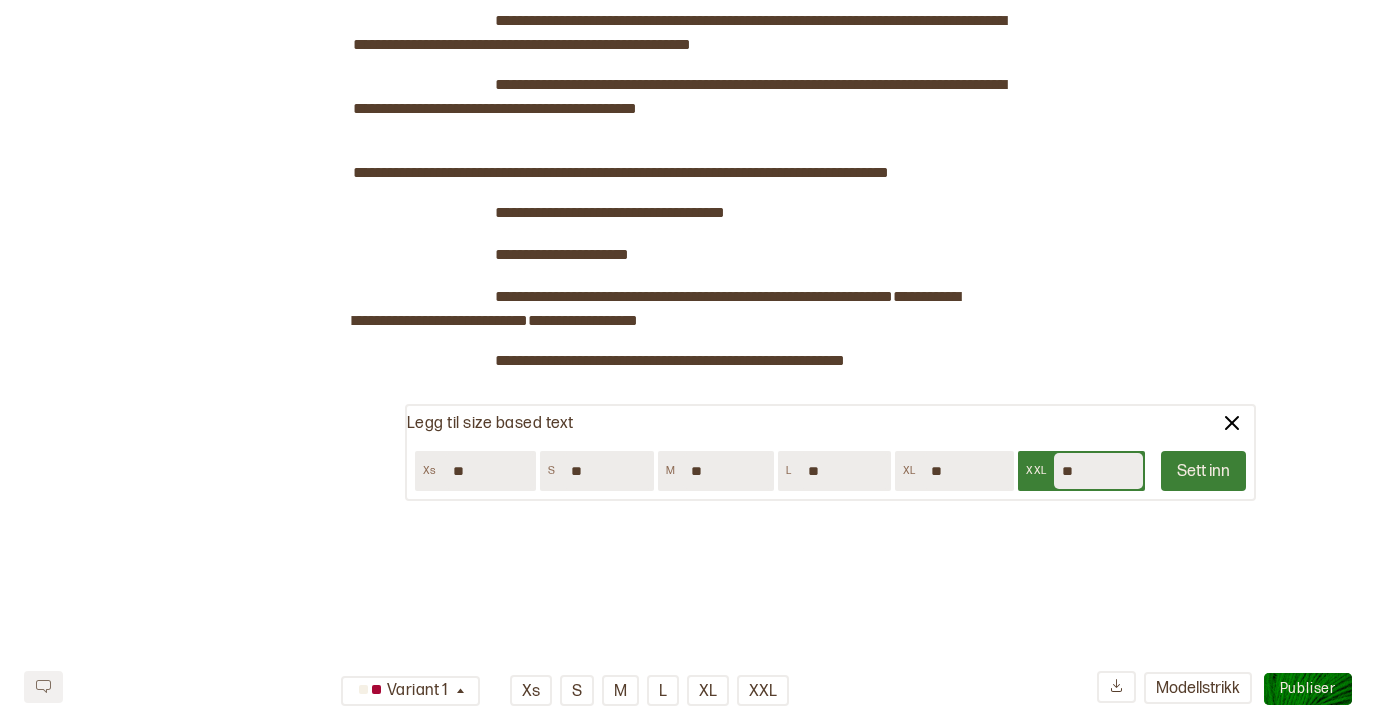 type on "**" 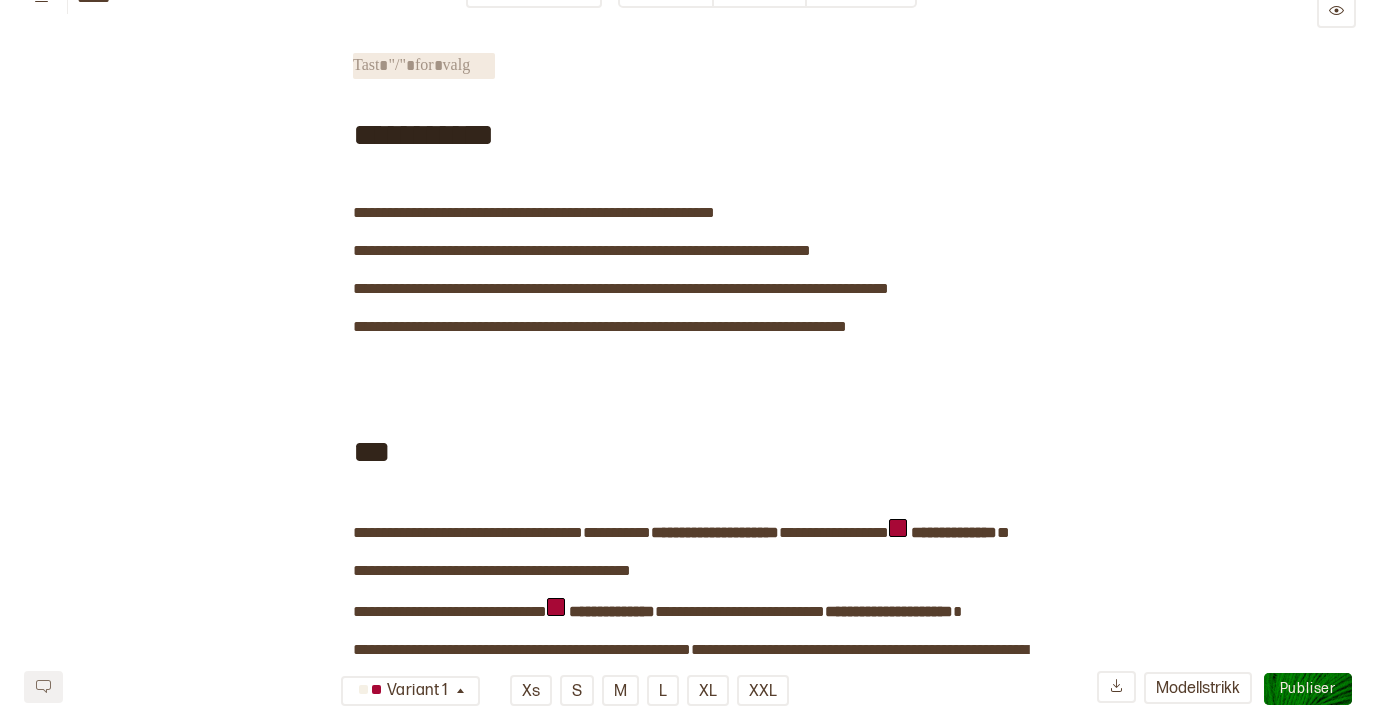 scroll, scrollTop: 0, scrollLeft: 0, axis: both 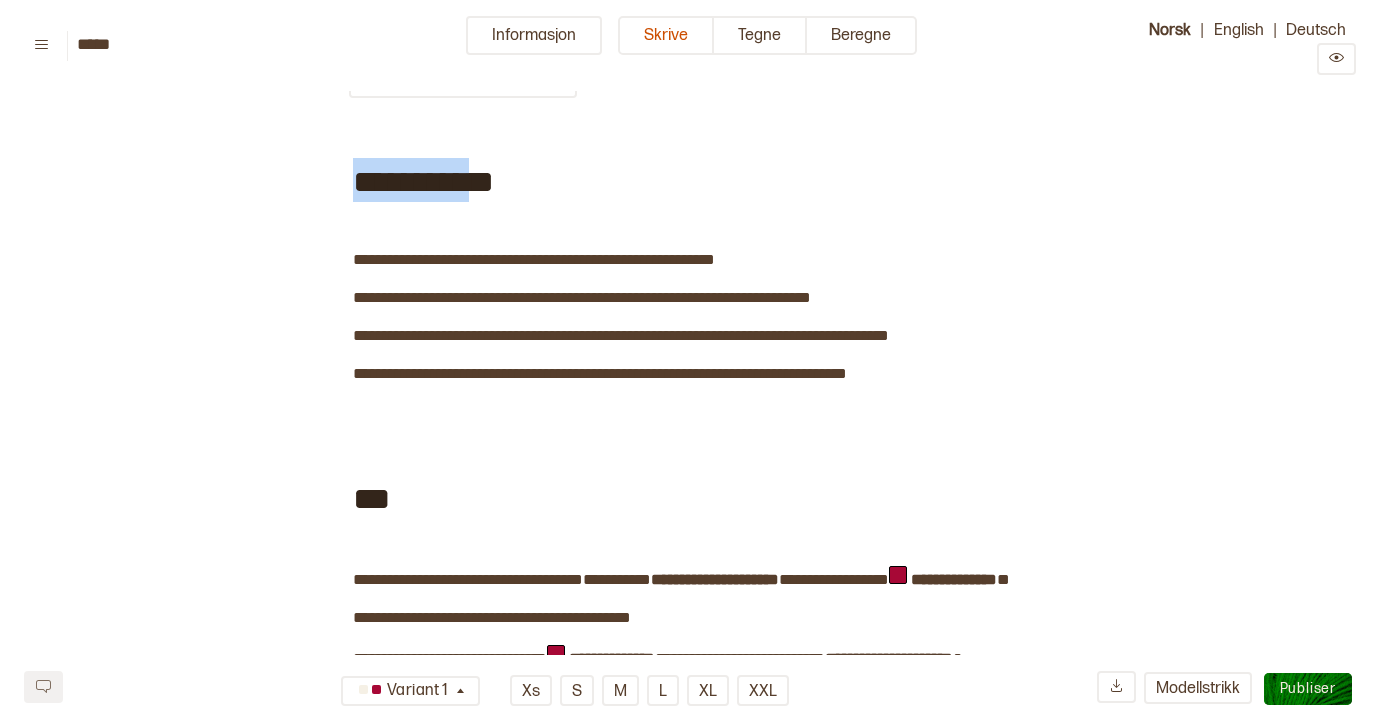 drag, startPoint x: 510, startPoint y: 122, endPoint x: 293, endPoint y: 111, distance: 217.27863 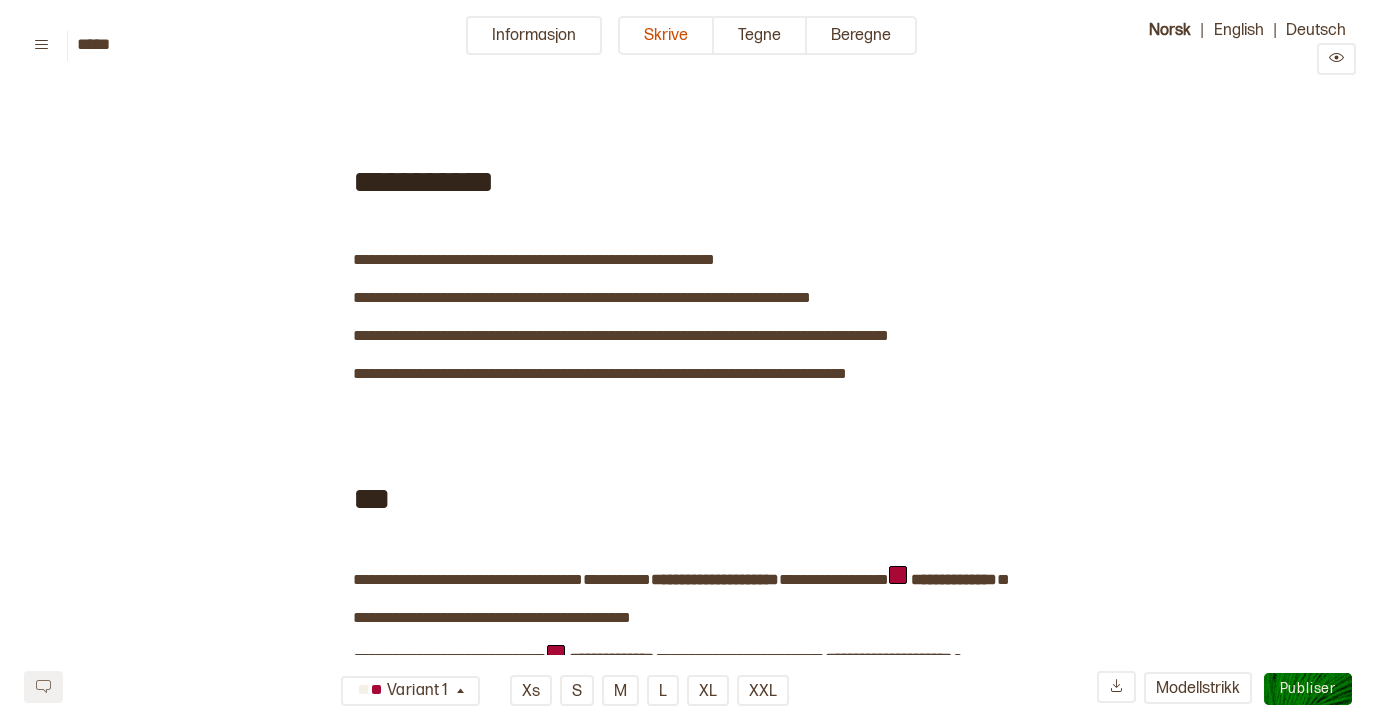 click on "**********" at bounding box center [690, 179] 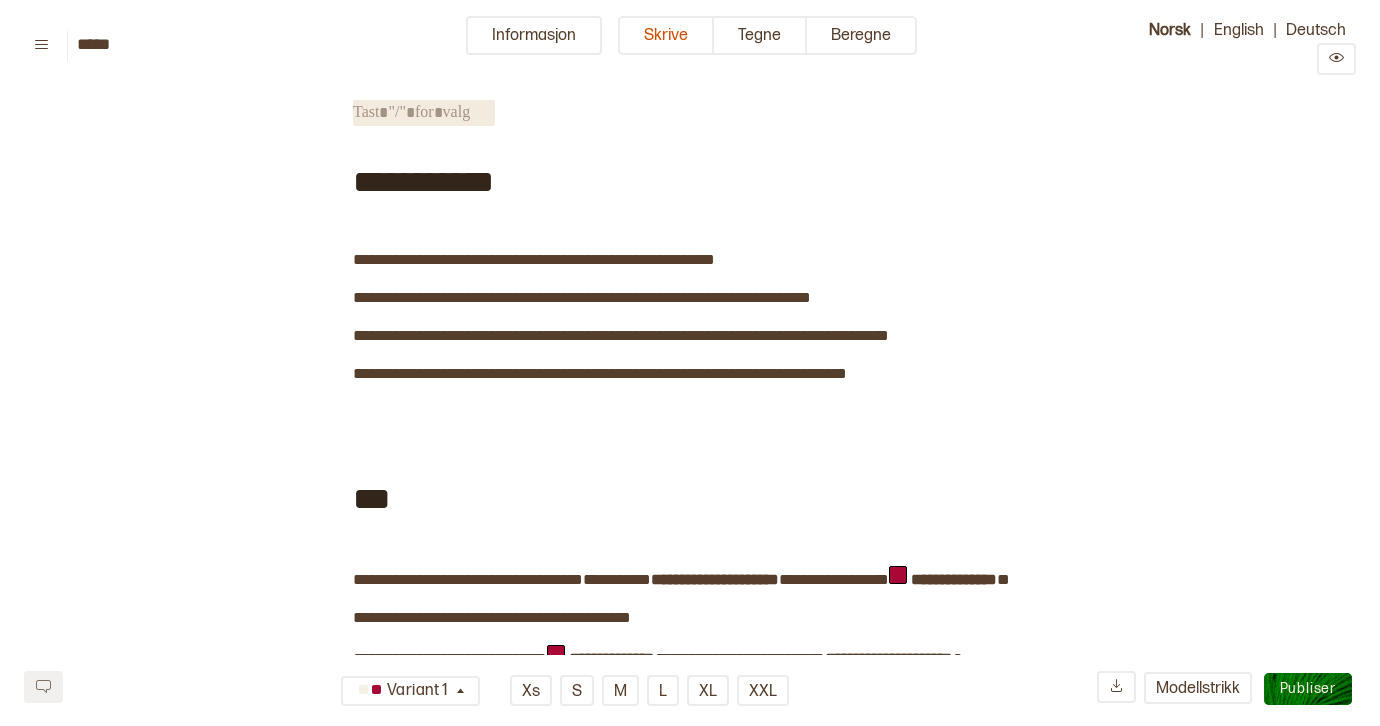 click on "**********" at bounding box center [690, 1401] 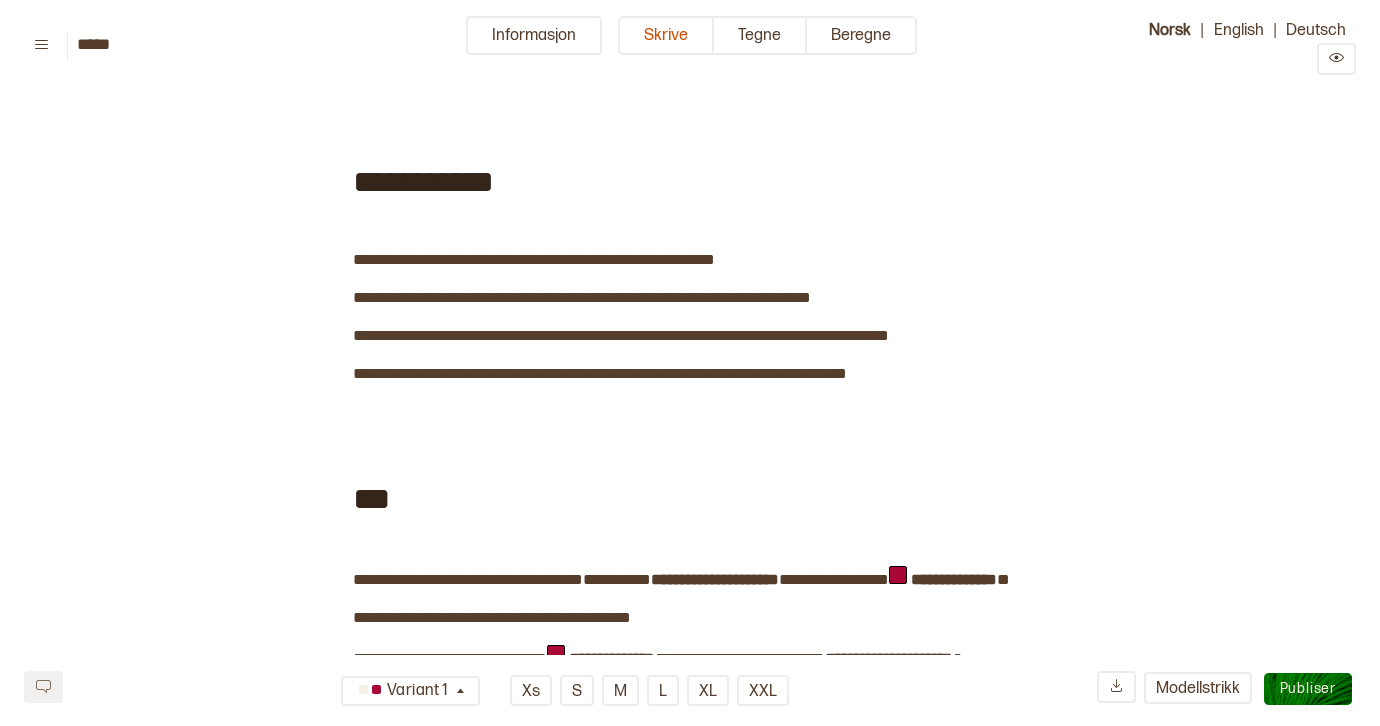 click on "**********" at bounding box center (423, 182) 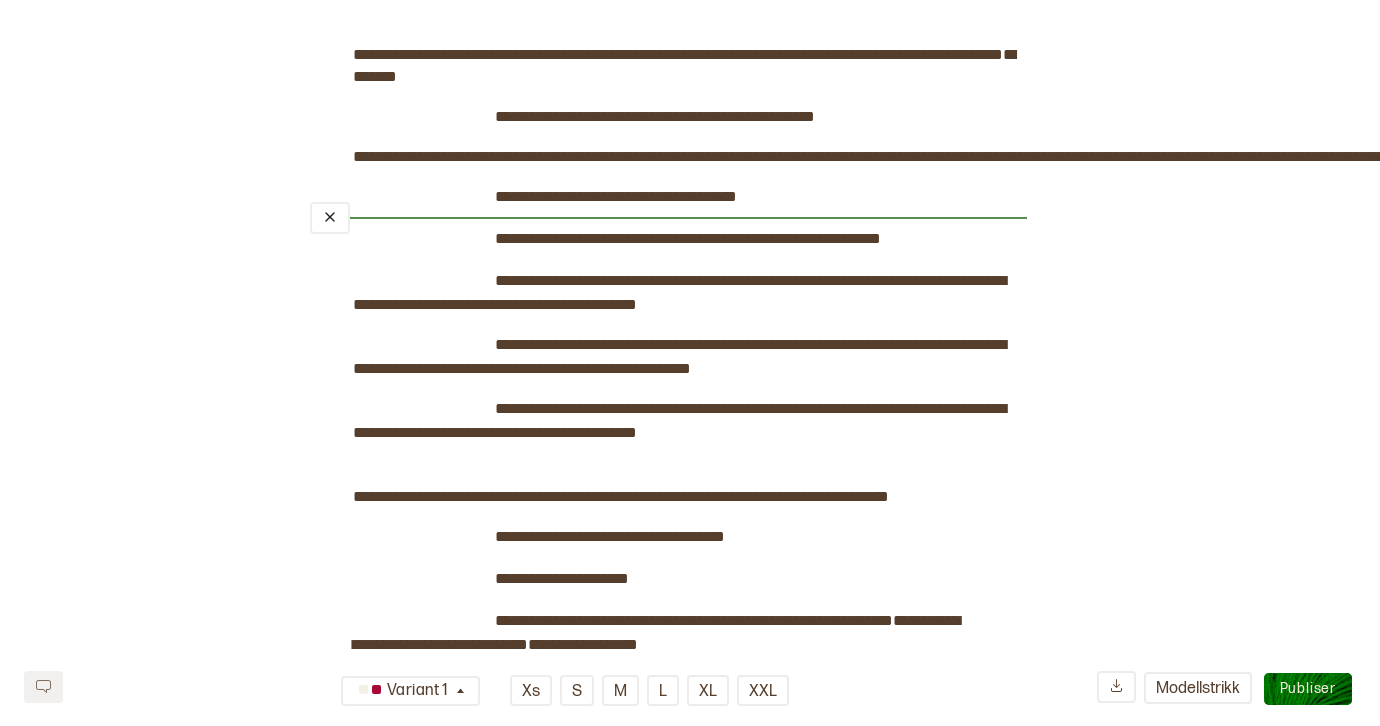 scroll, scrollTop: 1821, scrollLeft: 0, axis: vertical 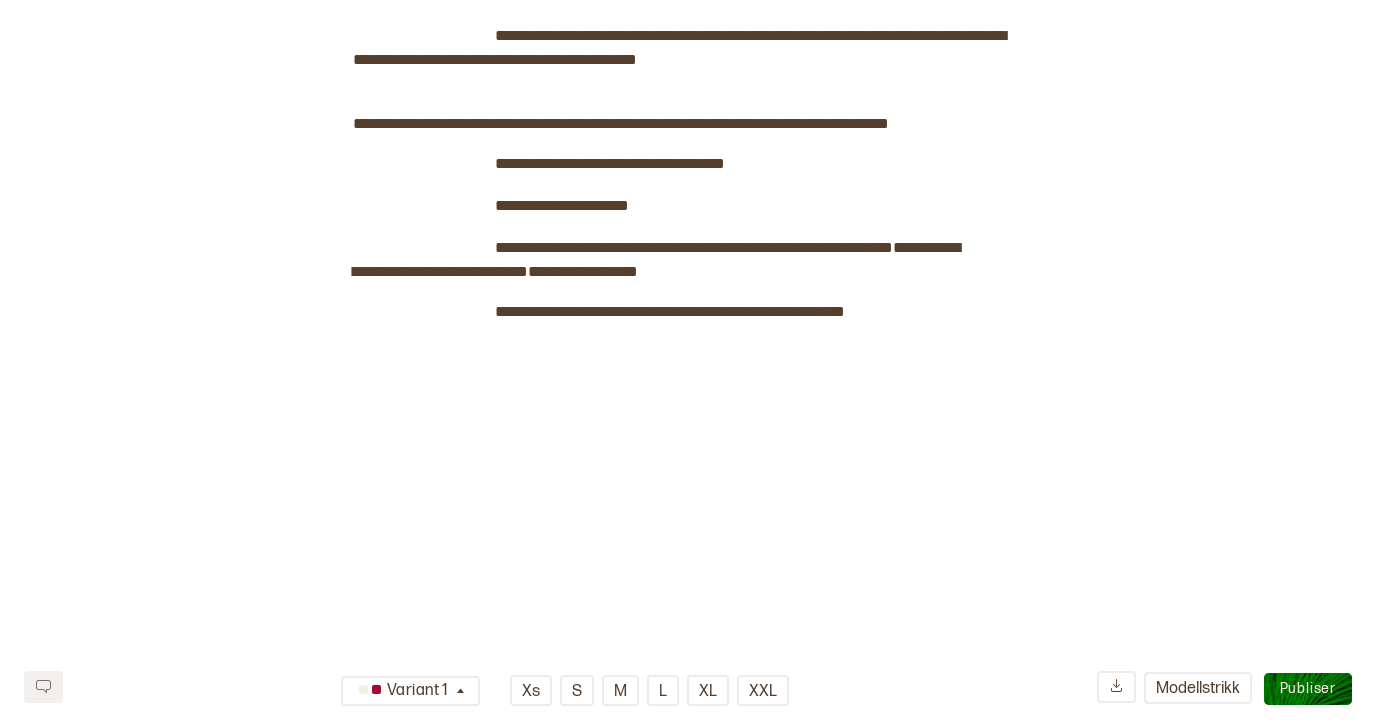 click on "**********" at bounding box center (440, 271) 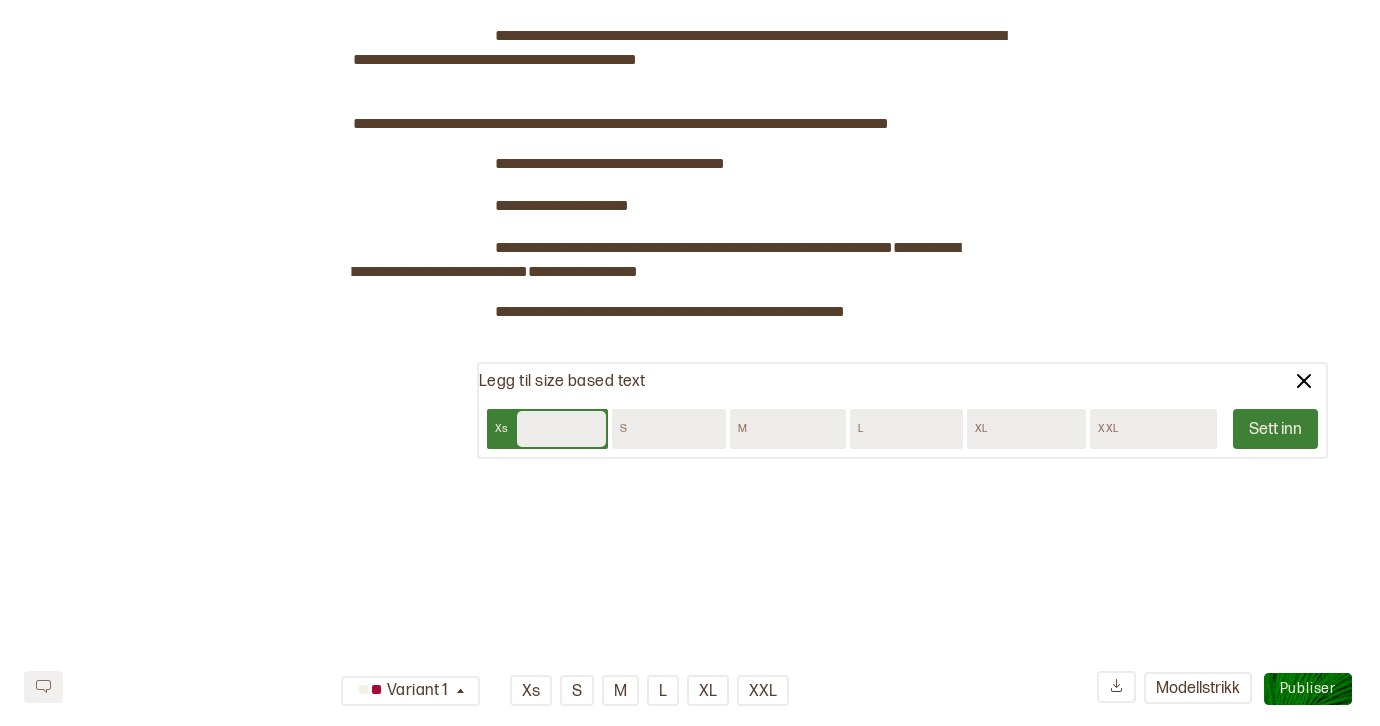 click at bounding box center (561, 429) 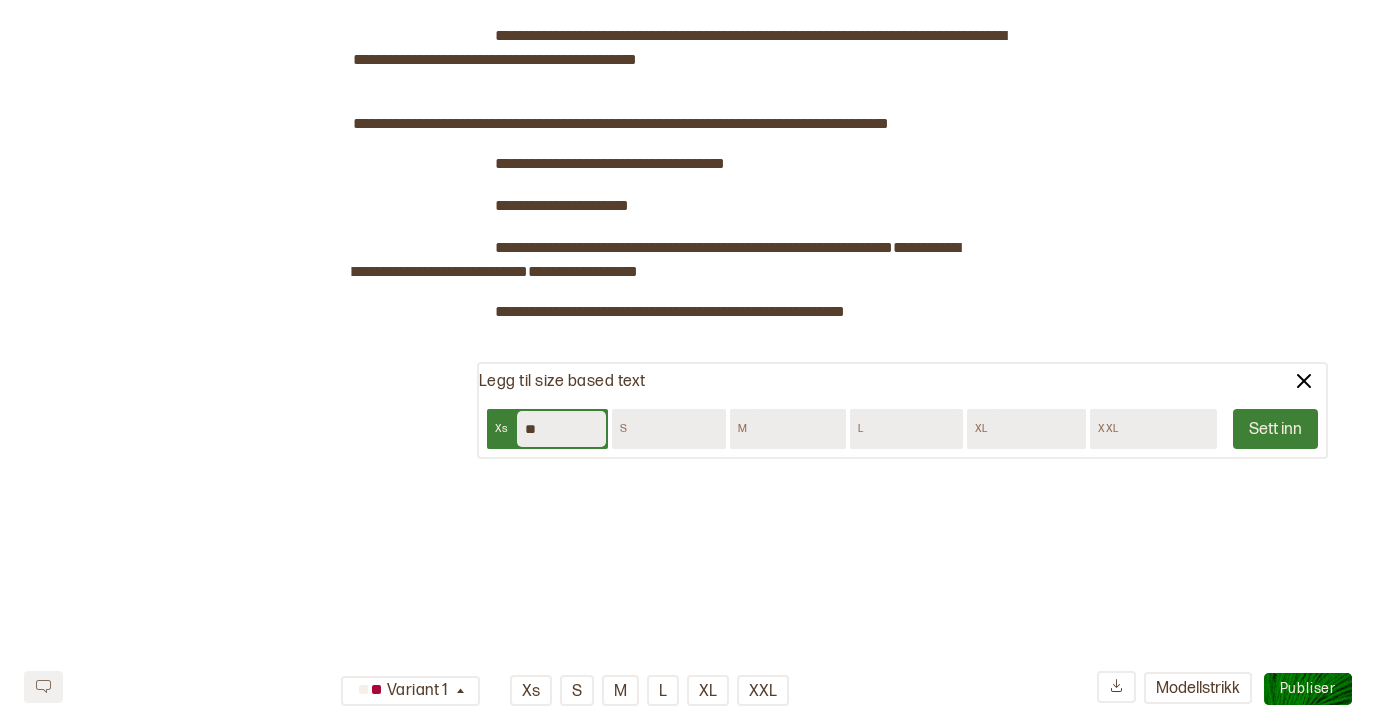 type on "**" 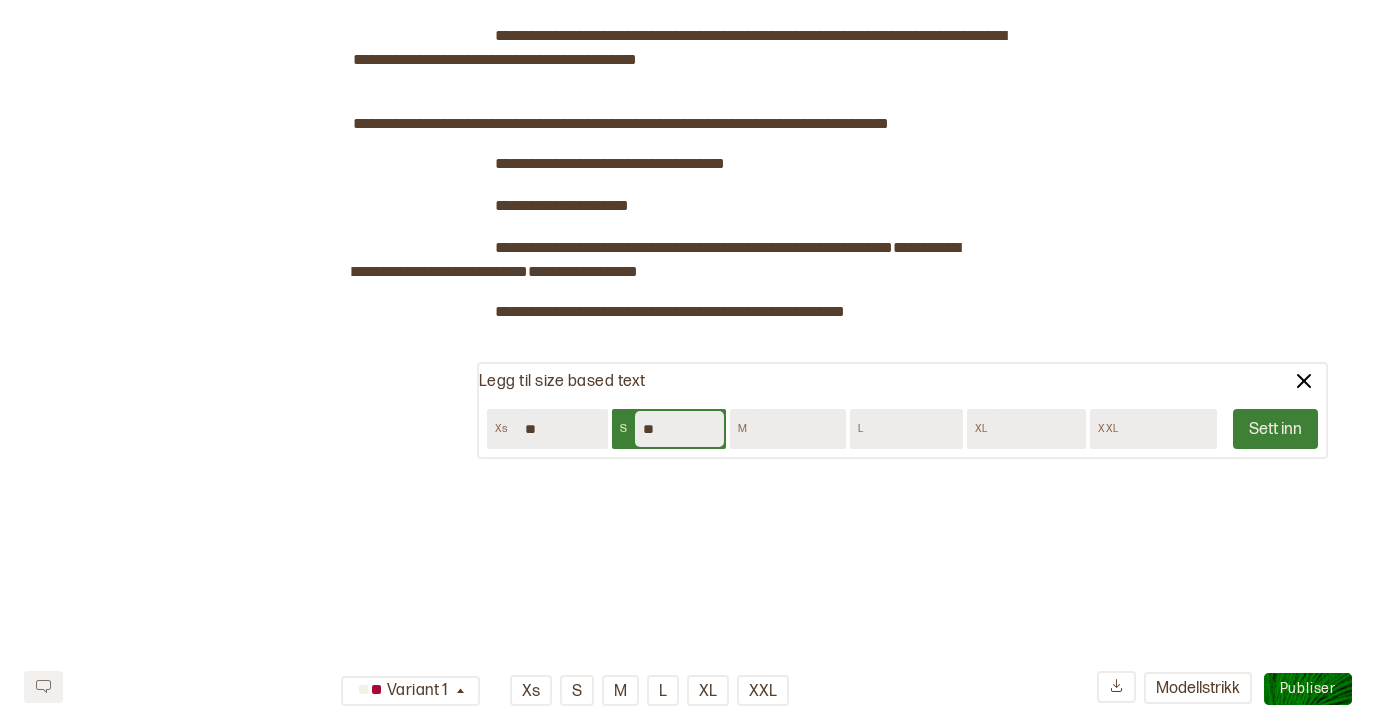 type on "**" 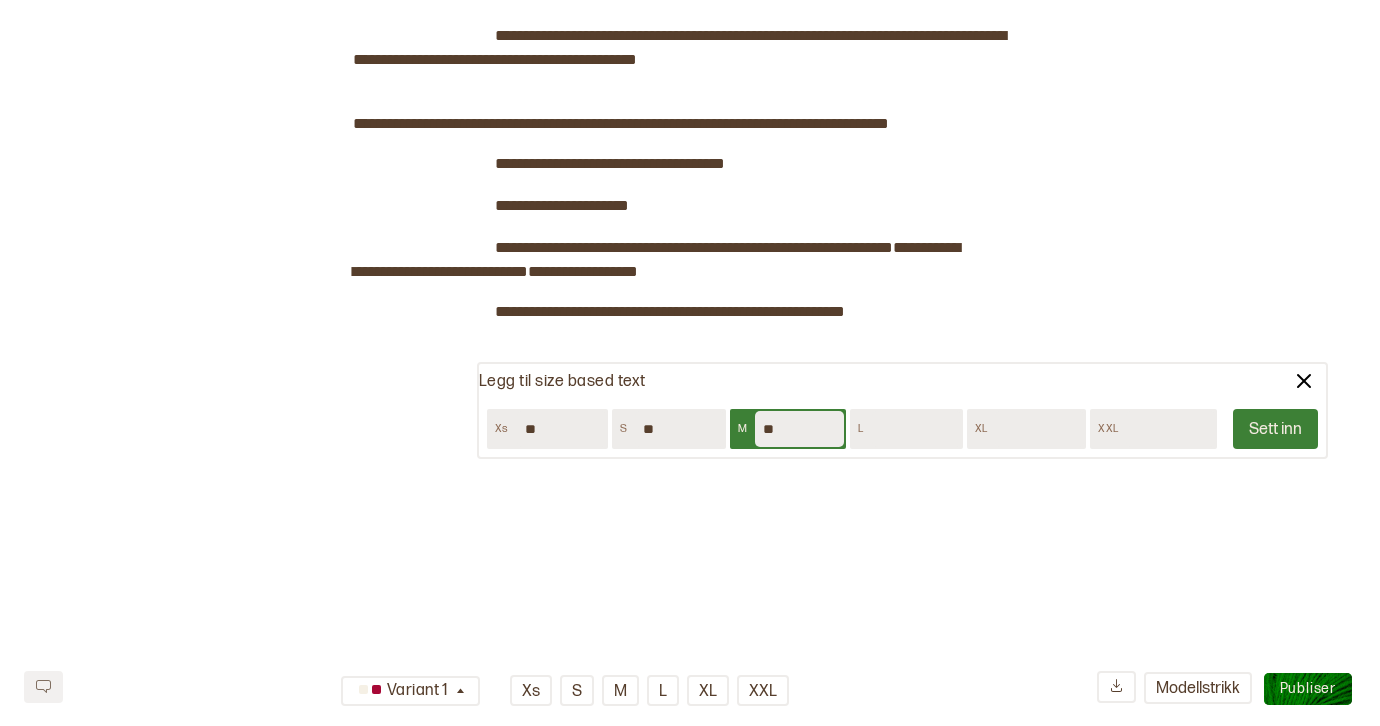type on "**" 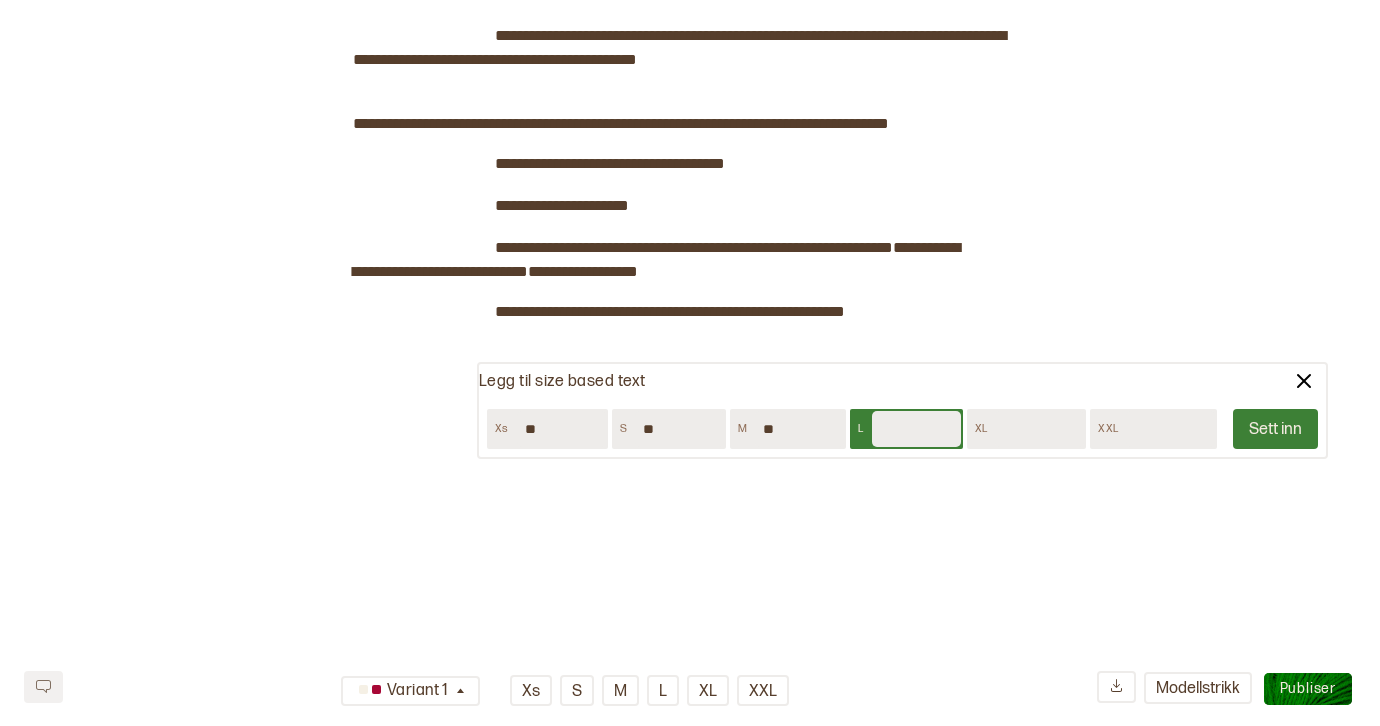 click at bounding box center (916, 429) 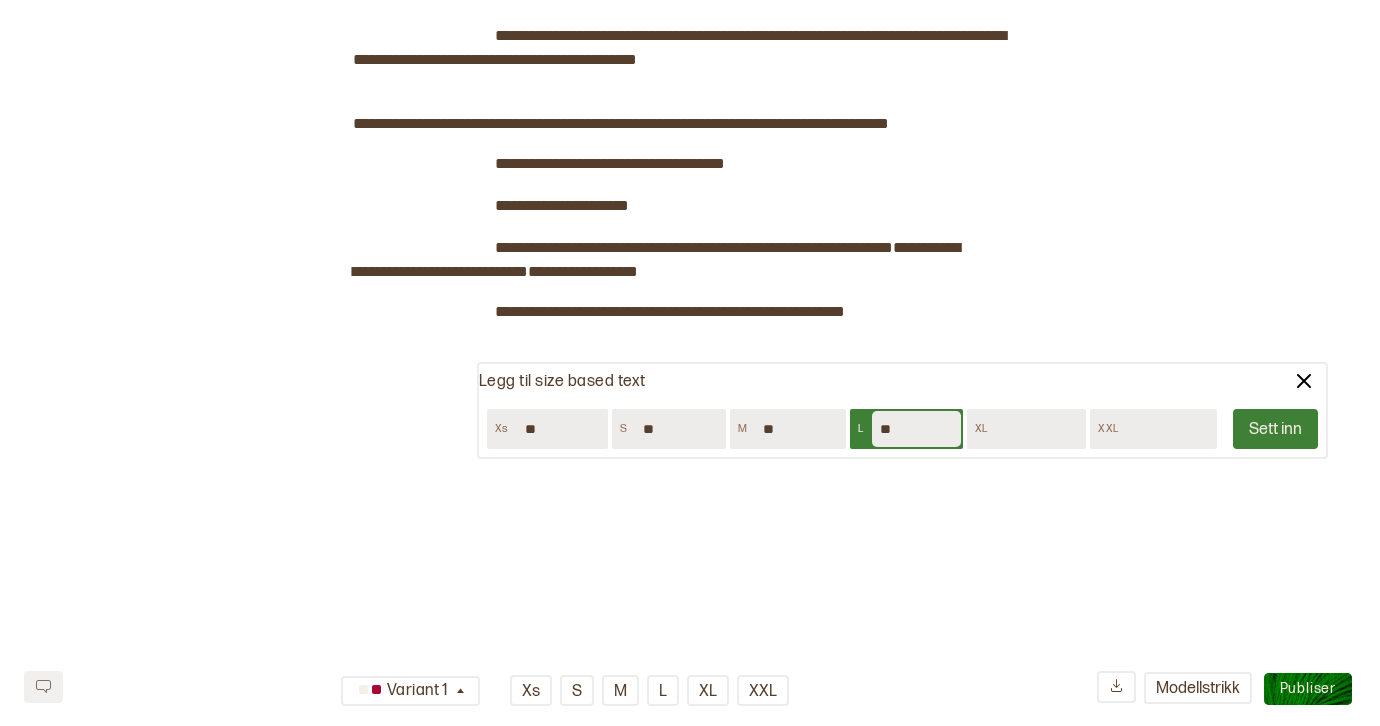 type on "**" 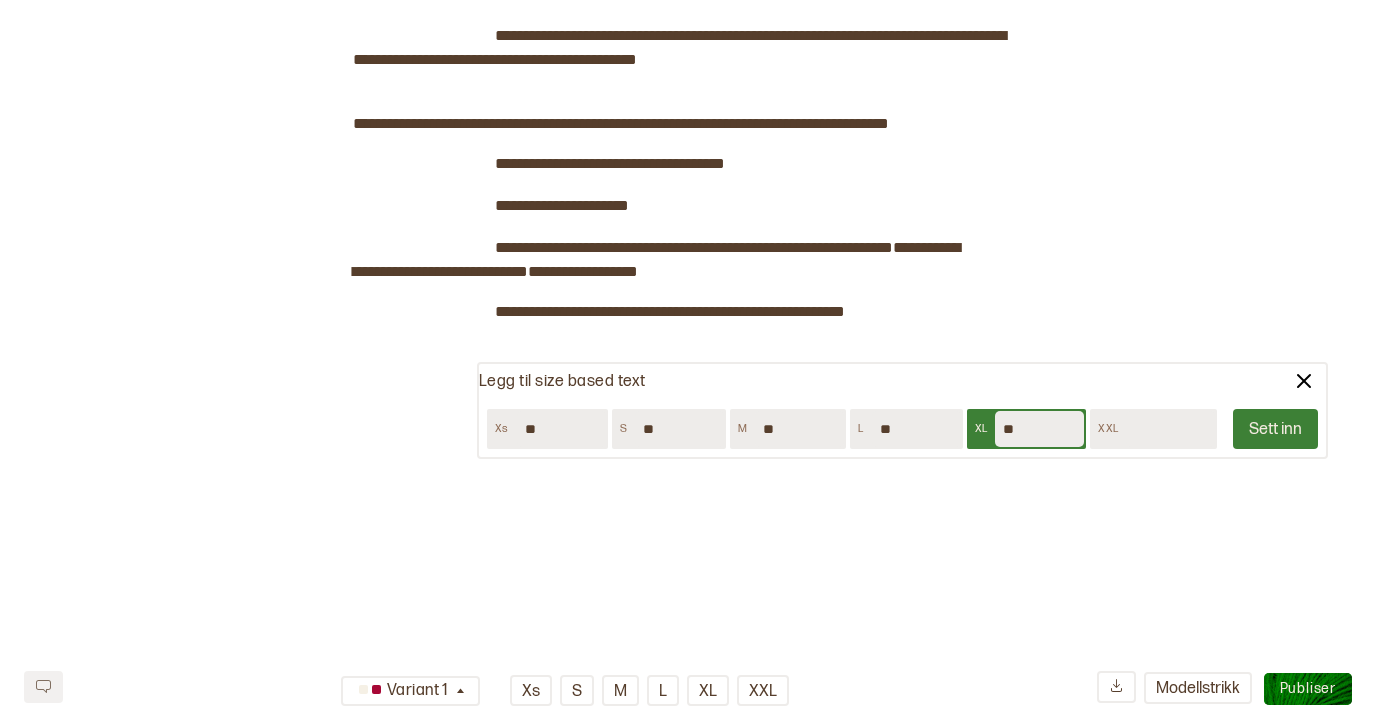 type on "**" 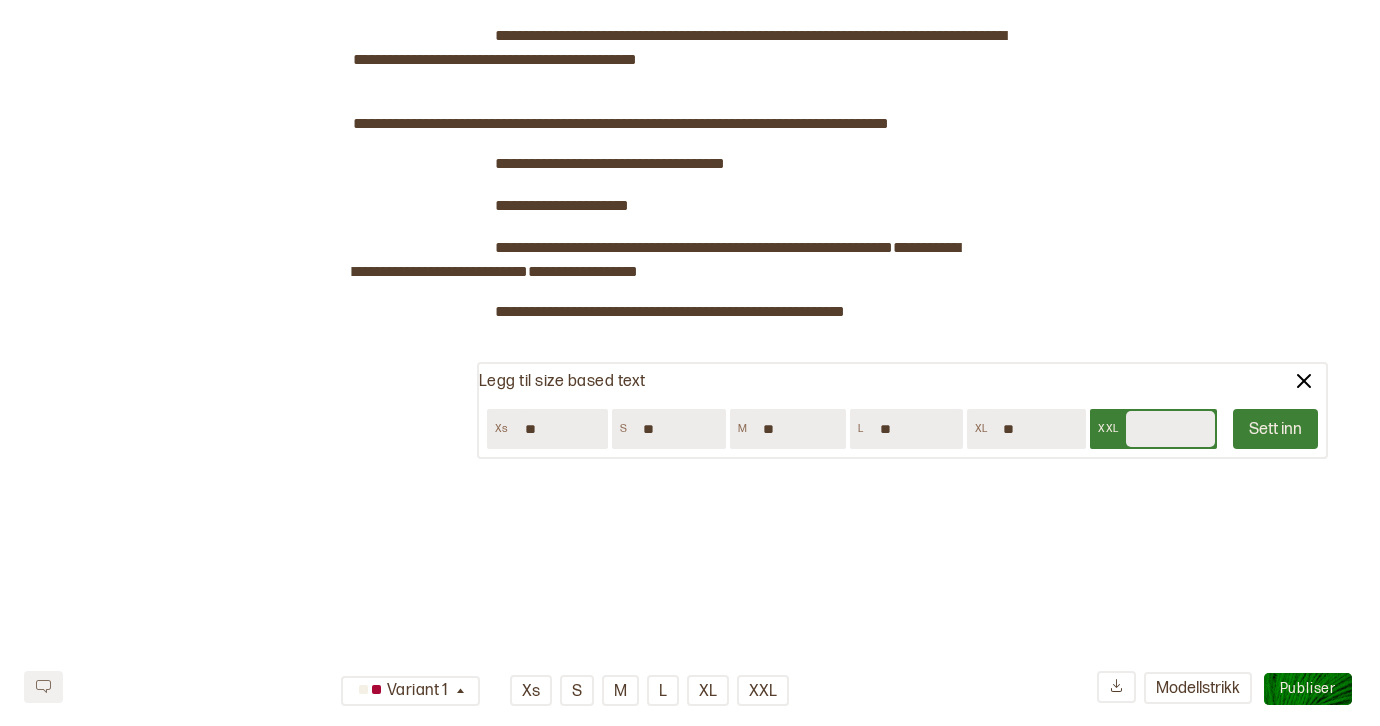 click at bounding box center [1170, 429] 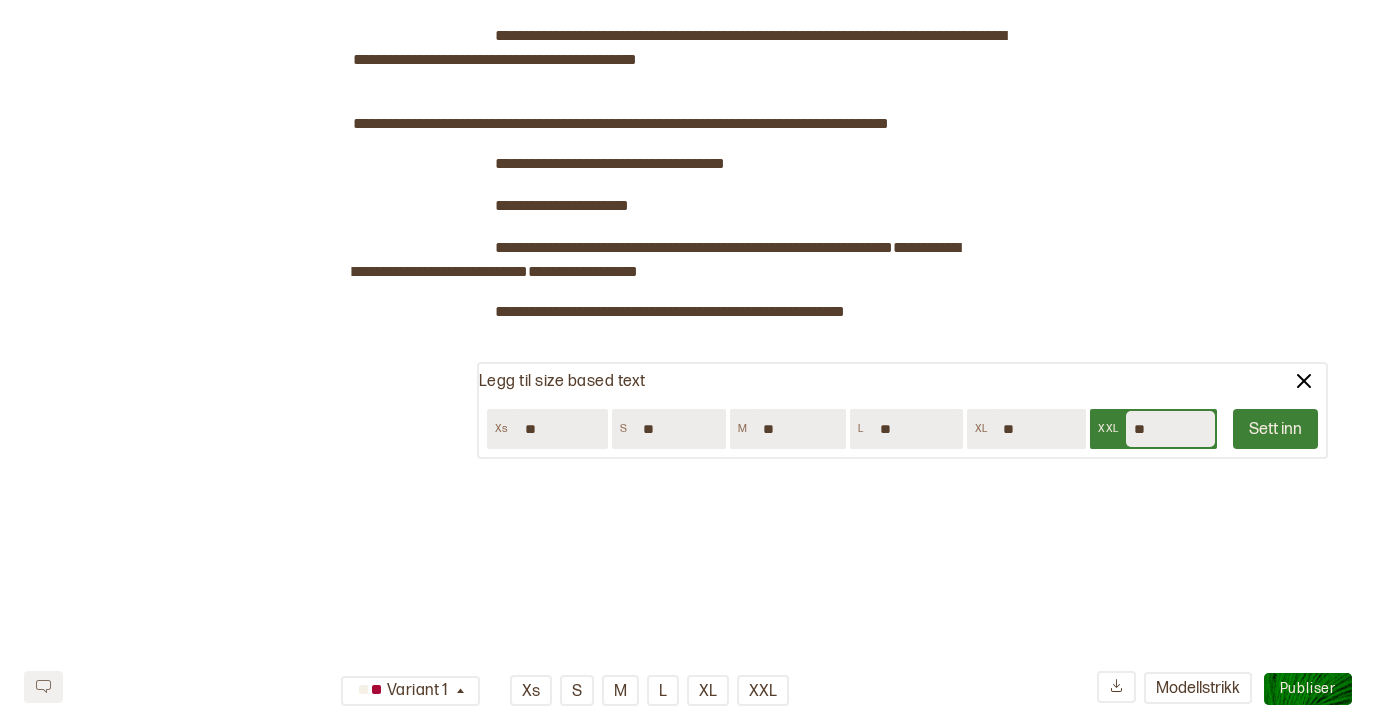 type on "**" 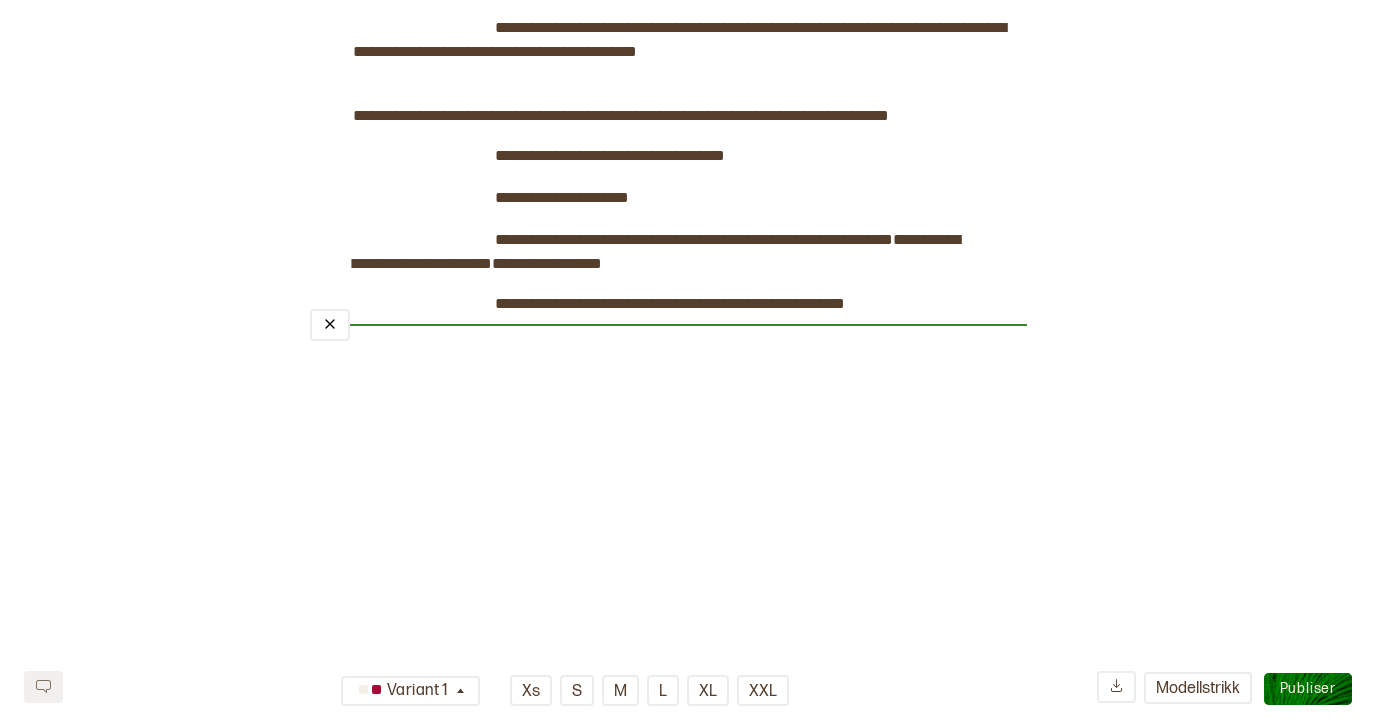 scroll, scrollTop: 1825, scrollLeft: 0, axis: vertical 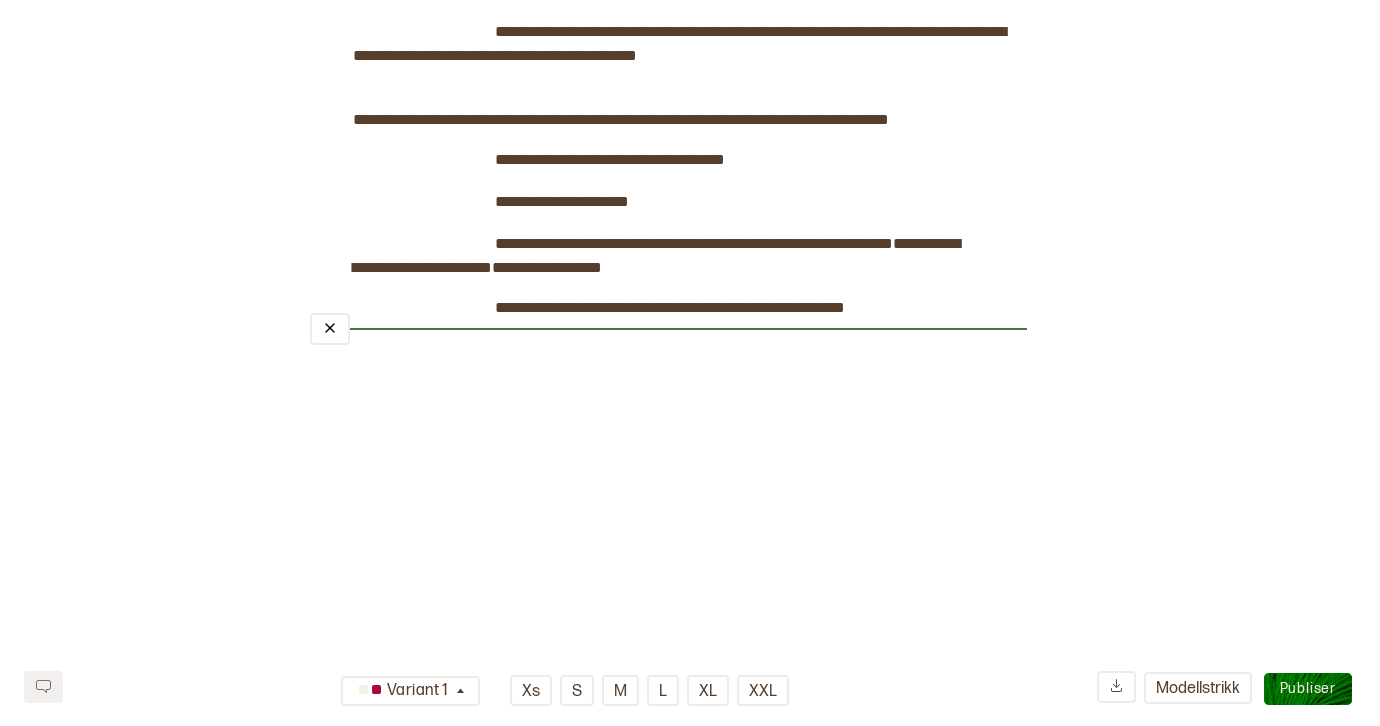 click on "﻿" at bounding box center (668, 329) 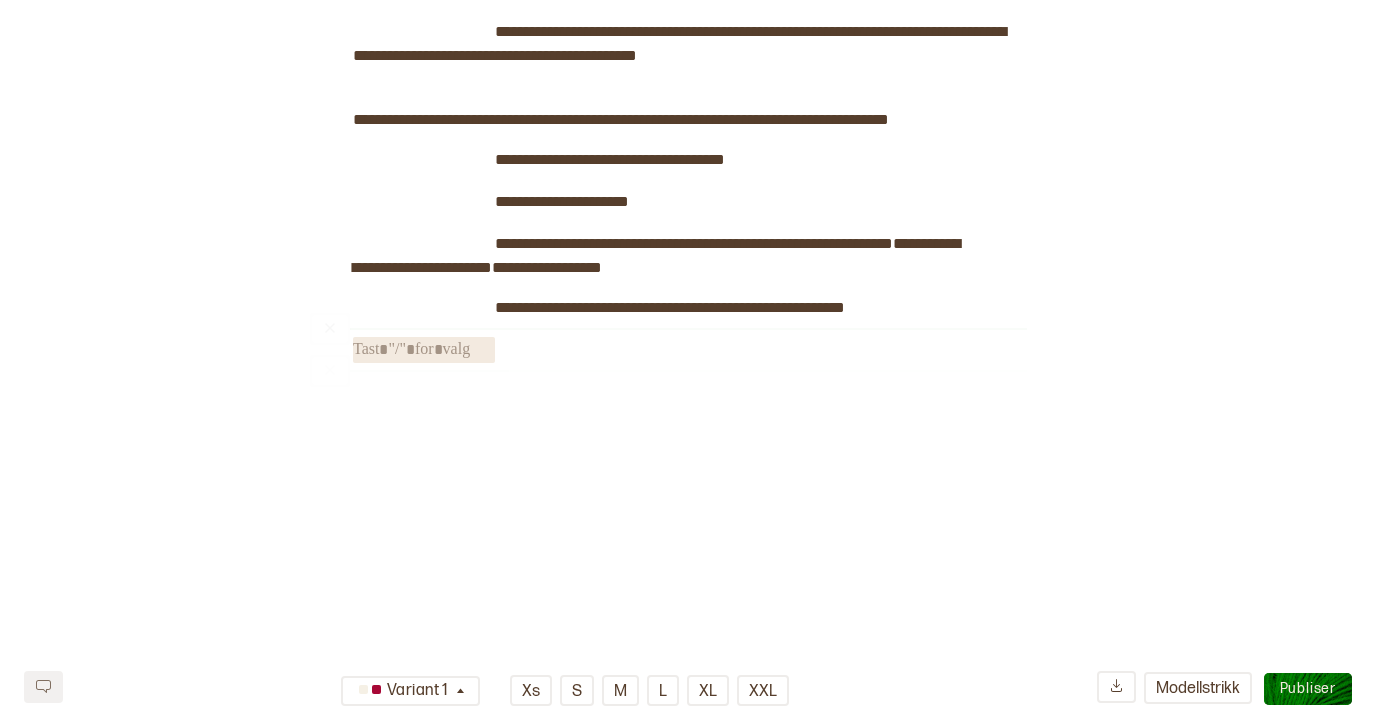 click on "﻿" at bounding box center (424, 350) 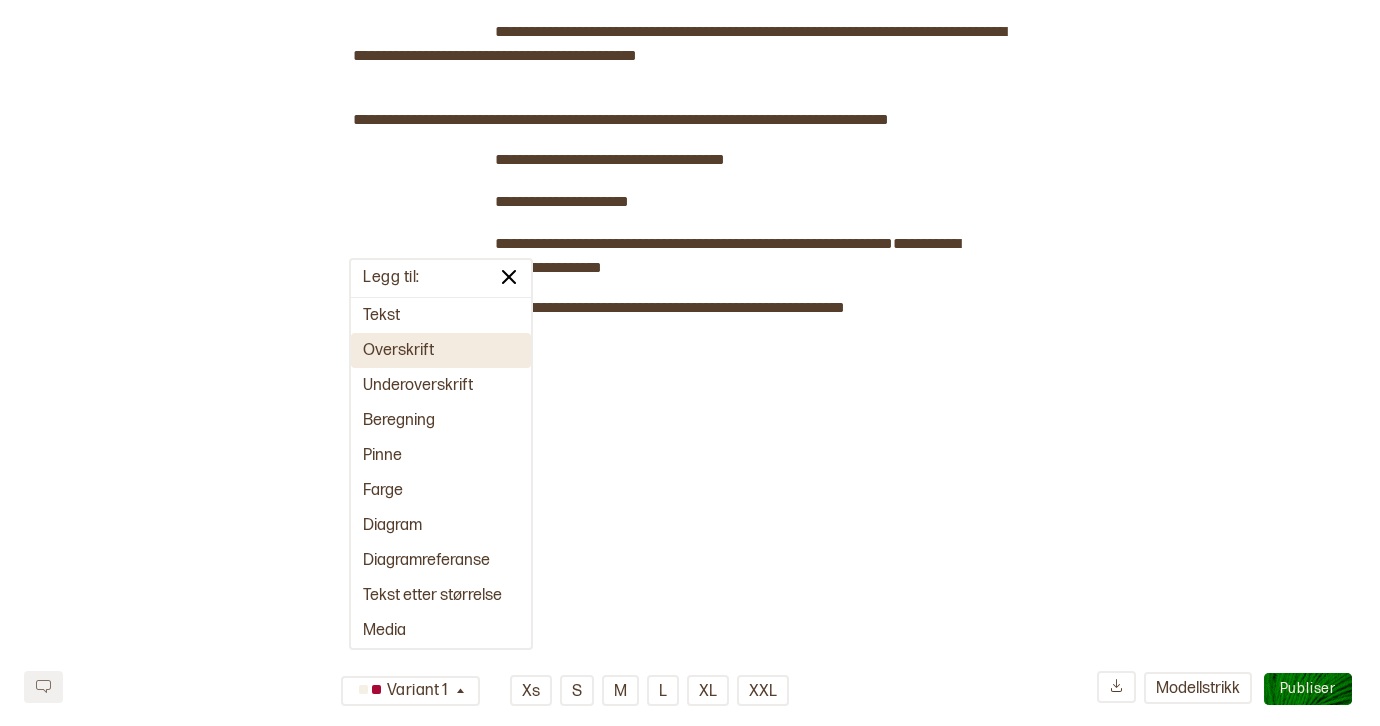 click on "Overskrift" at bounding box center [441, 350] 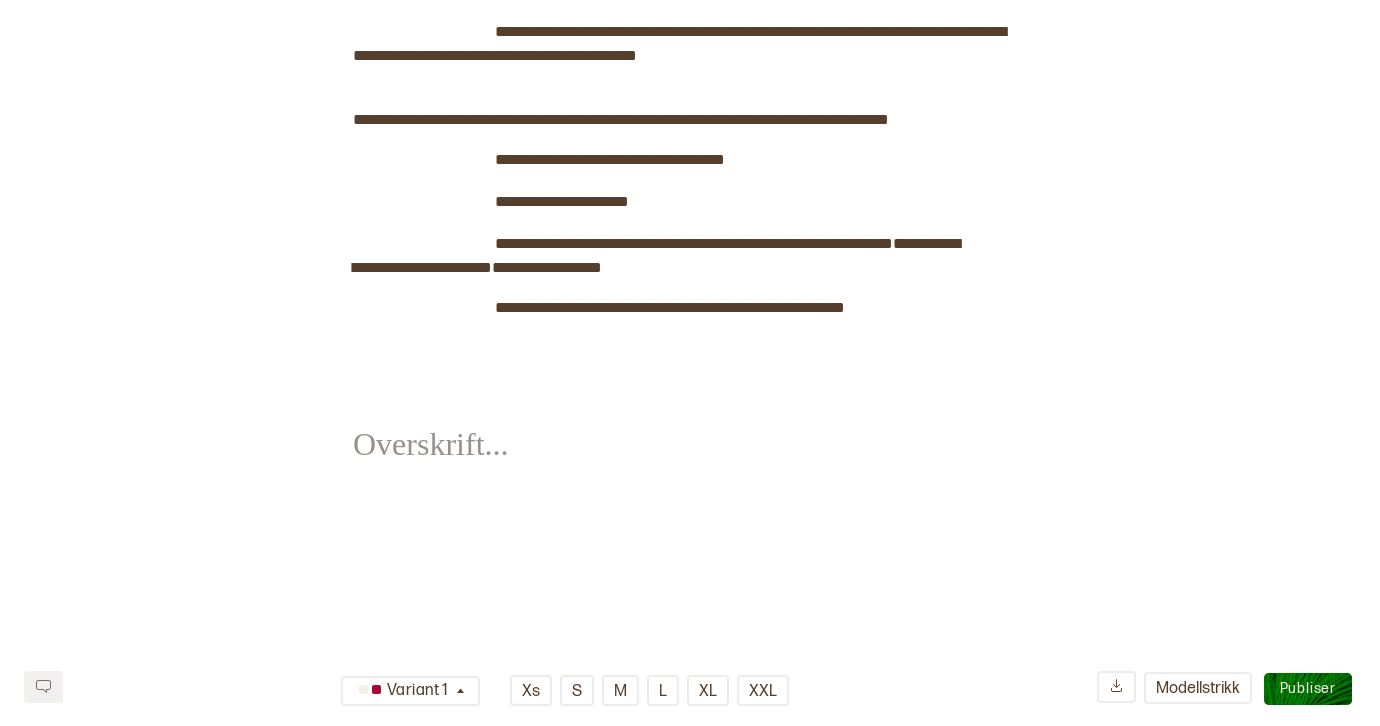click on "﻿" at bounding box center (424, 430) 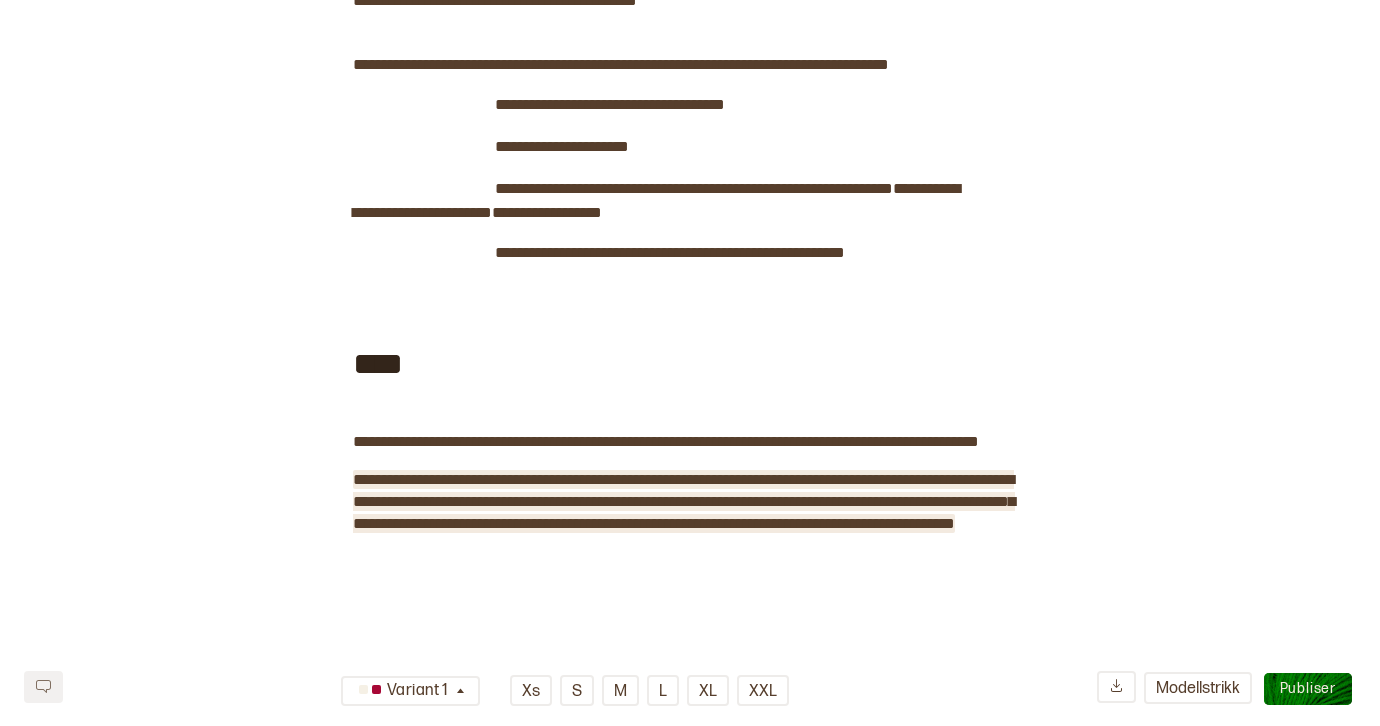 scroll, scrollTop: 1991, scrollLeft: 0, axis: vertical 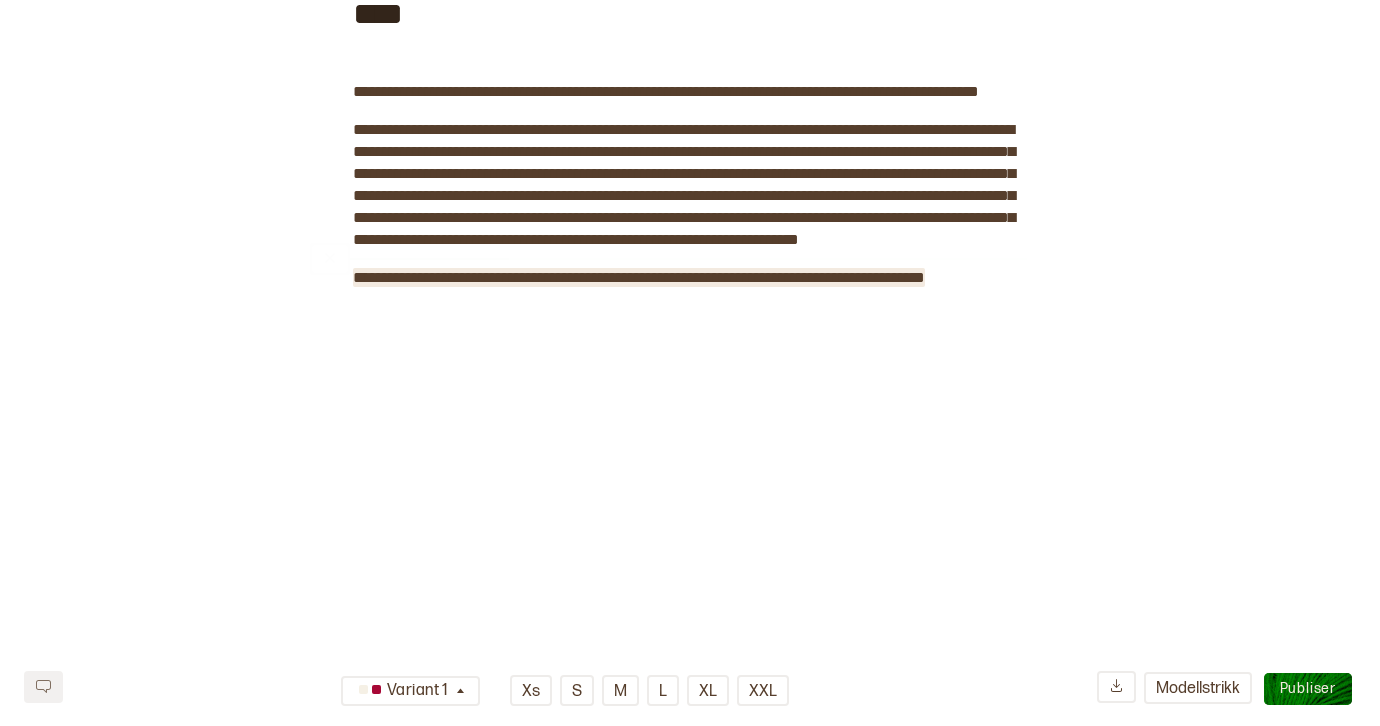 click on "**********" at bounding box center (639, 277) 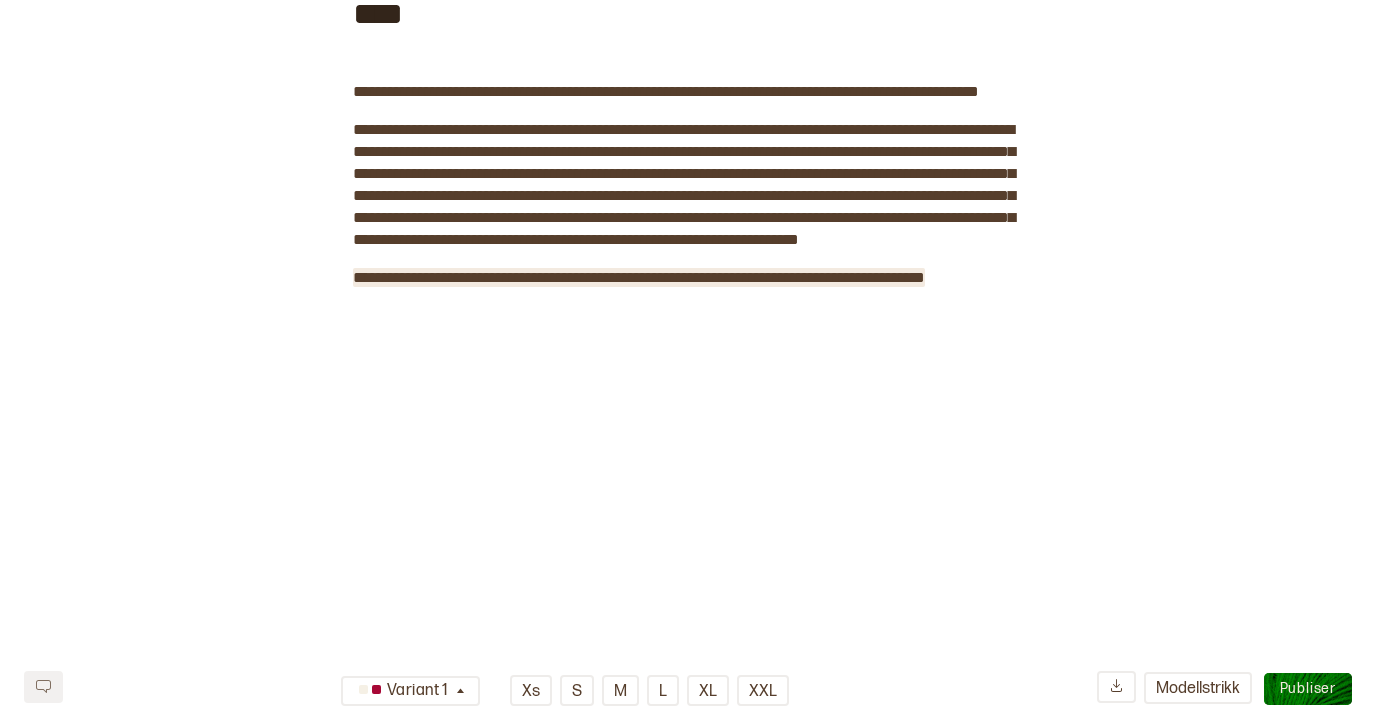 click on "**********" at bounding box center [690, -845] 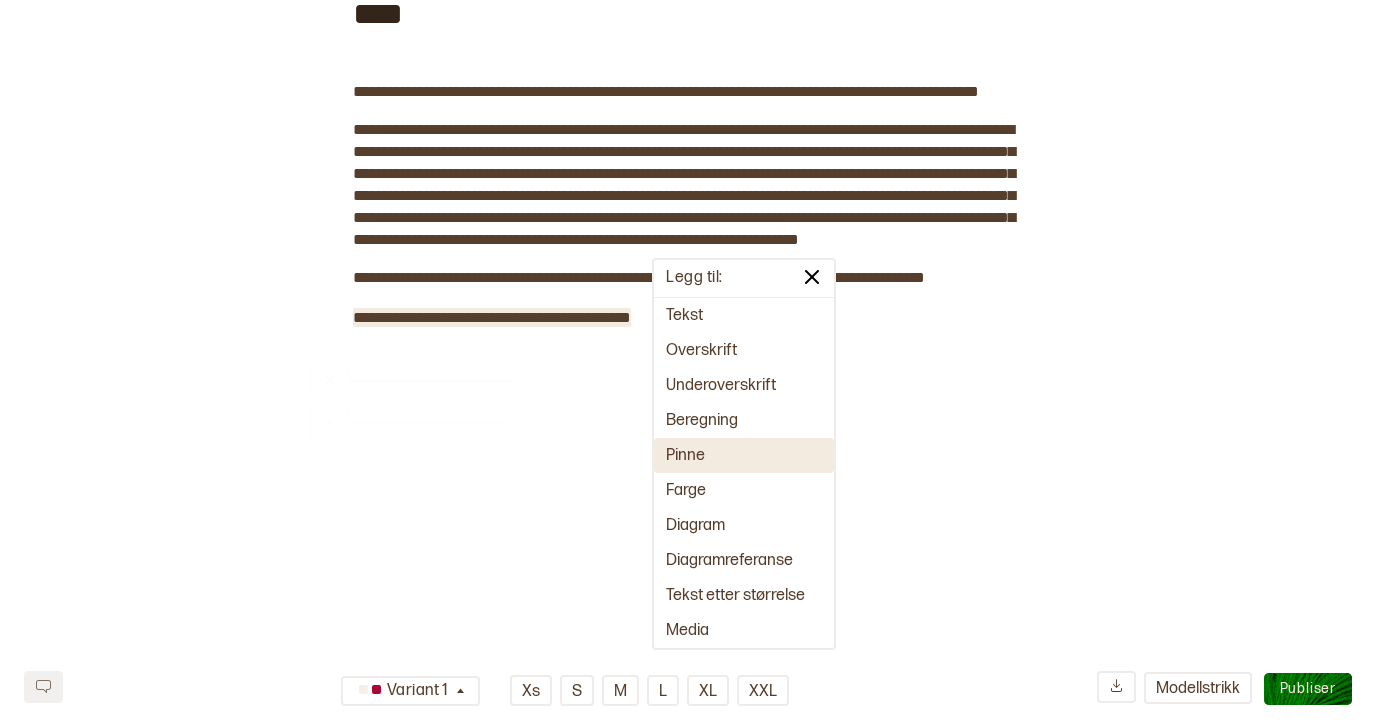 click on "Pinne" at bounding box center [744, 455] 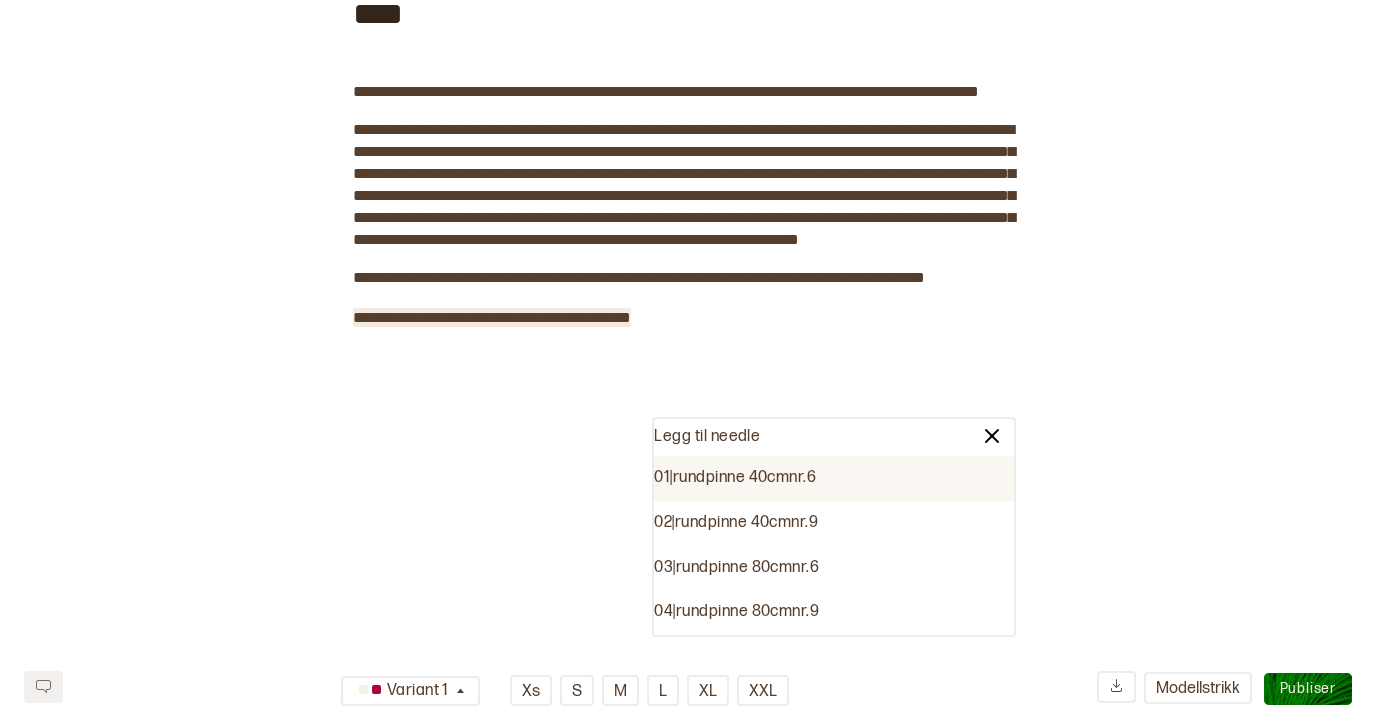 click on "01  |  rundpinne   40cm  nr.  6" at bounding box center (834, 478) 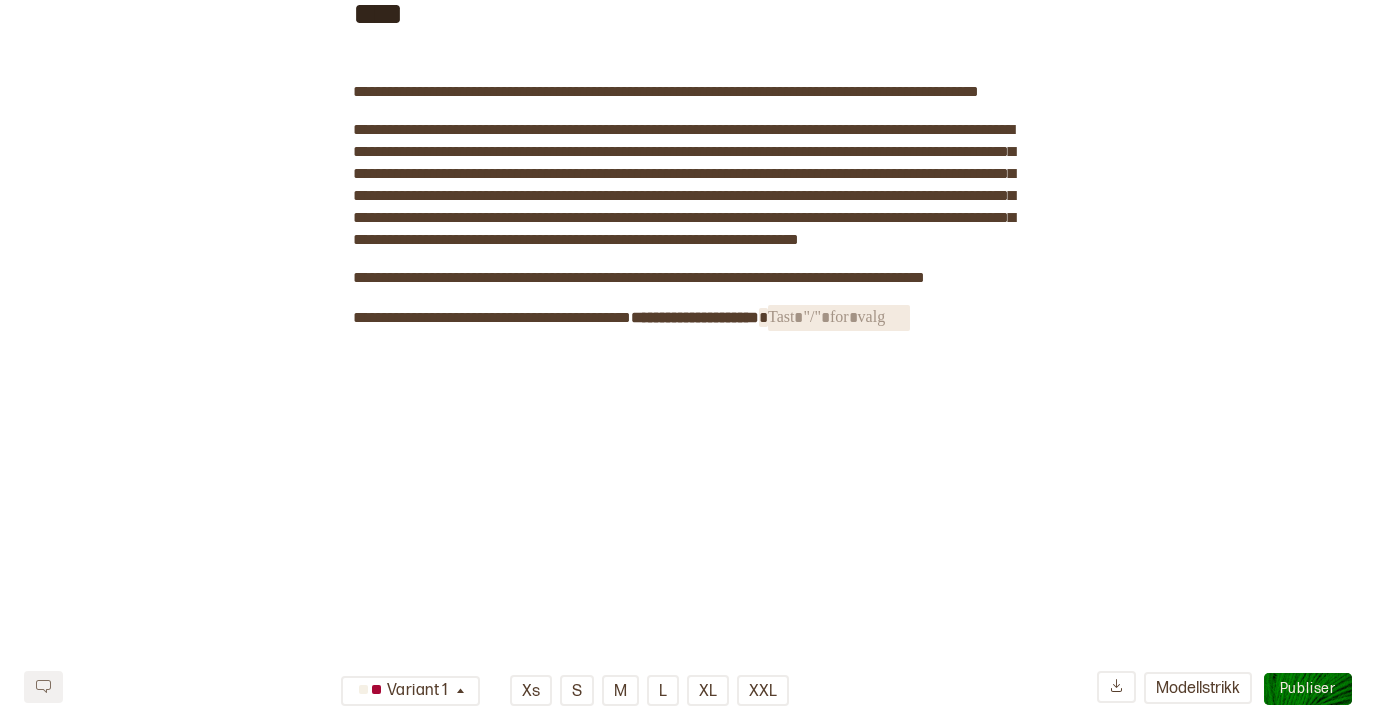 click on "﻿" at bounding box center (839, 318) 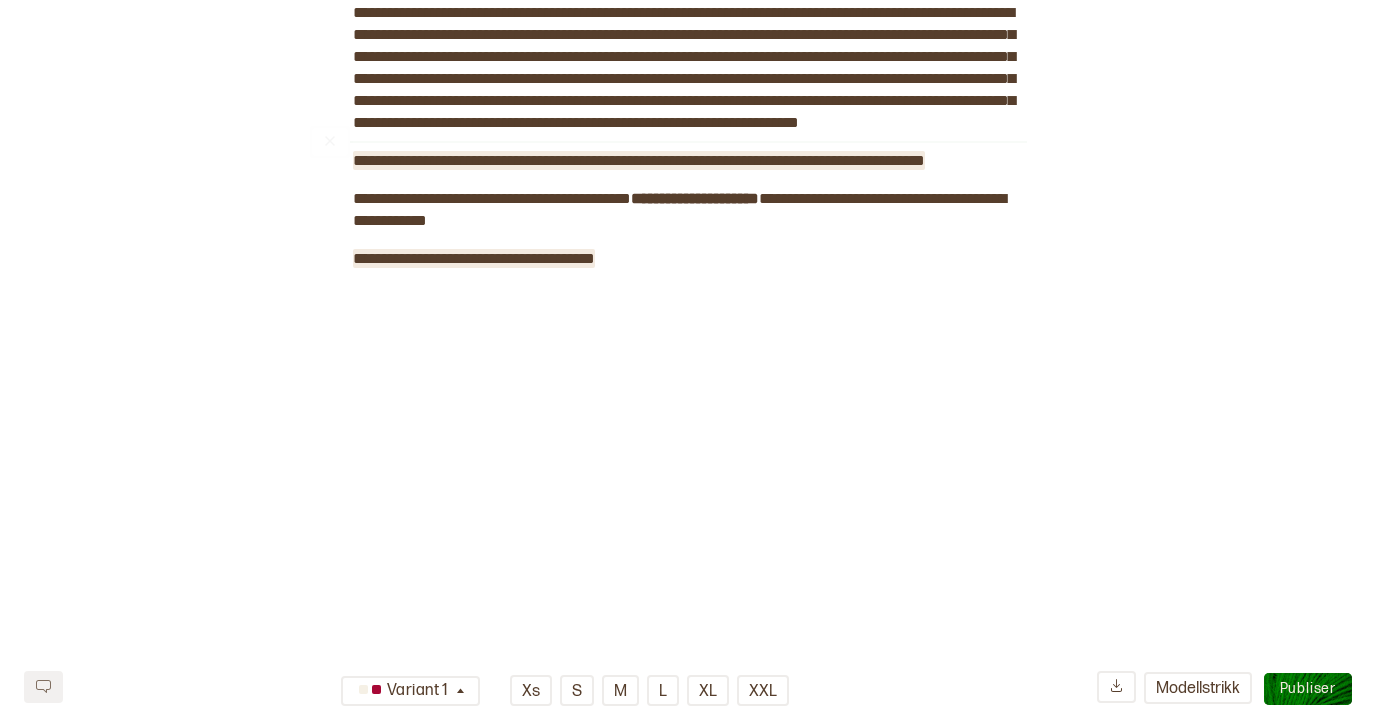 scroll, scrollTop: 2010, scrollLeft: 0, axis: vertical 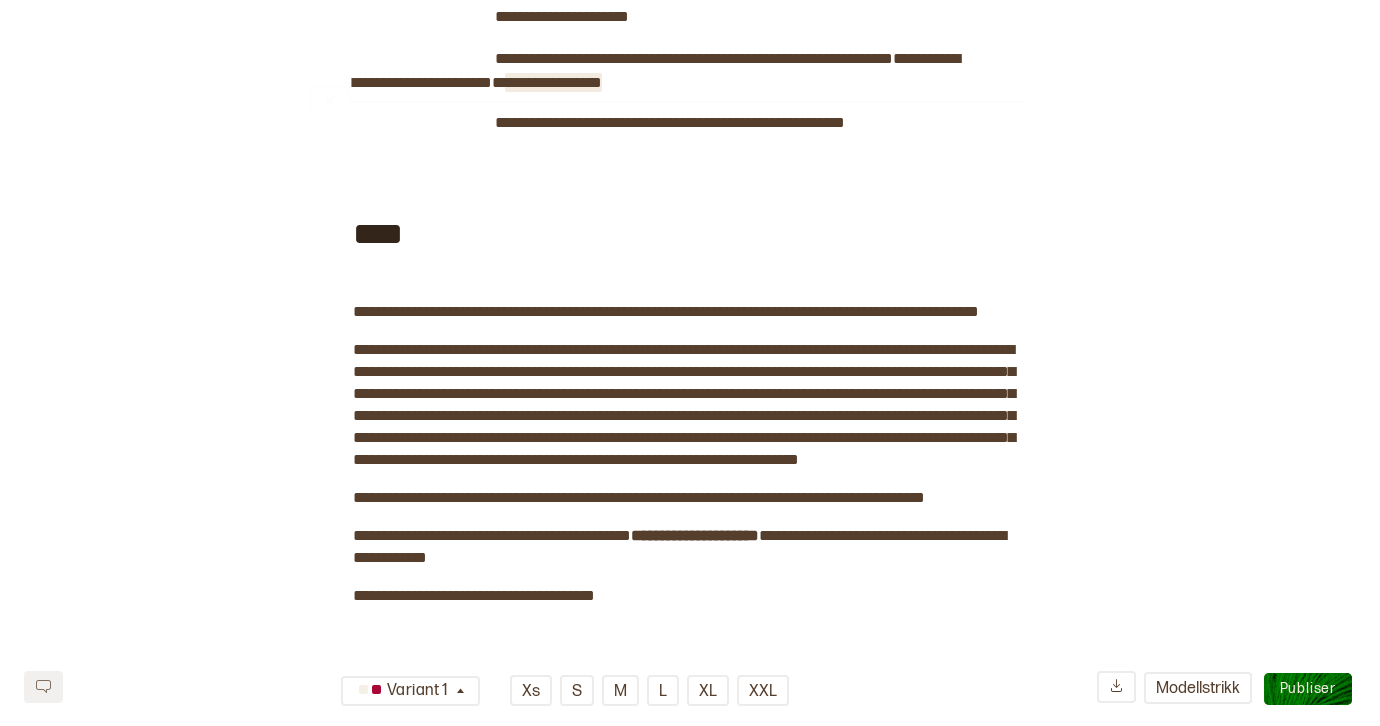 click on "**********" at bounding box center (690, -589) 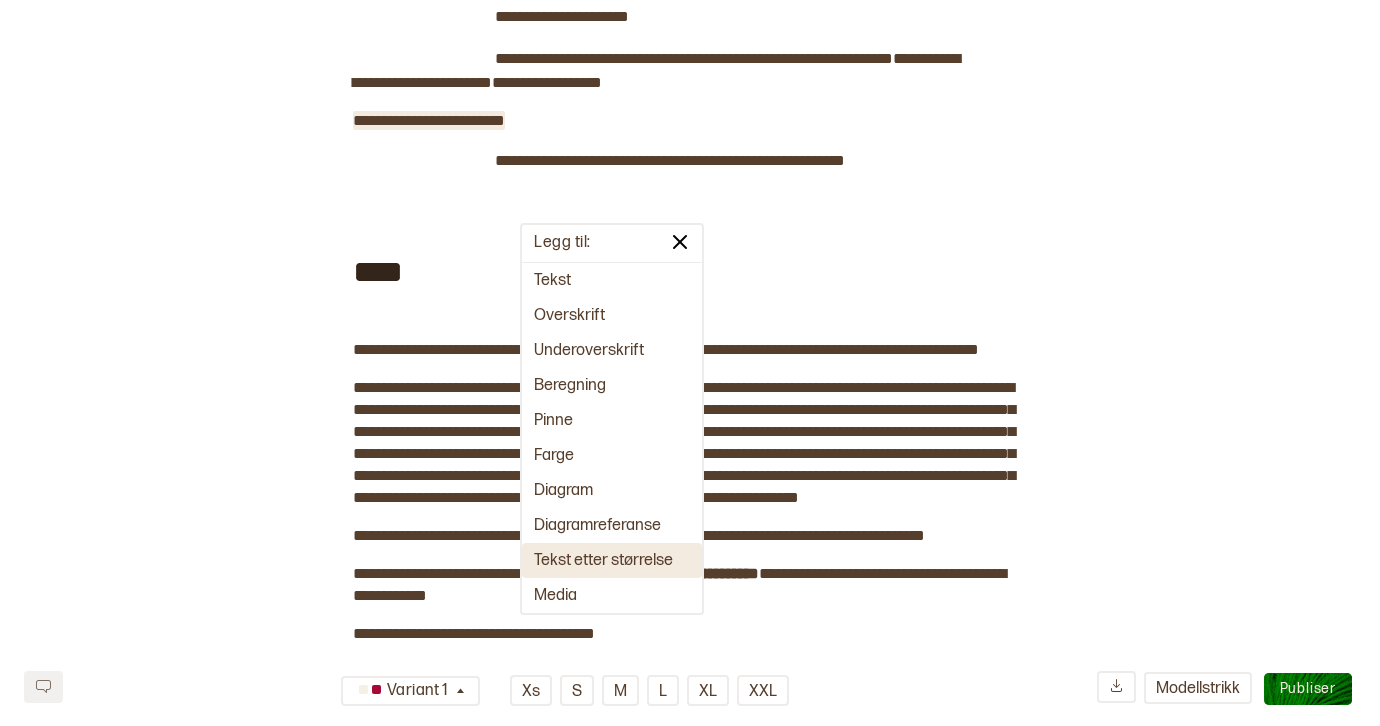 click on "Tekst etter størrelse" at bounding box center [612, 560] 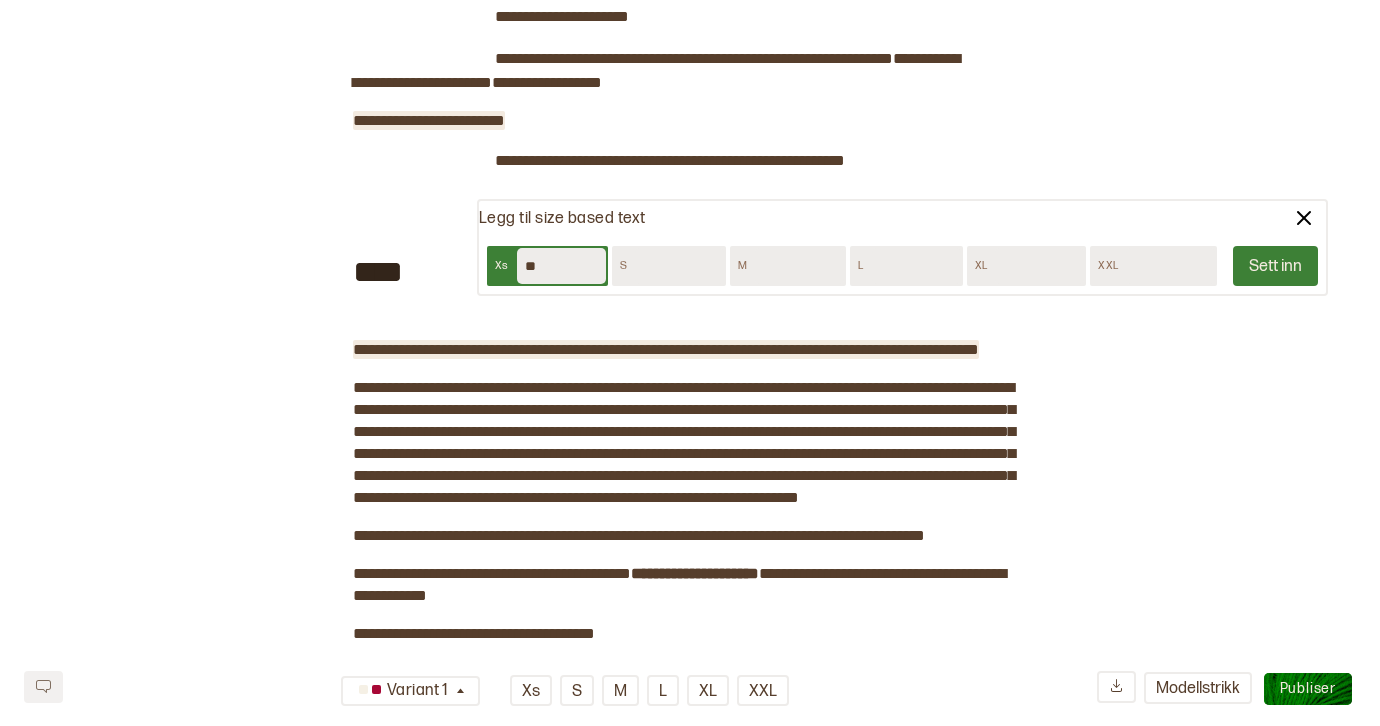 type on "**" 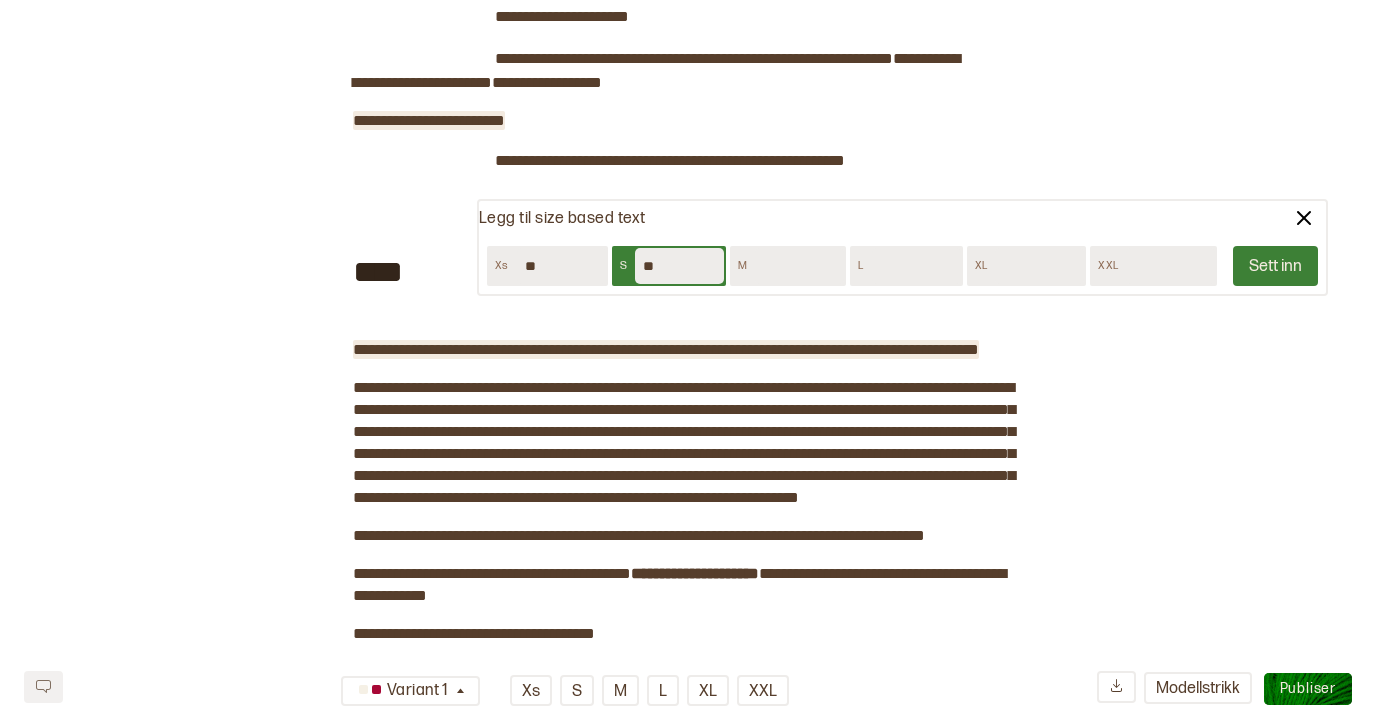 type on "**" 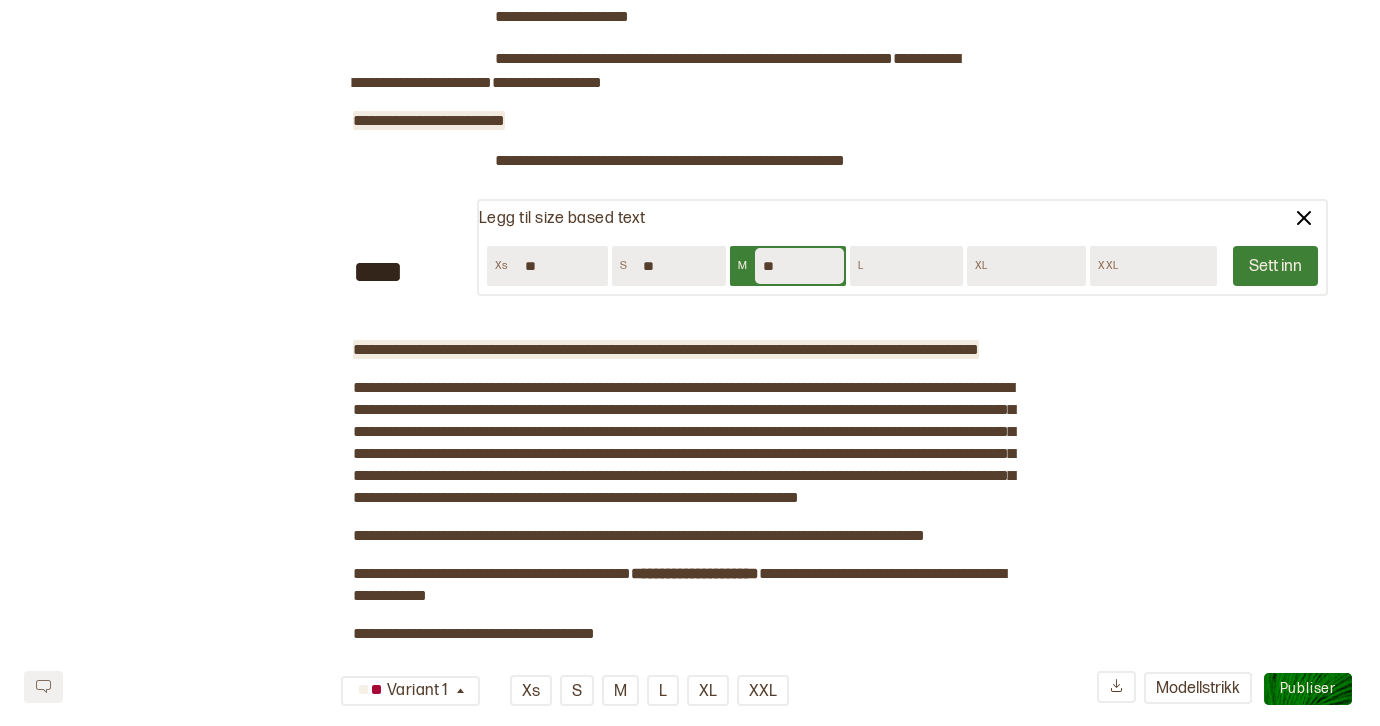 type on "**" 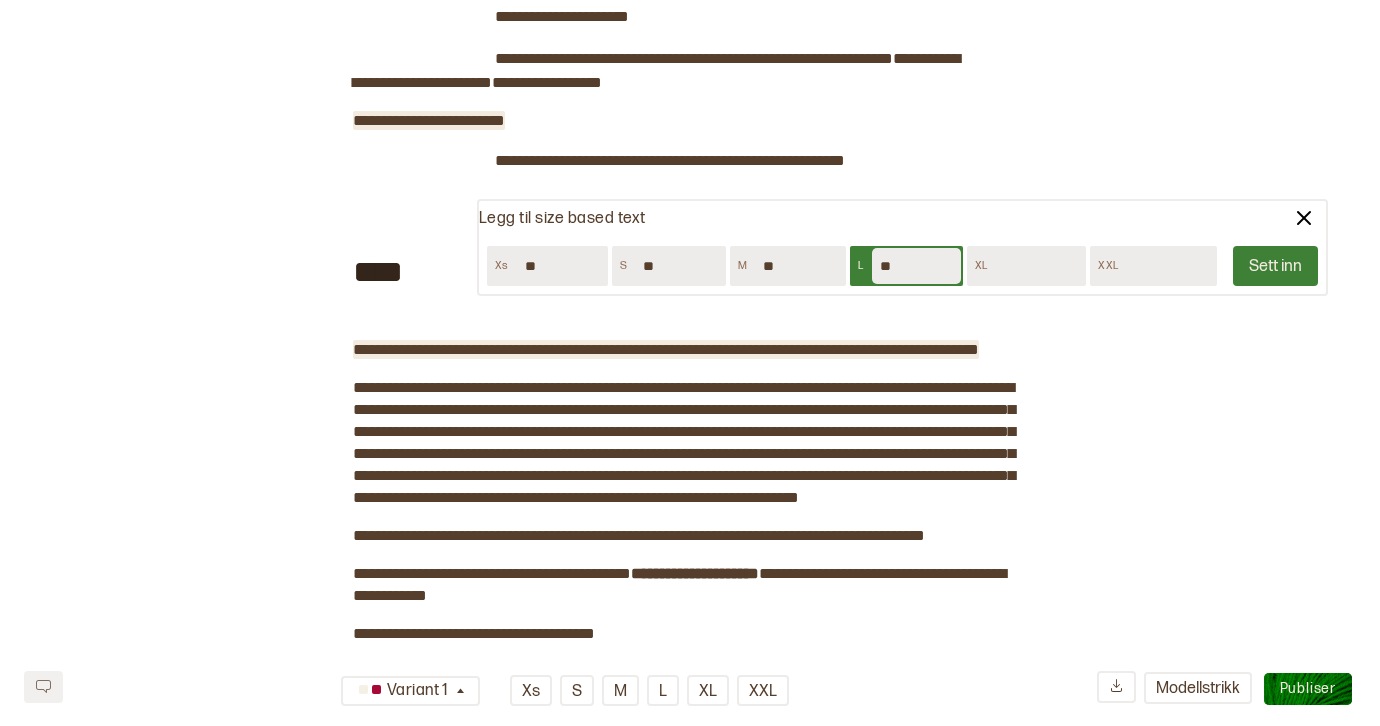 type on "**" 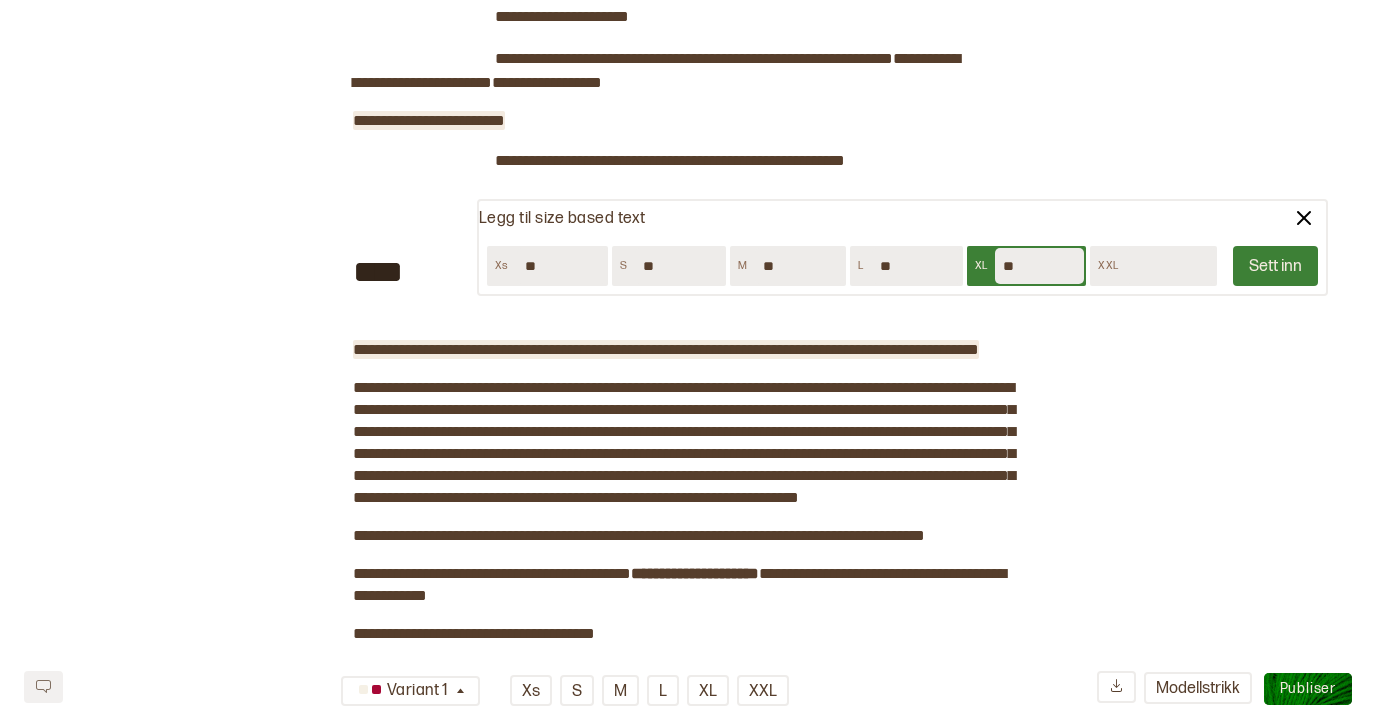 type on "**" 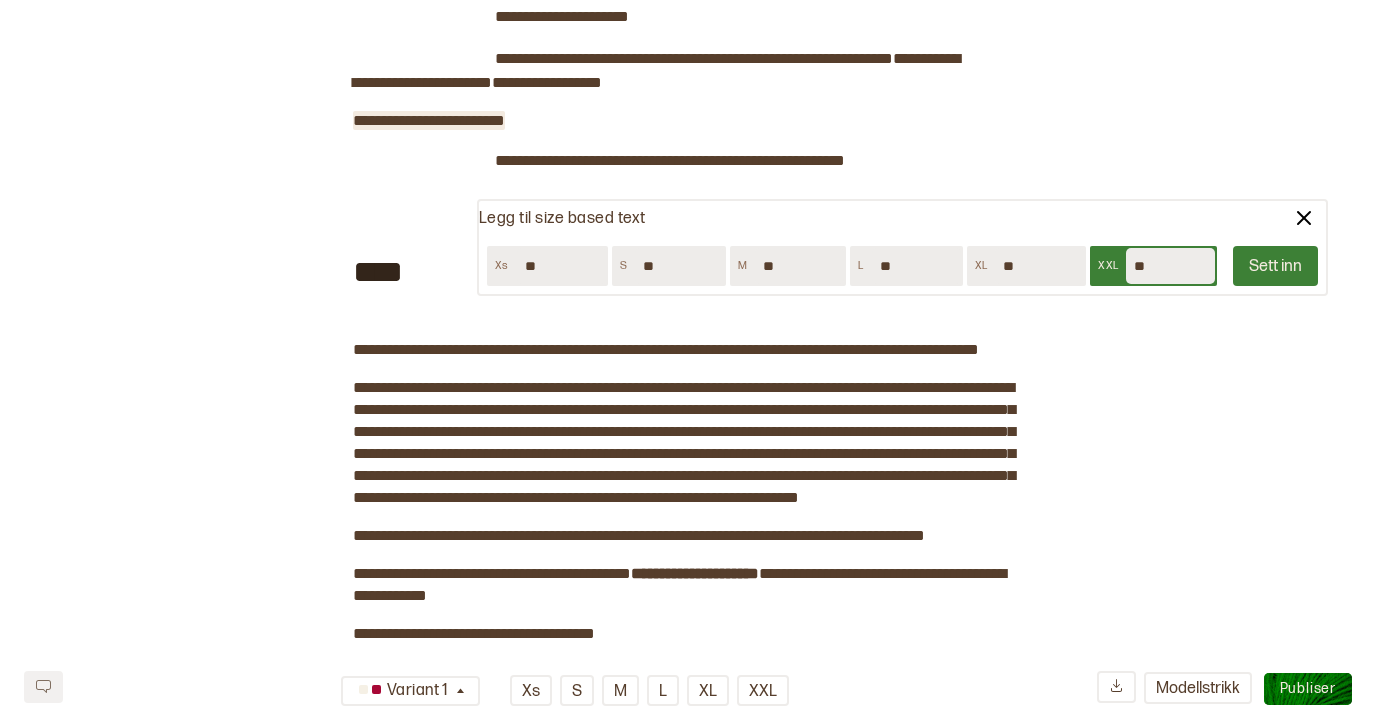 type on "**" 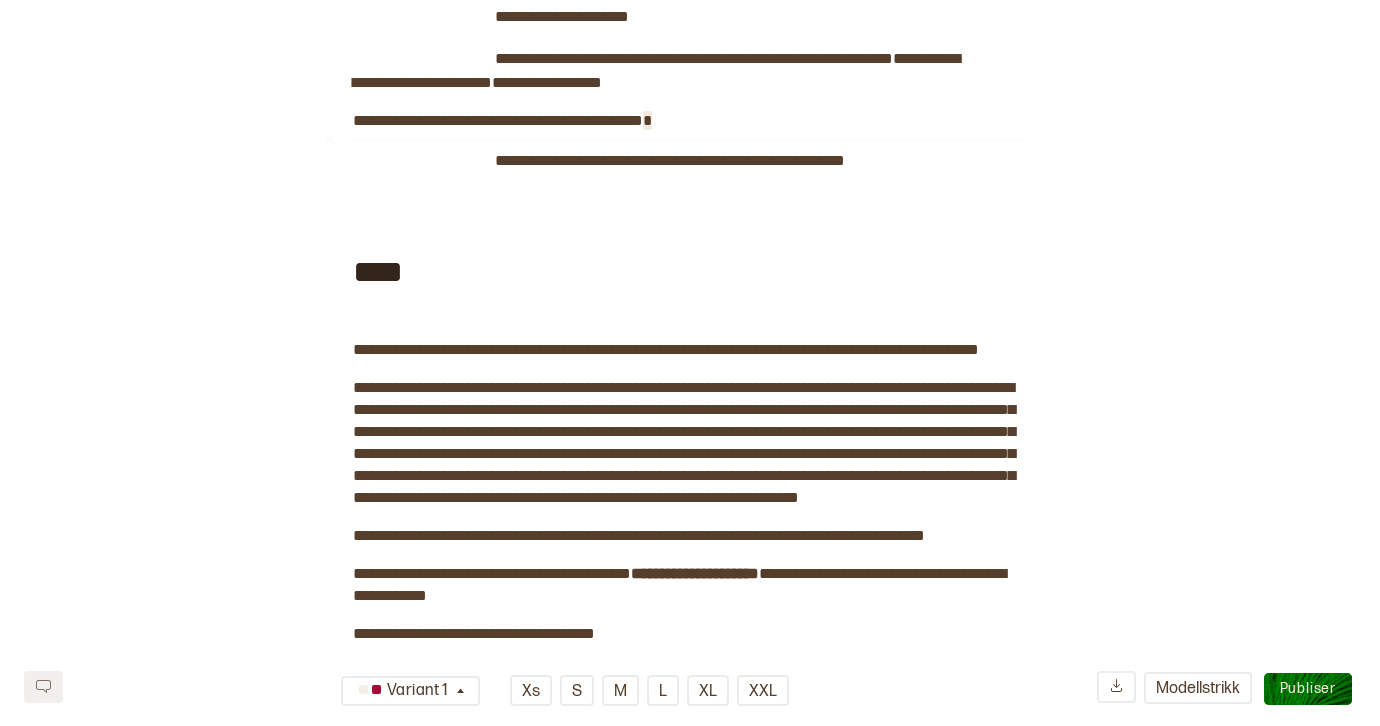 click on "**********" at bounding box center (690, -570) 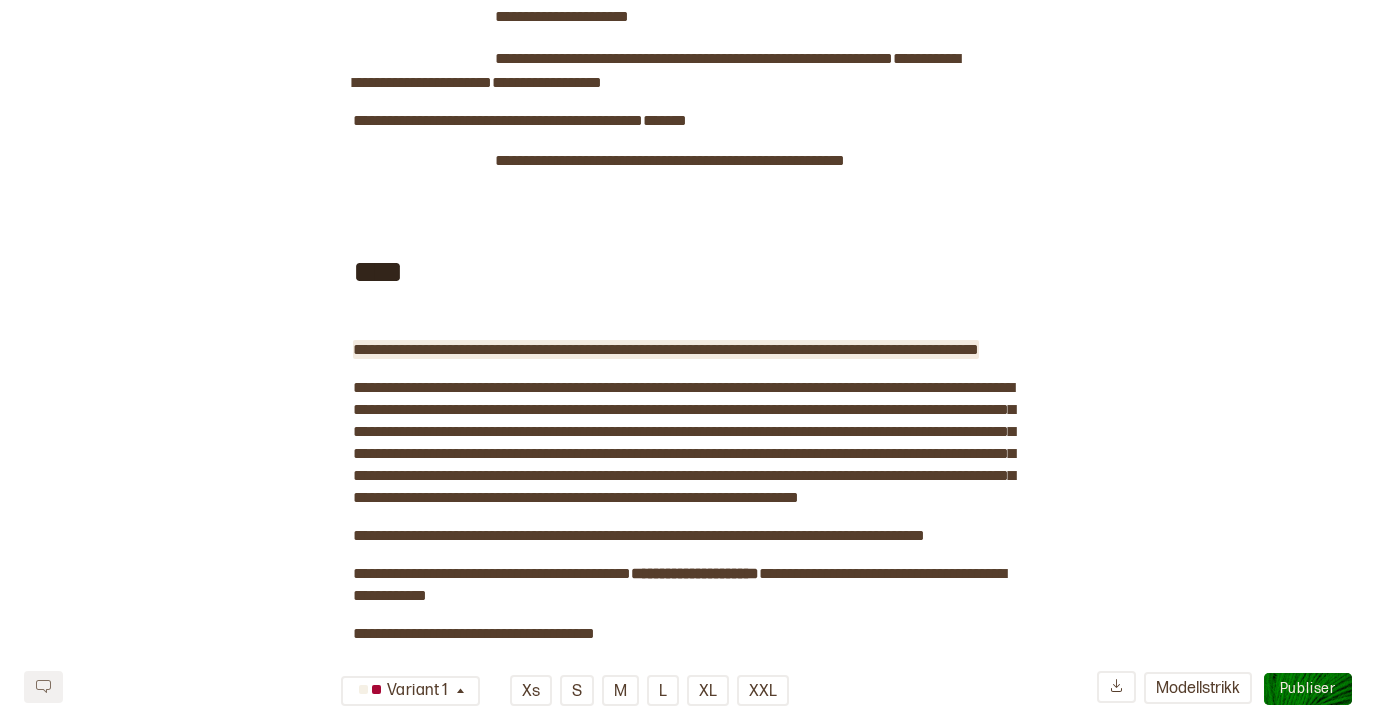 click on "**********" at bounding box center [666, 349] 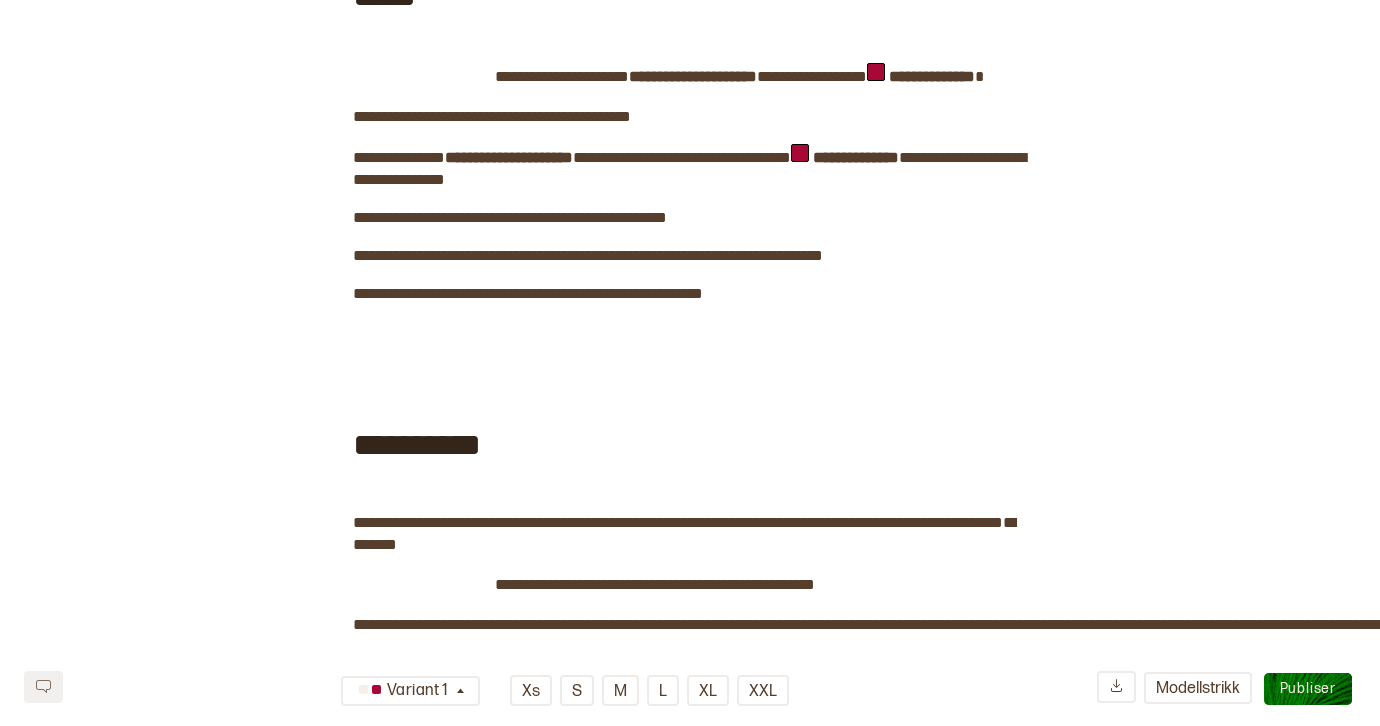 scroll, scrollTop: 0, scrollLeft: 0, axis: both 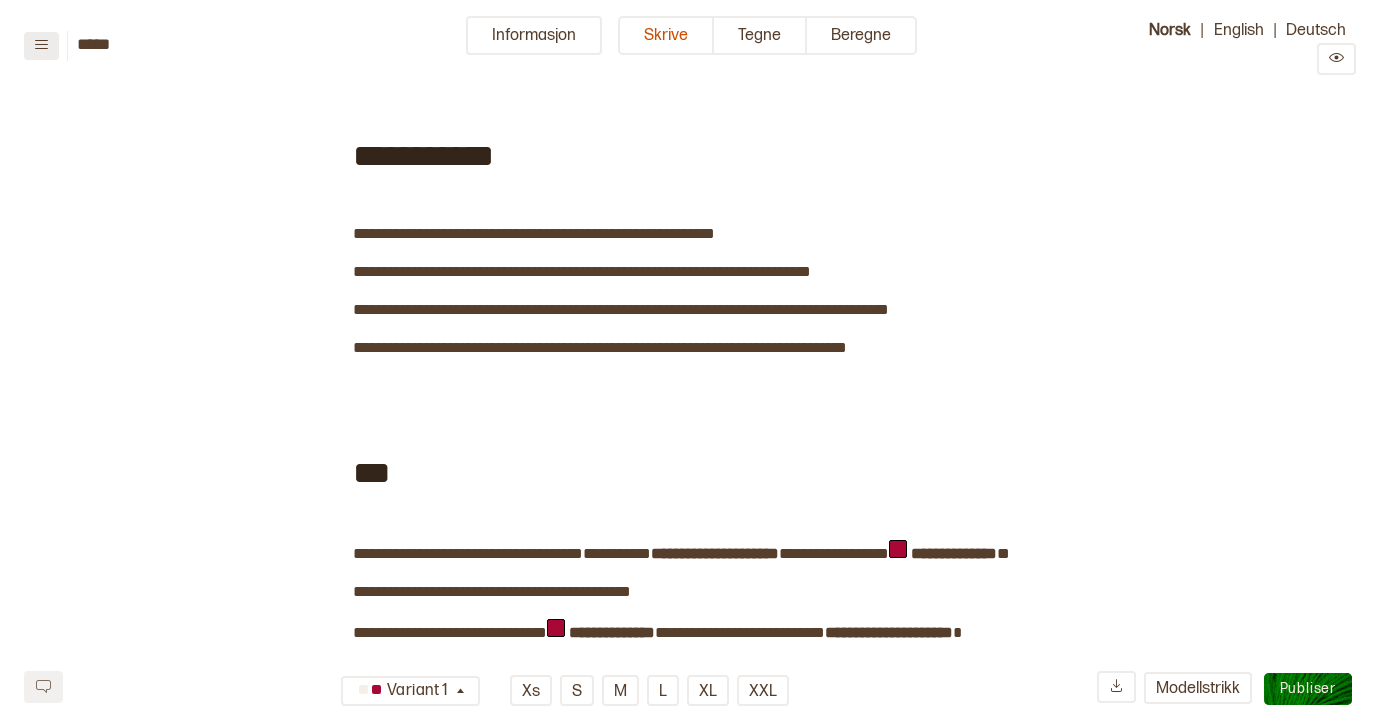 click at bounding box center [41, 46] 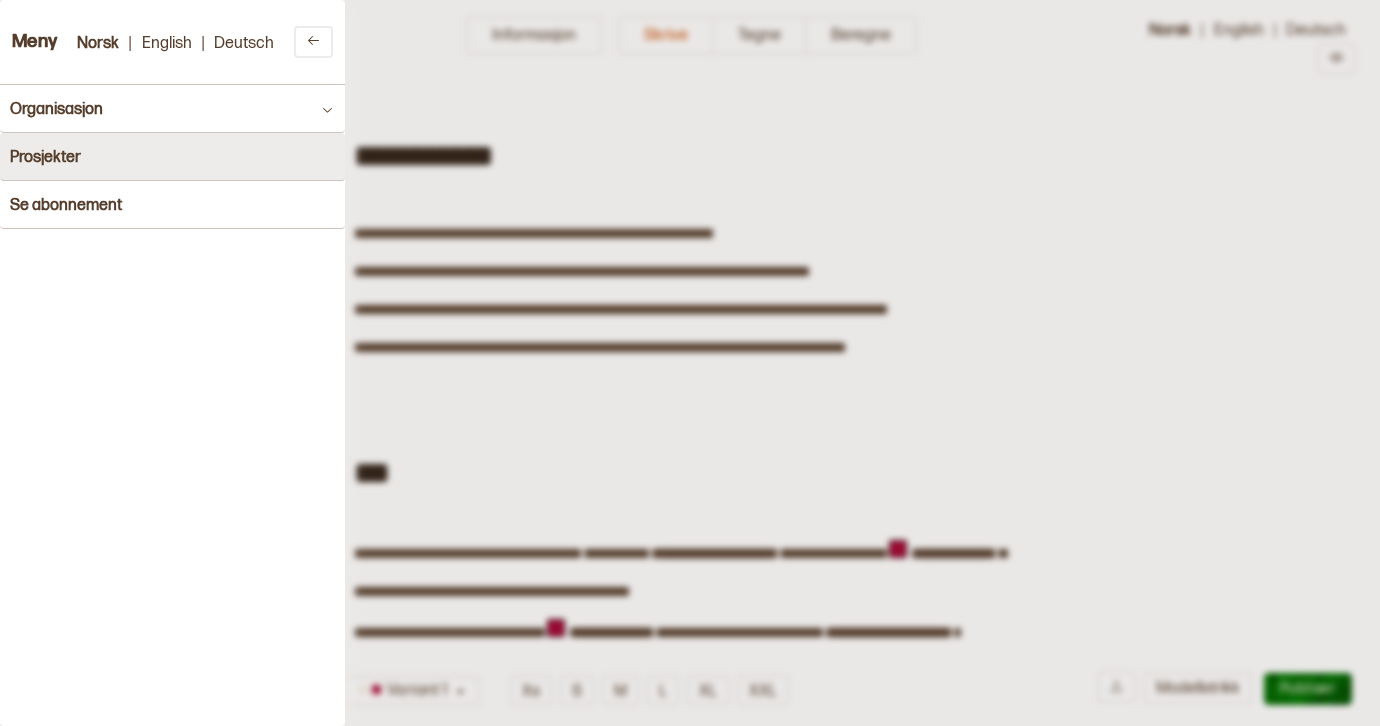 click on "Prosjekter" at bounding box center [172, 157] 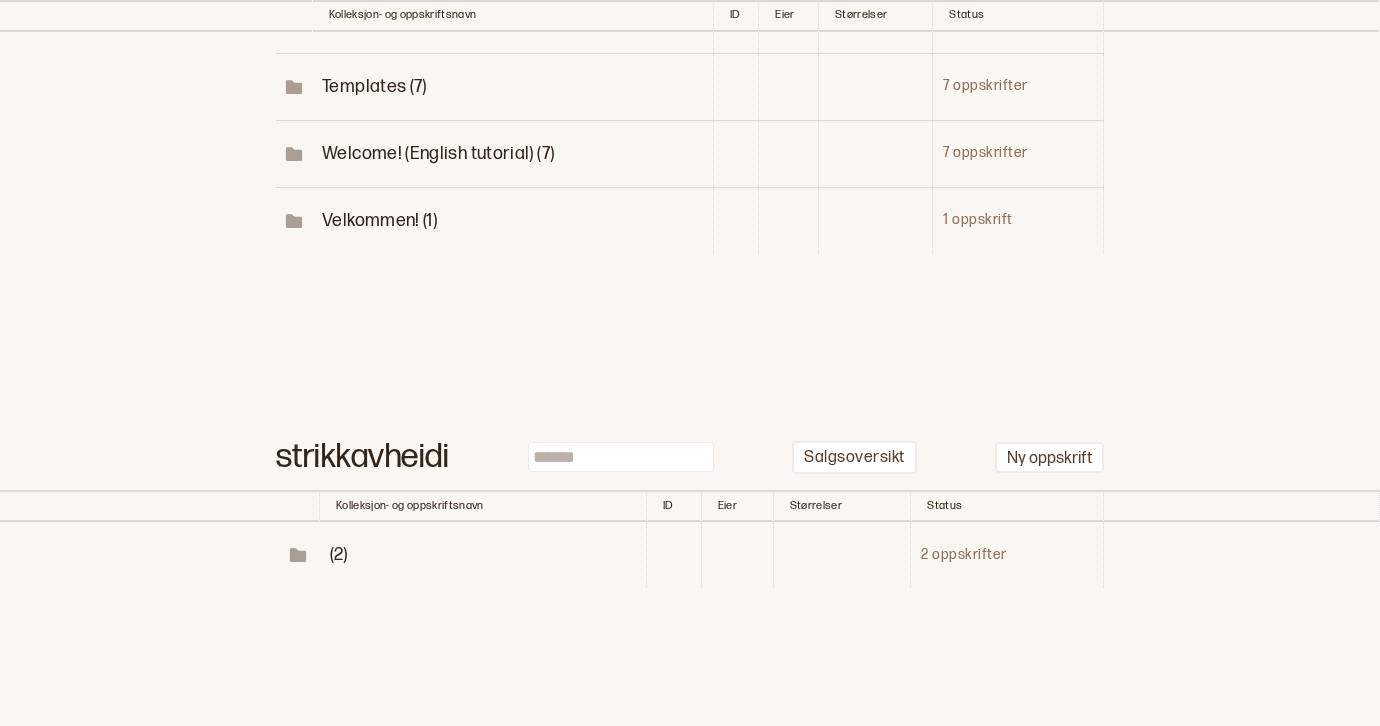 scroll, scrollTop: 189, scrollLeft: 0, axis: vertical 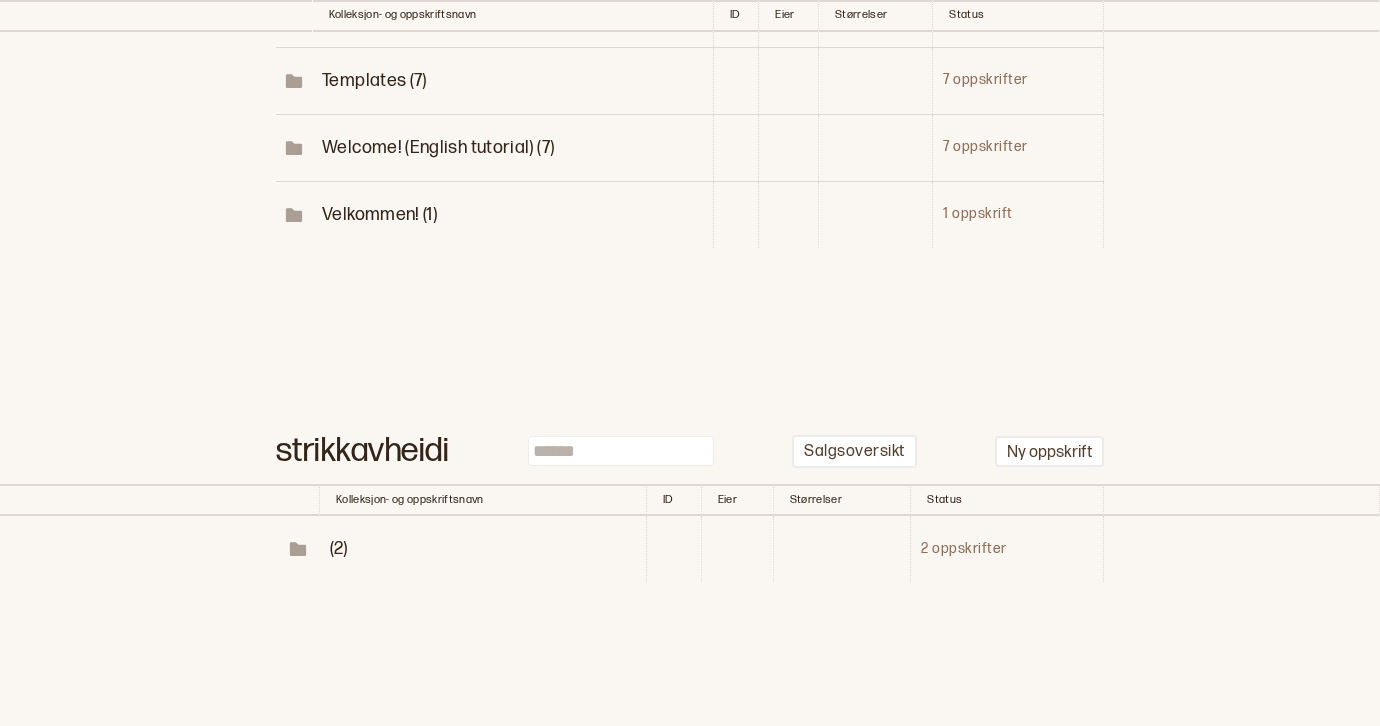 click on "(2)" at bounding box center [339, 548] 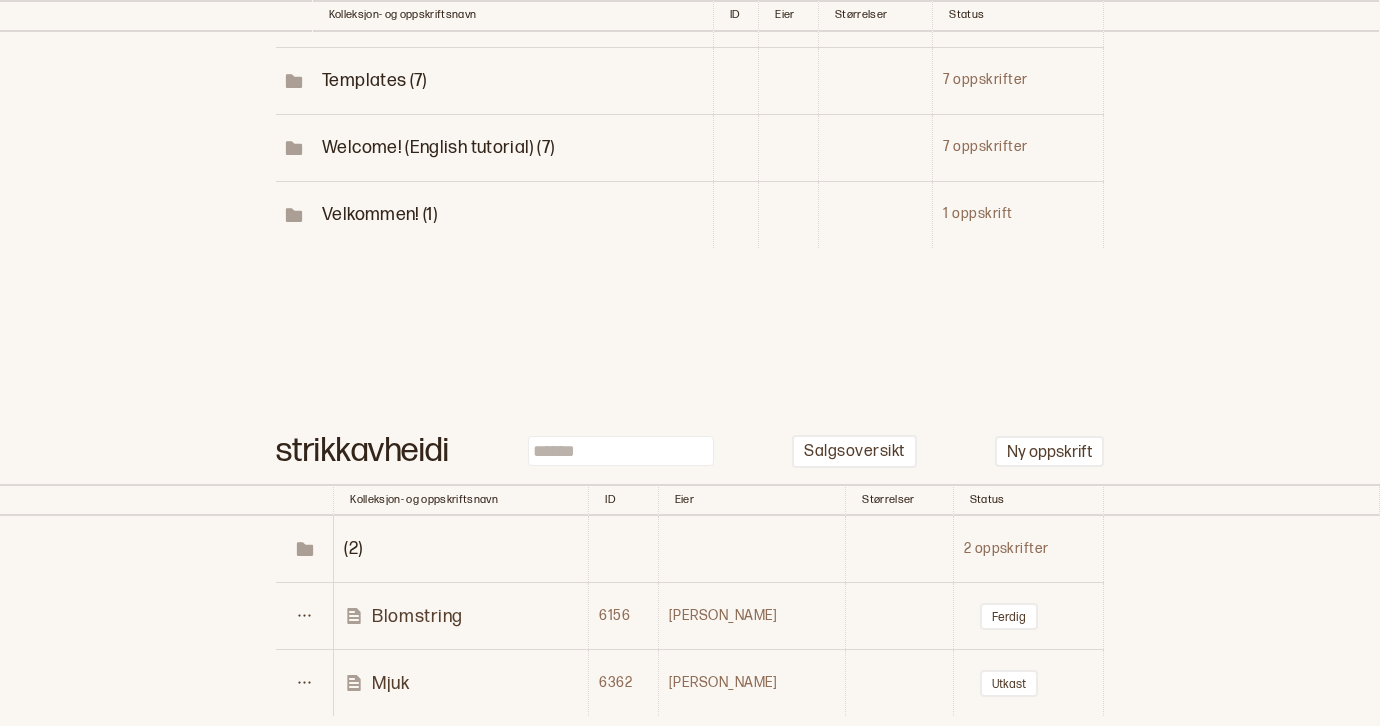 scroll, scrollTop: 236, scrollLeft: 0, axis: vertical 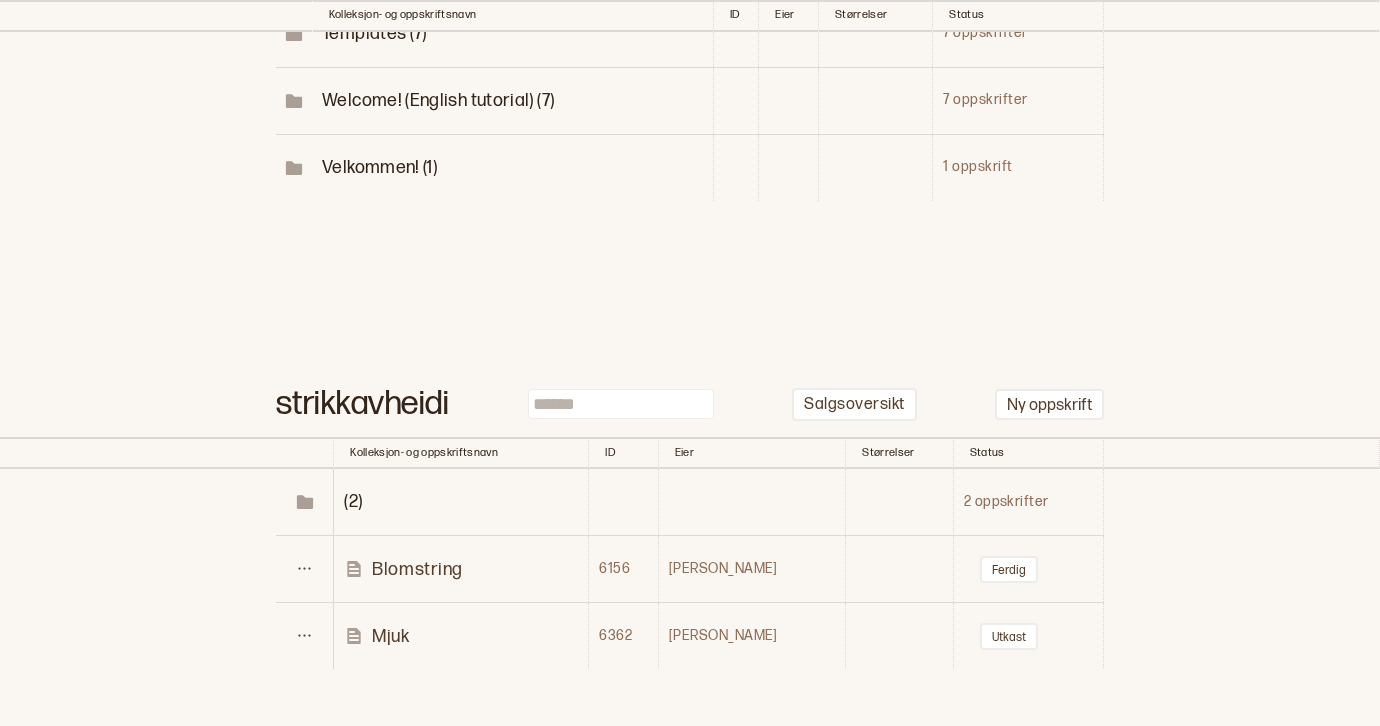 click on "Blomstring" at bounding box center [417, 569] 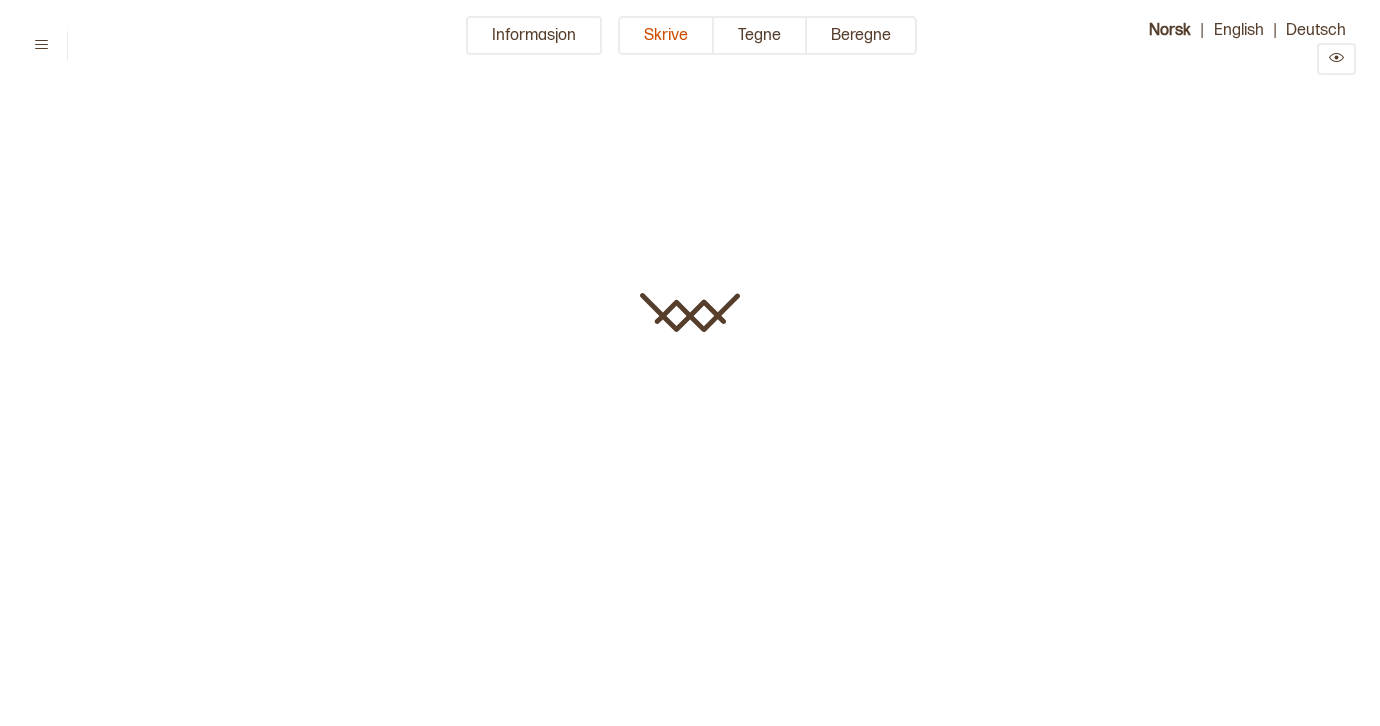 scroll, scrollTop: 0, scrollLeft: 0, axis: both 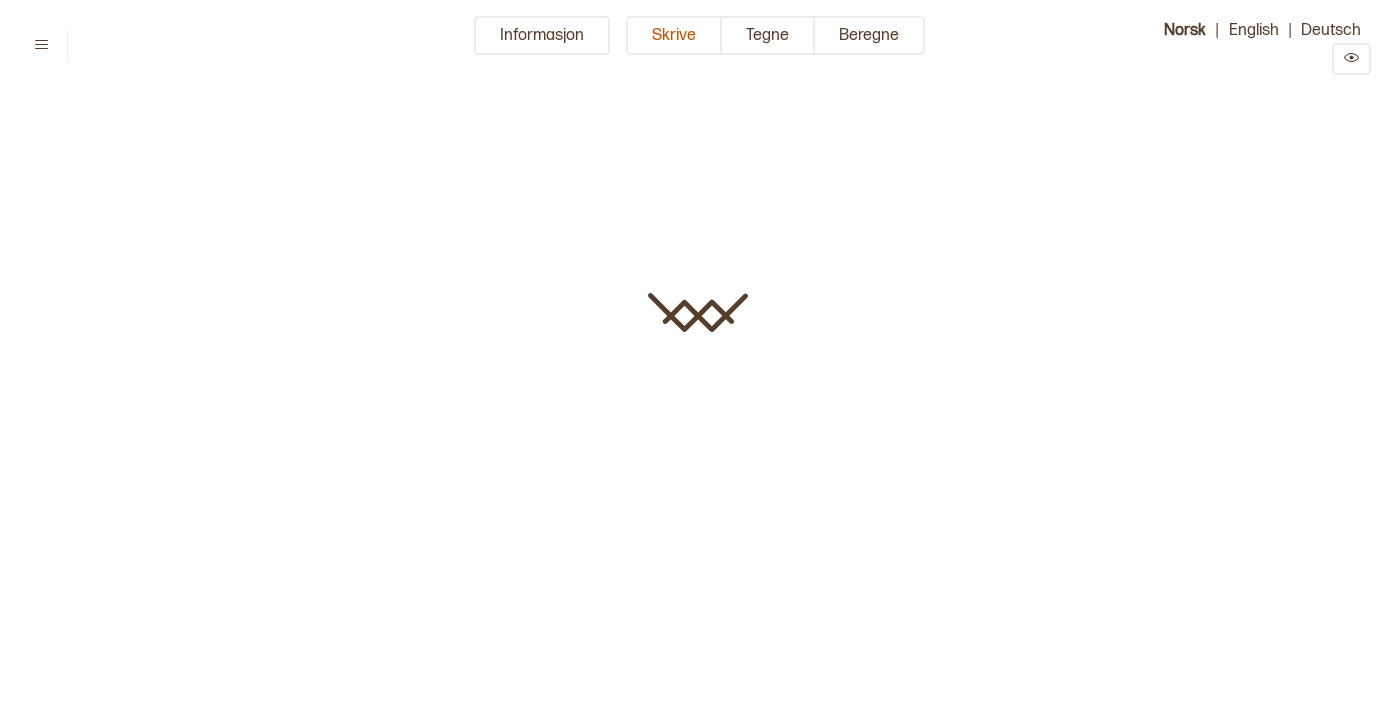 type on "**********" 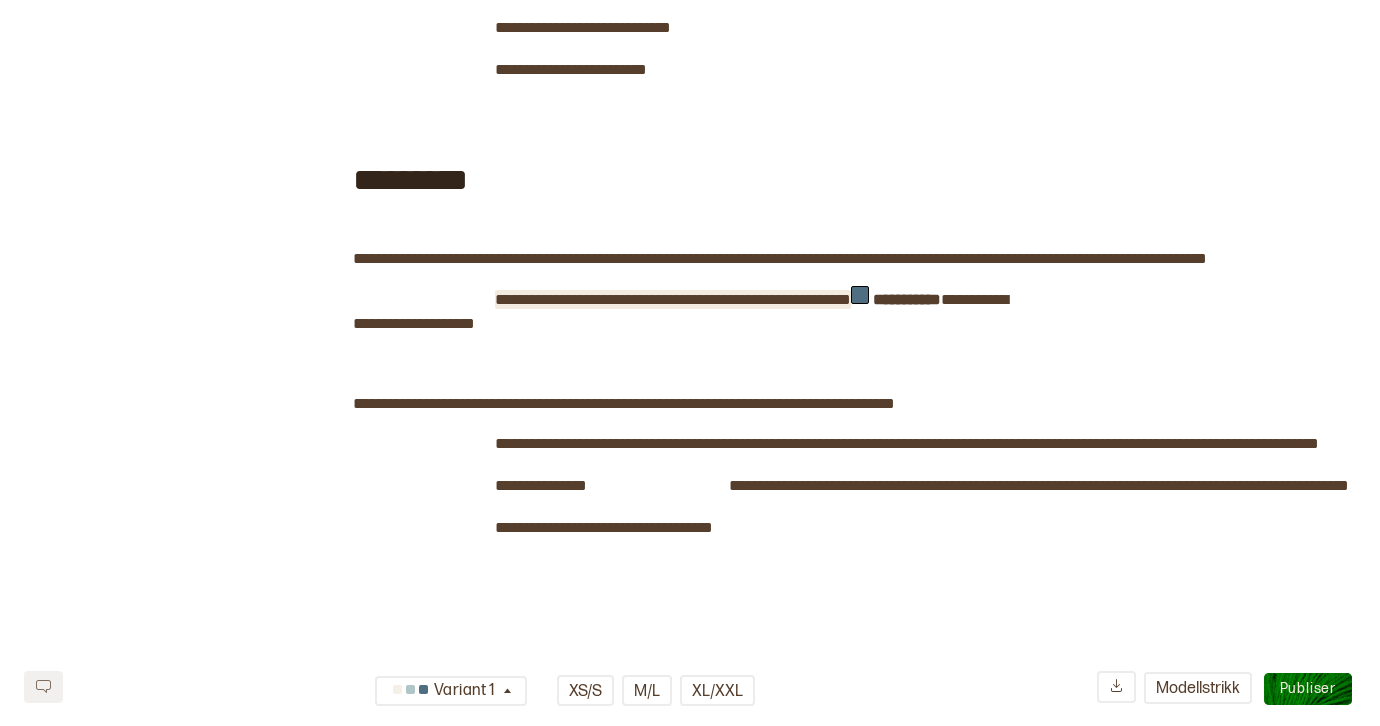 scroll, scrollTop: 4814, scrollLeft: 0, axis: vertical 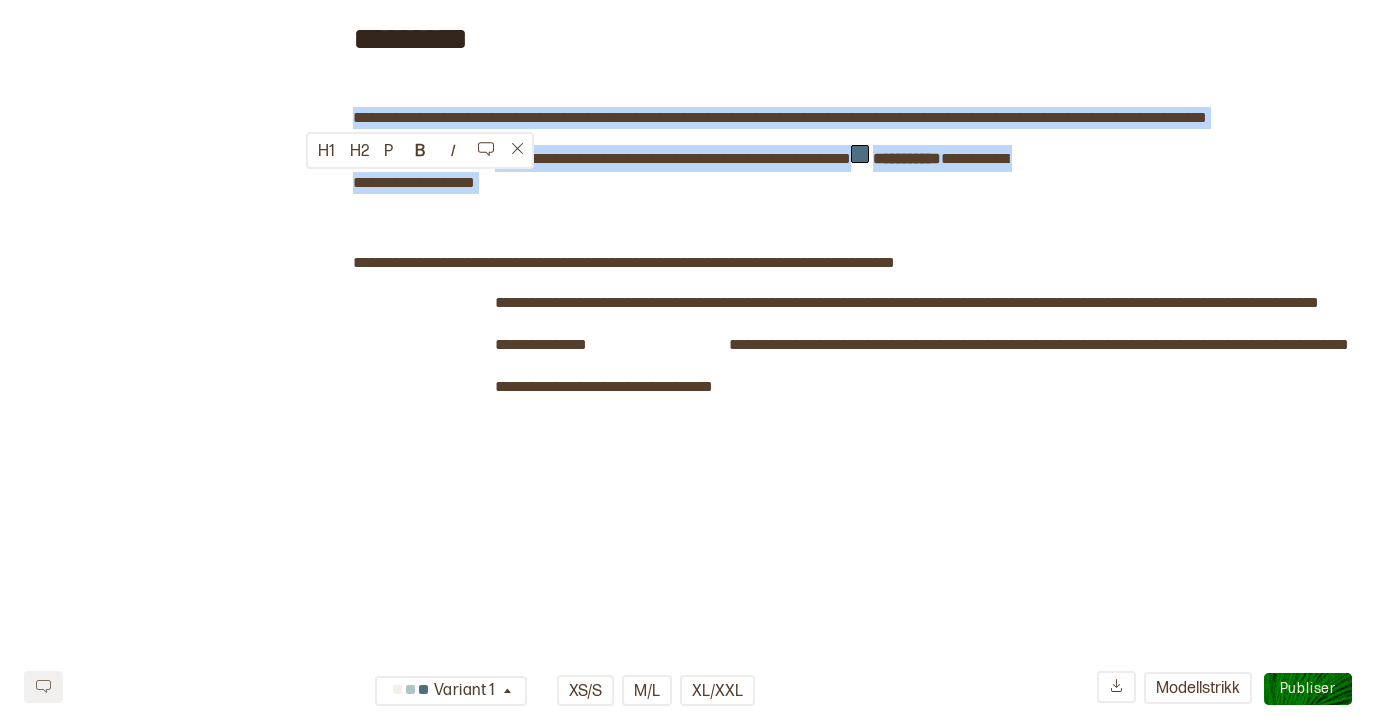 drag, startPoint x: 354, startPoint y: 177, endPoint x: 858, endPoint y: 292, distance: 516.95355 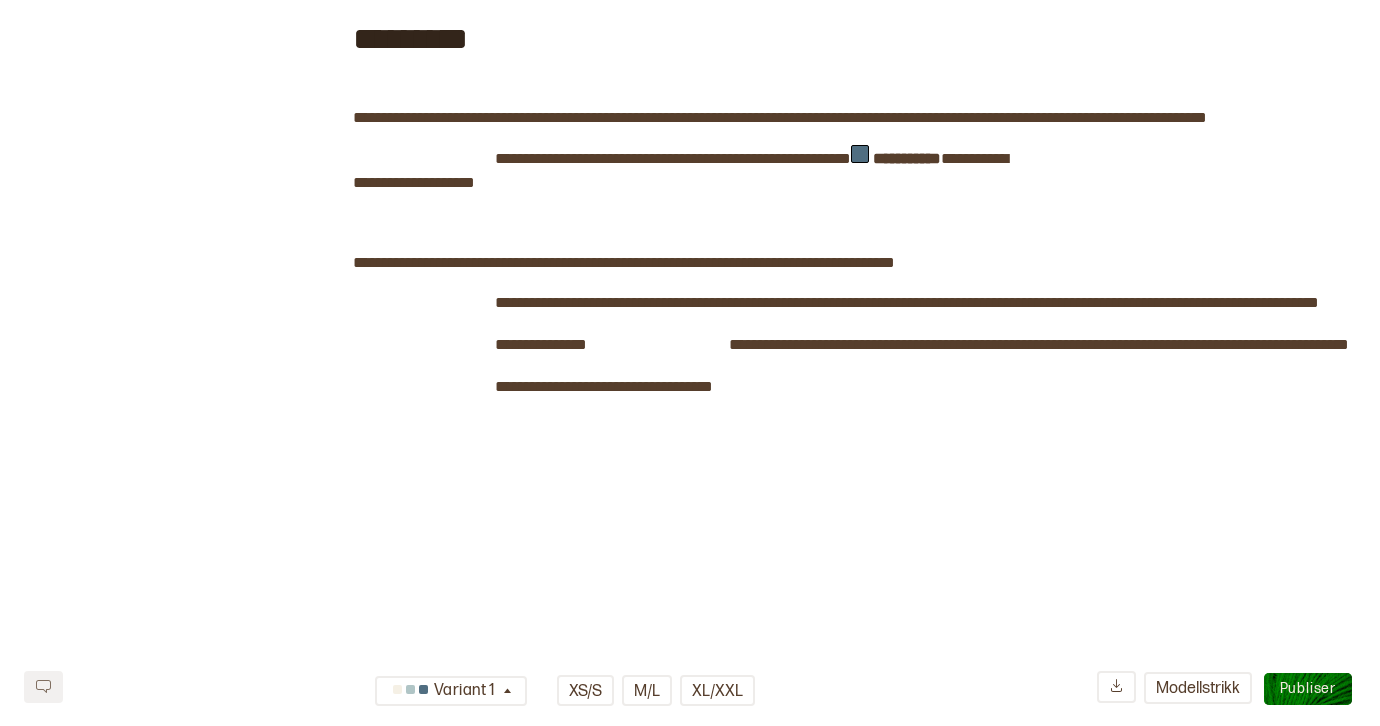 drag, startPoint x: 980, startPoint y: 446, endPoint x: 959, endPoint y: 449, distance: 21.213203 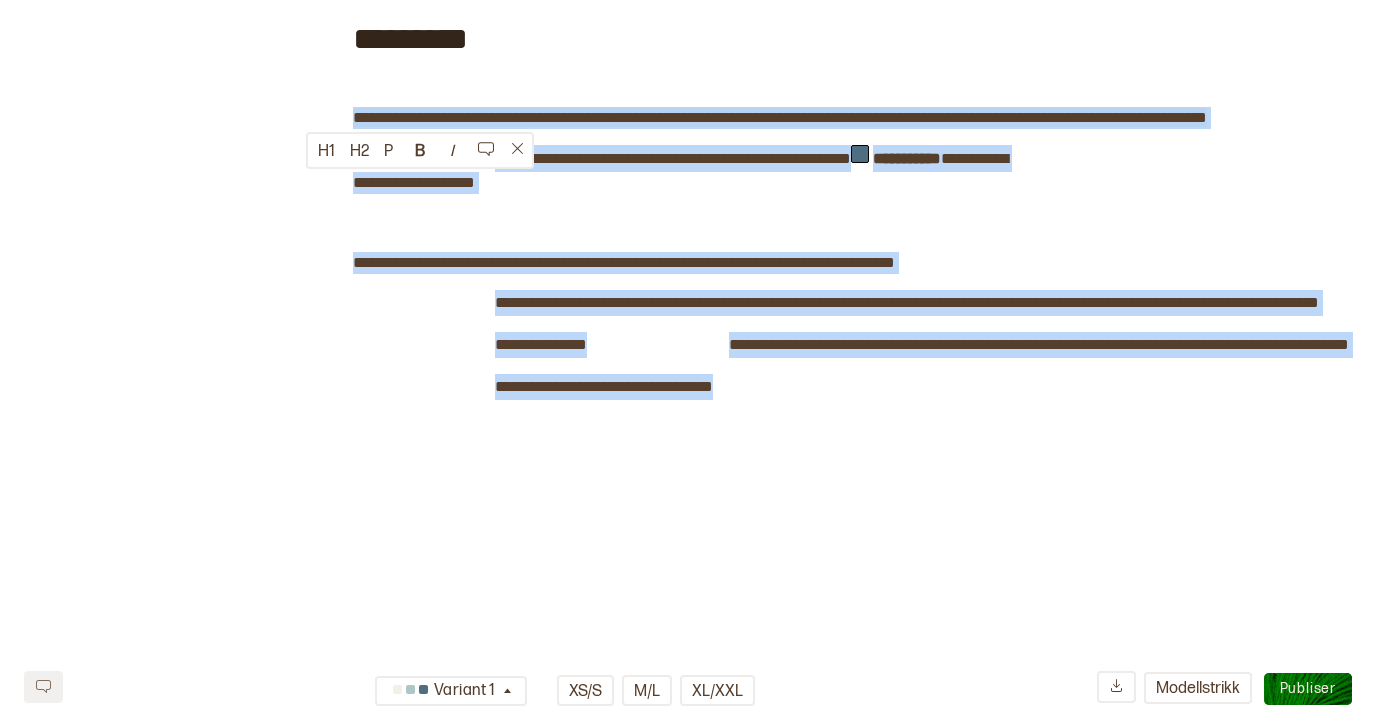 drag, startPoint x: 767, startPoint y: 450, endPoint x: 353, endPoint y: 183, distance: 492.6307 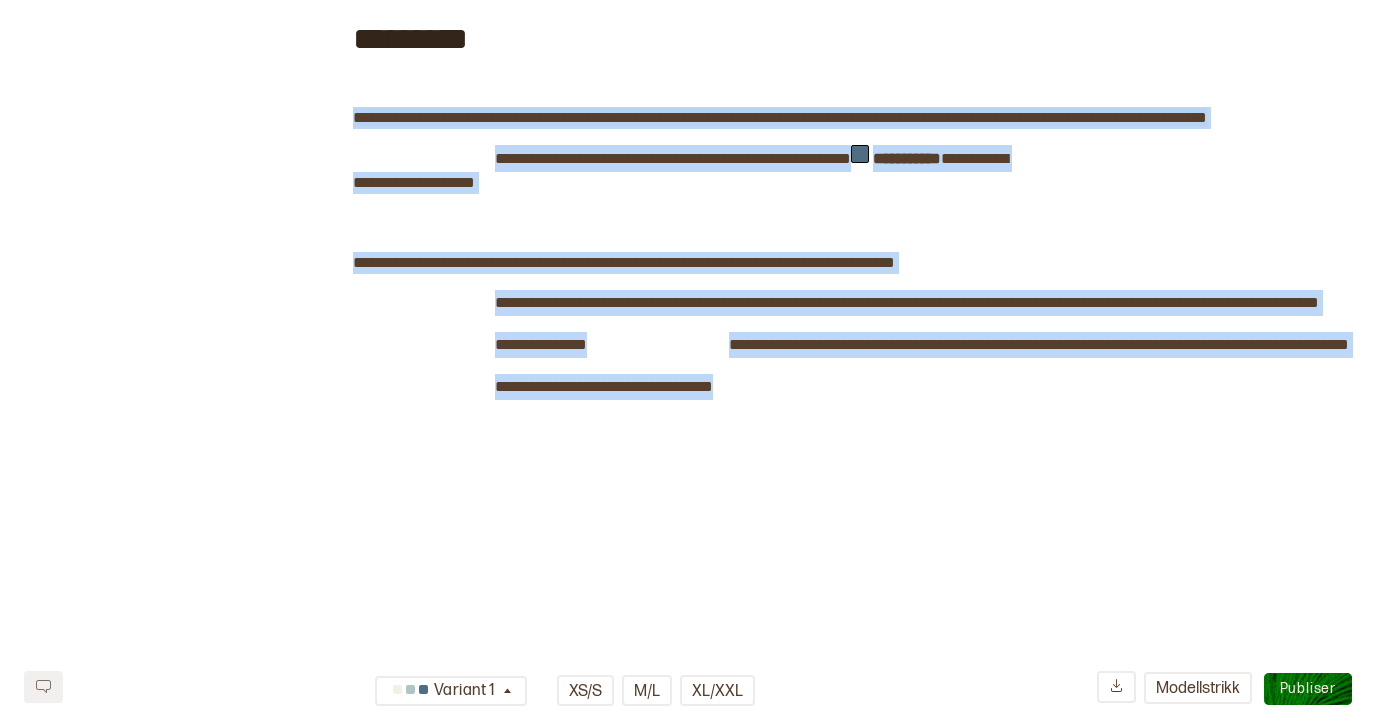 copy on "**********" 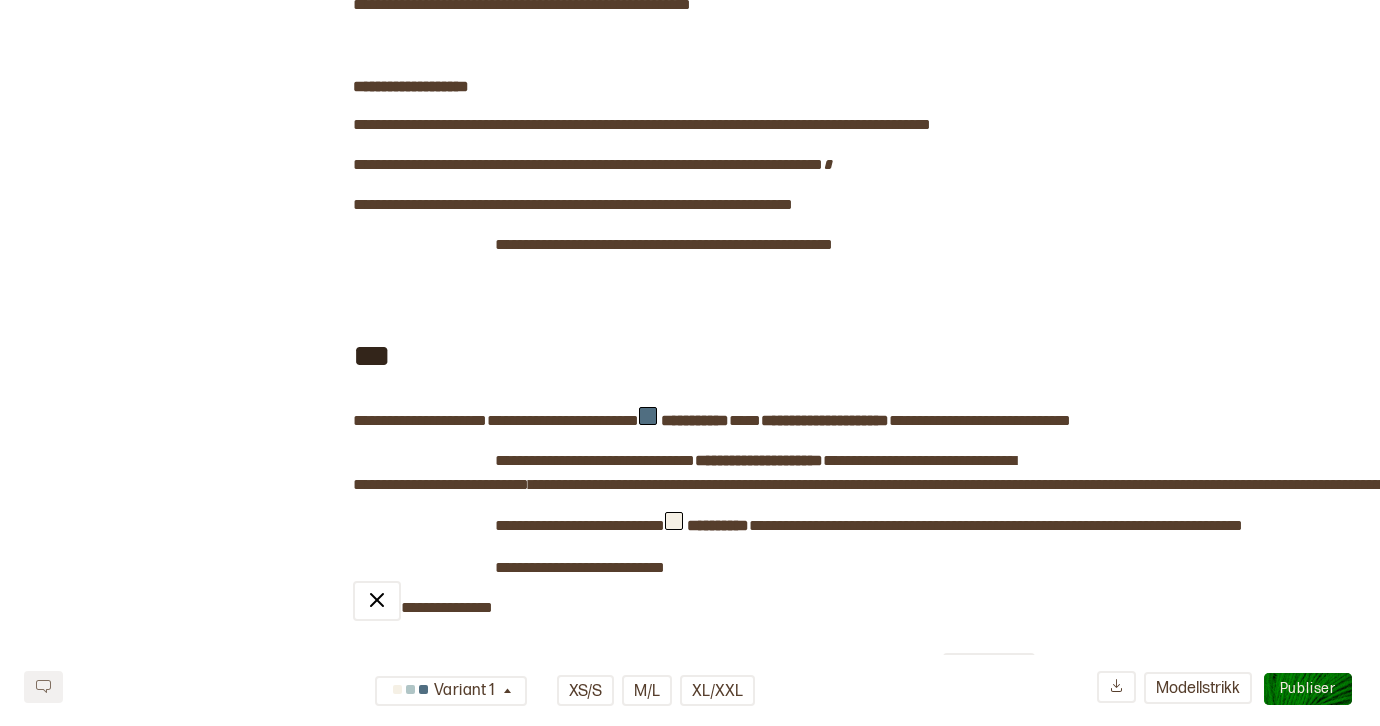 scroll, scrollTop: 0, scrollLeft: 0, axis: both 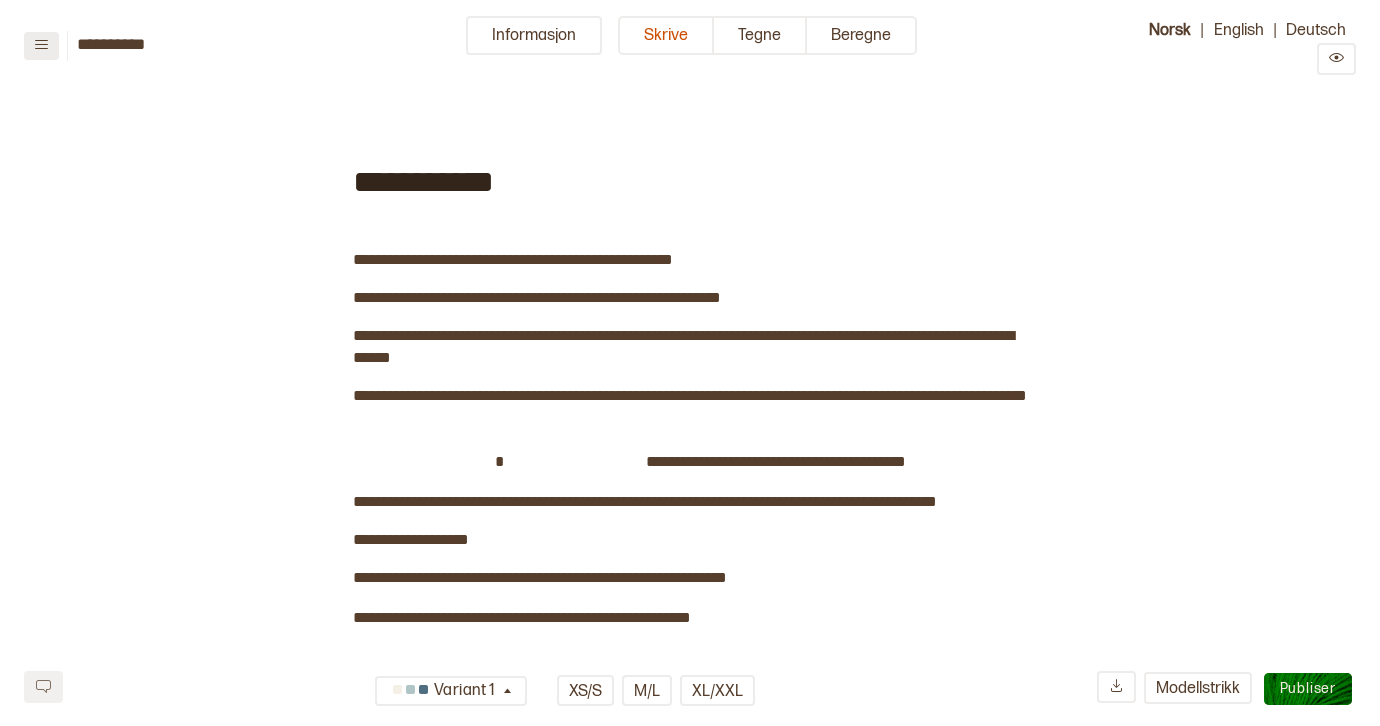 click 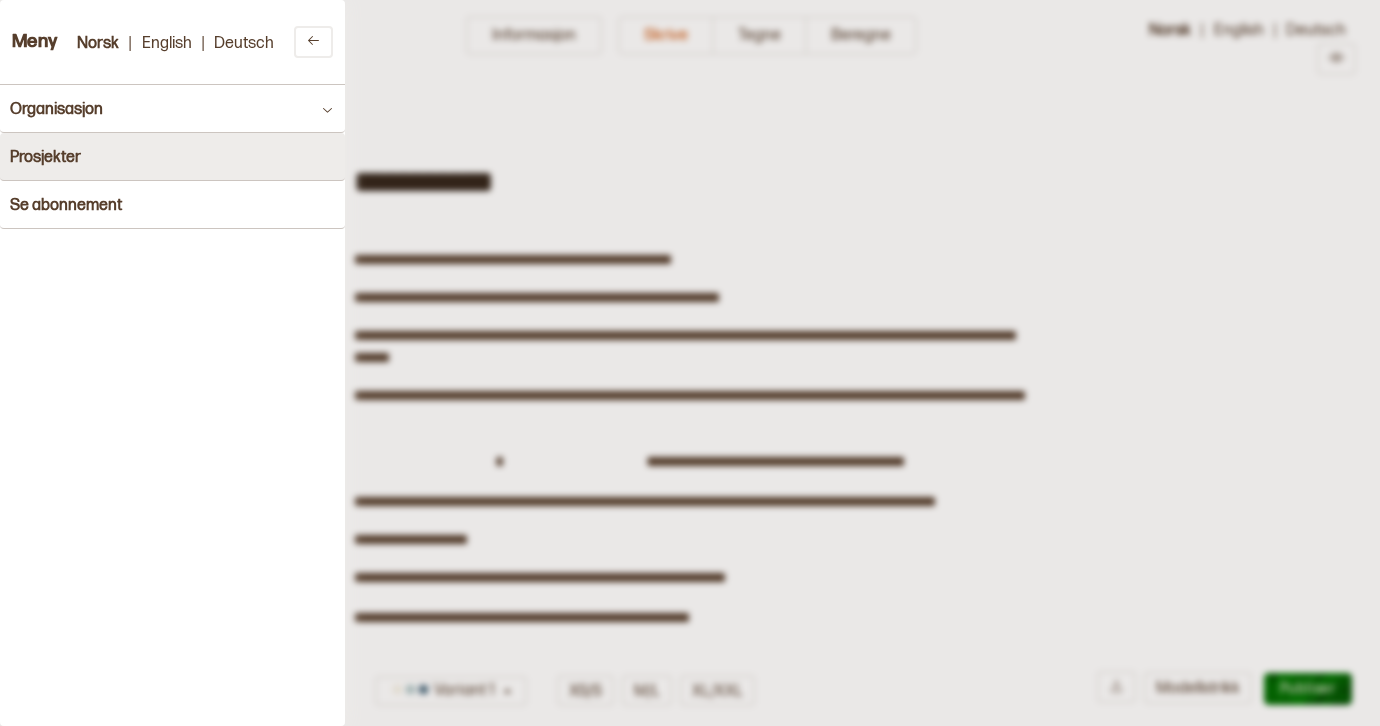click on "Prosjekter" at bounding box center [172, 157] 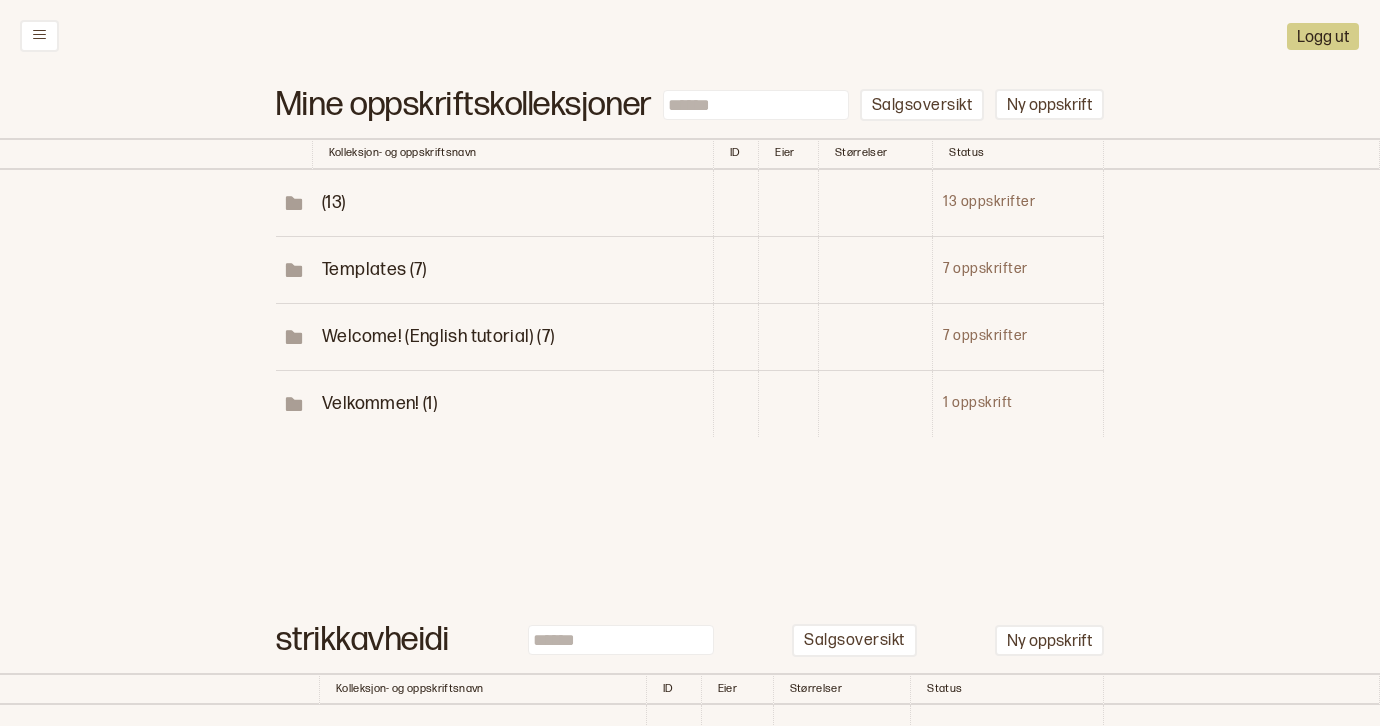 scroll, scrollTop: 183, scrollLeft: 0, axis: vertical 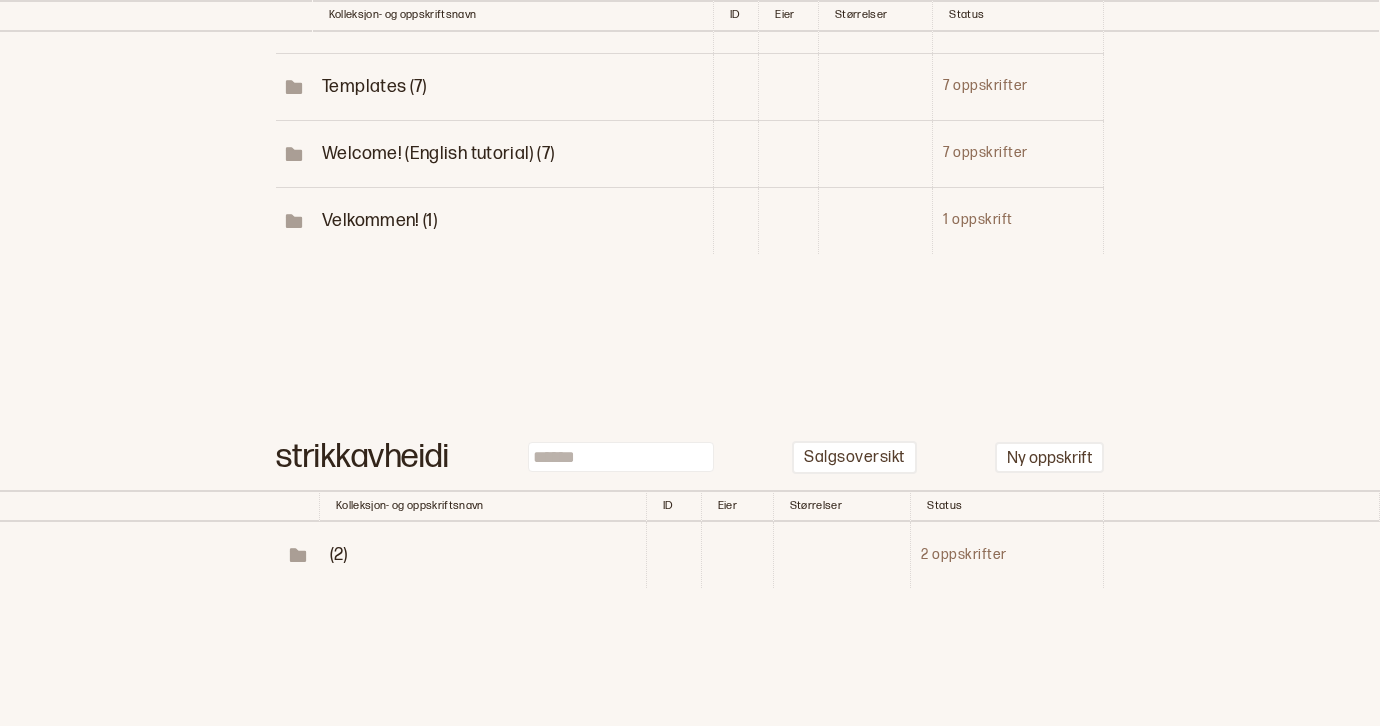 click on "(2)" at bounding box center [339, 554] 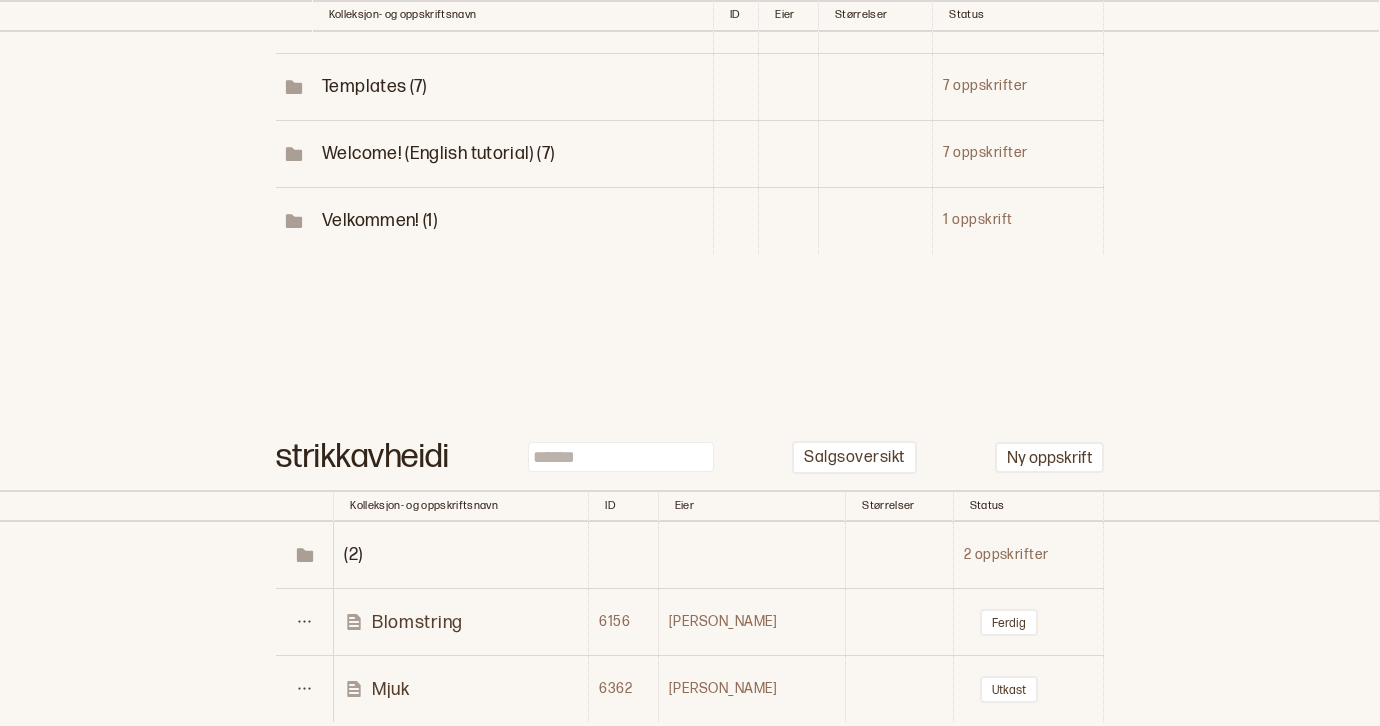 scroll, scrollTop: 255, scrollLeft: 0, axis: vertical 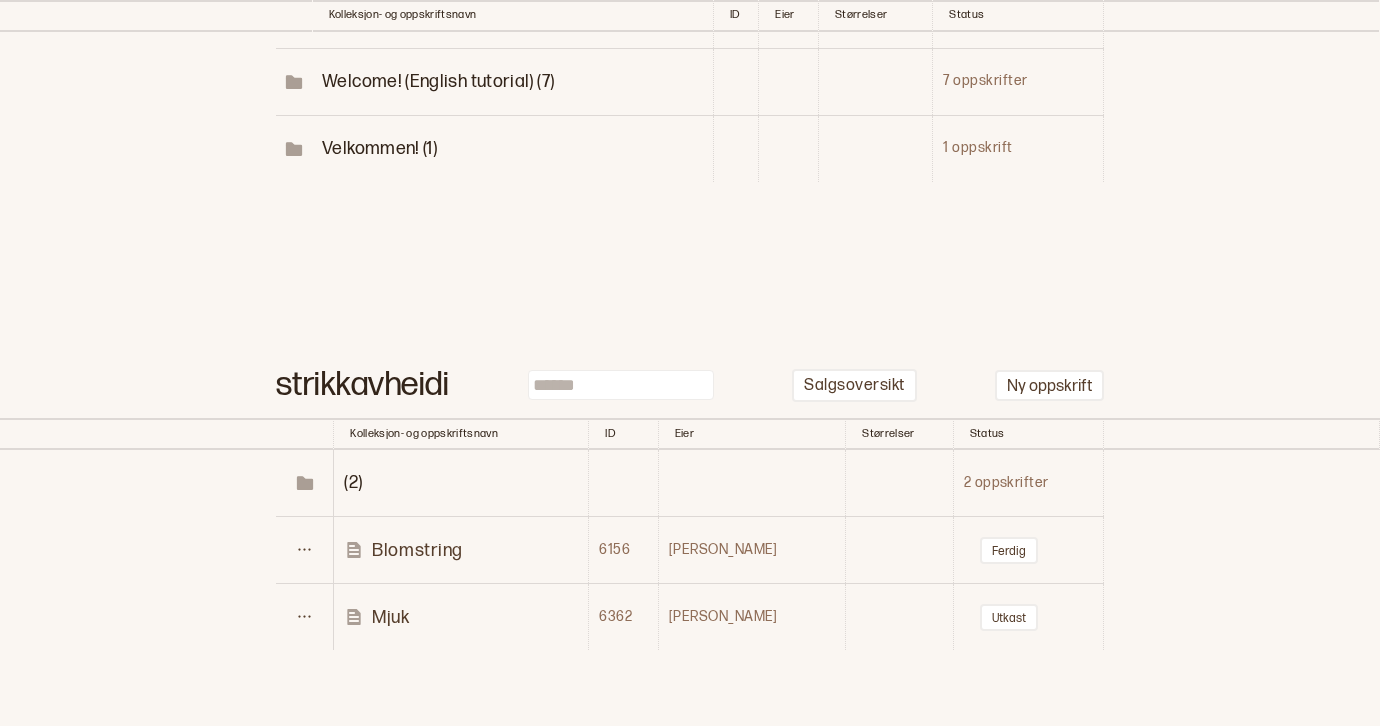 click on "Mjuk" at bounding box center (390, 617) 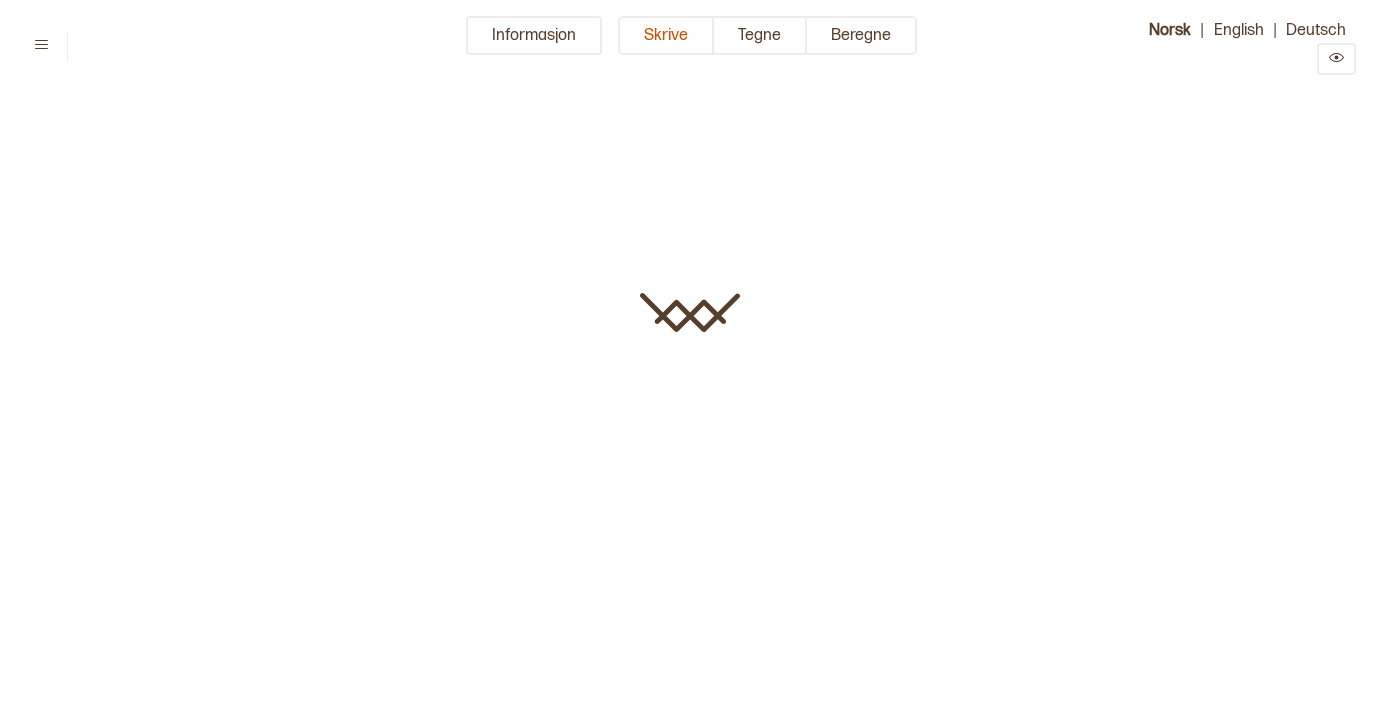 scroll, scrollTop: 0, scrollLeft: 0, axis: both 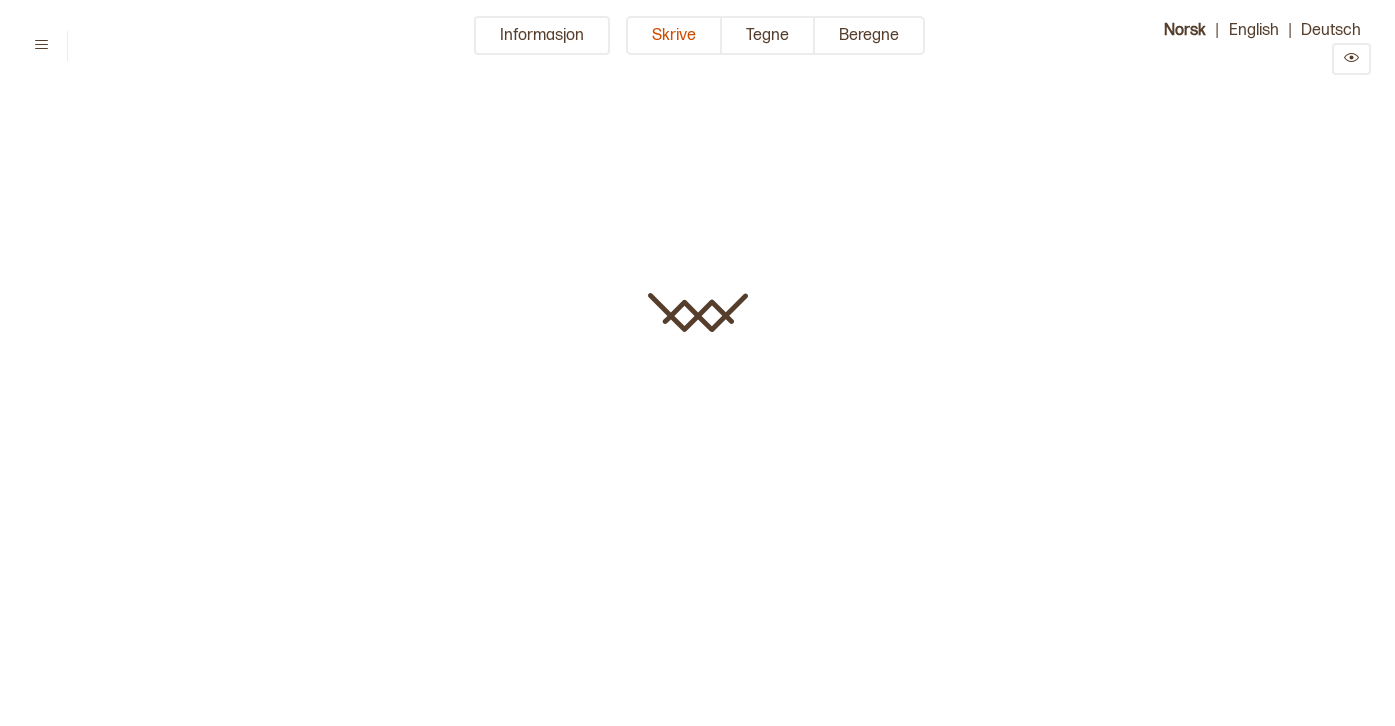 type on "****" 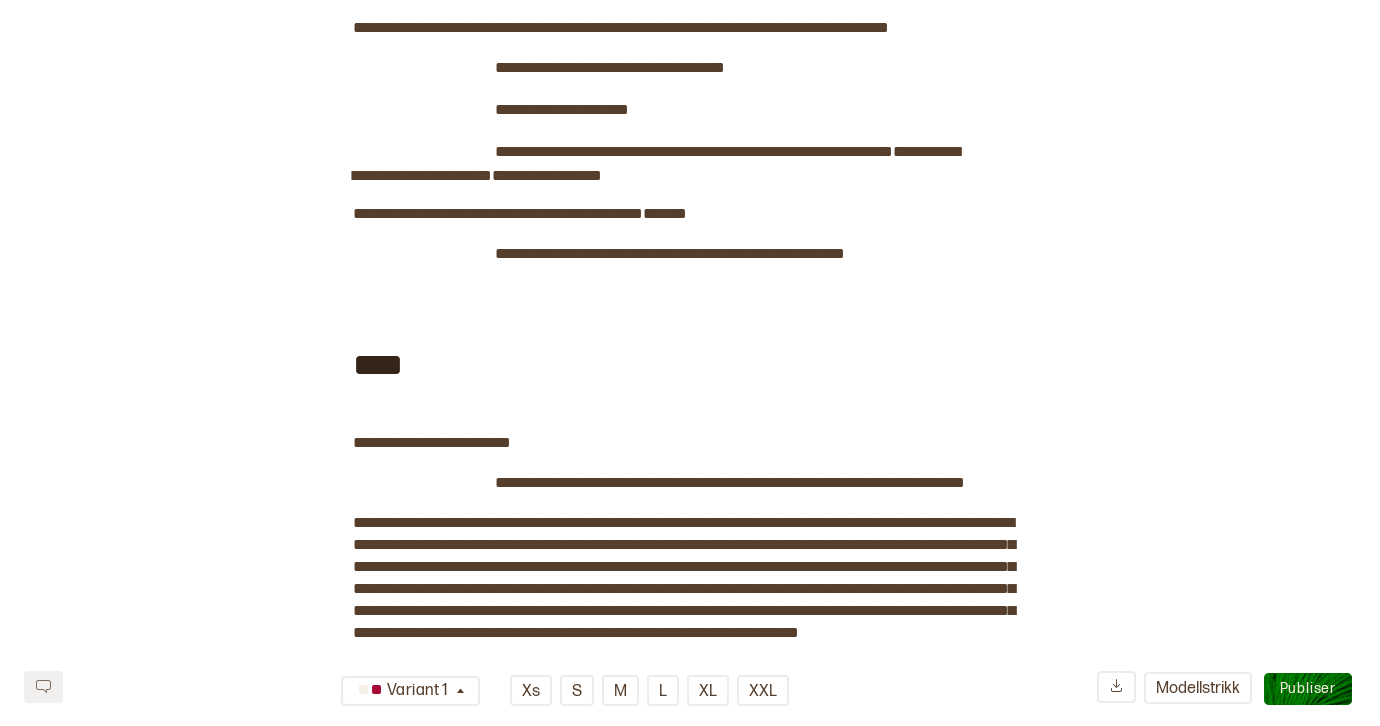 scroll, scrollTop: 2570, scrollLeft: 0, axis: vertical 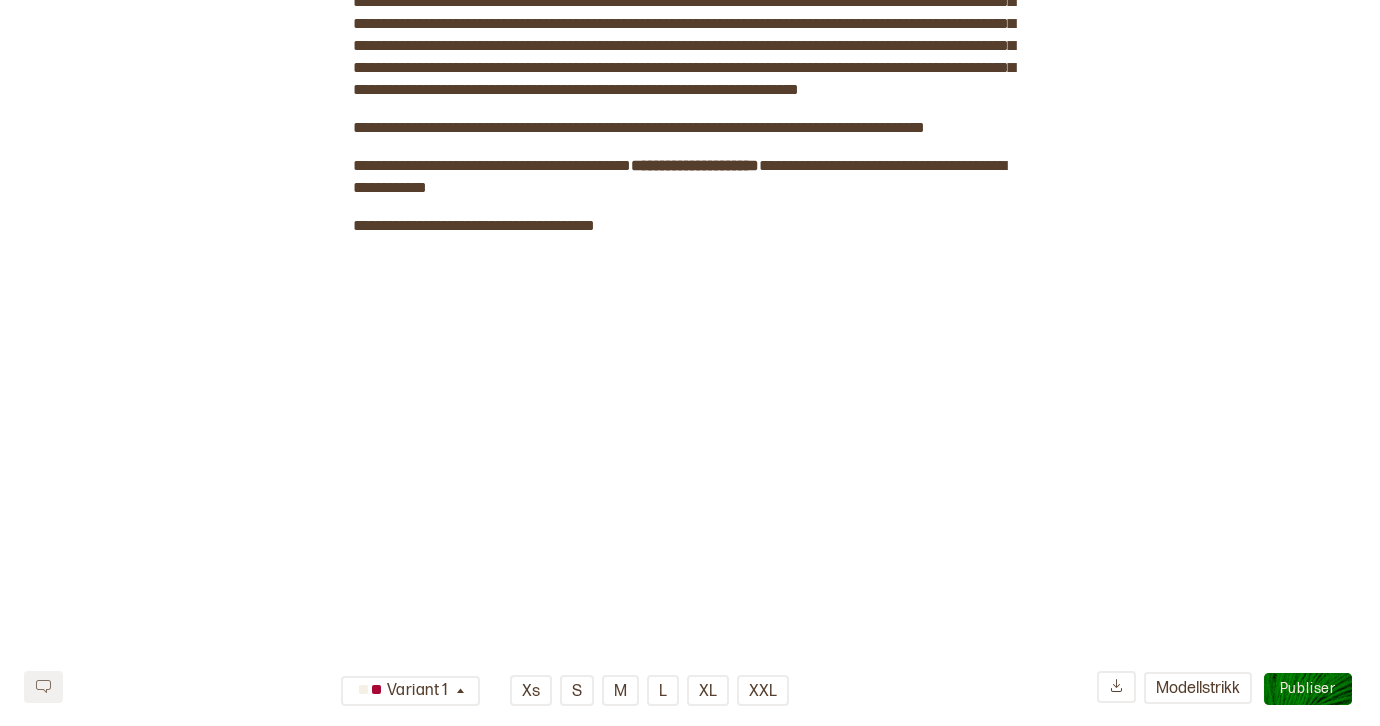 click on "**********" at bounding box center (690, -817) 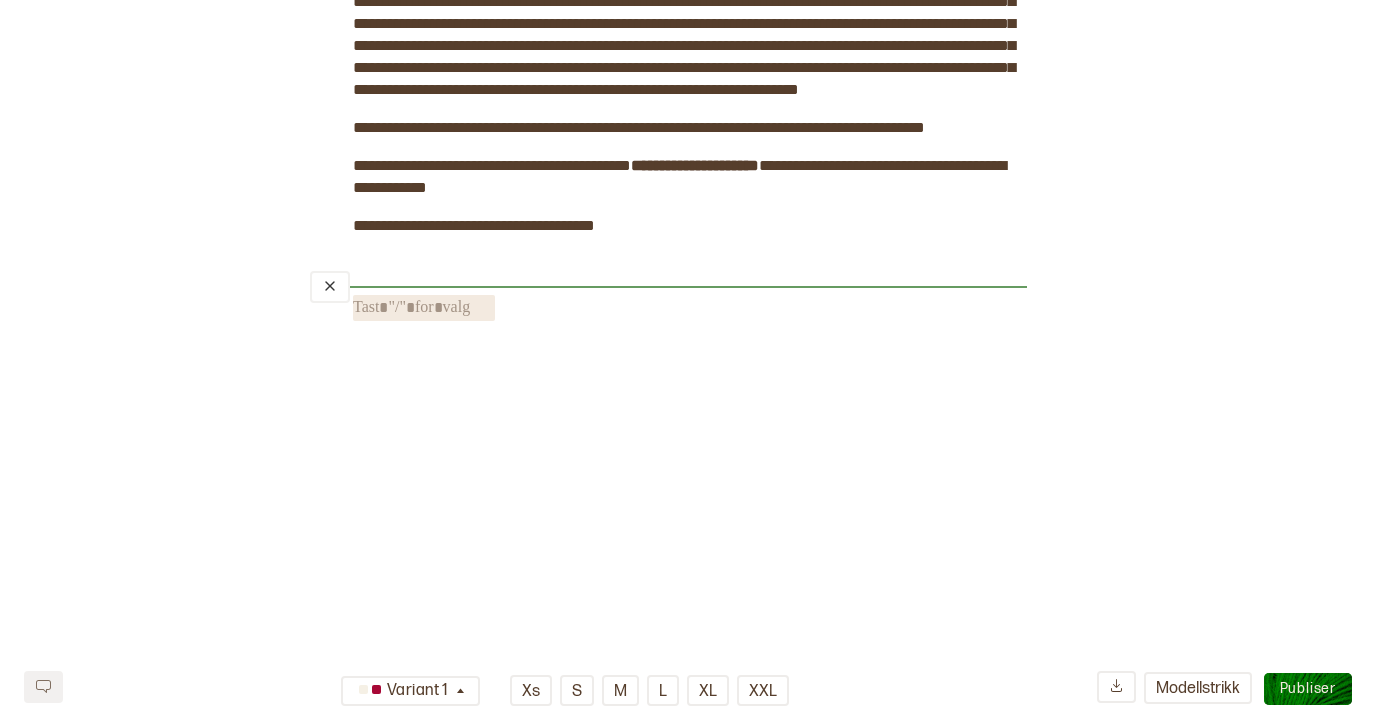 click on "﻿" at bounding box center (424, 308) 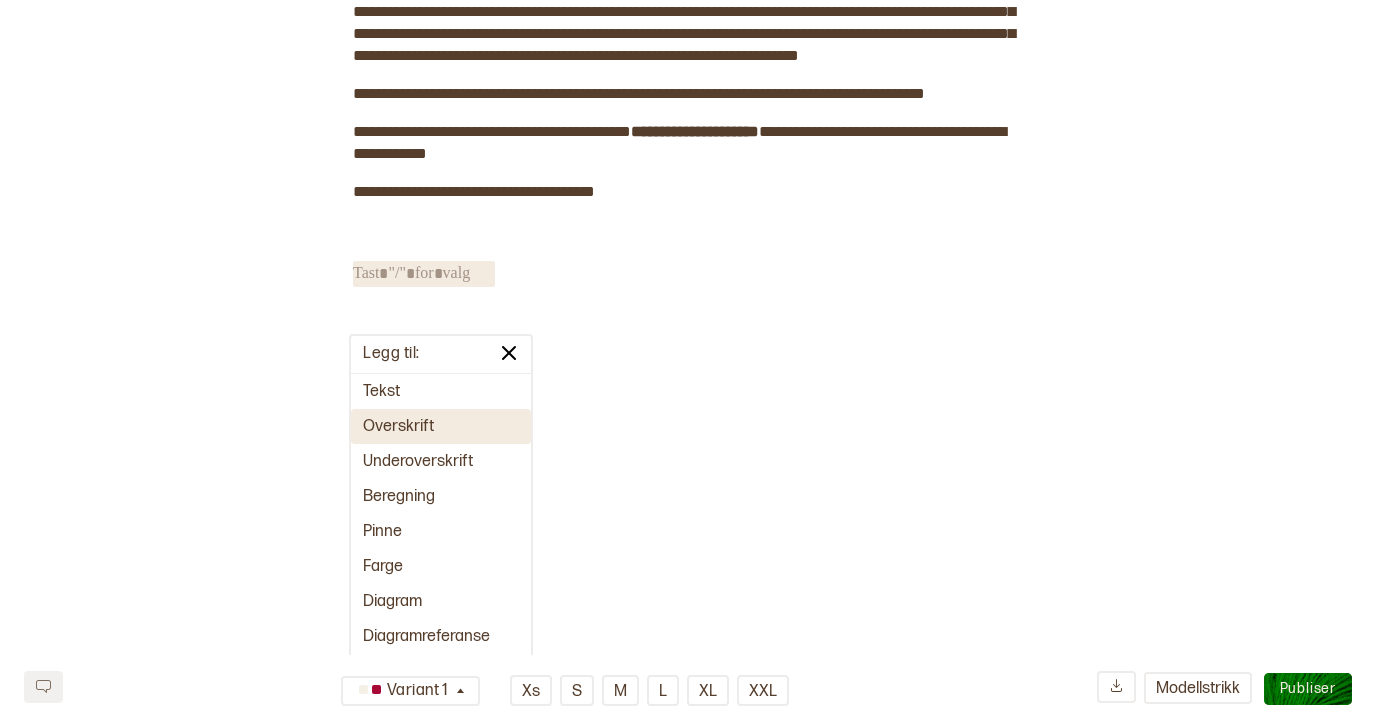 click on "Overskrift" at bounding box center [441, 426] 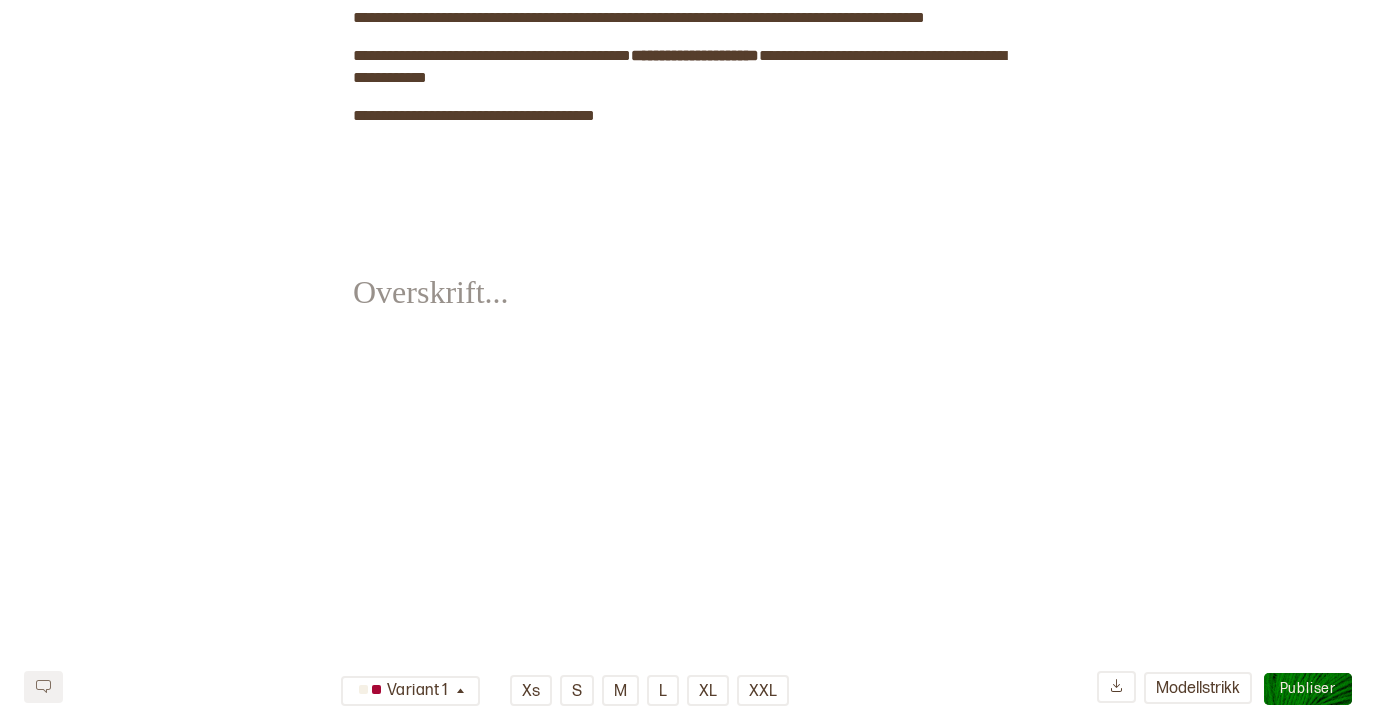 click on "﻿" at bounding box center [424, 278] 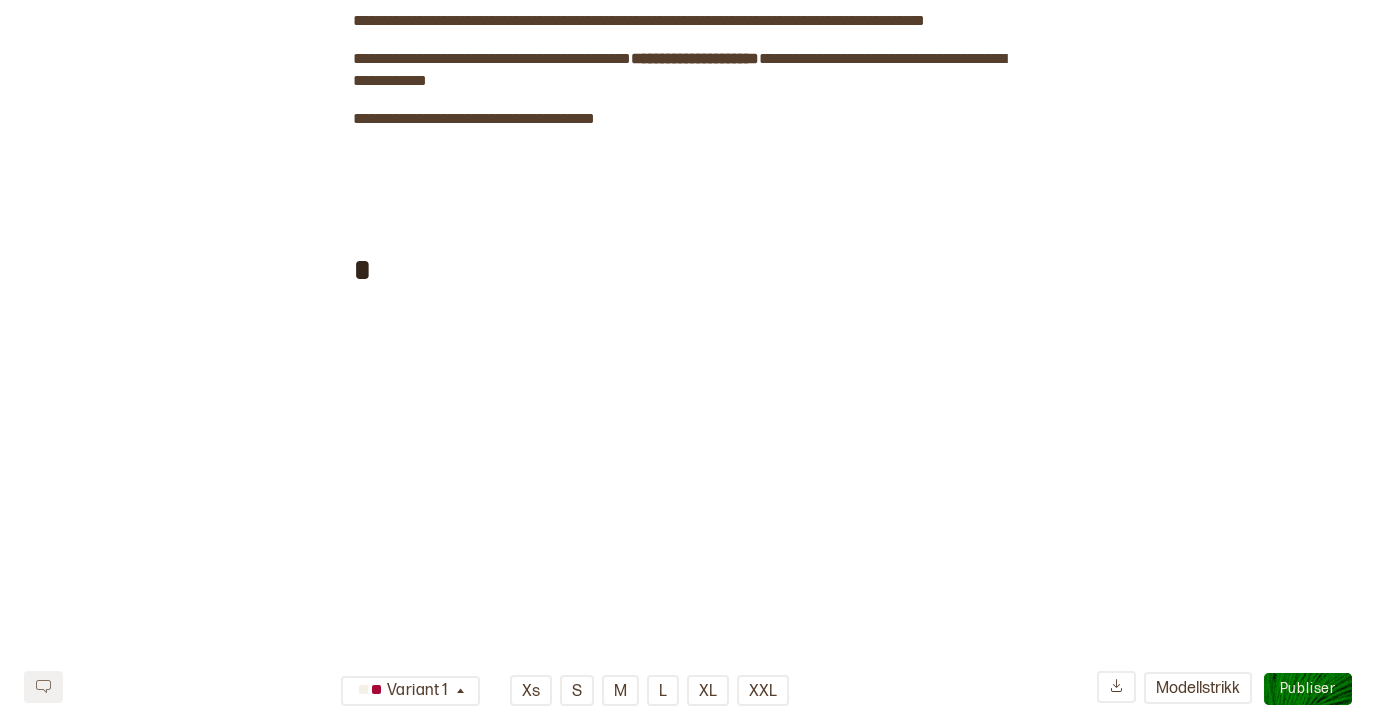 type 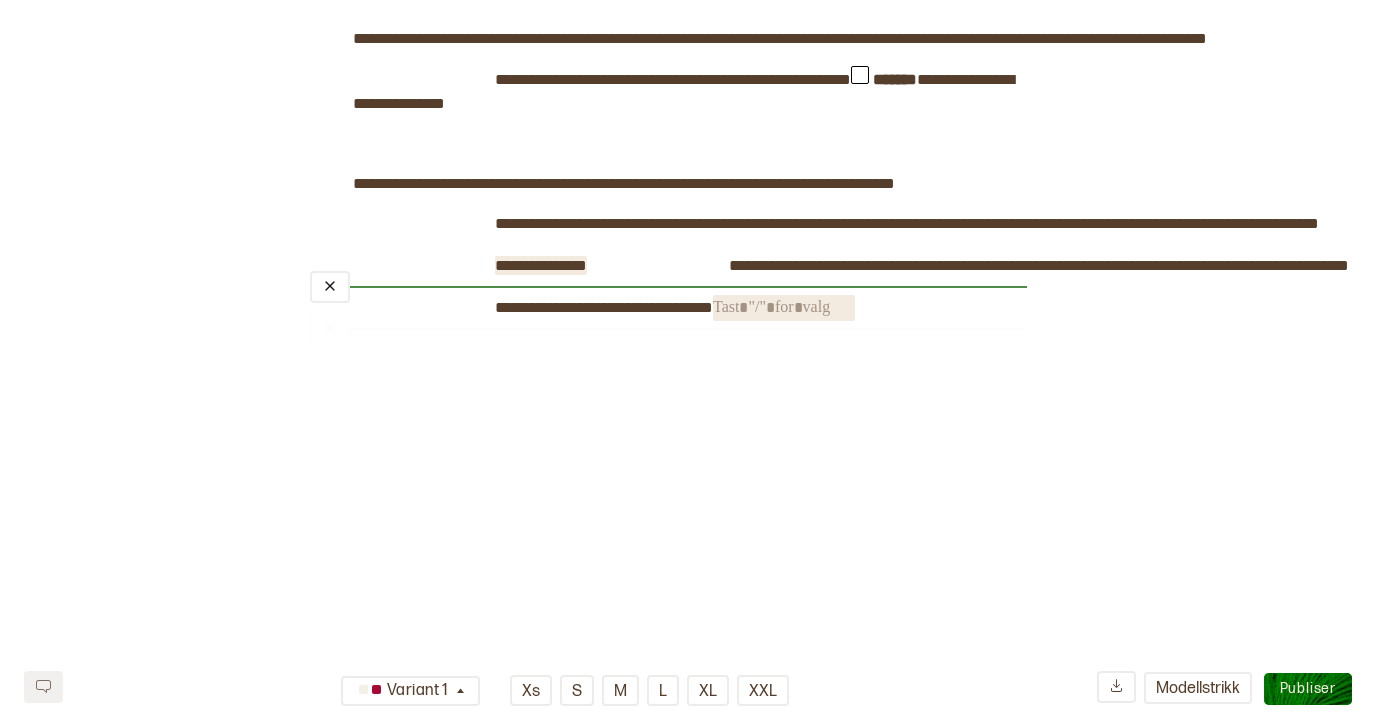 scroll, scrollTop: 2934, scrollLeft: 0, axis: vertical 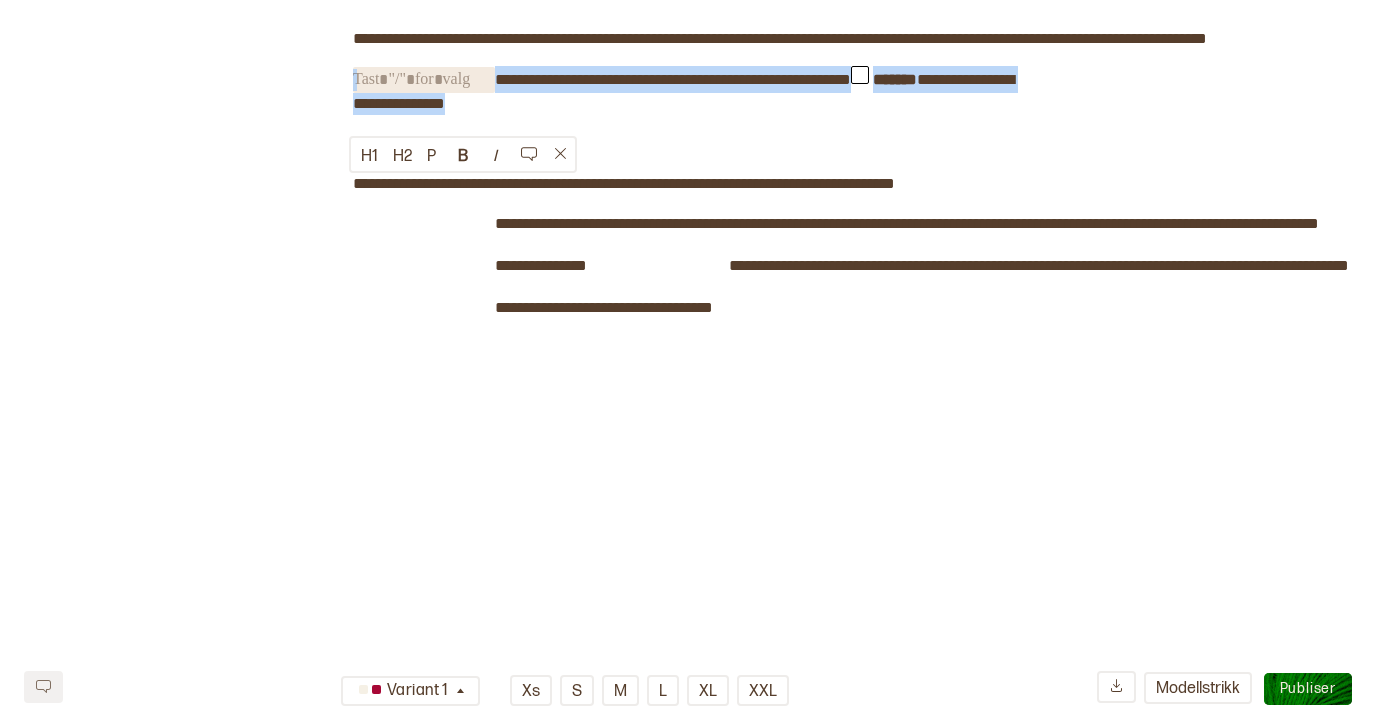 drag, startPoint x: 562, startPoint y: 158, endPoint x: 491, endPoint y: 125, distance: 78.29432 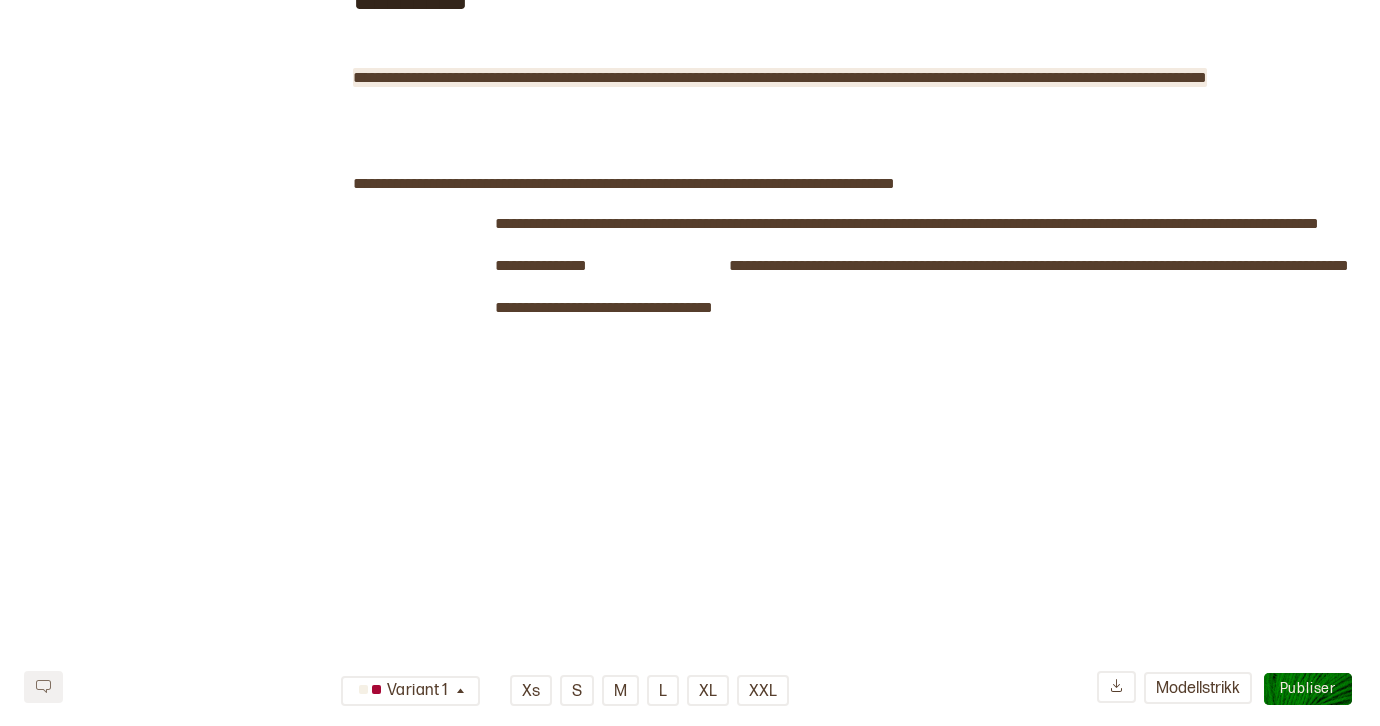 click on "**********" at bounding box center [780, 77] 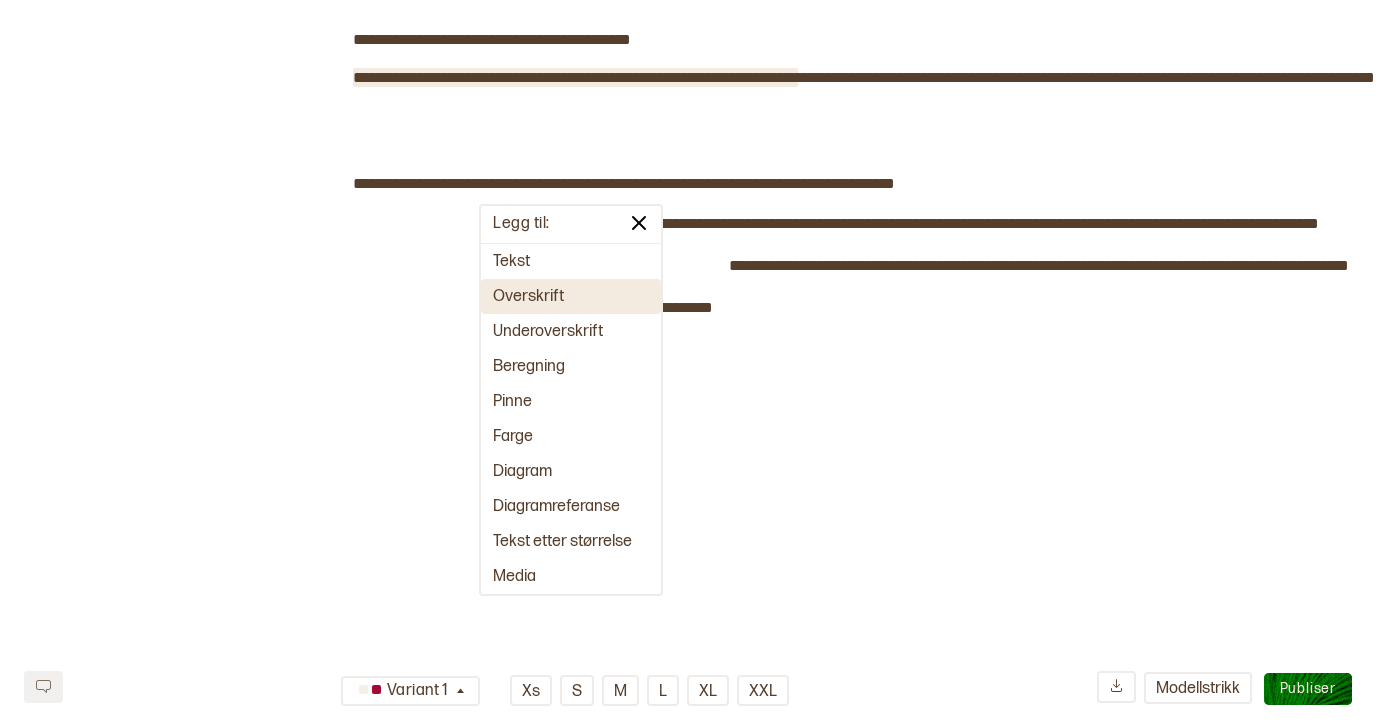 click on "**********" at bounding box center (690, -1206) 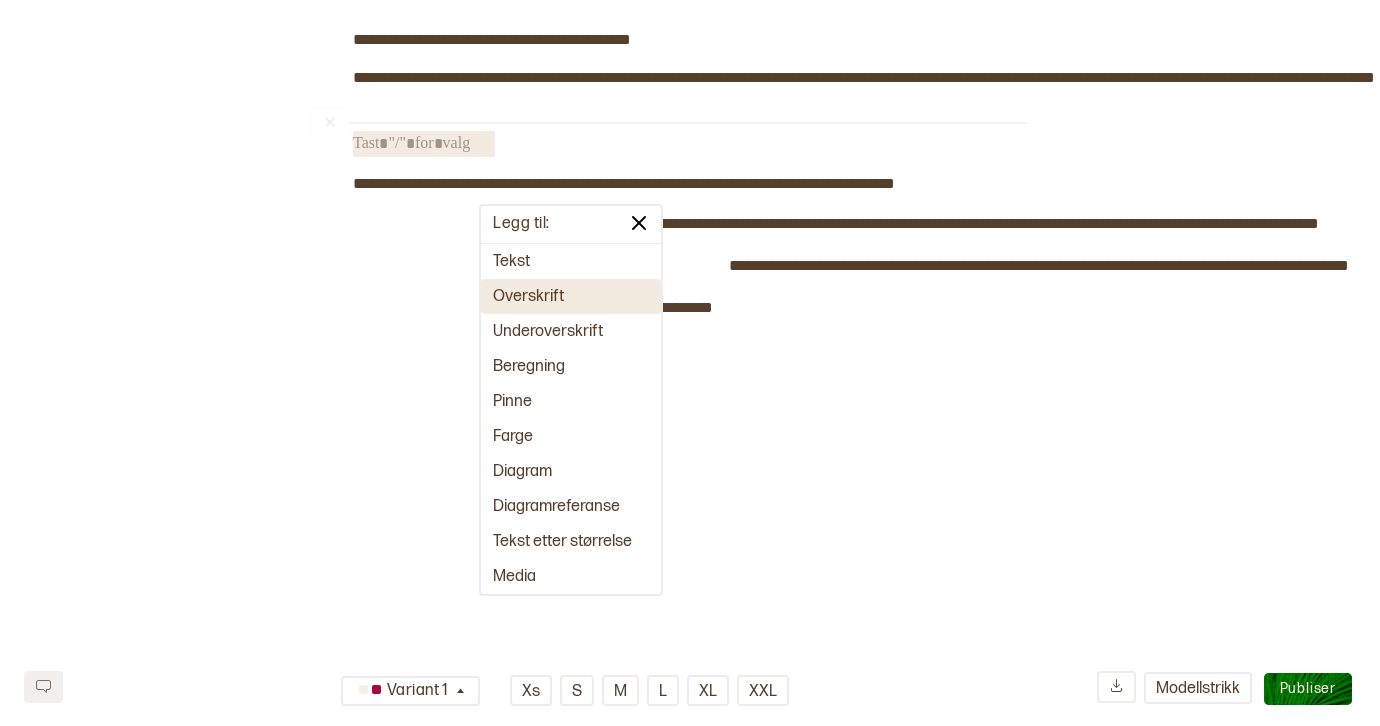 click on "**********" at bounding box center (690, -1206) 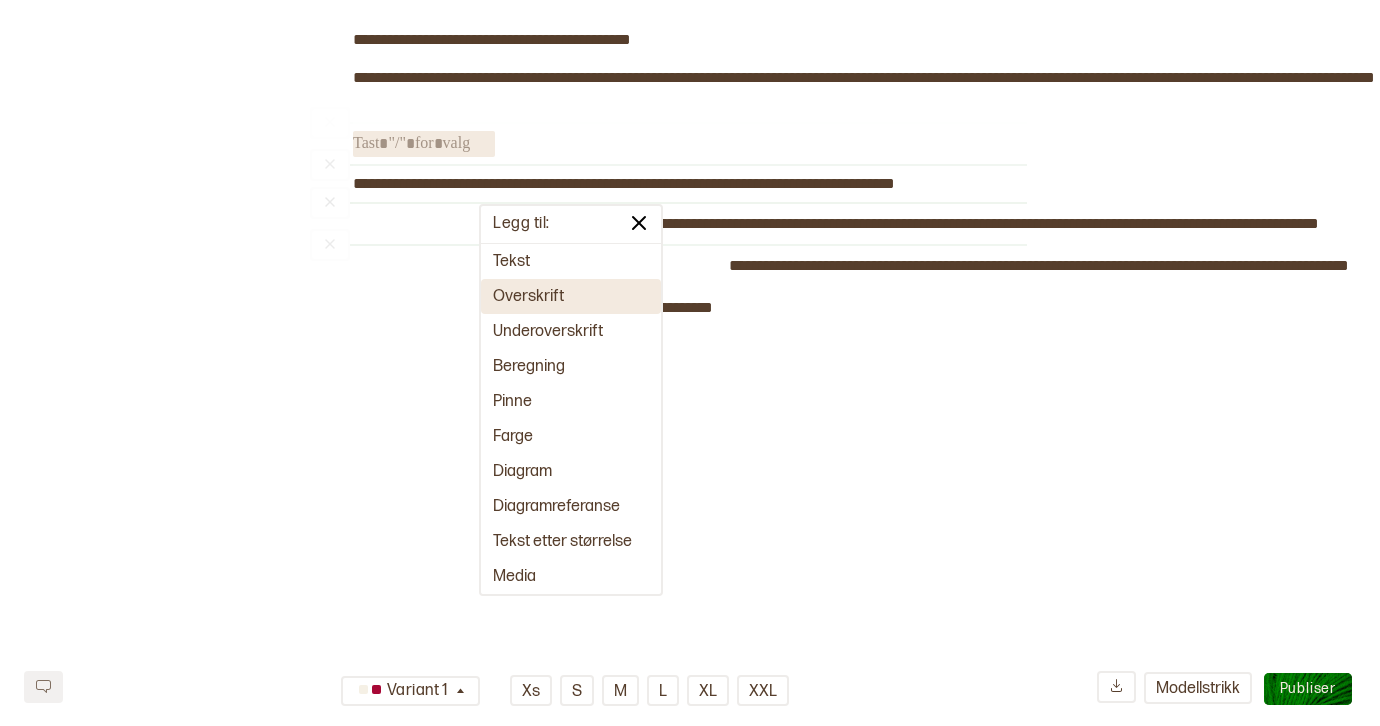click on "﻿" at bounding box center (668, 245) 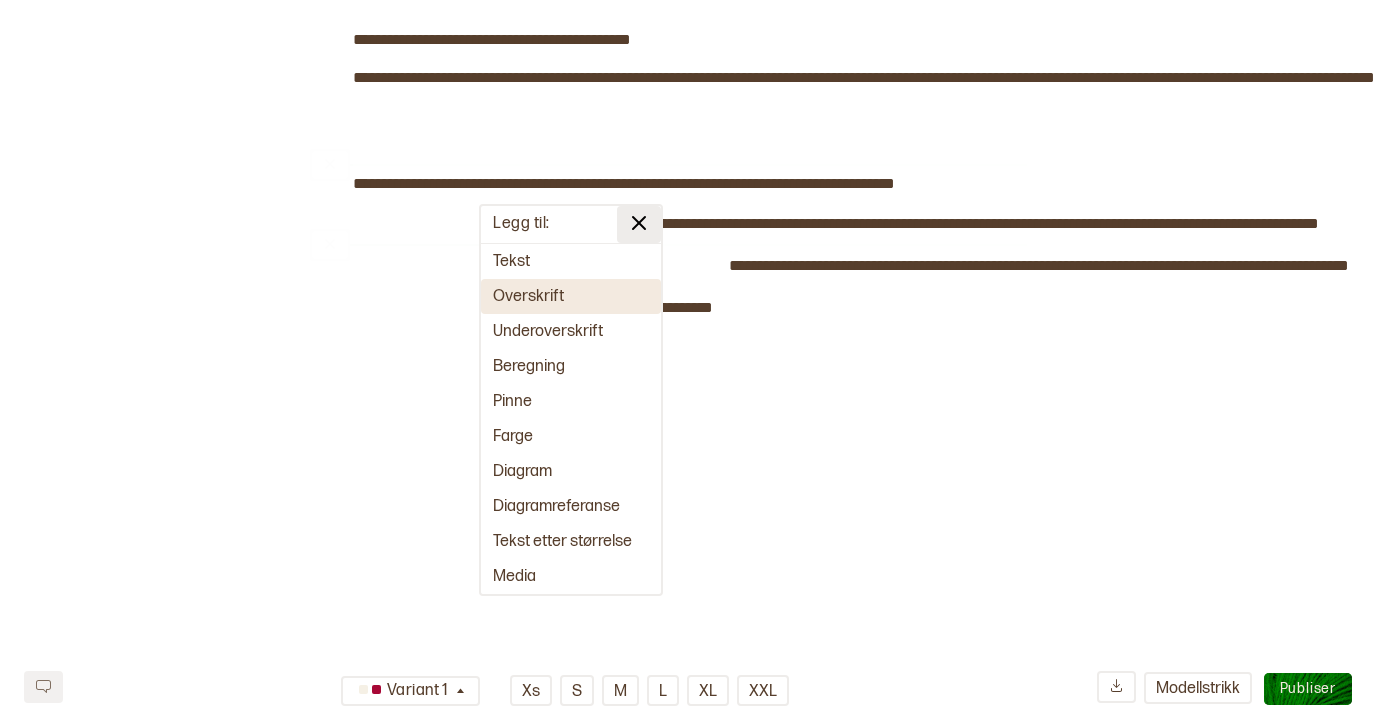 click at bounding box center (639, 223) 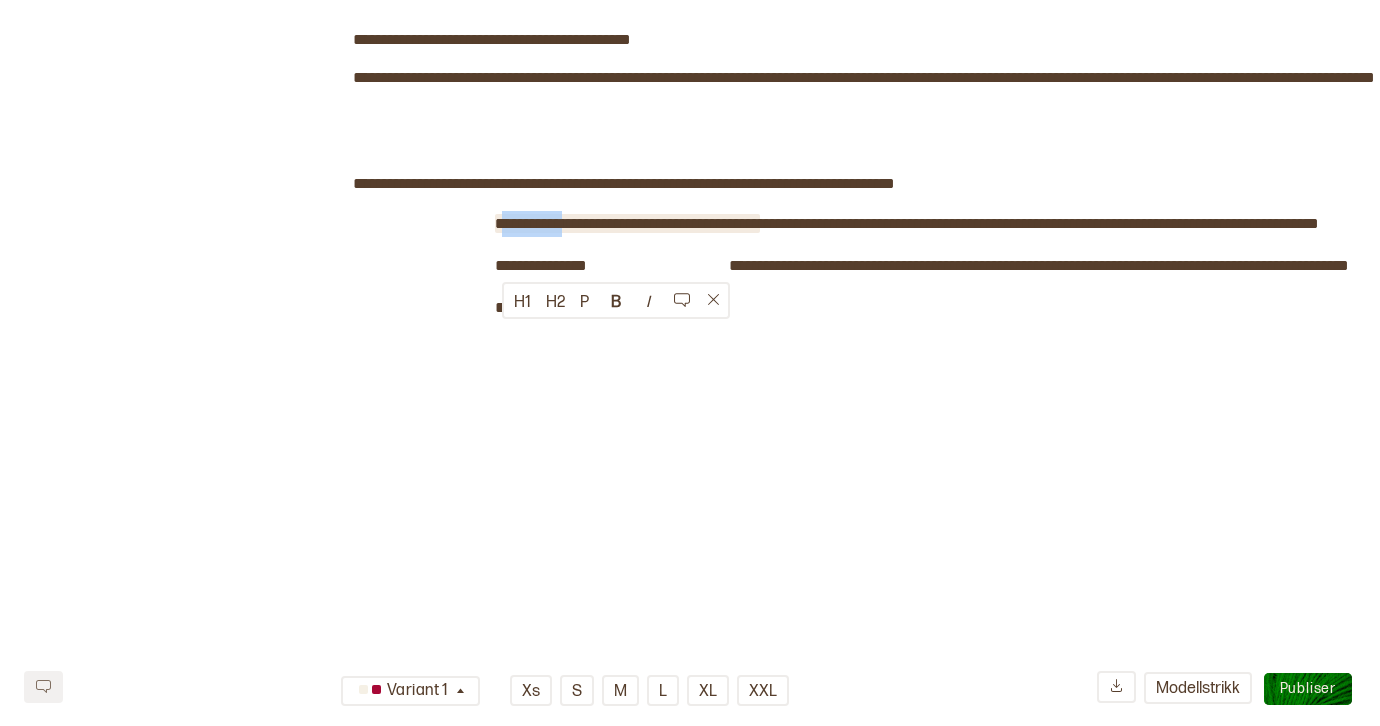 drag, startPoint x: 577, startPoint y: 275, endPoint x: 505, endPoint y: 268, distance: 72.33948 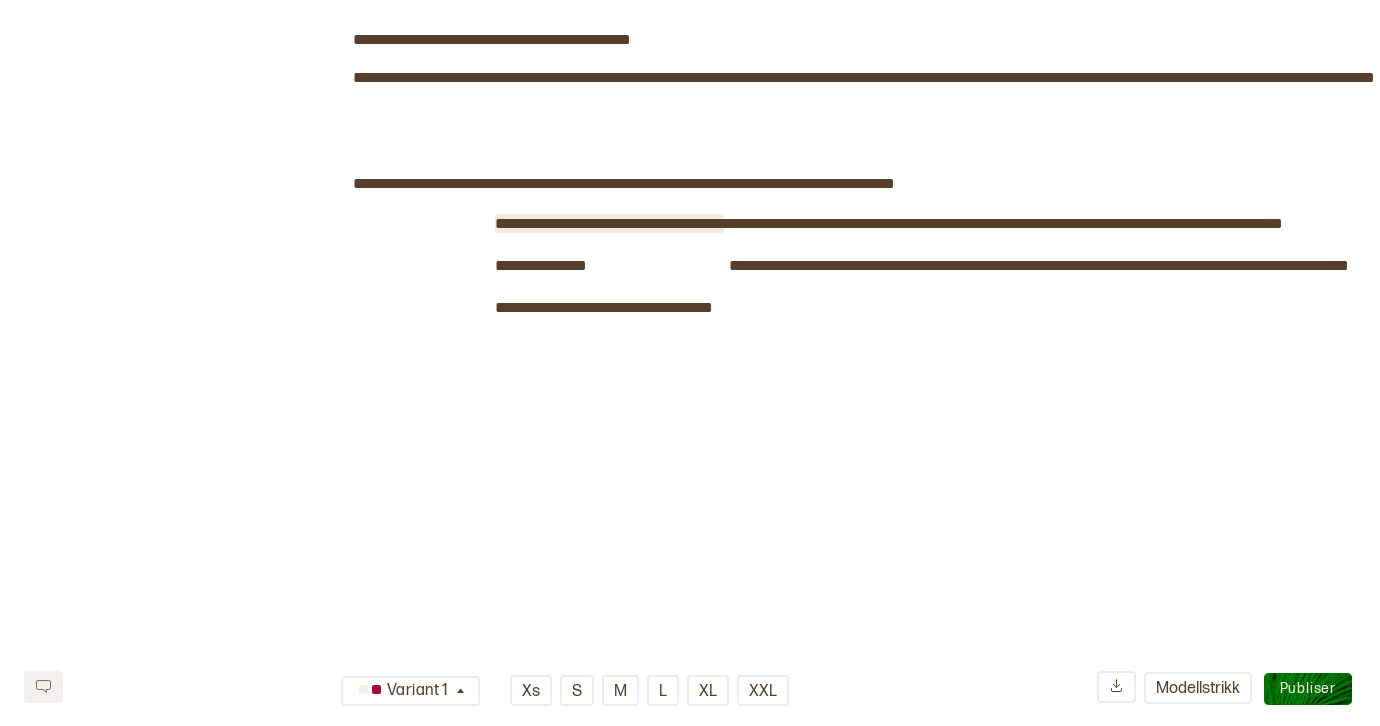 click on "**********" at bounding box center [609, 223] 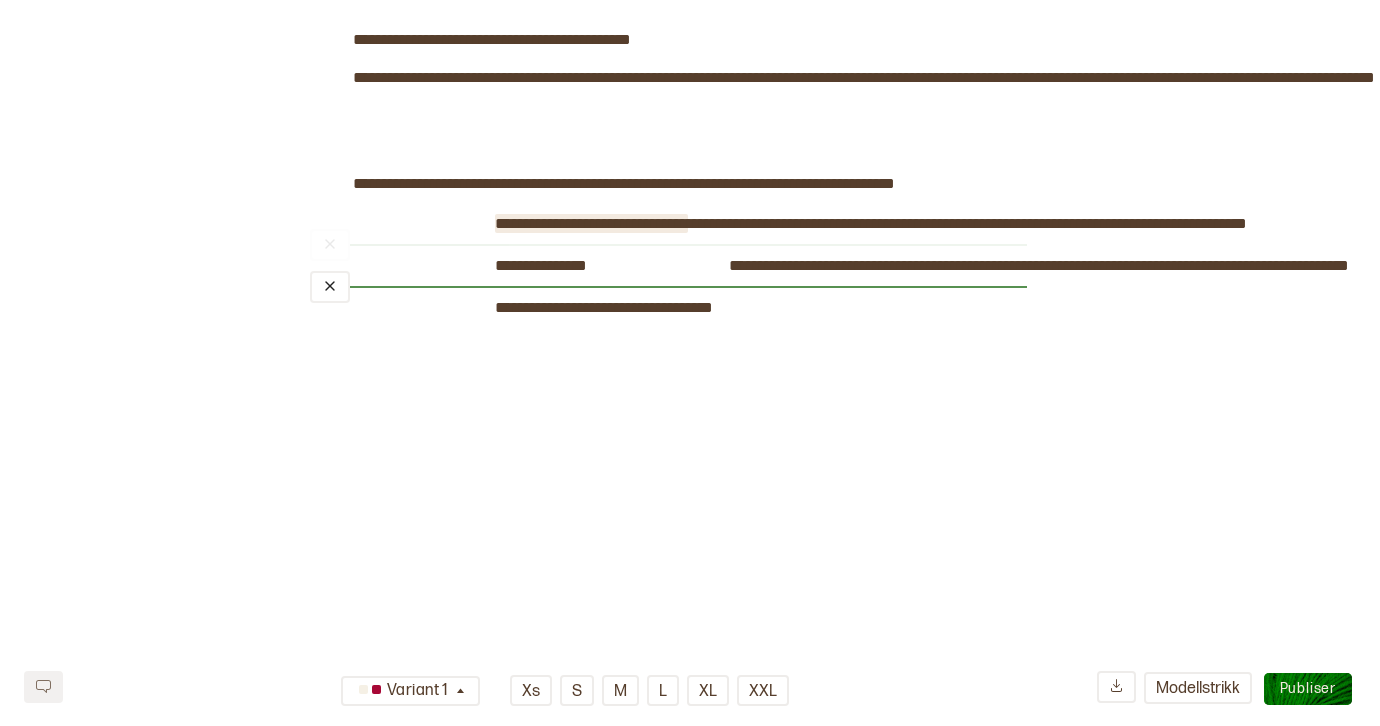click at bounding box center [688, 287] 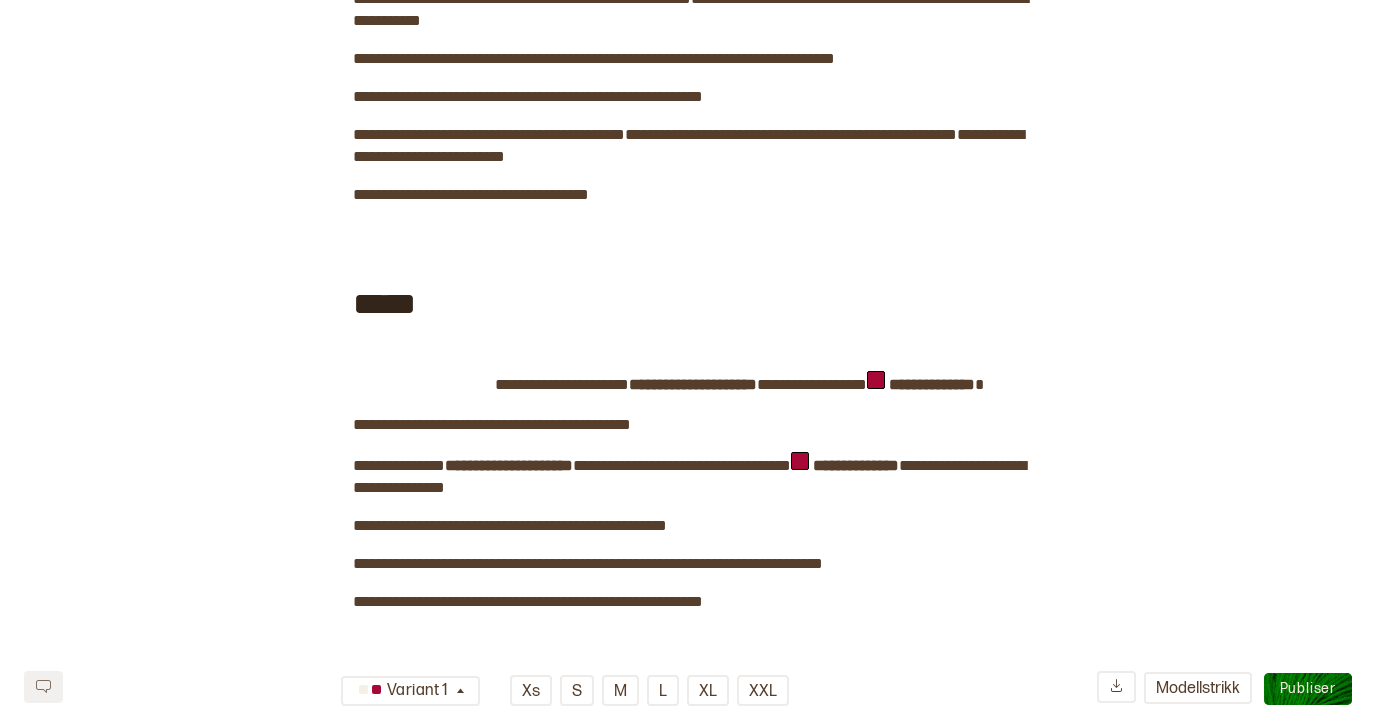scroll, scrollTop: 0, scrollLeft: 0, axis: both 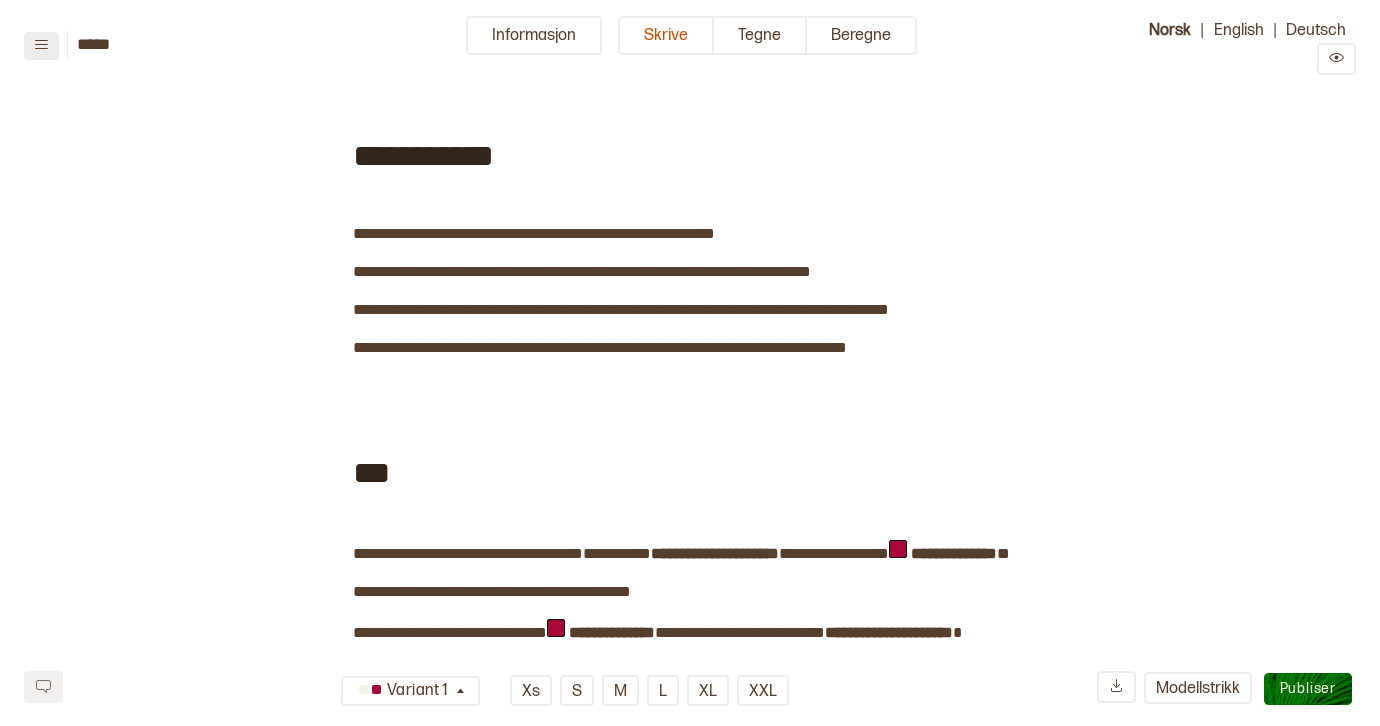click 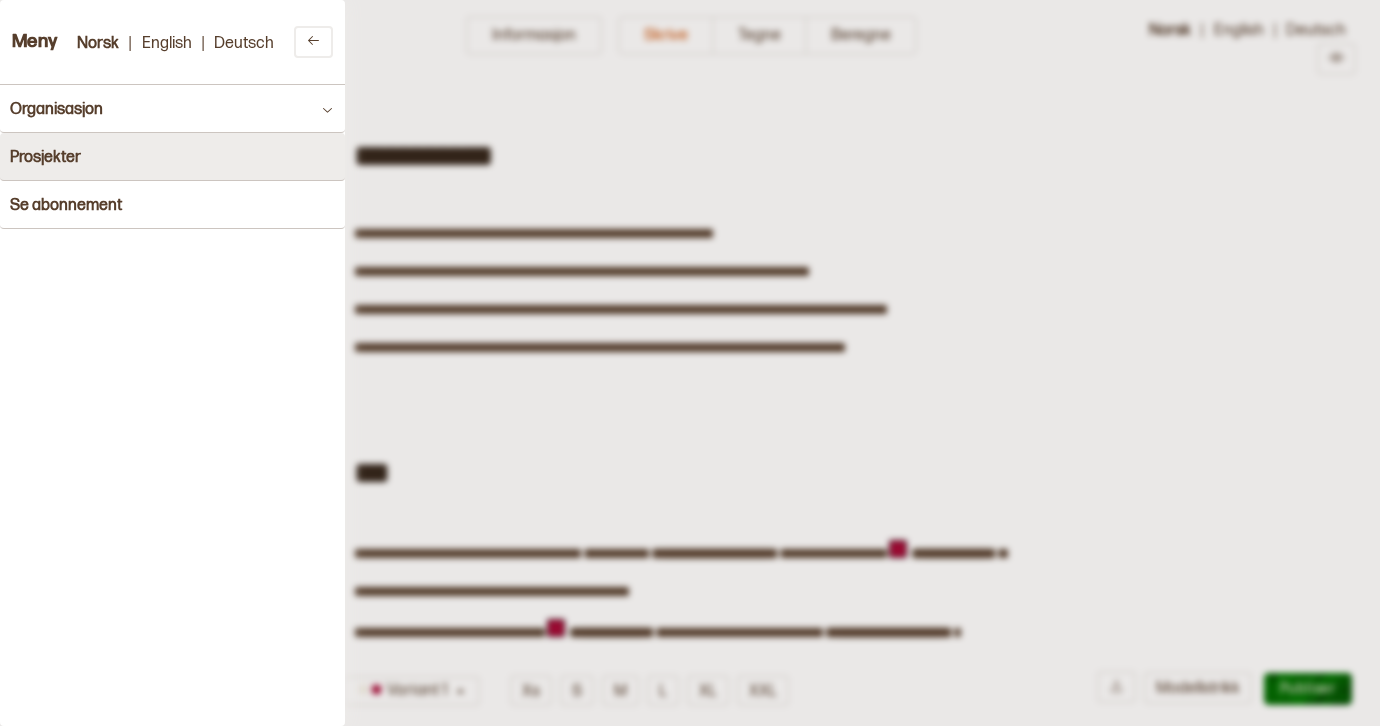 click on "Prosjekter" at bounding box center (172, 157) 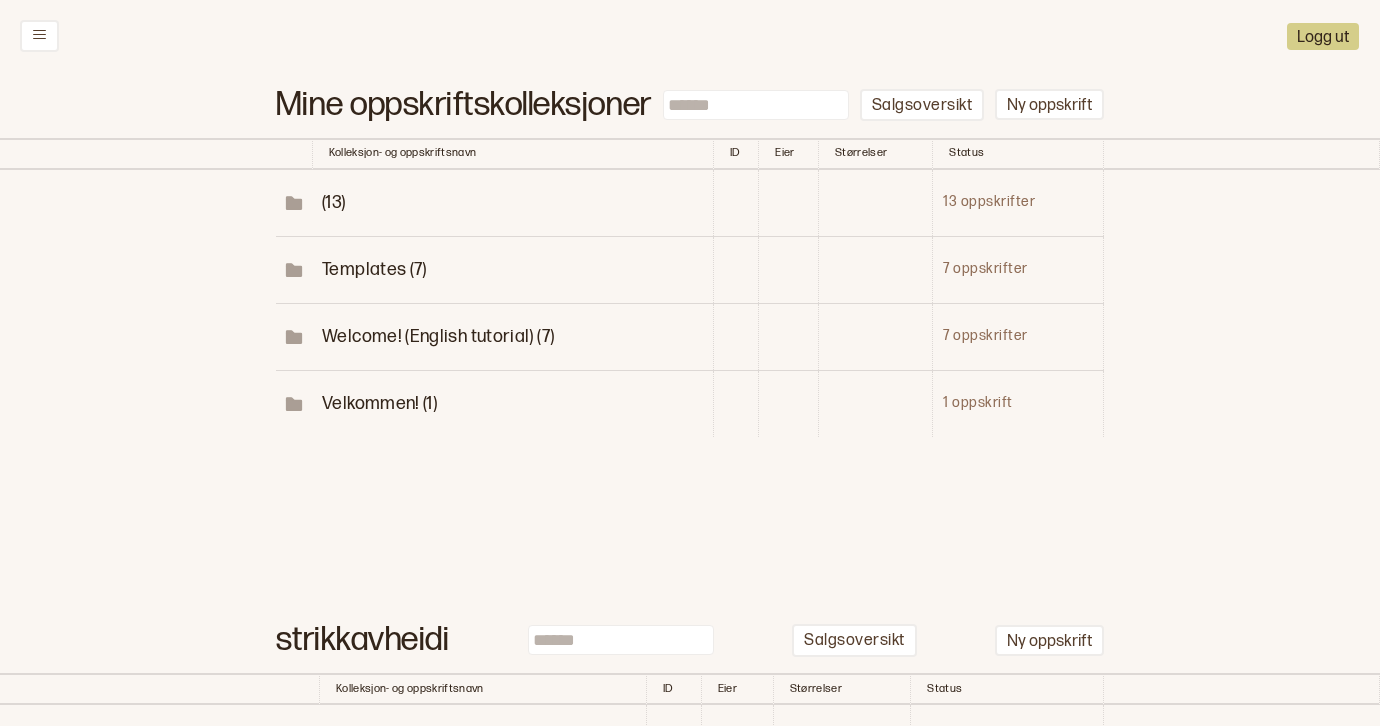 scroll, scrollTop: 189, scrollLeft: 0, axis: vertical 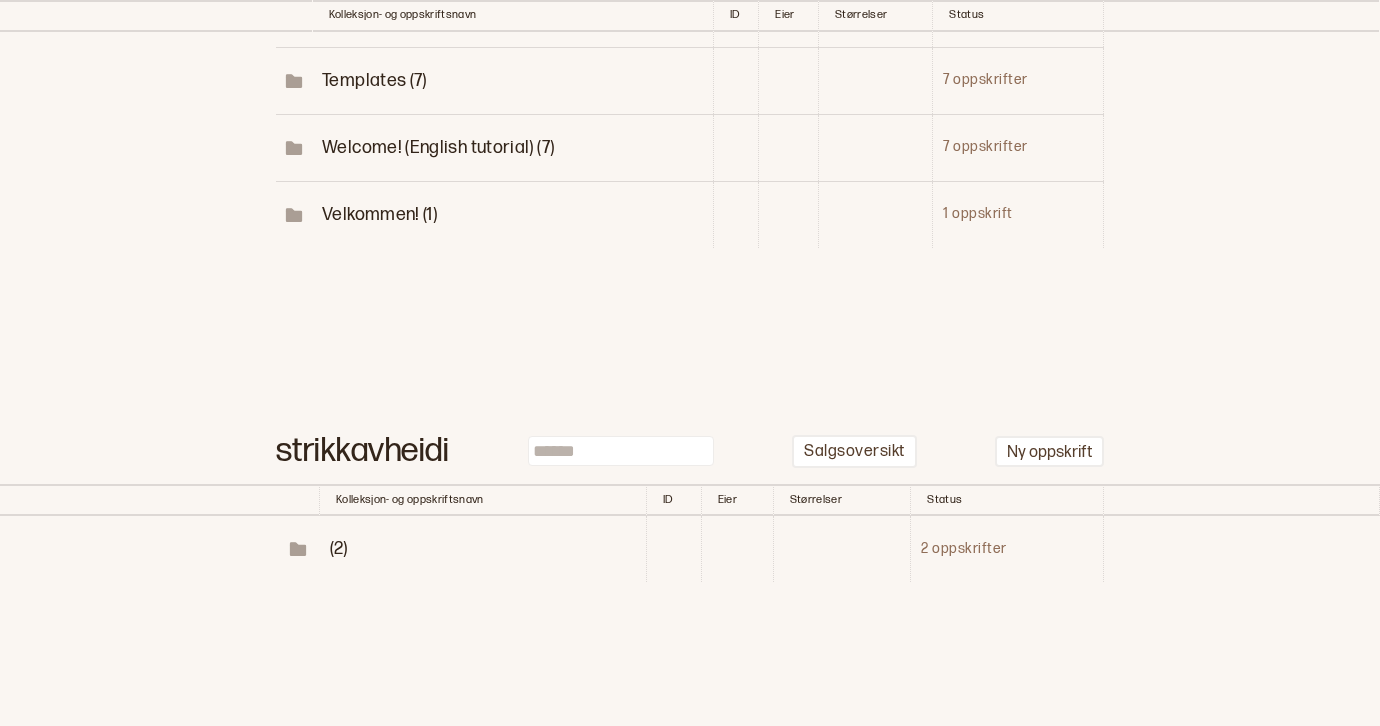 click on "(2)" at bounding box center (339, 548) 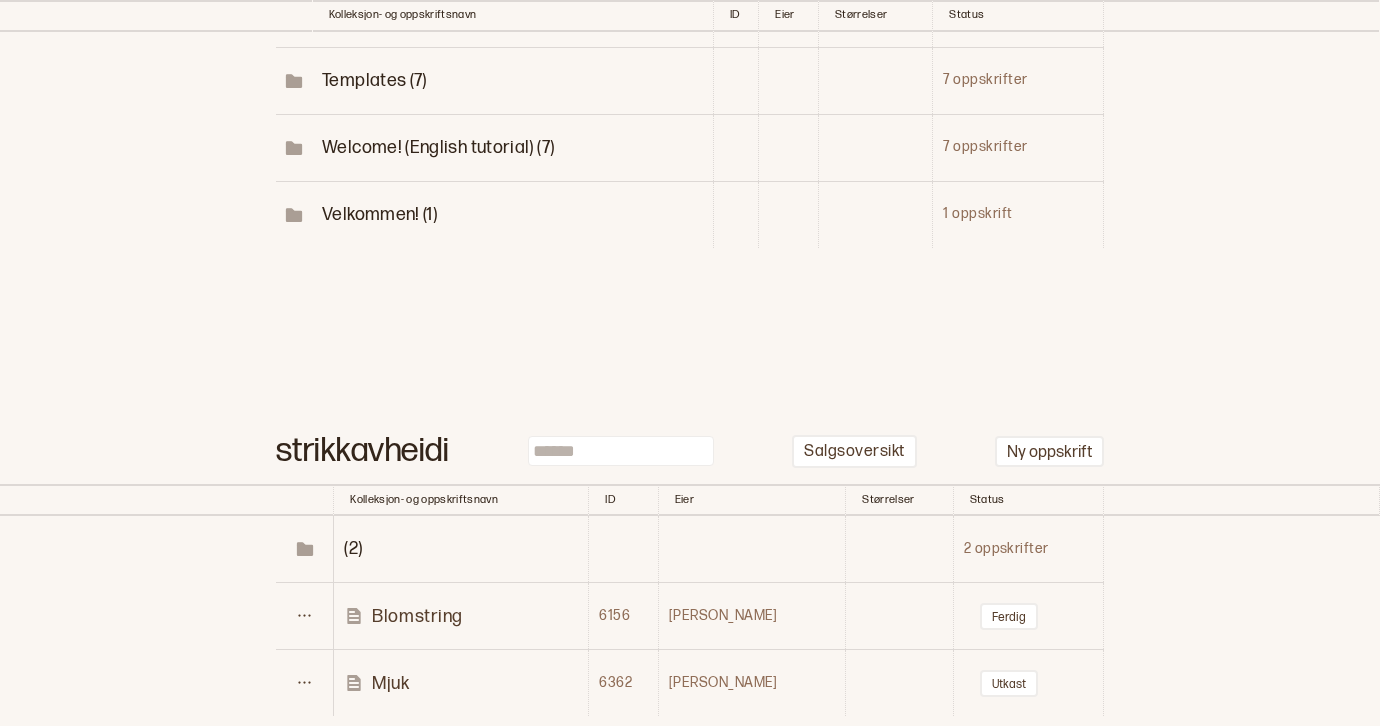 click on "Blomstring" at bounding box center (417, 616) 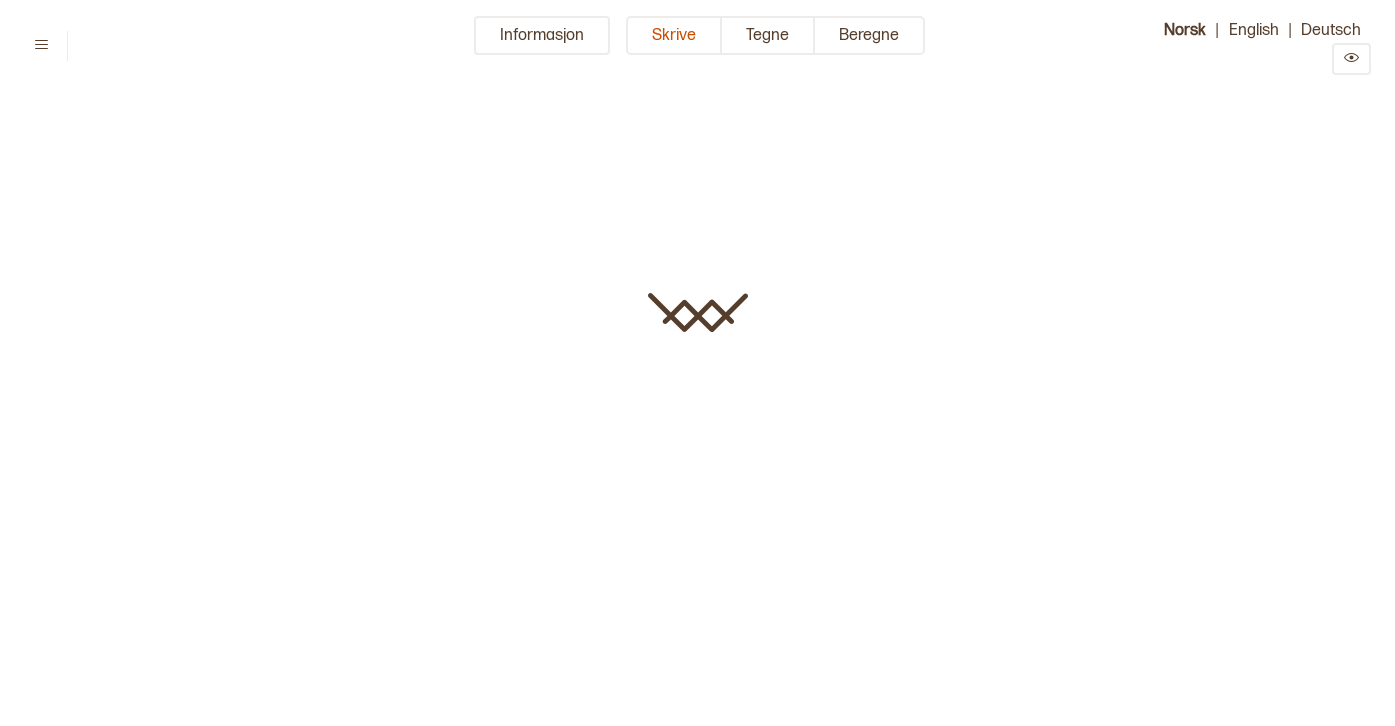 type on "**********" 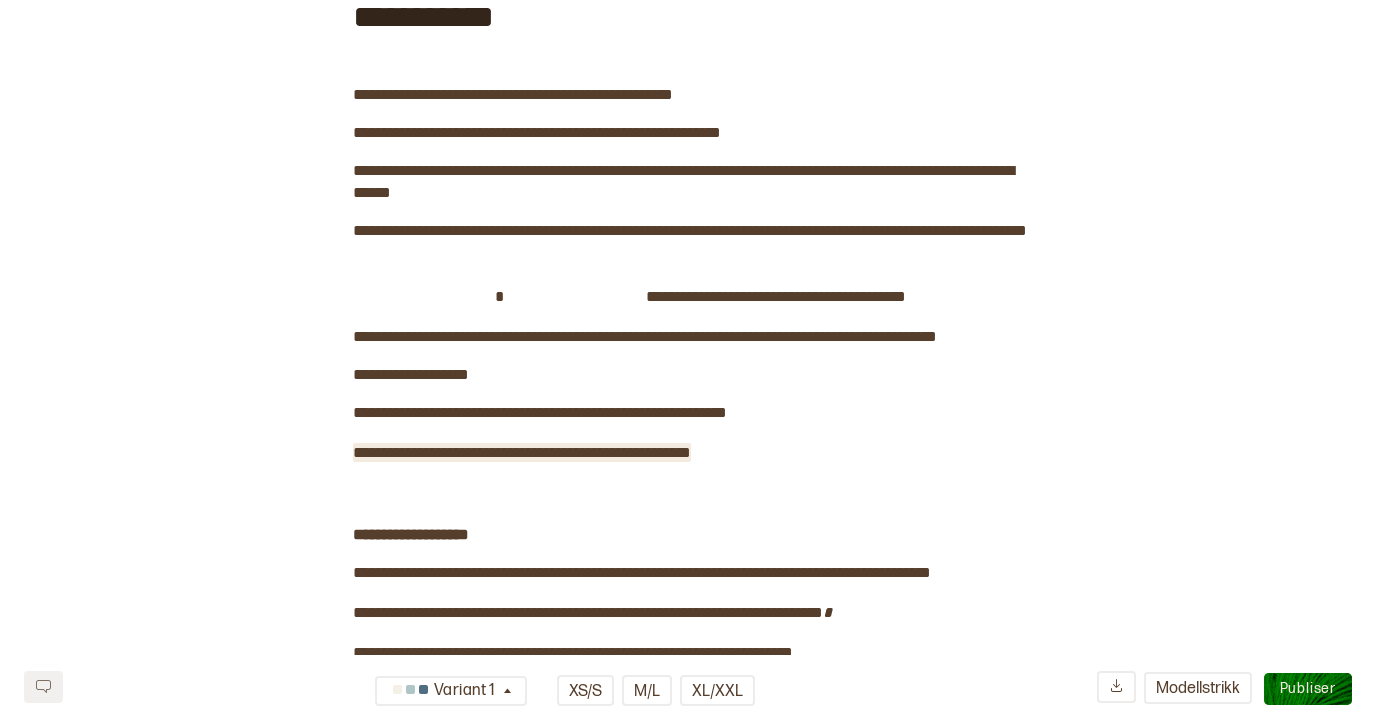 scroll, scrollTop: 320, scrollLeft: 0, axis: vertical 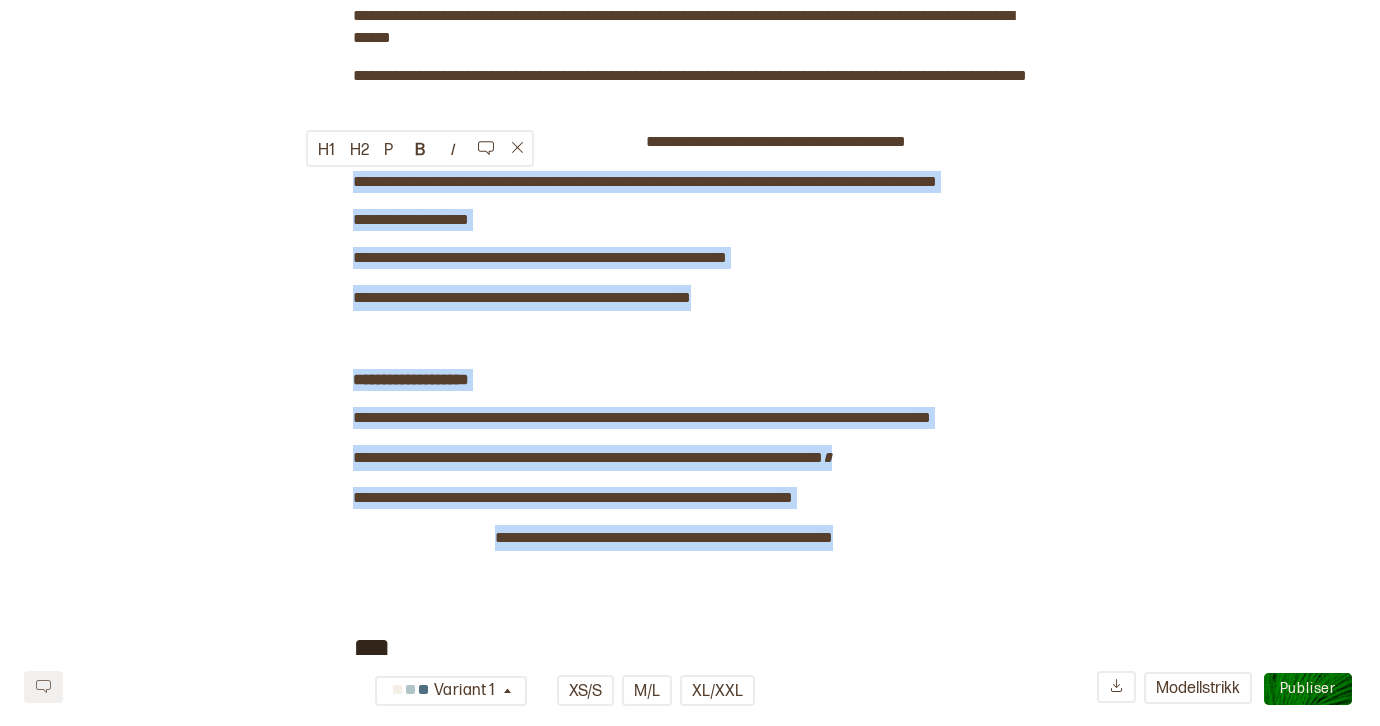 drag, startPoint x: 922, startPoint y: 561, endPoint x: 347, endPoint y: 173, distance: 693.66345 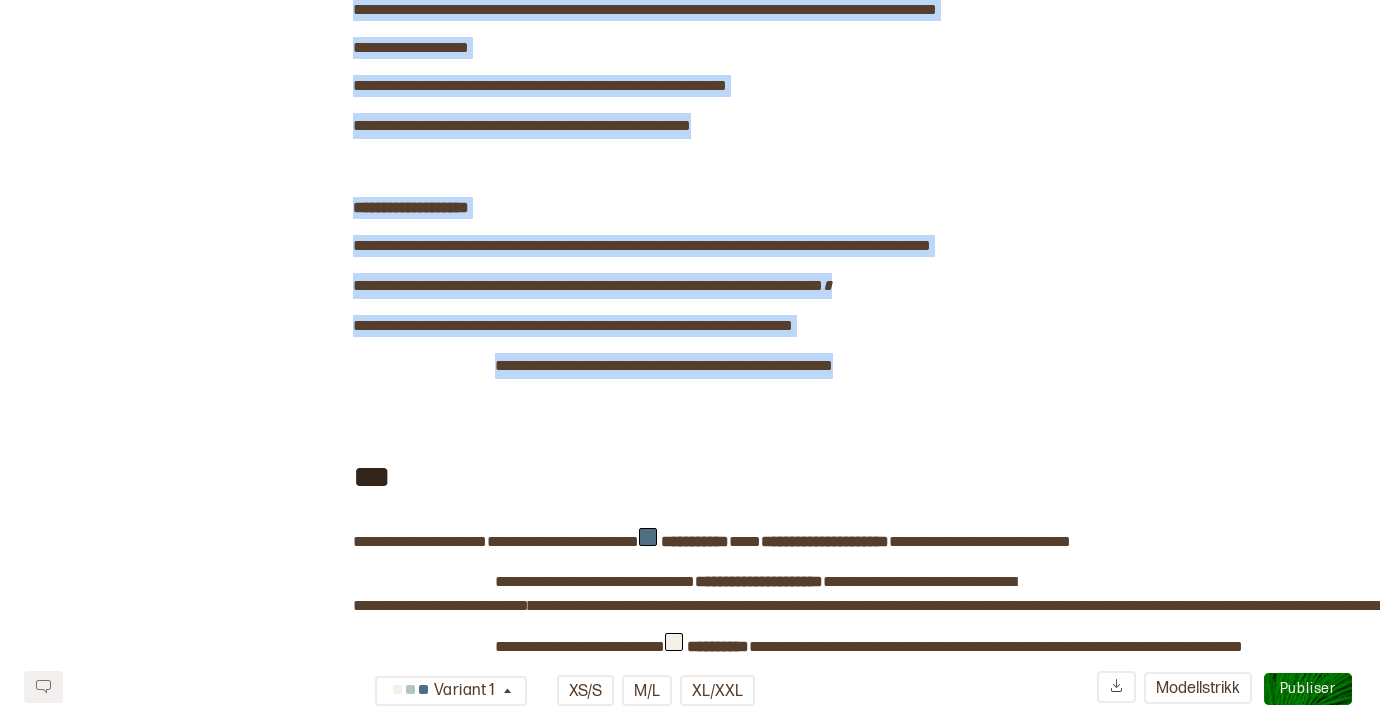scroll, scrollTop: 0, scrollLeft: 0, axis: both 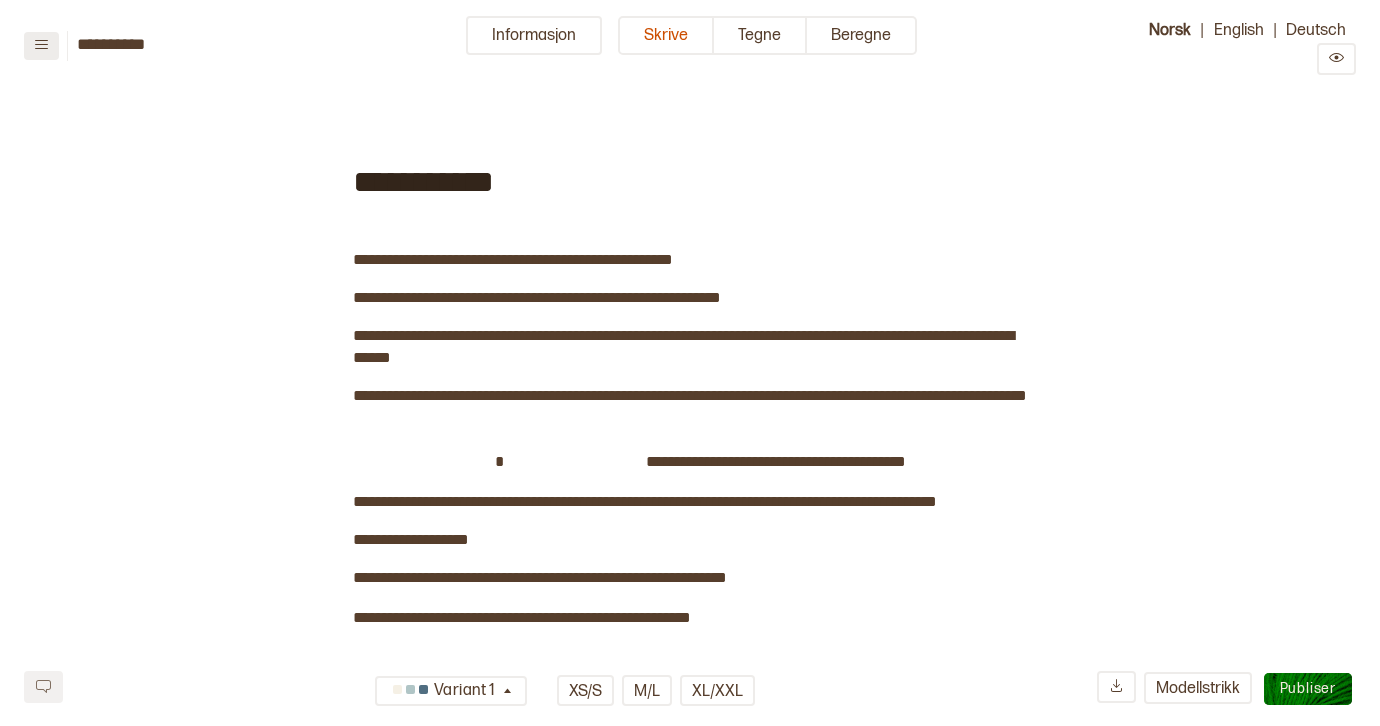 click 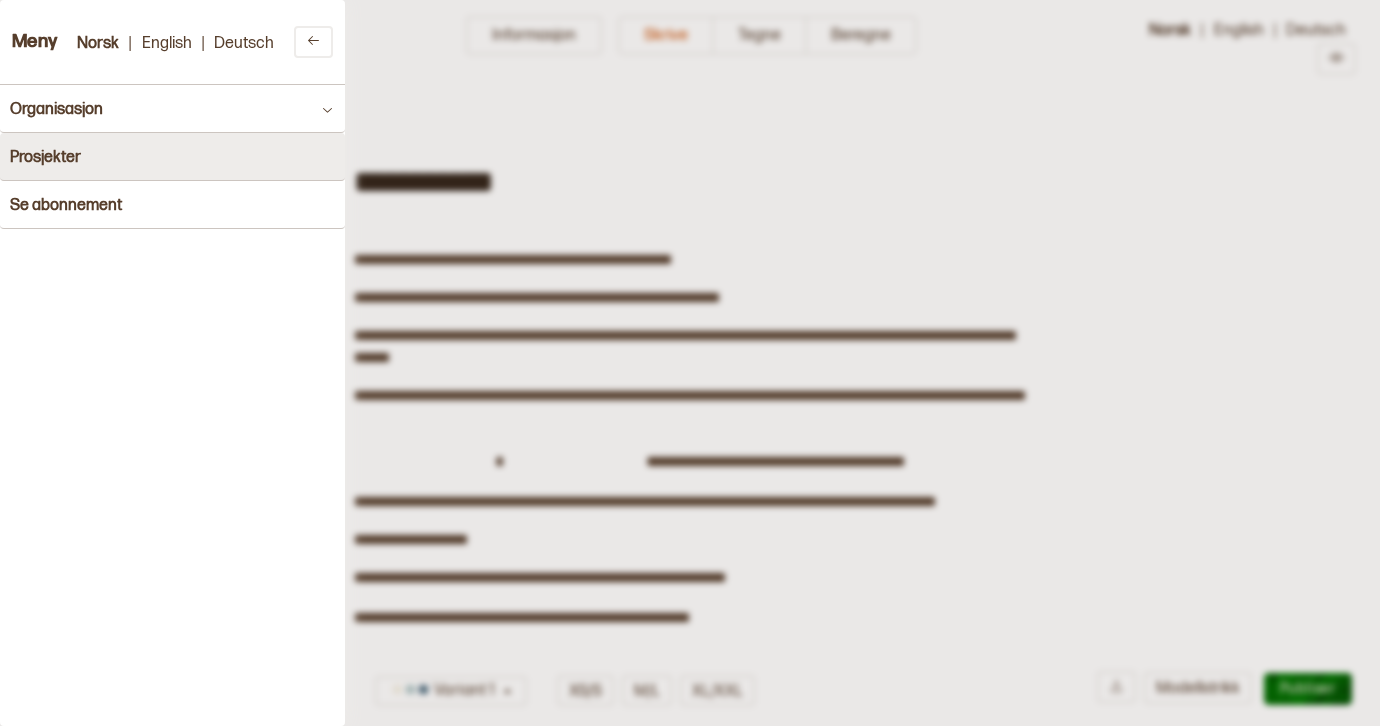 click on "Prosjekter" at bounding box center [172, 157] 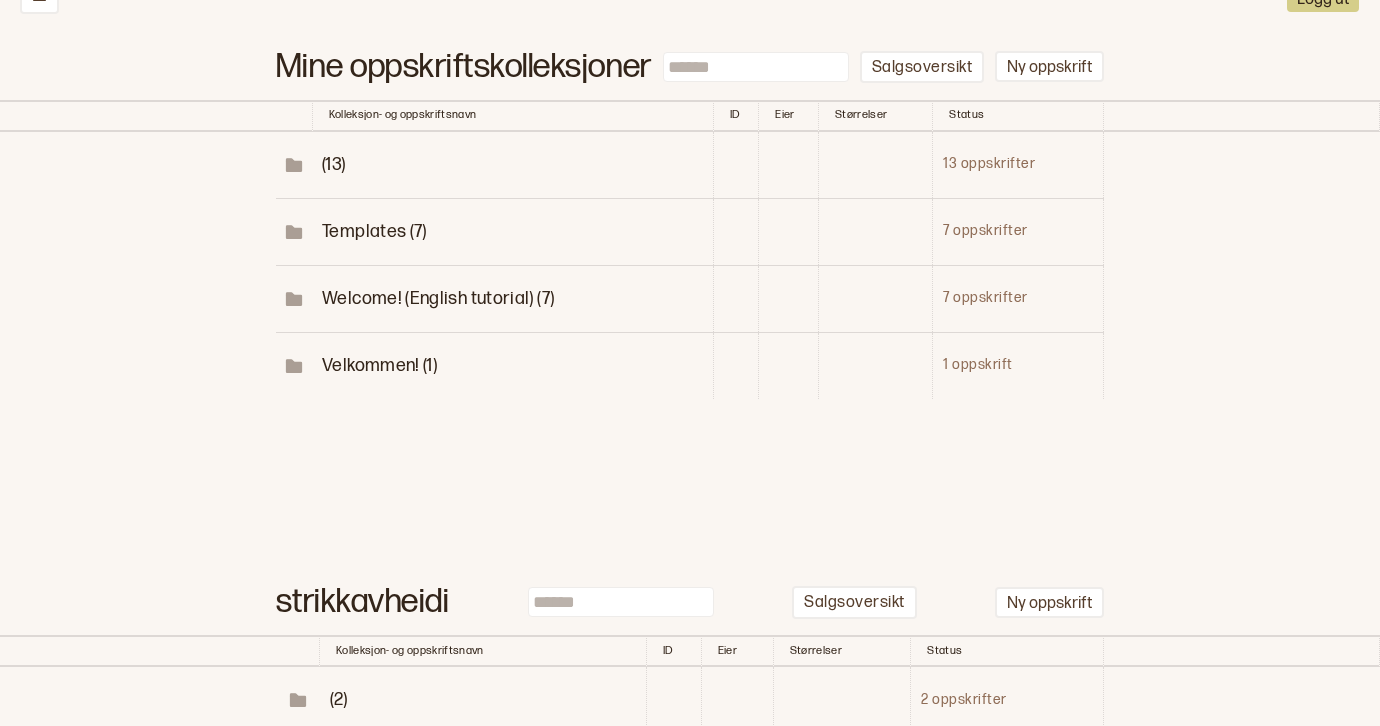 scroll, scrollTop: 189, scrollLeft: 0, axis: vertical 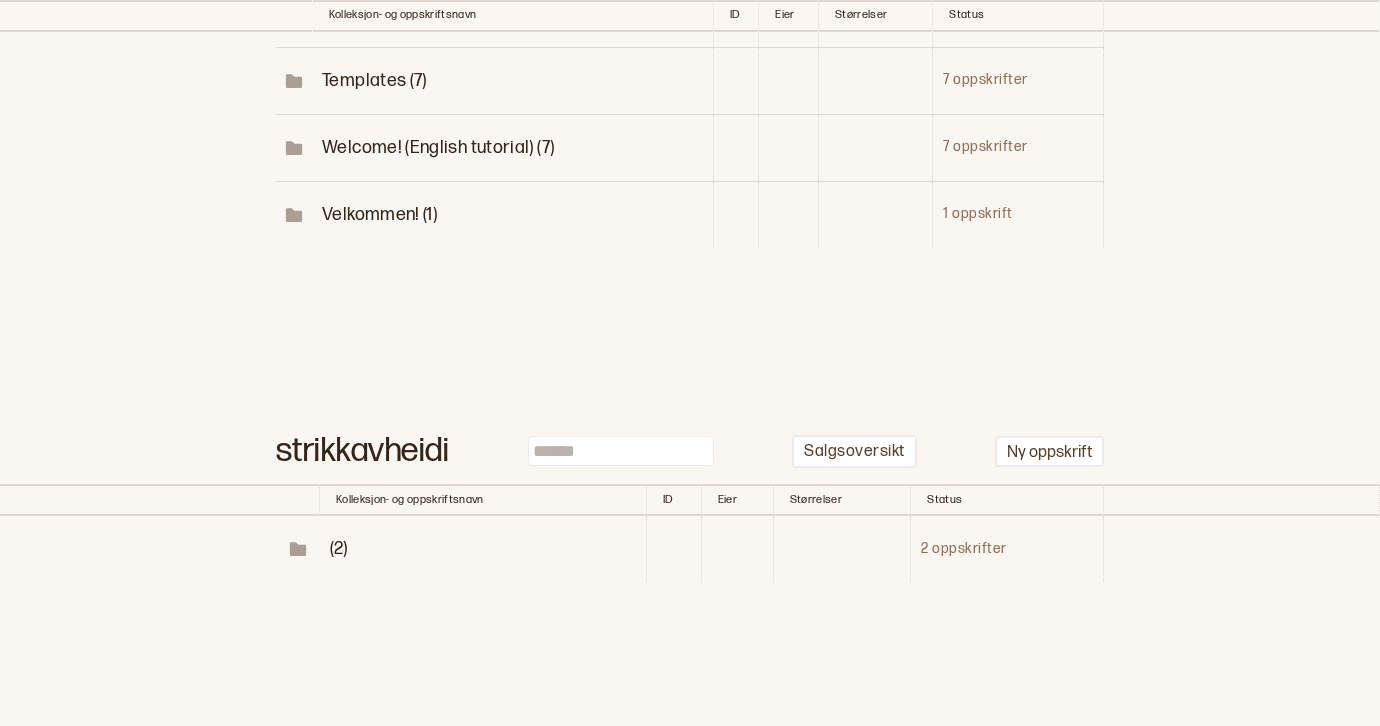 click on "(2)" at bounding box center [339, 548] 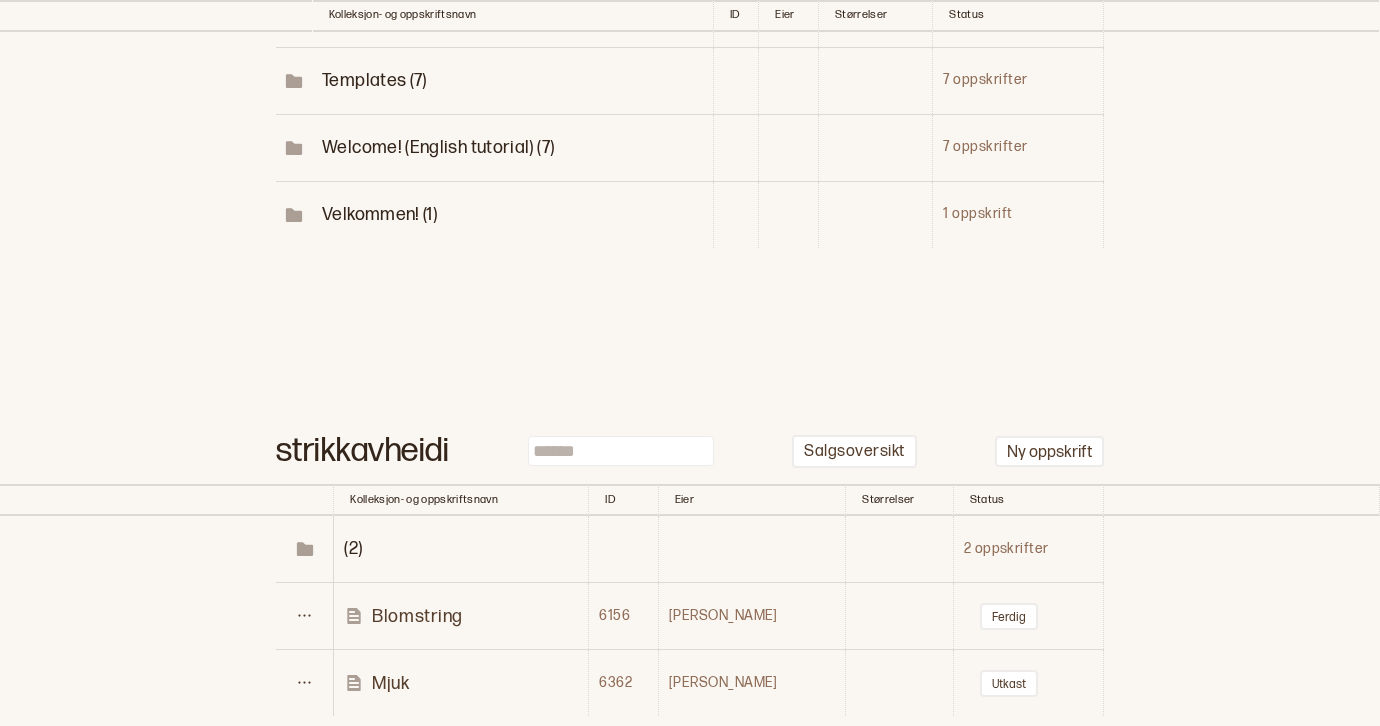 scroll, scrollTop: 231, scrollLeft: 0, axis: vertical 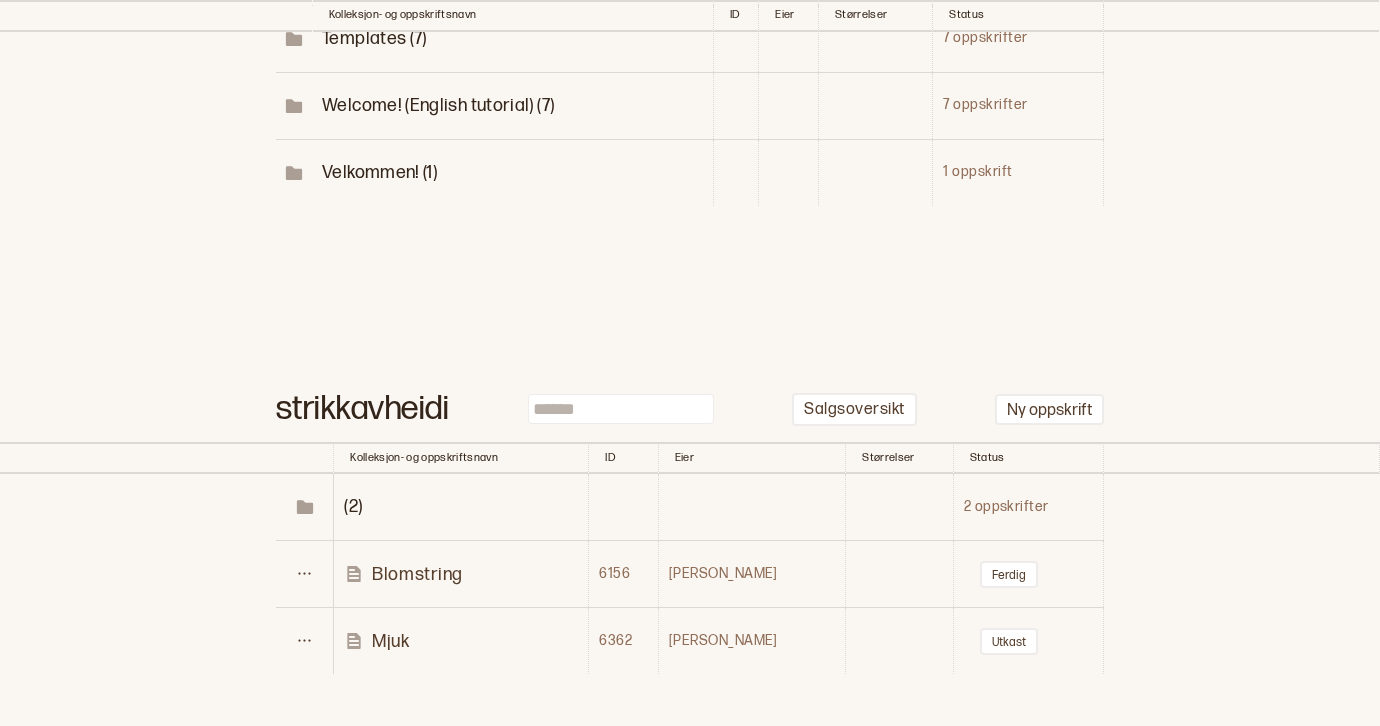 click on "Mjuk" at bounding box center [390, 641] 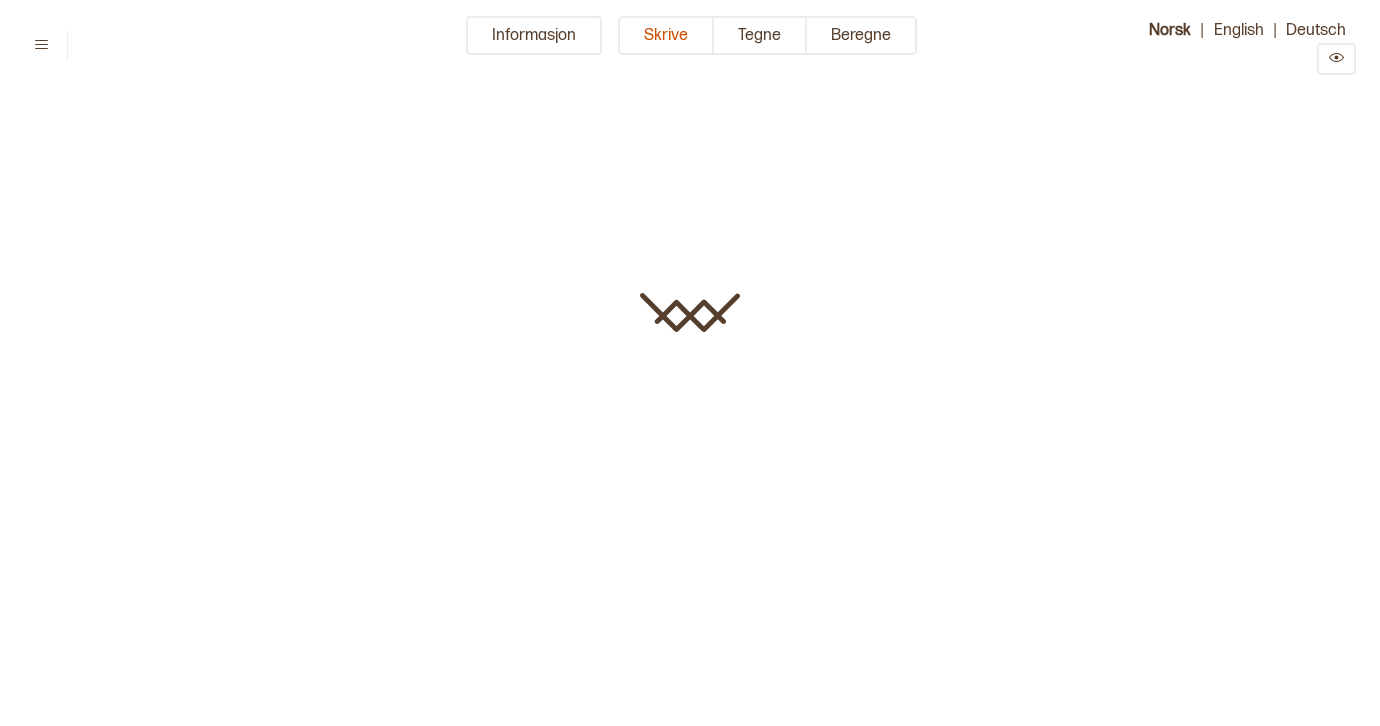 scroll, scrollTop: 0, scrollLeft: 0, axis: both 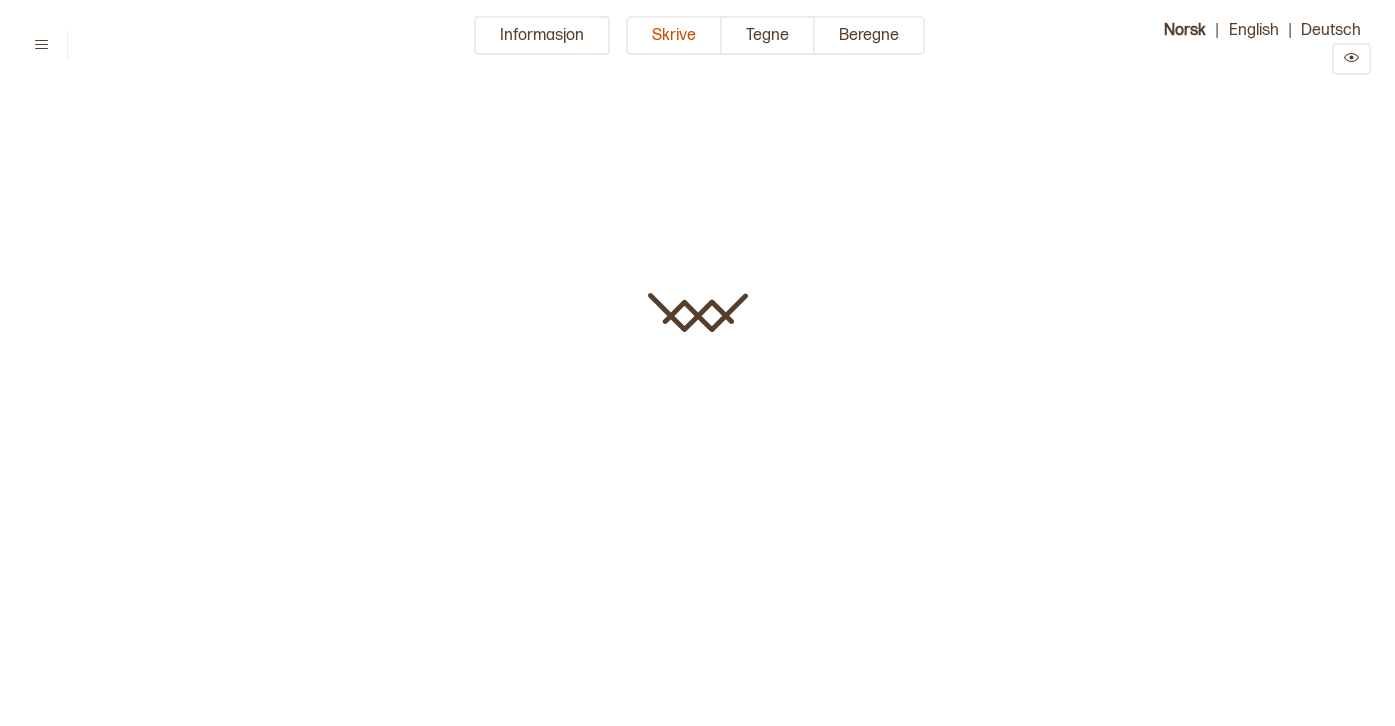 type on "****" 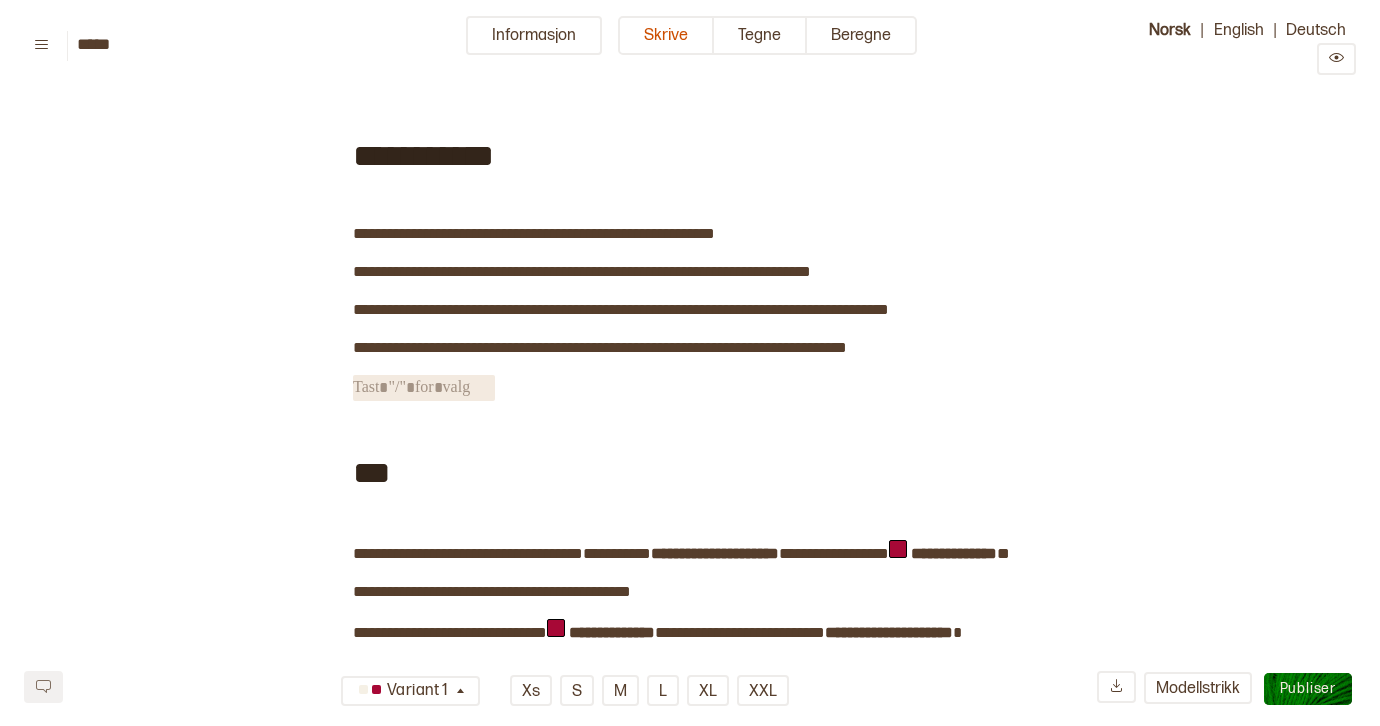 click on "﻿" at bounding box center [424, 388] 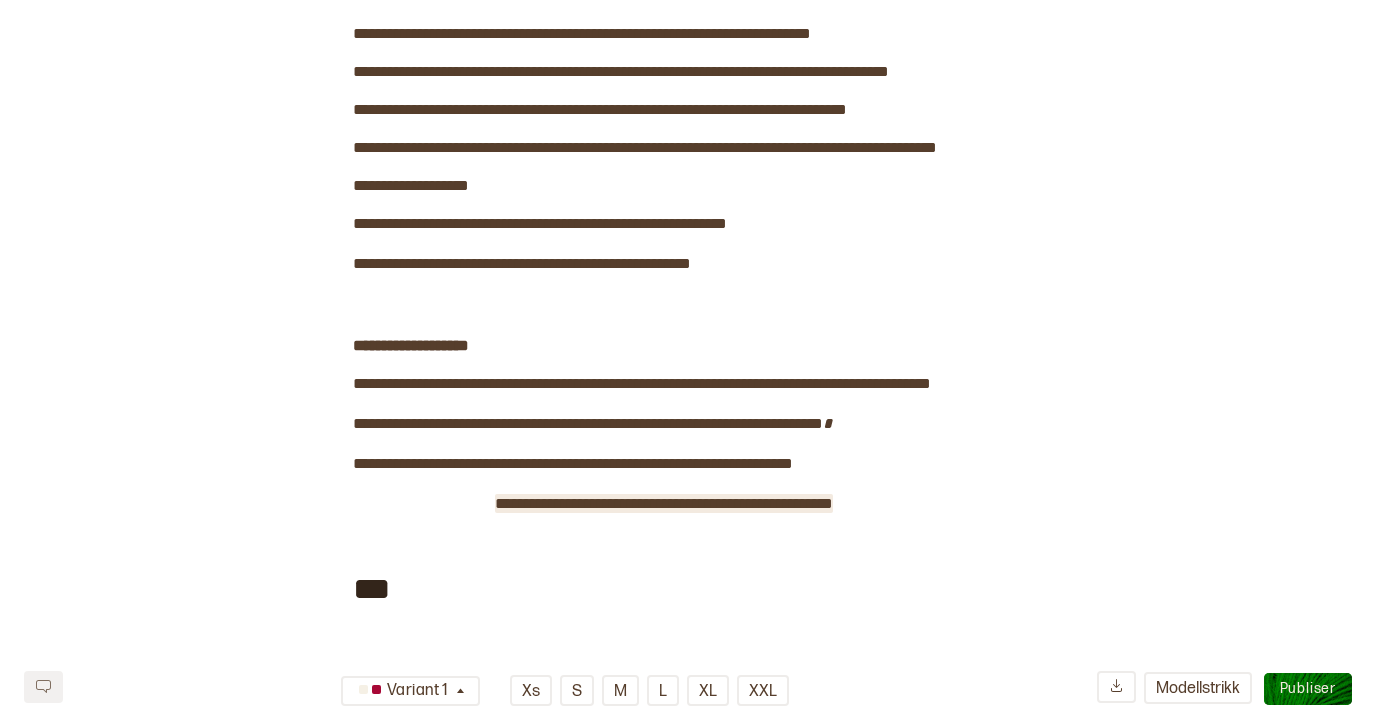 scroll, scrollTop: 70, scrollLeft: 0, axis: vertical 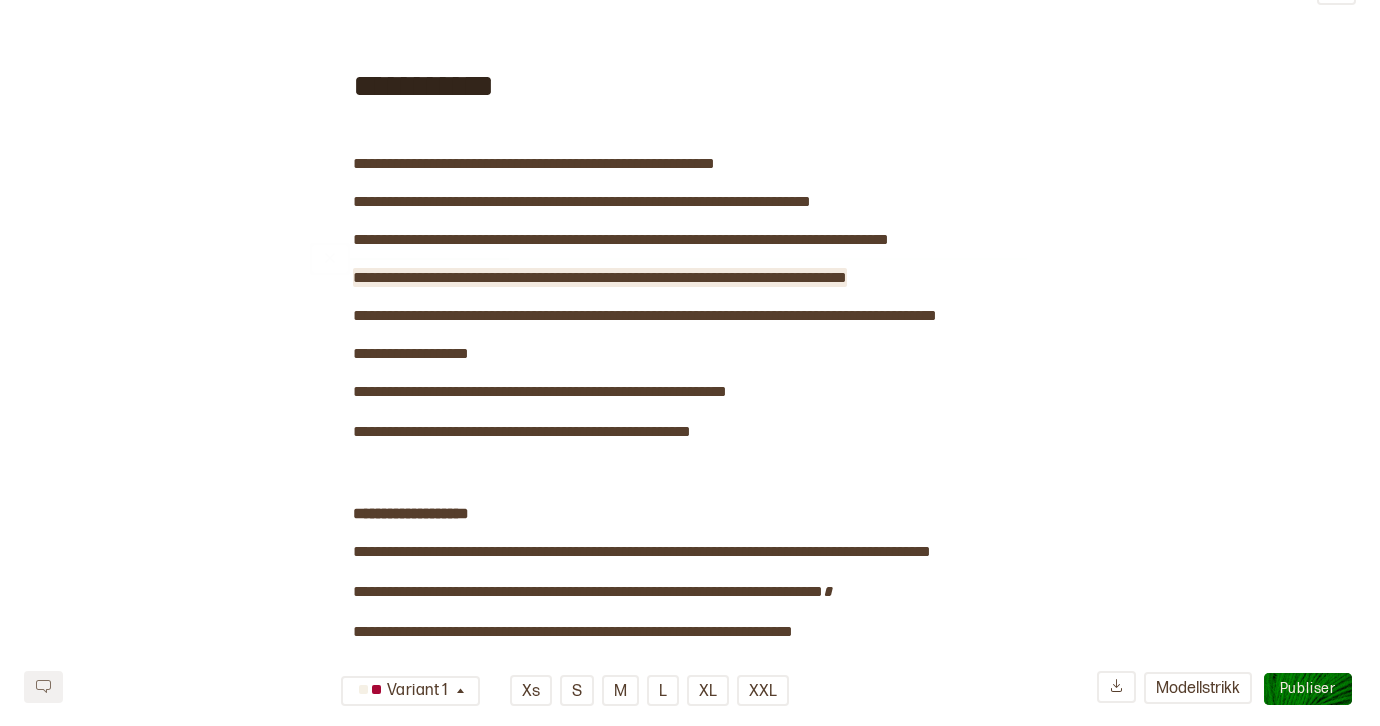 click on "**********" at bounding box center [690, 1776] 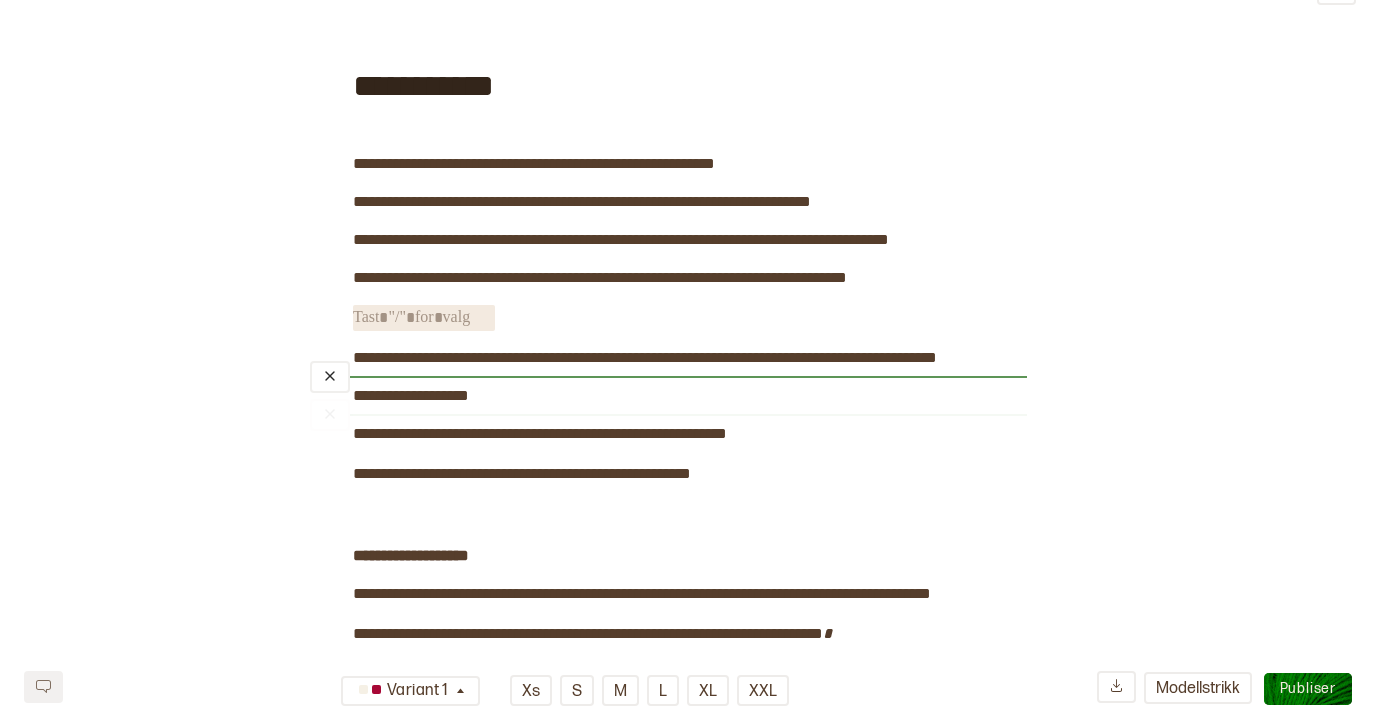 scroll, scrollTop: 74, scrollLeft: 0, axis: vertical 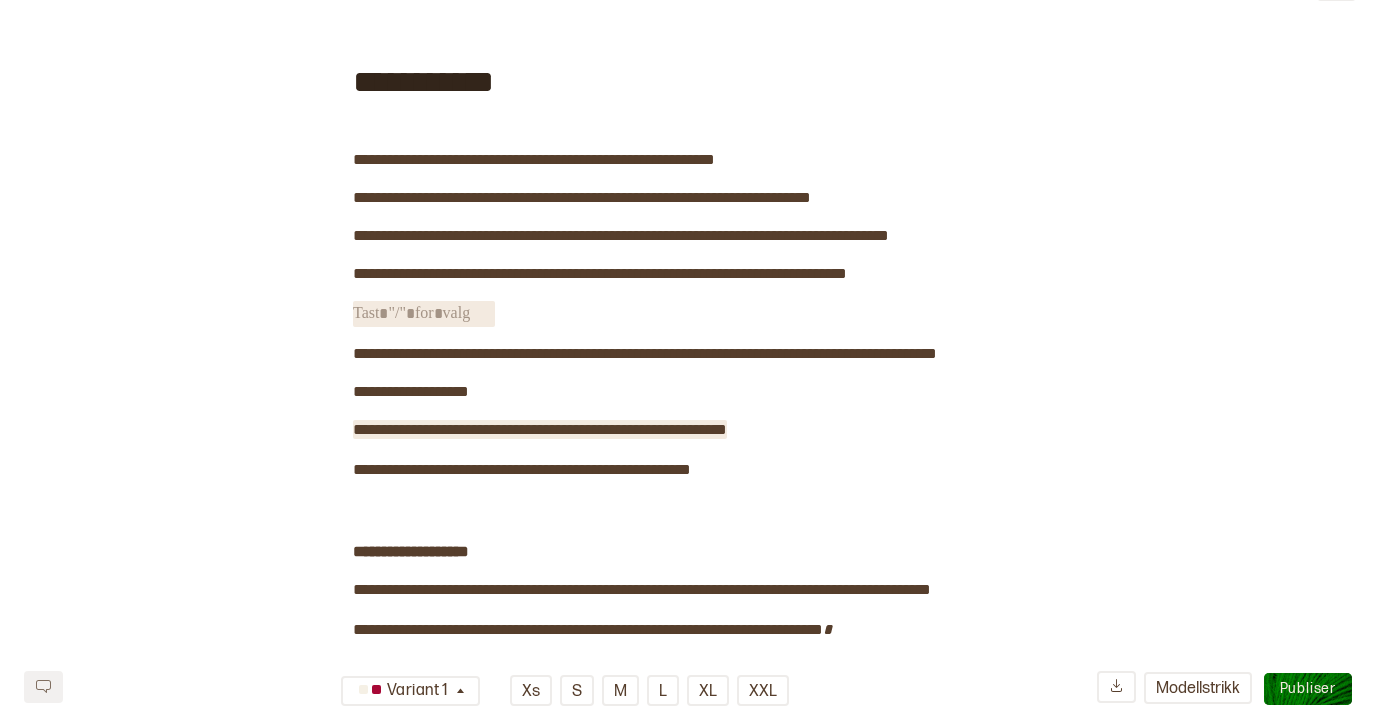 click on "**********" at bounding box center (540, 429) 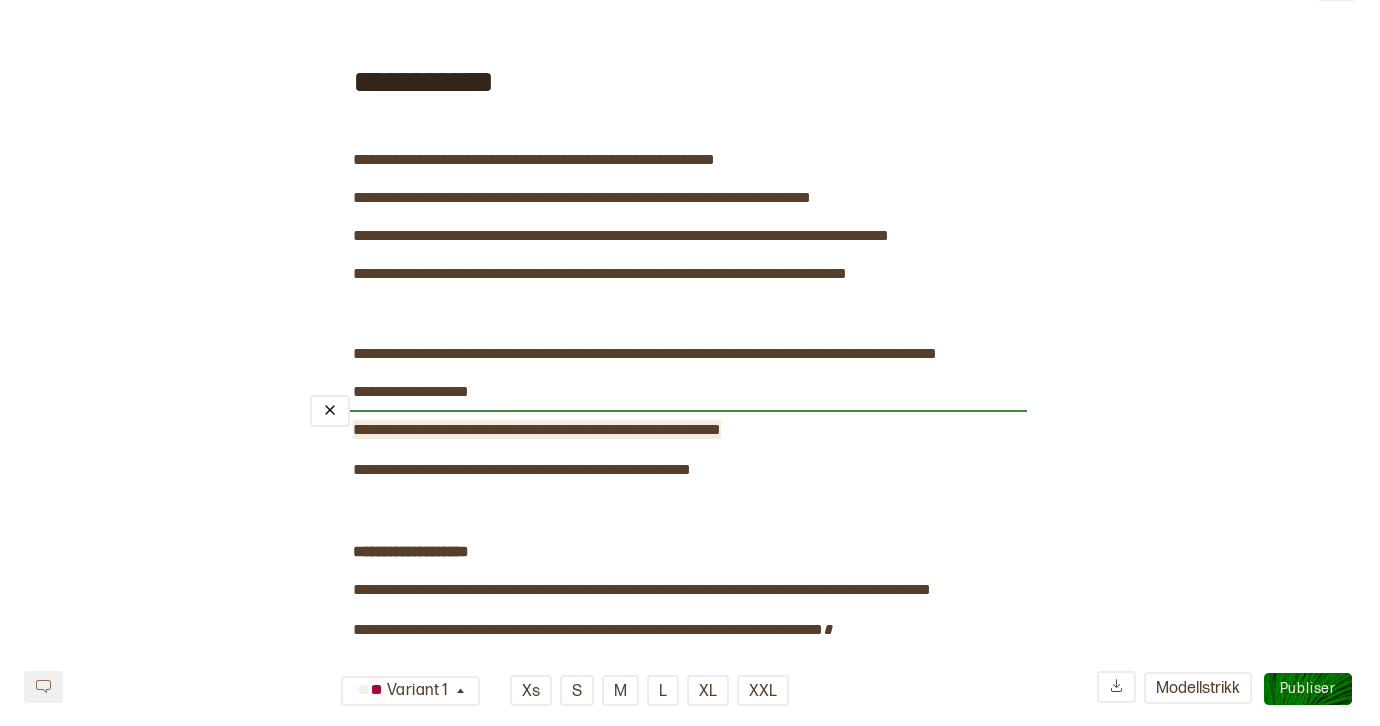 type 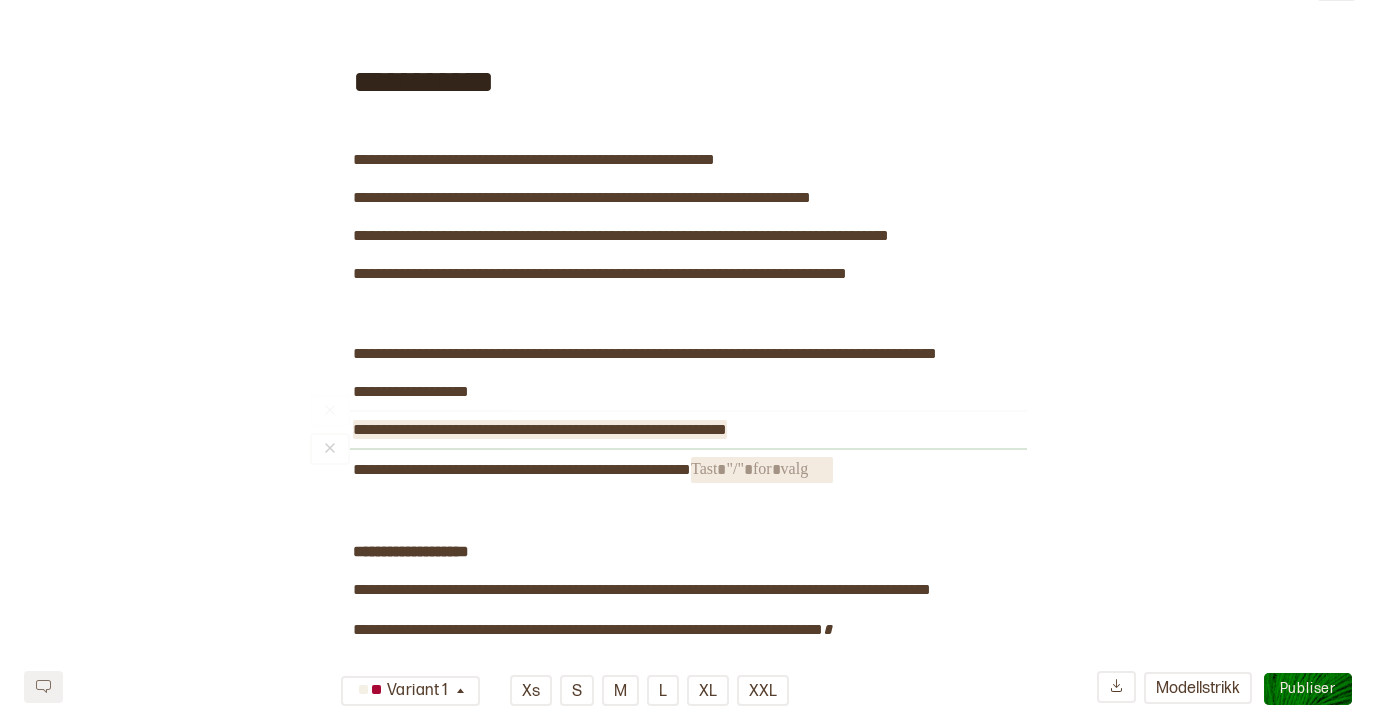 click on "﻿" at bounding box center [762, 470] 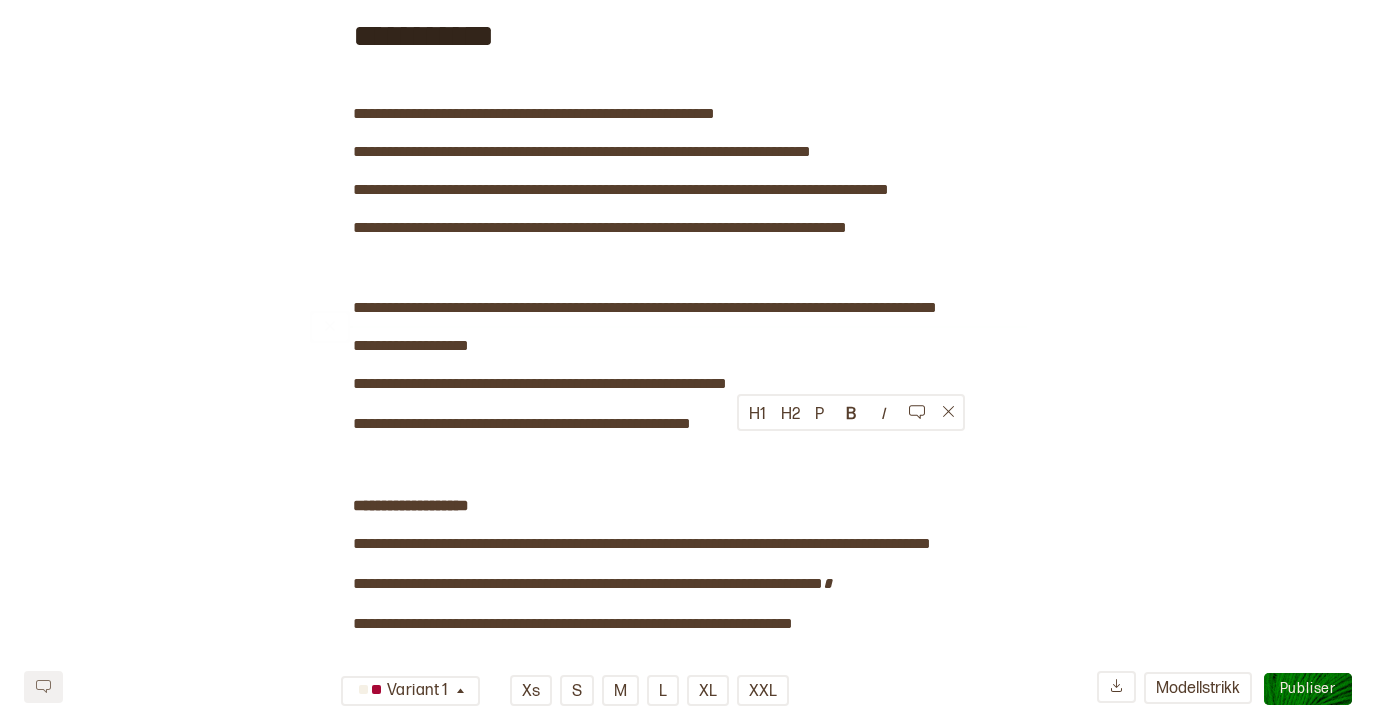 scroll, scrollTop: 234, scrollLeft: 0, axis: vertical 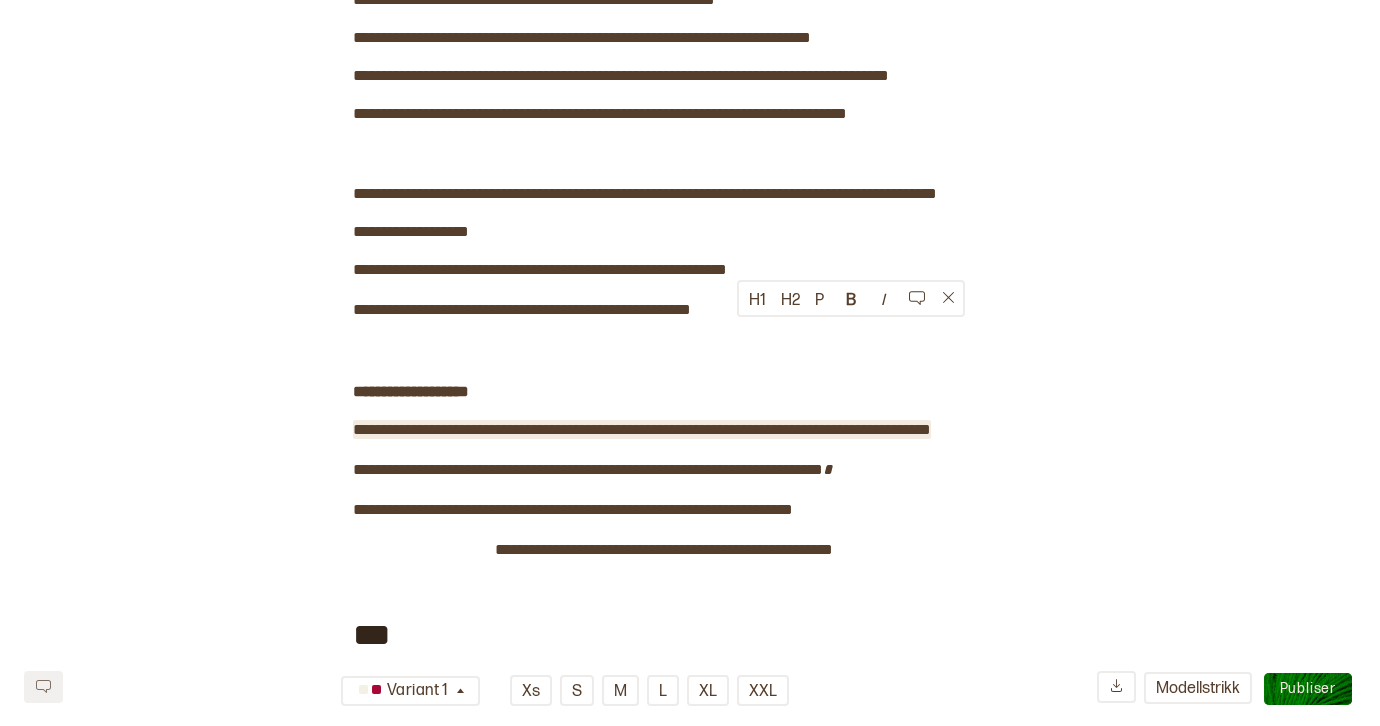 click on "**********" at bounding box center [642, 429] 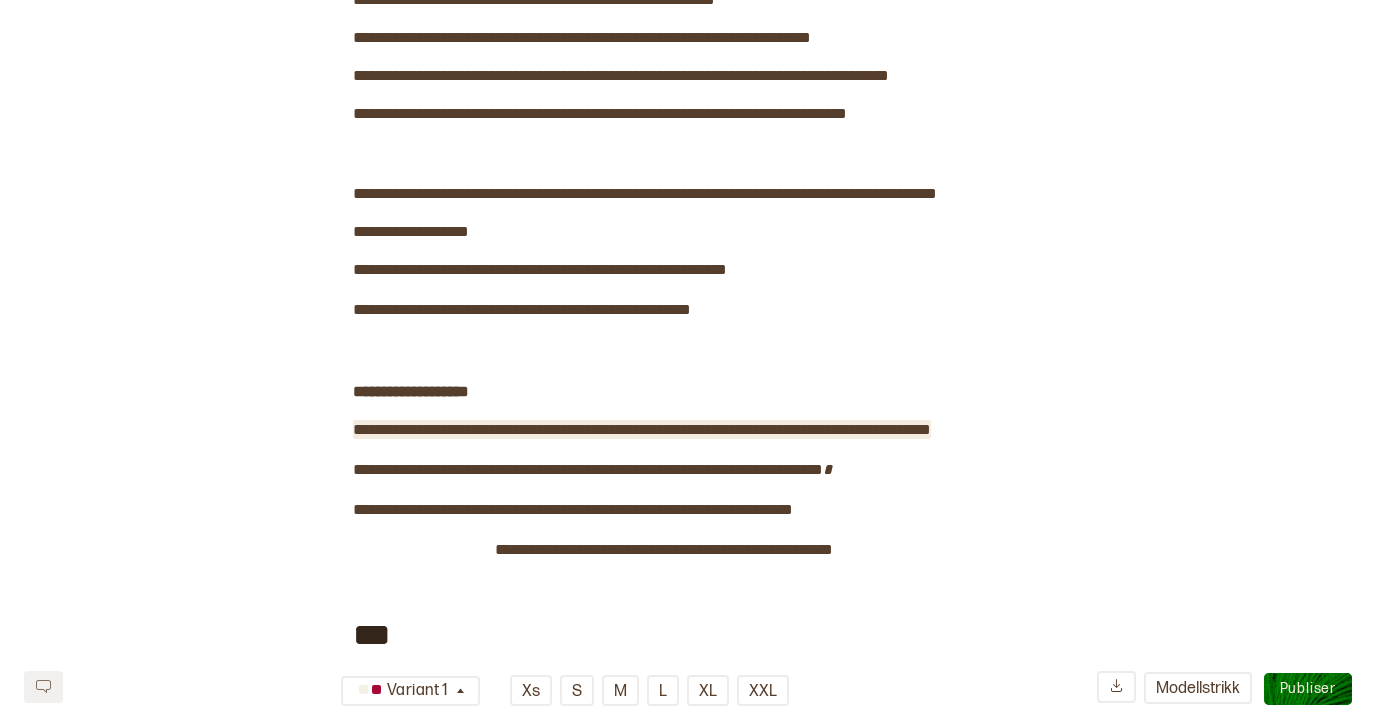 click on "**********" at bounding box center [642, 429] 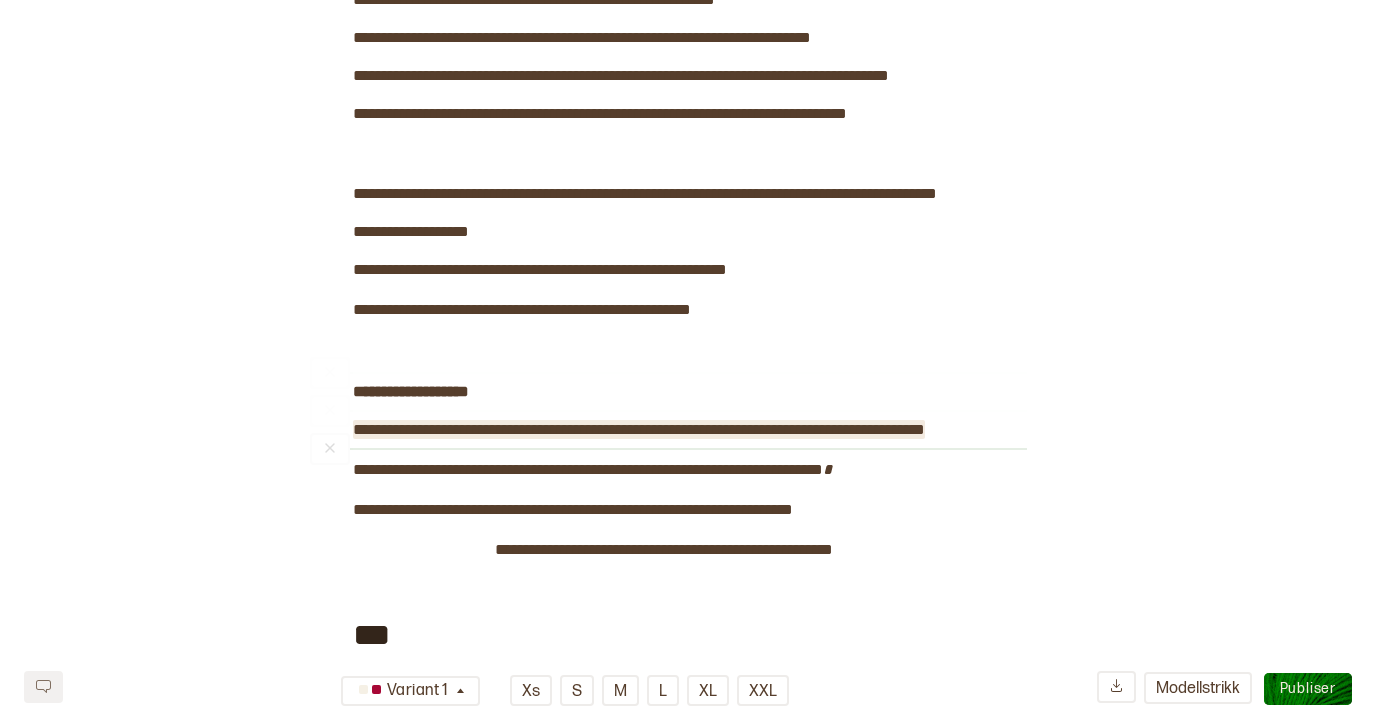 click on "**********" at bounding box center (639, 429) 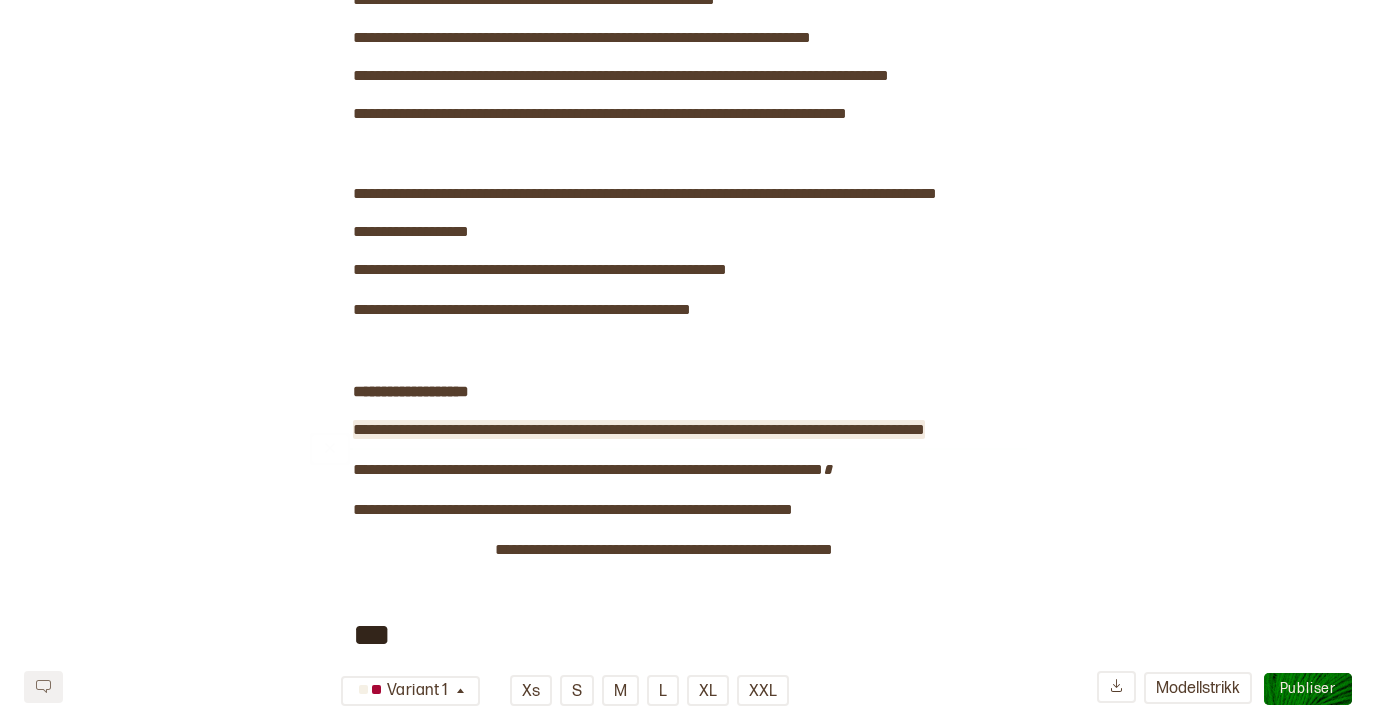 click on "**********" at bounding box center (639, 429) 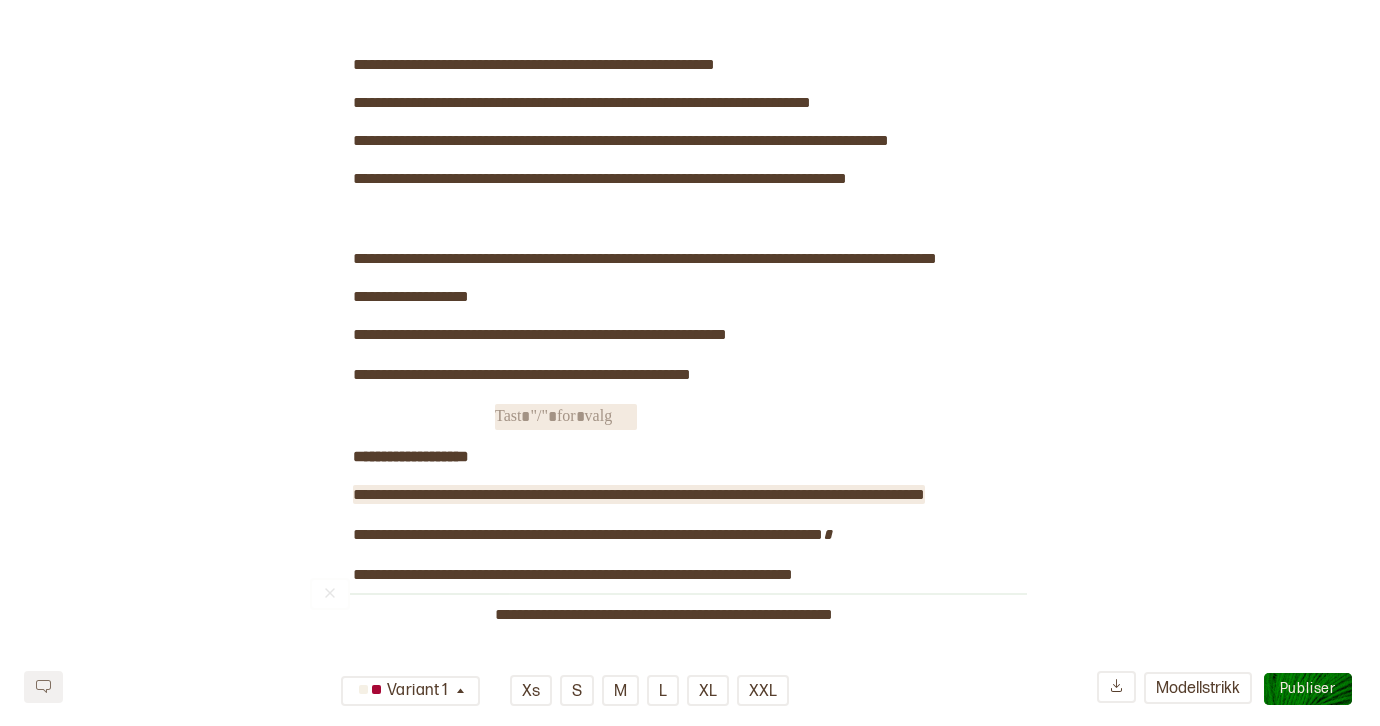scroll, scrollTop: 0, scrollLeft: 0, axis: both 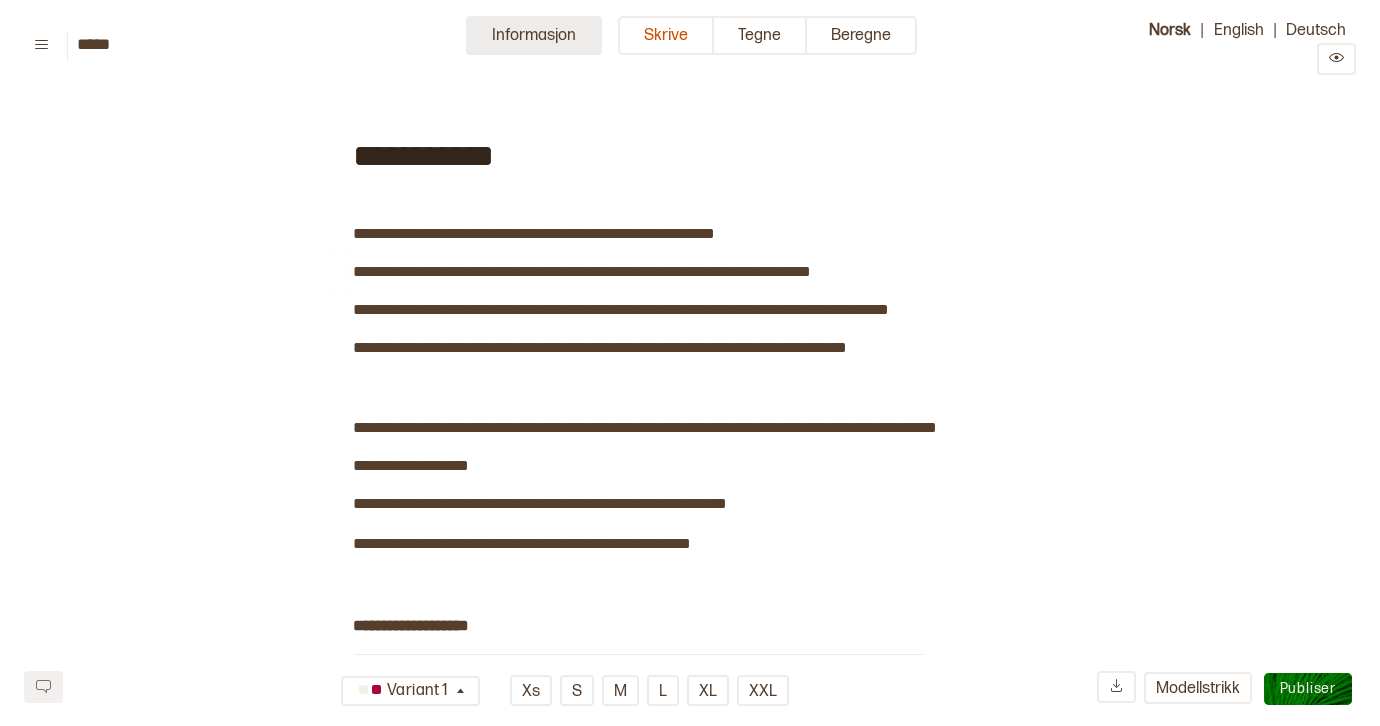 click on "Informasjon" at bounding box center (534, 35) 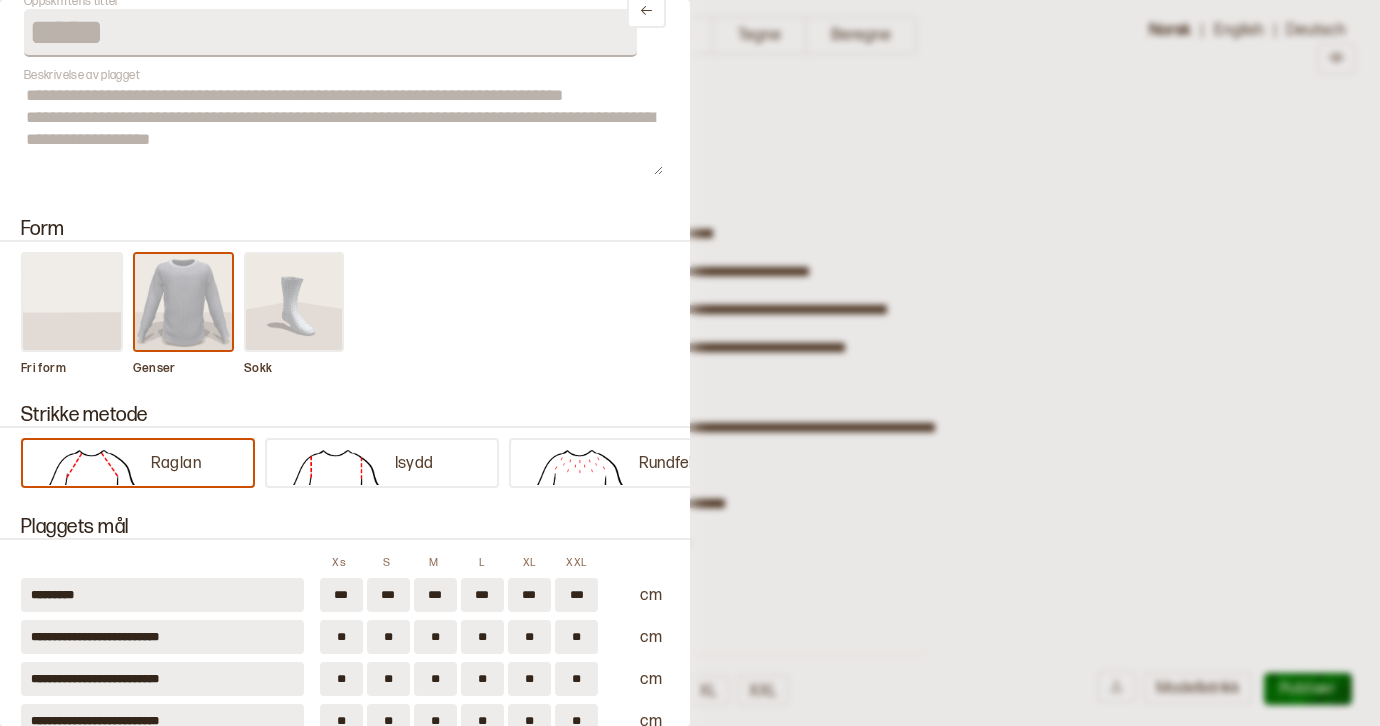 scroll, scrollTop: 0, scrollLeft: 0, axis: both 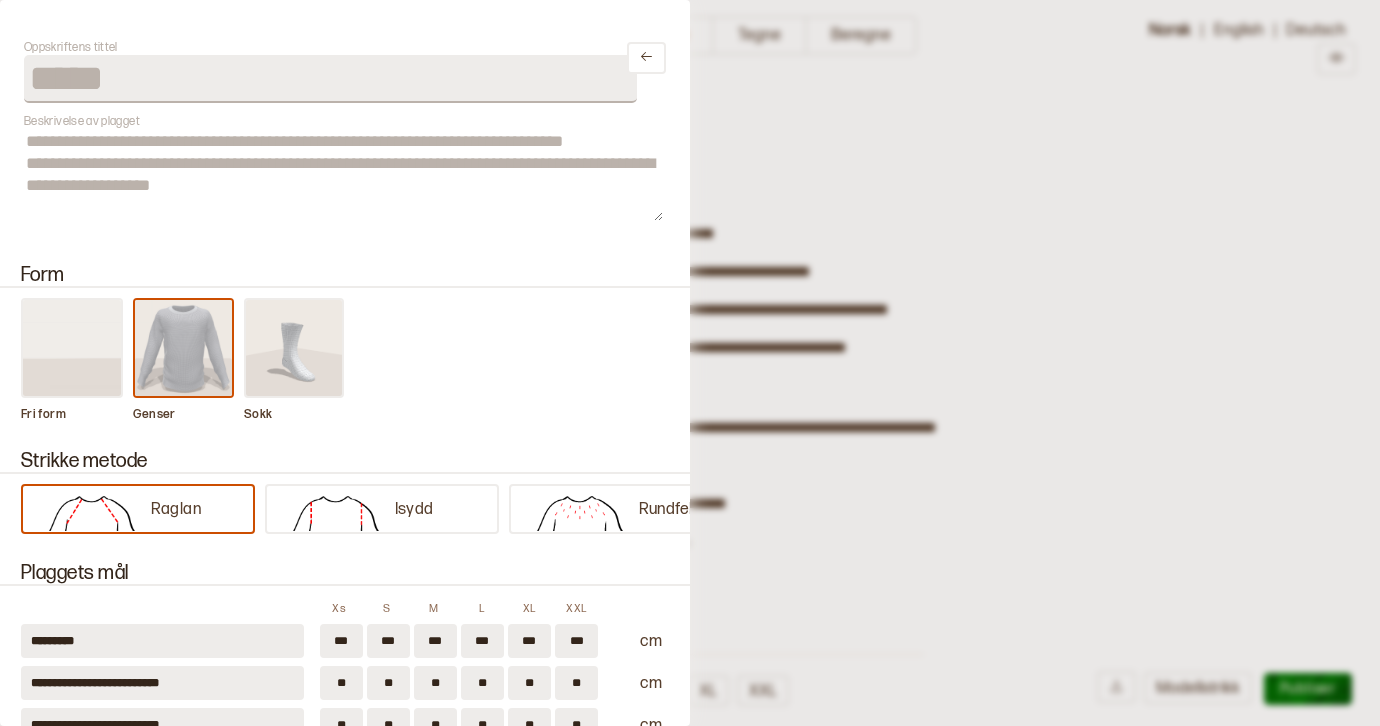 click at bounding box center (690, 363) 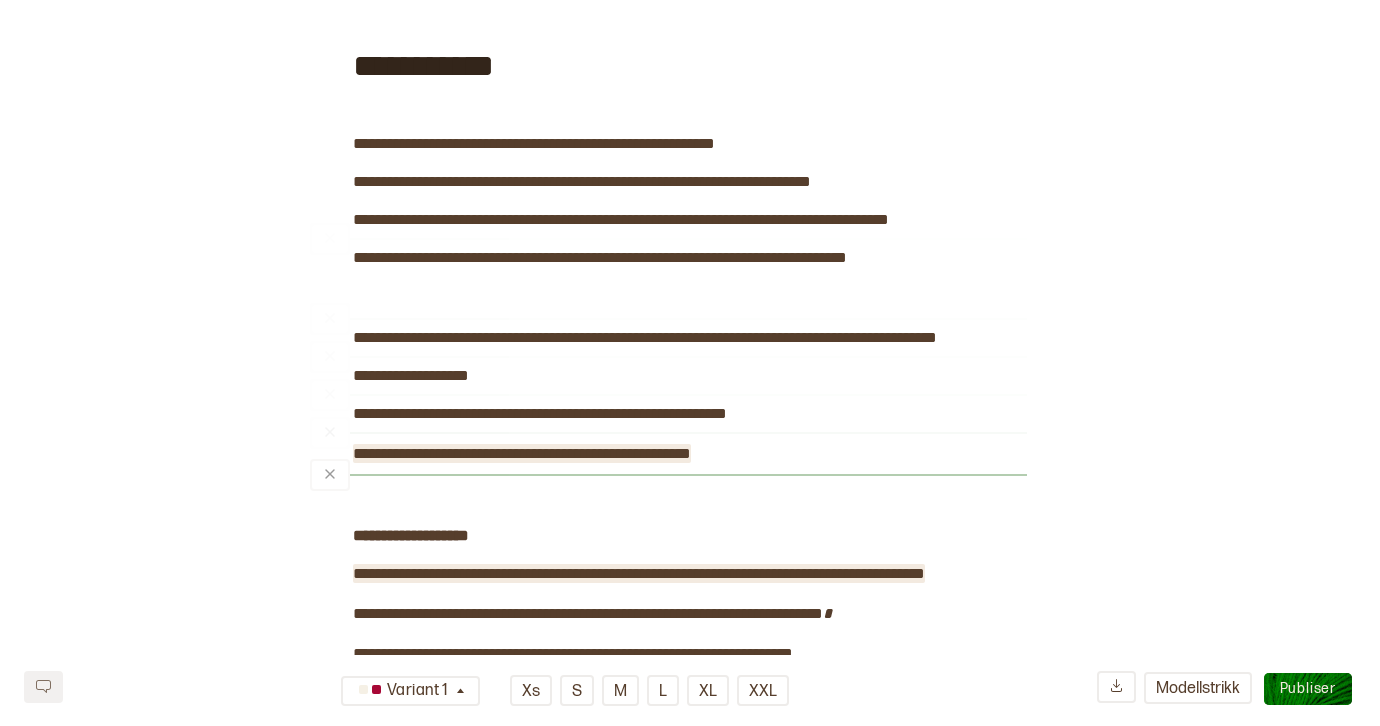 scroll, scrollTop: 112, scrollLeft: 0, axis: vertical 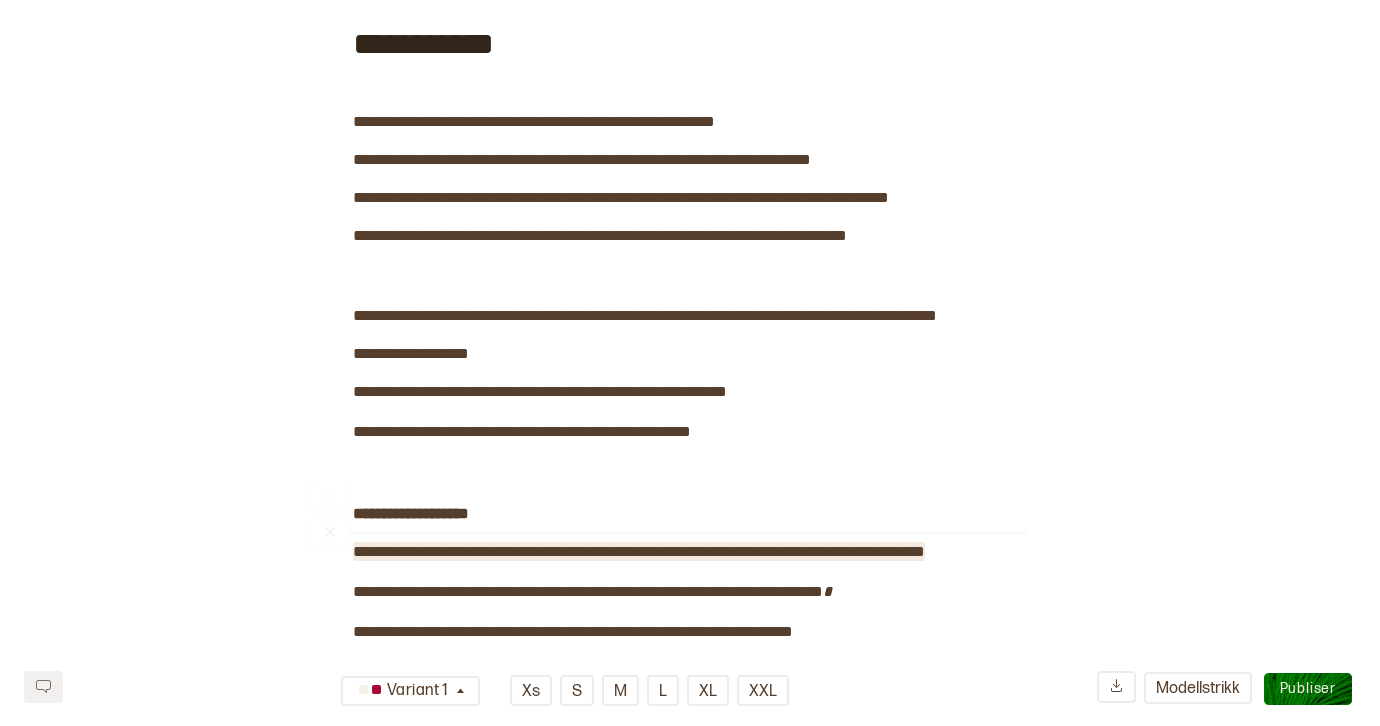 click on "**********" at bounding box center [639, 551] 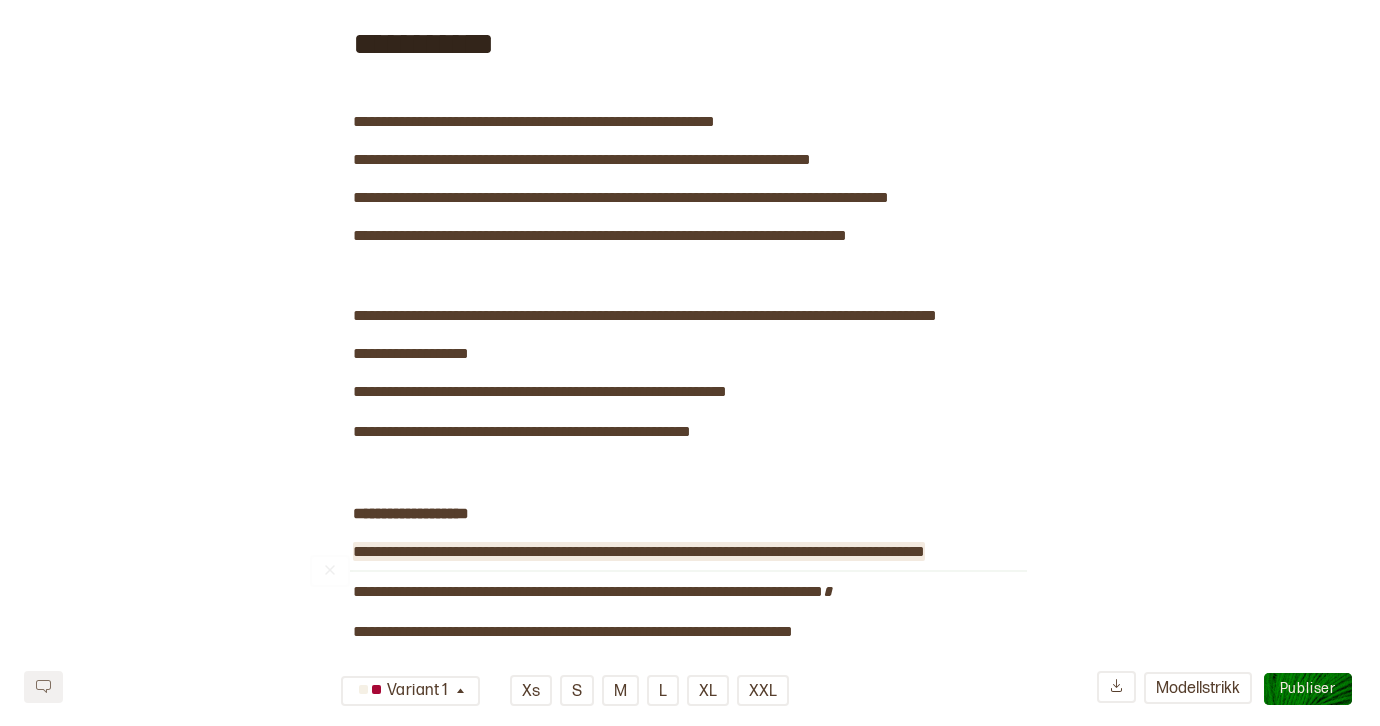 click on "**********" at bounding box center [639, 551] 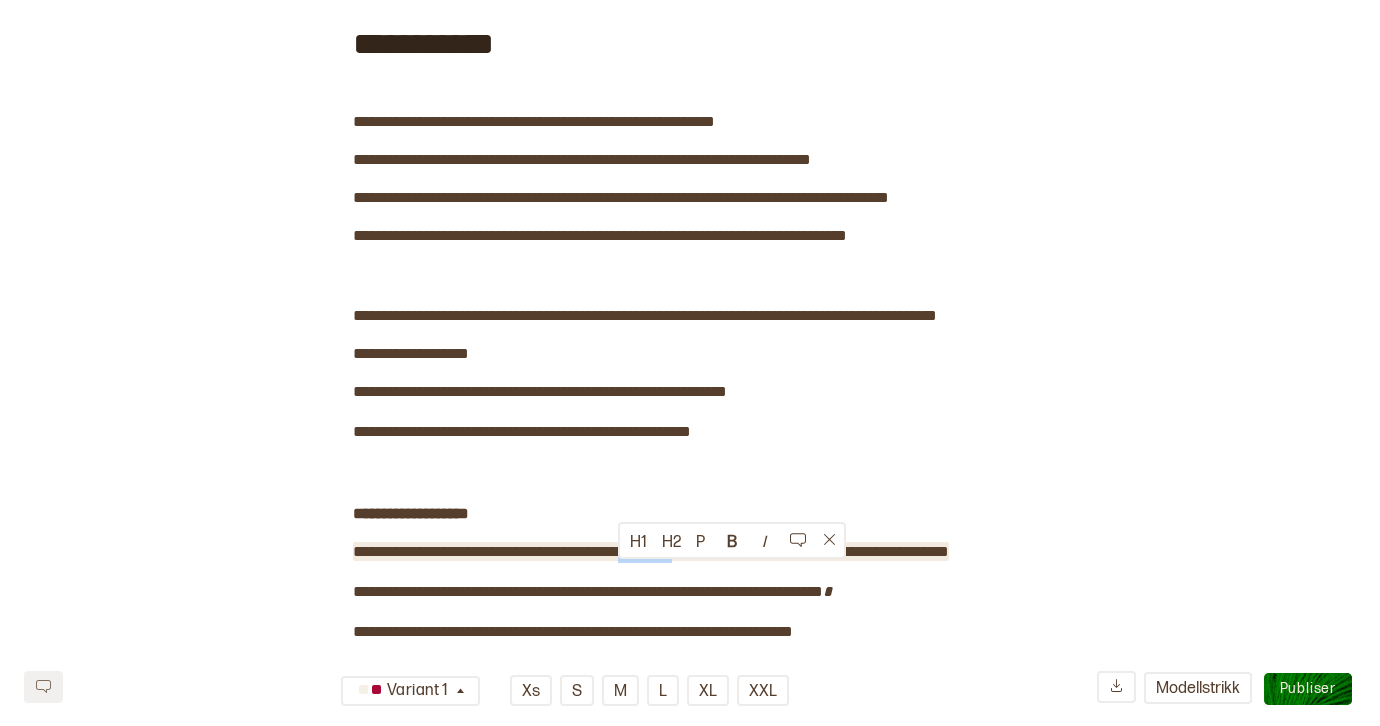 drag, startPoint x: 688, startPoint y: 575, endPoint x: 640, endPoint y: 564, distance: 49.24429 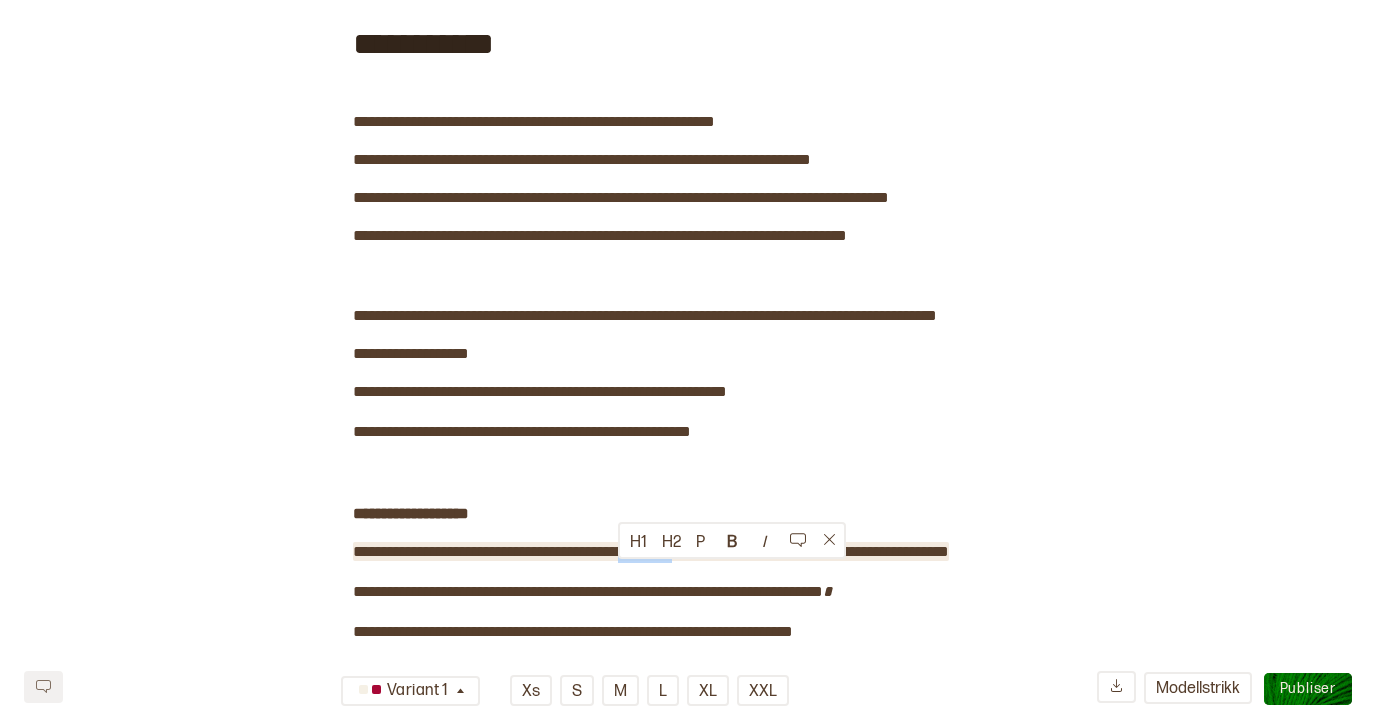 click on "**********" at bounding box center [651, 551] 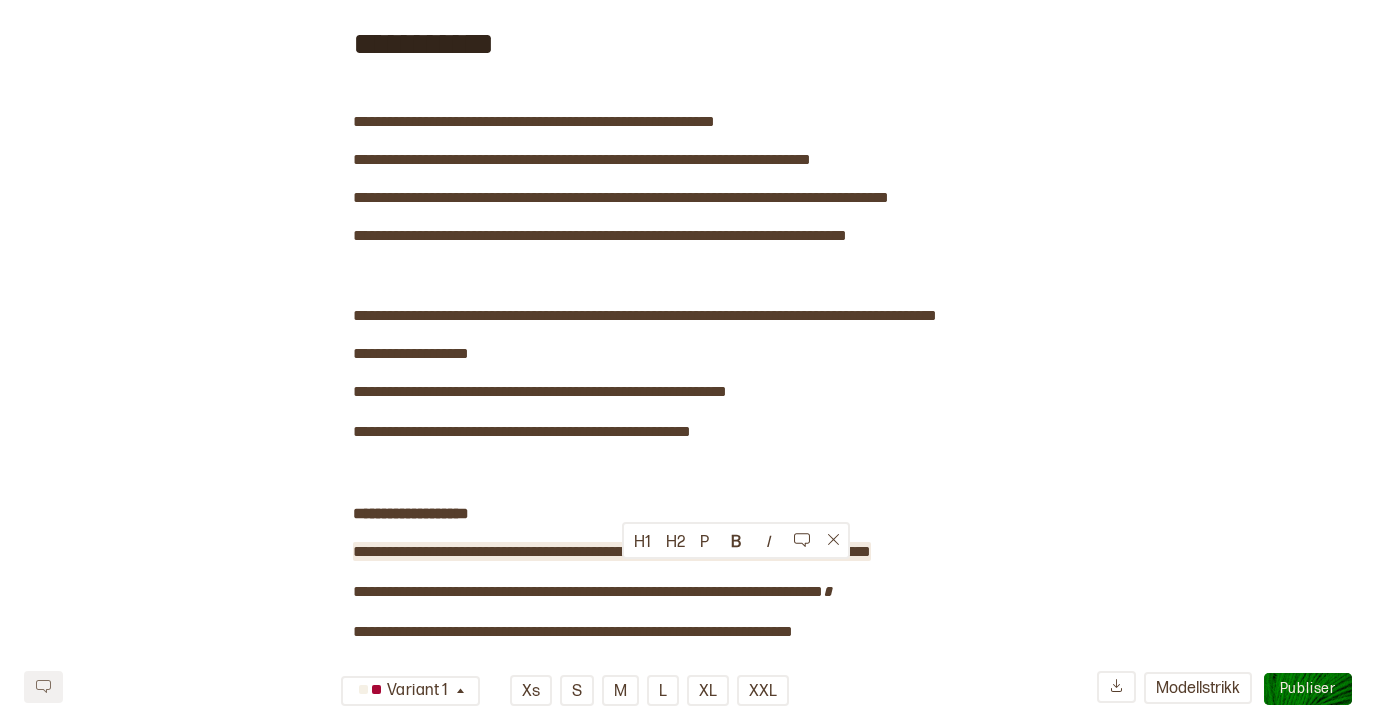 click on "**********" at bounding box center [612, 551] 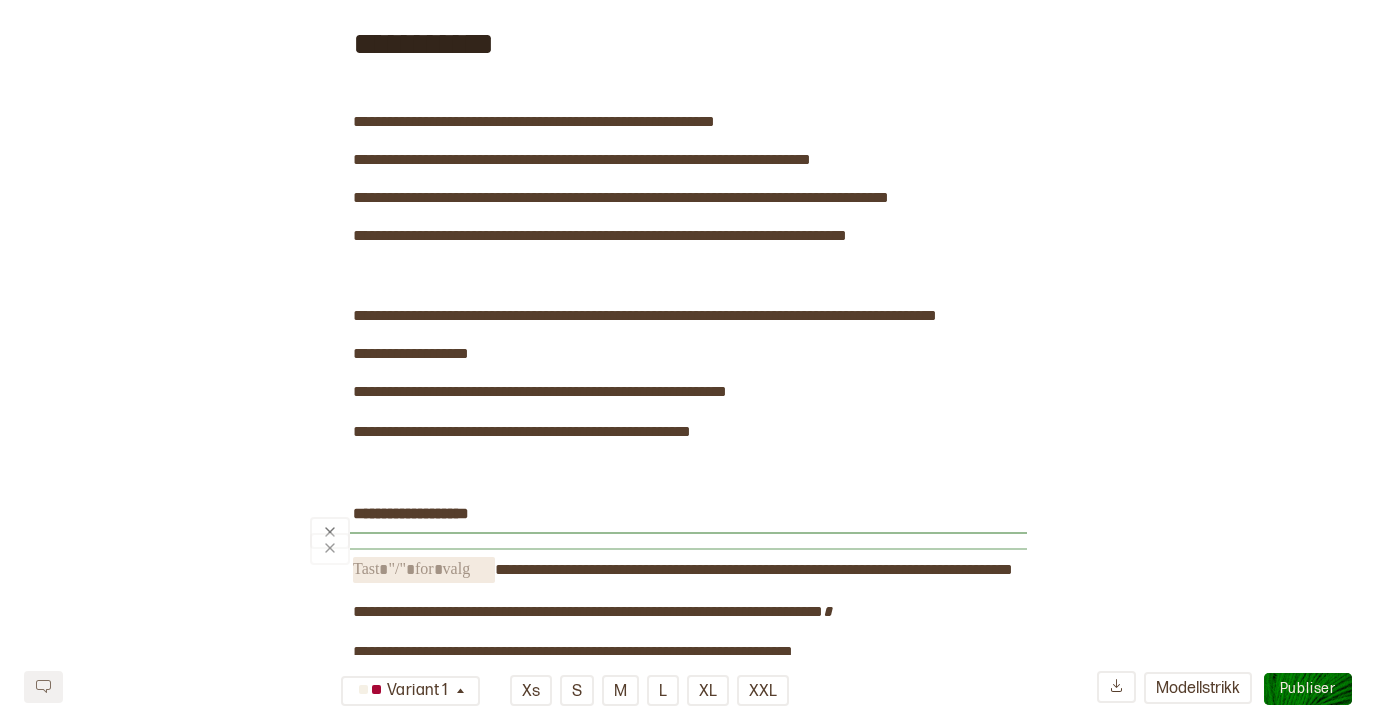 click on "﻿" at bounding box center [668, 533] 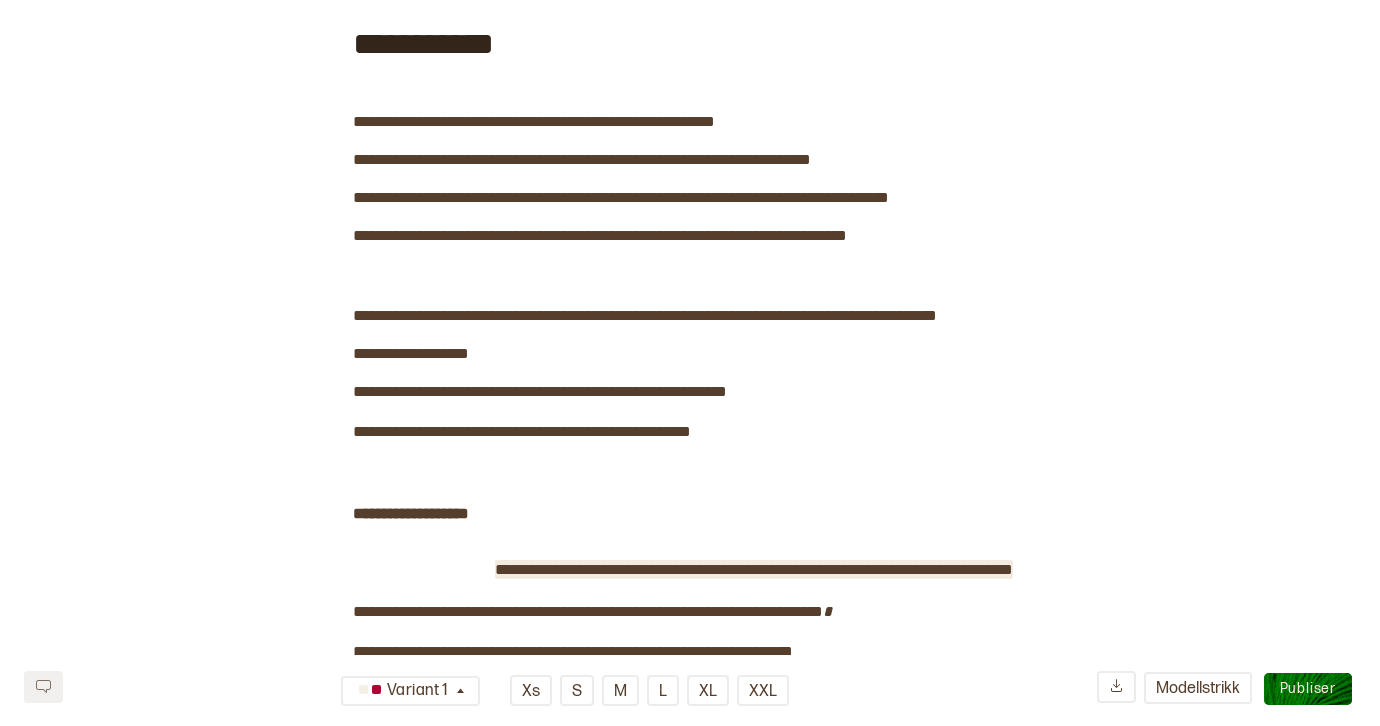 click on "**********" at bounding box center (754, 569) 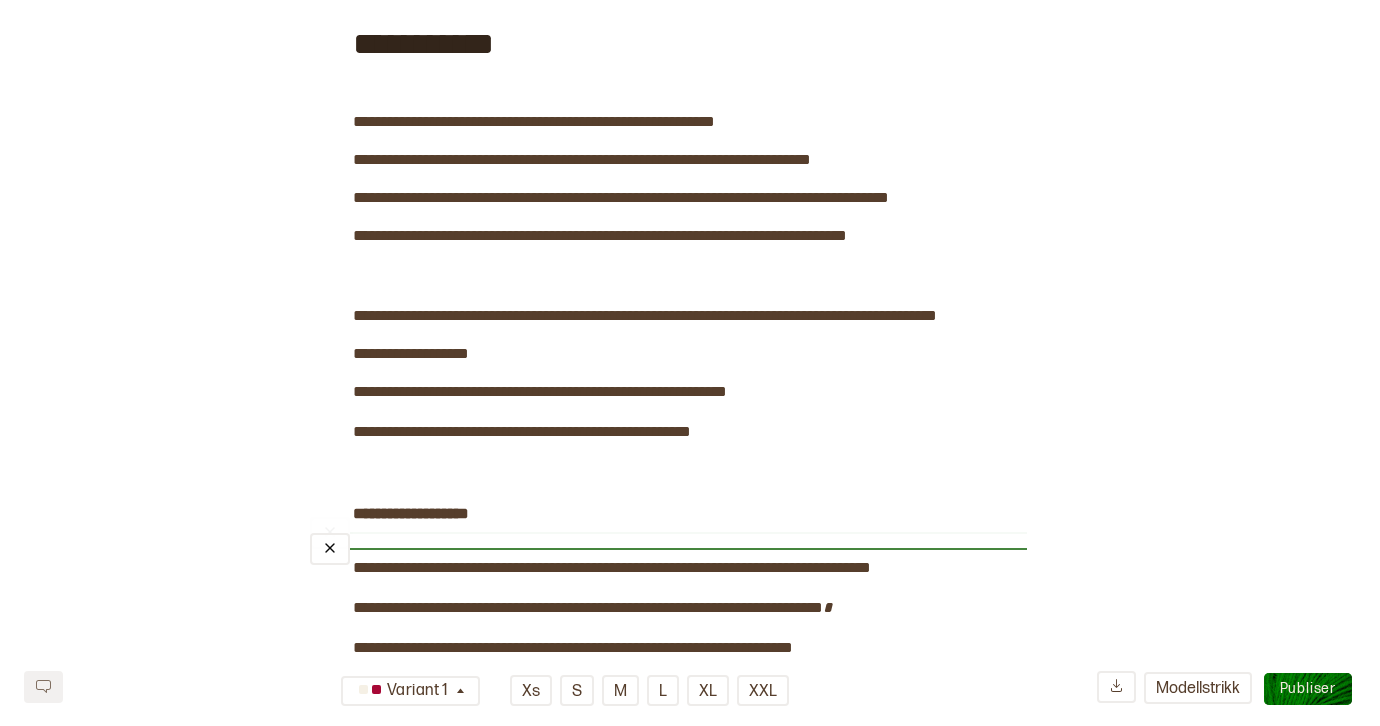 click on "﻿" at bounding box center [668, 549] 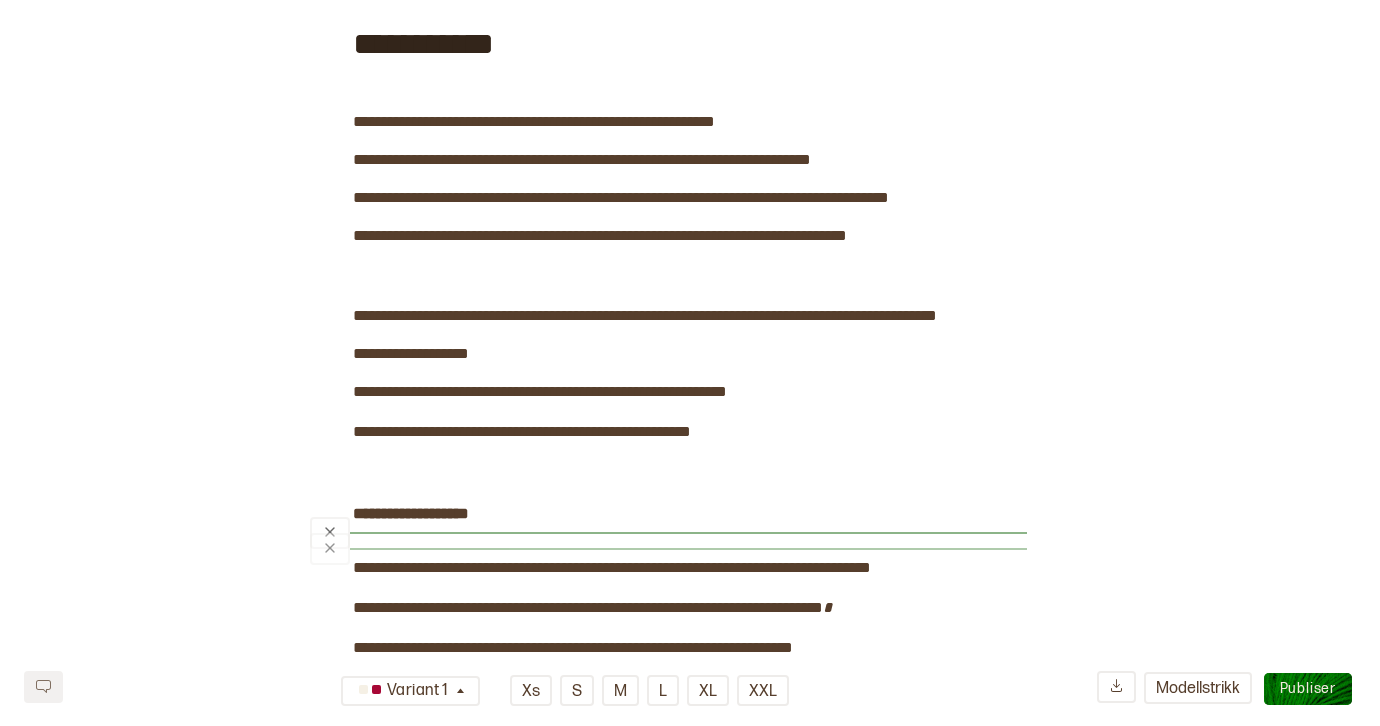 click on "﻿" at bounding box center (668, 533) 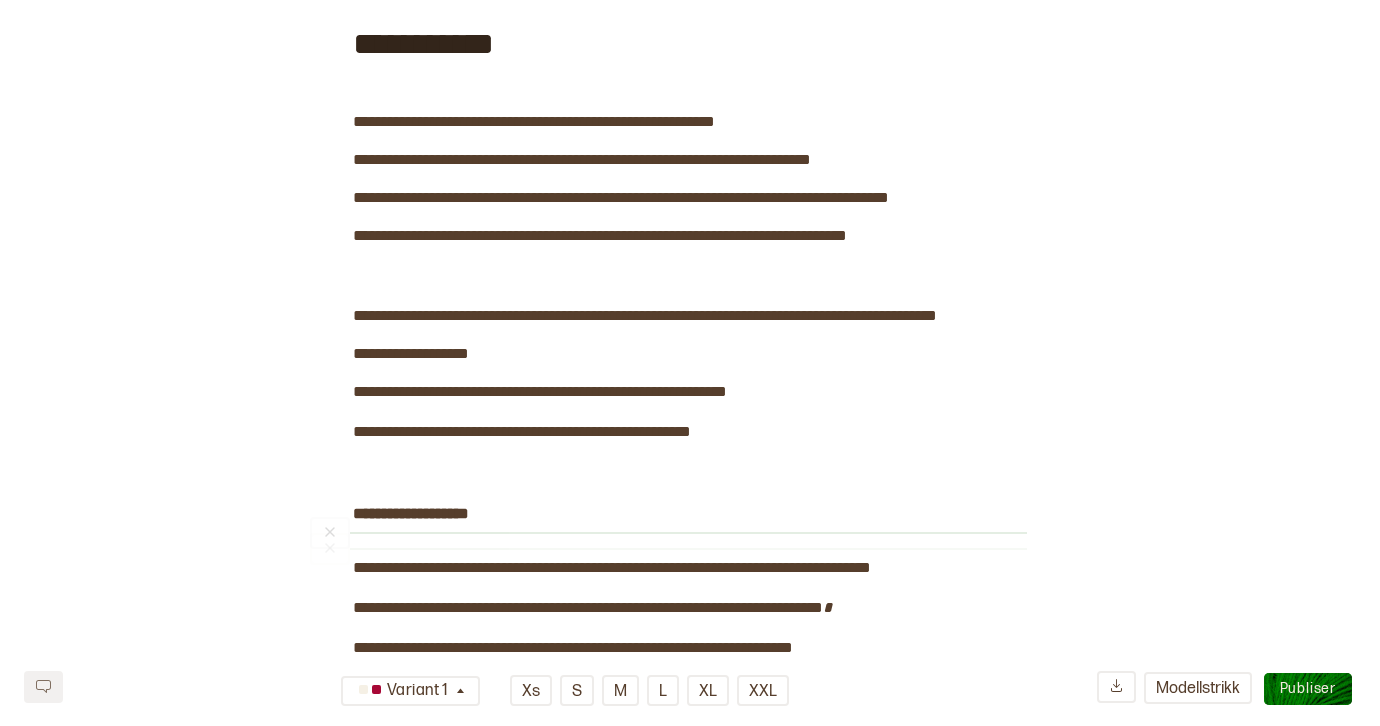 click on "**********" at bounding box center [690, 1763] 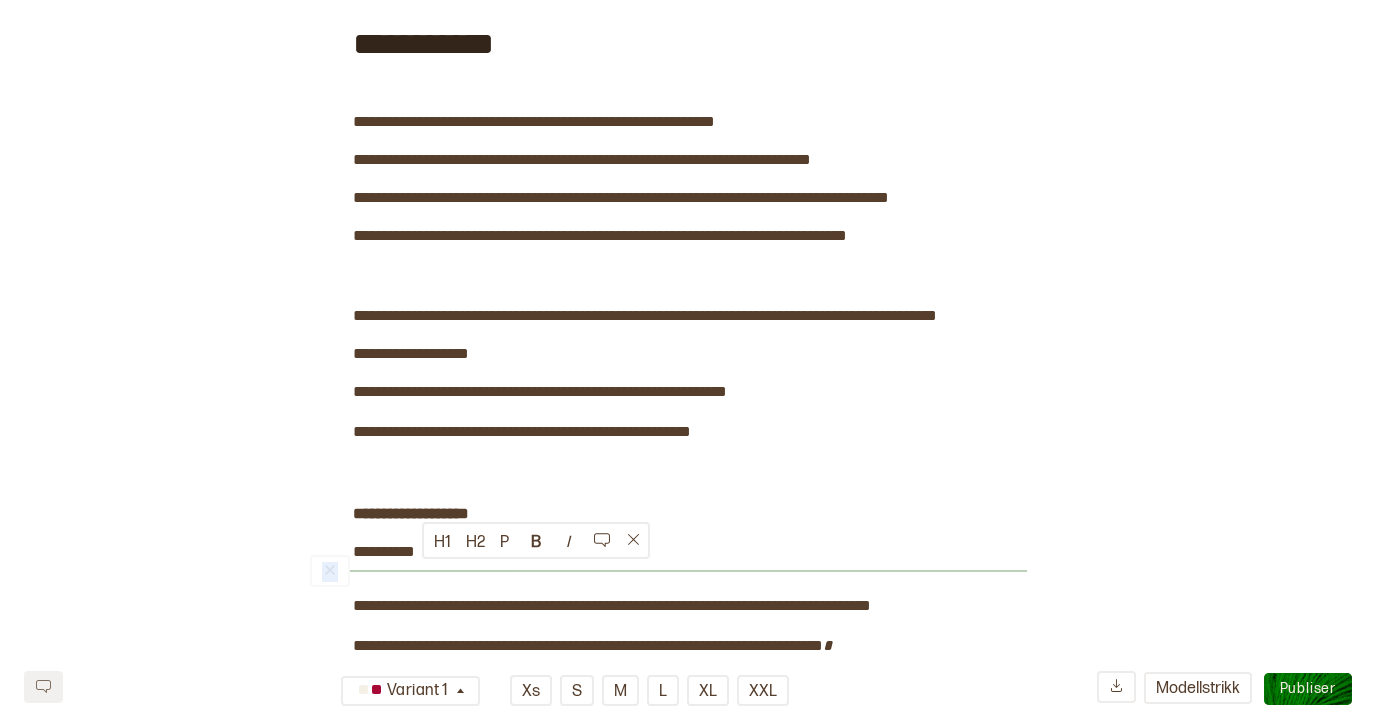 click on "**********" at bounding box center [690, 1782] 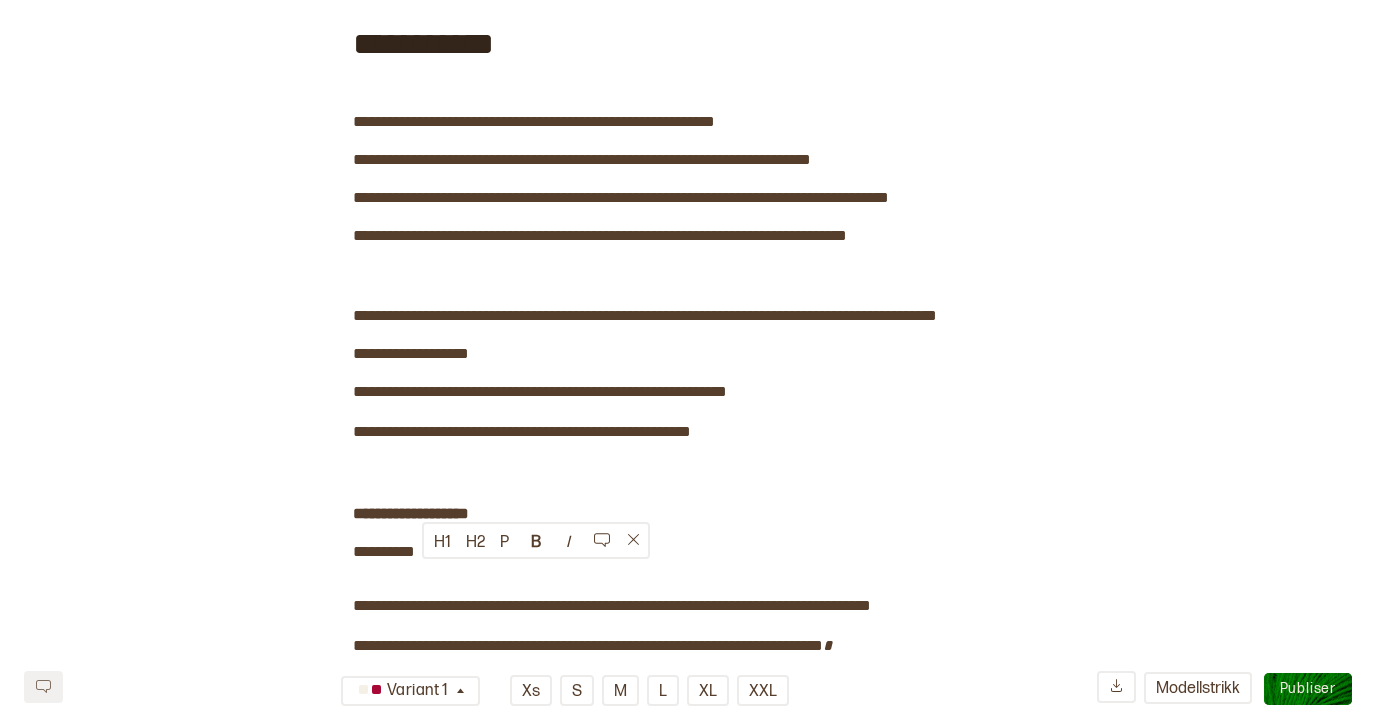 click on "**********" at bounding box center (690, 1782) 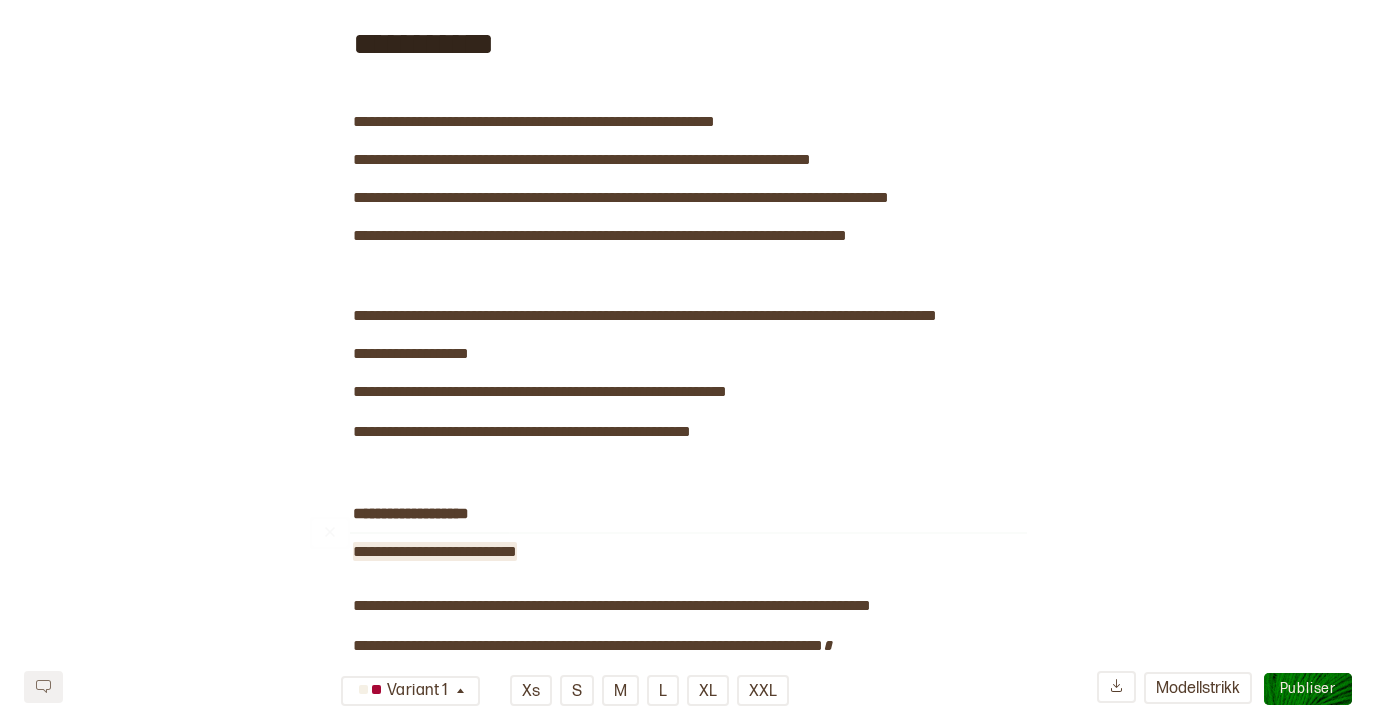 click on "**********" at bounding box center (690, 1782) 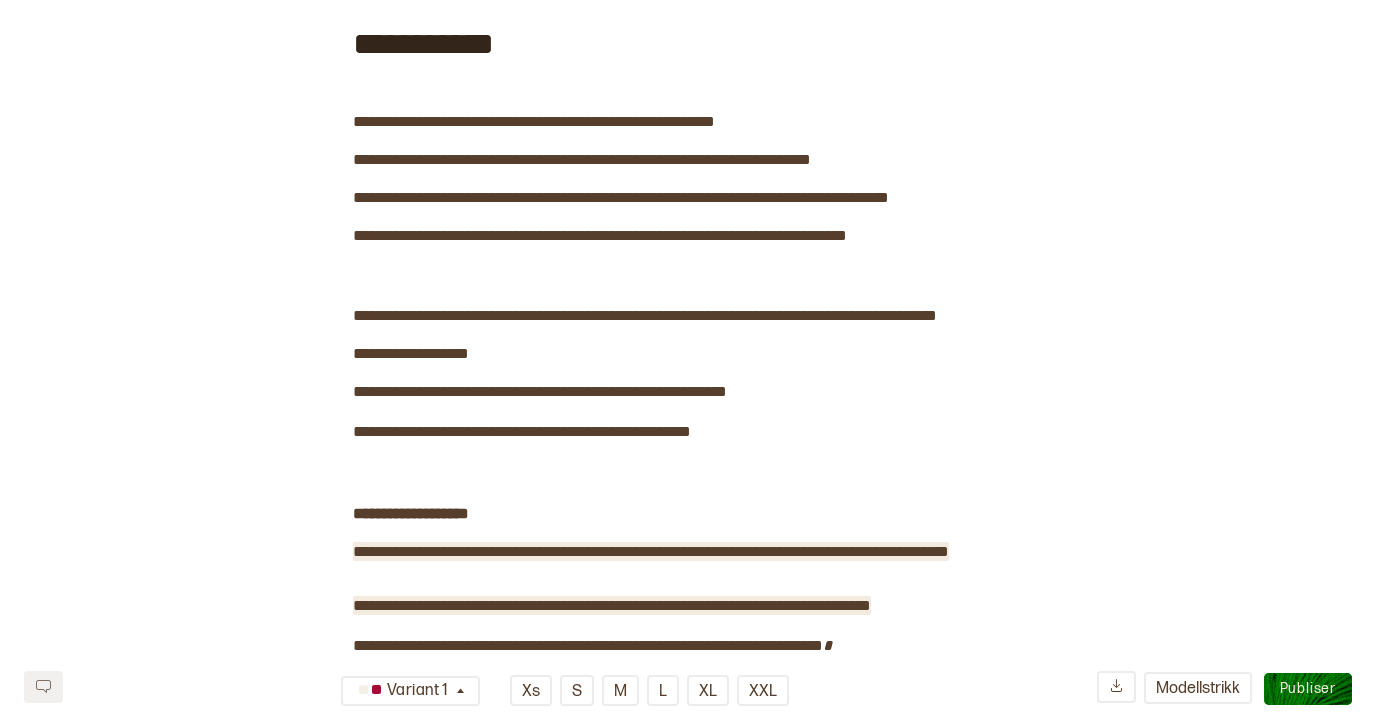 click on "**********" at bounding box center [612, 605] 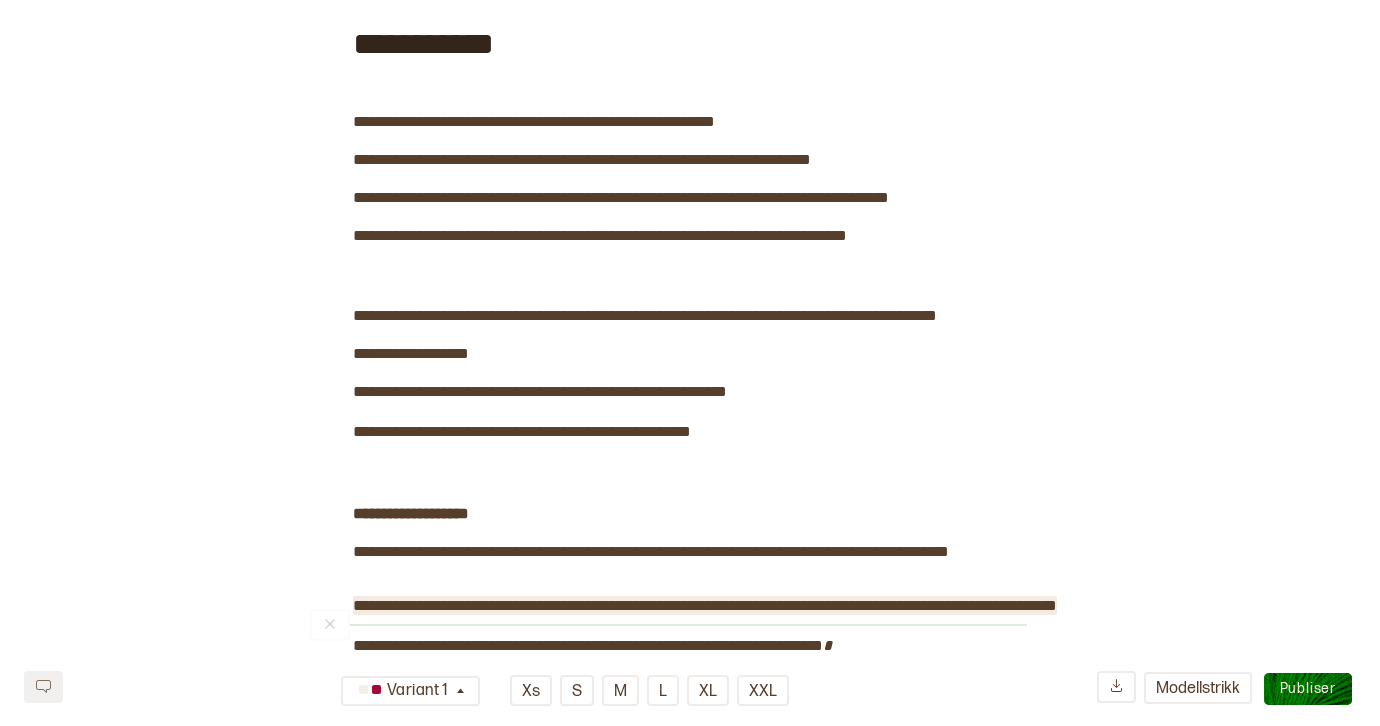 click on "**********" at bounding box center (705, 605) 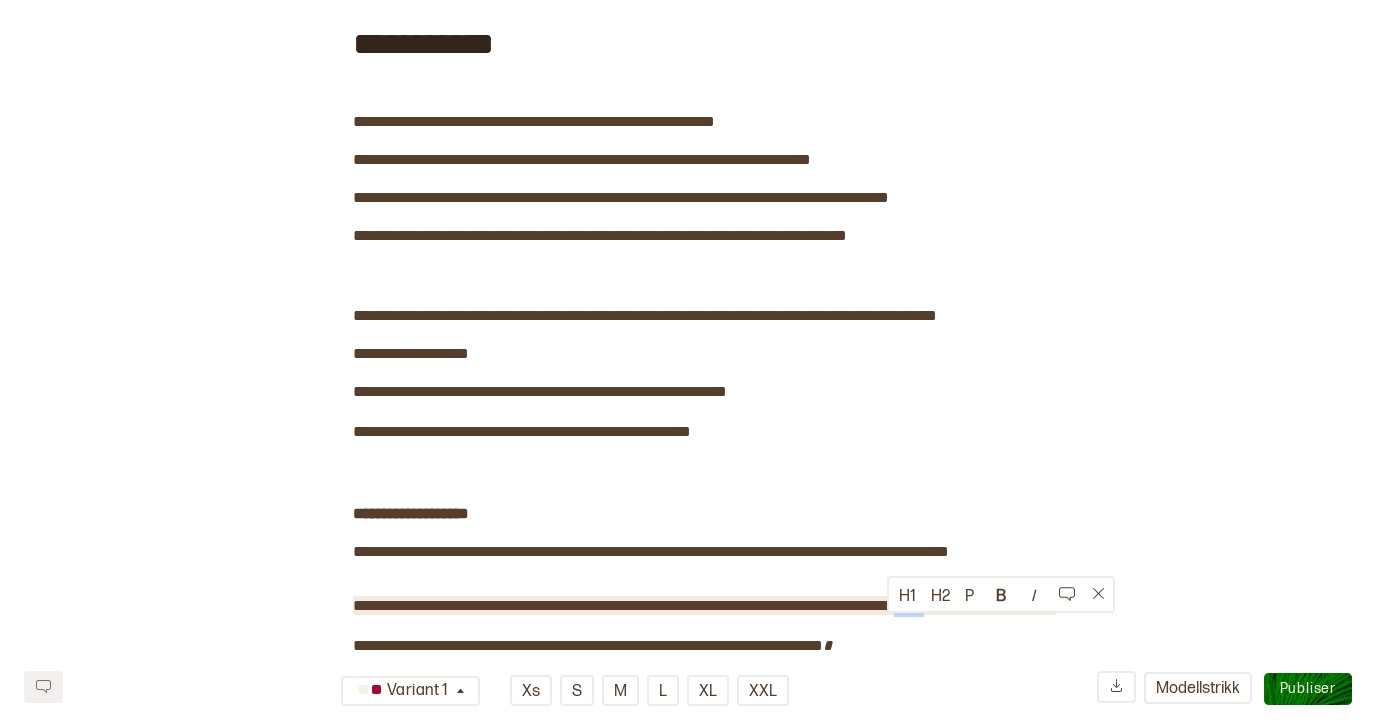 drag, startPoint x: 927, startPoint y: 627, endPoint x: 888, endPoint y: 627, distance: 39 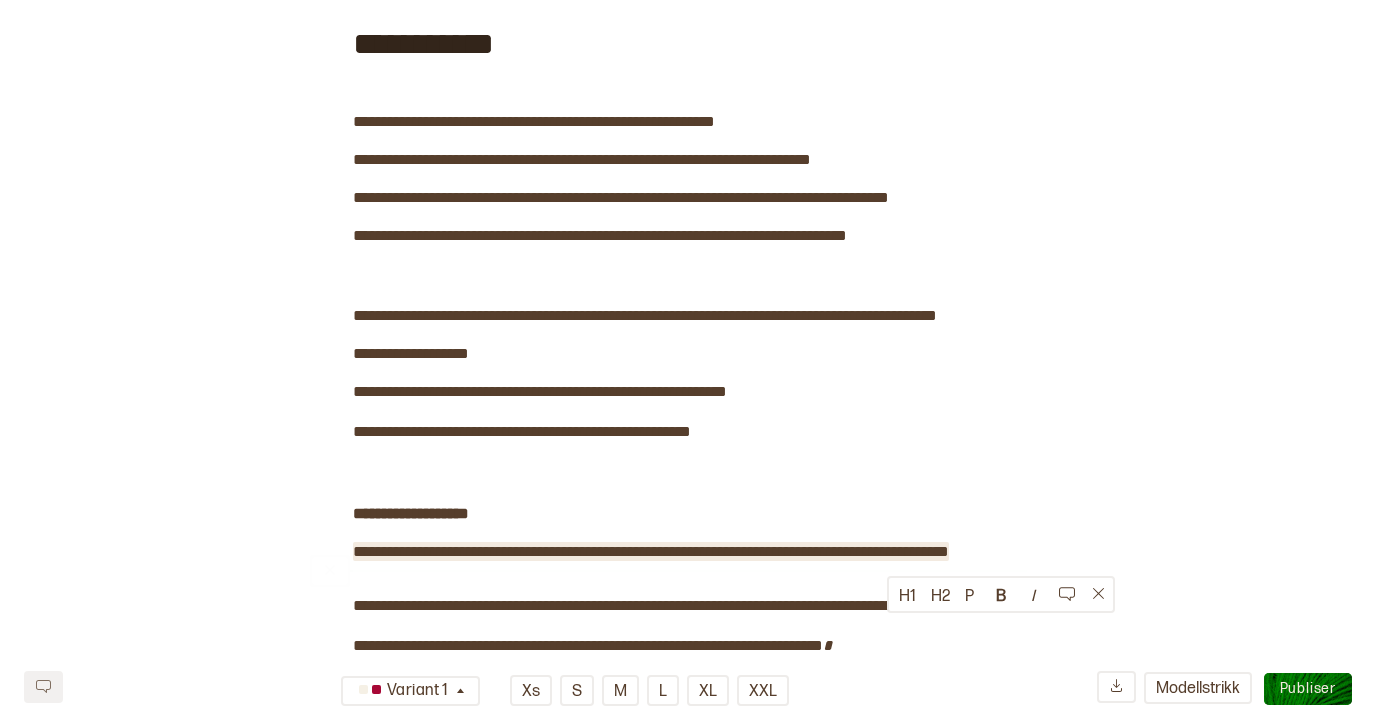 click on "**********" at bounding box center (651, 551) 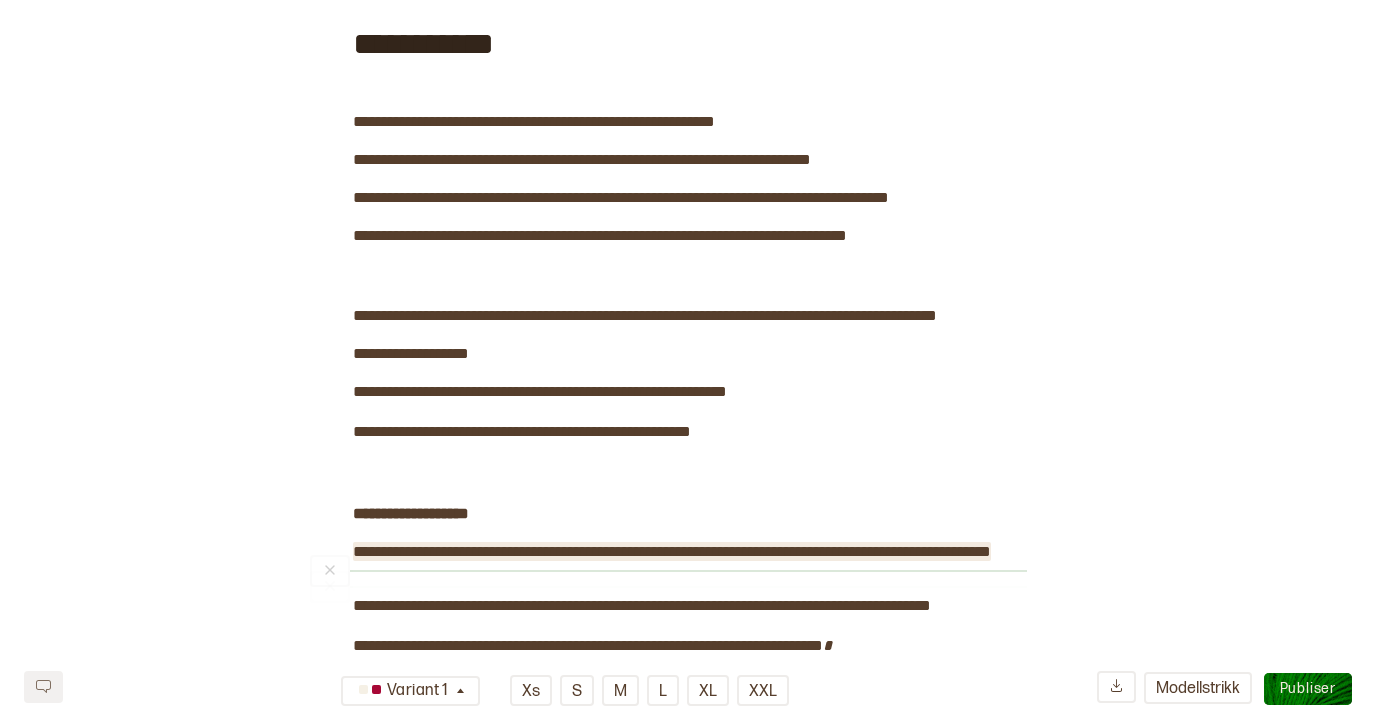 click on "**********" at bounding box center [672, 551] 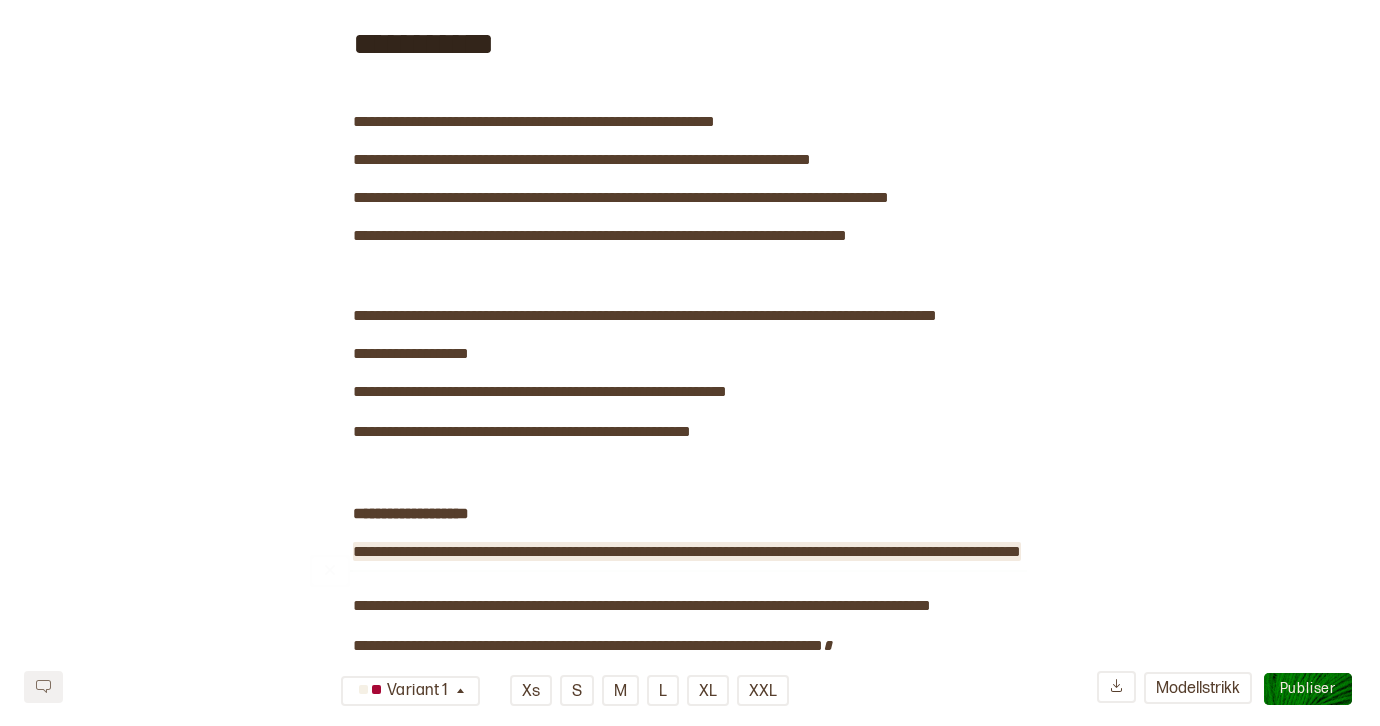 click on "**********" at bounding box center (687, 551) 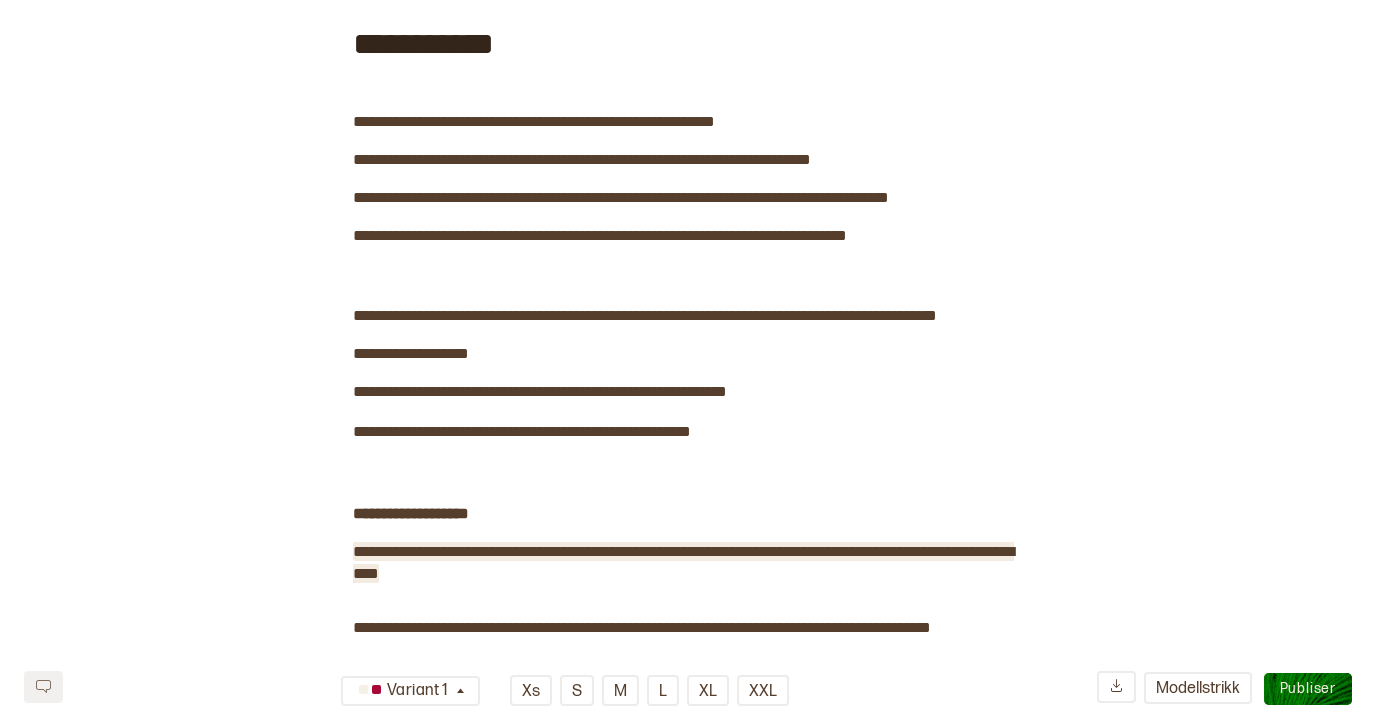 click on "**********" at bounding box center (683, 562) 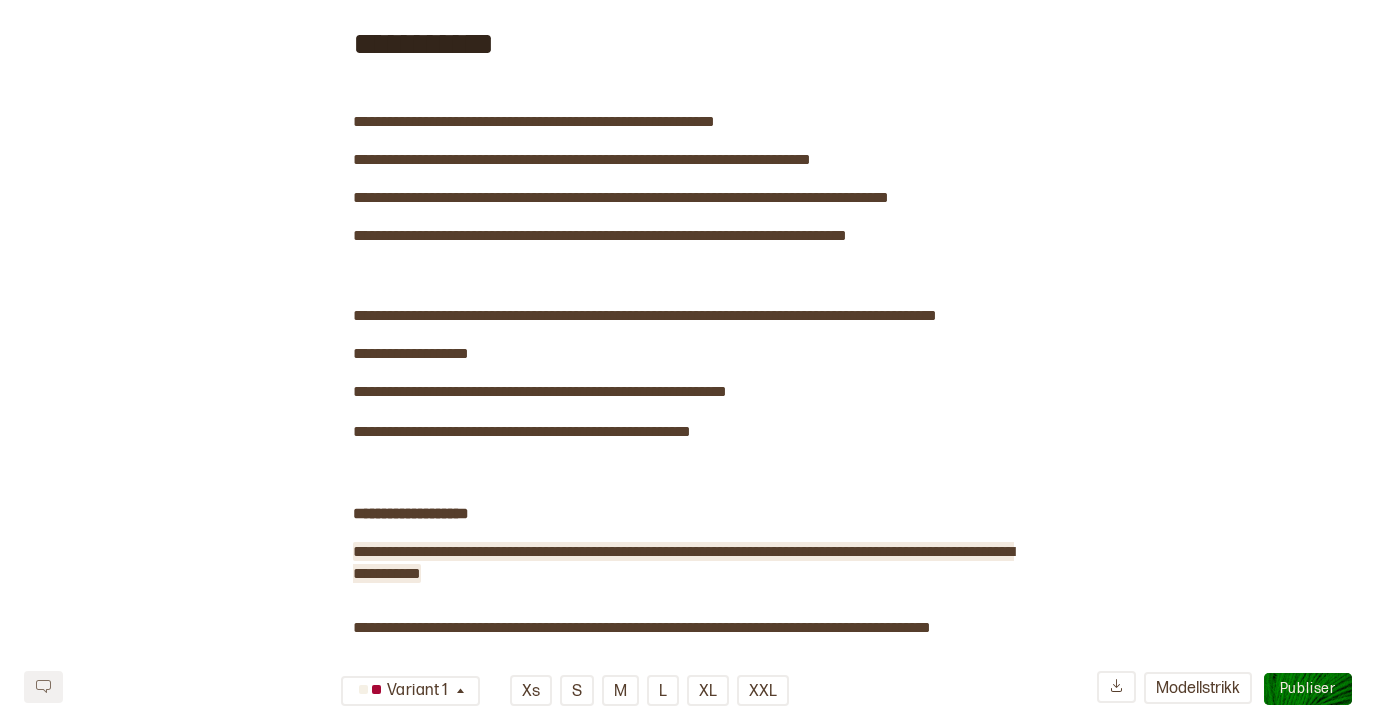 click on "**********" at bounding box center (683, 562) 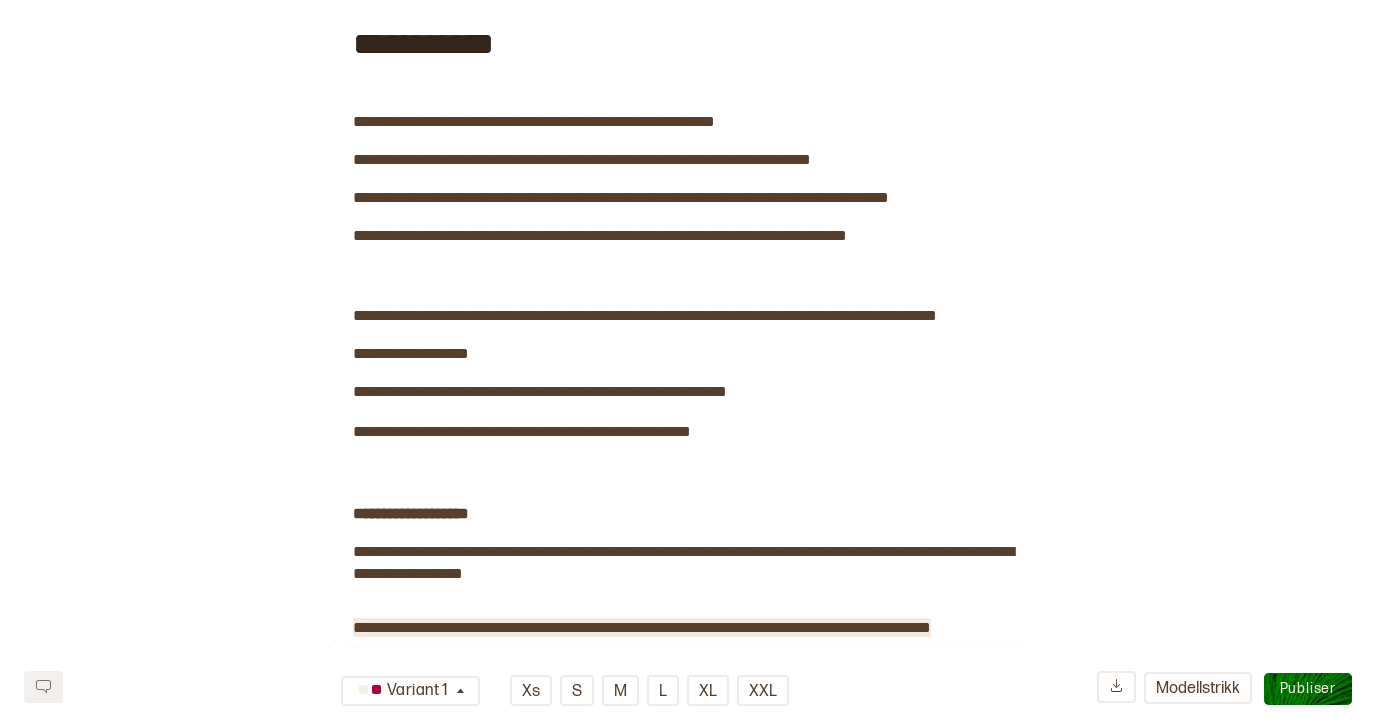 click on "**********" at bounding box center [642, 627] 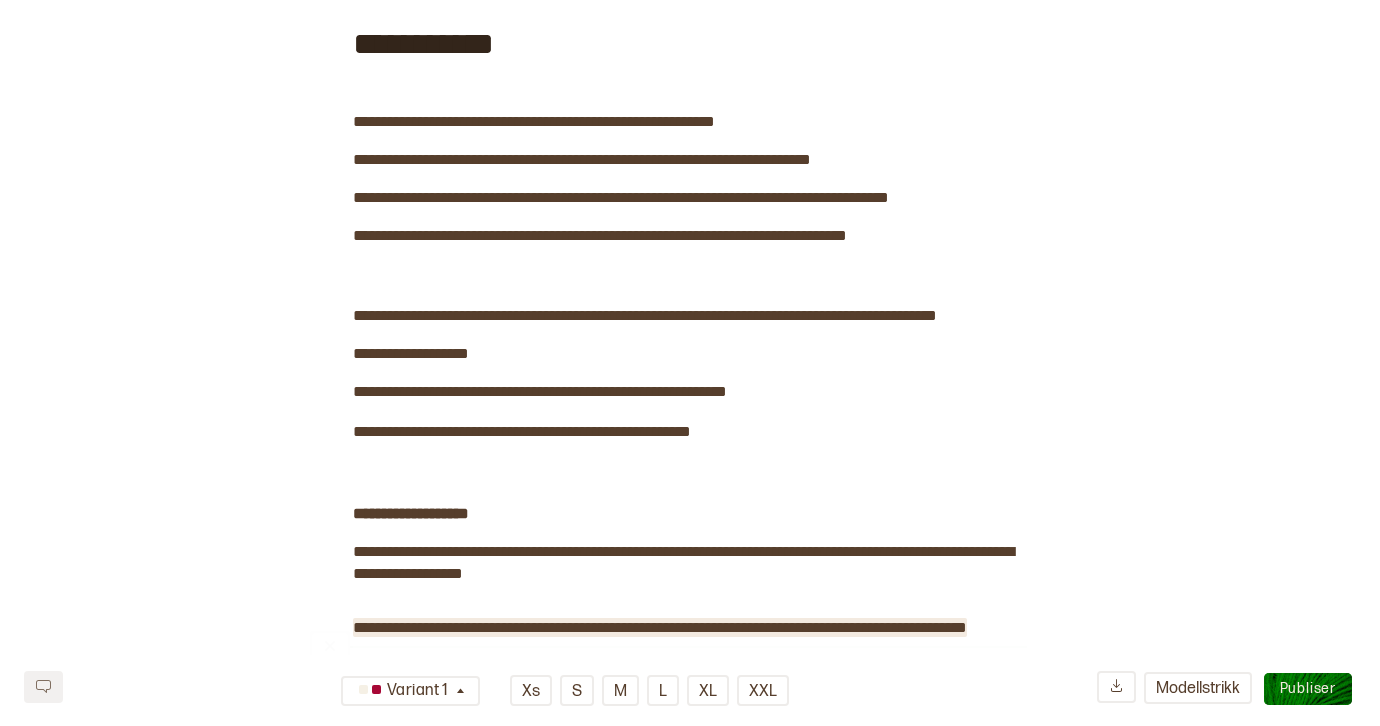 click on "**********" at bounding box center [660, 627] 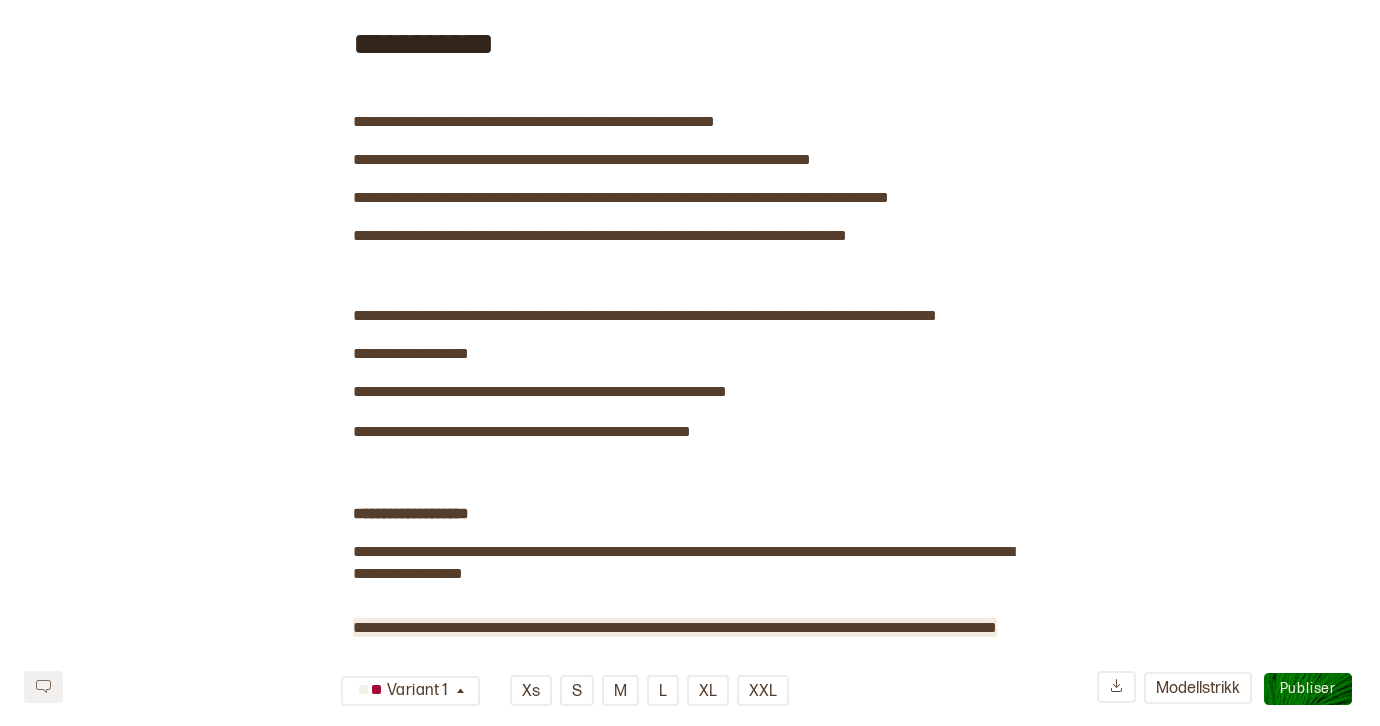 click on "**********" at bounding box center [675, 627] 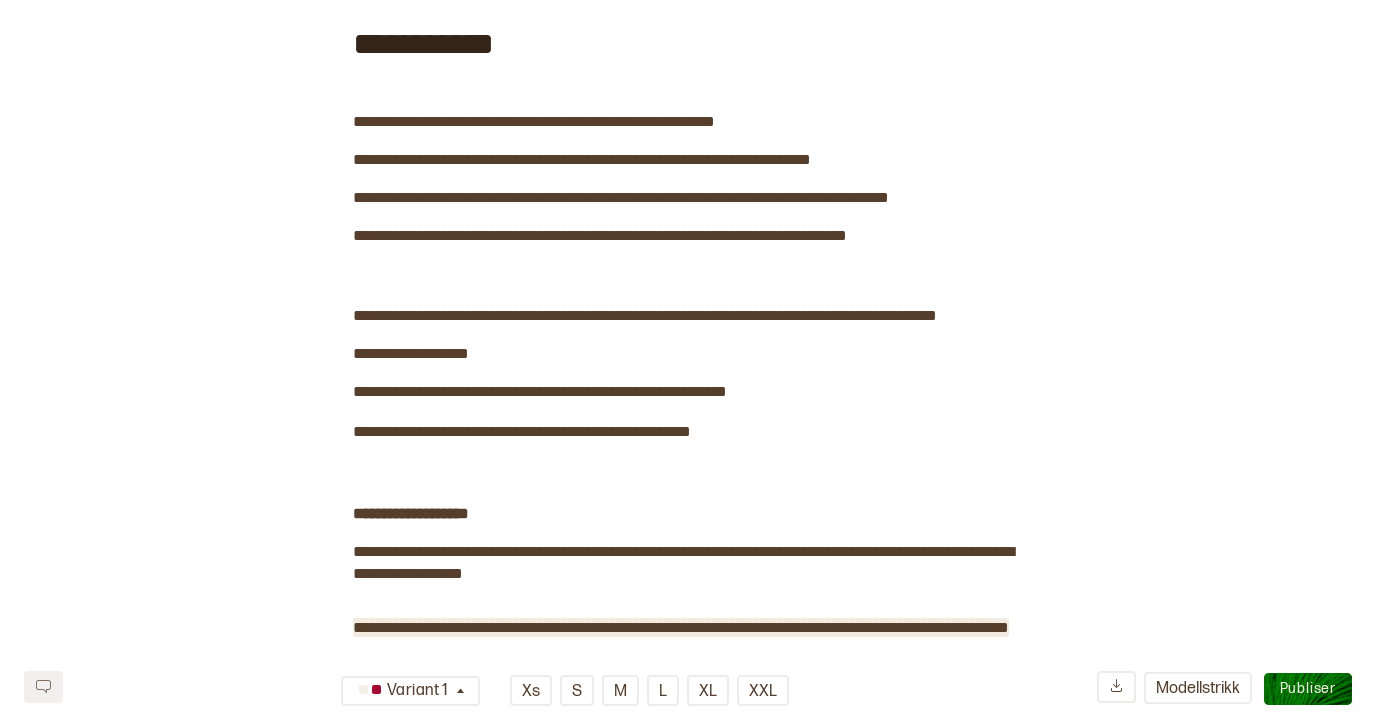click on "**********" at bounding box center [681, 627] 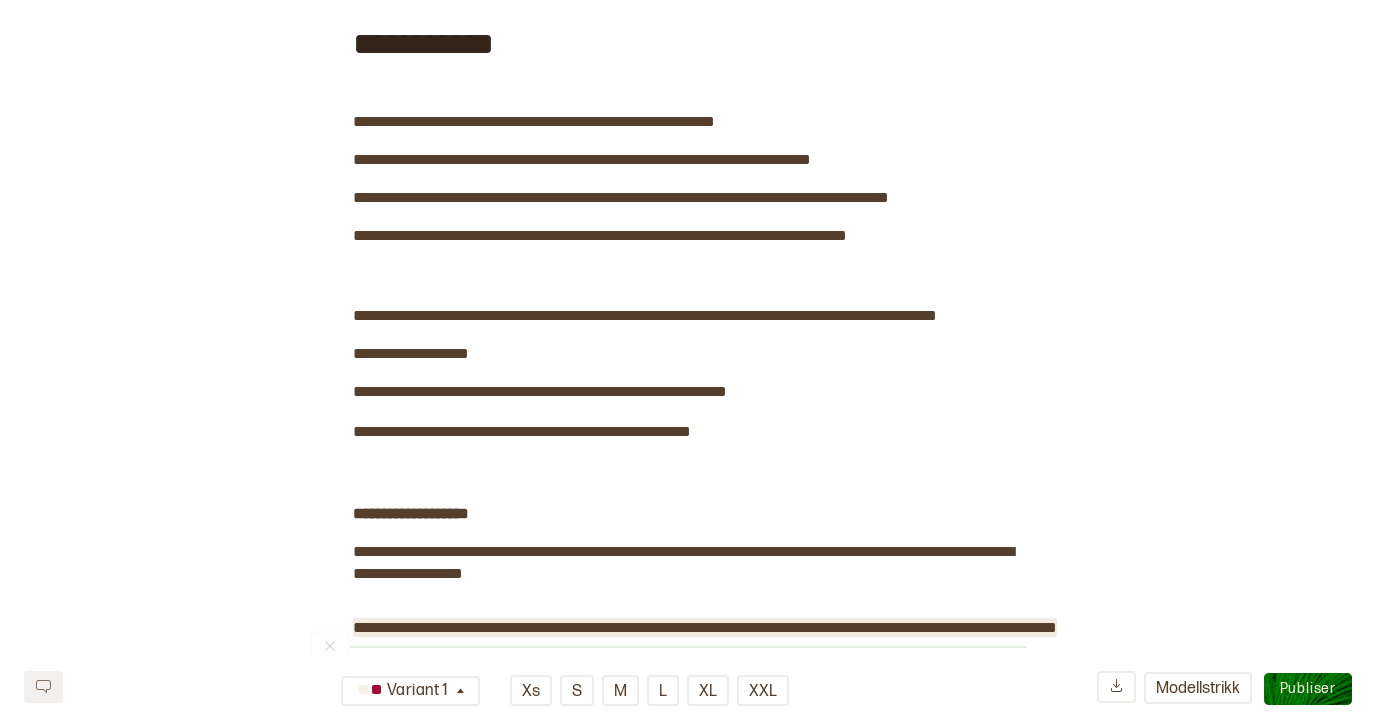 click on "**********" at bounding box center [705, 627] 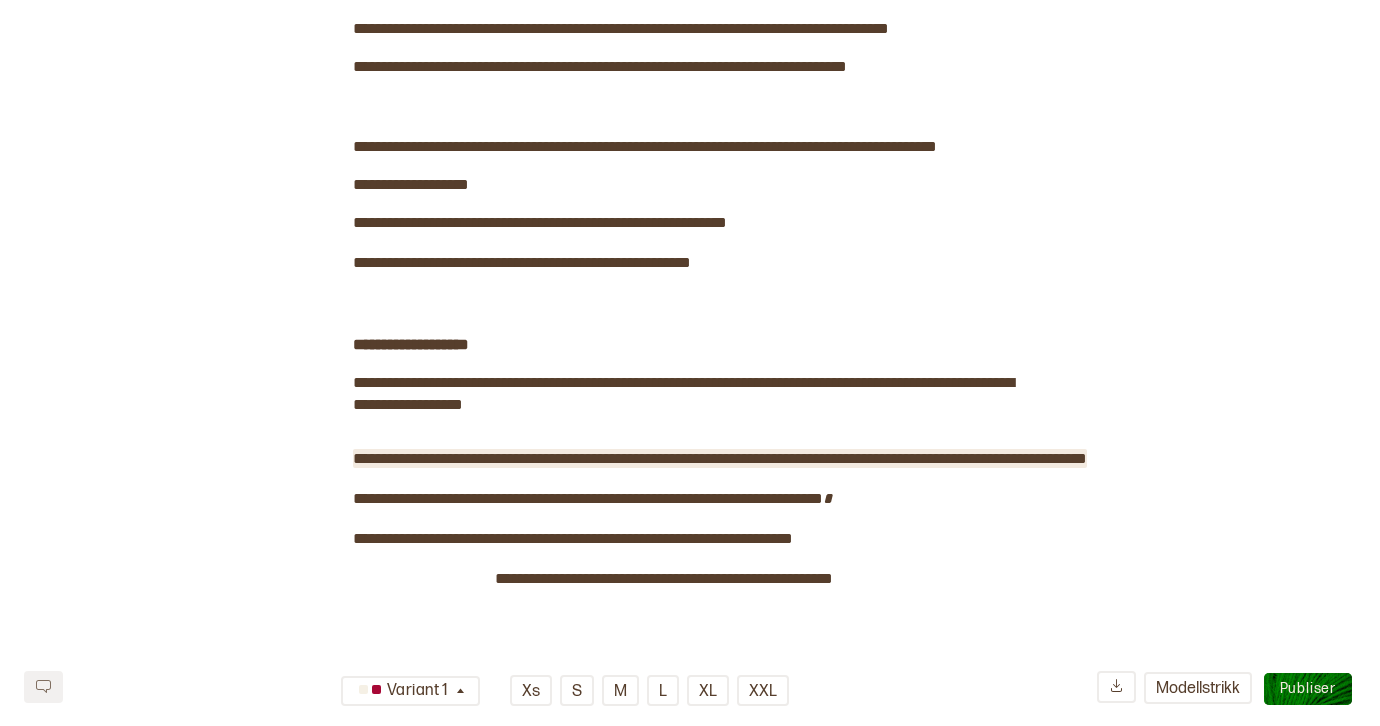 scroll, scrollTop: 0, scrollLeft: 0, axis: both 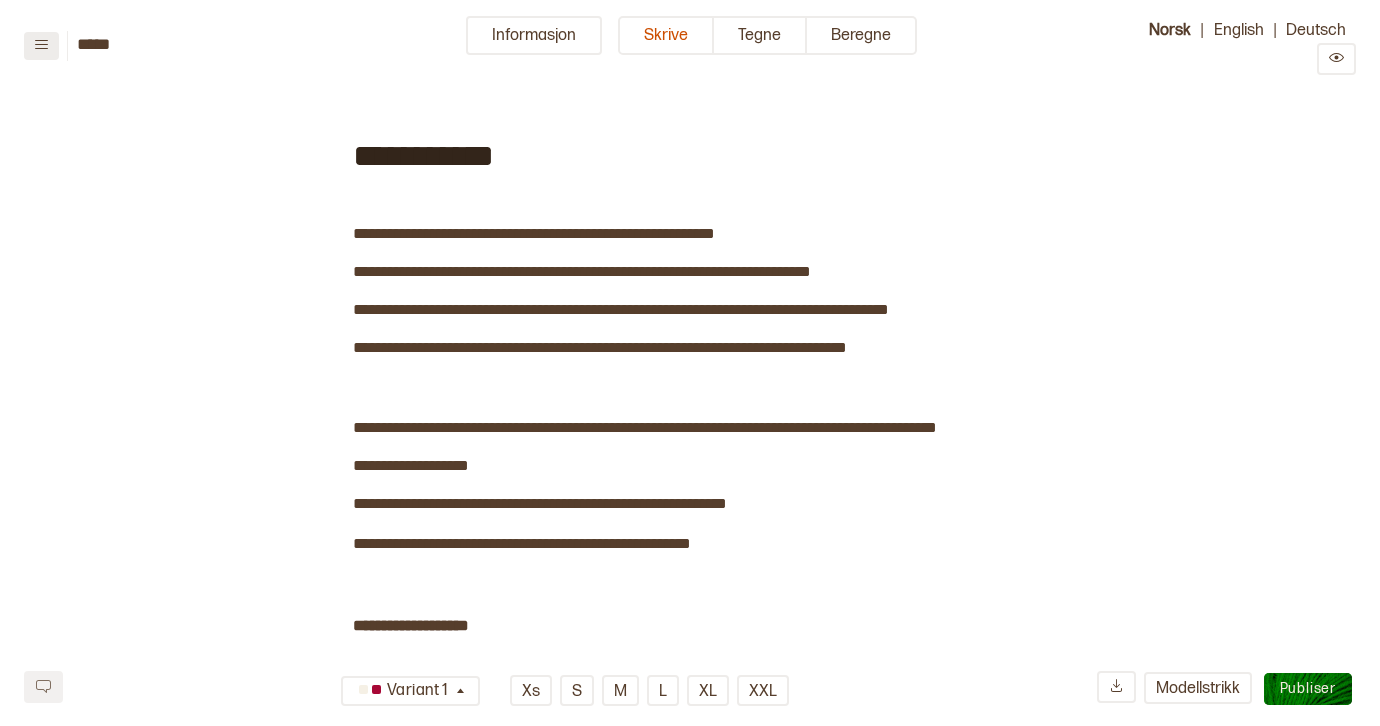 click 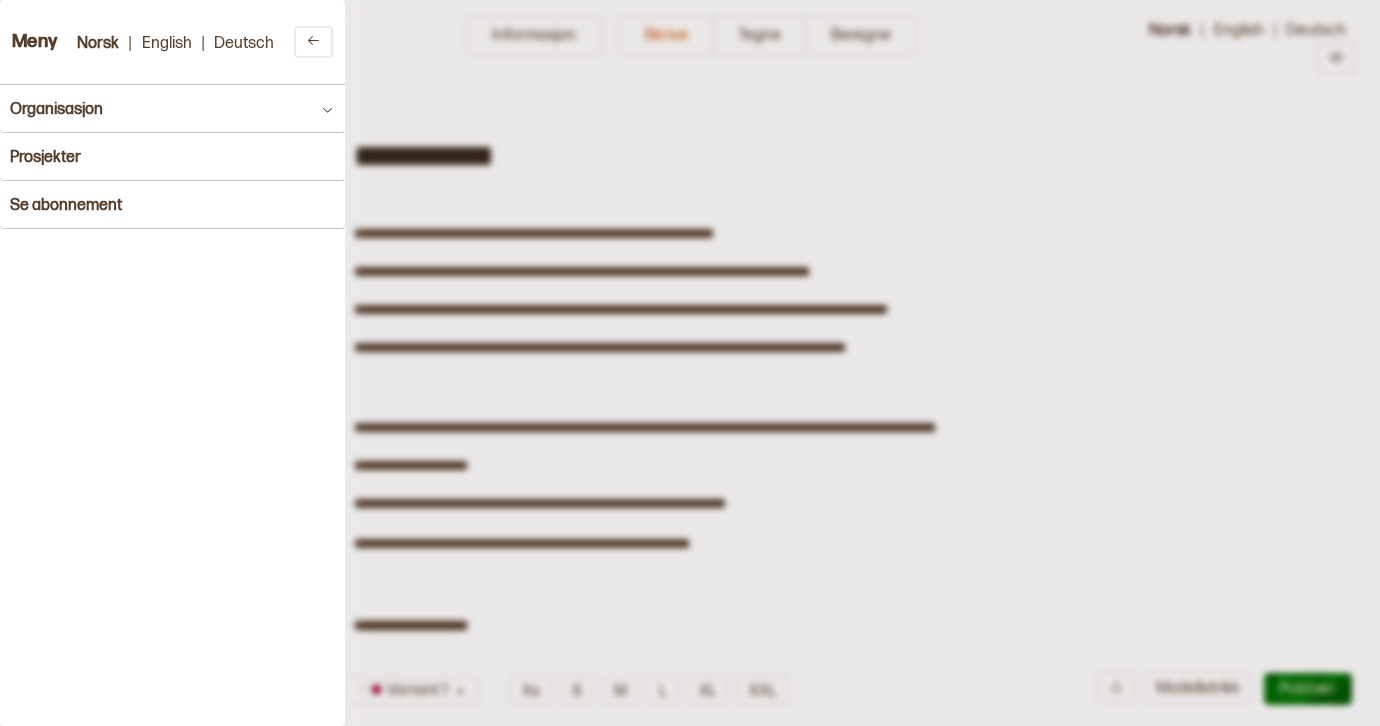 click on "Meny" at bounding box center (35, 42) 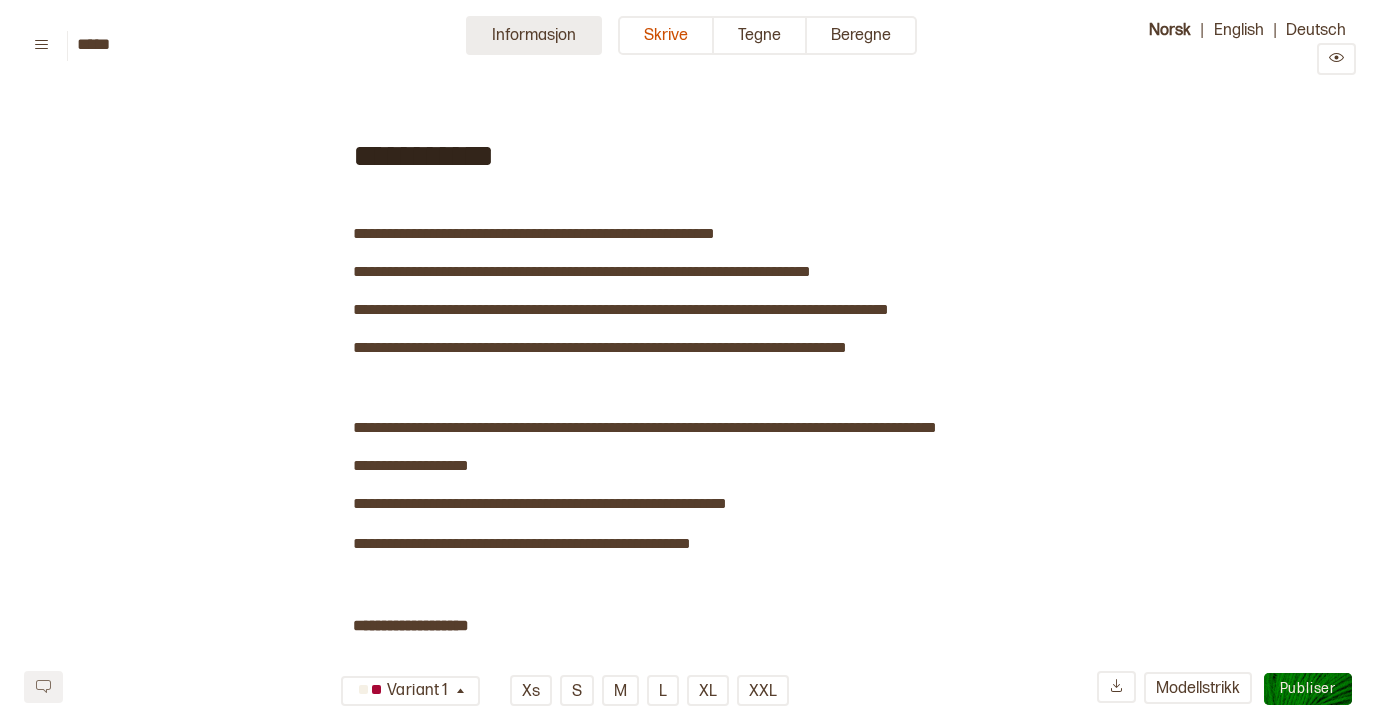 click on "Informasjon" at bounding box center (534, 35) 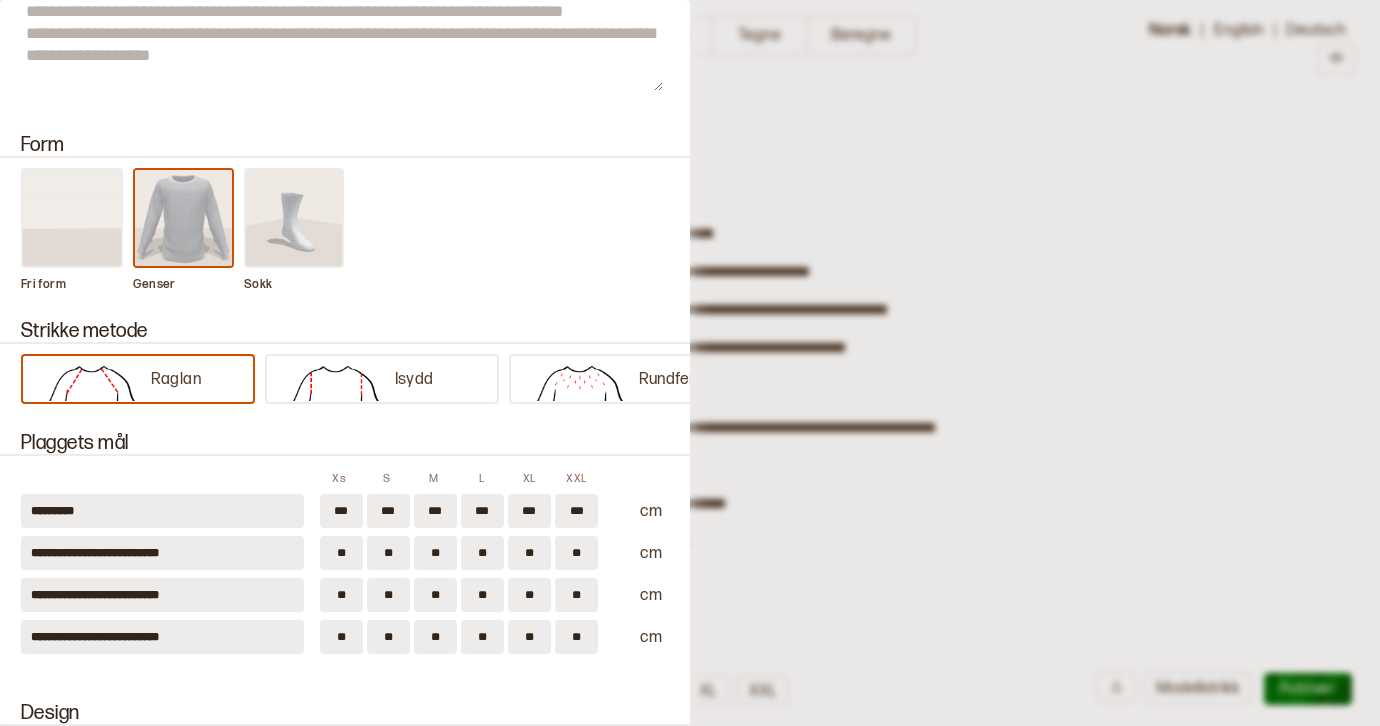 scroll, scrollTop: 206, scrollLeft: 0, axis: vertical 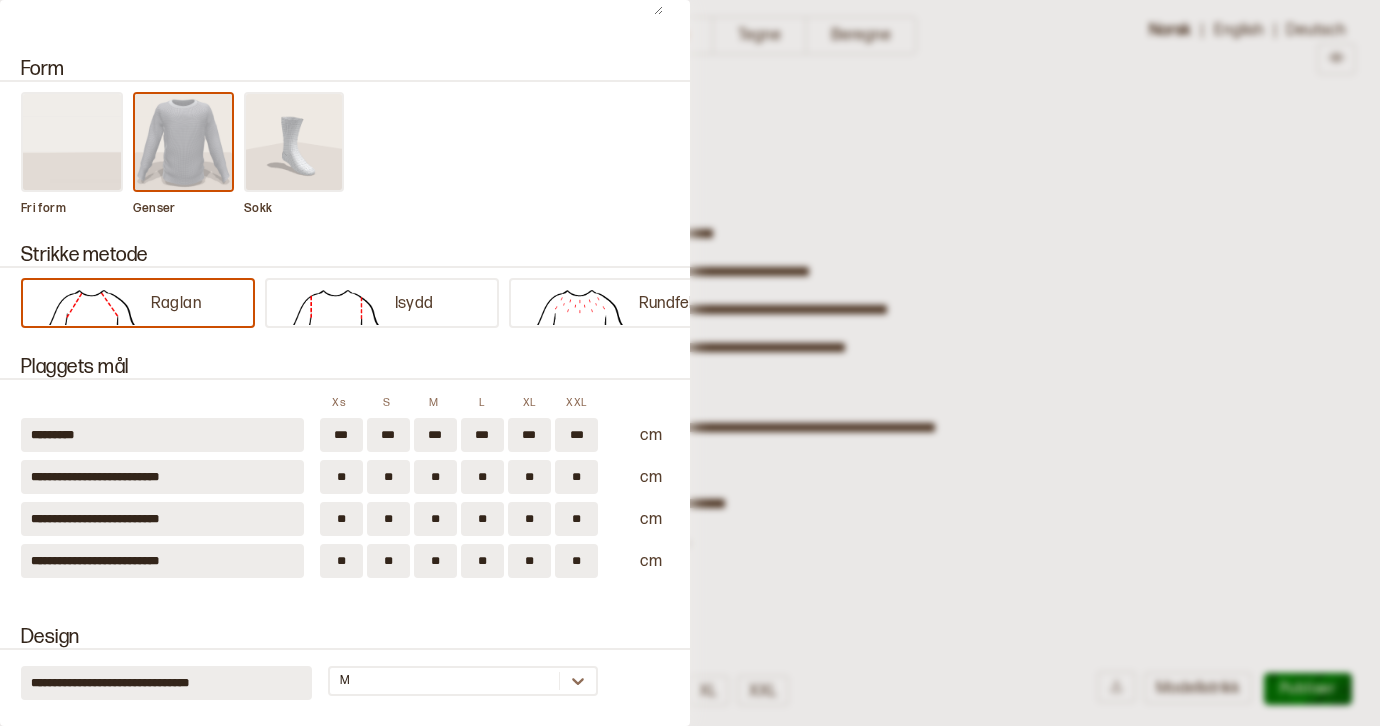 click at bounding box center [690, 363] 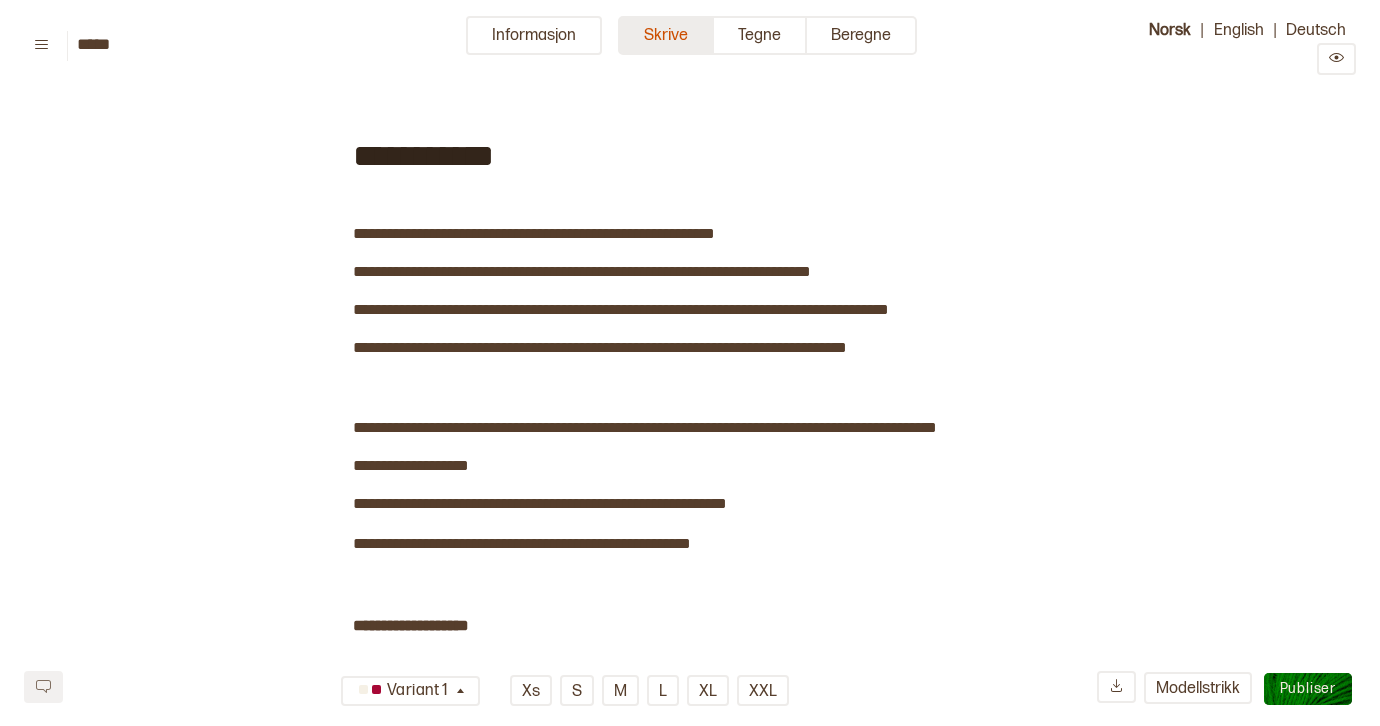 click on "Skrive" at bounding box center [666, 35] 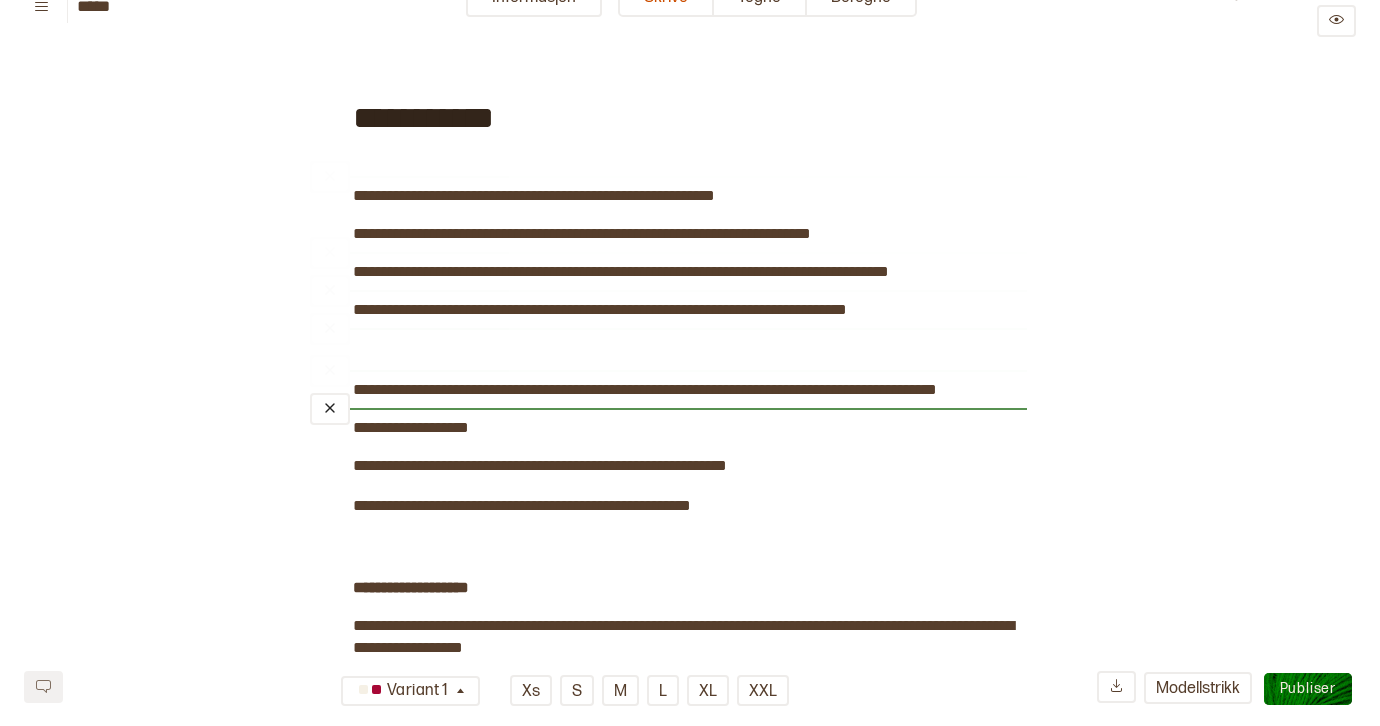 scroll, scrollTop: 208, scrollLeft: 0, axis: vertical 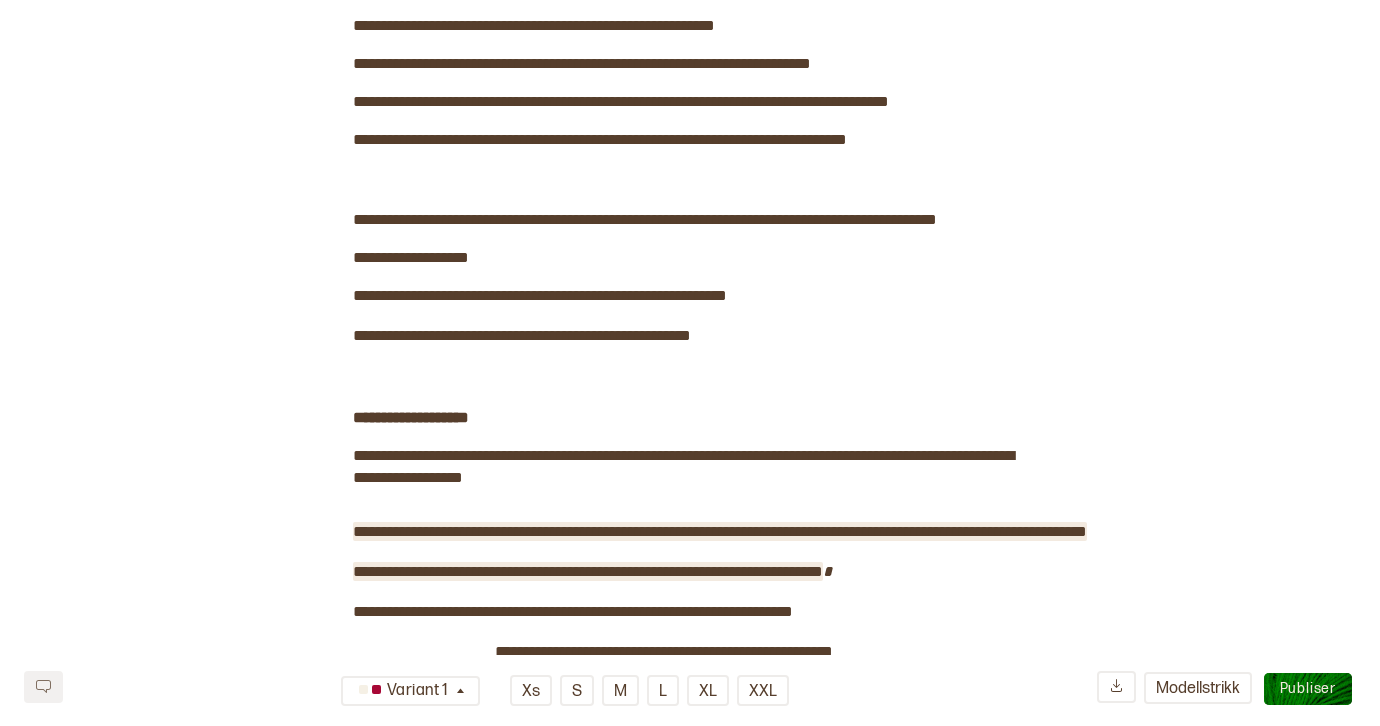 click on "**********" at bounding box center [588, 571] 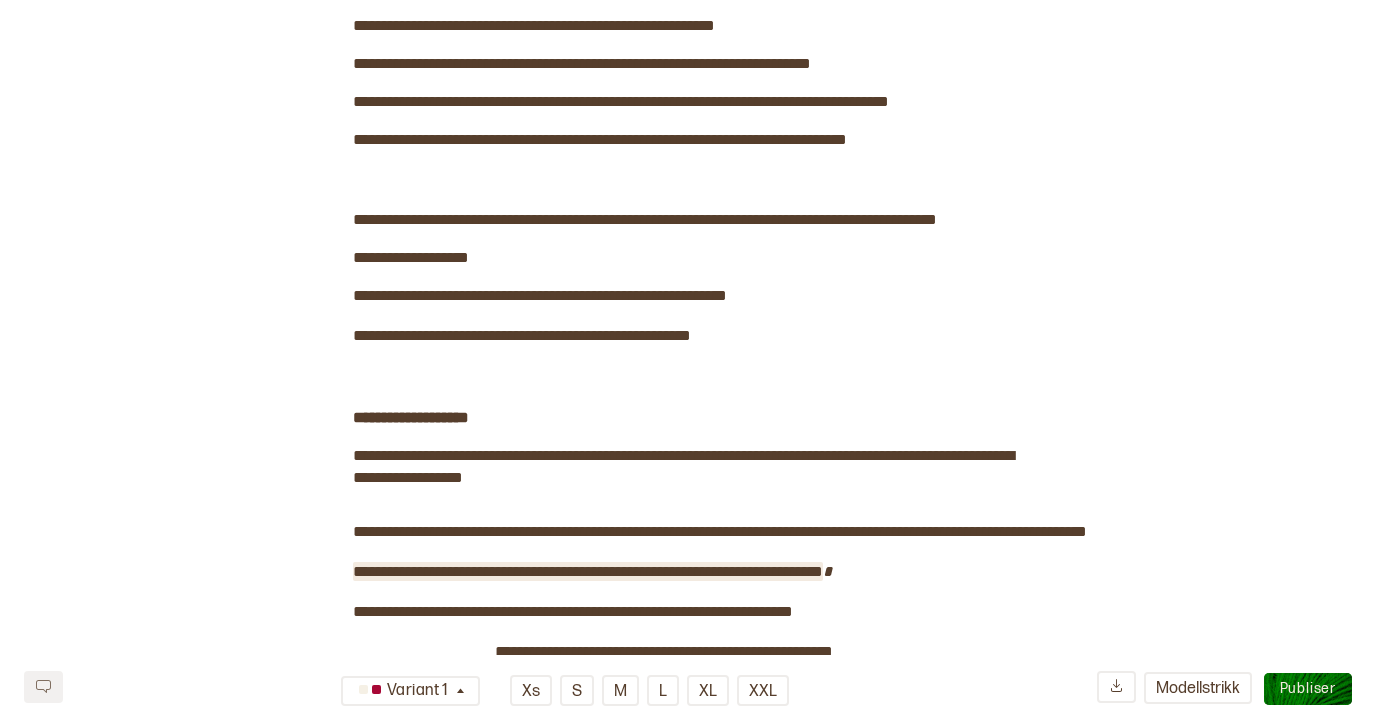 click on "**********" at bounding box center (588, 571) 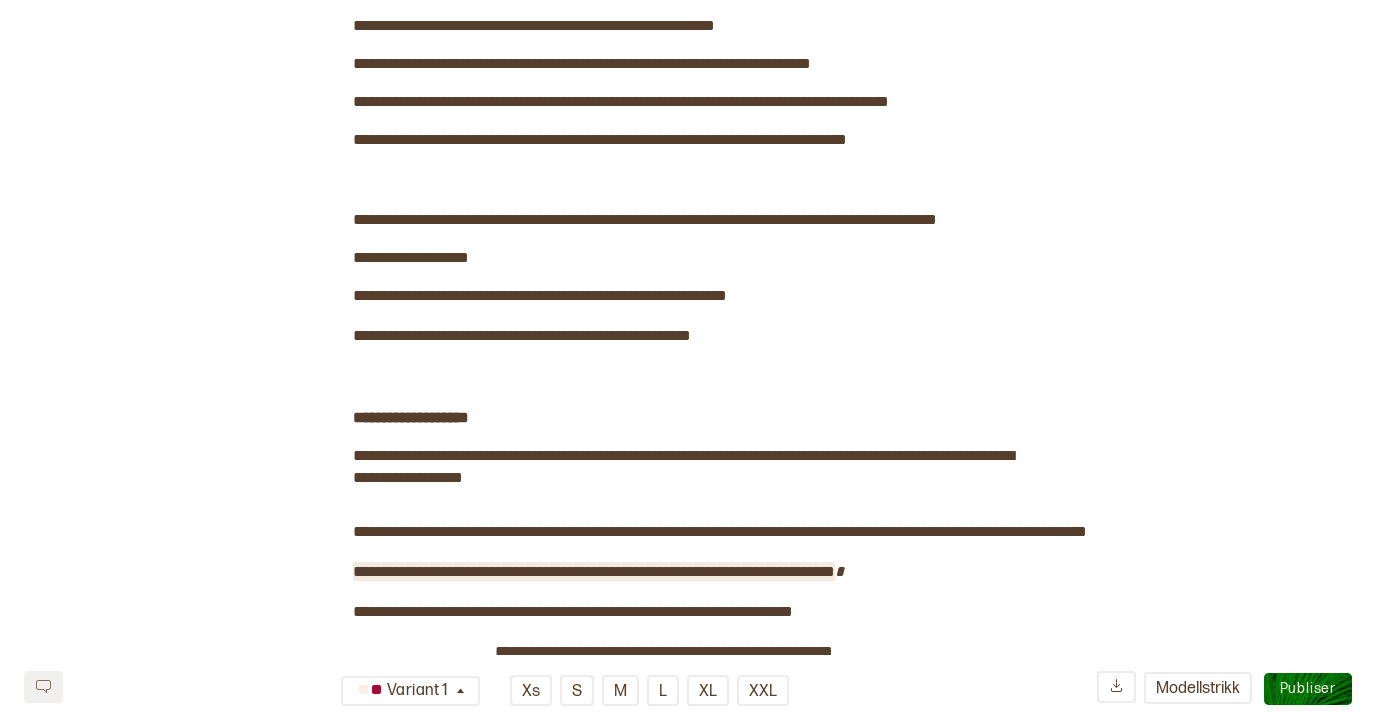 click on "**********" at bounding box center (594, 571) 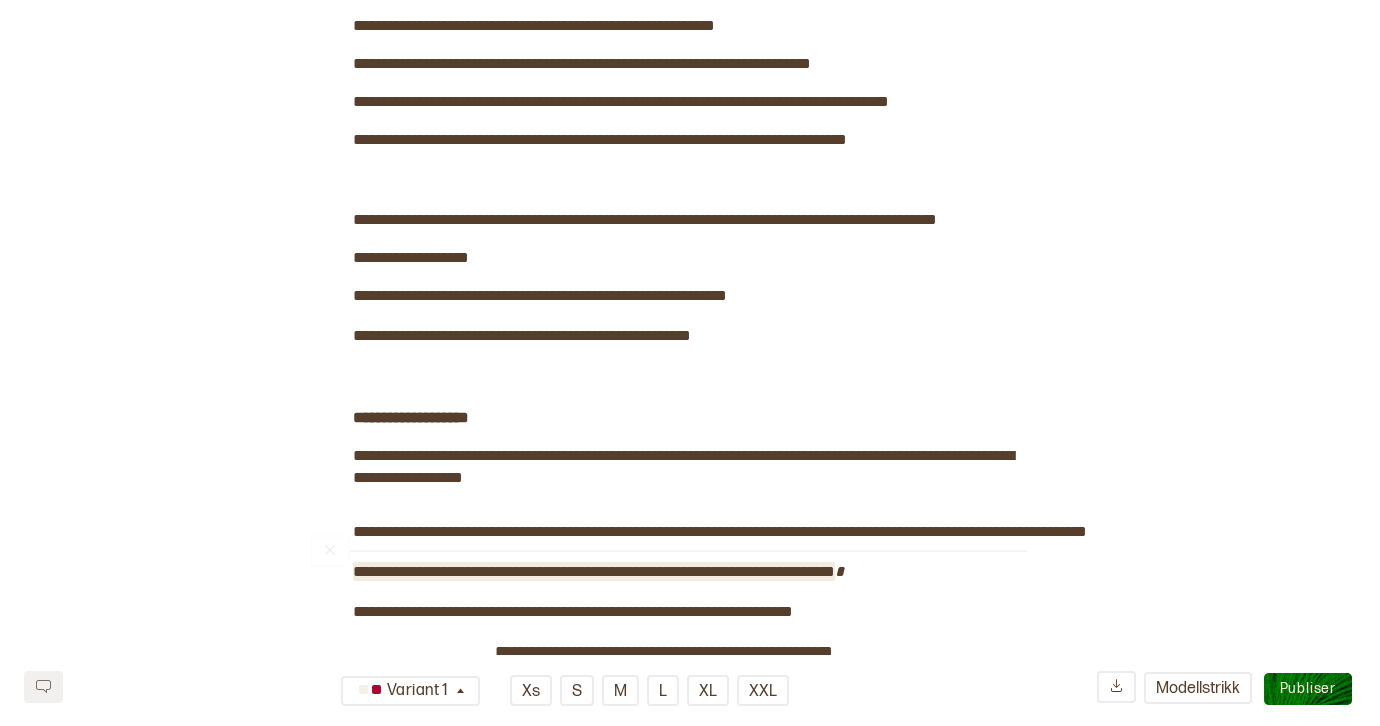 click on "**********" at bounding box center (594, 571) 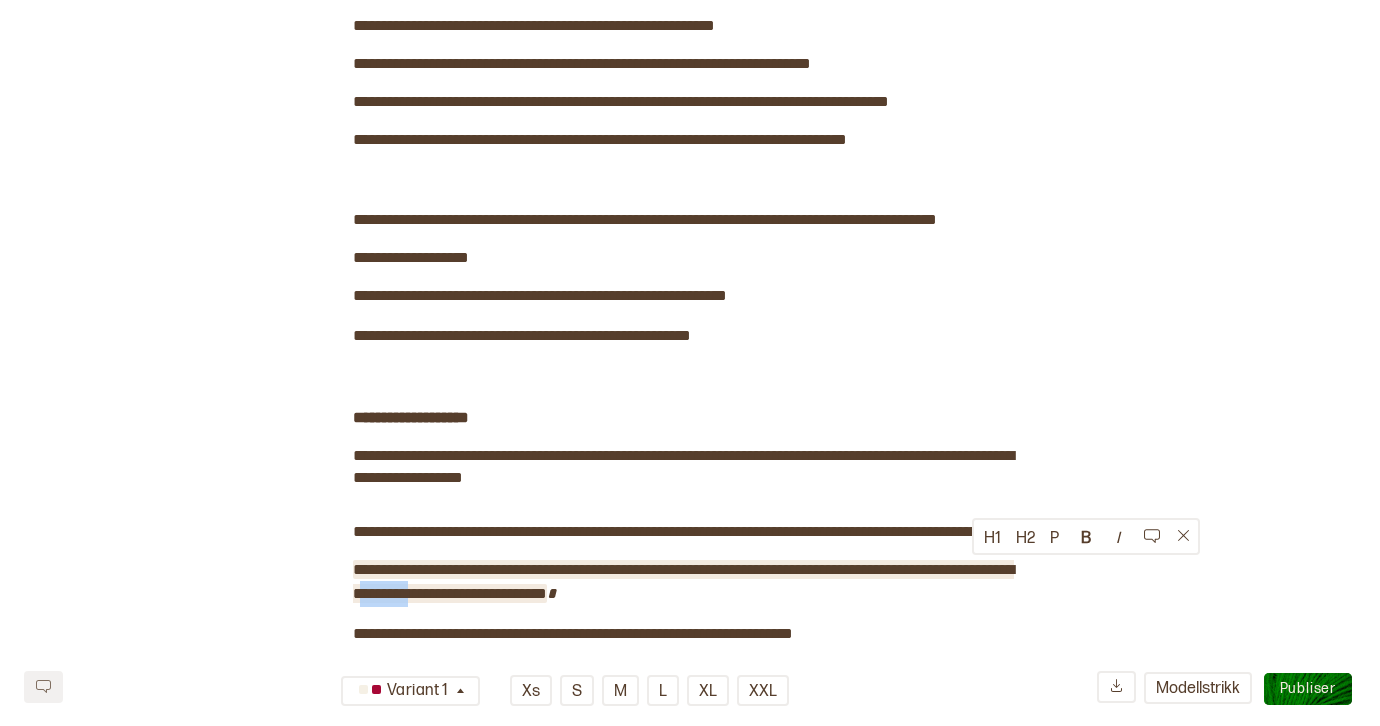drag, startPoint x: 1022, startPoint y: 574, endPoint x: 974, endPoint y: 570, distance: 48.166378 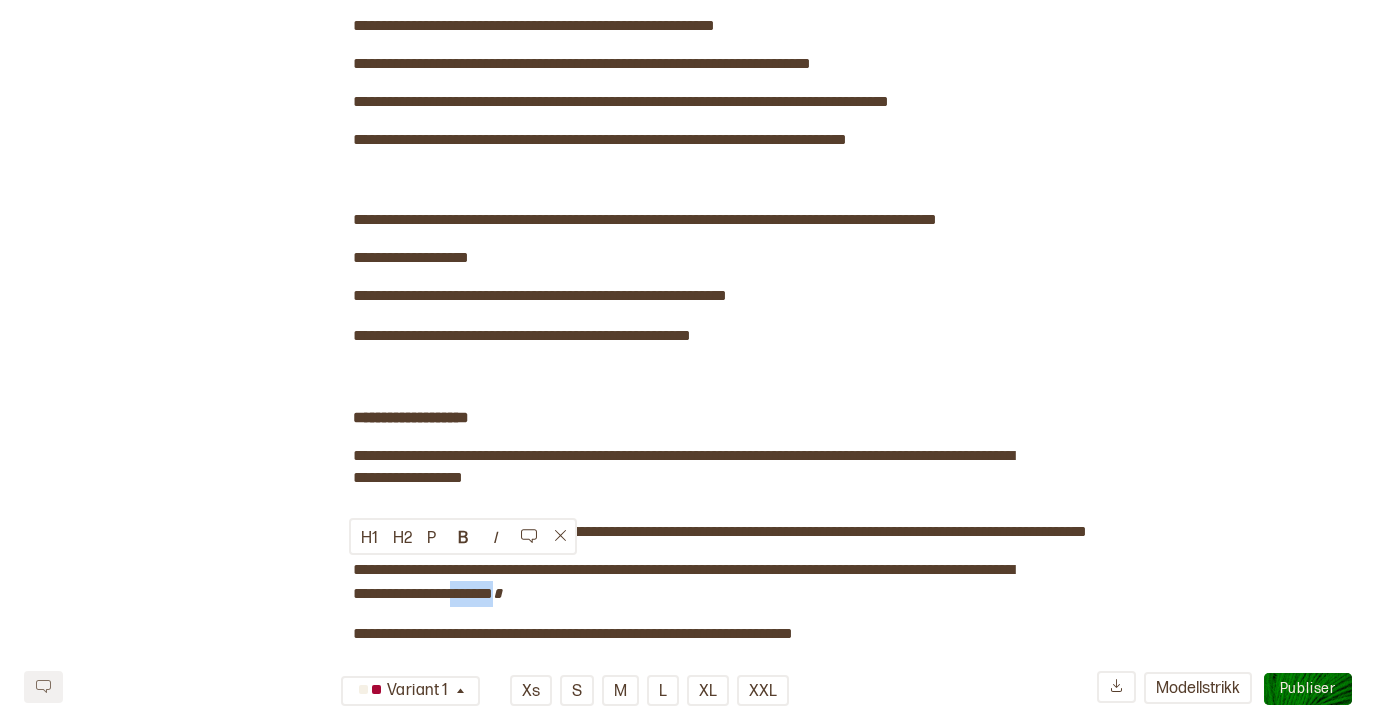 drag, startPoint x: 399, startPoint y: 593, endPoint x: 320, endPoint y: 594, distance: 79.00633 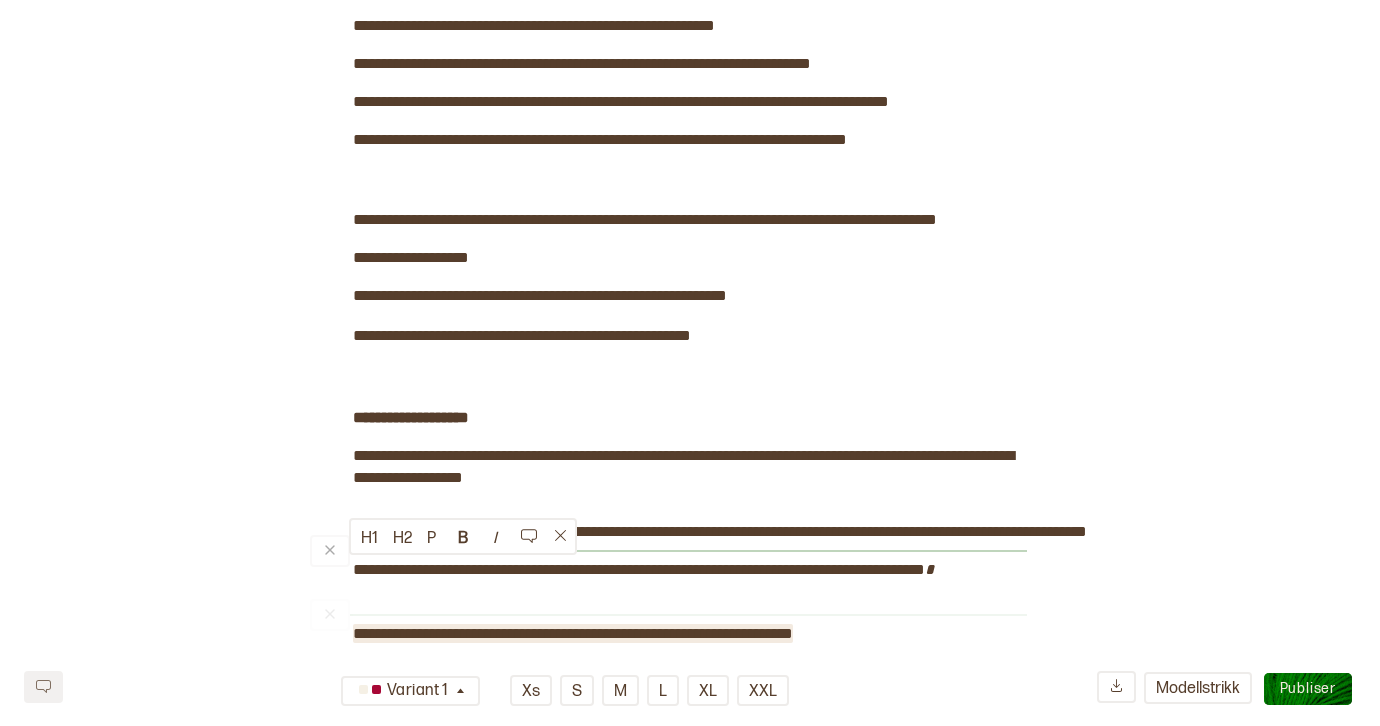 click on "**********" at bounding box center [690, 1708] 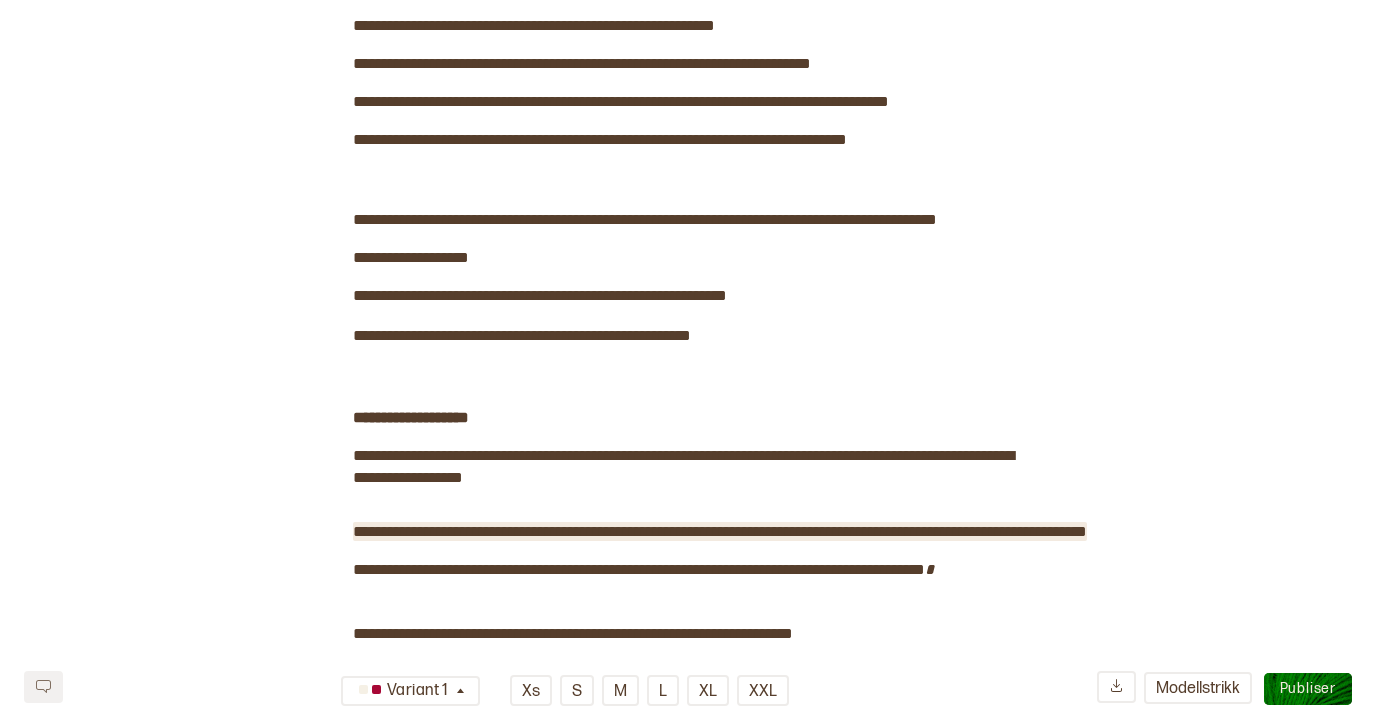 click on "**********" at bounding box center [720, 531] 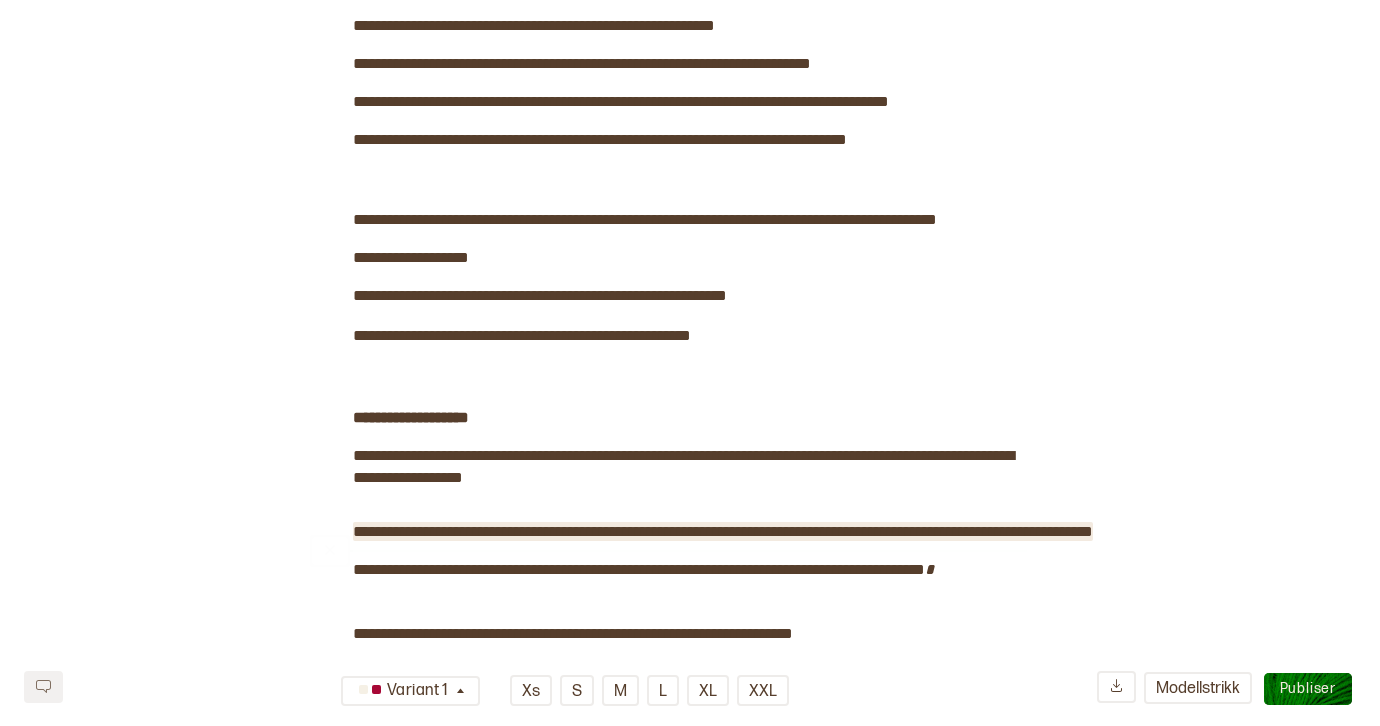 click on "**********" at bounding box center (723, 531) 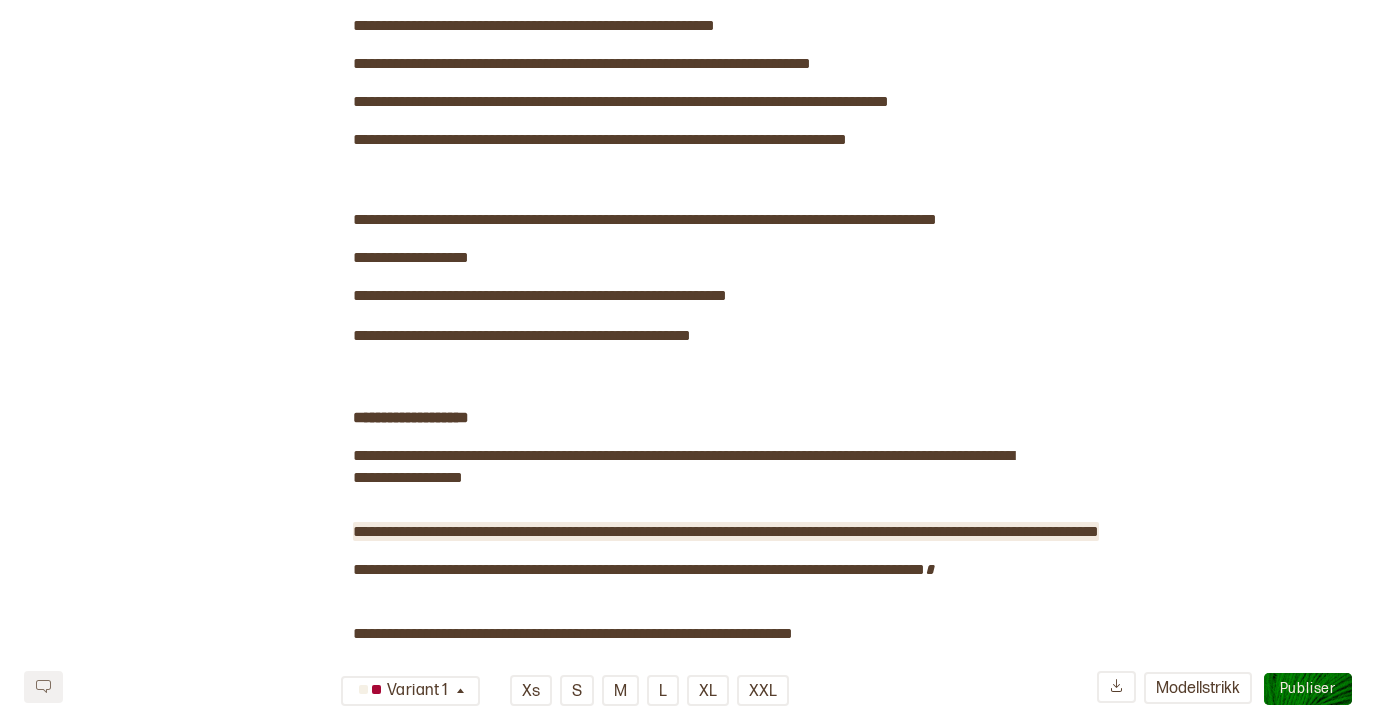 drag, startPoint x: 730, startPoint y: 528, endPoint x: 772, endPoint y: 537, distance: 42.953465 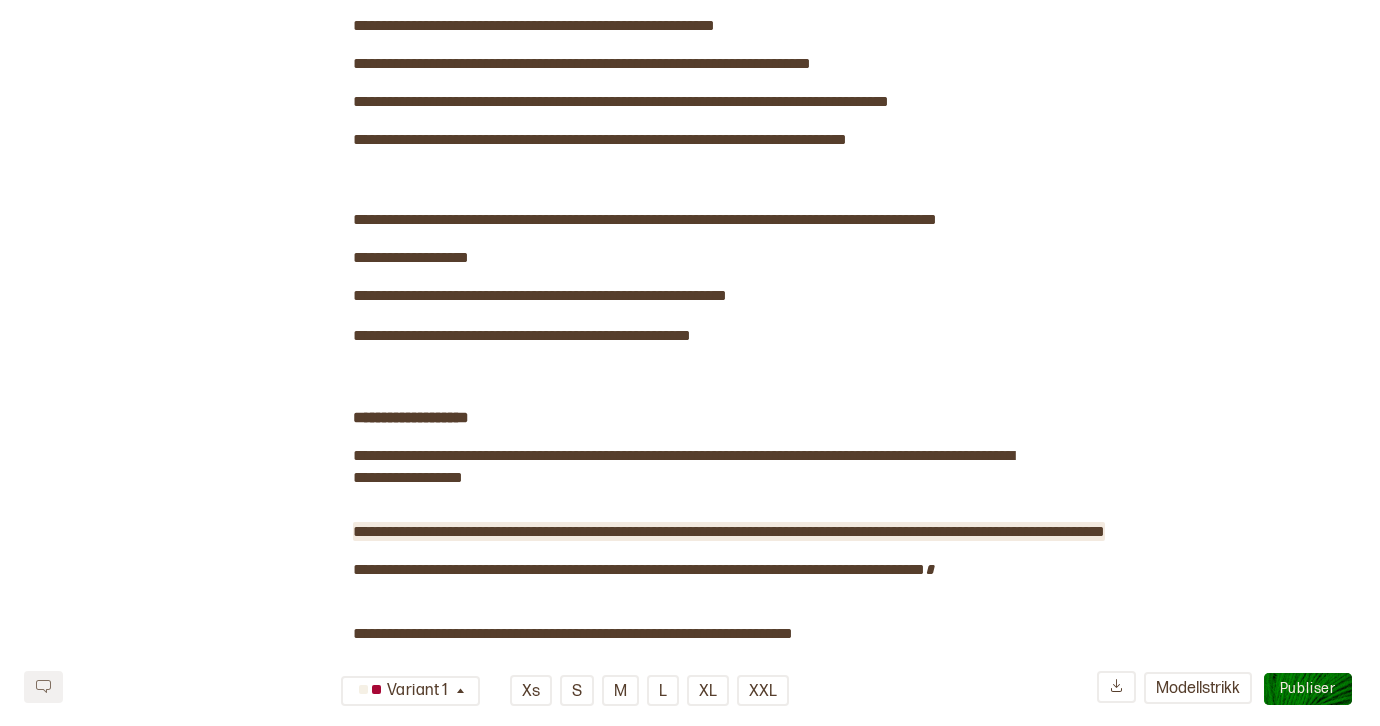 click on "**********" at bounding box center [729, 531] 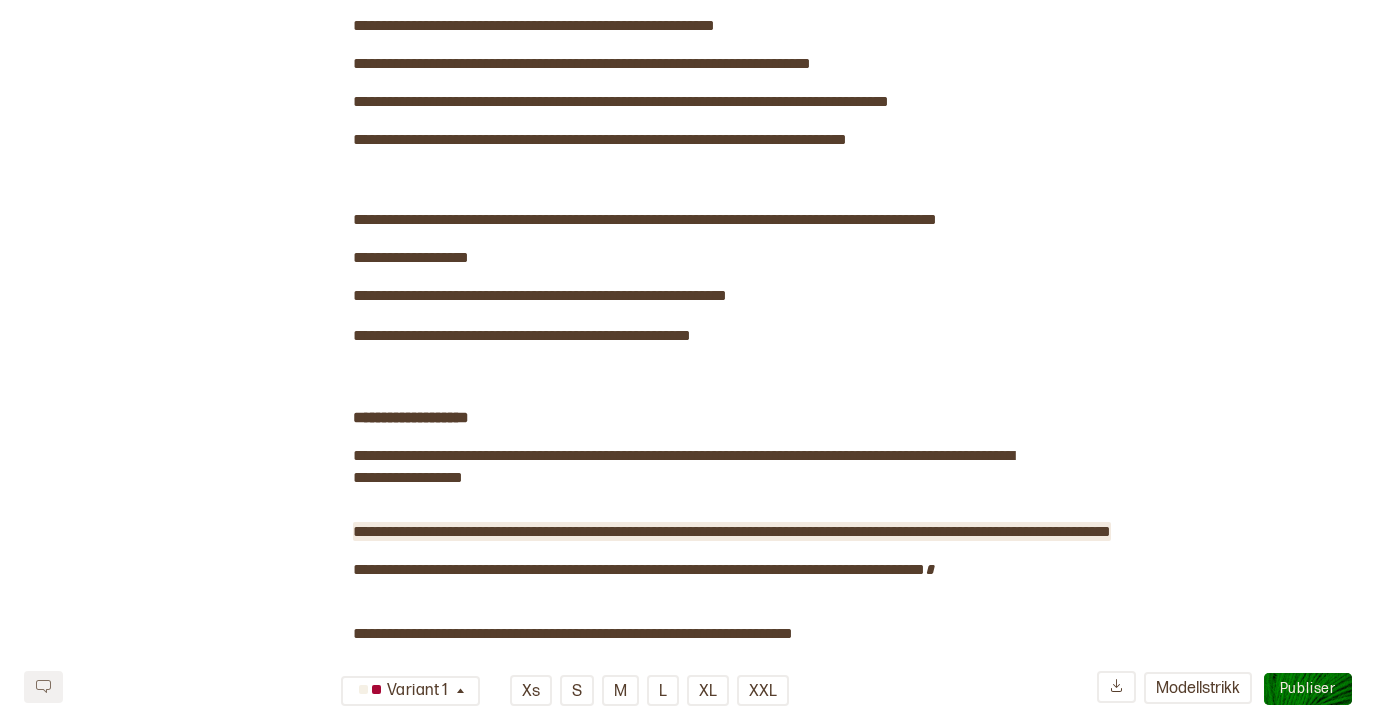 click on "**********" at bounding box center (732, 531) 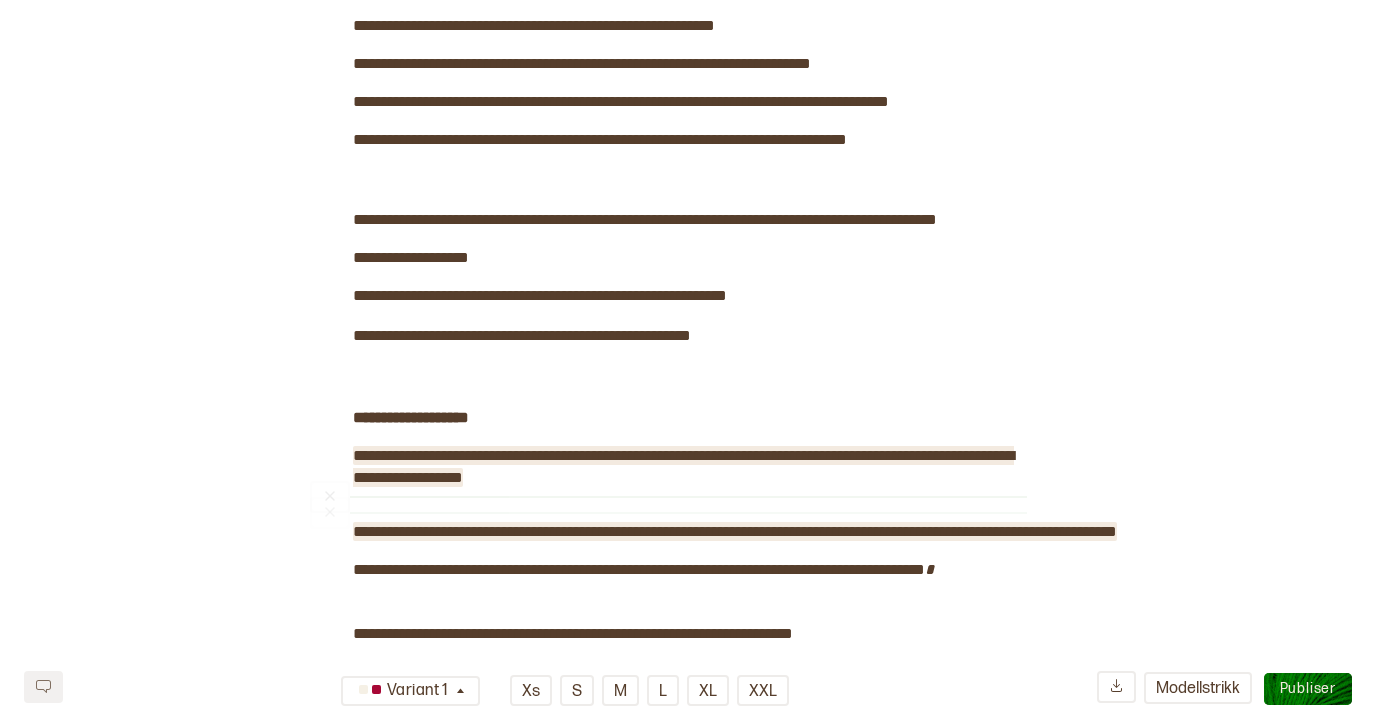 click on "**********" at bounding box center (683, 466) 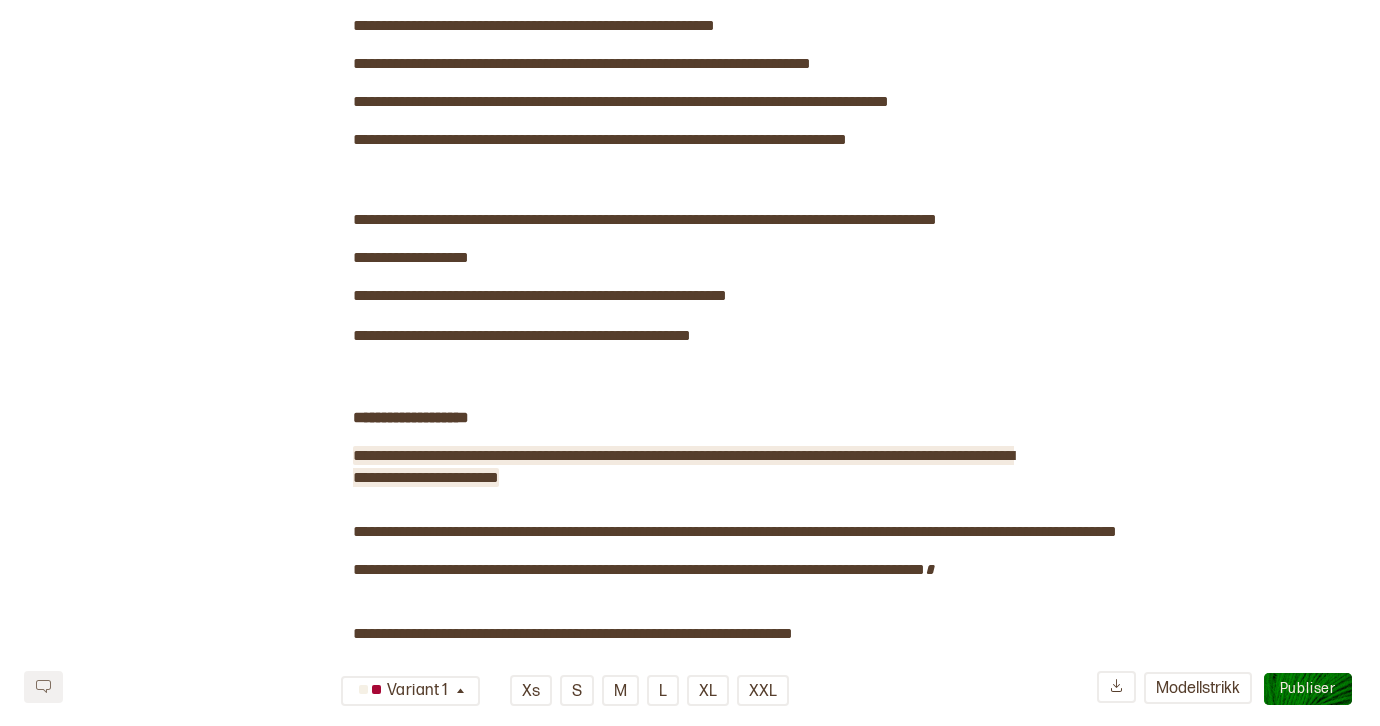 click on "**********" at bounding box center [683, 466] 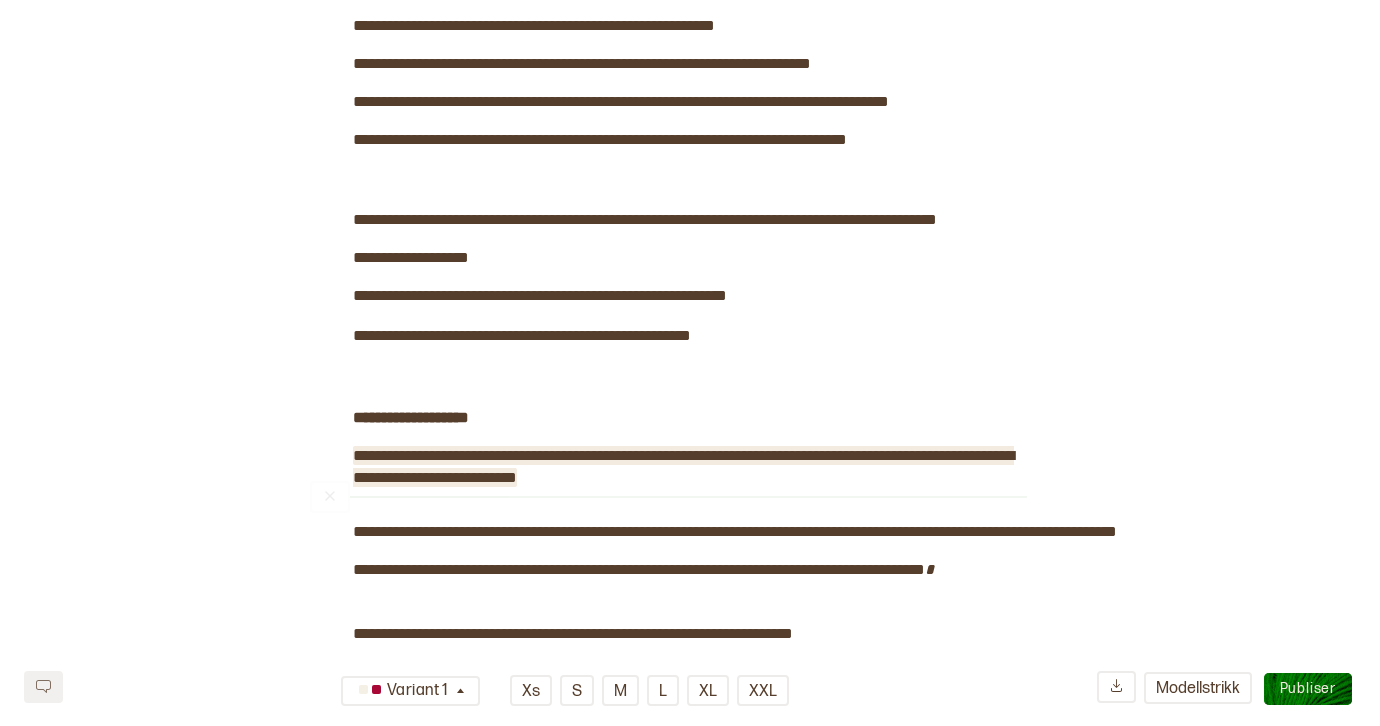 click on "**********" at bounding box center [683, 466] 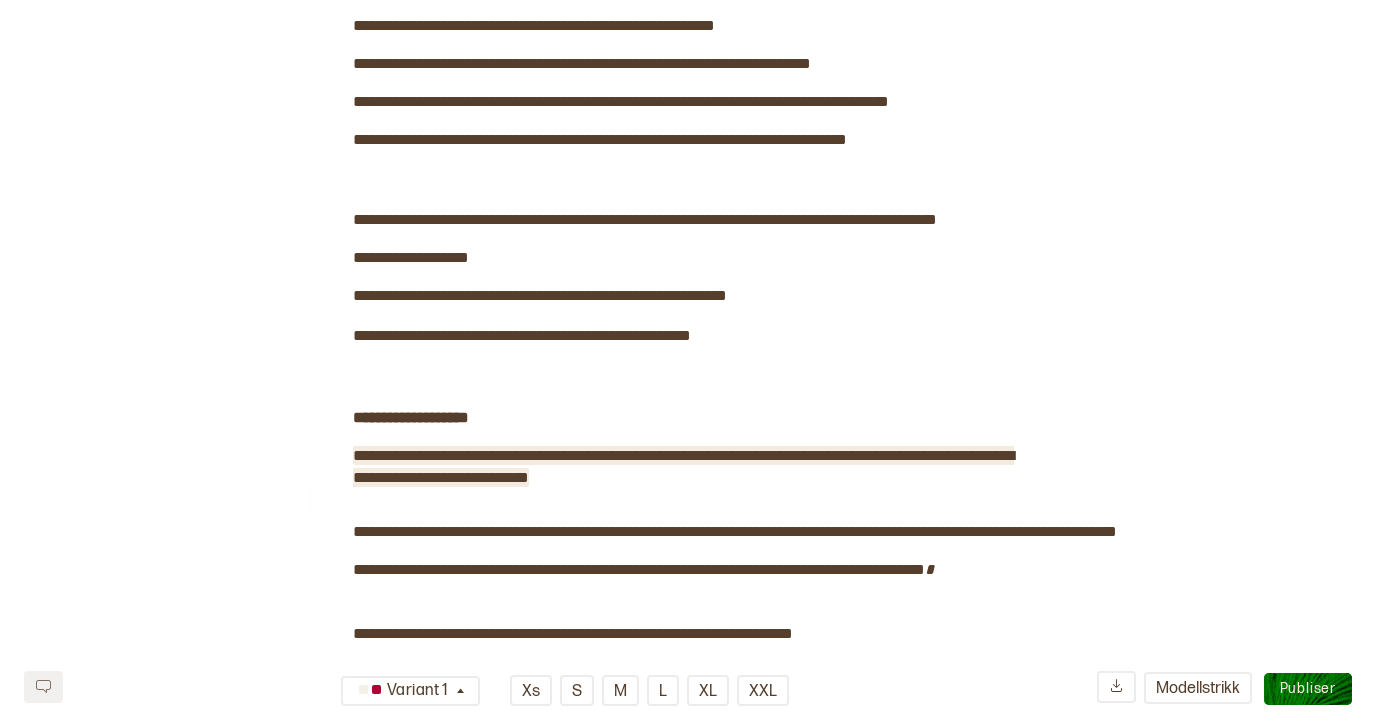 click on "**********" at bounding box center (683, 466) 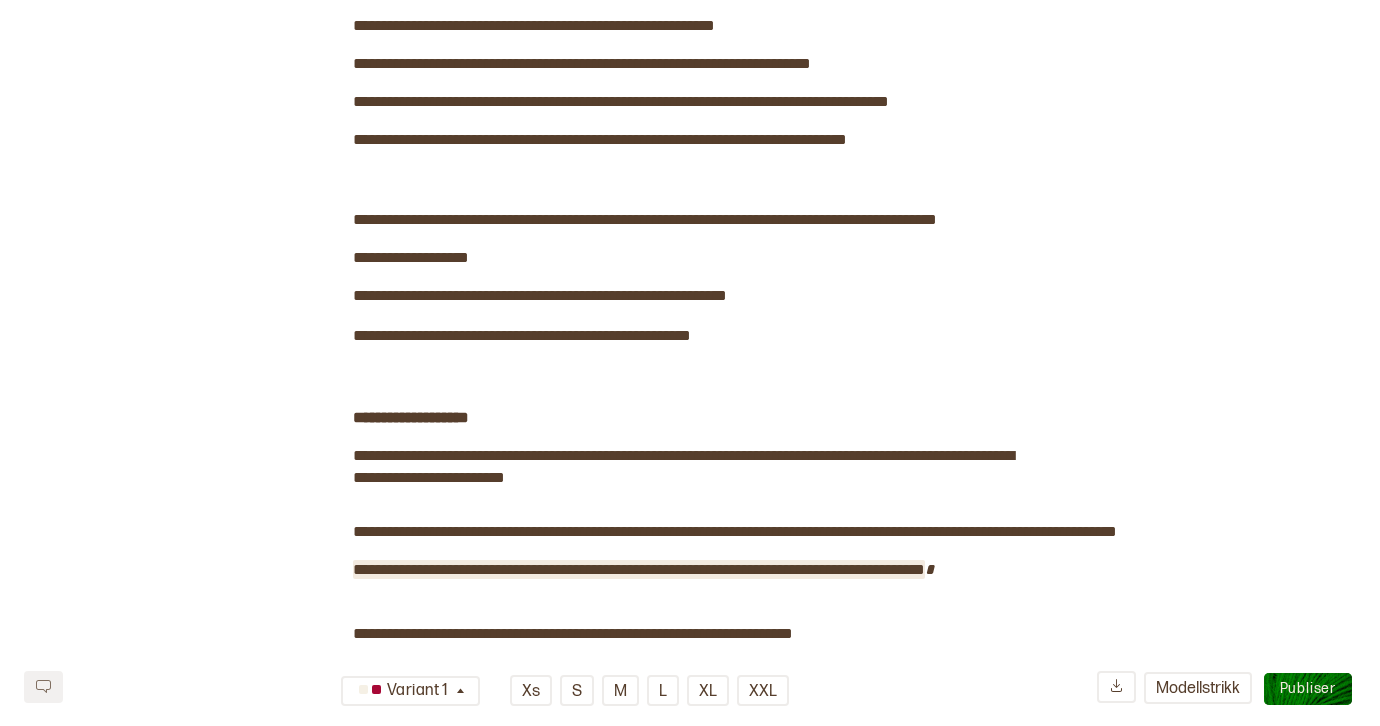 click on "**********" at bounding box center [639, 569] 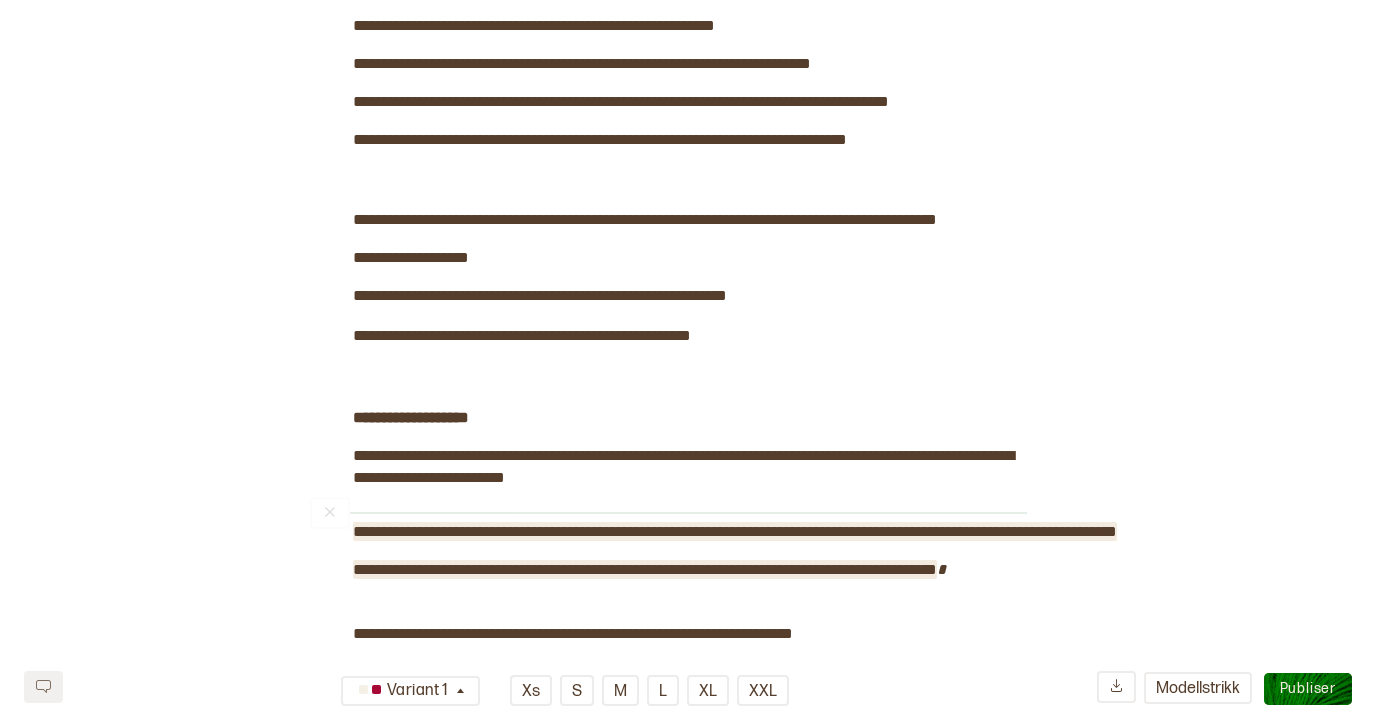 click on "**********" at bounding box center [735, 531] 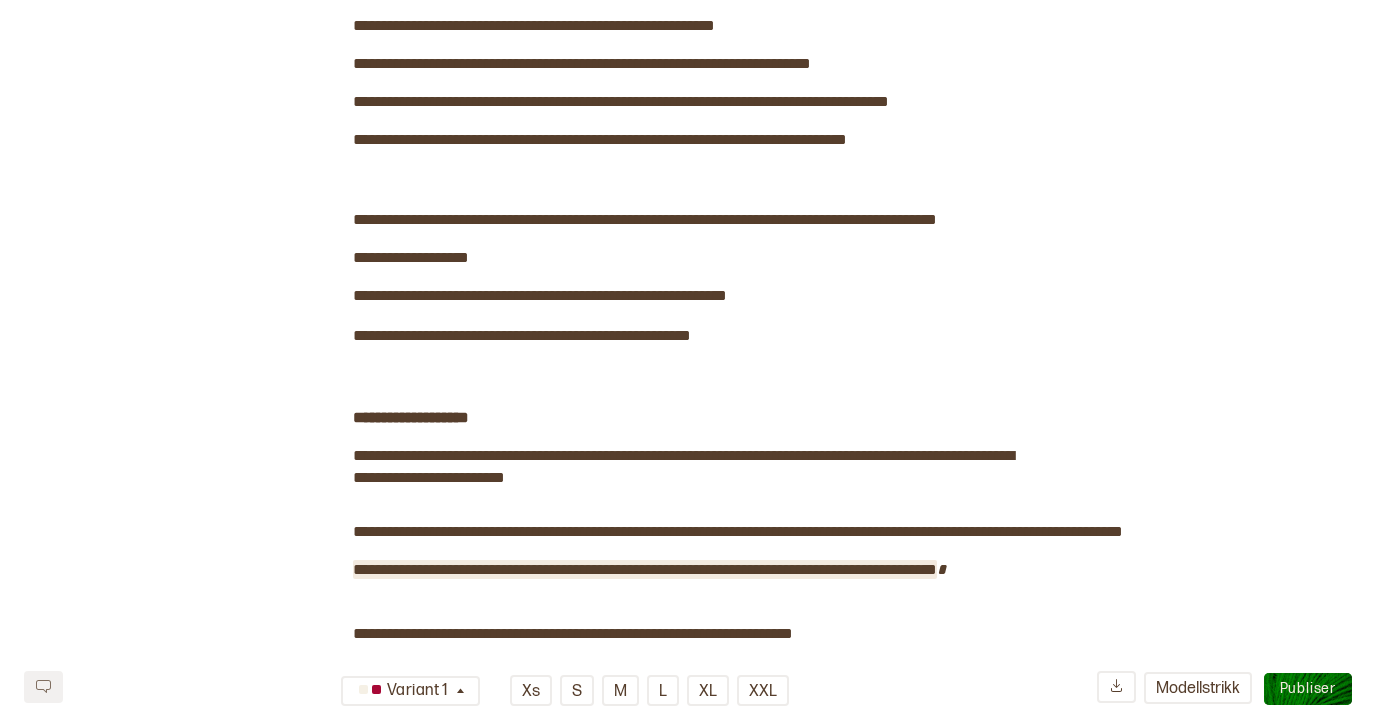 click on "**********" at bounding box center [645, 569] 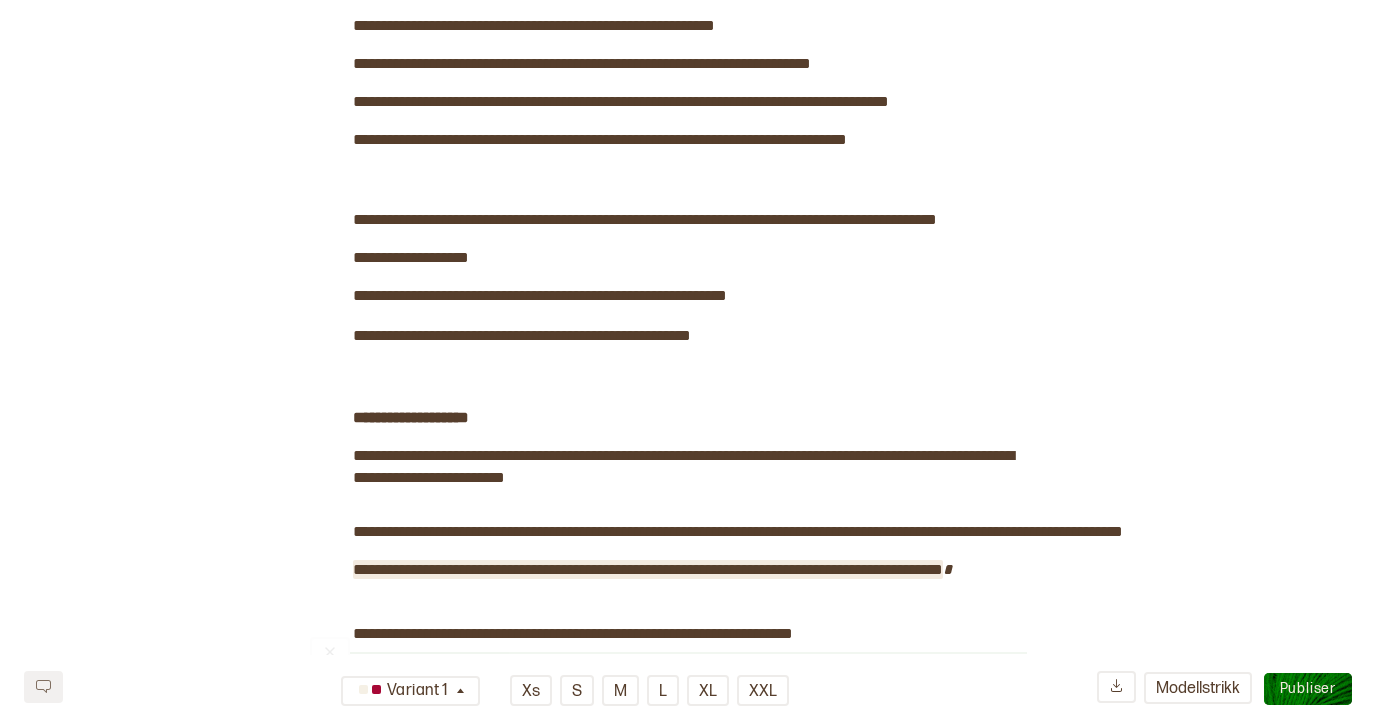 scroll, scrollTop: 246, scrollLeft: 0, axis: vertical 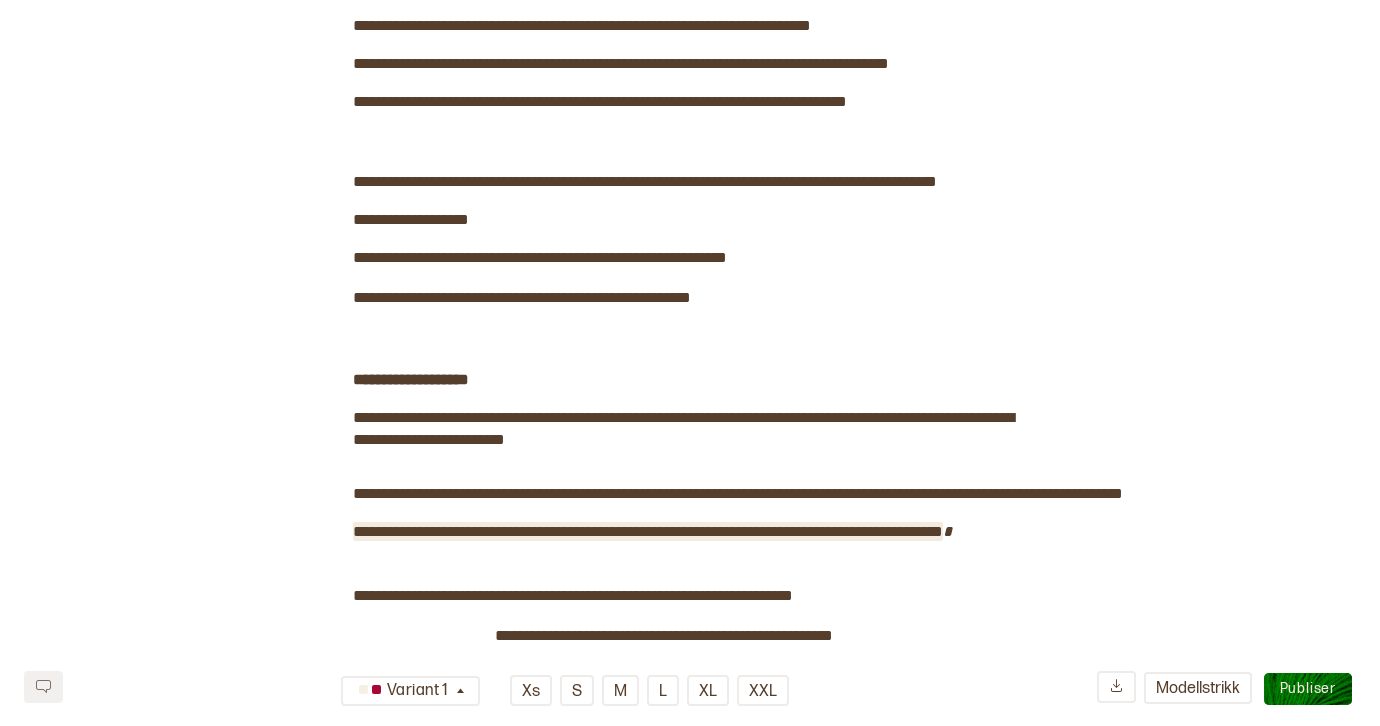 click on "**********" at bounding box center (648, 531) 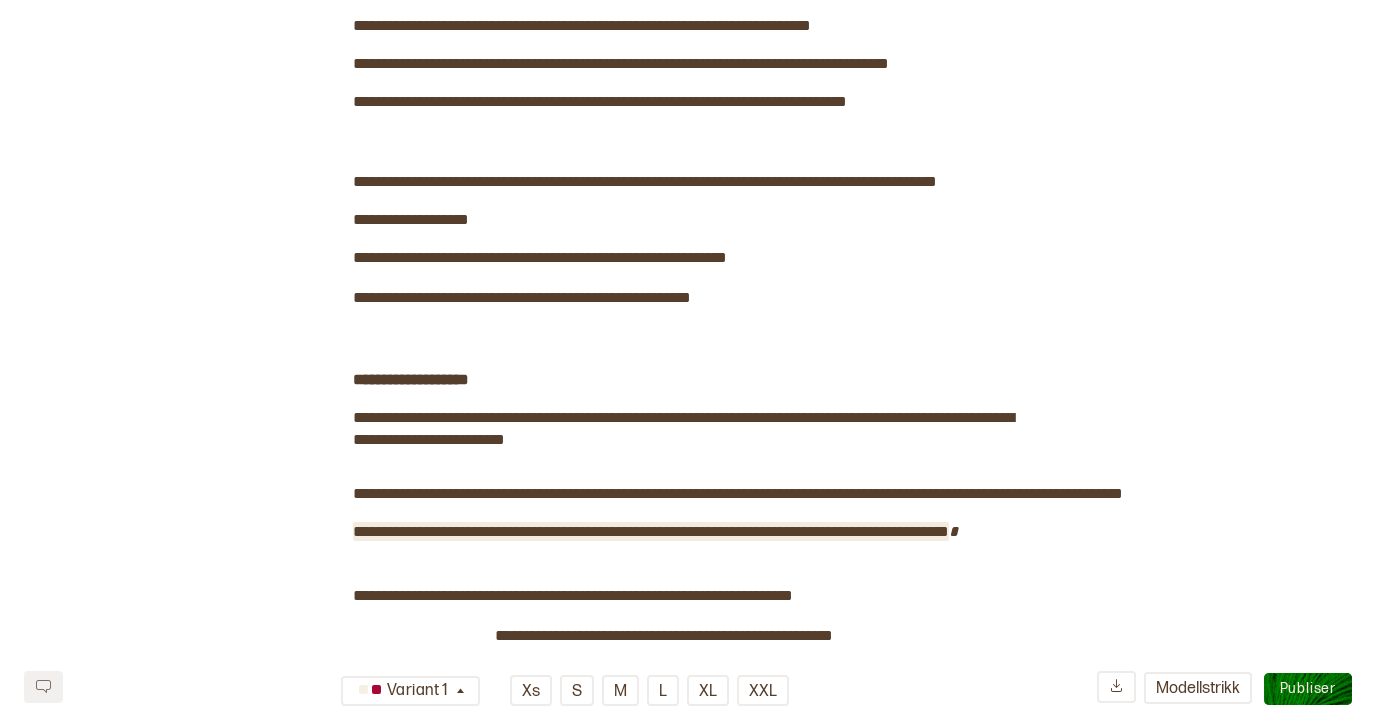 drag, startPoint x: 608, startPoint y: 533, endPoint x: 631, endPoint y: 537, distance: 23.345236 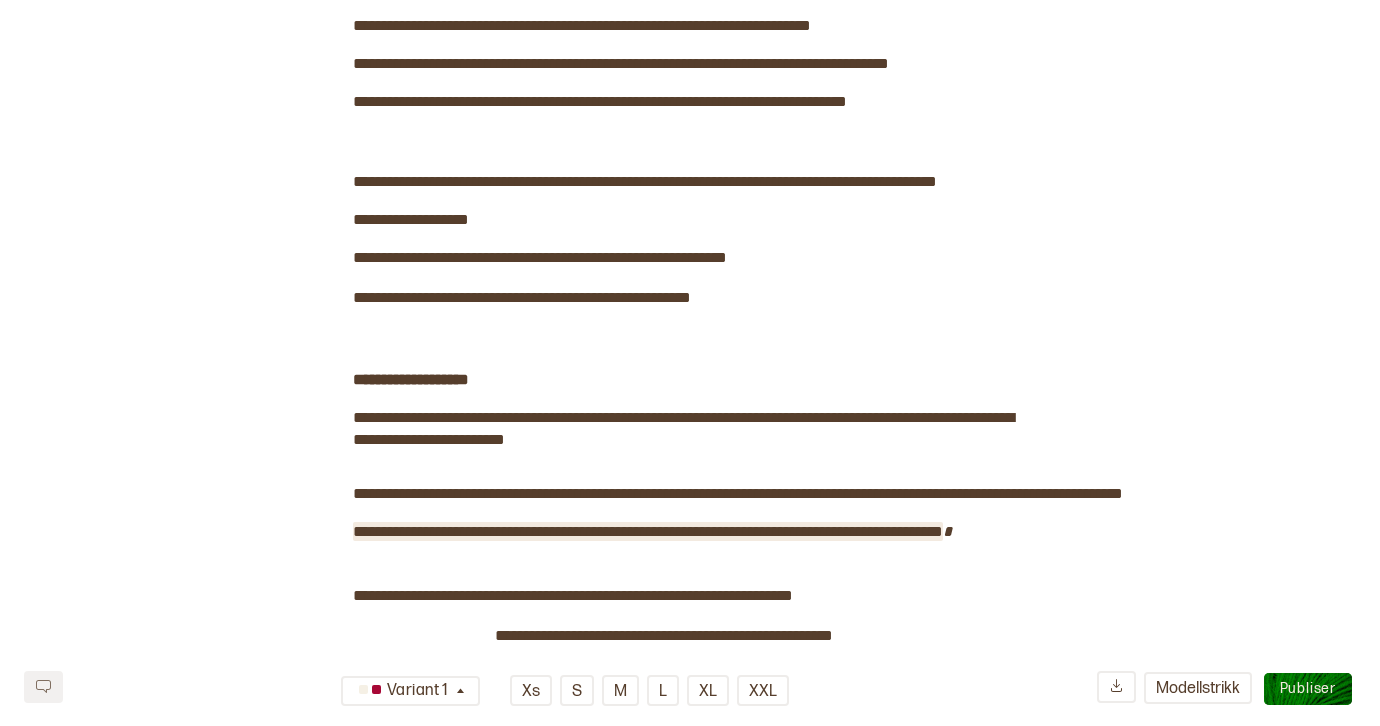 click on "**********" at bounding box center [648, 531] 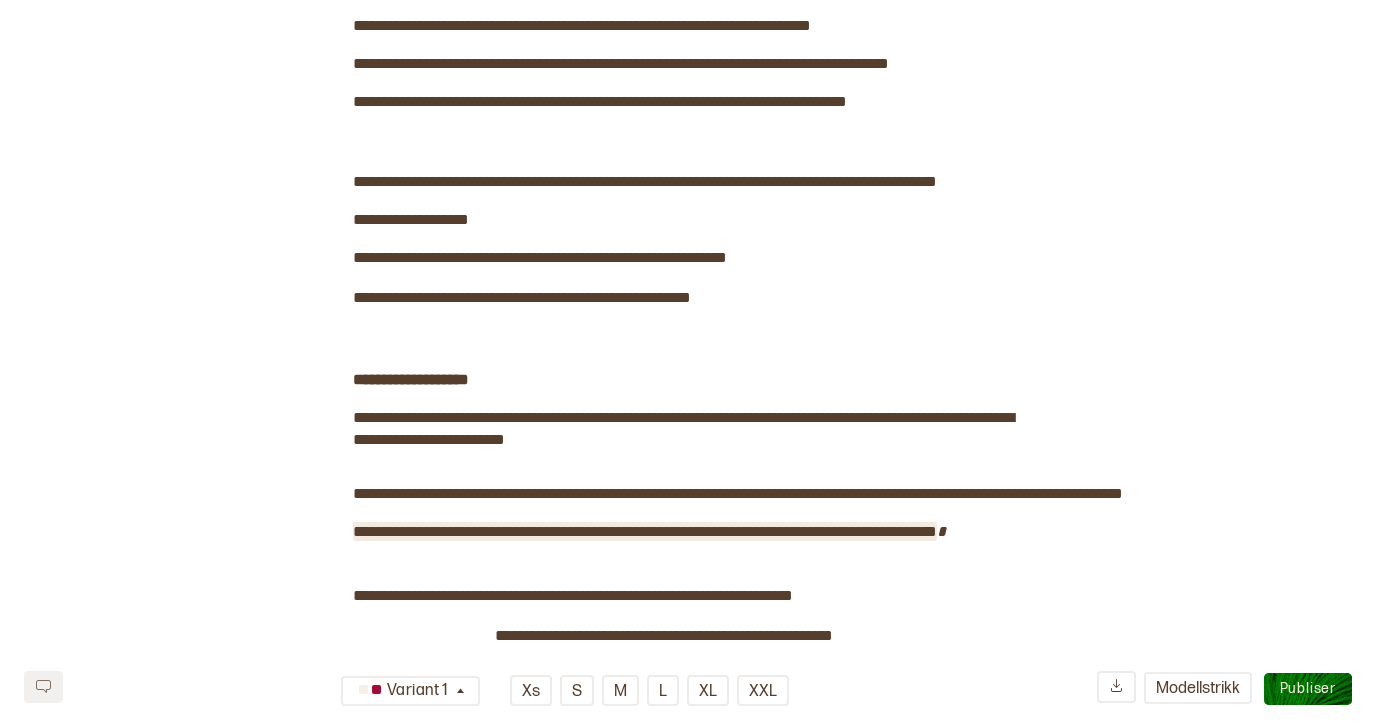 click on "**********" at bounding box center [645, 531] 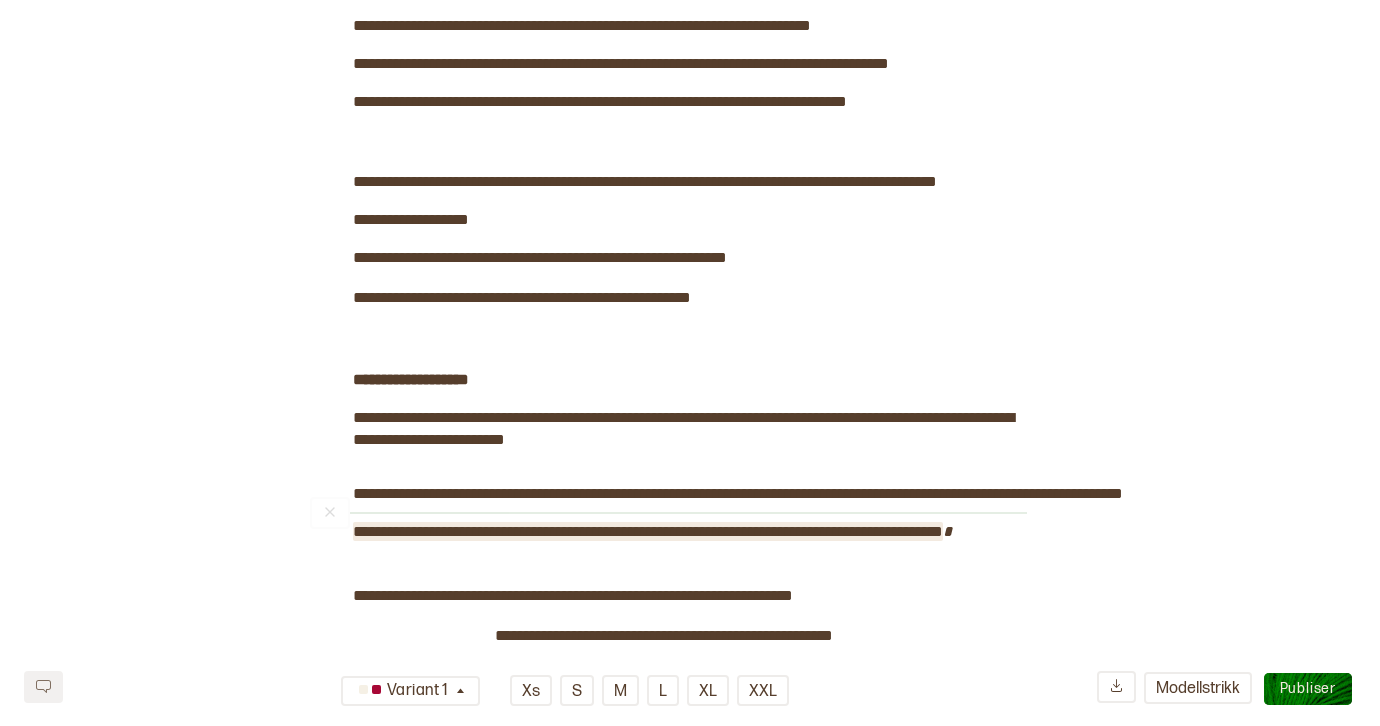 click on "**********" at bounding box center [648, 531] 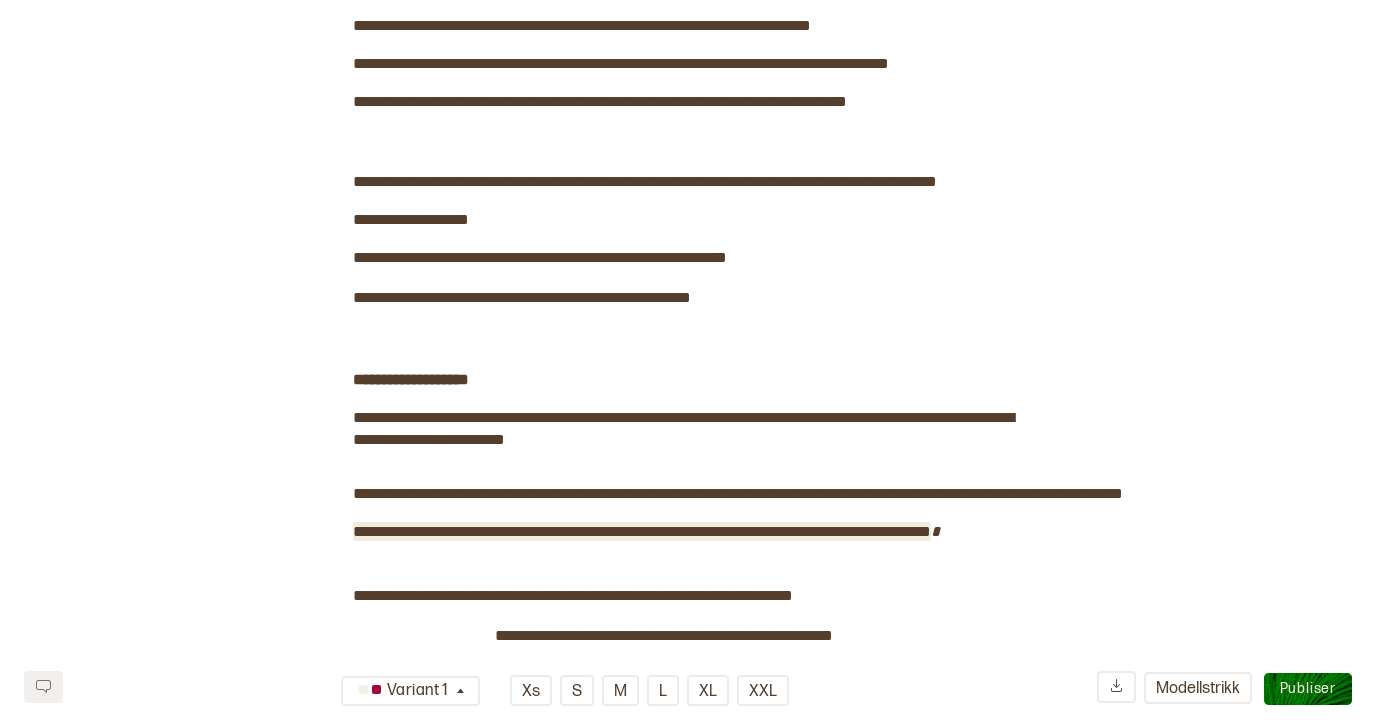 click on "**********" at bounding box center [642, 531] 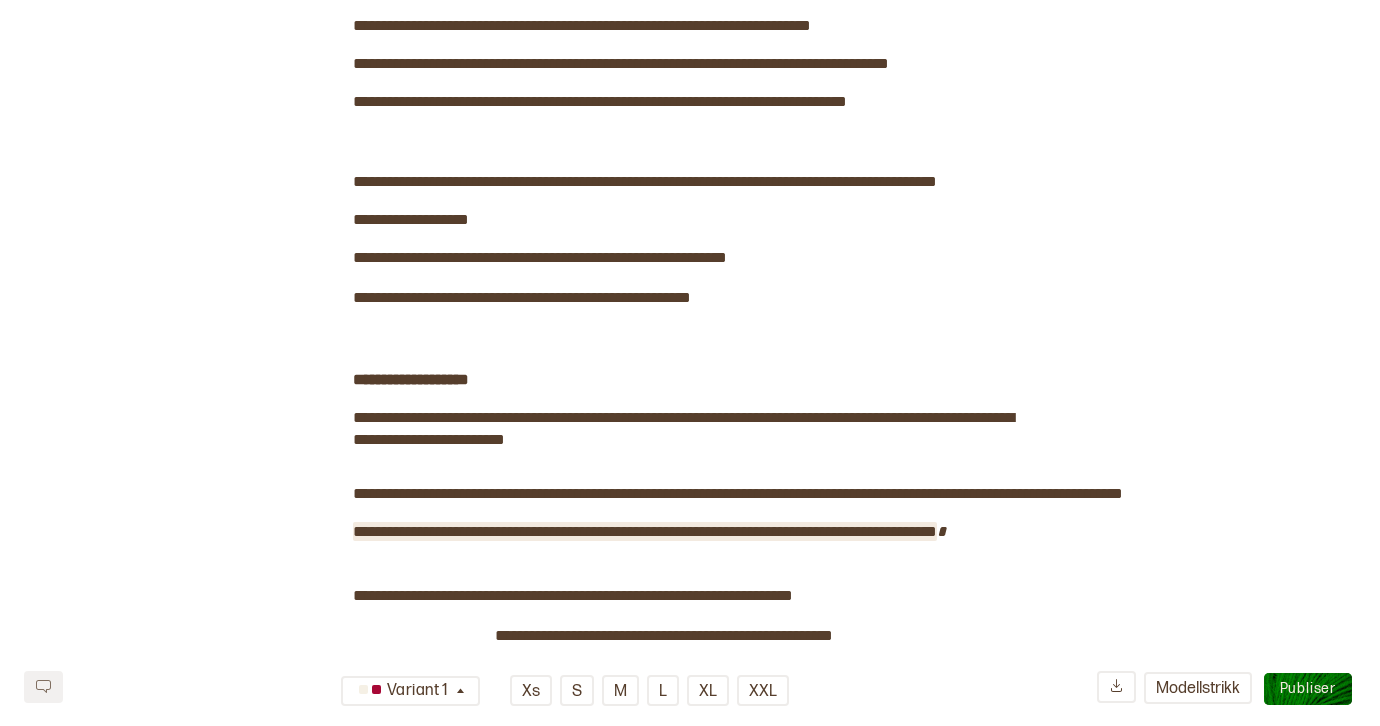 click on "**********" at bounding box center (645, 531) 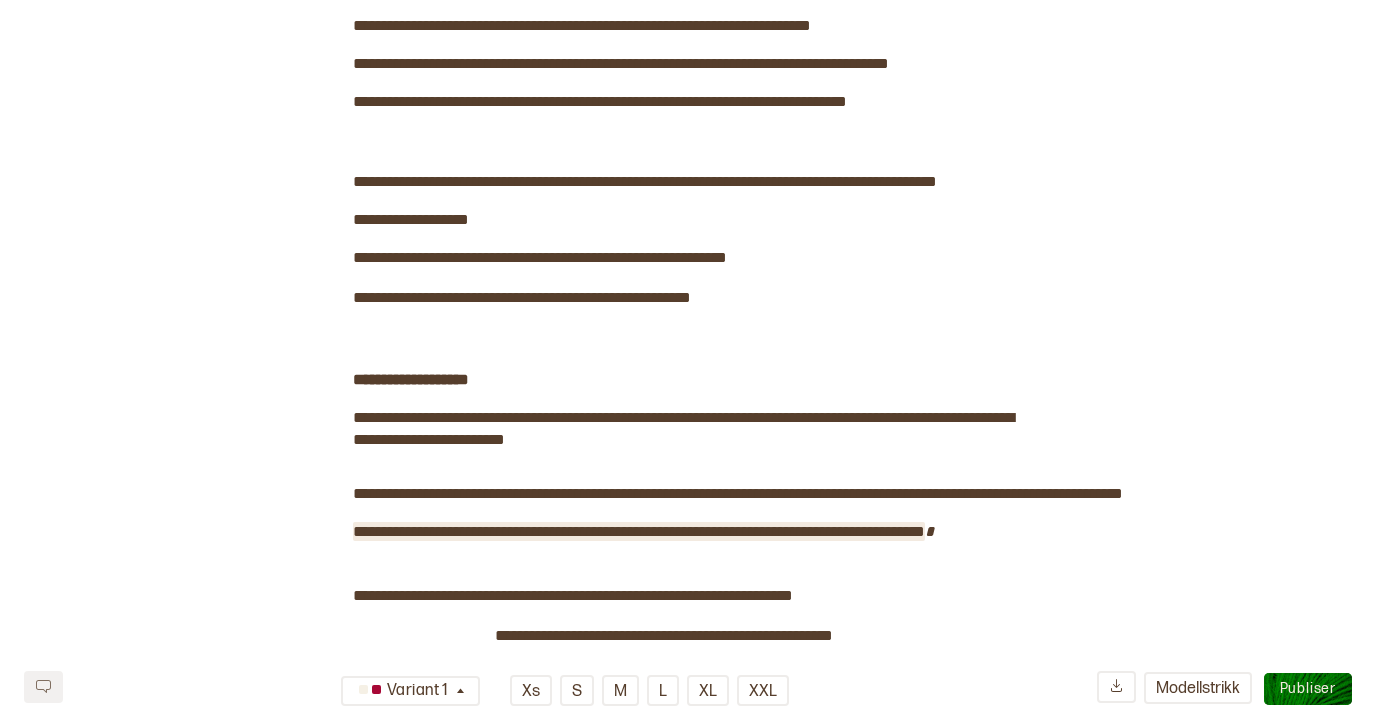 click on "**********" at bounding box center (639, 531) 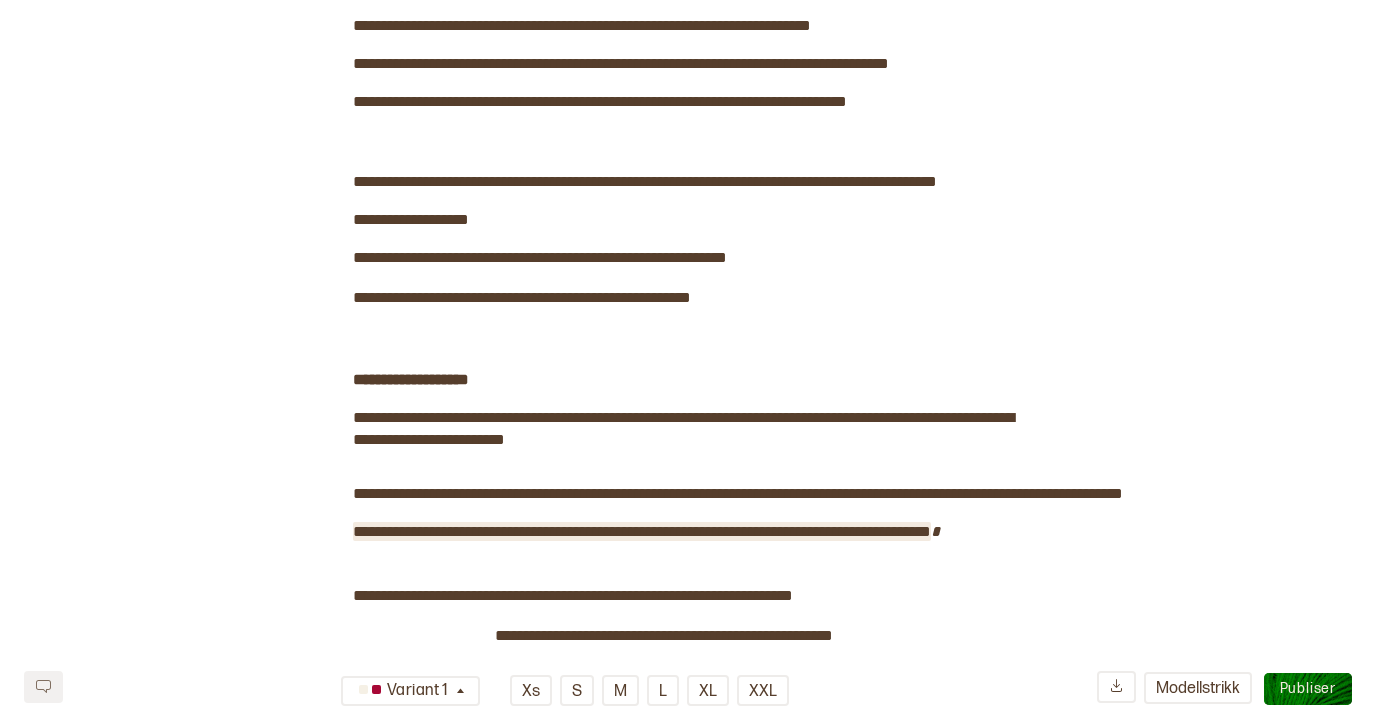 click on "**********" at bounding box center (642, 531) 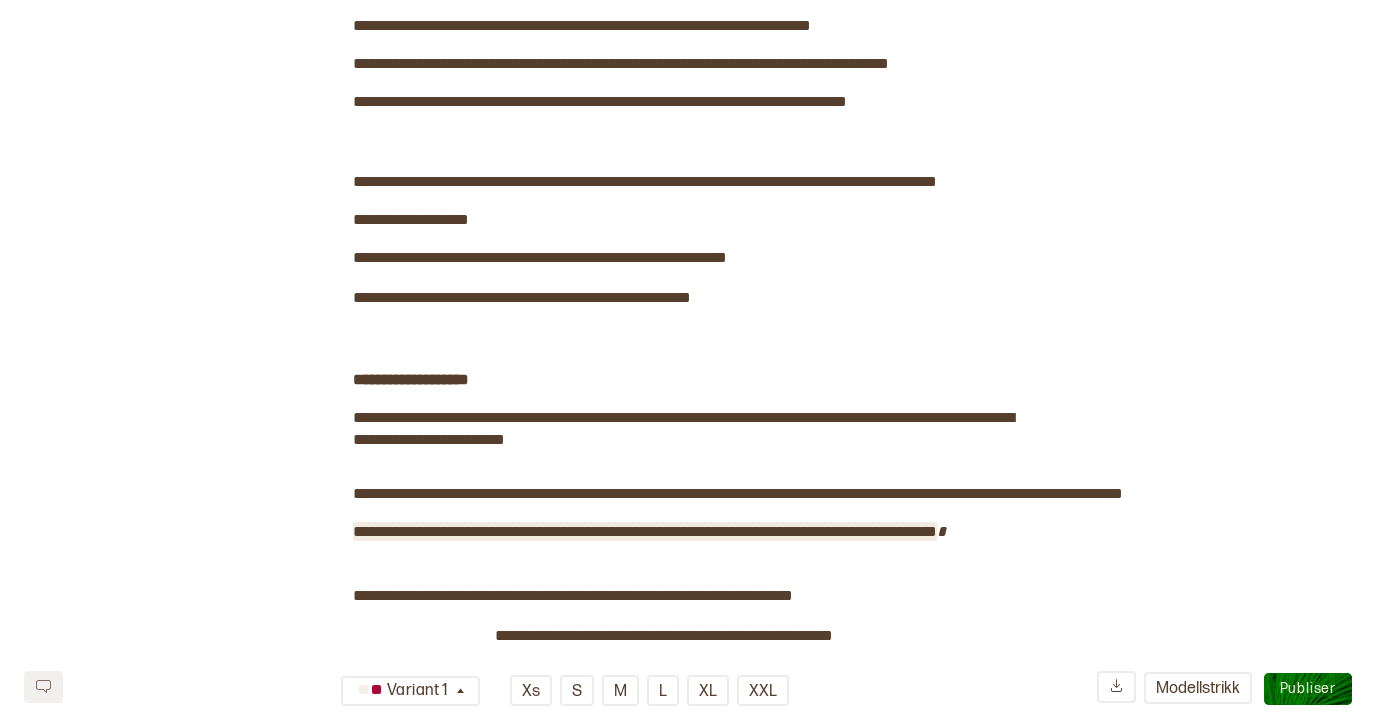 click on "**********" at bounding box center (645, 531) 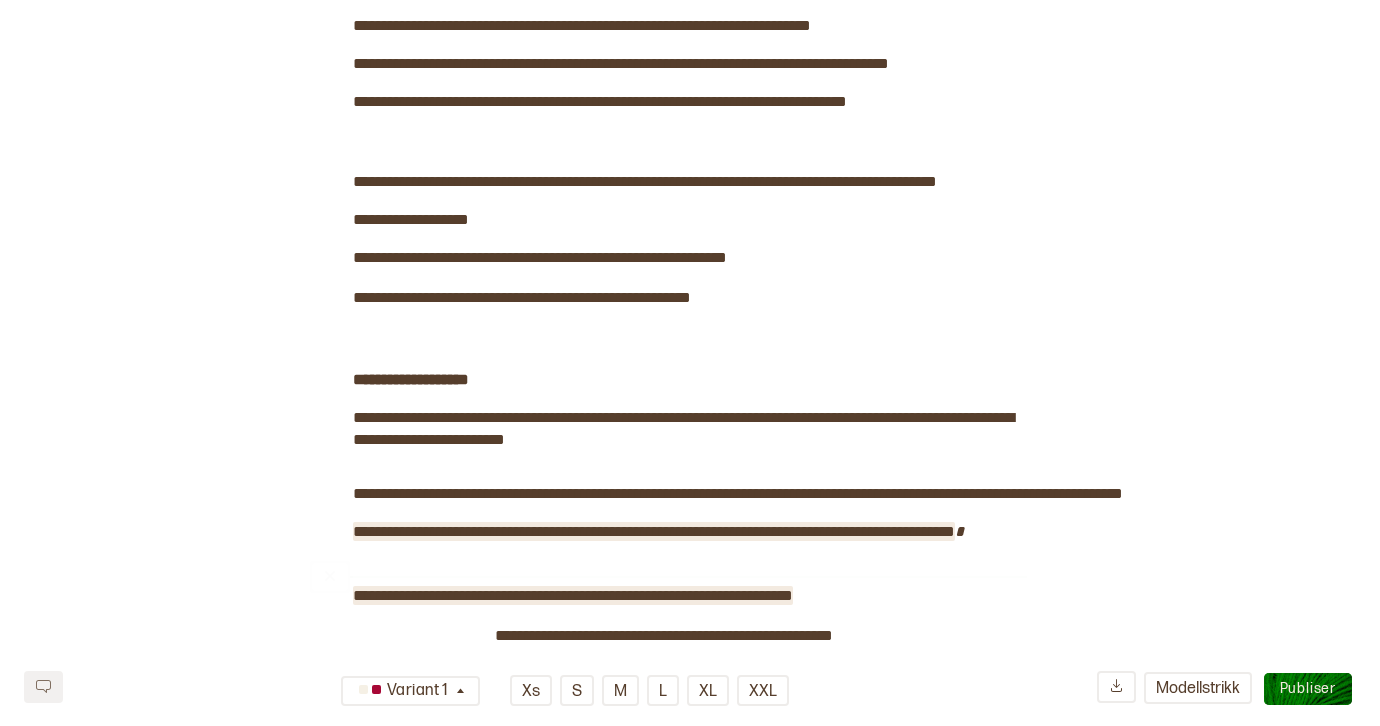 click on "**********" at bounding box center (573, 595) 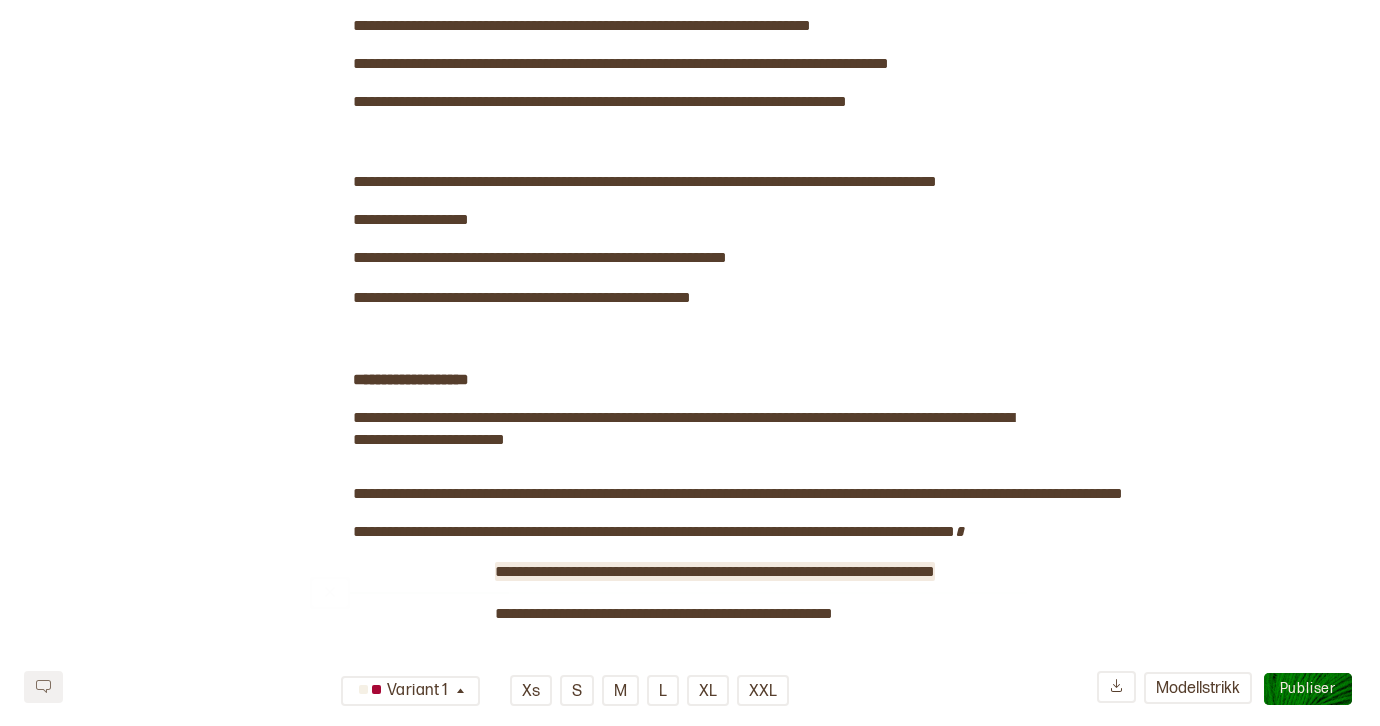 click on "**********" at bounding box center (715, 571) 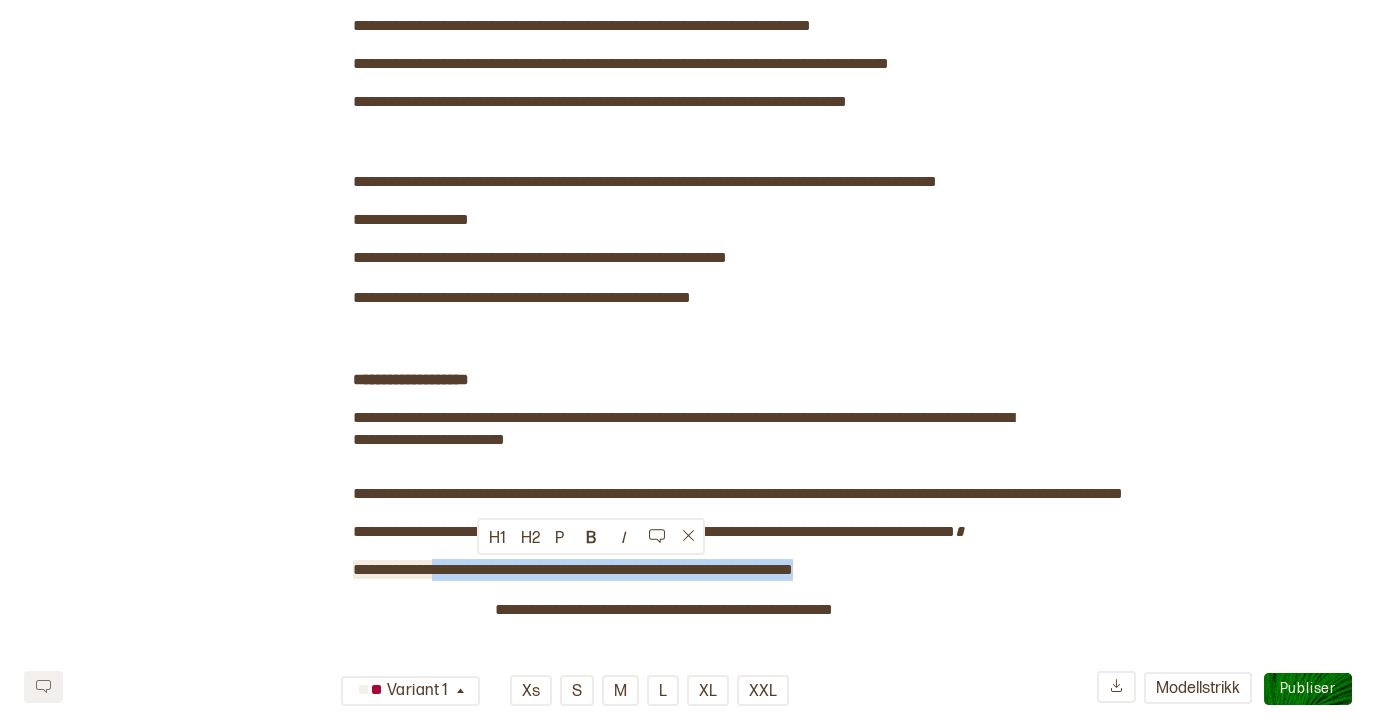 drag, startPoint x: 765, startPoint y: 569, endPoint x: 482, endPoint y: 568, distance: 283.00177 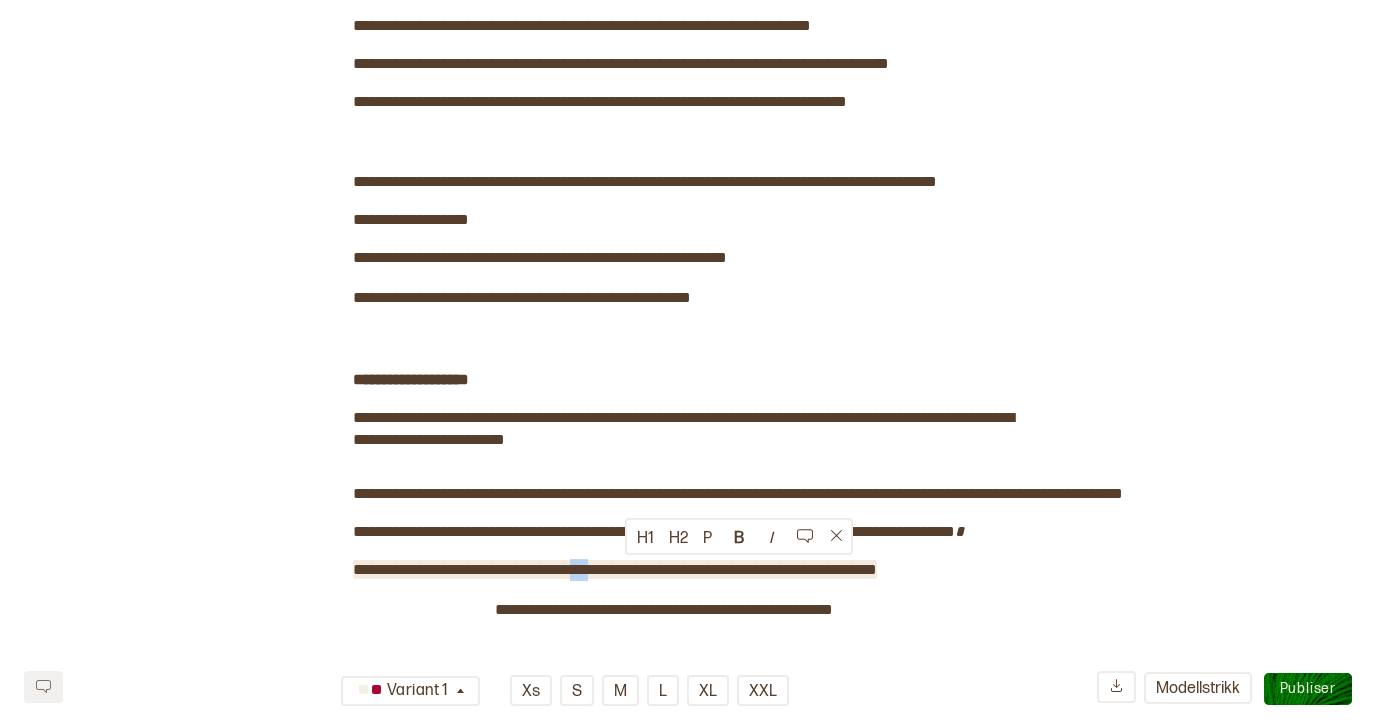 drag, startPoint x: 658, startPoint y: 564, endPoint x: 630, endPoint y: 565, distance: 28.01785 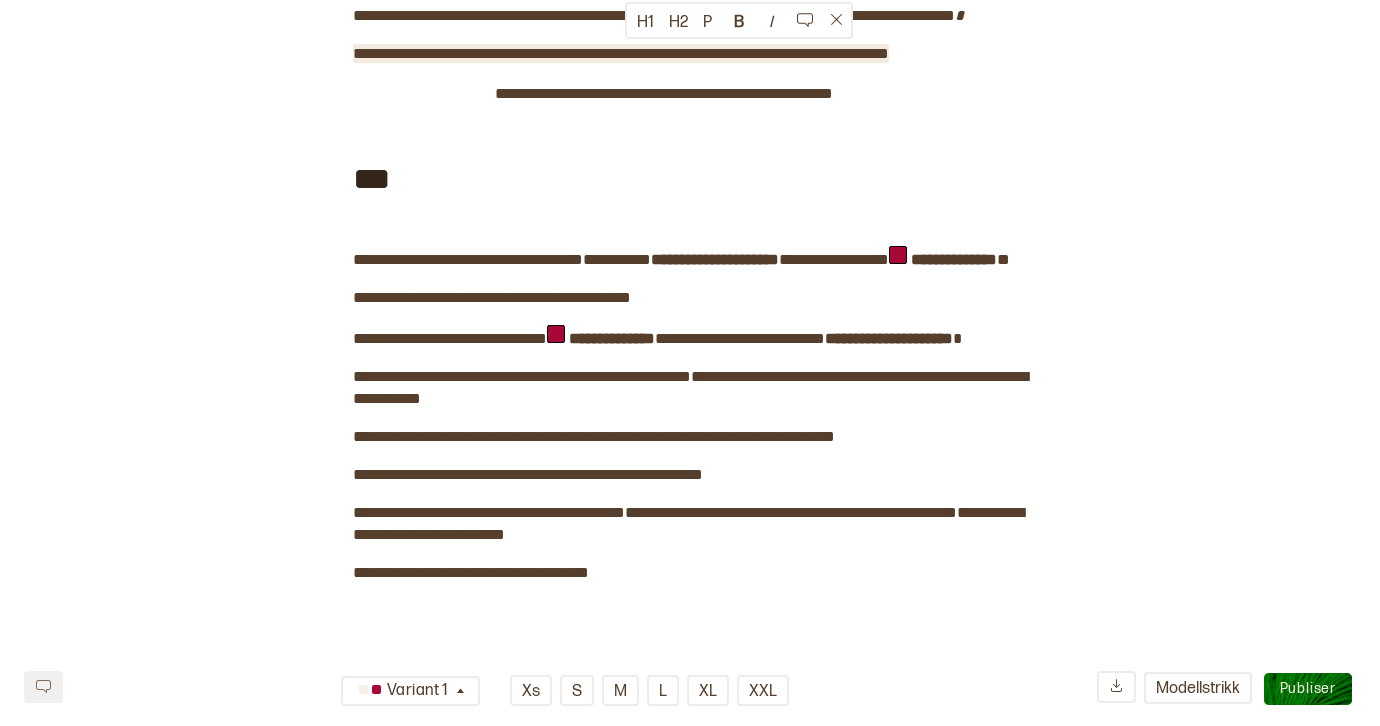 scroll, scrollTop: 919, scrollLeft: 0, axis: vertical 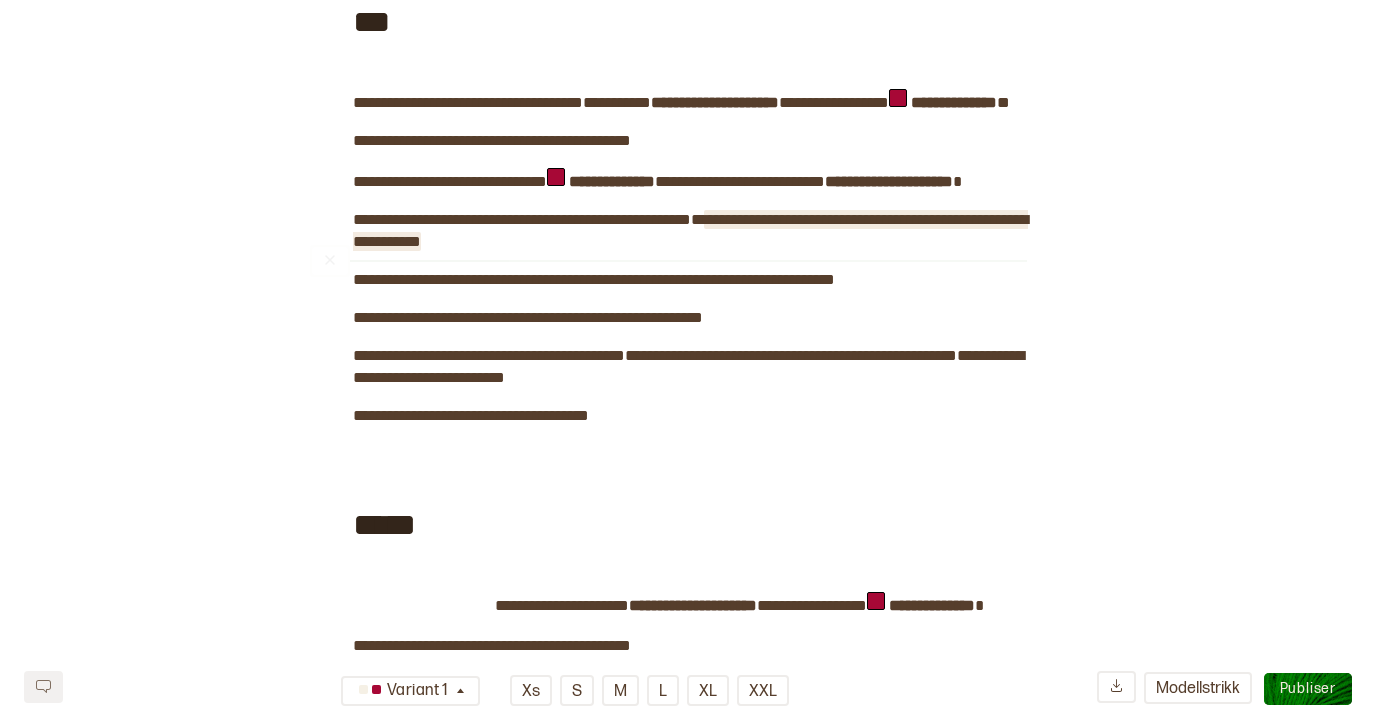 click on "**********" at bounding box center [690, 984] 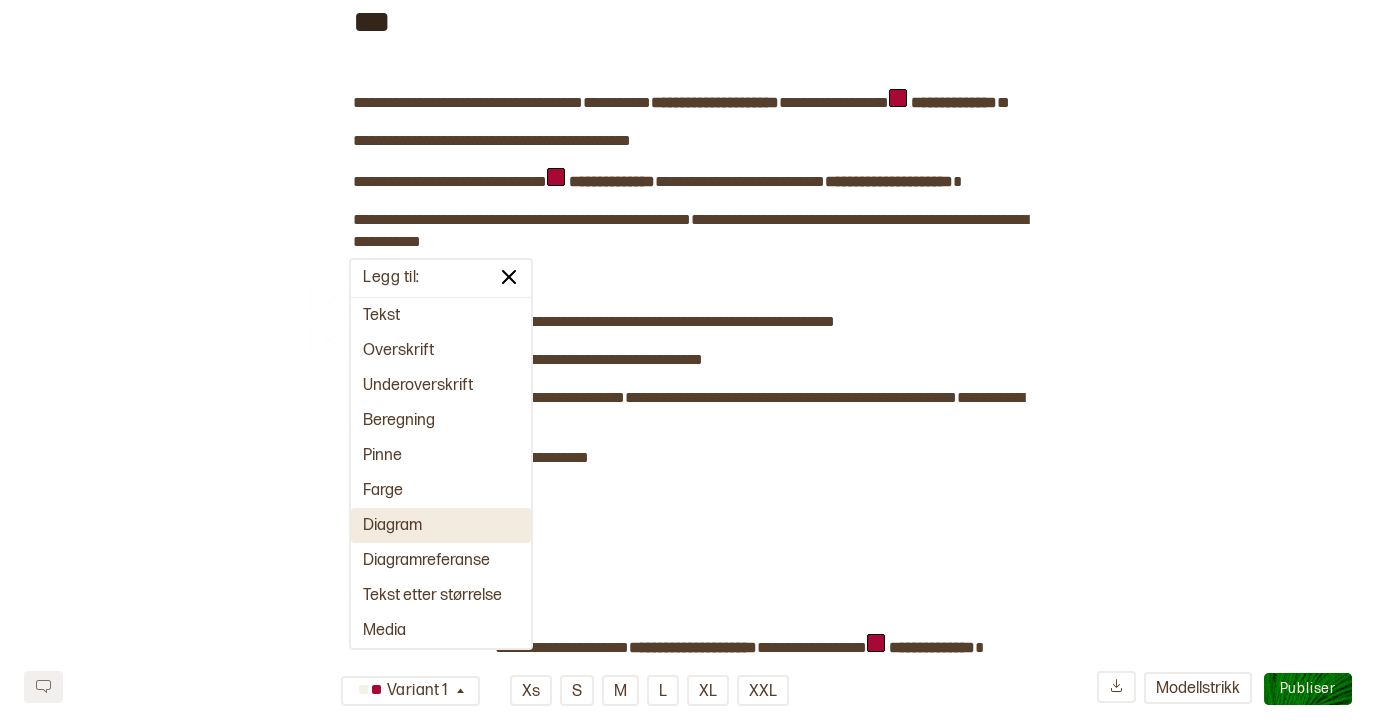 click on "Diagram" at bounding box center (441, 525) 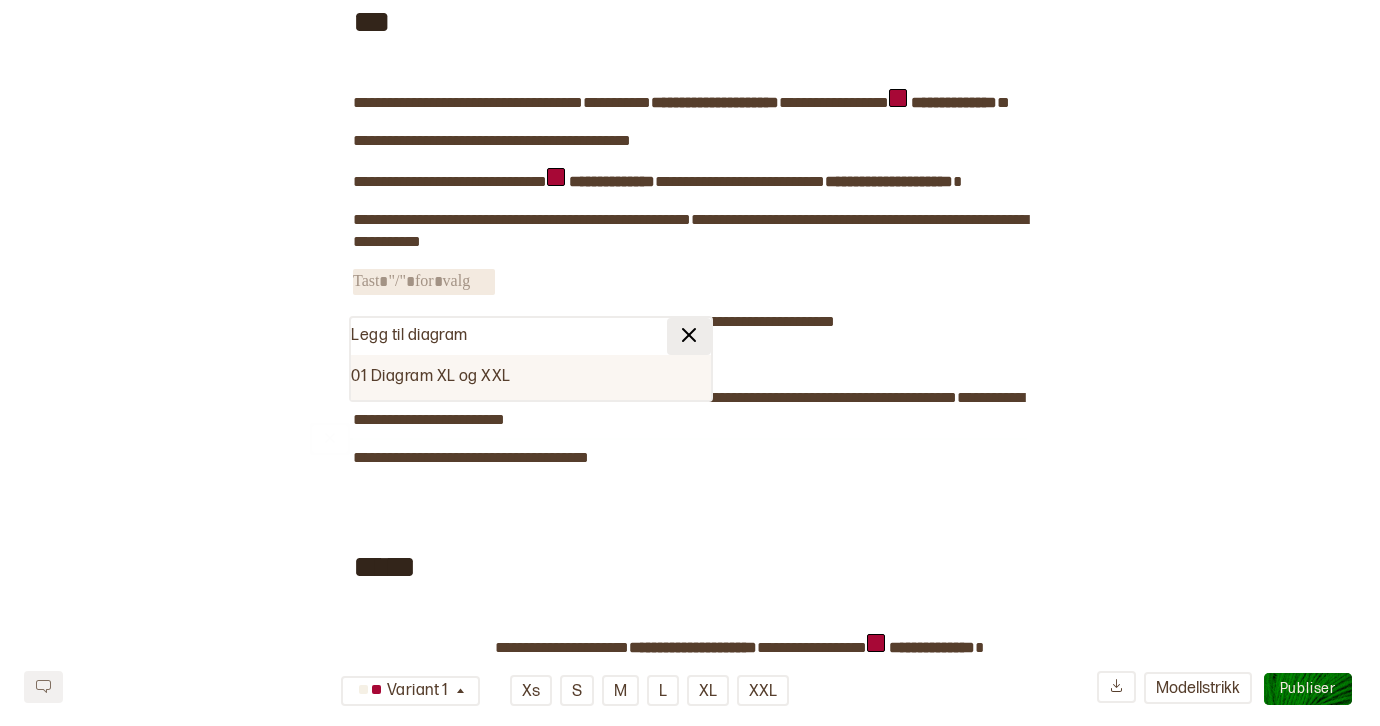 click at bounding box center (689, 335) 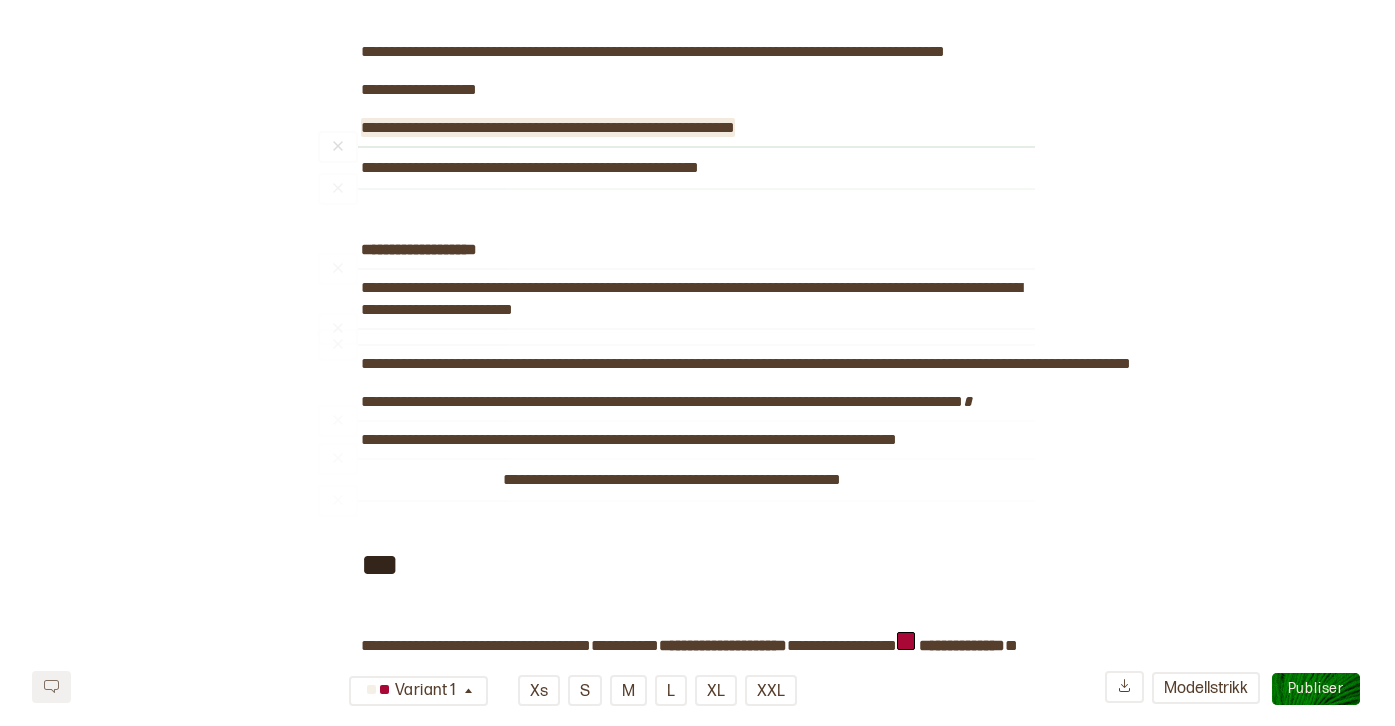 scroll, scrollTop: 0, scrollLeft: 0, axis: both 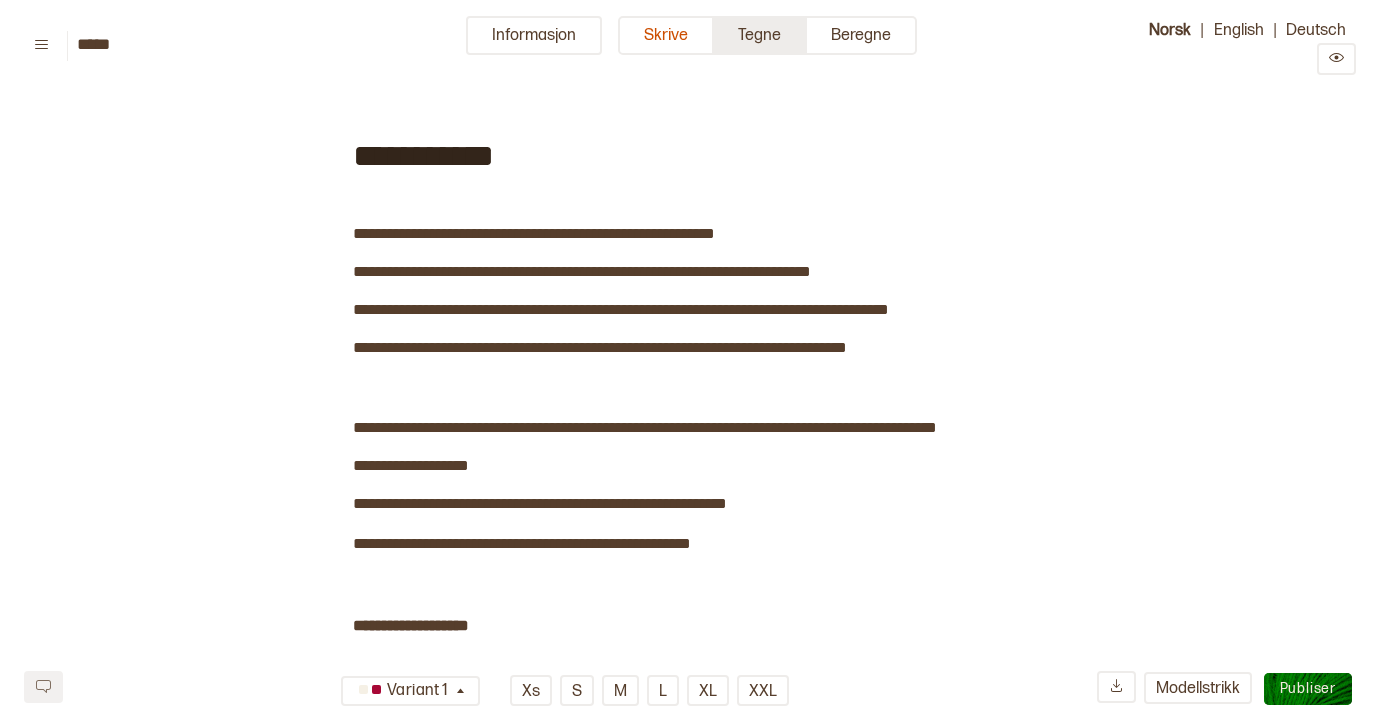 click on "Tegne" at bounding box center (760, 35) 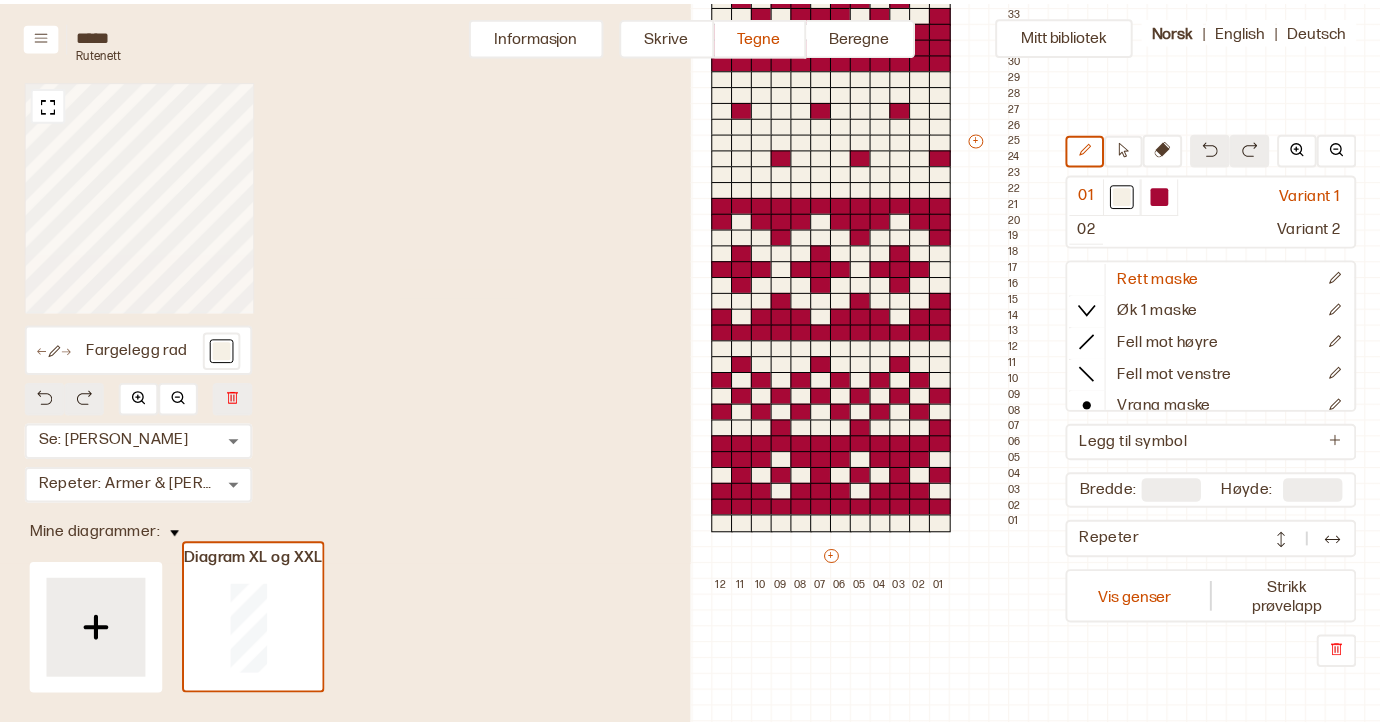 scroll, scrollTop: 518, scrollLeft: 539, axis: both 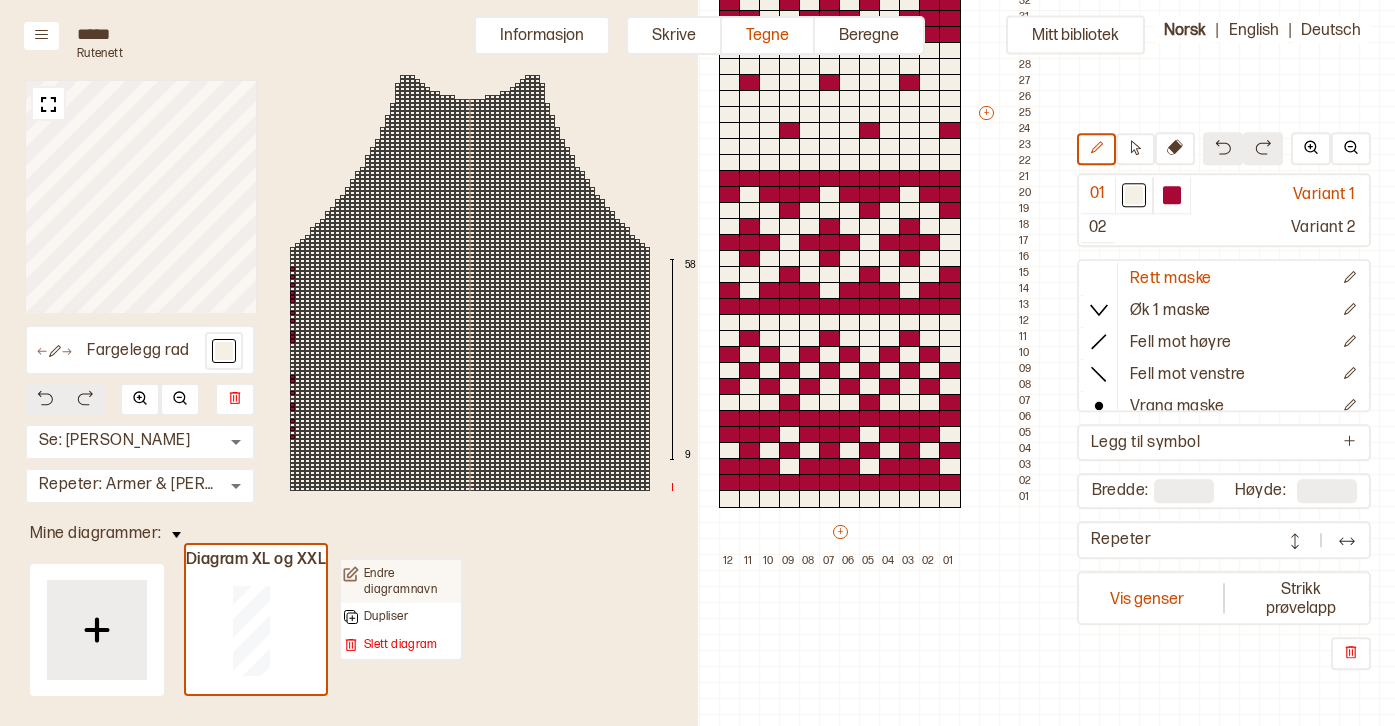 click on "Endre diagramnavn" at bounding box center (411, 581) 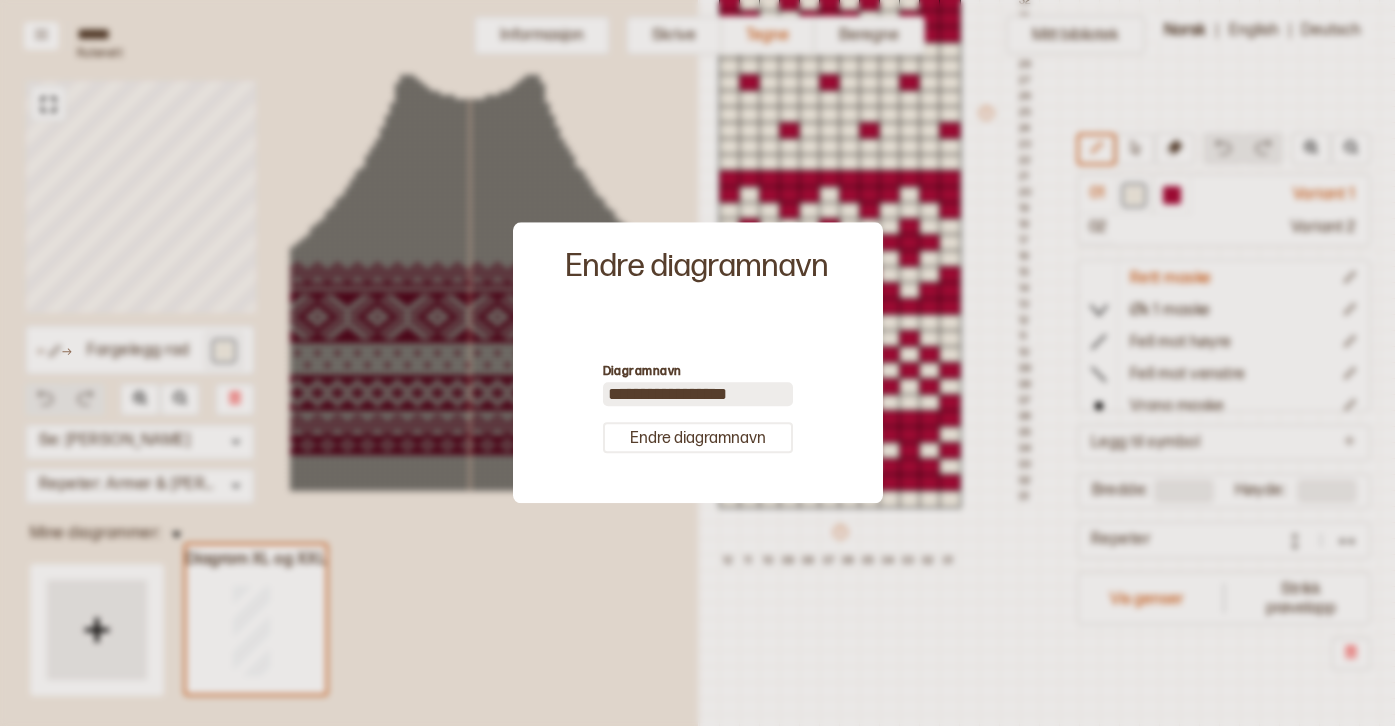 drag, startPoint x: 760, startPoint y: 392, endPoint x: 580, endPoint y: 382, distance: 180.27756 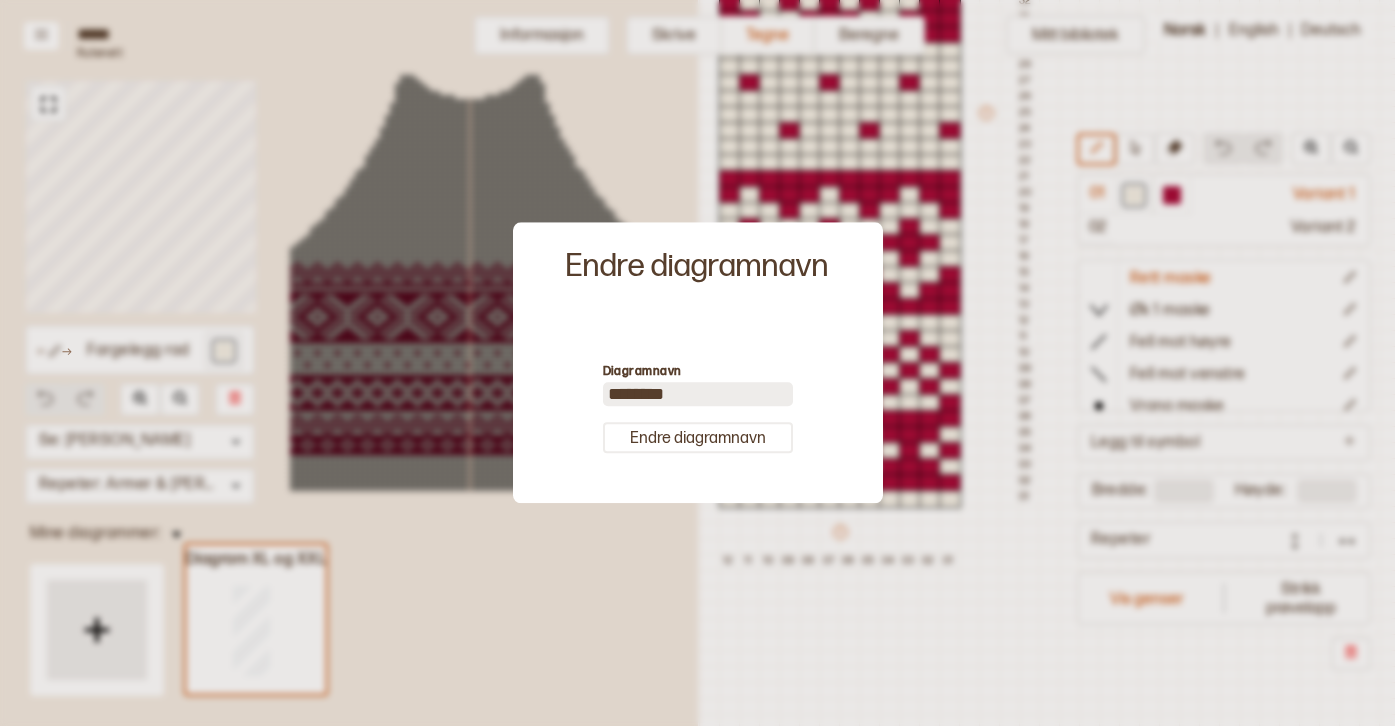 type on "*******" 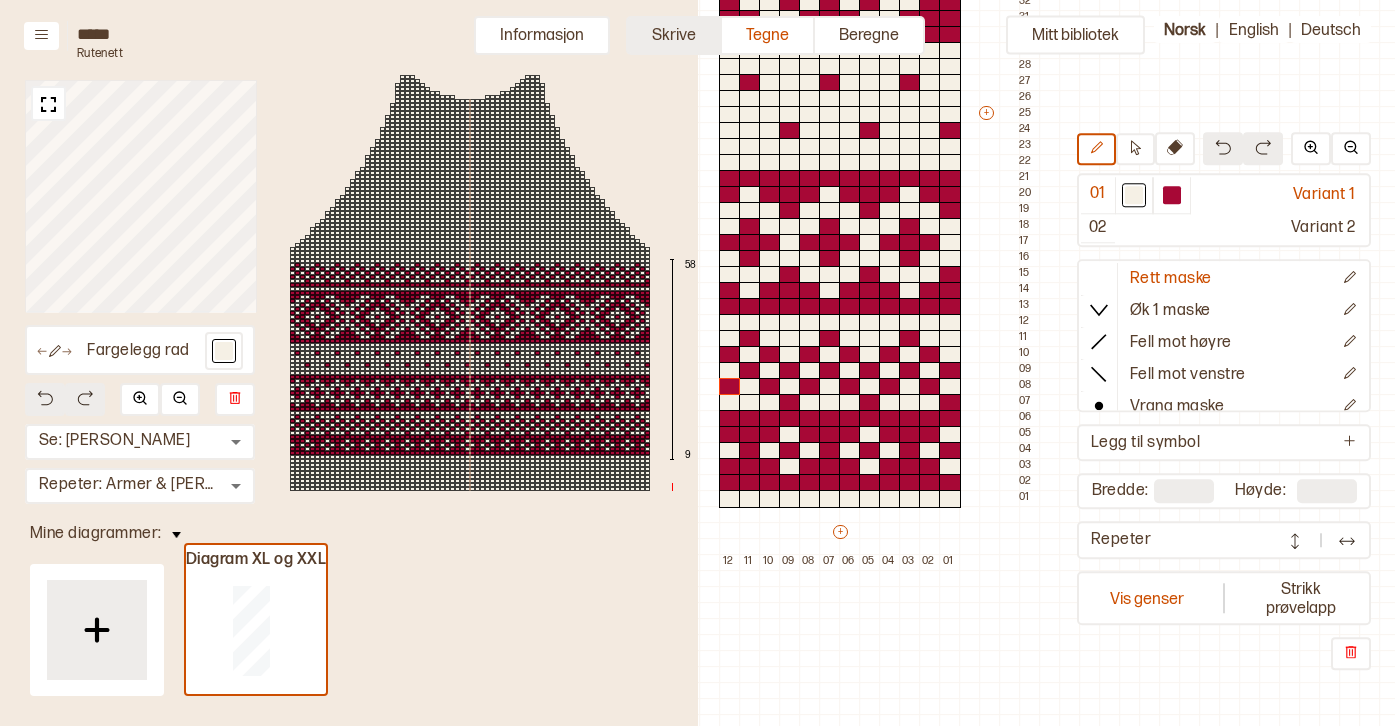 click on "Skrive" at bounding box center (674, 35) 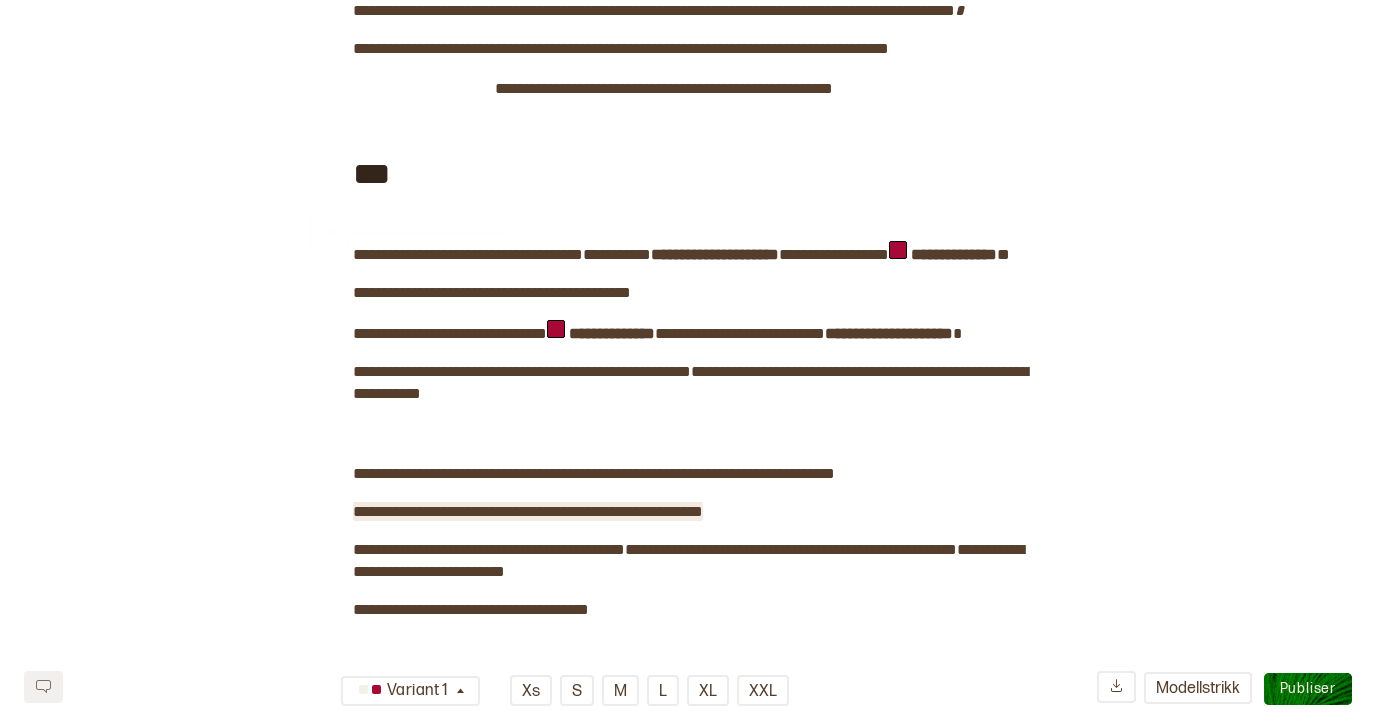 scroll, scrollTop: 771, scrollLeft: 0, axis: vertical 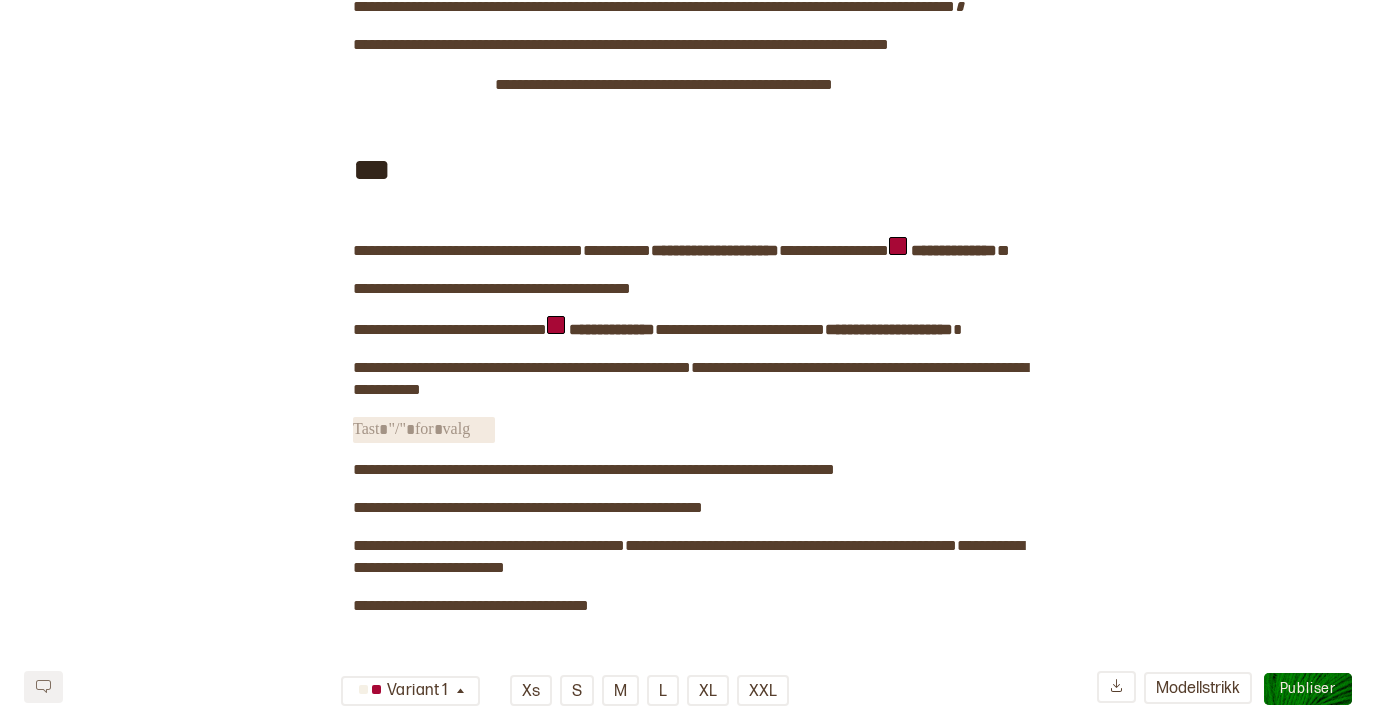 click on "﻿" at bounding box center (424, 430) 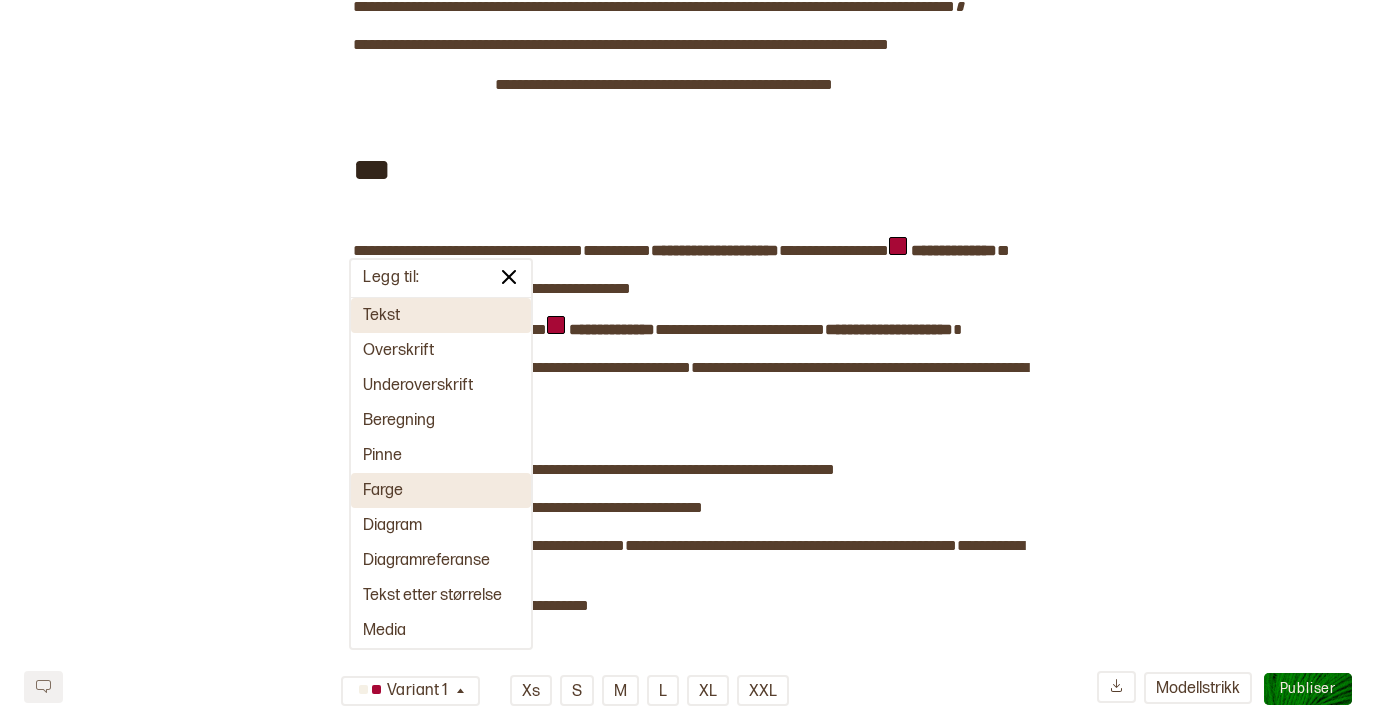 scroll, scrollTop: 775, scrollLeft: 0, axis: vertical 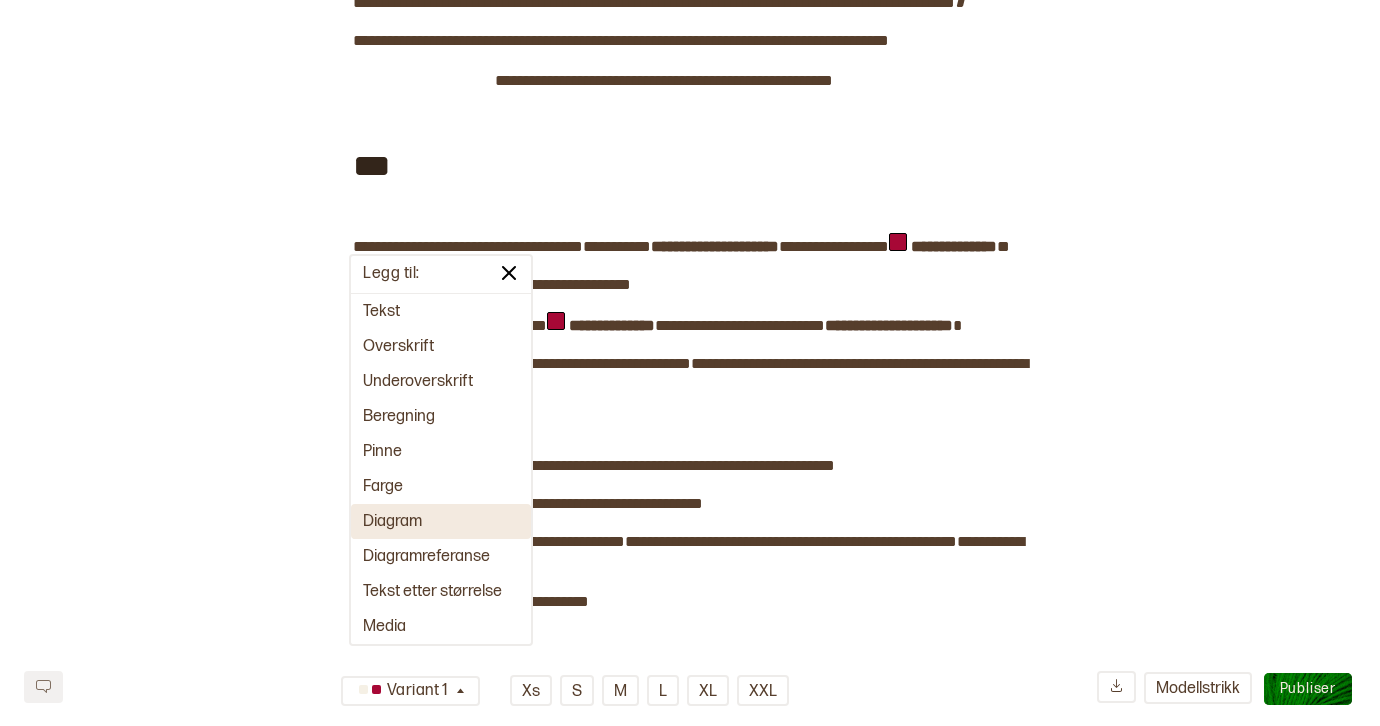 click on "Diagram" at bounding box center [441, 521] 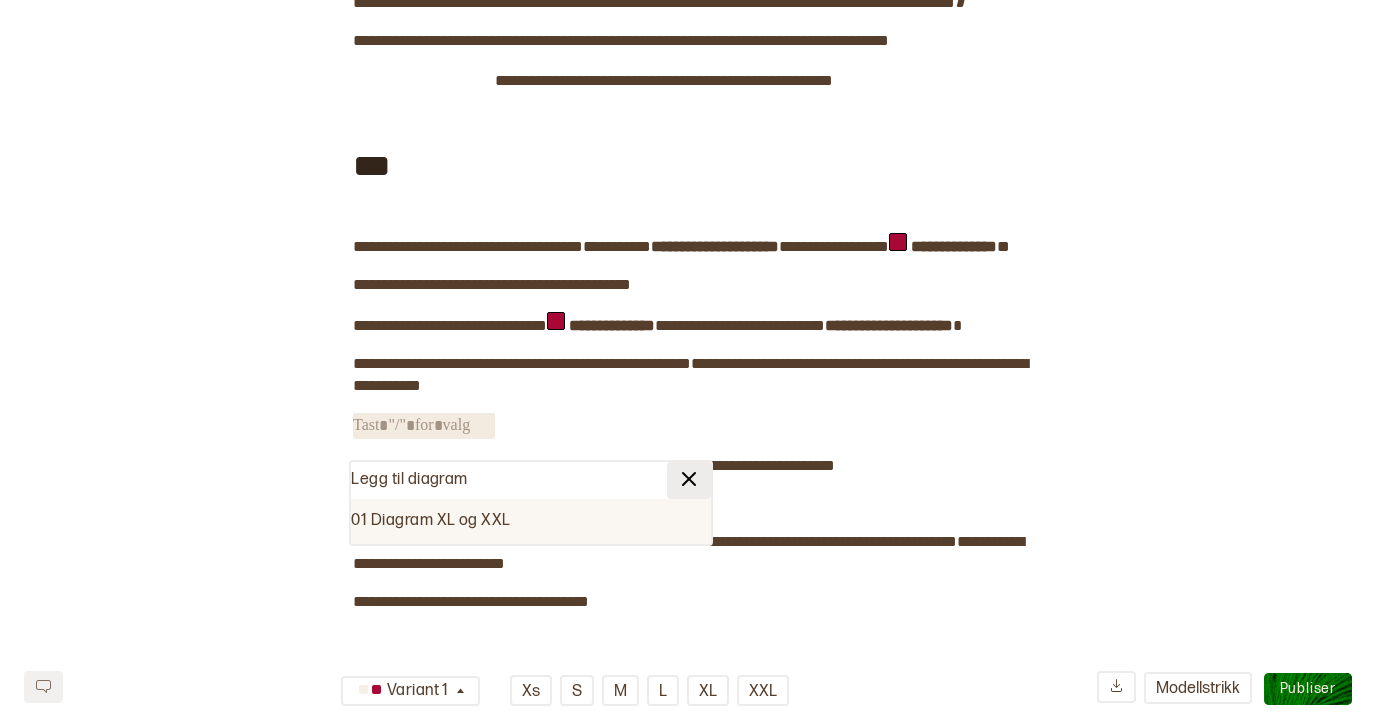 click at bounding box center [689, 479] 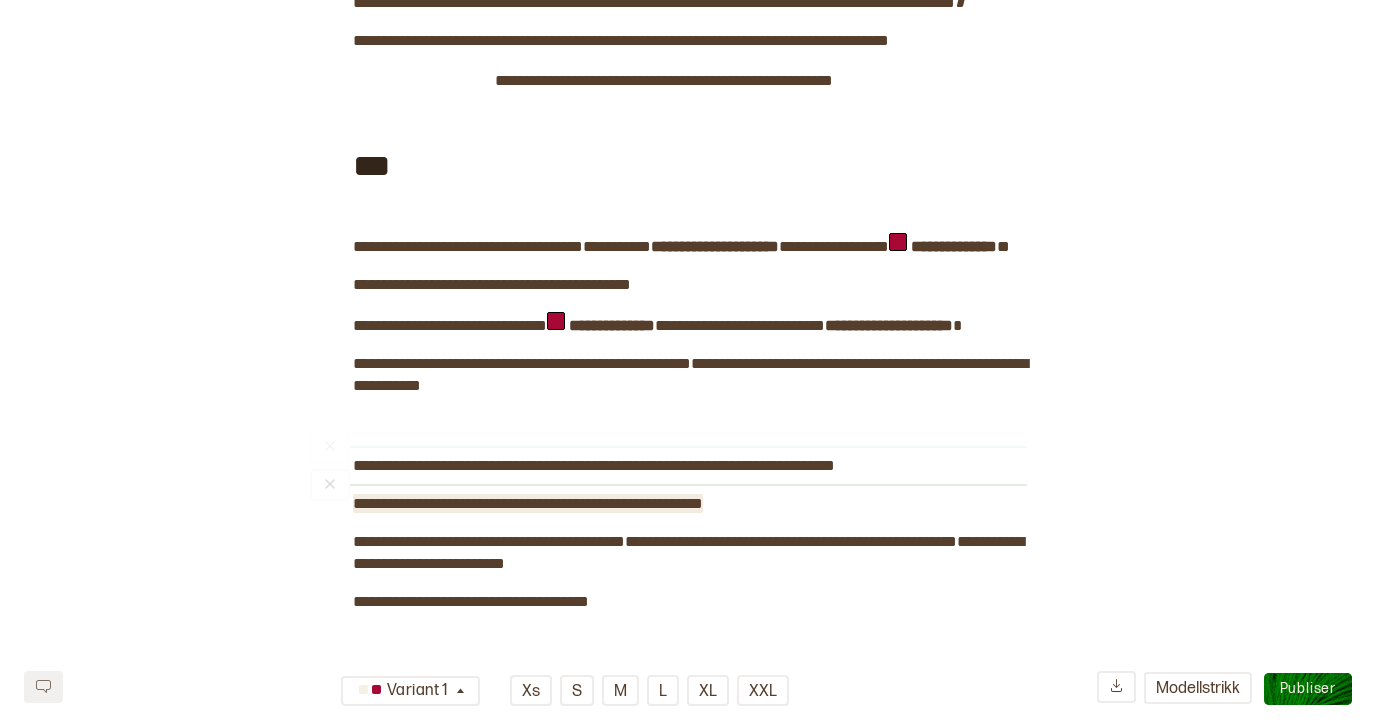 click on "**********" at bounding box center [690, 1149] 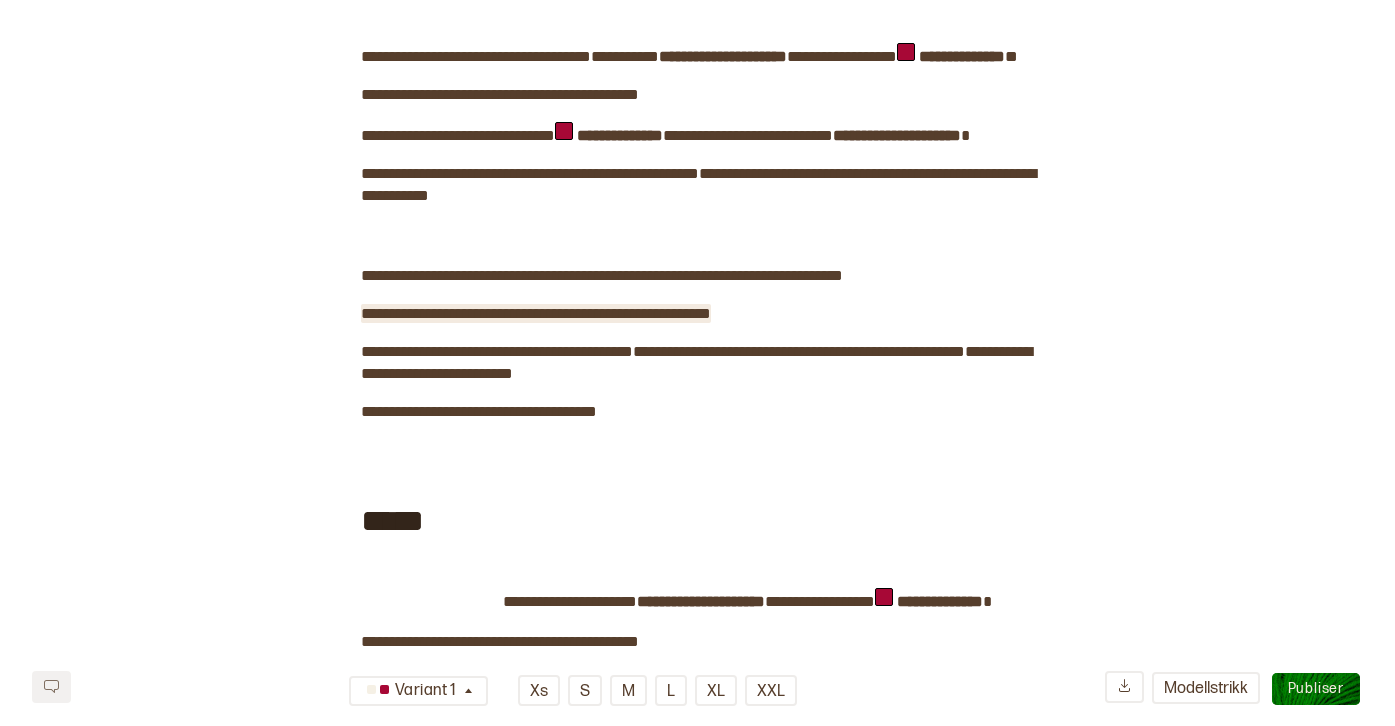 scroll, scrollTop: 0, scrollLeft: 0, axis: both 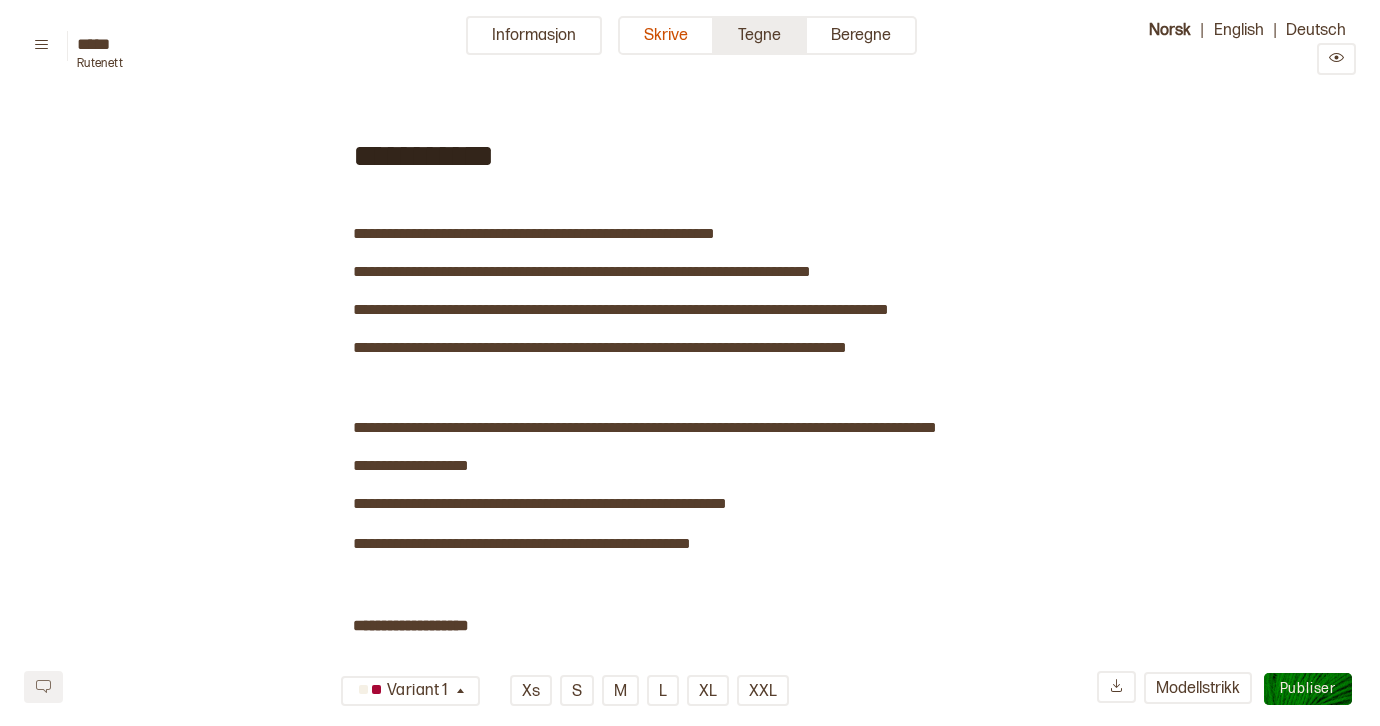 click on "Tegne" at bounding box center (760, 35) 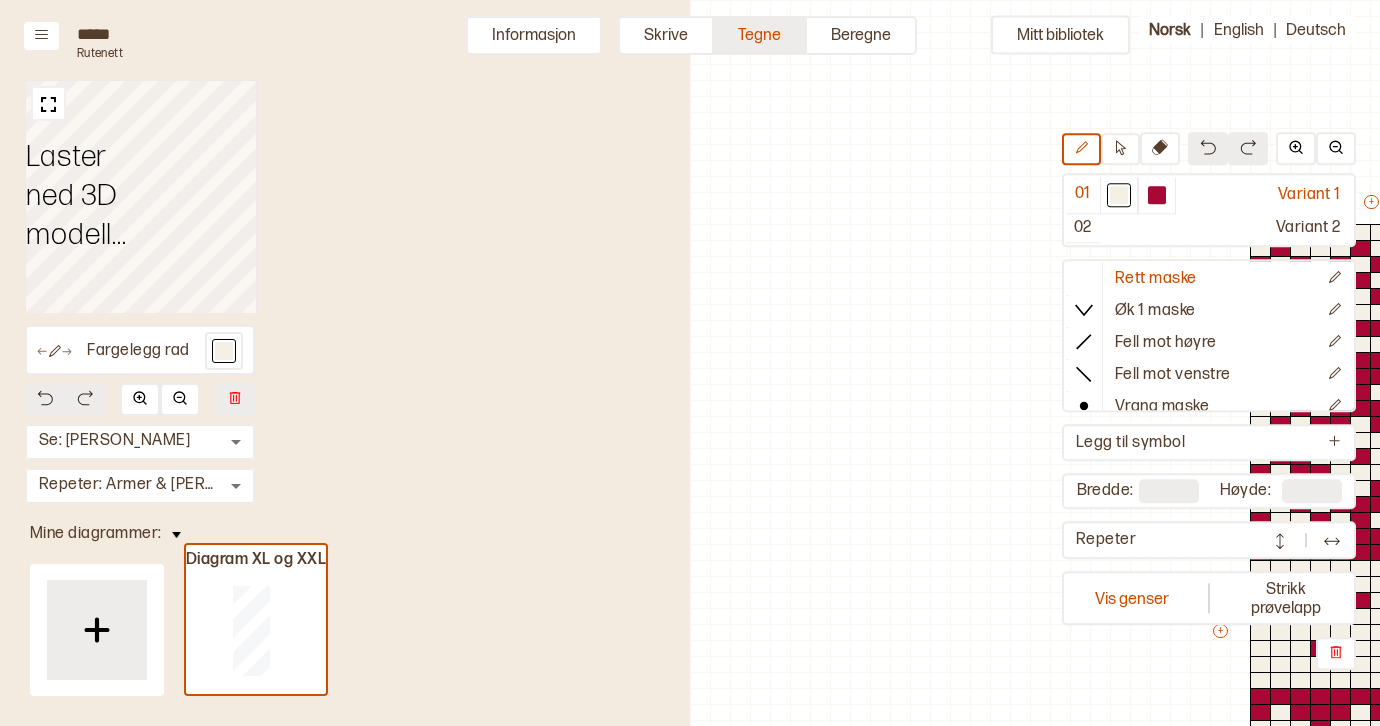click on "Tegne" at bounding box center [760, 35] 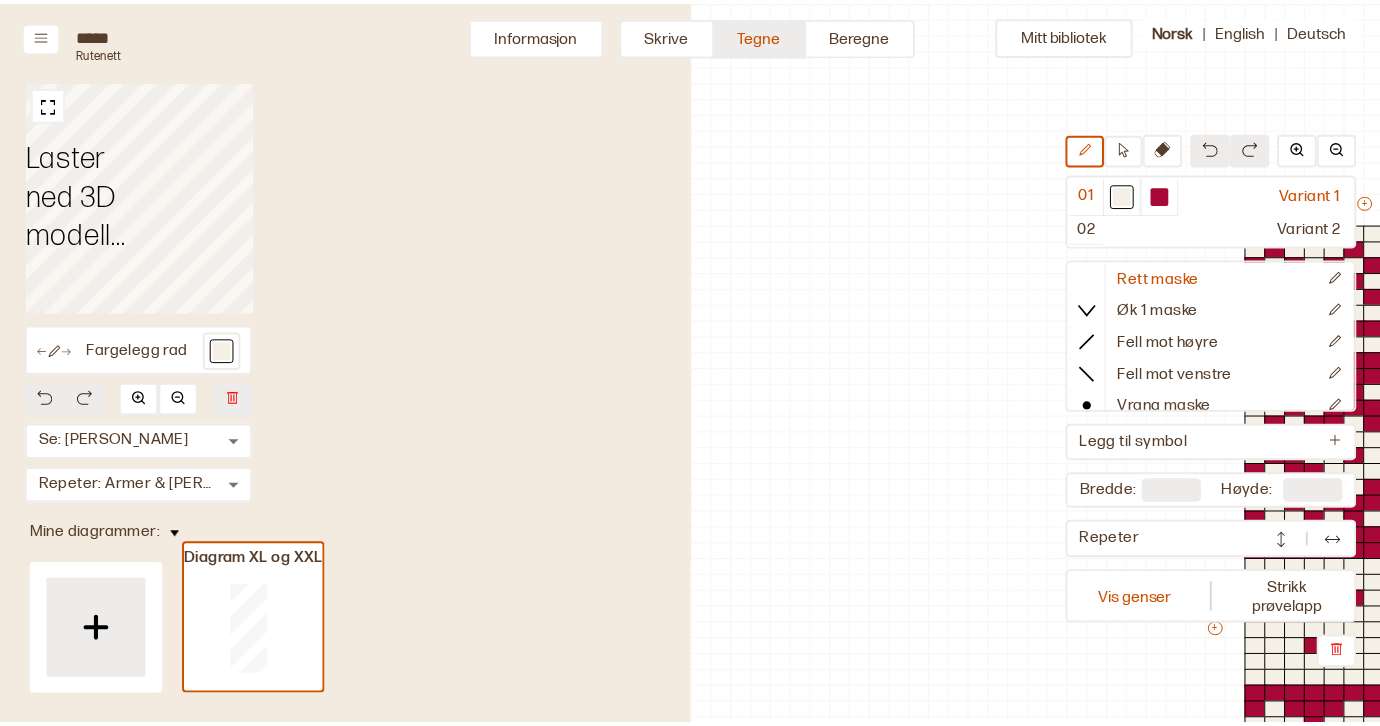 scroll, scrollTop: 285, scrollLeft: 539, axis: both 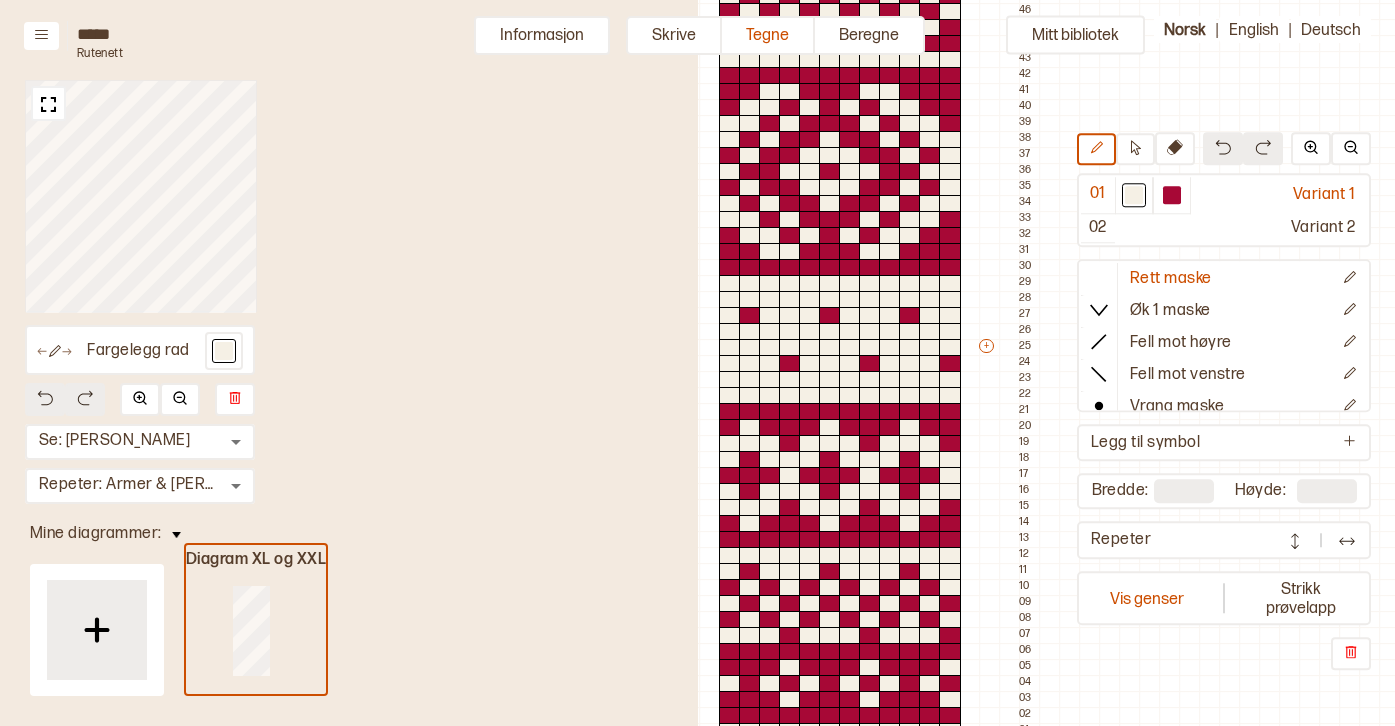 drag, startPoint x: 462, startPoint y: 450, endPoint x: 285, endPoint y: 561, distance: 208.92583 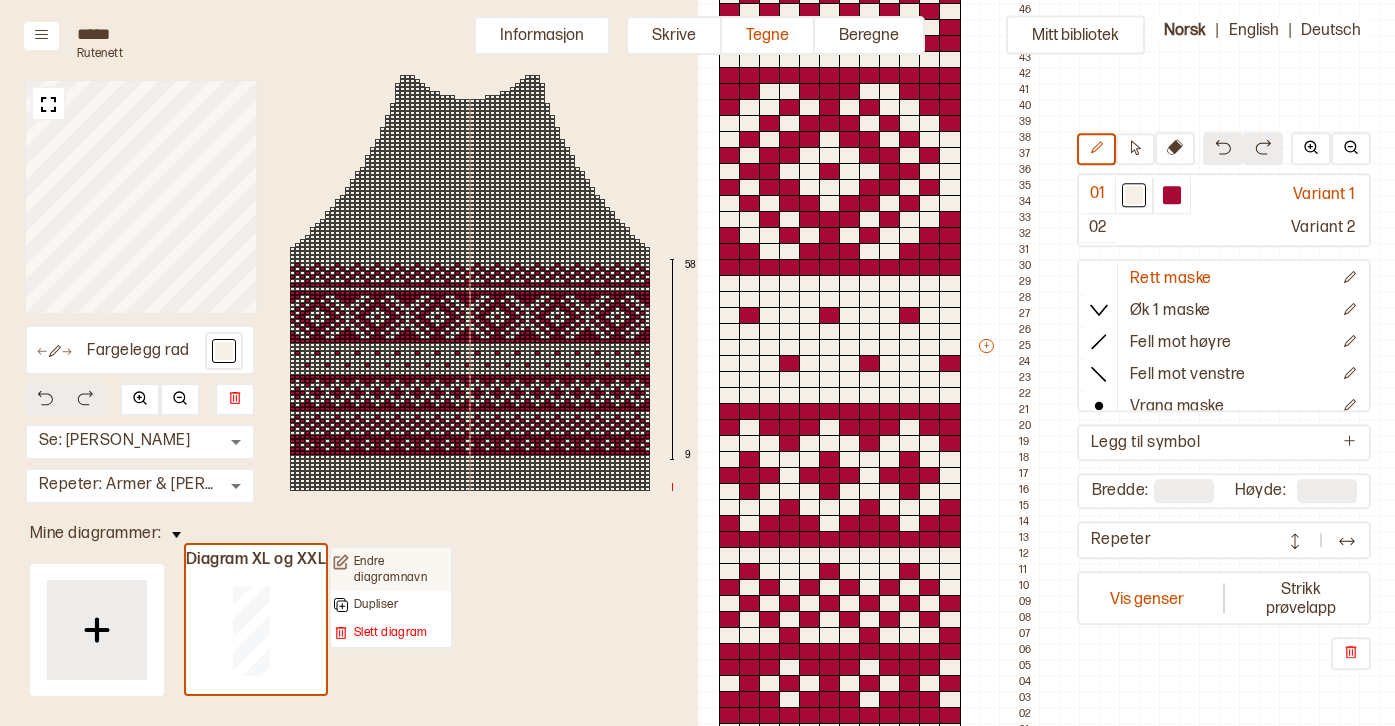 click on "Endre diagramnavn" at bounding box center (401, 569) 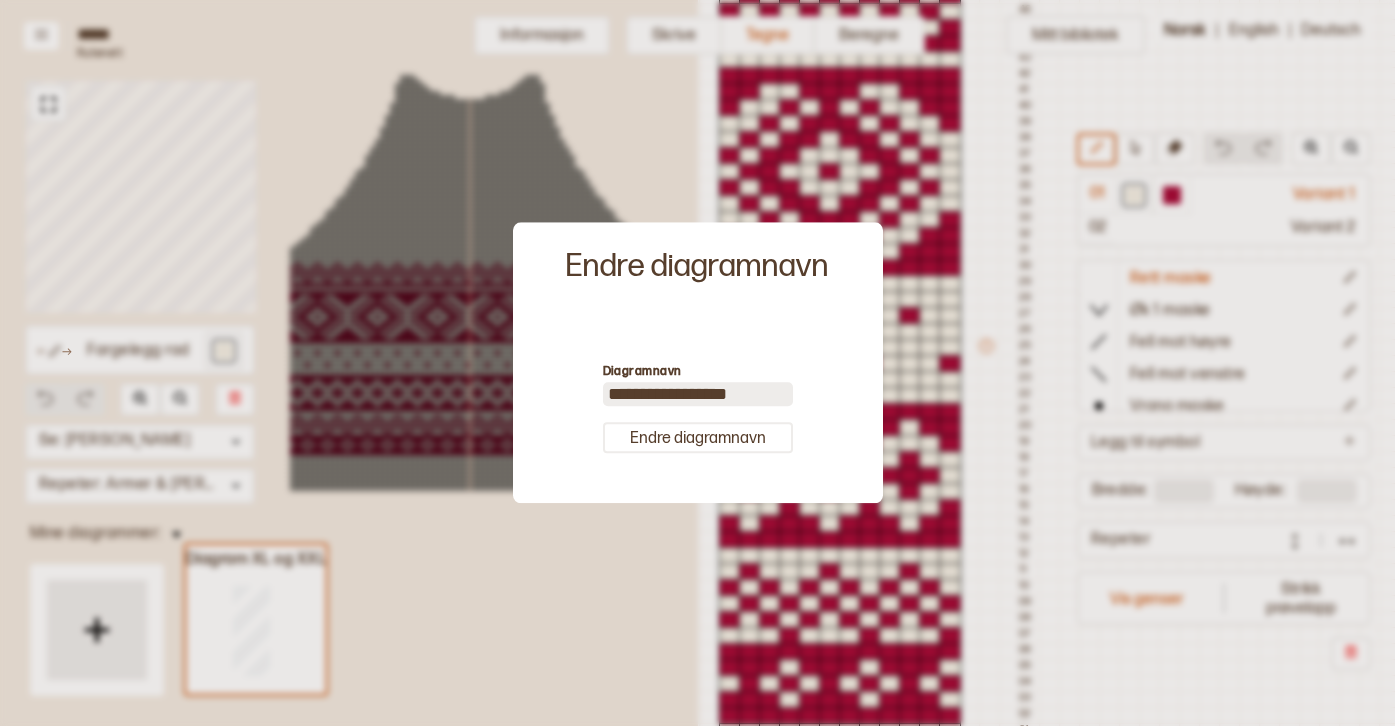 click on "**********" at bounding box center (698, 395) 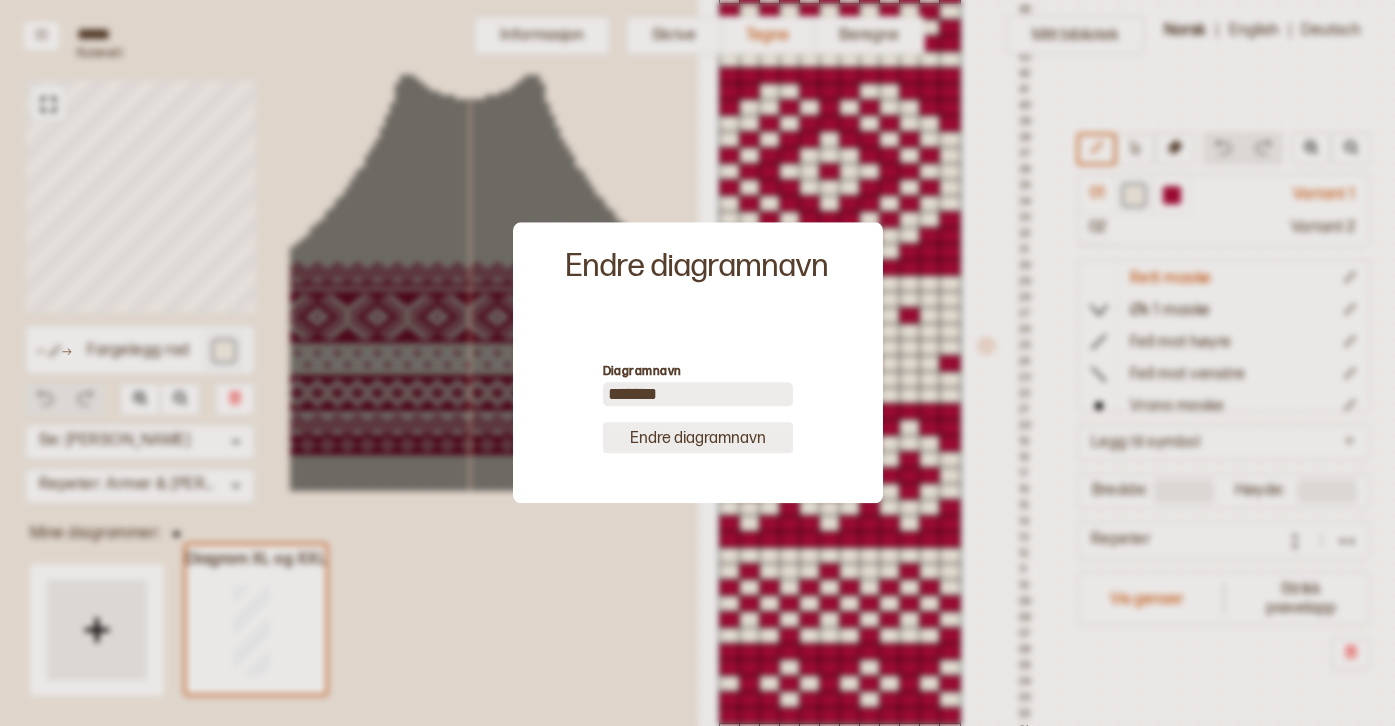 type on "*******" 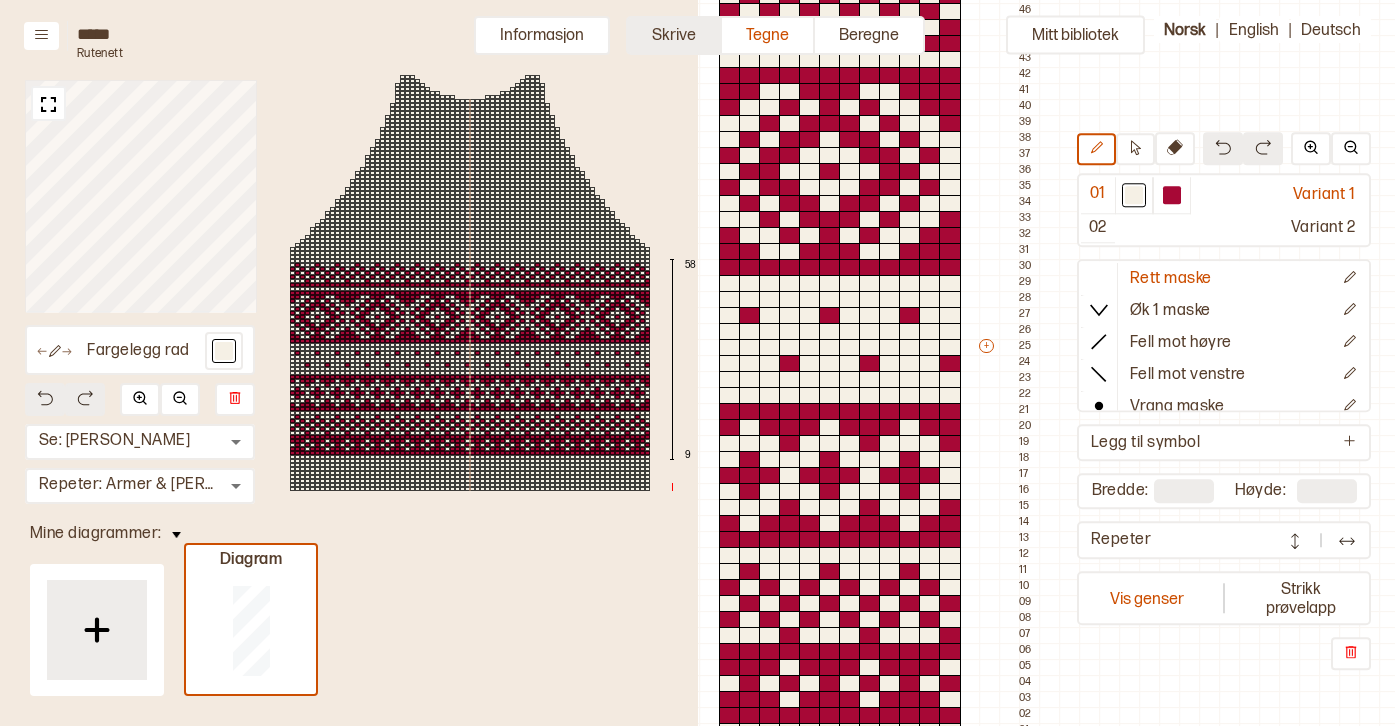 click on "Skrive" at bounding box center [674, 35] 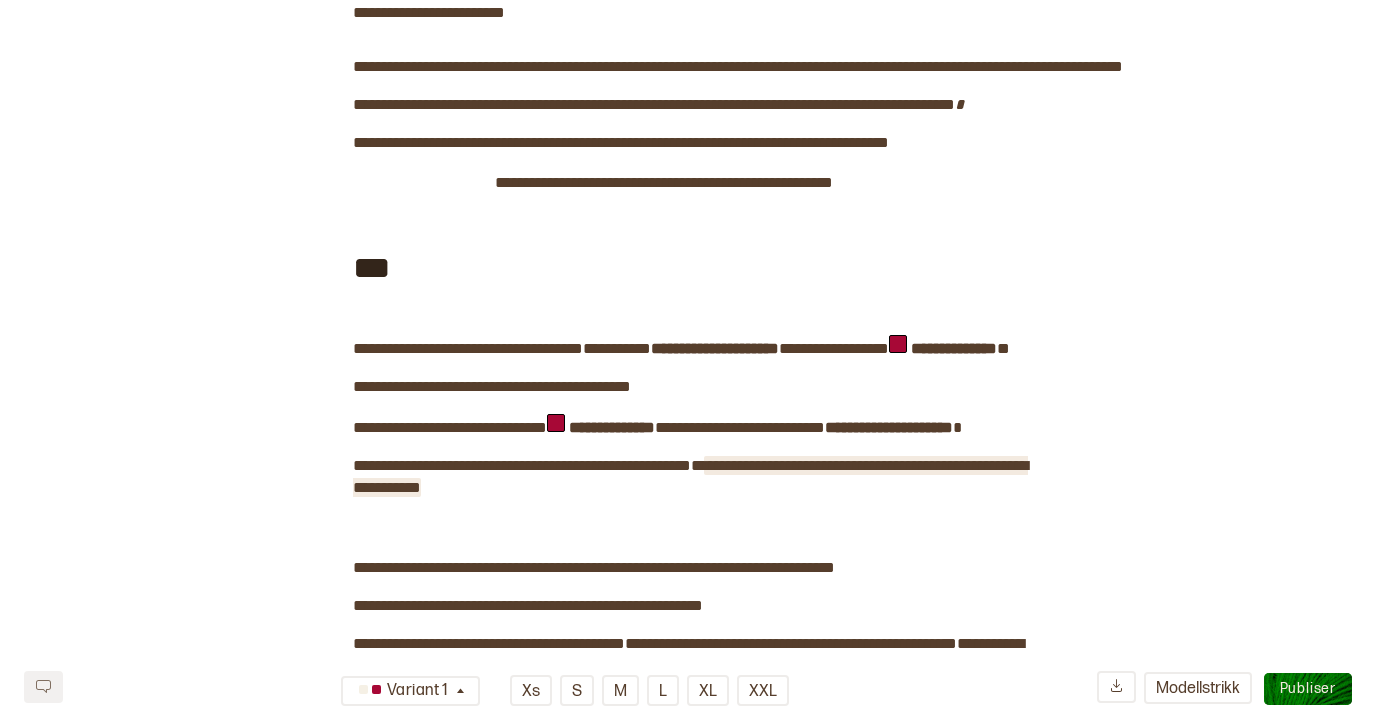 scroll, scrollTop: 835, scrollLeft: 0, axis: vertical 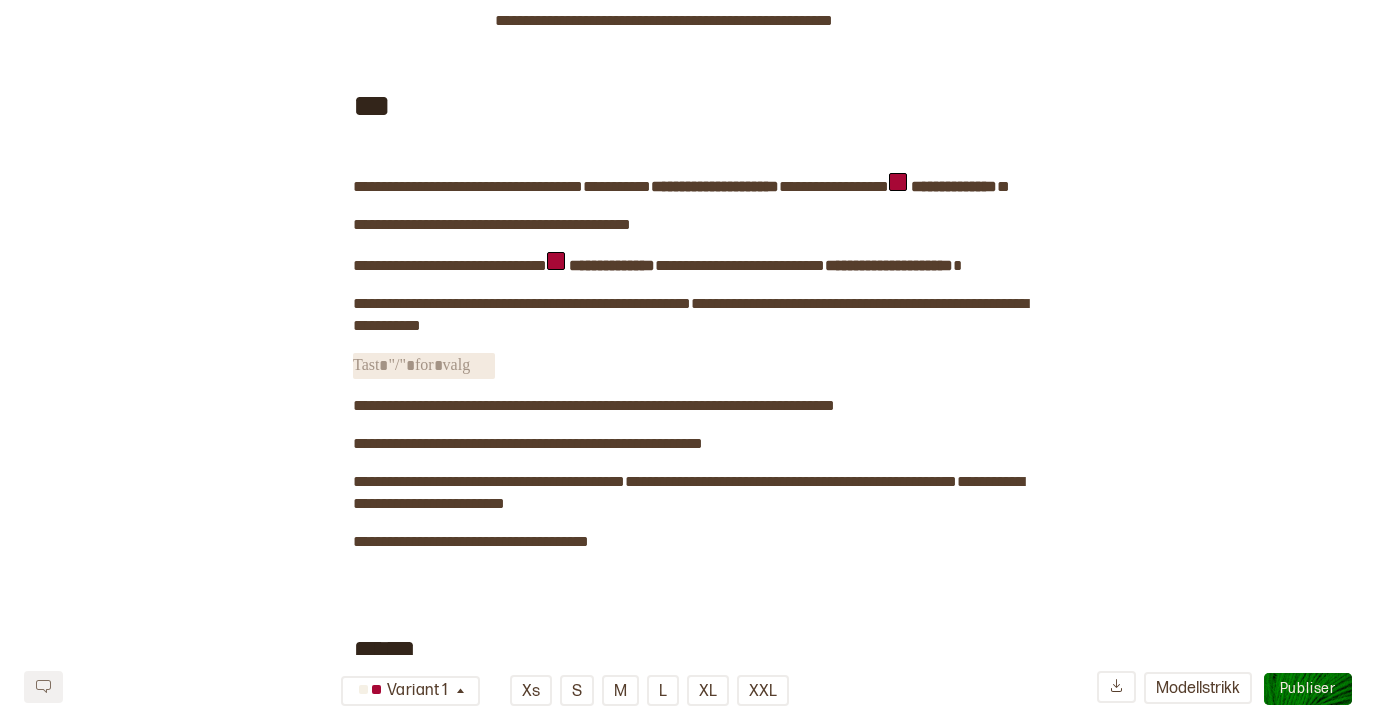 click on "﻿" at bounding box center (424, 366) 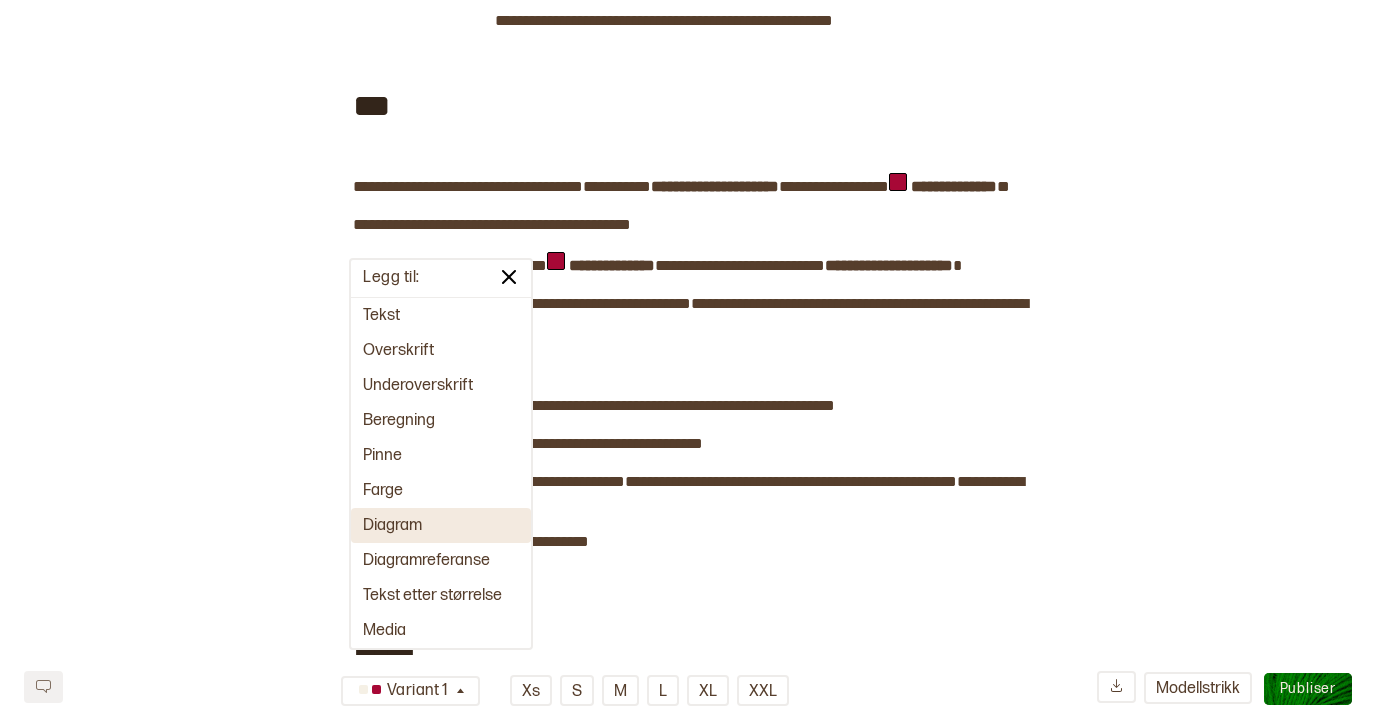 click on "Diagram" at bounding box center [441, 525] 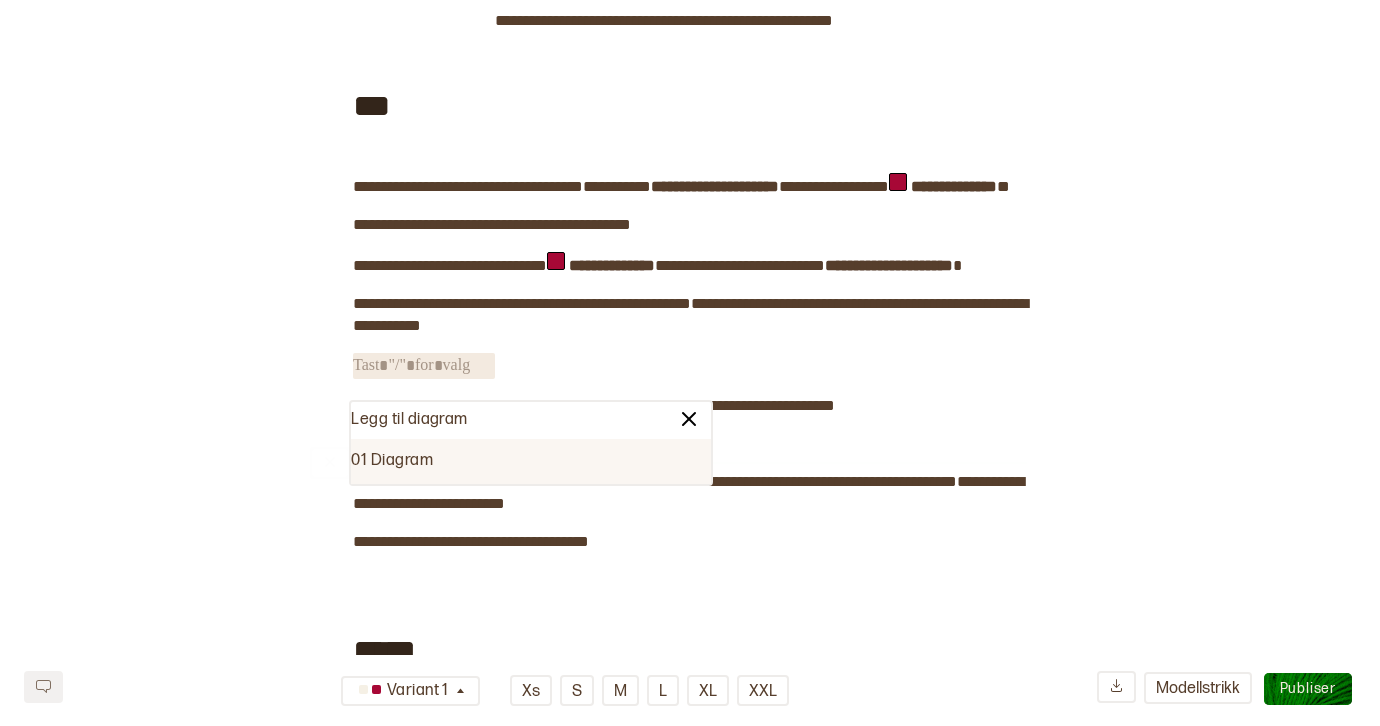 click on "01   Diagram" at bounding box center [531, 461] 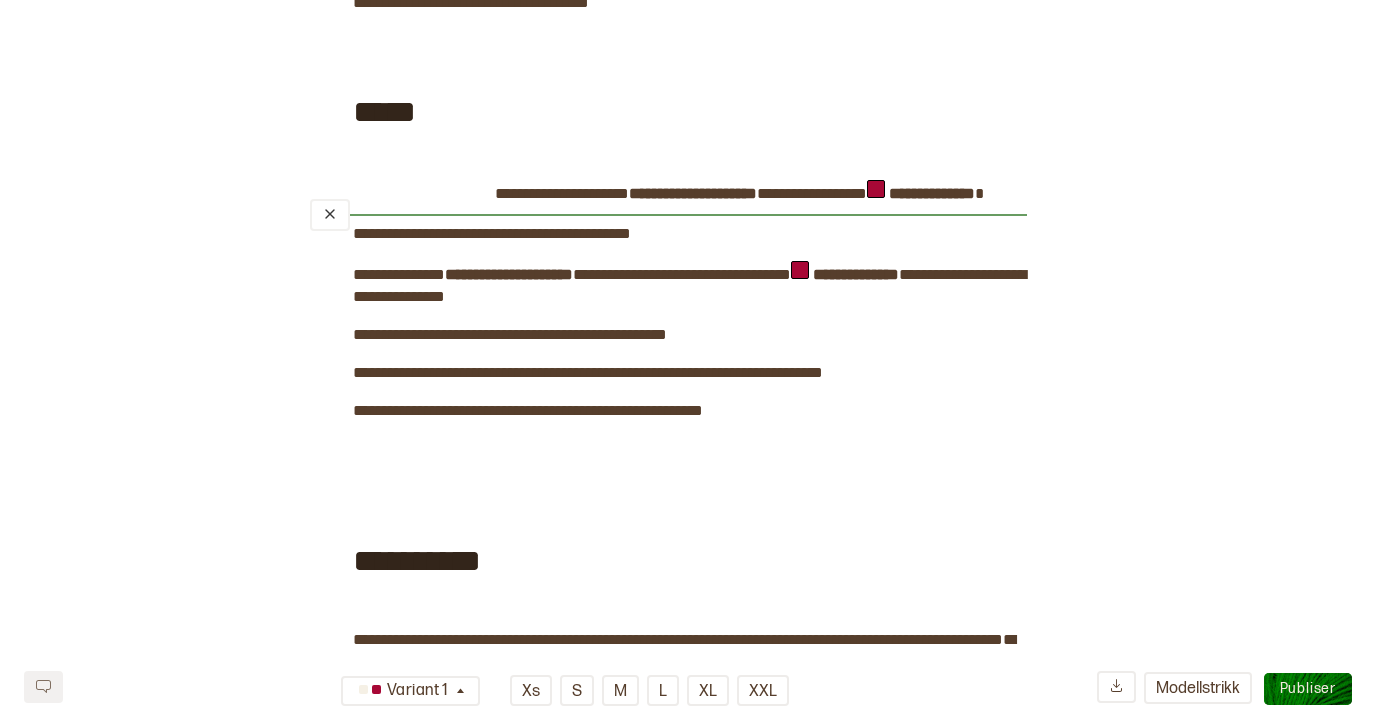 scroll, scrollTop: 2066, scrollLeft: 0, axis: vertical 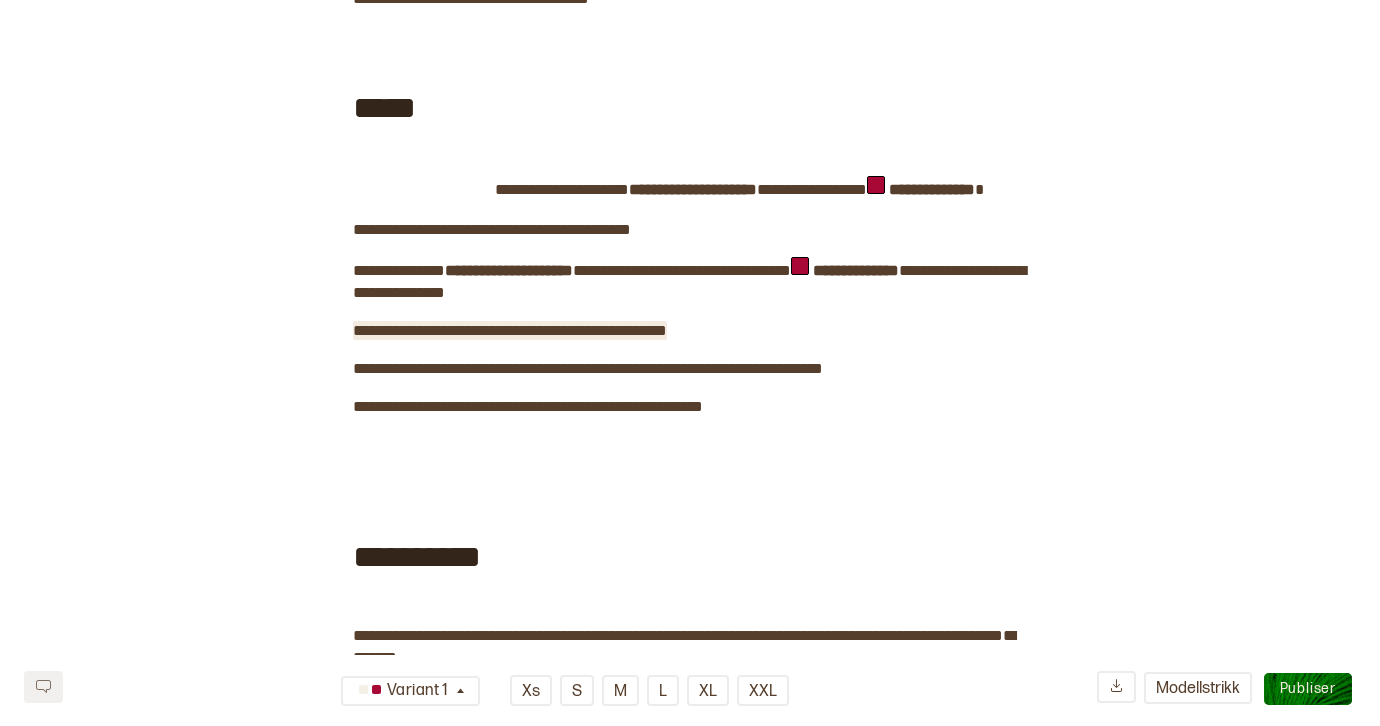 click on "**********" at bounding box center (690, 202) 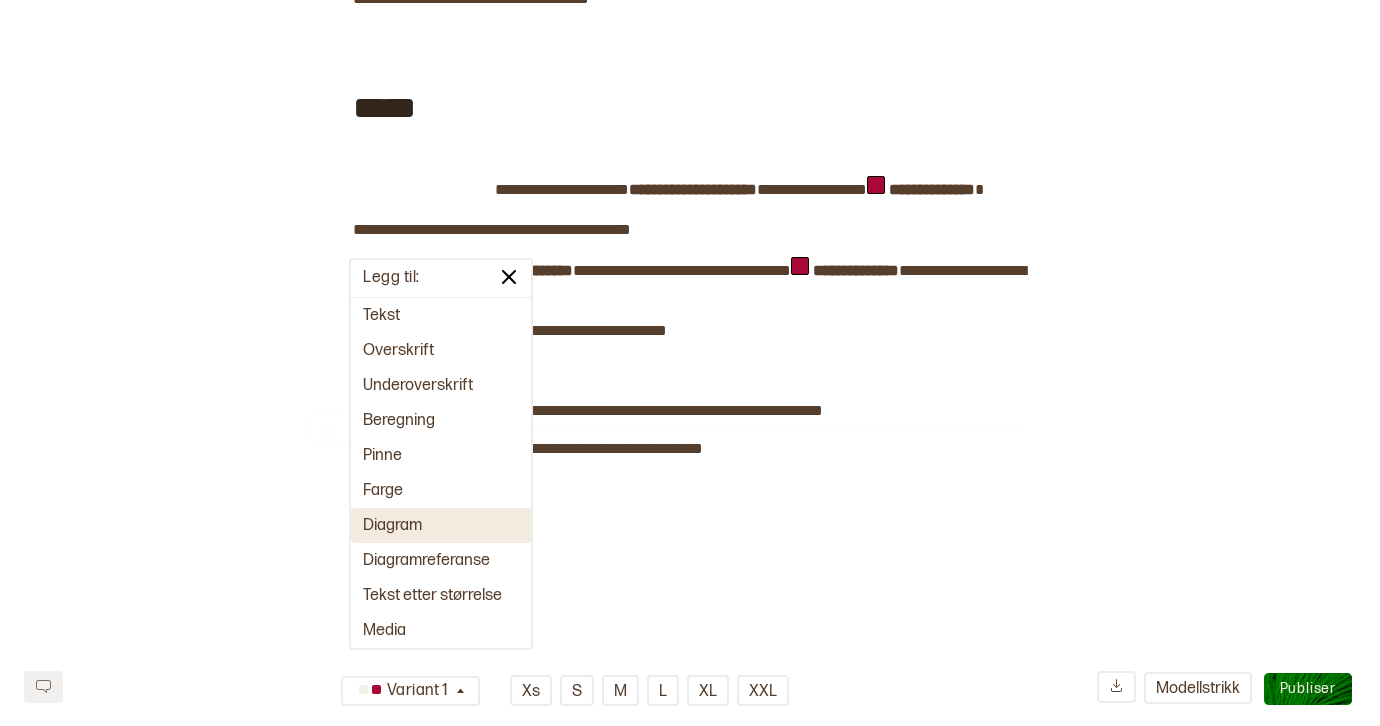 click on "Diagram" at bounding box center [441, 525] 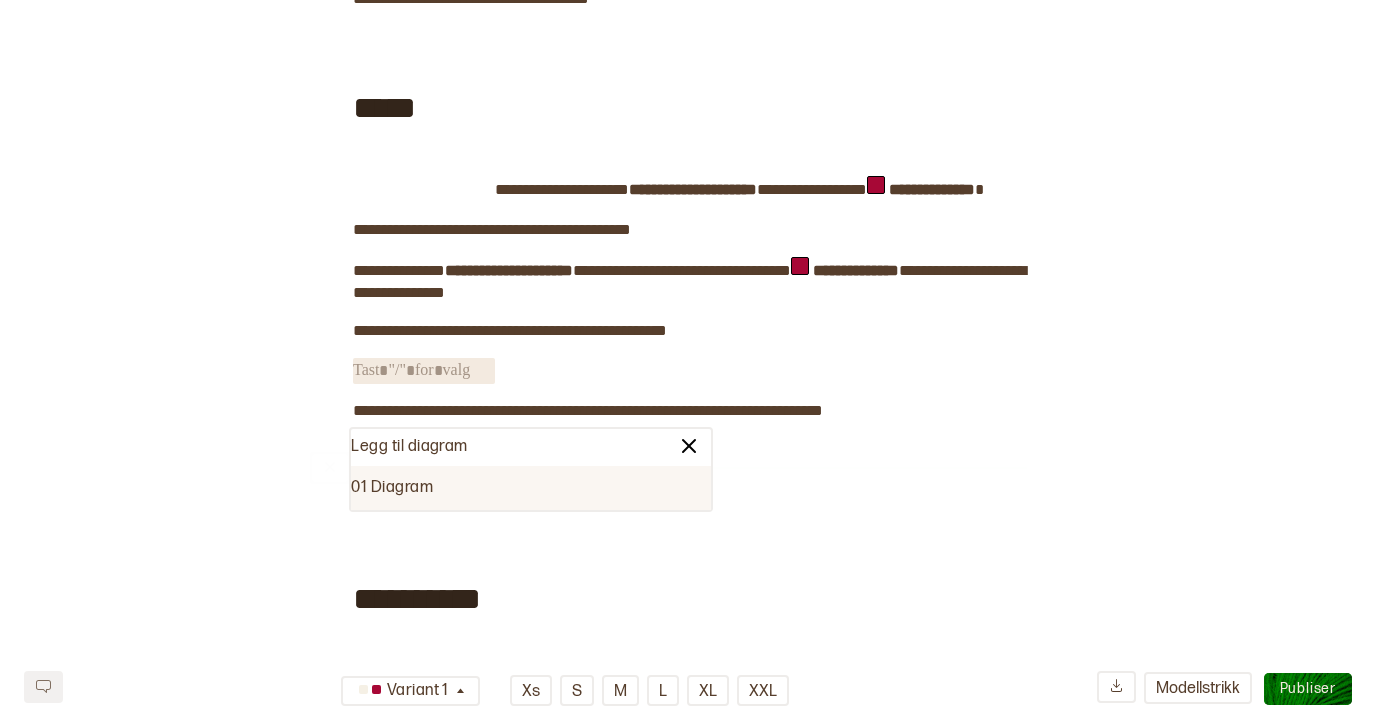 click on "01   Diagram" at bounding box center [531, 488] 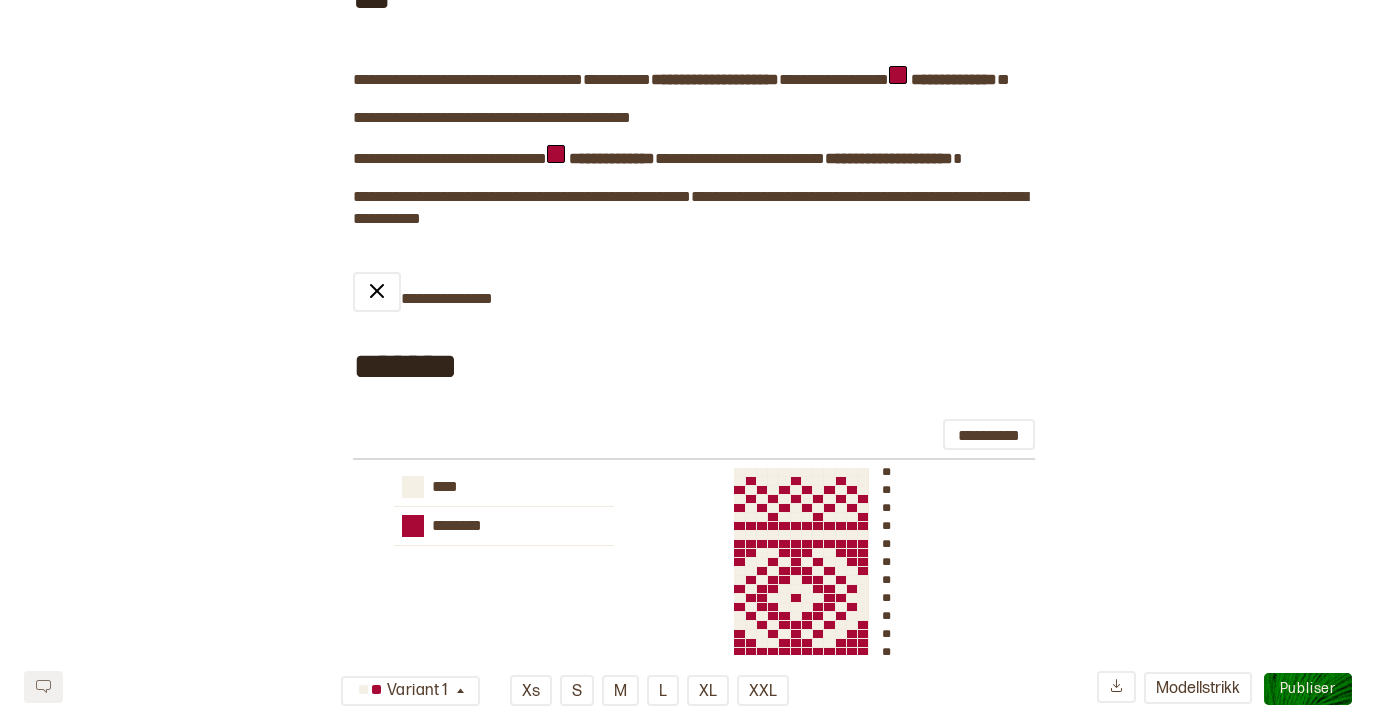 scroll, scrollTop: 0, scrollLeft: 0, axis: both 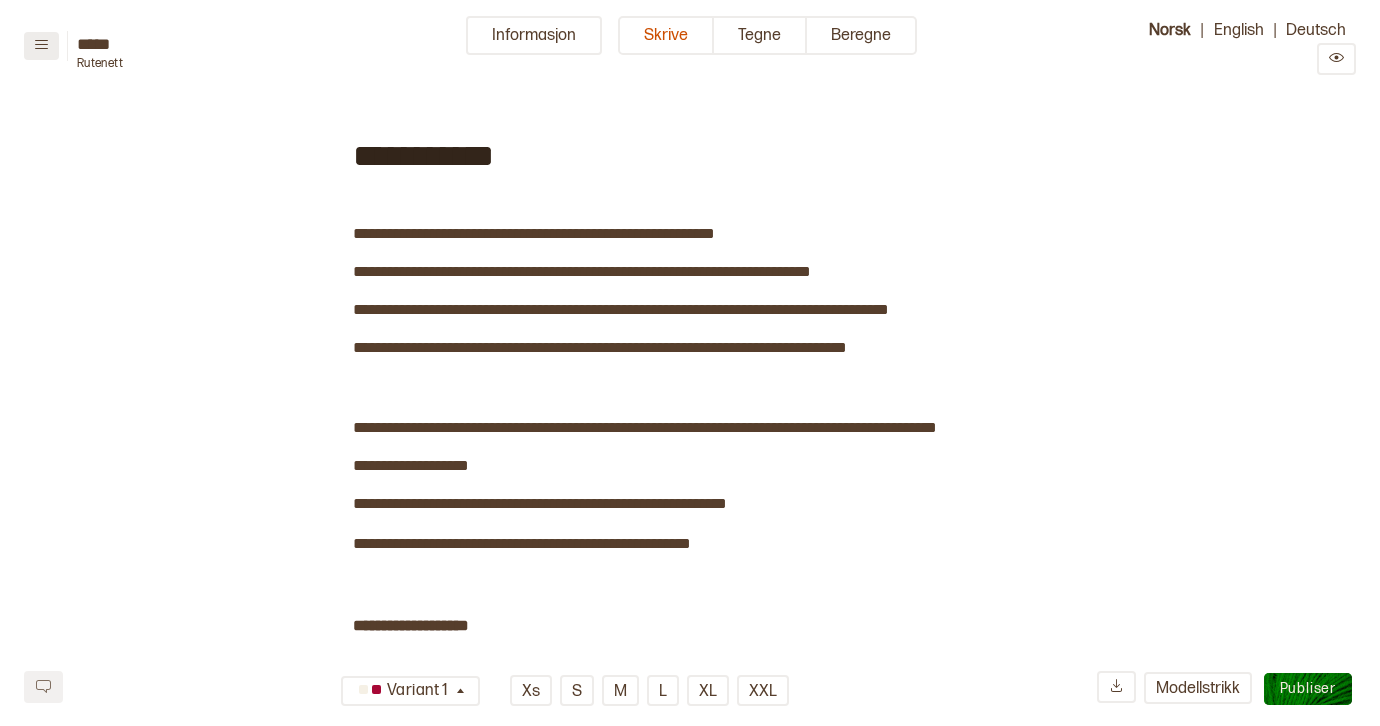 click 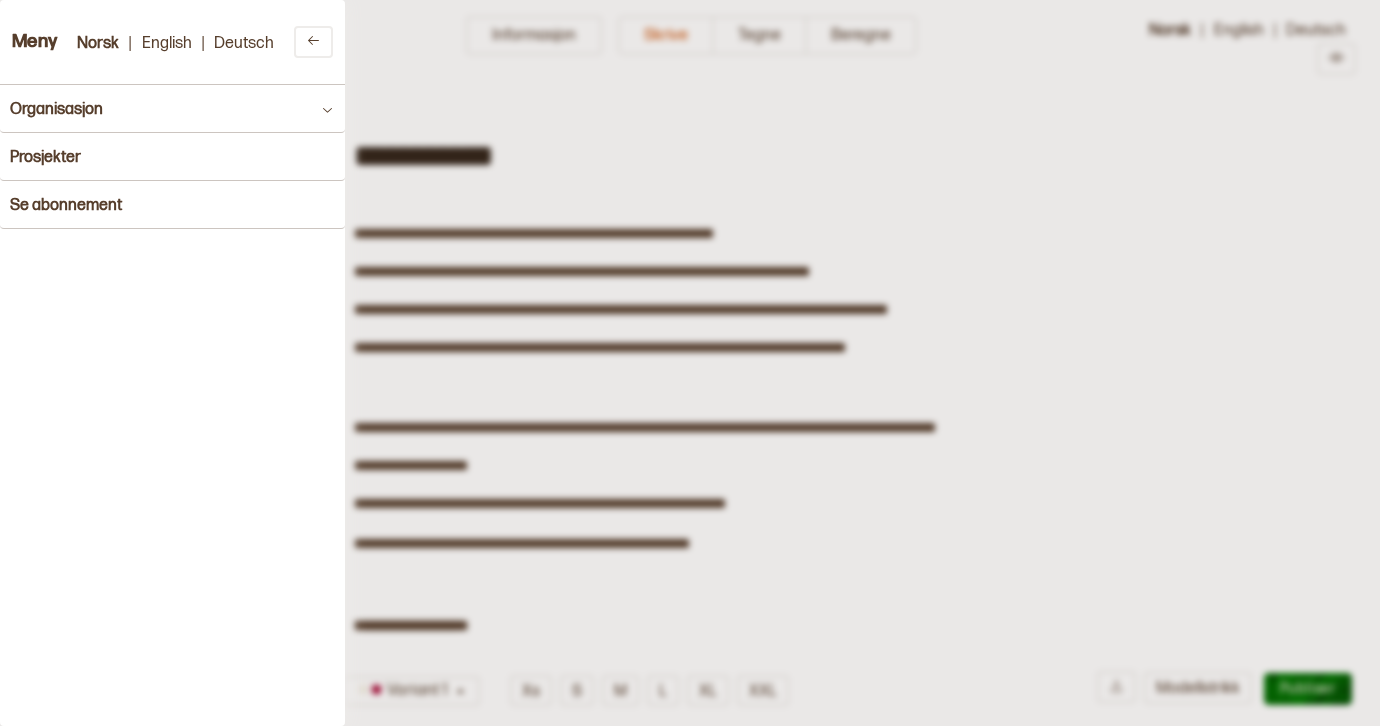click on "Meny" at bounding box center (35, 42) 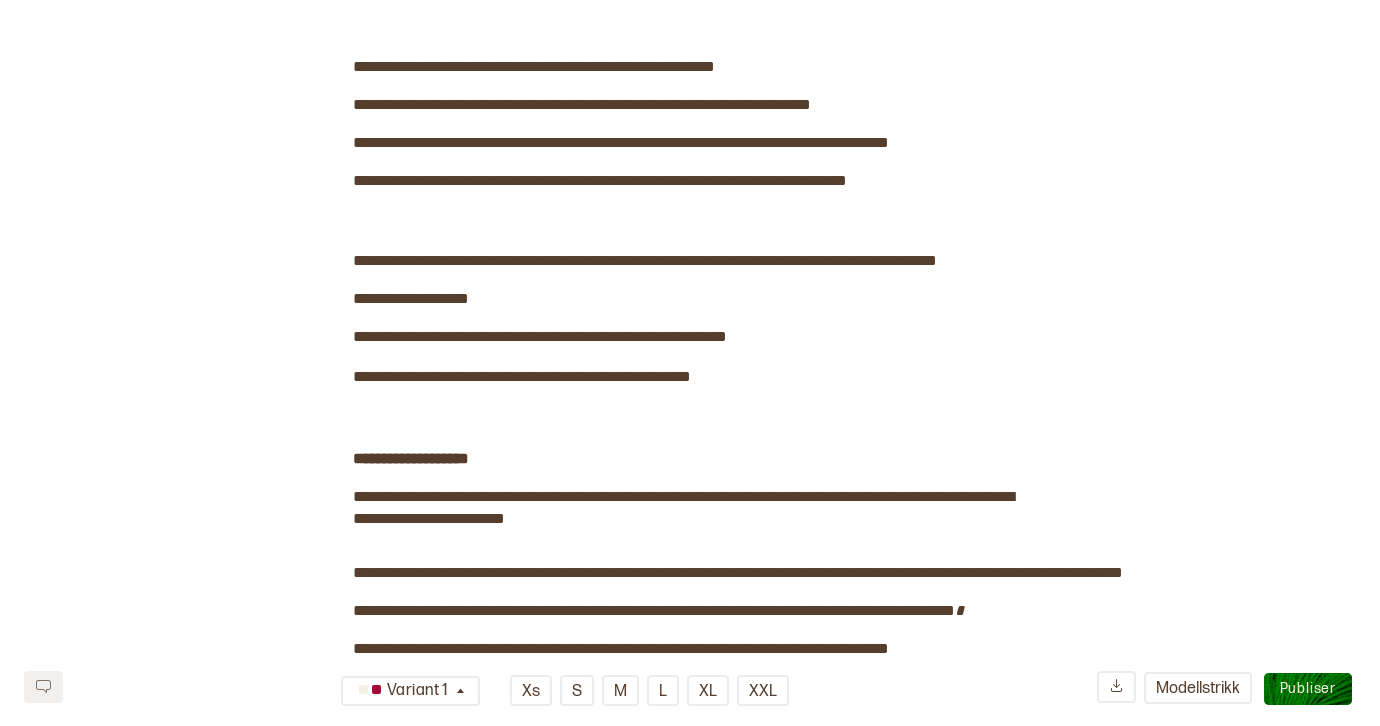 scroll, scrollTop: 0, scrollLeft: 0, axis: both 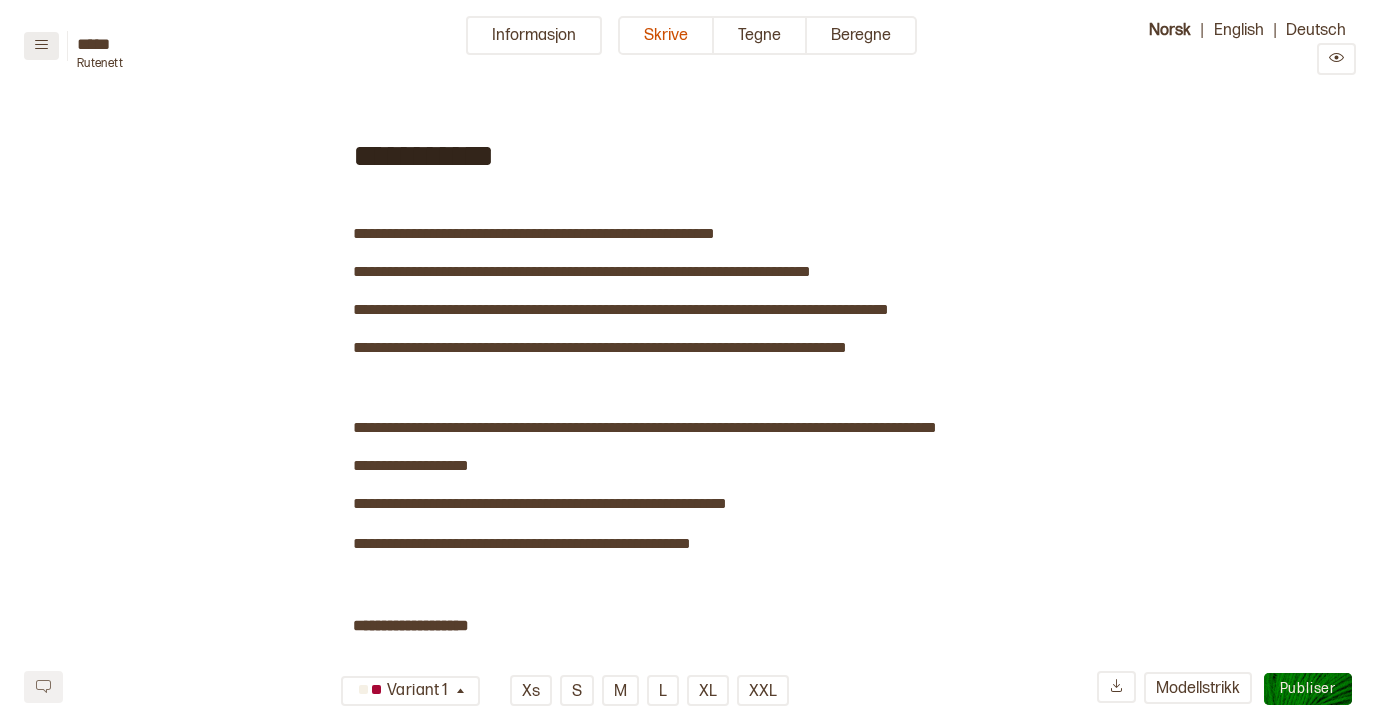 click 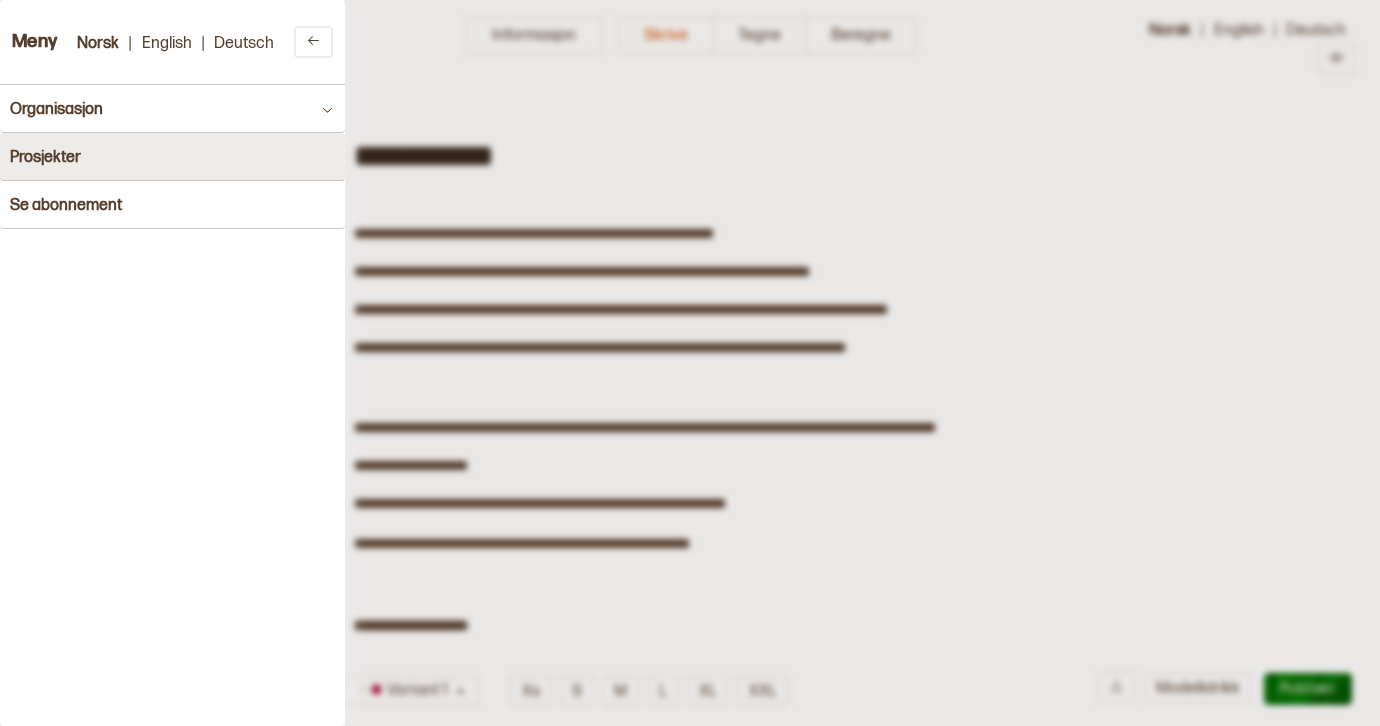 click on "Prosjekter" at bounding box center [172, 157] 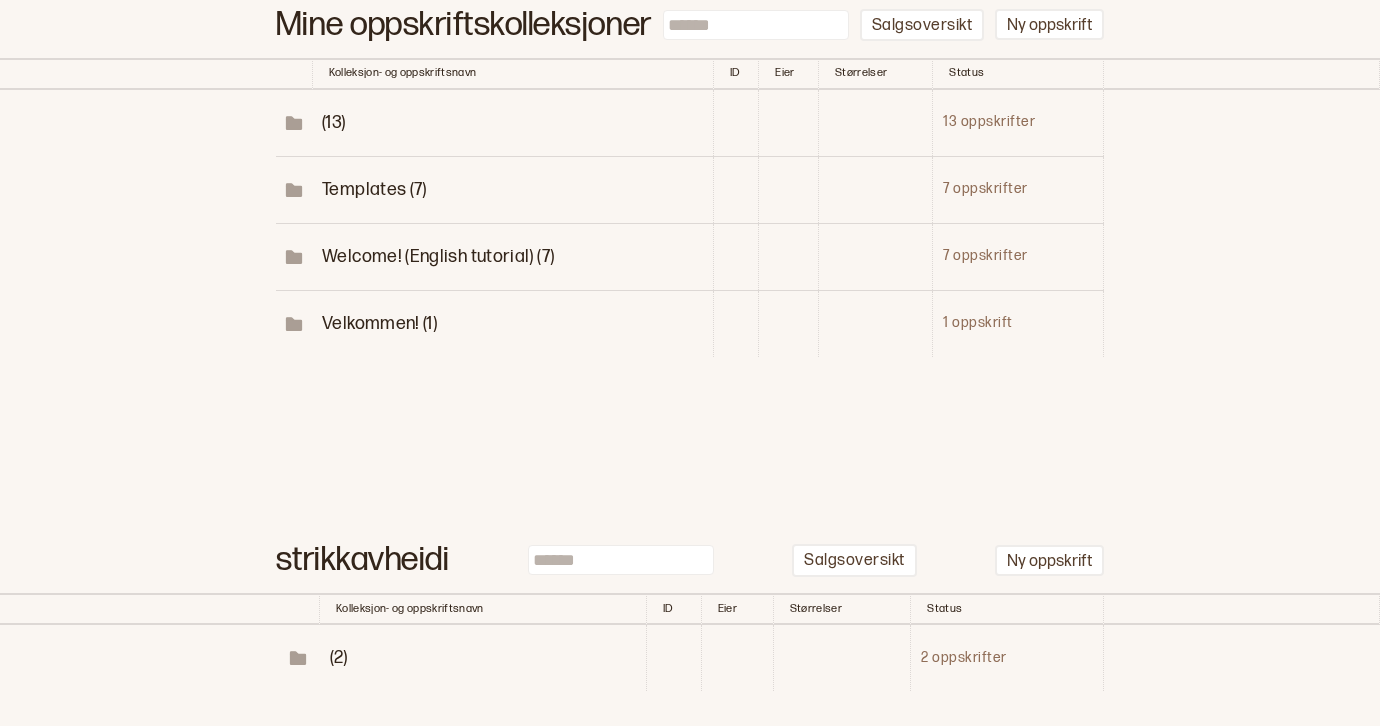 scroll, scrollTop: 189, scrollLeft: 0, axis: vertical 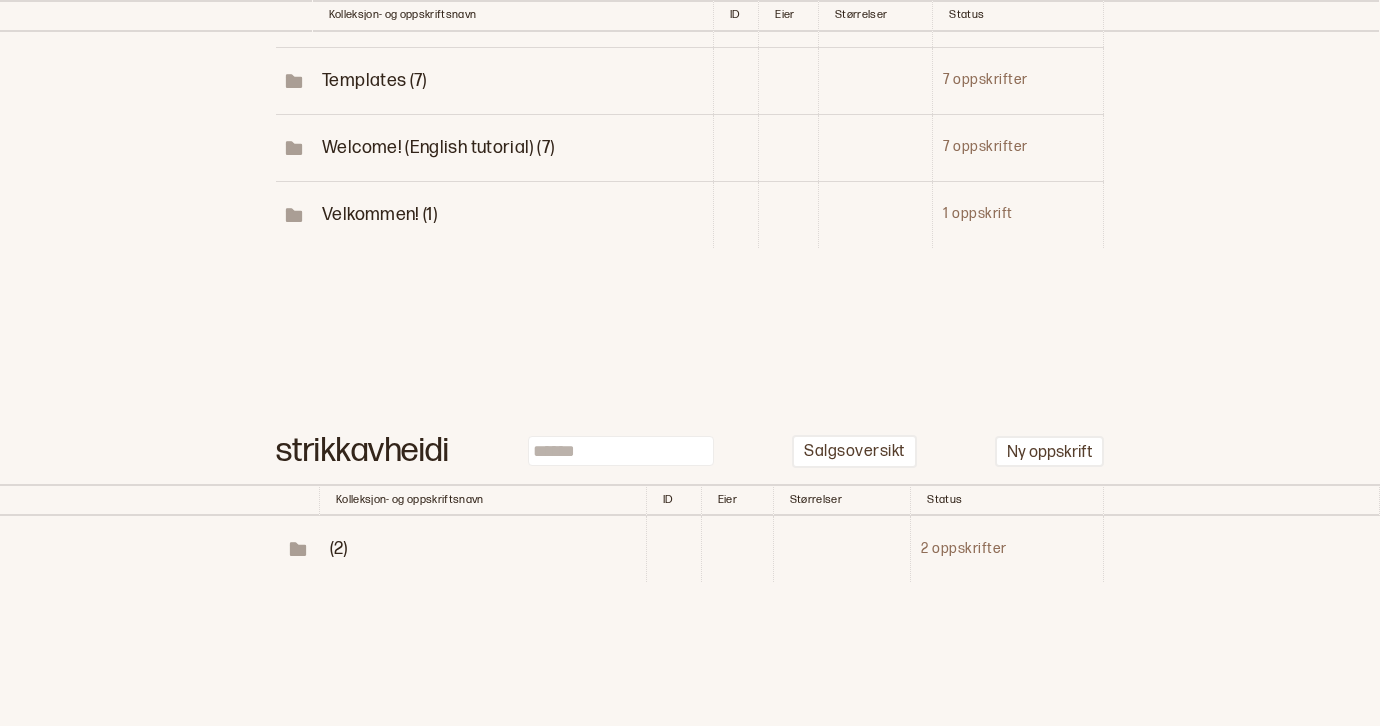 click on "(2)" at bounding box center (339, 548) 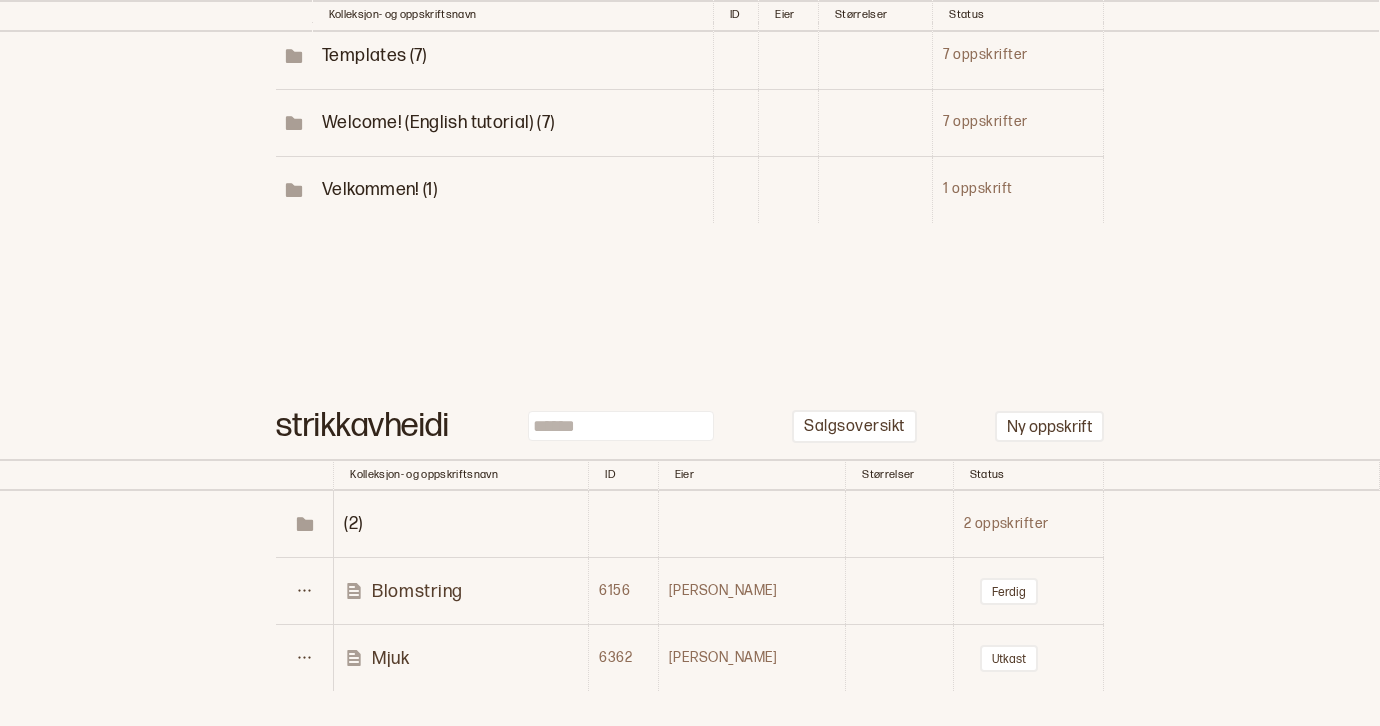 scroll, scrollTop: 323, scrollLeft: 0, axis: vertical 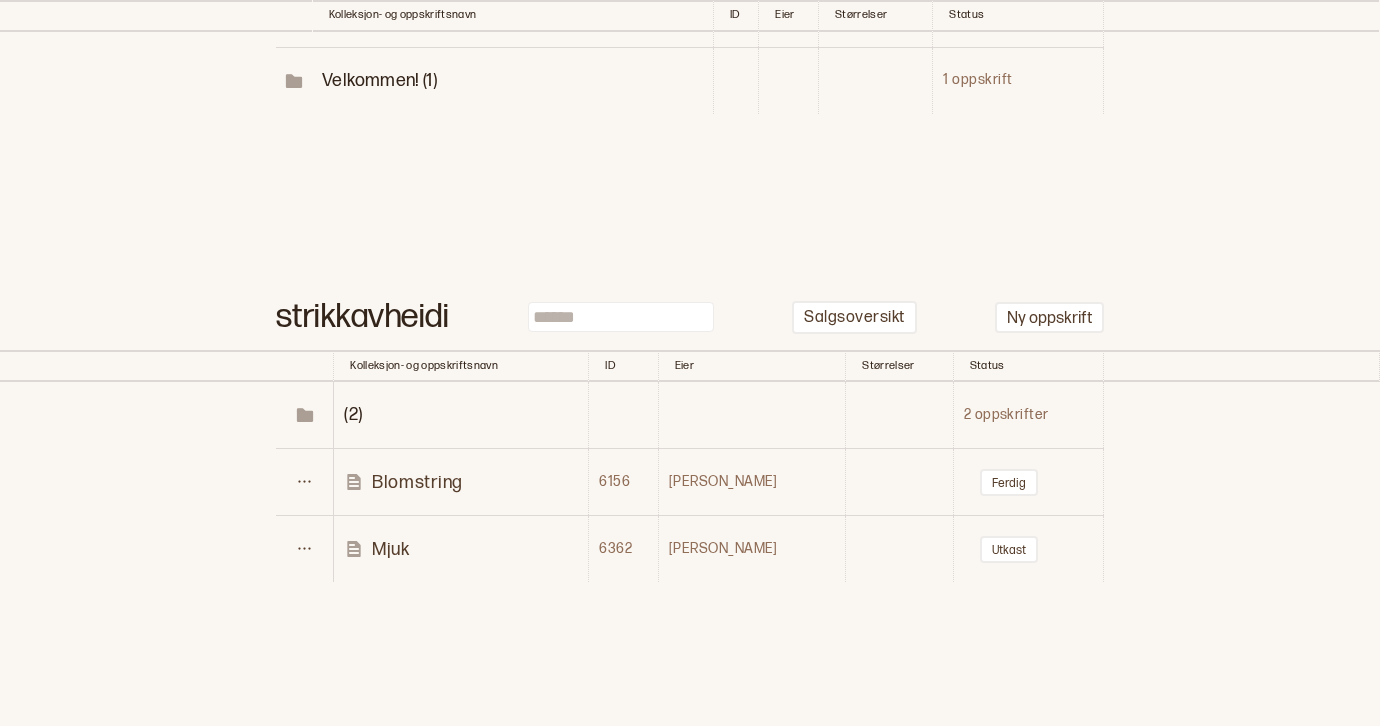 click on "Mjuk" at bounding box center [390, 549] 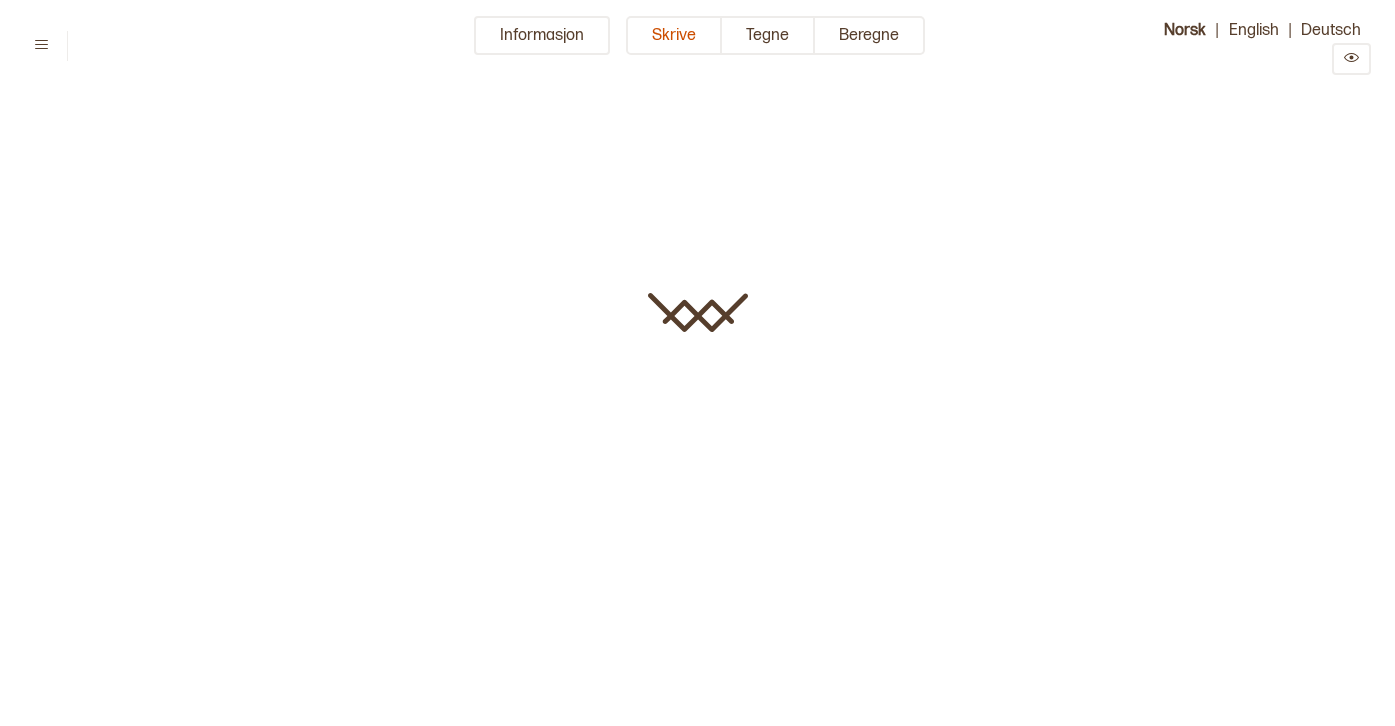 type on "****" 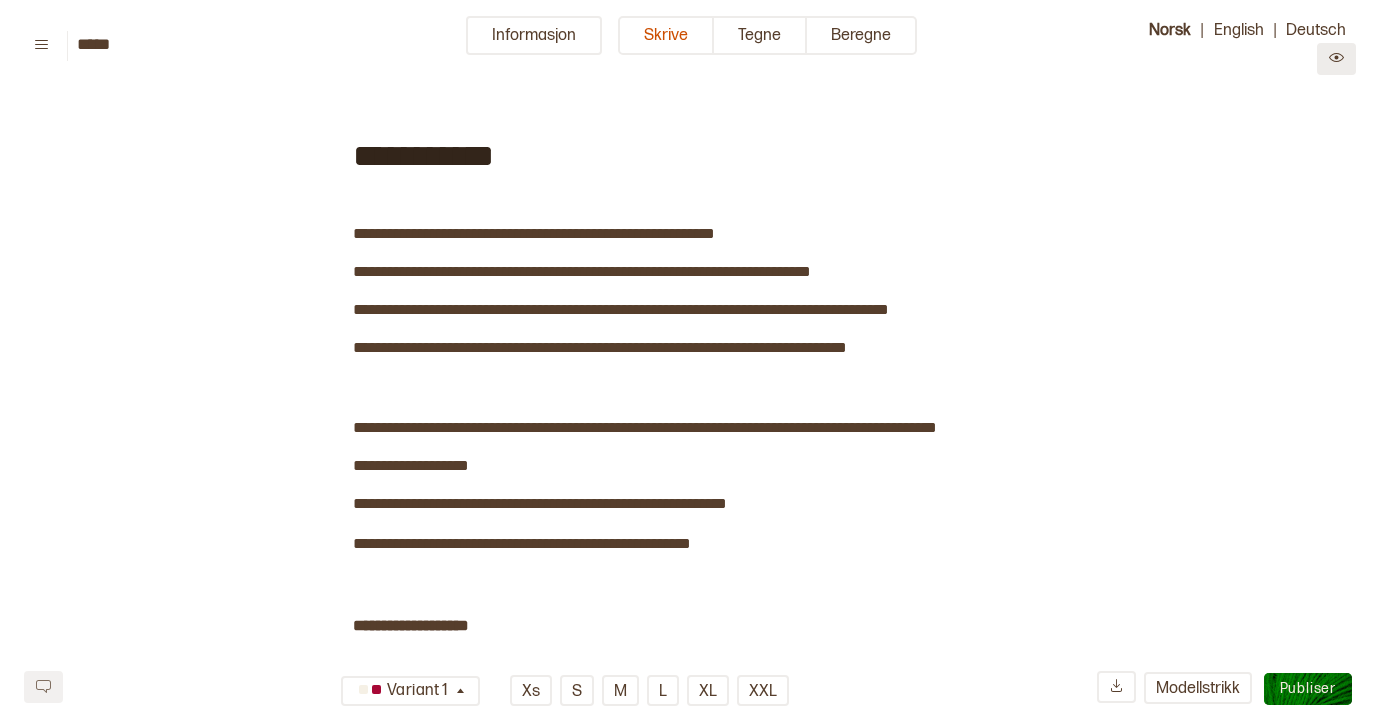 click 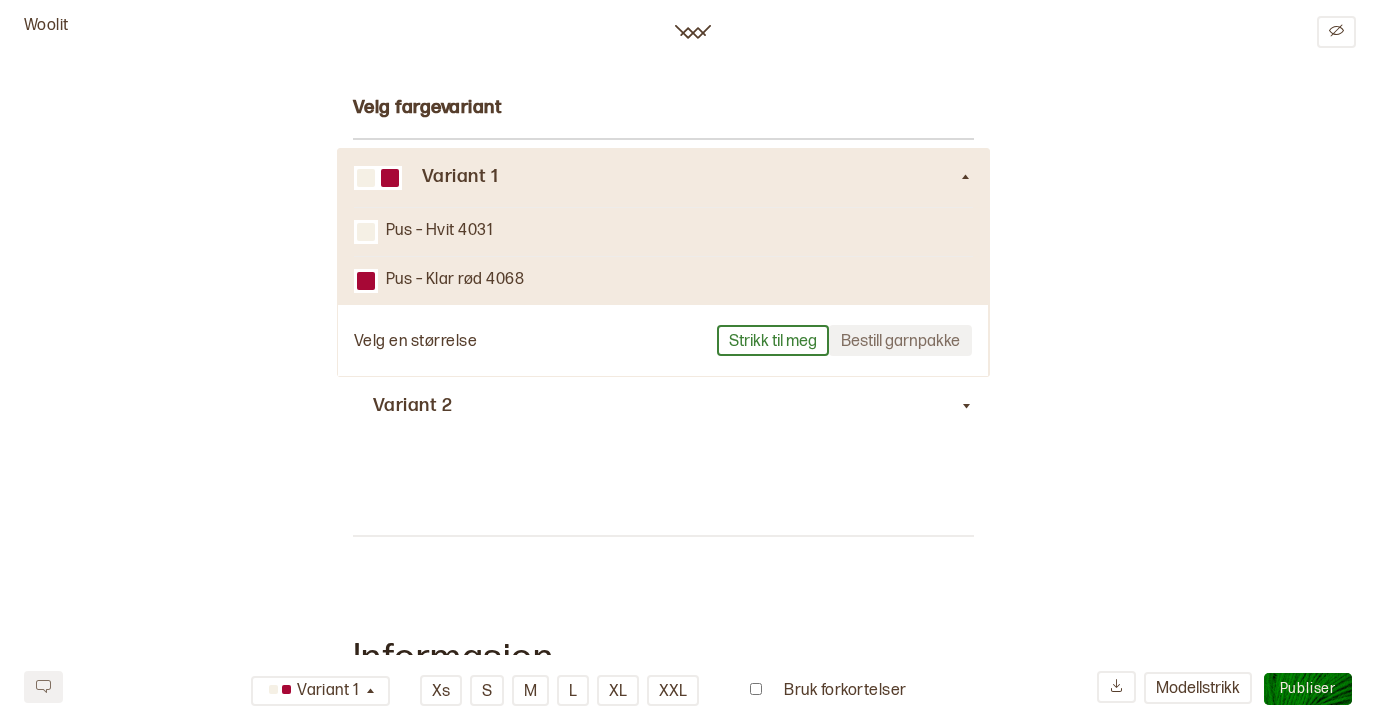 scroll, scrollTop: 0, scrollLeft: 0, axis: both 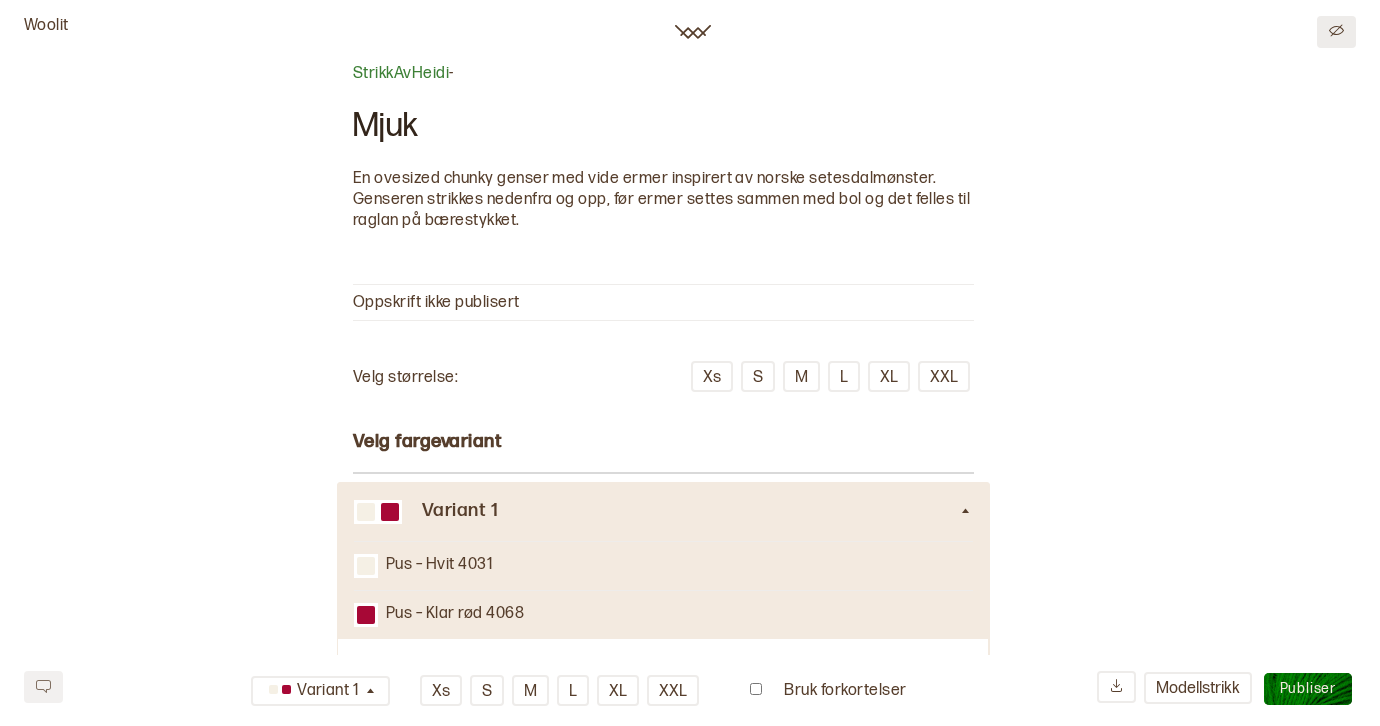 click 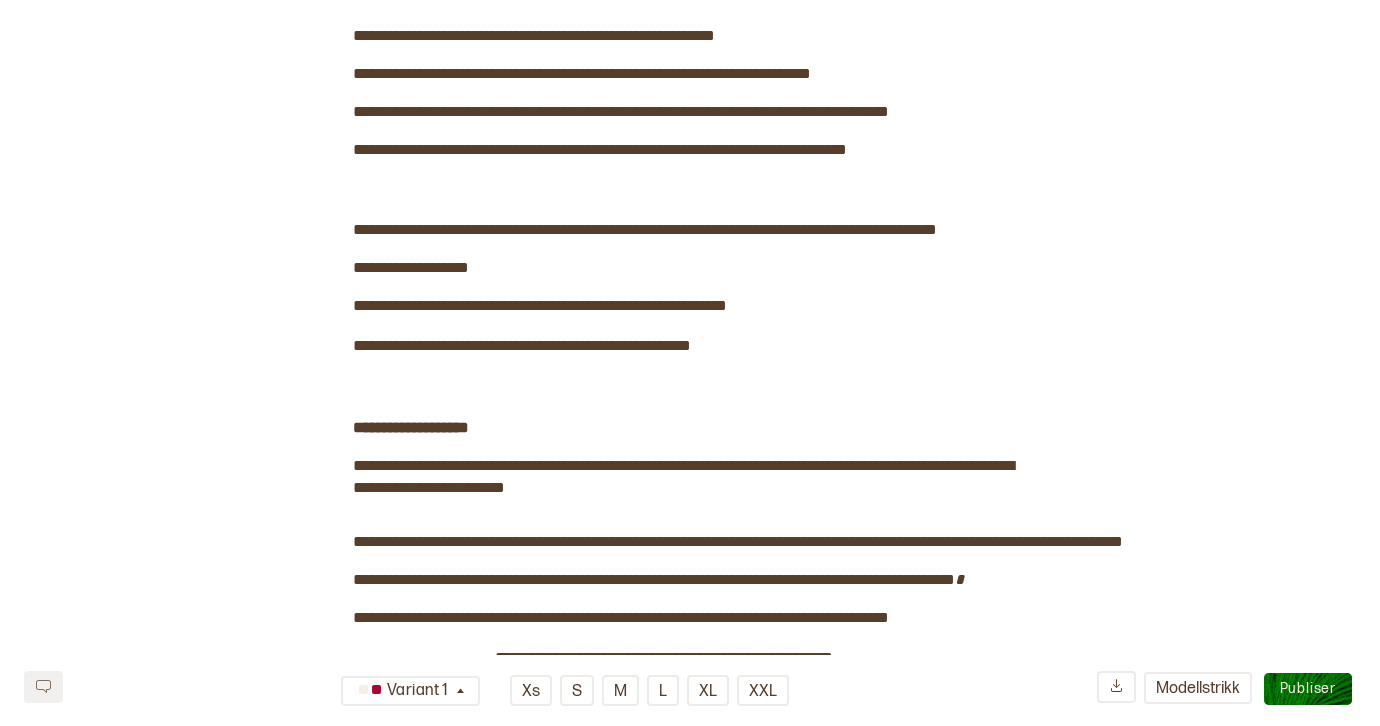 scroll, scrollTop: 366, scrollLeft: 0, axis: vertical 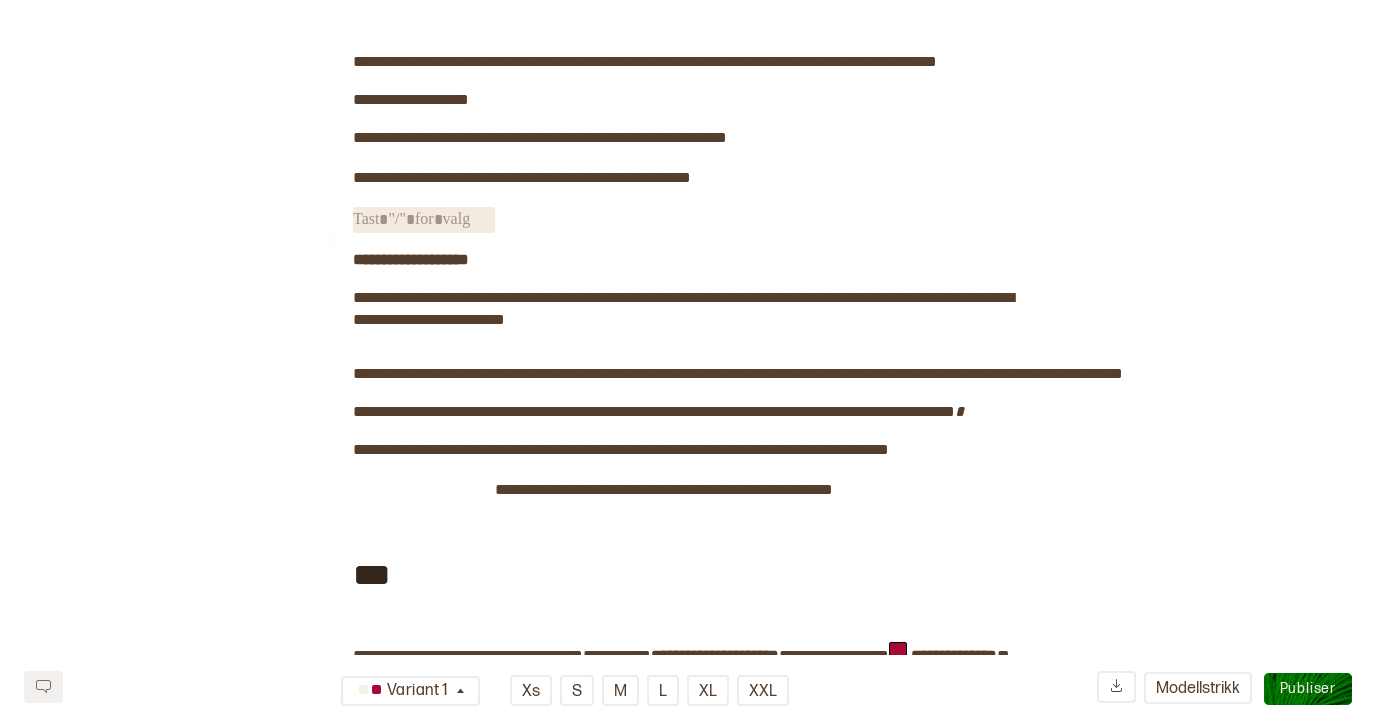 click on "﻿" at bounding box center (424, 220) 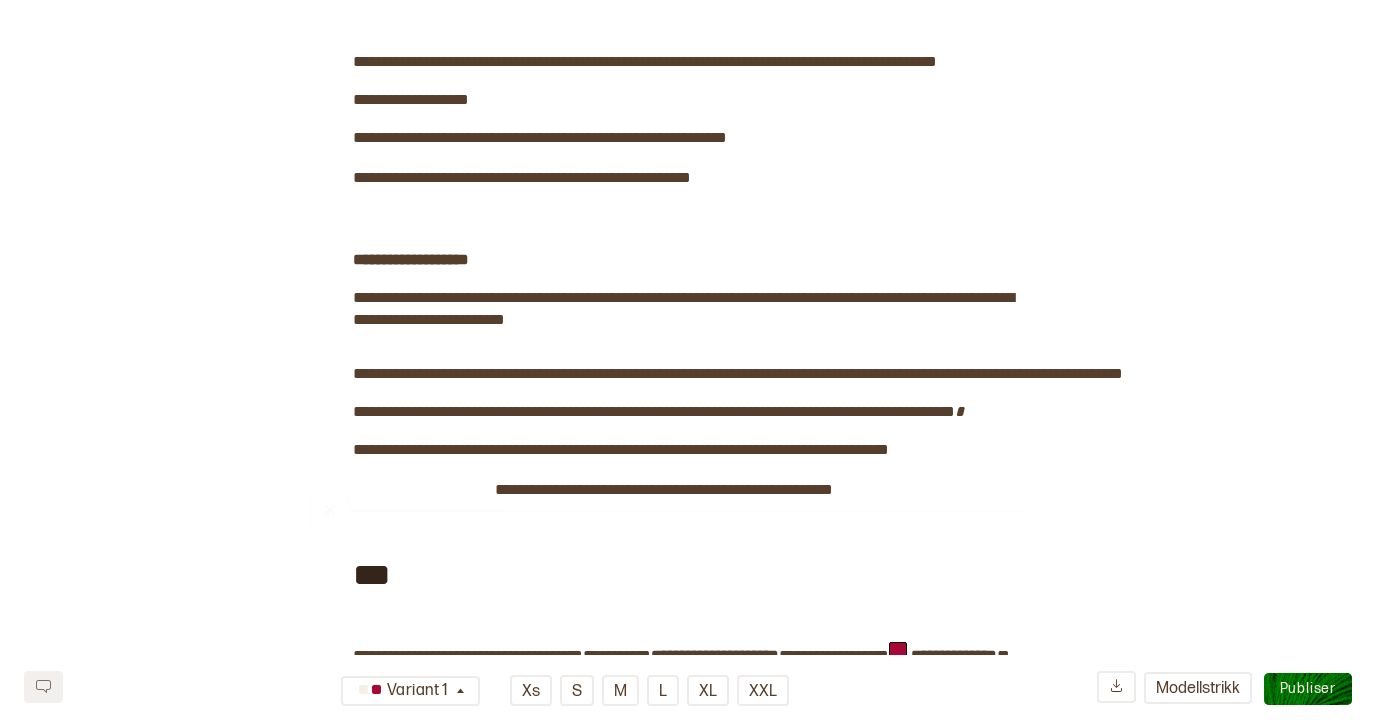 click on "***" at bounding box center [372, 559] 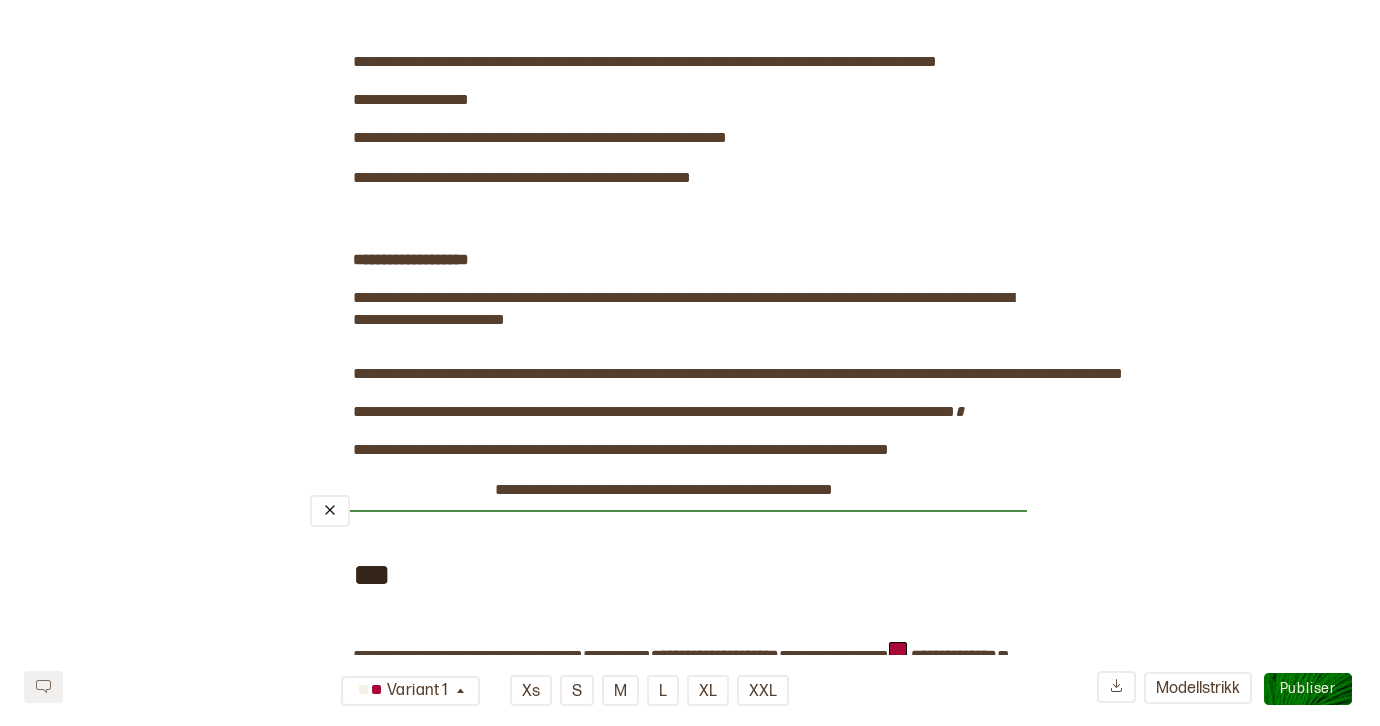 drag, startPoint x: 378, startPoint y: 516, endPoint x: 389, endPoint y: 515, distance: 11.045361 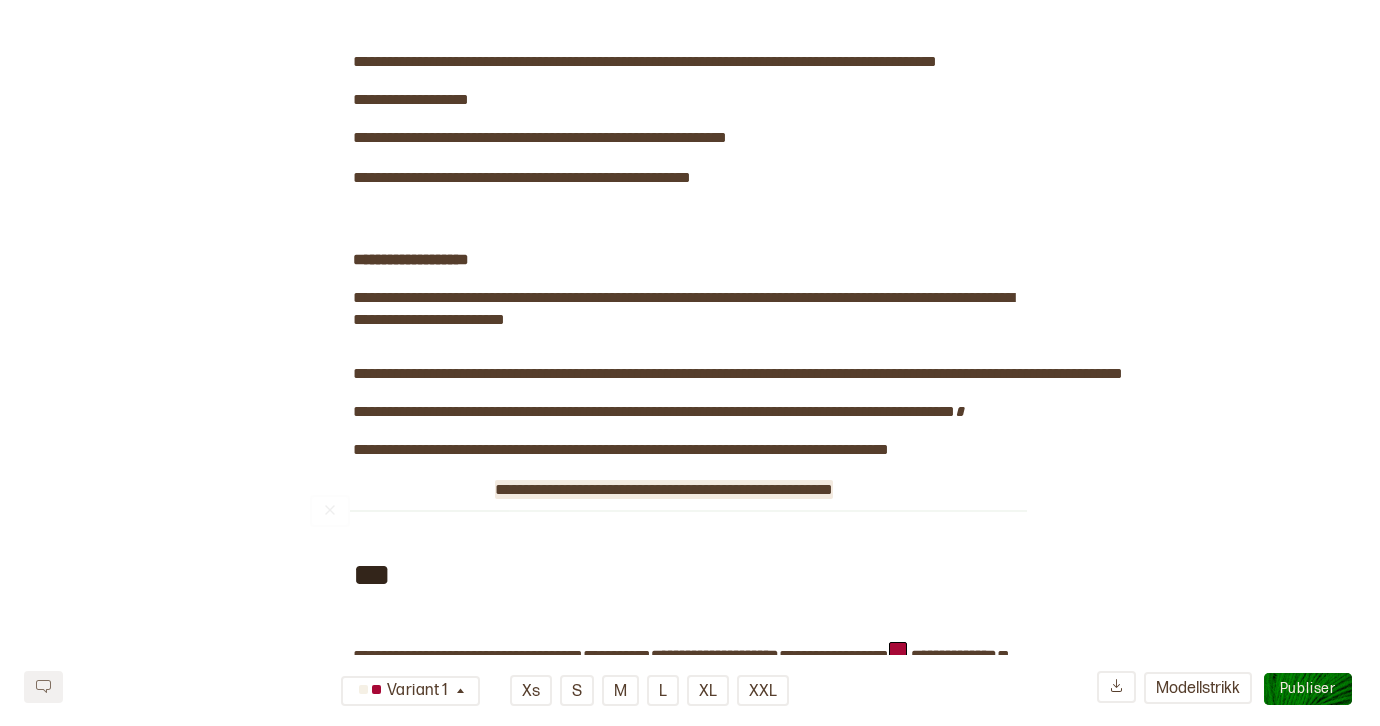 click on "**********" at bounding box center [690, 2267] 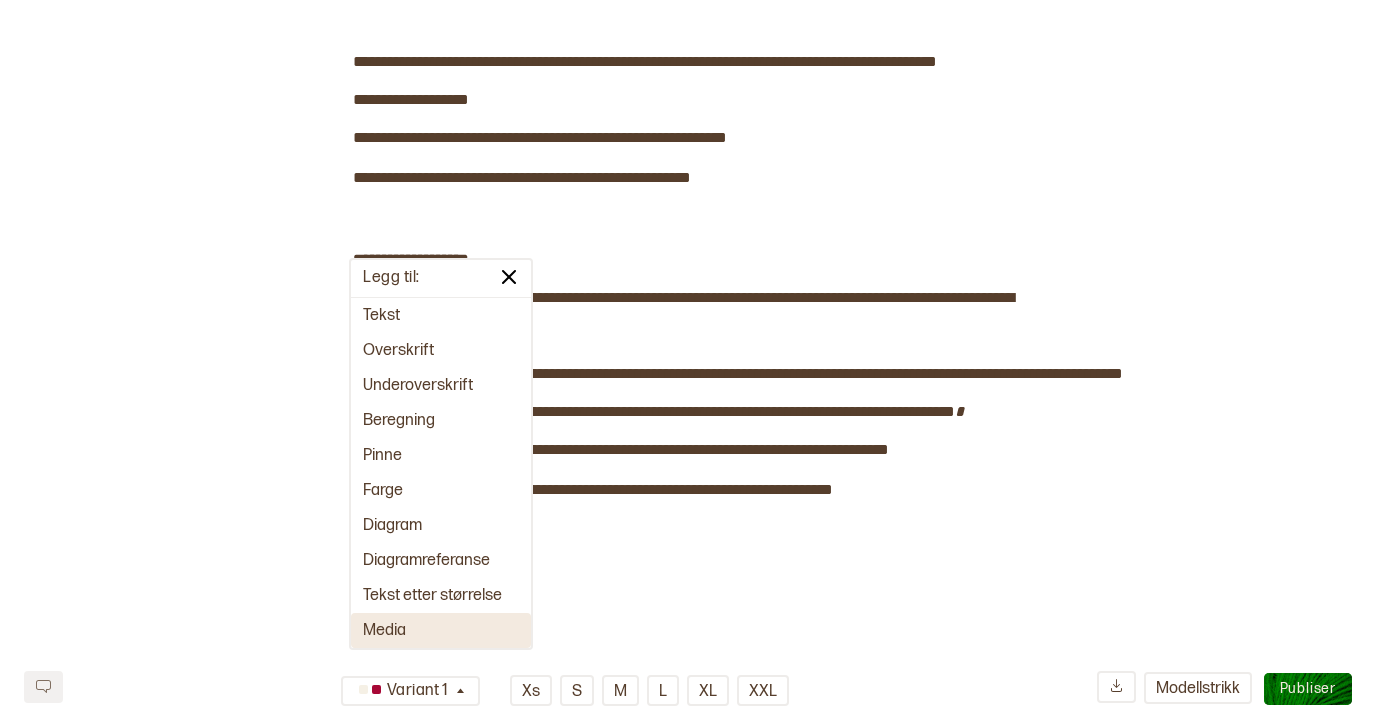 click on "Media" at bounding box center [441, 630] 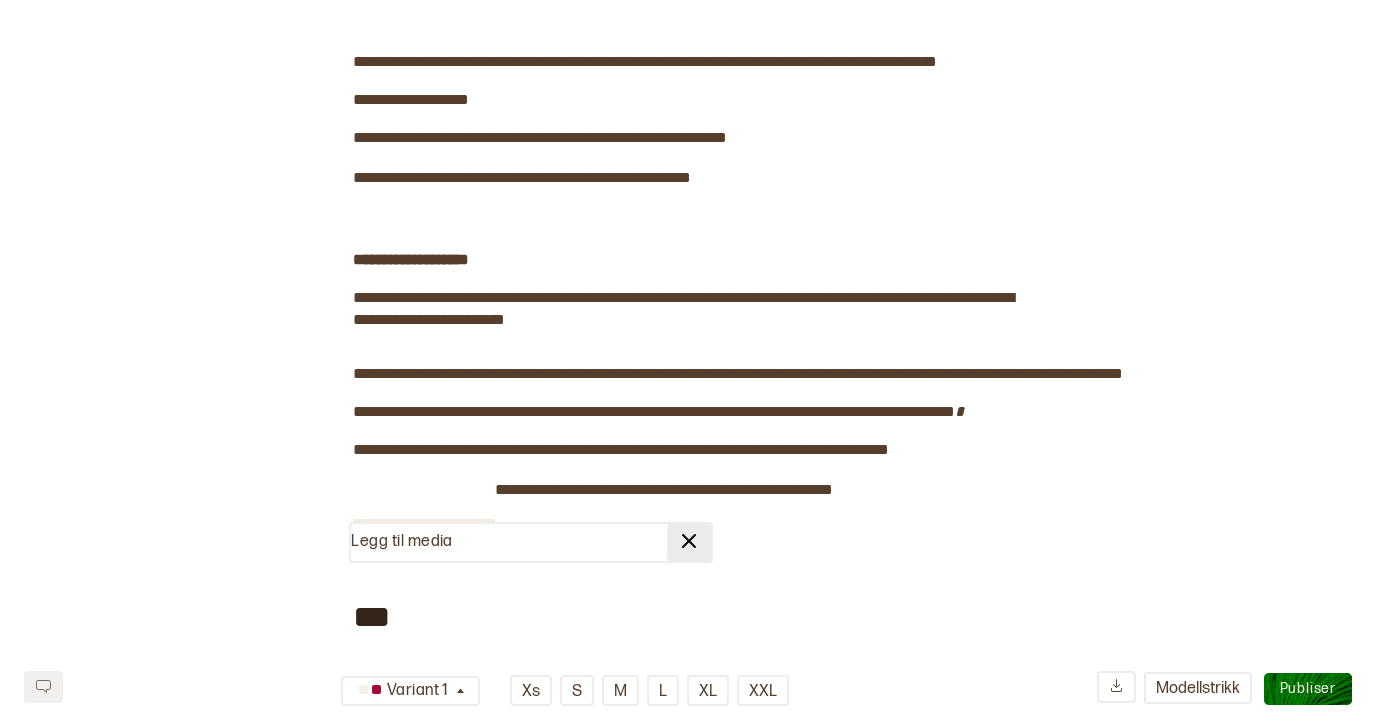click at bounding box center [689, 541] 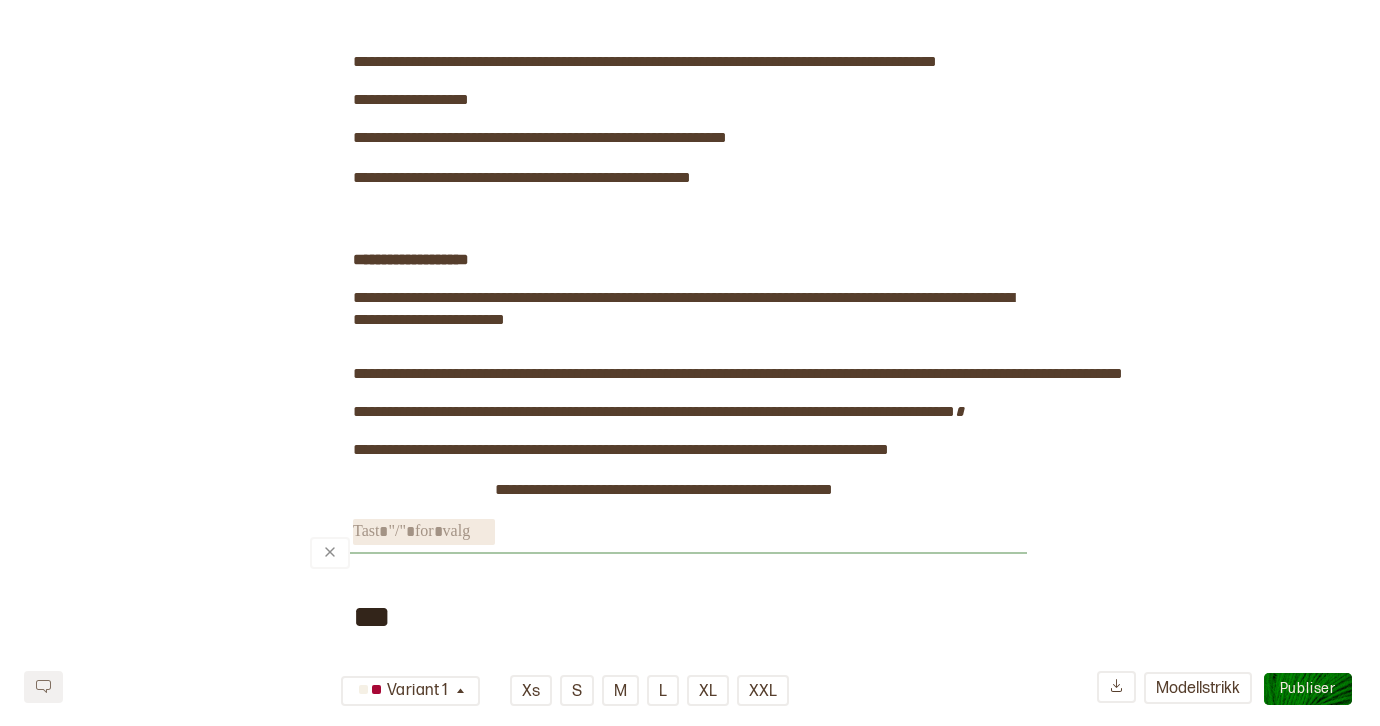 click on "﻿" at bounding box center [668, 553] 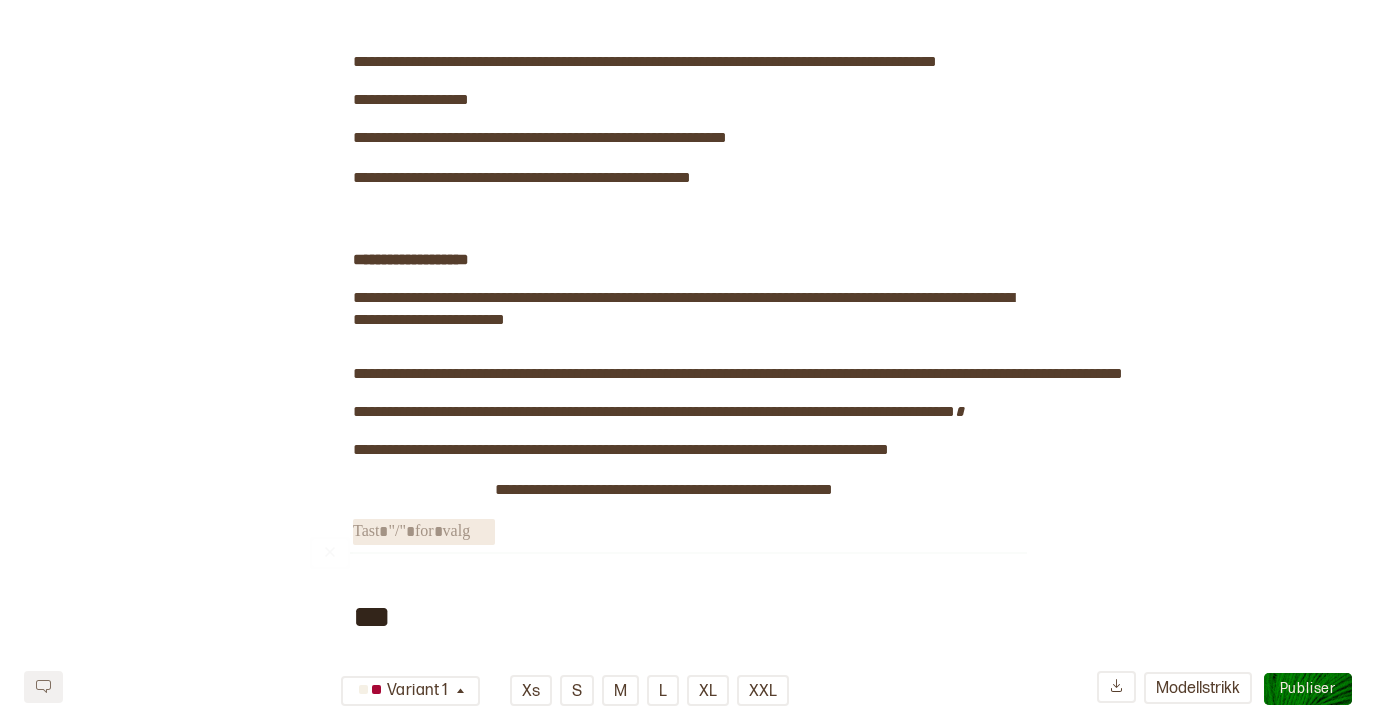 click on "﻿" at bounding box center (424, 532) 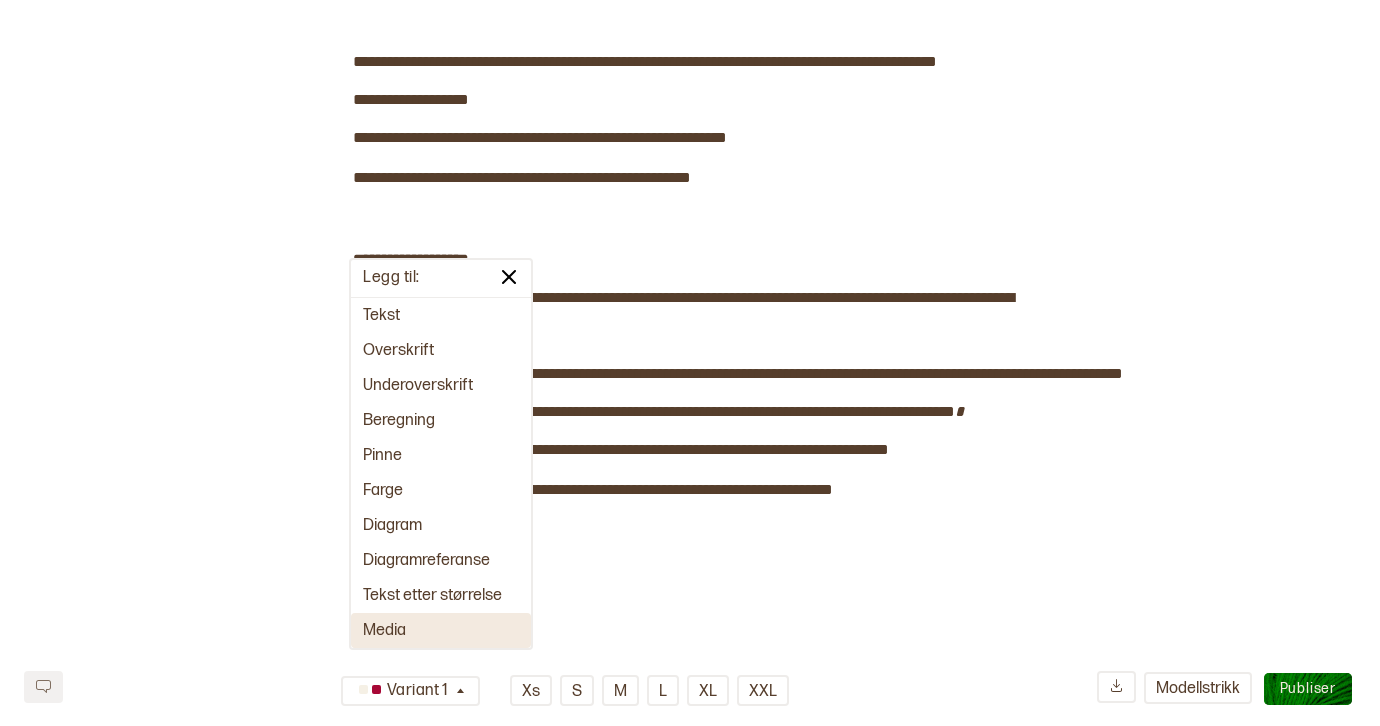 click on "Media" at bounding box center (441, 630) 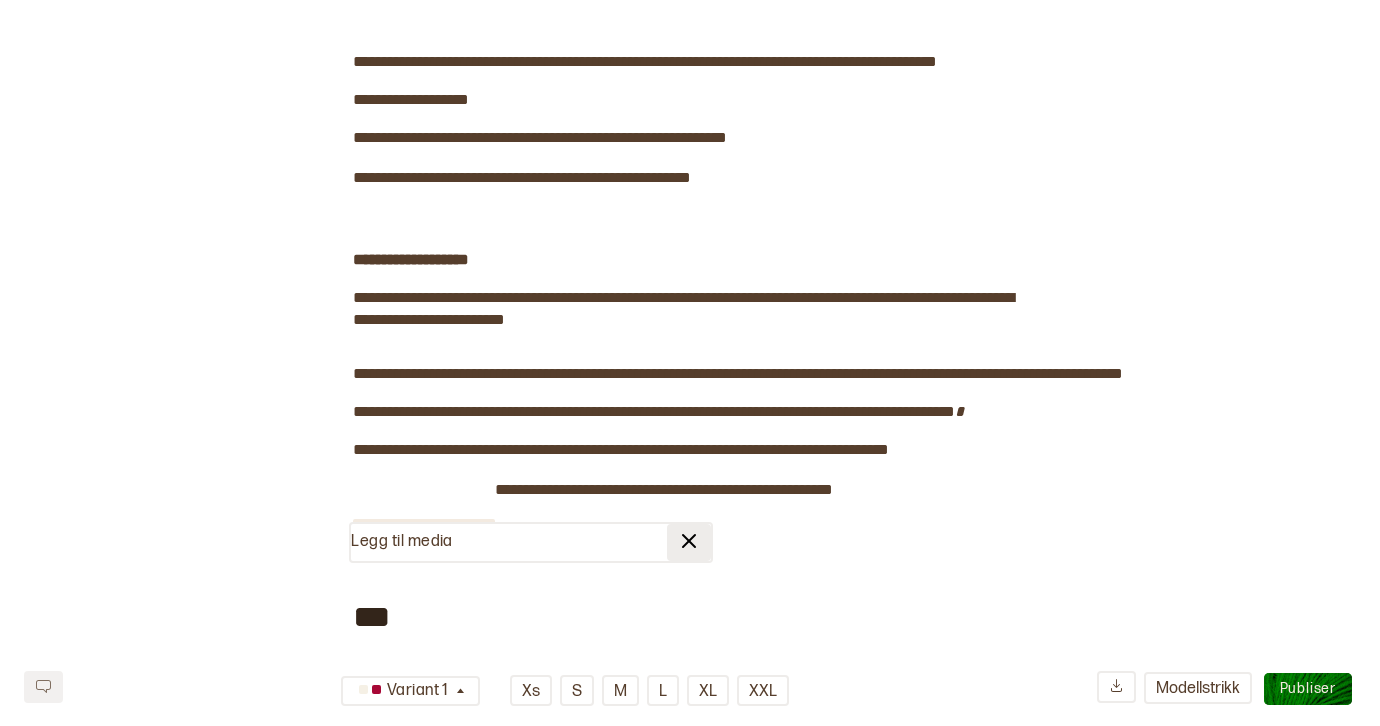 scroll, scrollTop: 516, scrollLeft: 0, axis: vertical 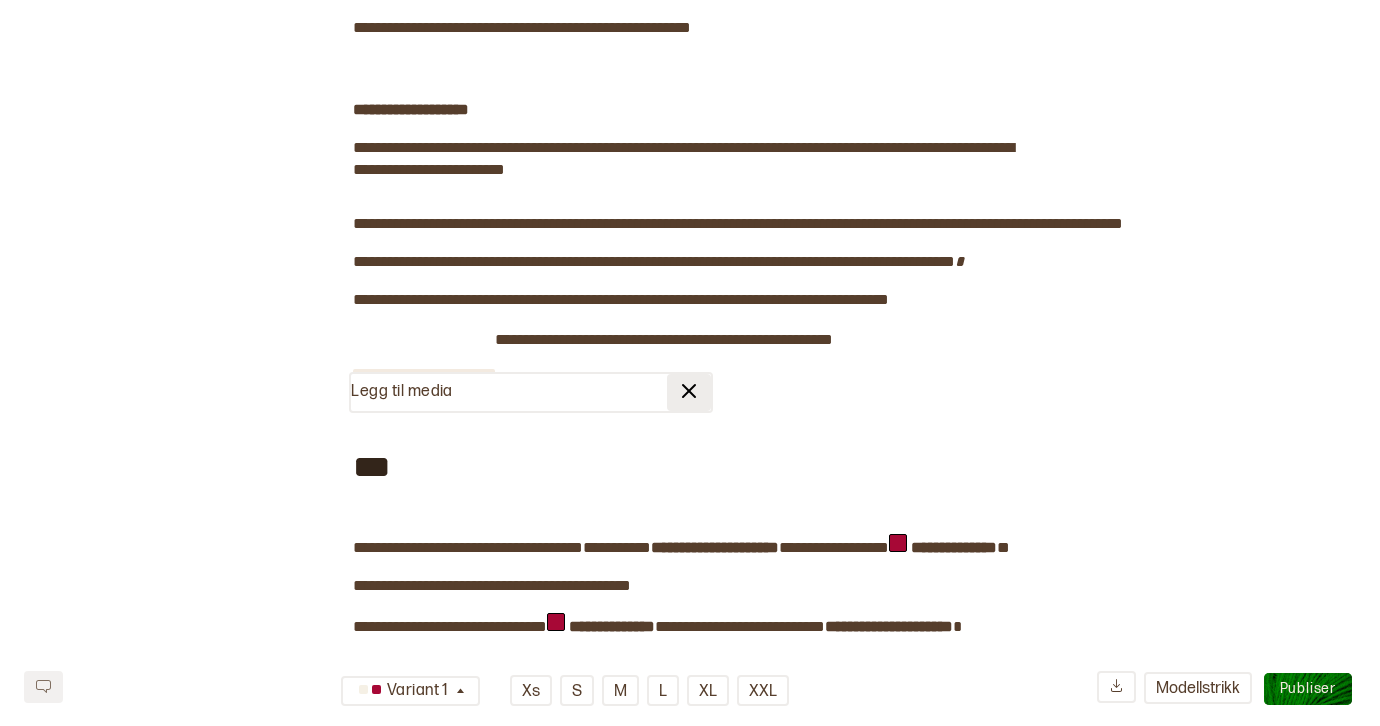click at bounding box center (689, 391) 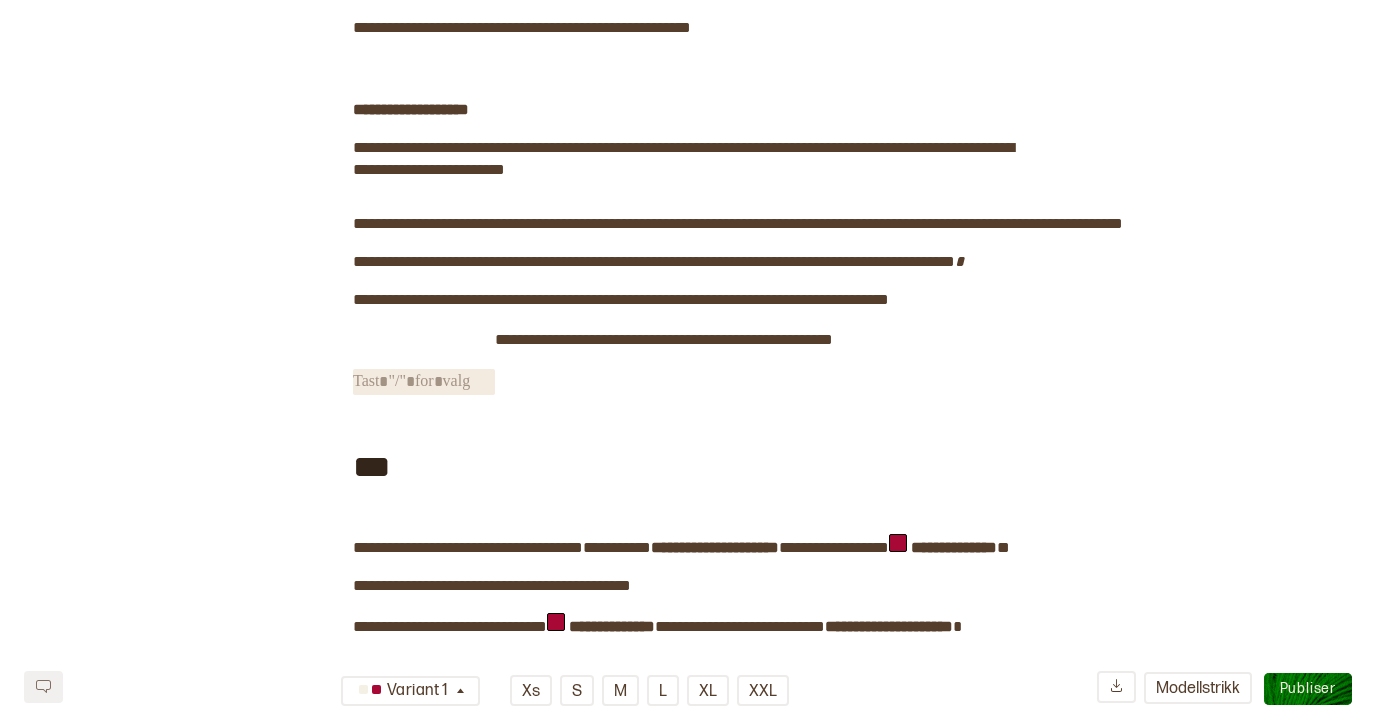 click on "﻿" at bounding box center [424, 382] 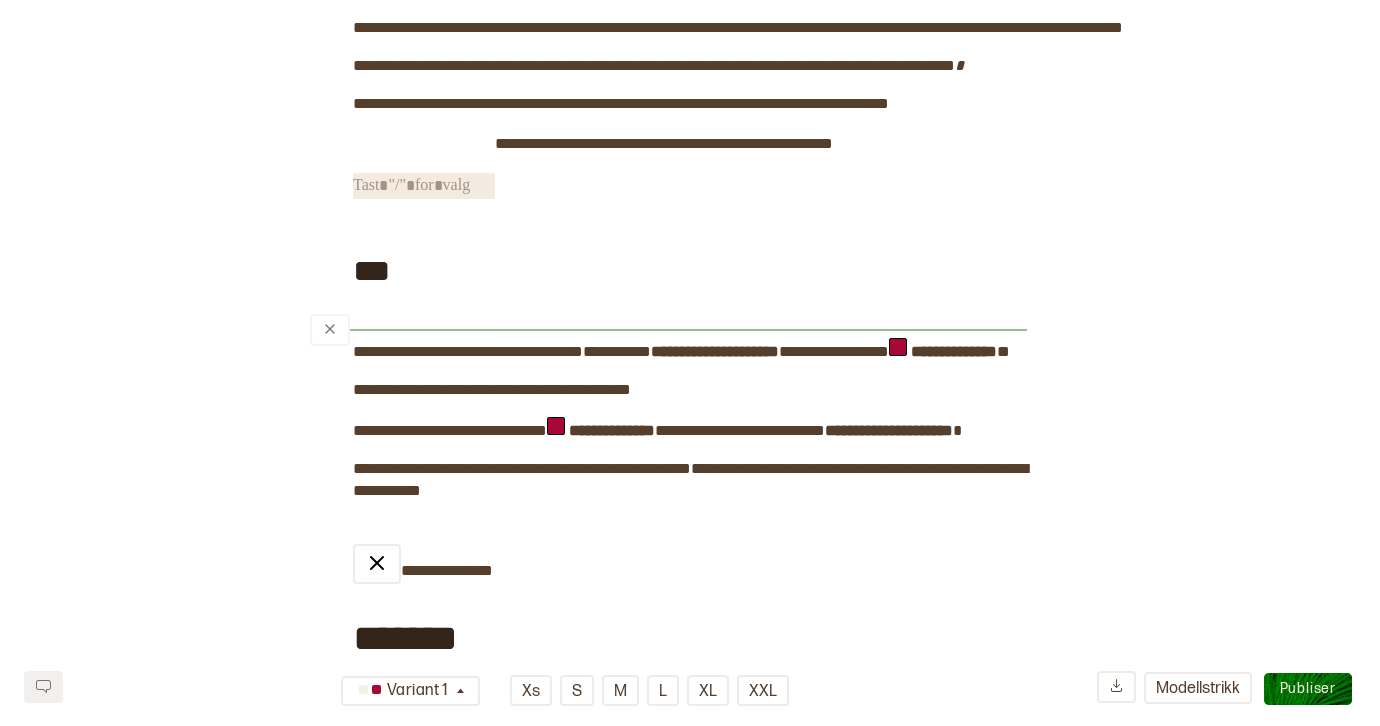 scroll, scrollTop: 524, scrollLeft: 0, axis: vertical 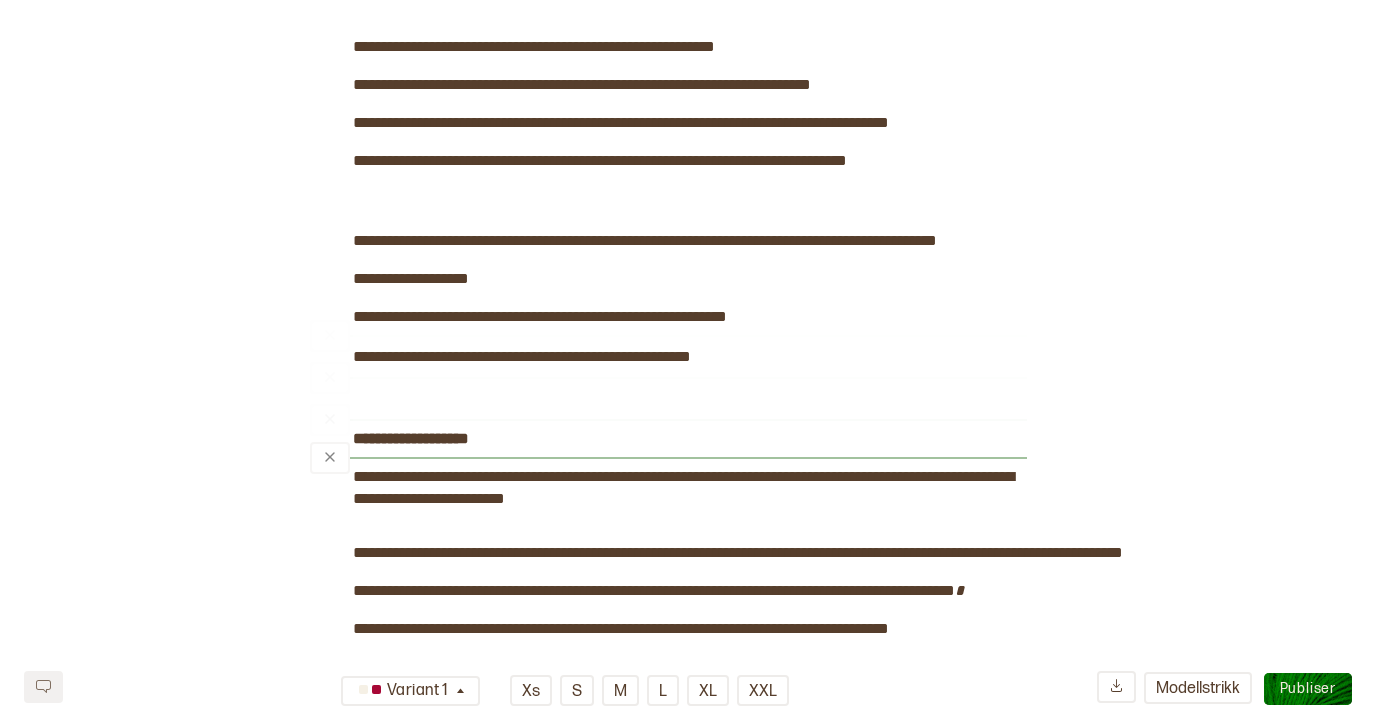 click on "**********" at bounding box center [690, 2467] 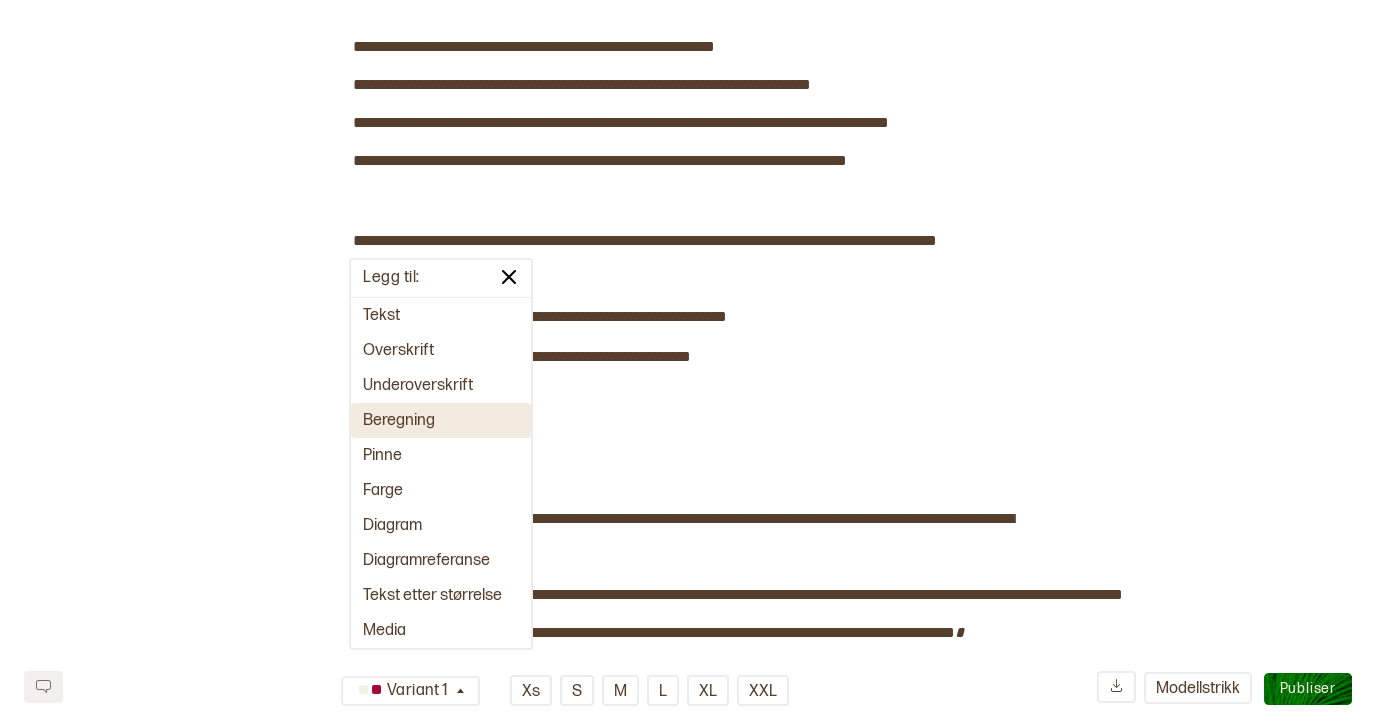 click on "Beregning" at bounding box center (441, 420) 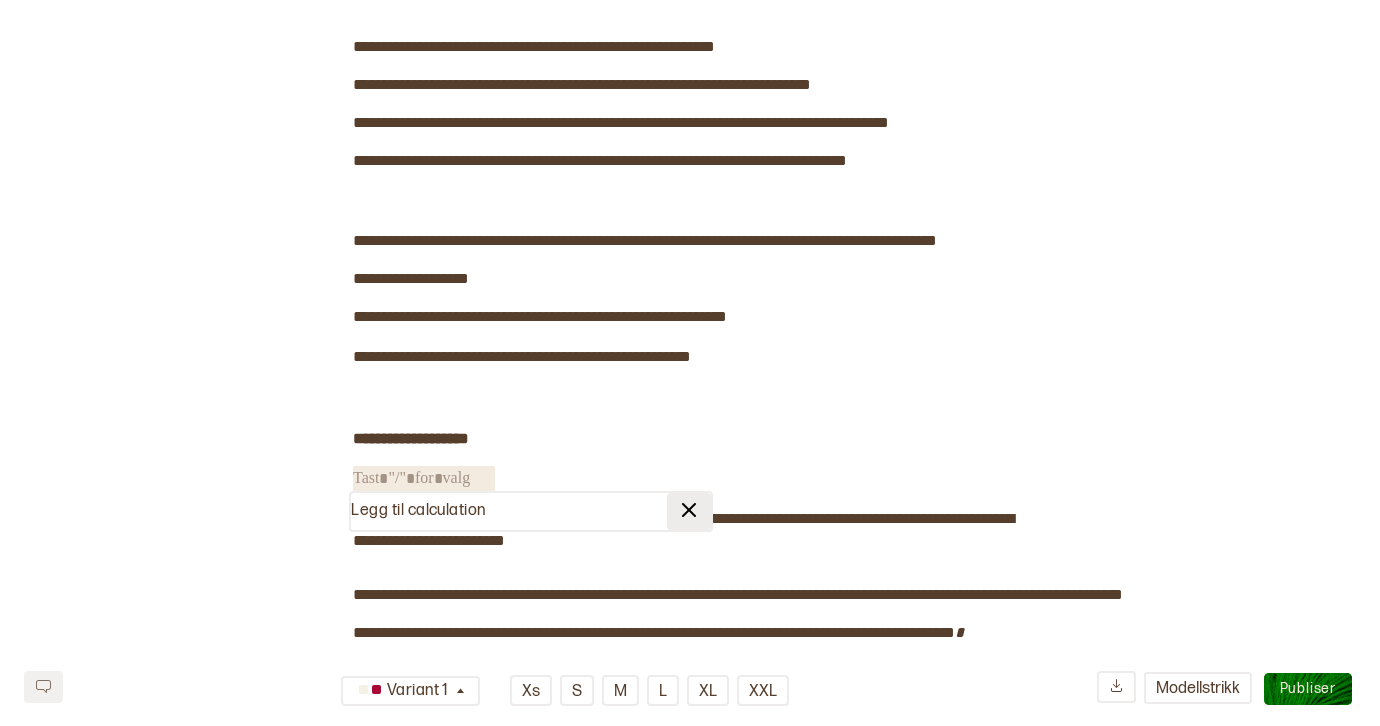click at bounding box center (689, 510) 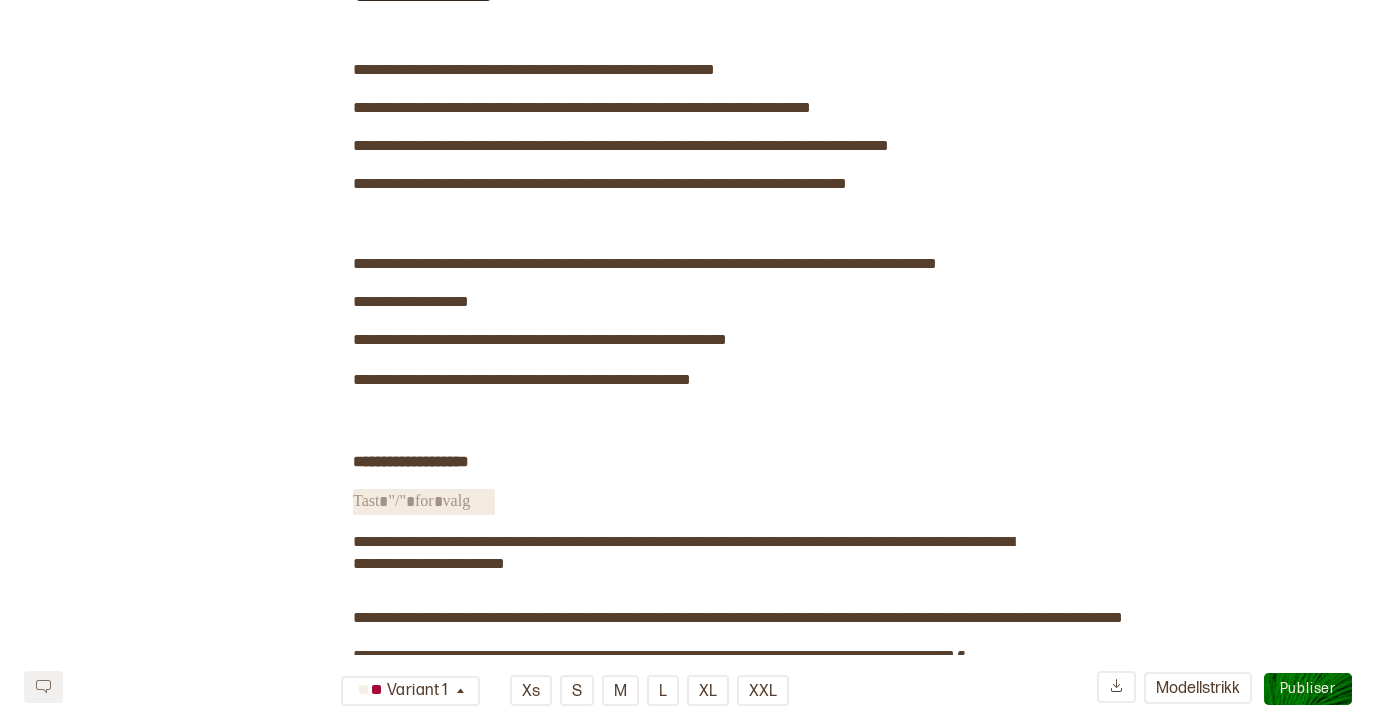 scroll, scrollTop: 0, scrollLeft: 0, axis: both 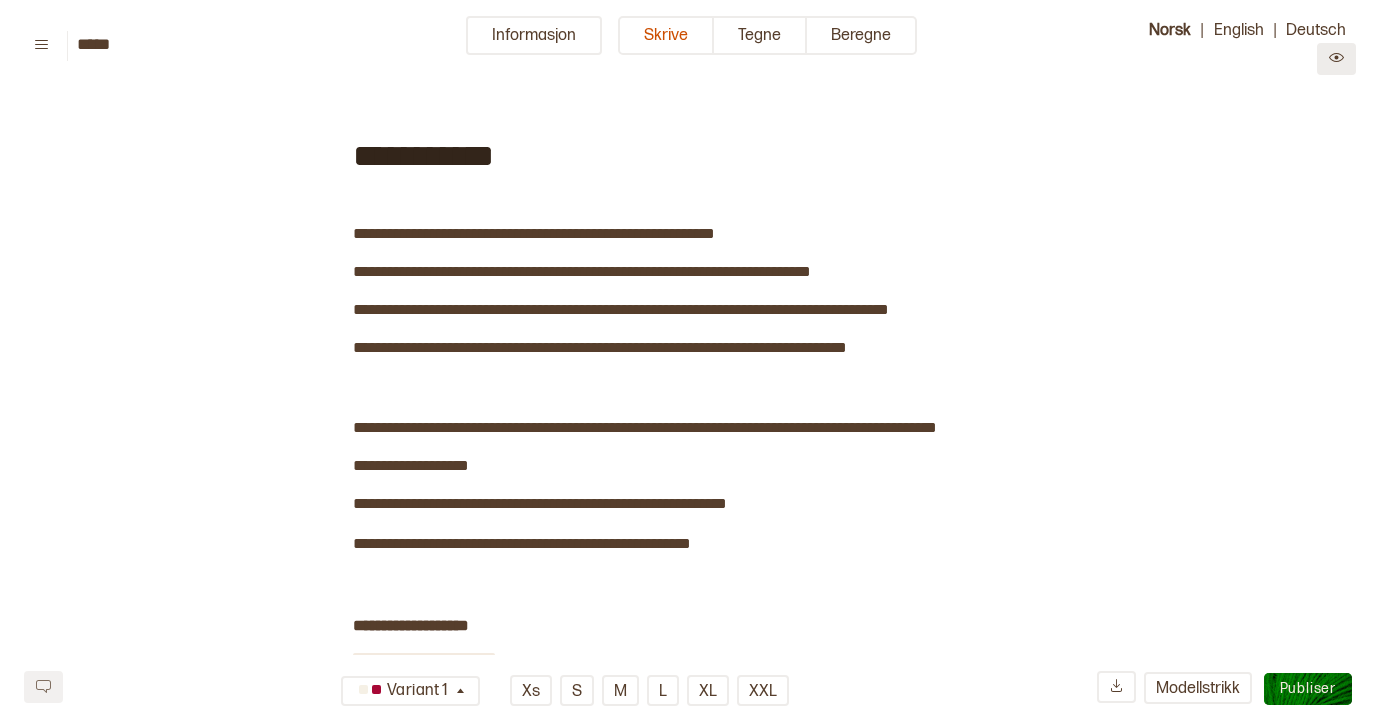click 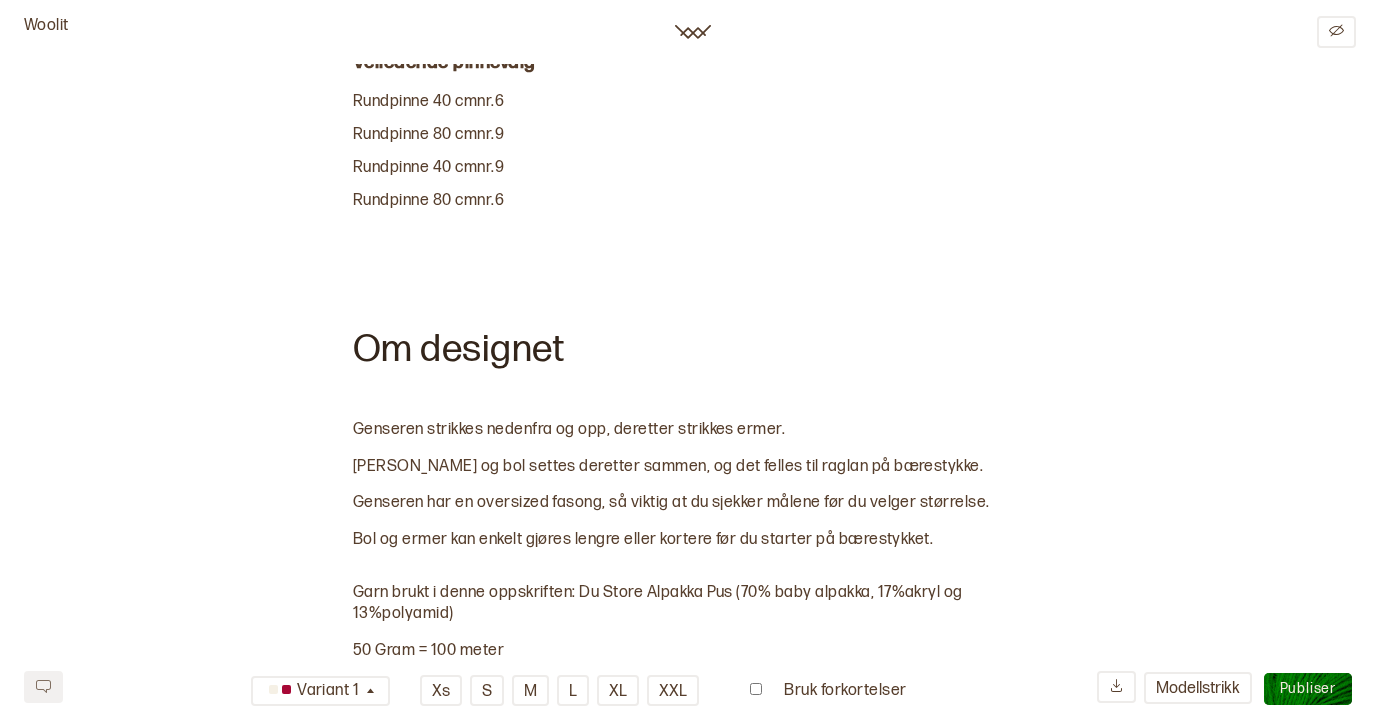 scroll, scrollTop: 1422, scrollLeft: 0, axis: vertical 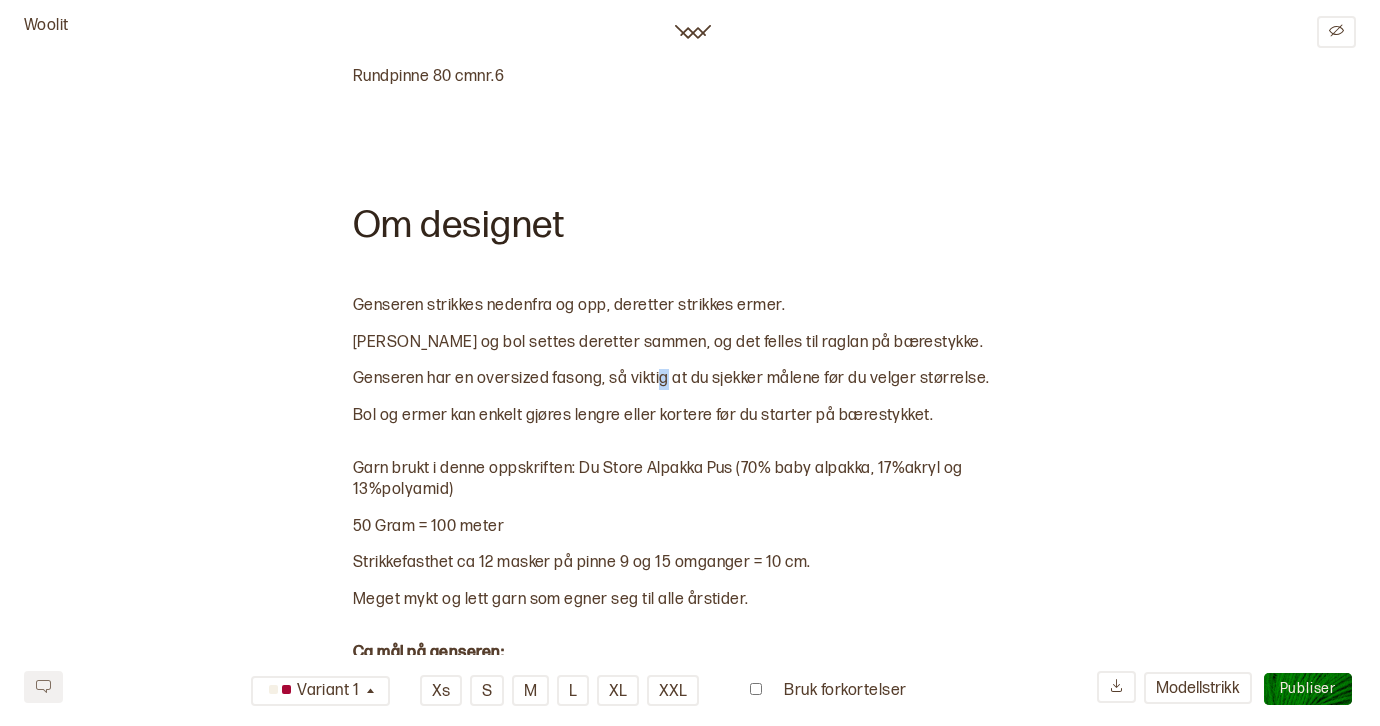 click on "Genseren har en oversized fasong, så viktig at du sjekker målene før du velger størrelse." at bounding box center (671, 378) 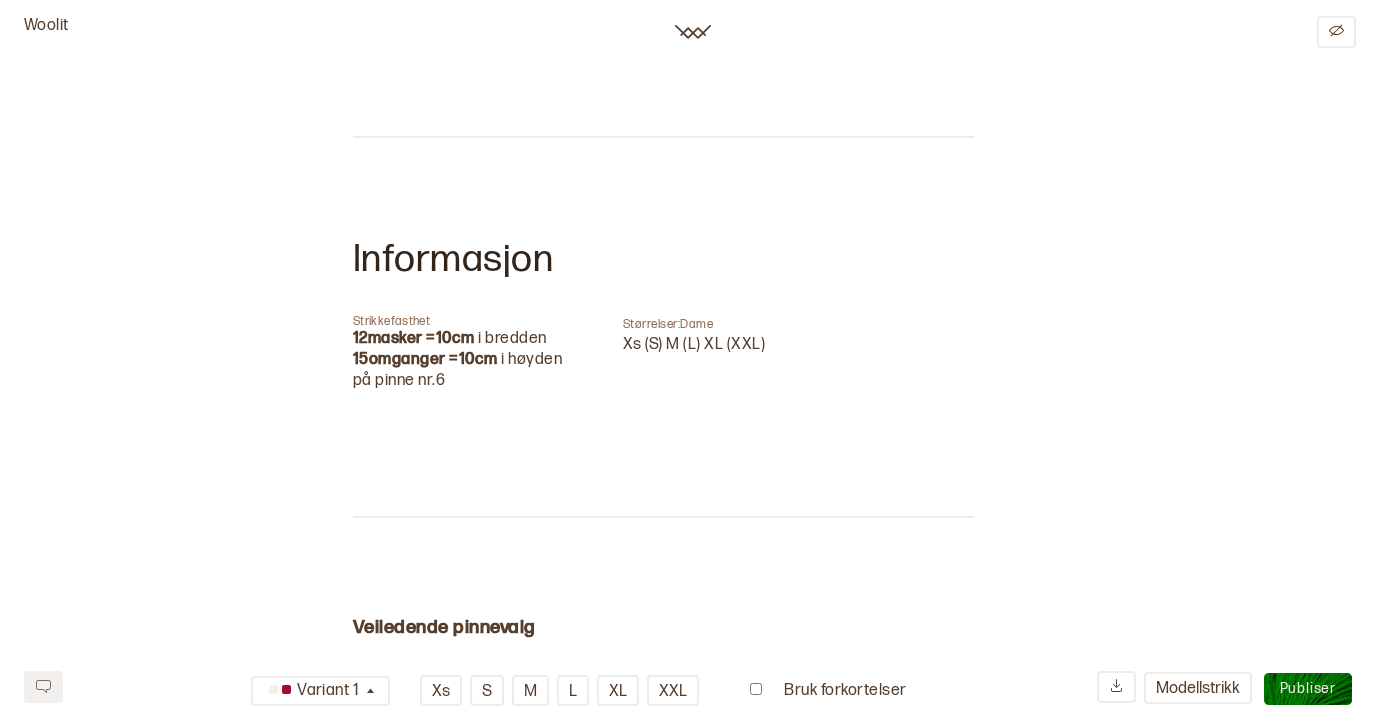 scroll, scrollTop: 0, scrollLeft: 0, axis: both 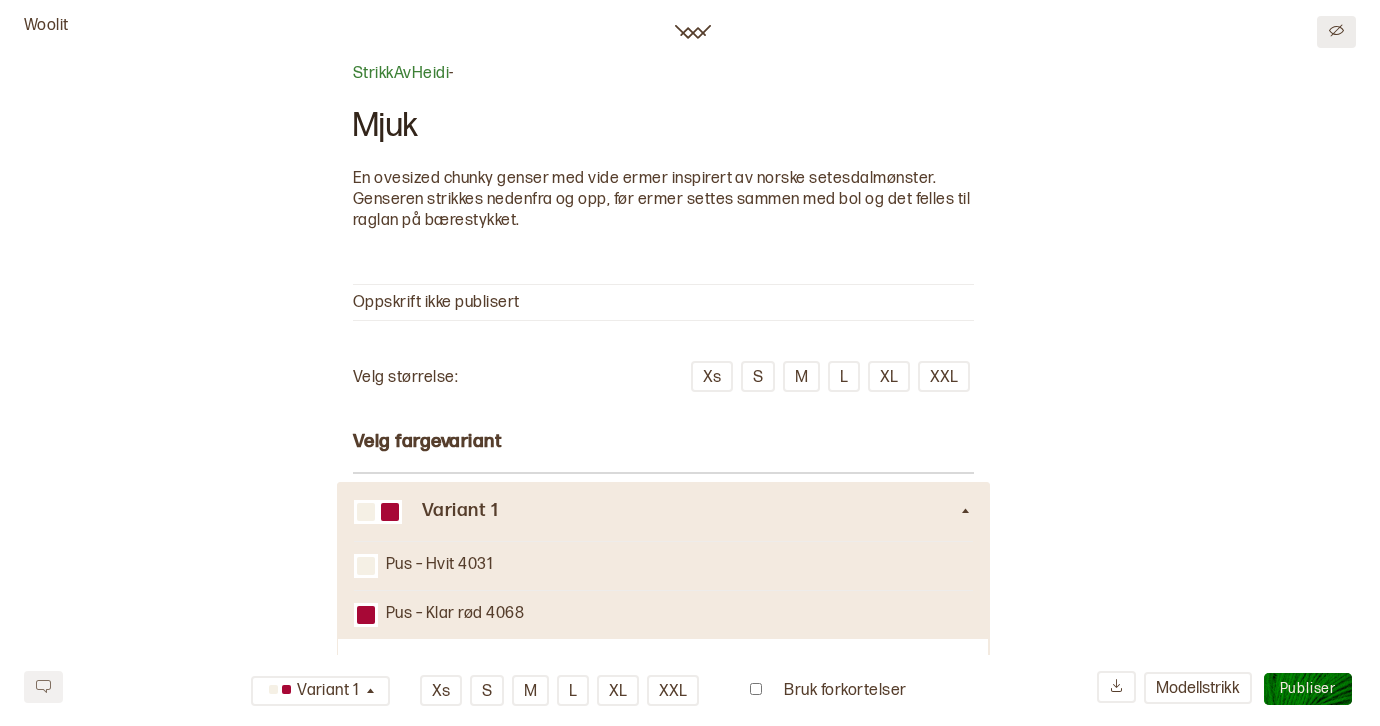 click 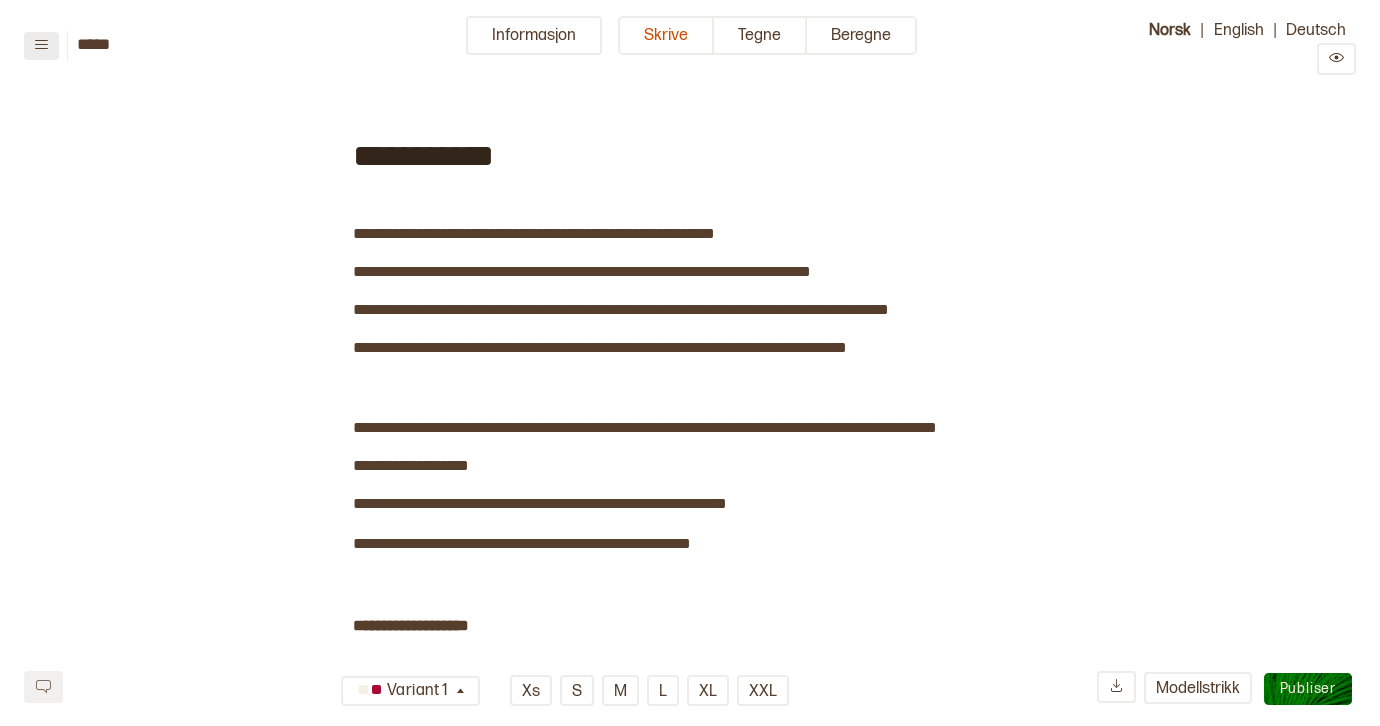click 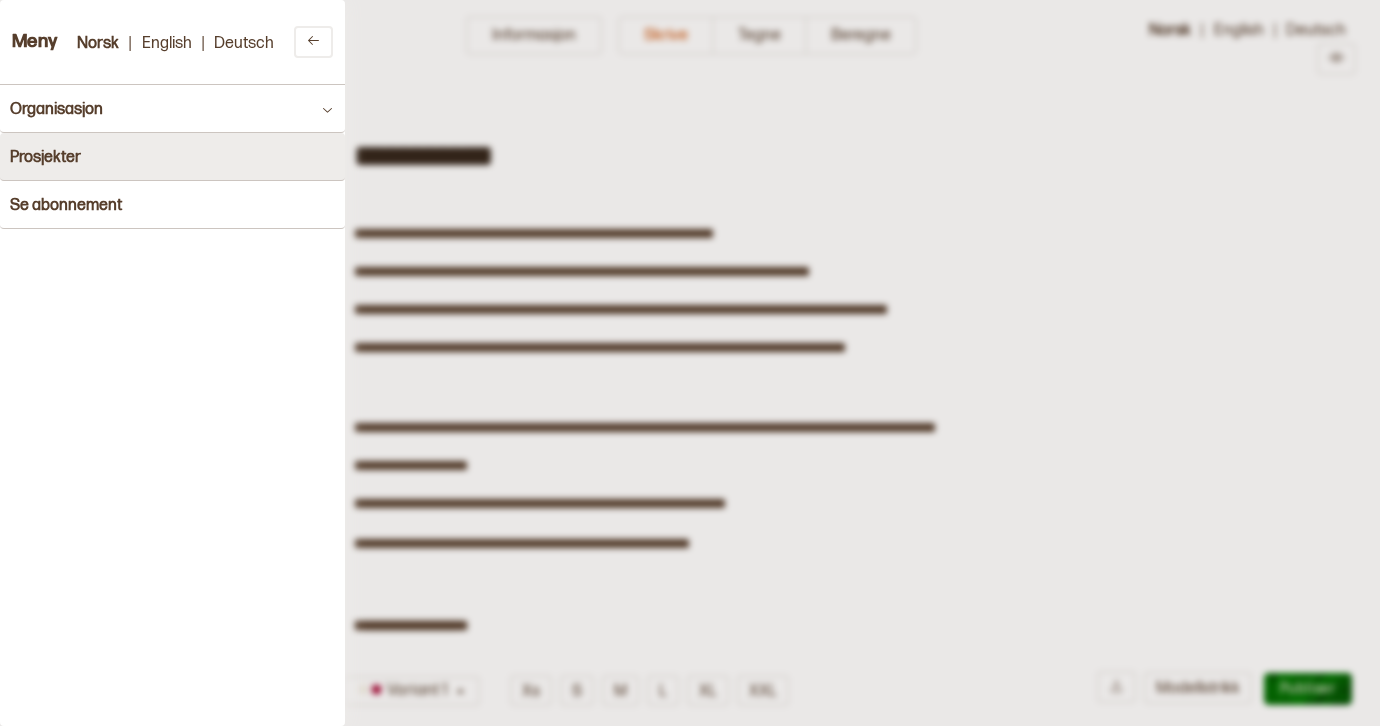 click on "Prosjekter" at bounding box center (172, 157) 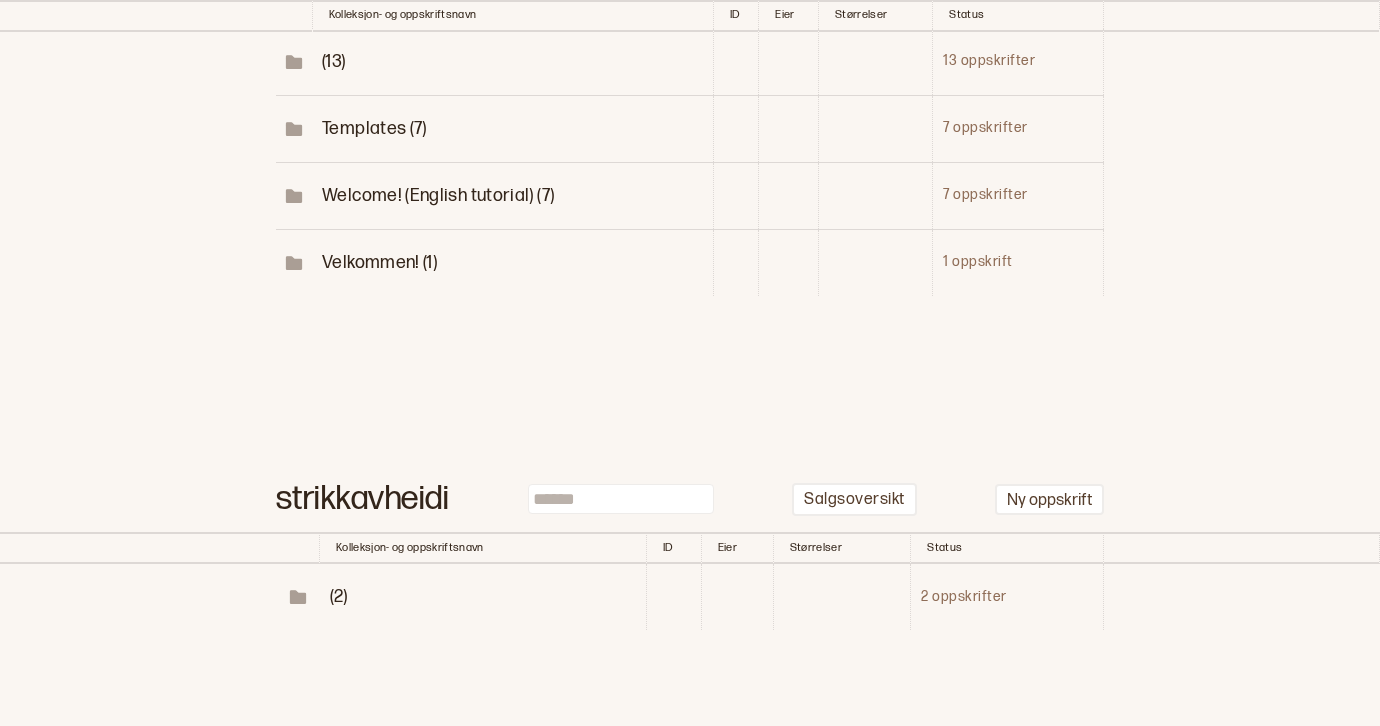 scroll, scrollTop: 189, scrollLeft: 0, axis: vertical 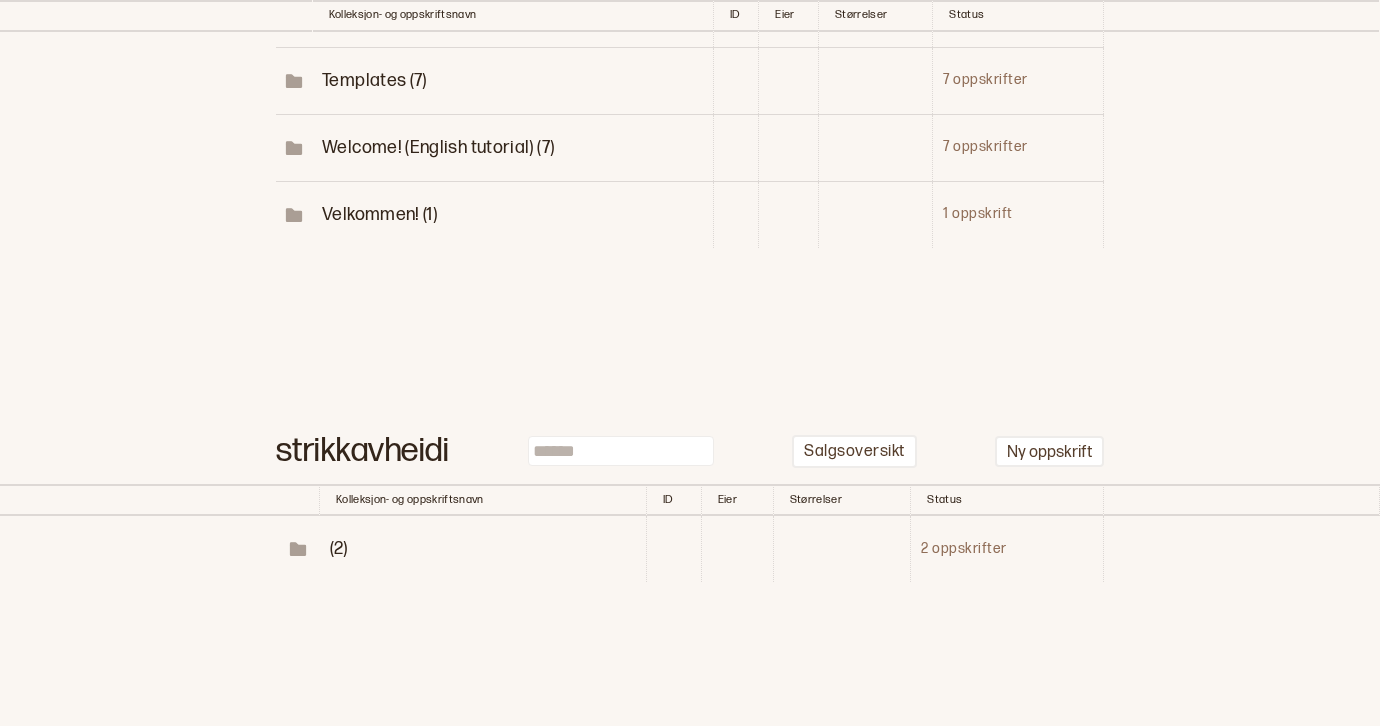 click on "(2)" at bounding box center (339, 548) 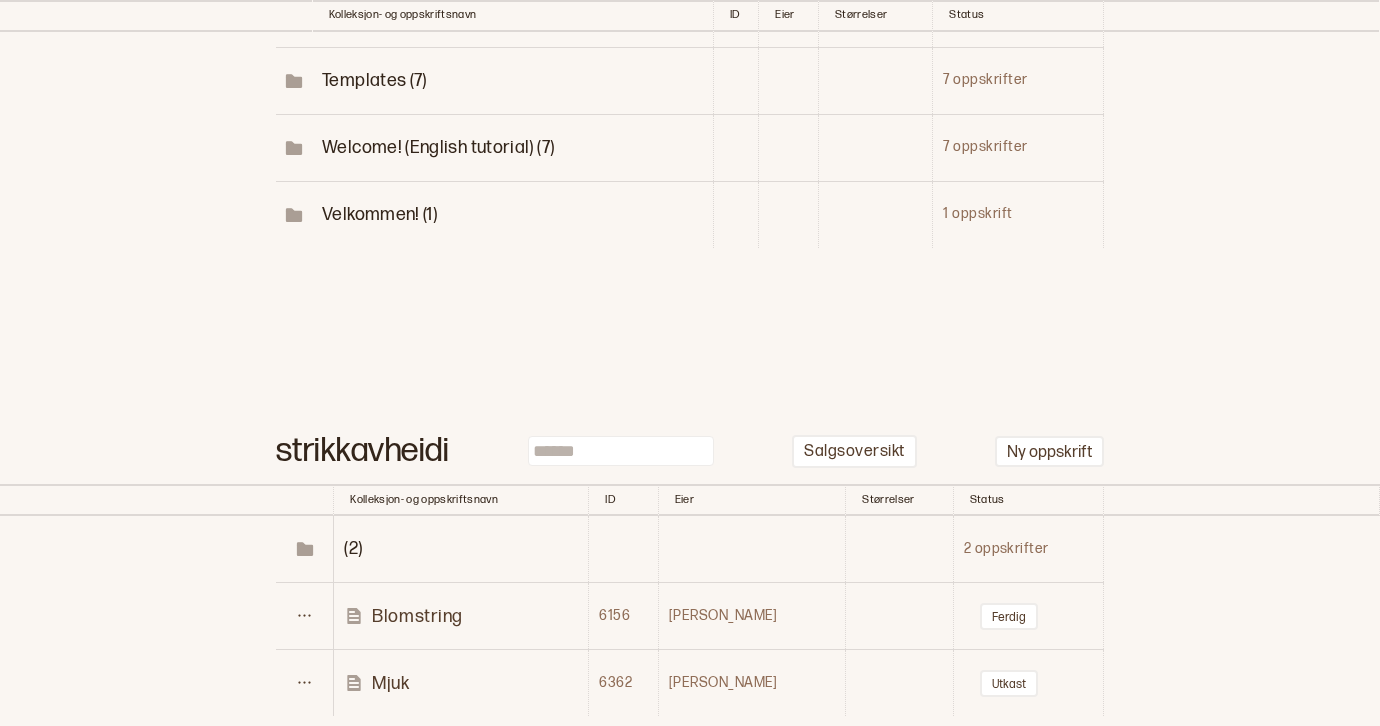 click on "Blomstring" at bounding box center (417, 616) 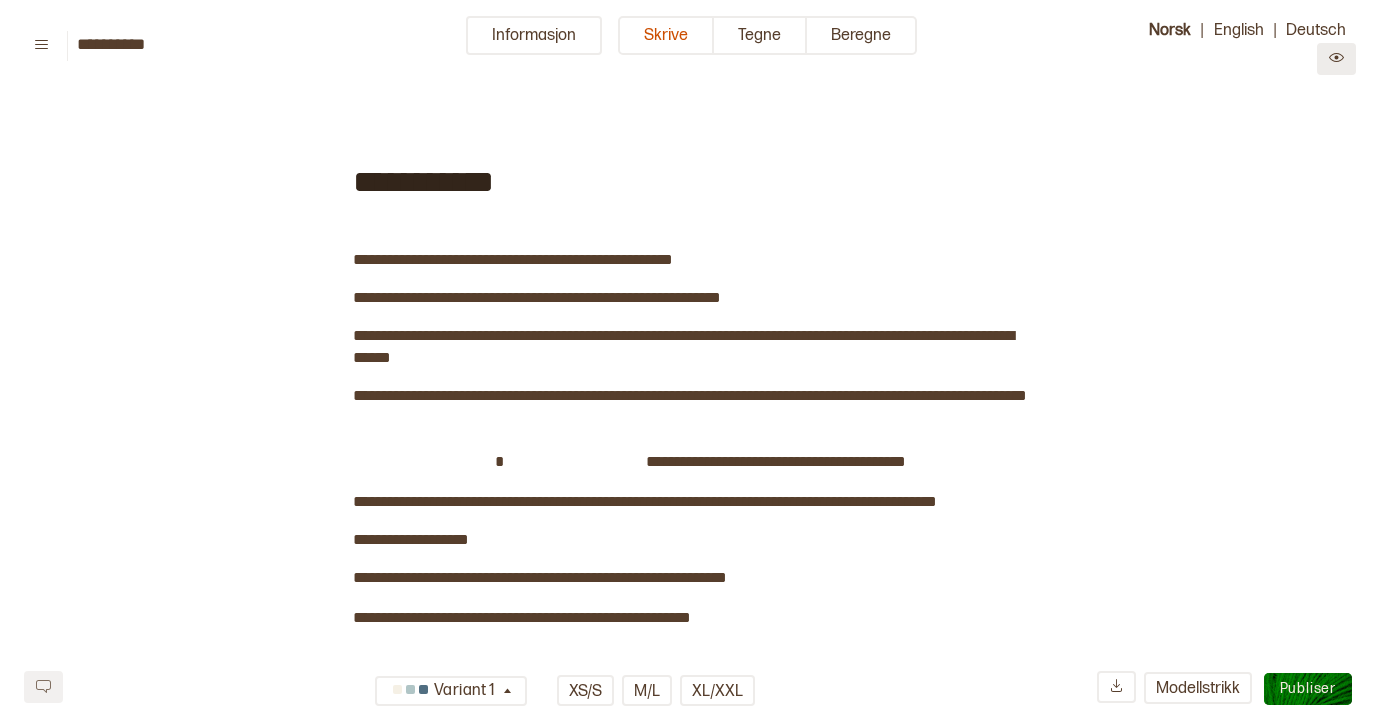click at bounding box center [1336, 59] 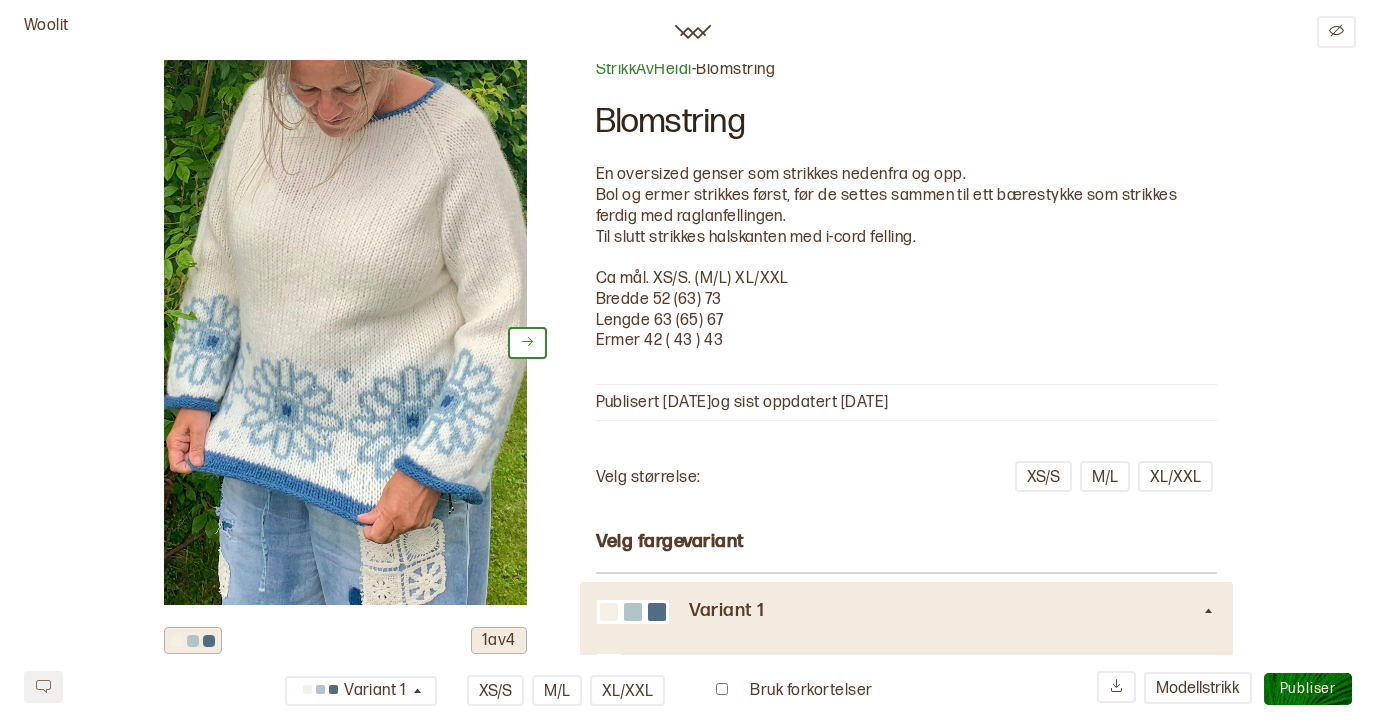 scroll, scrollTop: 8, scrollLeft: 0, axis: vertical 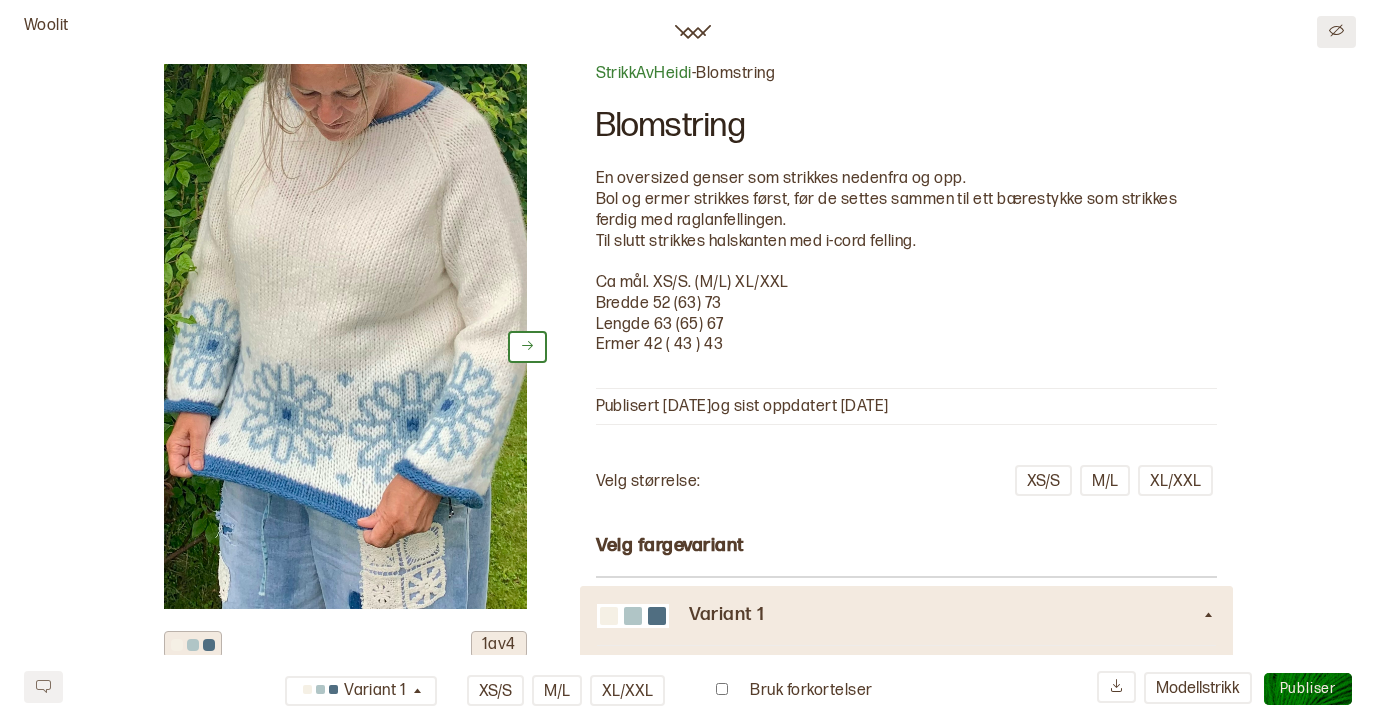 click 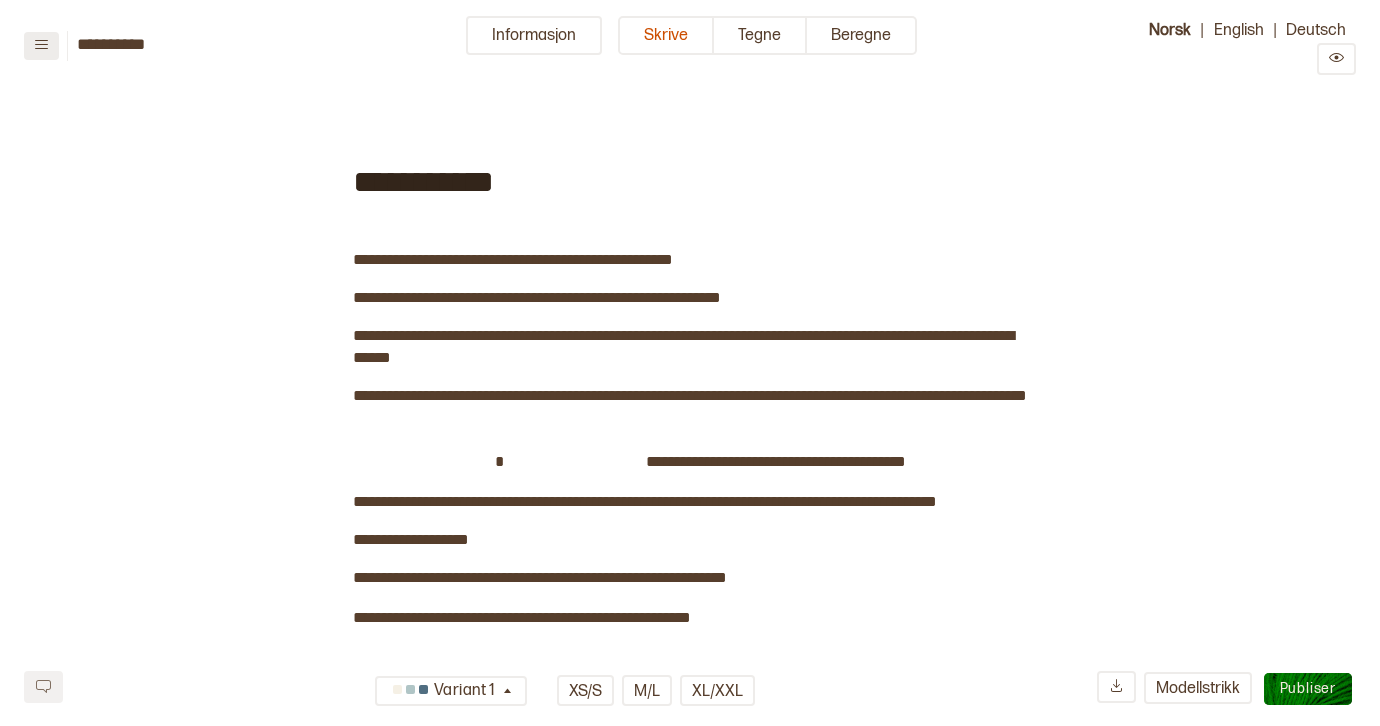 click 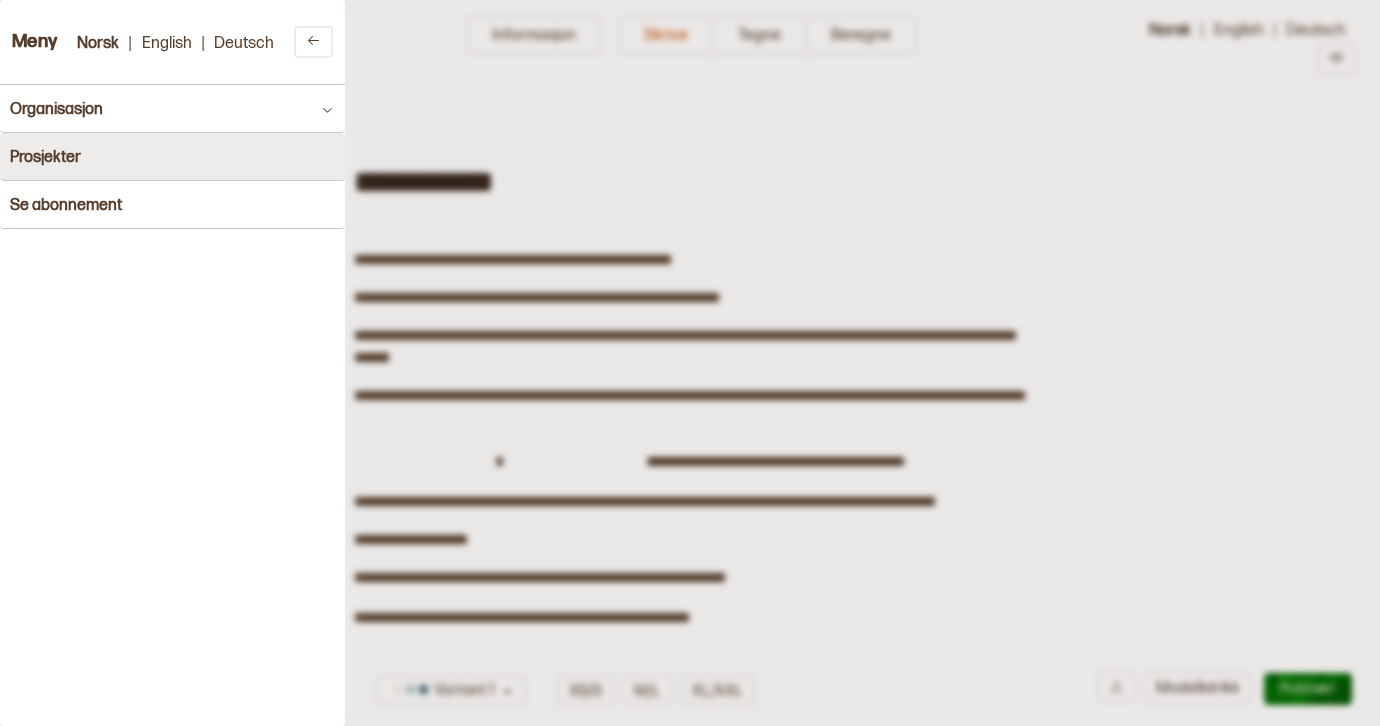 click on "Prosjekter" at bounding box center (45, 157) 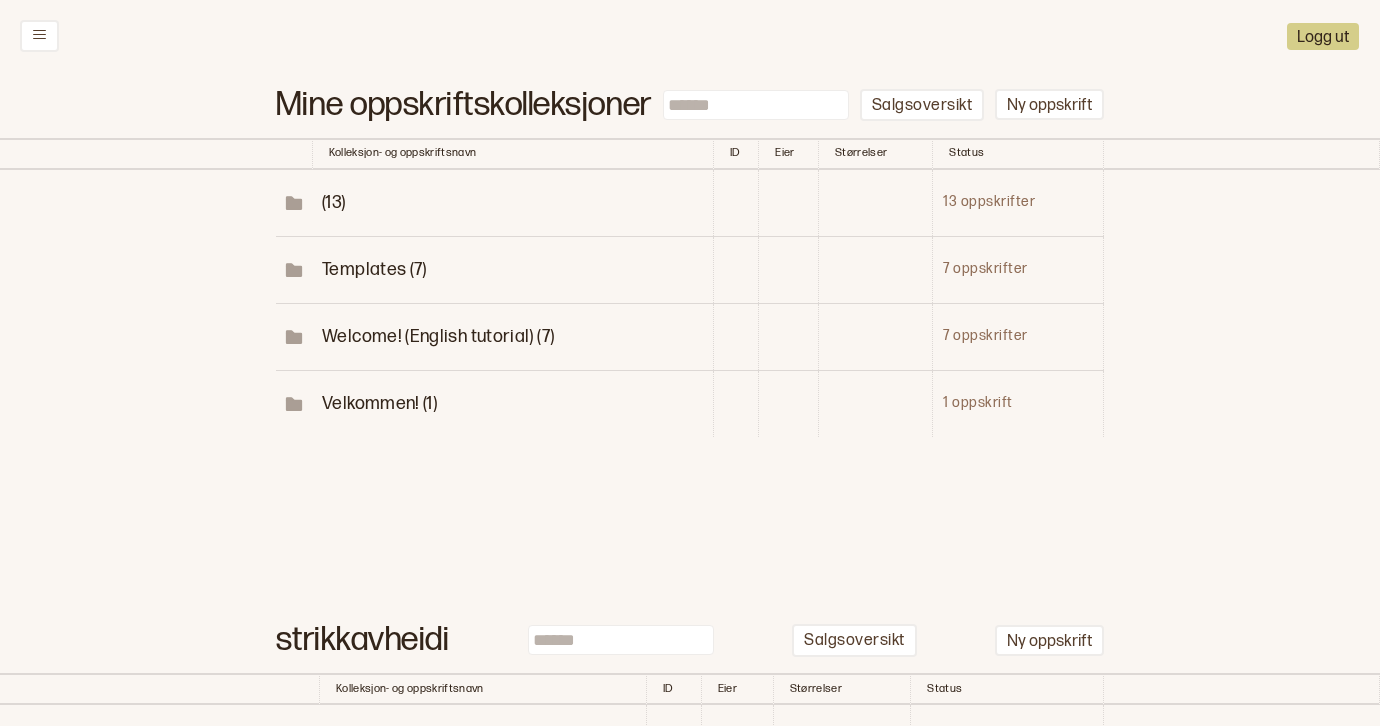 scroll, scrollTop: 189, scrollLeft: 0, axis: vertical 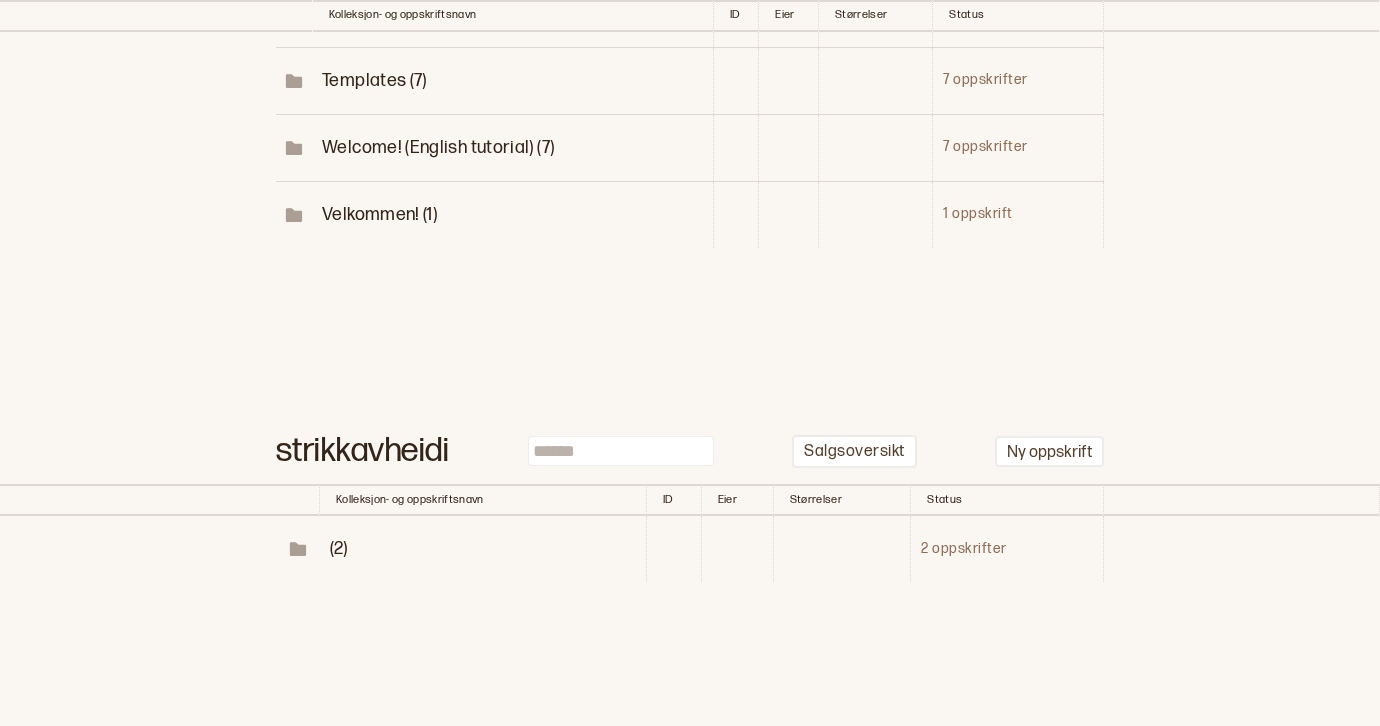 click on "(2)" at bounding box center [339, 548] 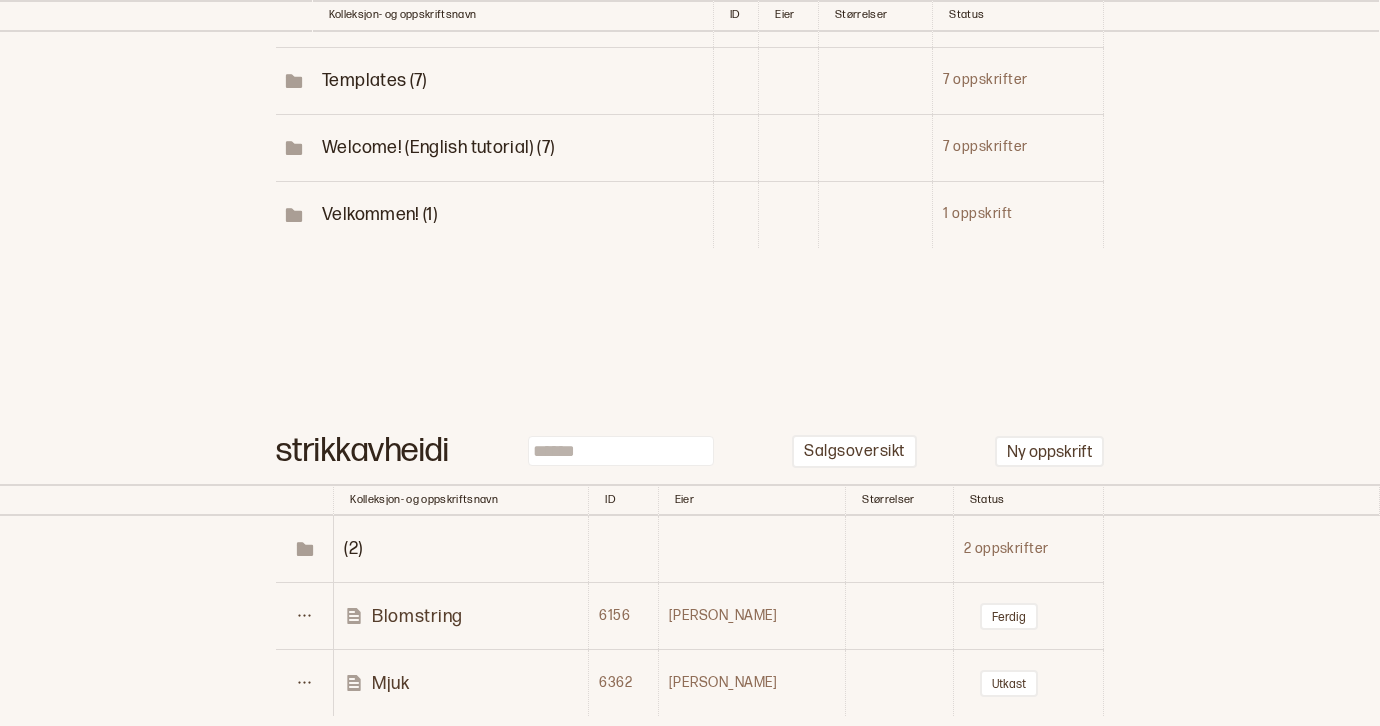click on "Mjuk" at bounding box center [390, 683] 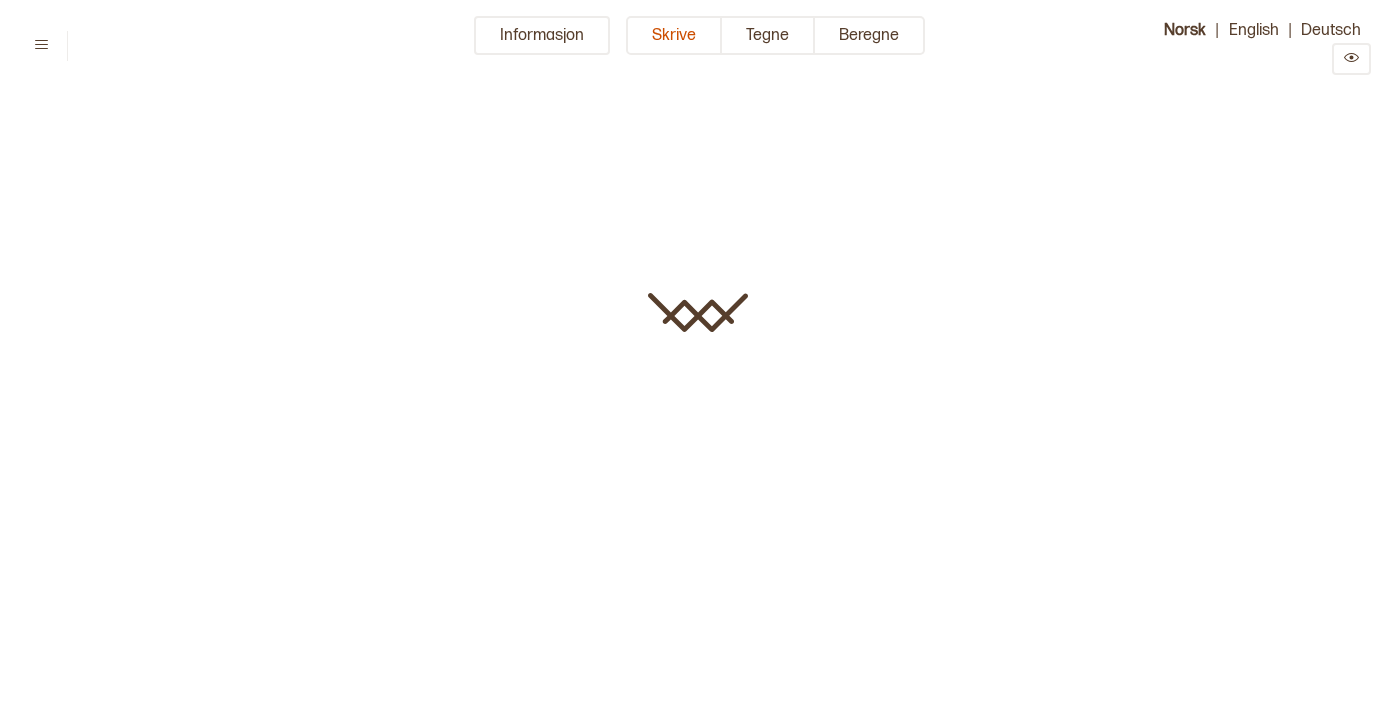 type on "**********" 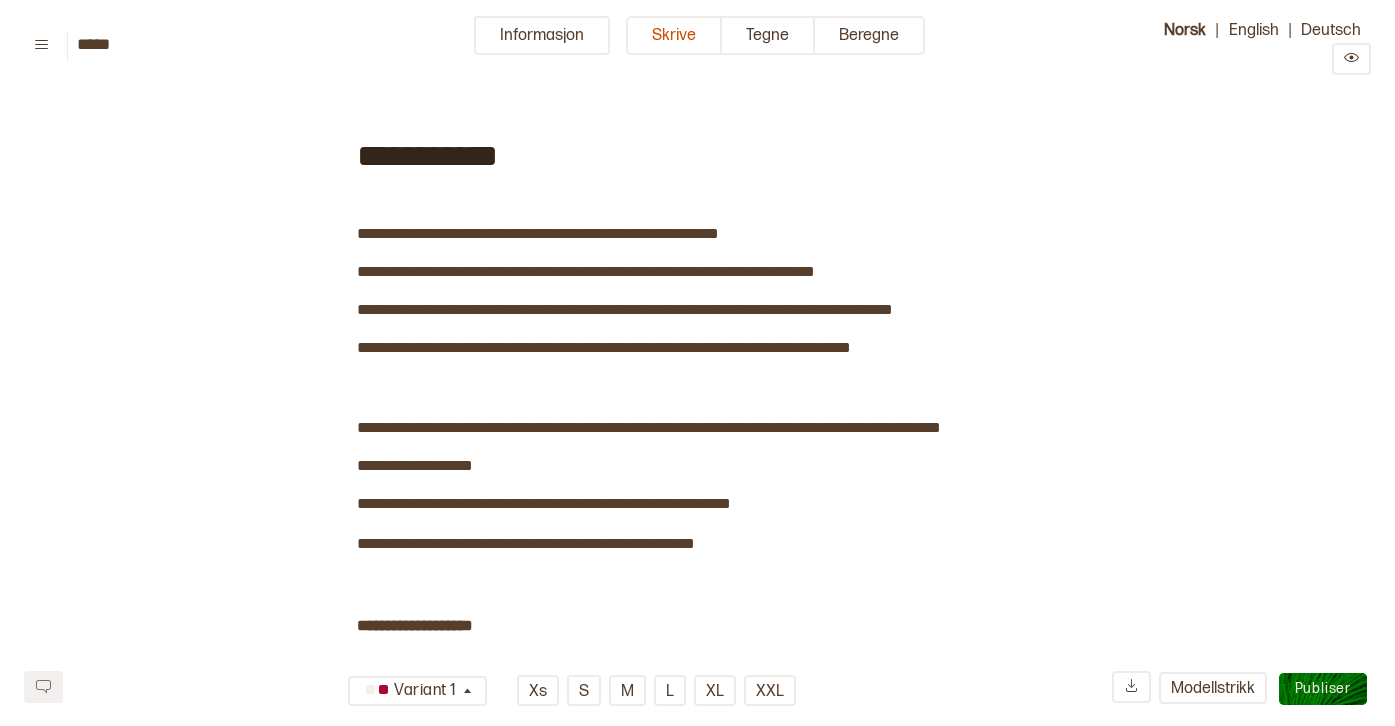 type on "****" 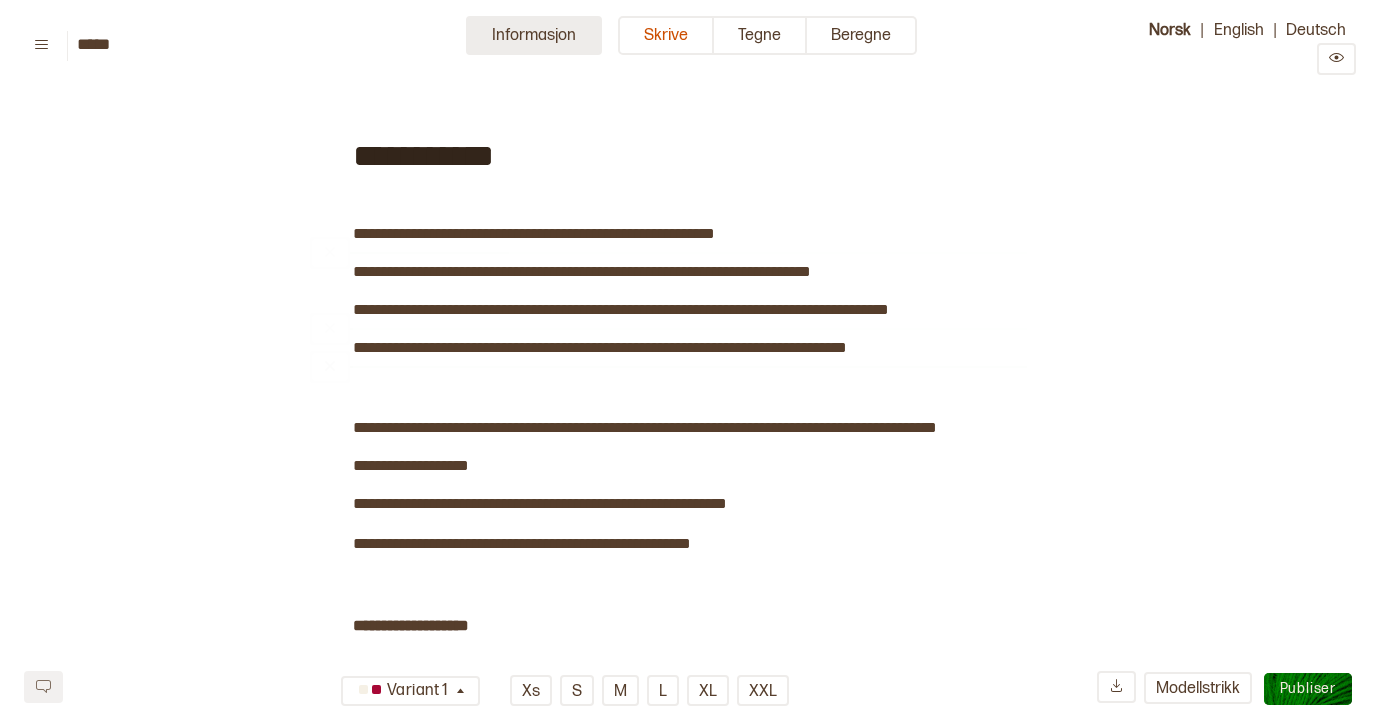 click on "Informasjon" at bounding box center [534, 35] 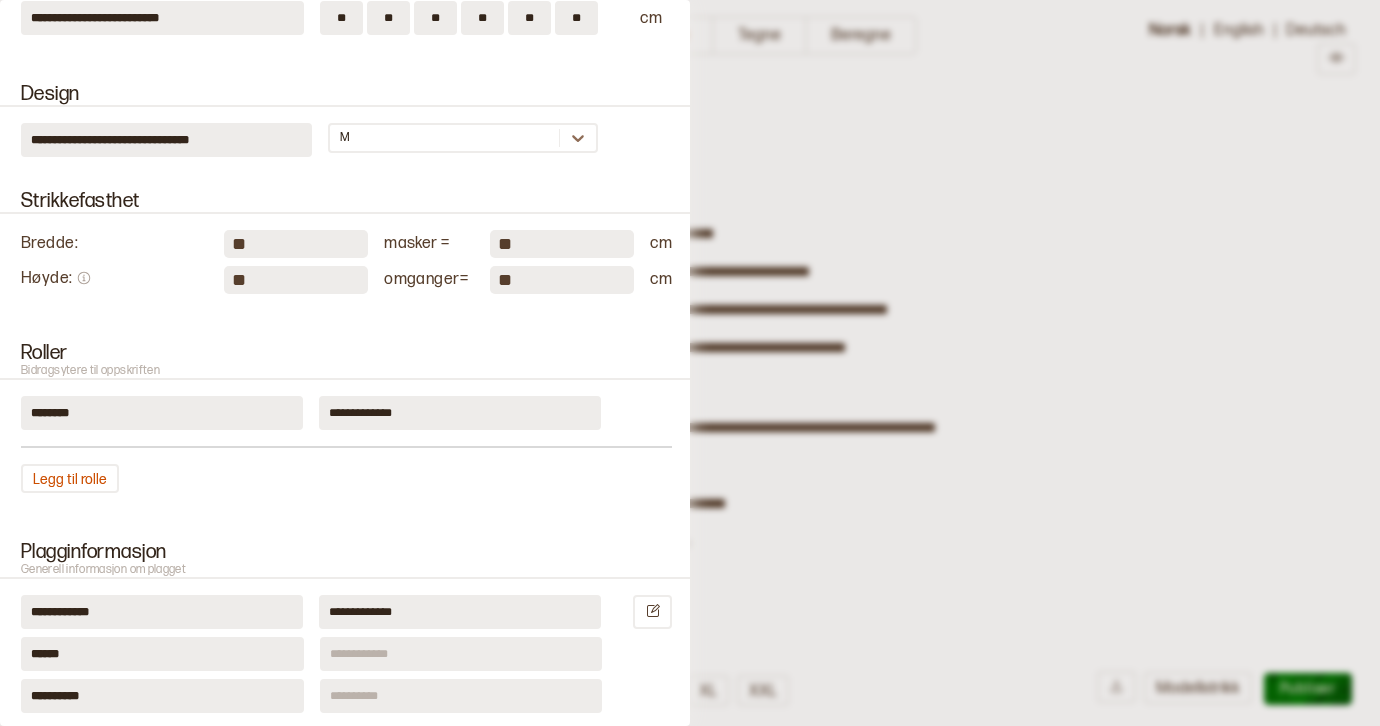 scroll, scrollTop: 753, scrollLeft: 0, axis: vertical 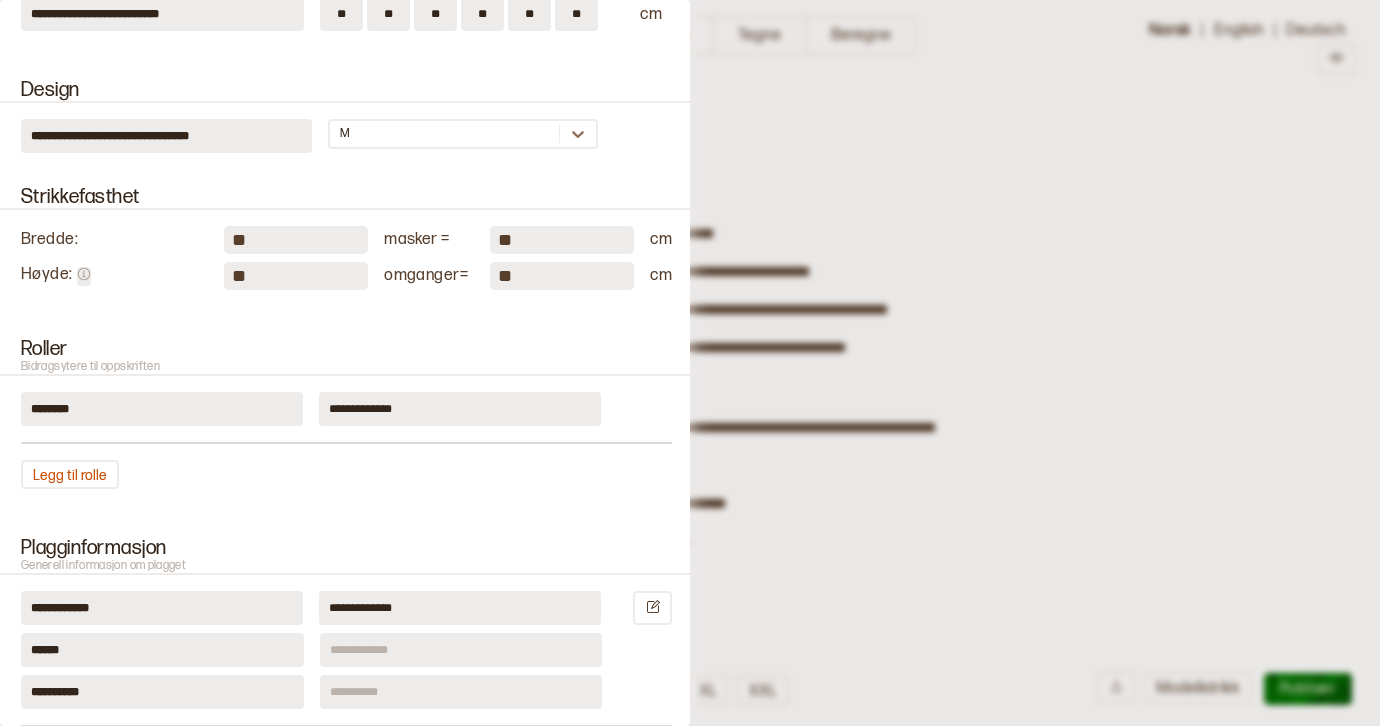 click 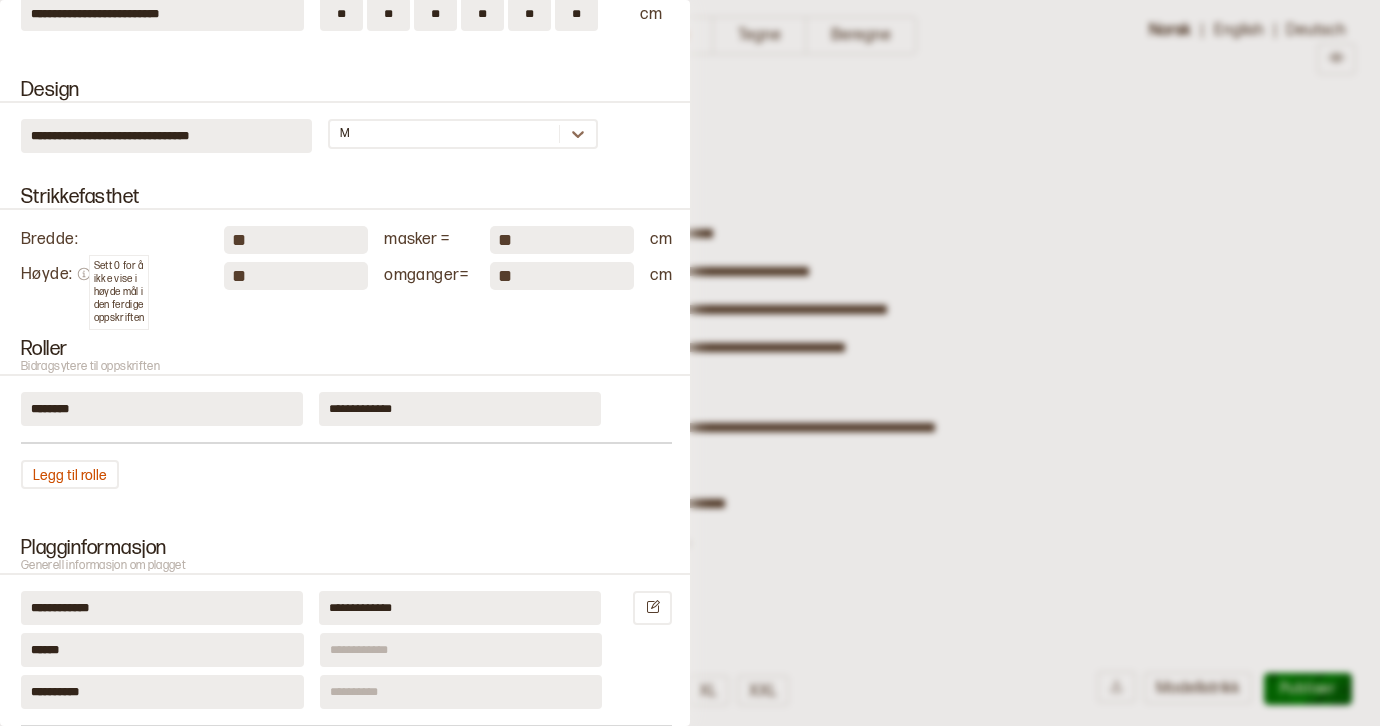 click on "Bredde :  **   masker   =   **  cm" at bounding box center [346, 240] 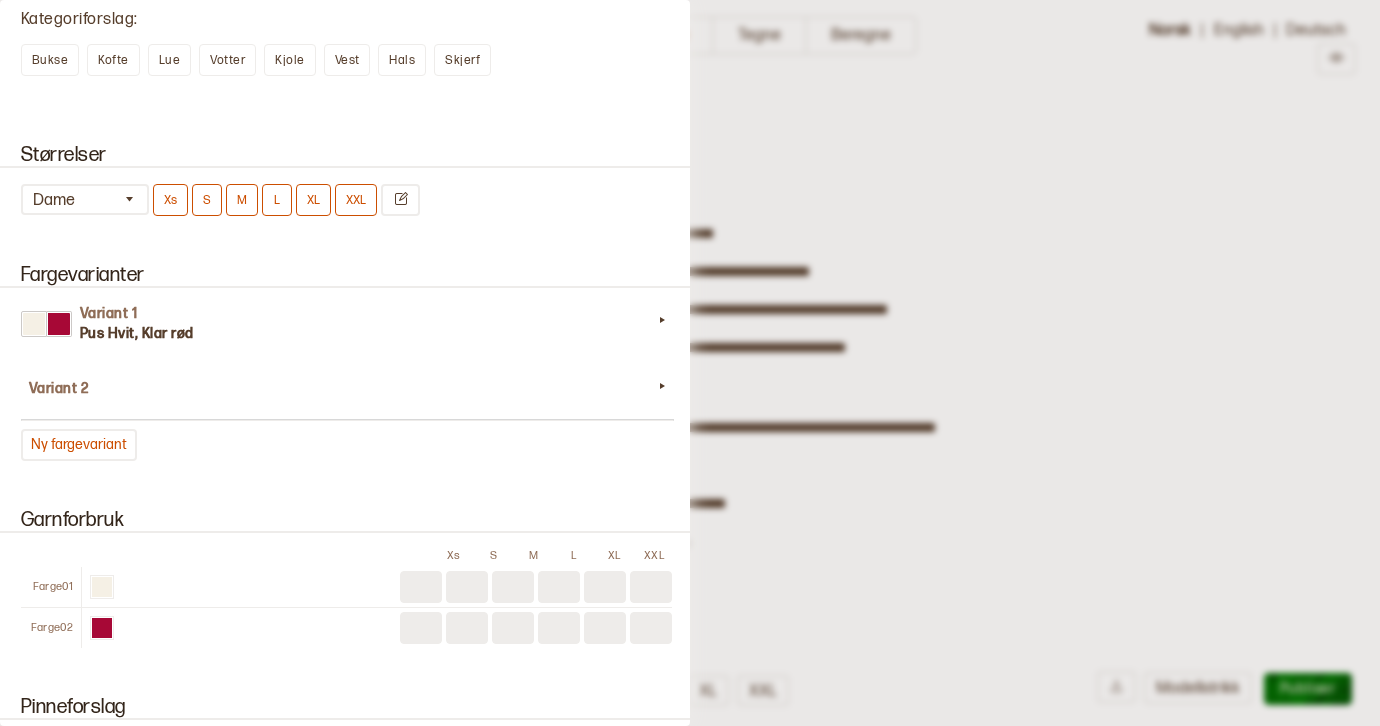 scroll, scrollTop: 2029, scrollLeft: 0, axis: vertical 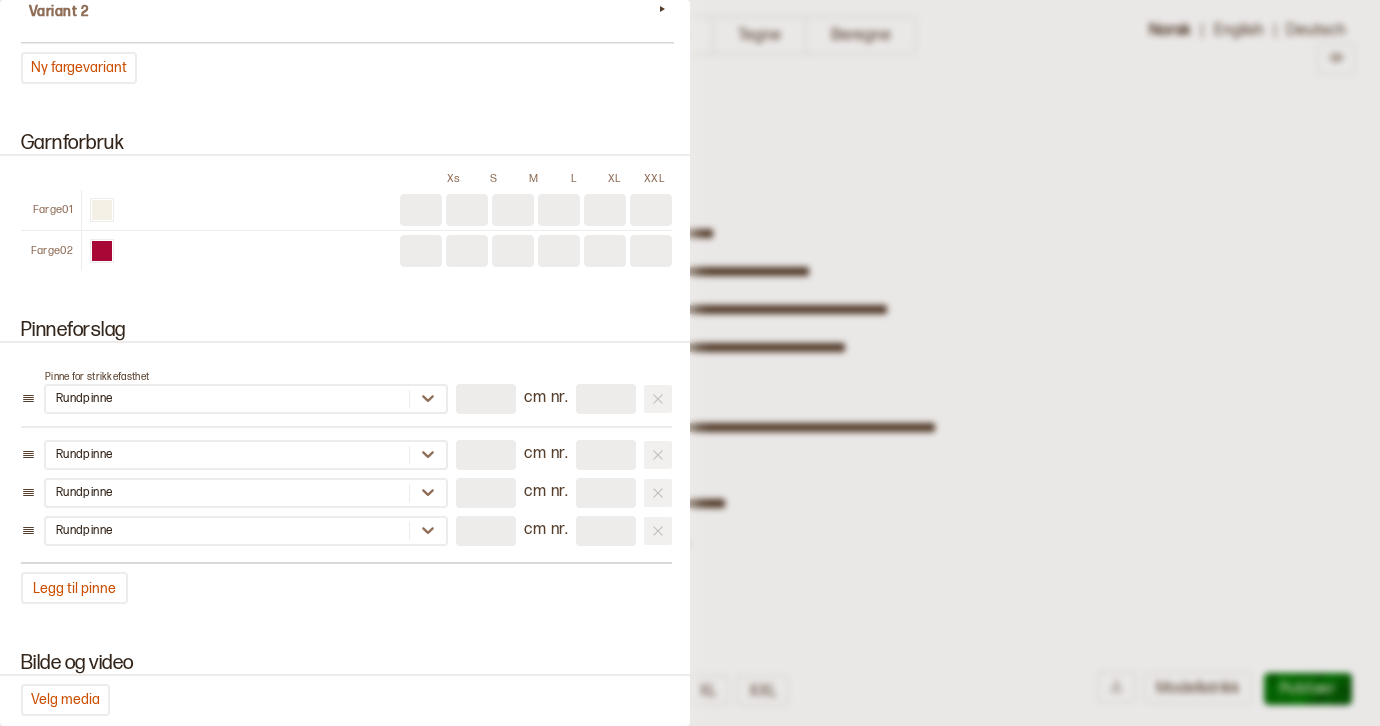 click at bounding box center (606, 399) 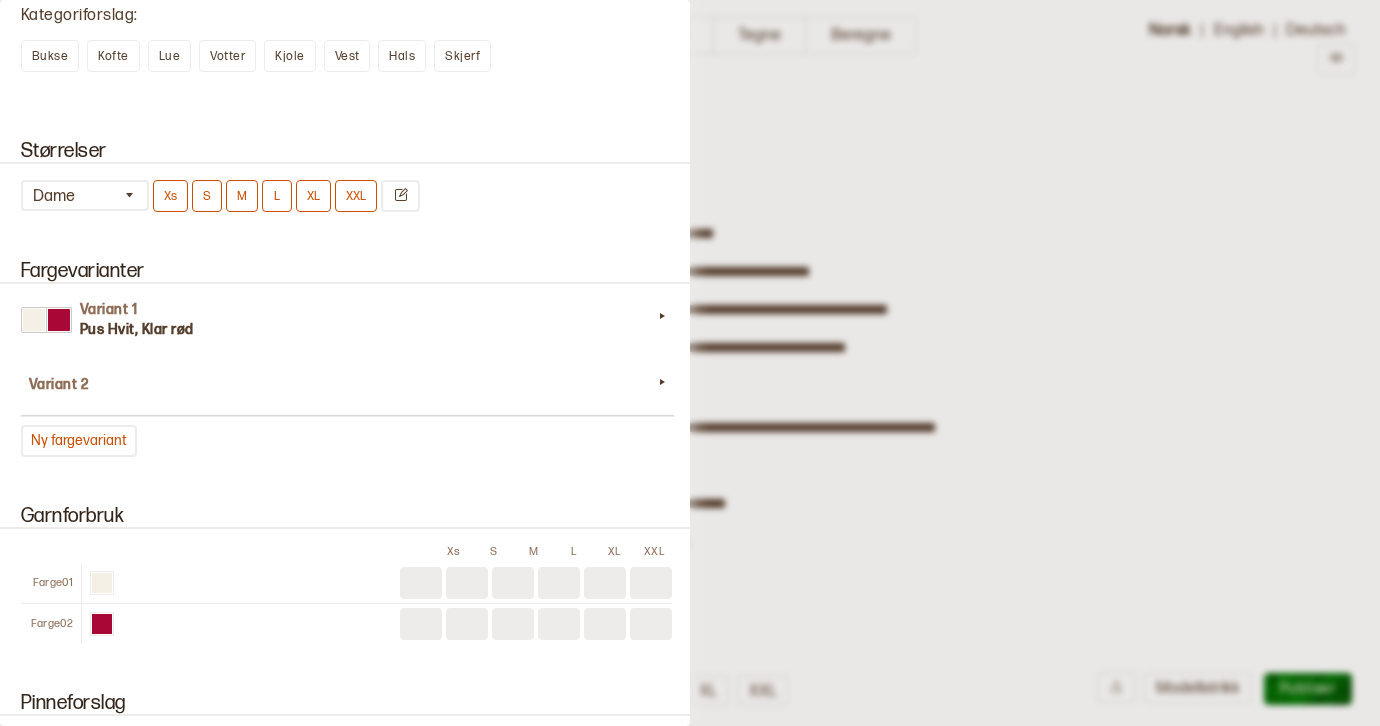 scroll, scrollTop: 1689, scrollLeft: 0, axis: vertical 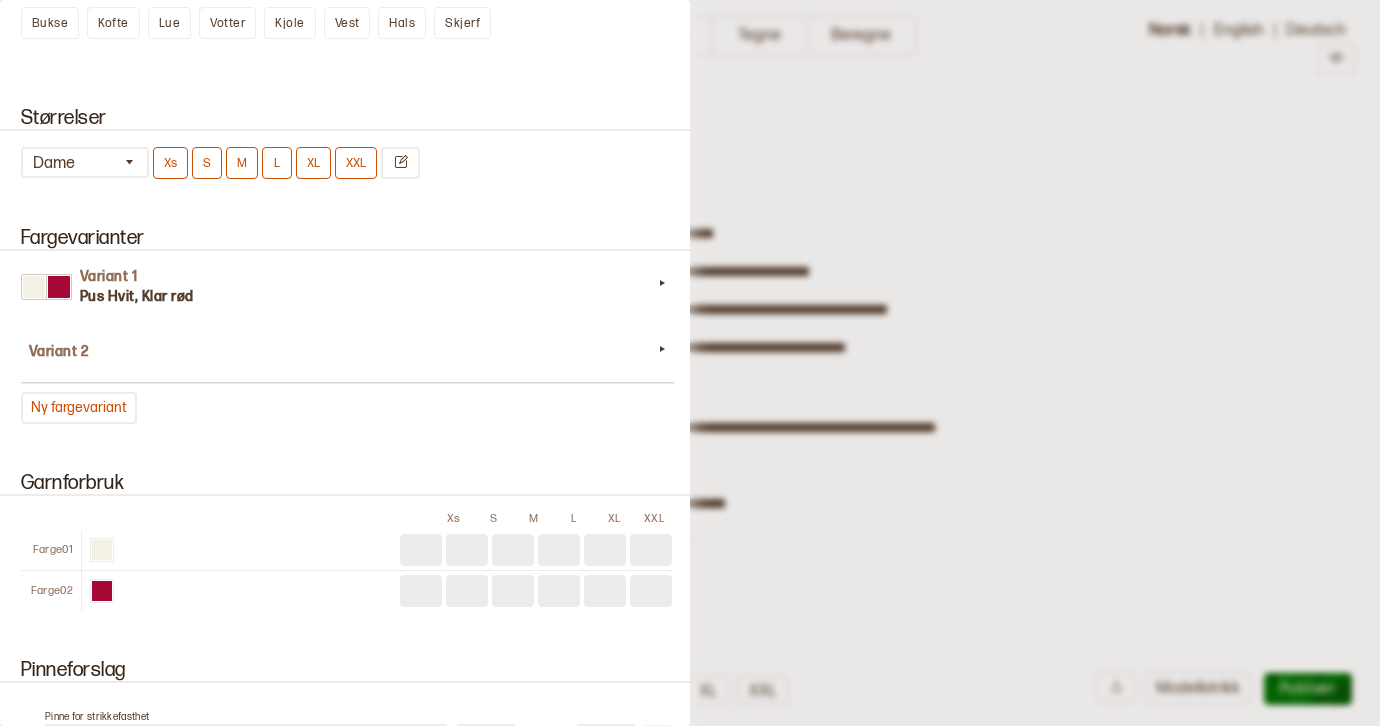 click at bounding box center (467, 591) 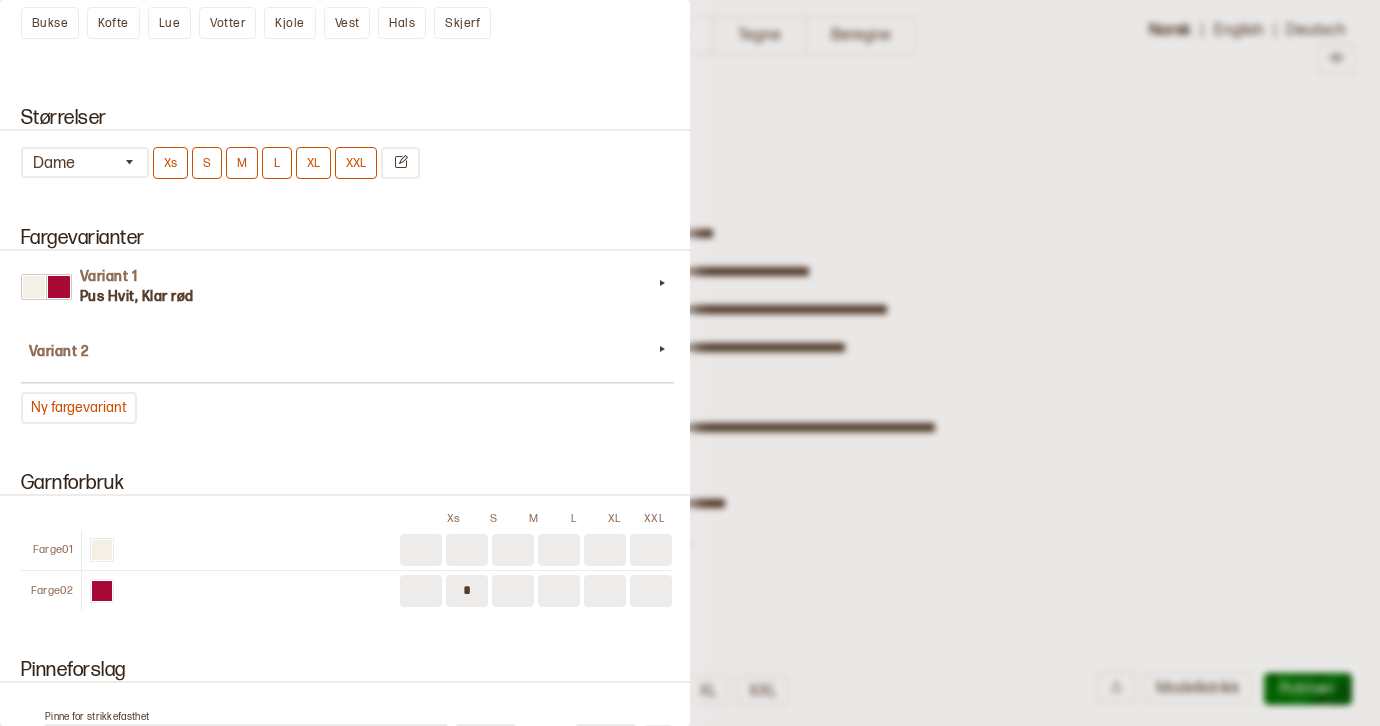 type on "*" 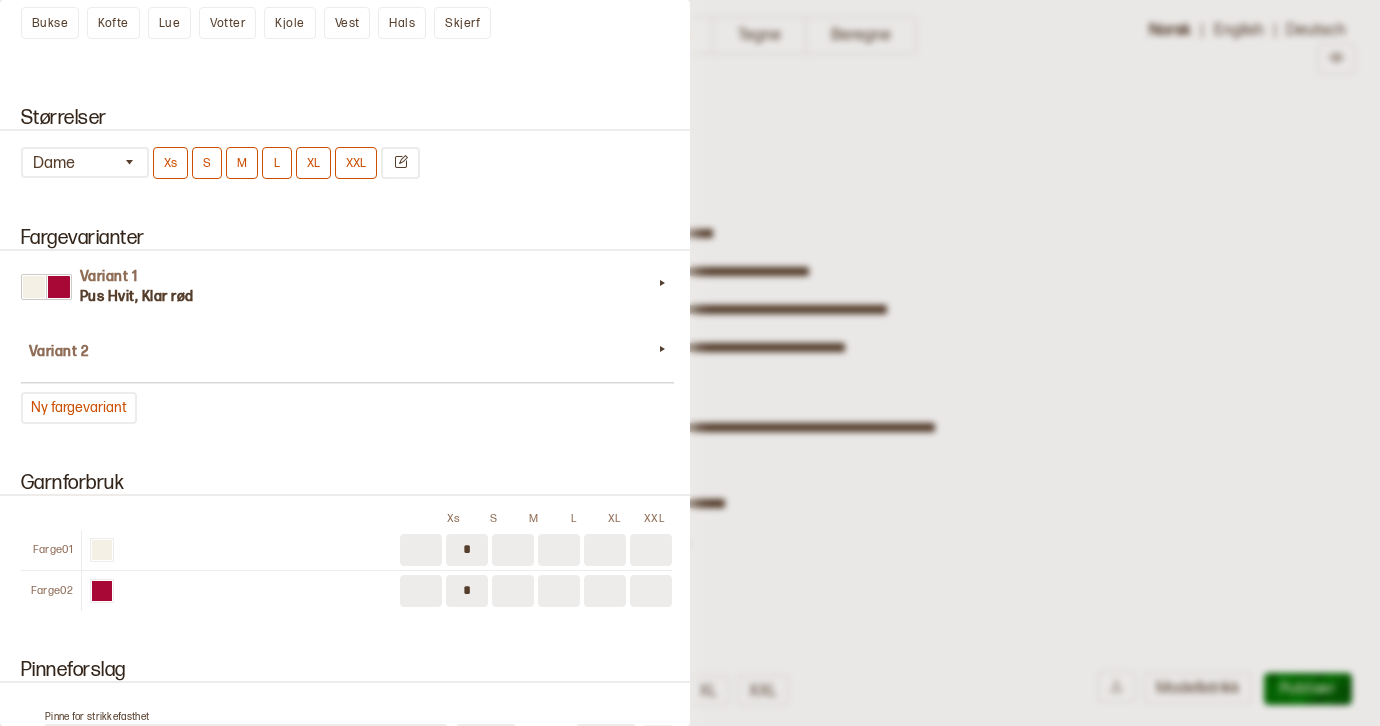 type on "*" 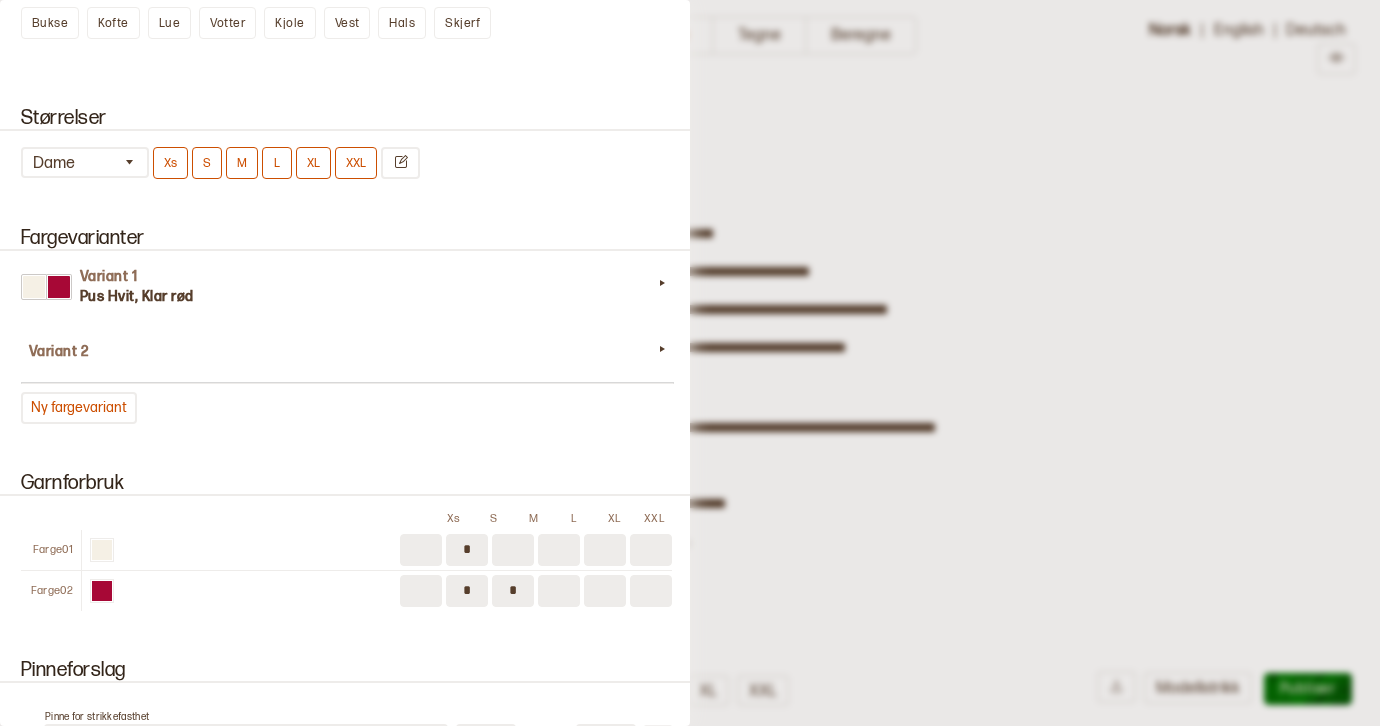 type on "*" 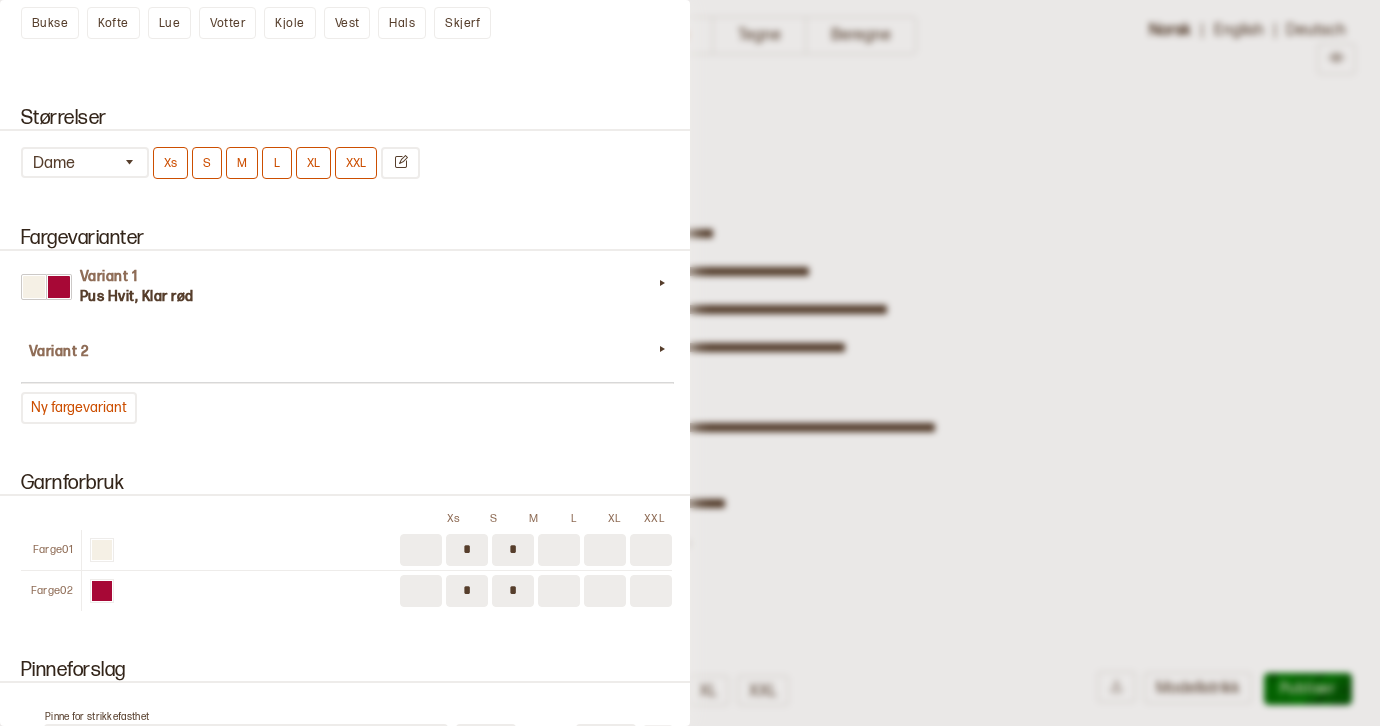 type on "*" 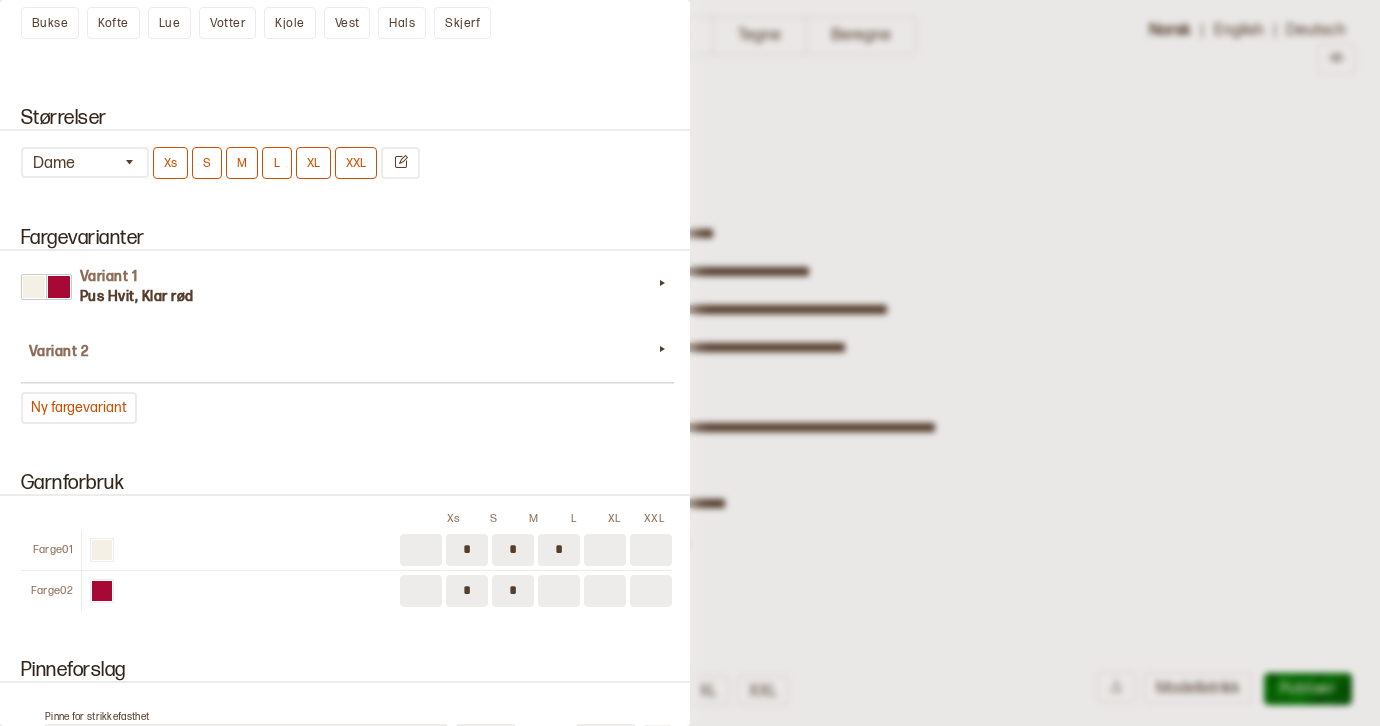 type on "*" 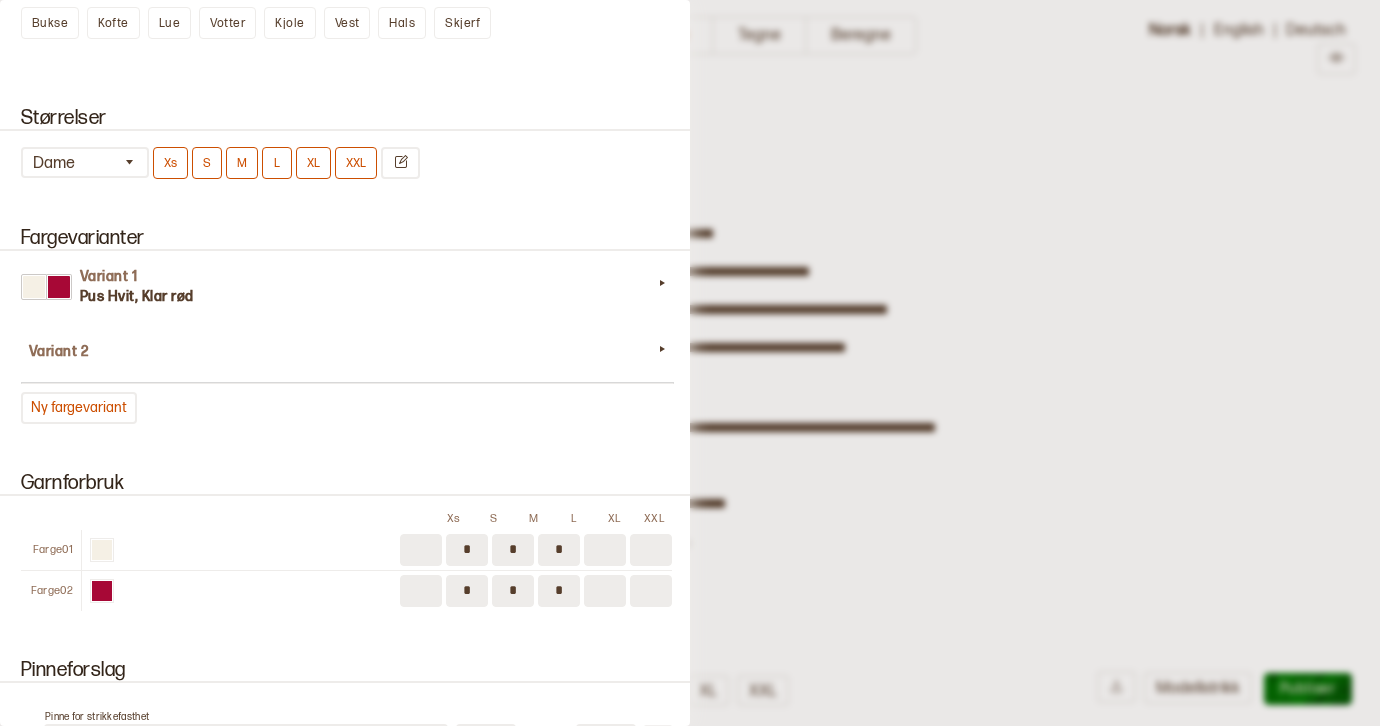 type on "*" 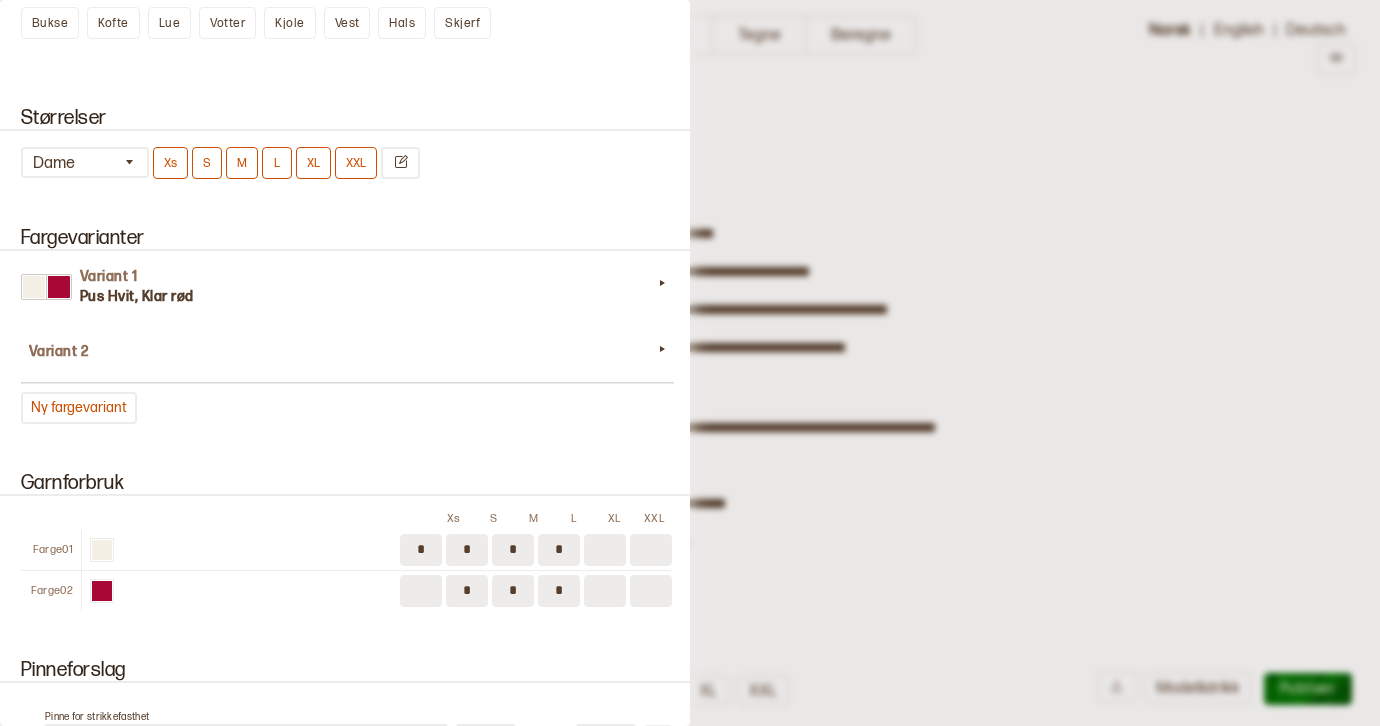 type on "*" 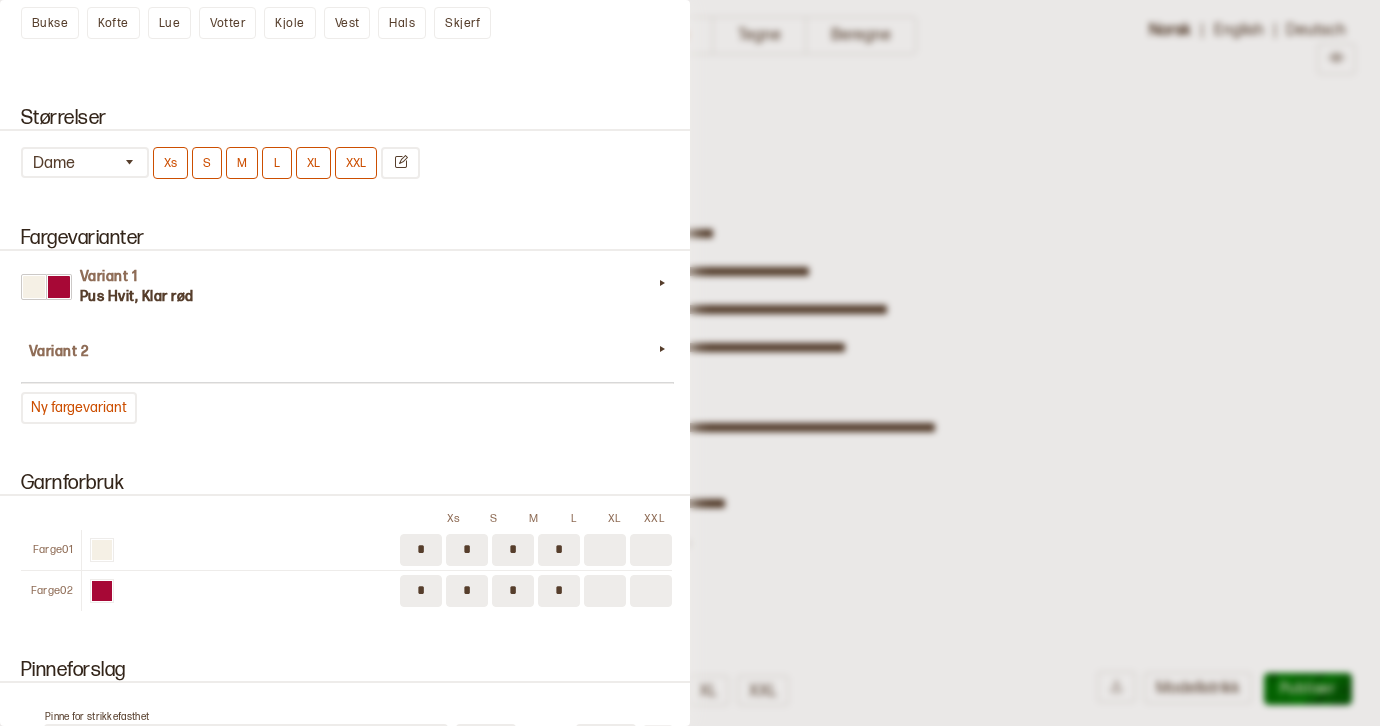 type on "*" 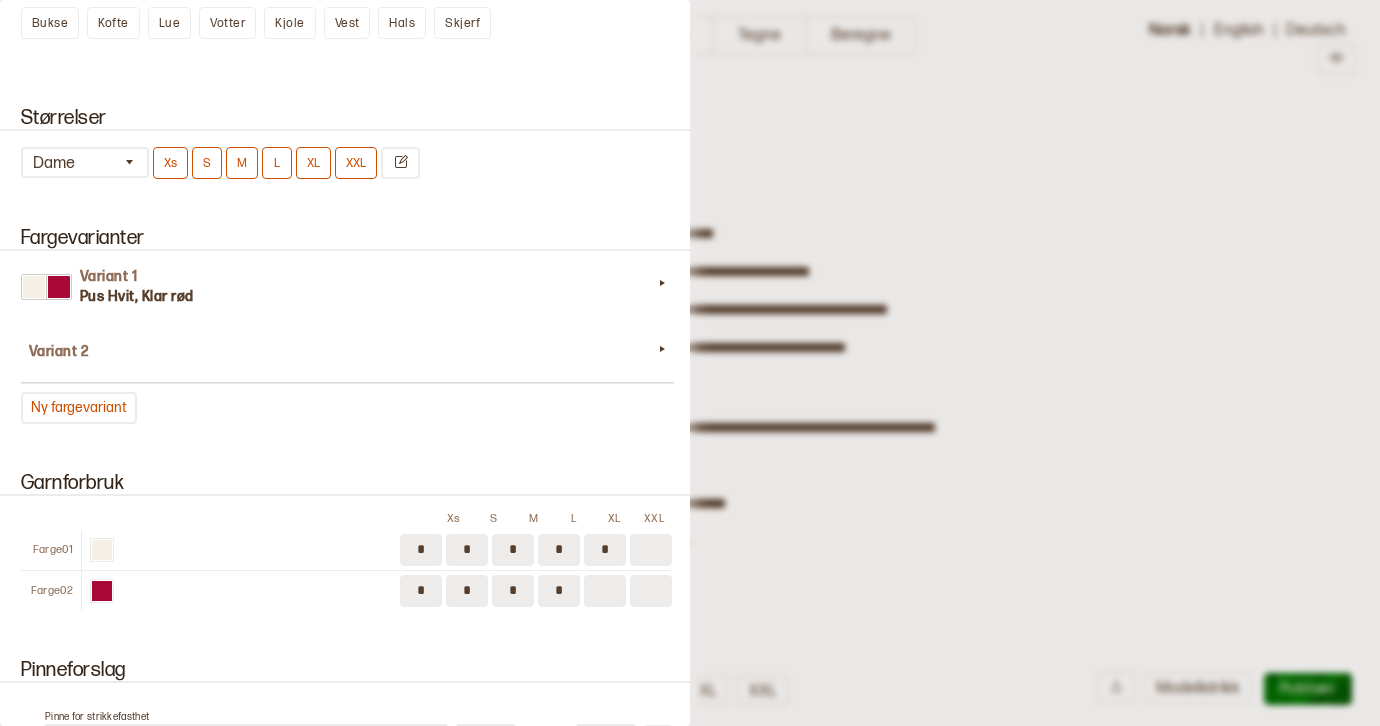 type on "*" 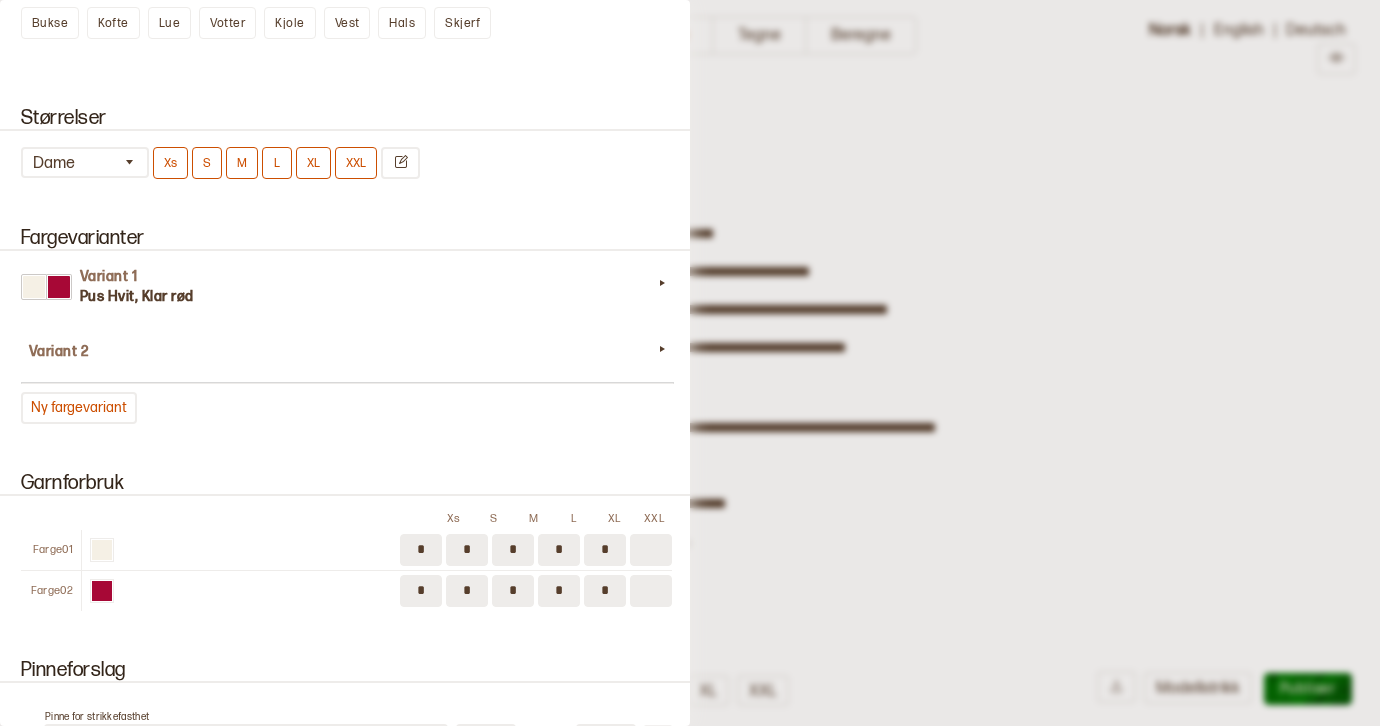 type on "*" 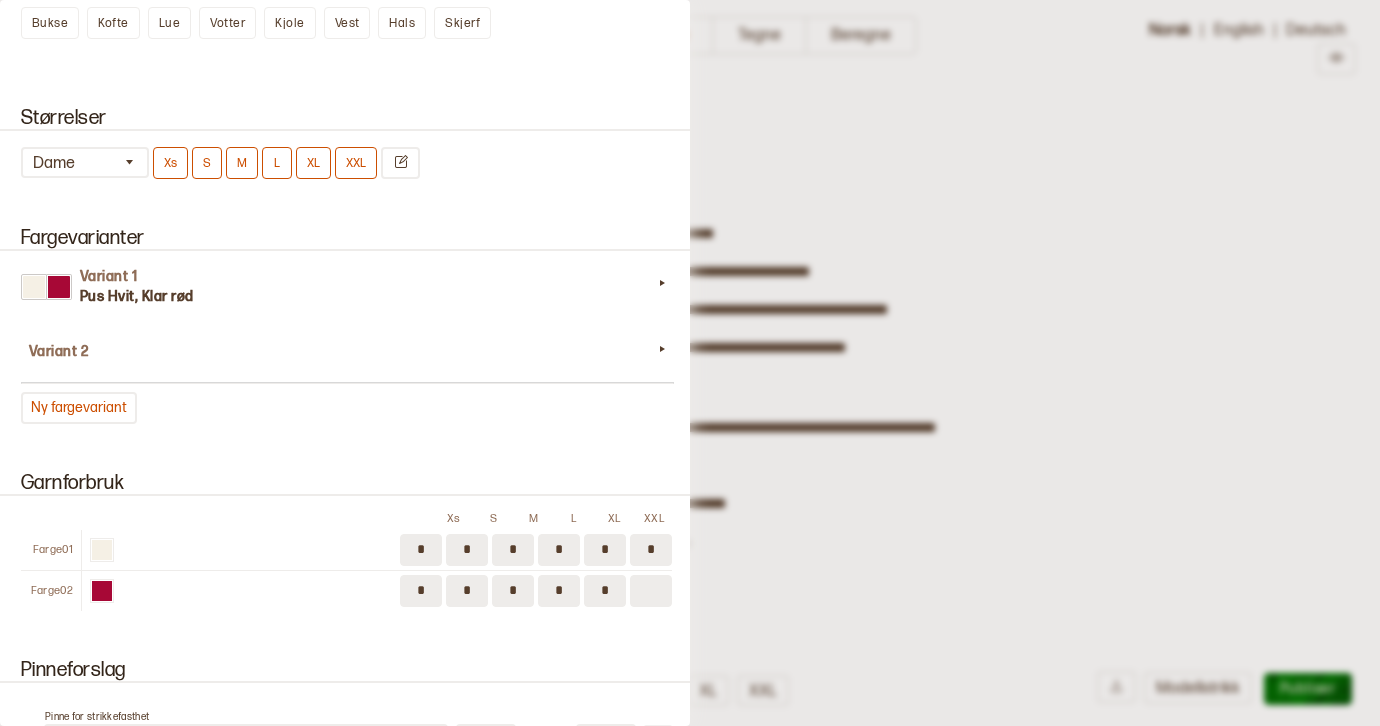 type on "*" 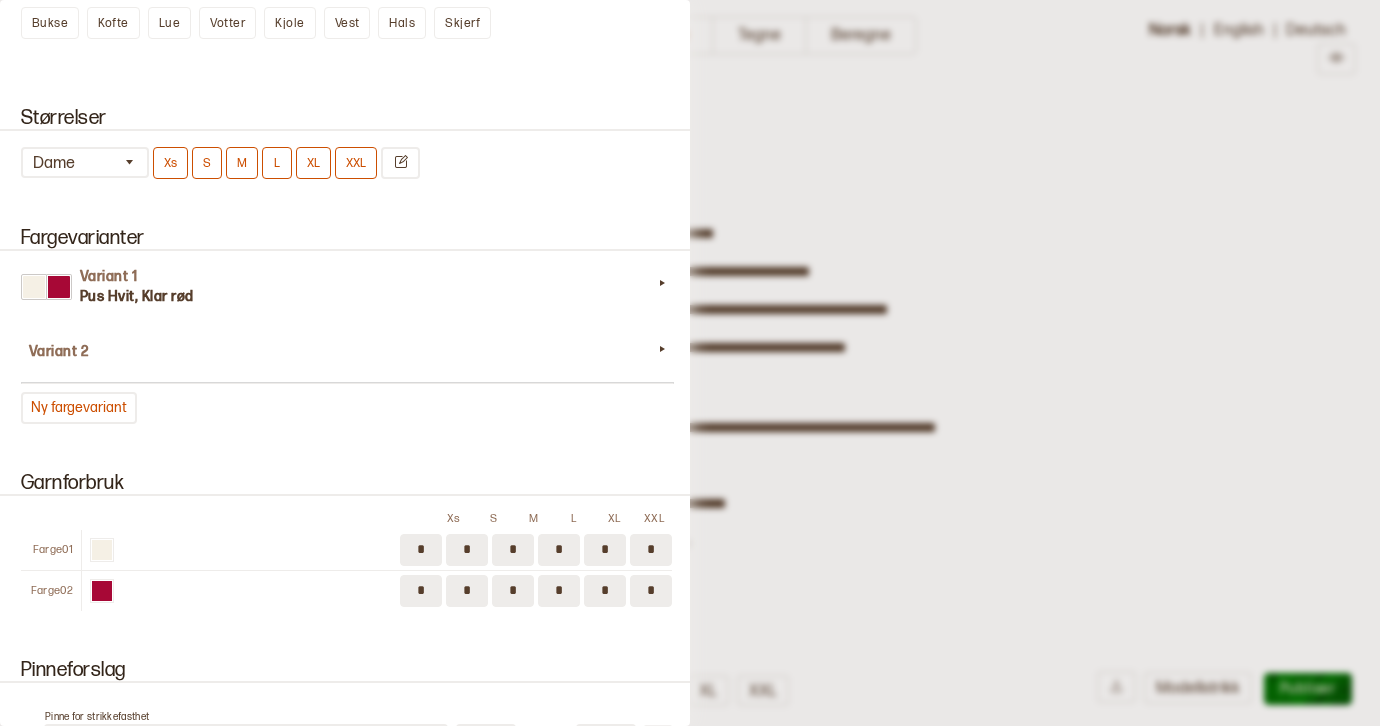type on "*" 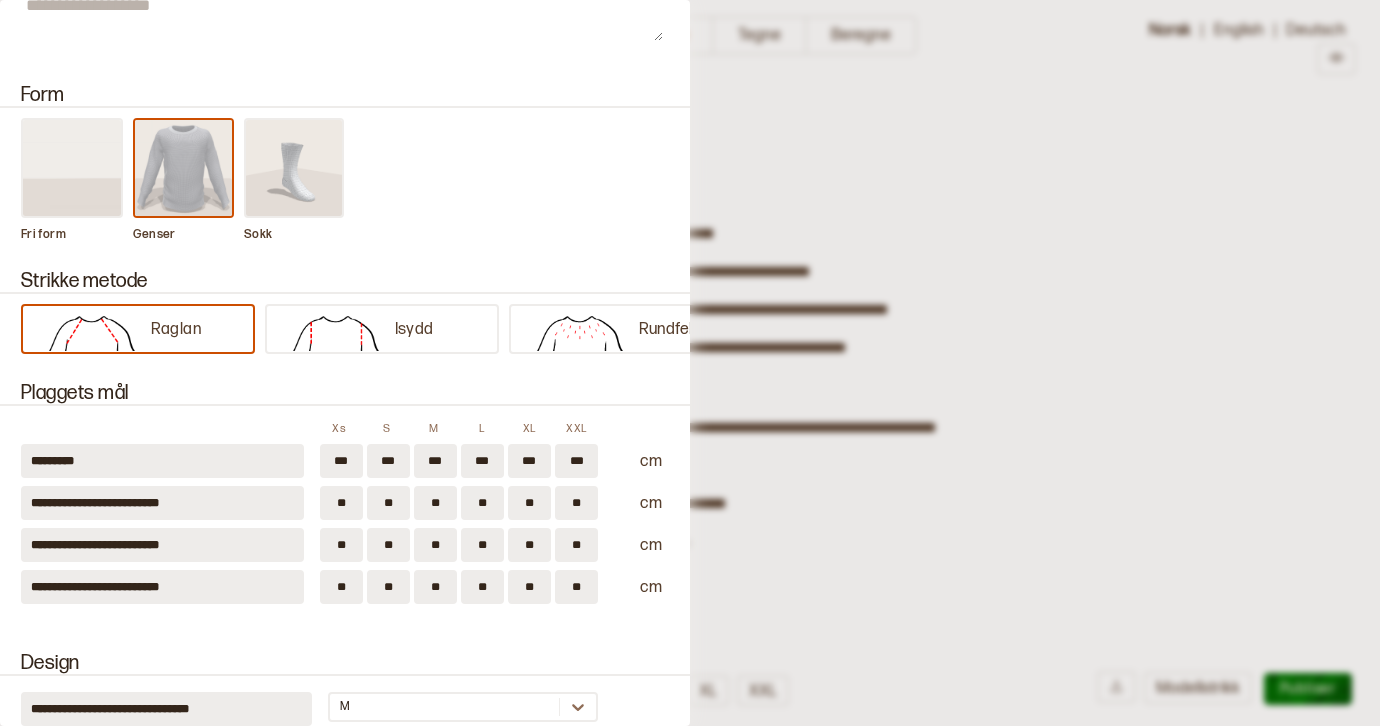 scroll, scrollTop: 0, scrollLeft: 0, axis: both 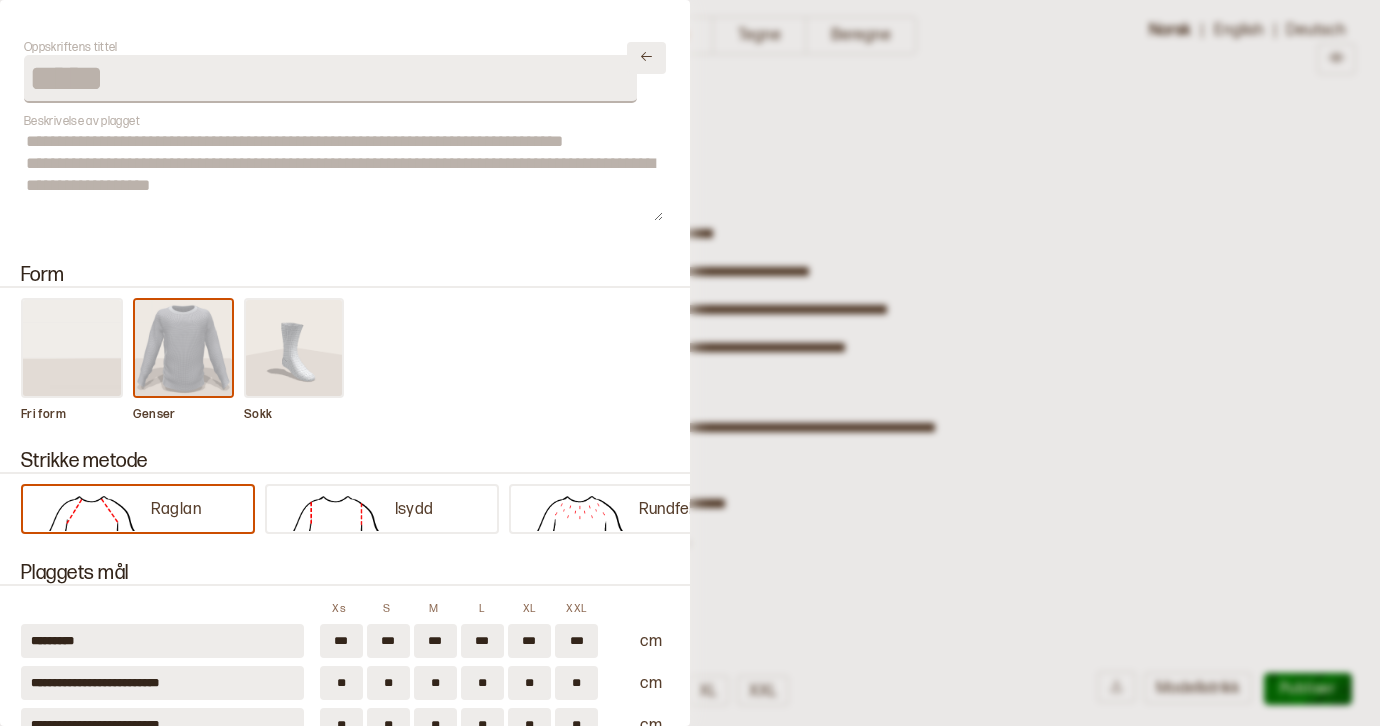 click 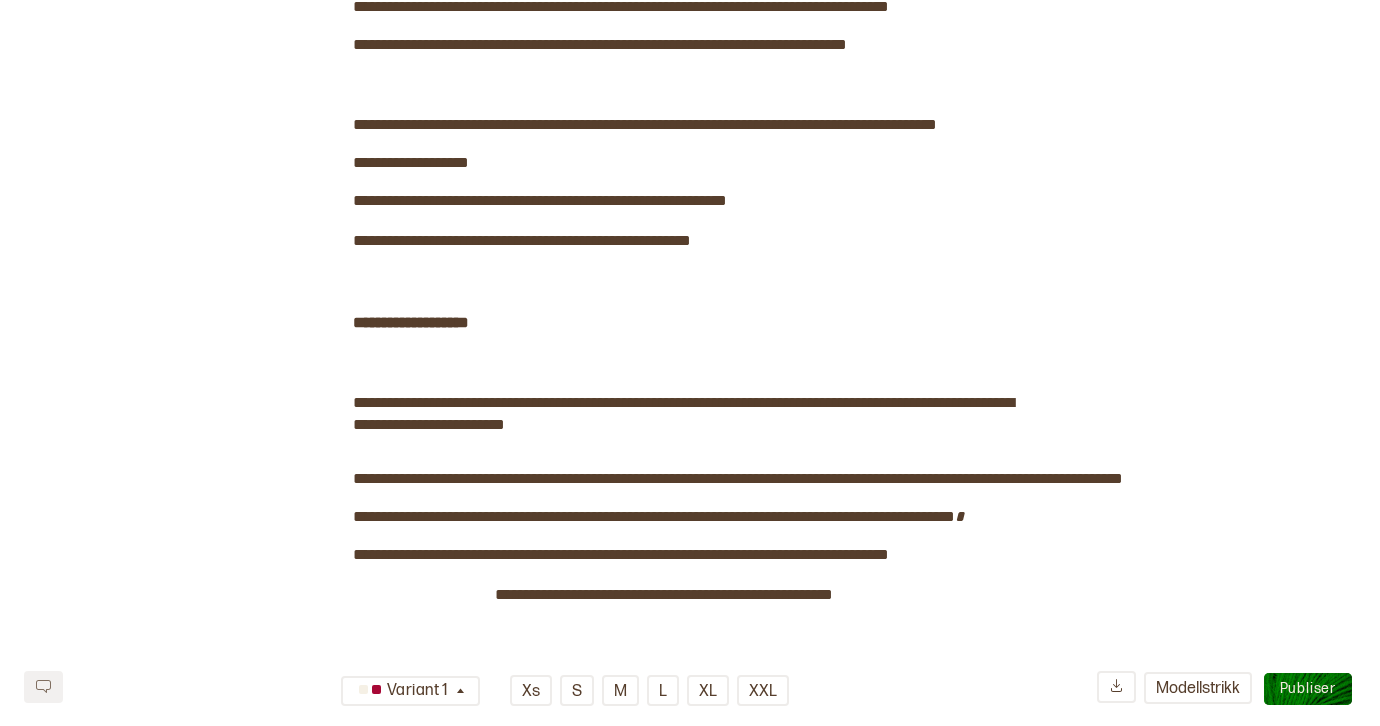 scroll, scrollTop: 0, scrollLeft: 0, axis: both 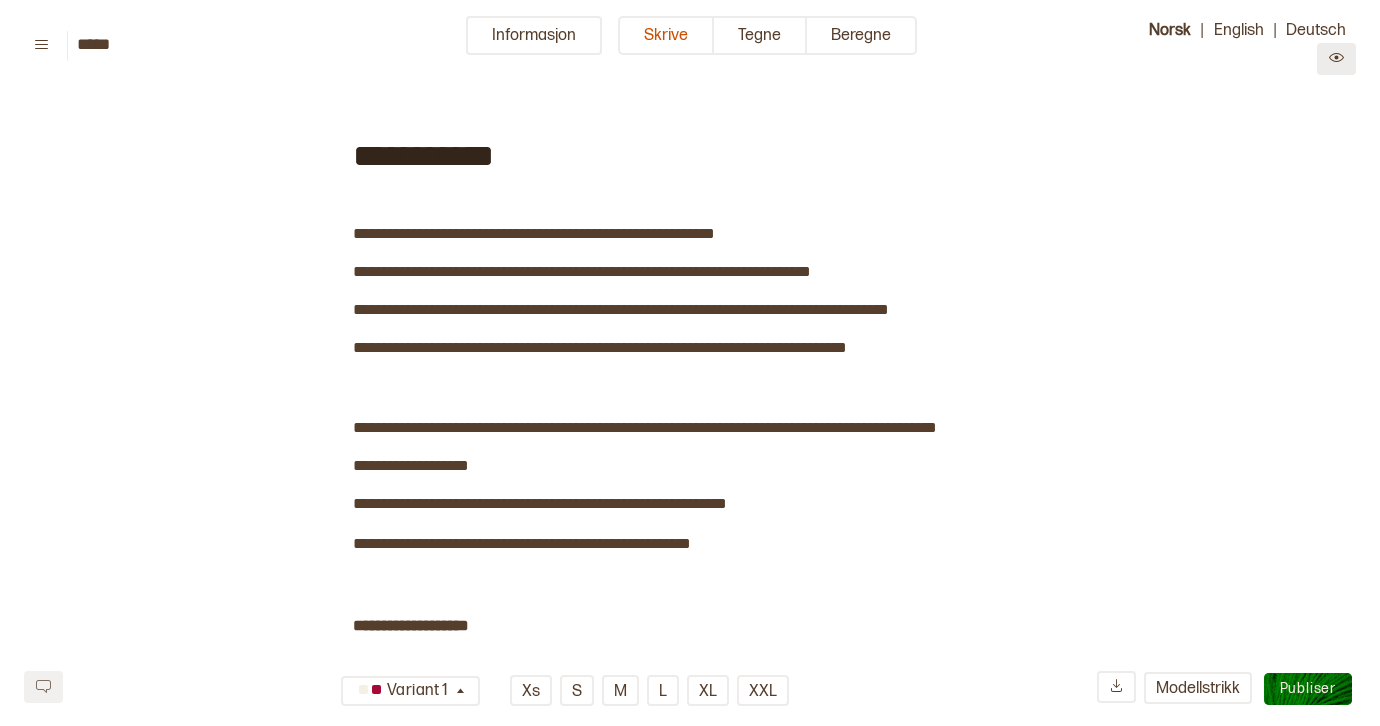 click 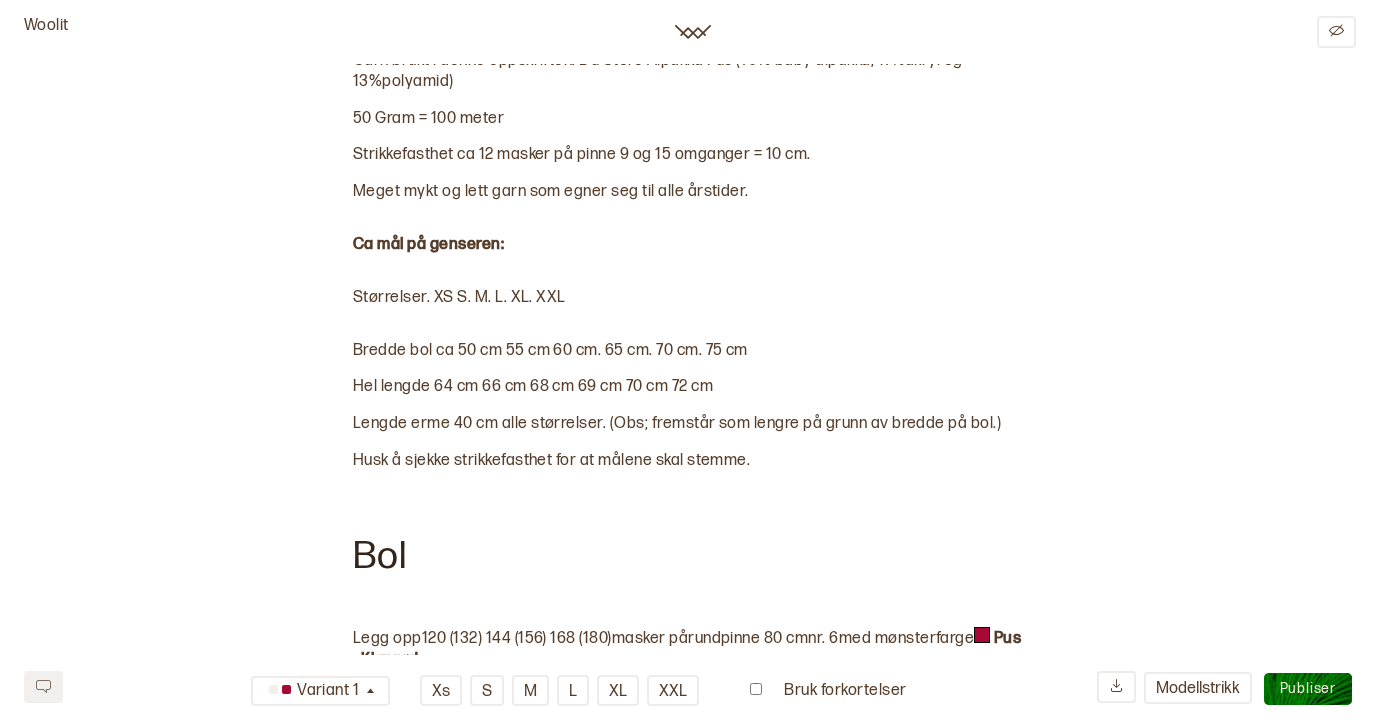 scroll, scrollTop: 1246, scrollLeft: 0, axis: vertical 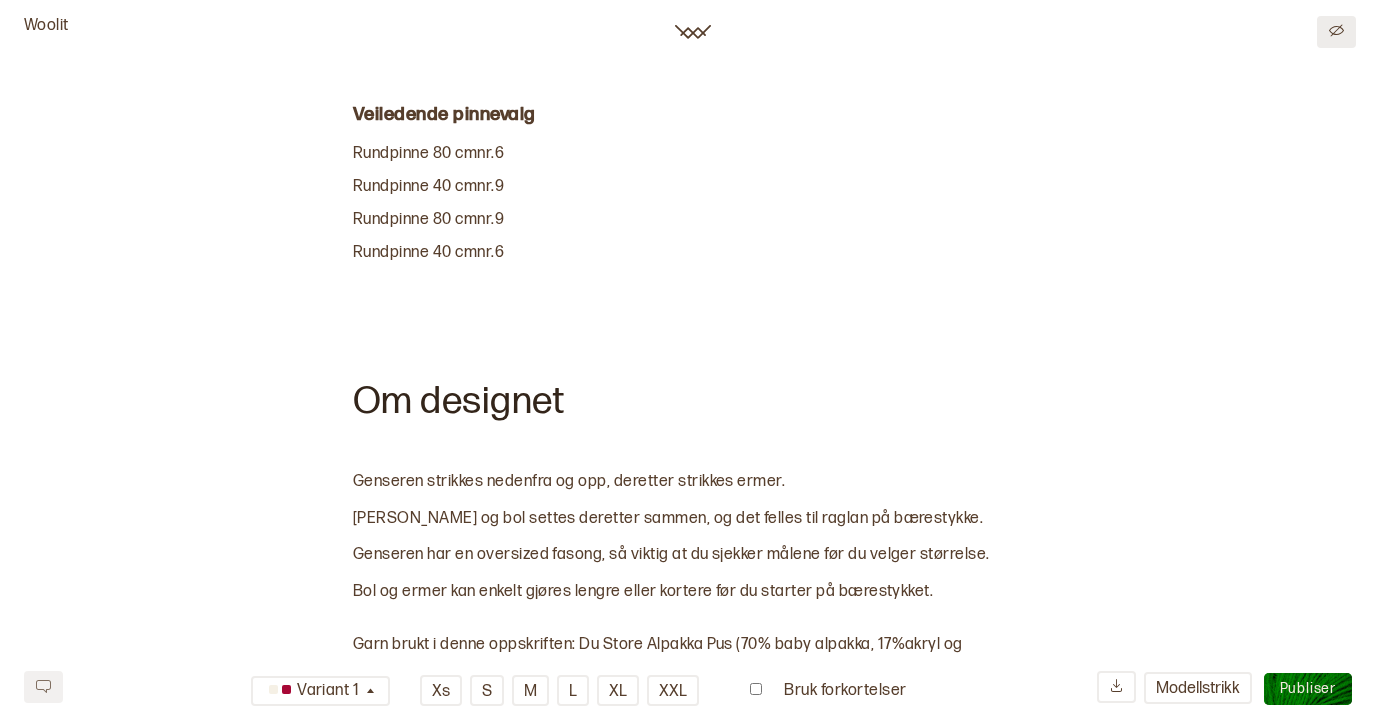 click 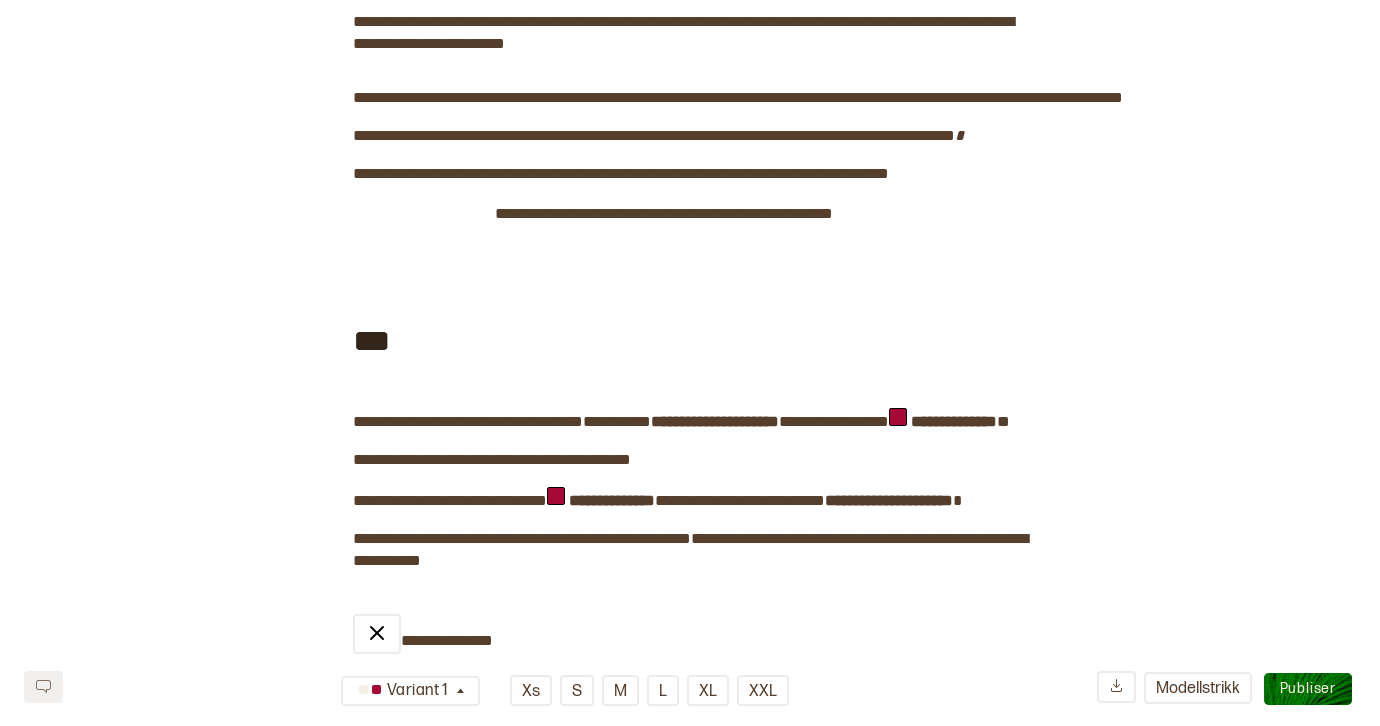 scroll, scrollTop: 413, scrollLeft: 0, axis: vertical 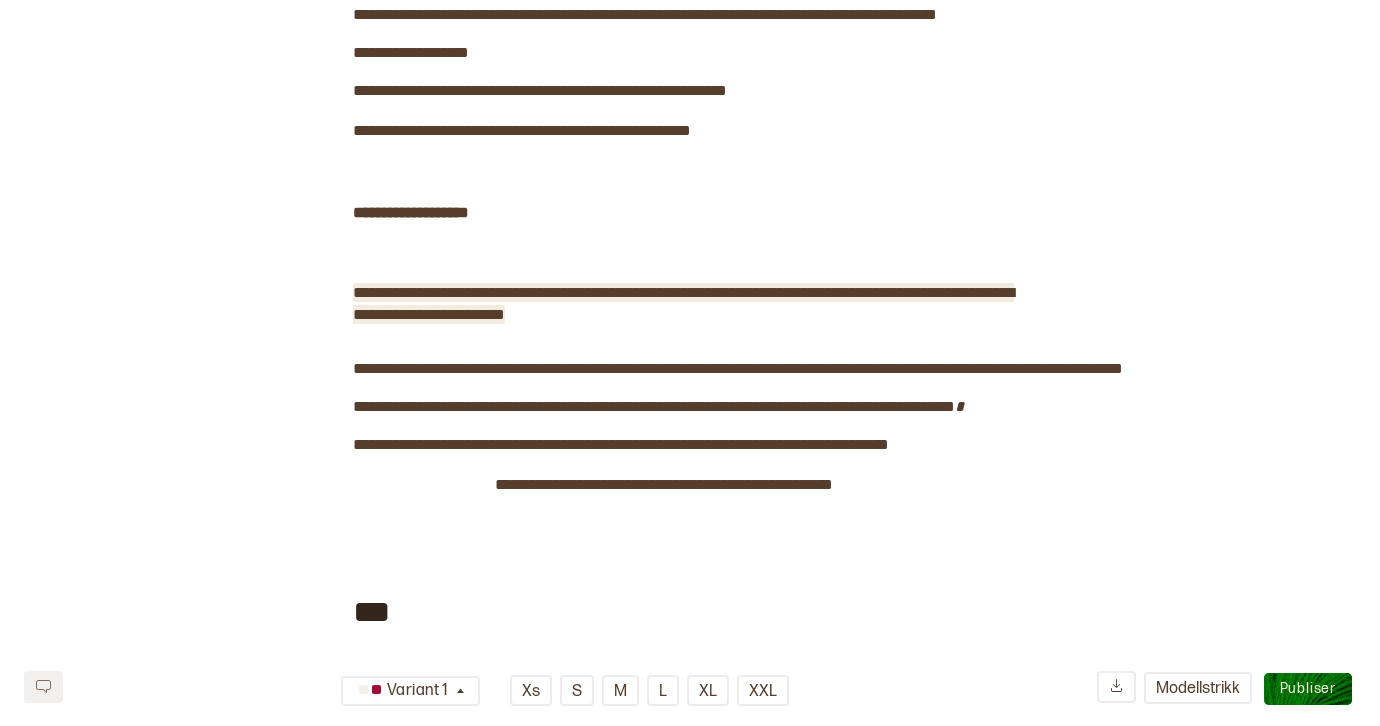 click on "**********" at bounding box center (683, 303) 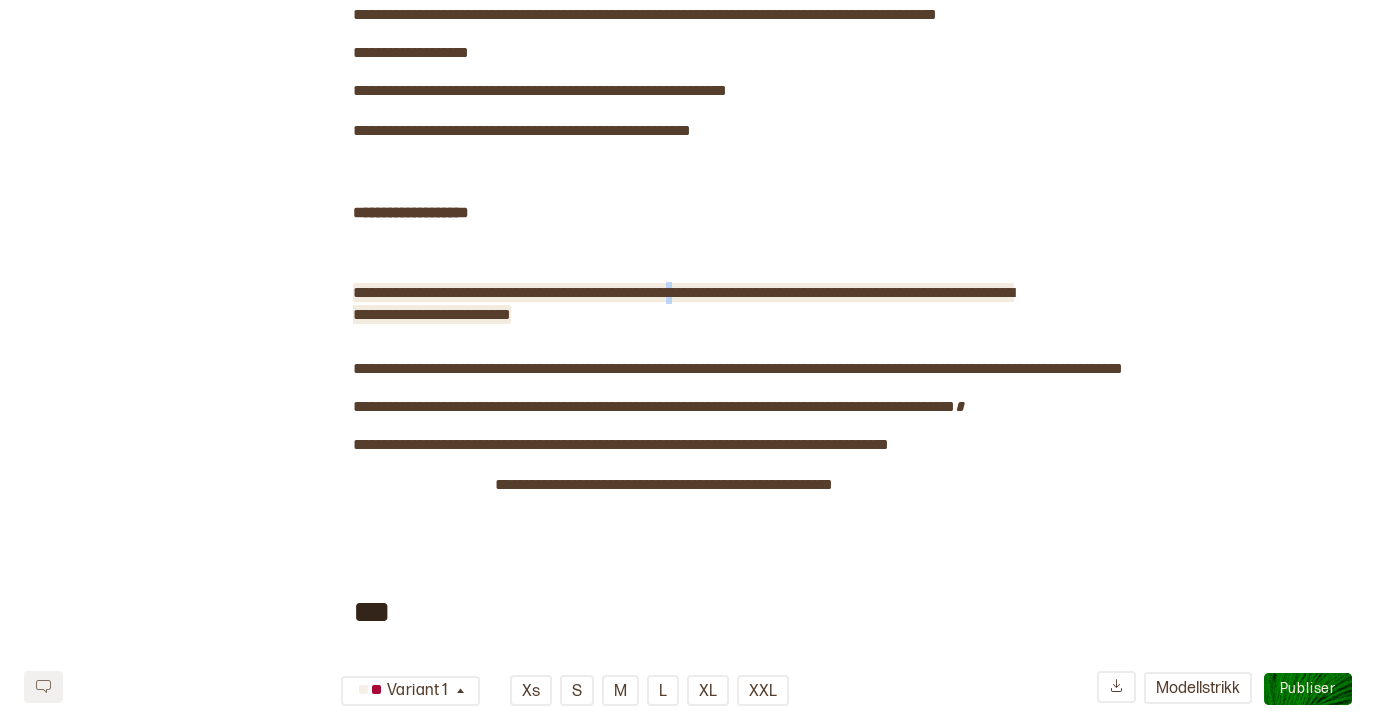 click on "**********" at bounding box center [683, 303] 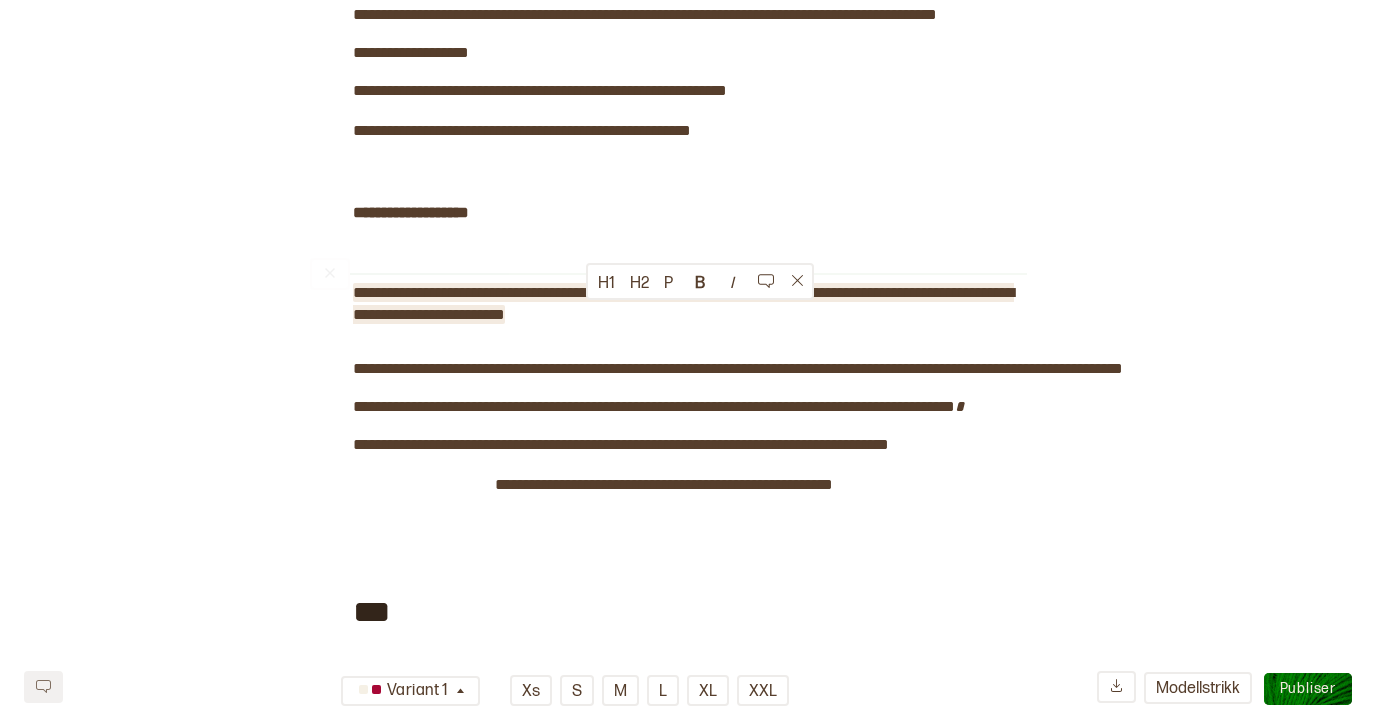 click on "**********" at bounding box center [683, 303] 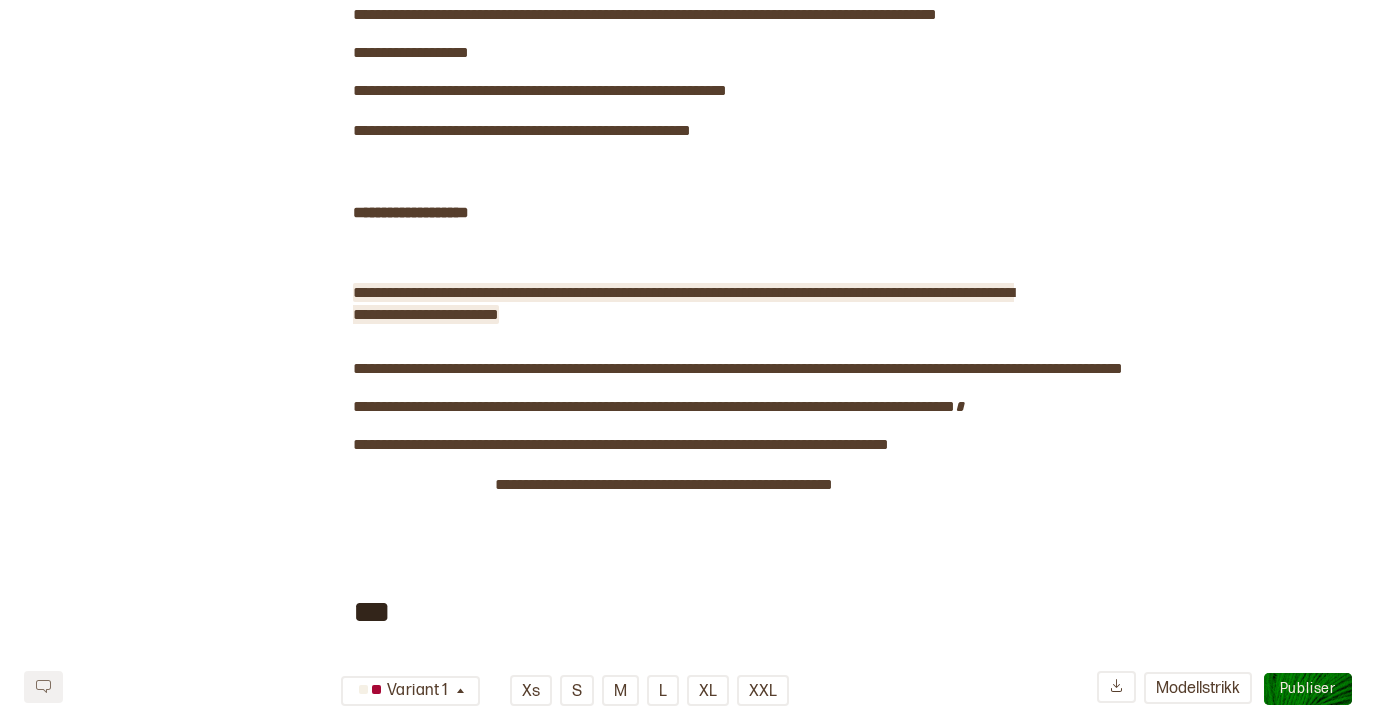 click on "**********" at bounding box center [683, 303] 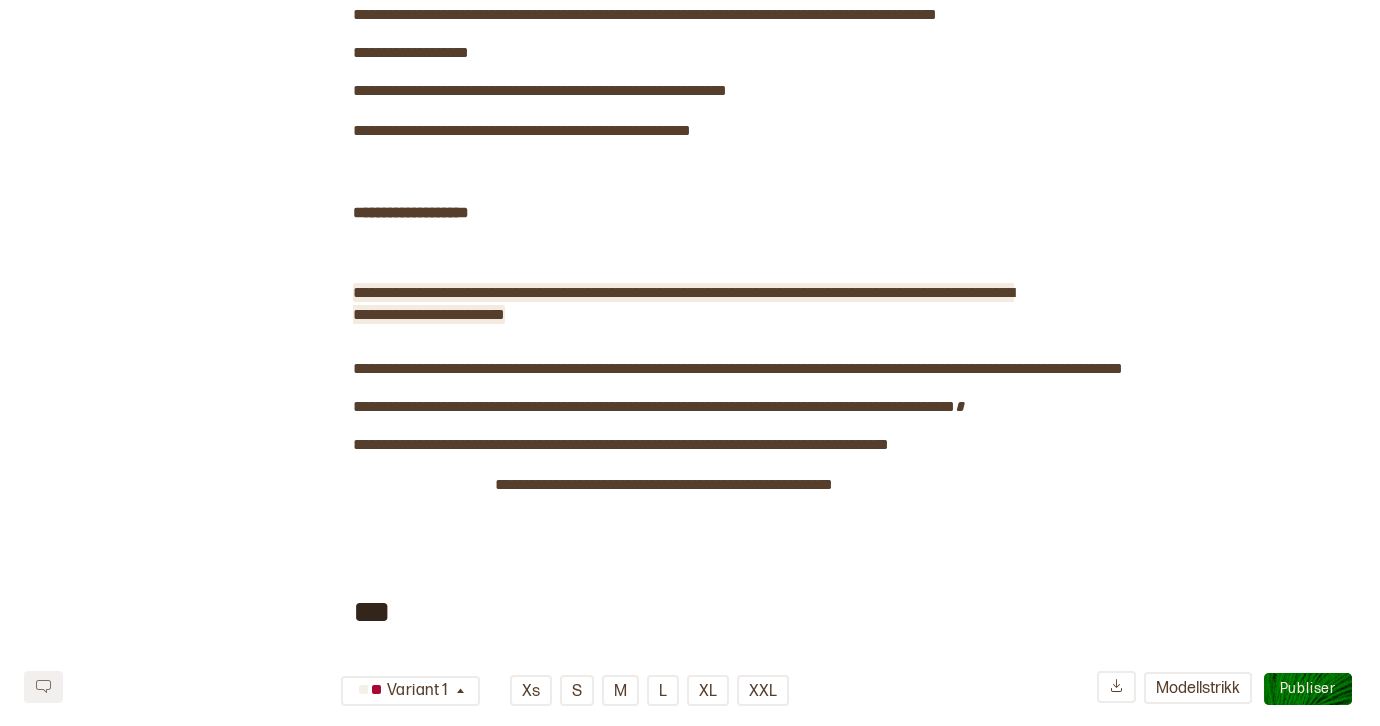click on "**********" at bounding box center [683, 303] 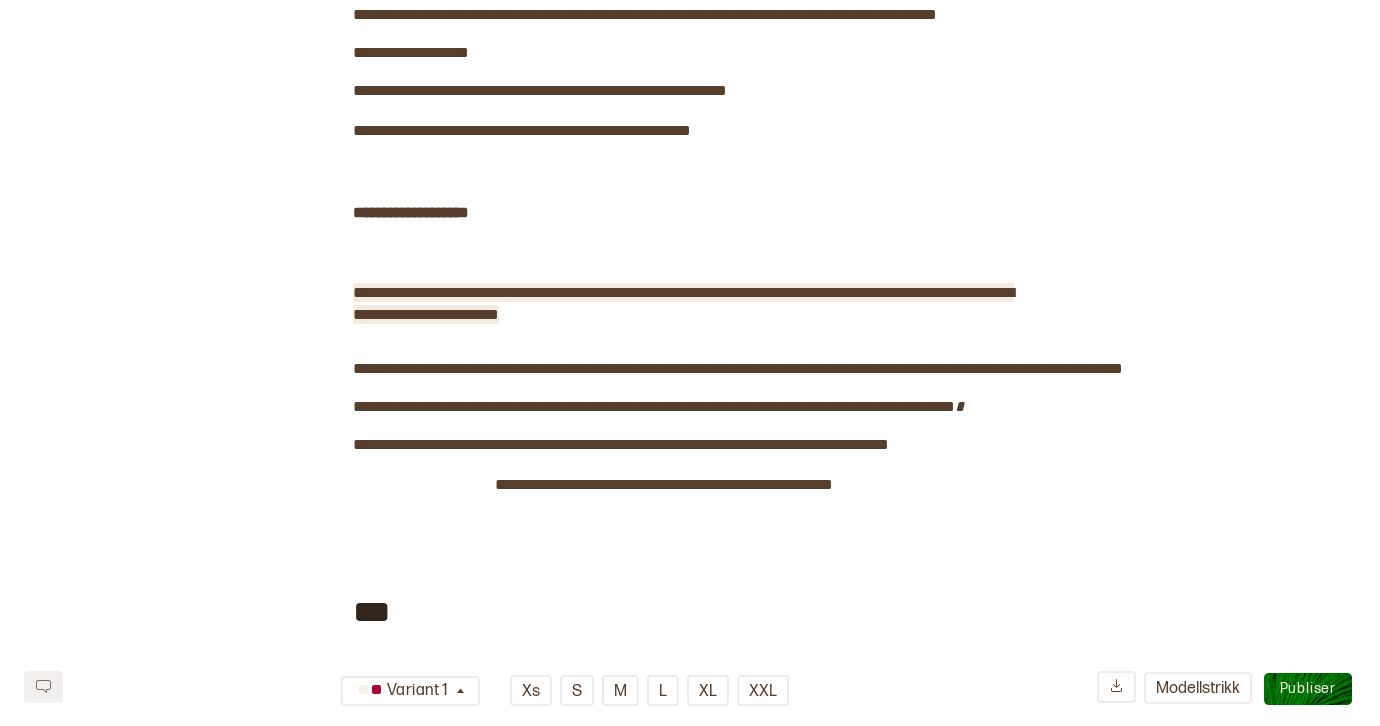 click on "**********" at bounding box center [683, 303] 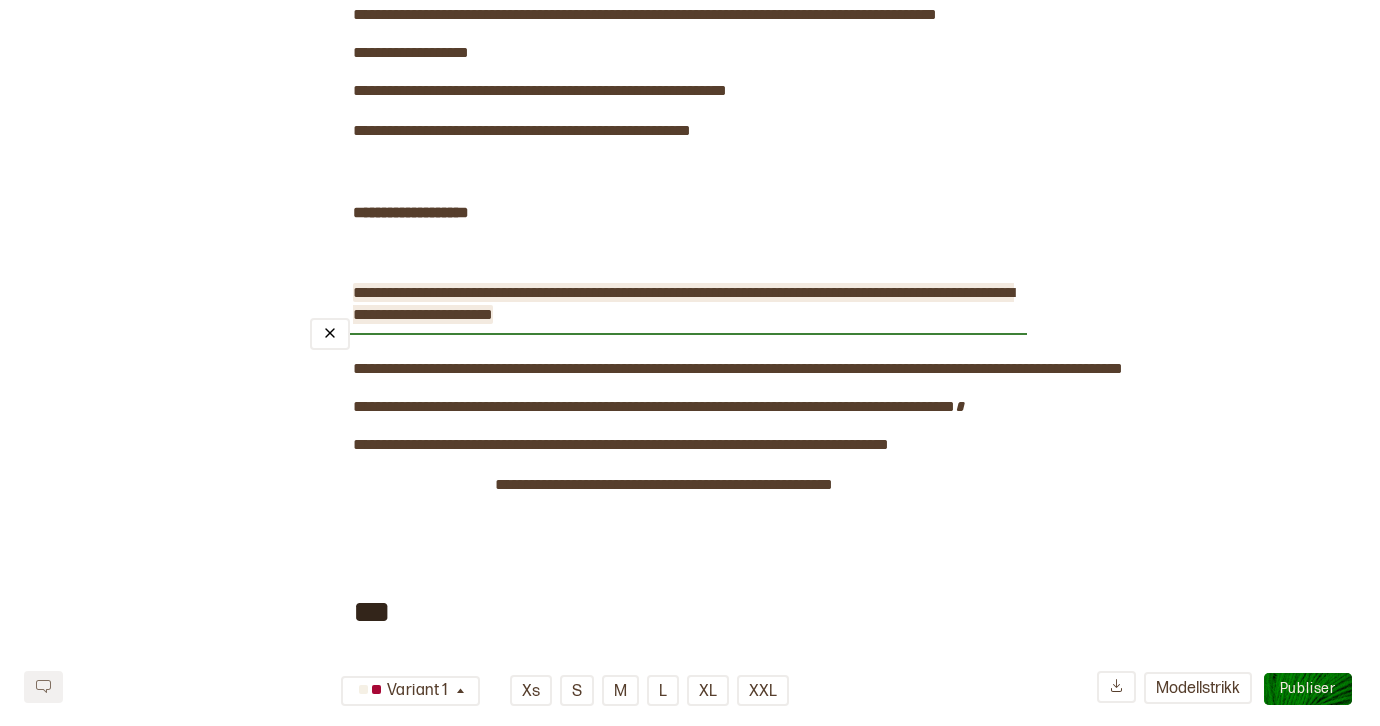type 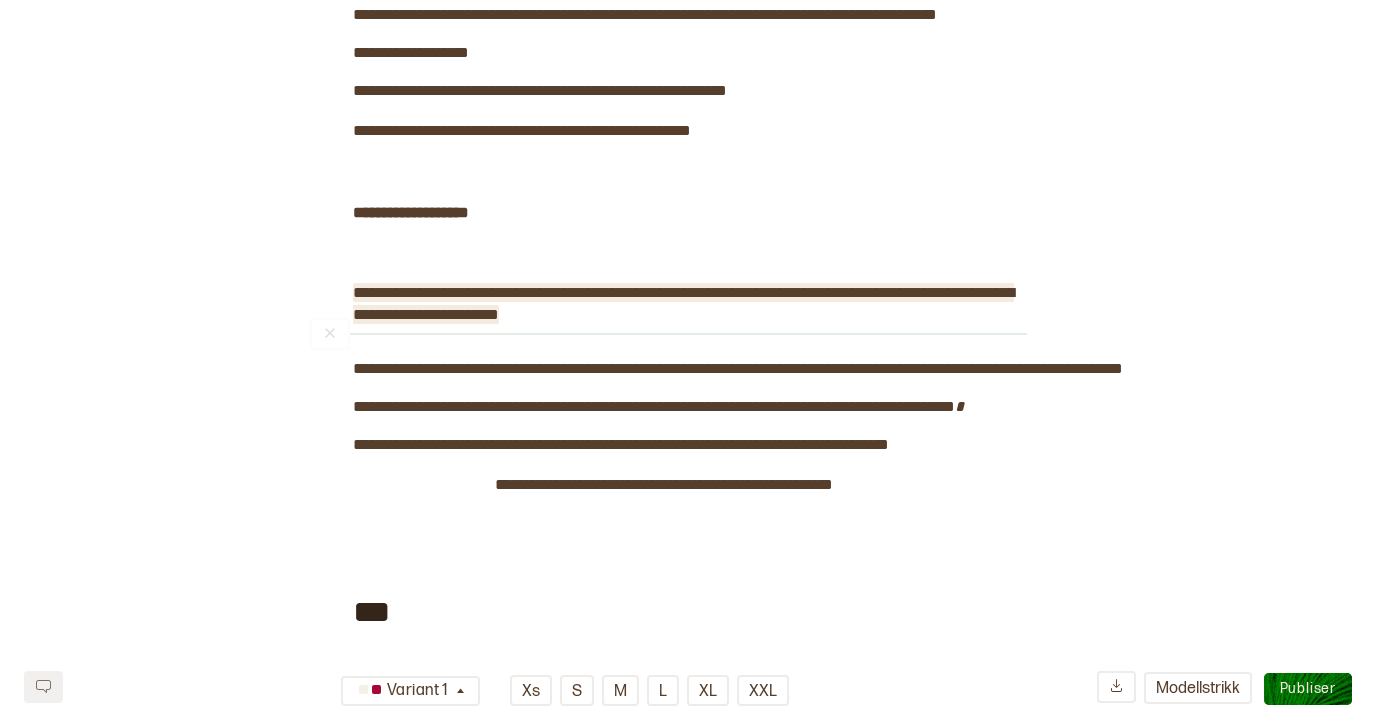 click on "**********" at bounding box center [683, 303] 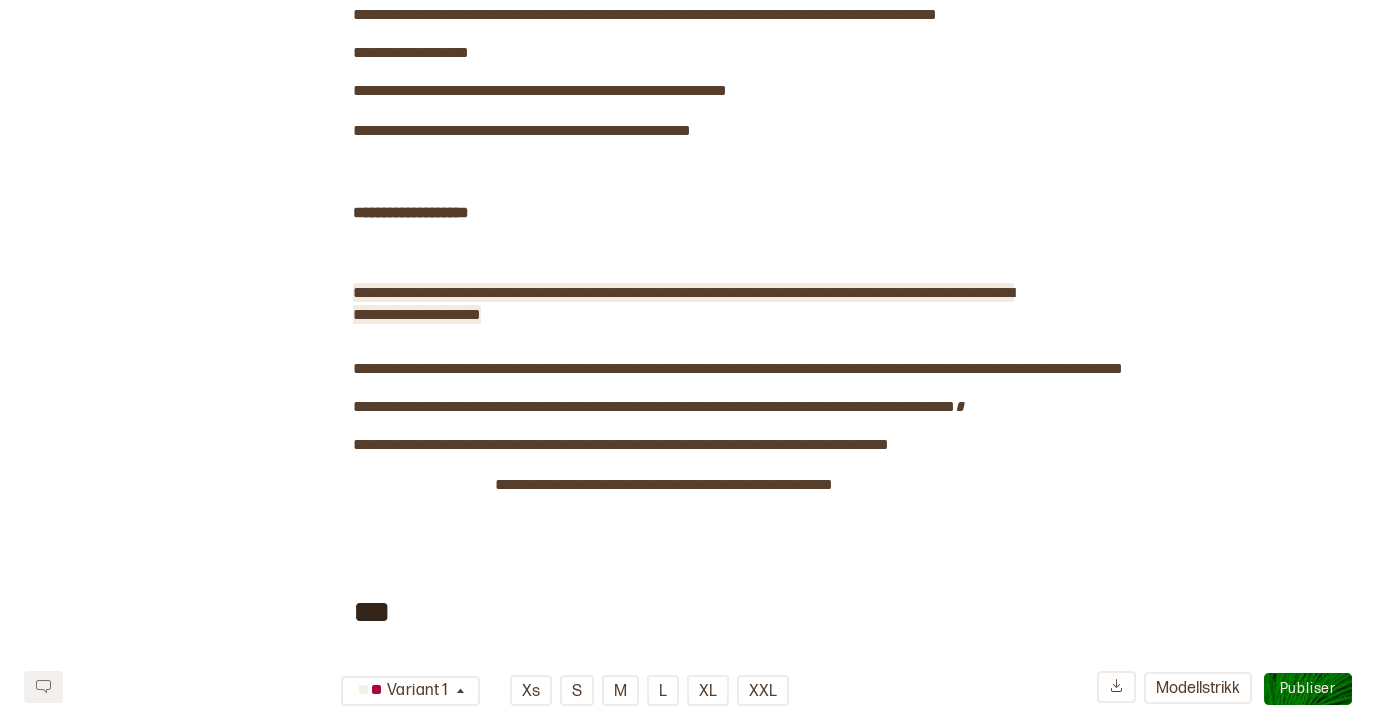 click on "**********" at bounding box center (683, 303) 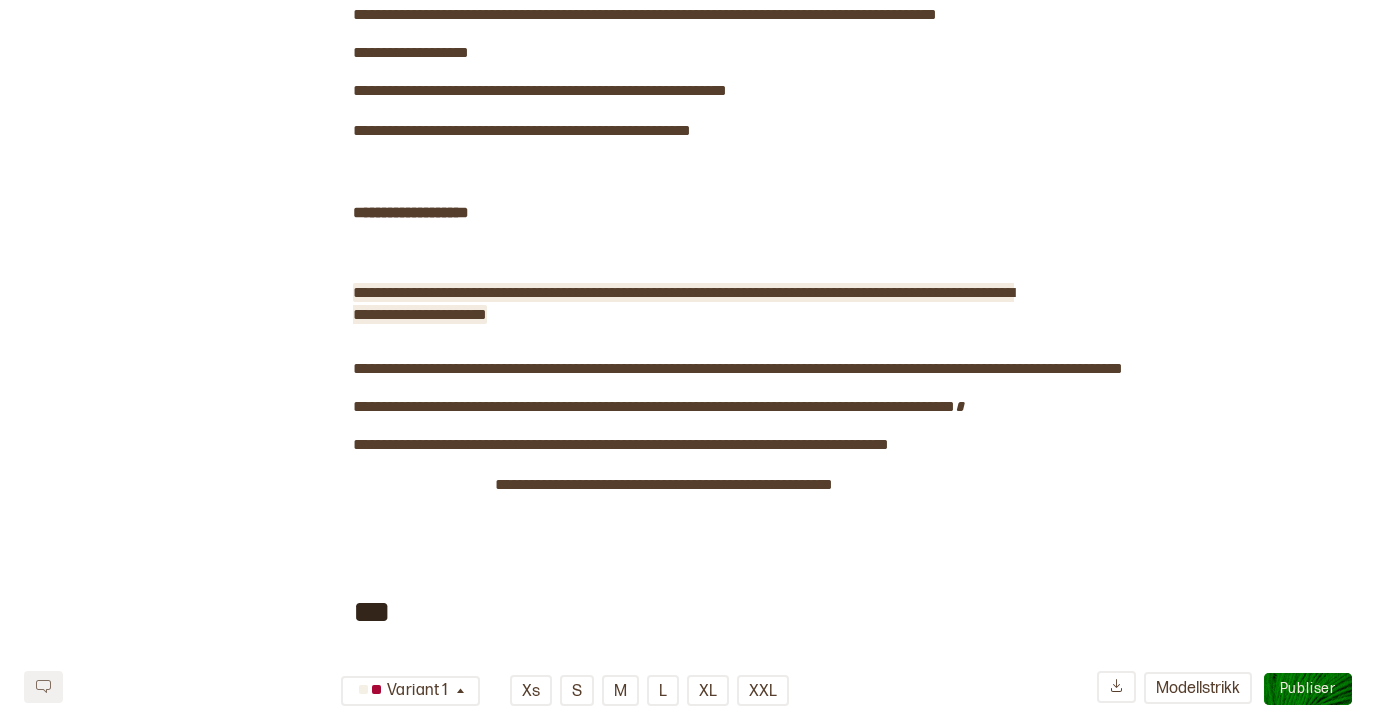 click on "**********" at bounding box center (683, 303) 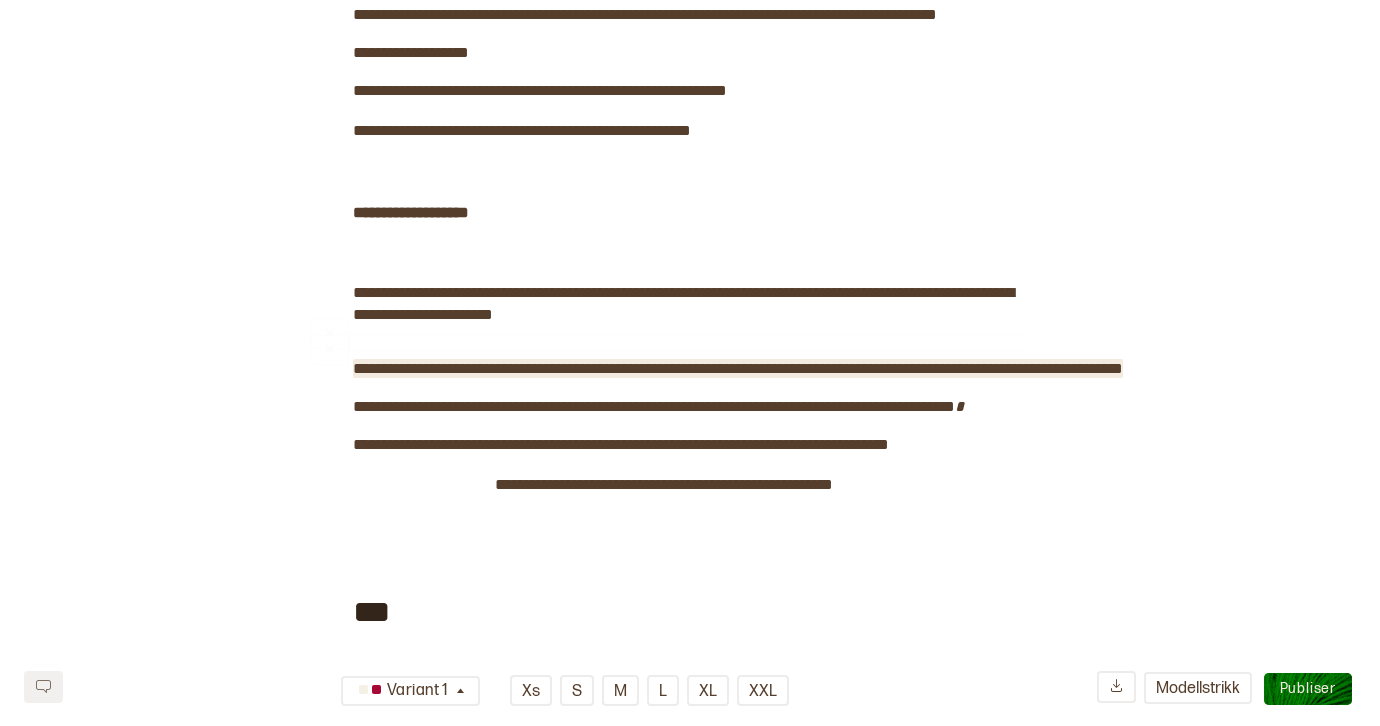 click on "**********" at bounding box center (738, 368) 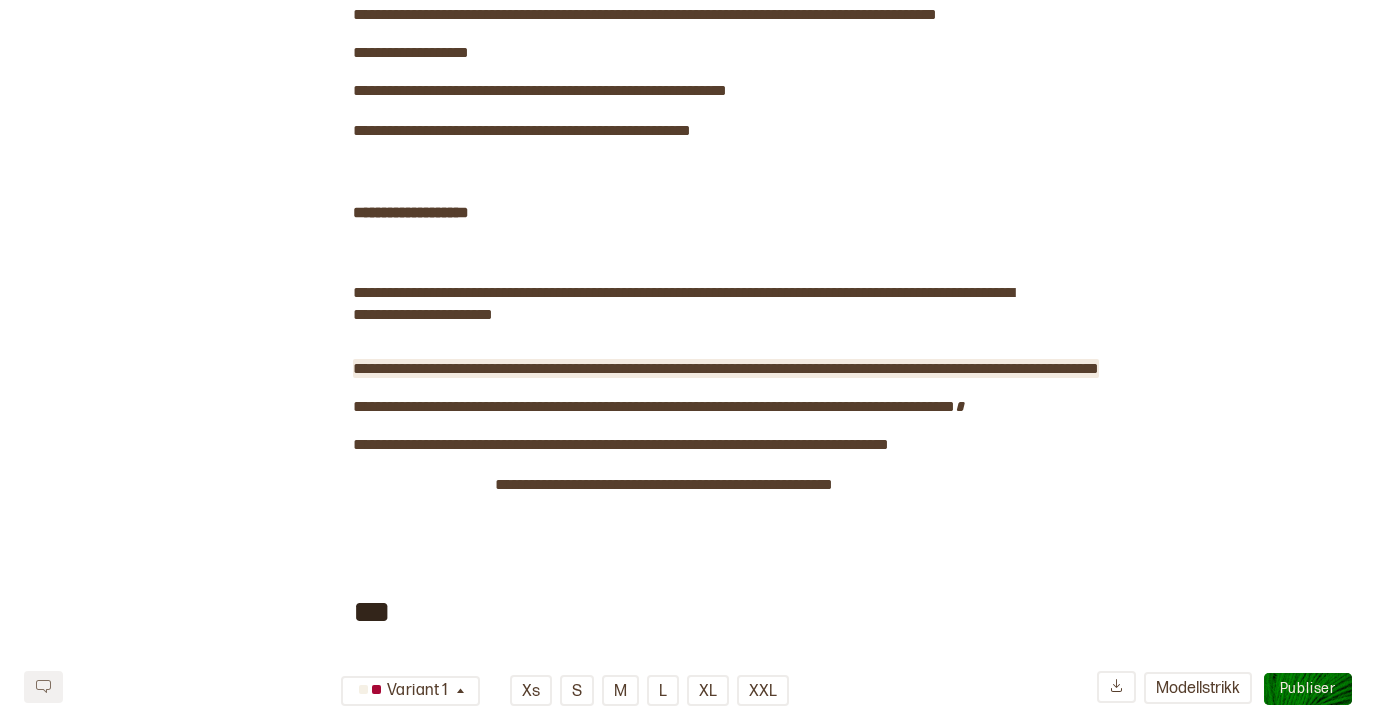 click on "**********" at bounding box center [726, 368] 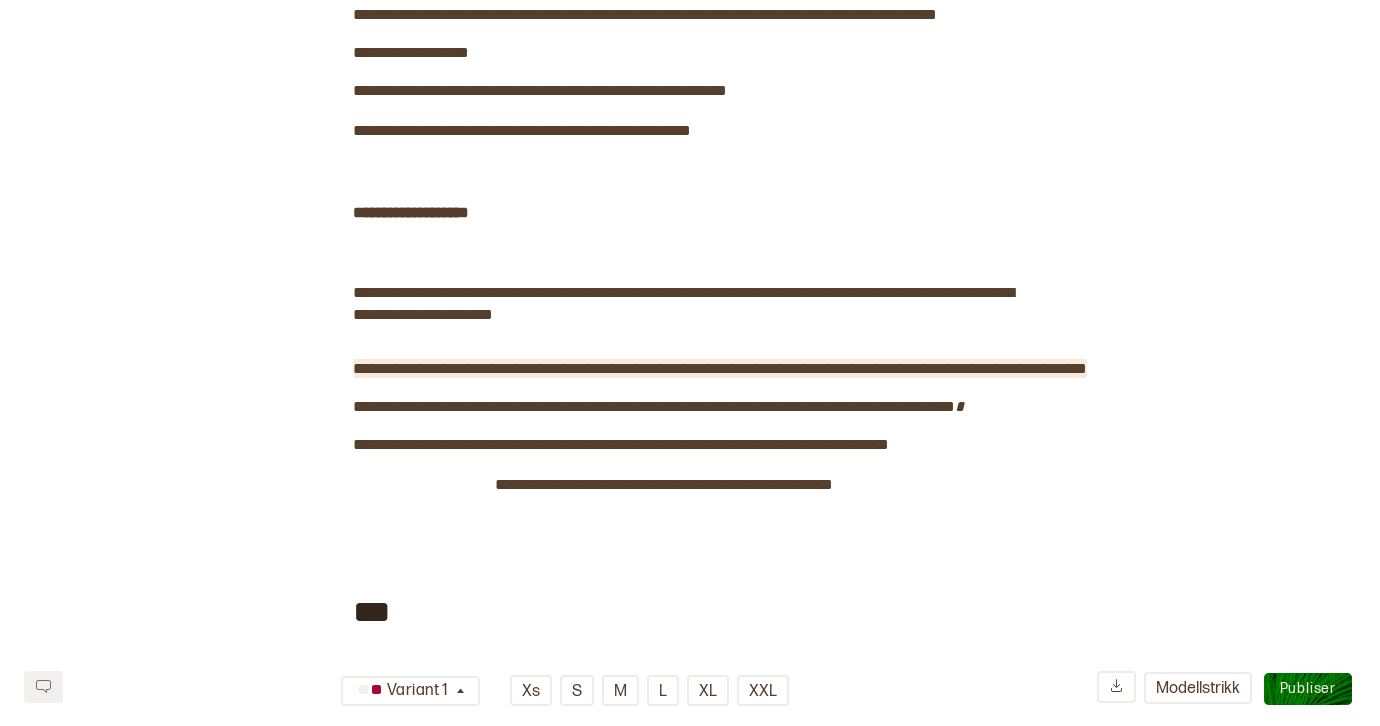 click on "**********" at bounding box center (720, 368) 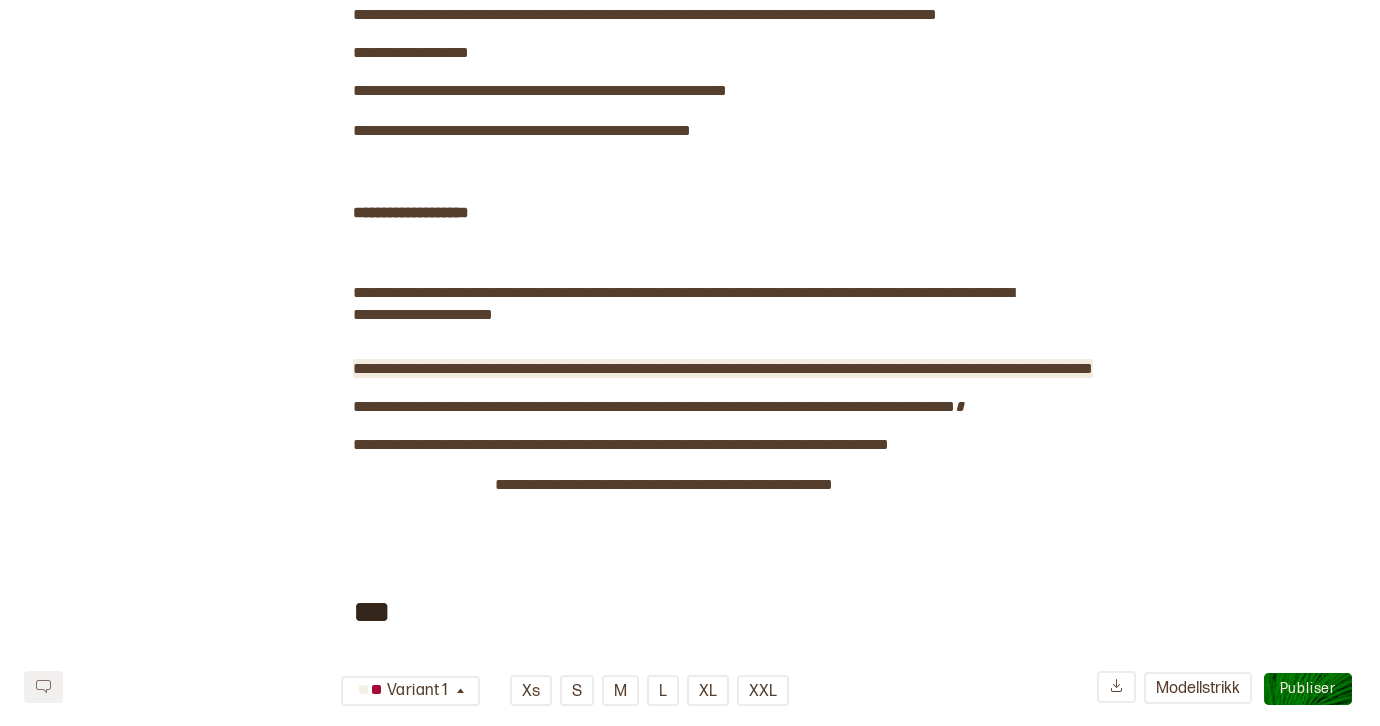 click on "**********" at bounding box center (723, 368) 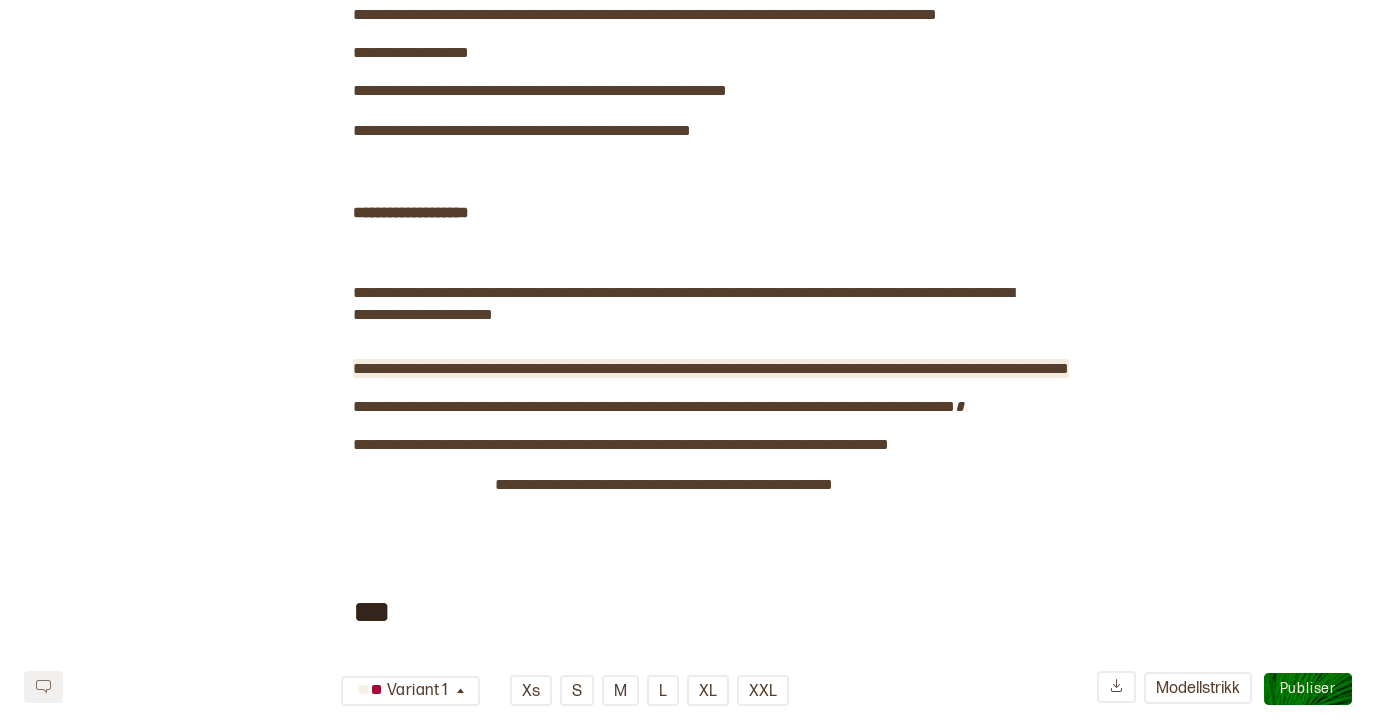 click on "**********" at bounding box center (711, 368) 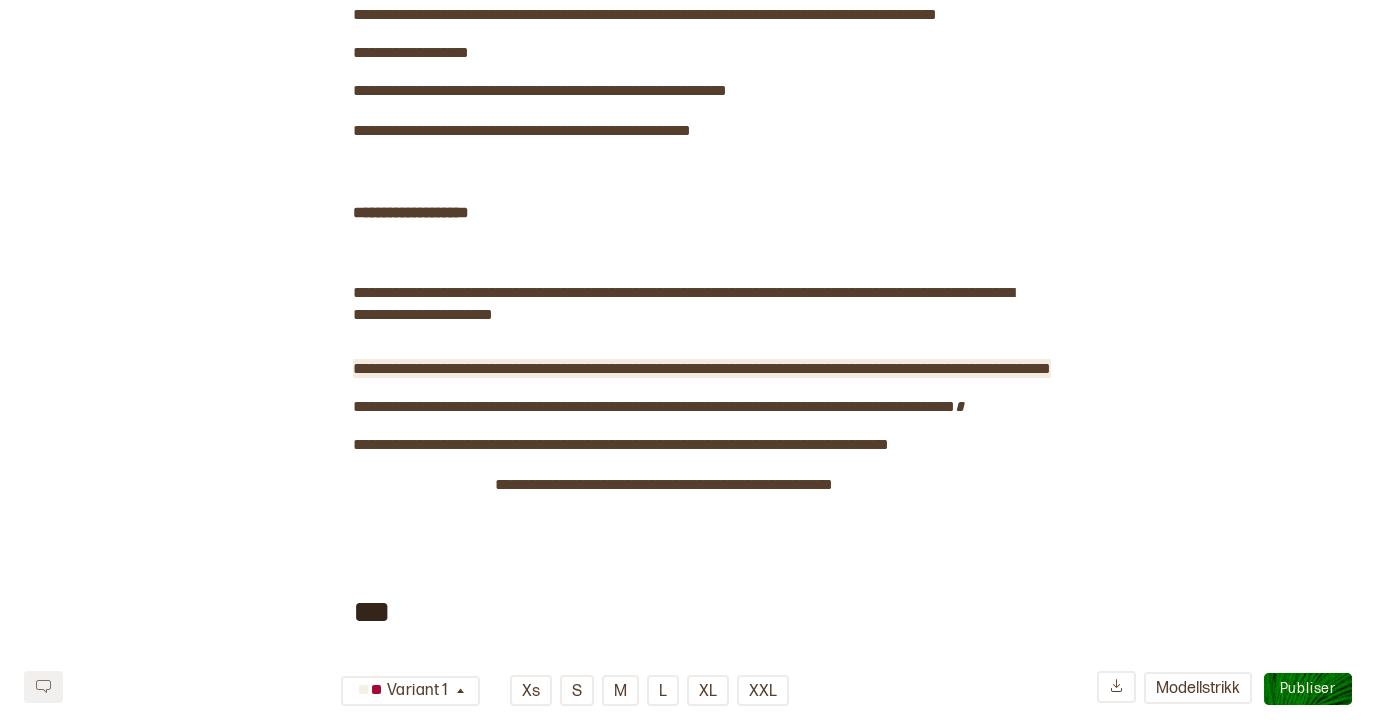 click on "**********" at bounding box center (702, 368) 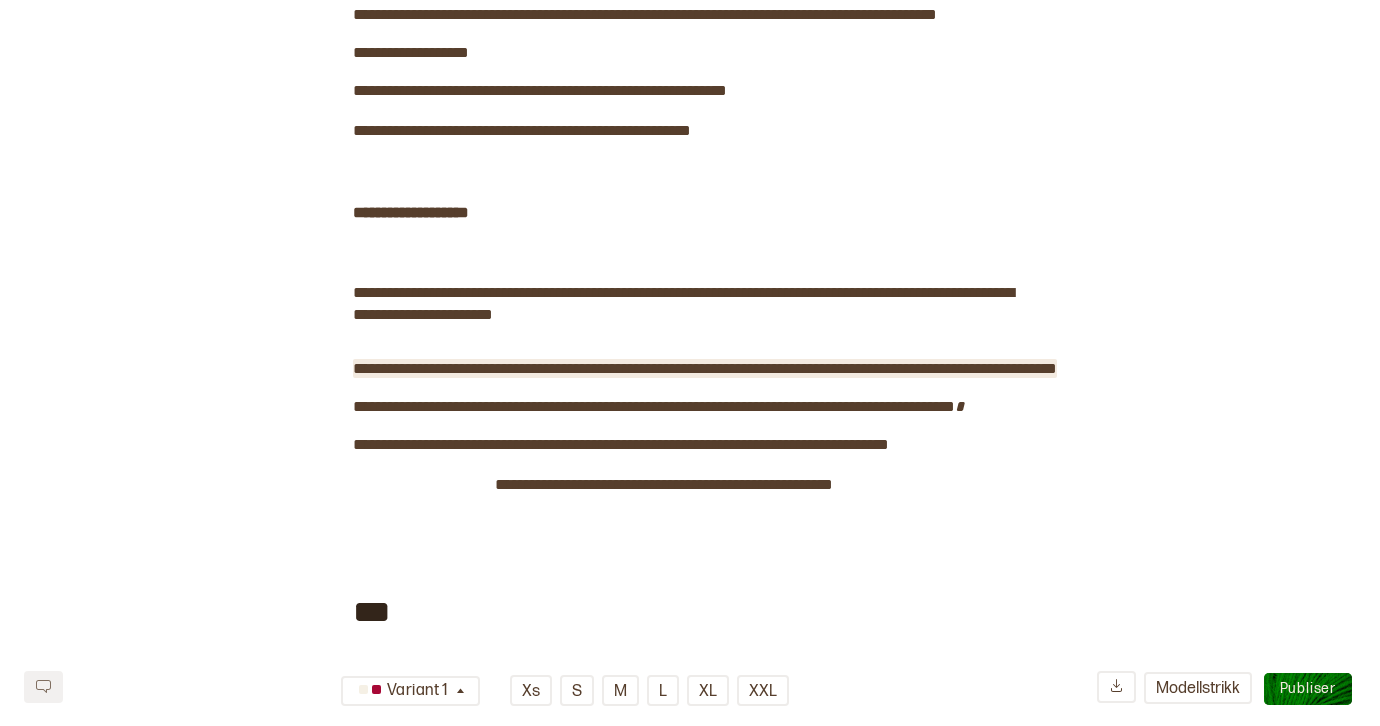 click on "**********" at bounding box center (705, 368) 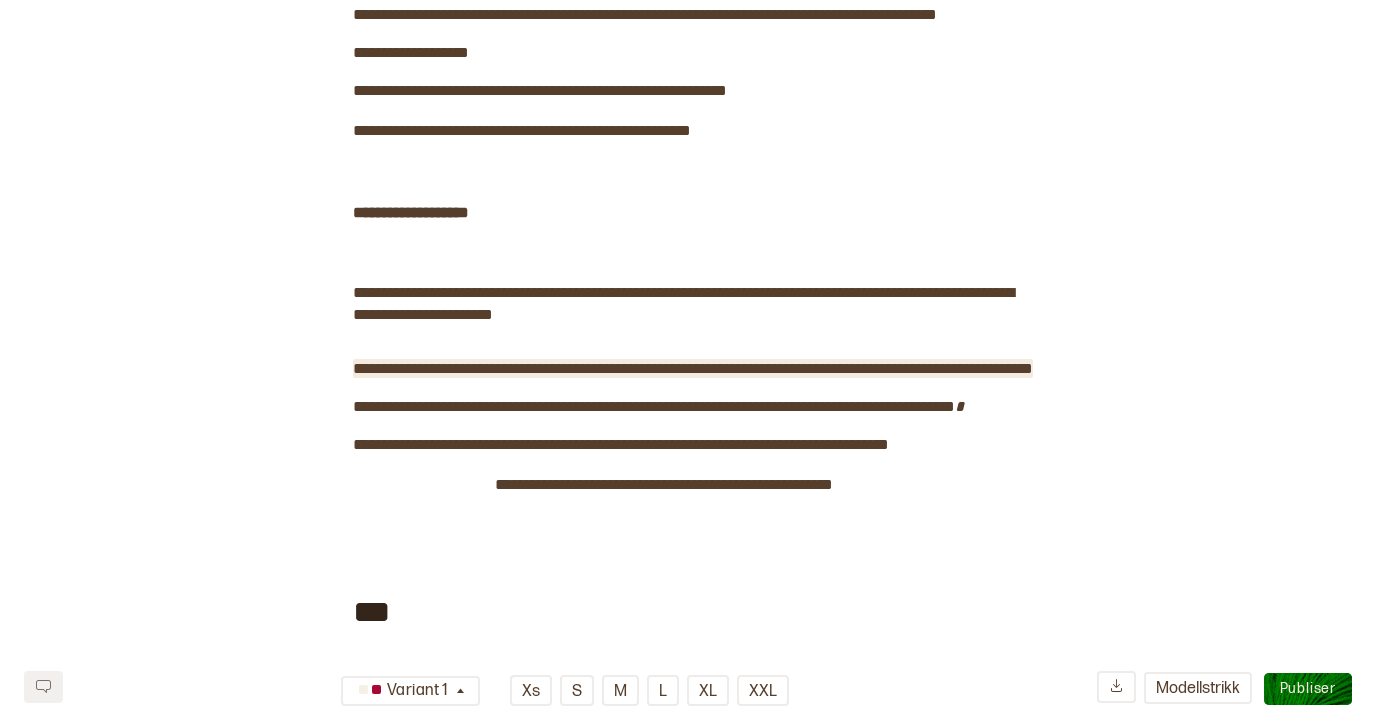 click on "**********" at bounding box center (693, 368) 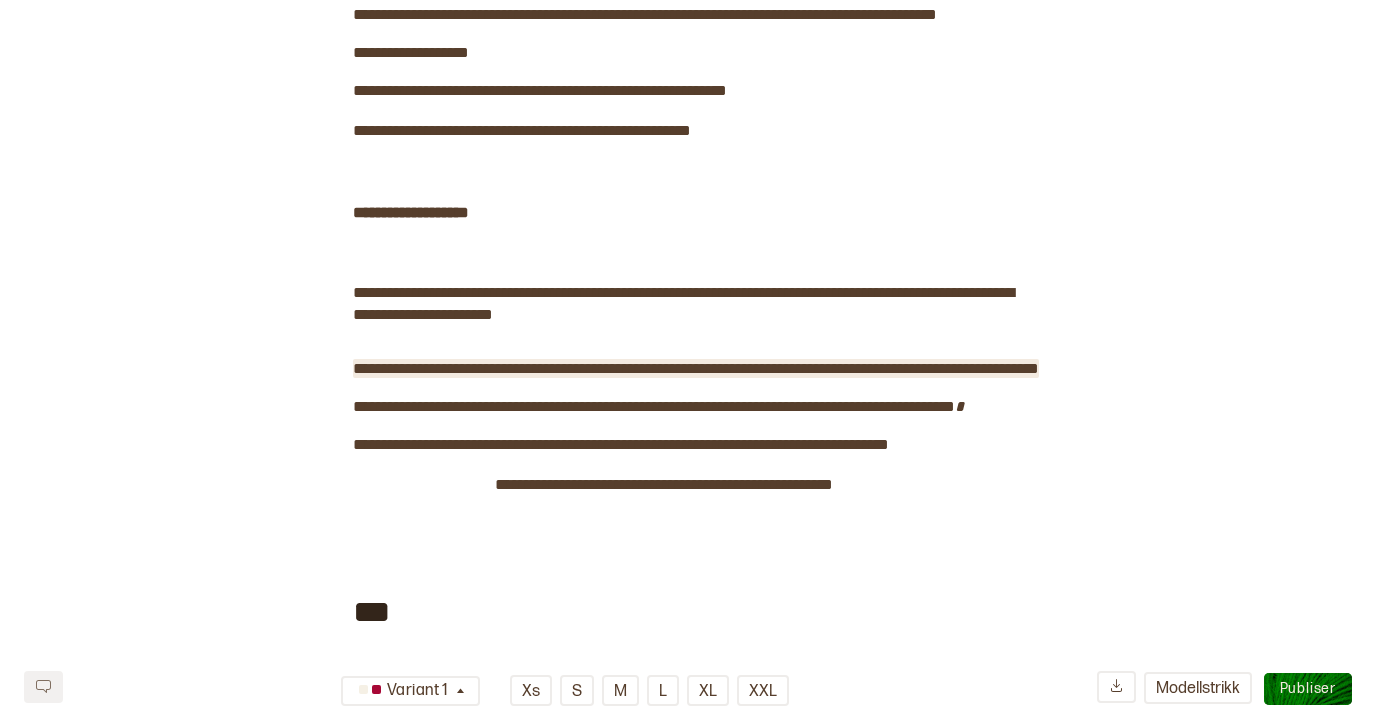 click on "**********" at bounding box center [696, 368] 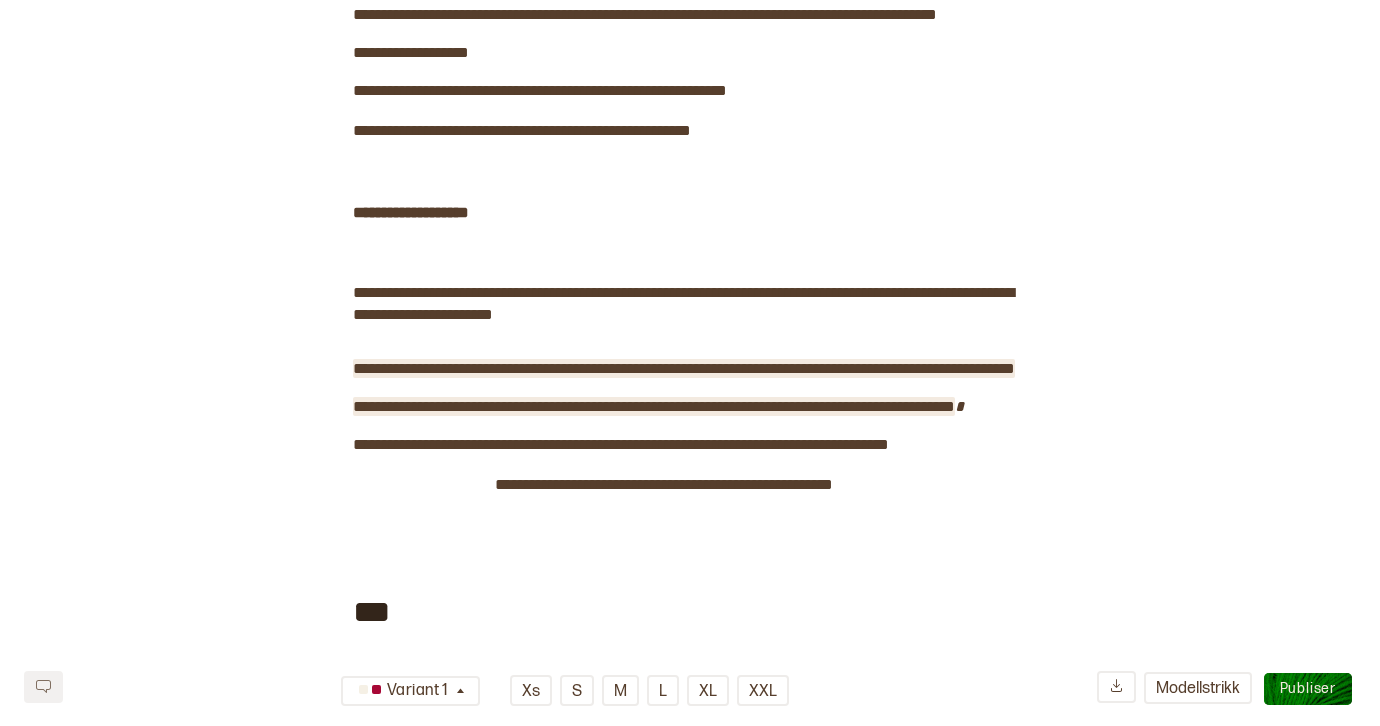 click on "**********" at bounding box center (654, 406) 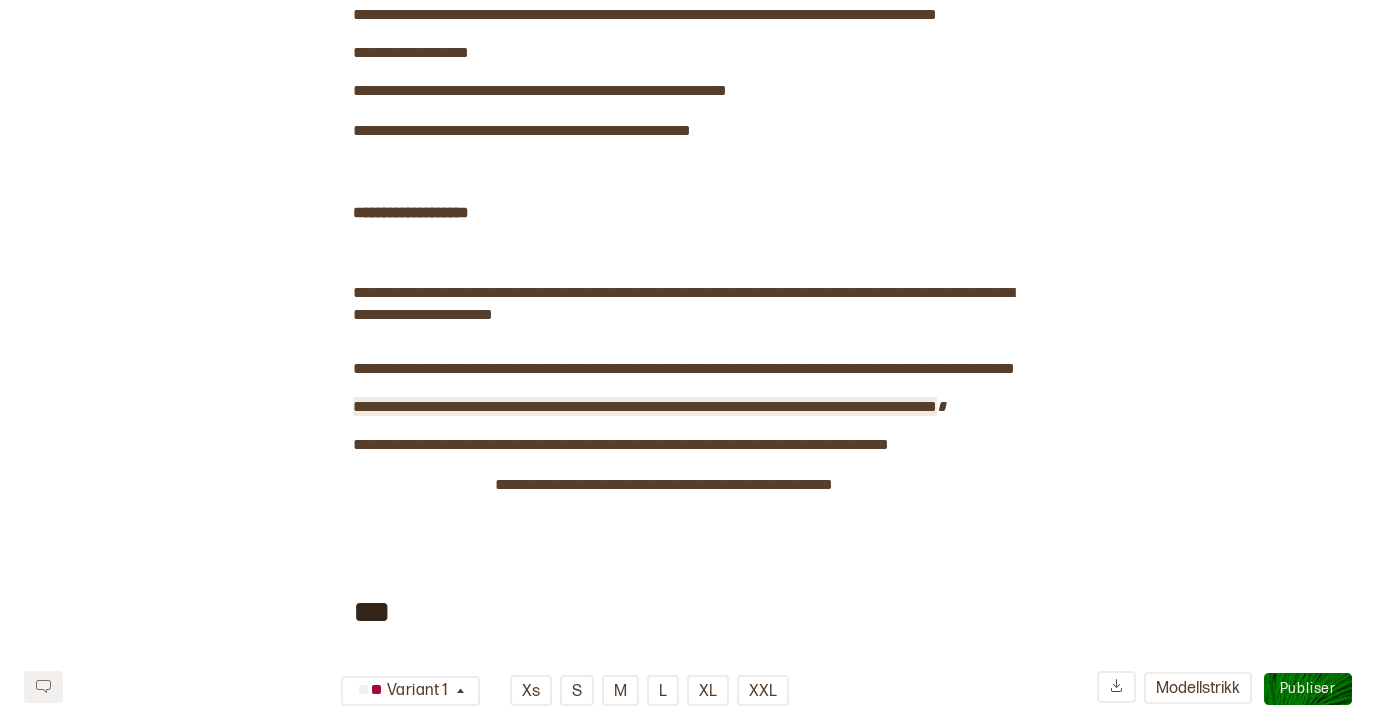 click on "**********" at bounding box center [645, 406] 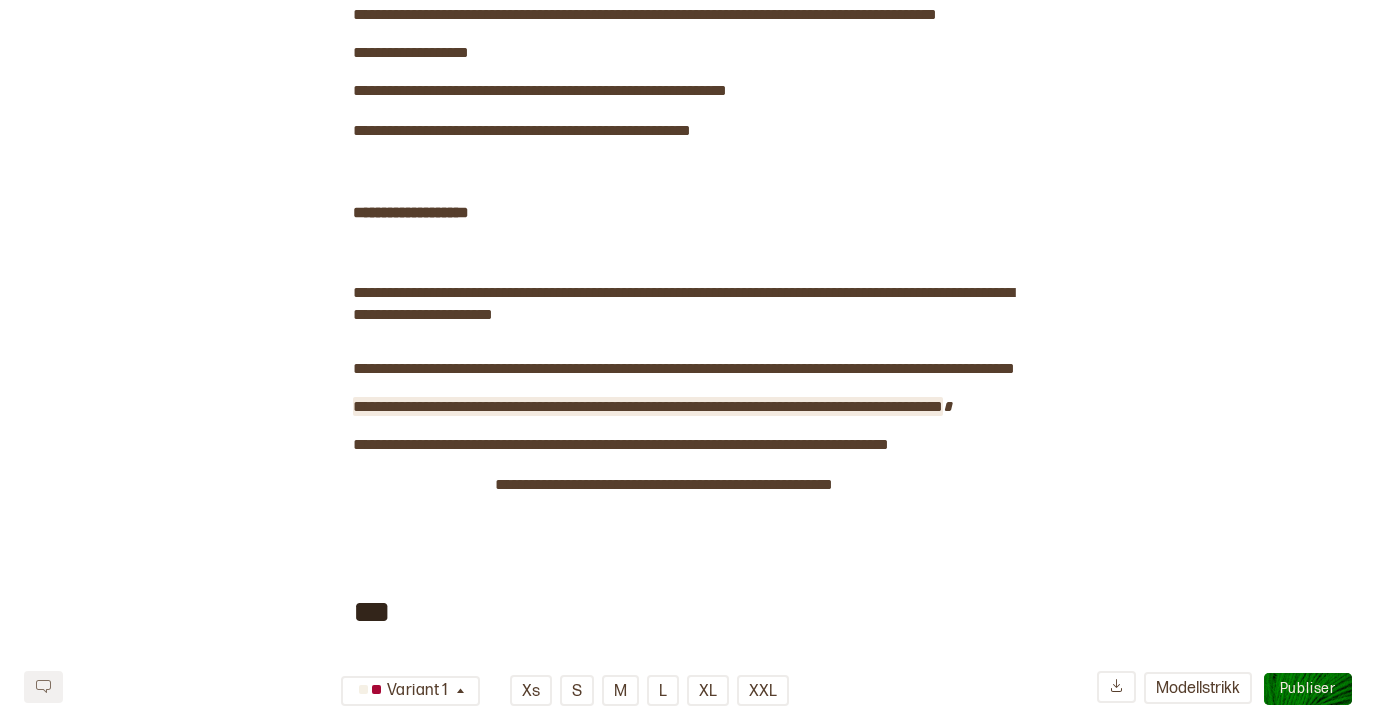 click on "**********" at bounding box center (648, 406) 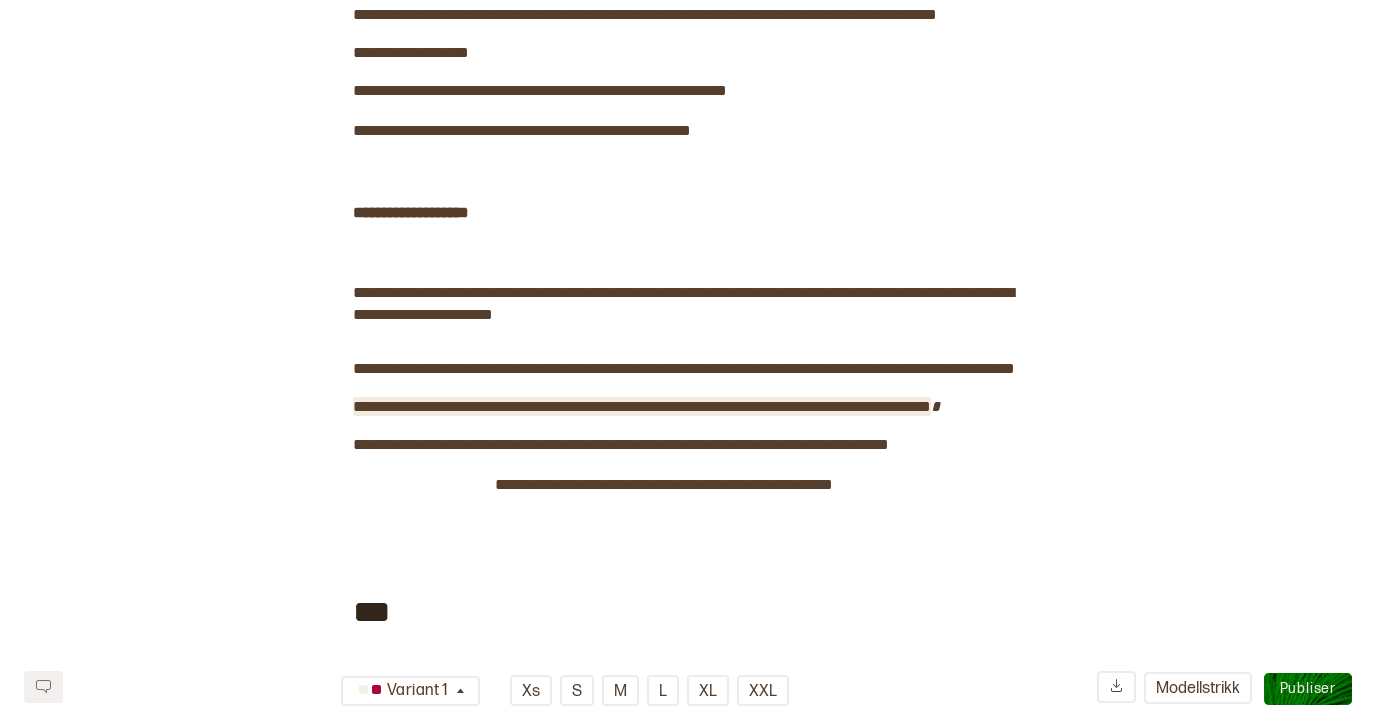 click on "**********" at bounding box center (642, 406) 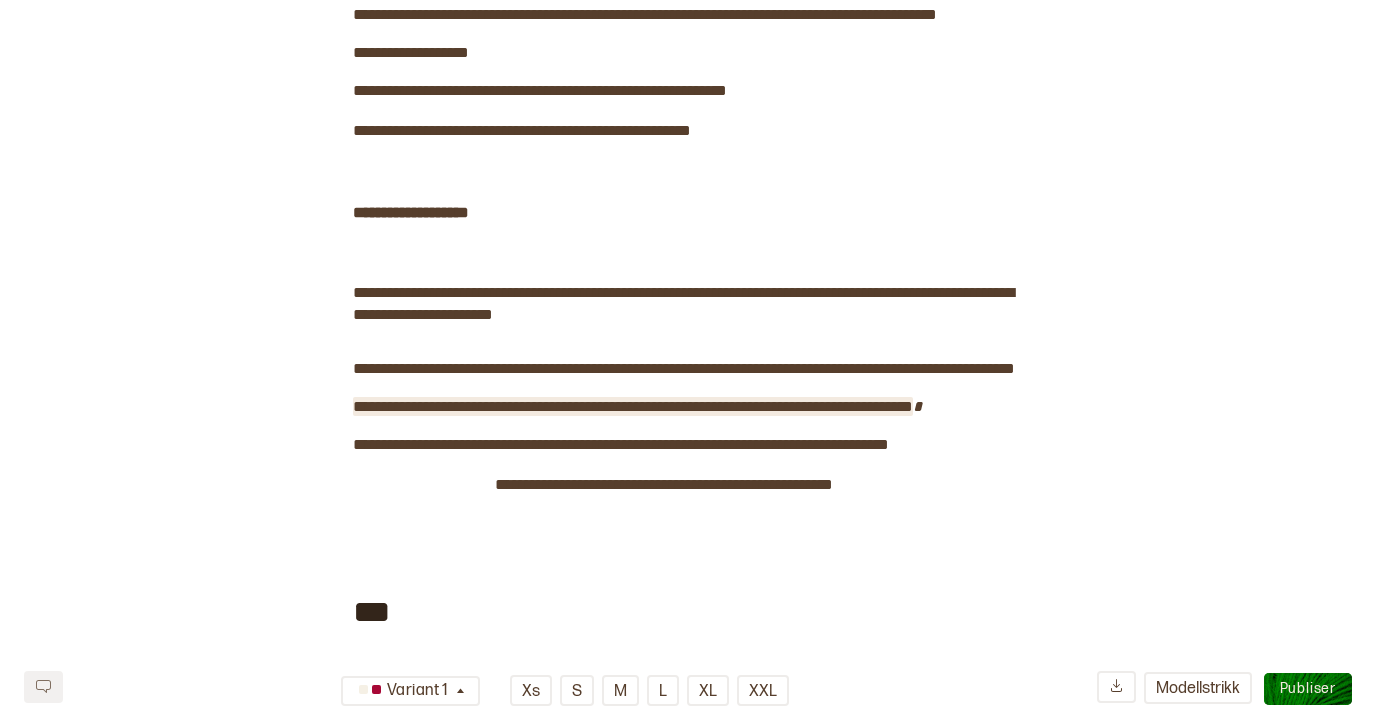 click on "**********" at bounding box center (633, 406) 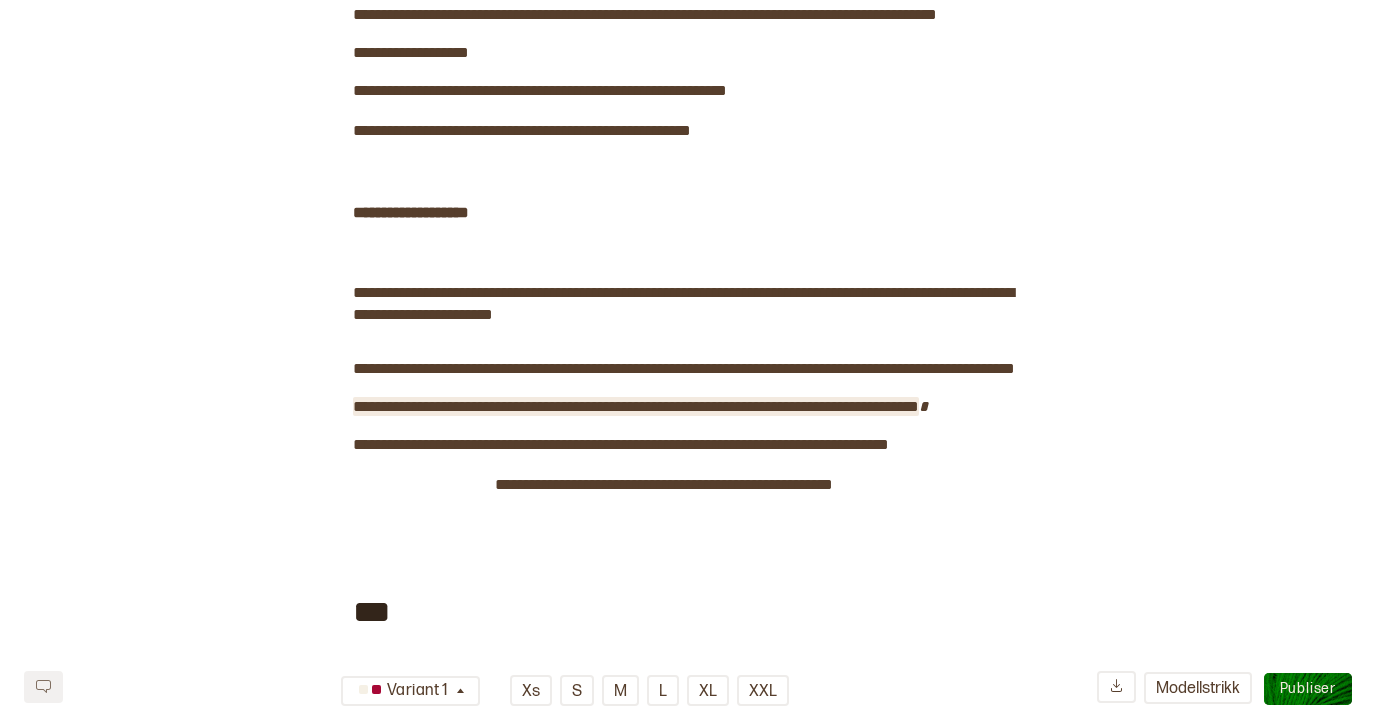 click on "**********" at bounding box center [636, 406] 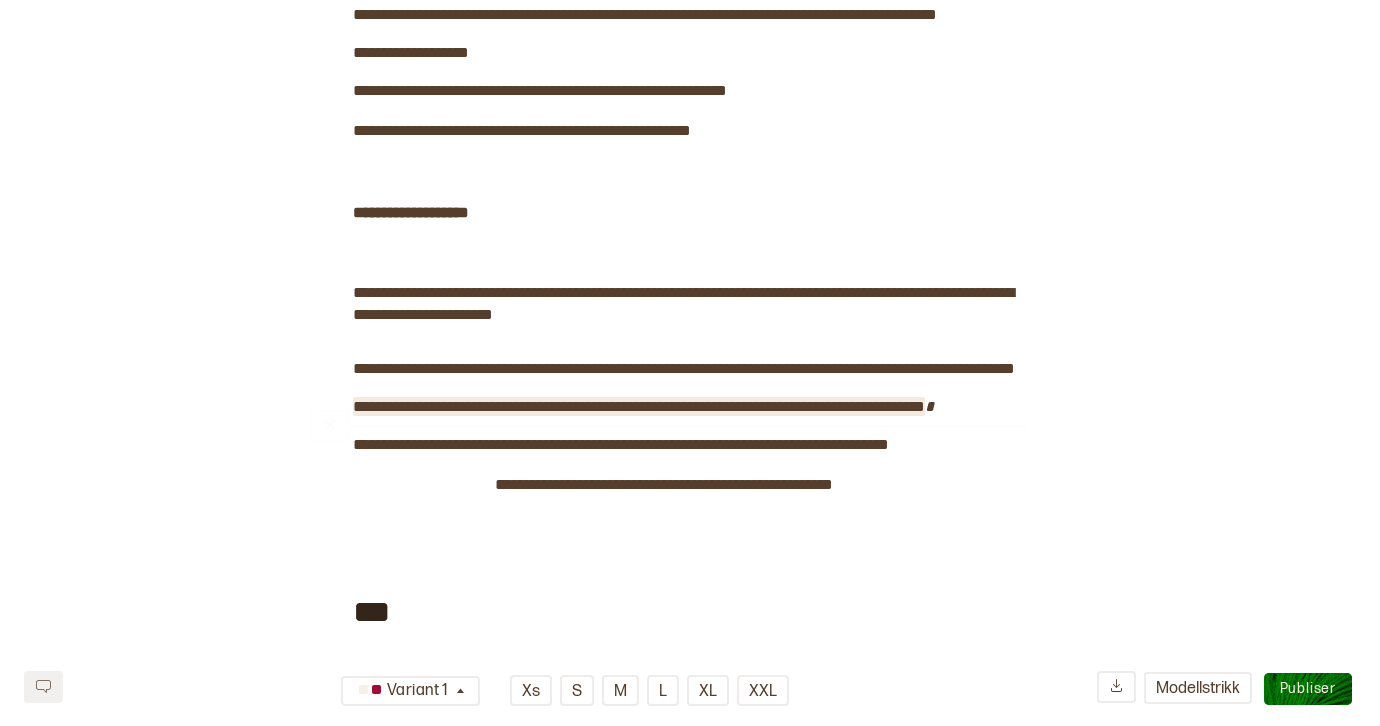 click on "**********" at bounding box center (639, 406) 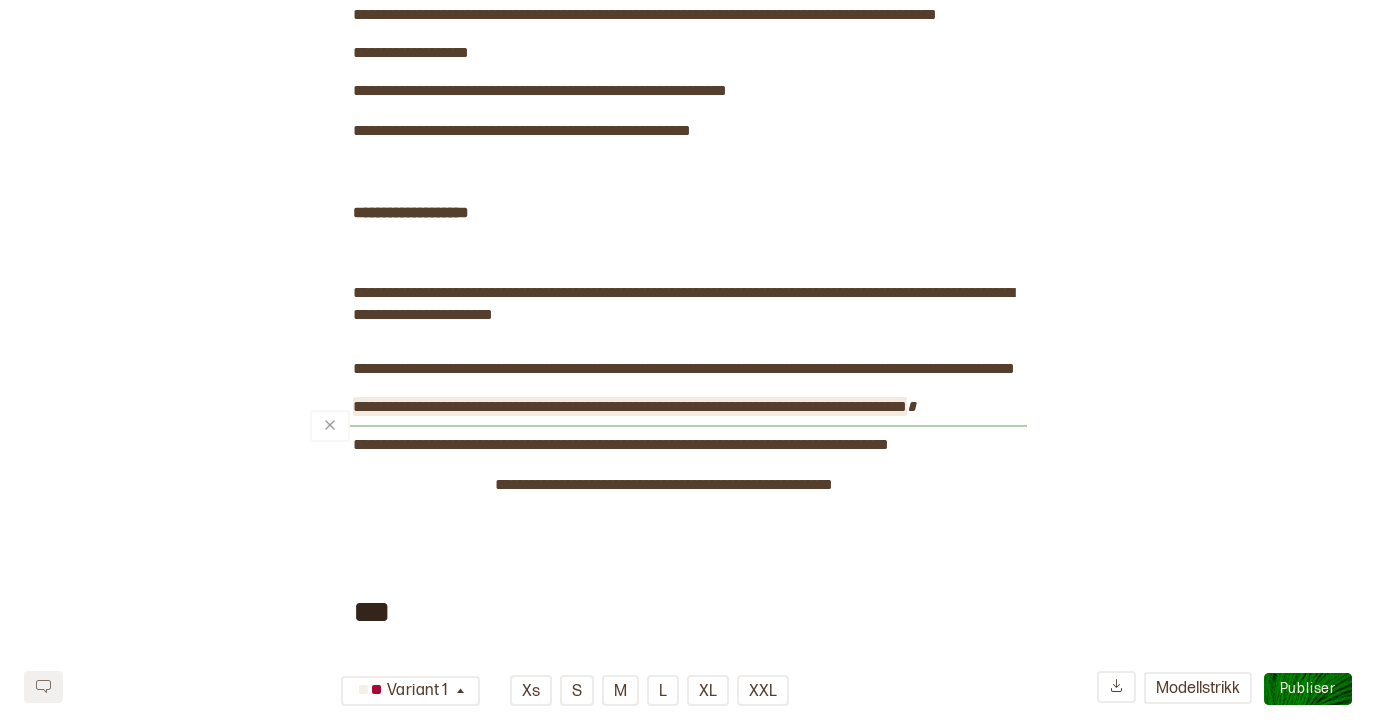click on "**********" at bounding box center (630, 406) 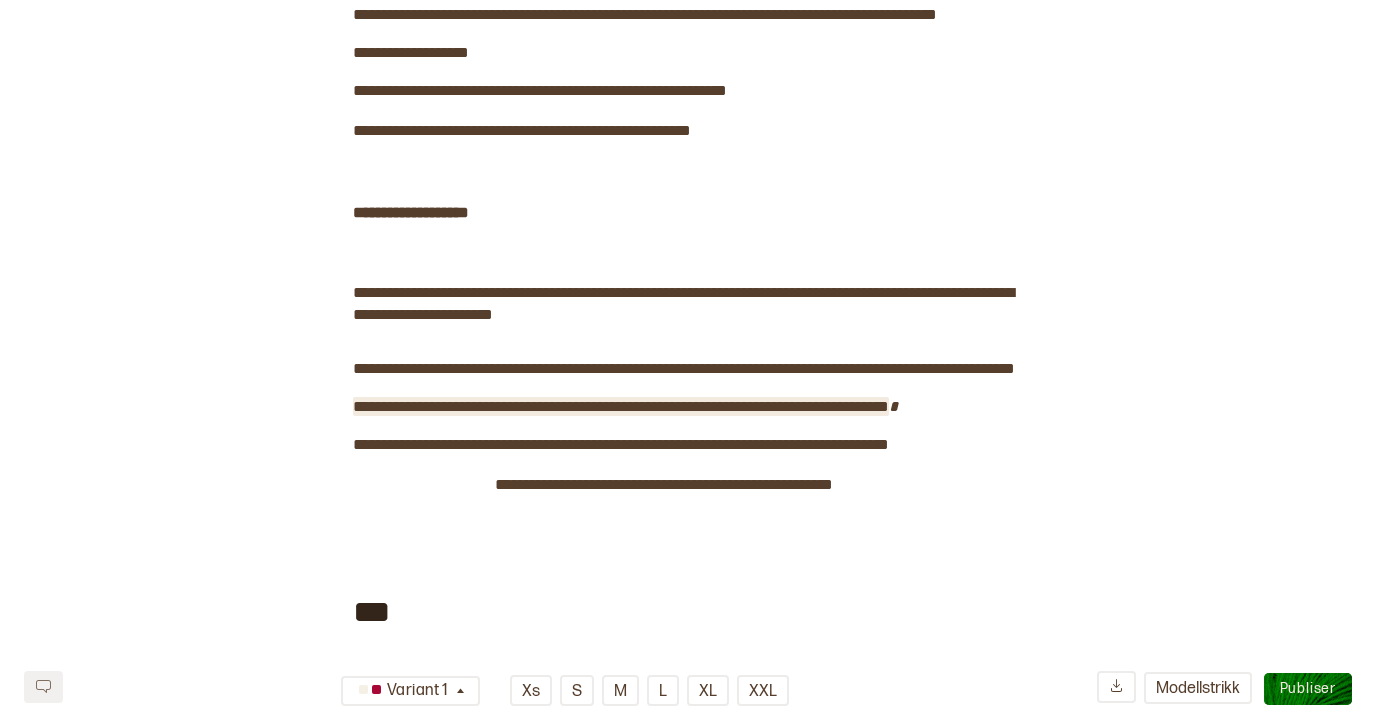 click on "**********" at bounding box center (621, 406) 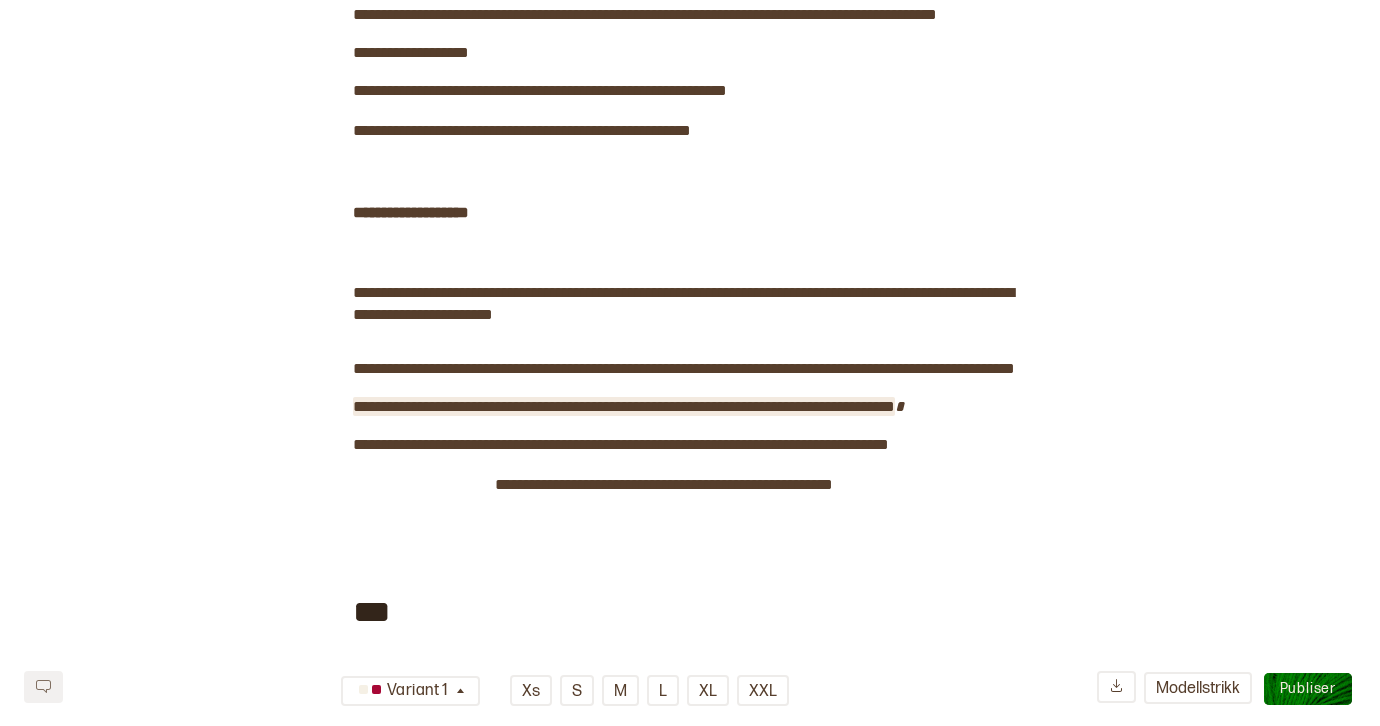 click on "**********" at bounding box center [624, 406] 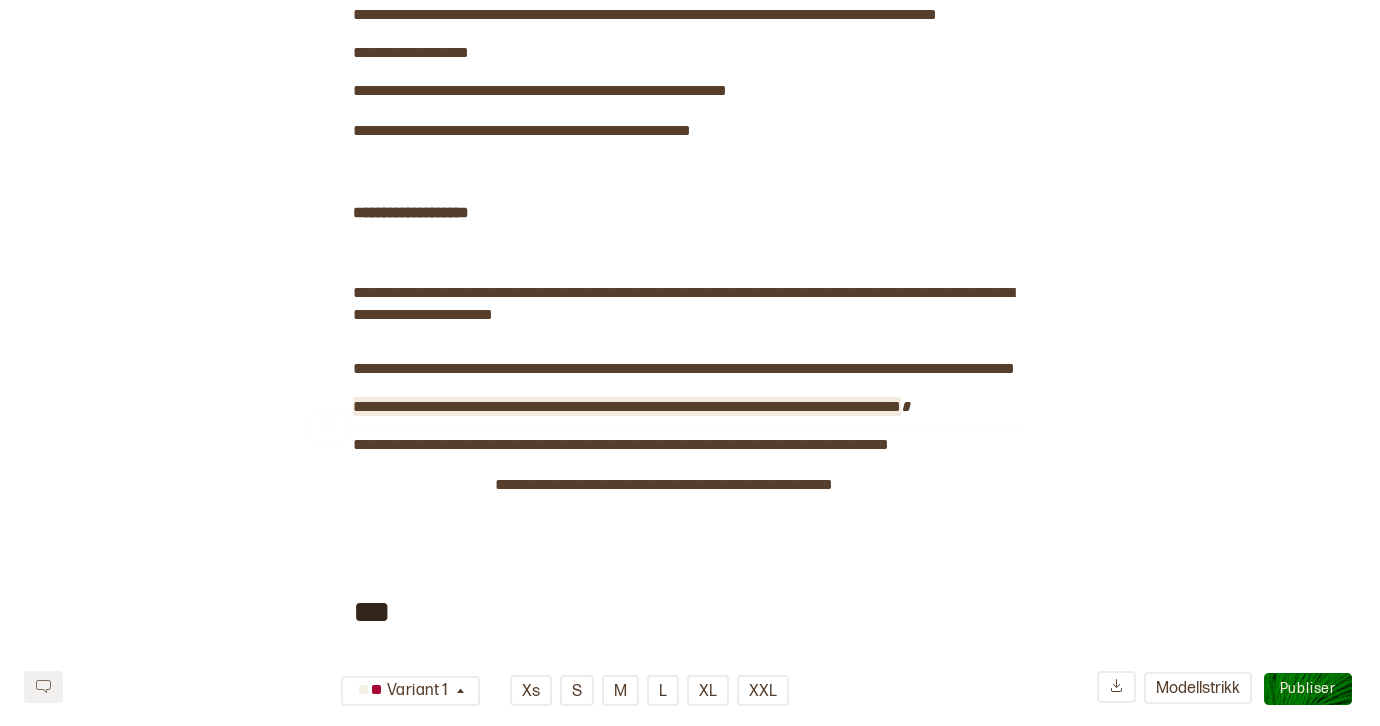 click on "**********" at bounding box center [627, 406] 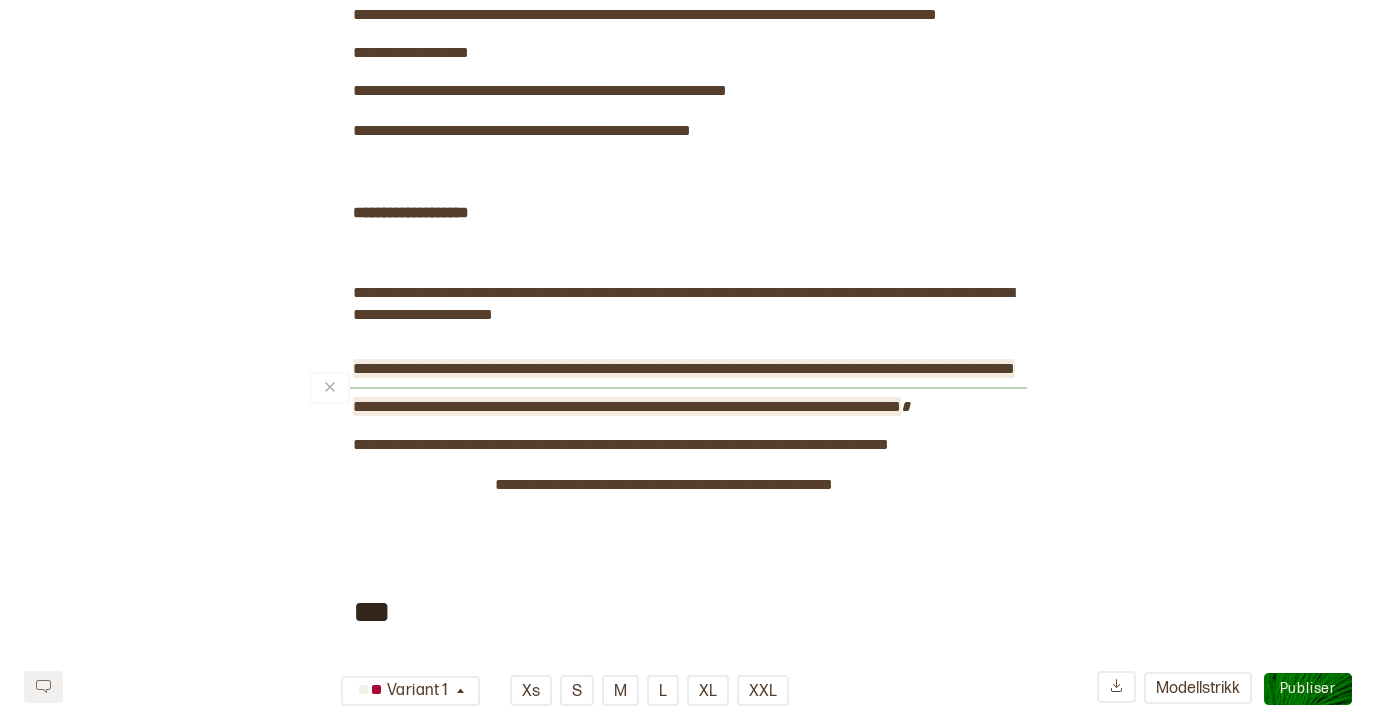 click on "**********" at bounding box center [684, 368] 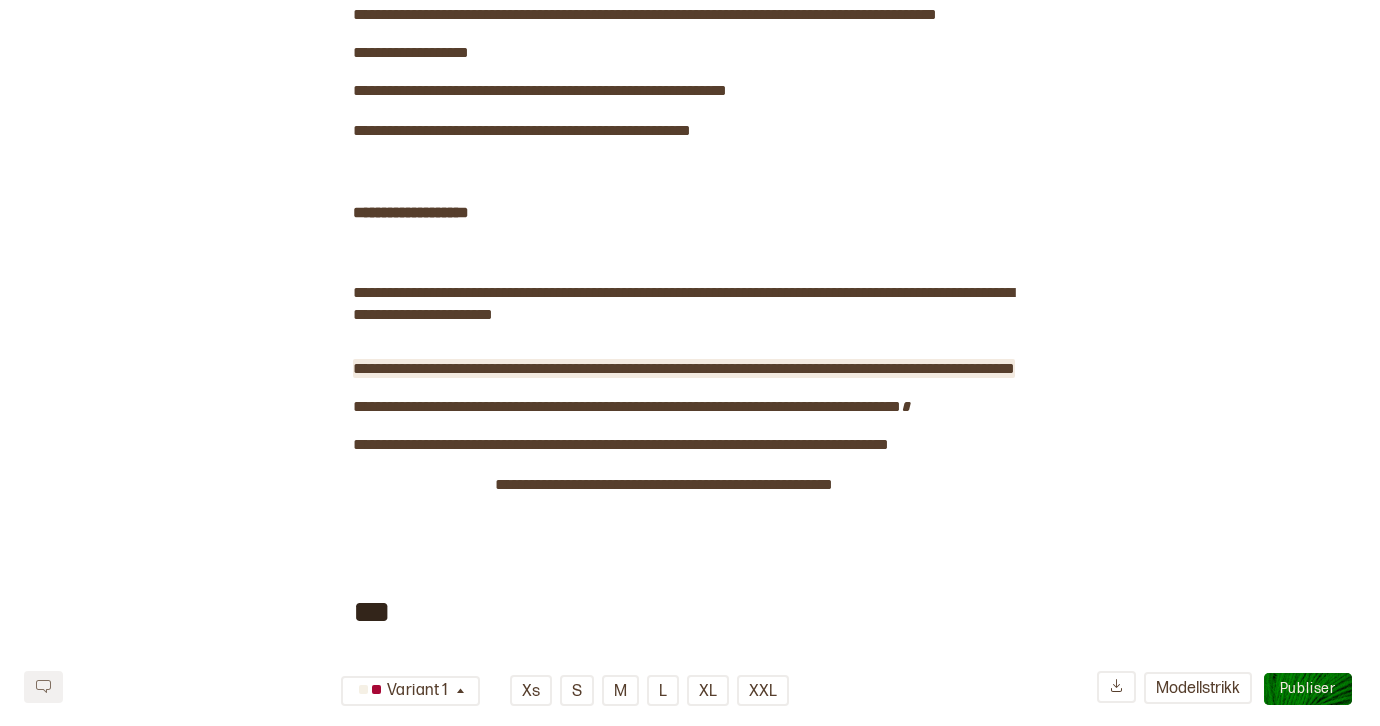 click on "**********" at bounding box center [684, 368] 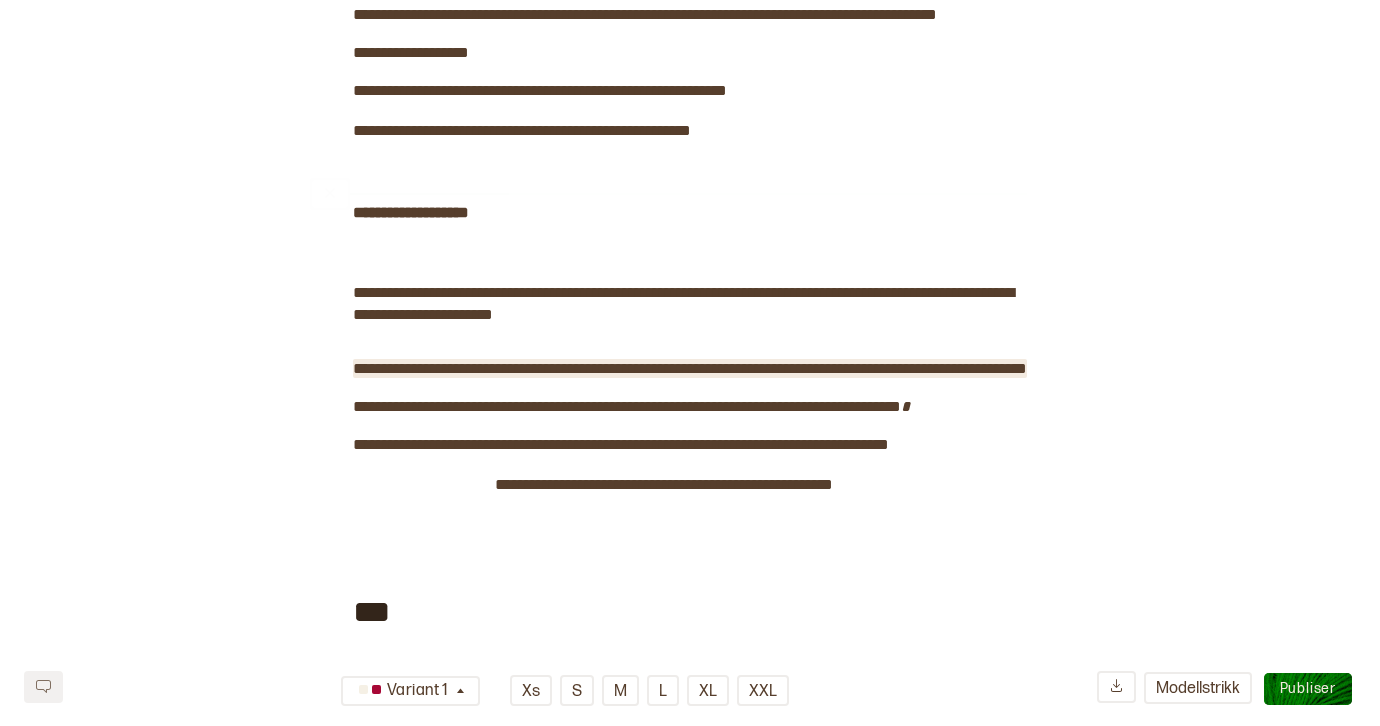 scroll, scrollTop: 0, scrollLeft: 0, axis: both 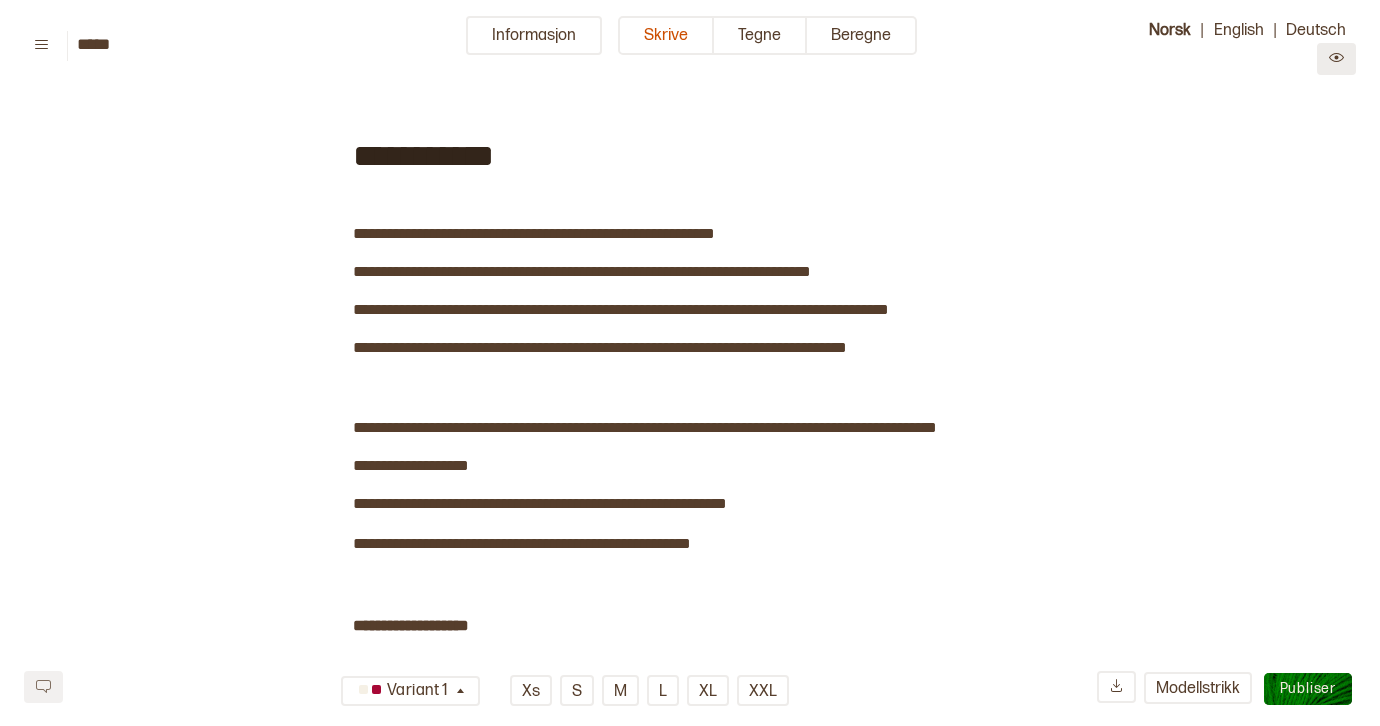 click 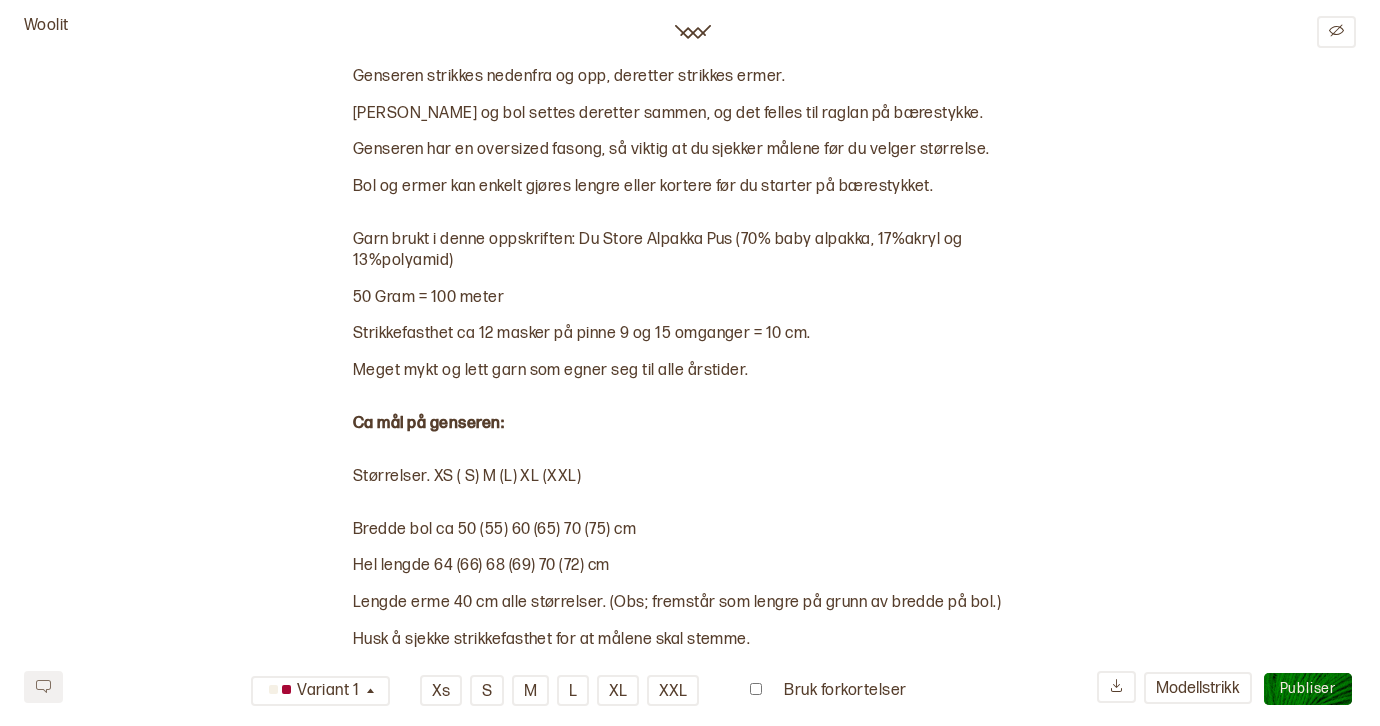 scroll, scrollTop: 1655, scrollLeft: 0, axis: vertical 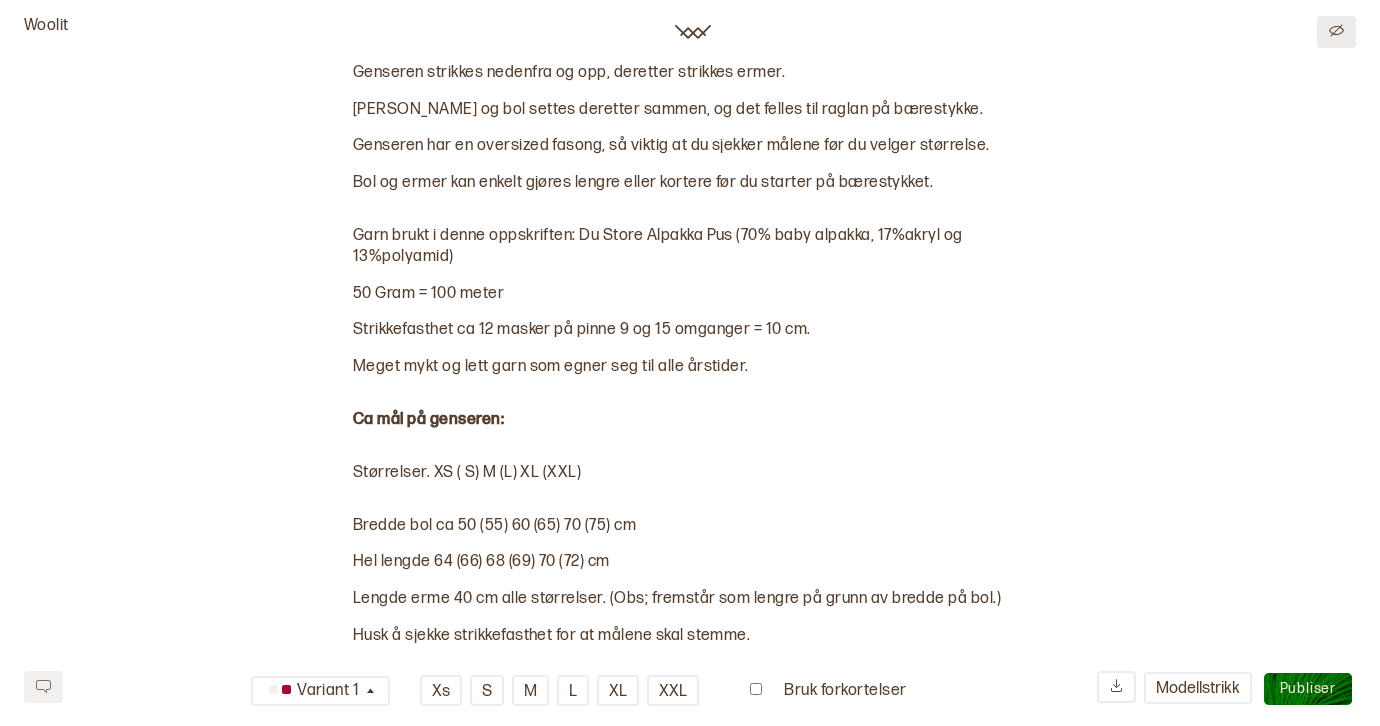click 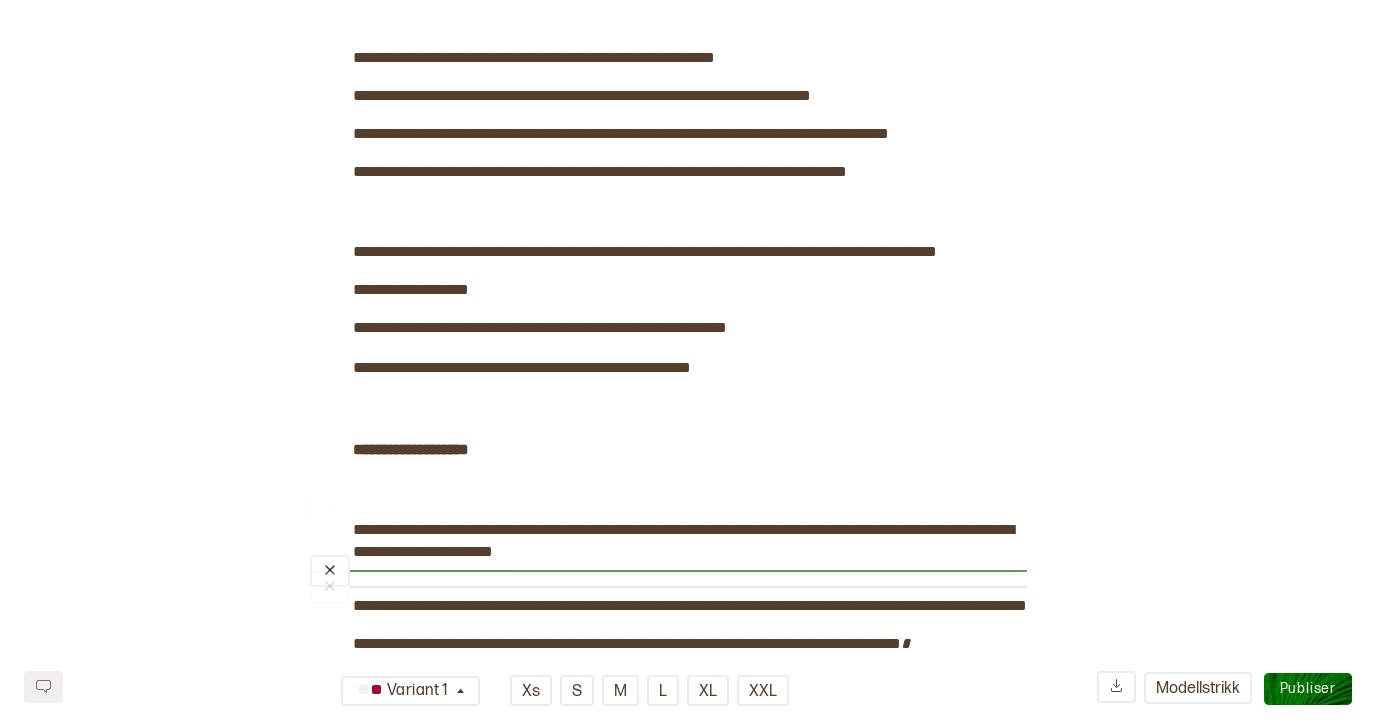 scroll, scrollTop: 211, scrollLeft: 0, axis: vertical 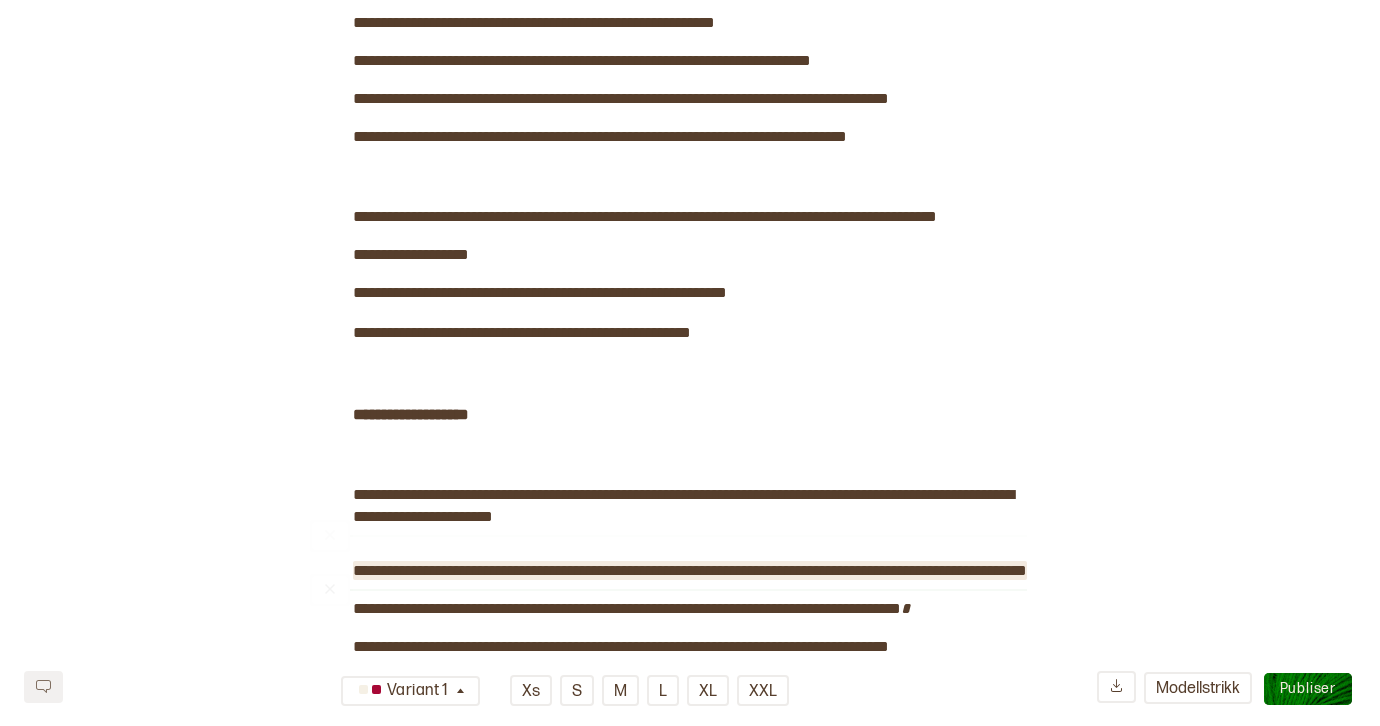 click on "**********" at bounding box center [690, 570] 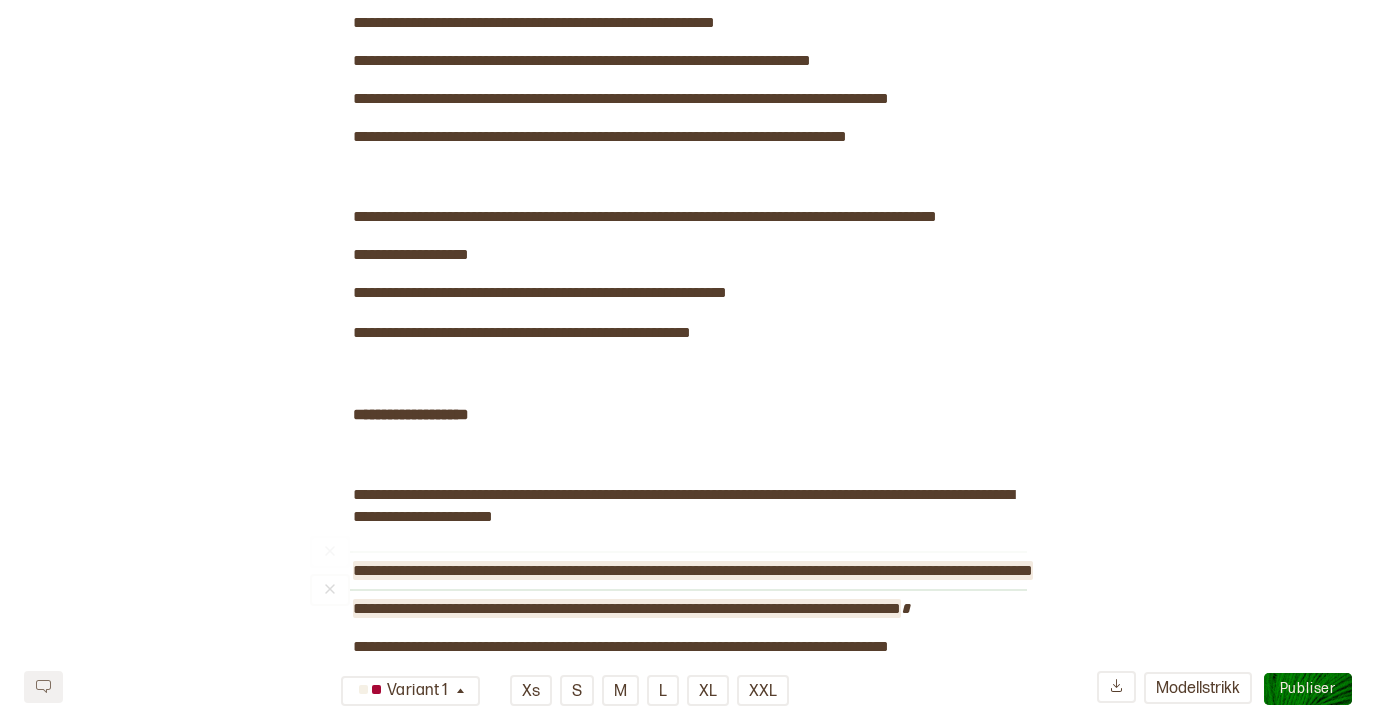 click on "**********" at bounding box center (627, 608) 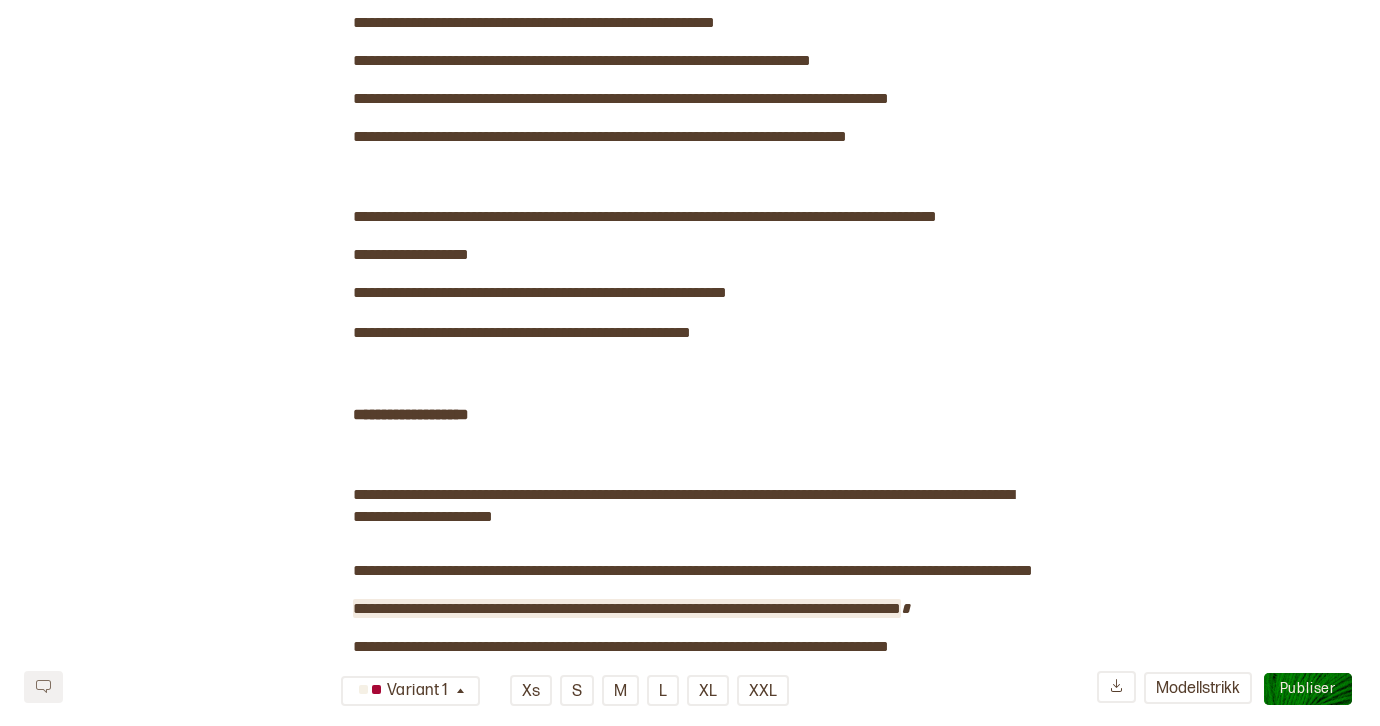 drag, startPoint x: 422, startPoint y: 611, endPoint x: 468, endPoint y: 623, distance: 47.539455 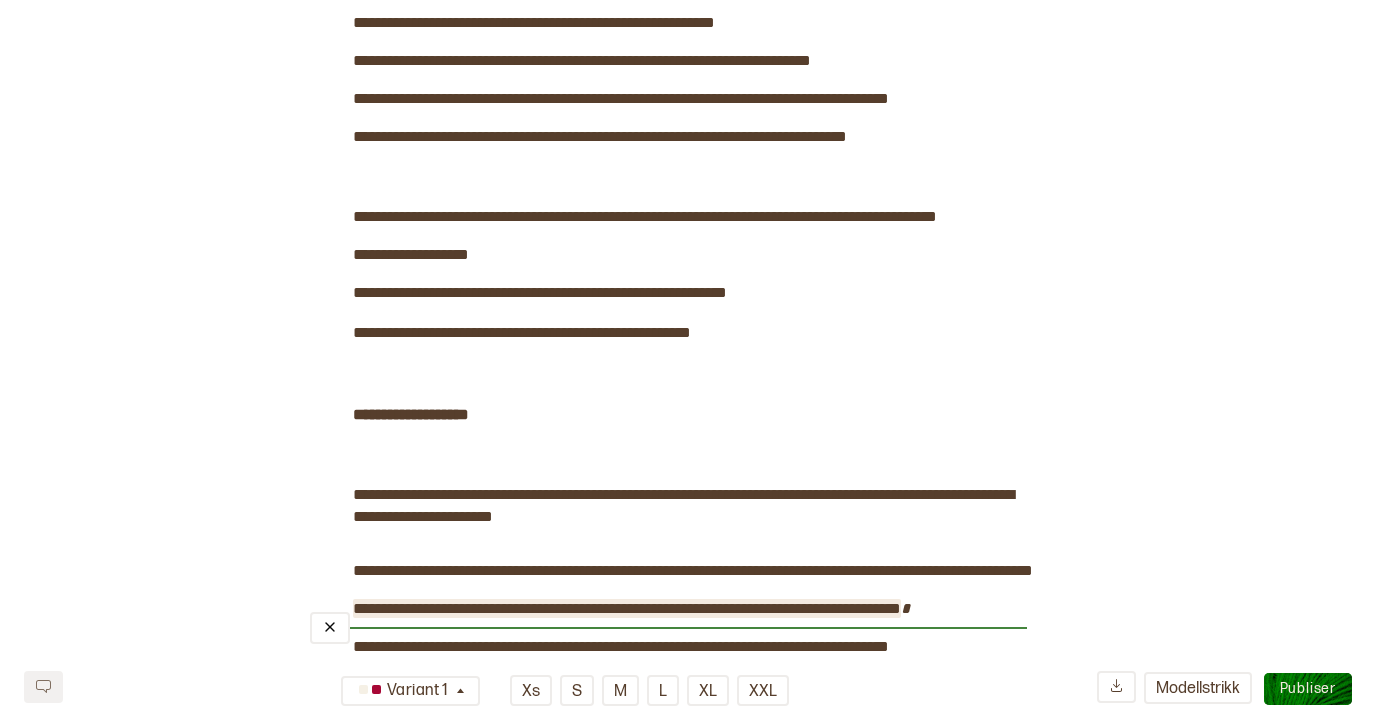 type 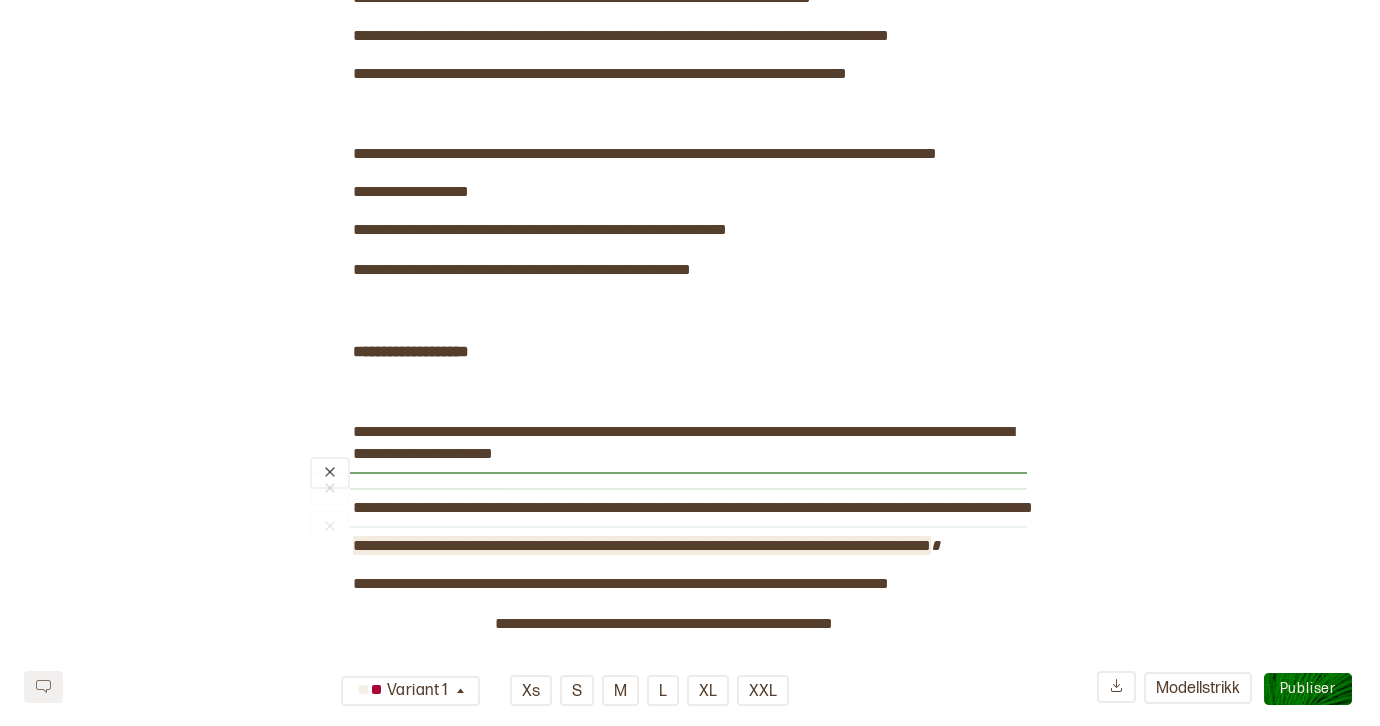 scroll, scrollTop: 309, scrollLeft: 0, axis: vertical 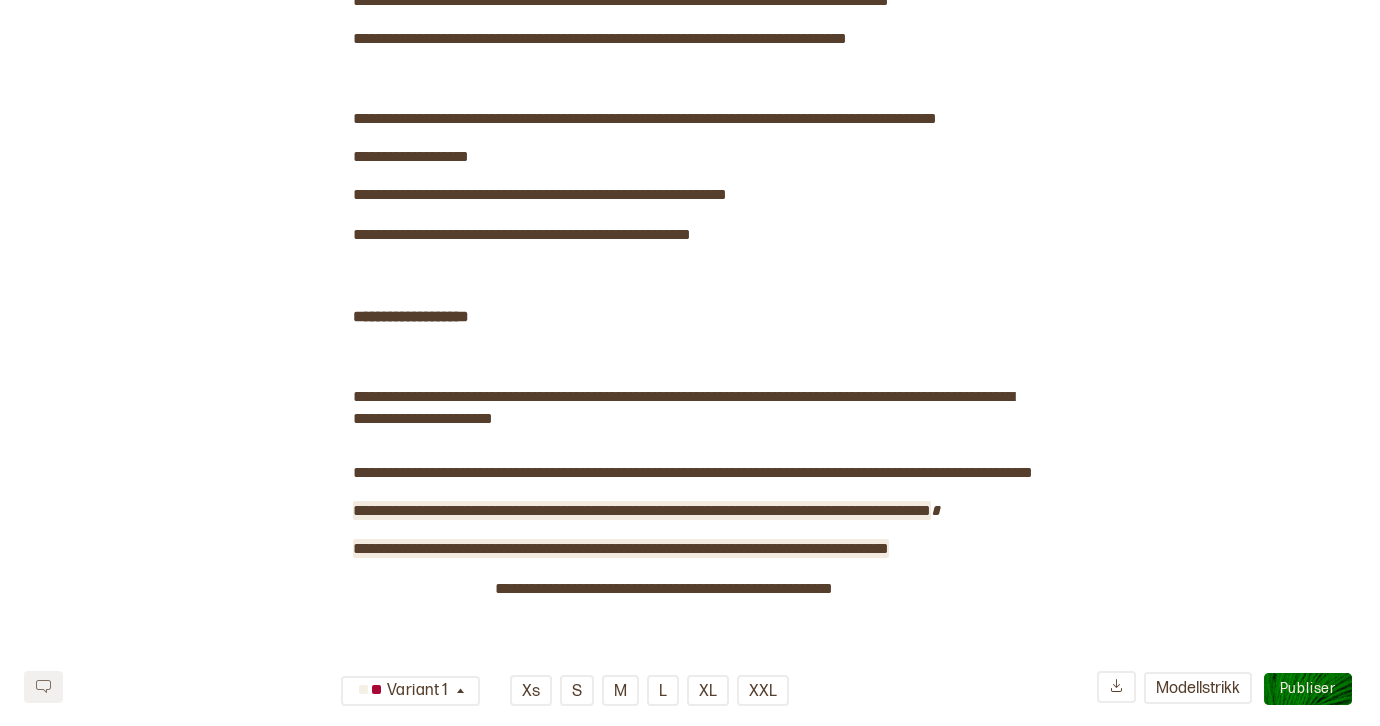 click on "**********" at bounding box center (621, 548) 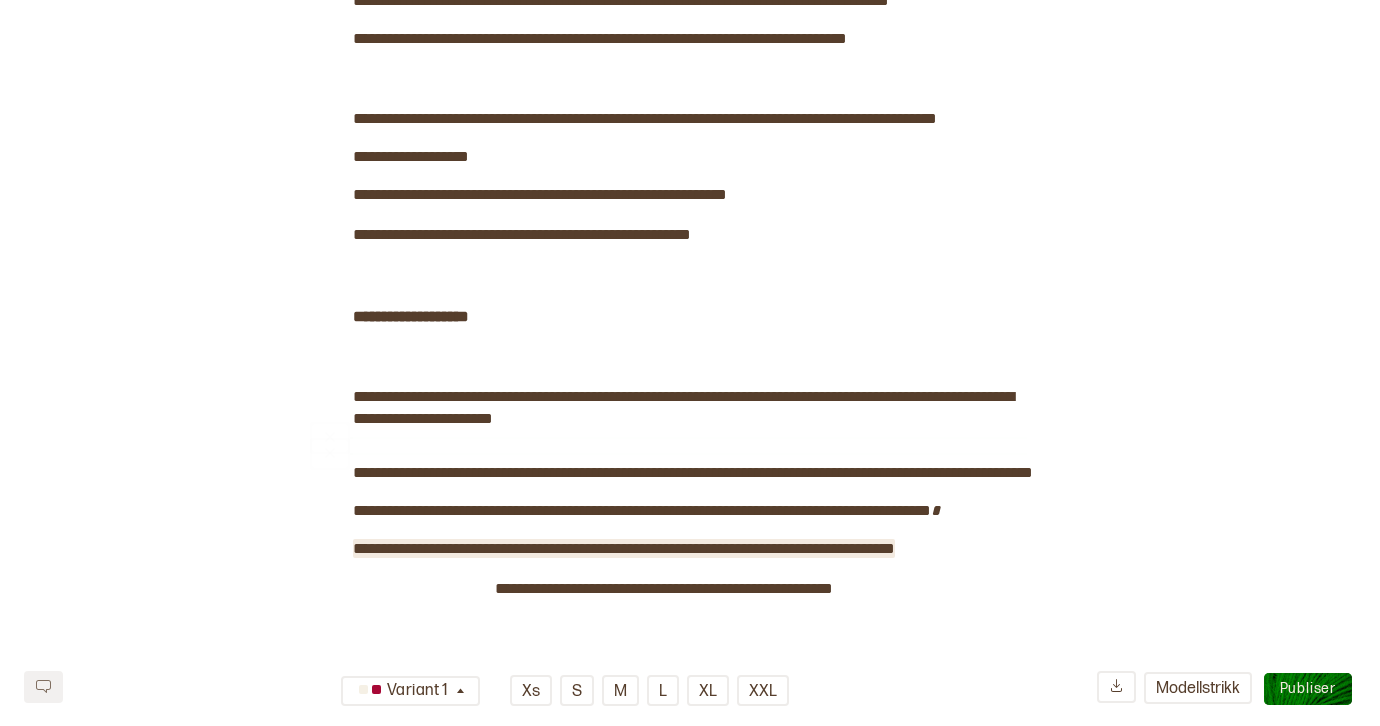 scroll, scrollTop: 0, scrollLeft: 0, axis: both 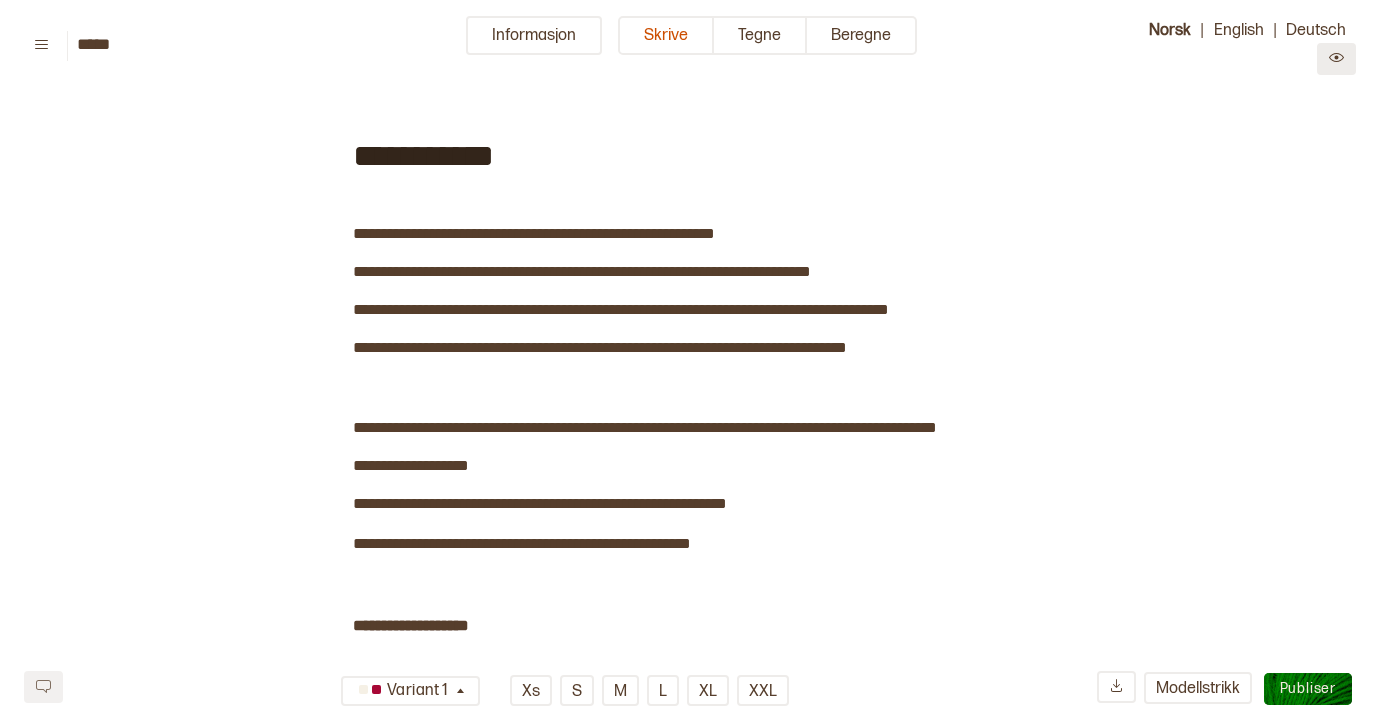 click 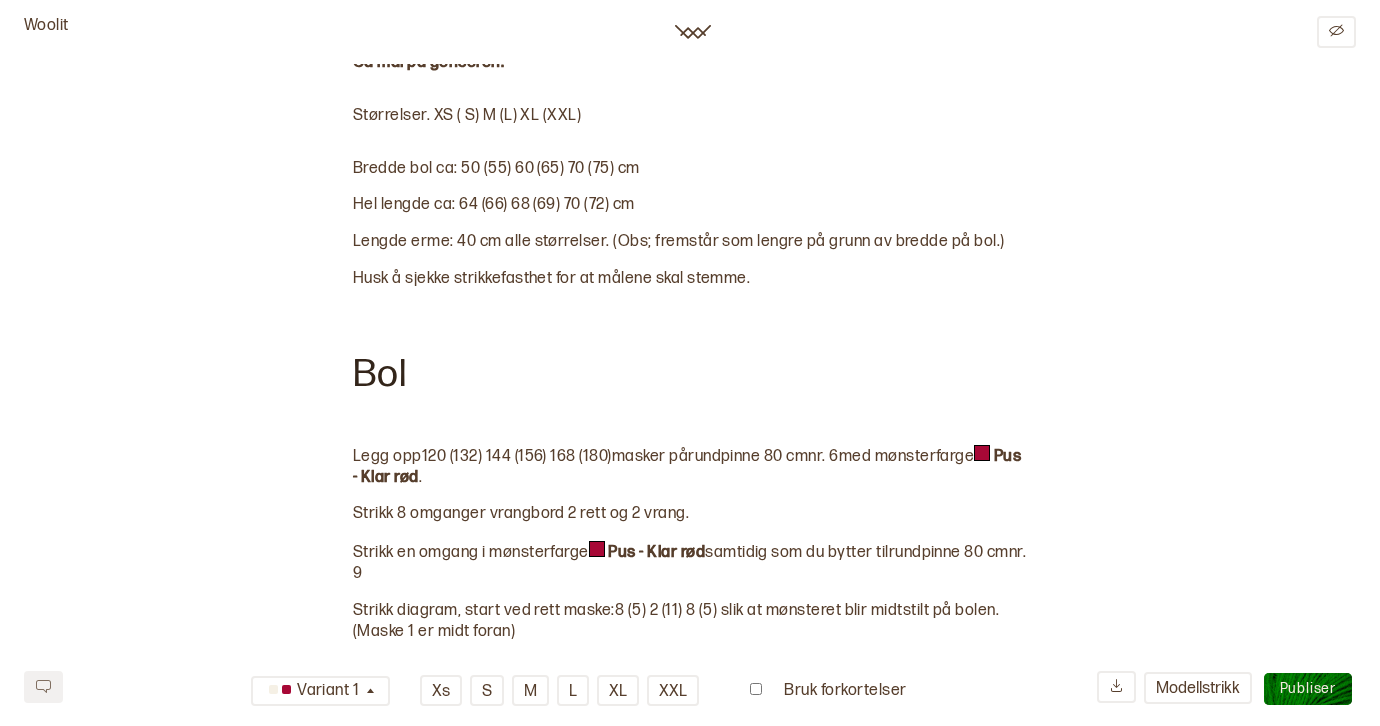 scroll, scrollTop: 2088, scrollLeft: 0, axis: vertical 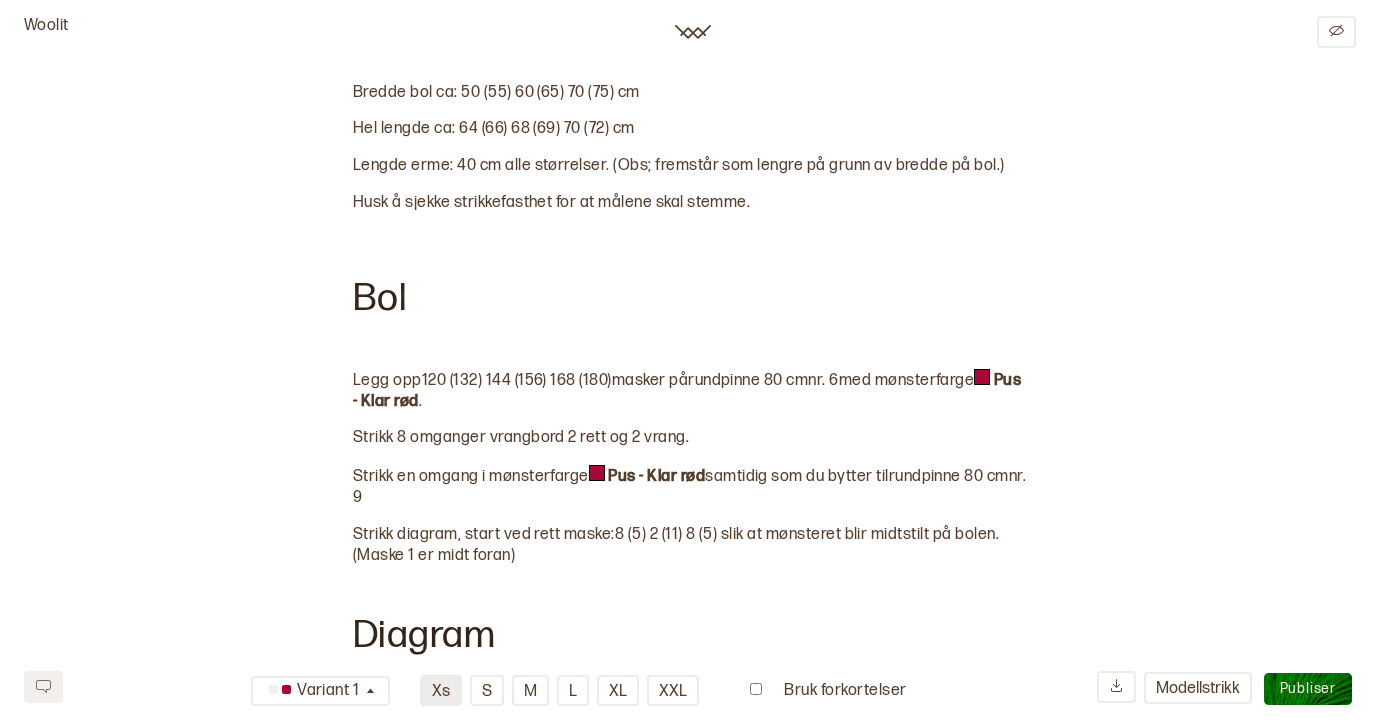 click on "Xs" at bounding box center (441, 690) 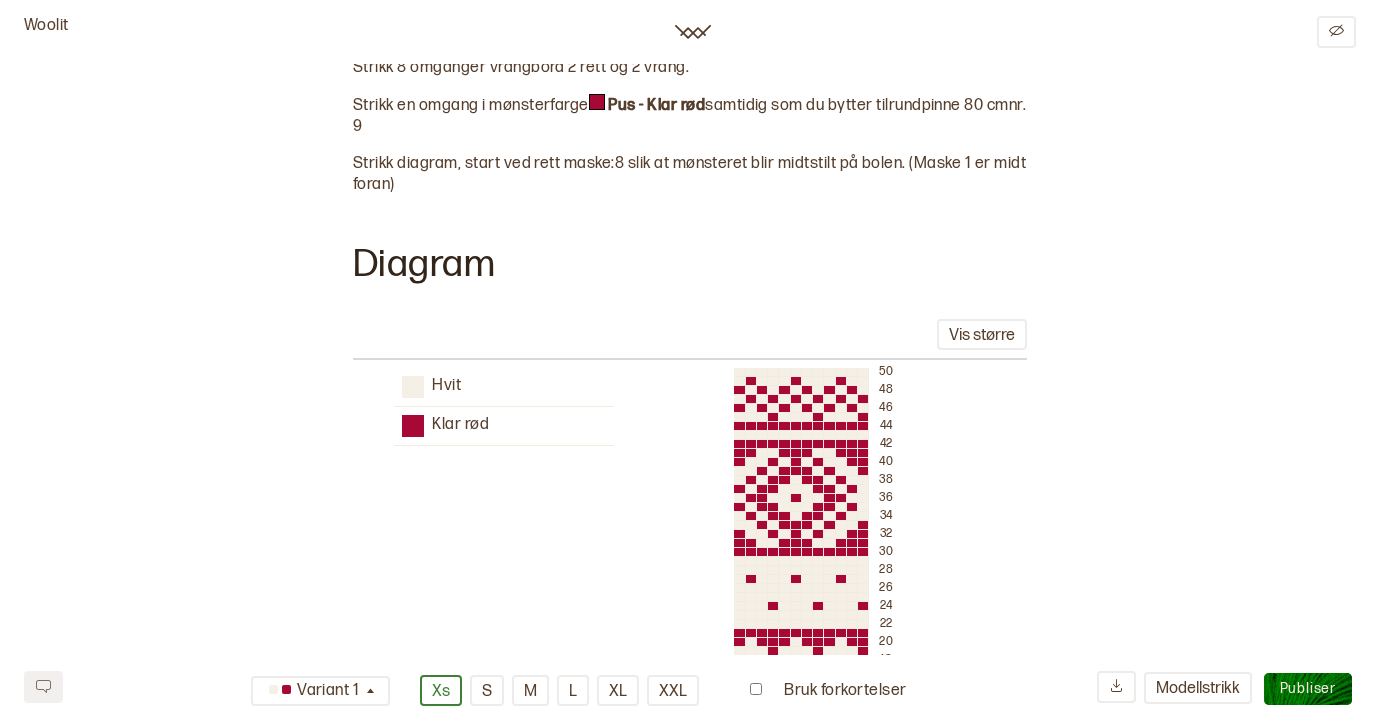 scroll, scrollTop: 2292, scrollLeft: 0, axis: vertical 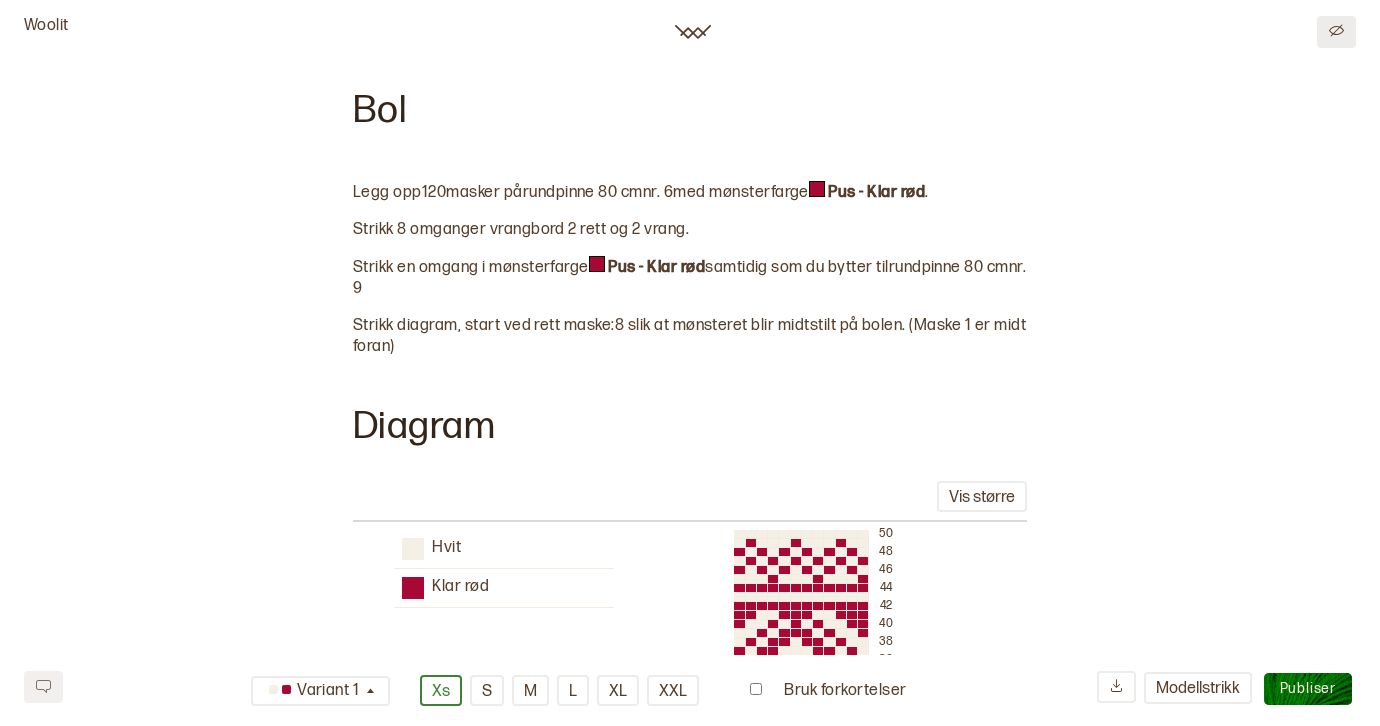 click 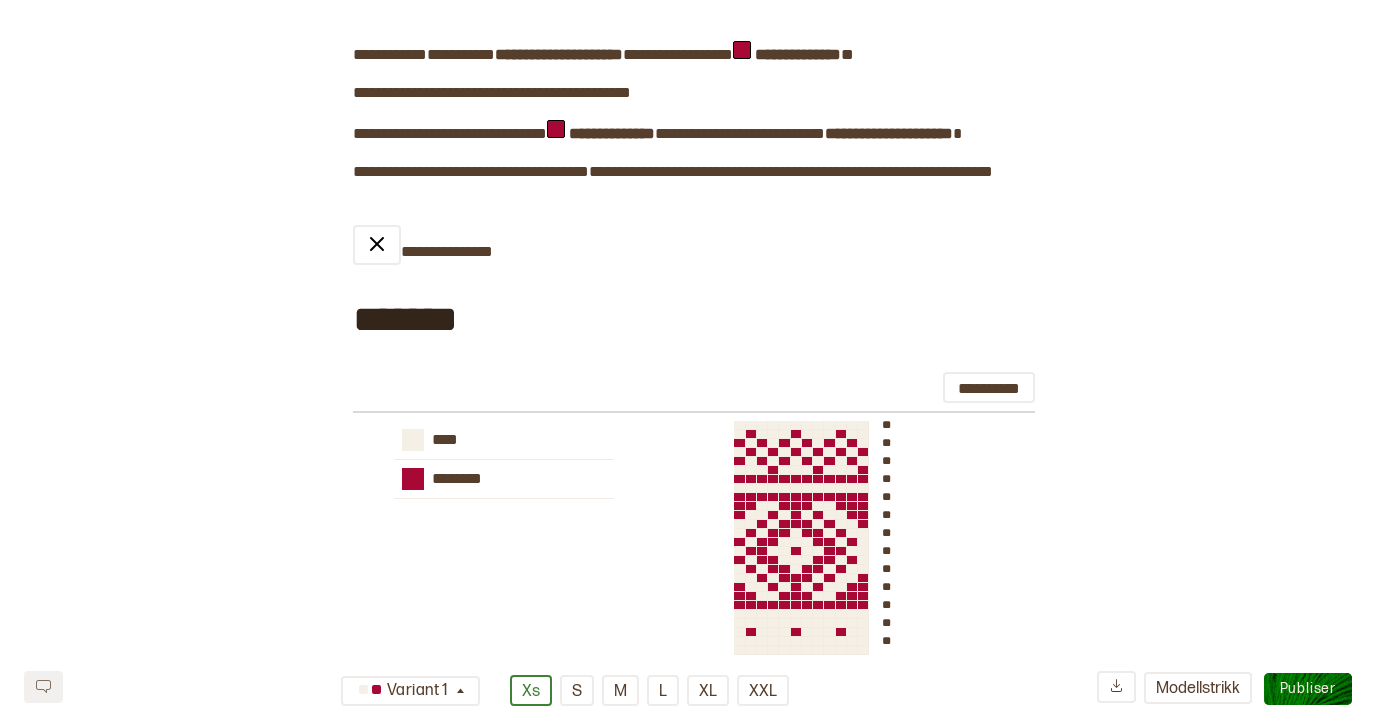 scroll, scrollTop: 1021, scrollLeft: 0, axis: vertical 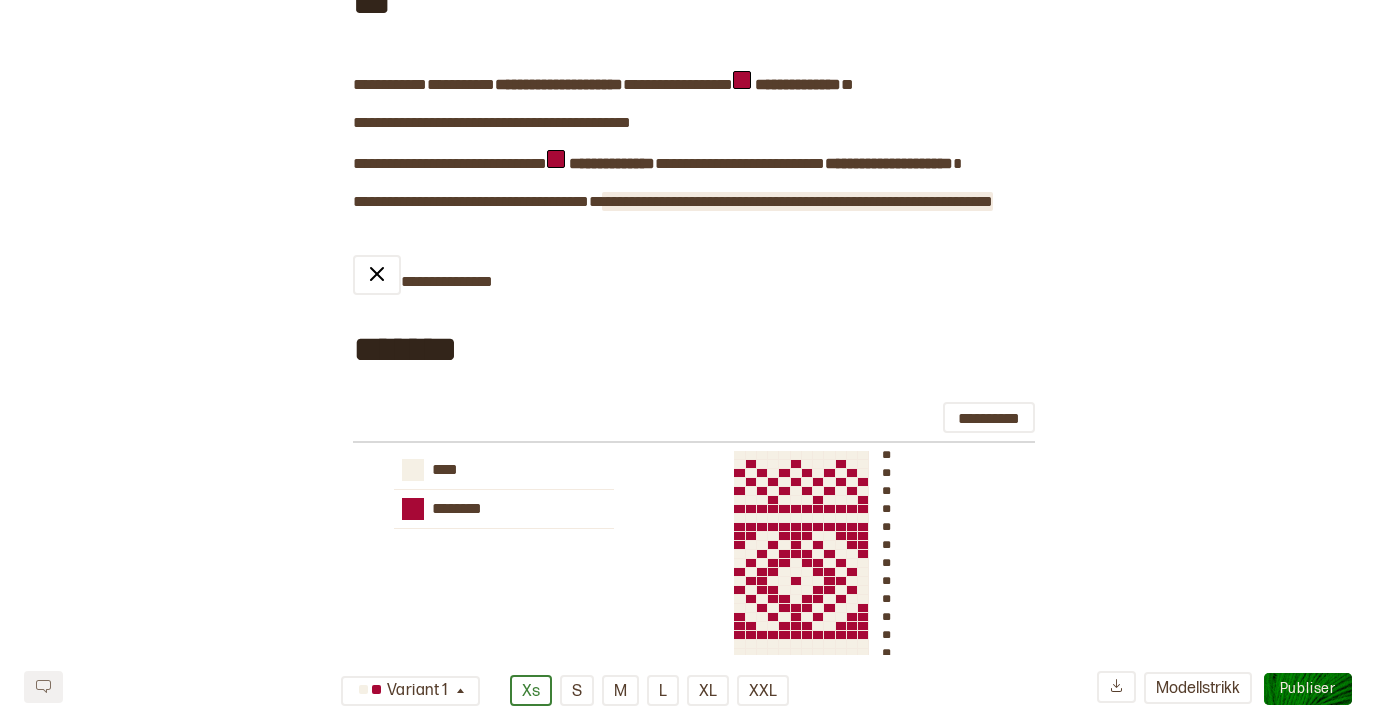 click on "**********" at bounding box center (797, 201) 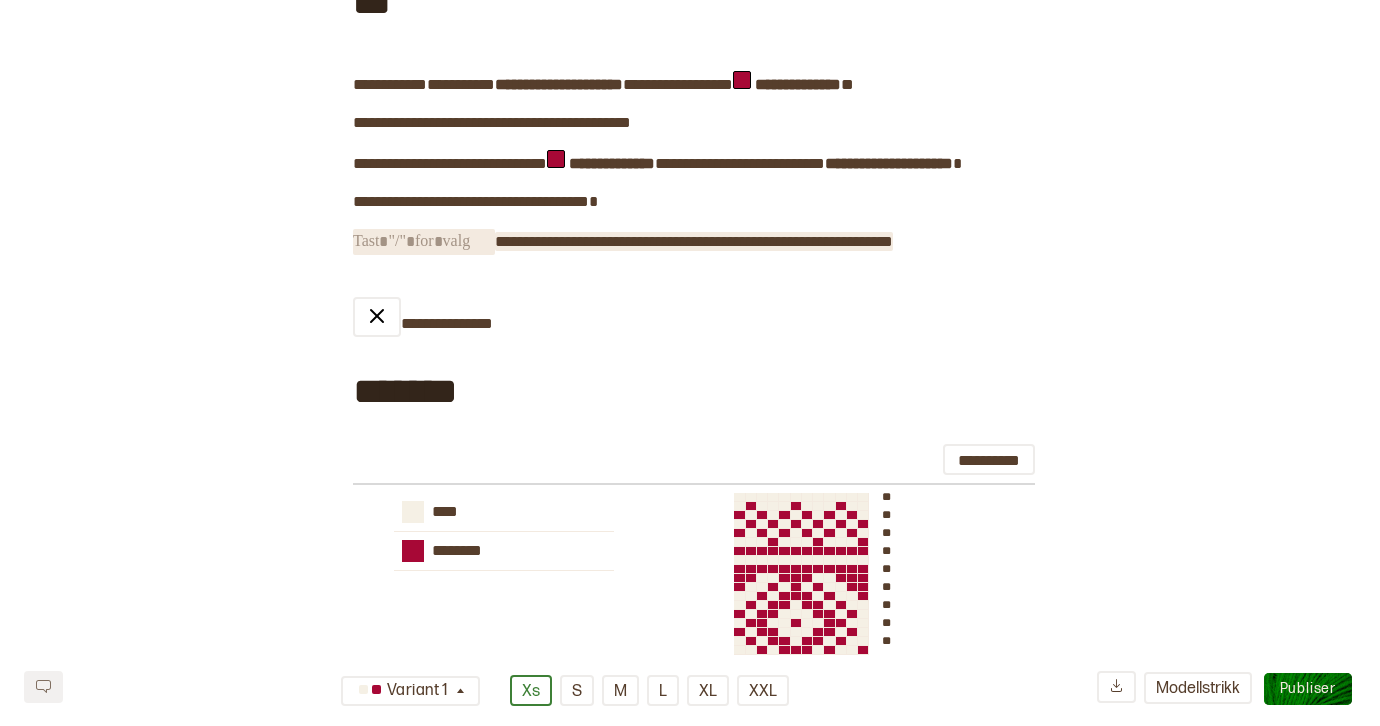 type 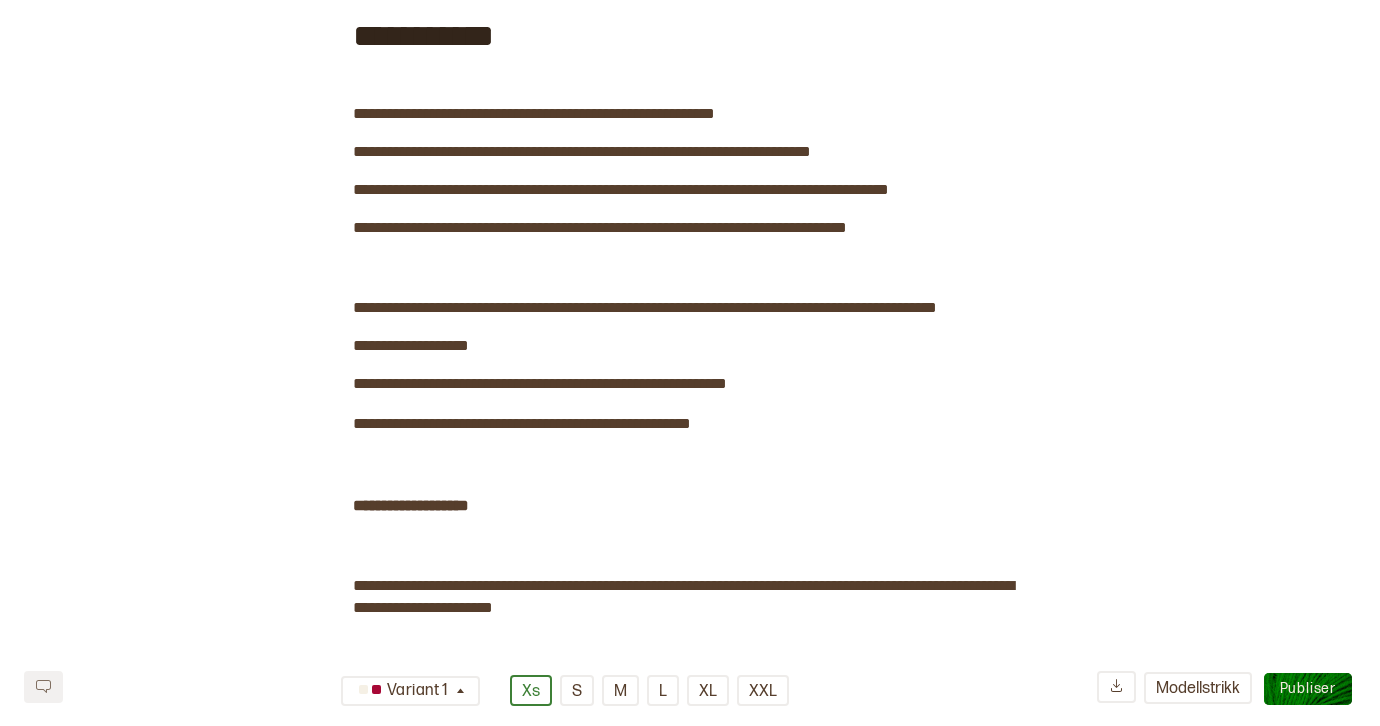 scroll, scrollTop: 0, scrollLeft: 0, axis: both 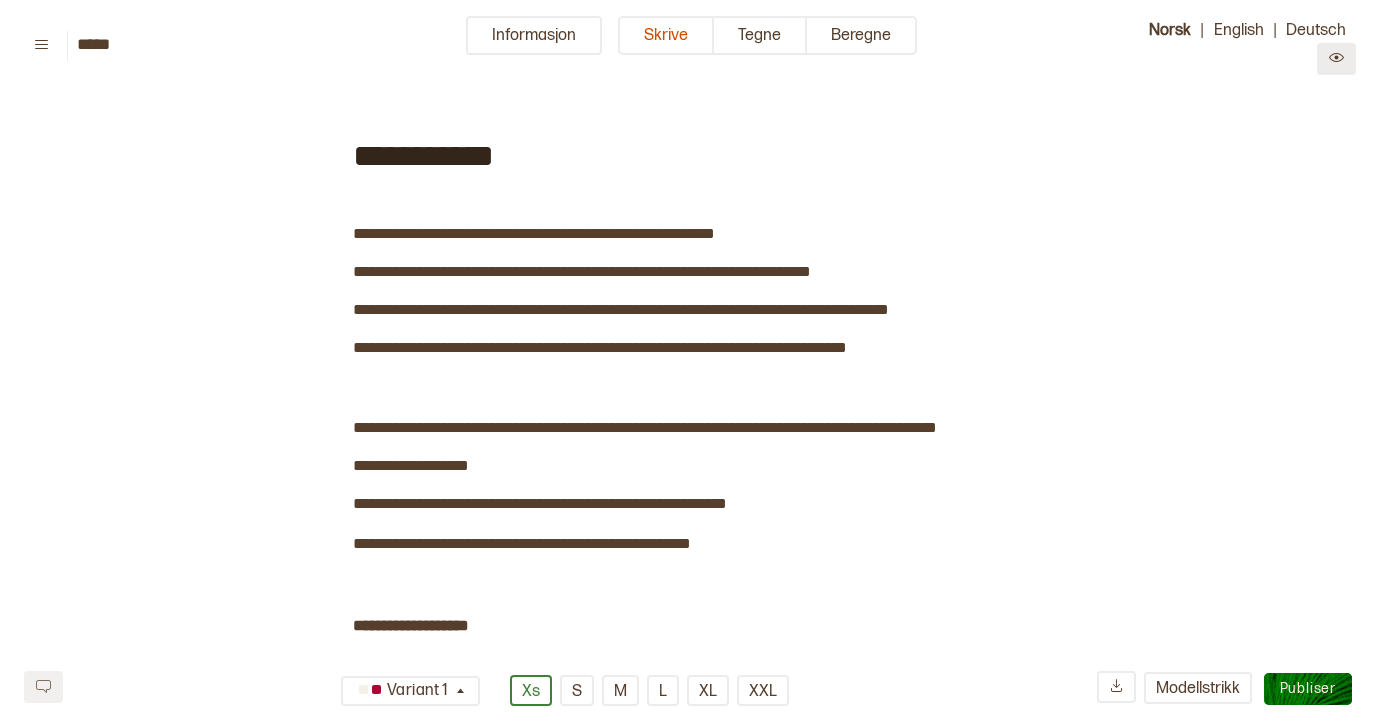 click 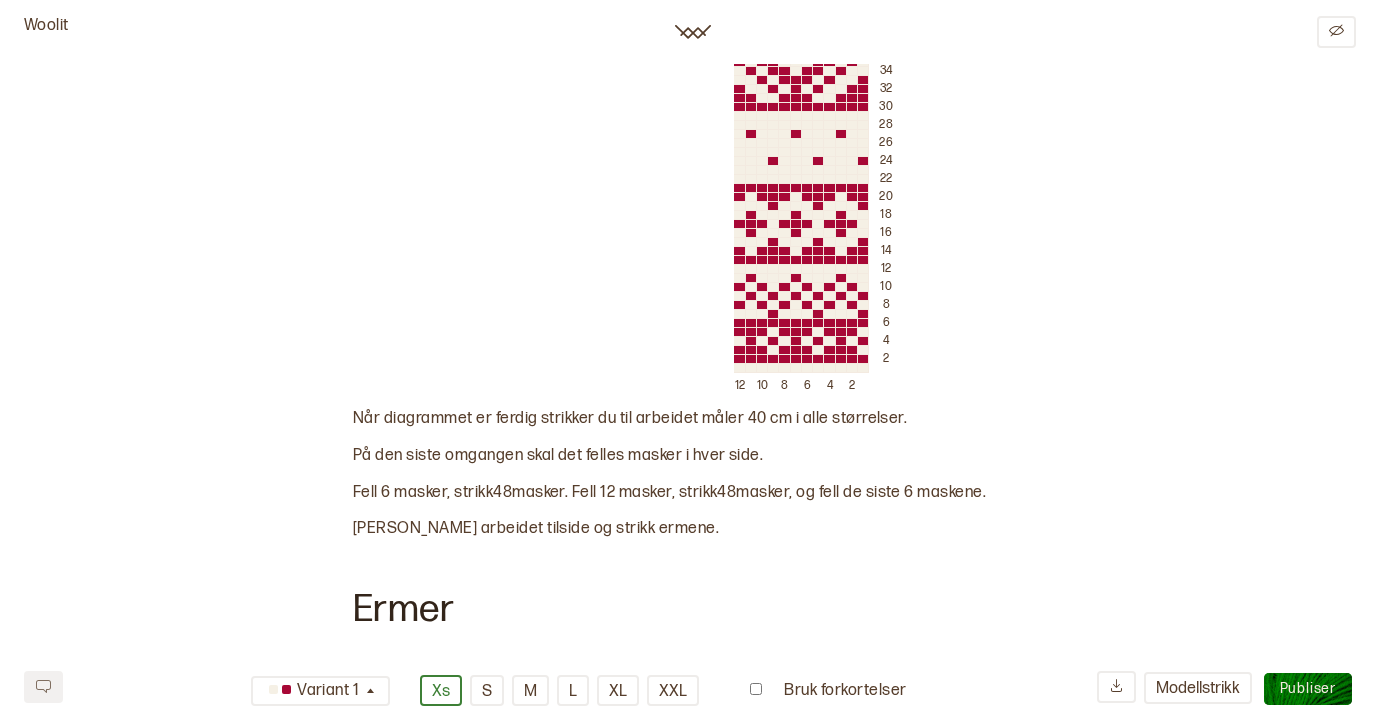 scroll, scrollTop: 2953, scrollLeft: 0, axis: vertical 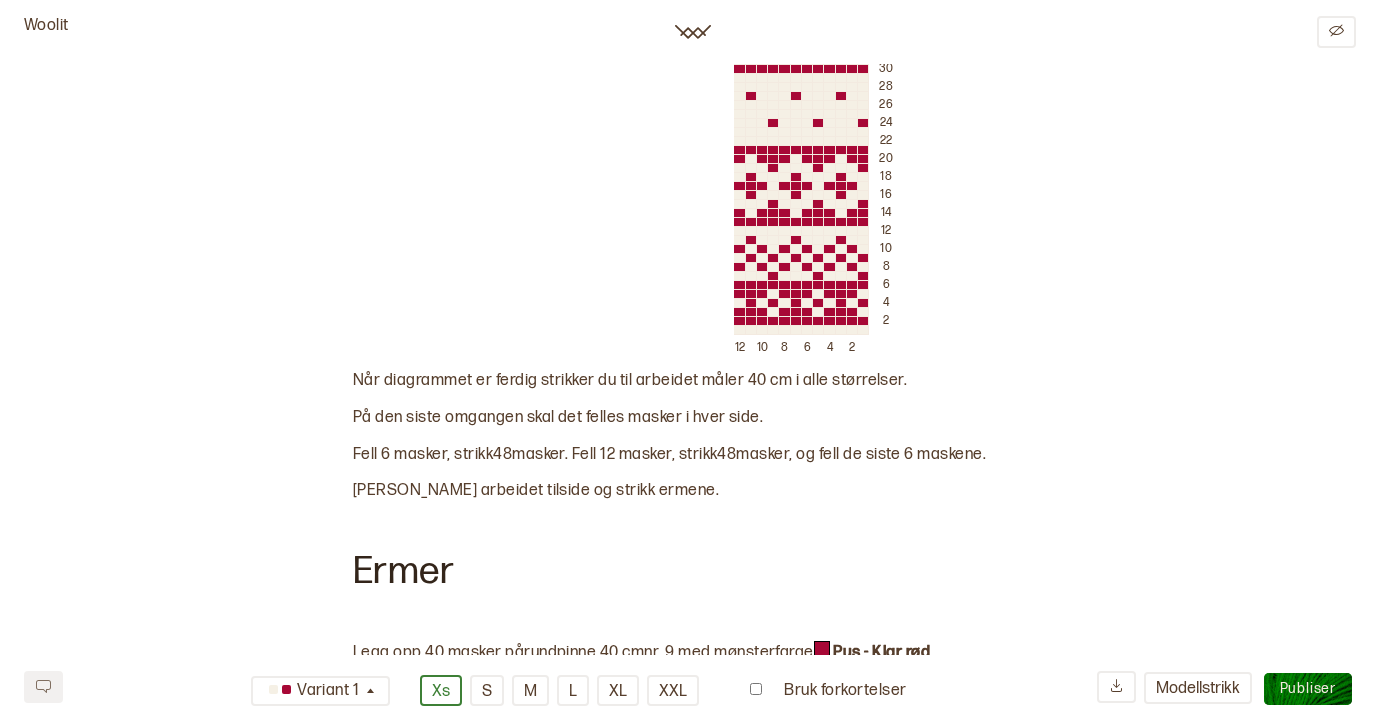 click on "Når diagrammet er ferdig strikker du til arbeidet måler 40 cm i alle størrelser." at bounding box center [630, 380] 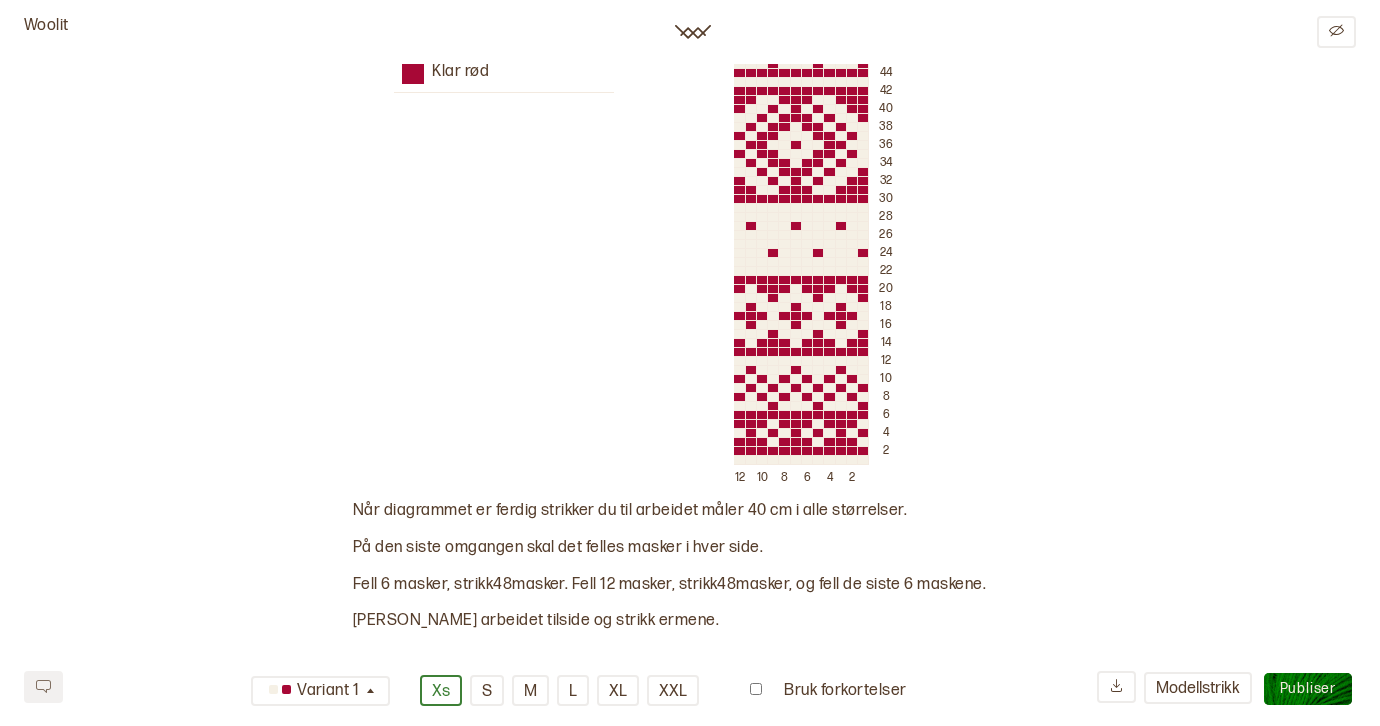 scroll, scrollTop: 2858, scrollLeft: 0, axis: vertical 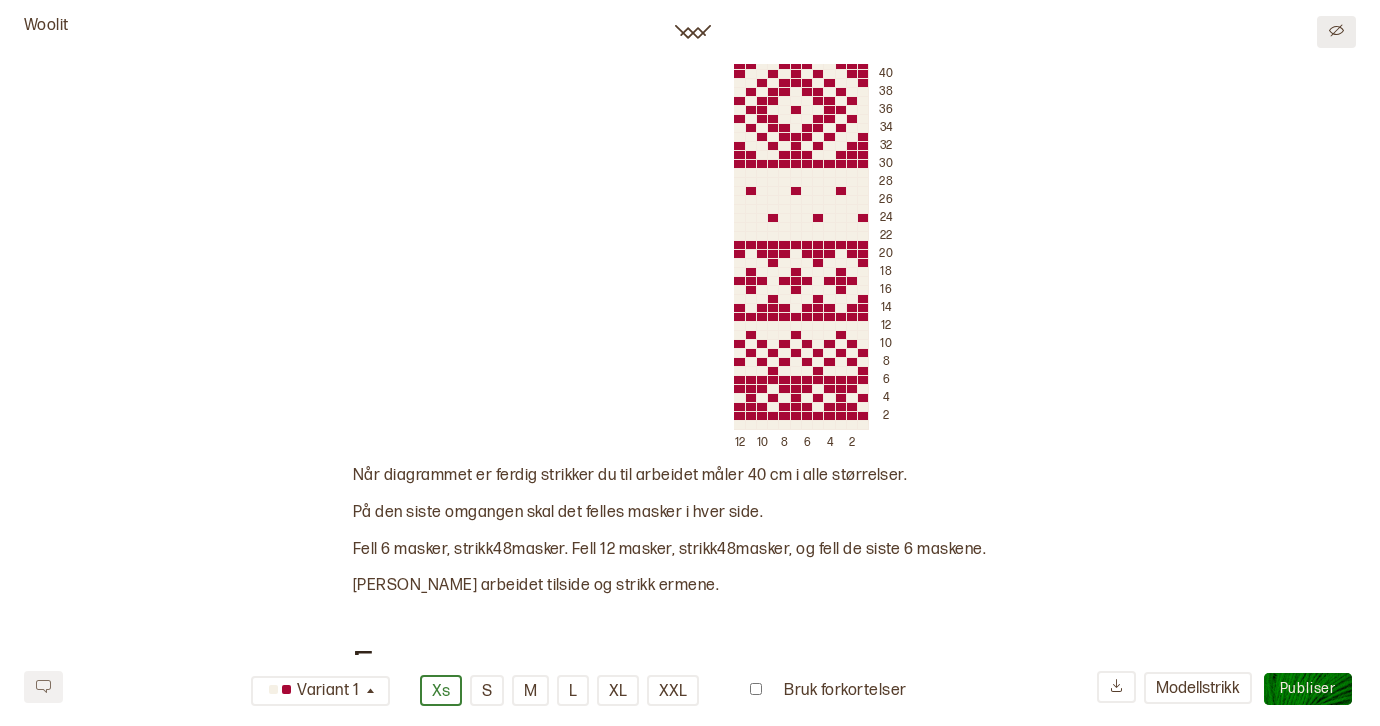 click 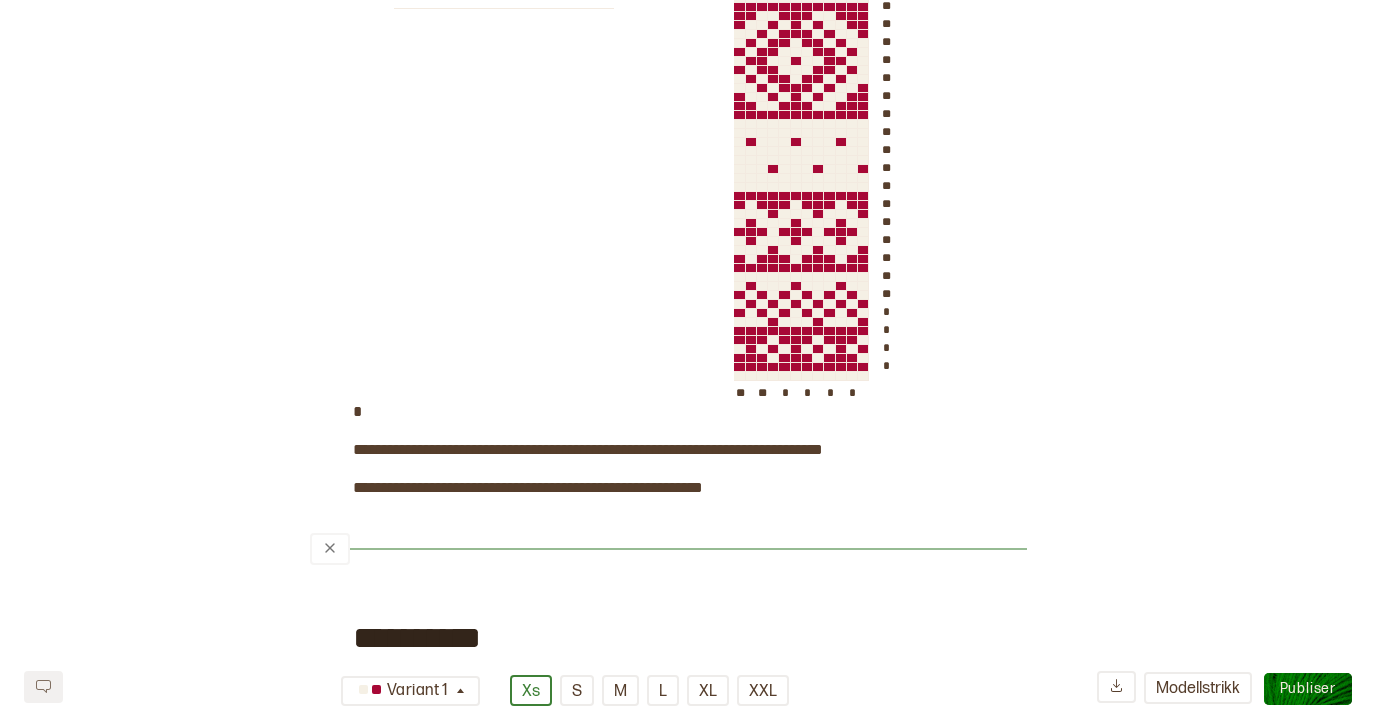 scroll, scrollTop: 1842, scrollLeft: 0, axis: vertical 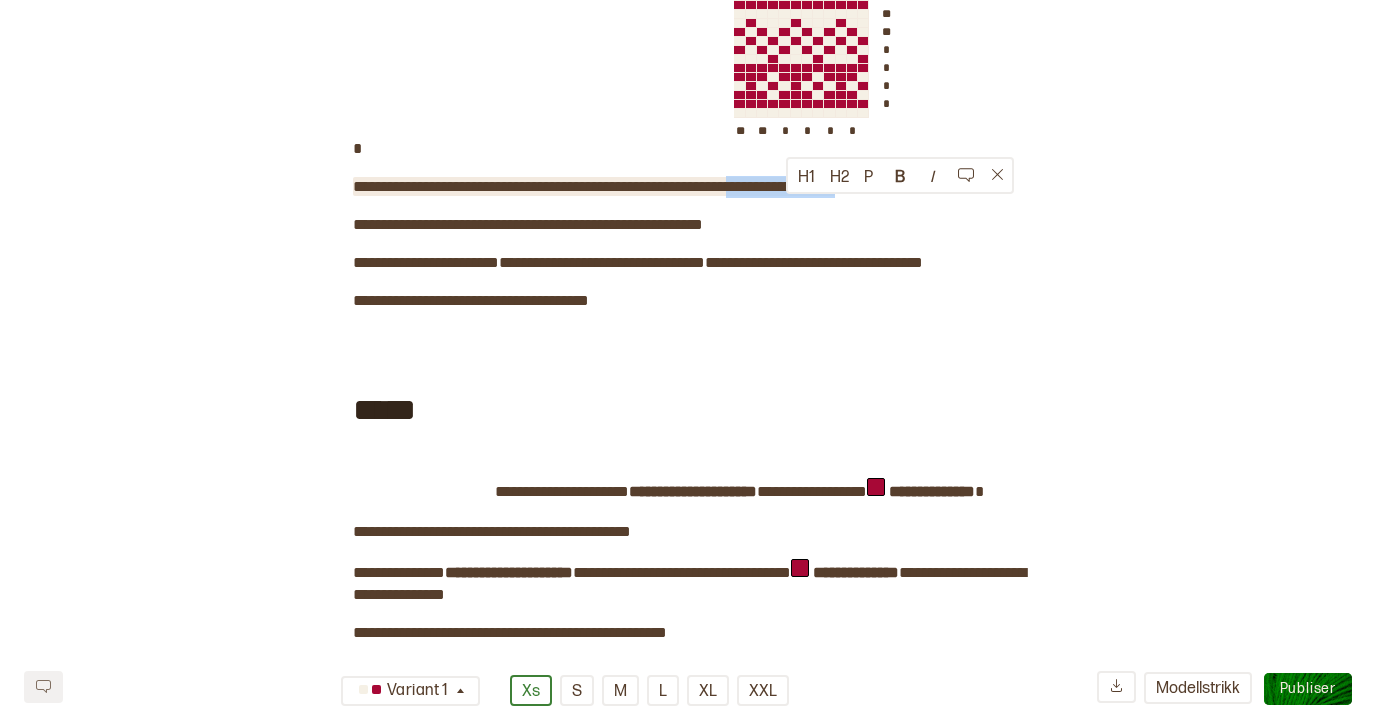 drag, startPoint x: 904, startPoint y: 210, endPoint x: 788, endPoint y: 209, distance: 116.00431 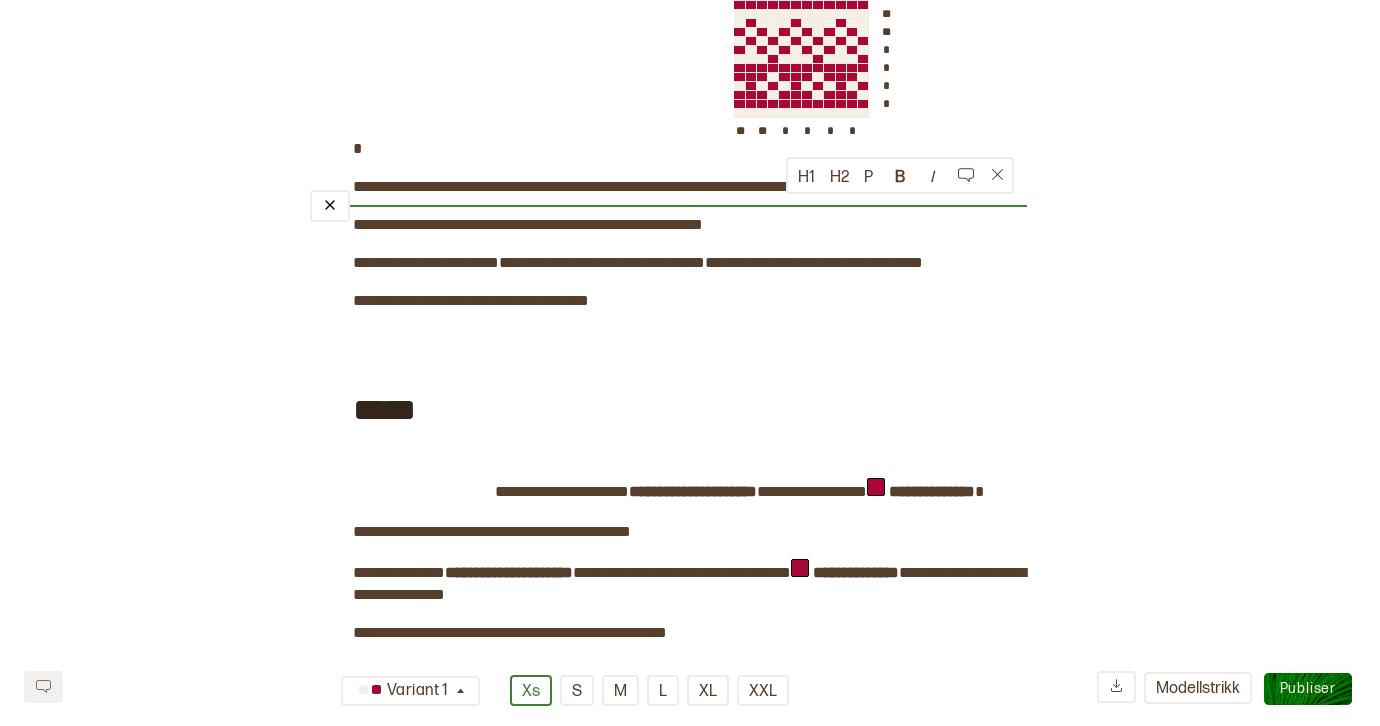 type 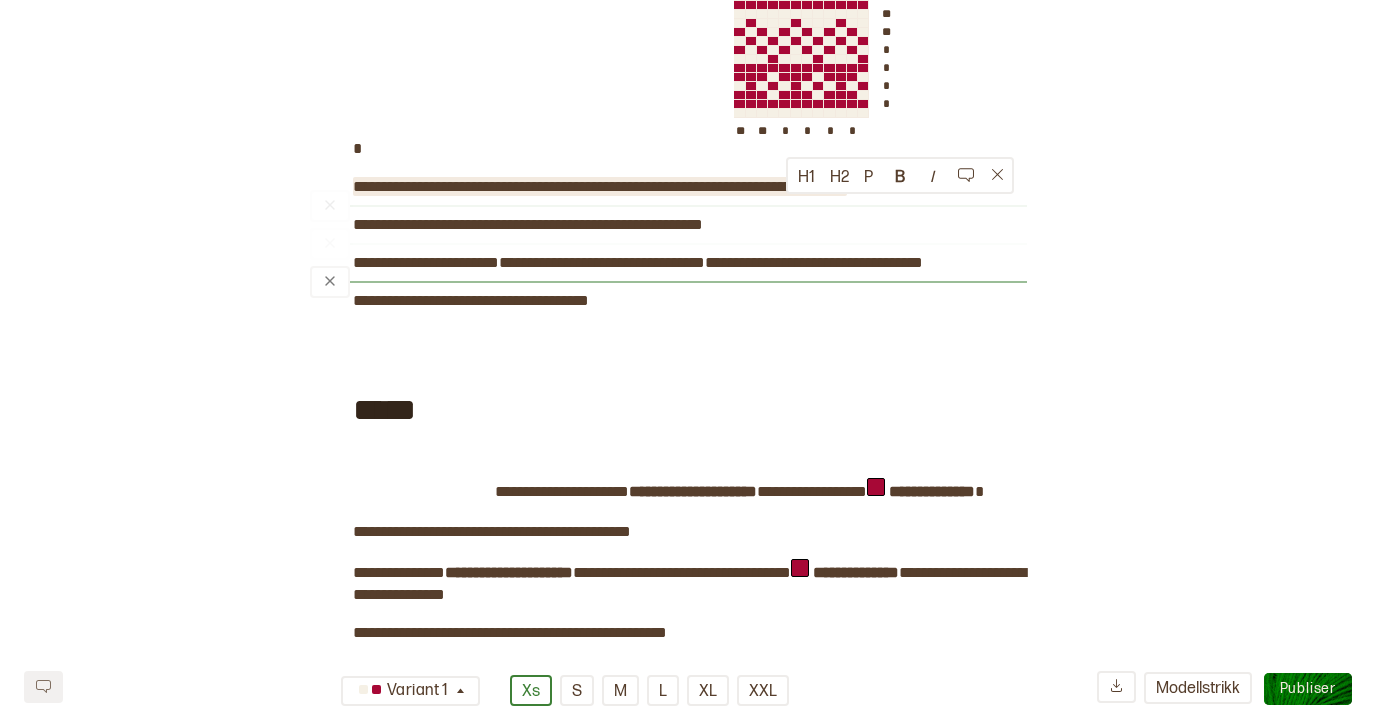 click on "﻿" at bounding box center [668, 282] 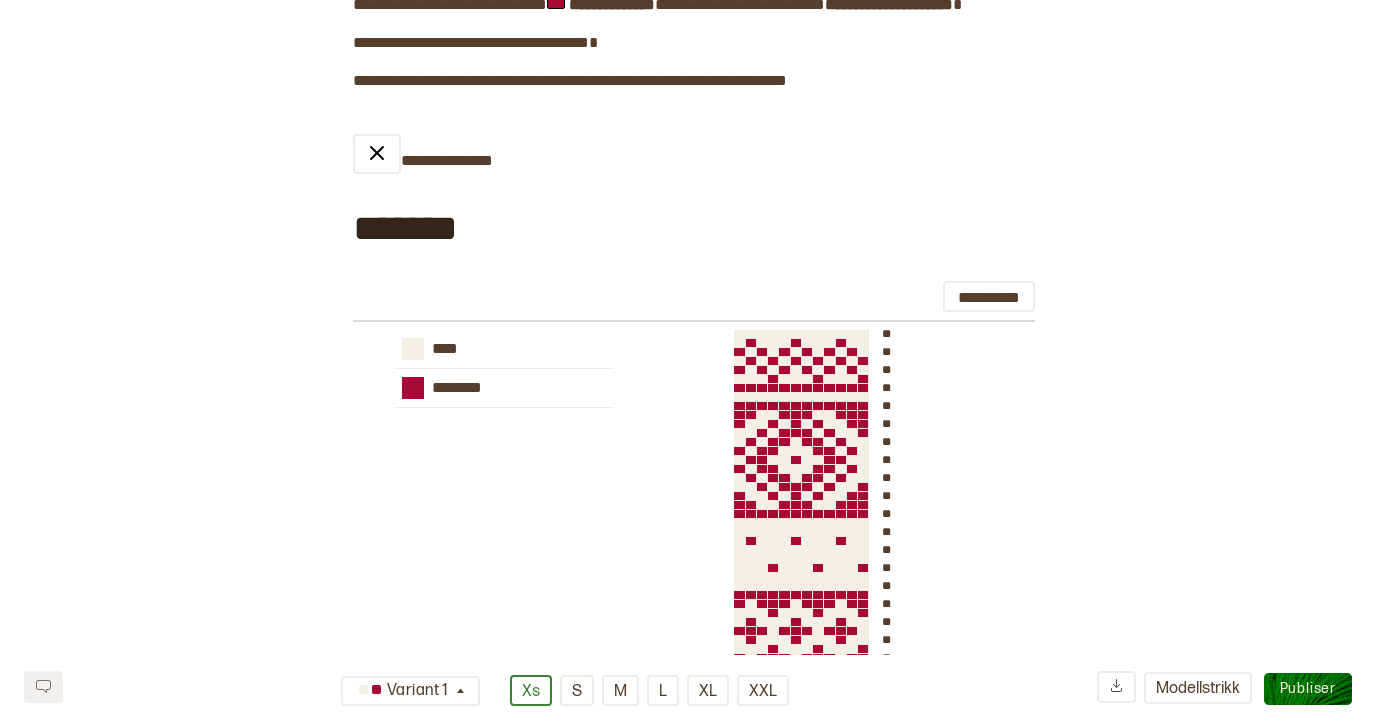 scroll, scrollTop: 0, scrollLeft: 0, axis: both 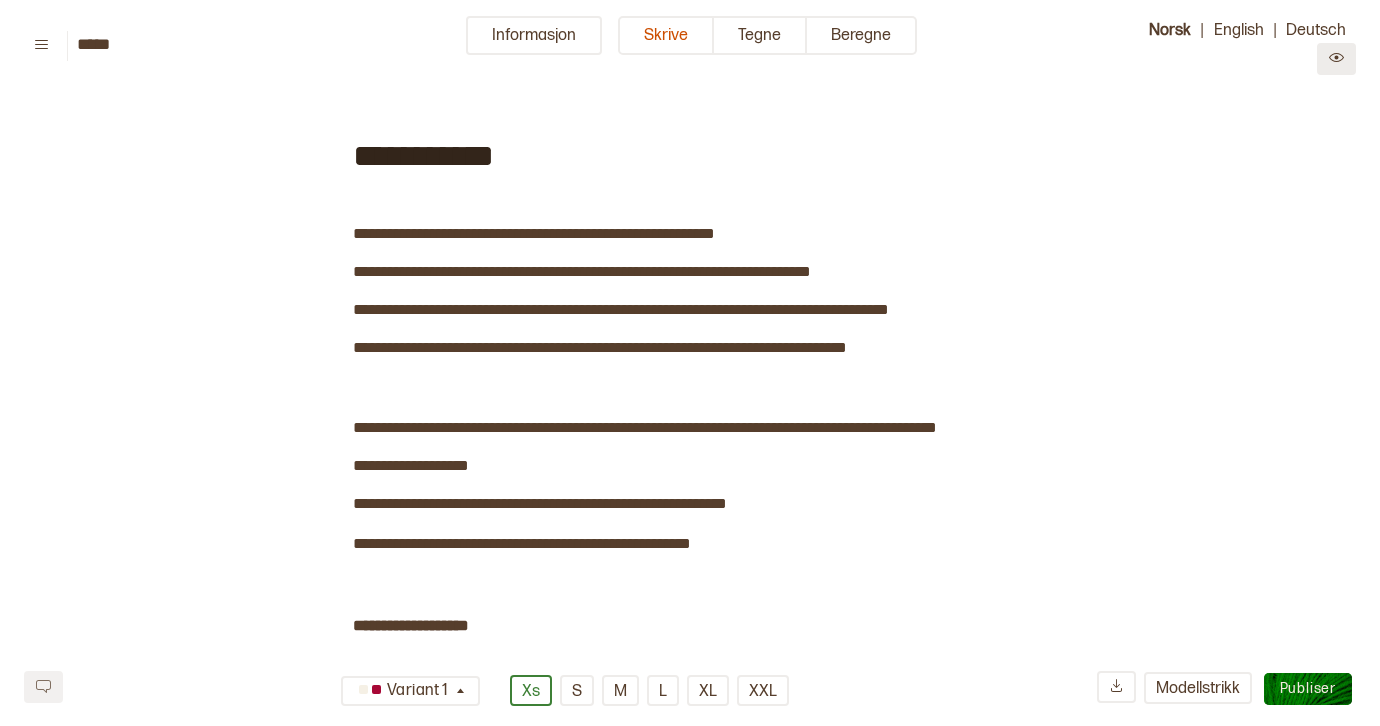 click at bounding box center (1336, 59) 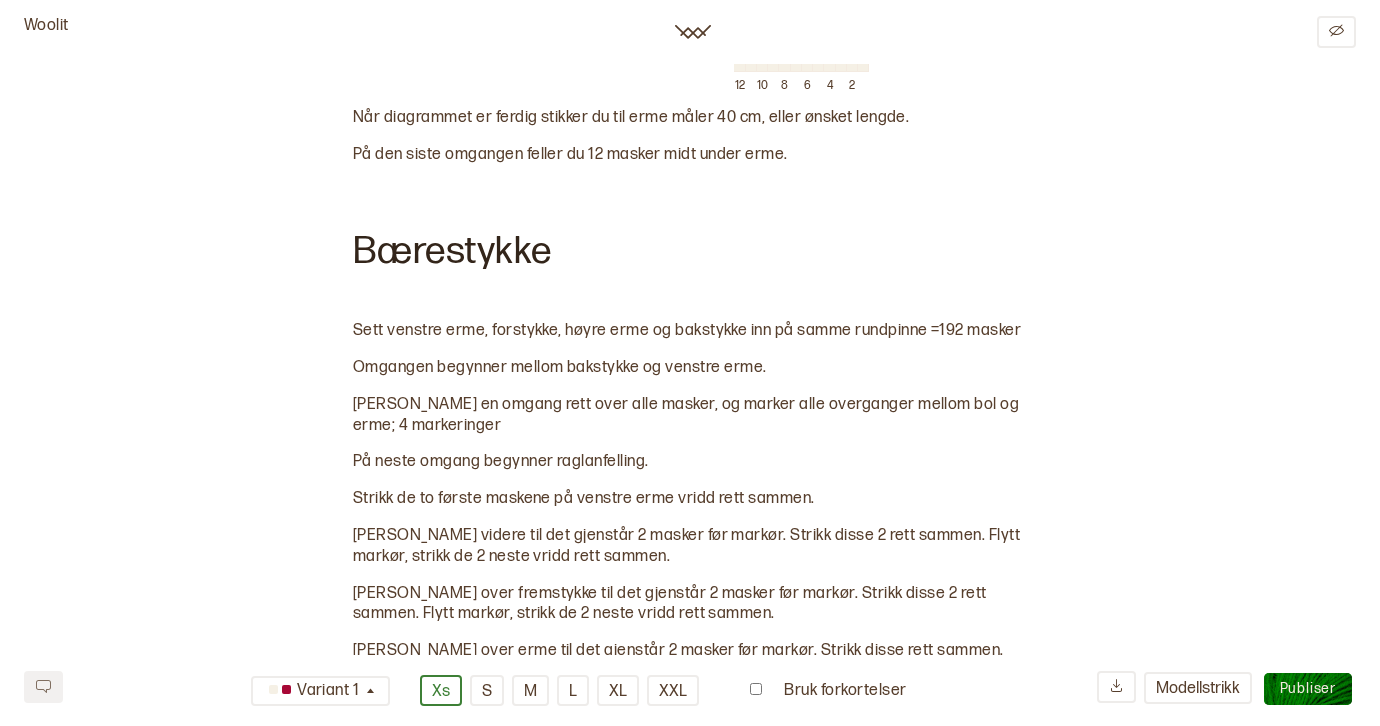 scroll, scrollTop: 4413, scrollLeft: 0, axis: vertical 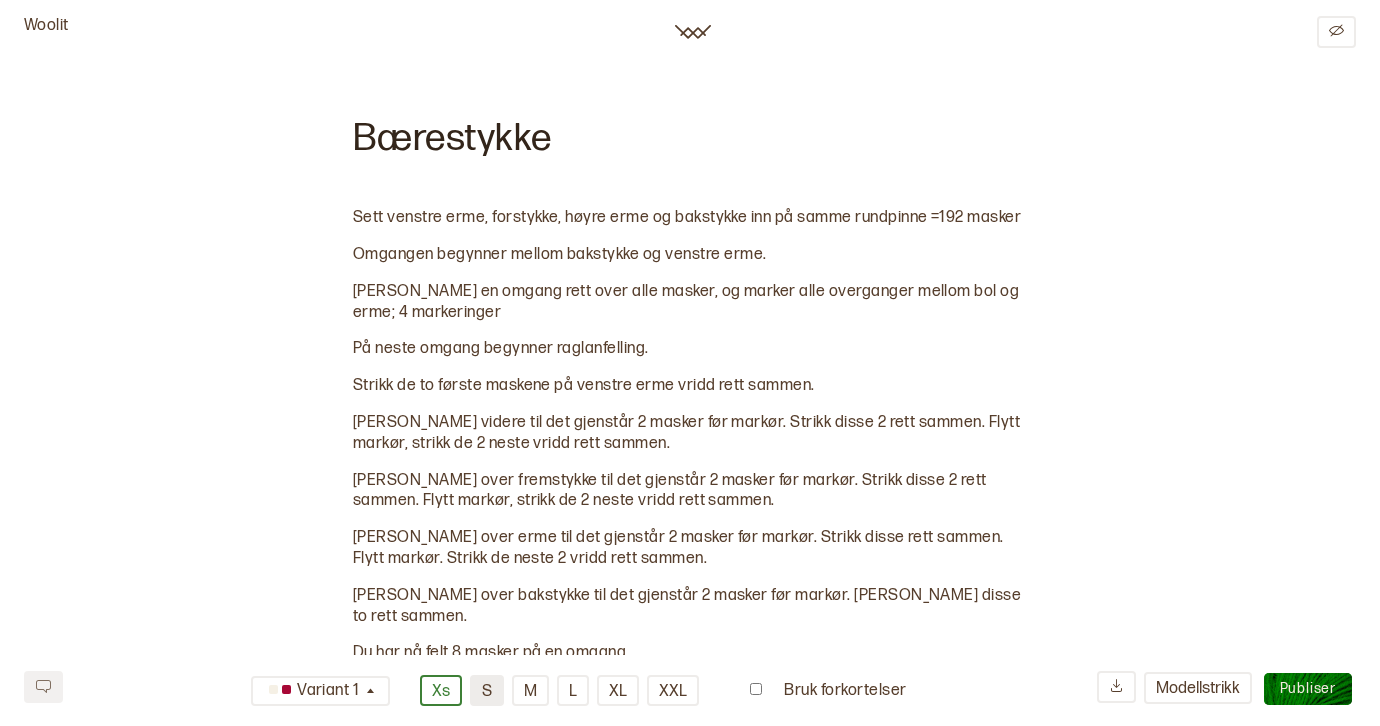 click on "S" at bounding box center [487, 690] 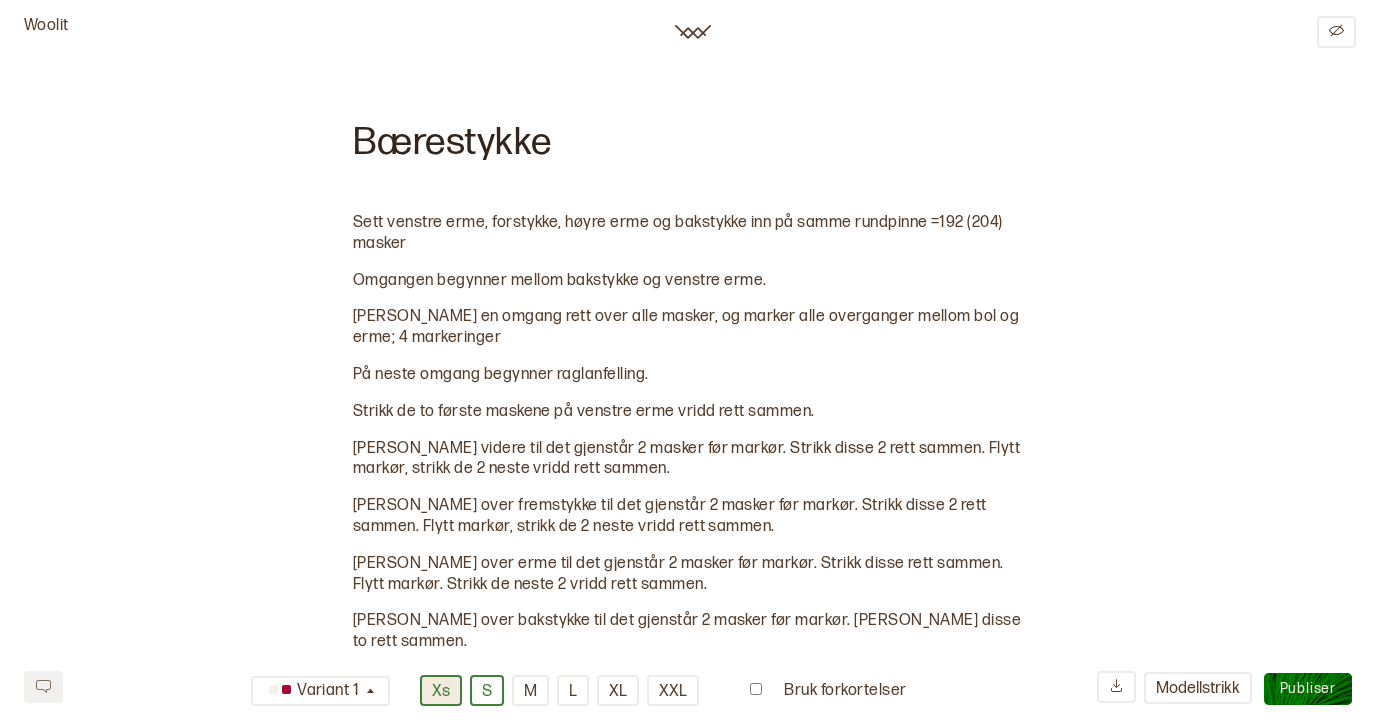 click on "Xs" at bounding box center (441, 690) 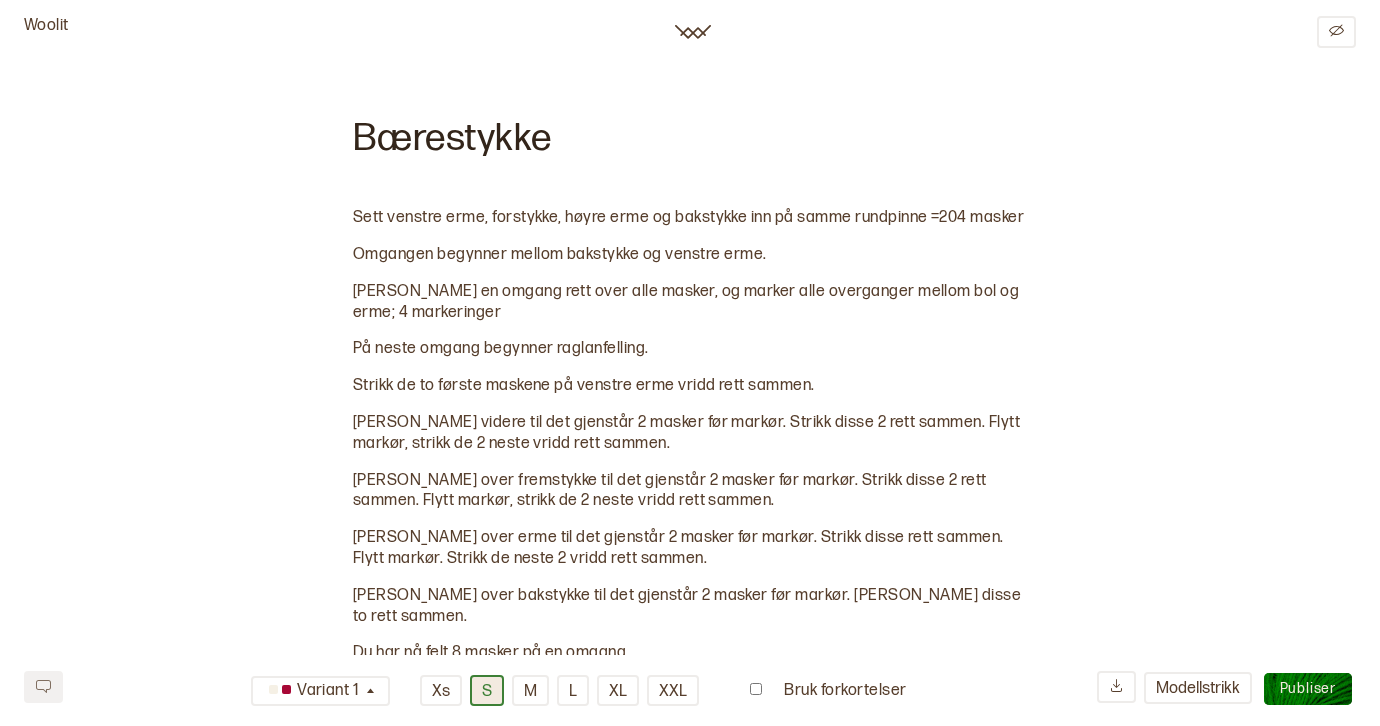 click on "S" at bounding box center [487, 690] 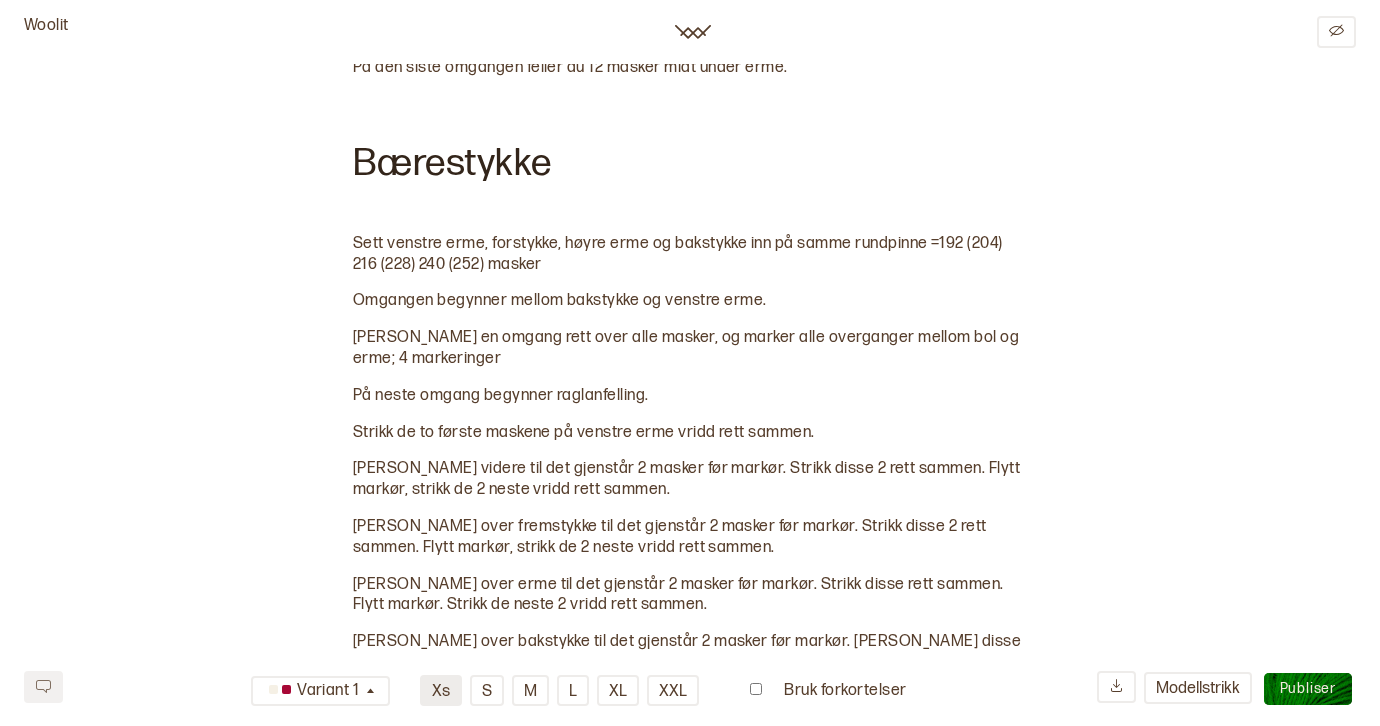 click on "Xs" at bounding box center (441, 690) 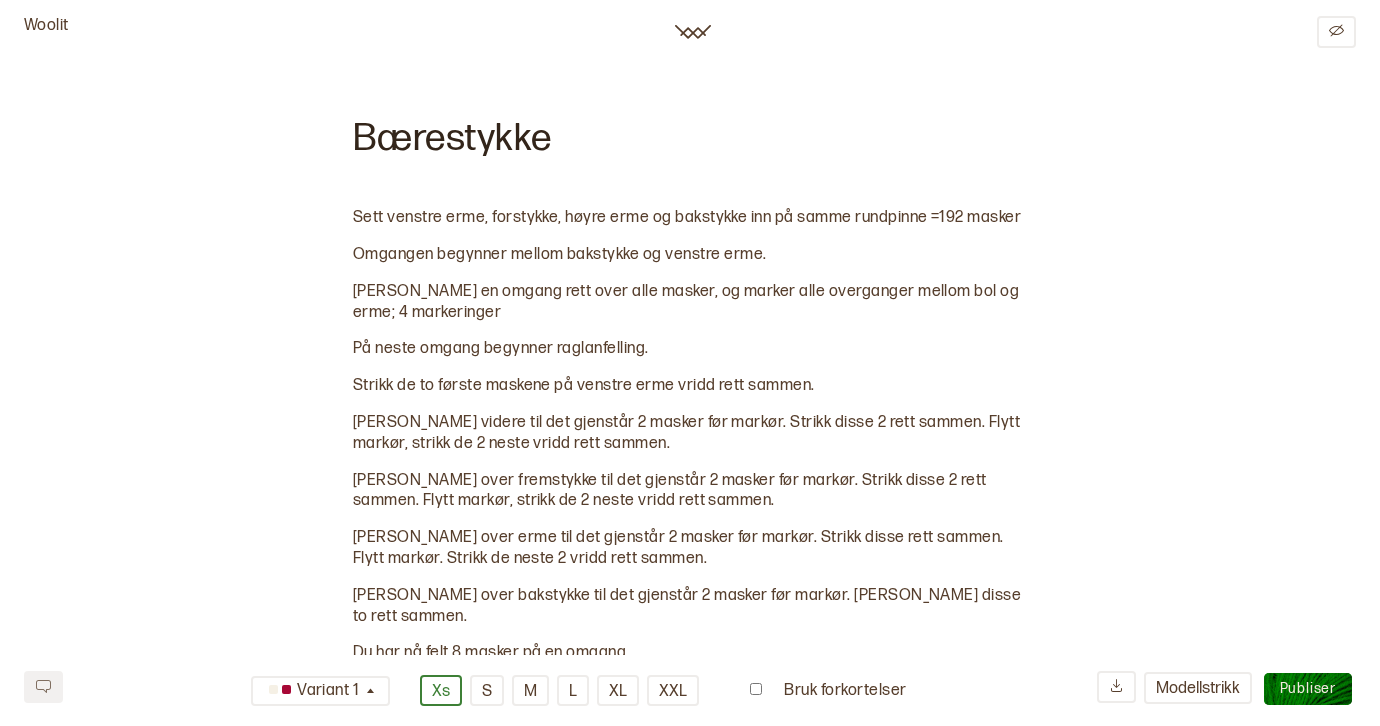 scroll, scrollTop: 4451, scrollLeft: 0, axis: vertical 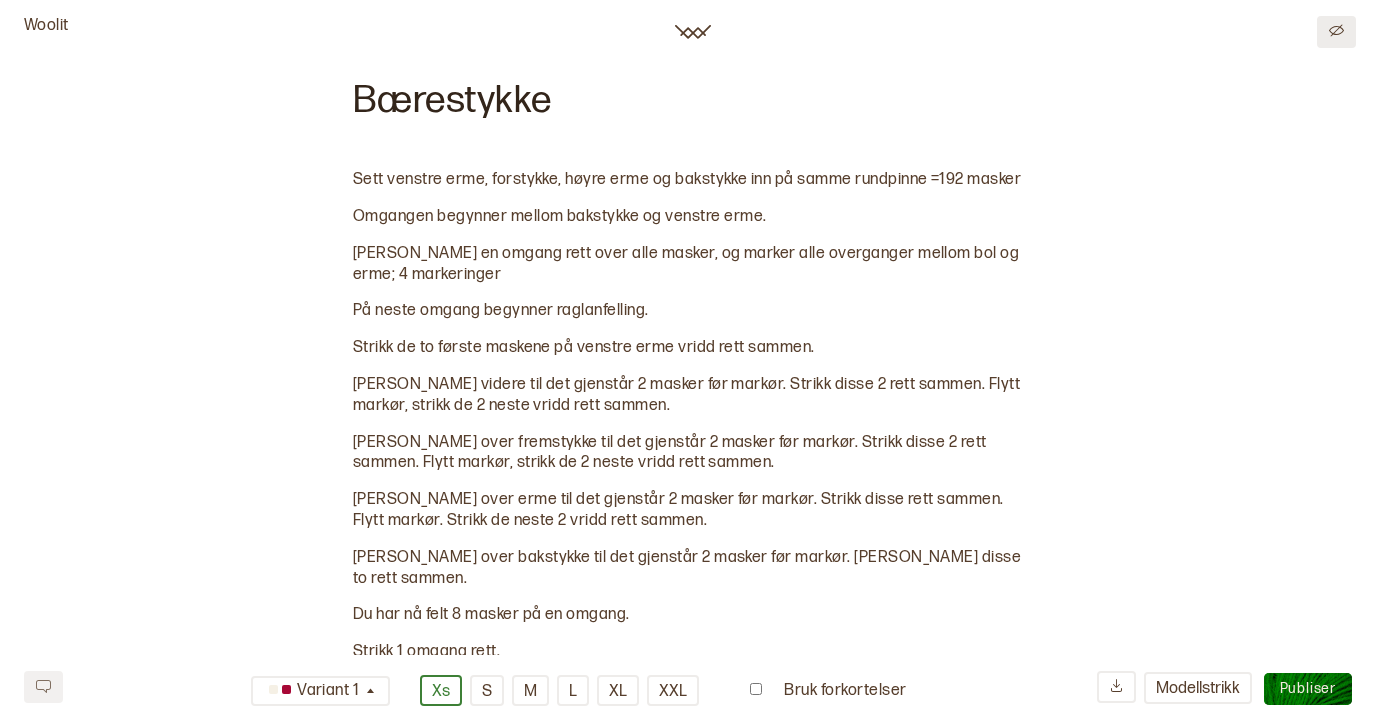 click 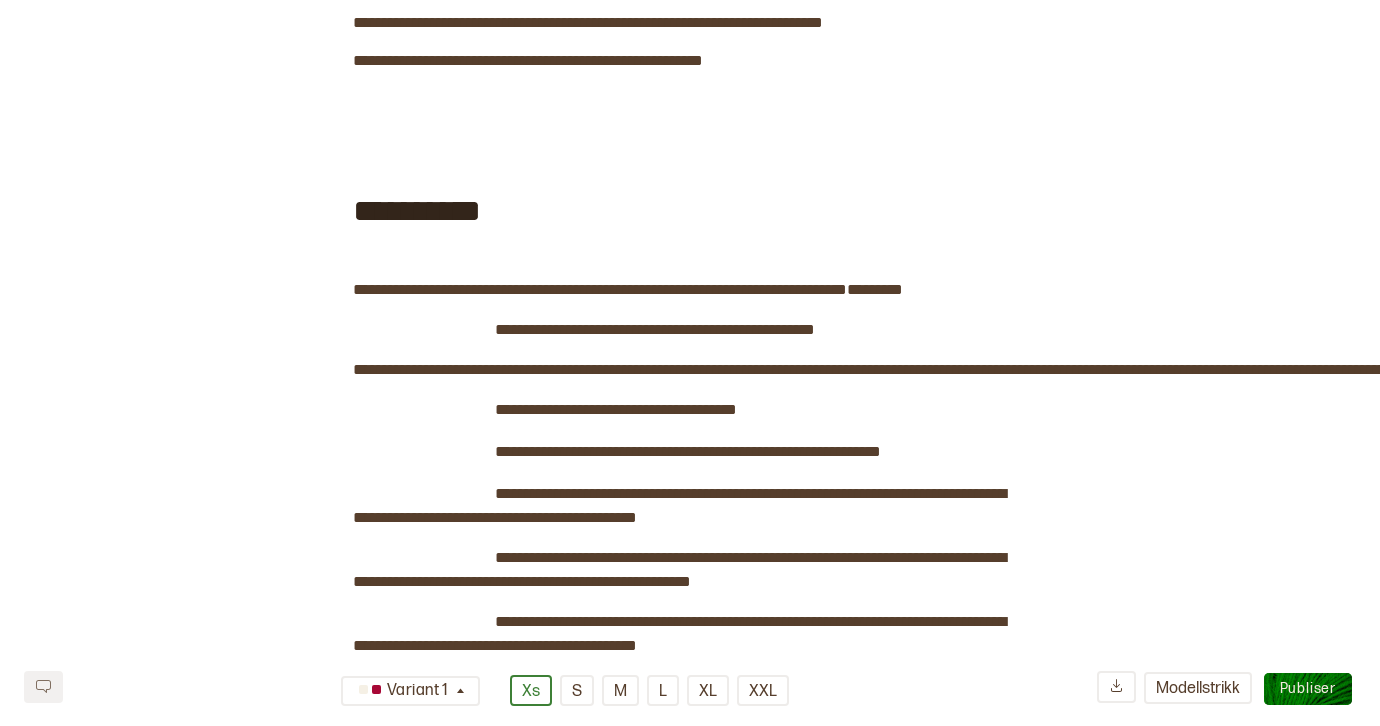 scroll, scrollTop: 3247, scrollLeft: 0, axis: vertical 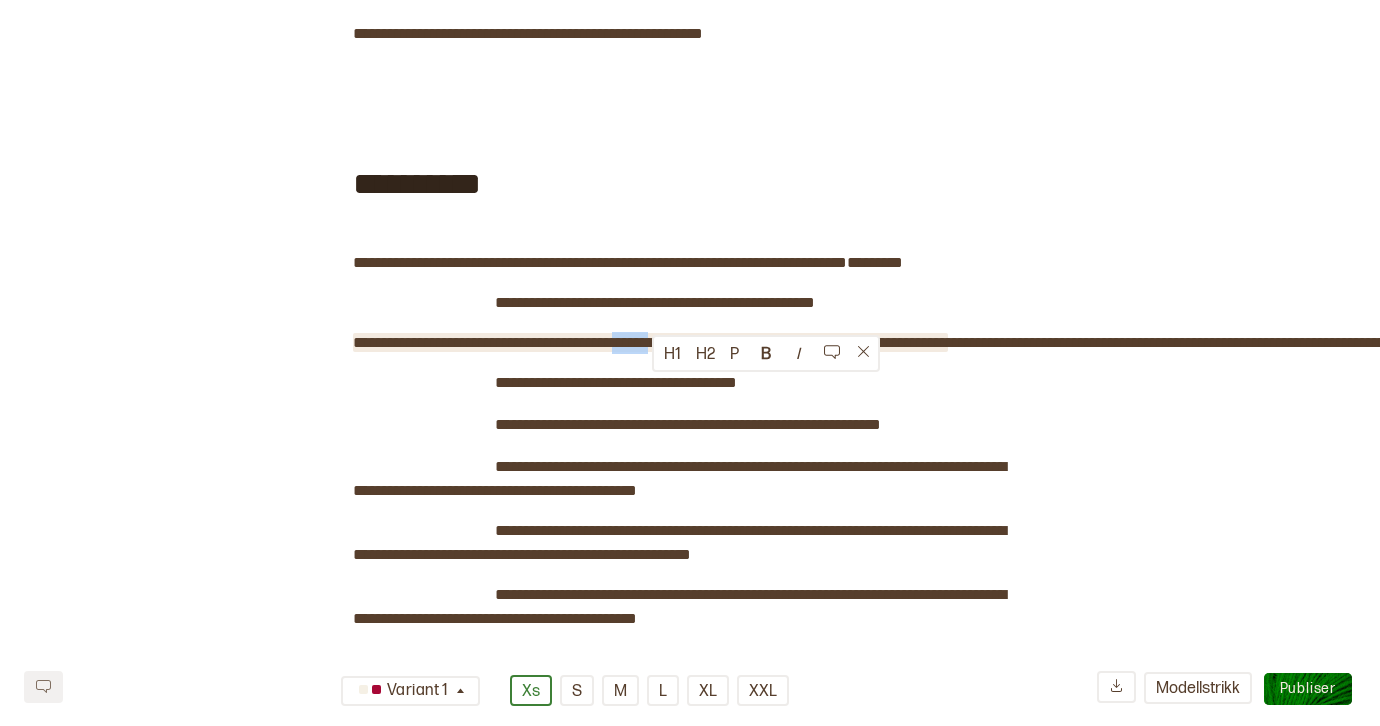 drag, startPoint x: 703, startPoint y: 384, endPoint x: 653, endPoint y: 383, distance: 50.01 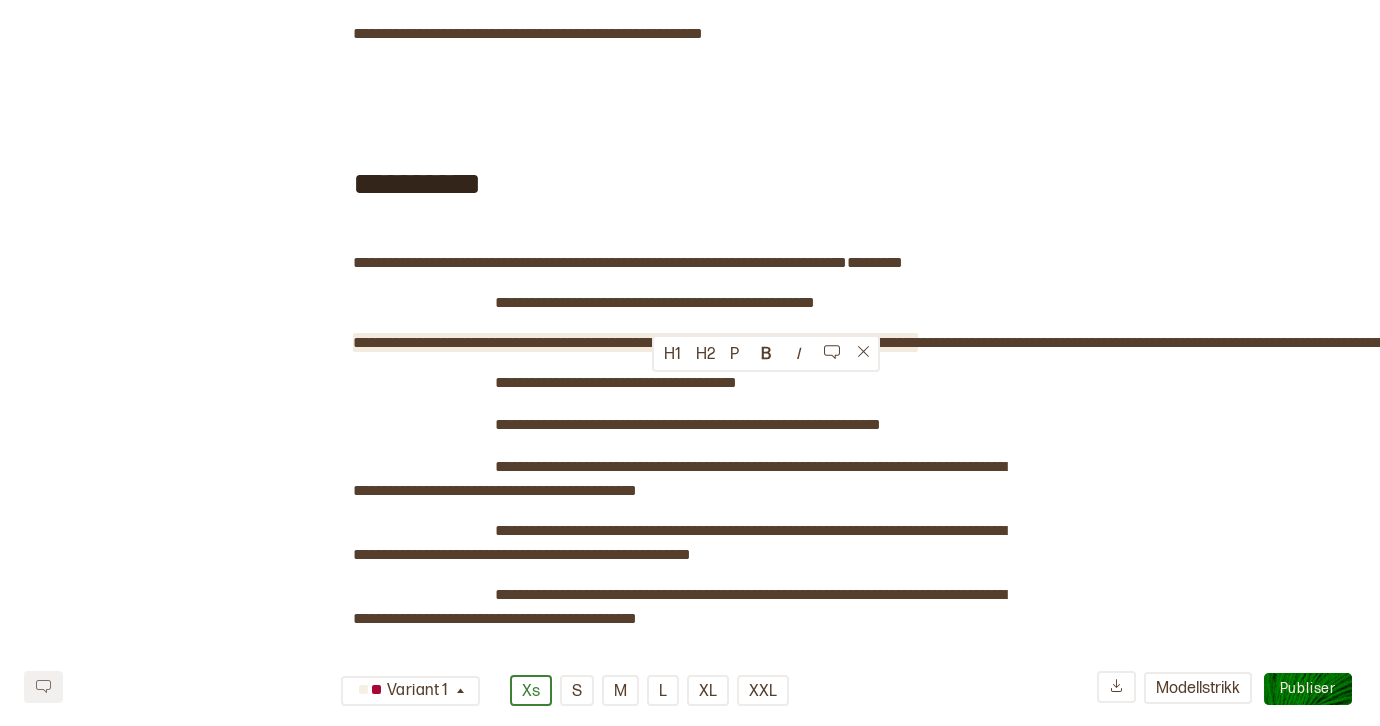 type 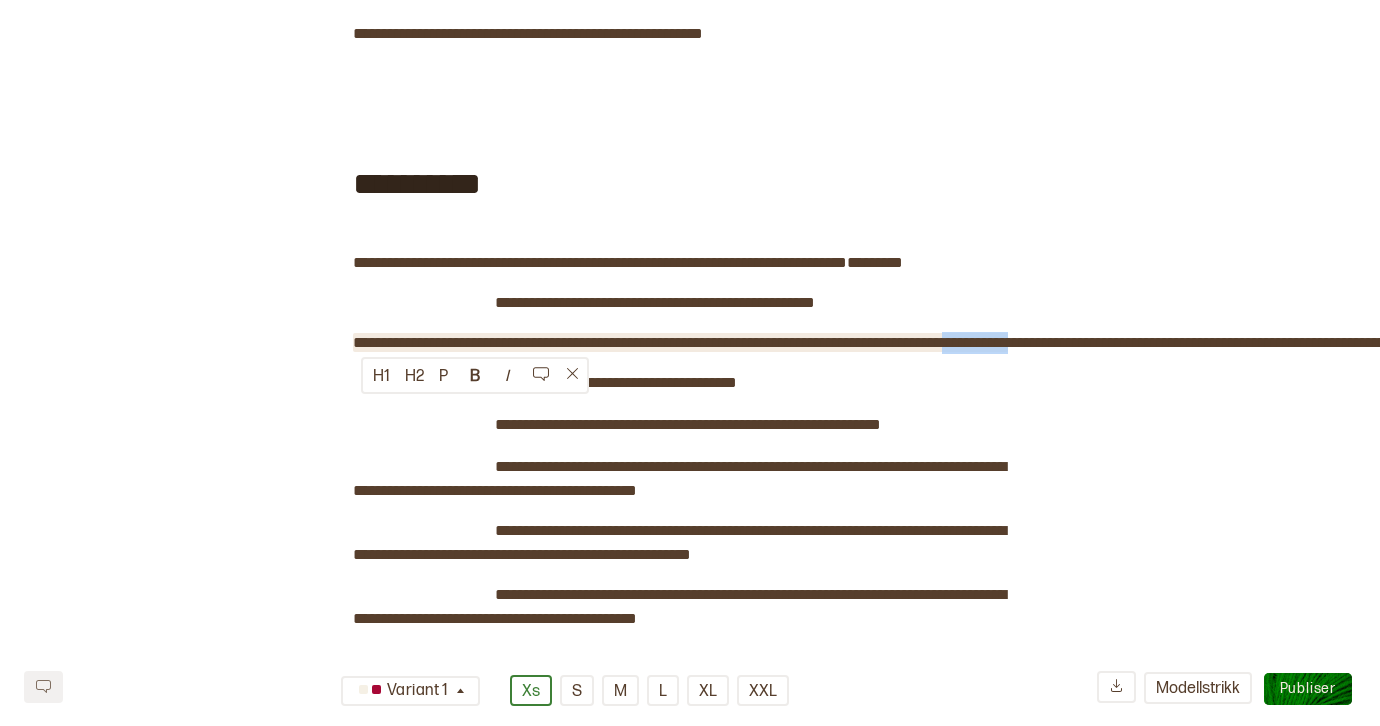 drag, startPoint x: 452, startPoint y: 408, endPoint x: 364, endPoint y: 408, distance: 88 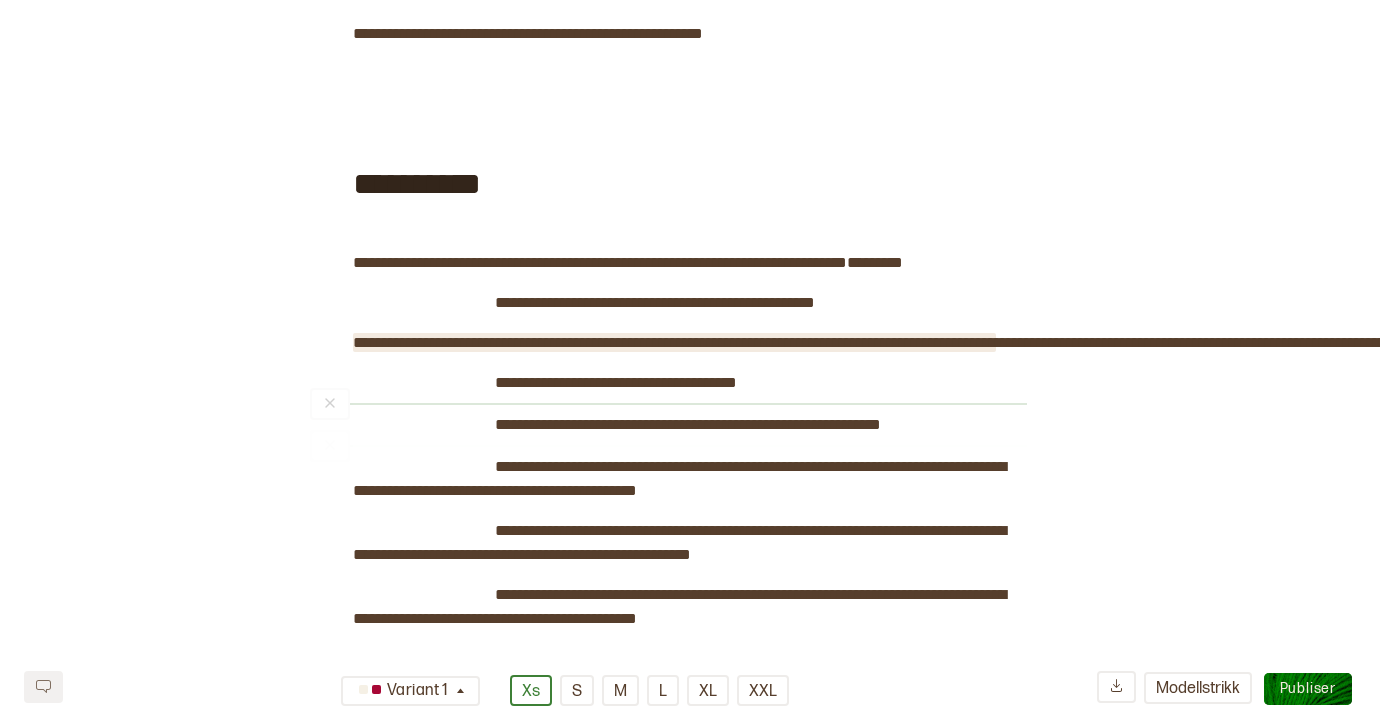 click on "**********" at bounding box center (690, -597) 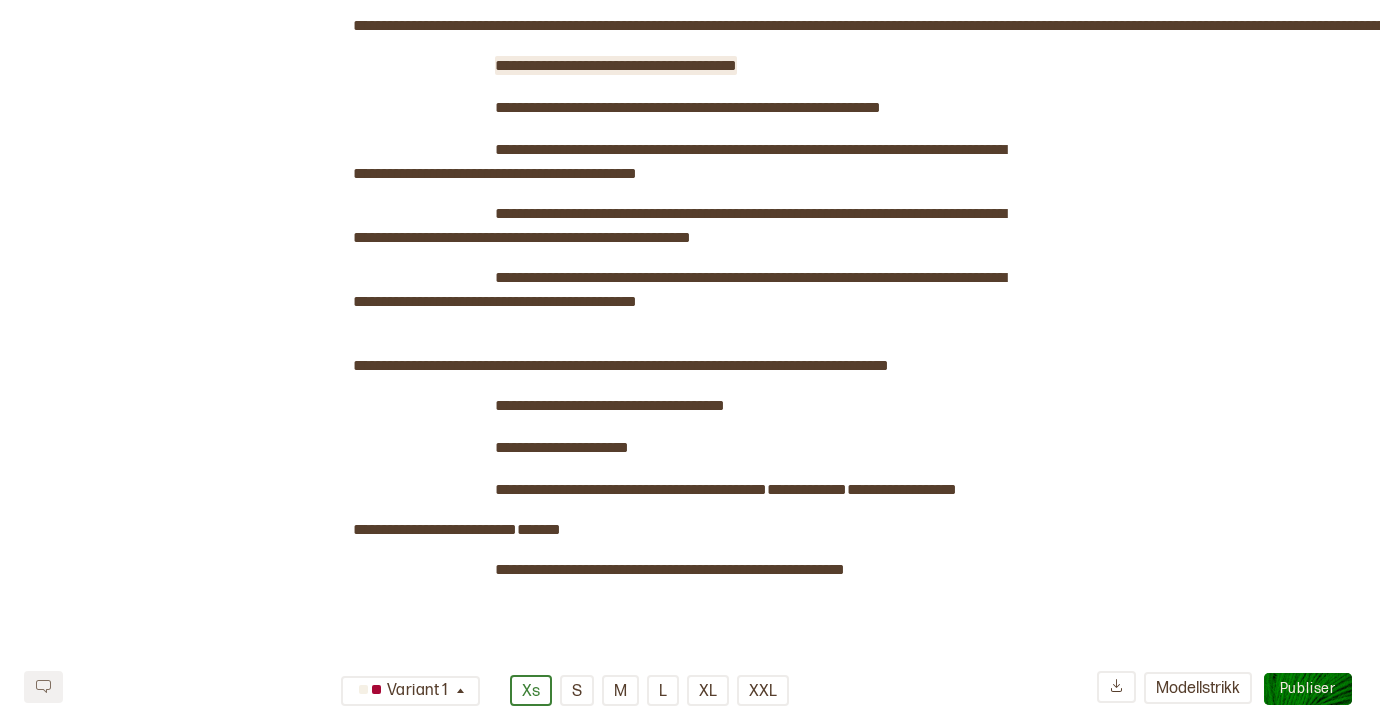 scroll, scrollTop: 3736, scrollLeft: 0, axis: vertical 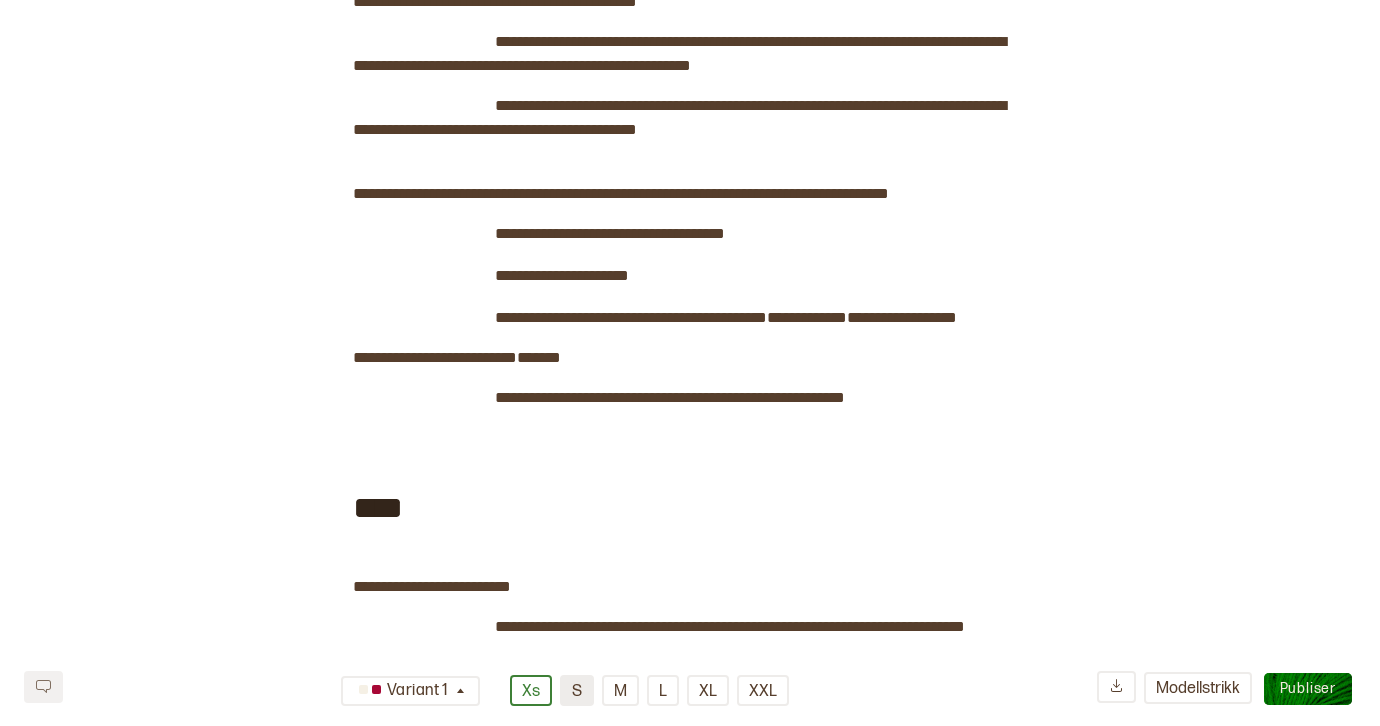 click on "S" at bounding box center [577, 690] 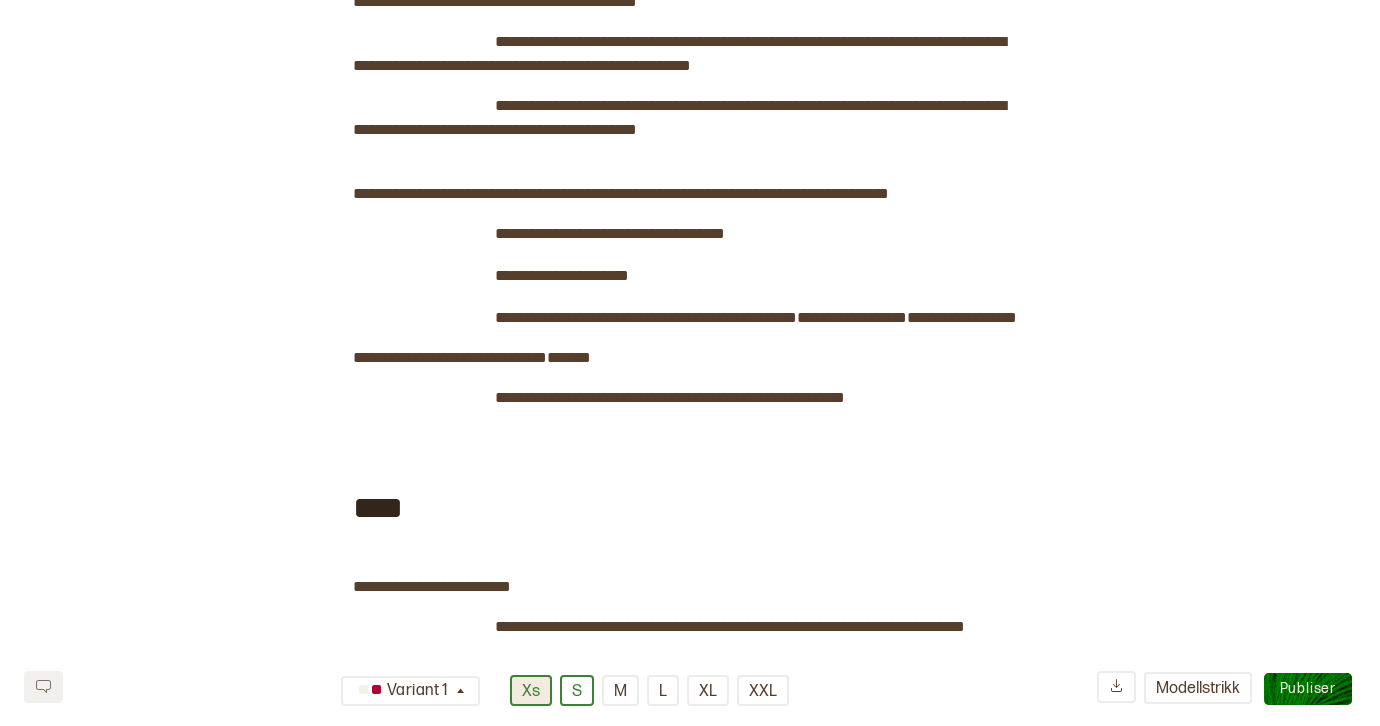 click on "Xs" at bounding box center (531, 690) 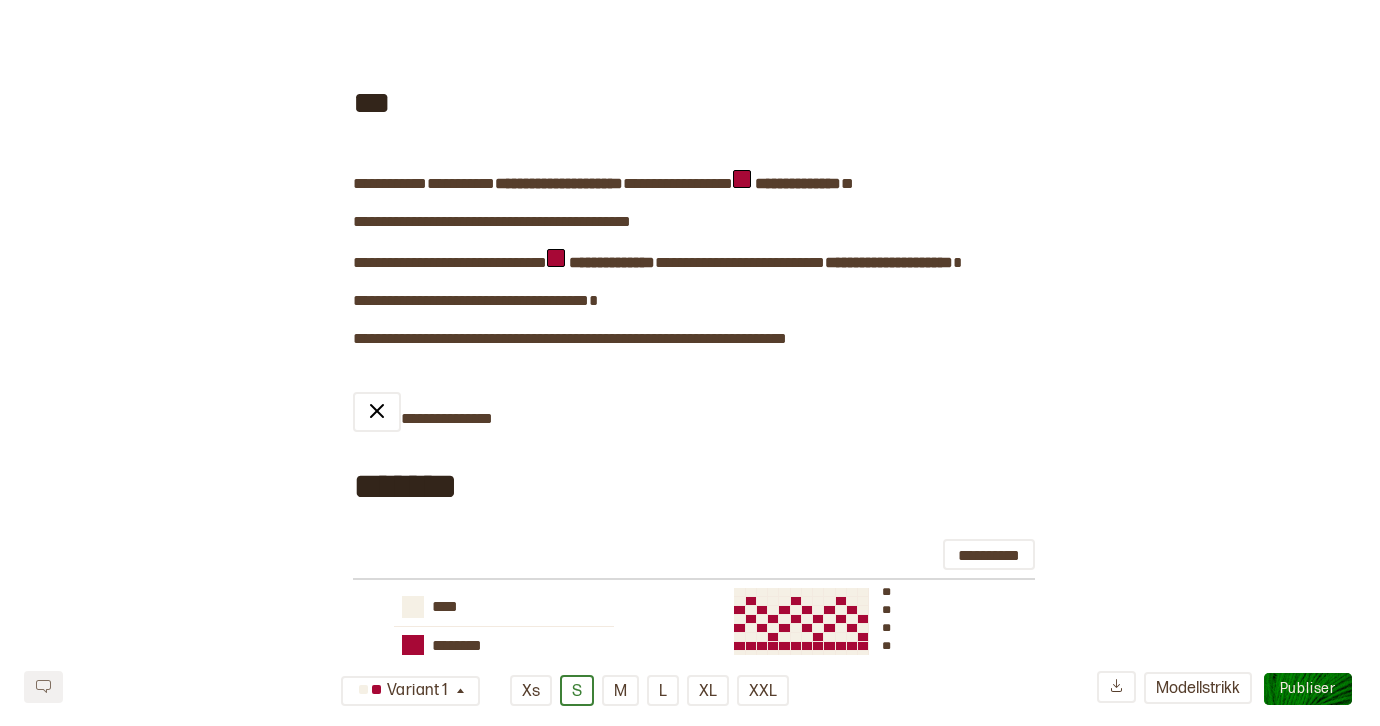 scroll, scrollTop: 0, scrollLeft: 0, axis: both 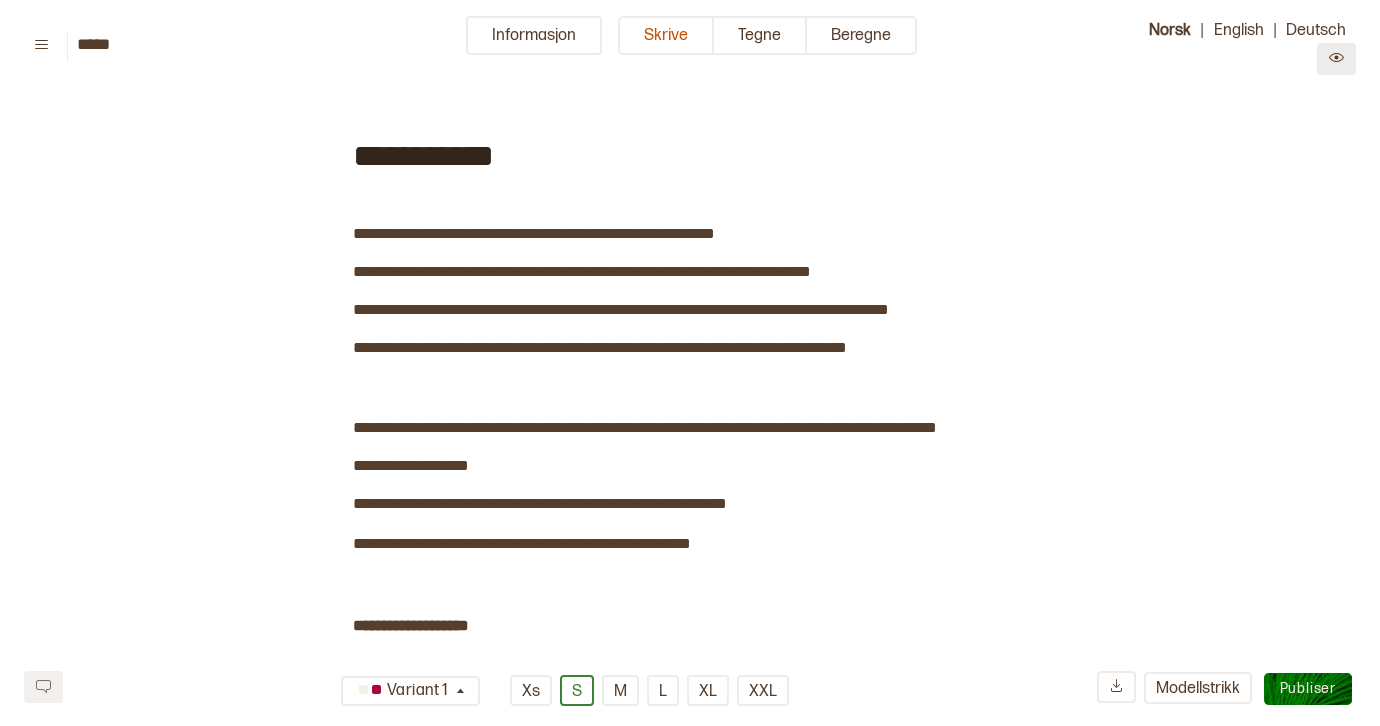 click 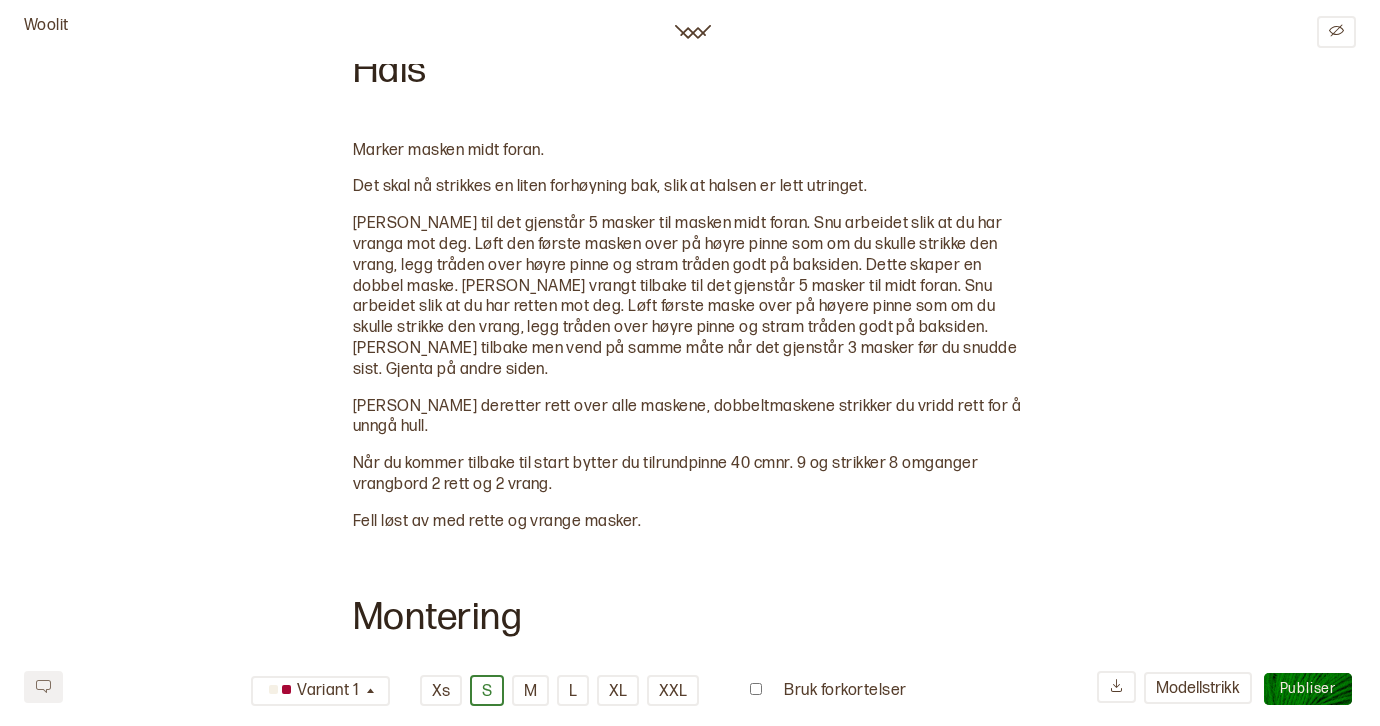 scroll, scrollTop: 5365, scrollLeft: 0, axis: vertical 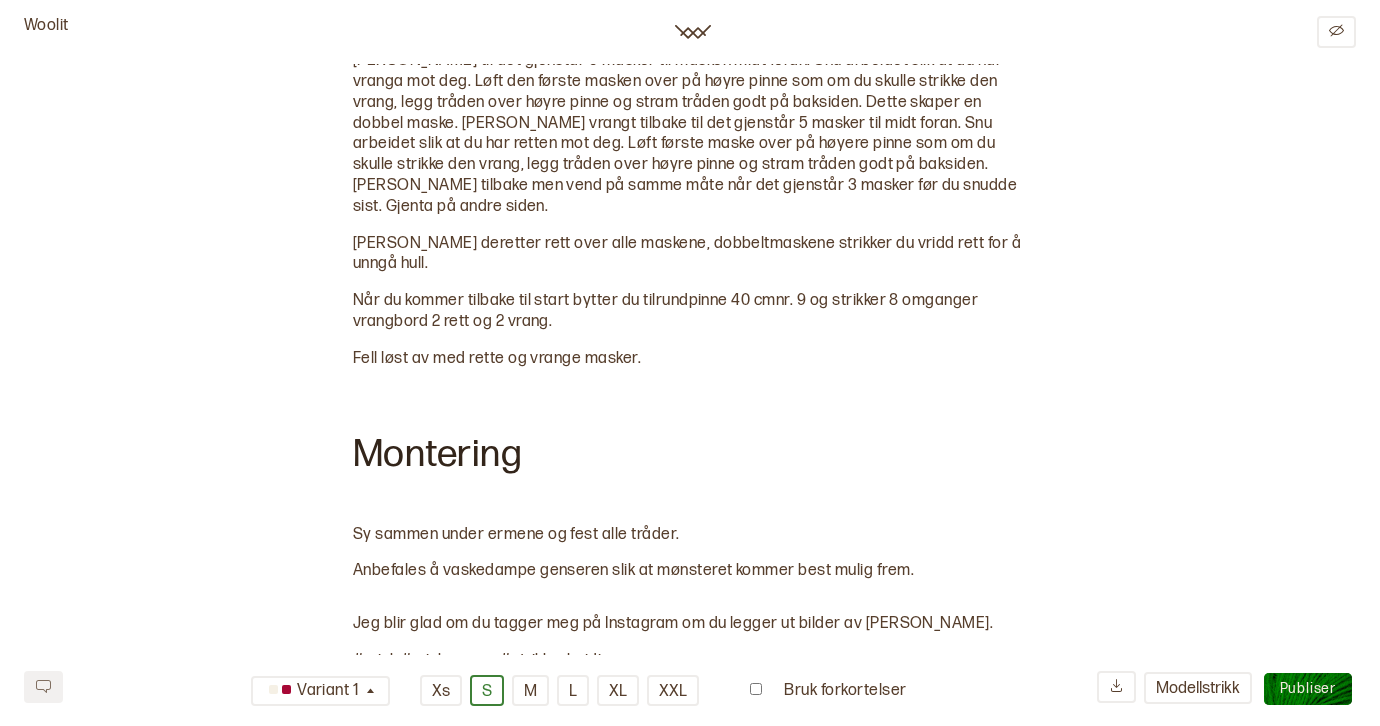 click on "Anbefales å vaskedampe genseren slik at mønsteret kommer best mulig frem." at bounding box center [633, 570] 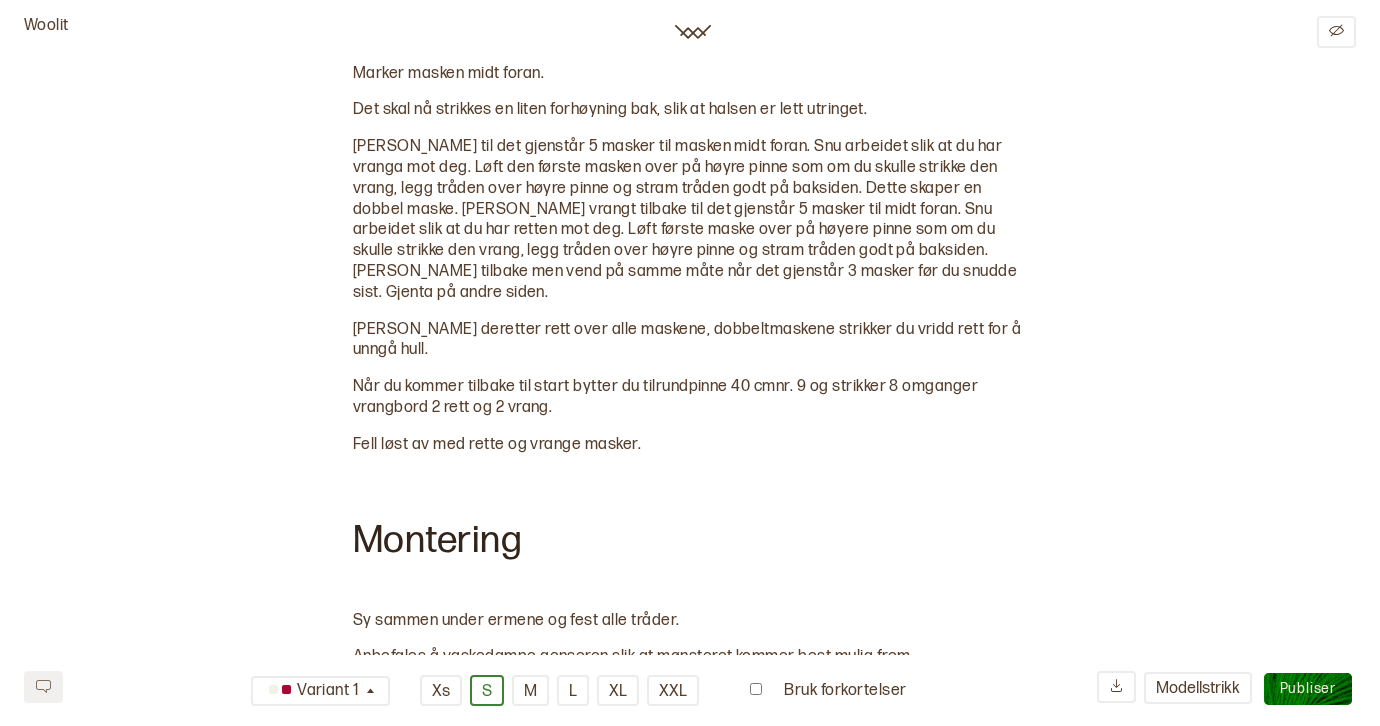 scroll, scrollTop: 5443, scrollLeft: 0, axis: vertical 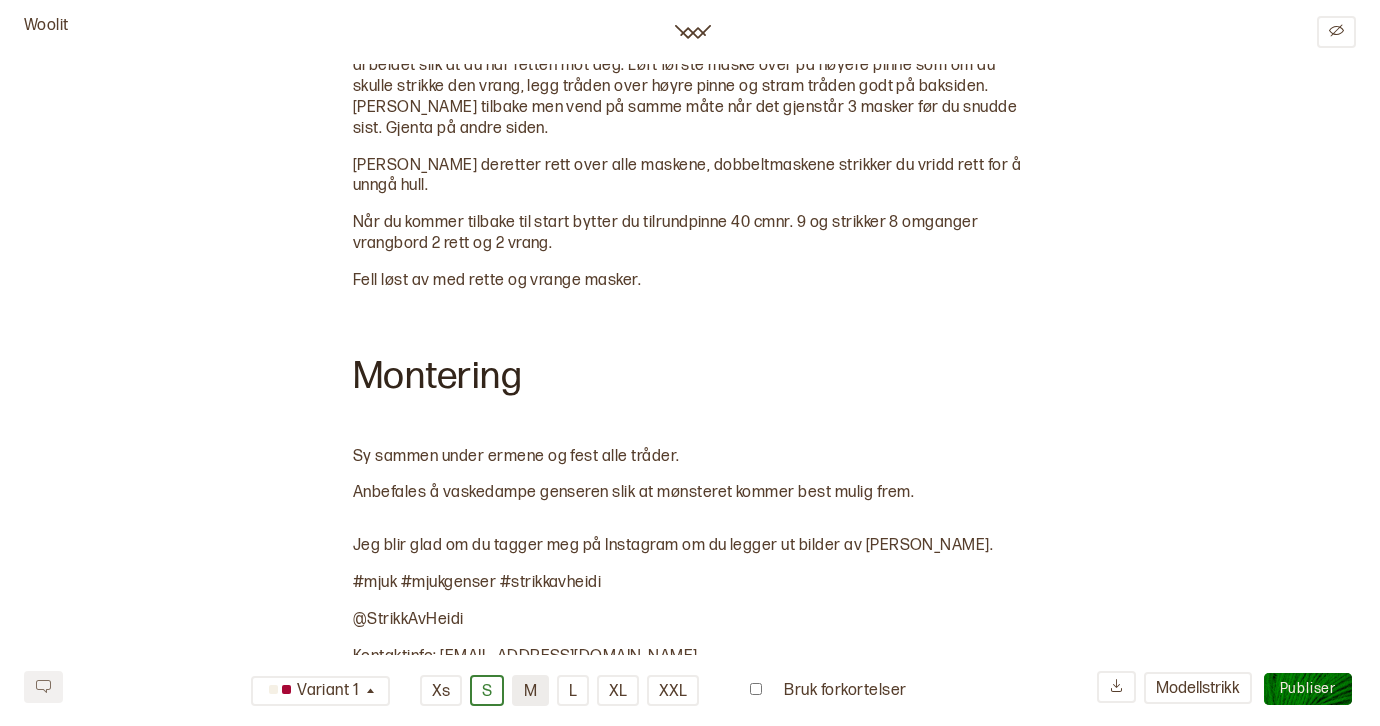 click on "M" at bounding box center [530, 690] 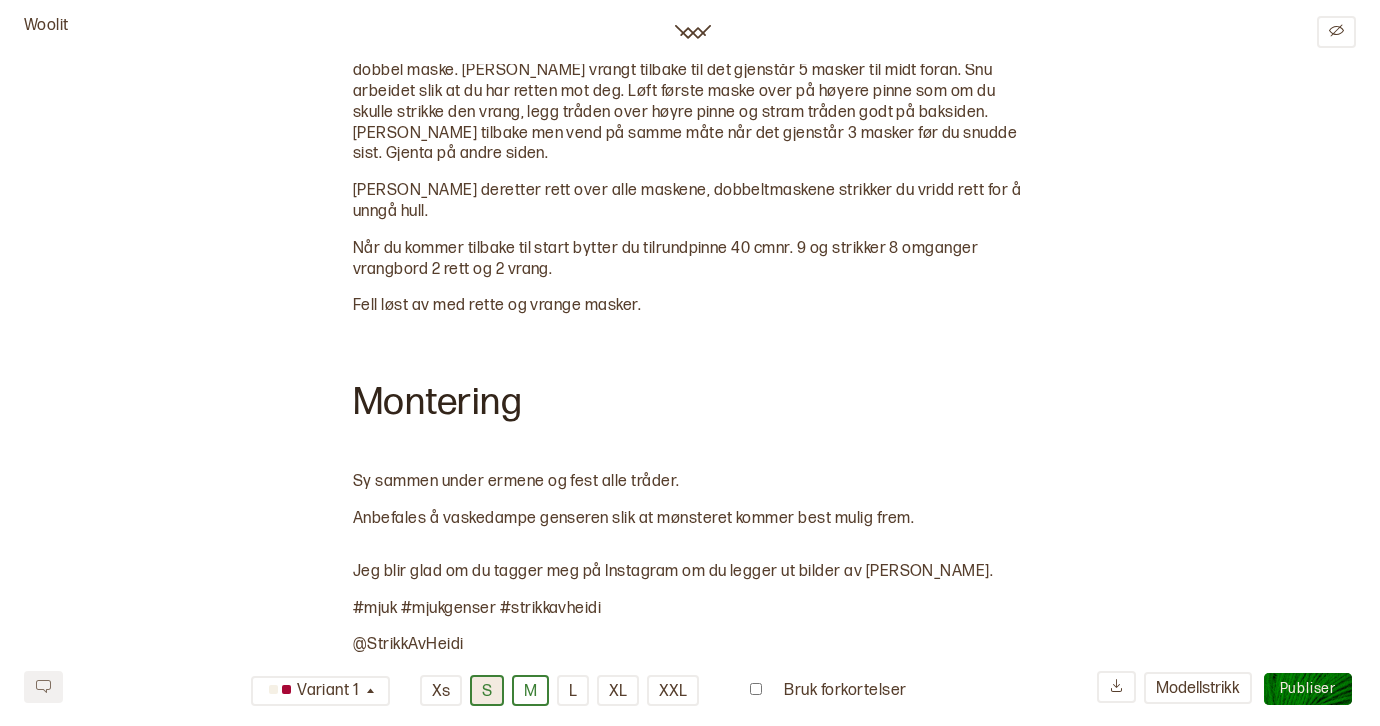 click on "S" at bounding box center (487, 690) 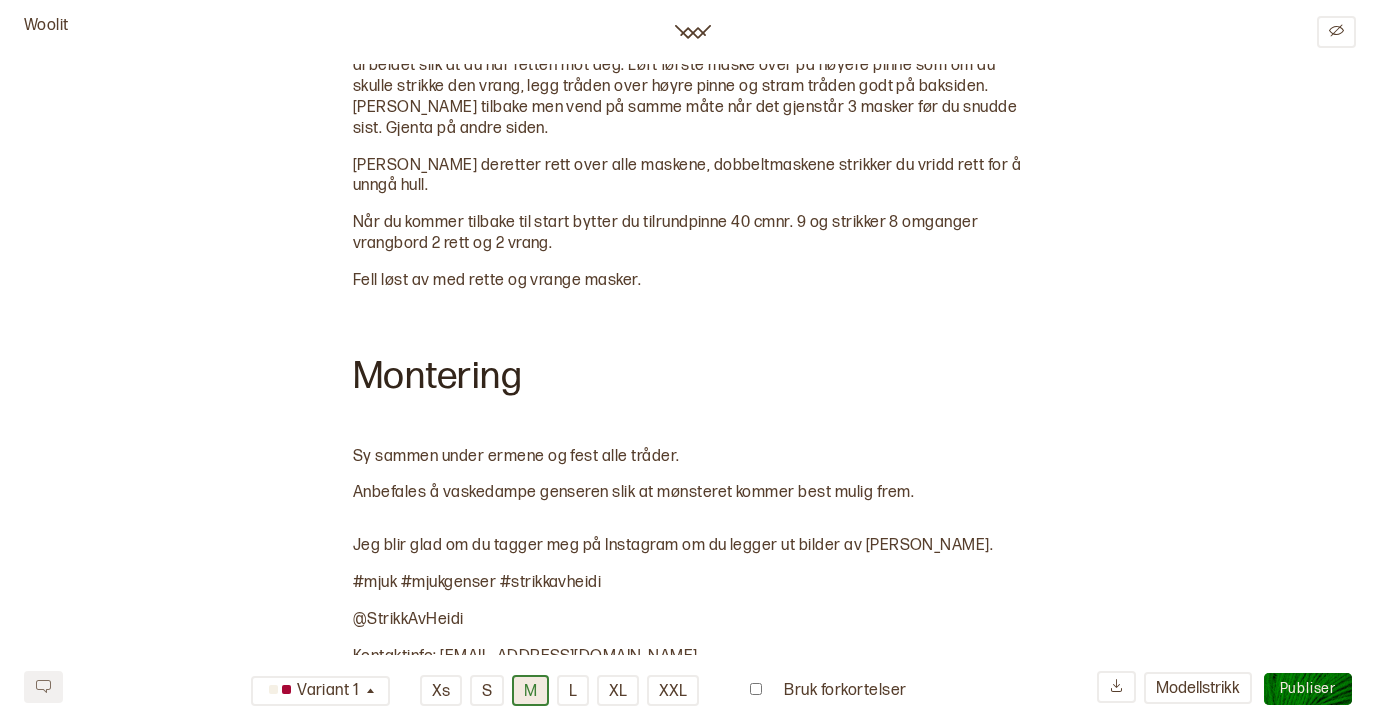 click on "M" at bounding box center [530, 690] 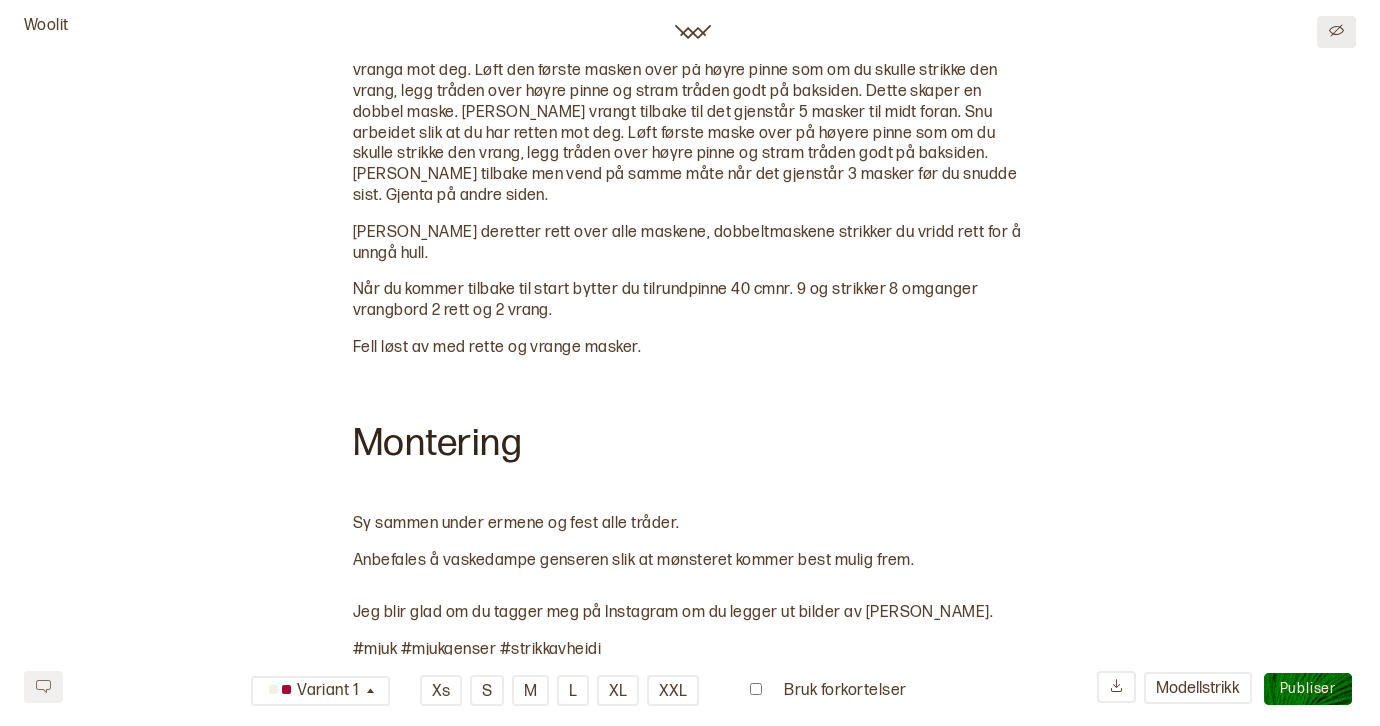 click 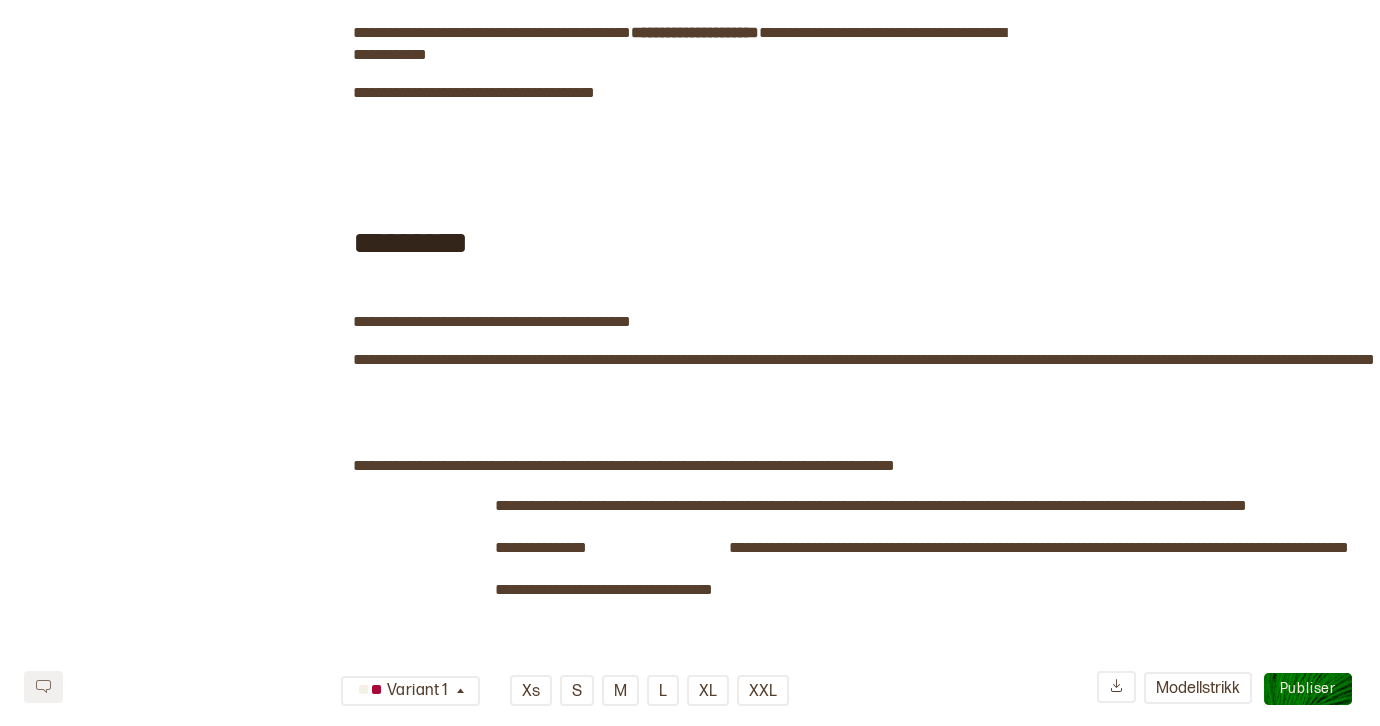 scroll, scrollTop: 4758, scrollLeft: 0, axis: vertical 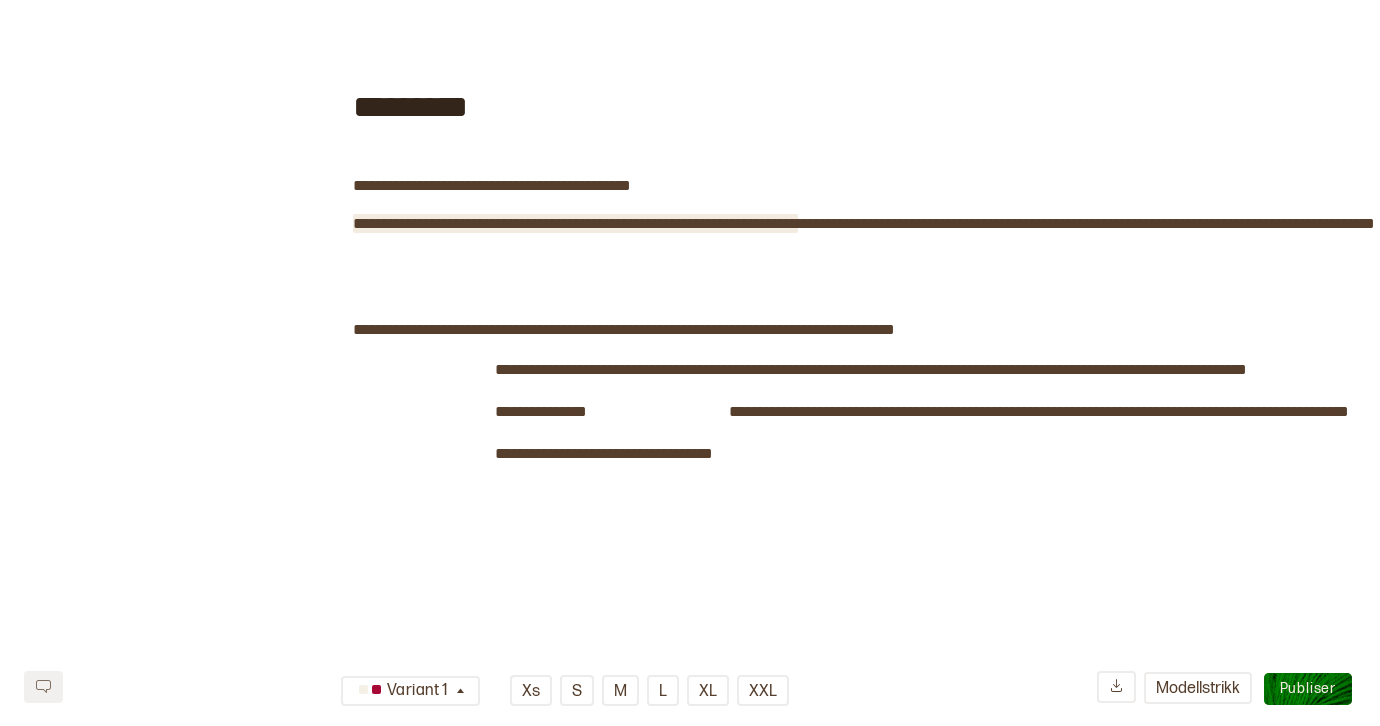 click on "**********" at bounding box center (575, 223) 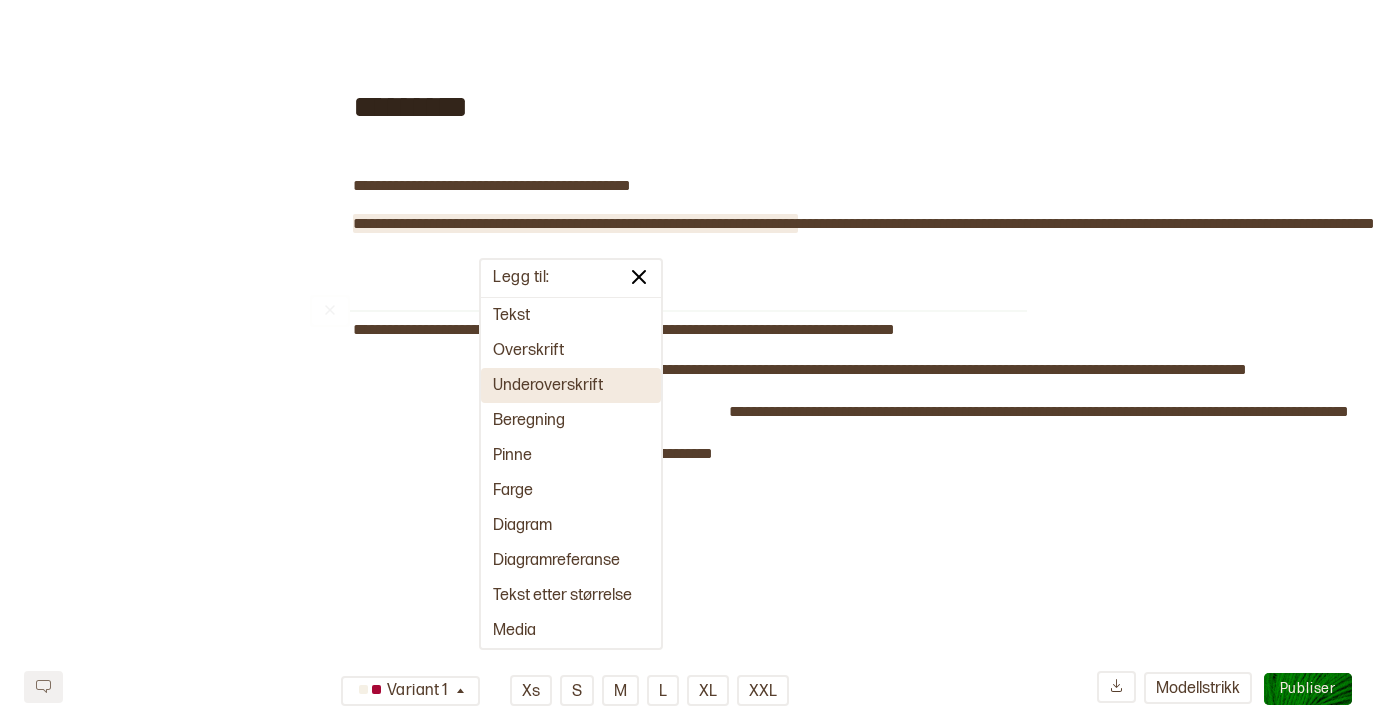click on "﻿" at bounding box center (668, 311) 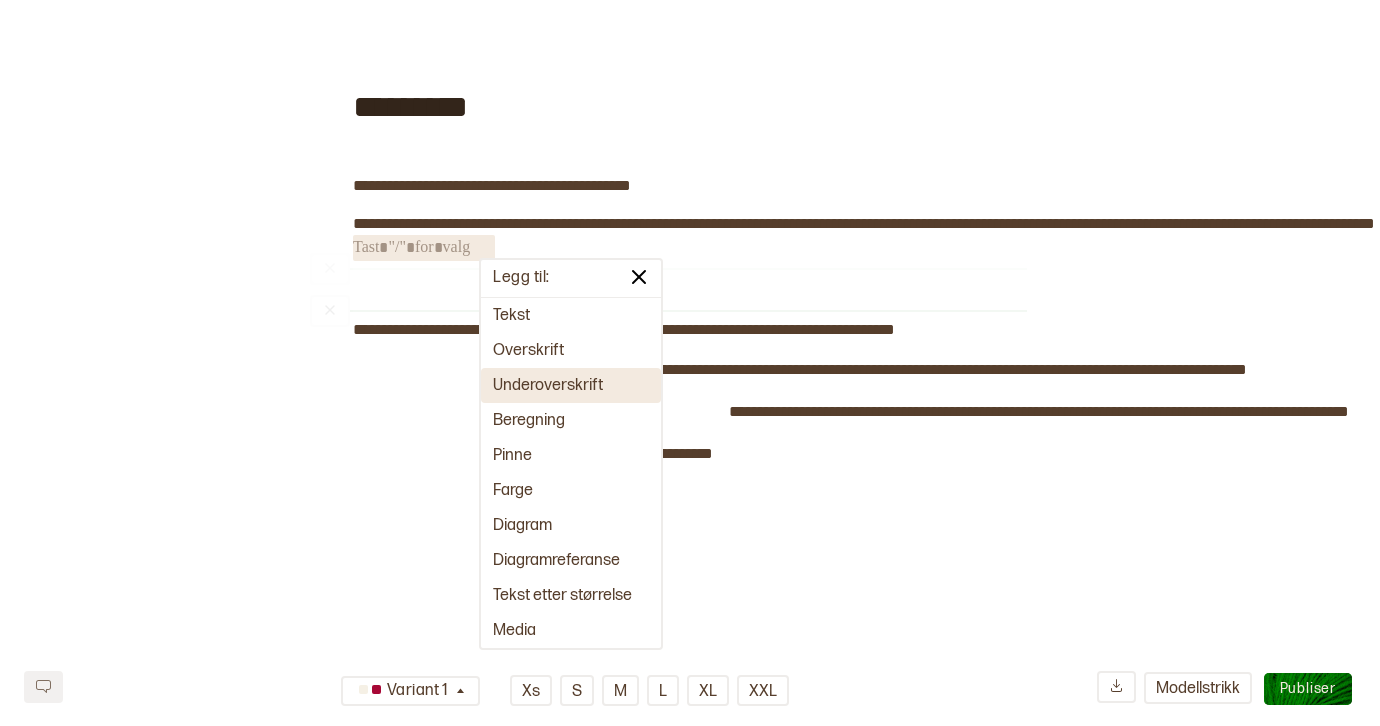 click on "**********" at bounding box center (690, -2075) 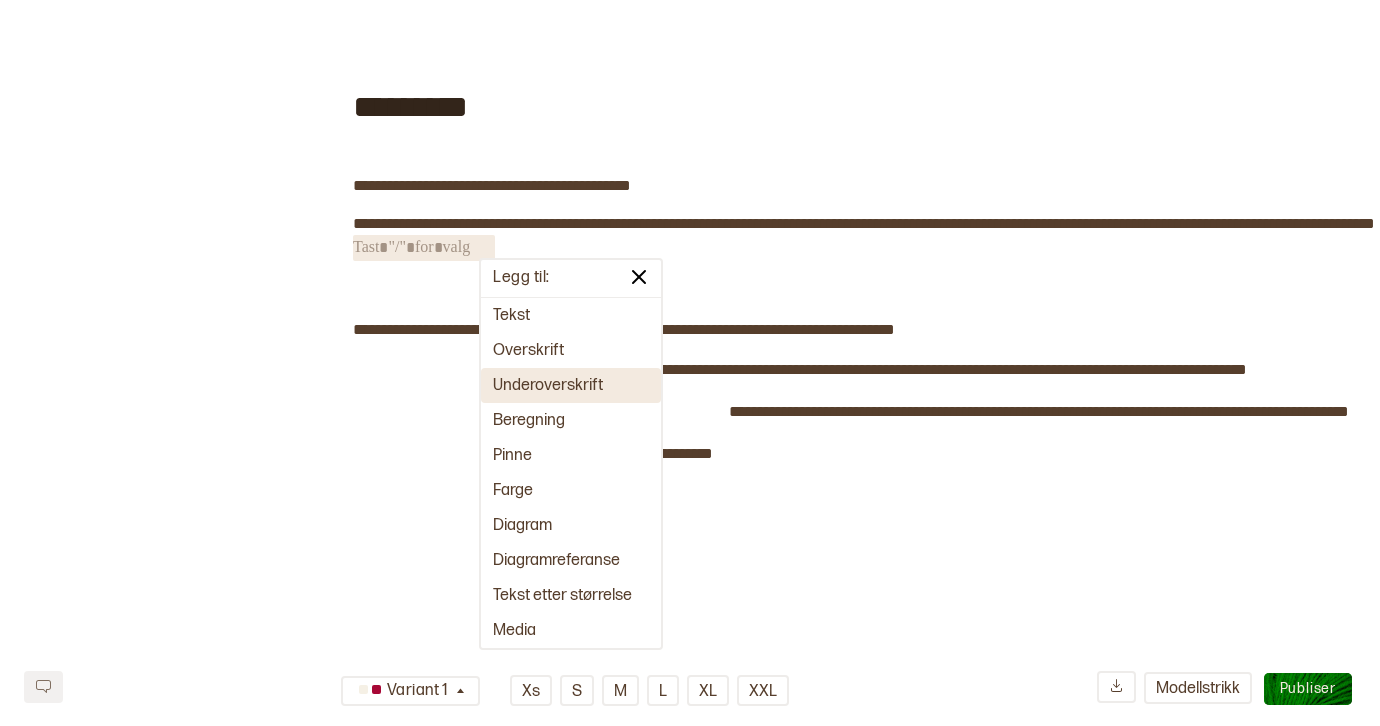click on "**********" at bounding box center (690, -2075) 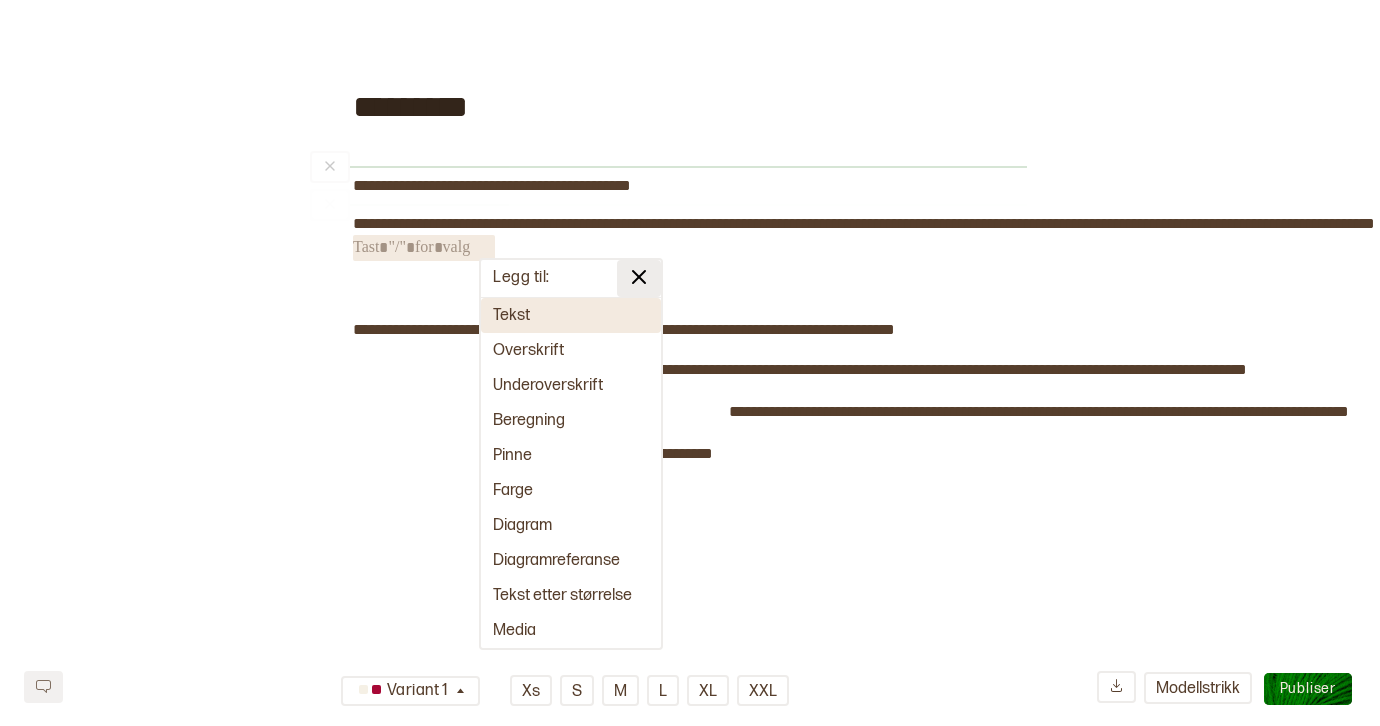 click at bounding box center (639, 277) 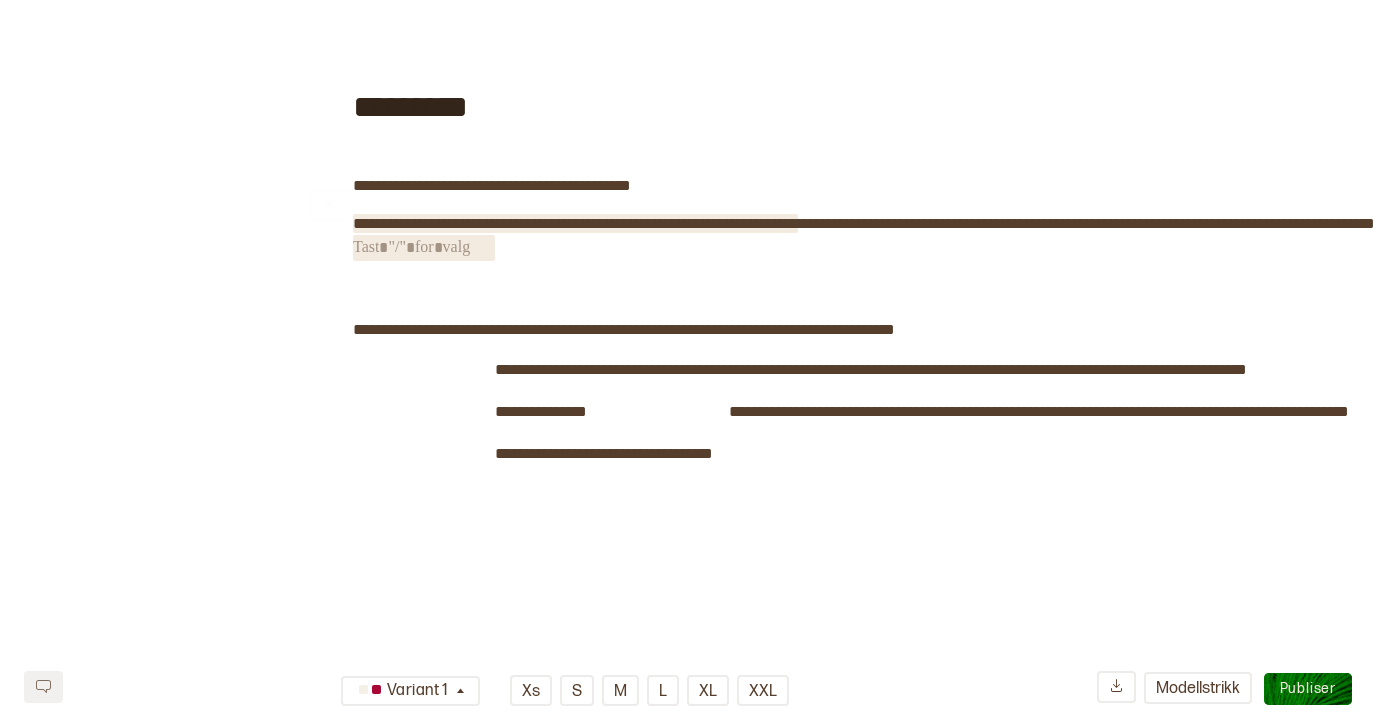 click on "**********" at bounding box center (575, 223) 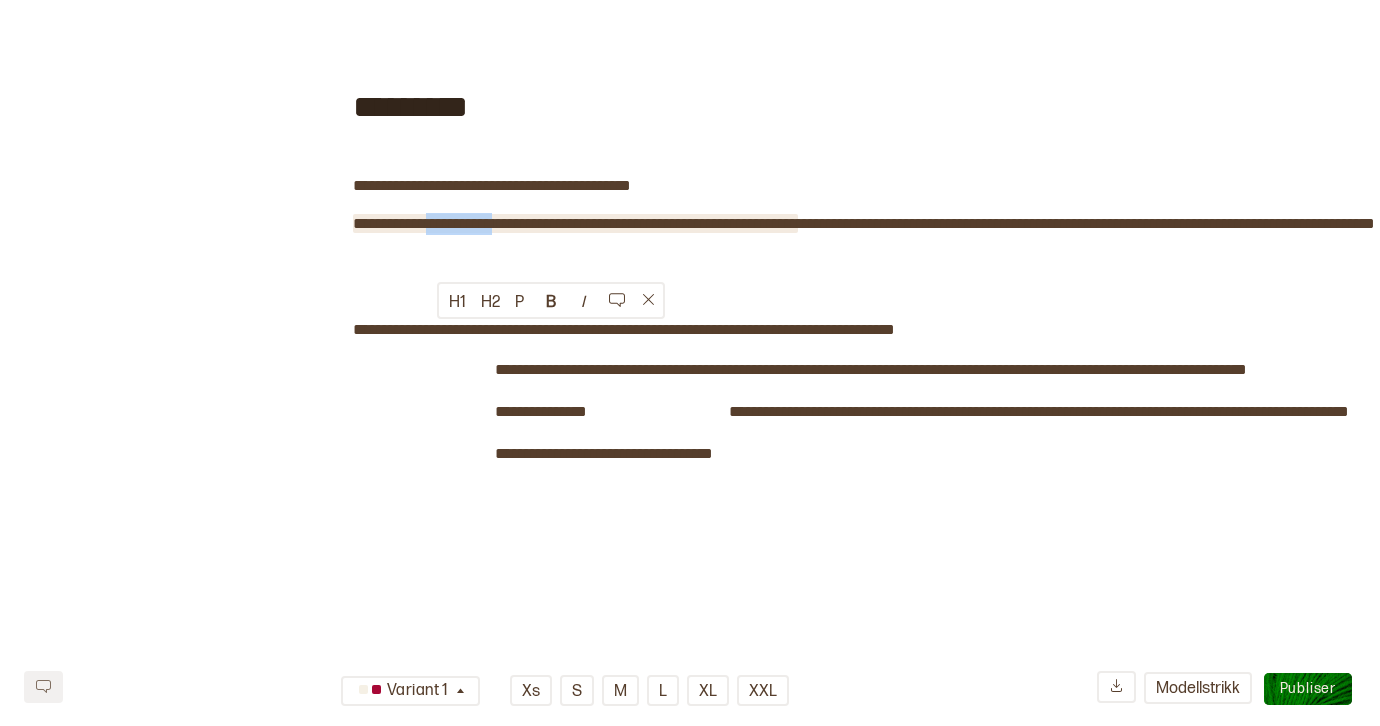 drag, startPoint x: 532, startPoint y: 331, endPoint x: 440, endPoint y: 324, distance: 92.26592 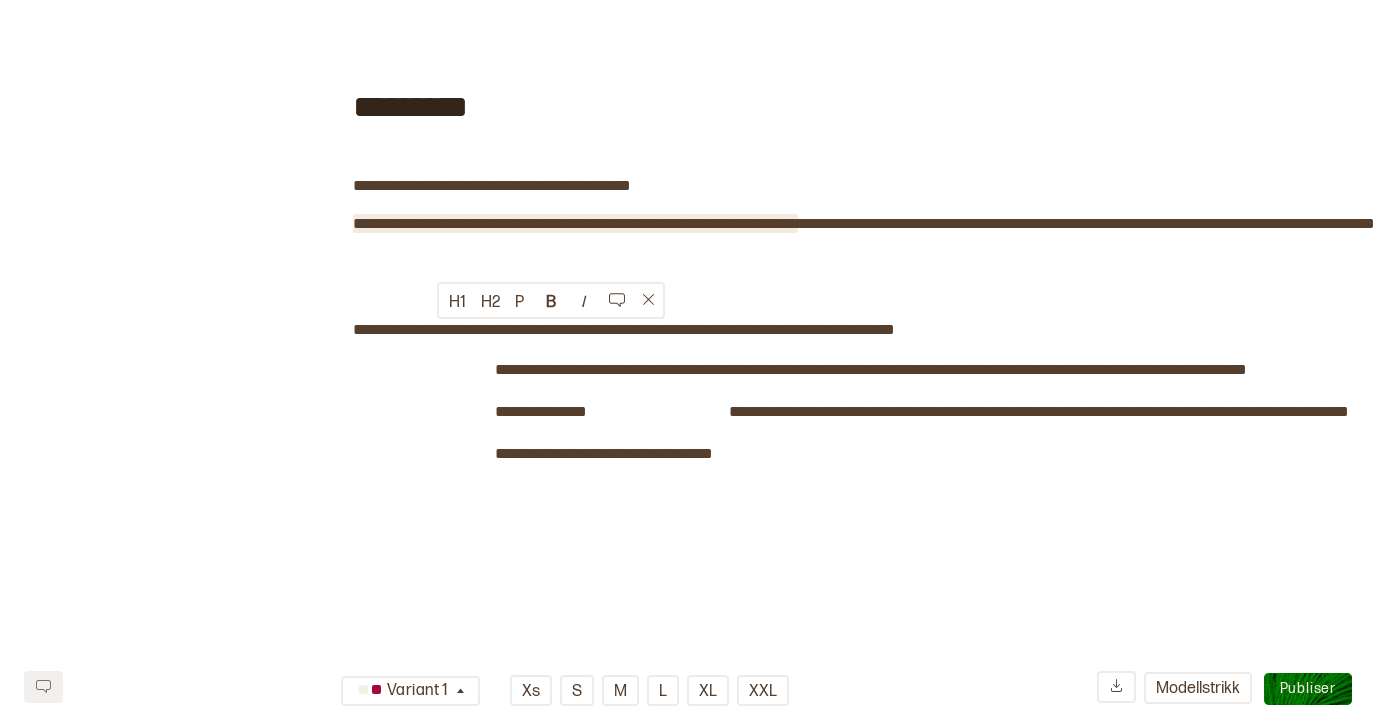type 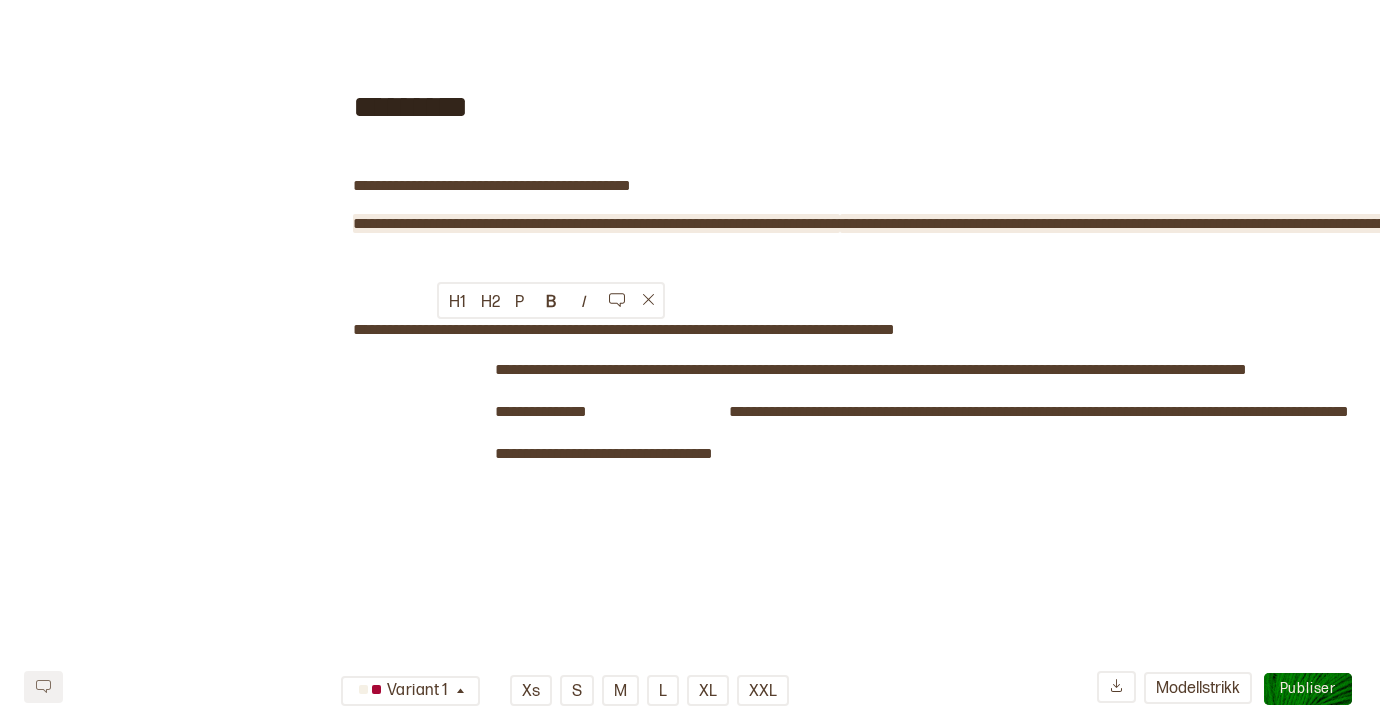 click at bounding box center [1128, 223] 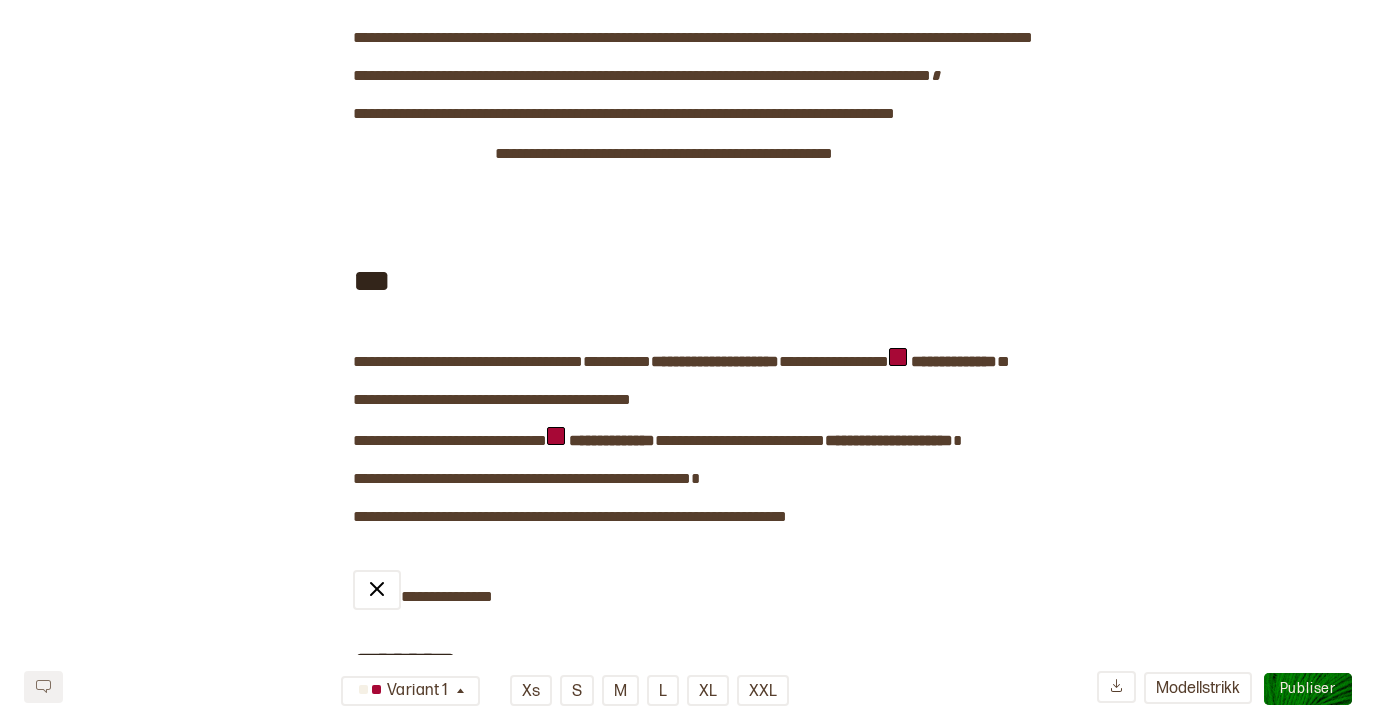 scroll, scrollTop: 0, scrollLeft: 0, axis: both 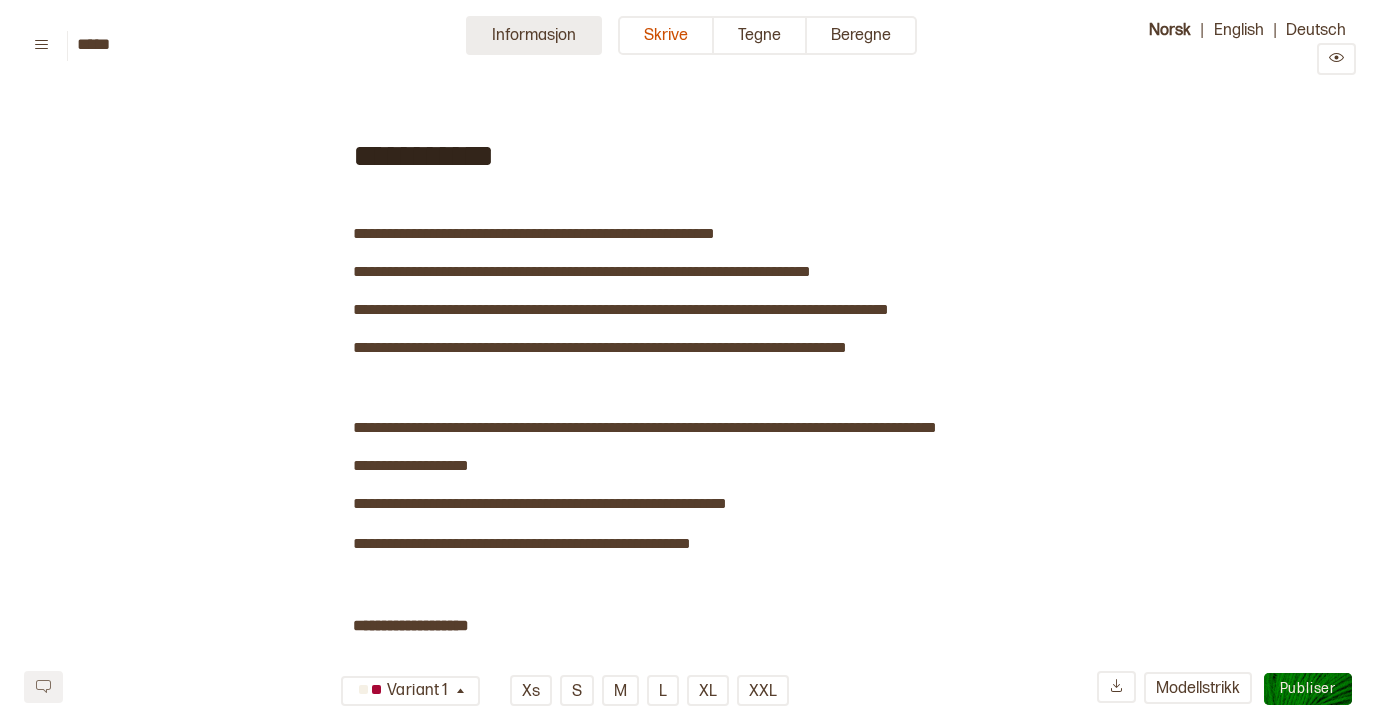 click on "Informasjon" at bounding box center [534, 35] 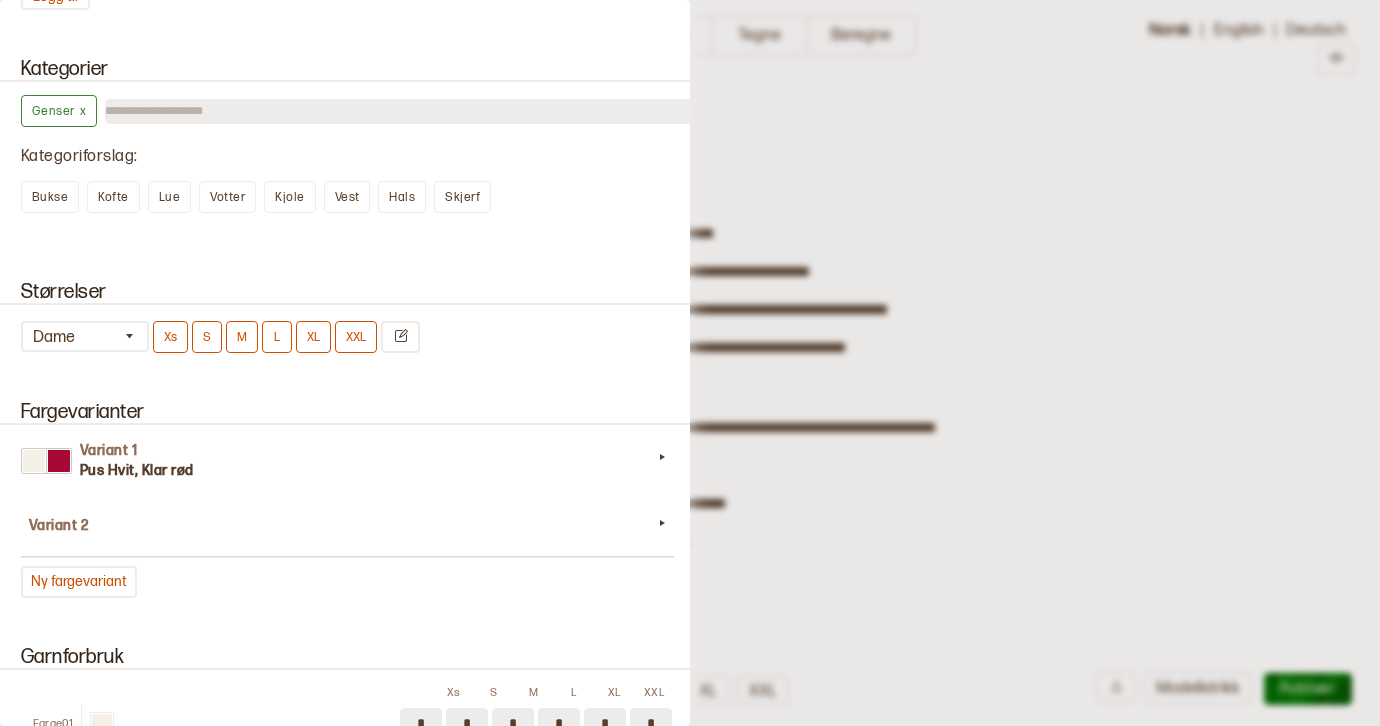 scroll, scrollTop: 1548, scrollLeft: 0, axis: vertical 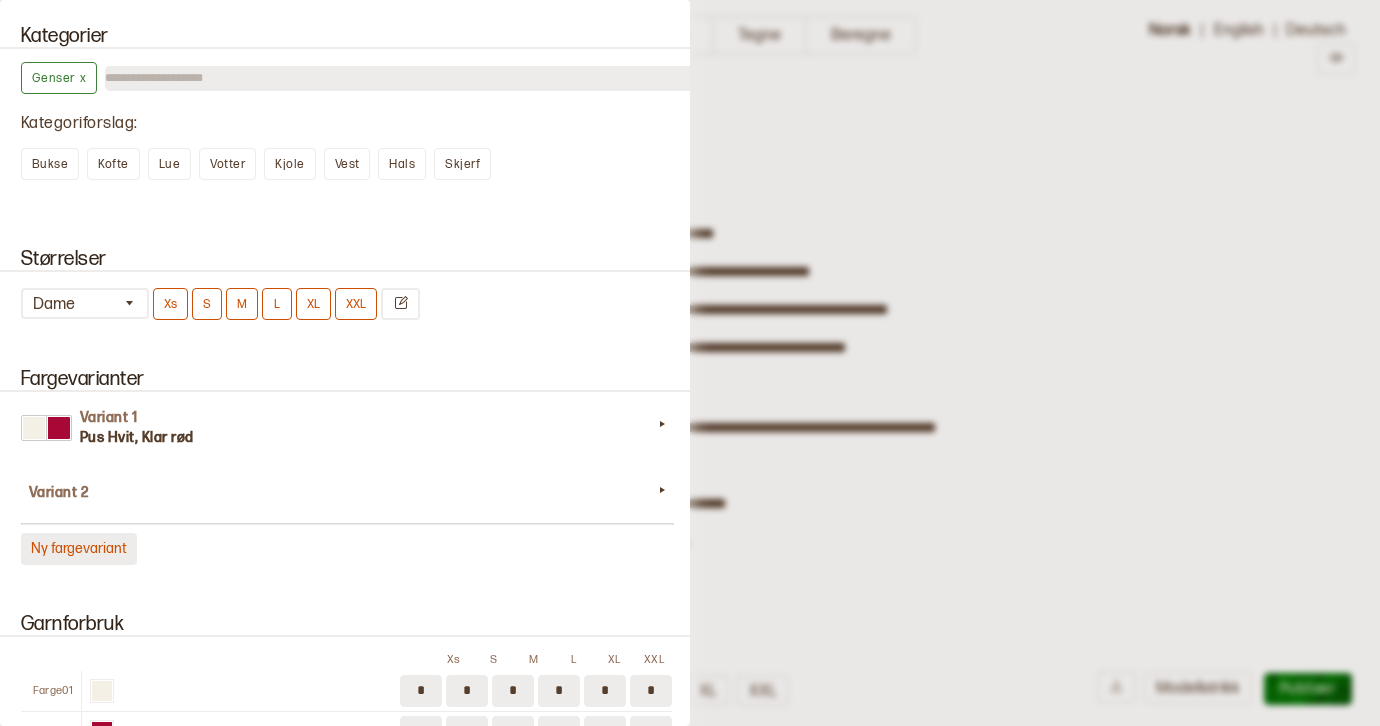 click on "Ny fargevariant" at bounding box center [79, 549] 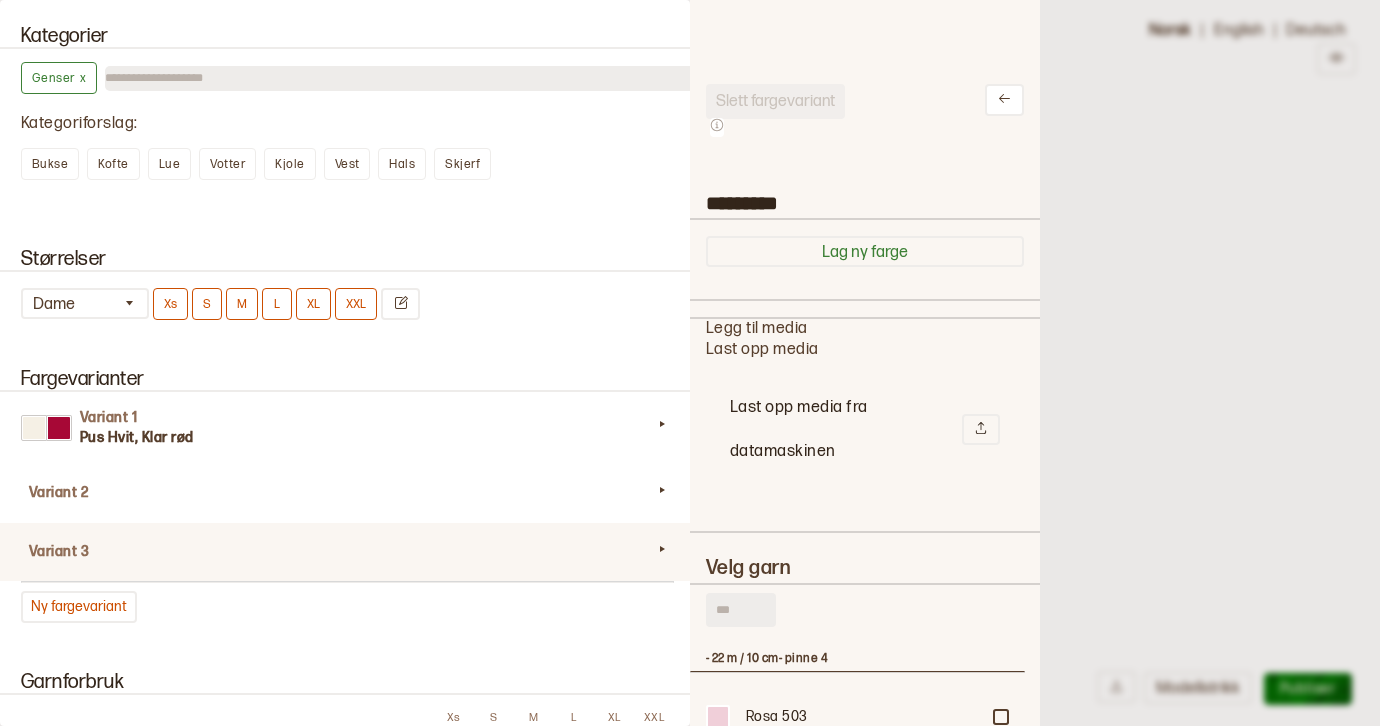 scroll, scrollTop: 16, scrollLeft: 16, axis: both 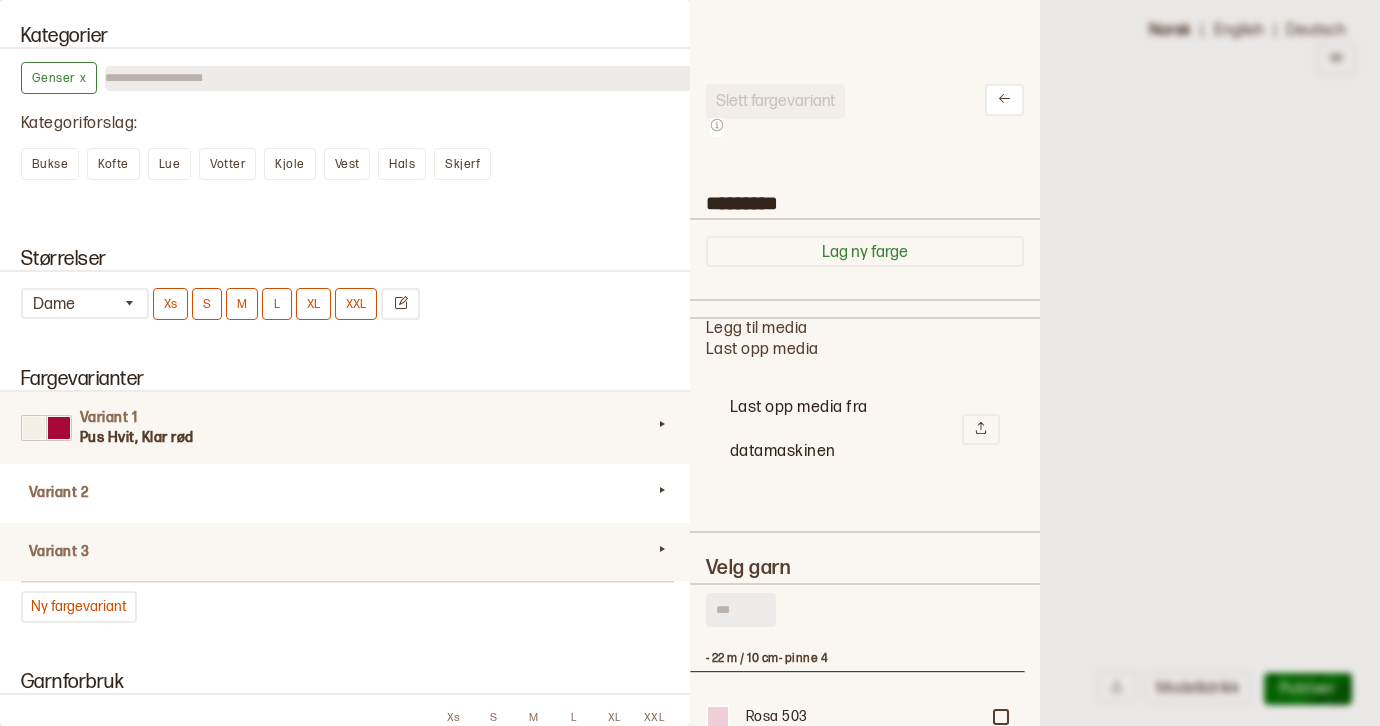 click on "Pus Hvit, Klar rød" at bounding box center [366, 438] 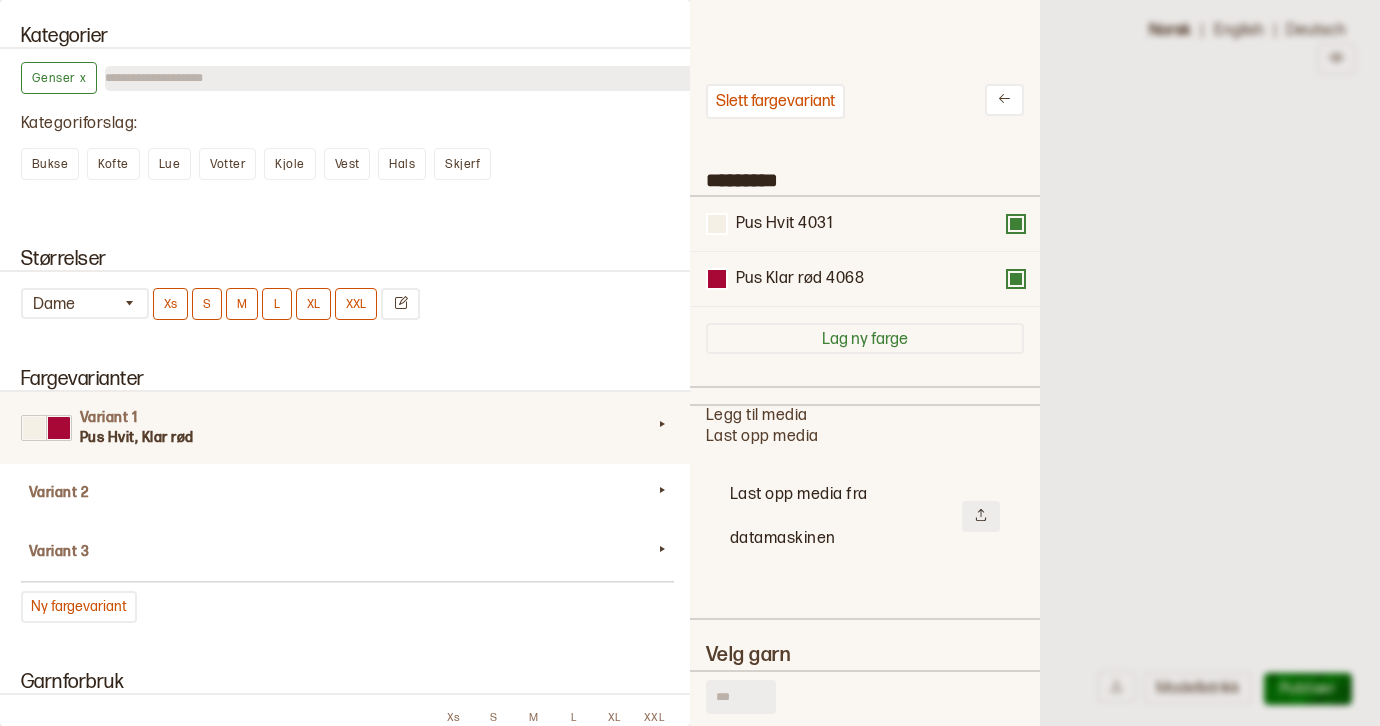 click 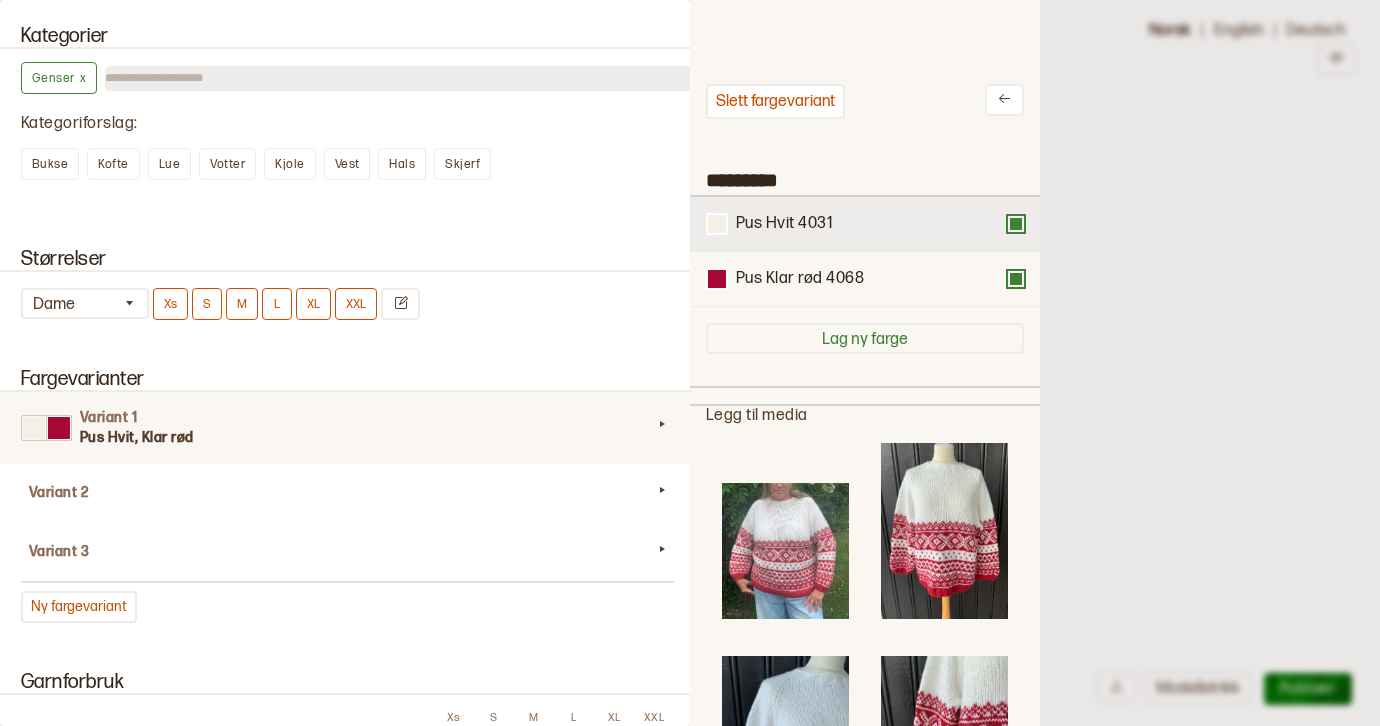 scroll, scrollTop: 139, scrollLeft: 0, axis: vertical 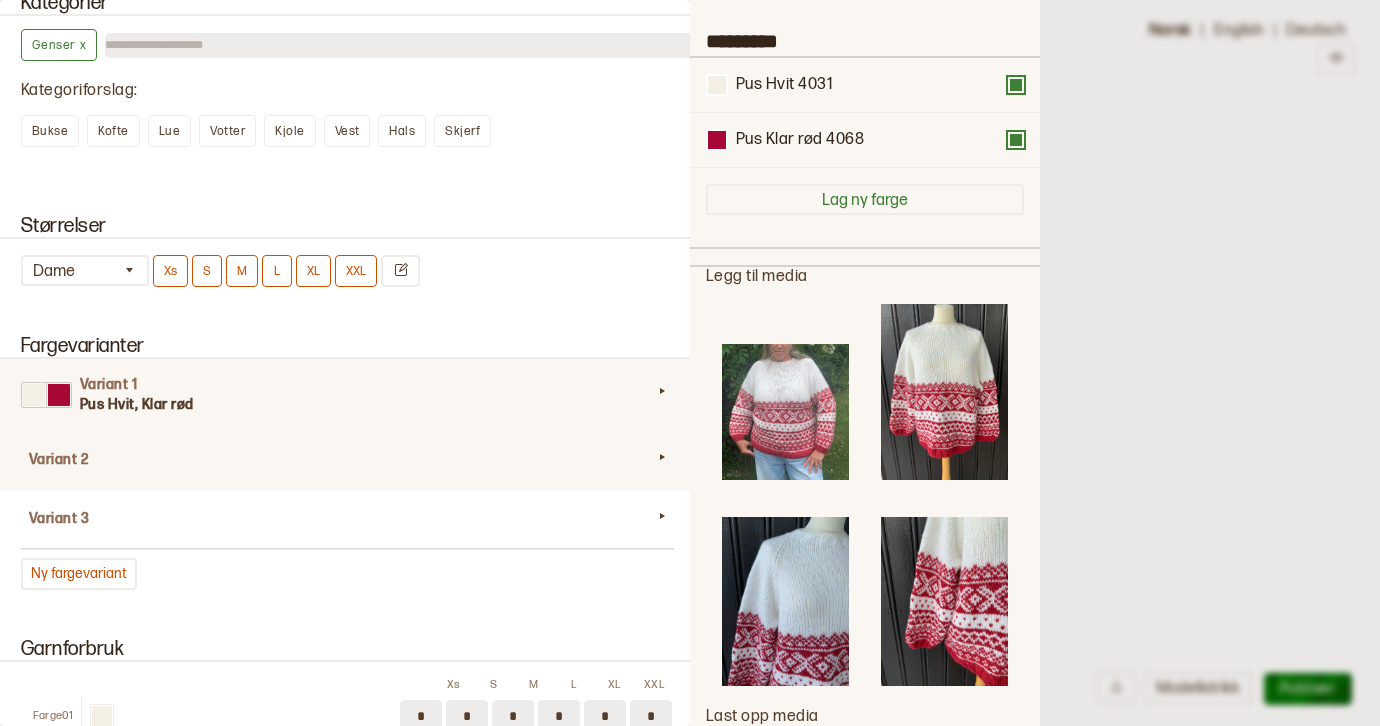 click on "Variant 2" at bounding box center (346, 460) 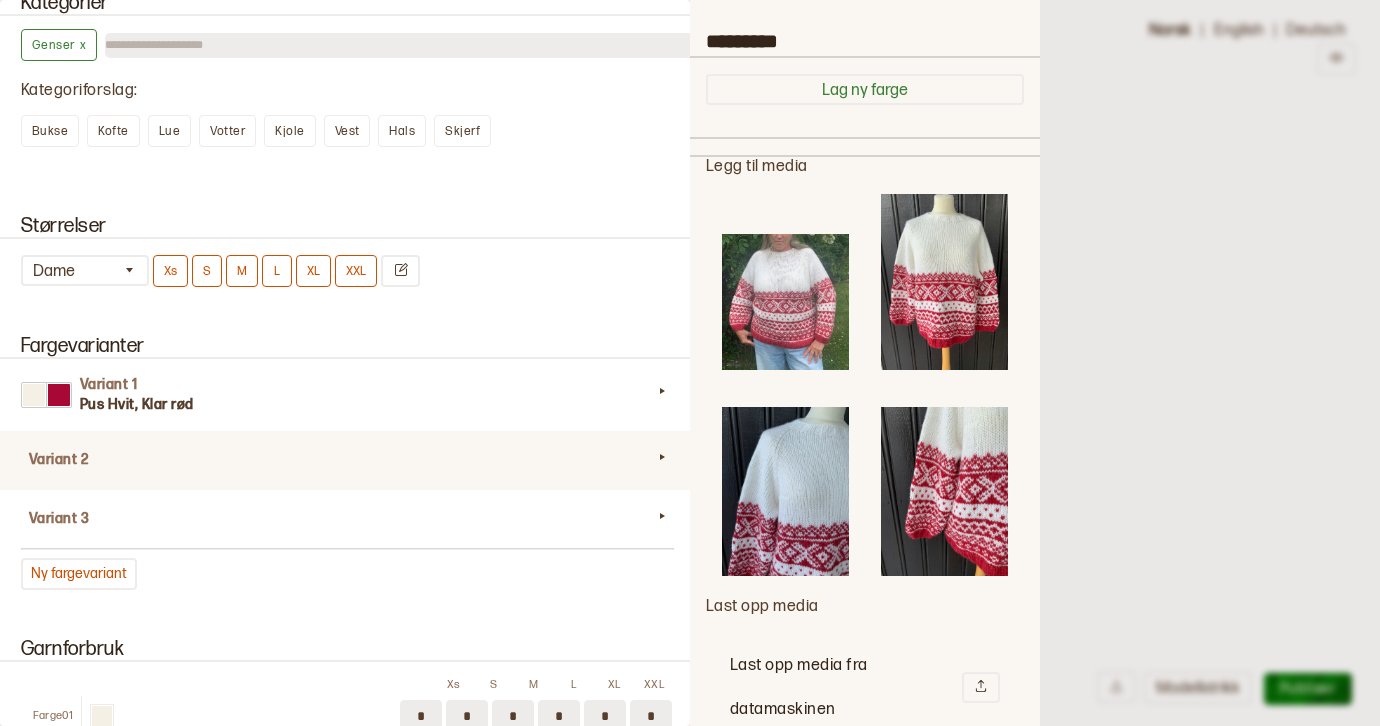 type on "*********" 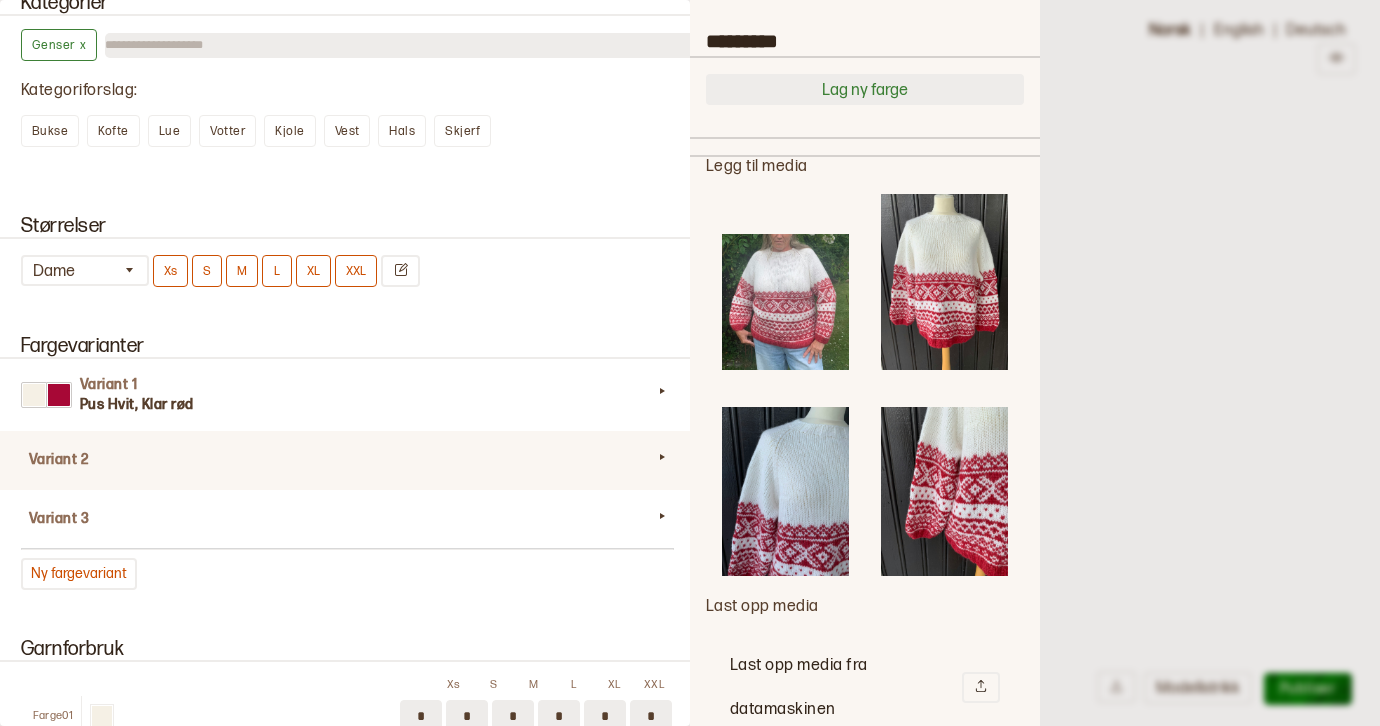 click on "Lag ny farge" at bounding box center [865, 89] 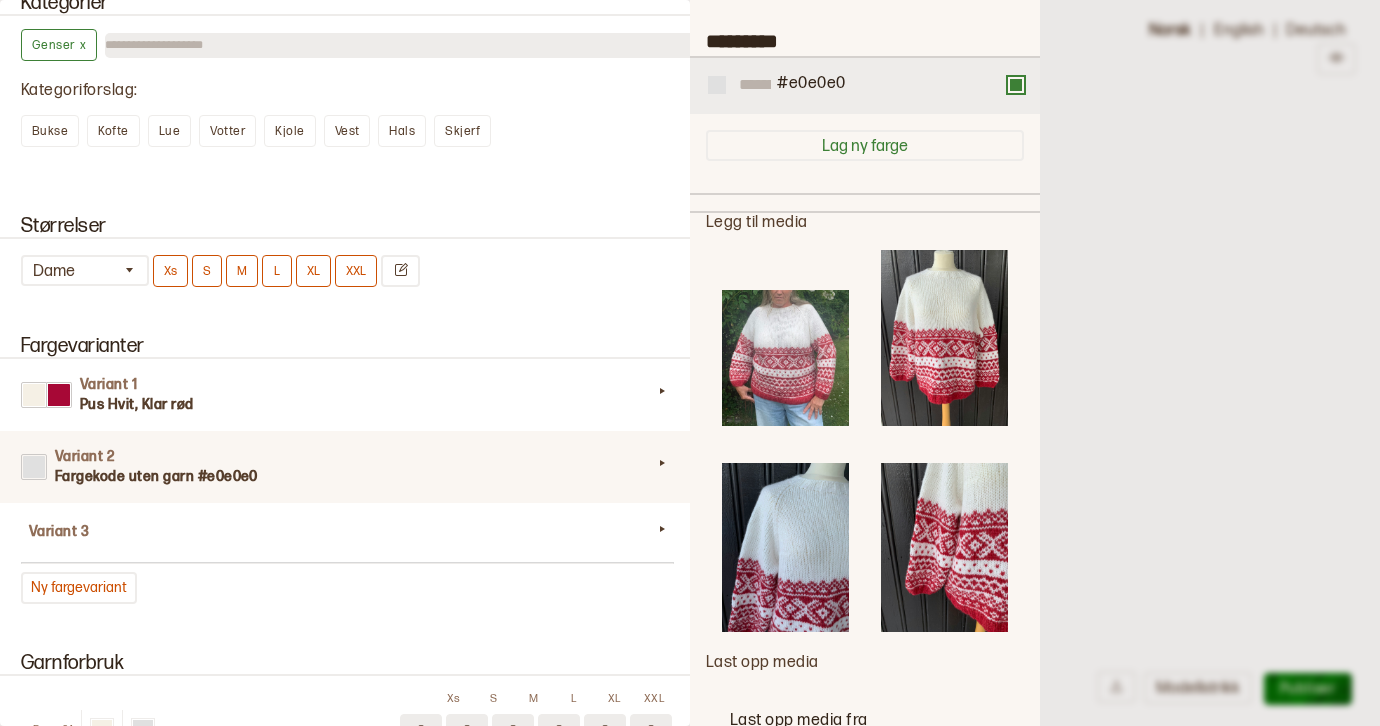click at bounding box center (717, 85) 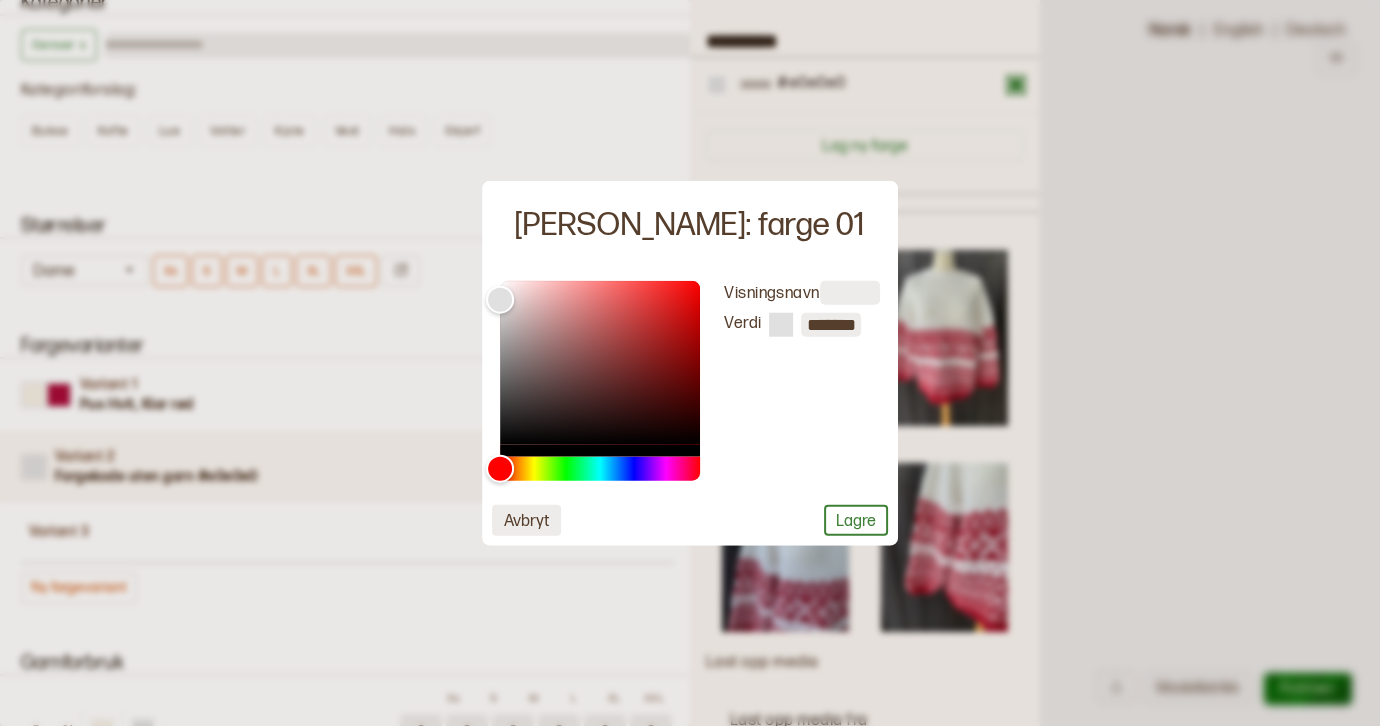 click on "Avbryt" at bounding box center [526, 519] 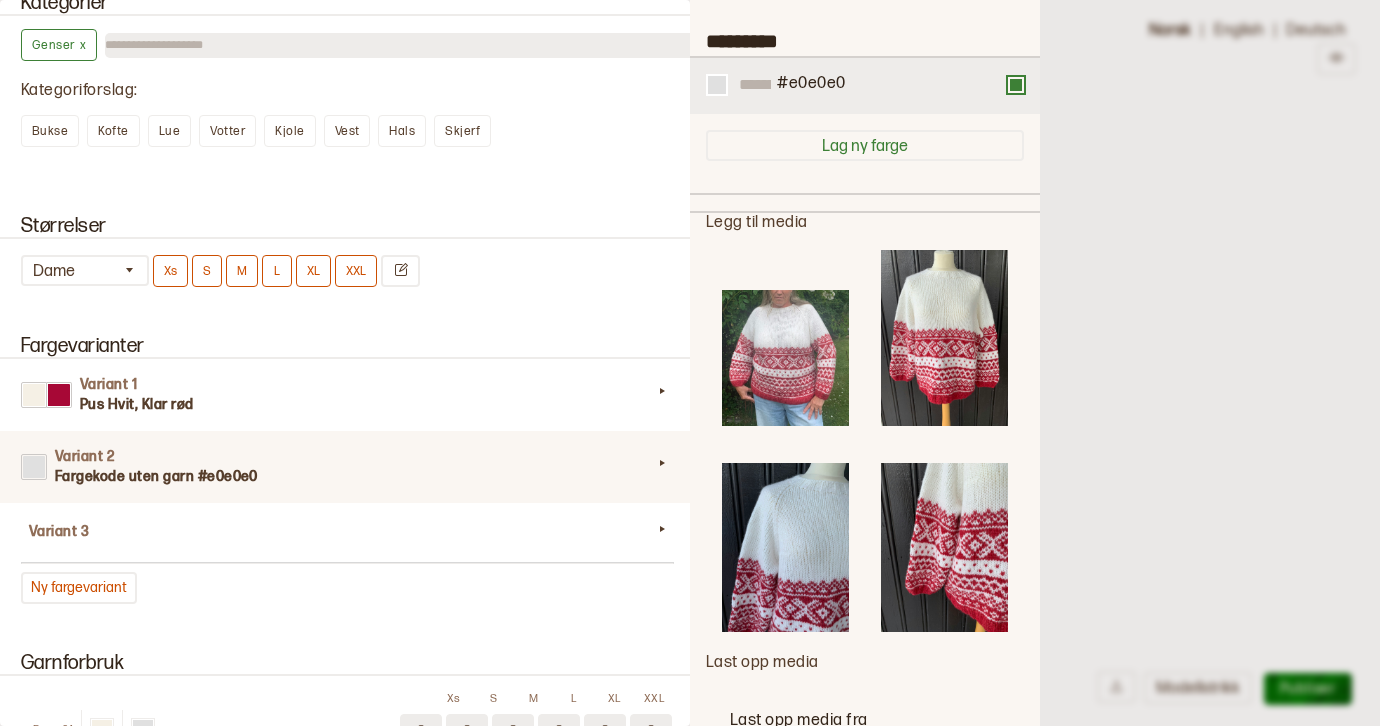 click on "#e0e0e0" at bounding box center [865, 86] 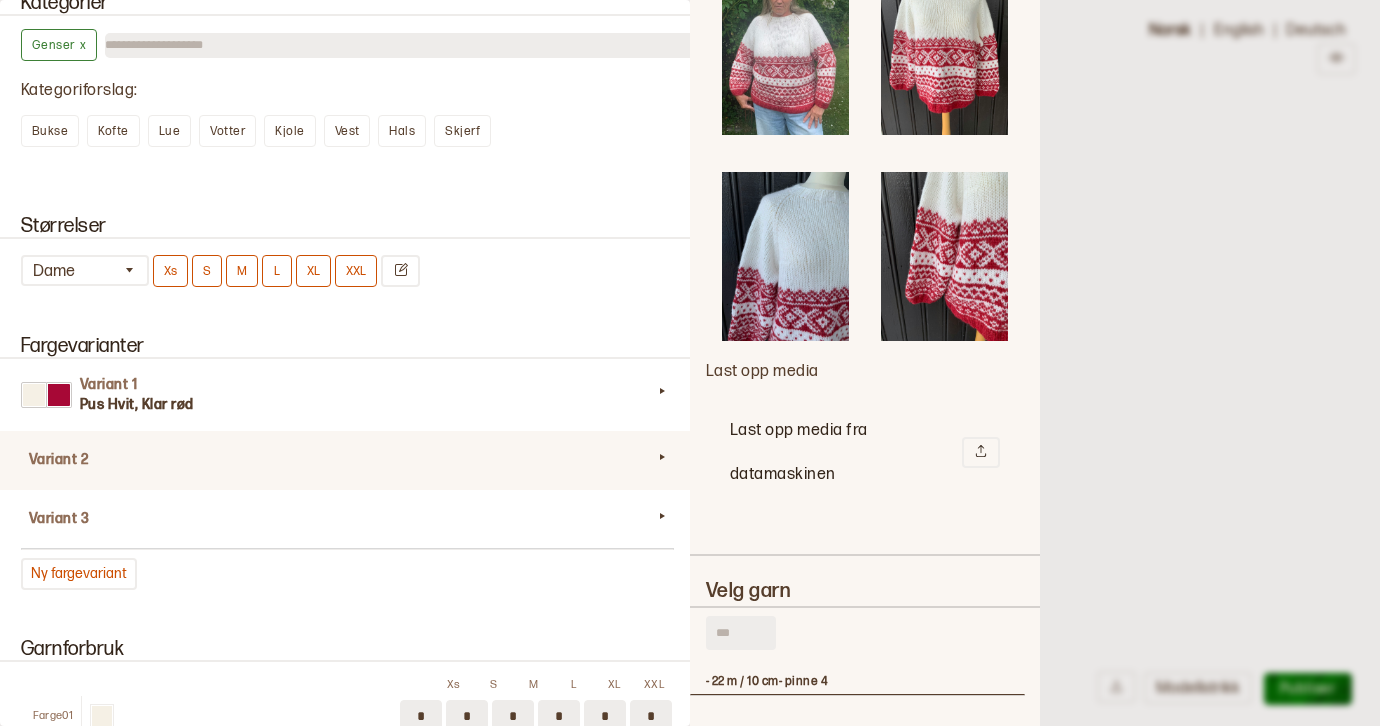 scroll, scrollTop: 498, scrollLeft: 0, axis: vertical 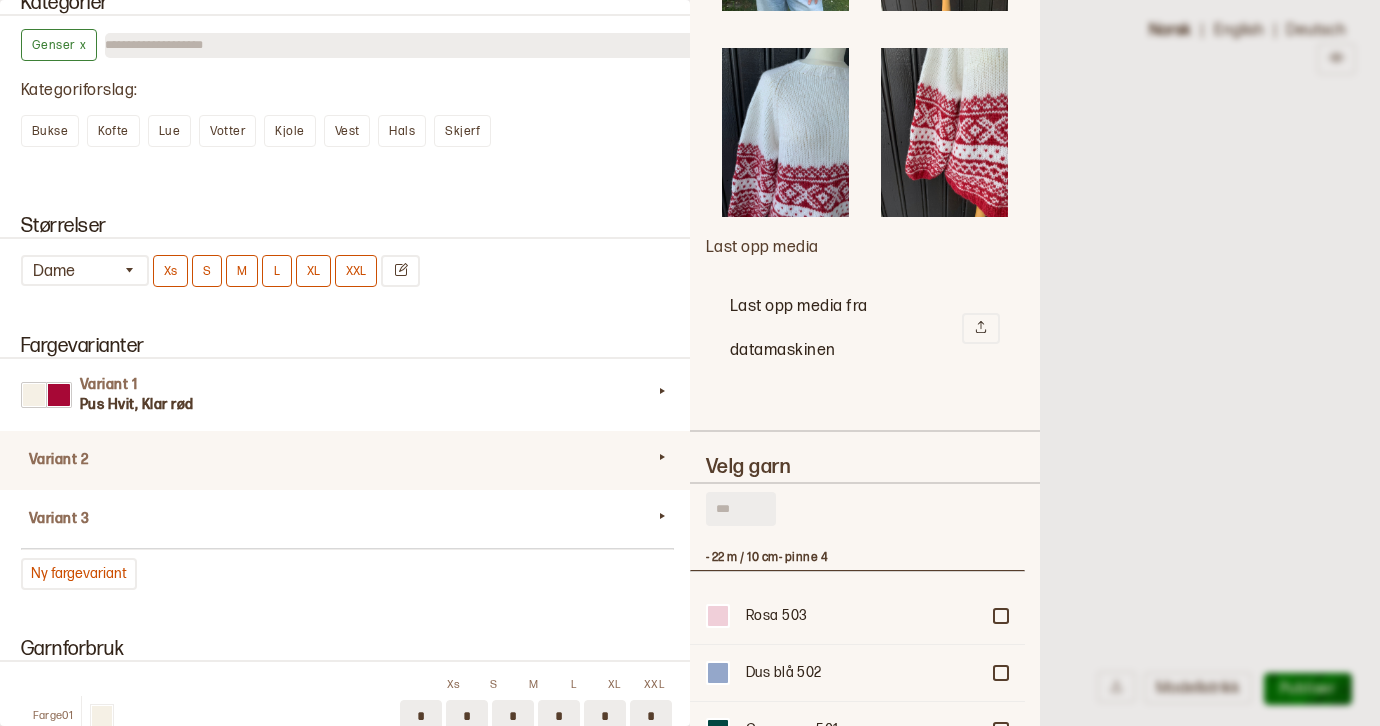 click at bounding box center (741, 509) 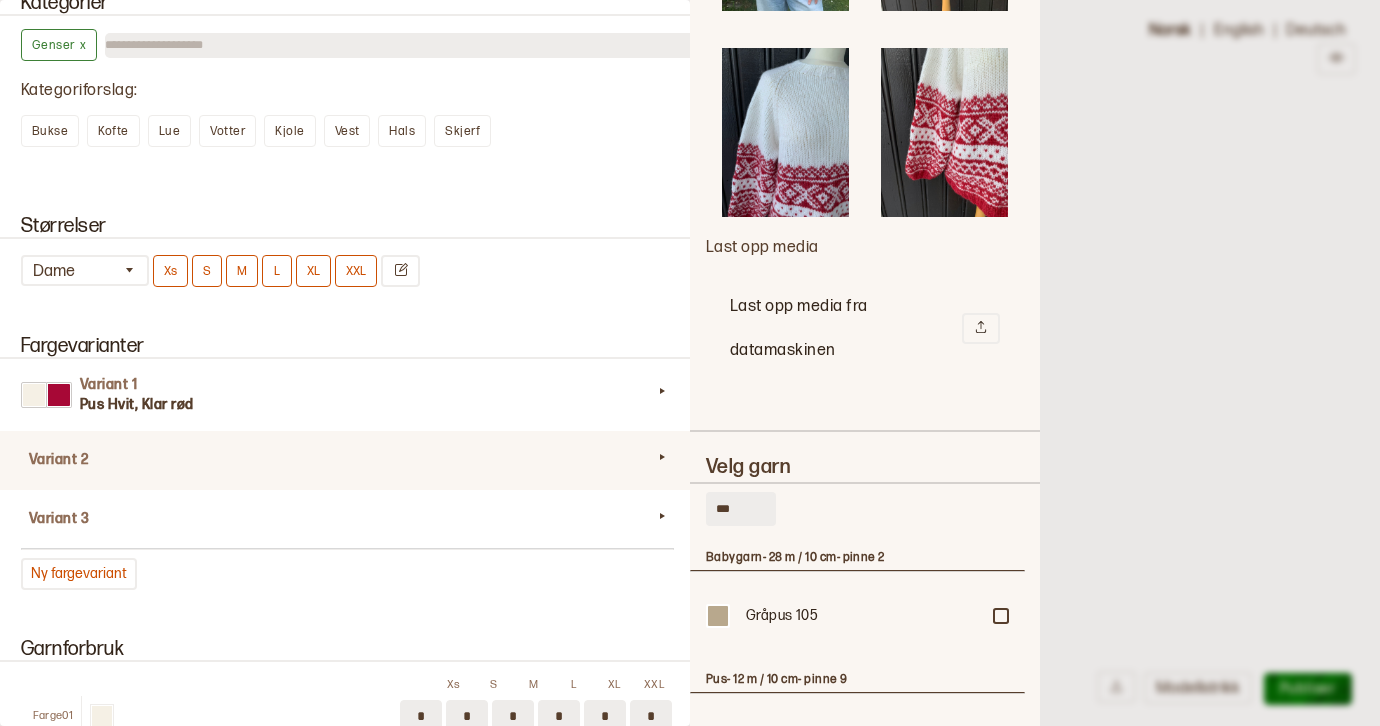 scroll, scrollTop: 546, scrollLeft: 0, axis: vertical 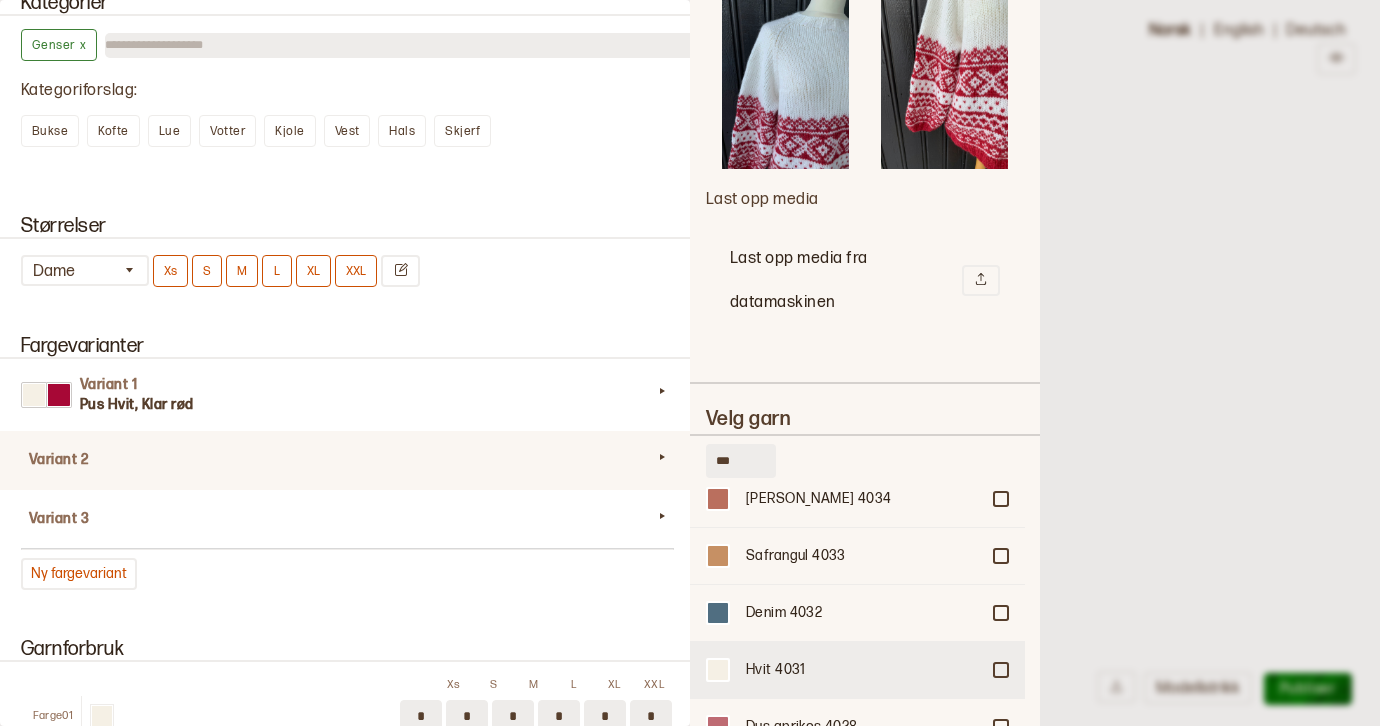 type on "***" 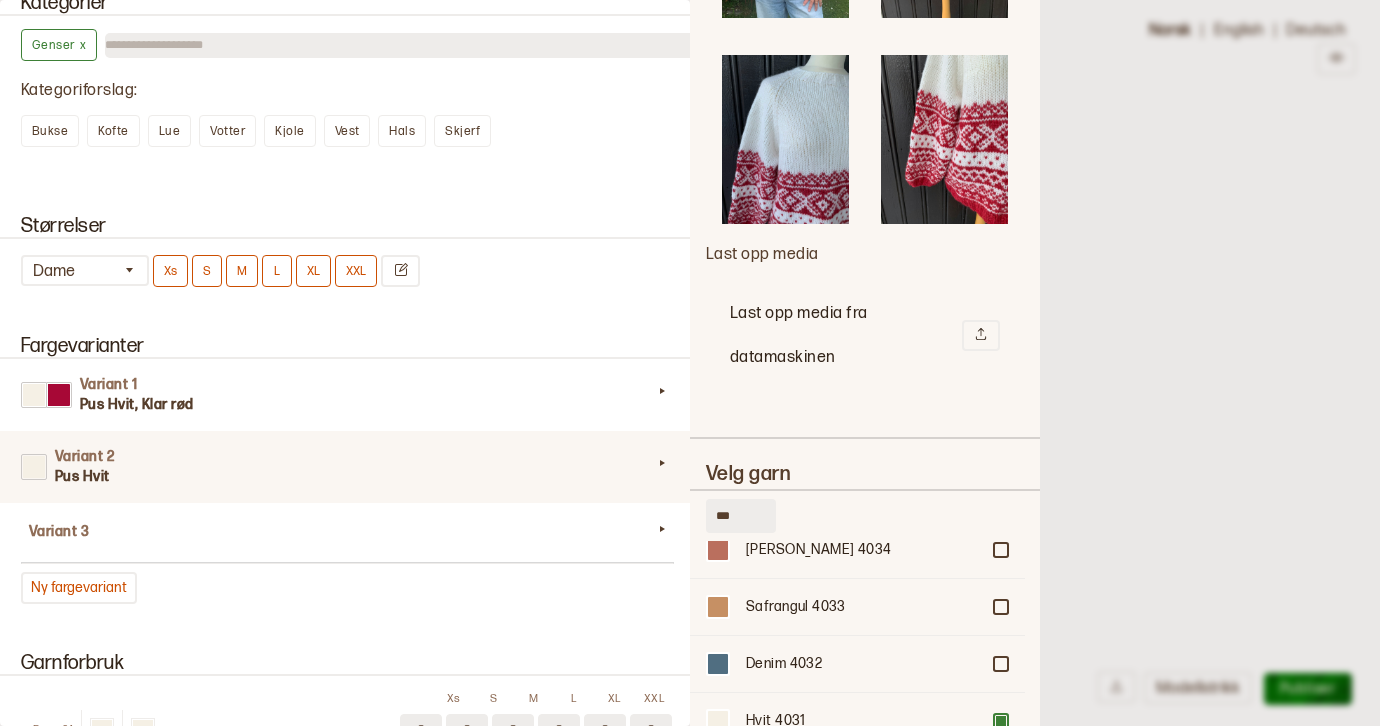 scroll, scrollTop: 1852, scrollLeft: 0, axis: vertical 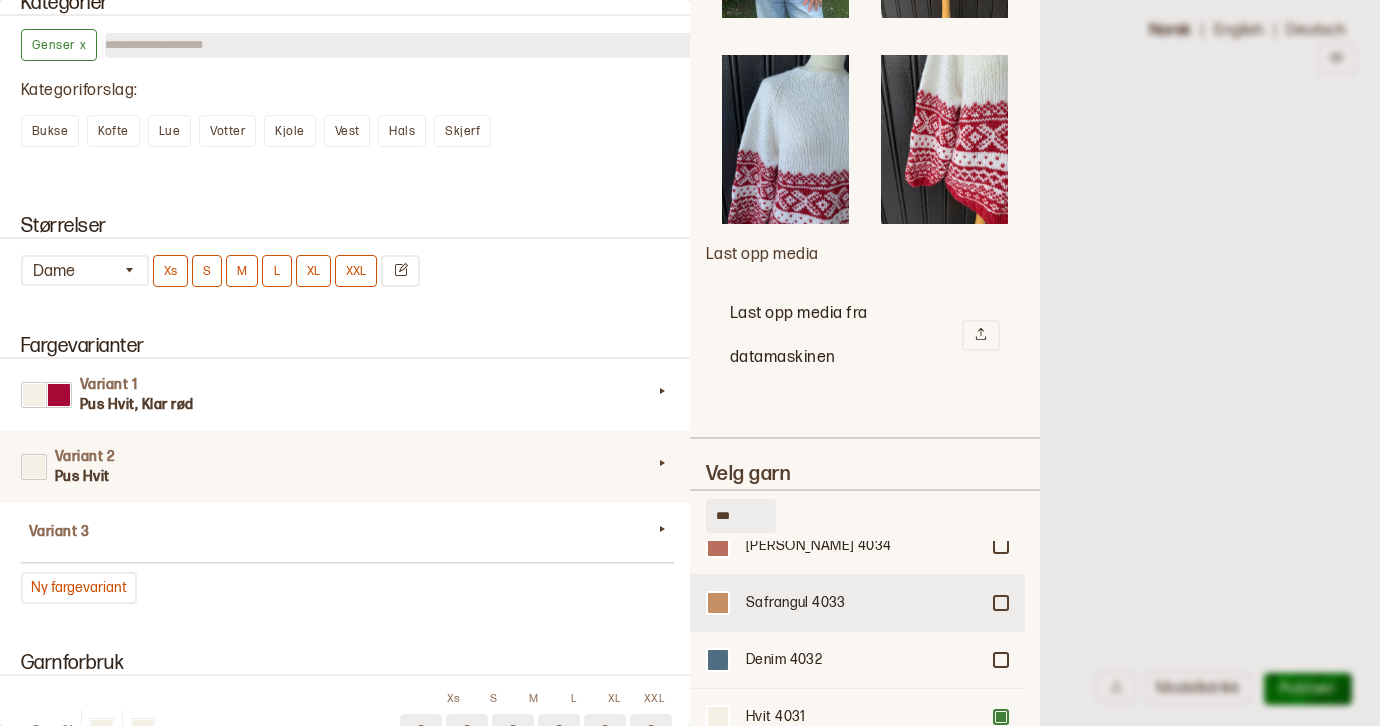 click on "Safrangul 4033" at bounding box center (862, 603) 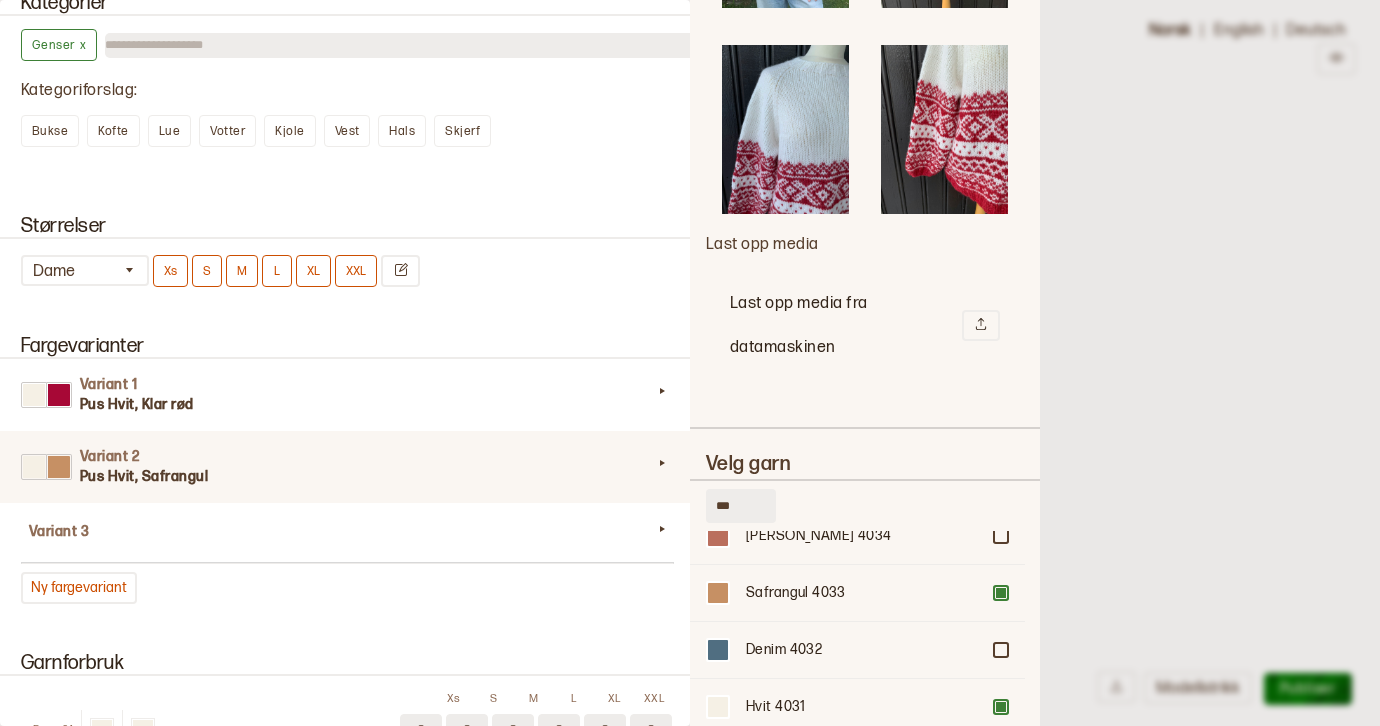 scroll, scrollTop: 720, scrollLeft: 0, axis: vertical 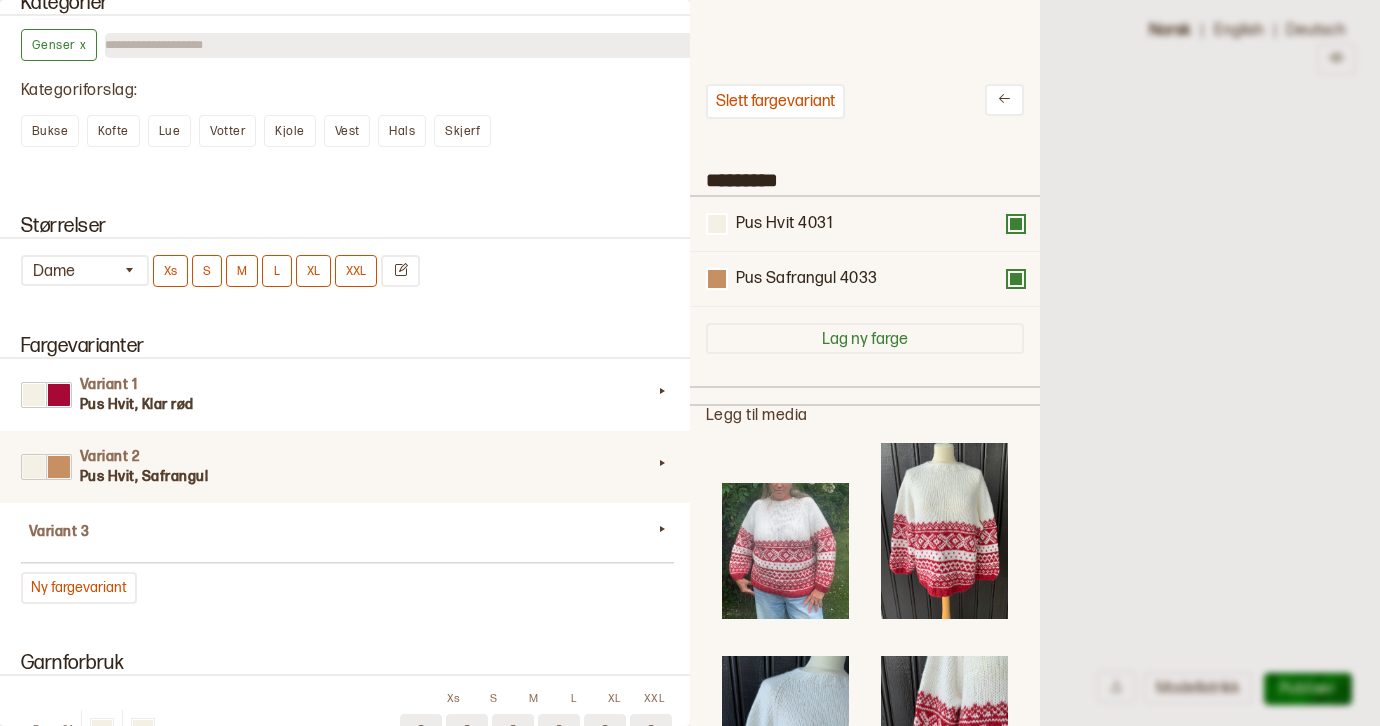 click on "Variant 2" at bounding box center (366, 457) 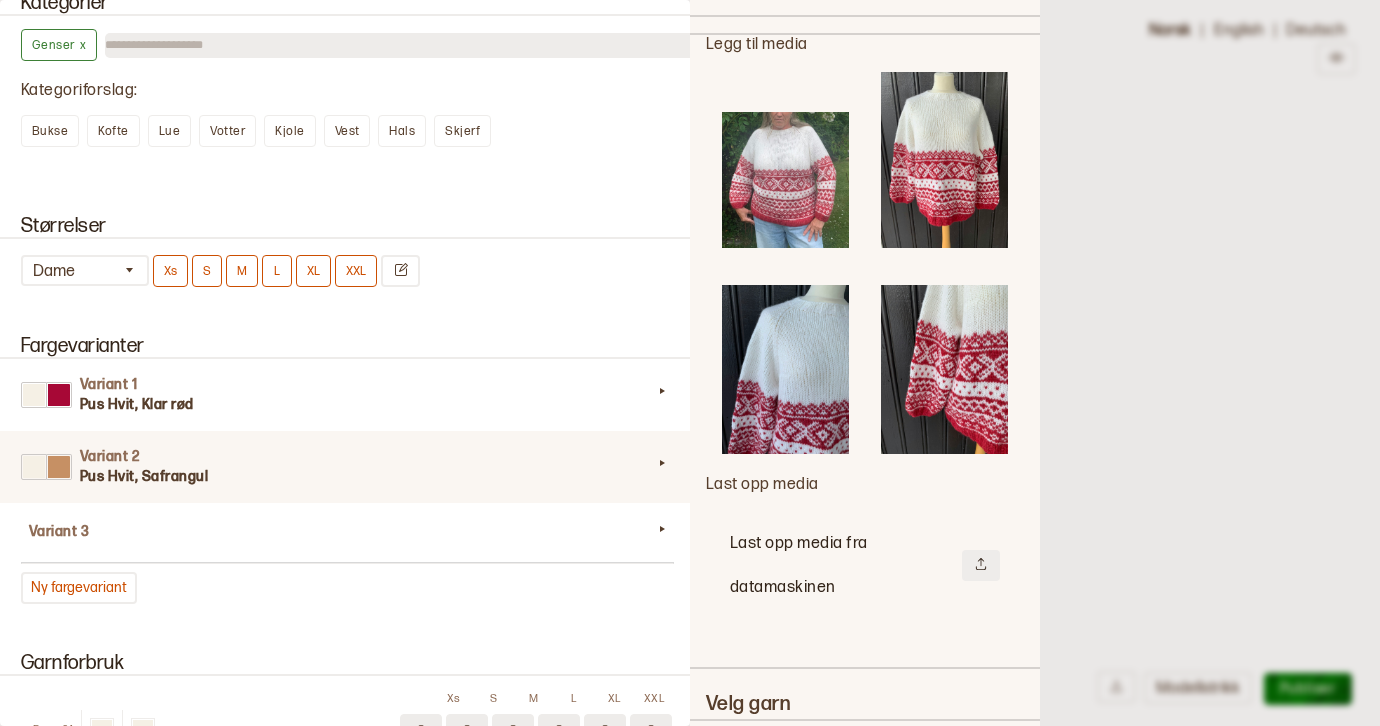 click 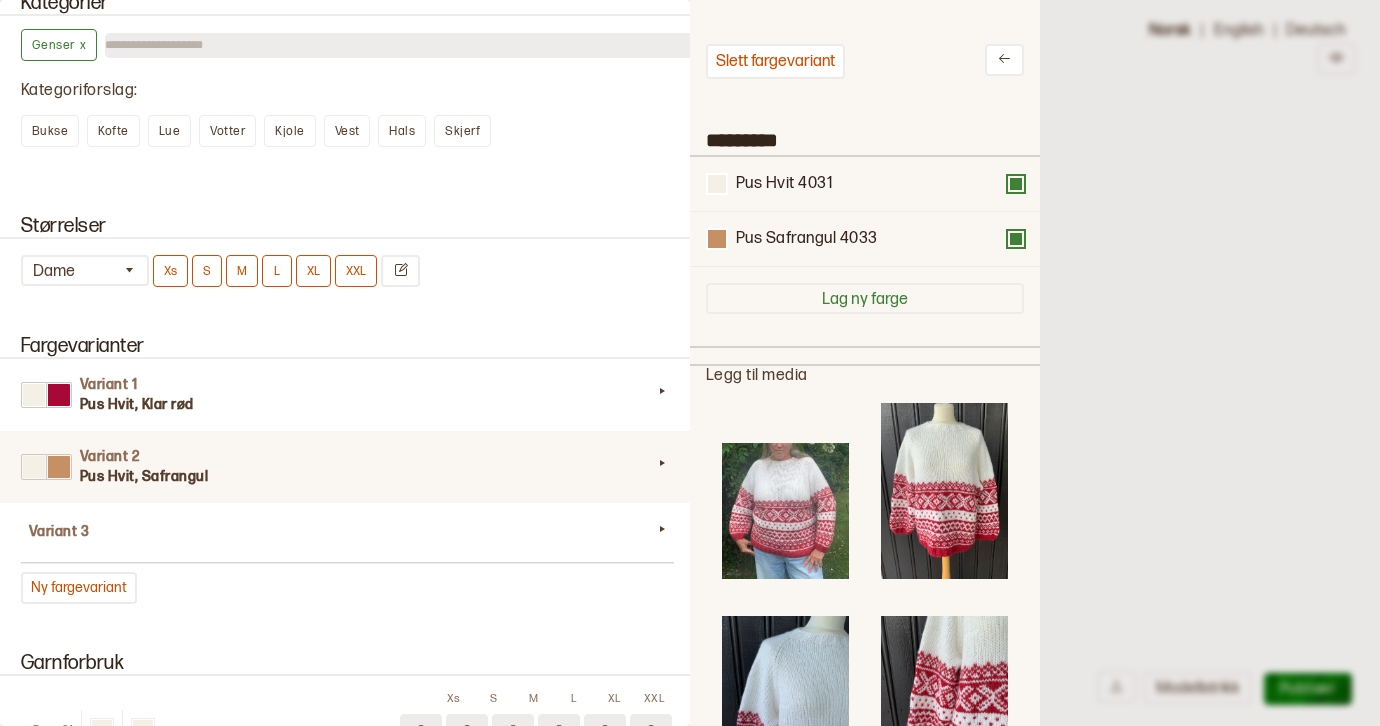 scroll, scrollTop: 0, scrollLeft: 0, axis: both 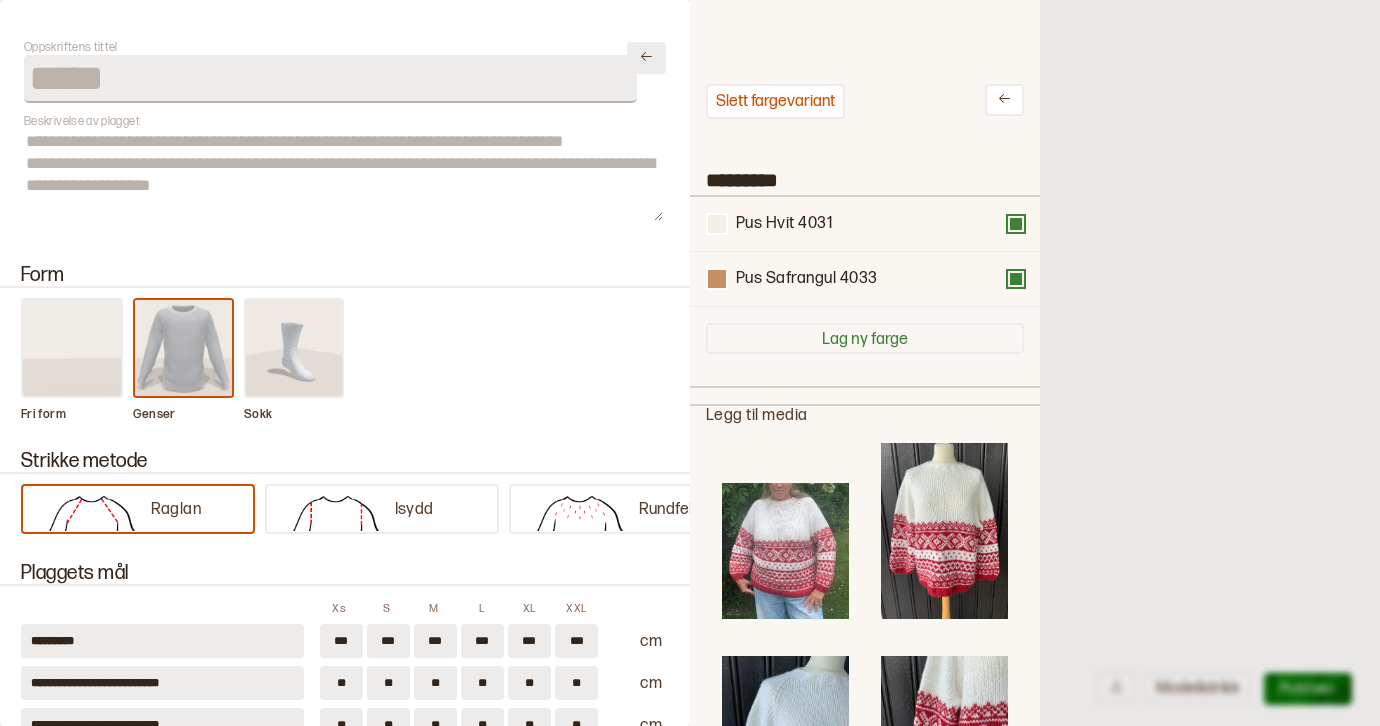 click at bounding box center (646, 58) 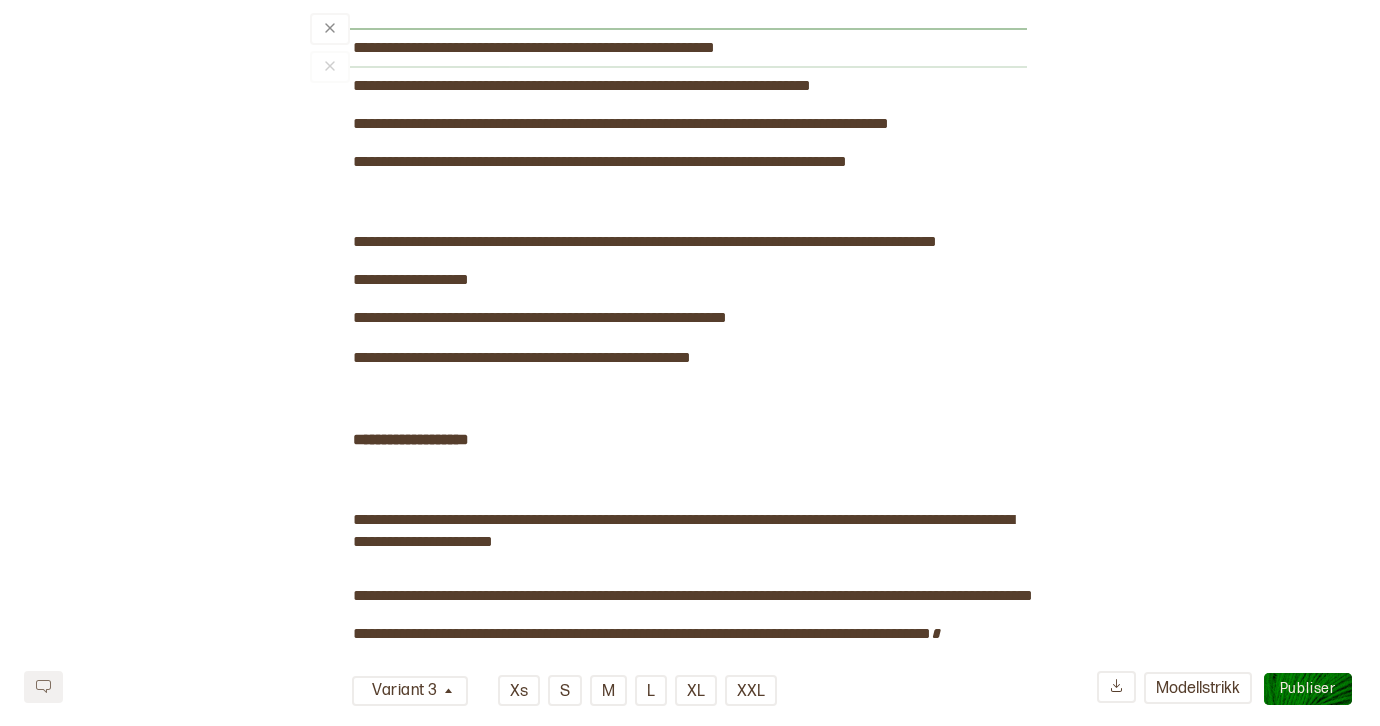 scroll, scrollTop: 0, scrollLeft: 0, axis: both 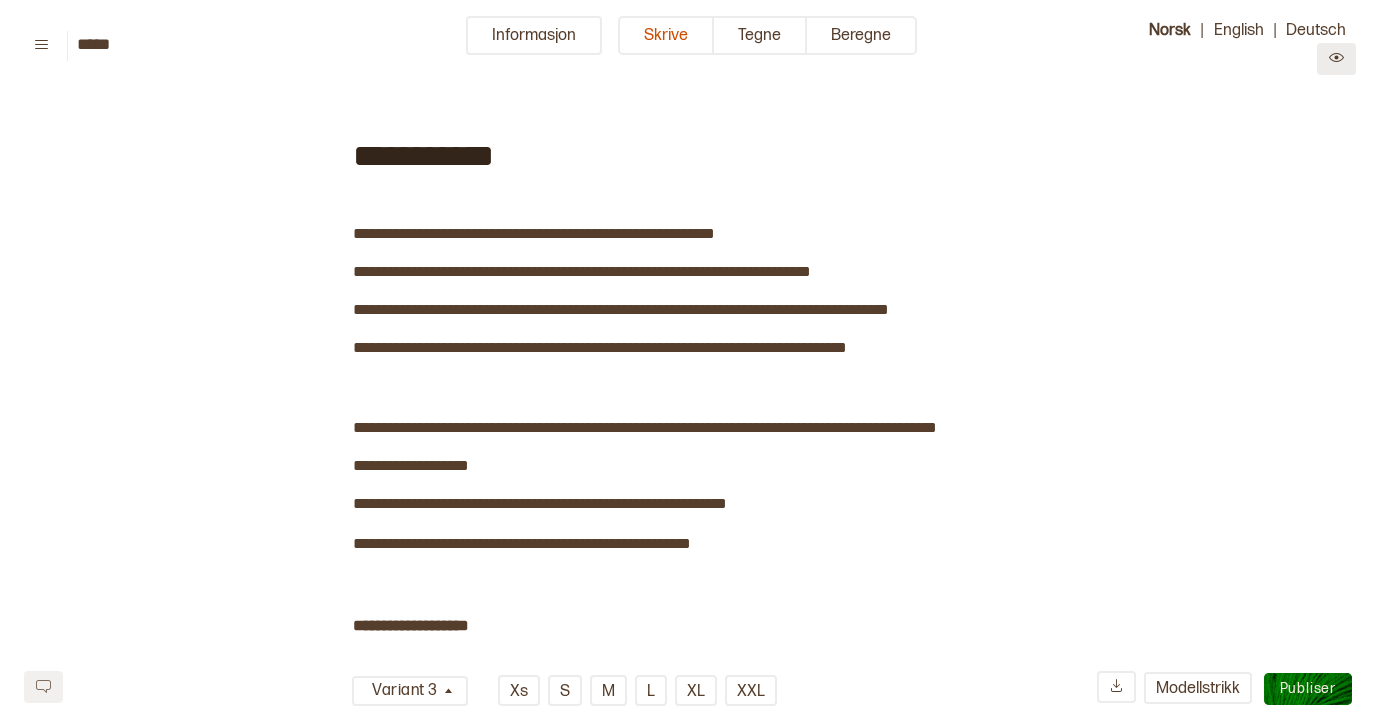 click at bounding box center (1336, 59) 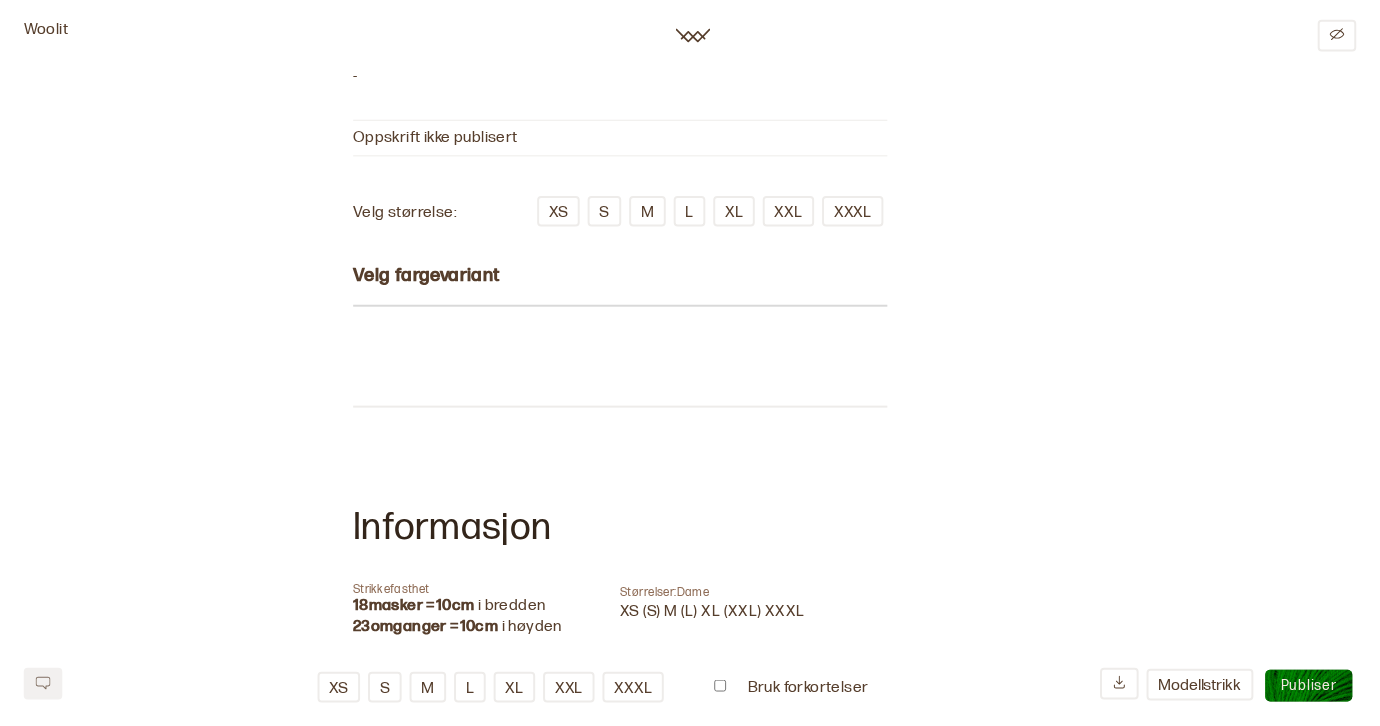 scroll, scrollTop: 0, scrollLeft: 0, axis: both 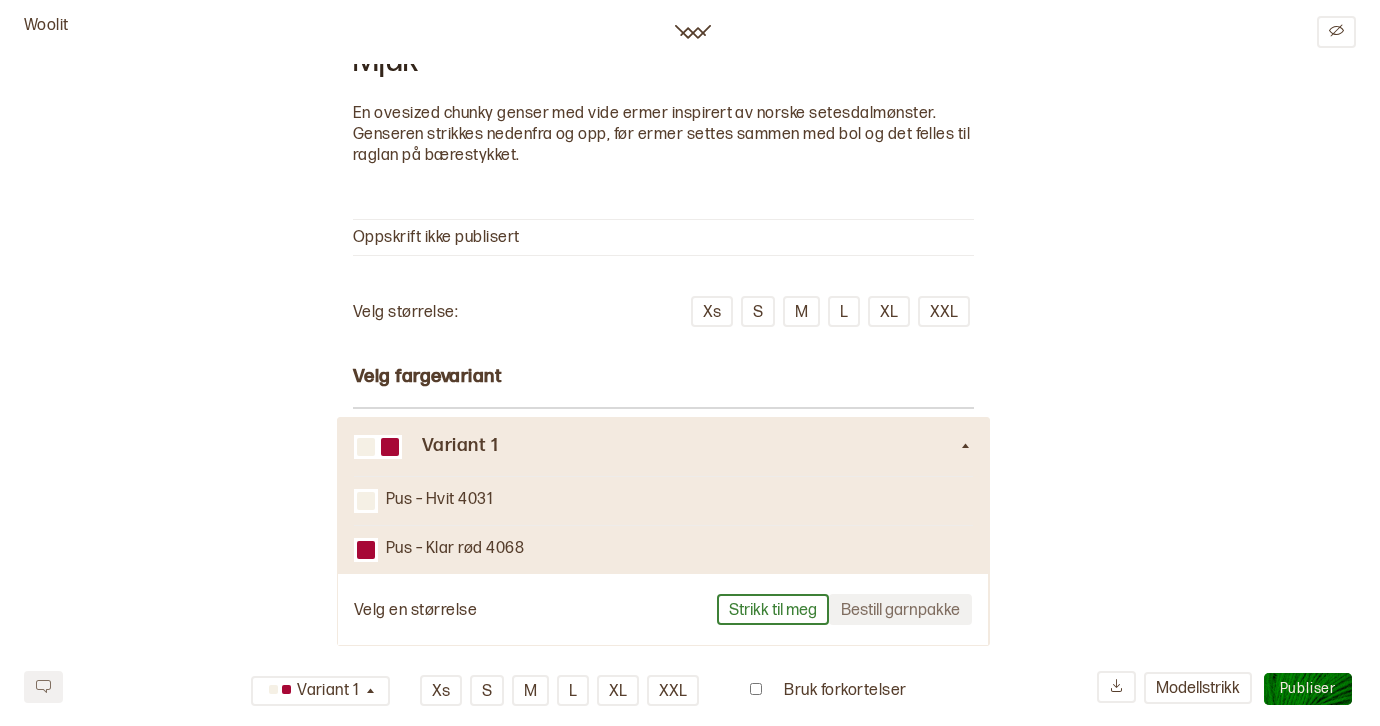 click on "Variant 1" at bounding box center [690, 446] 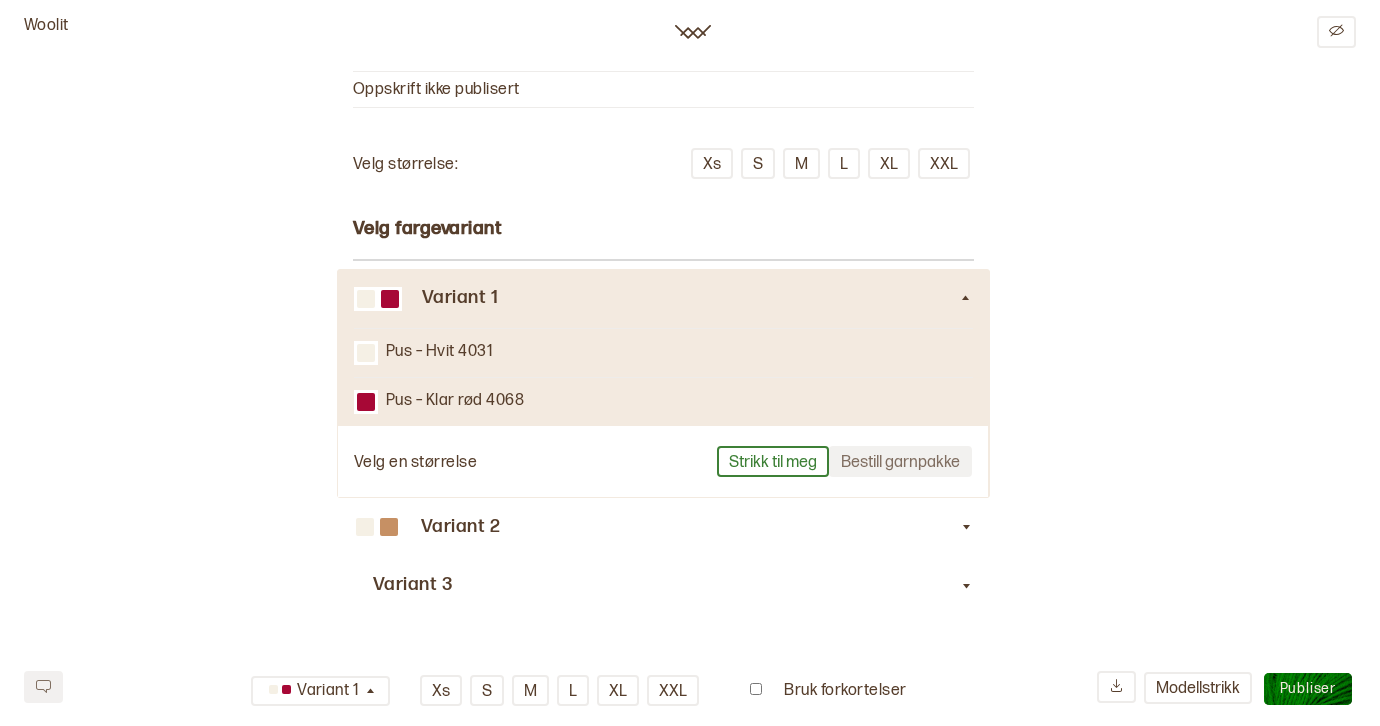 scroll, scrollTop: 394, scrollLeft: 0, axis: vertical 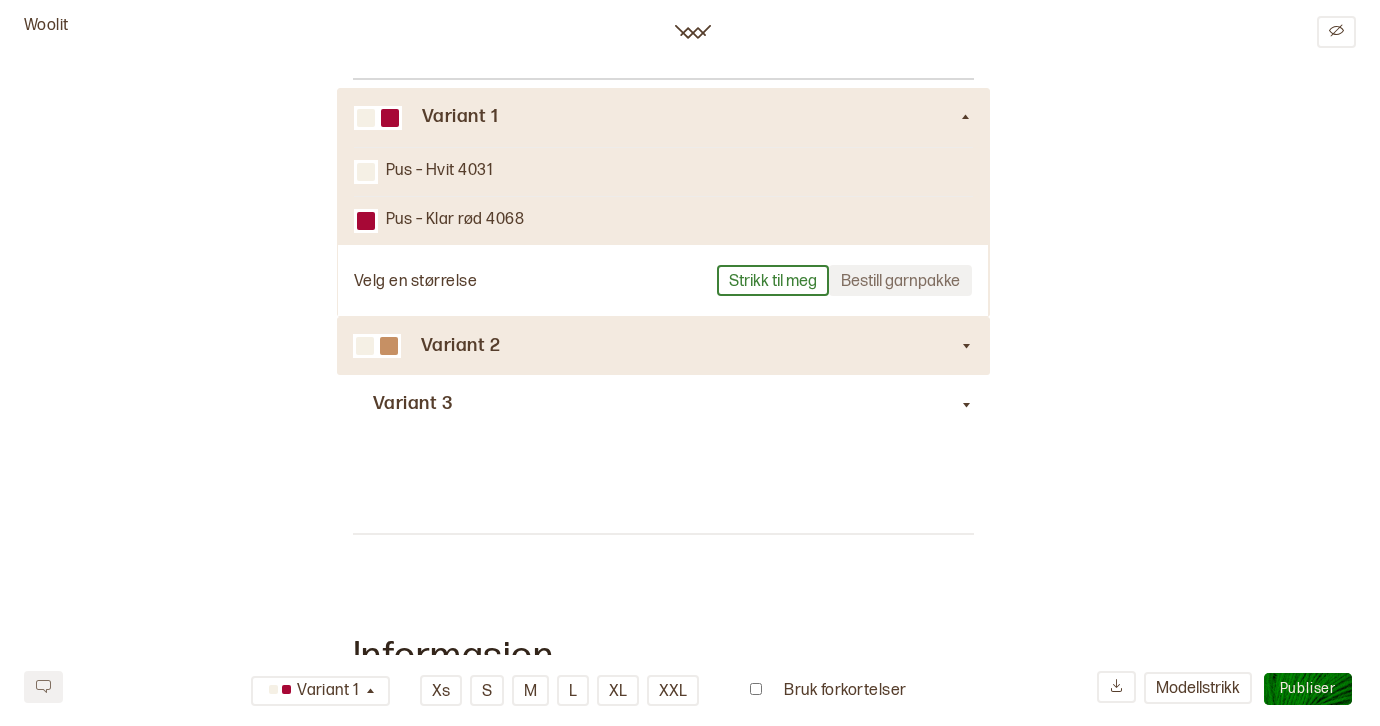 click on "Variant 2" at bounding box center [690, 346] 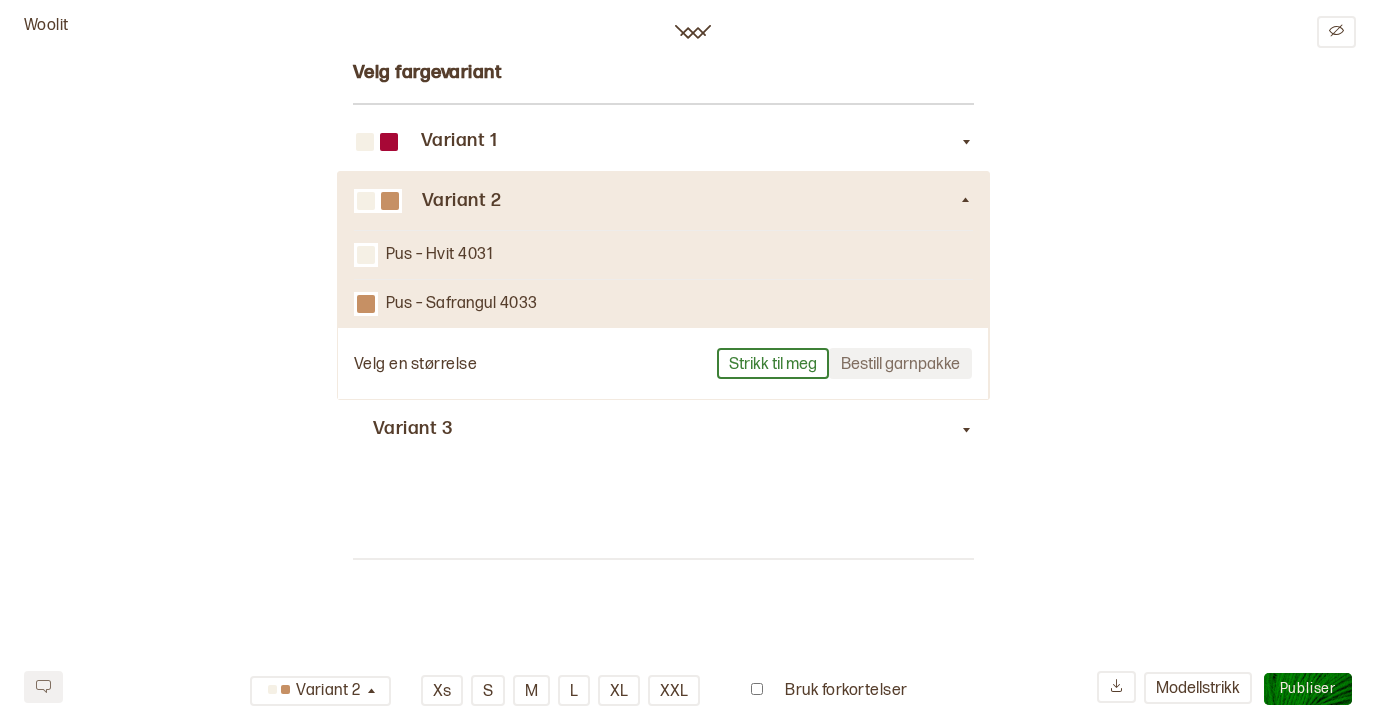 scroll, scrollTop: 0, scrollLeft: 0, axis: both 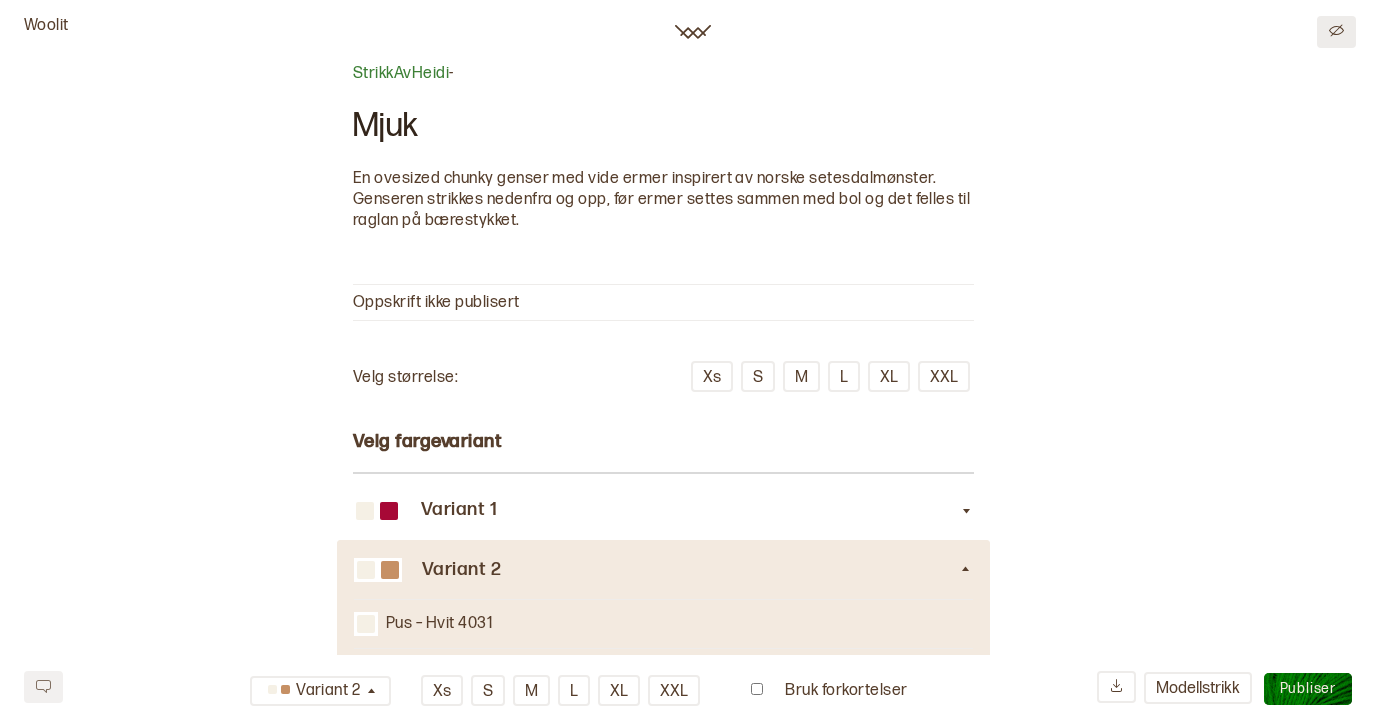 click 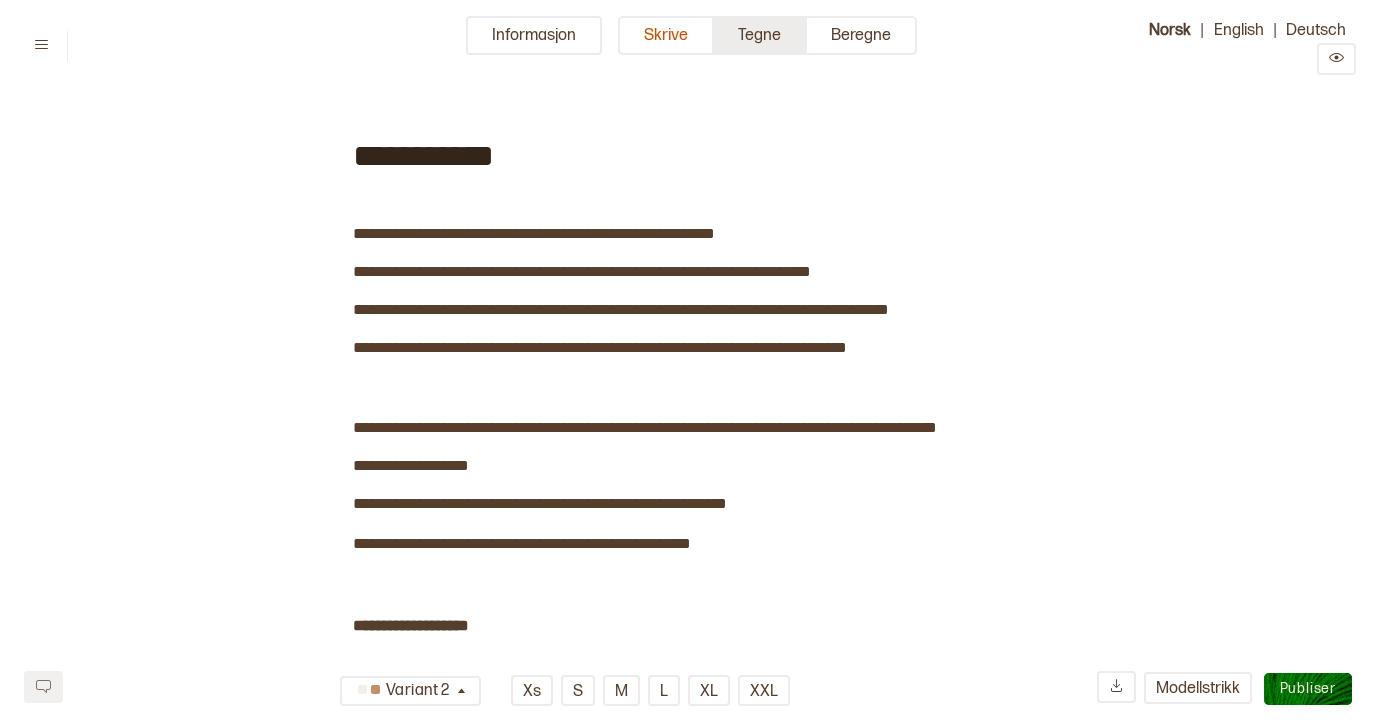 type on "****" 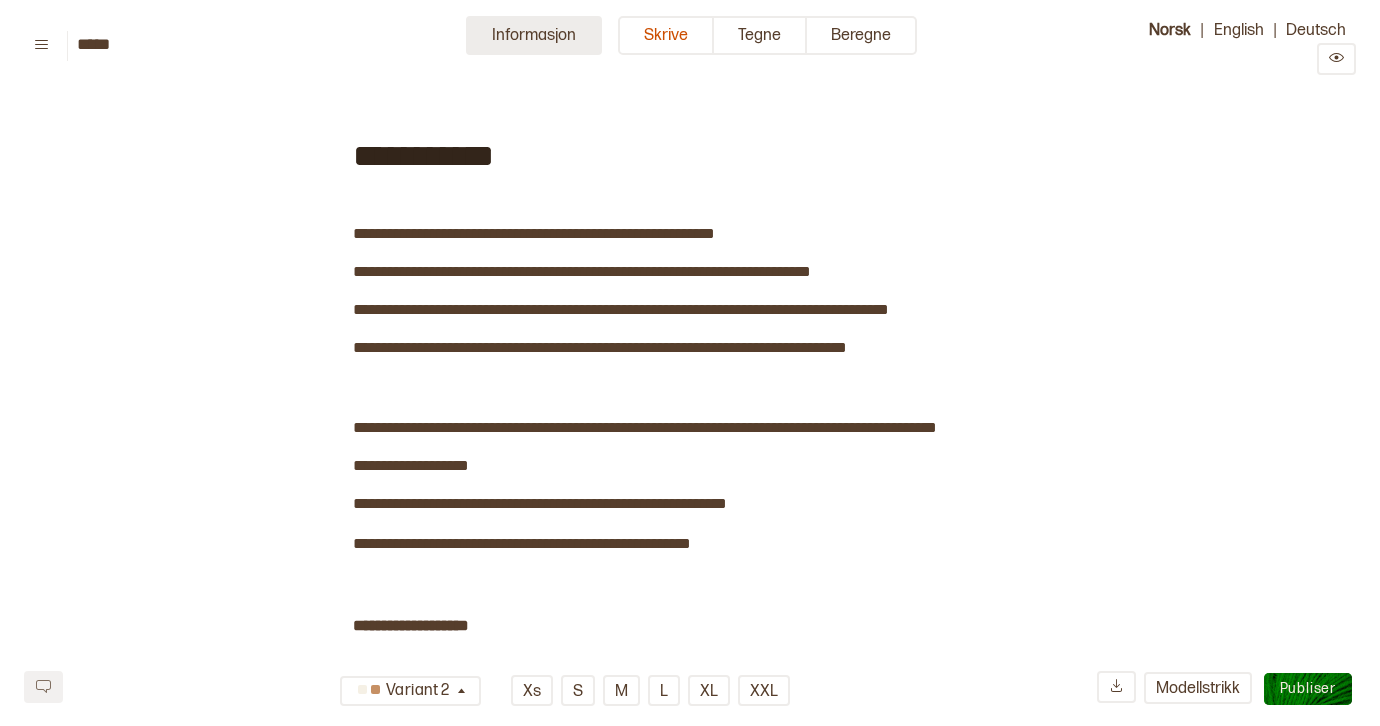 click on "Informasjon" at bounding box center (534, 35) 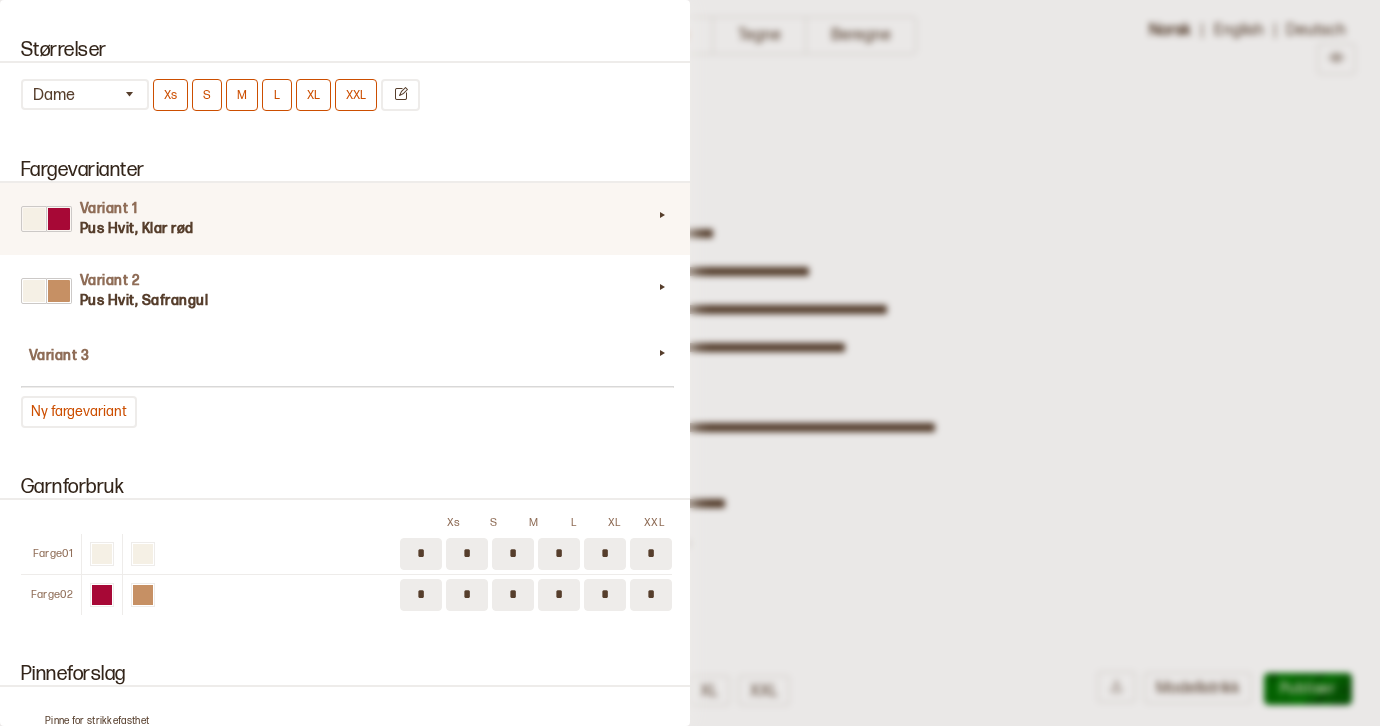 scroll, scrollTop: 1808, scrollLeft: 0, axis: vertical 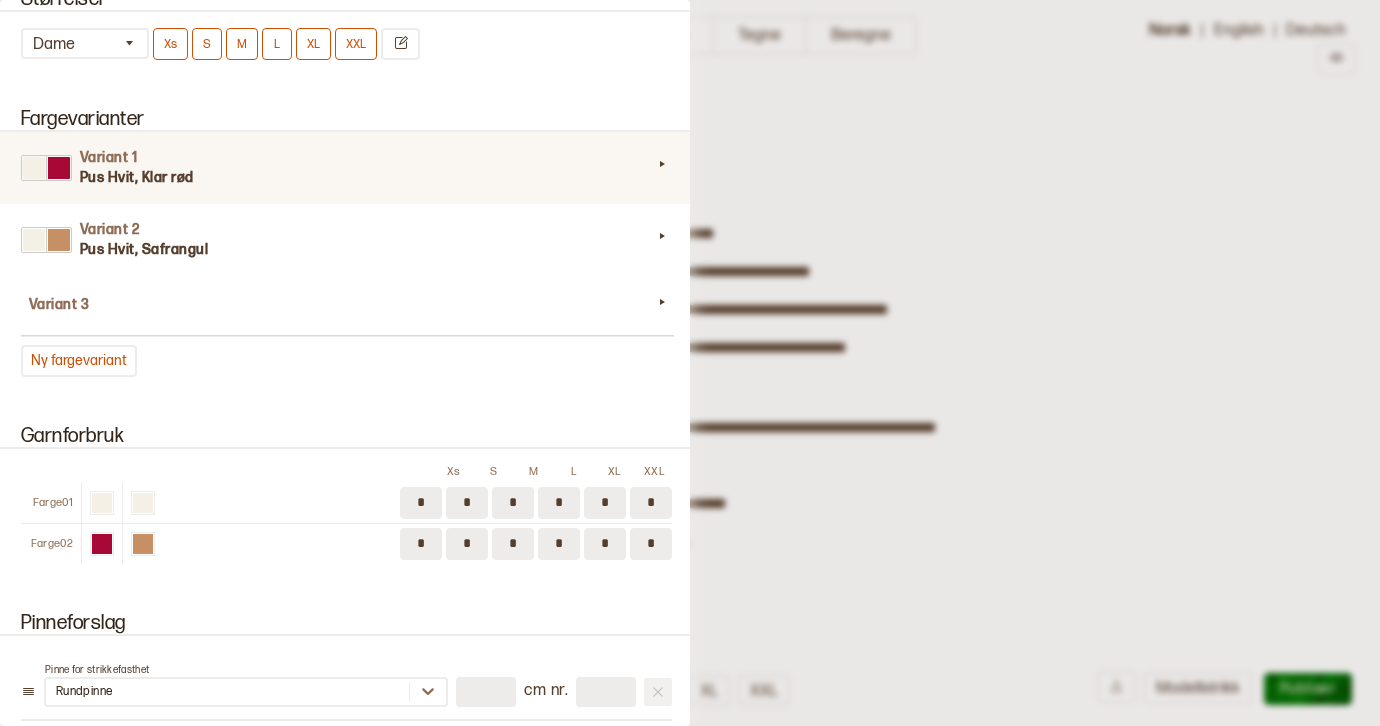 click on "Pus Hvit, Klar rød" at bounding box center (366, 178) 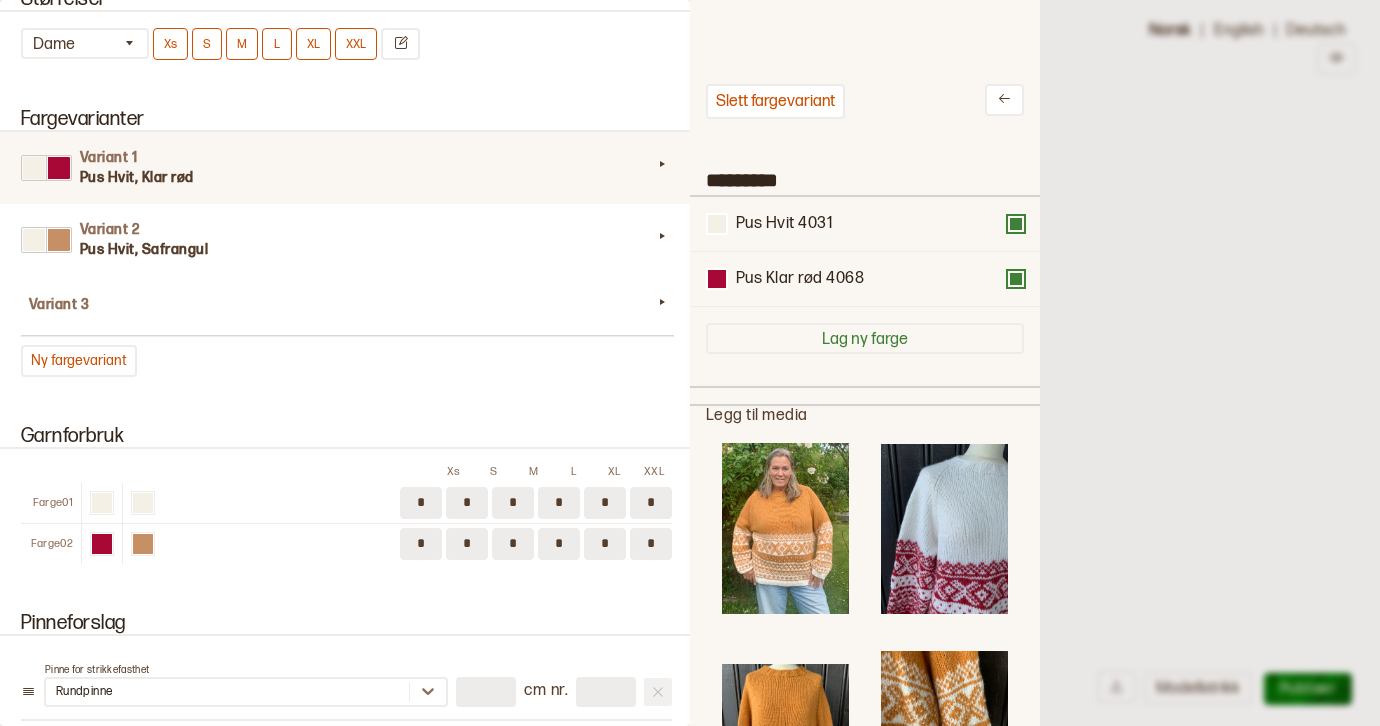 scroll, scrollTop: 16, scrollLeft: 16, axis: both 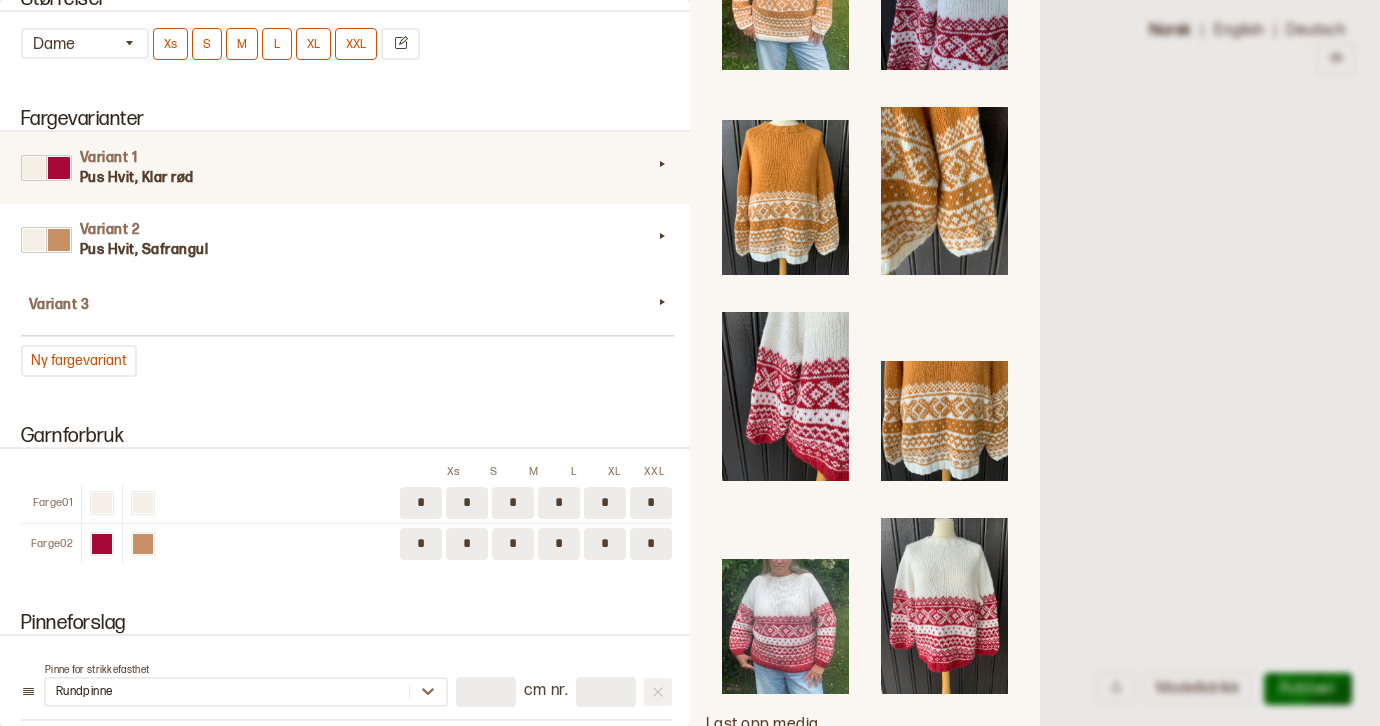 click at bounding box center (785, 627) 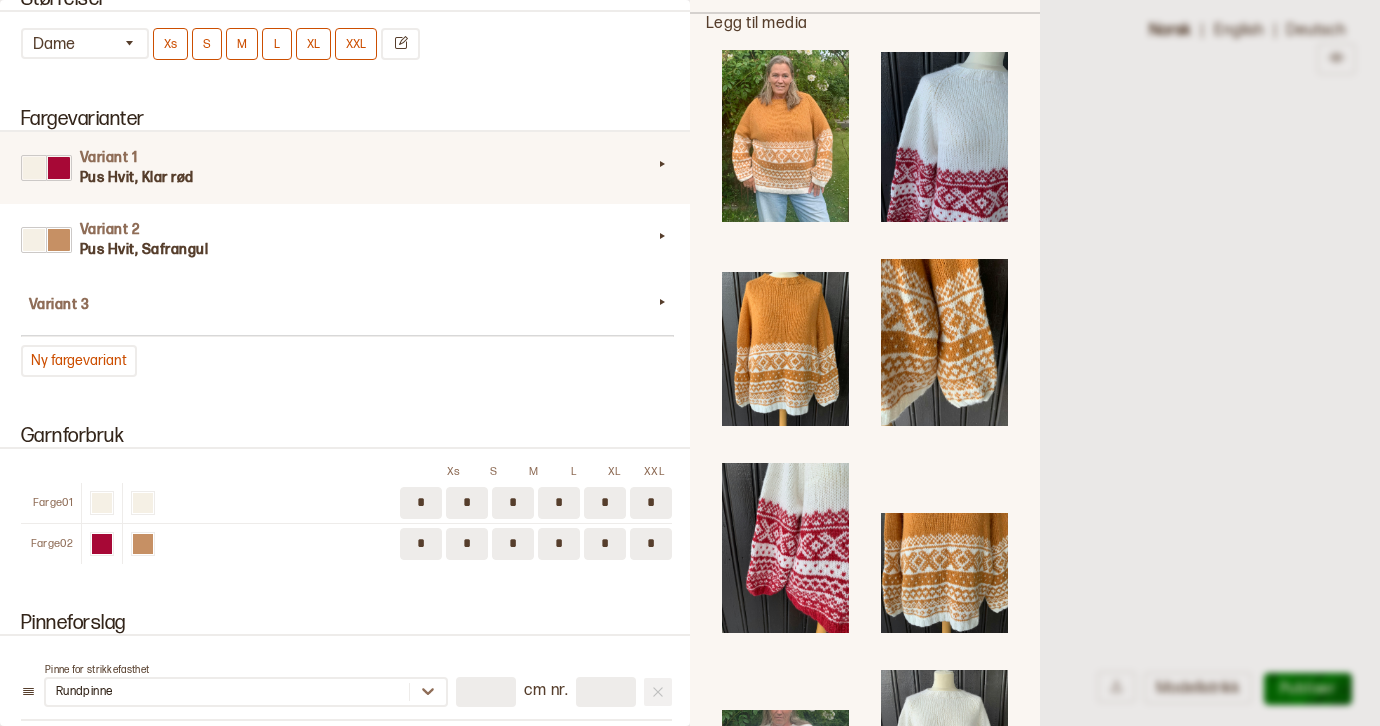 click at bounding box center [944, 573] 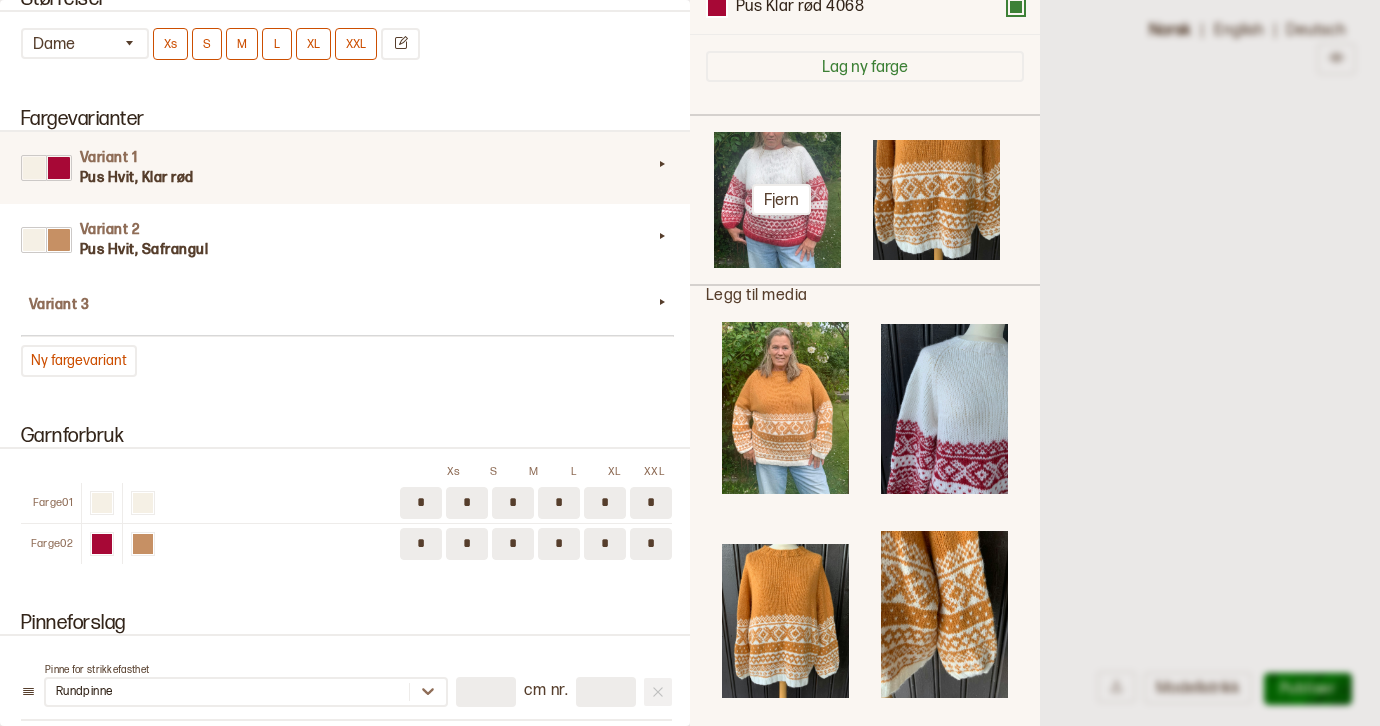 scroll, scrollTop: 0, scrollLeft: 0, axis: both 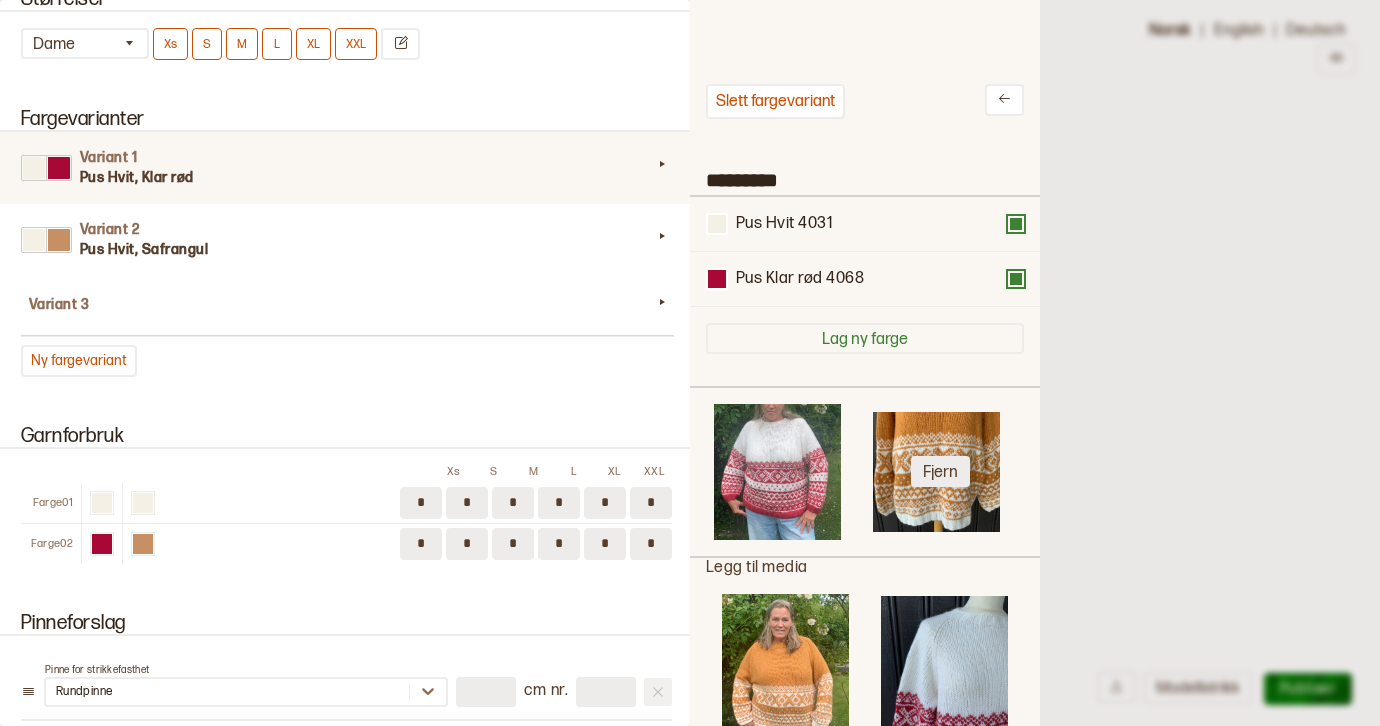 click on "Fjern" at bounding box center (940, 471) 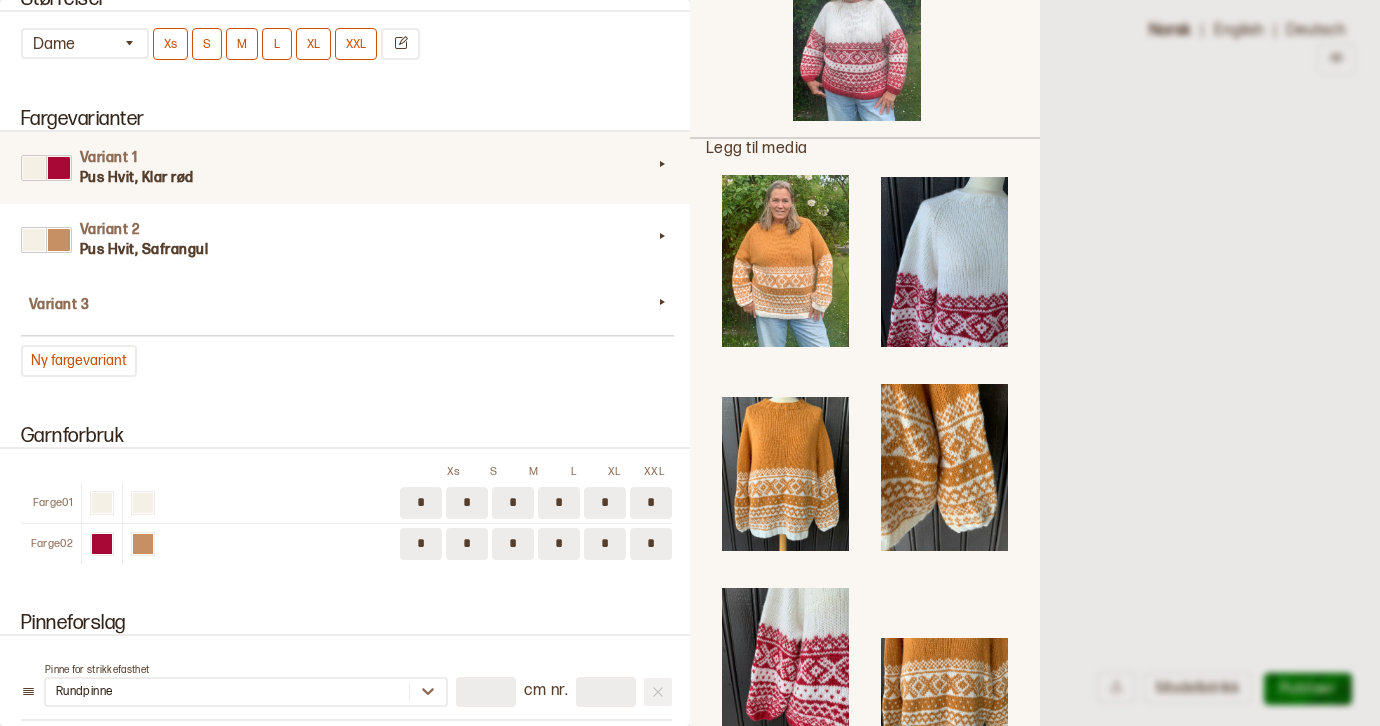 scroll, scrollTop: 754, scrollLeft: 0, axis: vertical 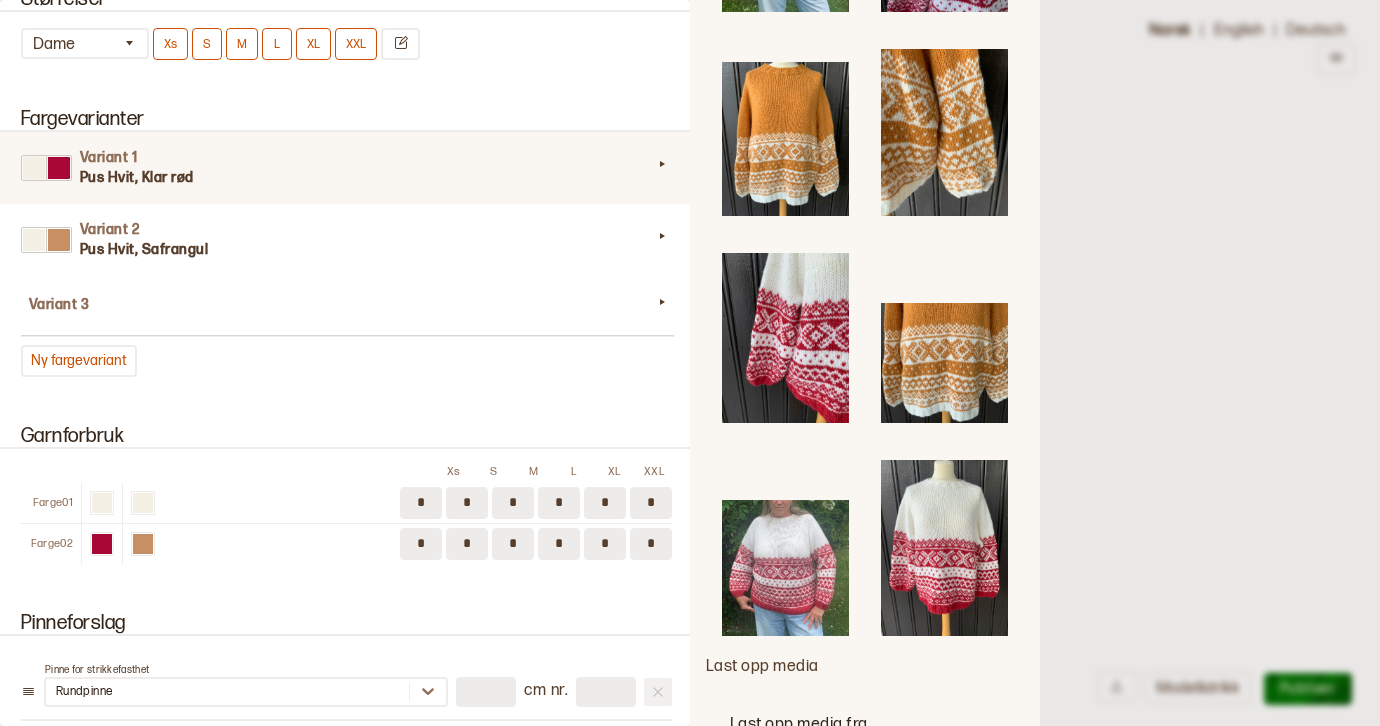 click at bounding box center [944, 548] 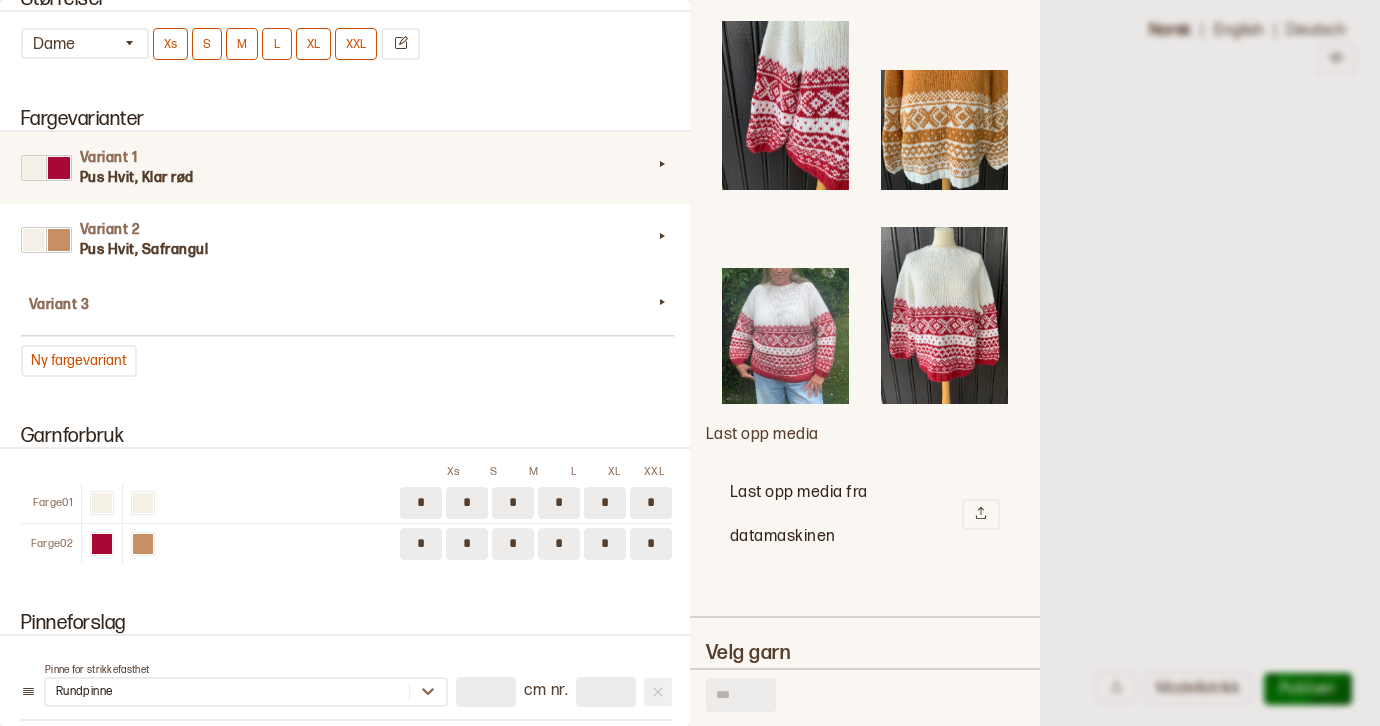 scroll, scrollTop: 664, scrollLeft: 0, axis: vertical 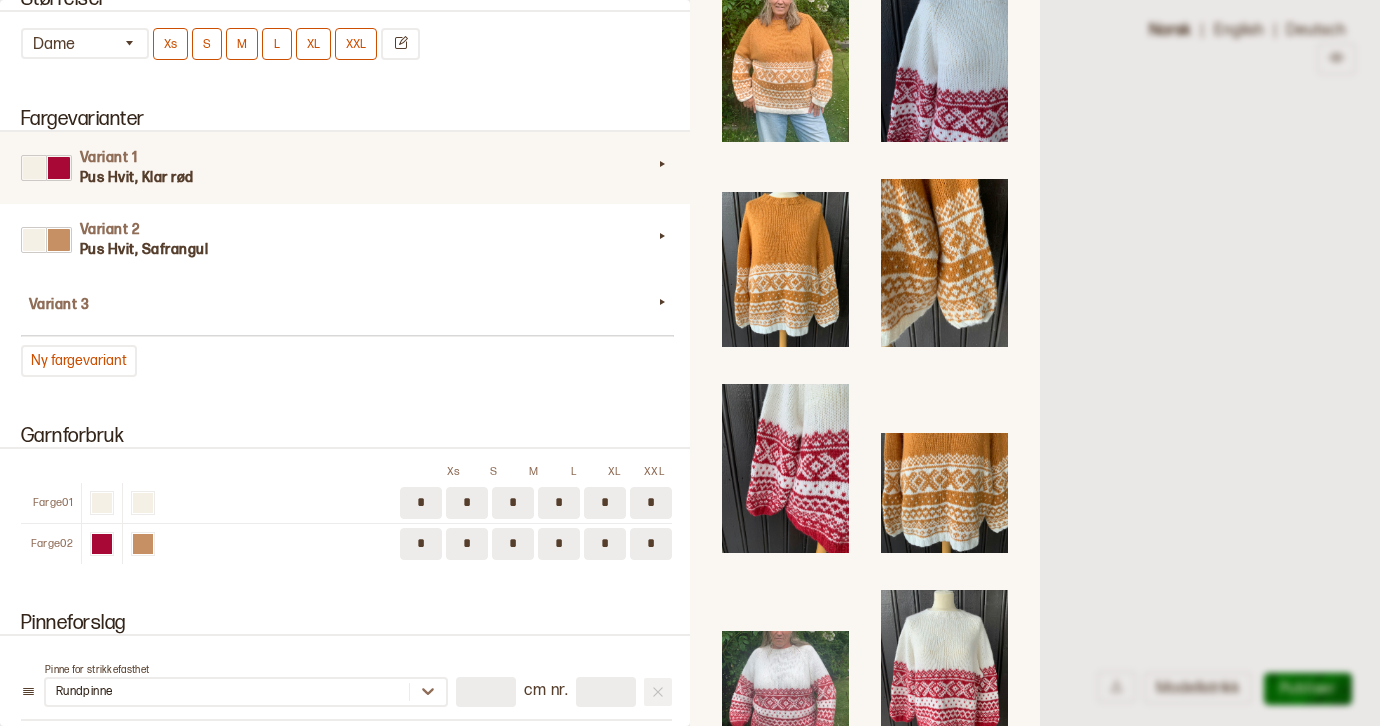 click at bounding box center [785, 469] 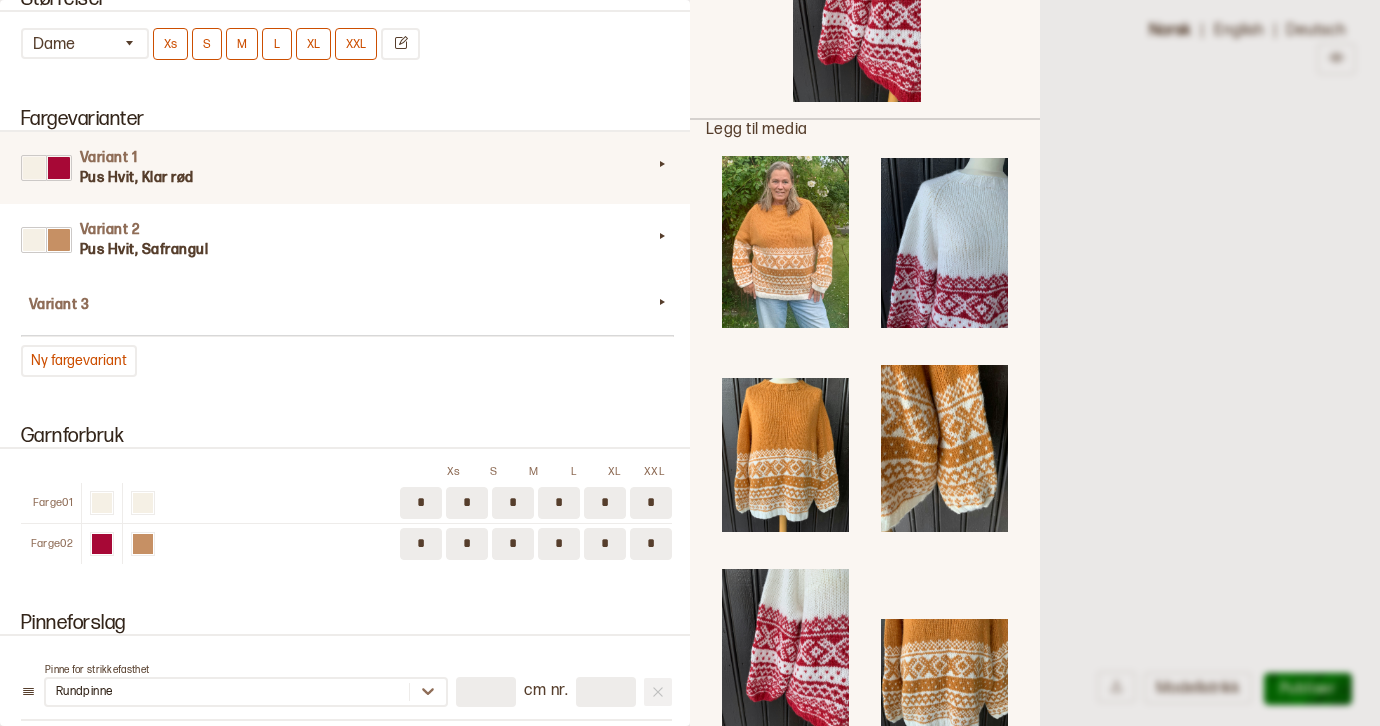 click at bounding box center (944, 243) 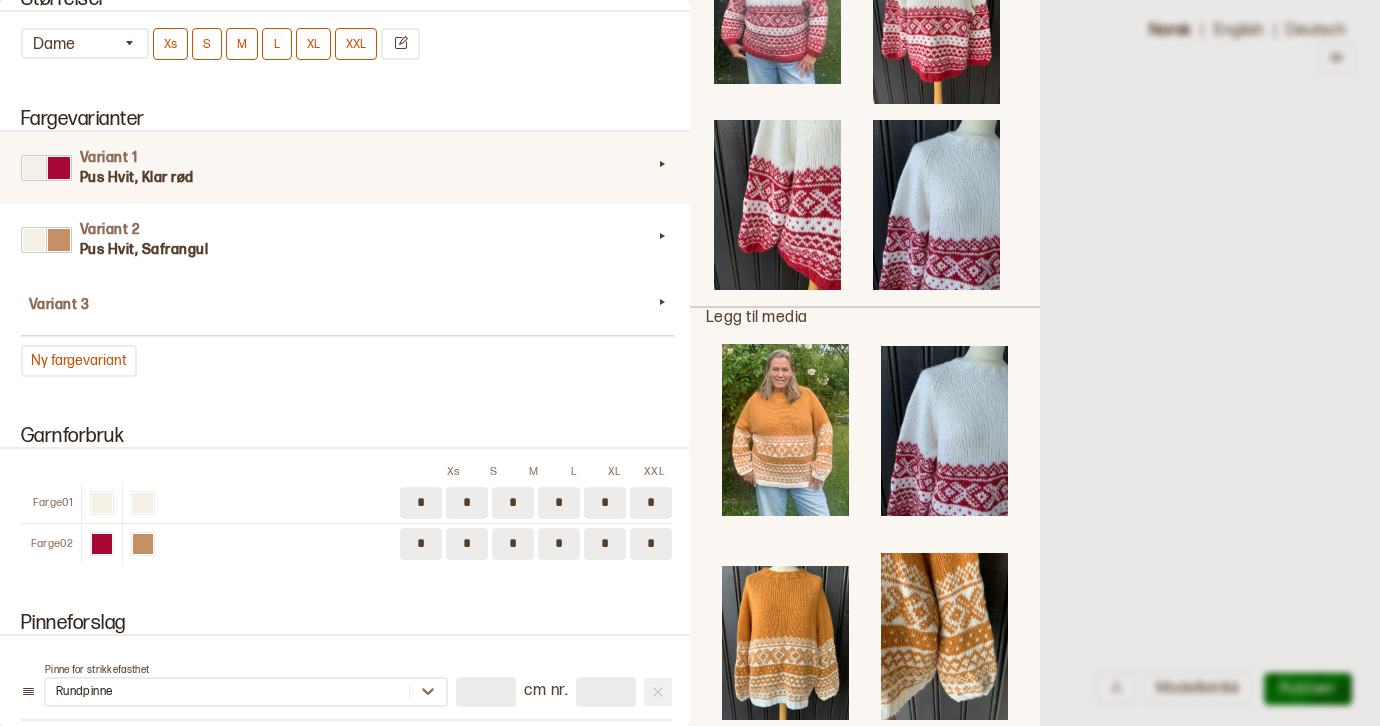 scroll, scrollTop: 260, scrollLeft: 0, axis: vertical 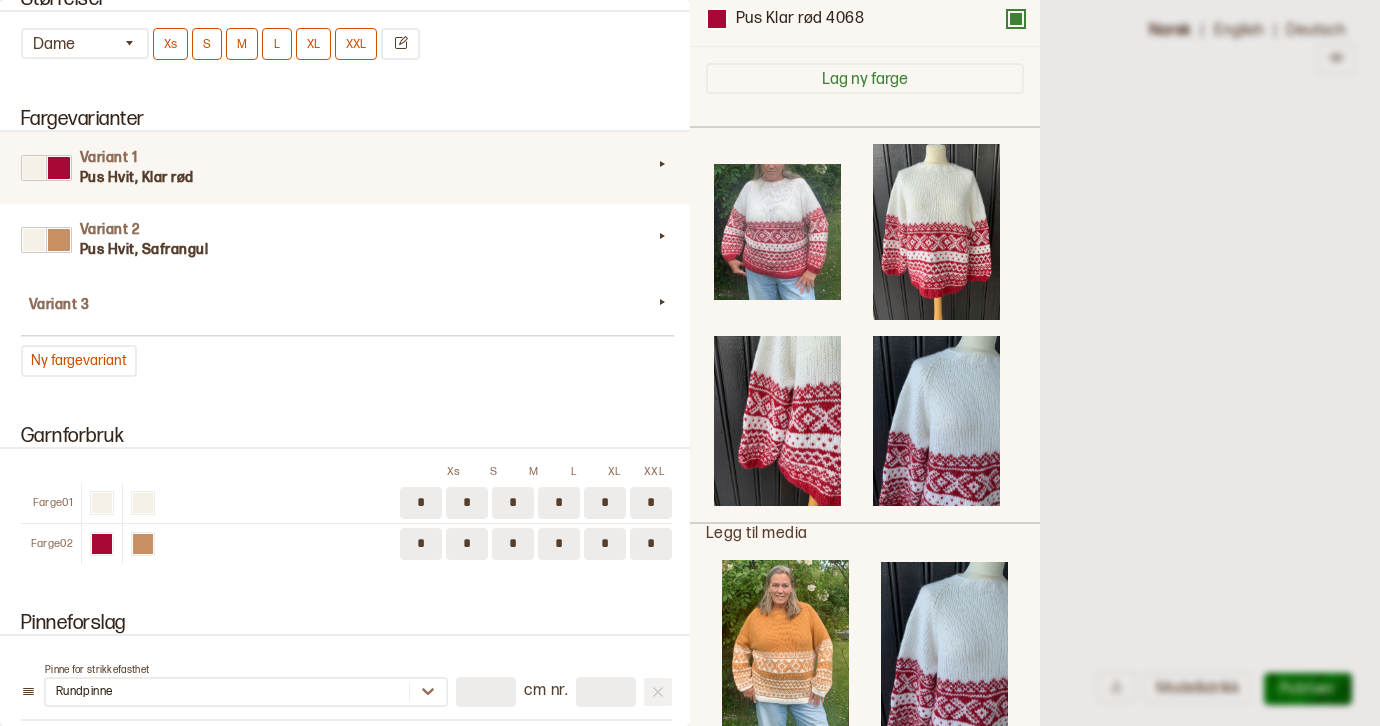 click on "Farge  02   * * * * * *" at bounding box center (346, 543) 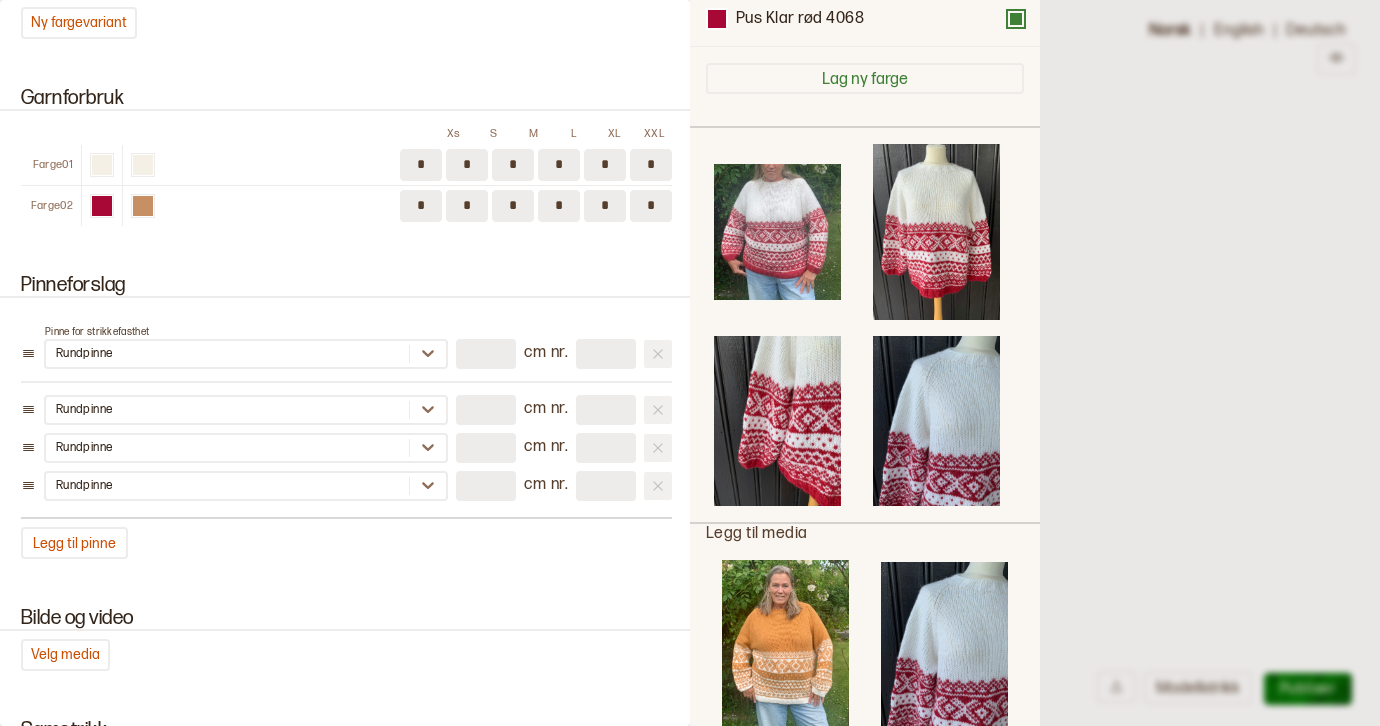 scroll, scrollTop: 1732, scrollLeft: 0, axis: vertical 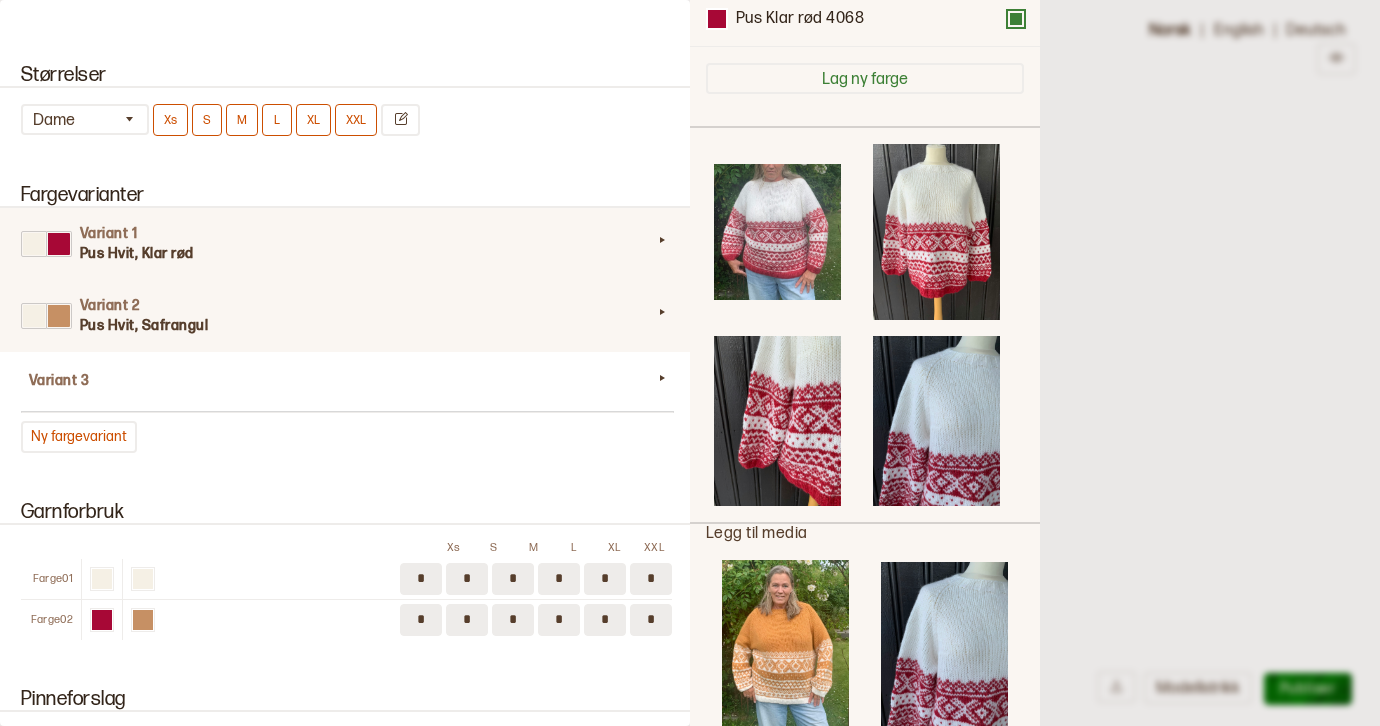 click on "Pus Hvit, Safrangul" at bounding box center [366, 326] 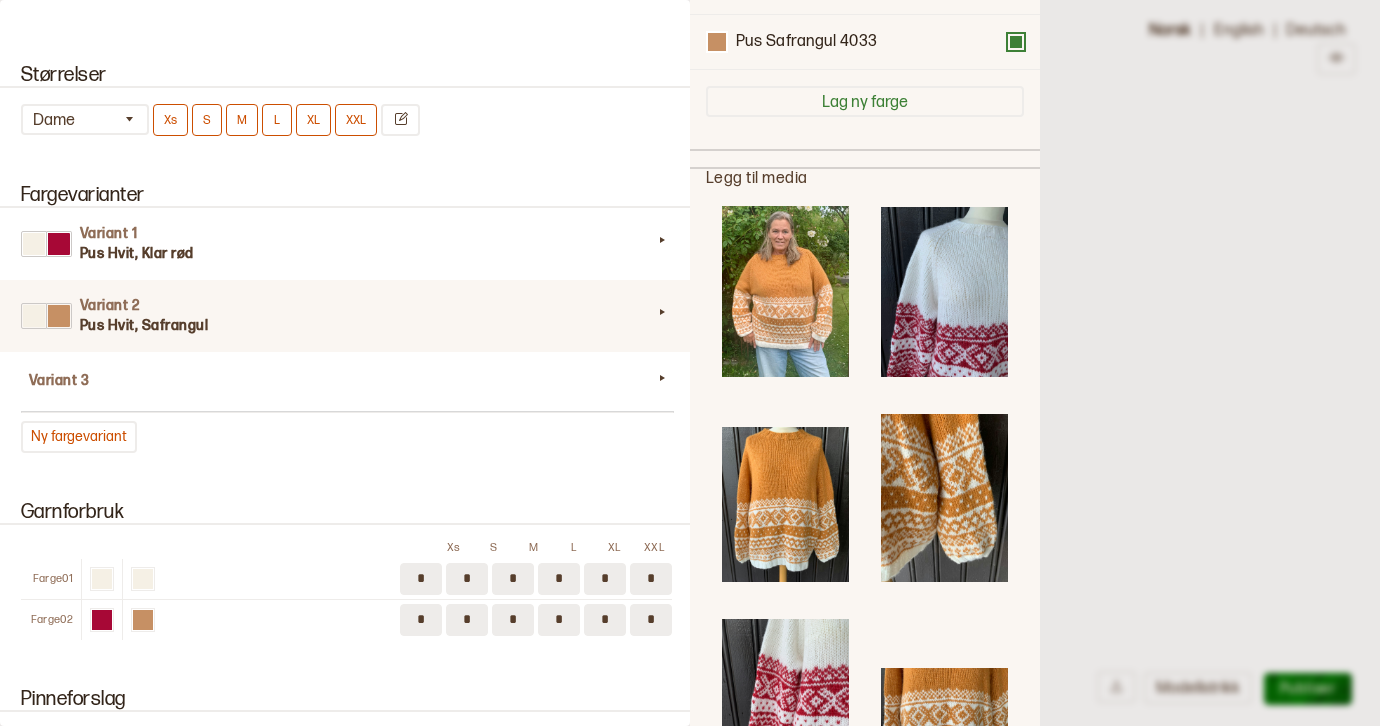 click at bounding box center (944, 292) 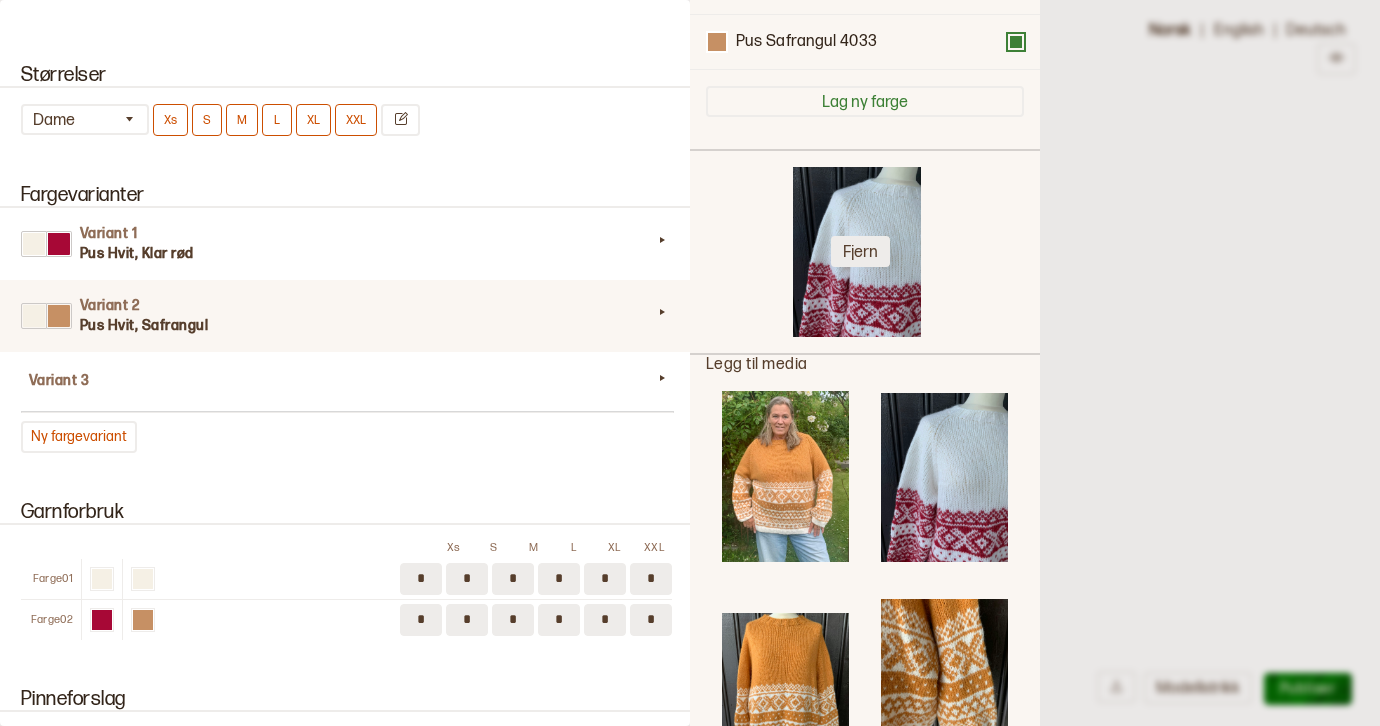 click on "Fjern" at bounding box center (860, 251) 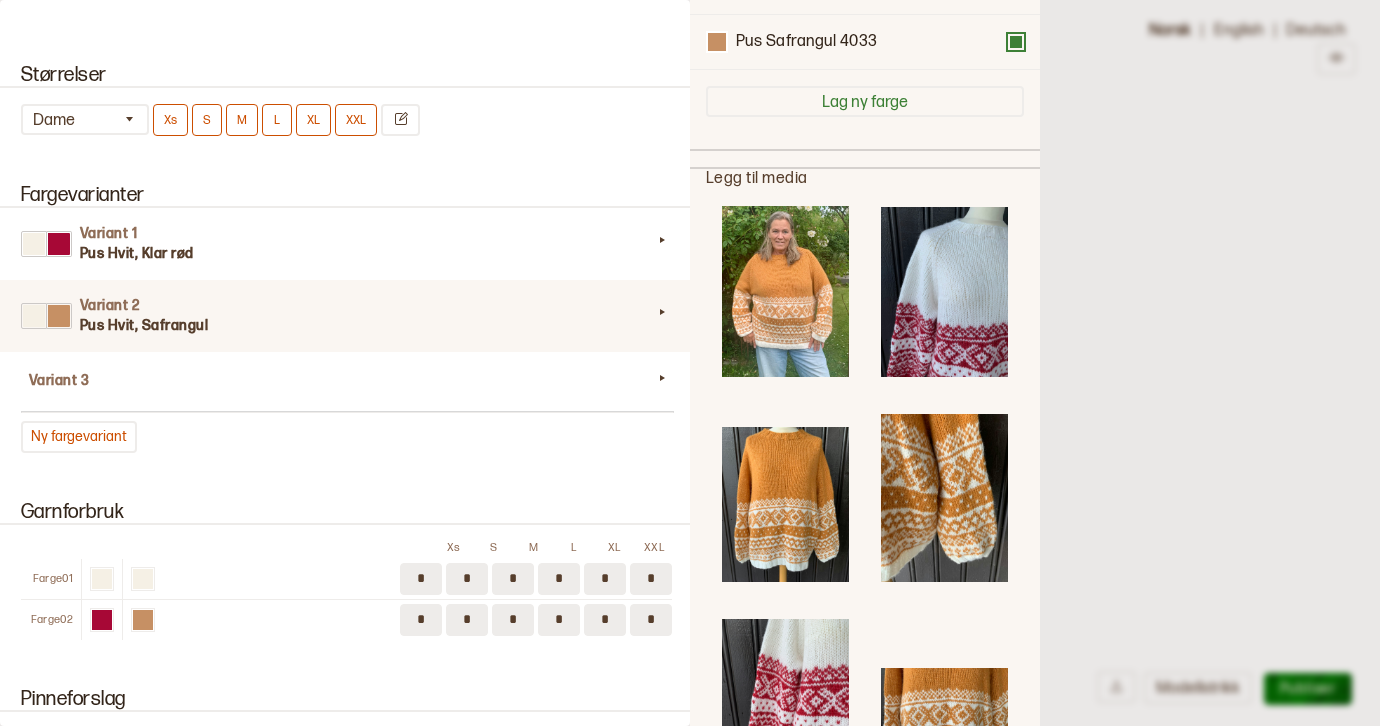 click at bounding box center [785, 291] 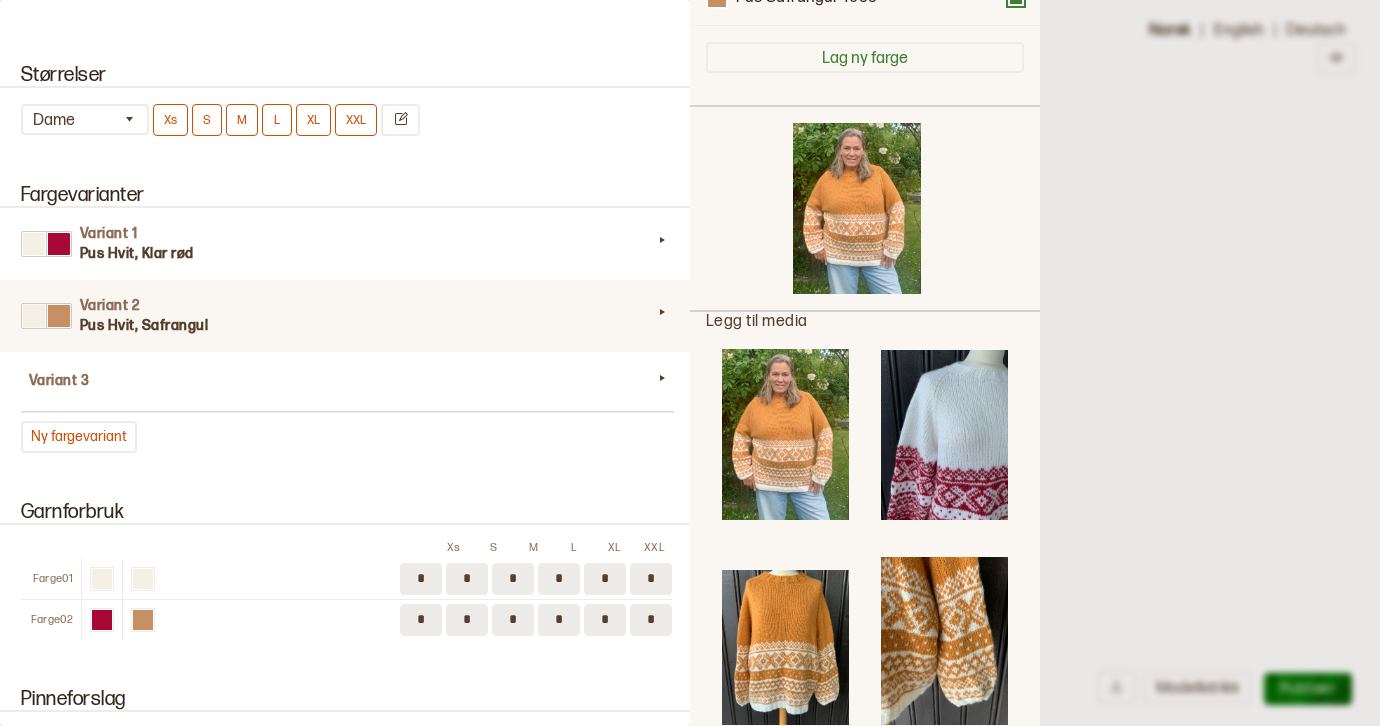 scroll, scrollTop: 463, scrollLeft: 0, axis: vertical 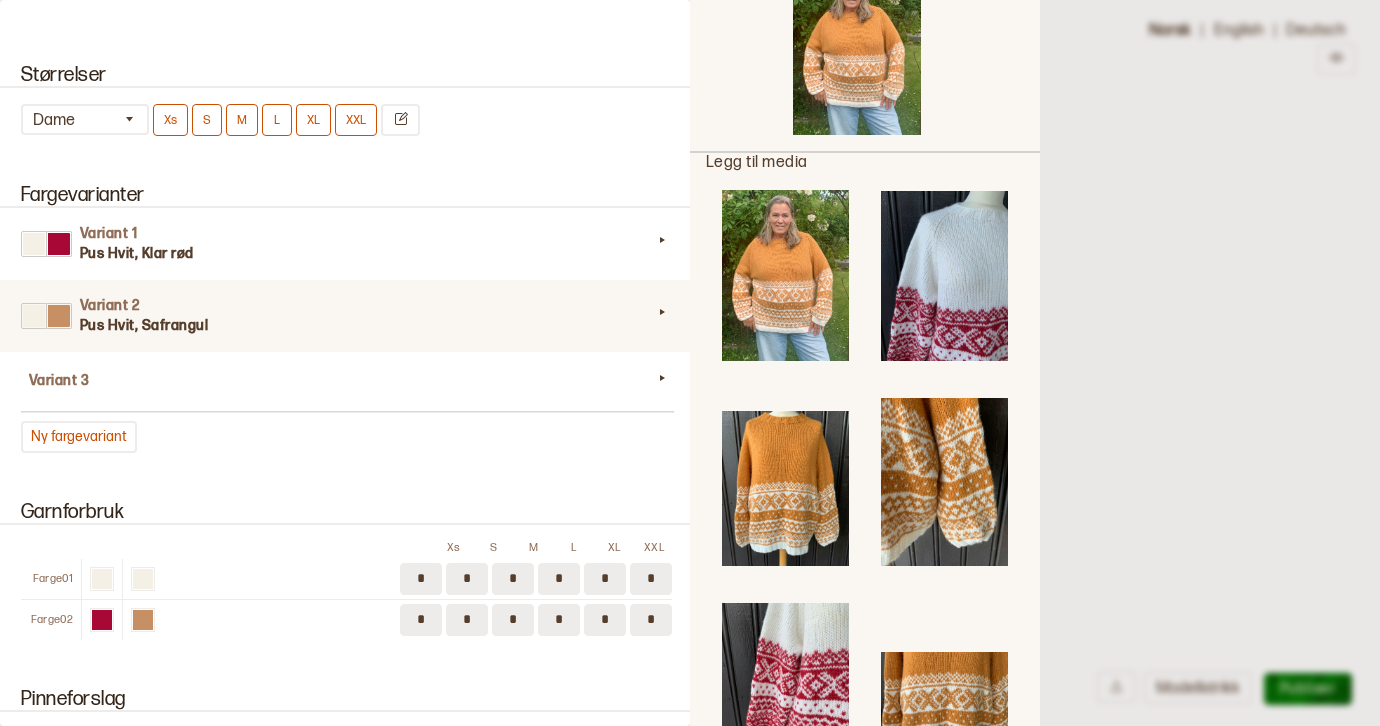 click at bounding box center [785, 488] 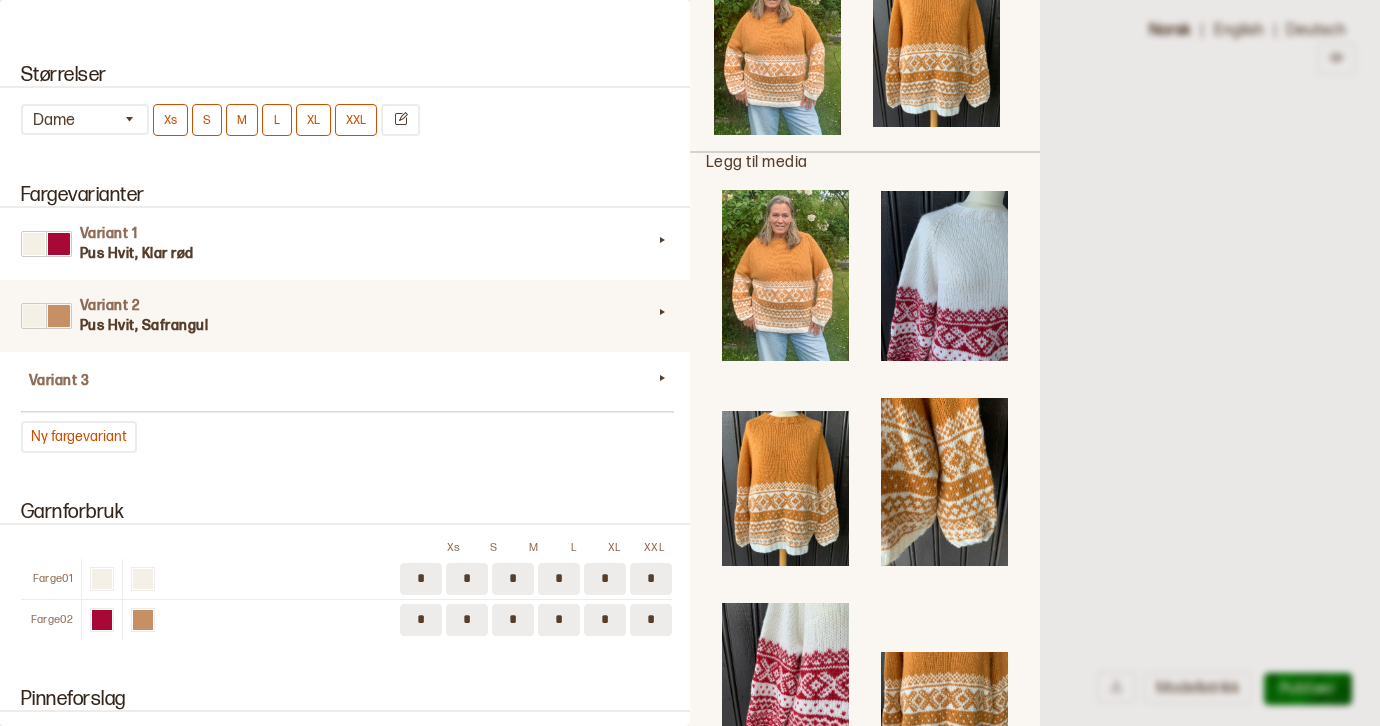 click at bounding box center (944, 712) 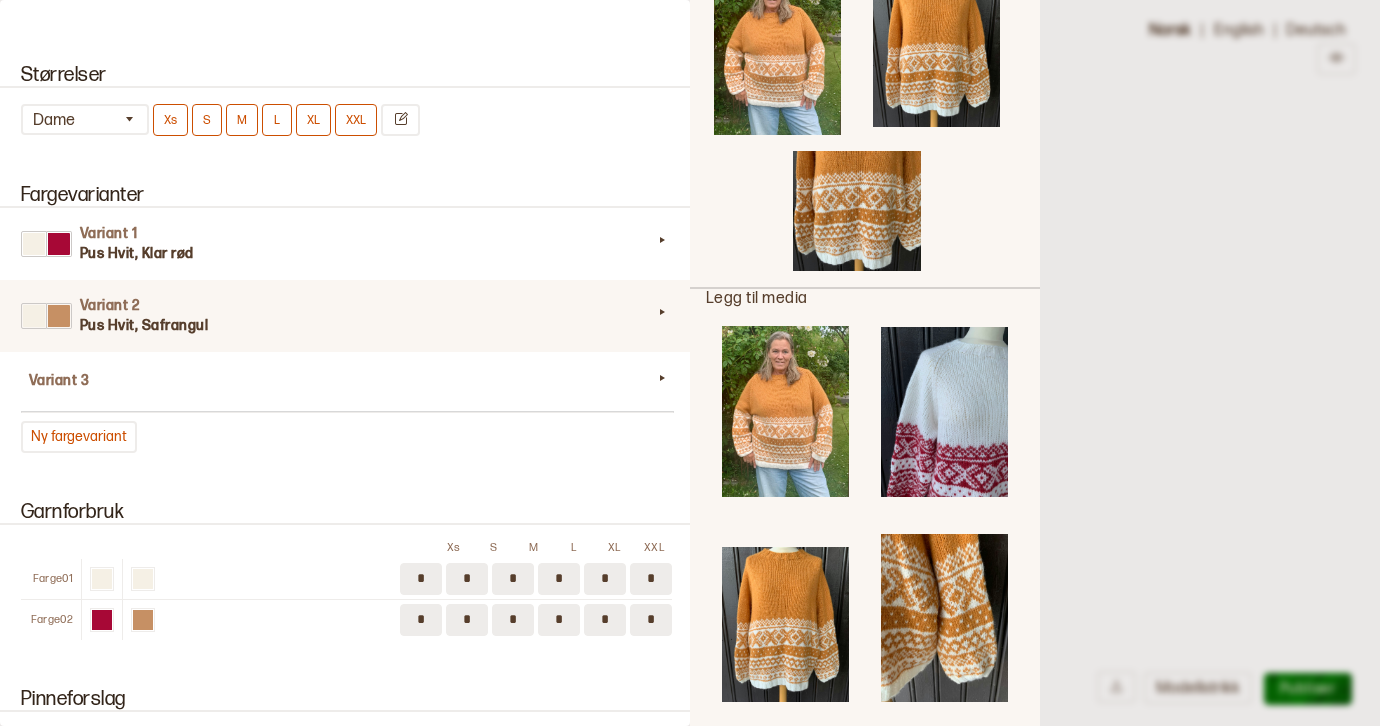 click at bounding box center [944, 618] 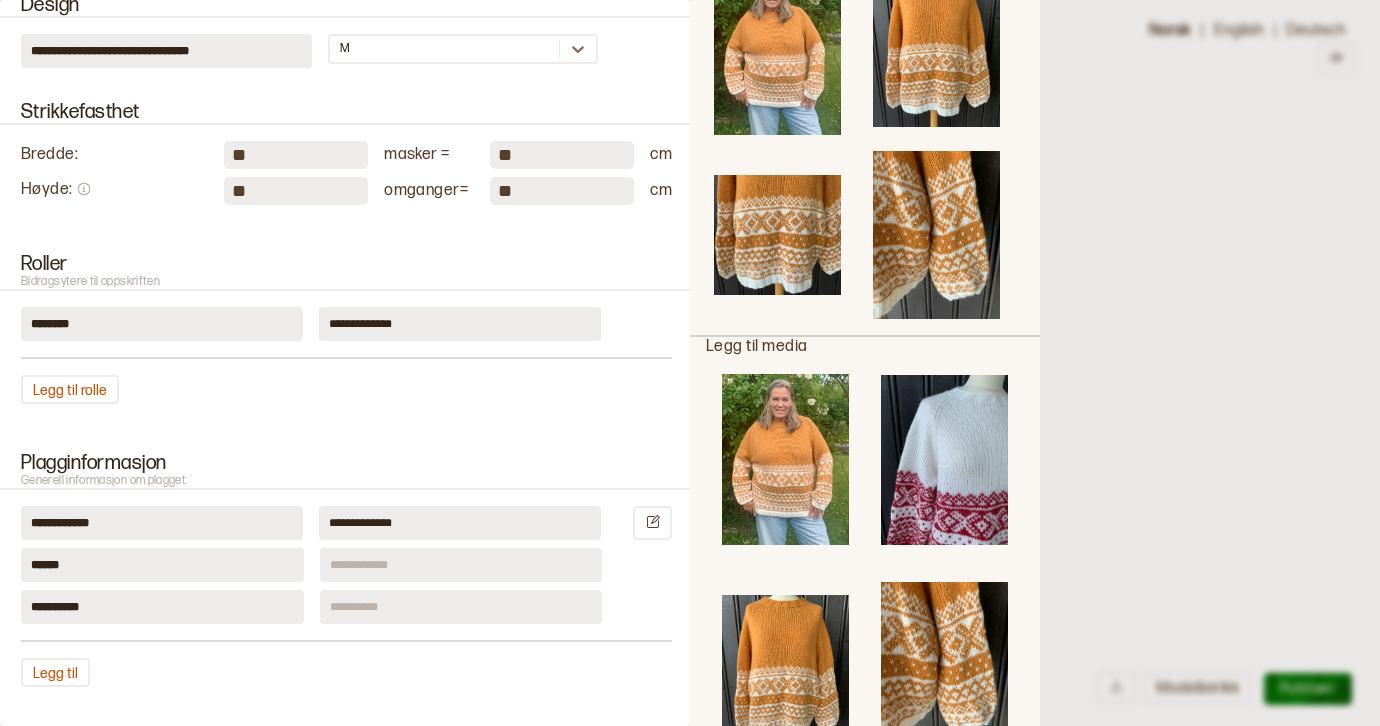 scroll, scrollTop: 834, scrollLeft: 0, axis: vertical 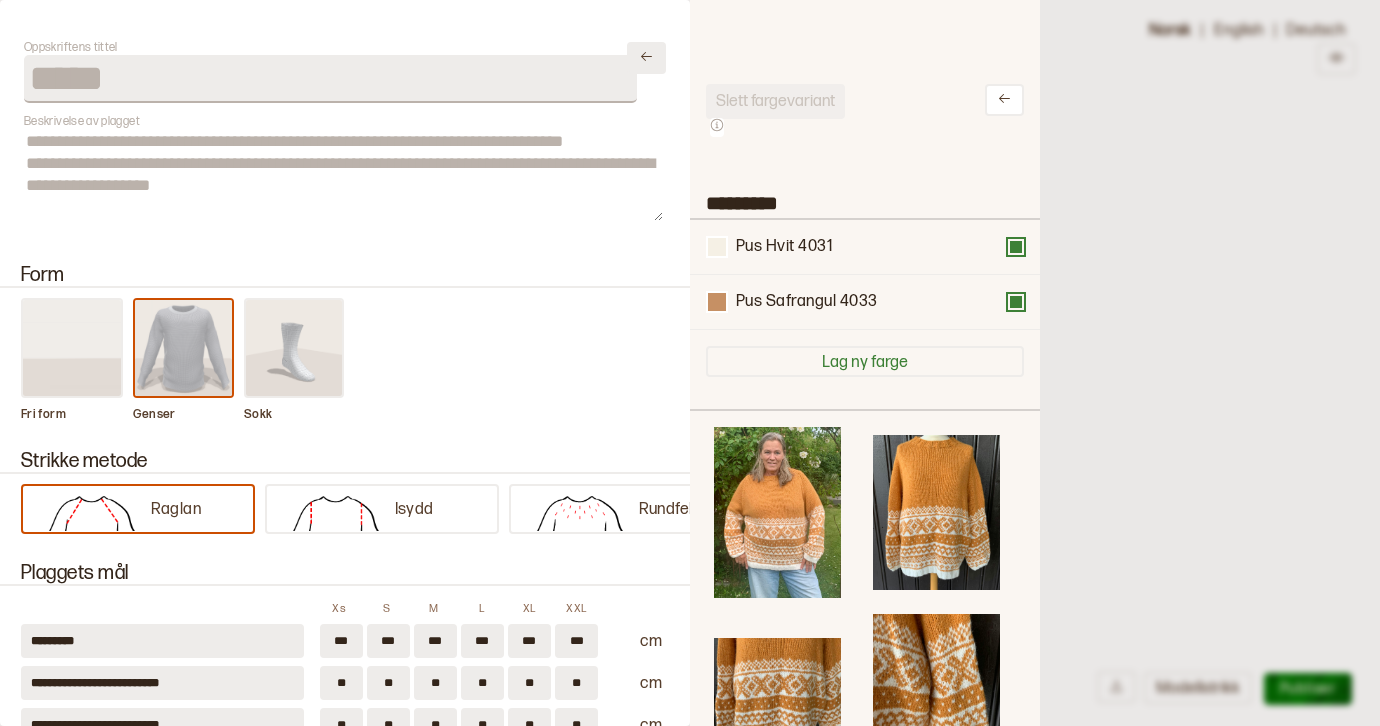 click 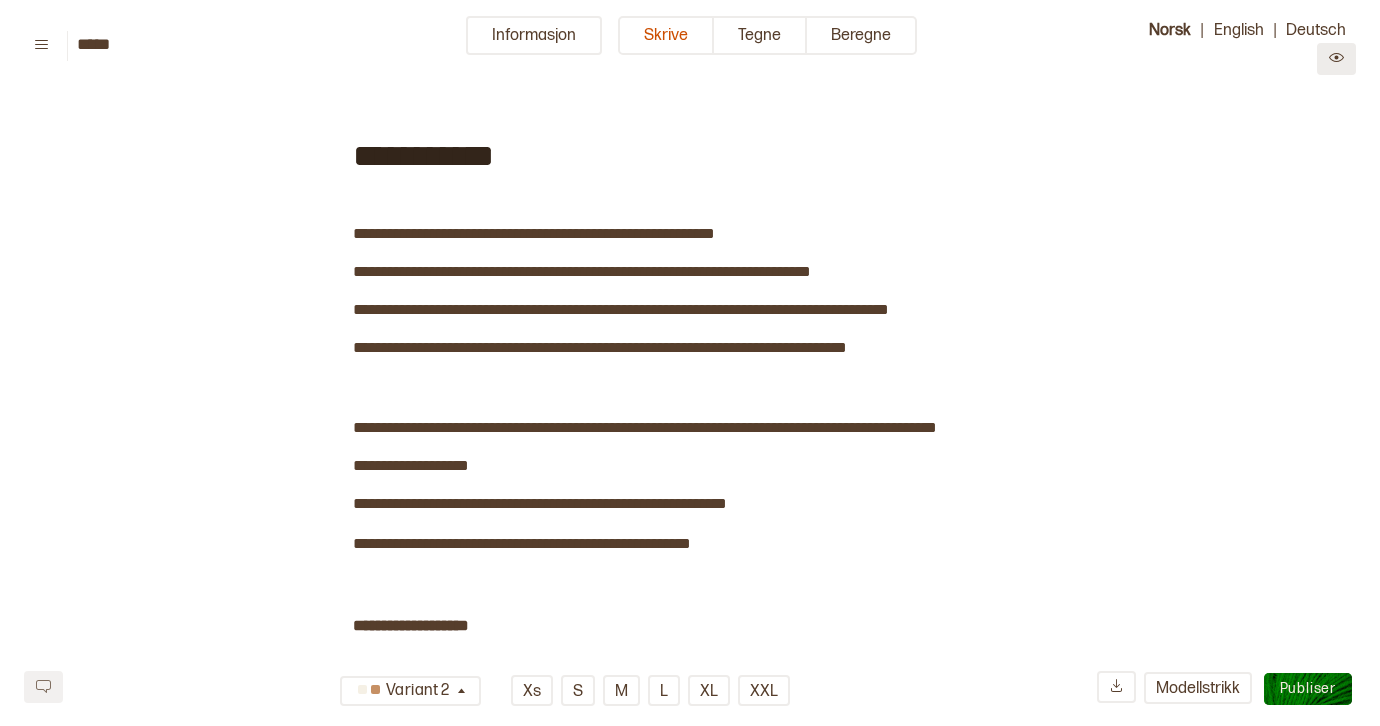 click 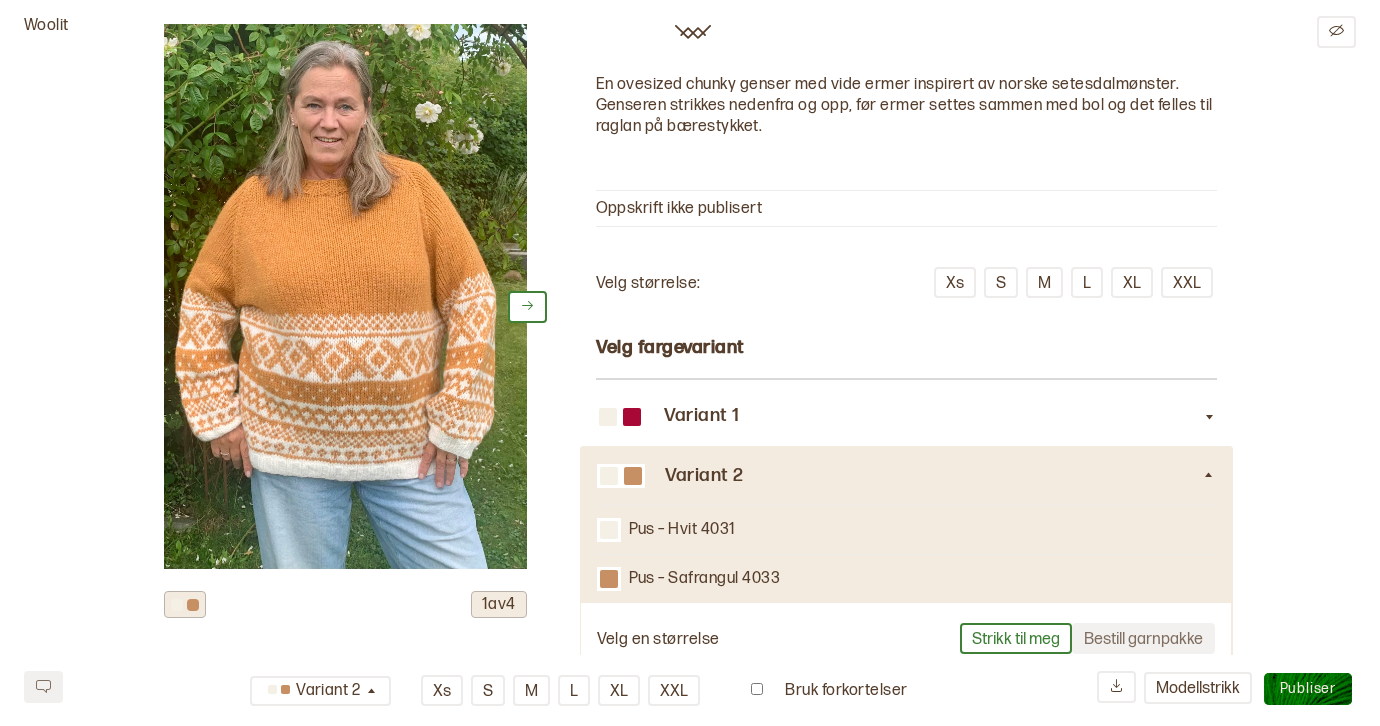 scroll, scrollTop: 0, scrollLeft: 0, axis: both 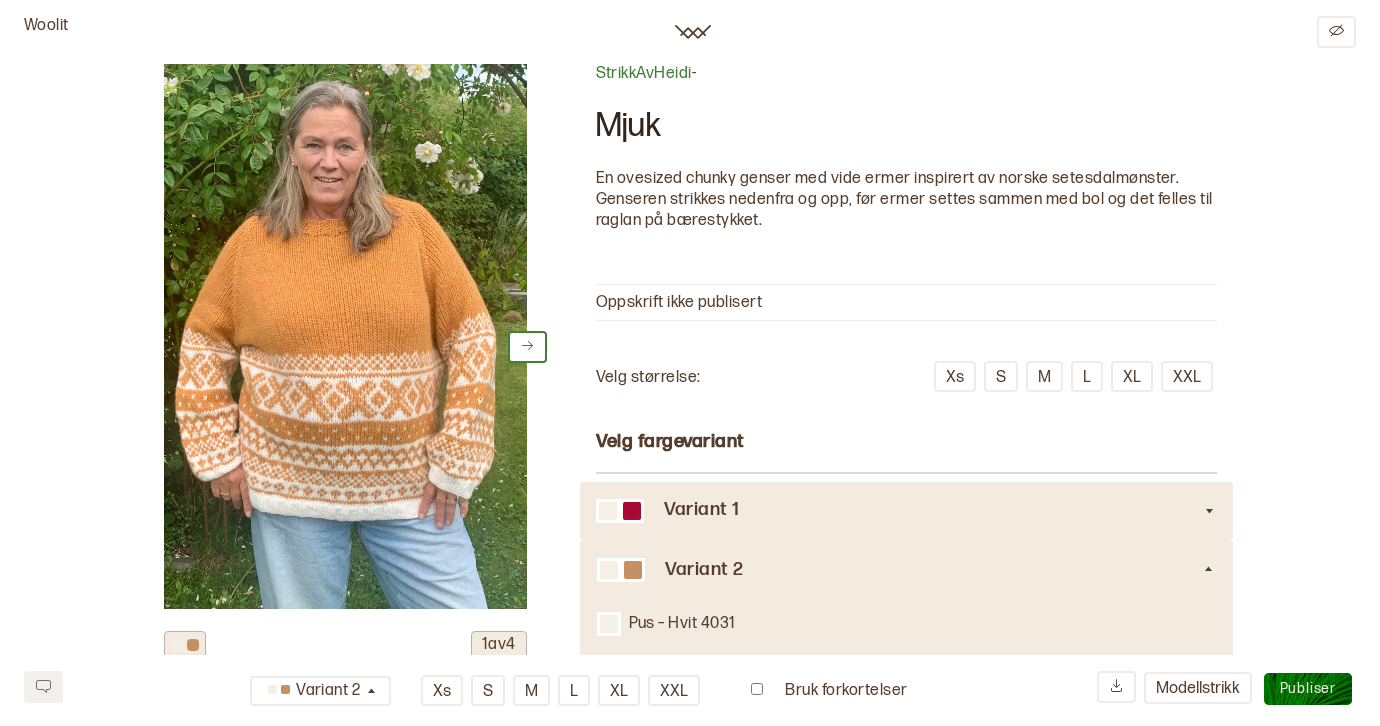 click on "Variant 1" at bounding box center [933, 510] 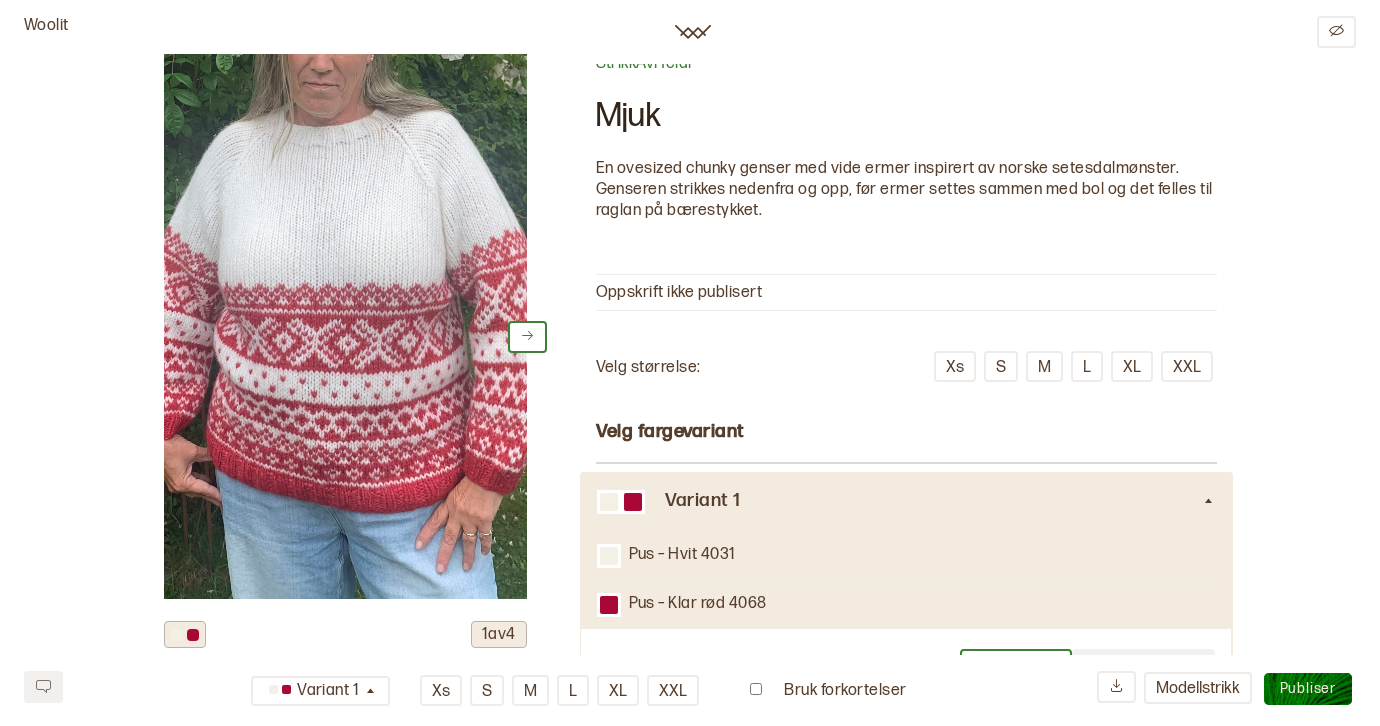 scroll, scrollTop: 0, scrollLeft: 0, axis: both 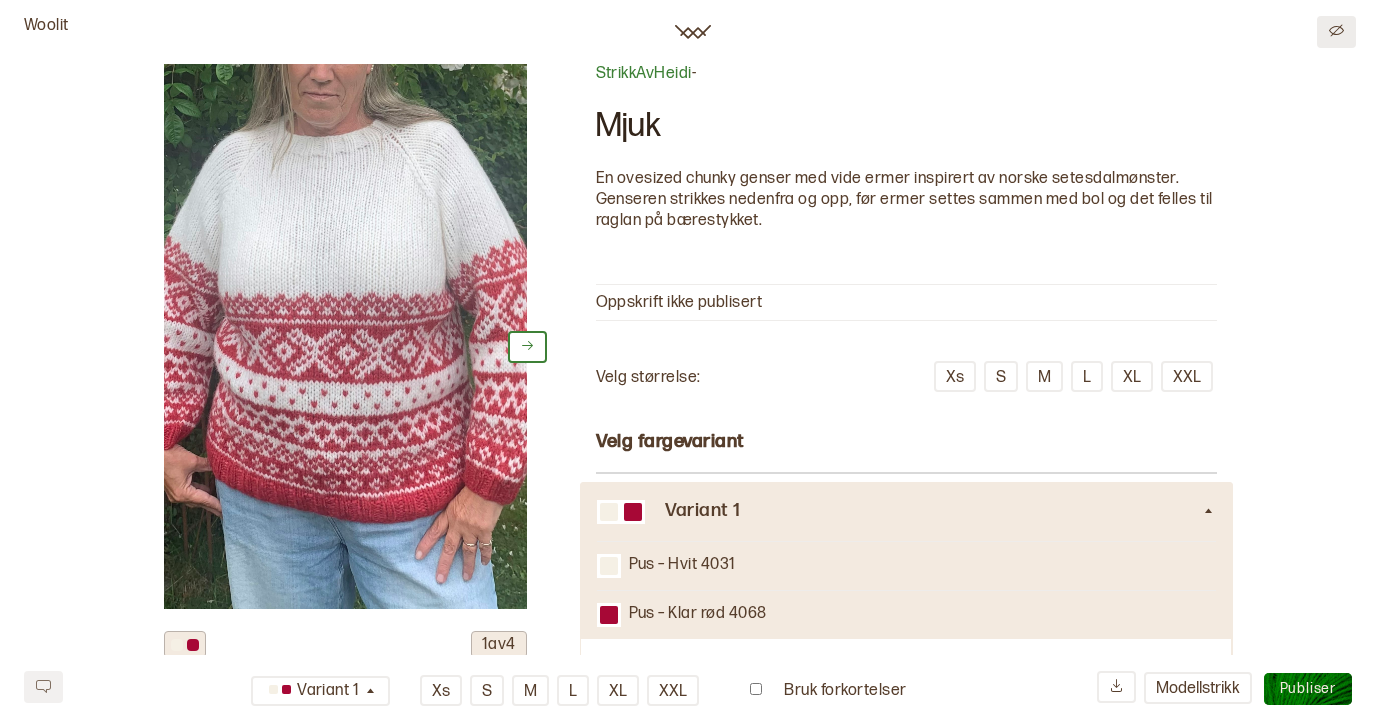 click 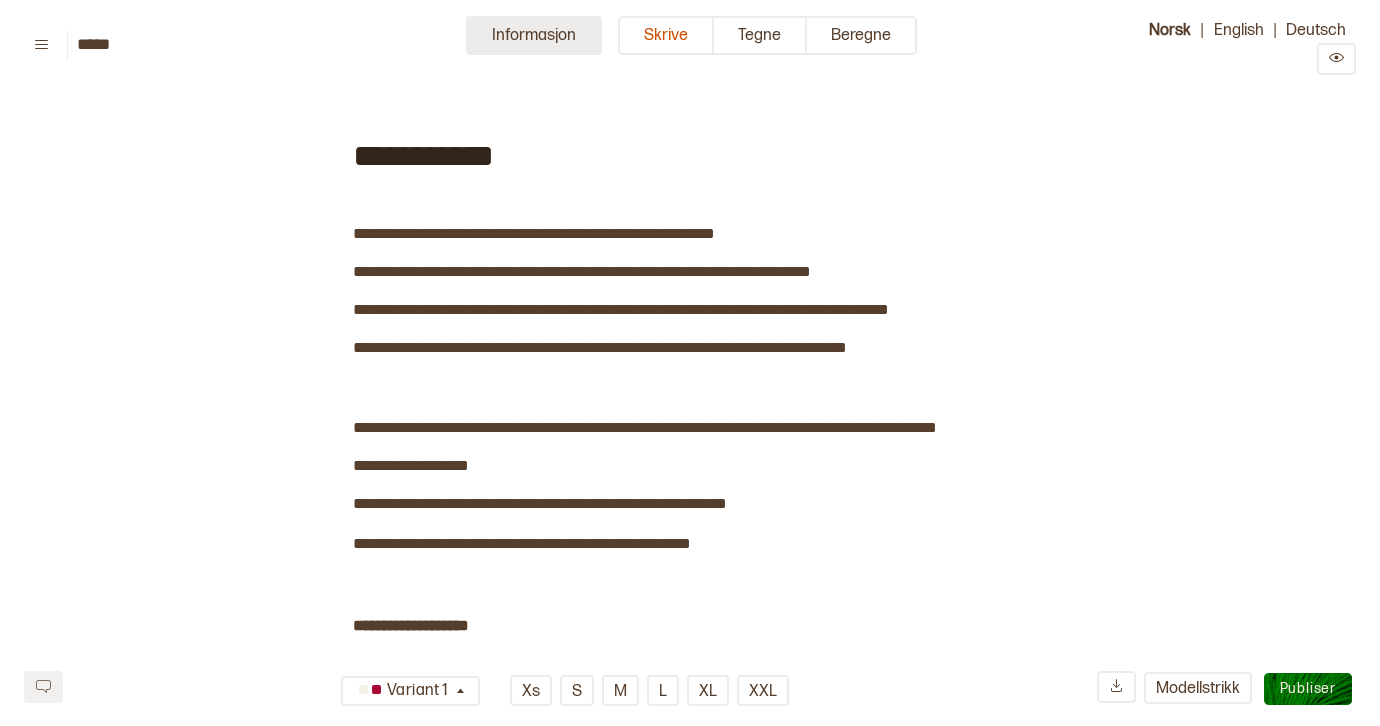 click on "Informasjon" at bounding box center (534, 35) 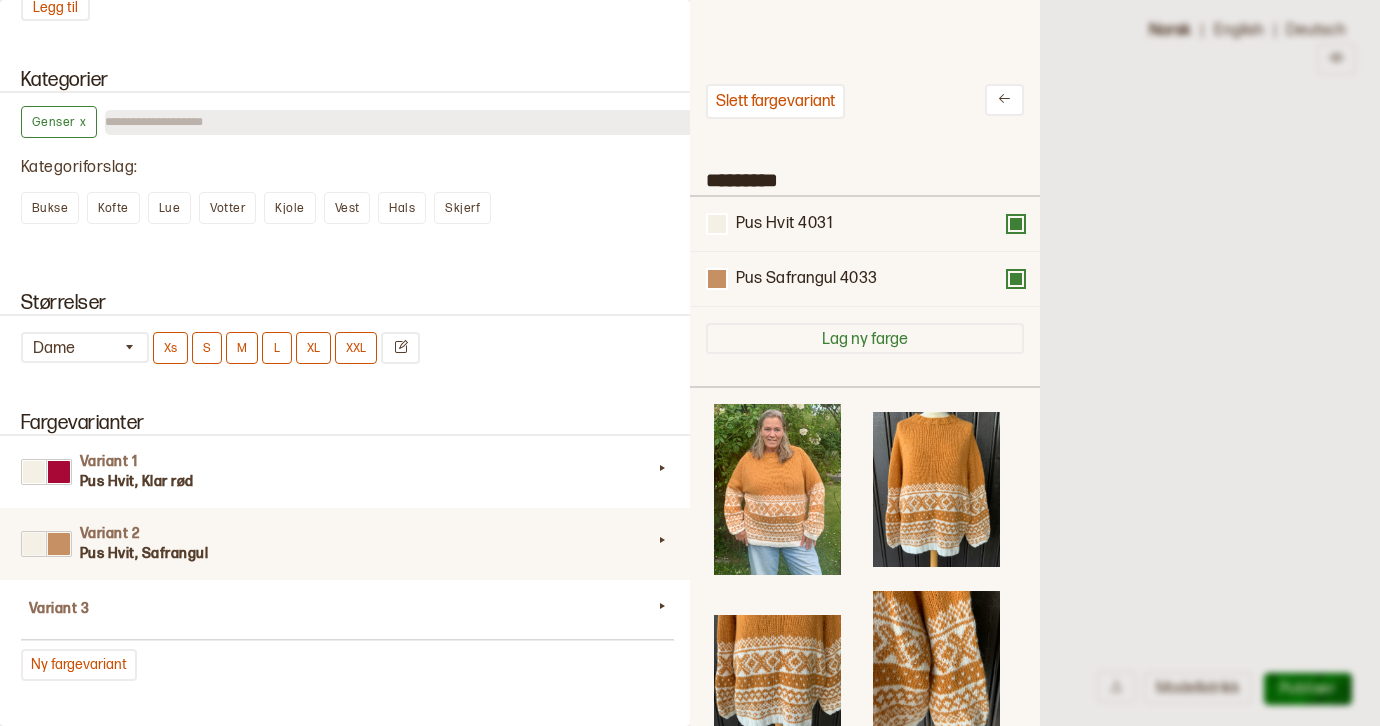 scroll, scrollTop: 1542, scrollLeft: 0, axis: vertical 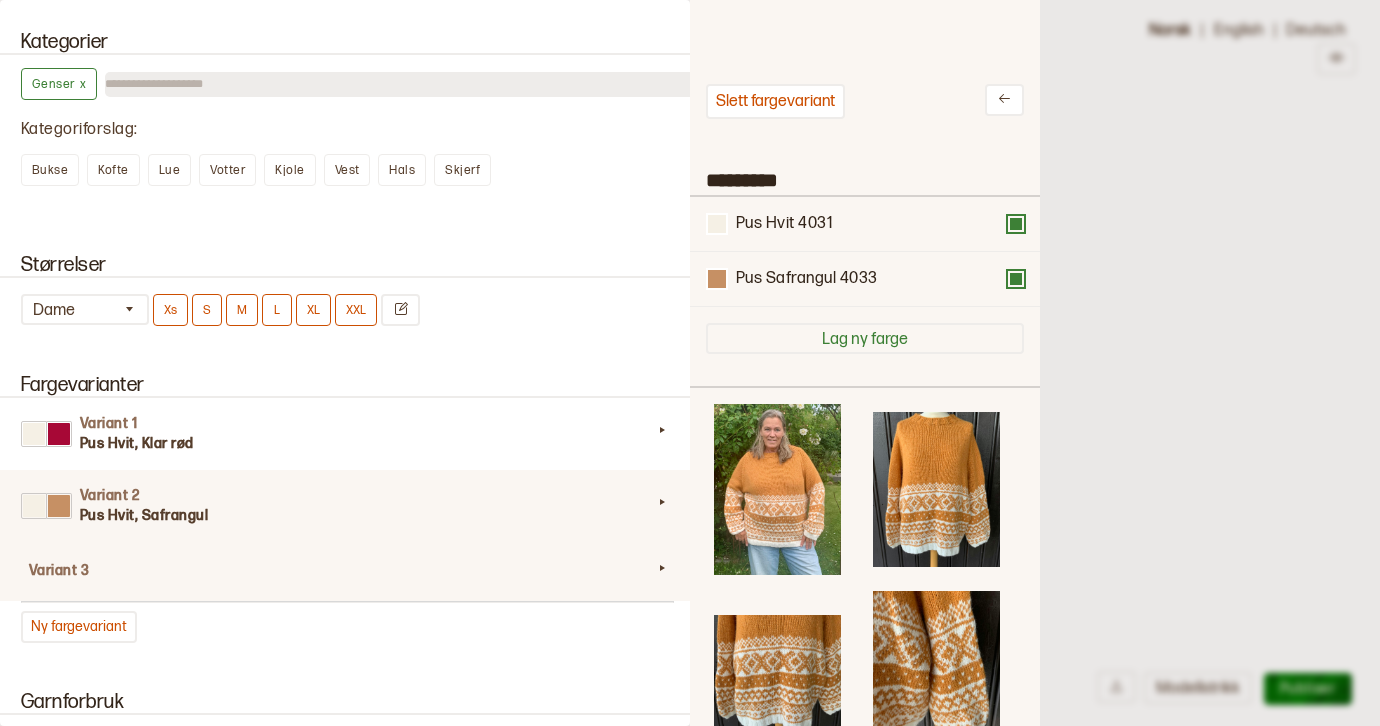 click 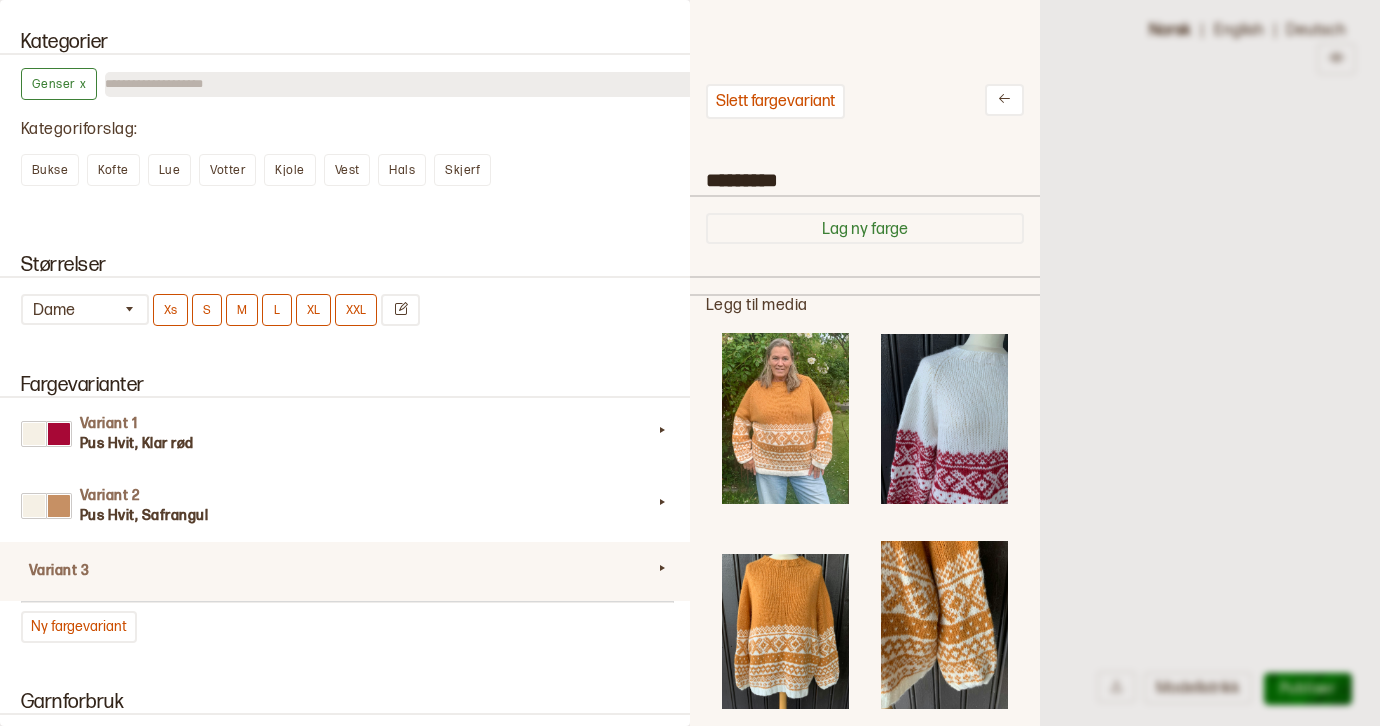 type on "*********" 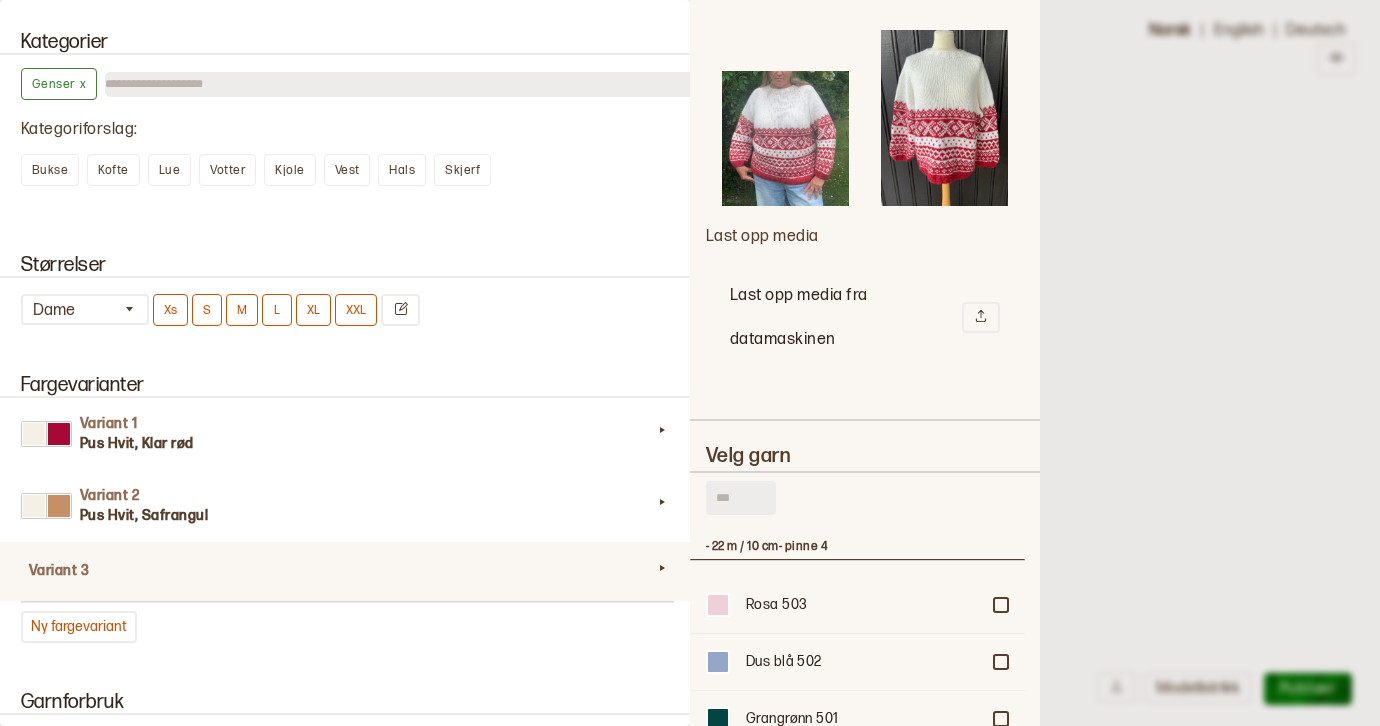 scroll, scrollTop: 1090, scrollLeft: 0, axis: vertical 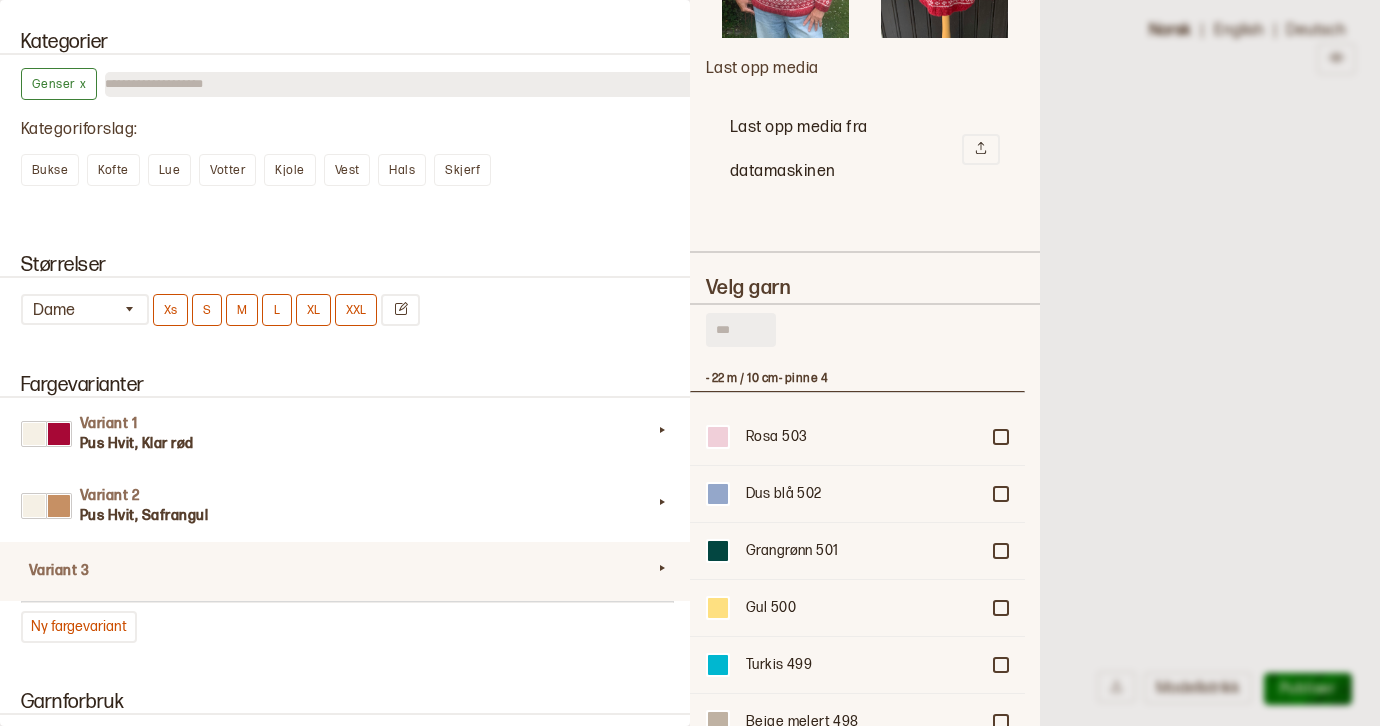 click at bounding box center [741, 330] 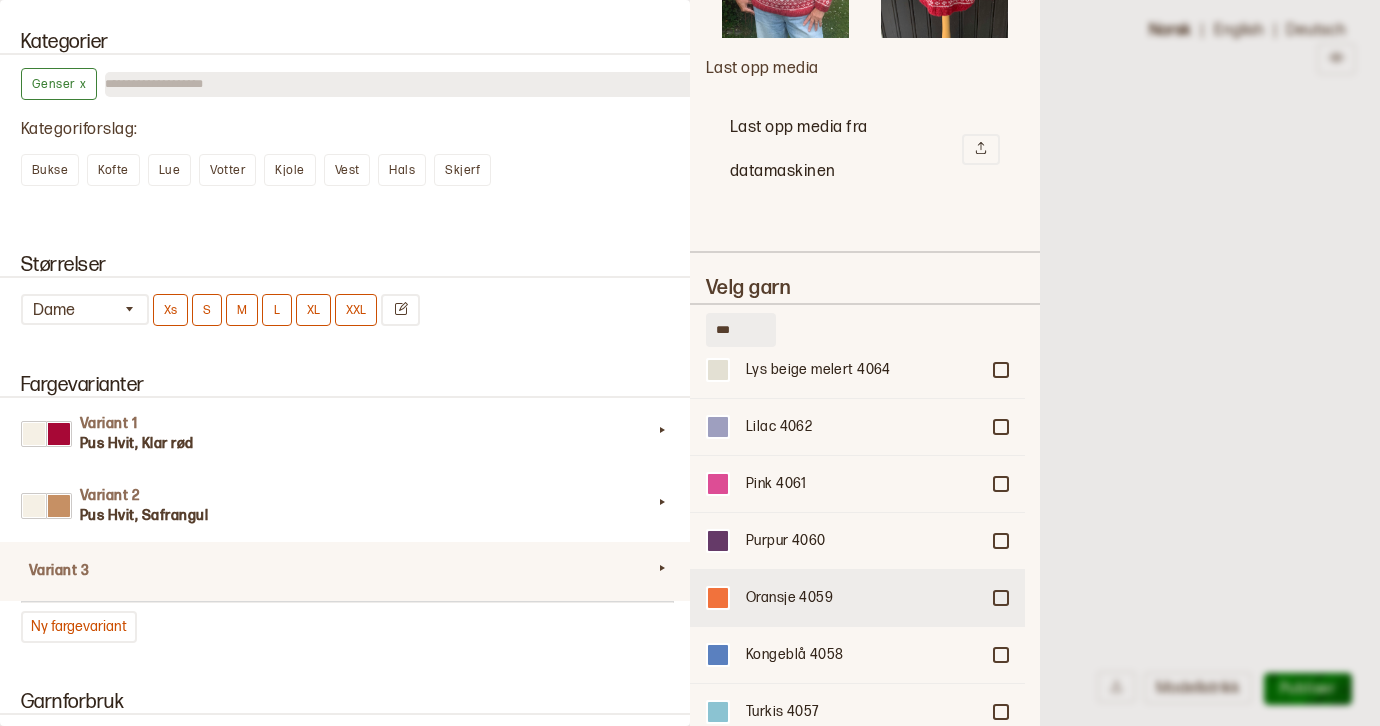 scroll, scrollTop: 442, scrollLeft: 0, axis: vertical 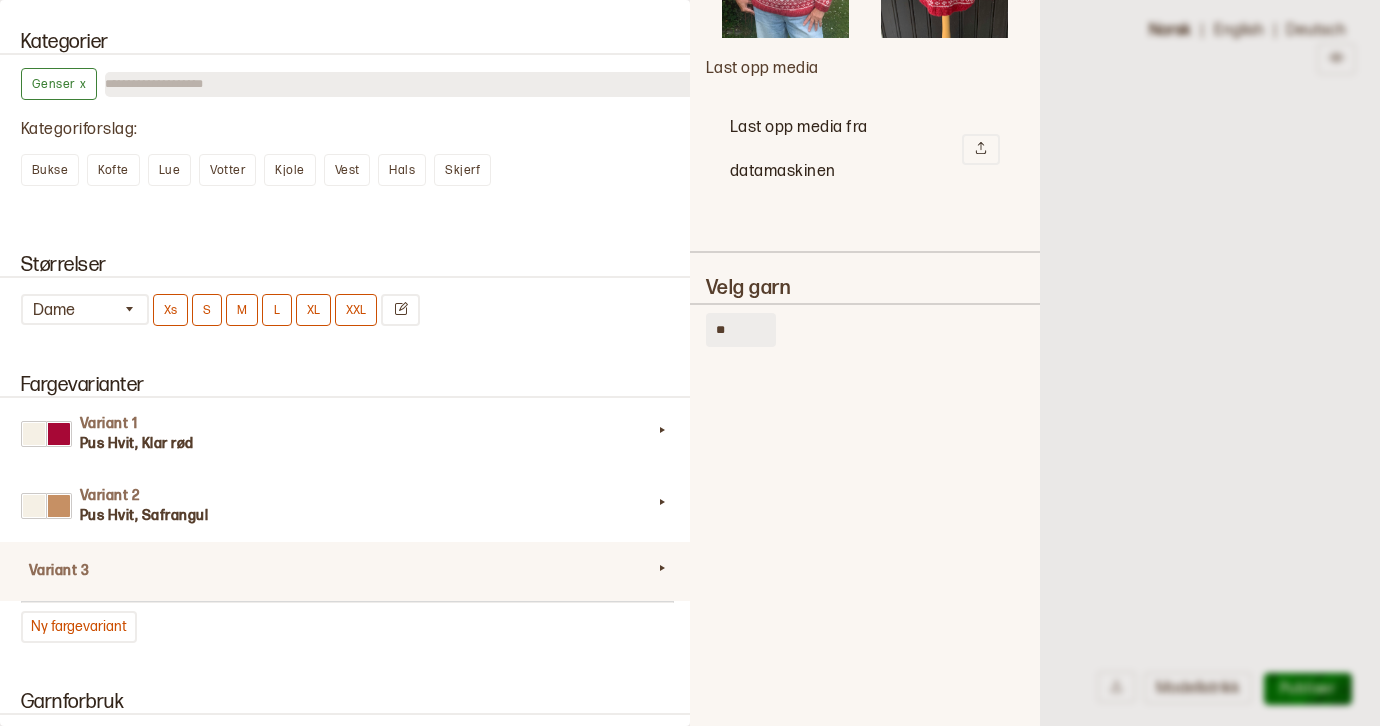 type on "*" 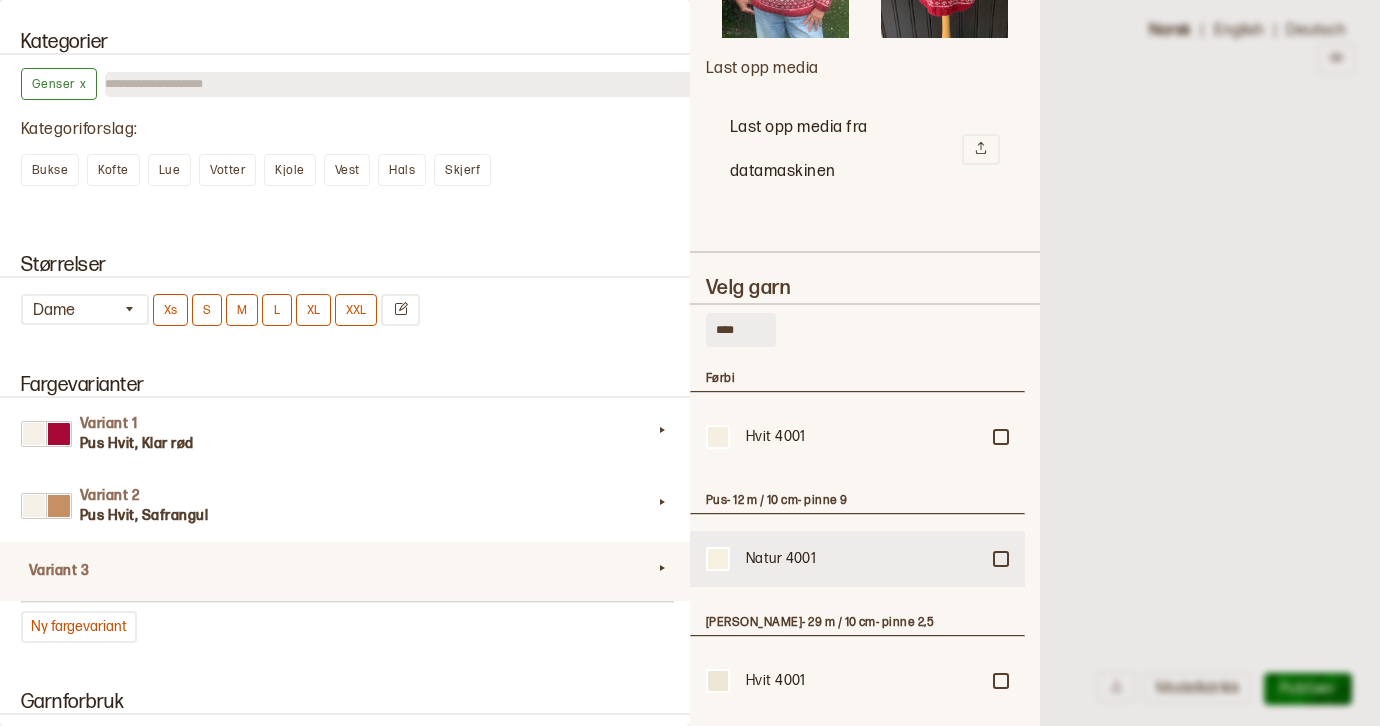 click at bounding box center (1001, 437) 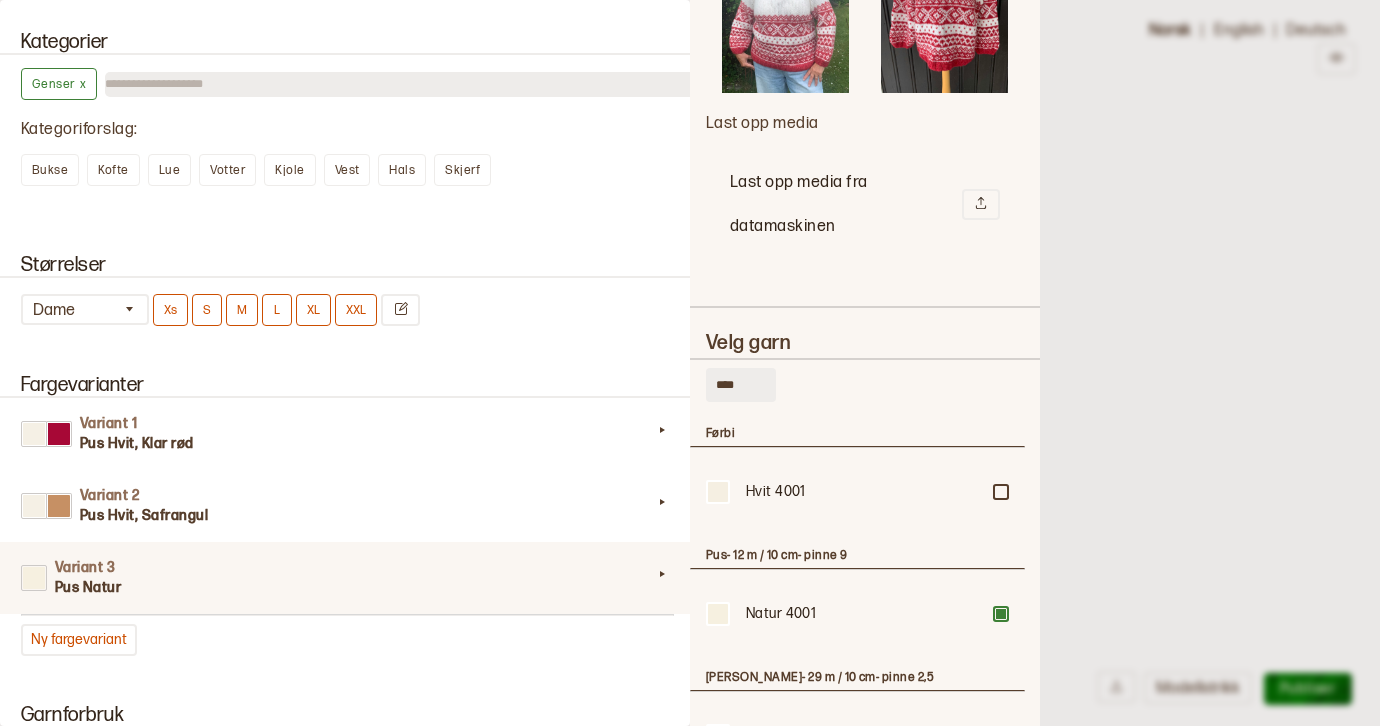 drag, startPoint x: 760, startPoint y: 351, endPoint x: 721, endPoint y: 356, distance: 39.319206 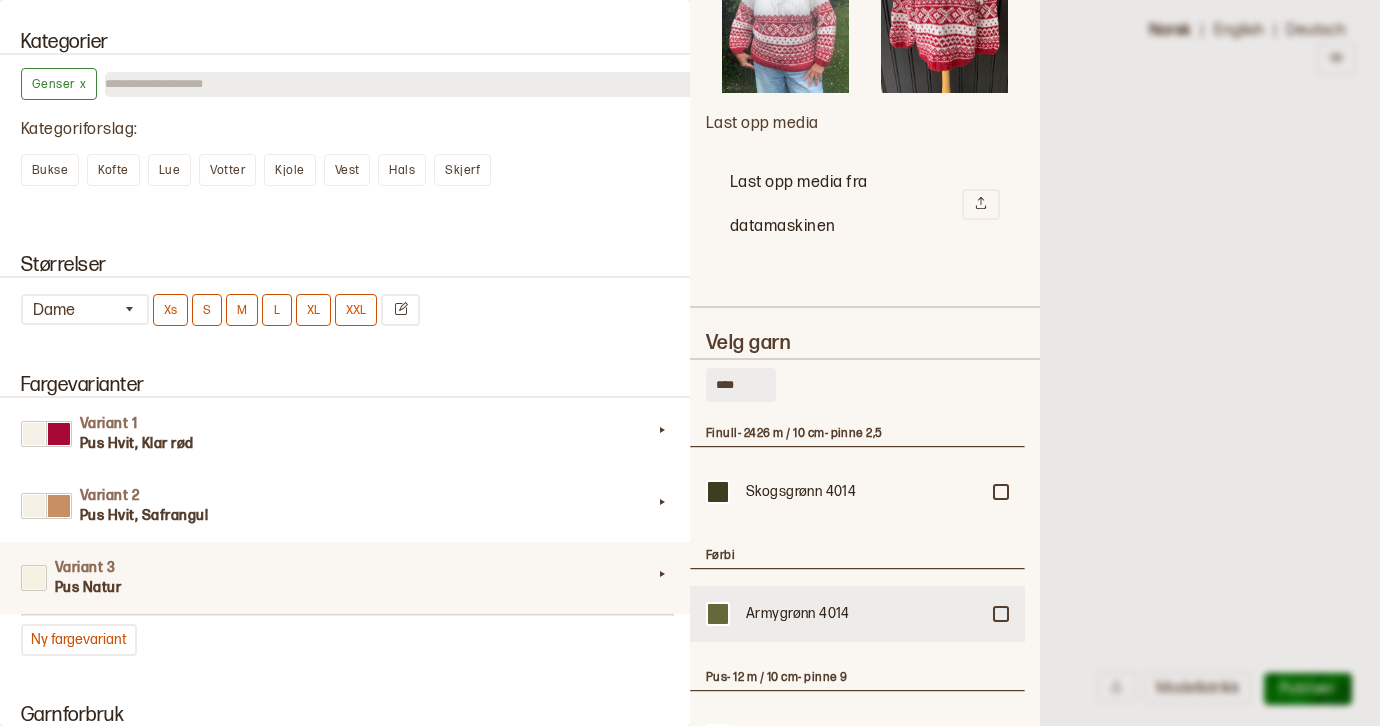 scroll, scrollTop: 1126, scrollLeft: 0, axis: vertical 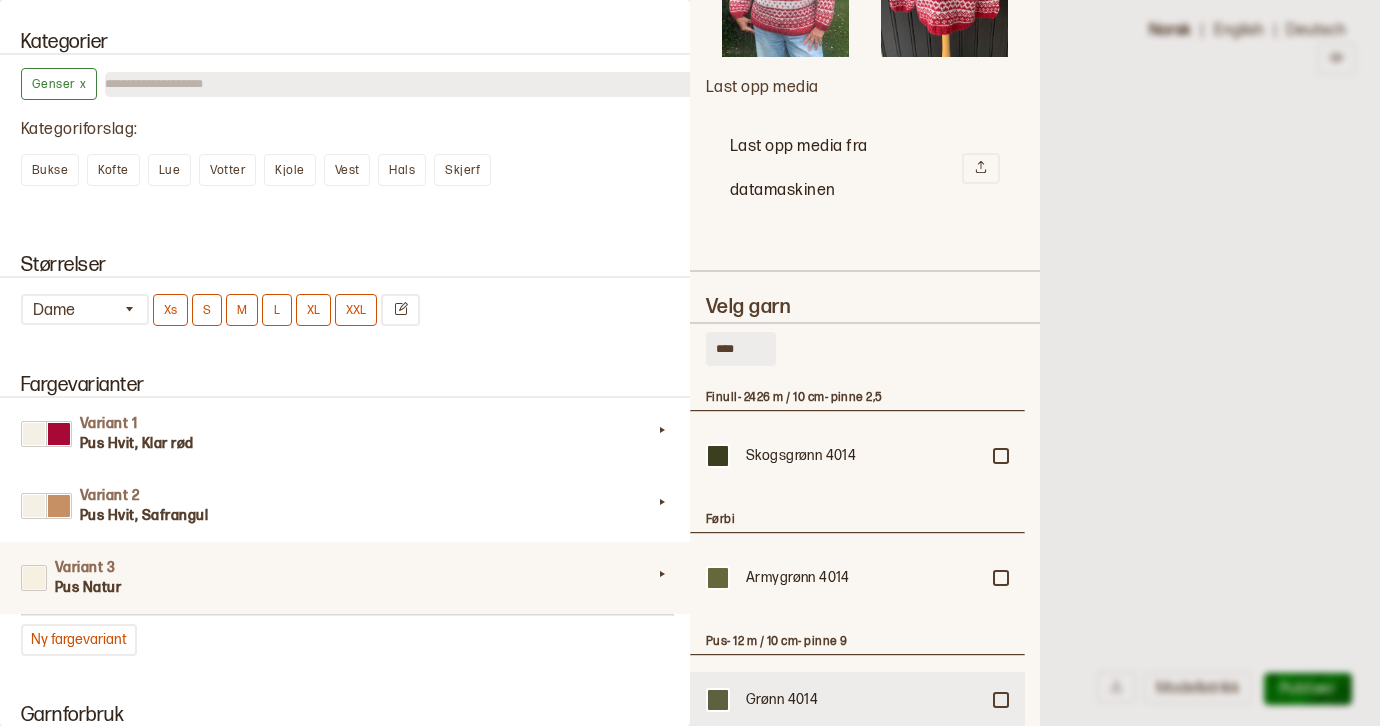 type on "****" 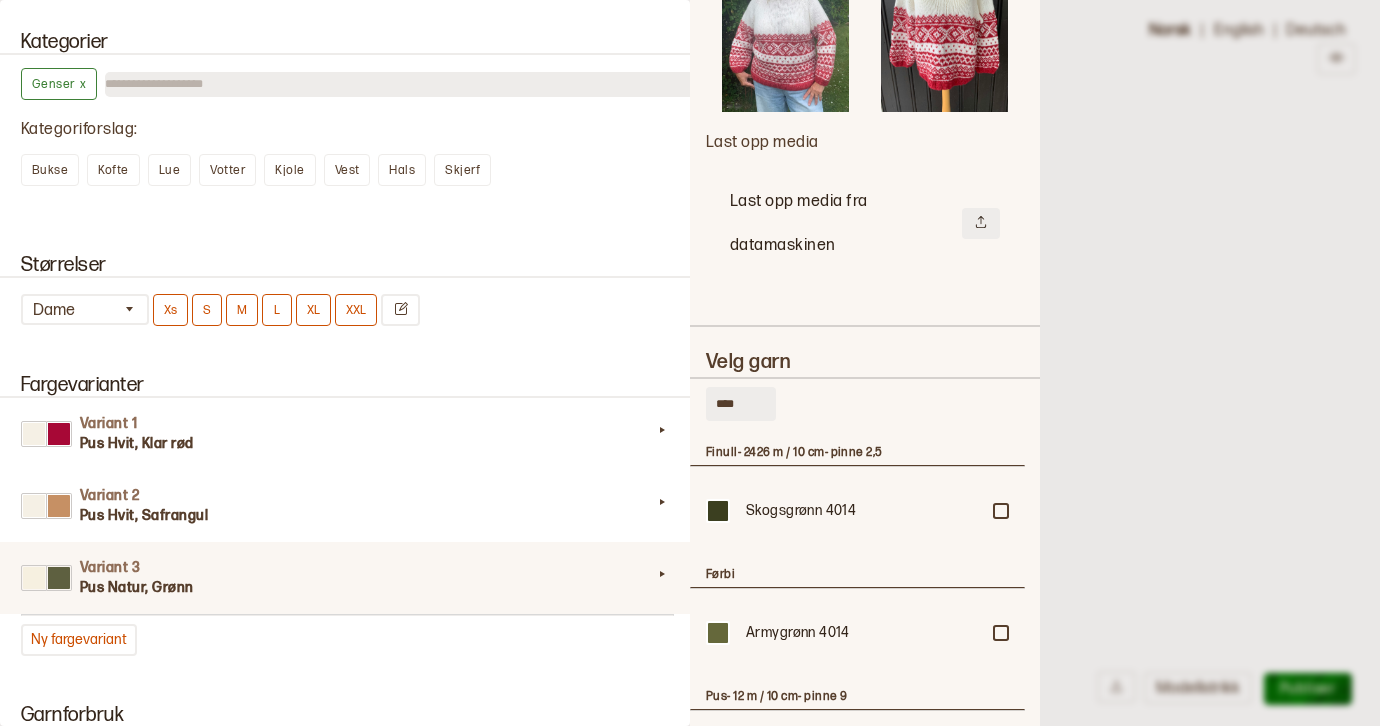 click 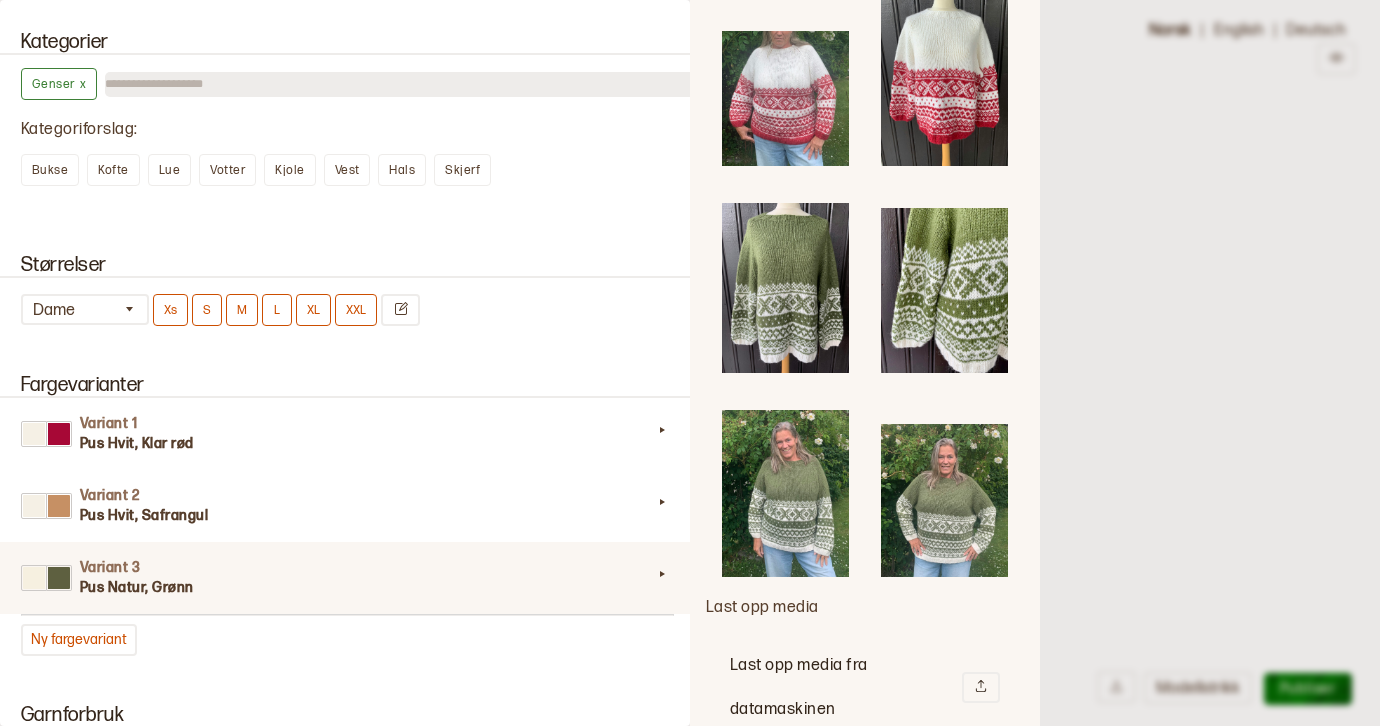 scroll, scrollTop: 1076, scrollLeft: 0, axis: vertical 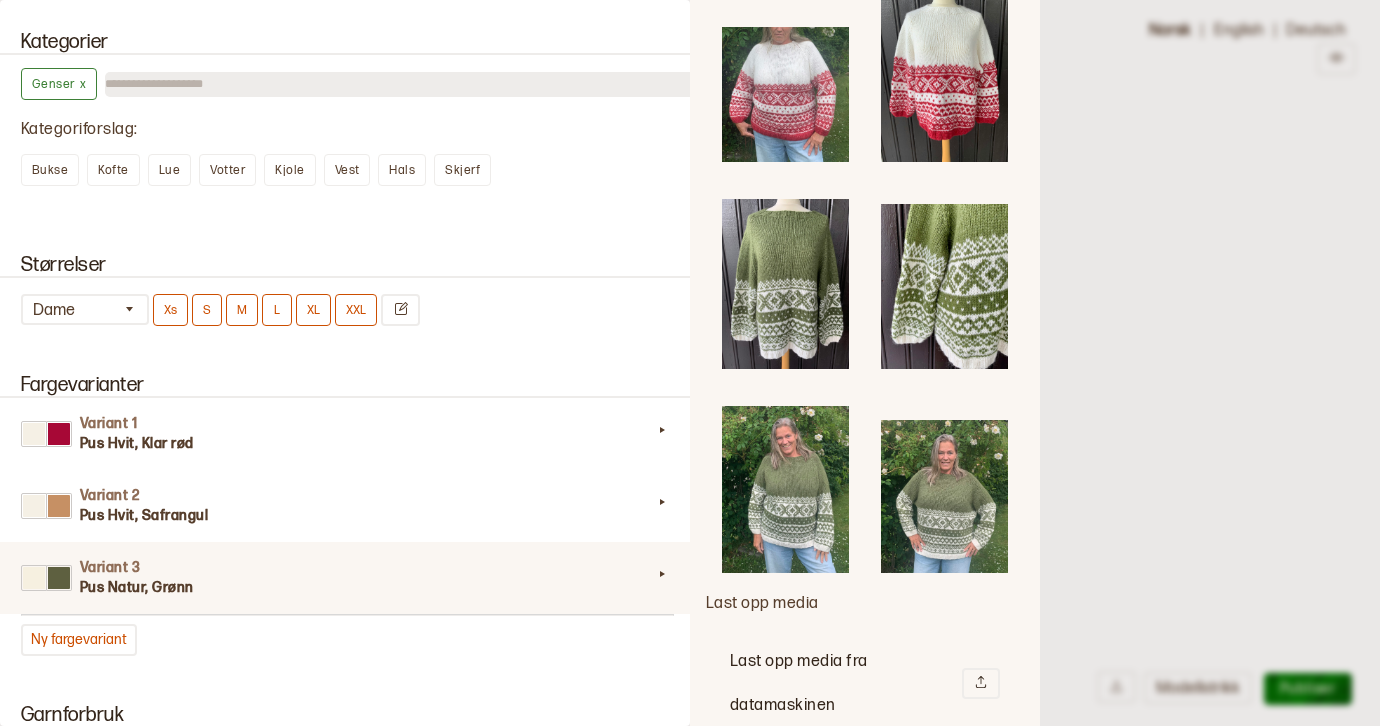 click at bounding box center [785, 489] 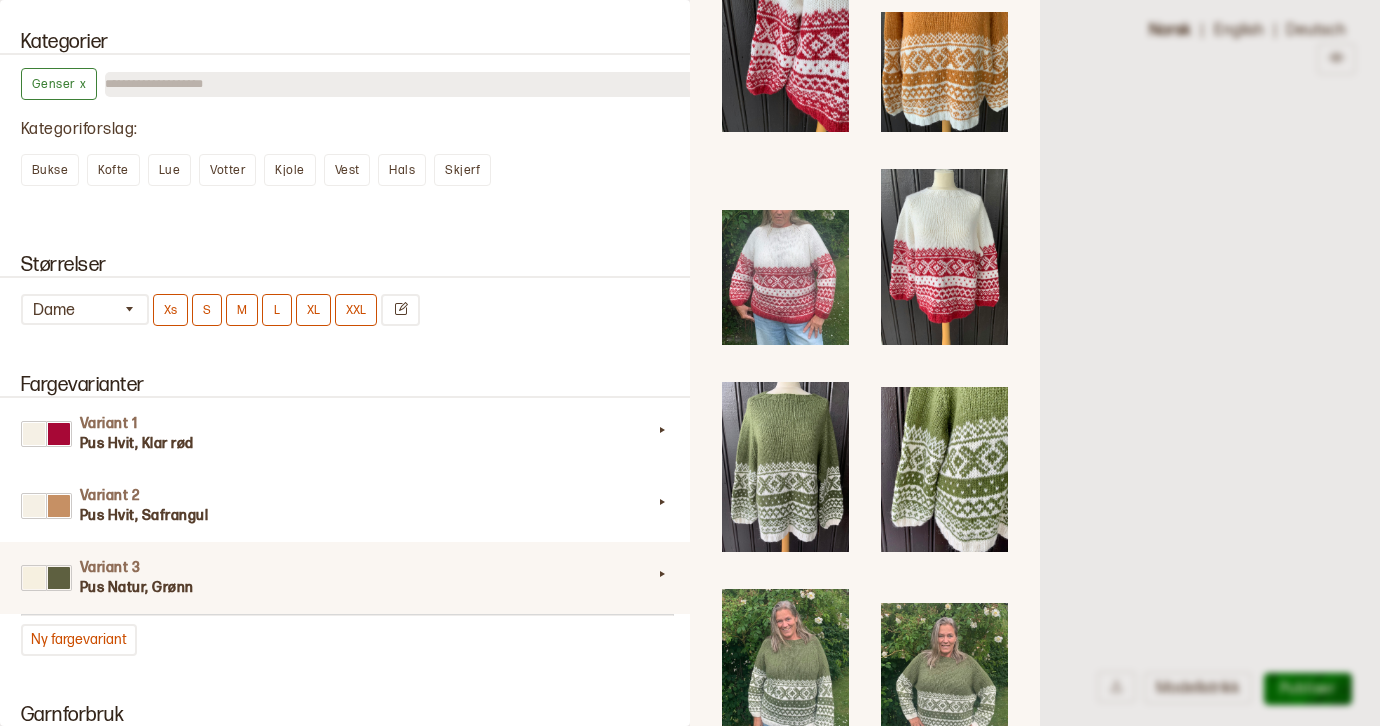 scroll, scrollTop: 1117, scrollLeft: 0, axis: vertical 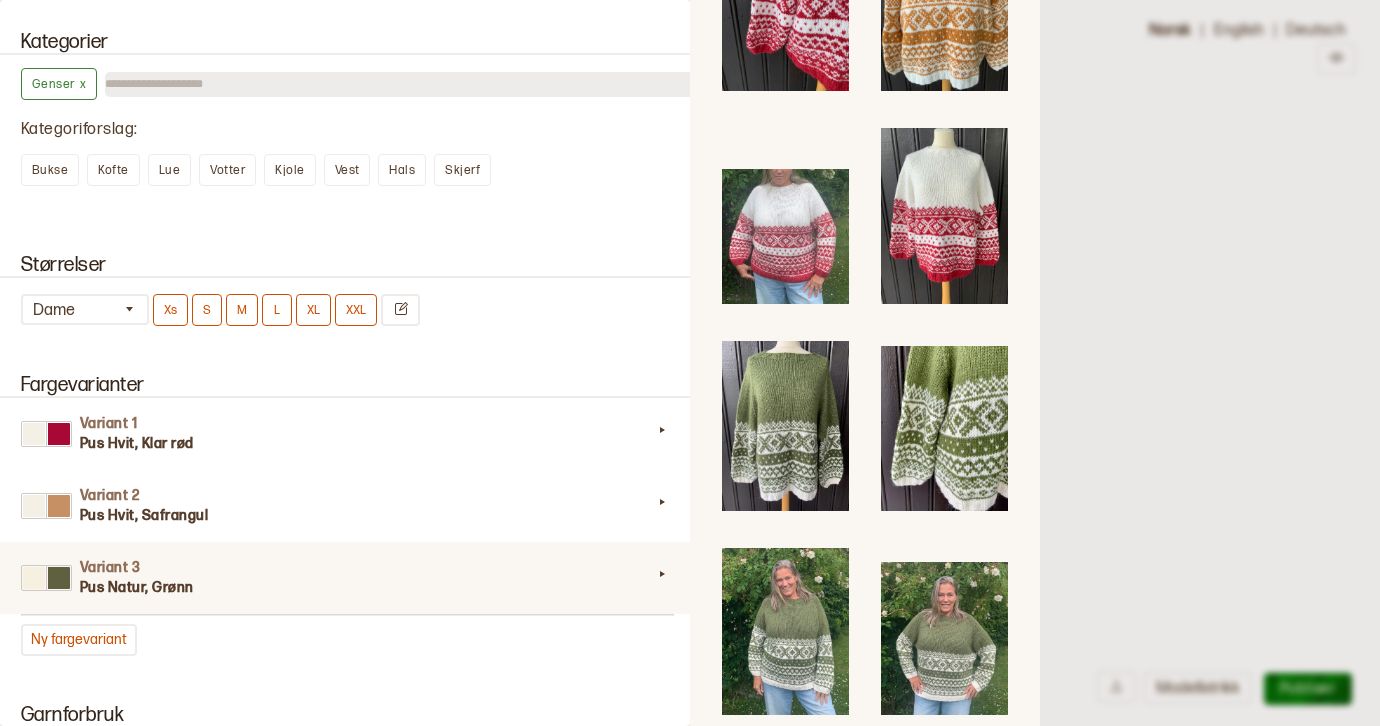 click at bounding box center [785, 426] 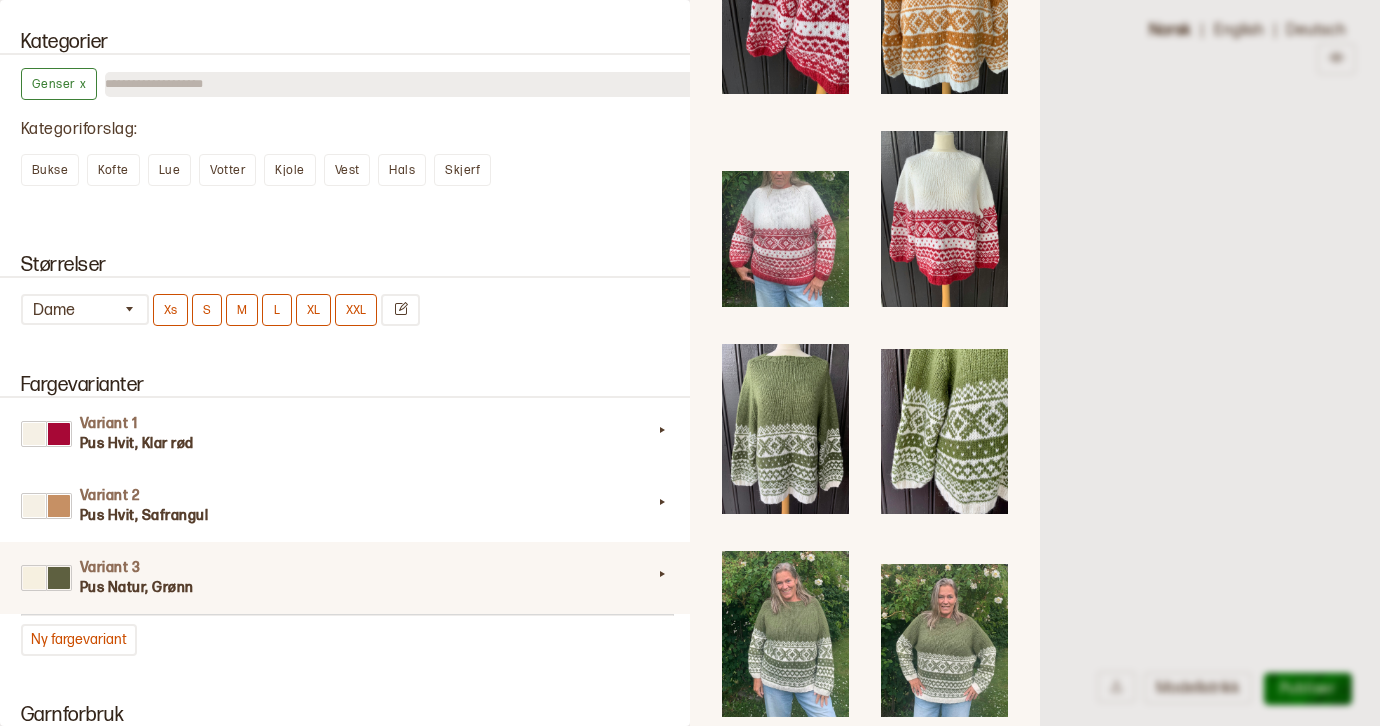 click at bounding box center (944, 431) 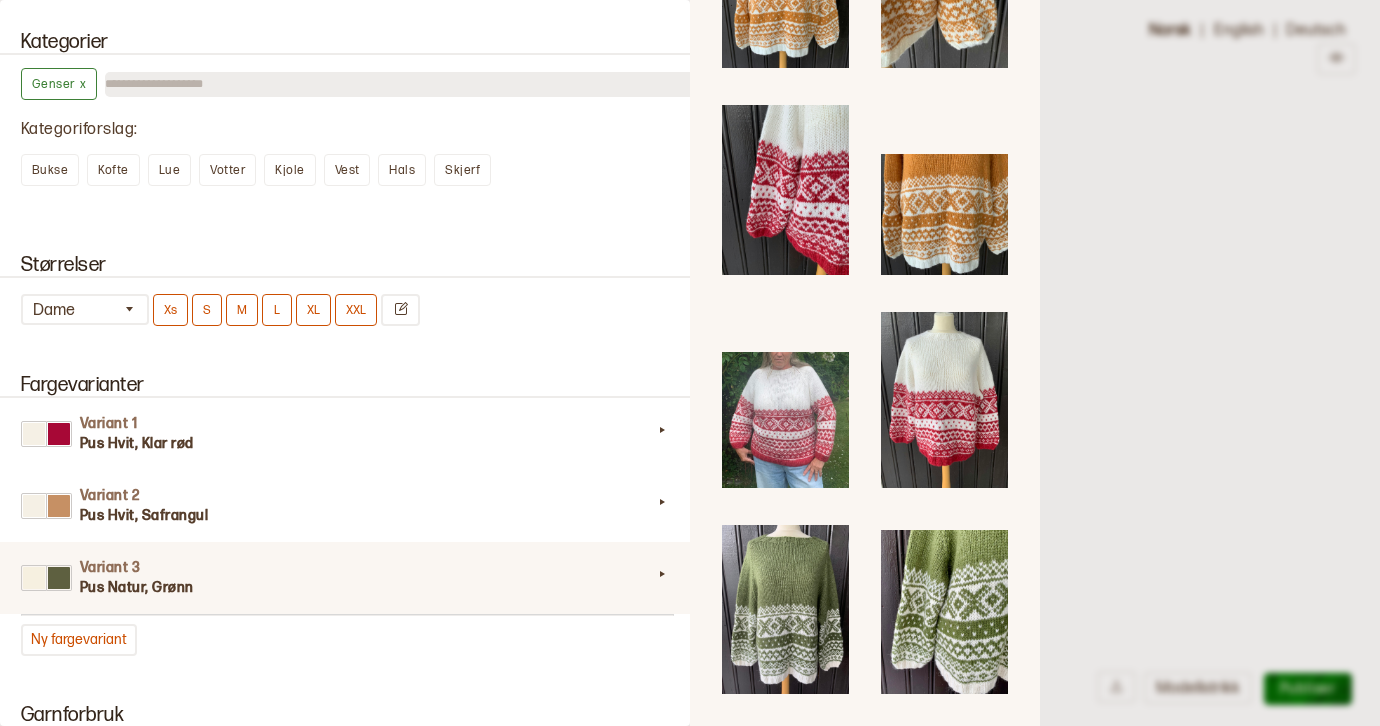 scroll, scrollTop: 286, scrollLeft: 0, axis: vertical 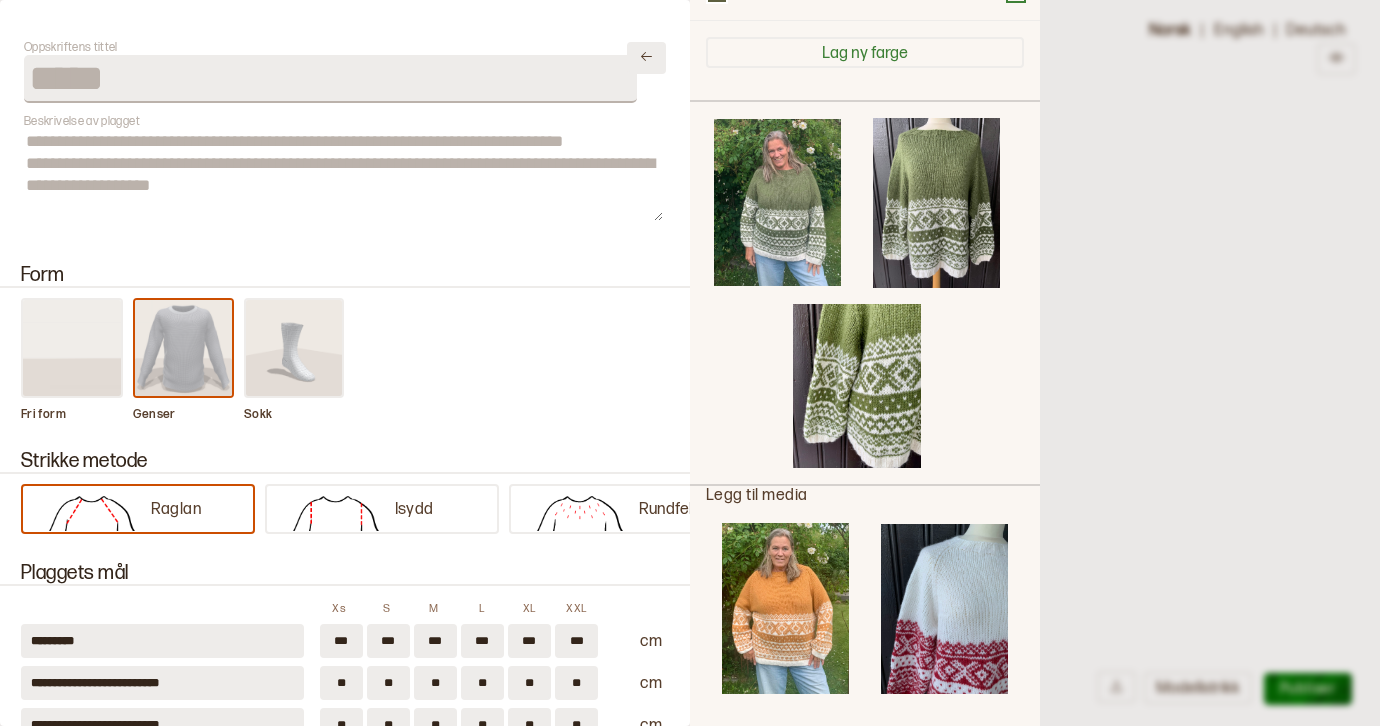 click 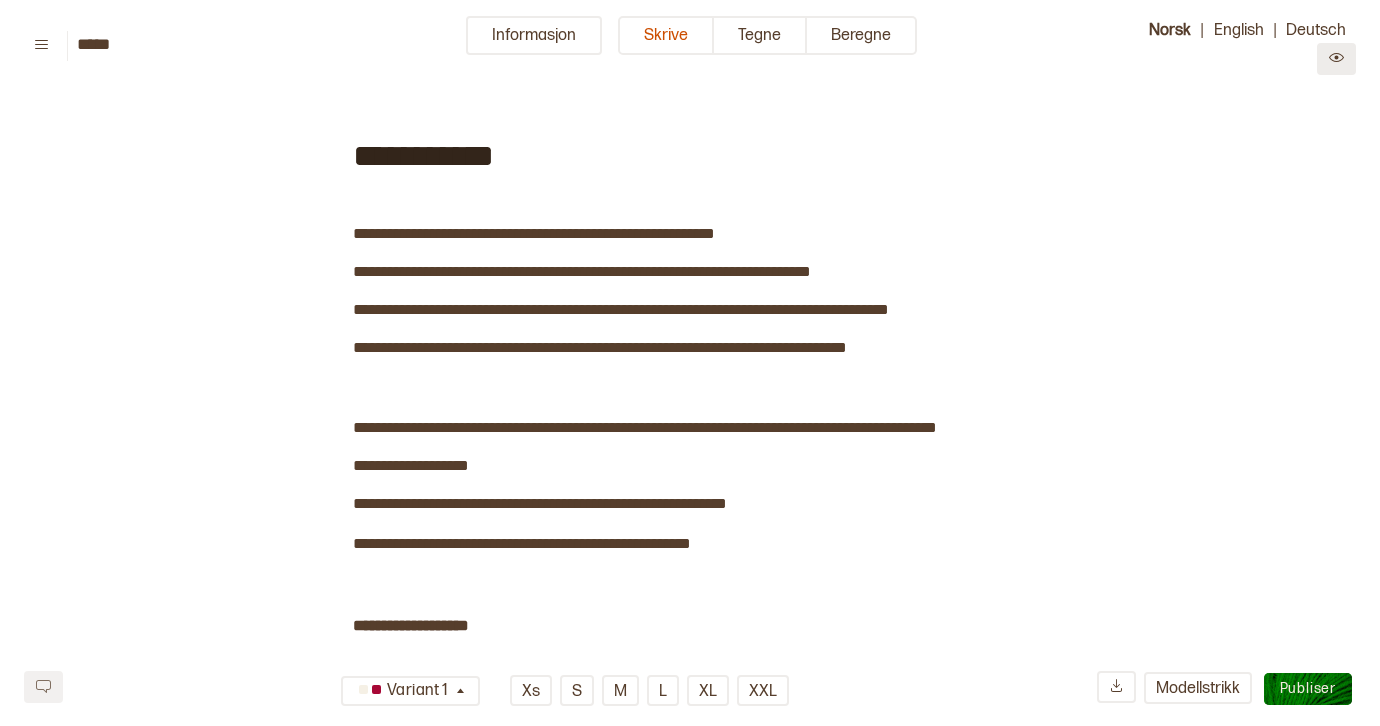 click 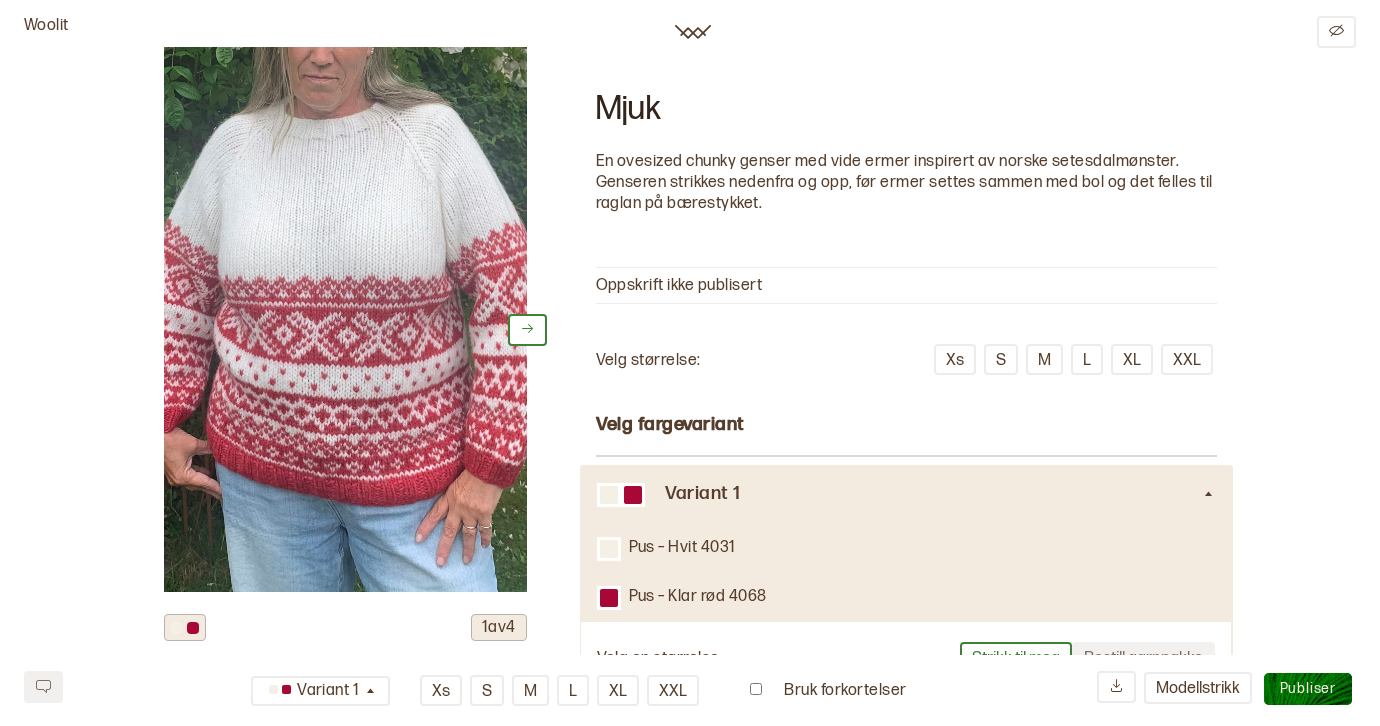 scroll, scrollTop: 366, scrollLeft: 0, axis: vertical 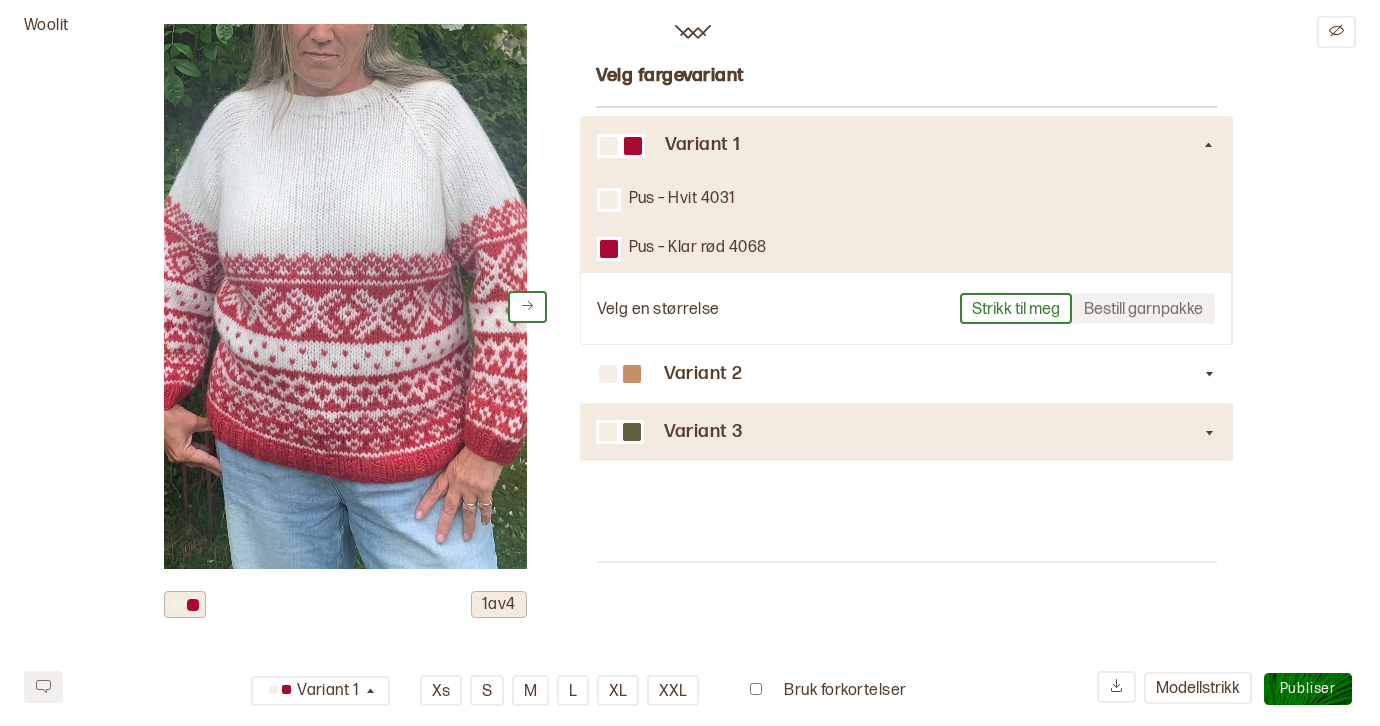 click on "Variant 3" at bounding box center (933, 432) 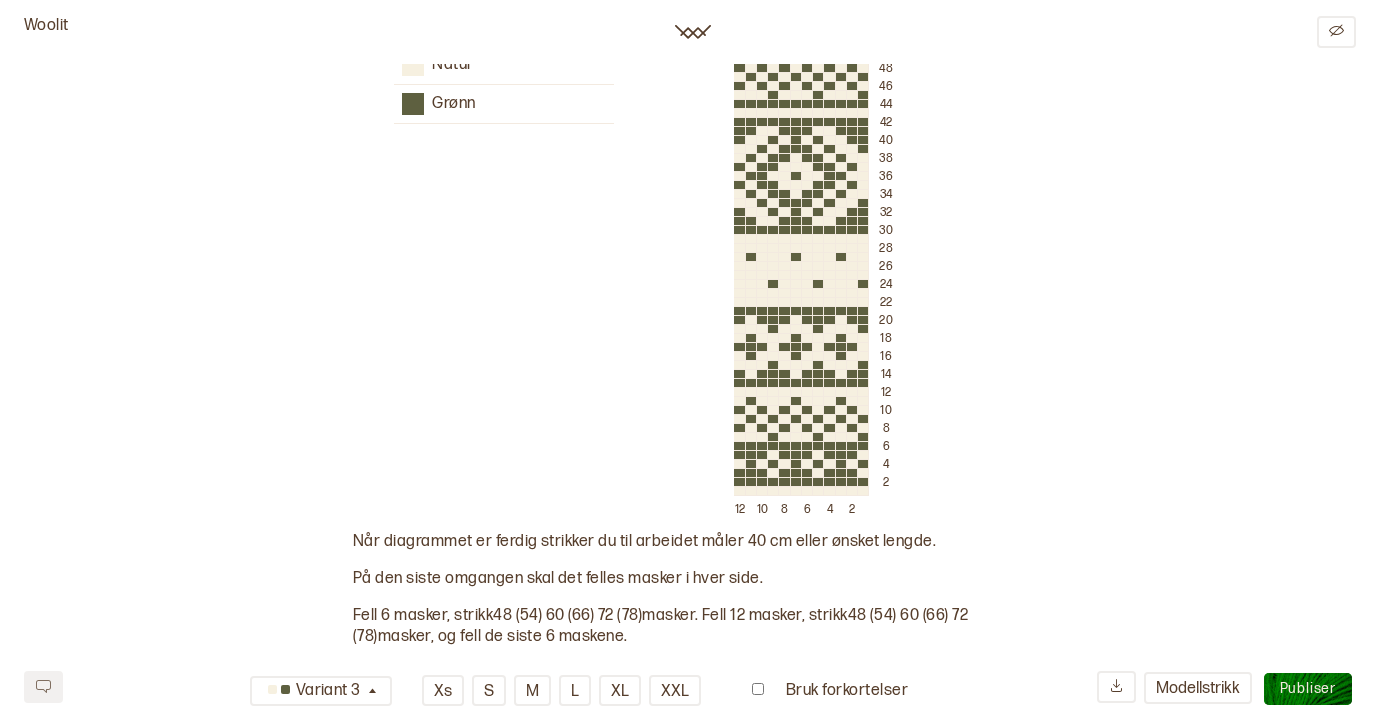 scroll, scrollTop: 2758, scrollLeft: 0, axis: vertical 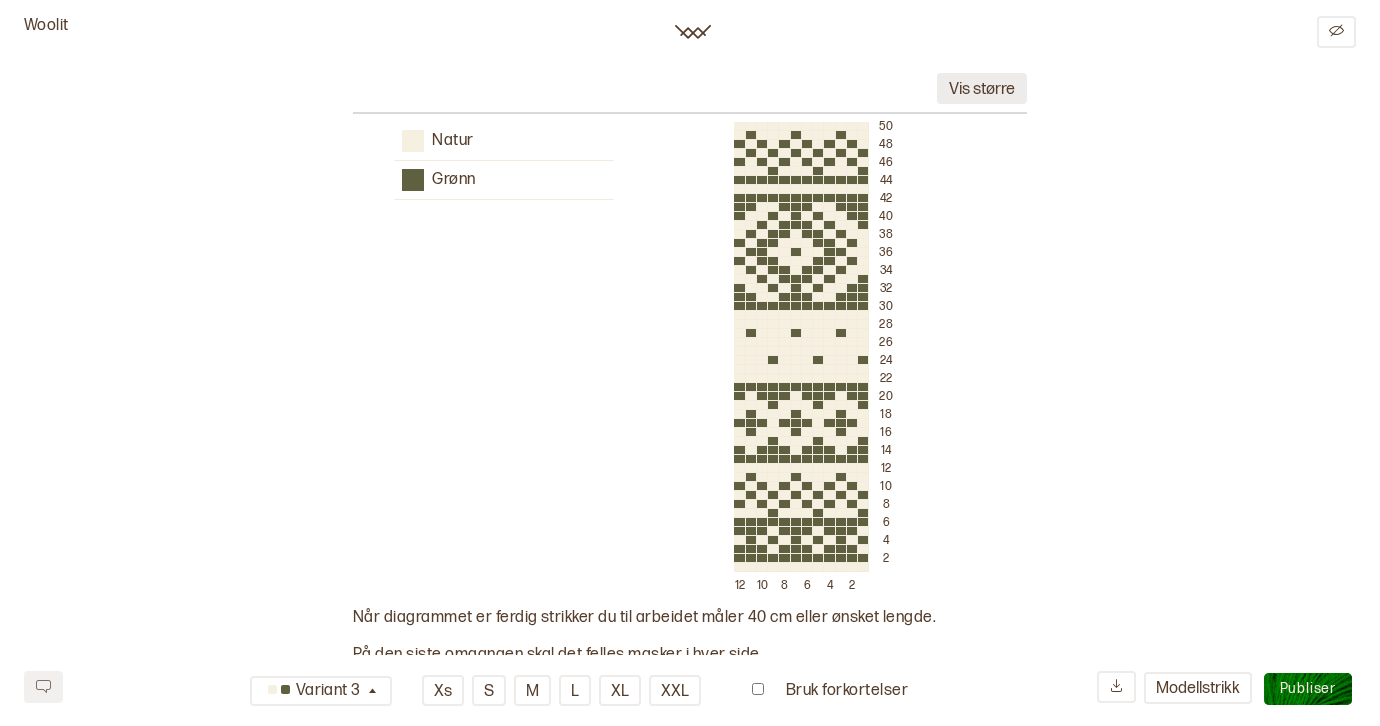 click on "Vis større" at bounding box center [982, 88] 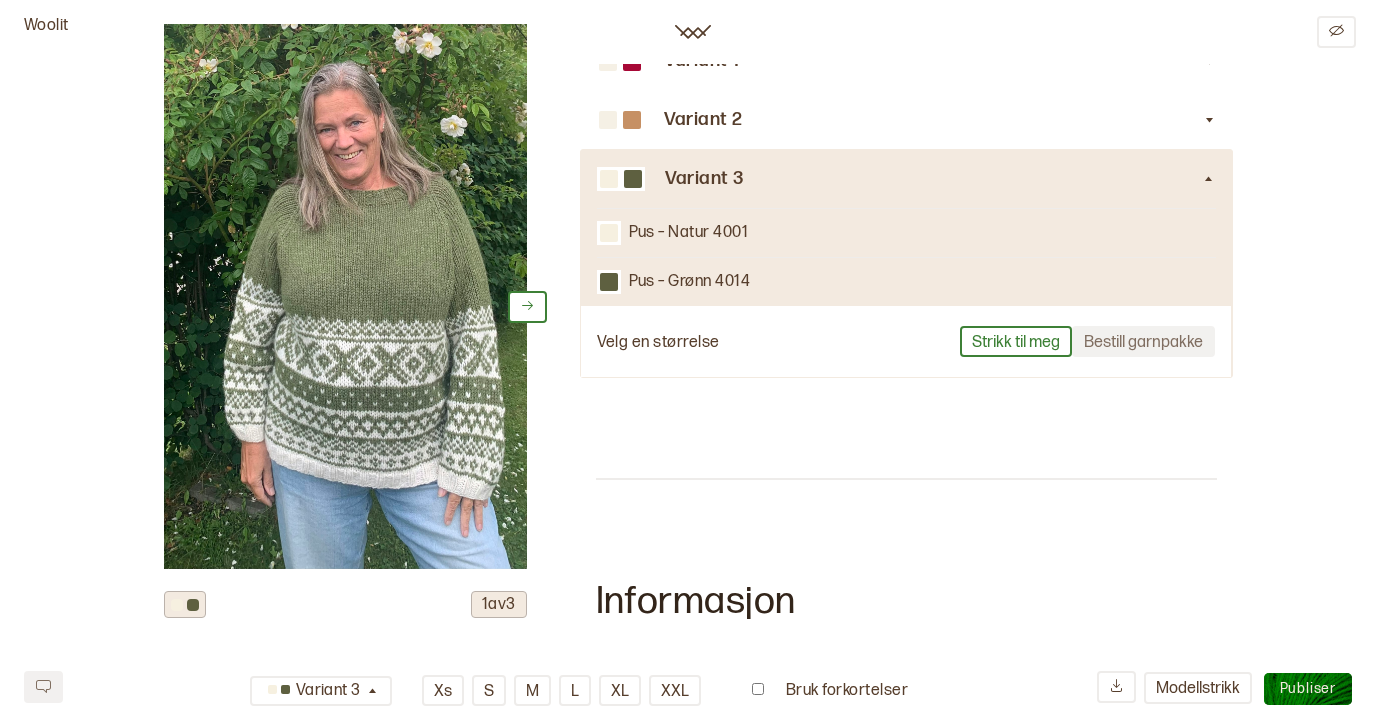 scroll, scrollTop: 287, scrollLeft: 0, axis: vertical 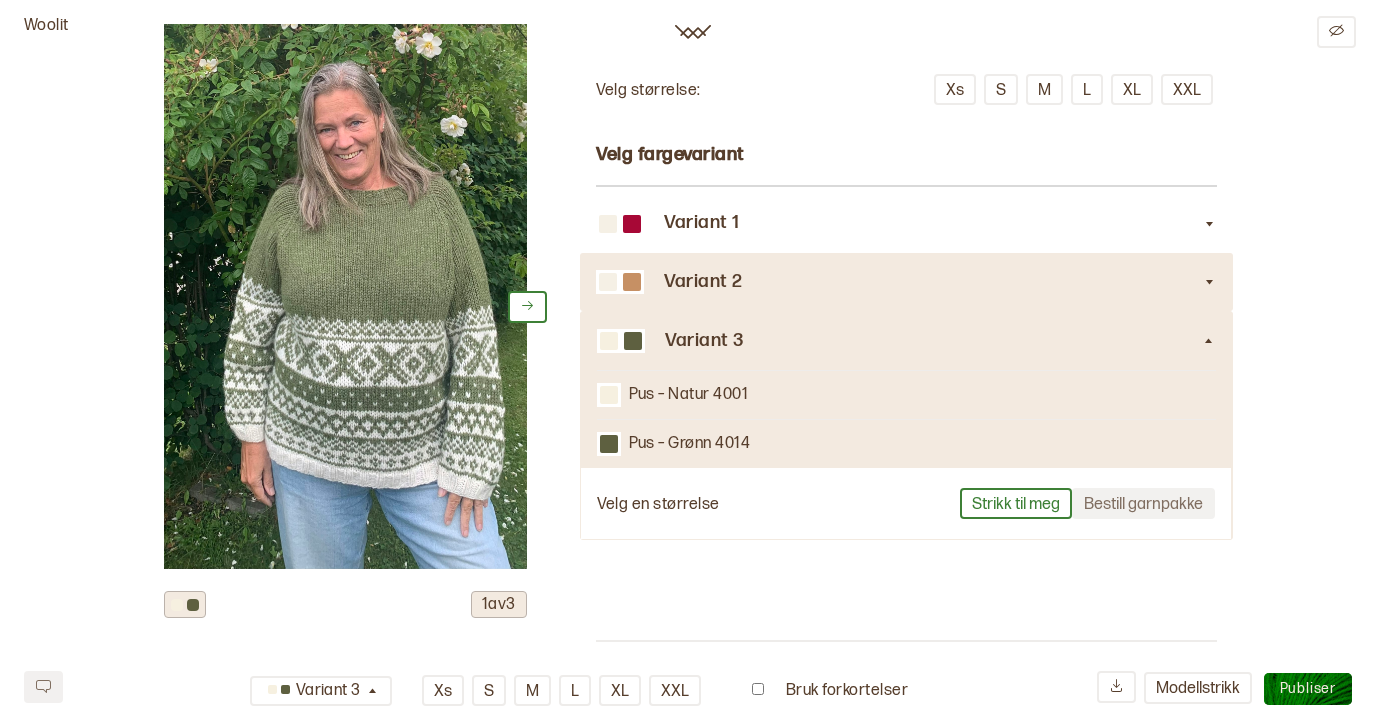 click on "Variant 2" at bounding box center [933, 282] 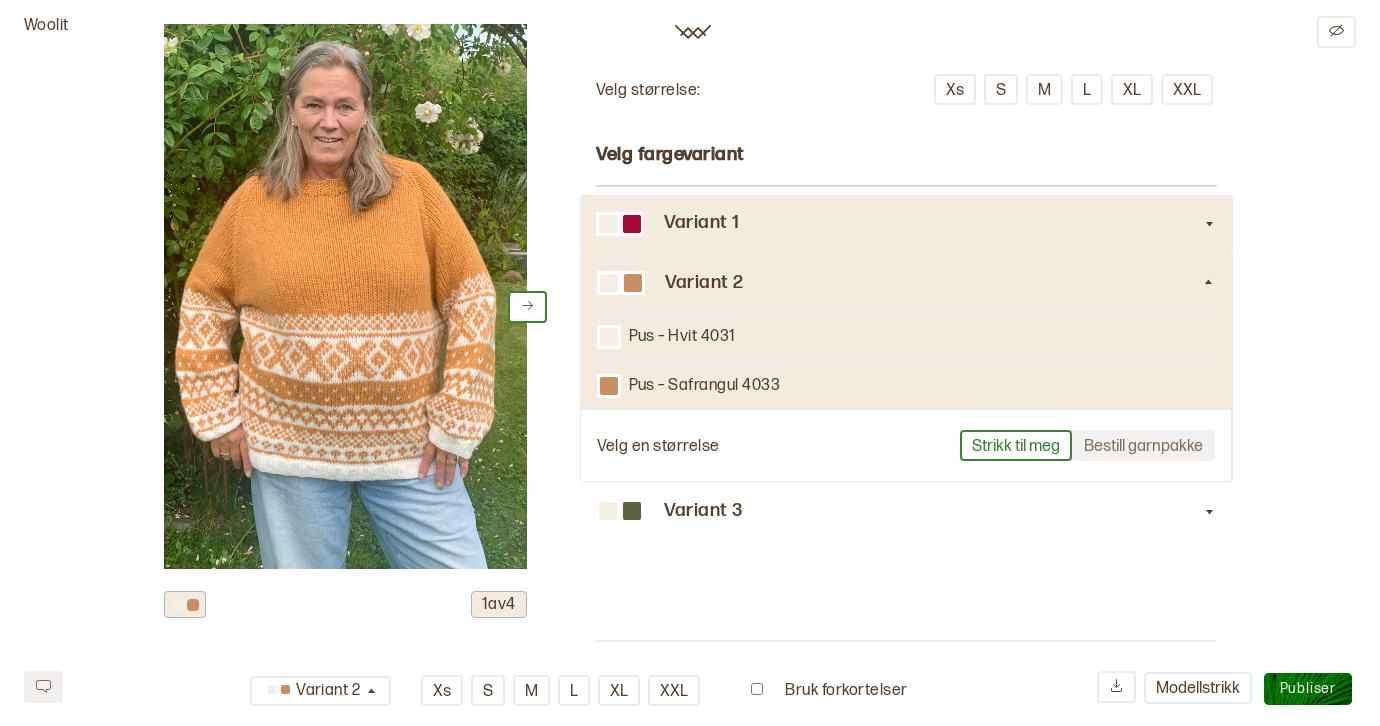 click on "Variant 1" at bounding box center (933, 223) 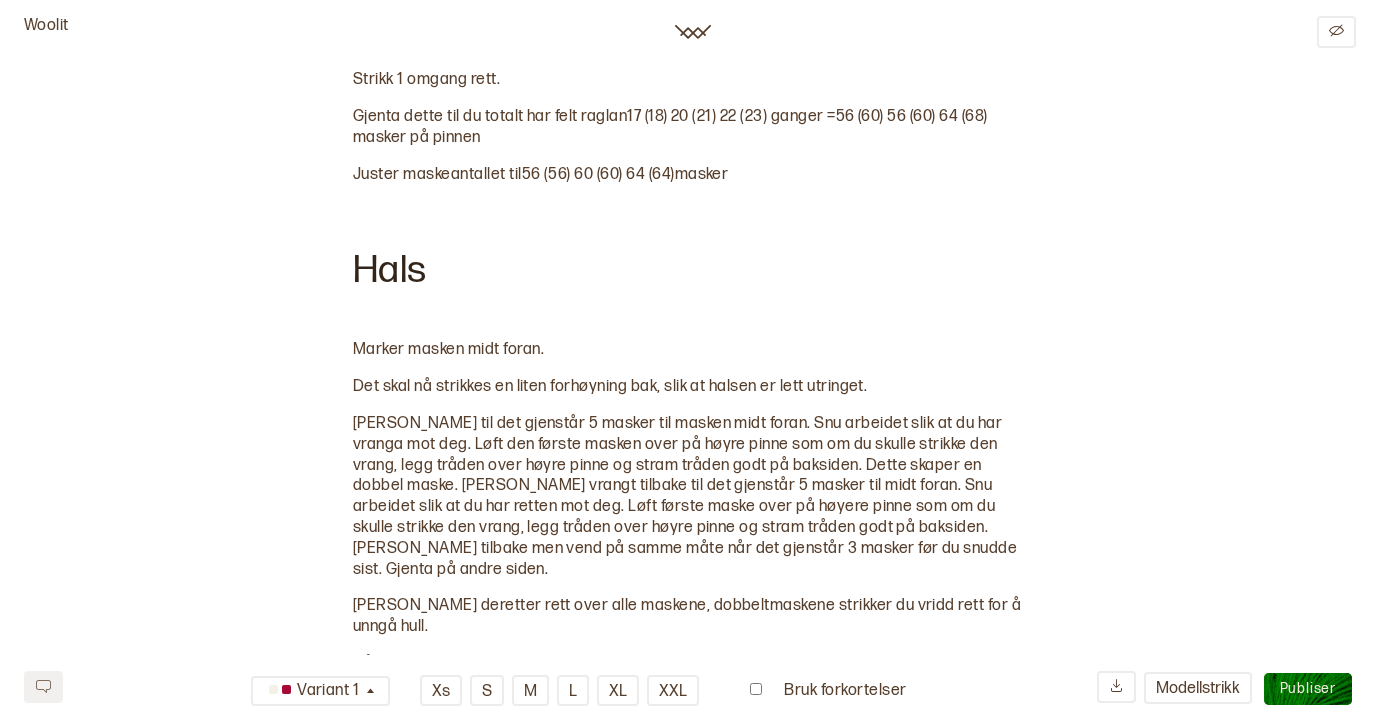scroll, scrollTop: 6594, scrollLeft: 0, axis: vertical 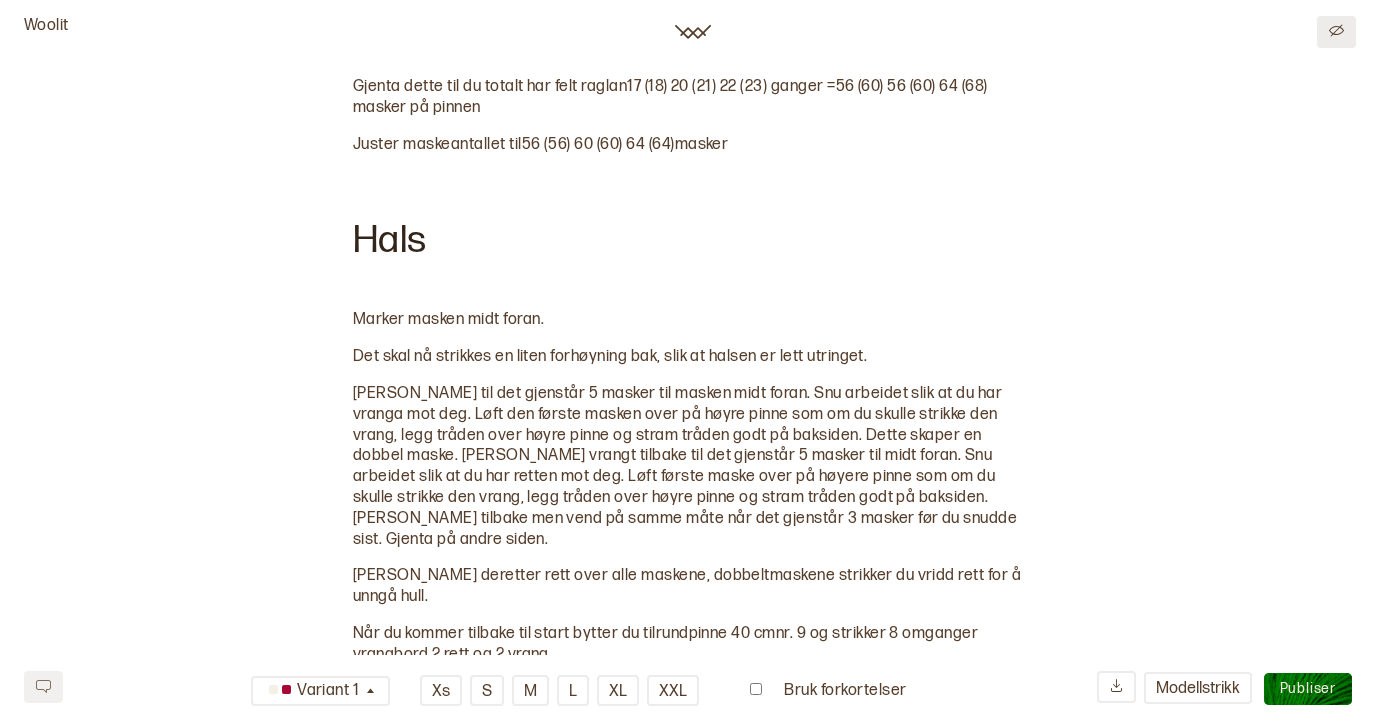 click 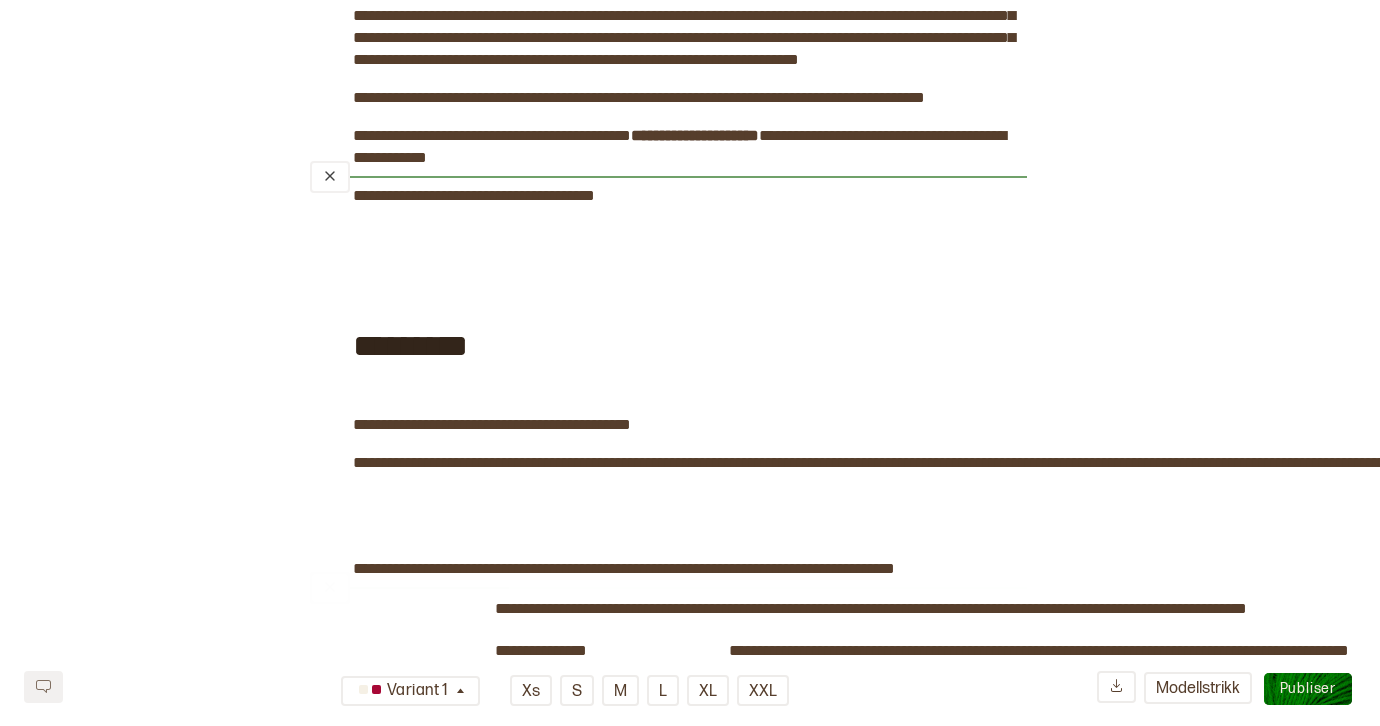 scroll, scrollTop: 4124, scrollLeft: 0, axis: vertical 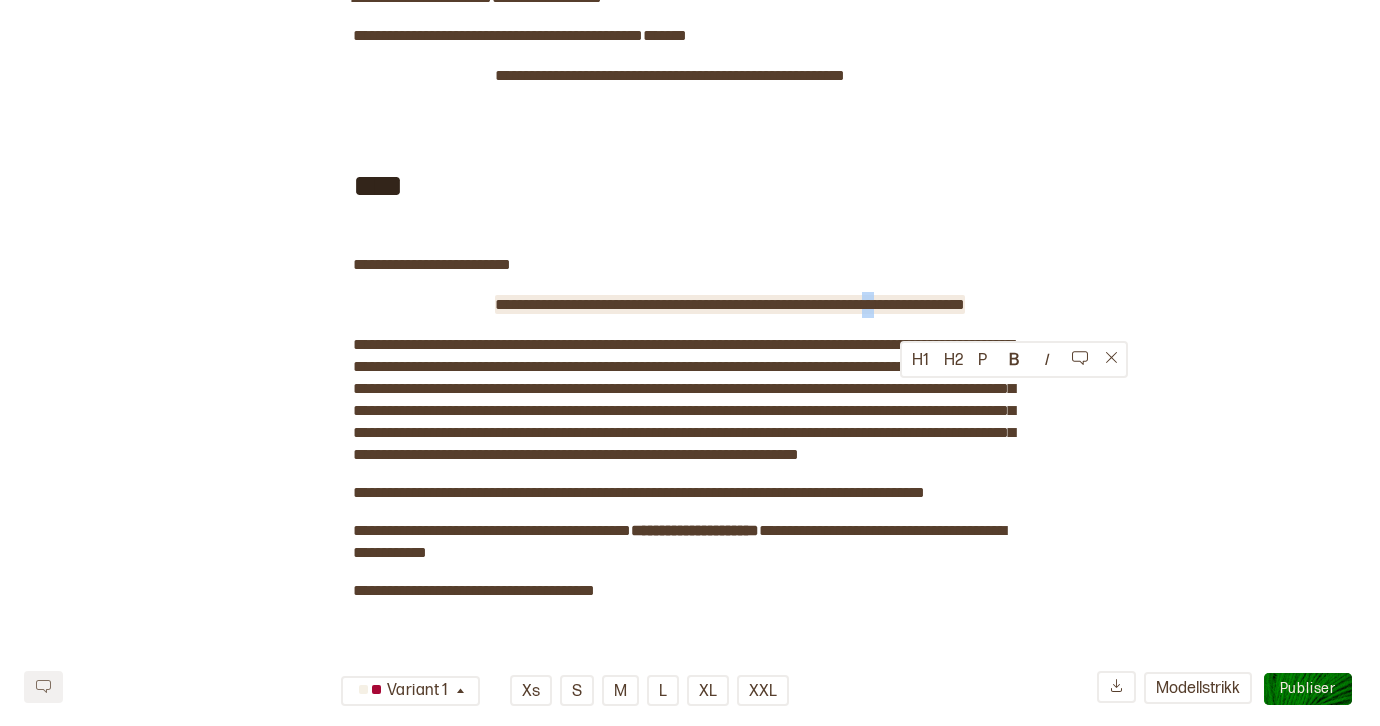 drag, startPoint x: 916, startPoint y: 387, endPoint x: 903, endPoint y: 388, distance: 13.038404 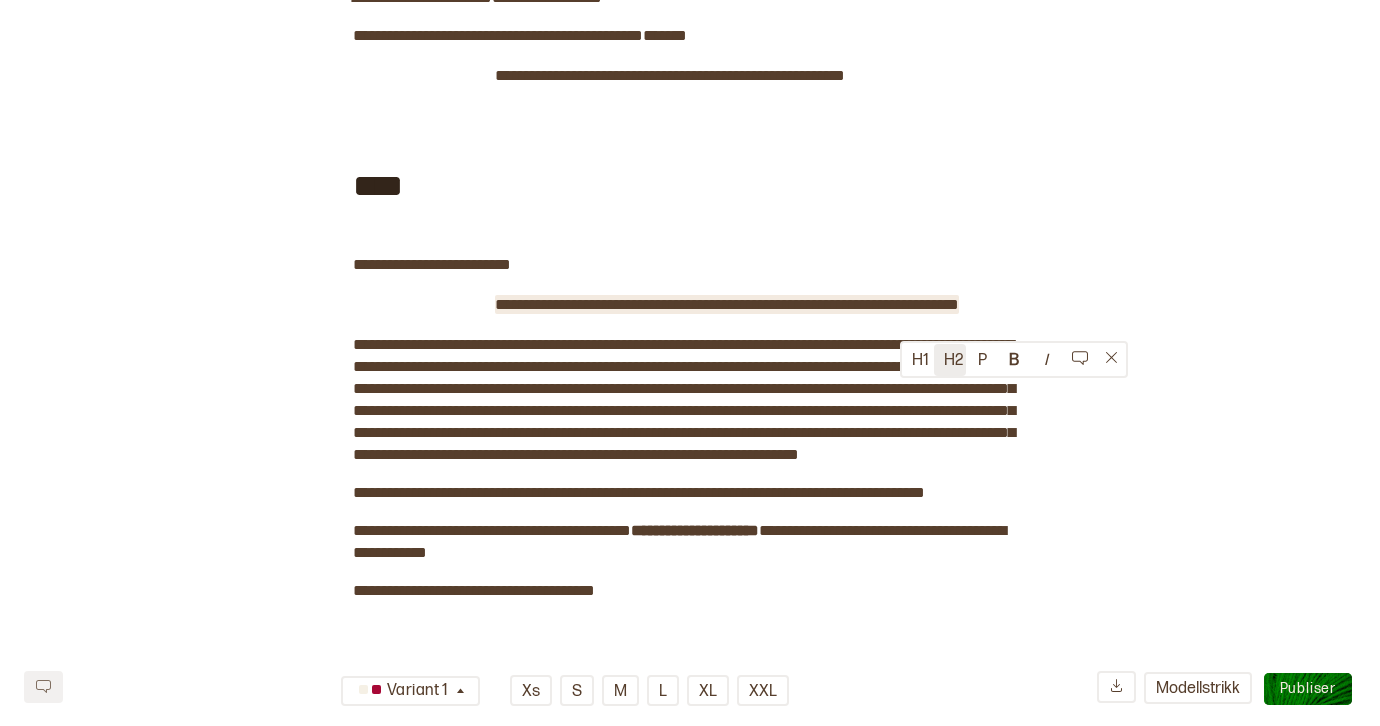 type 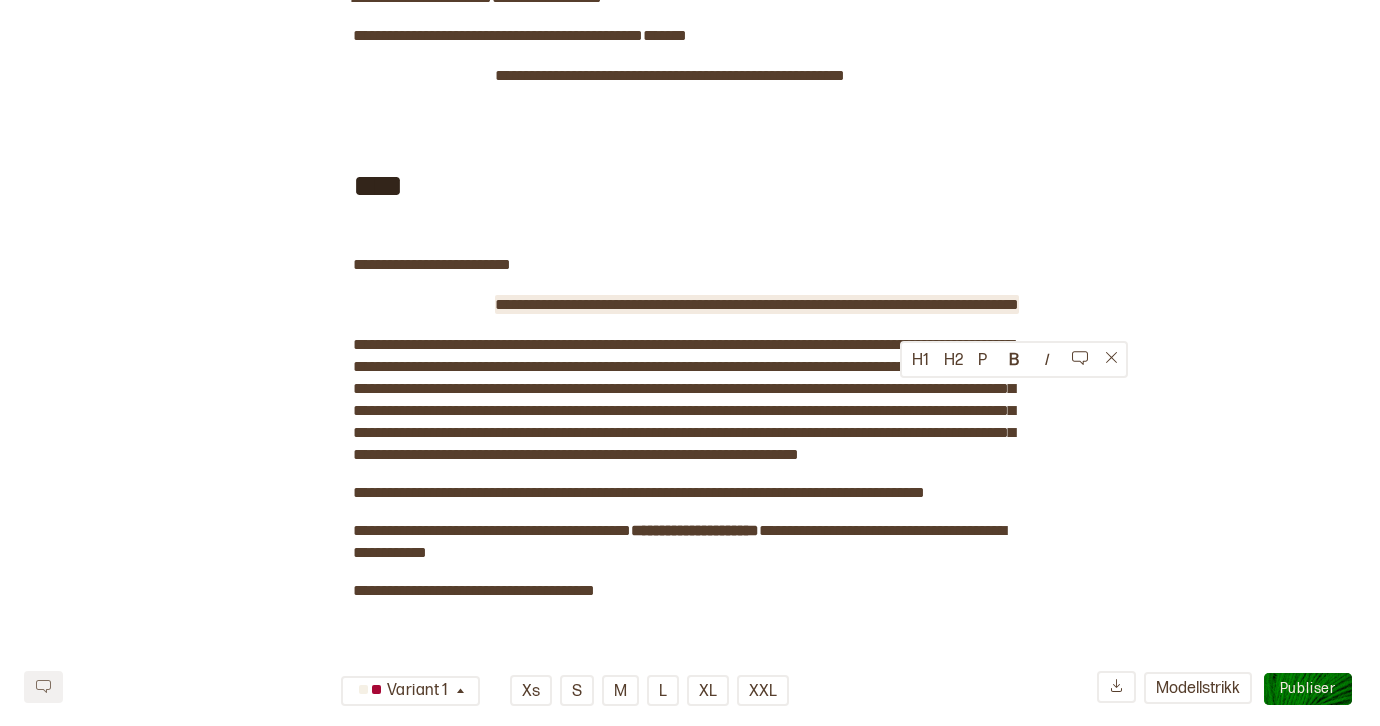 click on "**********" at bounding box center (757, 304) 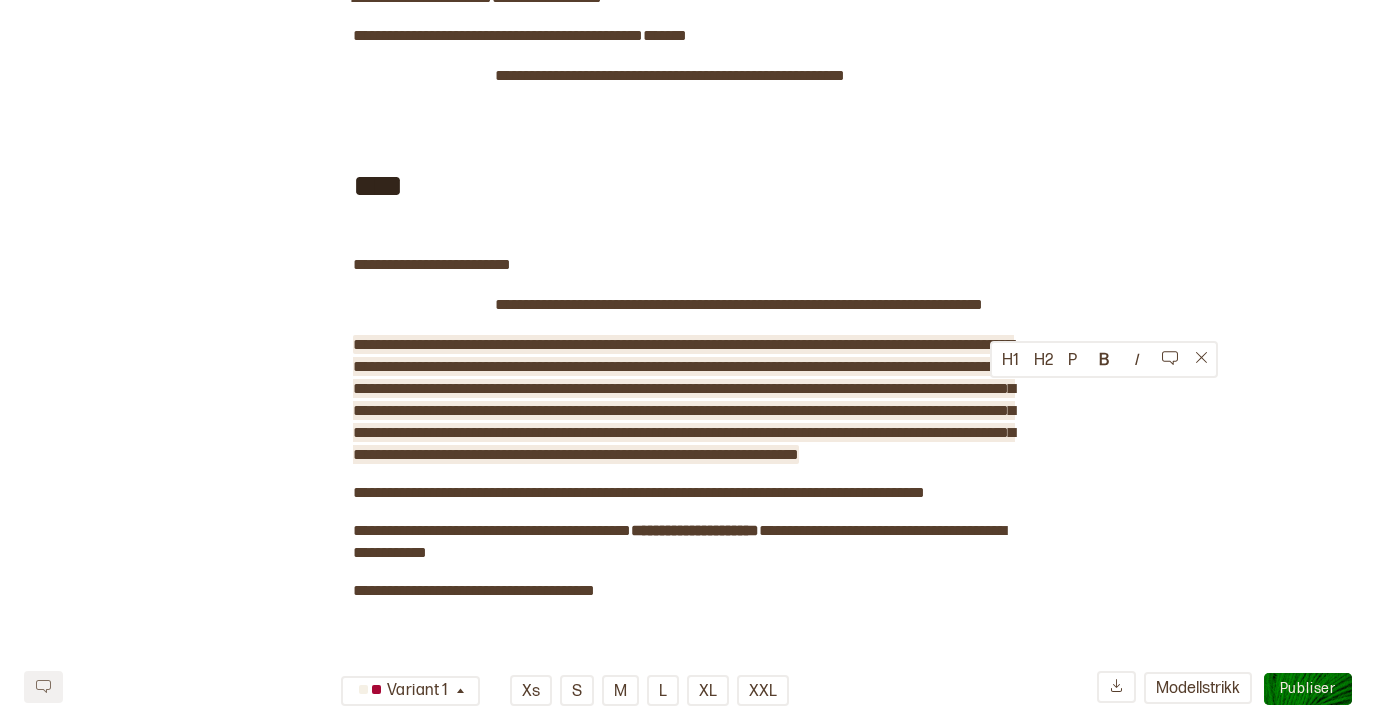 click on "**********" at bounding box center (684, 399) 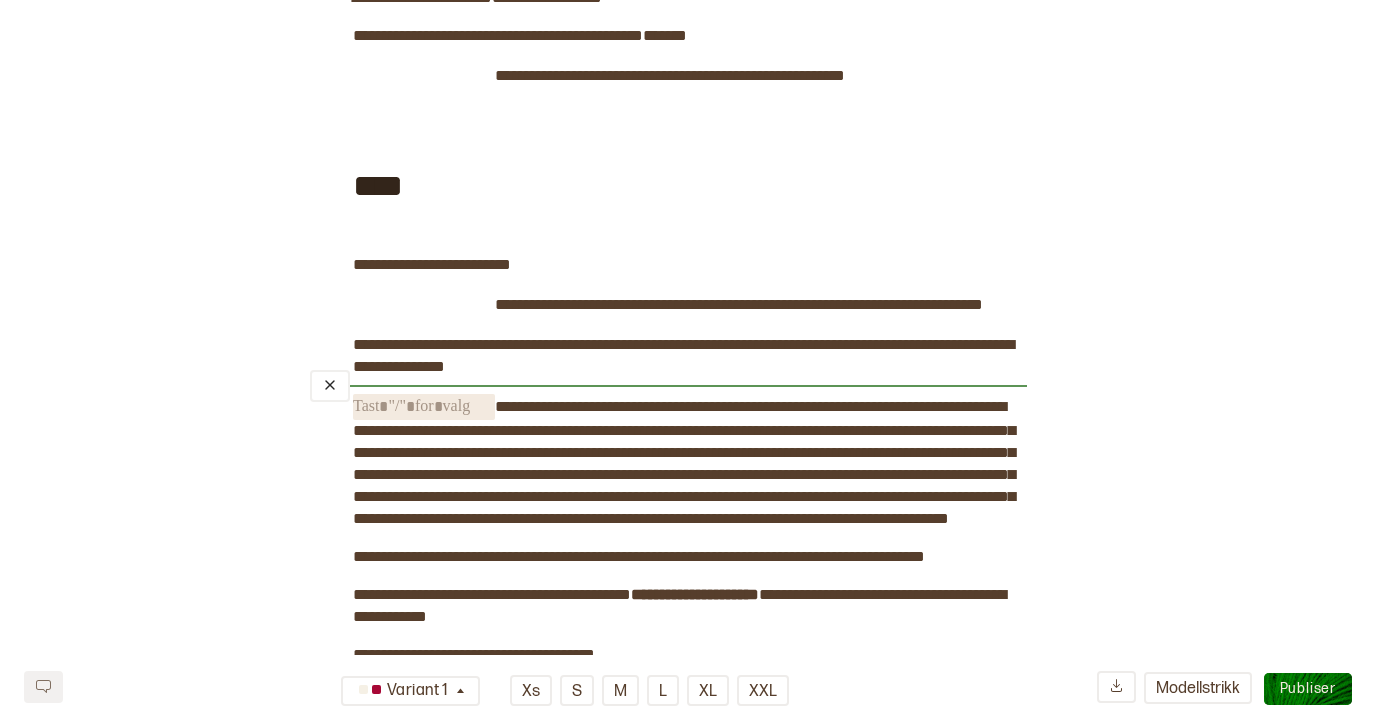 click on "﻿" at bounding box center (668, 386) 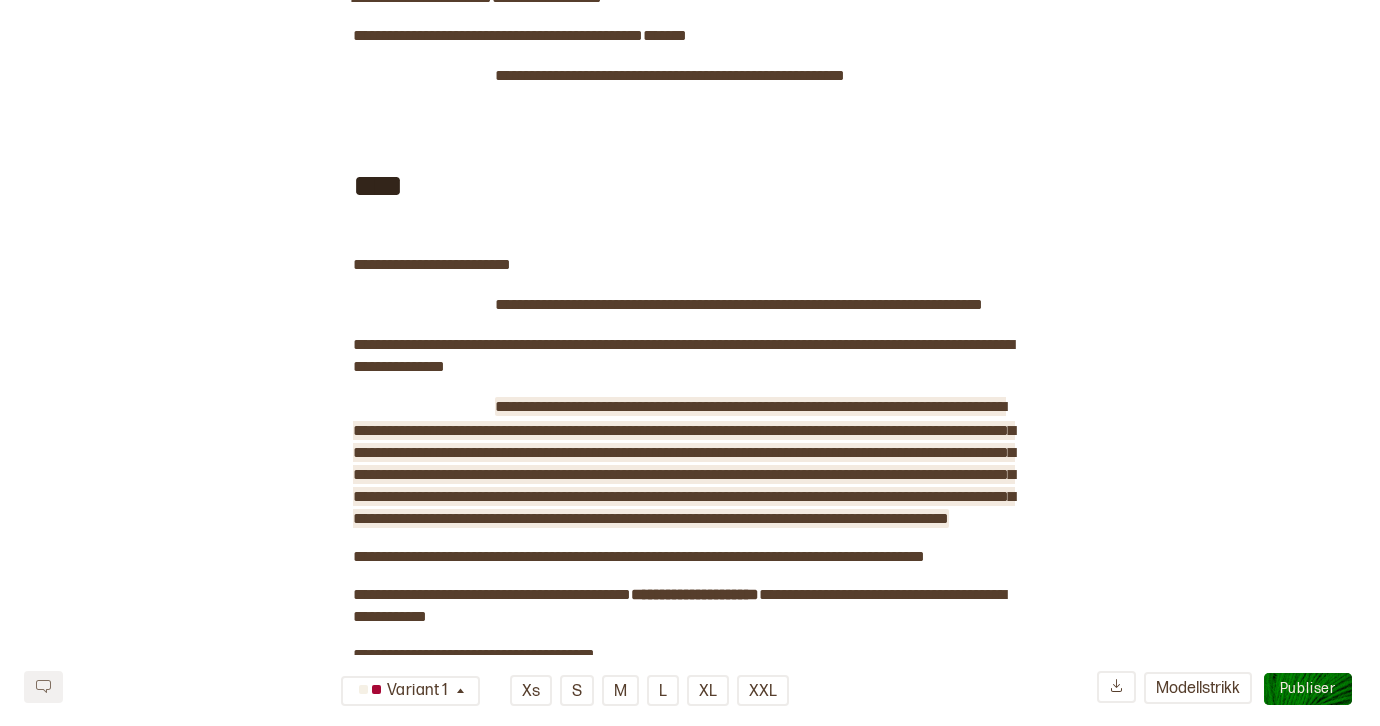scroll, scrollTop: 4157, scrollLeft: 0, axis: vertical 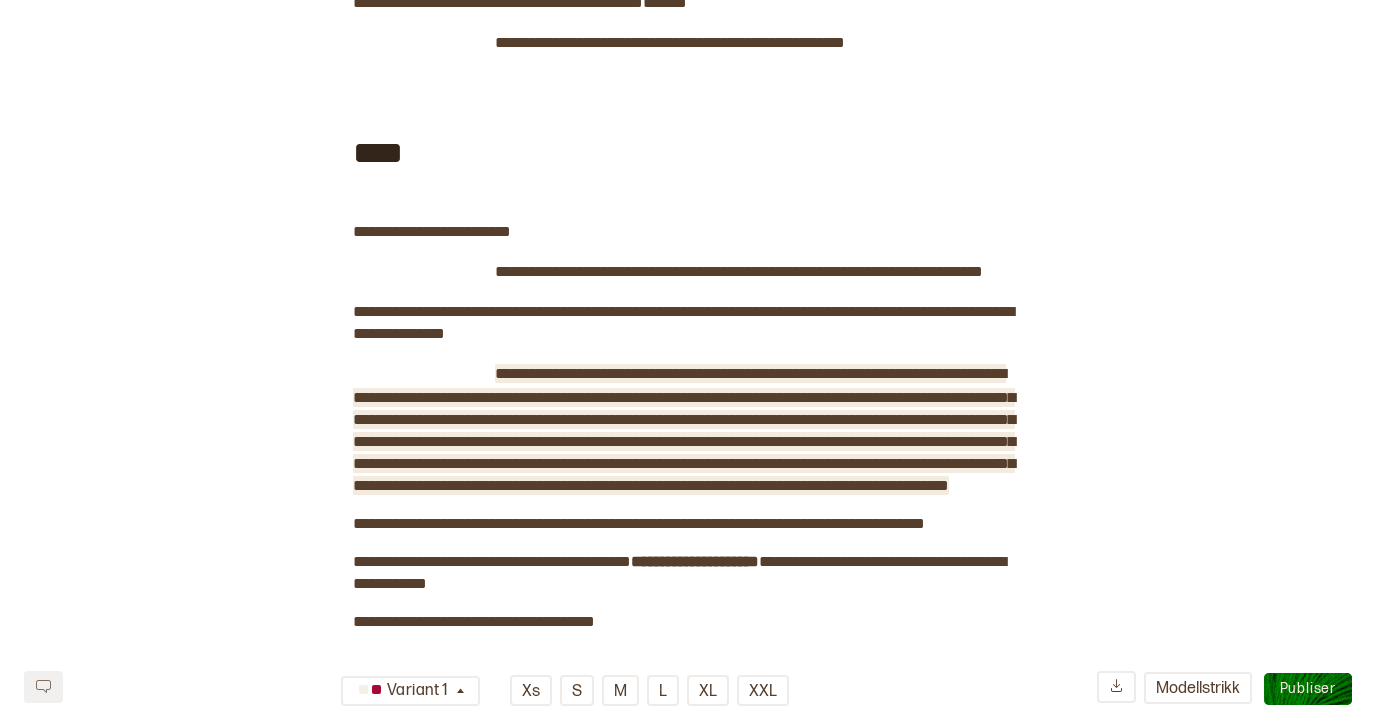 click on "**********" at bounding box center [684, 429] 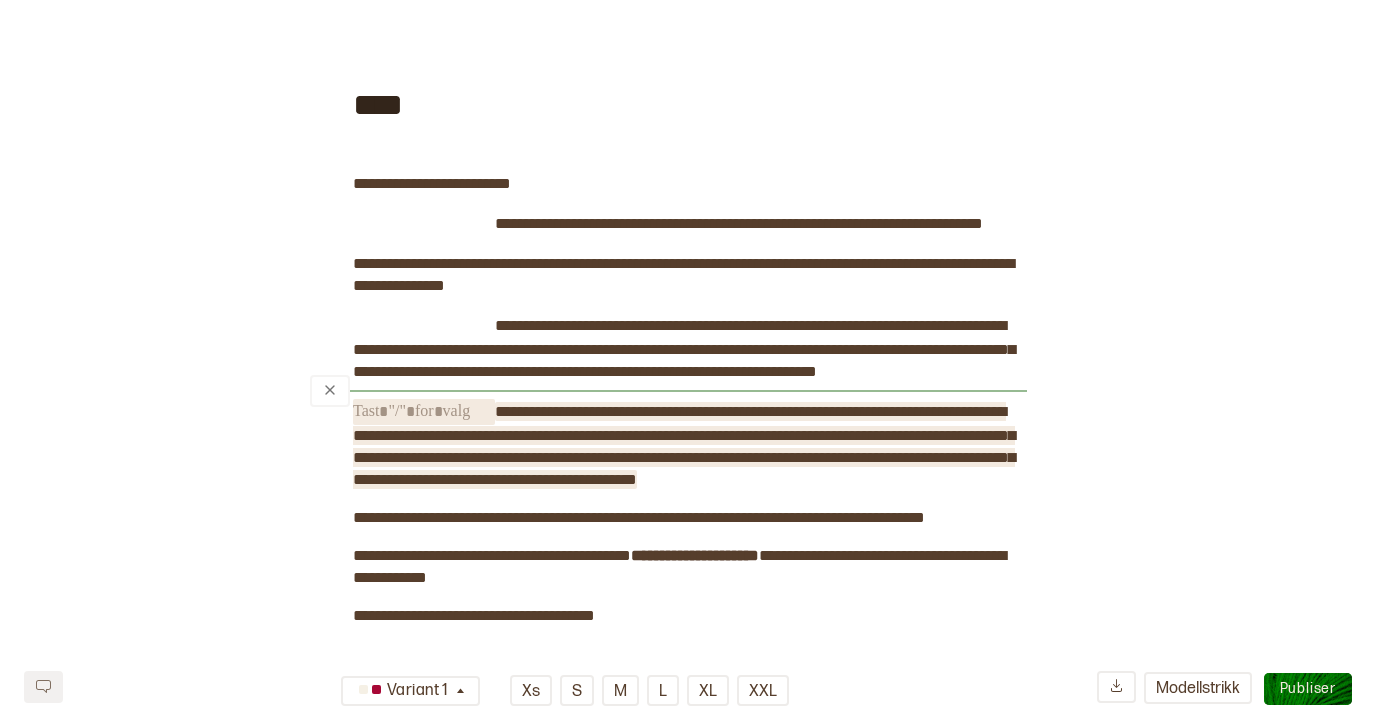 scroll, scrollTop: 4232, scrollLeft: 0, axis: vertical 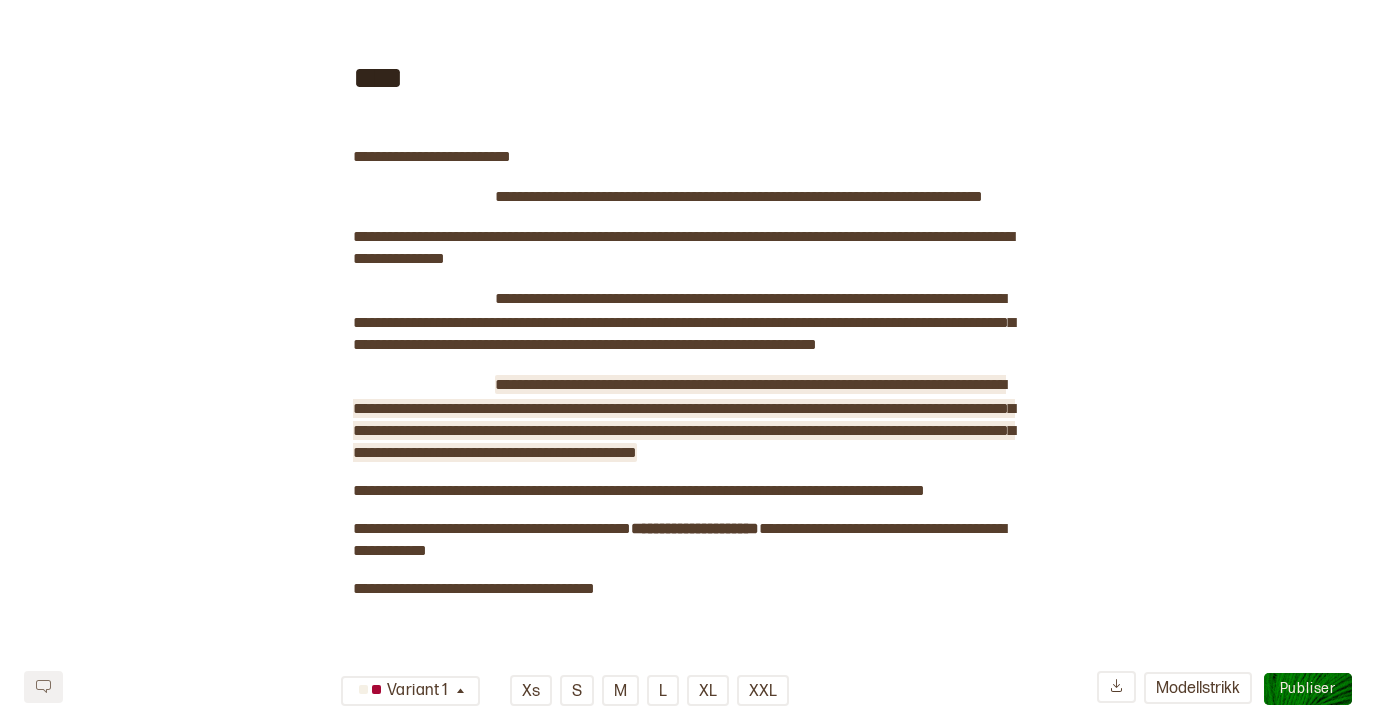click on "**********" at bounding box center [684, 418] 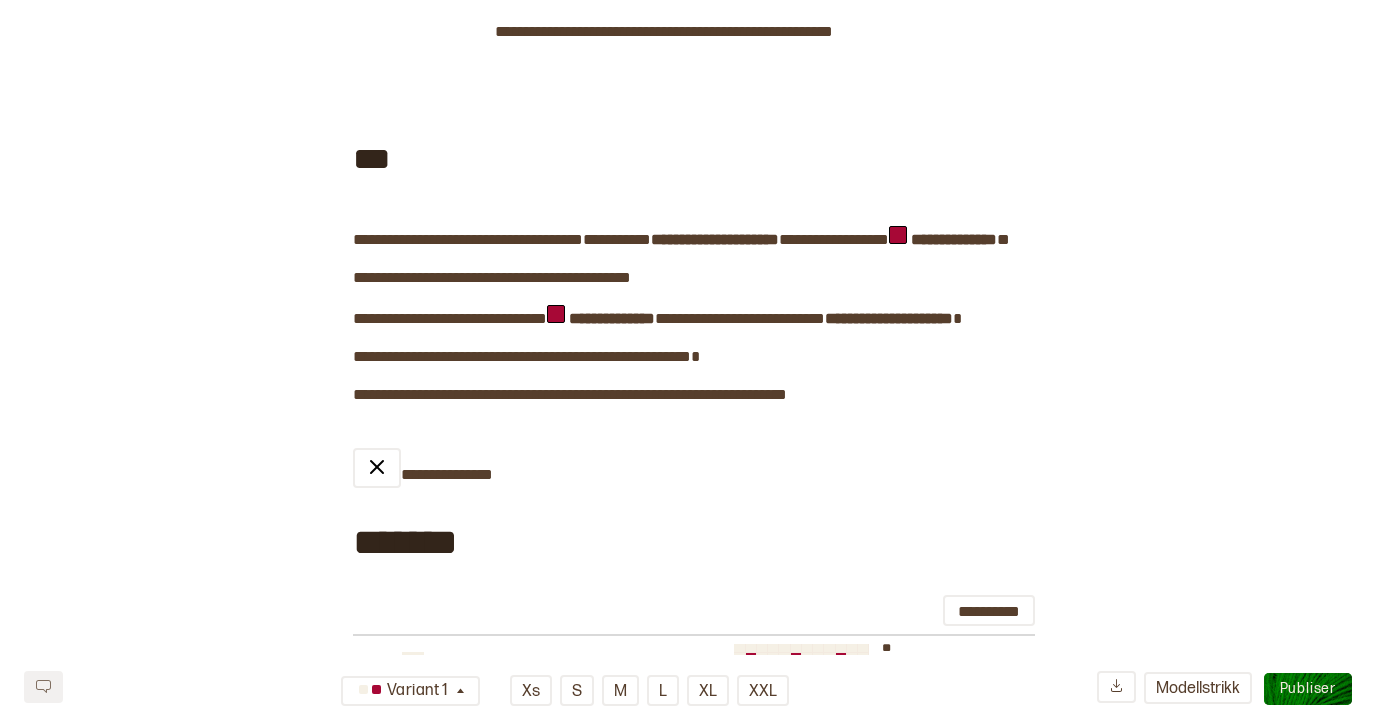 scroll, scrollTop: 0, scrollLeft: 0, axis: both 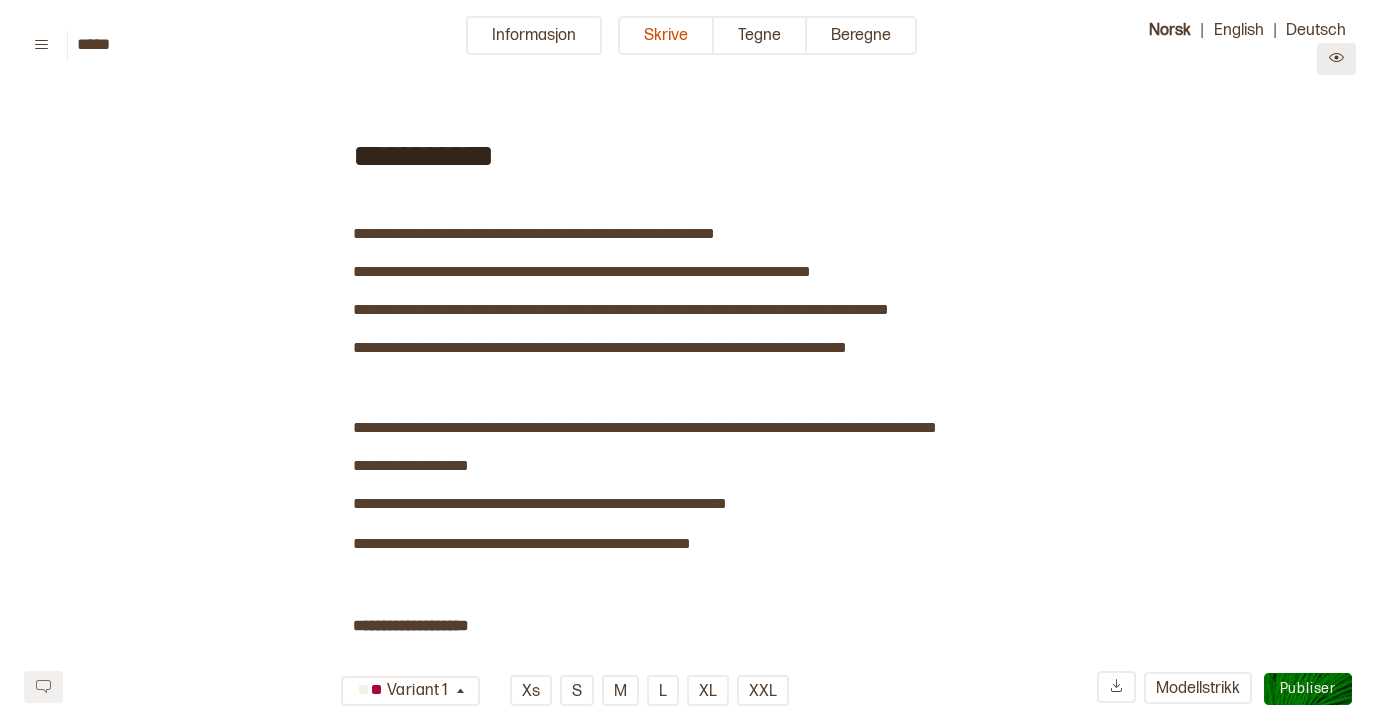 click at bounding box center (1336, 59) 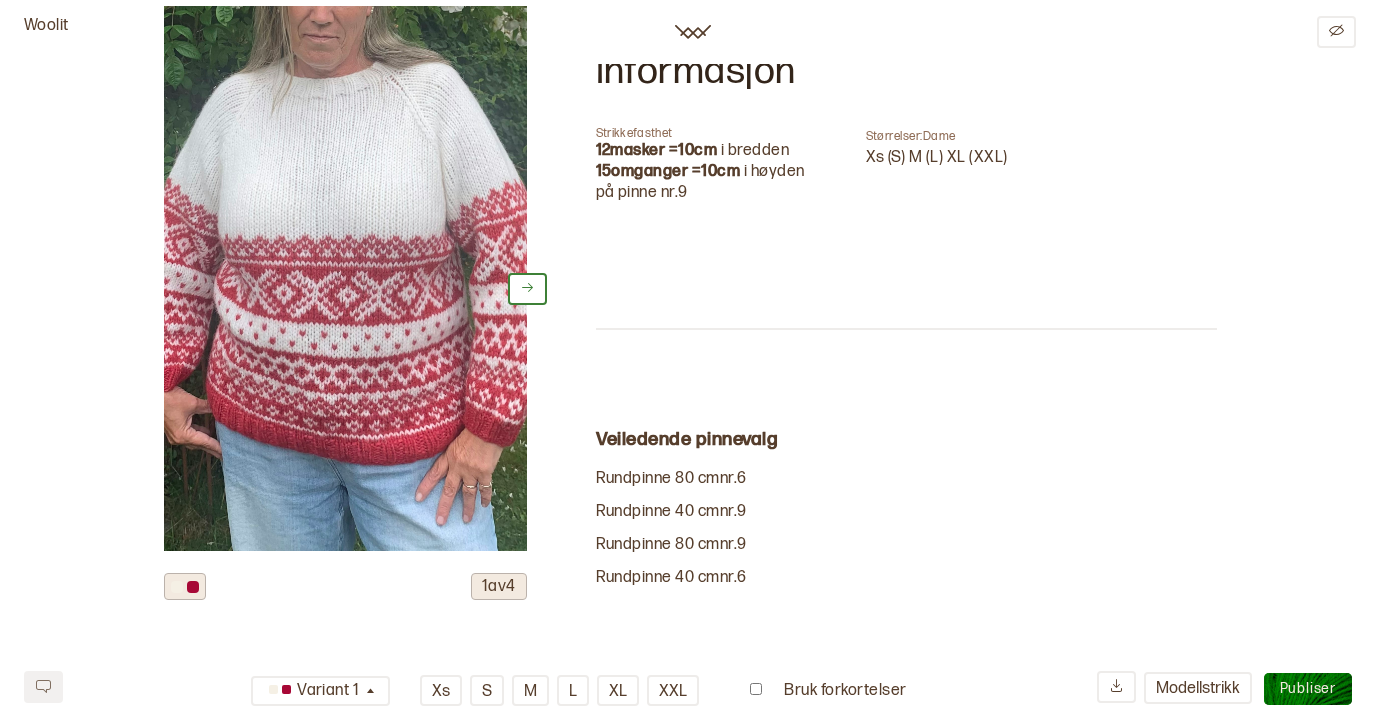 scroll, scrollTop: 260, scrollLeft: 0, axis: vertical 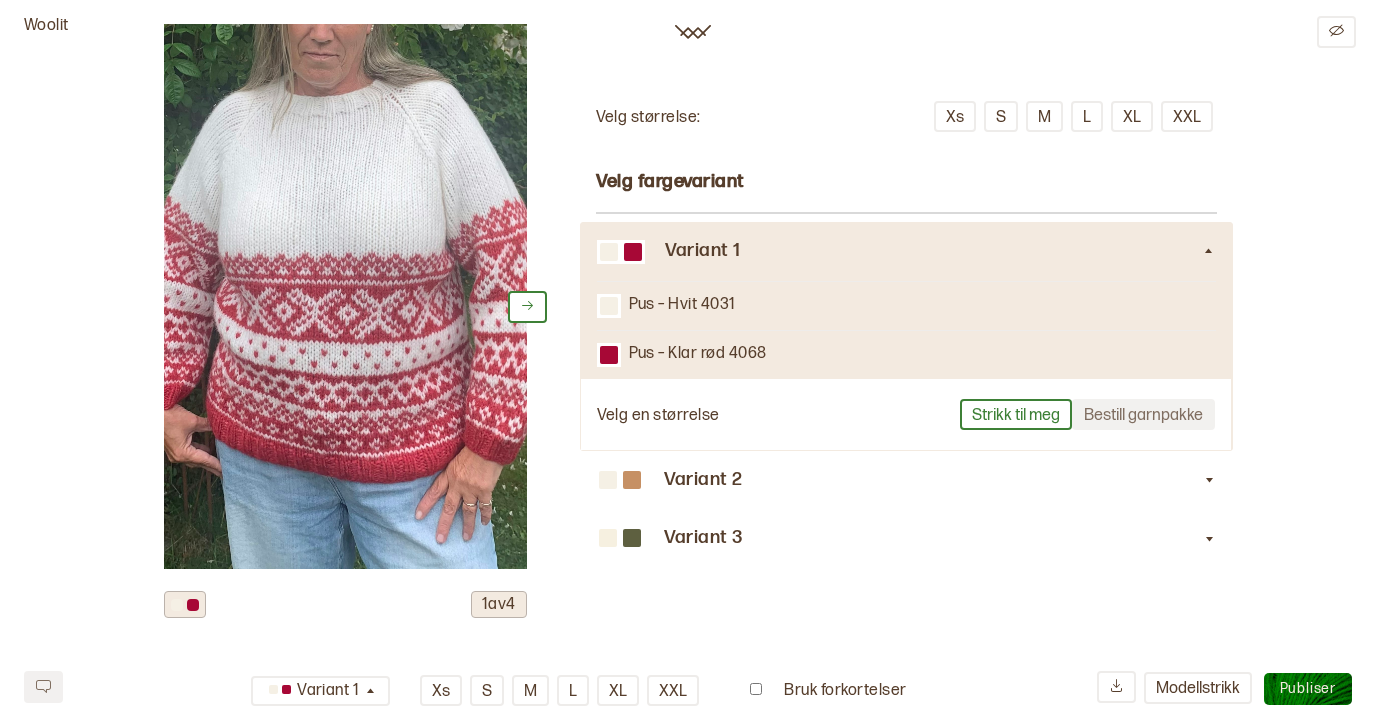 click on "Publiser" at bounding box center [1308, 688] 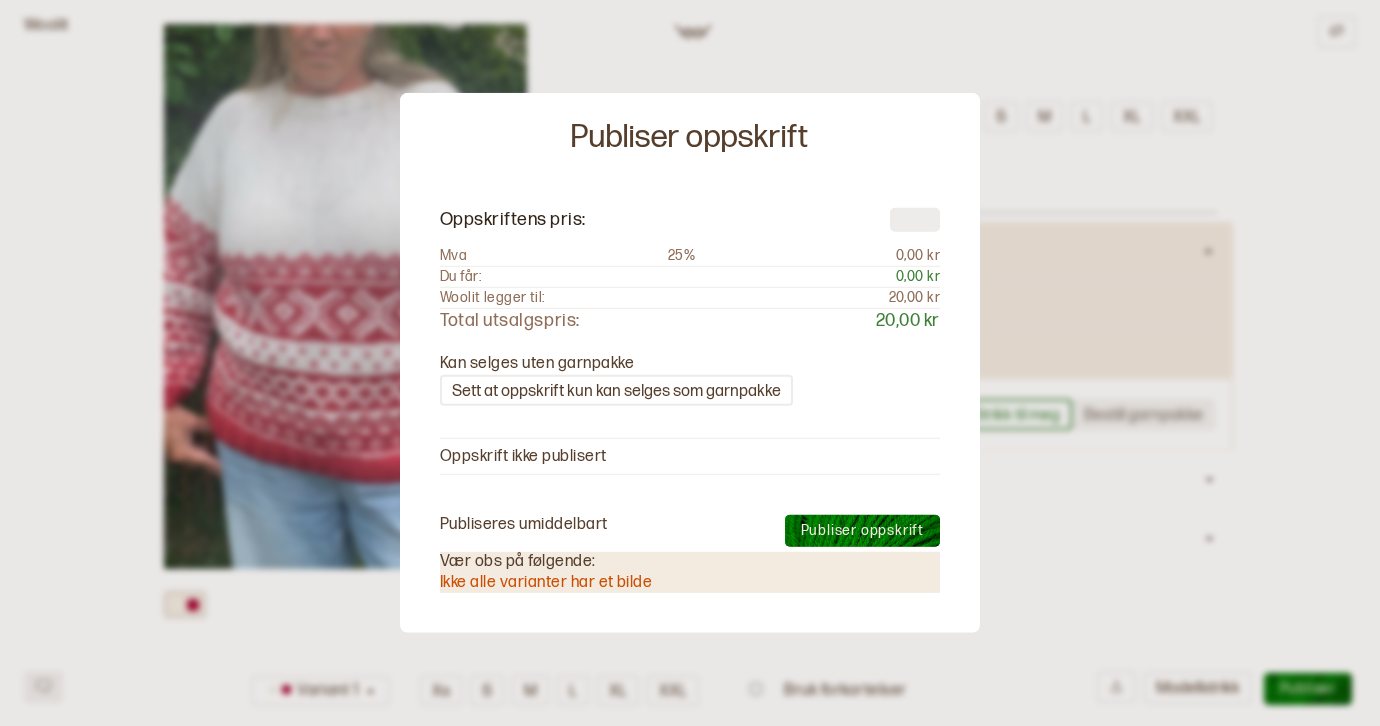 click at bounding box center (915, 219) 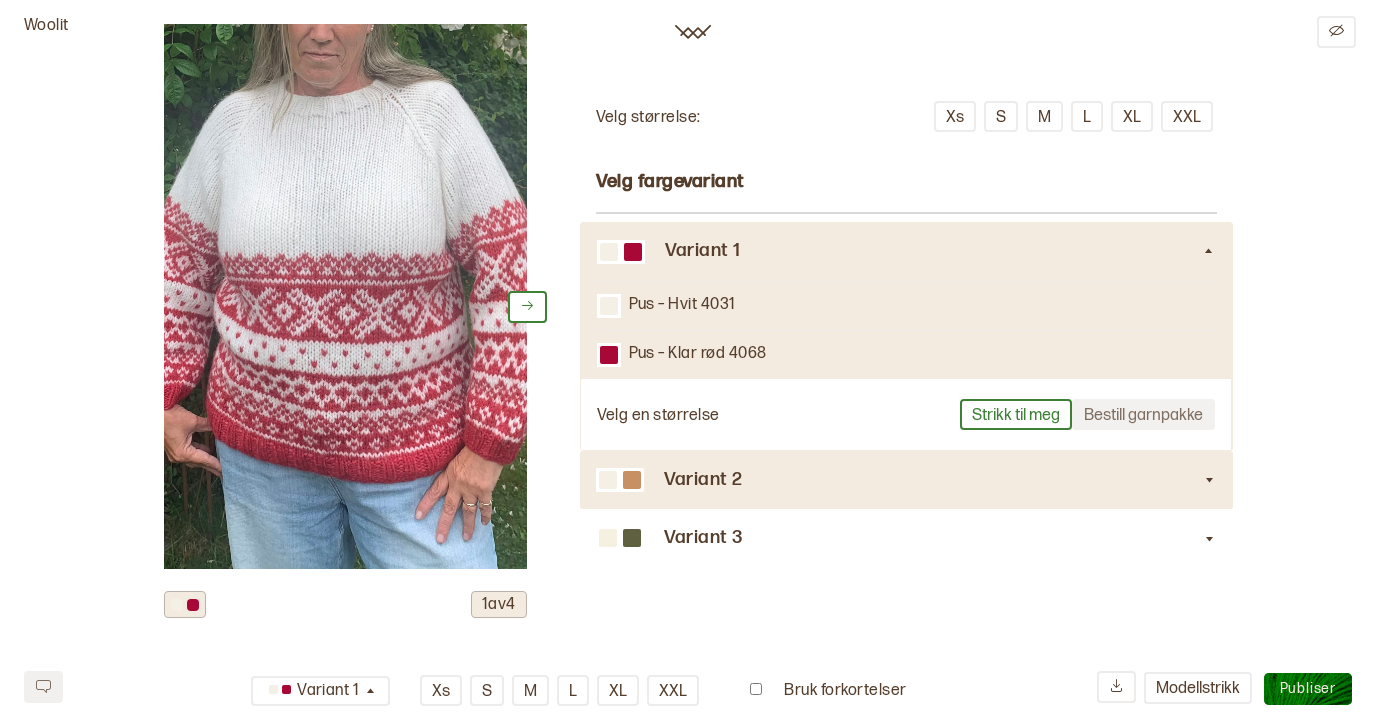 click on "Variant 2" at bounding box center [933, 480] 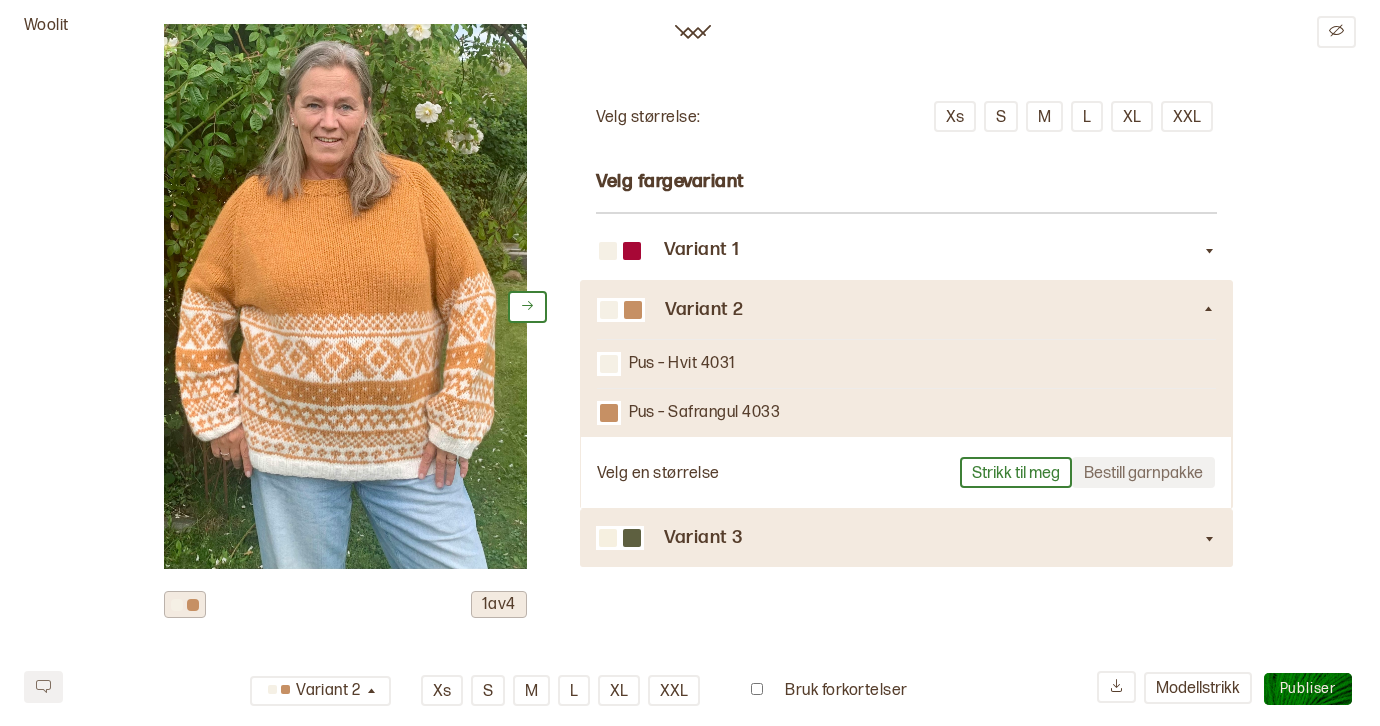 click on "Variant 3" at bounding box center (933, 538) 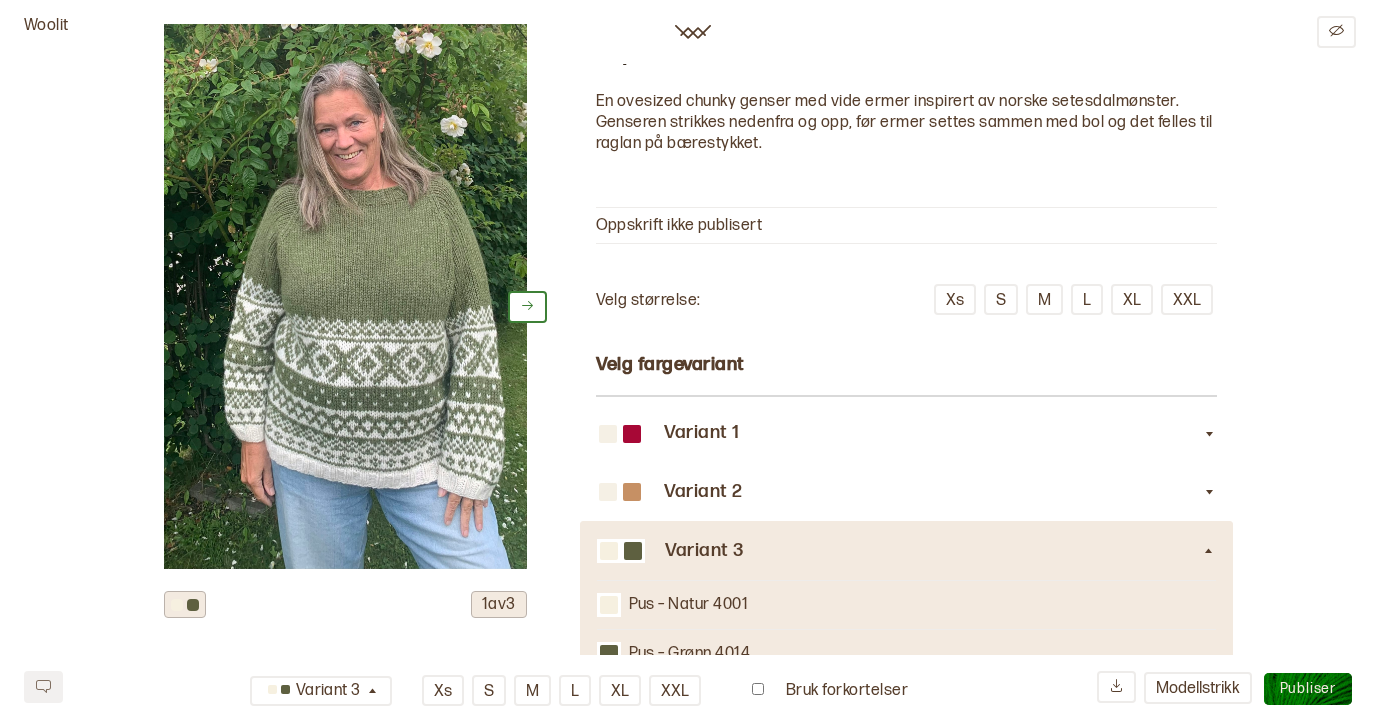 scroll, scrollTop: 0, scrollLeft: 0, axis: both 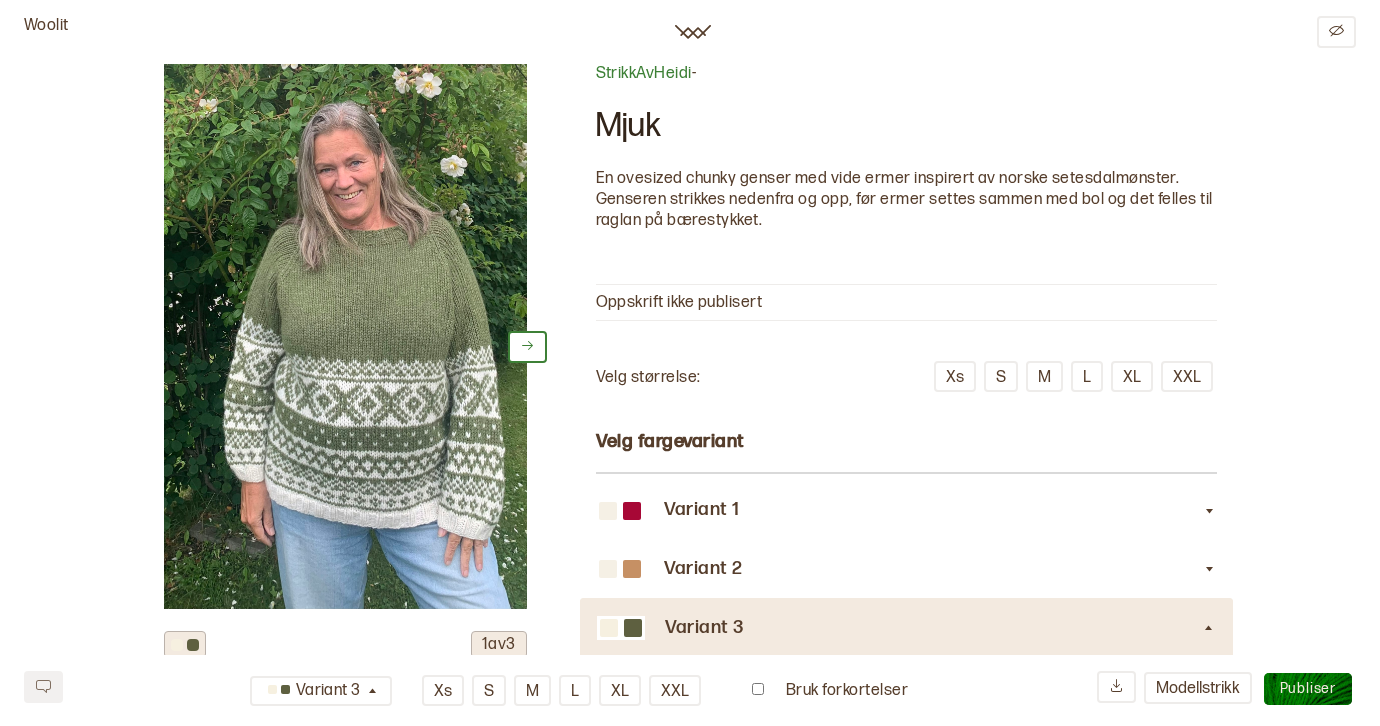 click on "Woolit" at bounding box center (46, 32) 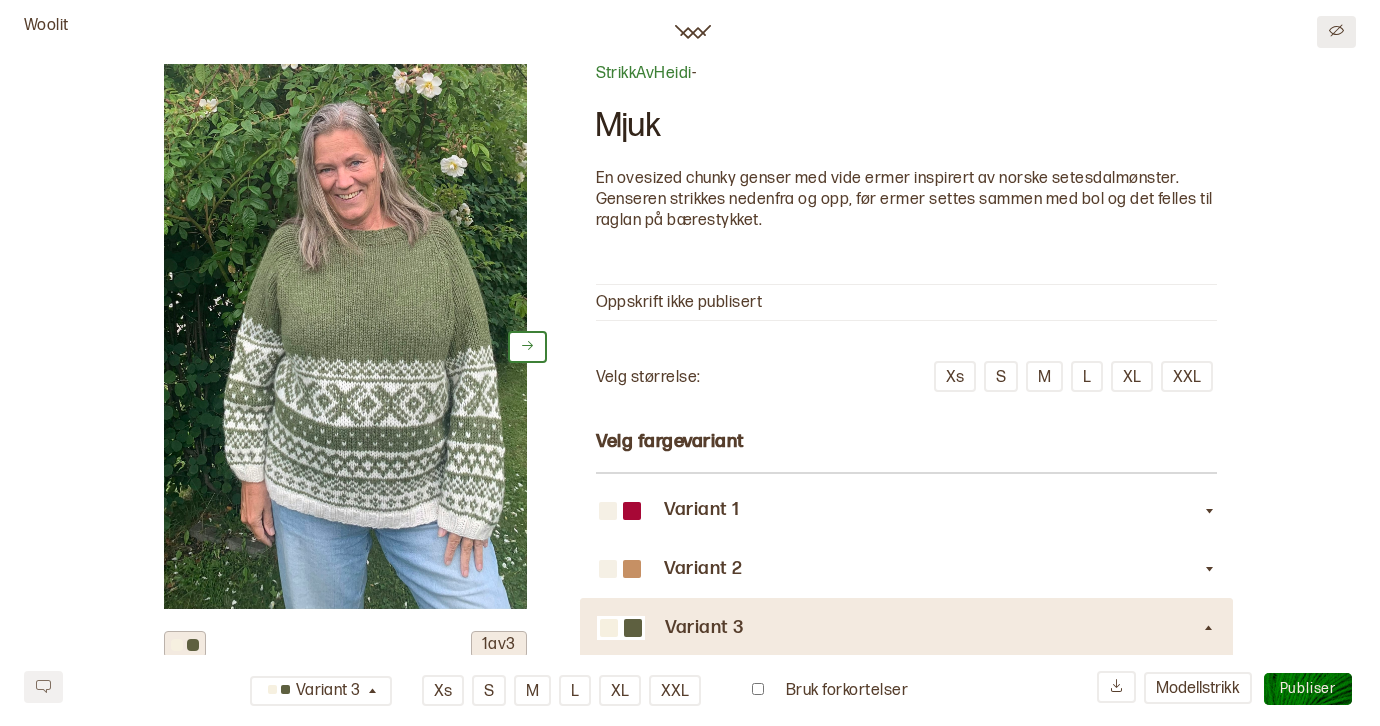 click 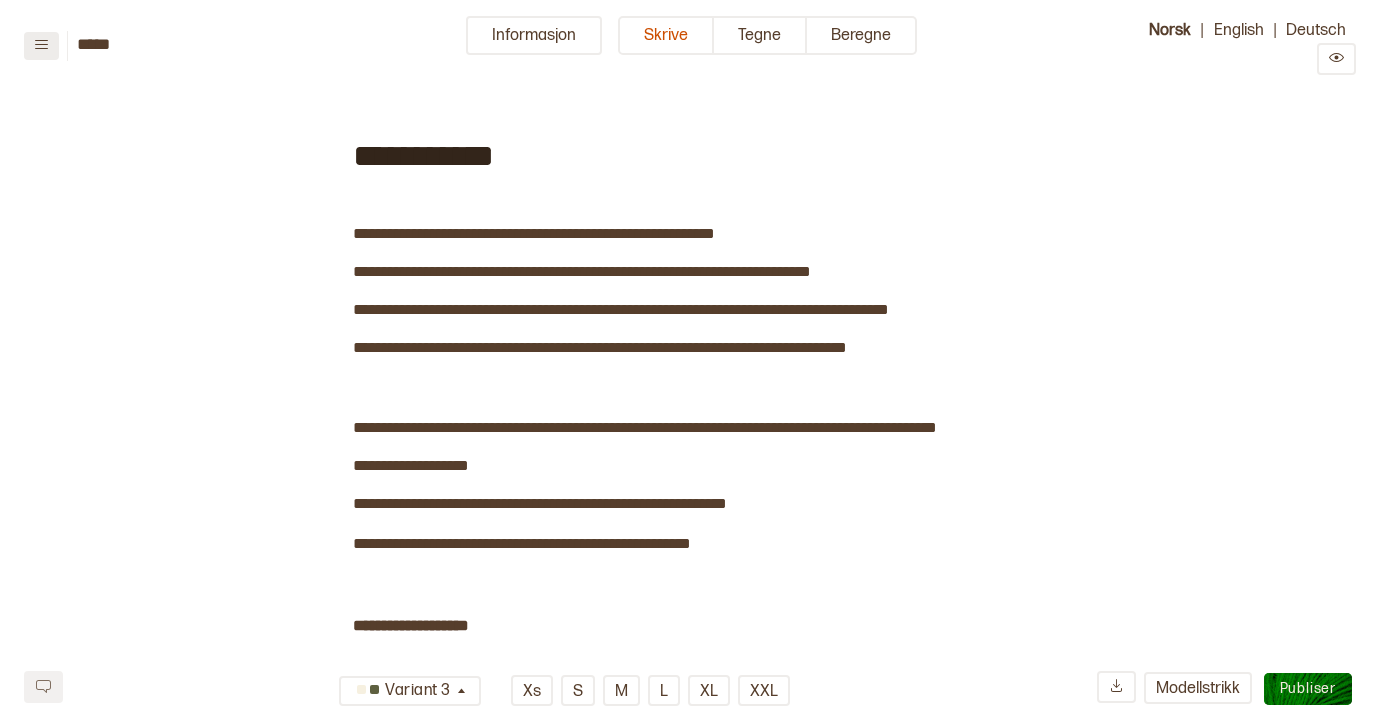 click 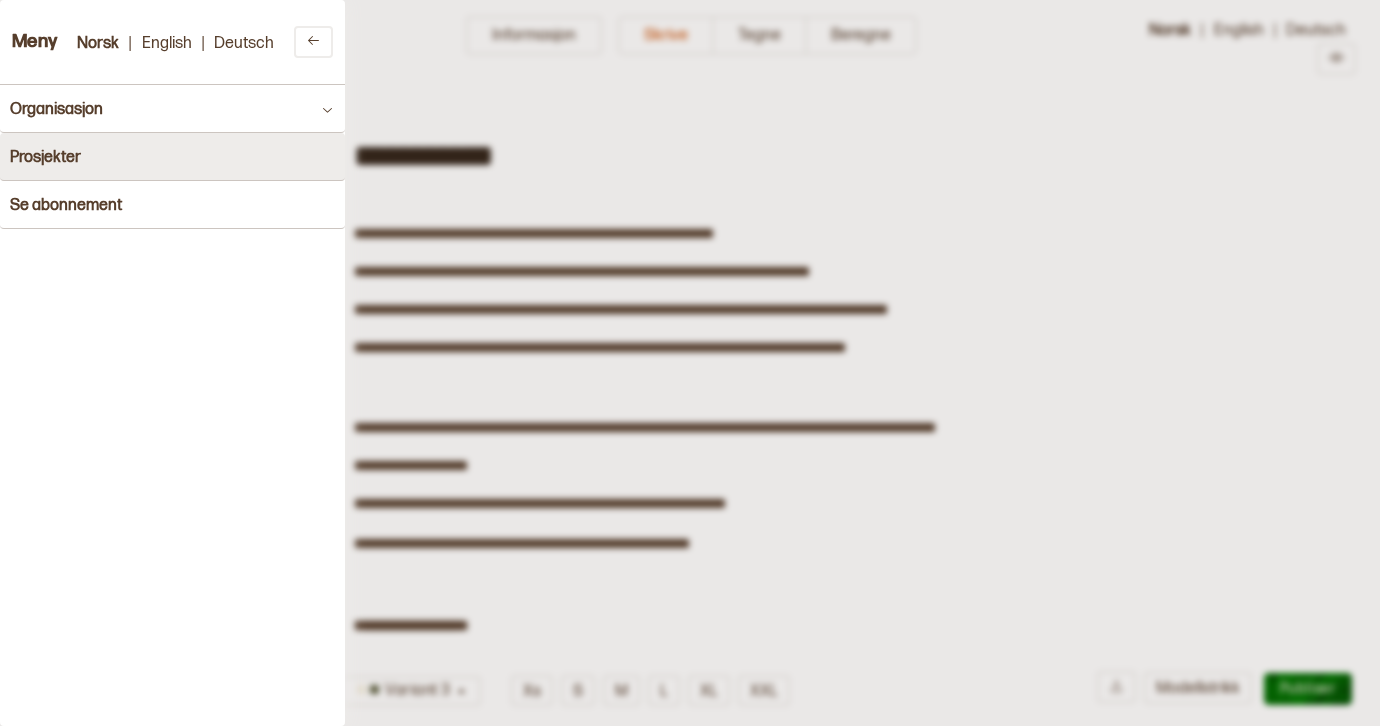 click on "Prosjekter" at bounding box center (172, 157) 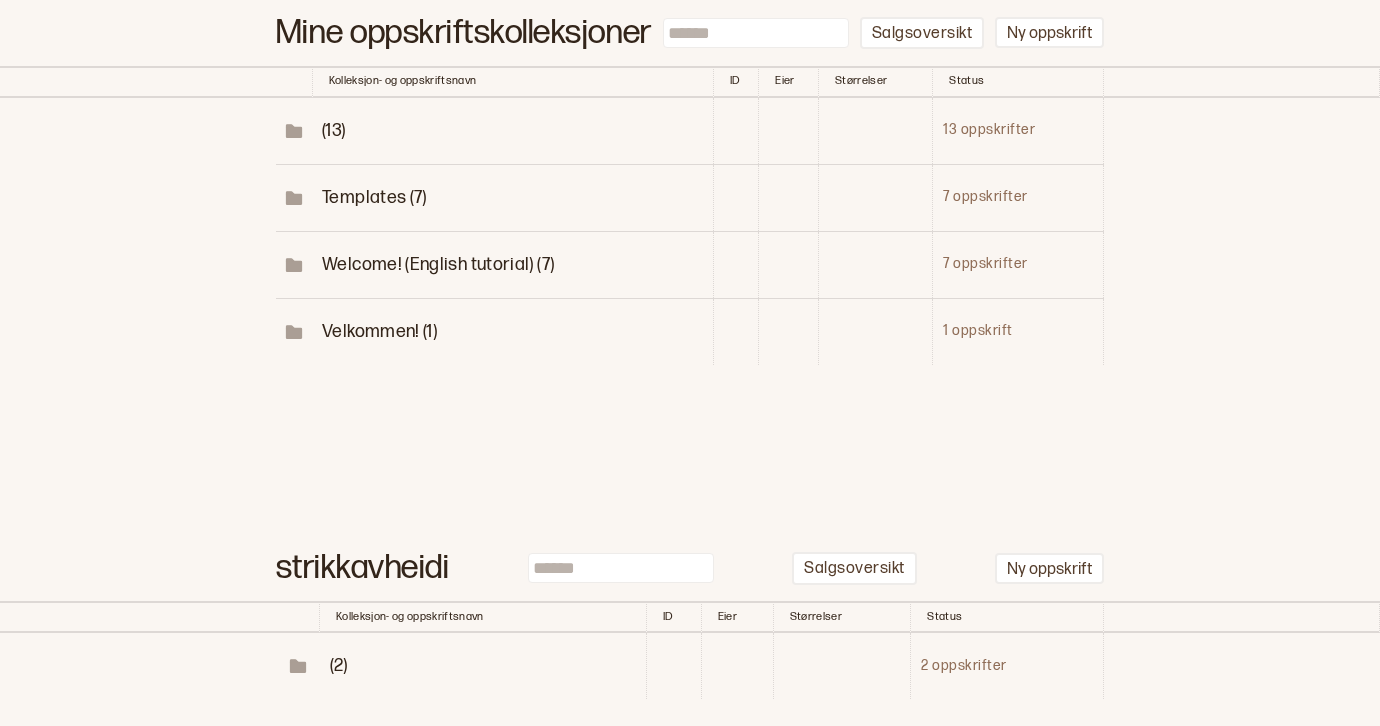 scroll, scrollTop: 102, scrollLeft: 0, axis: vertical 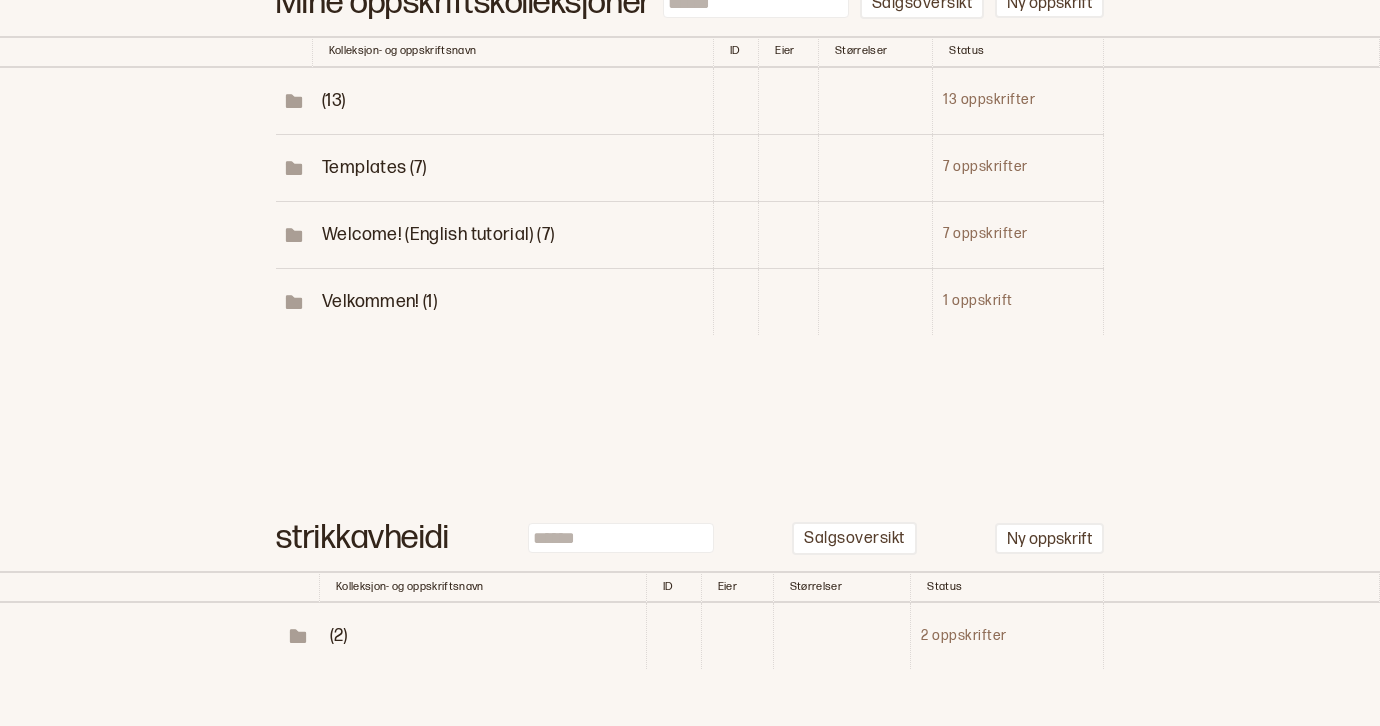 click on "(2)" at bounding box center (339, 635) 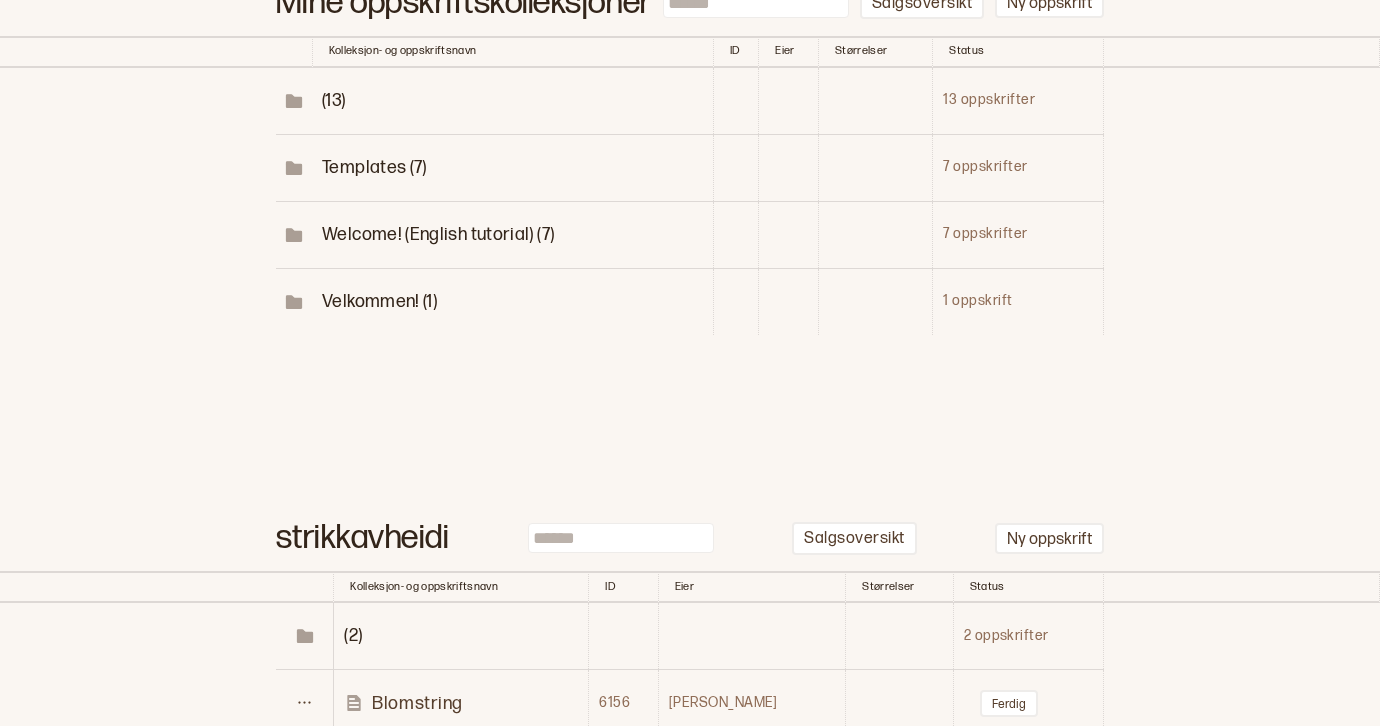 scroll, scrollTop: 137, scrollLeft: 0, axis: vertical 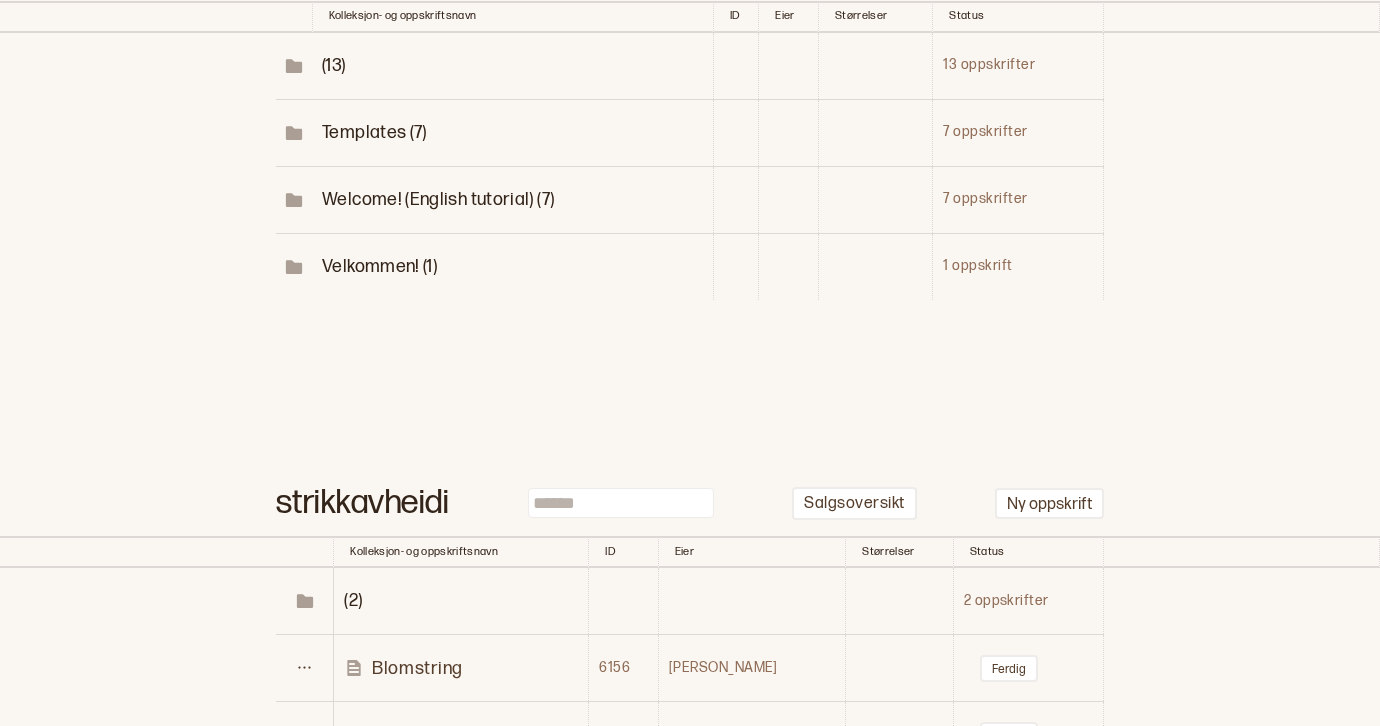 click on "Blomstring" at bounding box center (417, 668) 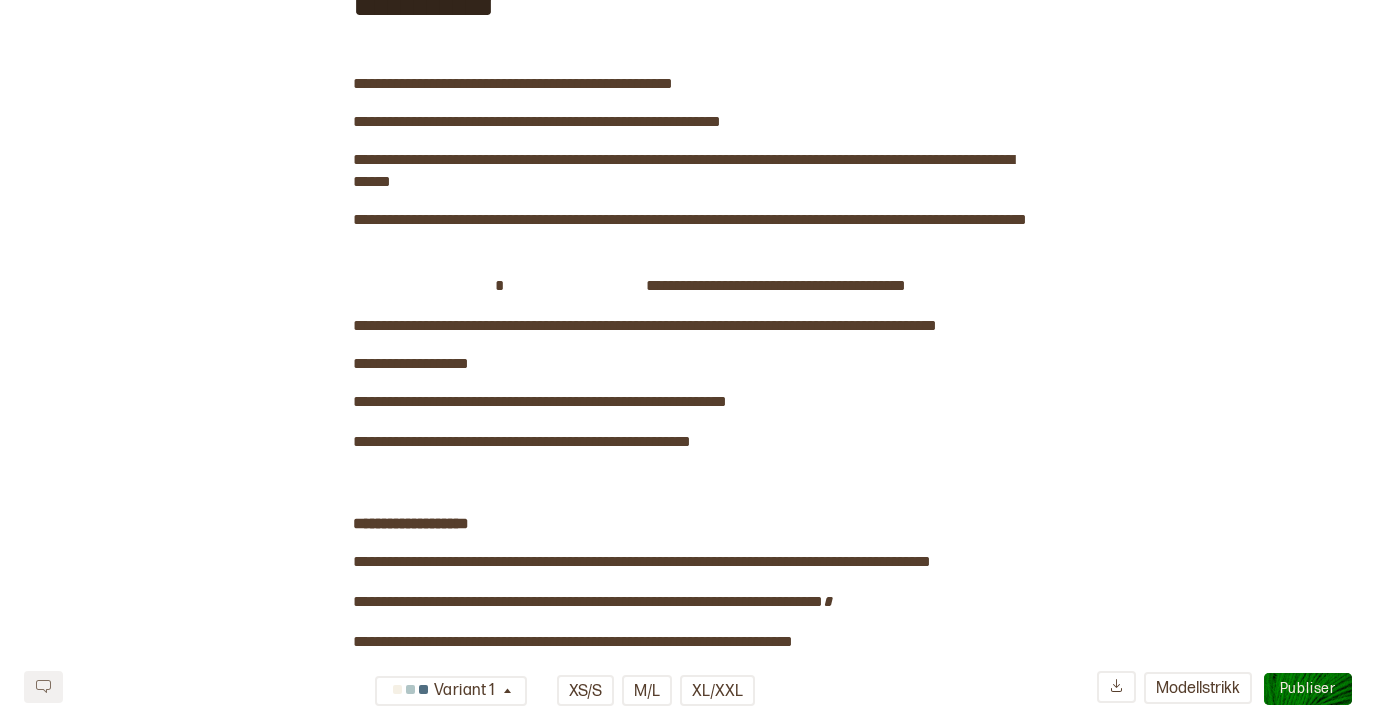 scroll, scrollTop: 0, scrollLeft: 0, axis: both 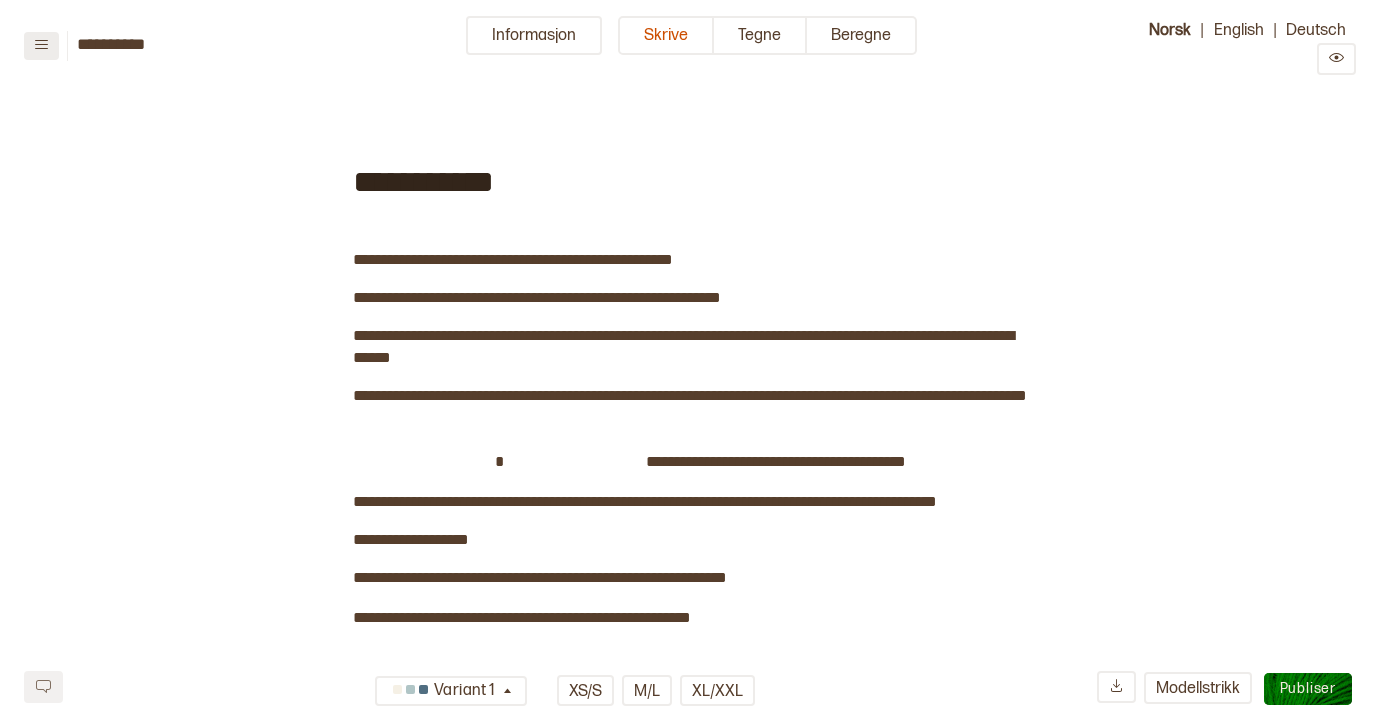 click 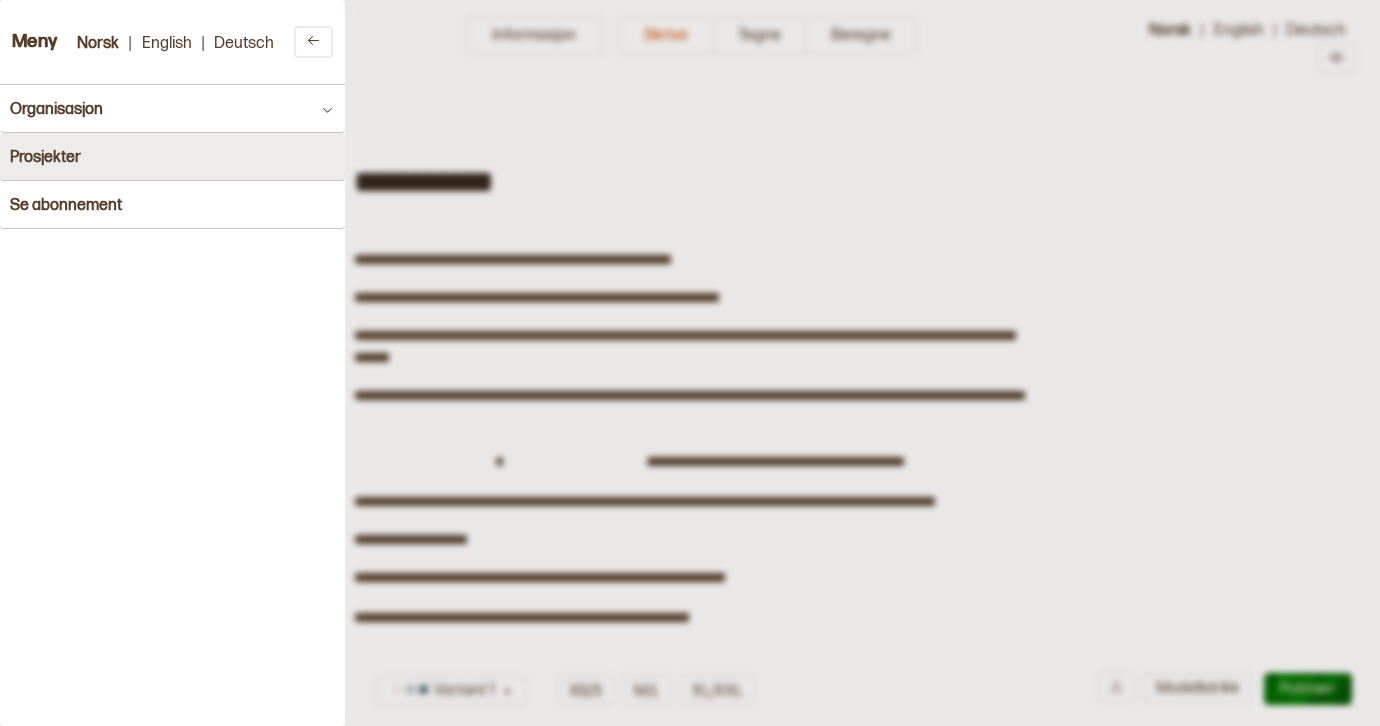 click on "Prosjekter" at bounding box center [45, 157] 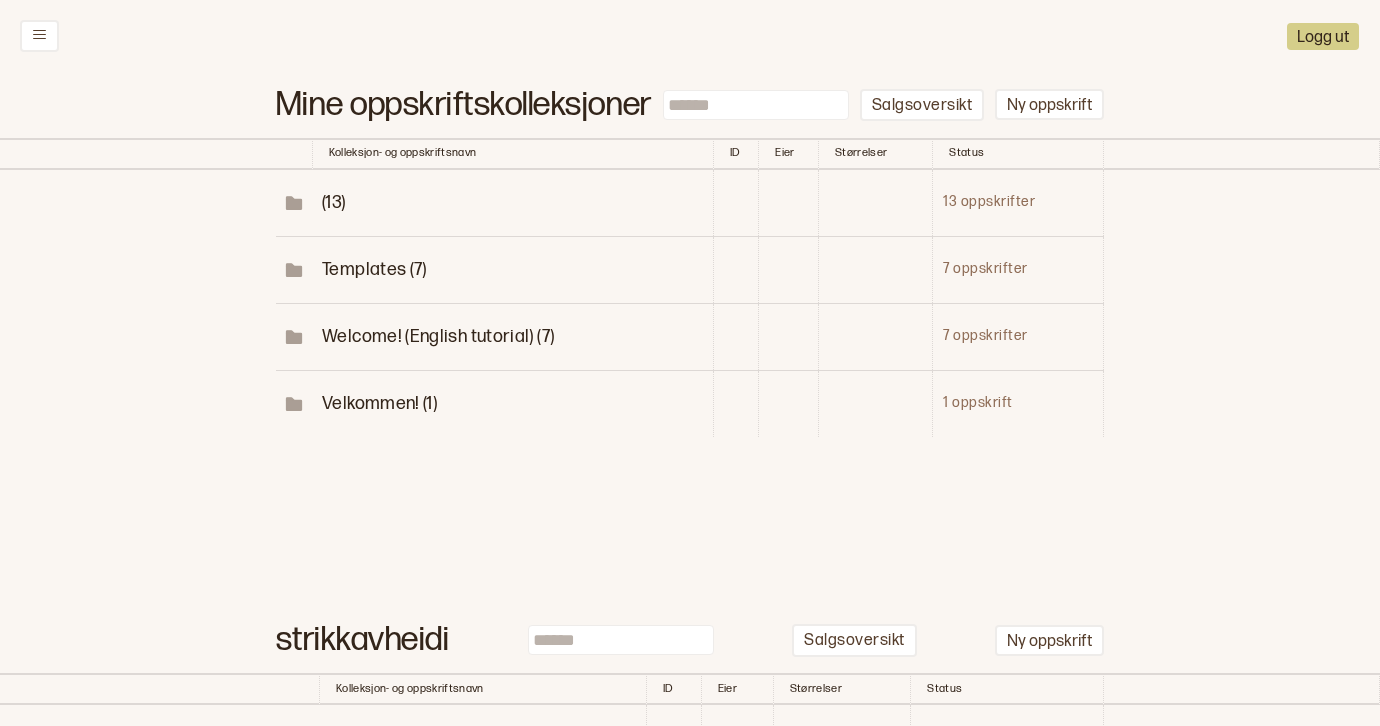 scroll, scrollTop: 171, scrollLeft: 0, axis: vertical 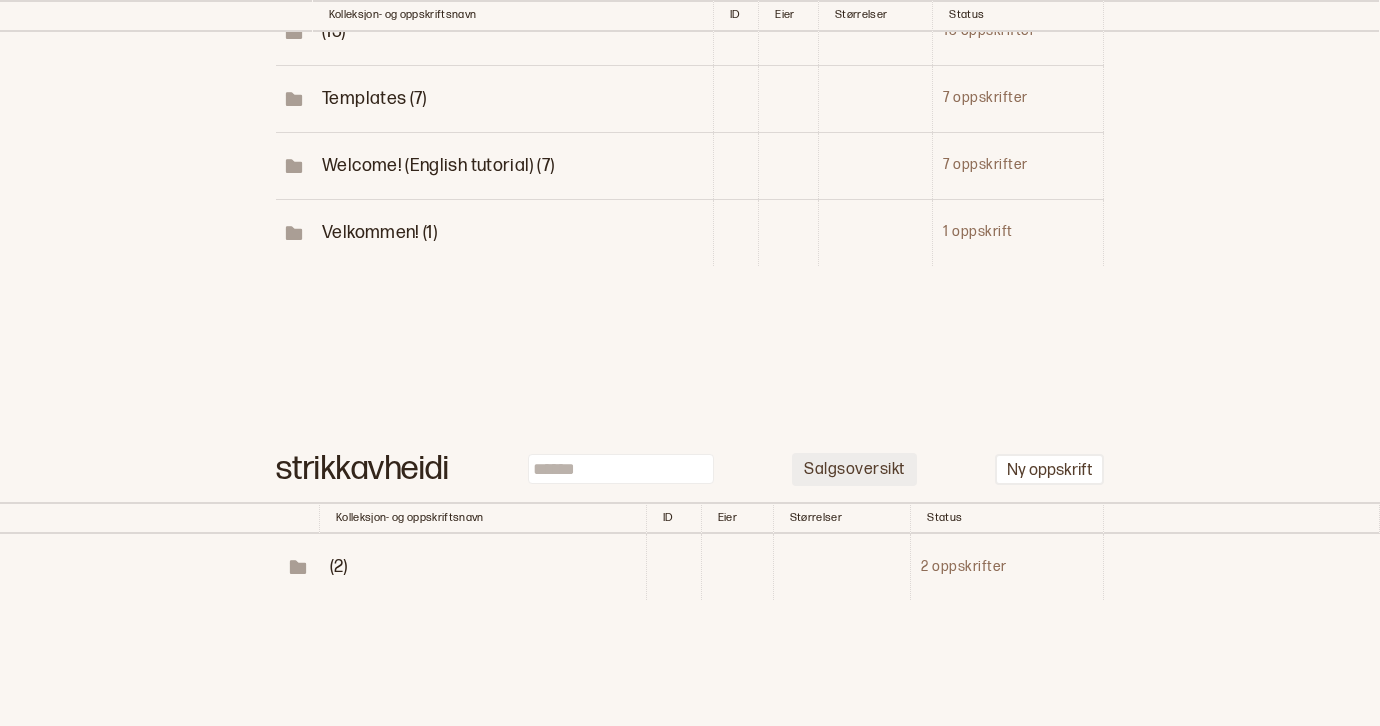 click on "Salgsoversikt" at bounding box center (854, 470) 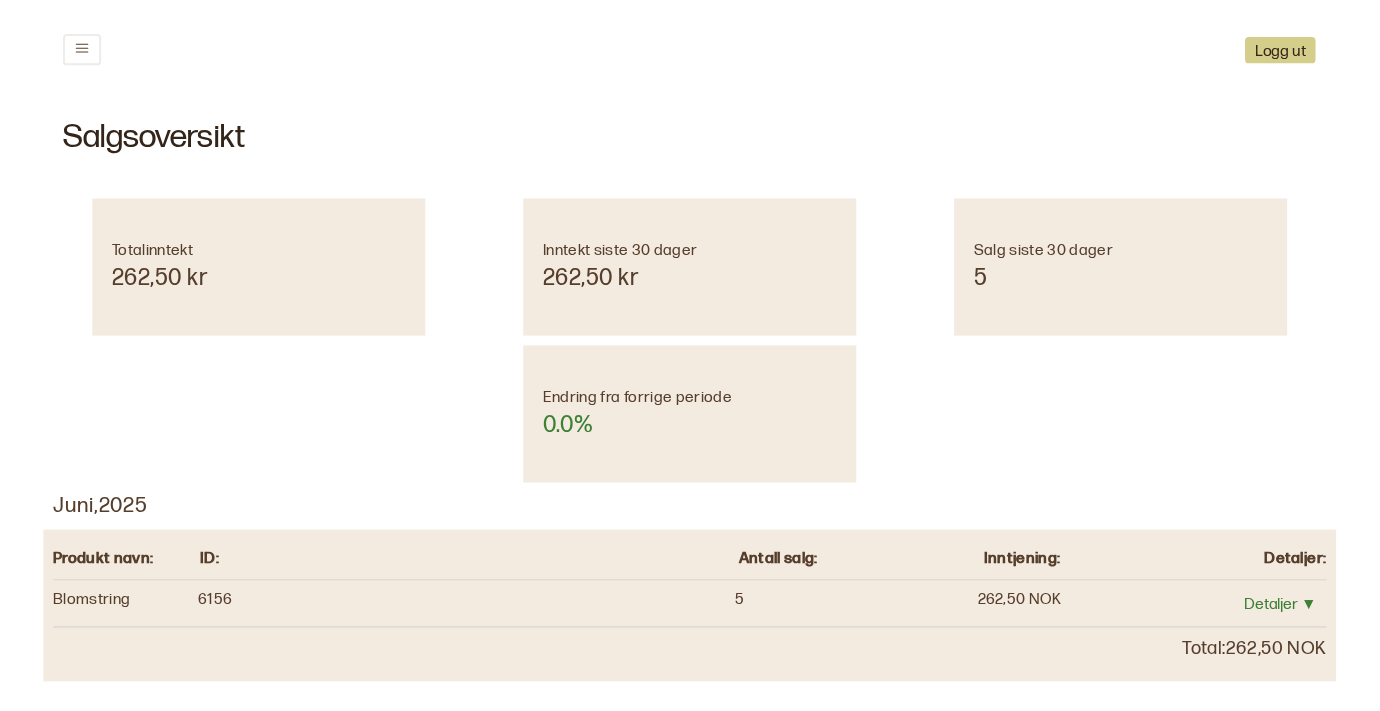 scroll, scrollTop: 13, scrollLeft: 0, axis: vertical 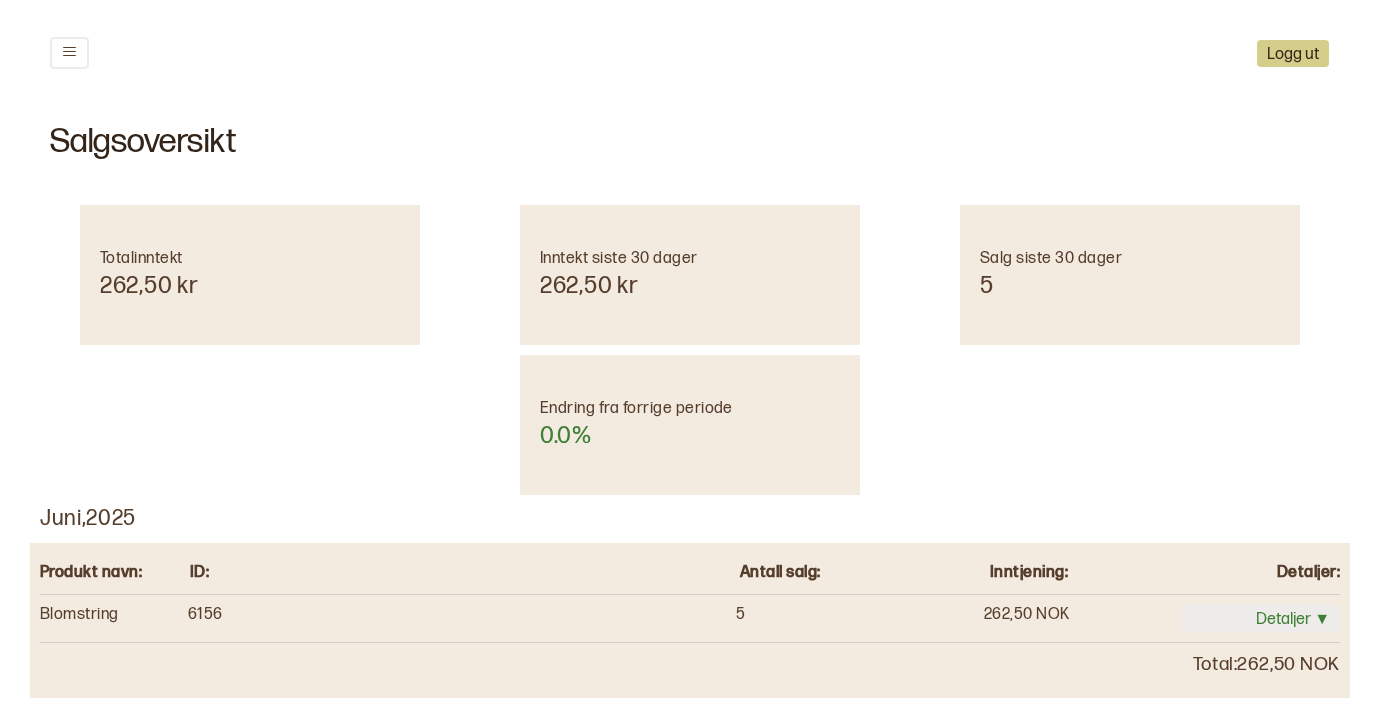 click on "Detaljer ▼" at bounding box center (1261, 618) 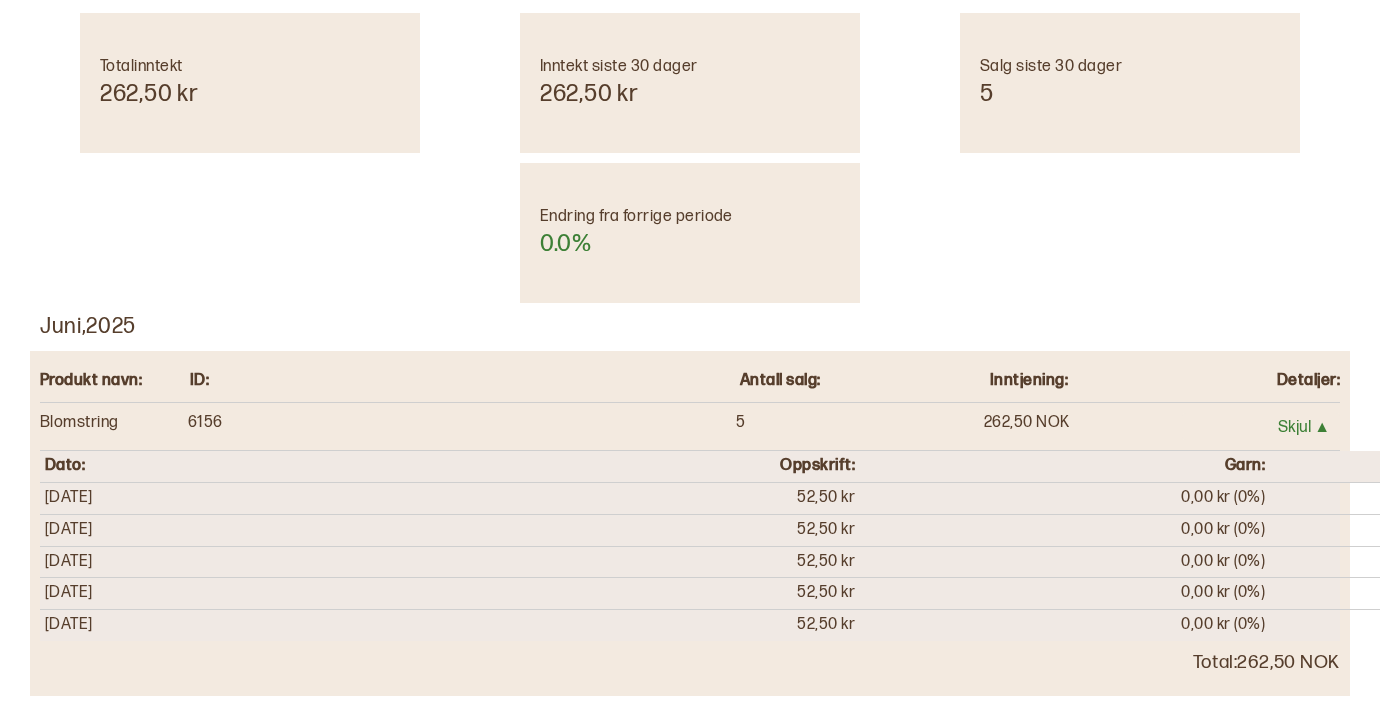 scroll, scrollTop: 0, scrollLeft: 0, axis: both 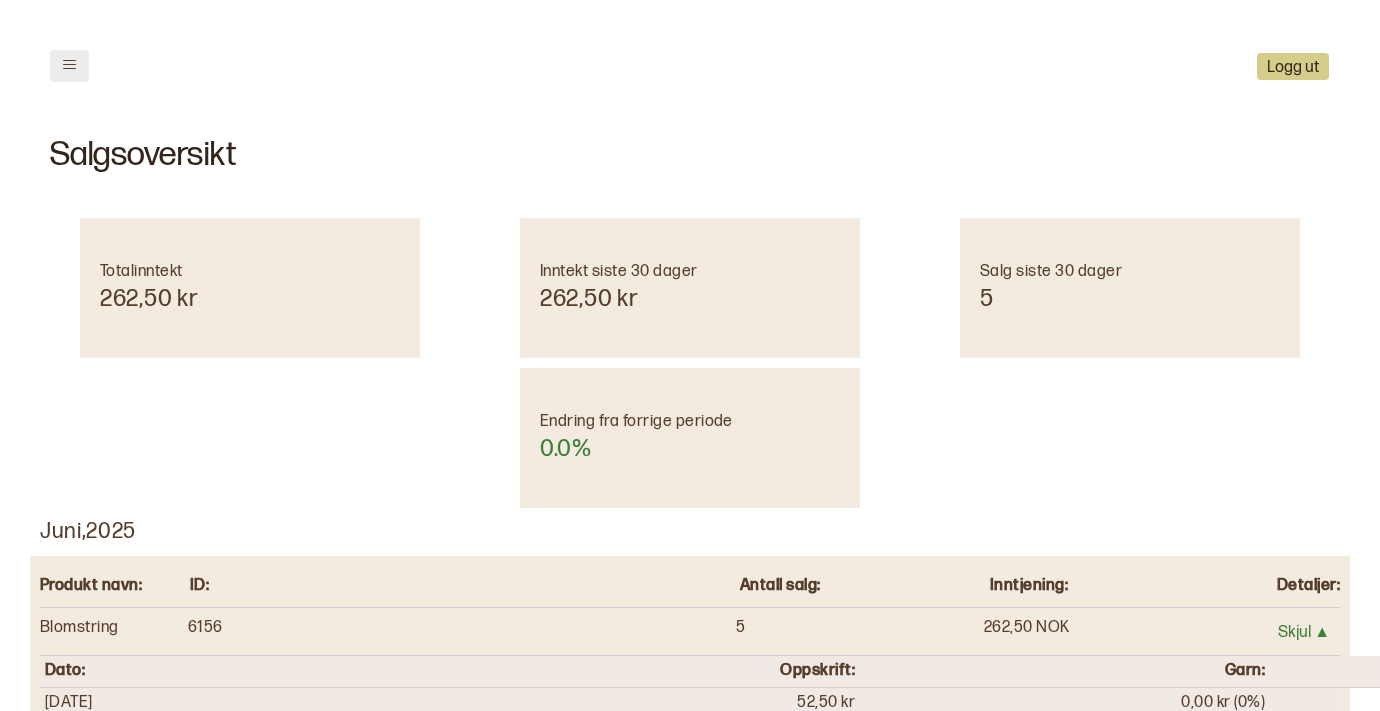 click 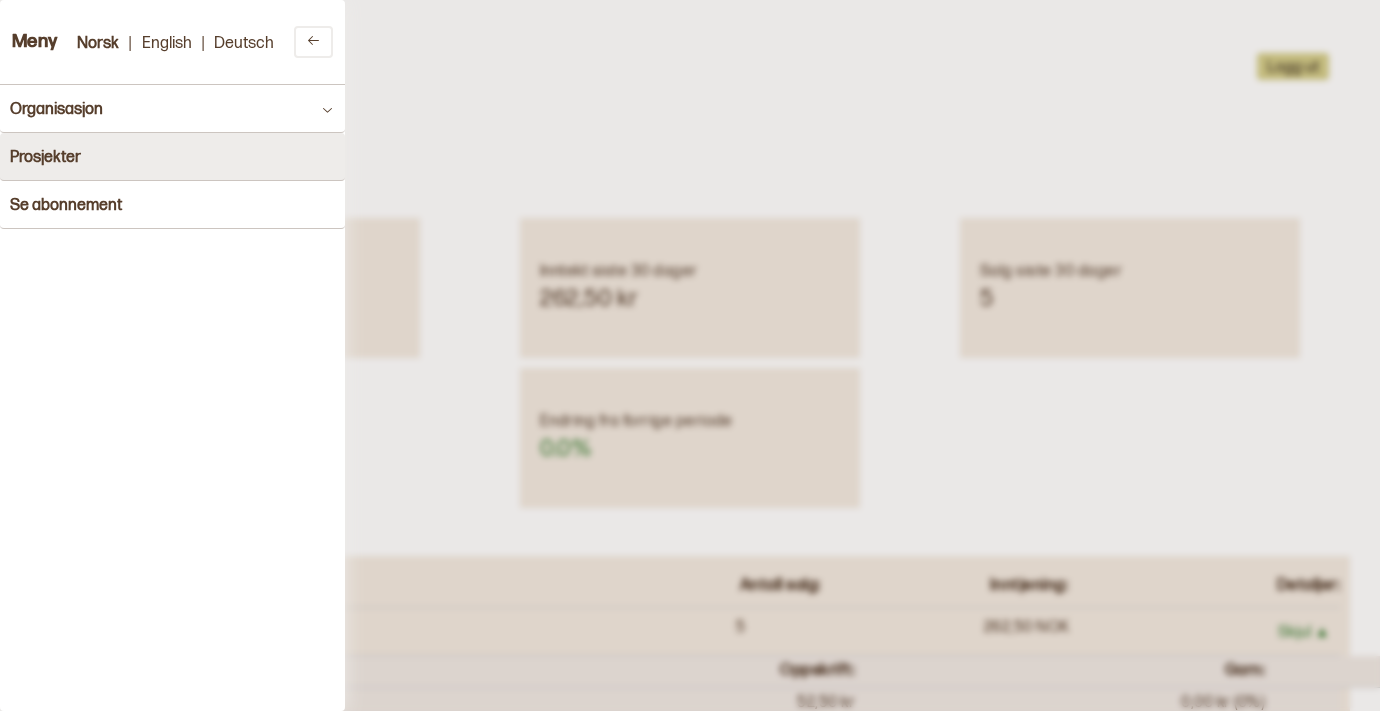 click on "Prosjekter" at bounding box center (45, 157) 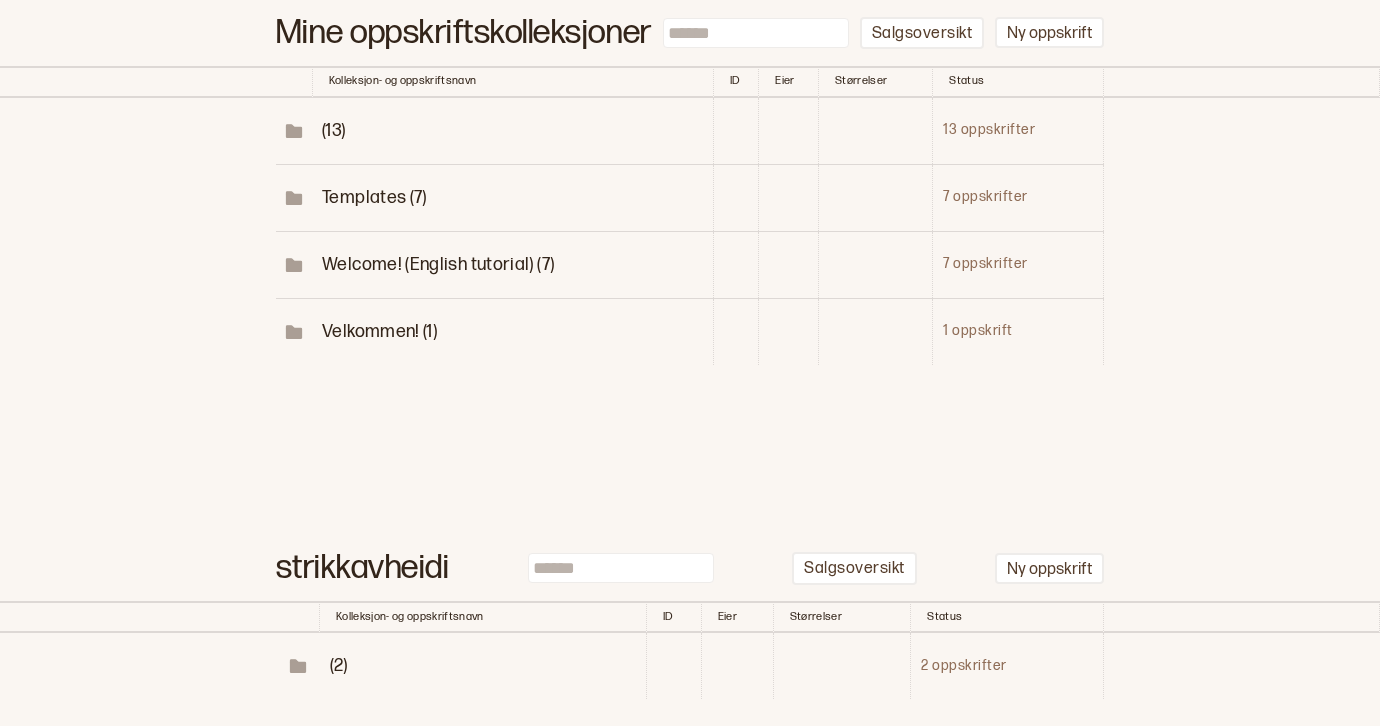 scroll, scrollTop: 189, scrollLeft: 0, axis: vertical 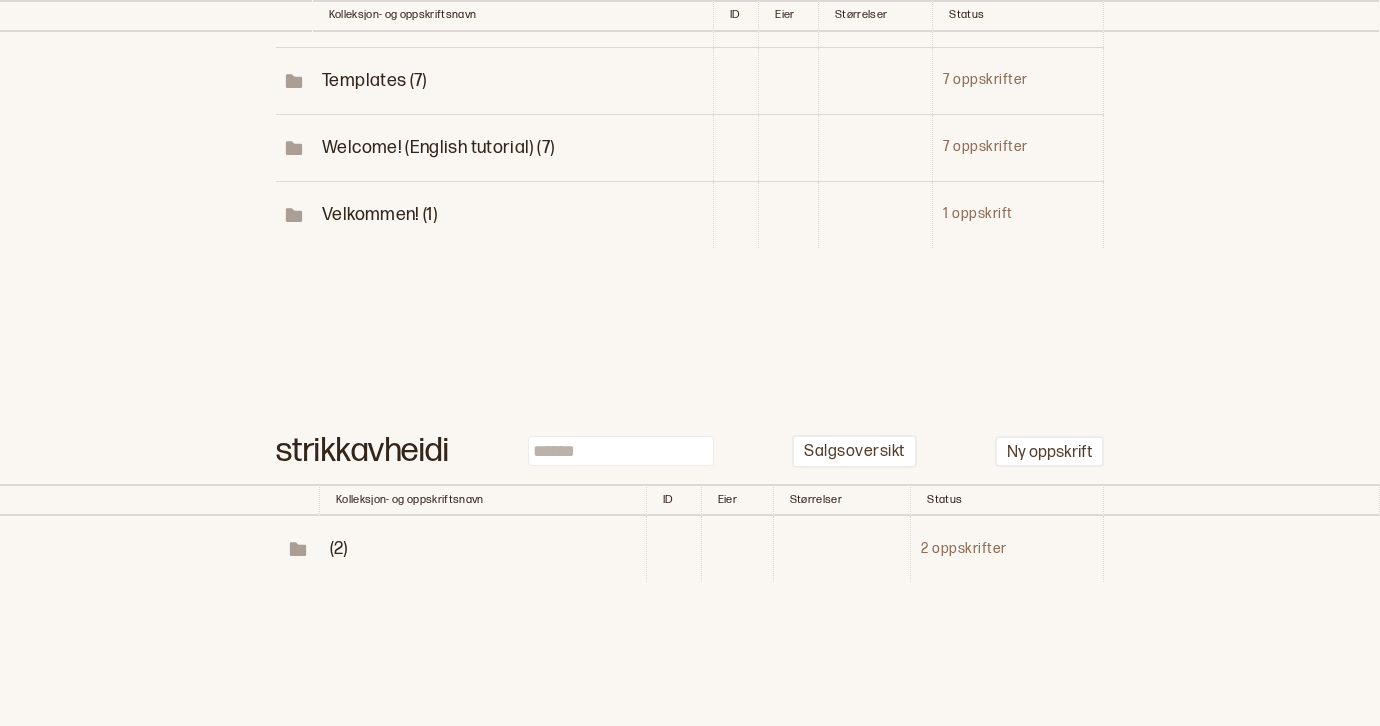 click on "(2)" at bounding box center (339, 548) 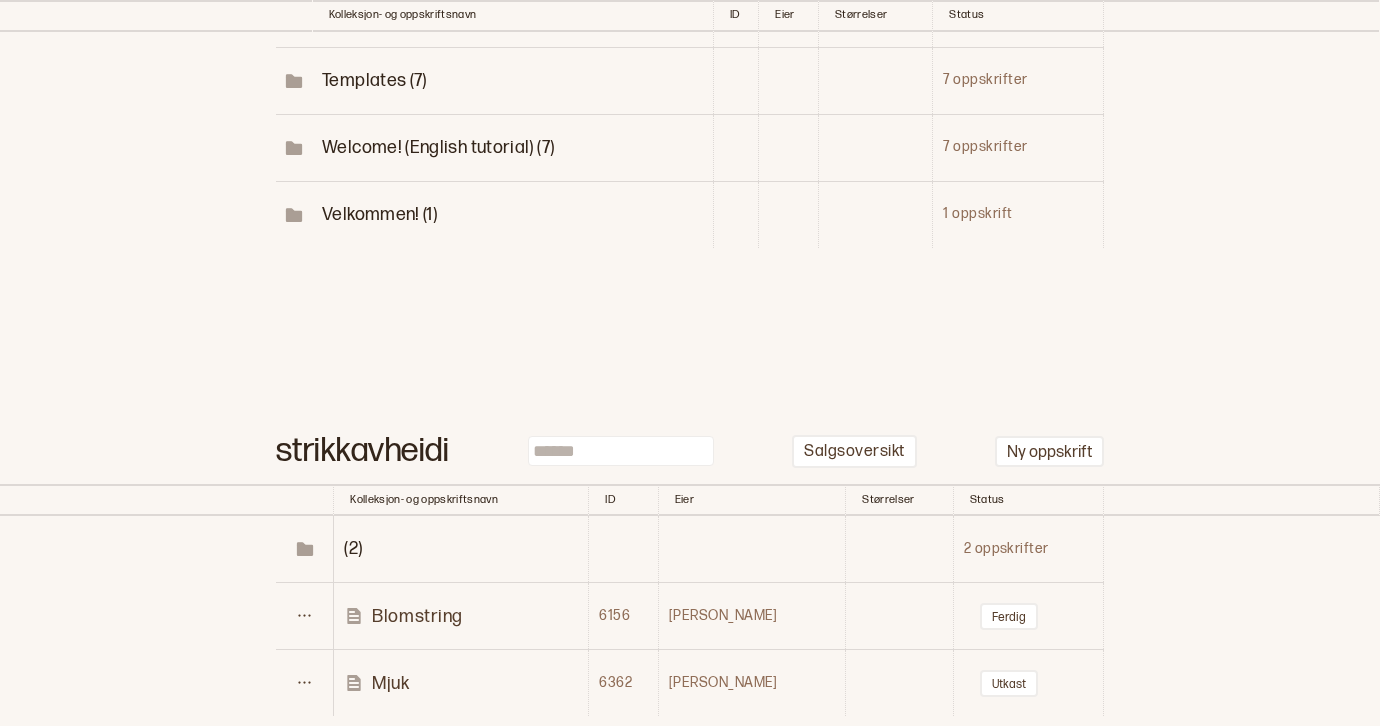 click on "Mjuk" at bounding box center [390, 683] 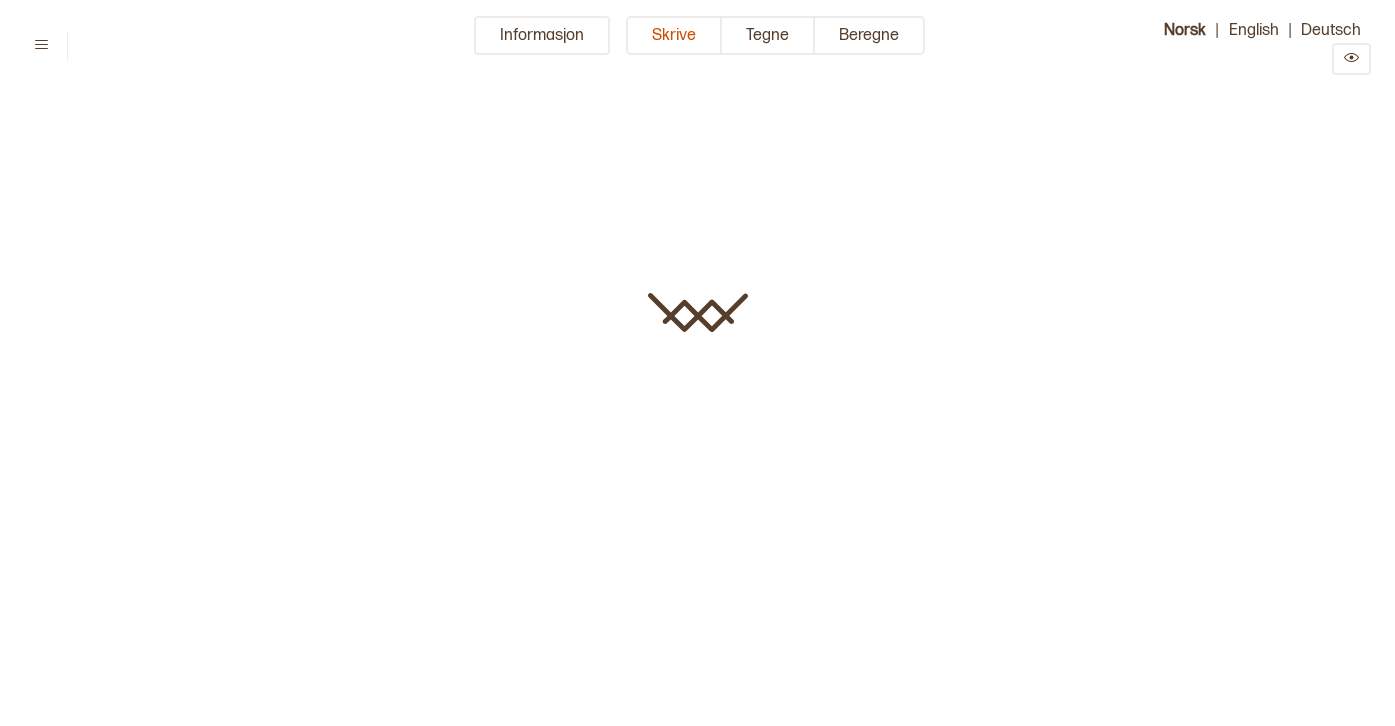 type on "****" 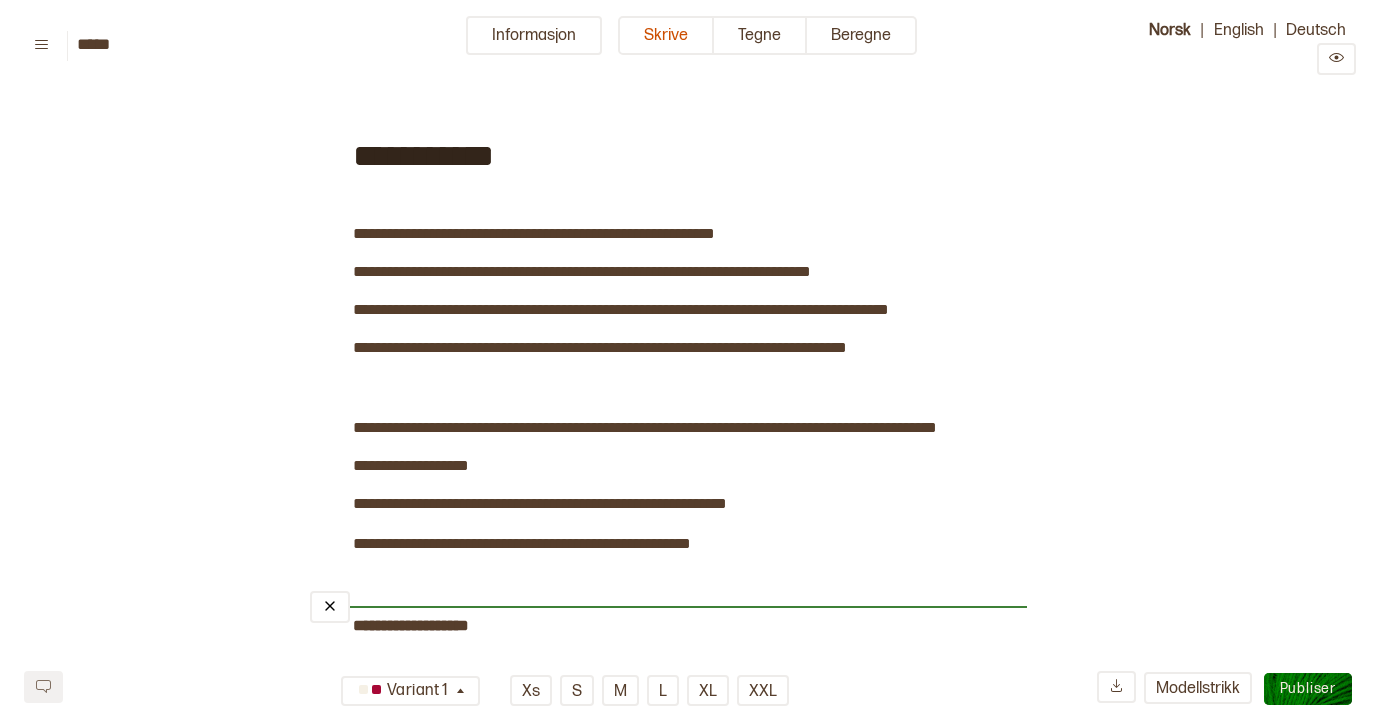 scroll, scrollTop: 411, scrollLeft: 0, axis: vertical 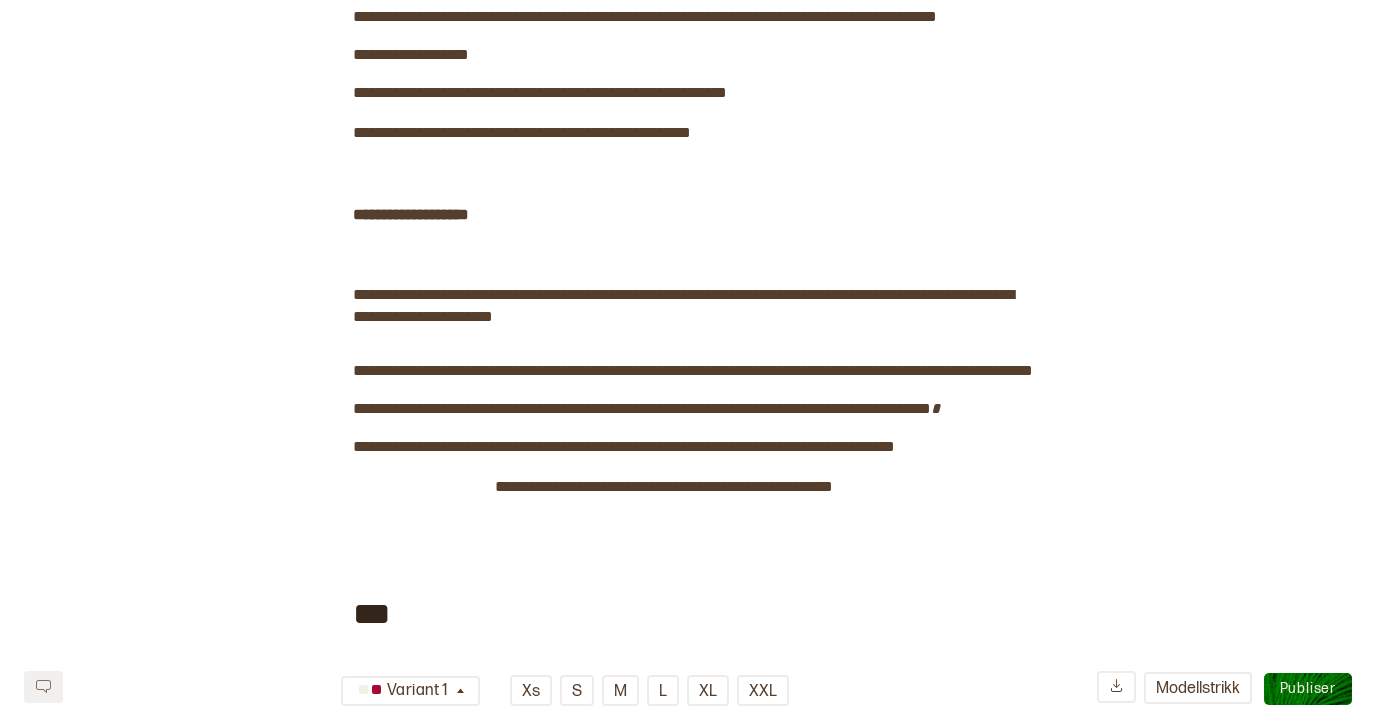 click on "Publiser" at bounding box center [1308, 688] 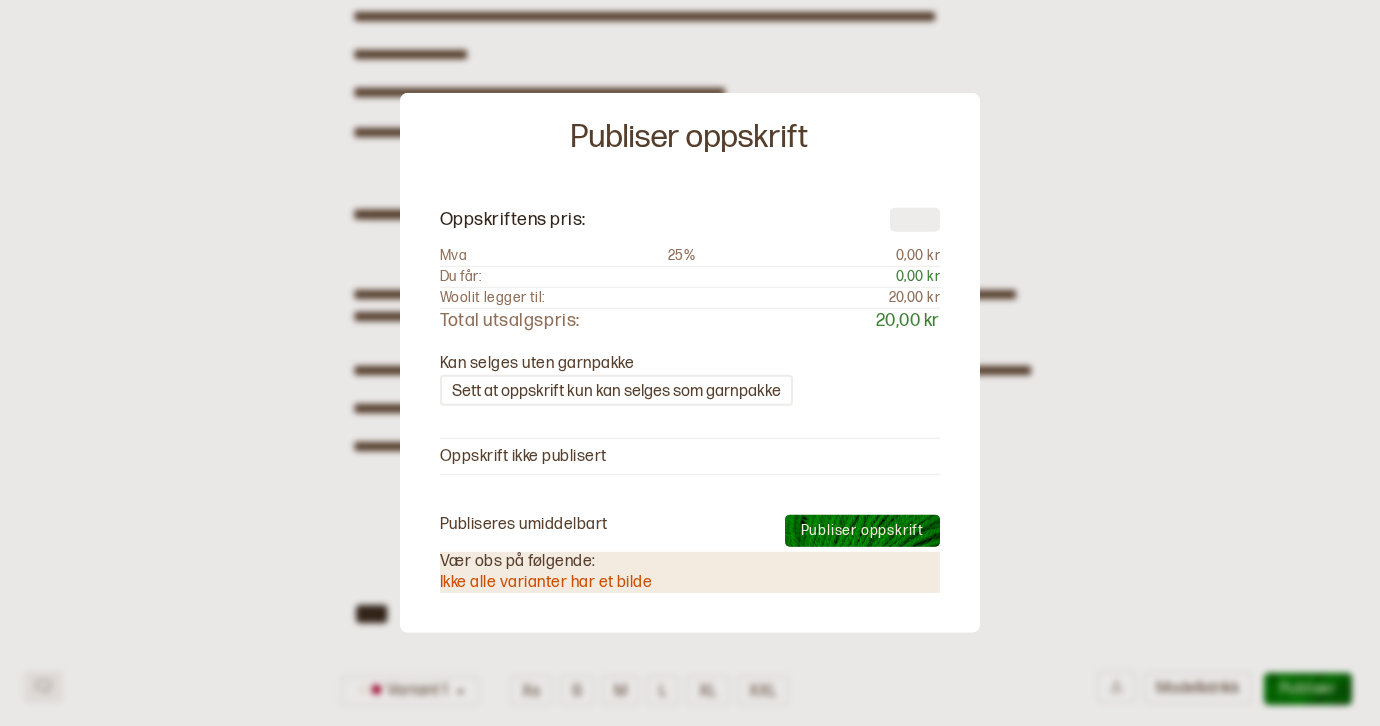 click at bounding box center (915, 219) 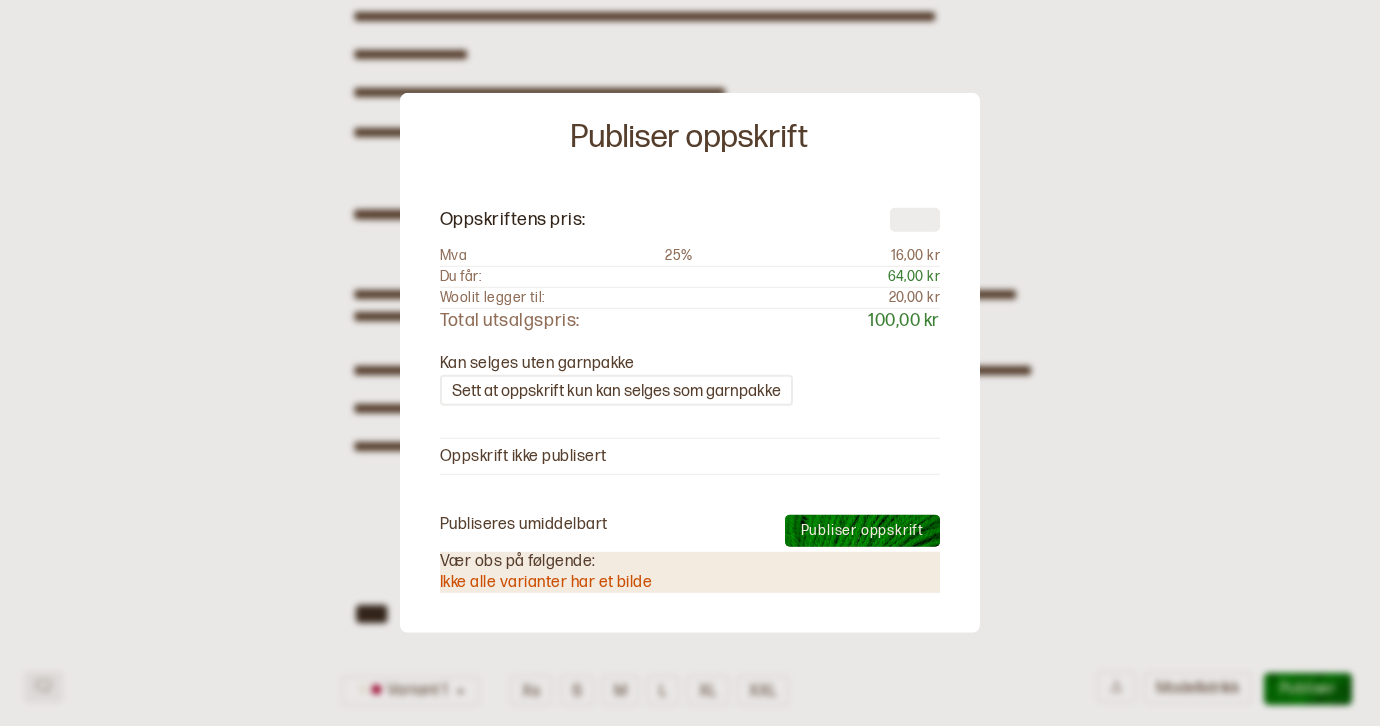 type on "*" 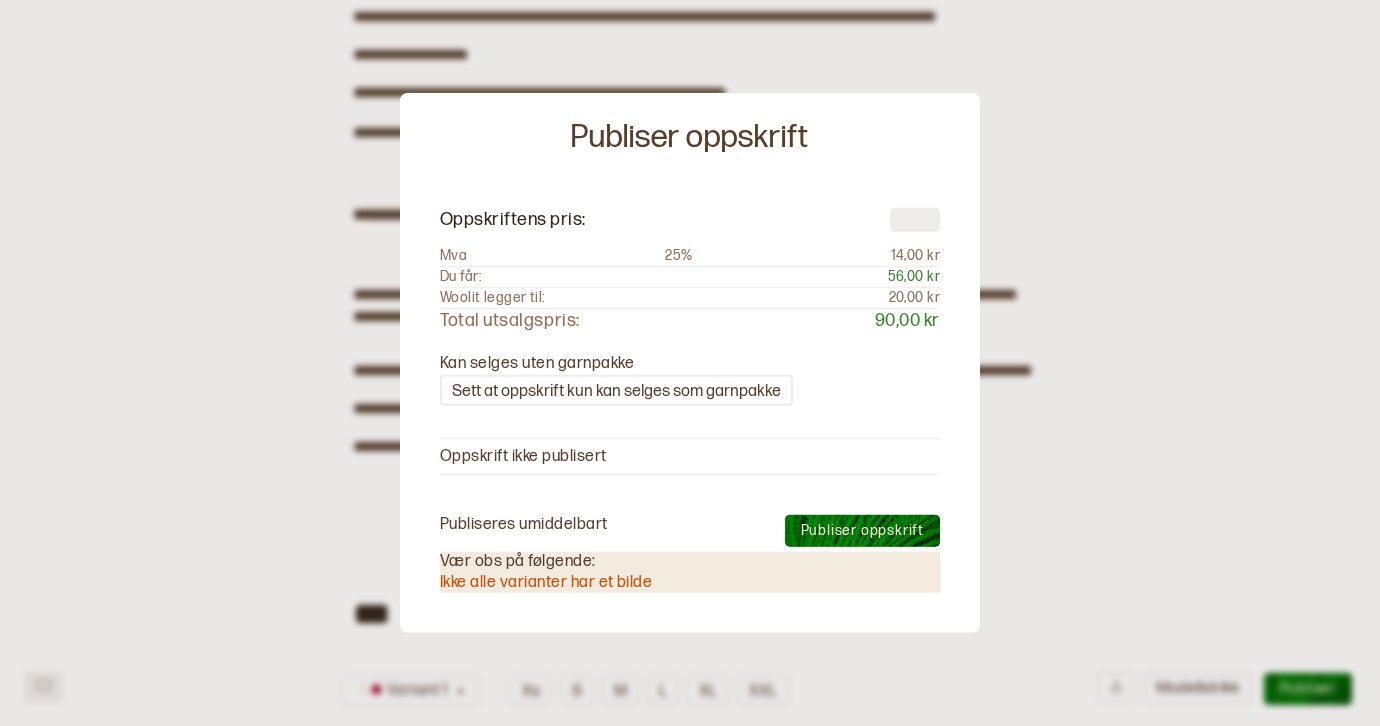 type on "*" 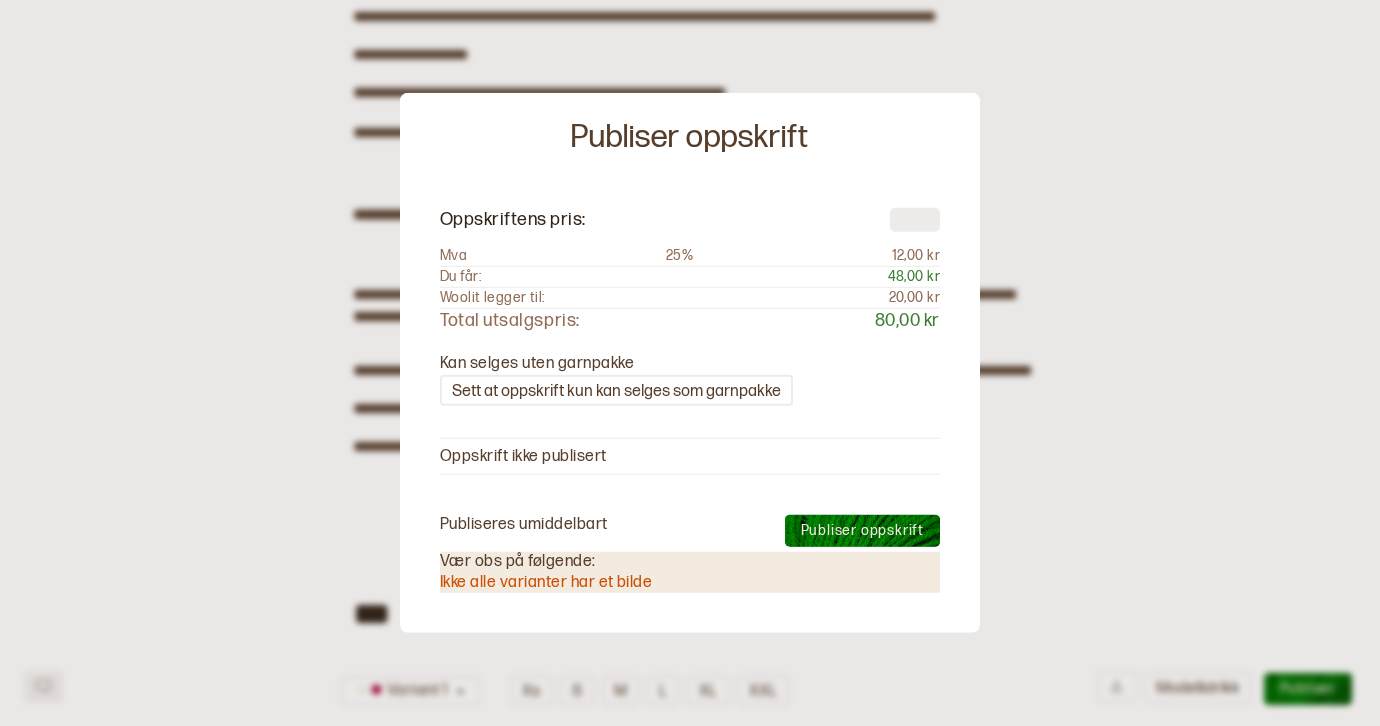 type on "*" 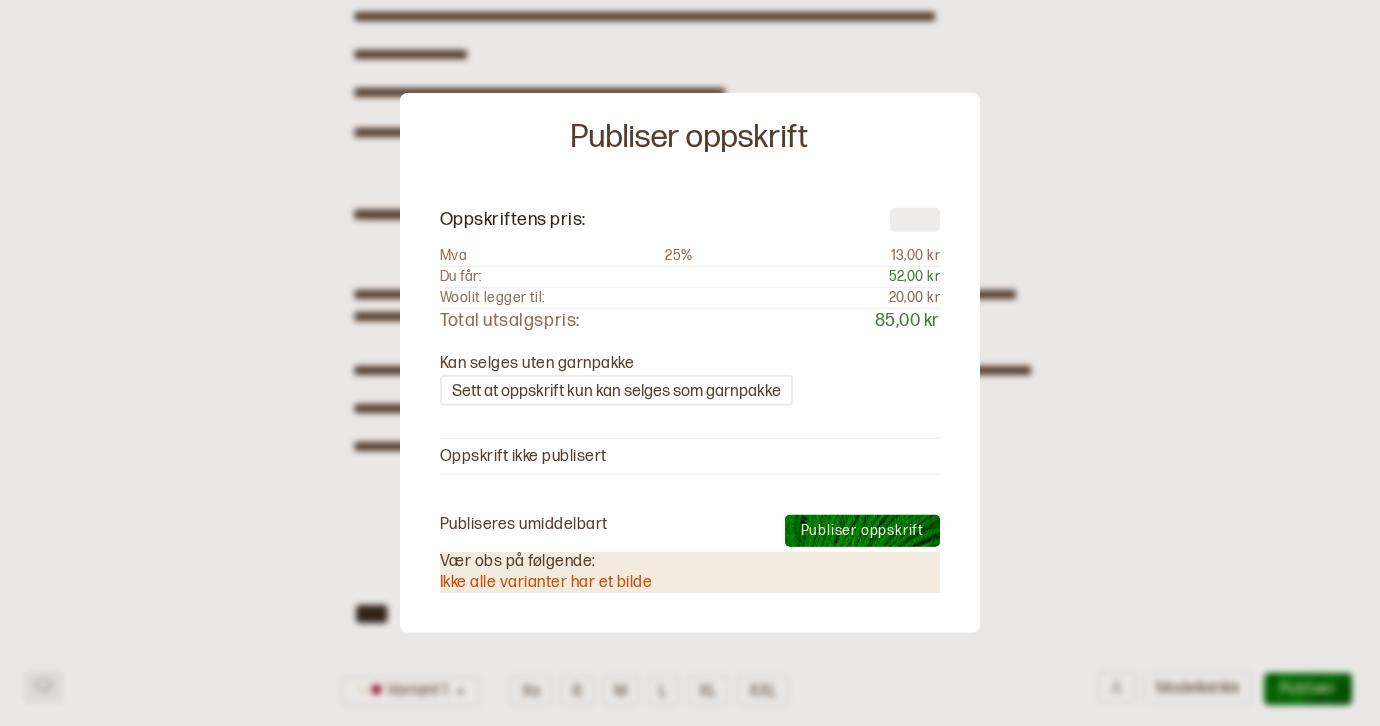 type on "*" 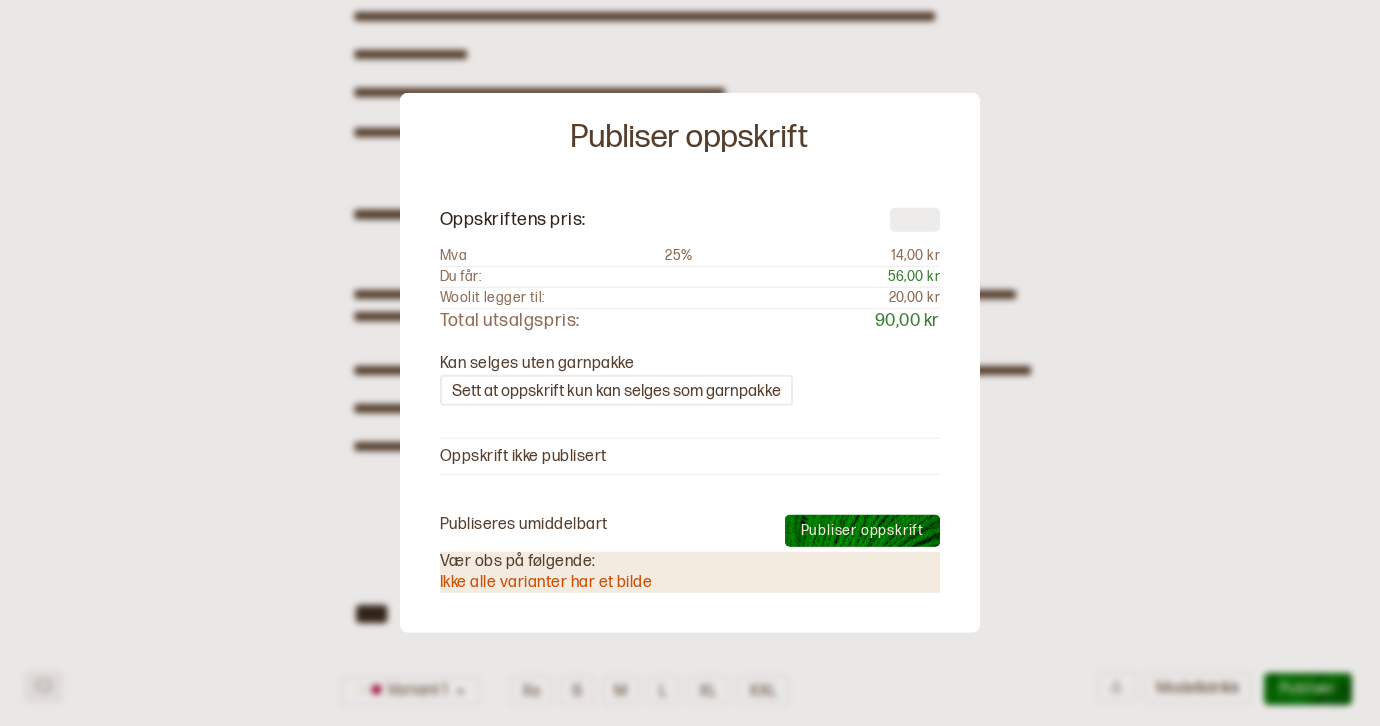 scroll, scrollTop: 449, scrollLeft: 0, axis: vertical 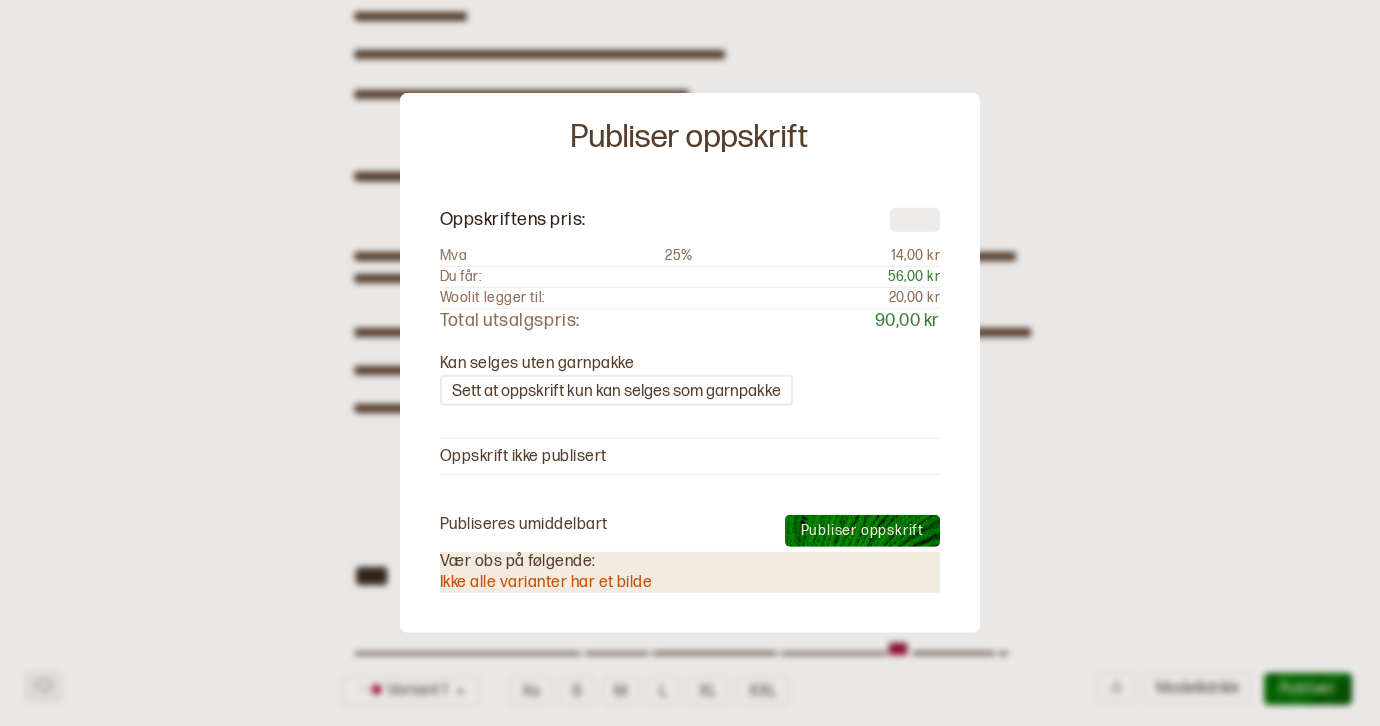 type on "**" 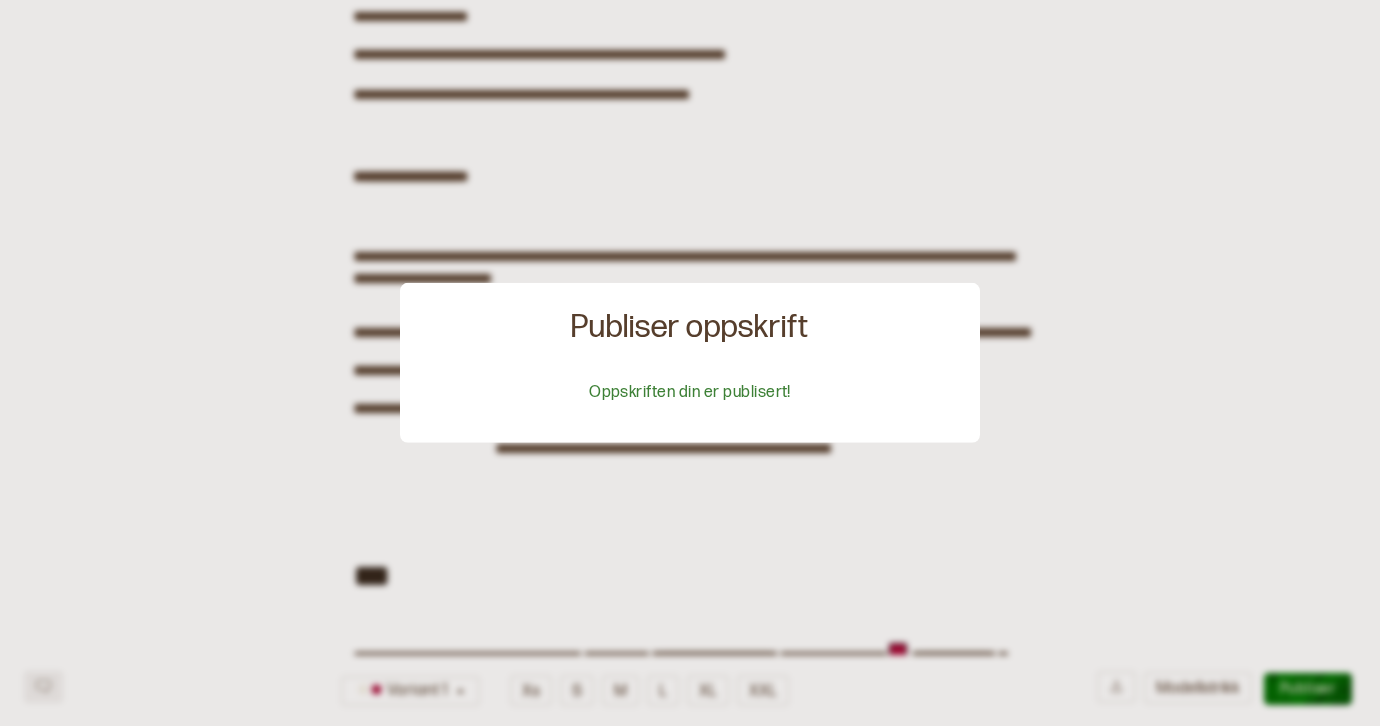 click at bounding box center (690, 363) 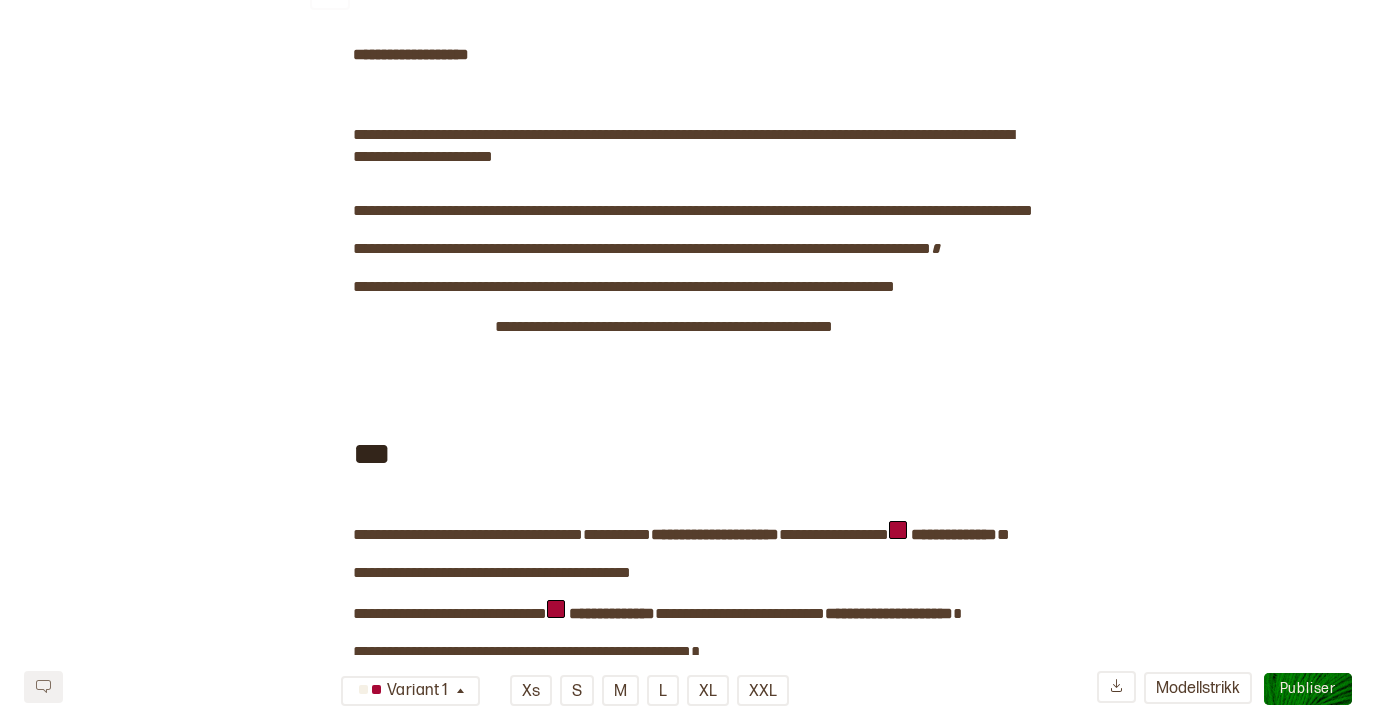 scroll, scrollTop: 0, scrollLeft: 0, axis: both 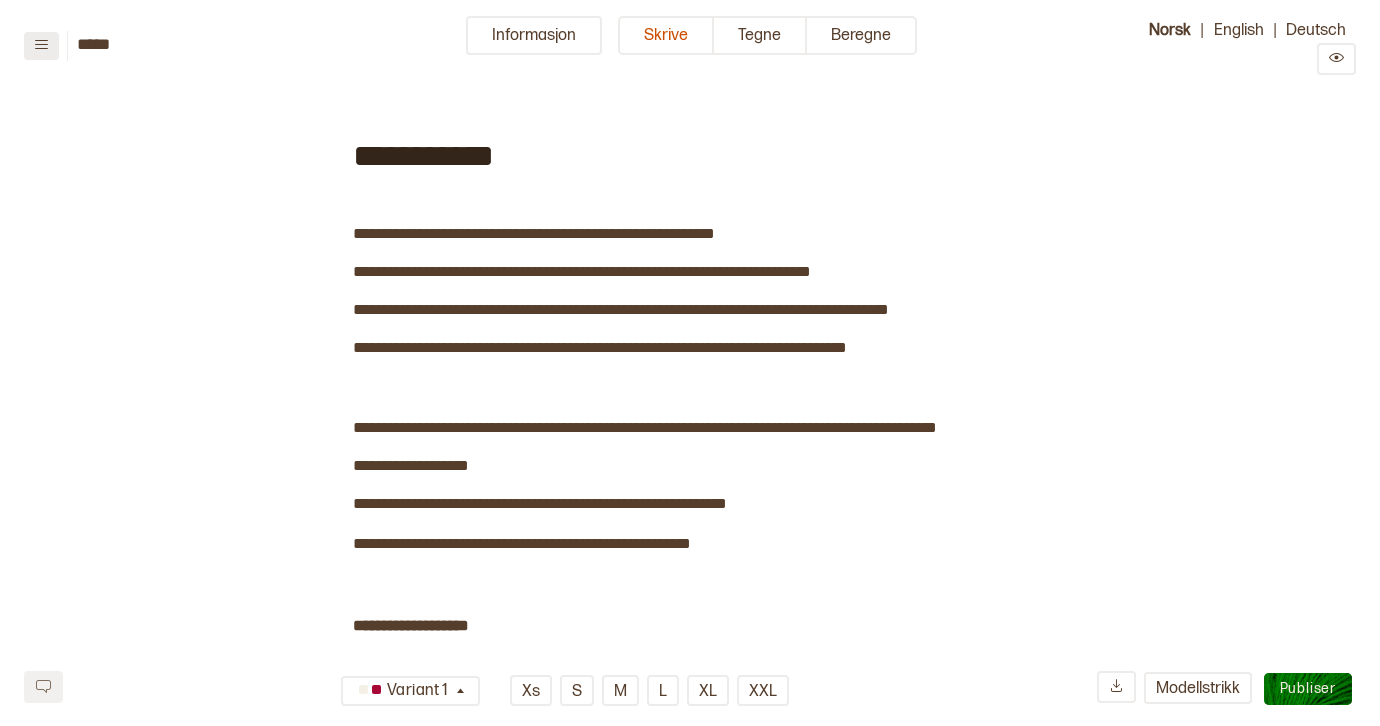 click 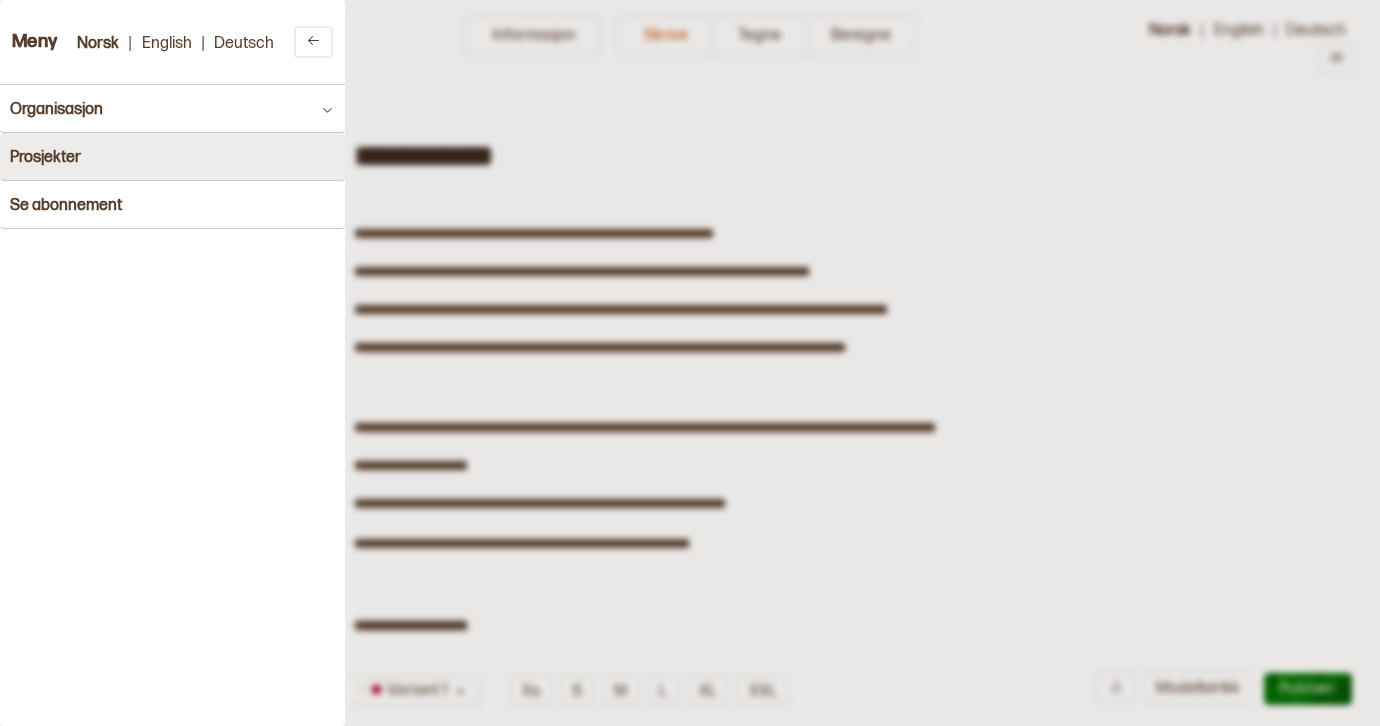 click on "Prosjekter" at bounding box center [172, 157] 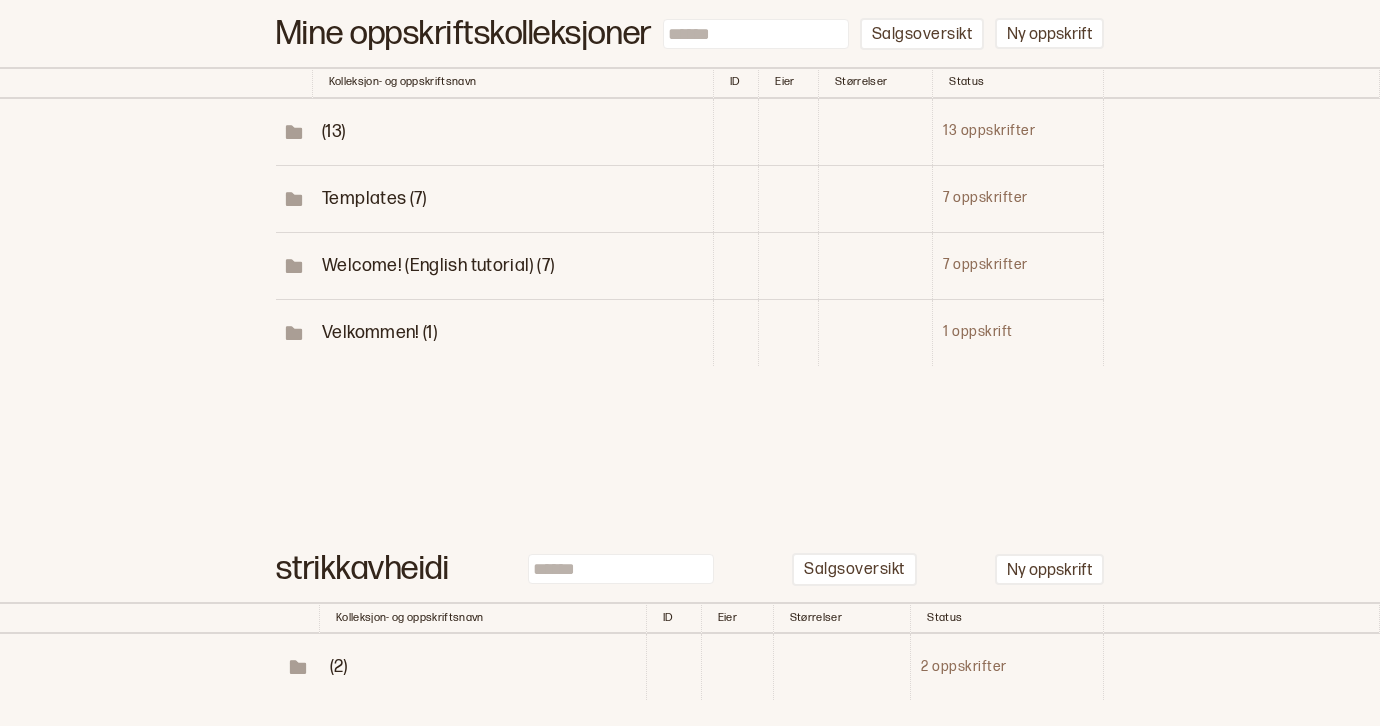 scroll, scrollTop: 189, scrollLeft: 0, axis: vertical 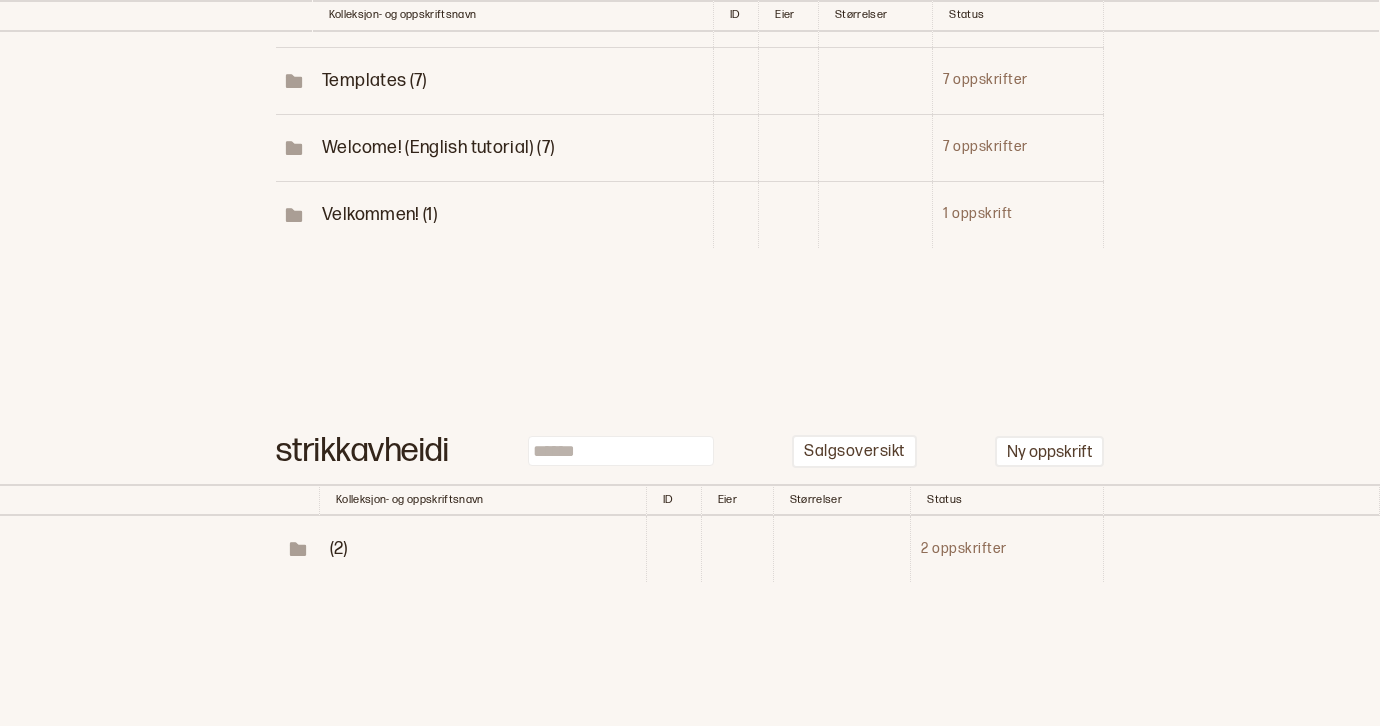 click on "(2)" at bounding box center [339, 548] 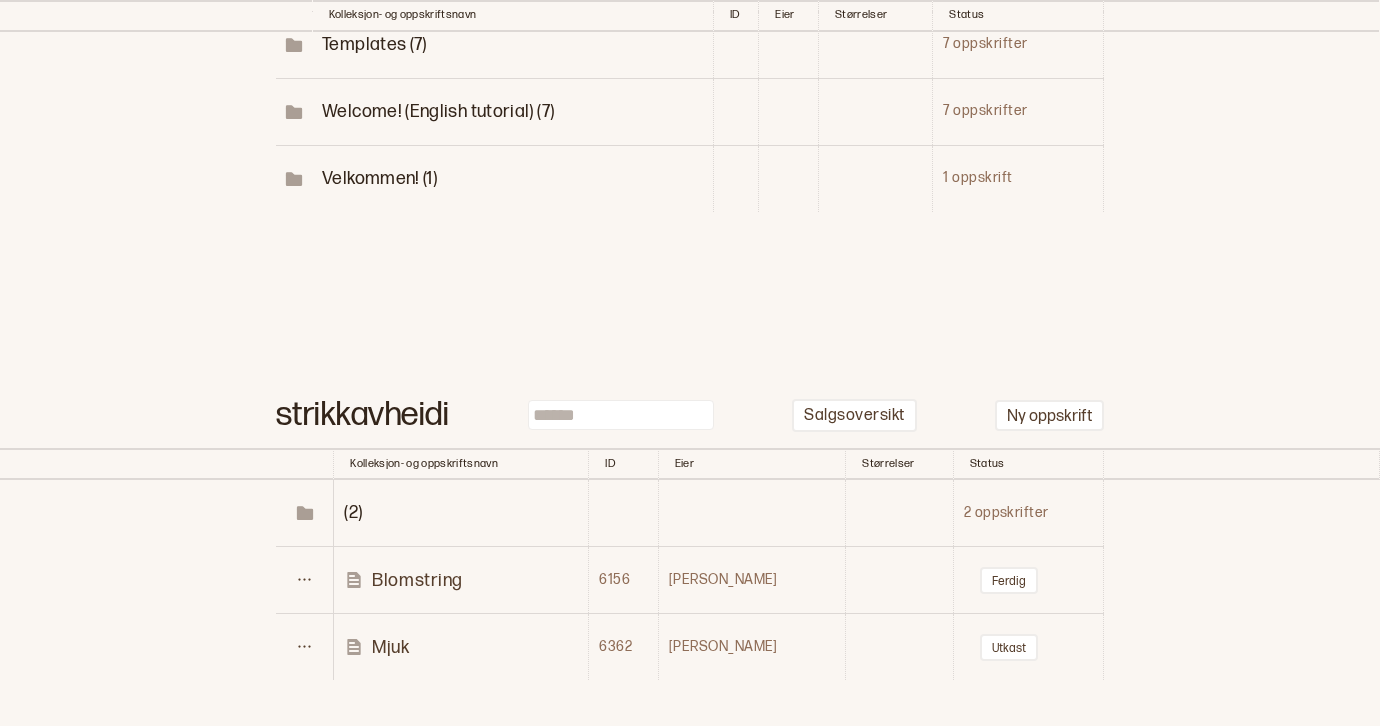 scroll, scrollTop: 258, scrollLeft: 0, axis: vertical 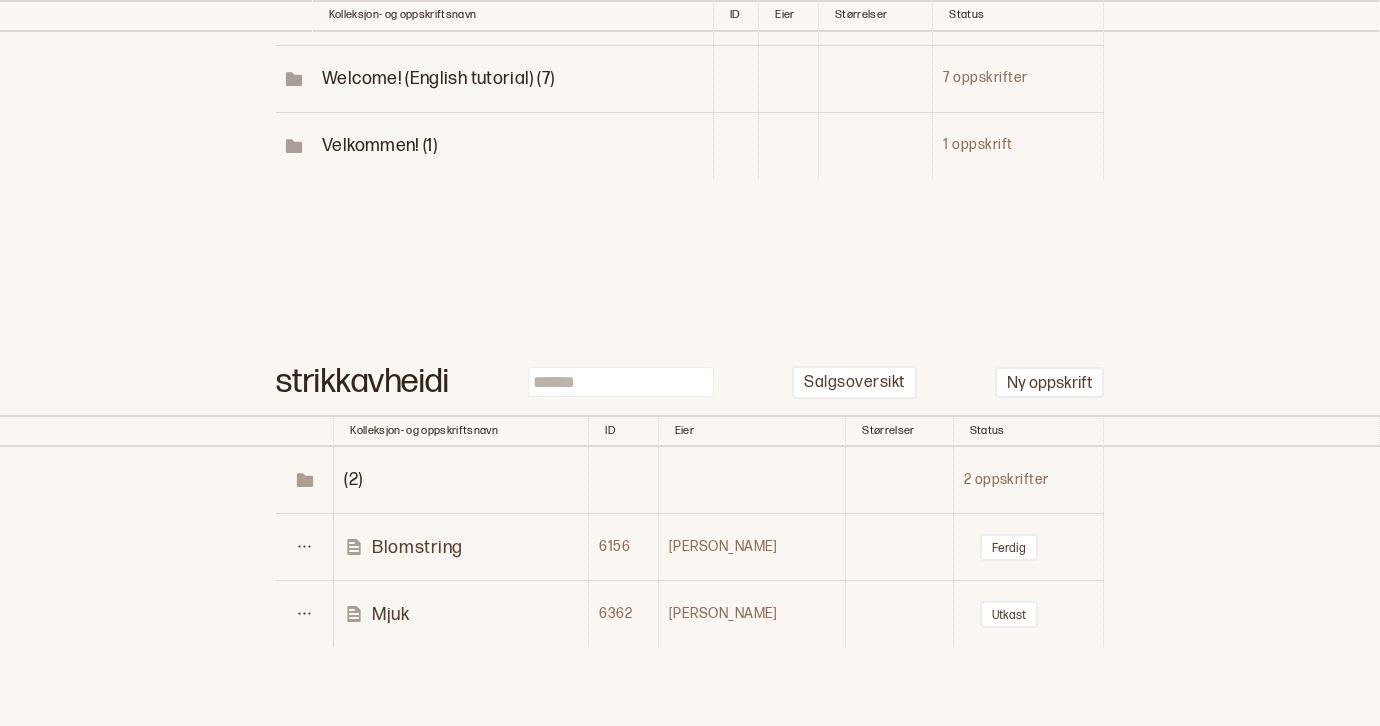 click on "Mjuk" at bounding box center (390, 614) 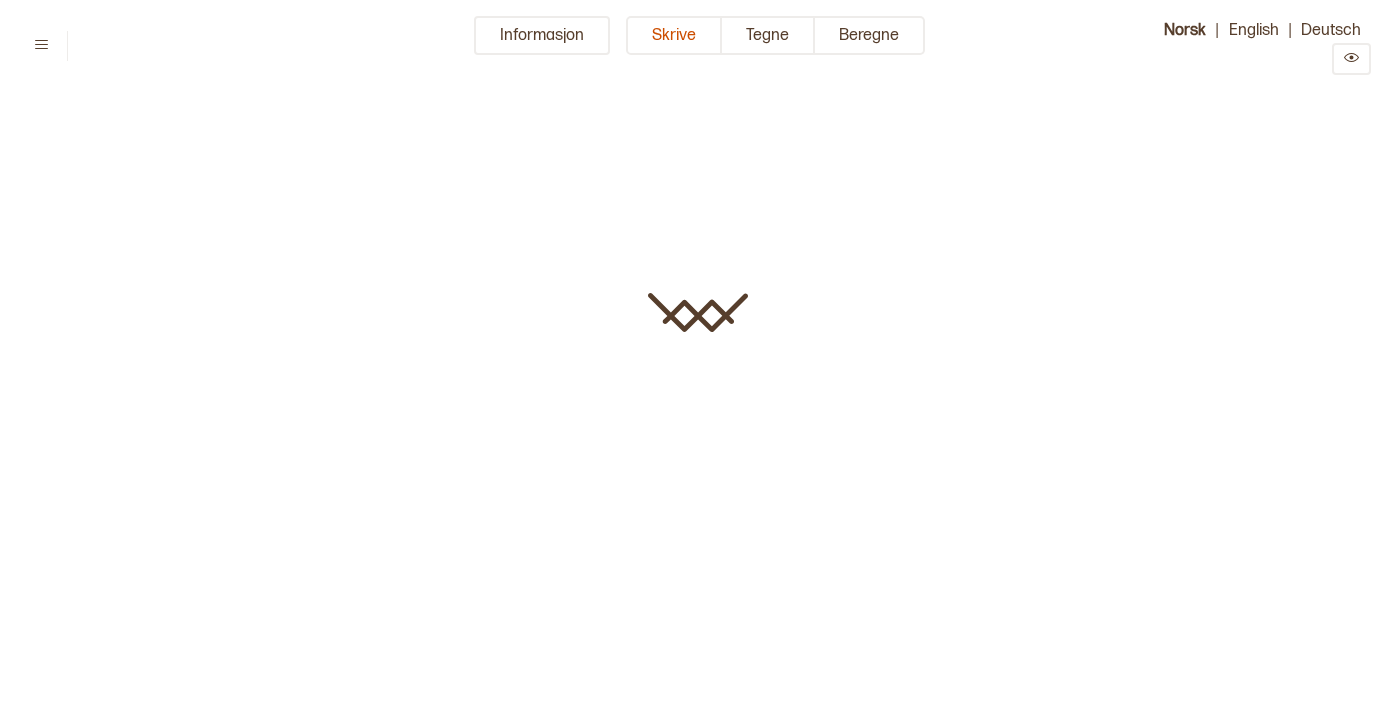 type on "****" 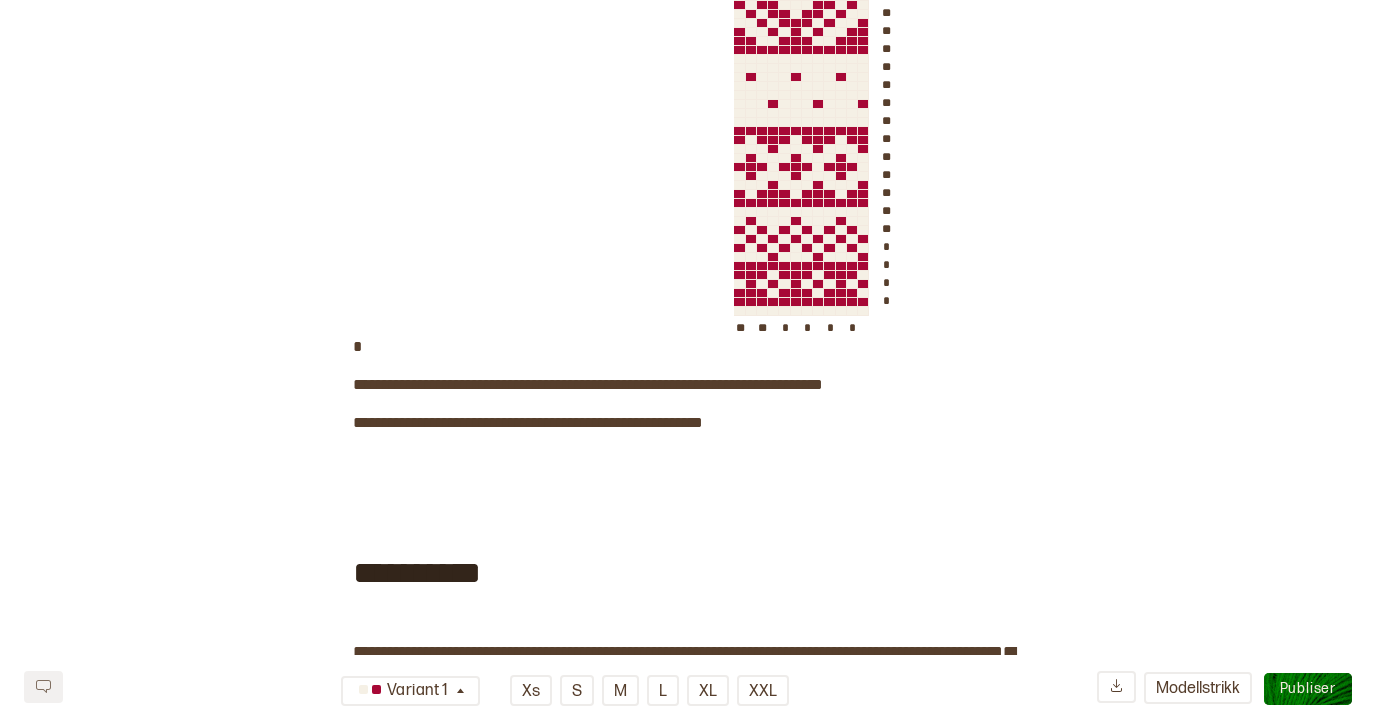 scroll, scrollTop: 2182, scrollLeft: 0, axis: vertical 